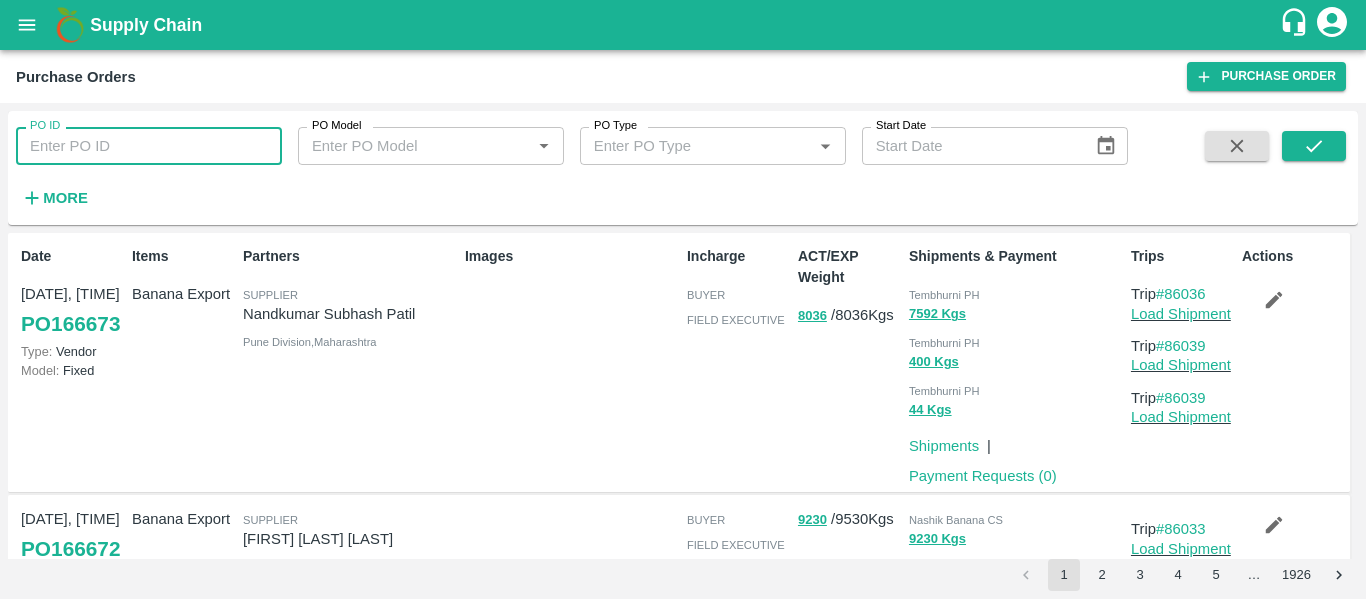 scroll, scrollTop: 0, scrollLeft: 0, axis: both 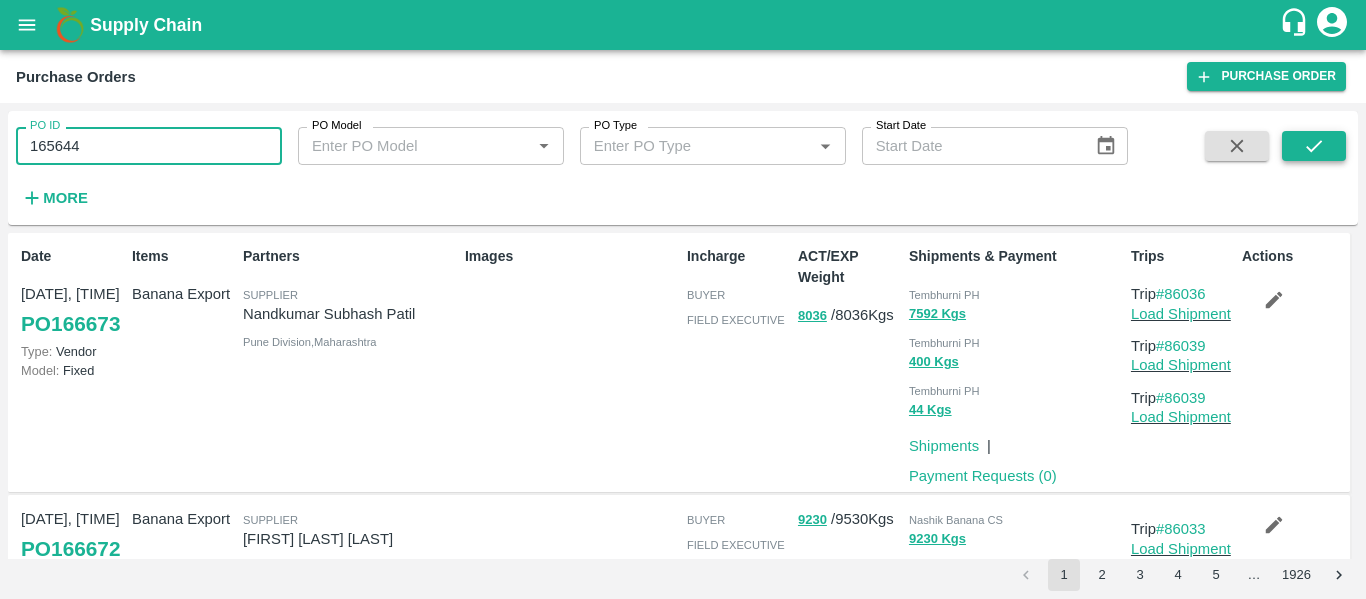 type on "165644" 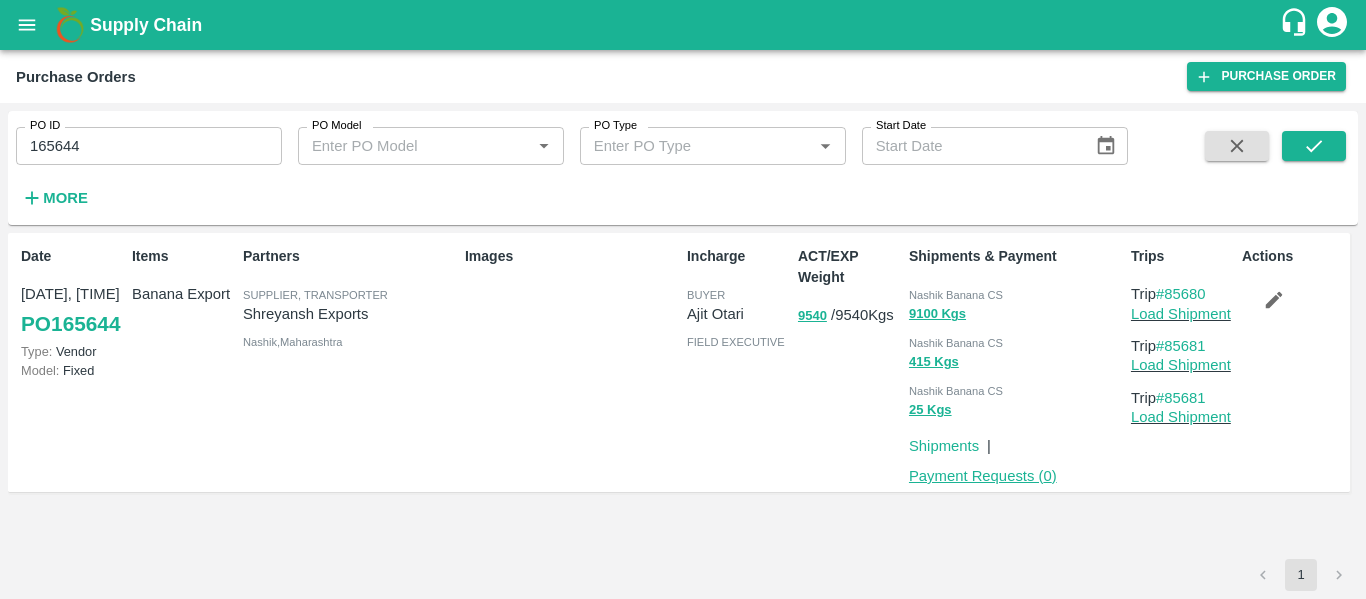 click on "Payment Requests ( 0 )" at bounding box center (983, 476) 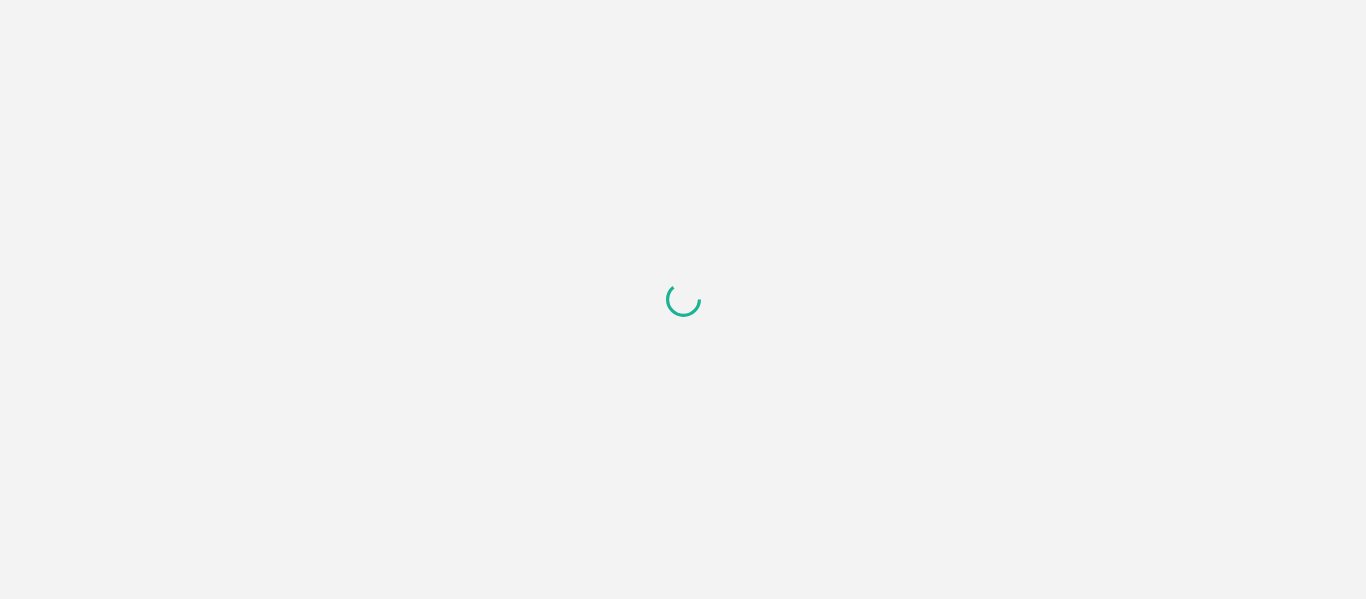 scroll, scrollTop: 0, scrollLeft: 0, axis: both 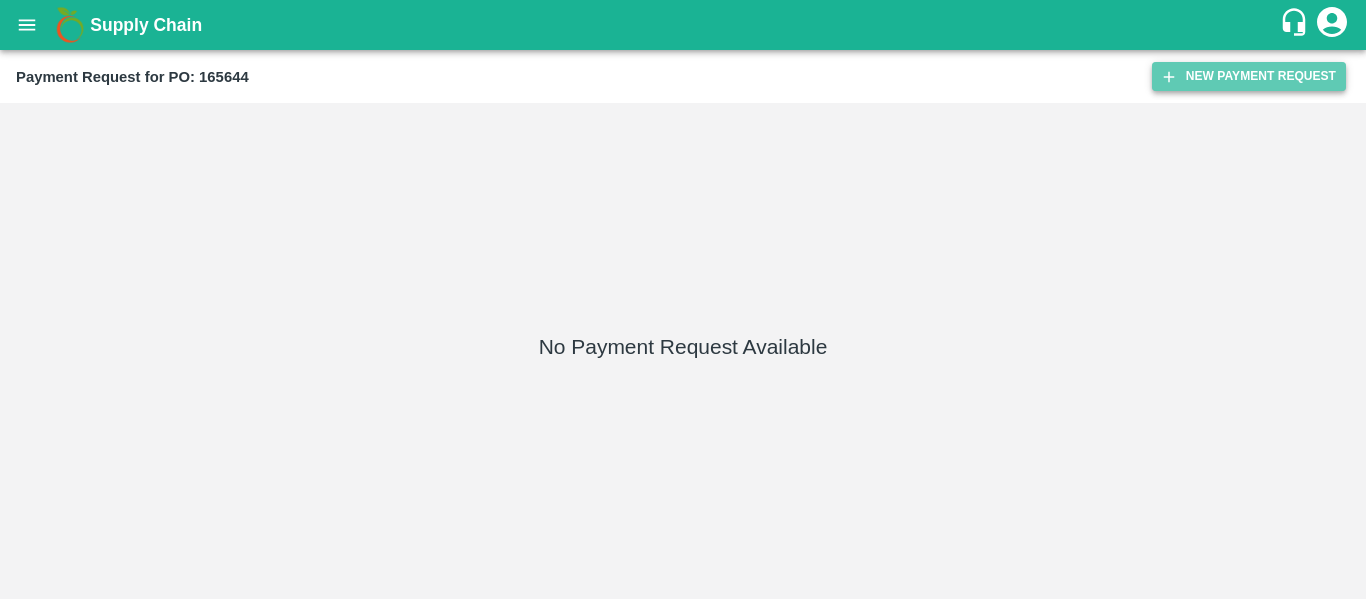 click on "New Payment Request" at bounding box center [1249, 76] 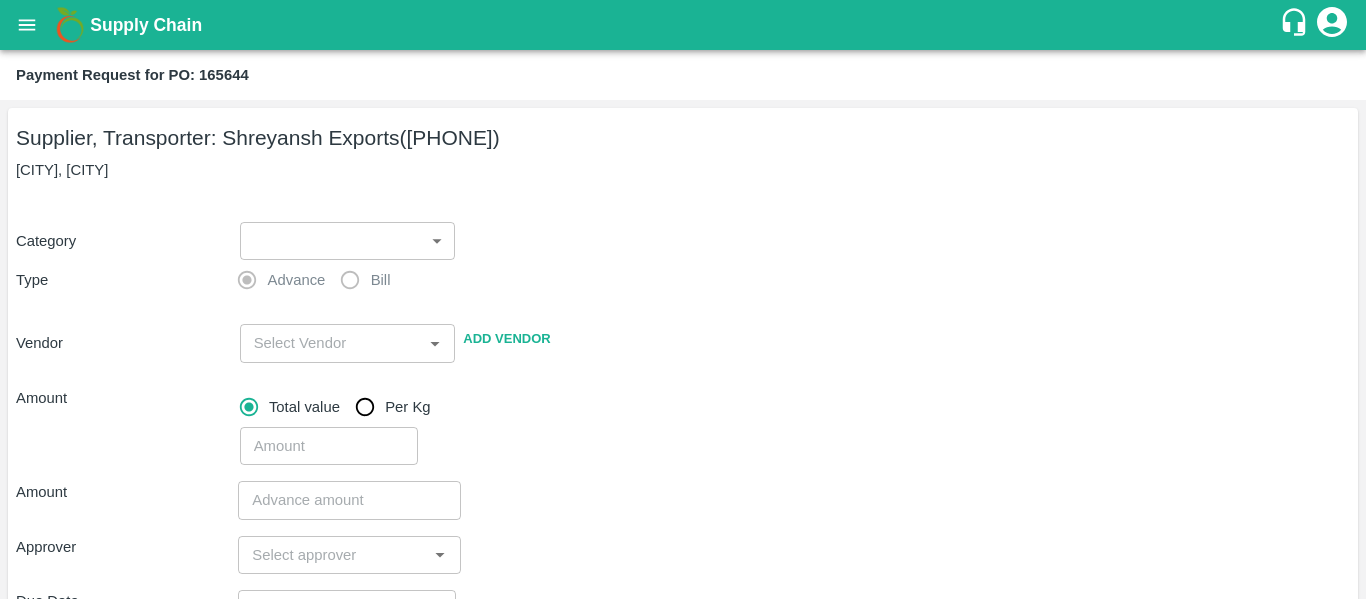 click on "Supply Chain Payment Request for PO: 165644 Supplier, Transporter:    [COMPANY]  ([PHONE]) [CITY], [CITY] Category ​ ​ Type Advance Bill Vendor ​ Add Vendor Amount Total value Per Kg ​ Amount ​ Approver ​ Due Date ​  Priority  Low  High Comment x ​ Attach bill Cancel Save Tembhurni PH [CITY] CC Shahada Banana Export PH Savda Banana Export PH [CITY] Banana CS [FIRST] [LAST] Logout" at bounding box center [683, 299] 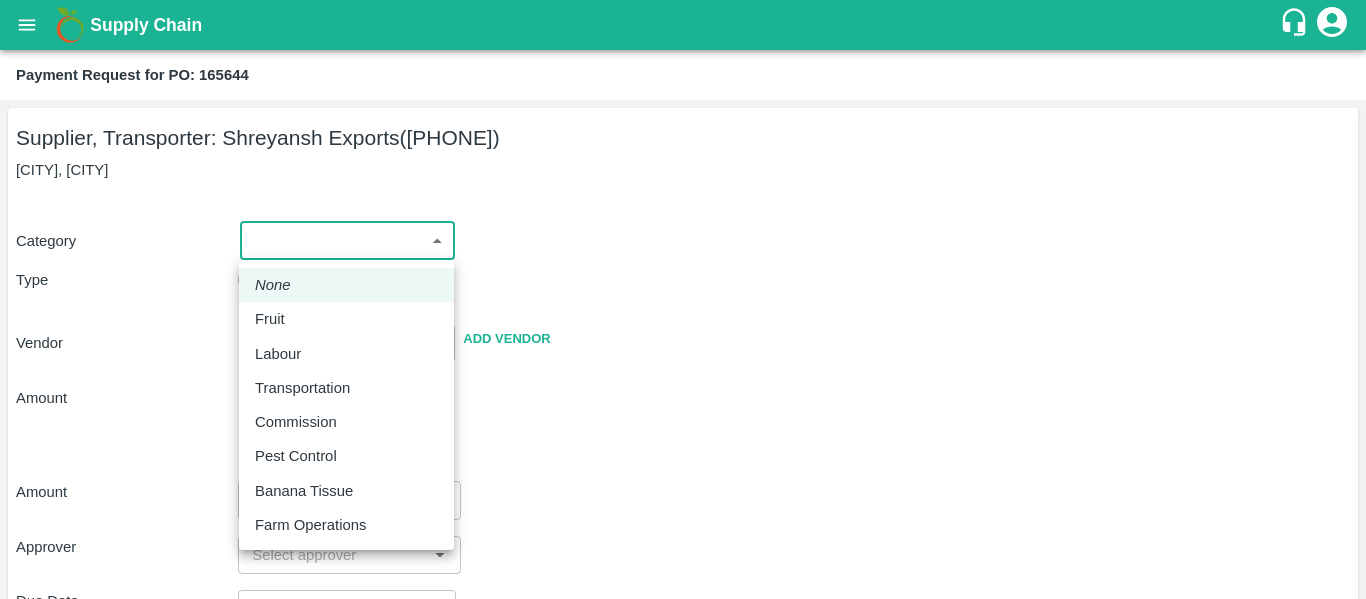 click on "Fruit" at bounding box center (275, 319) 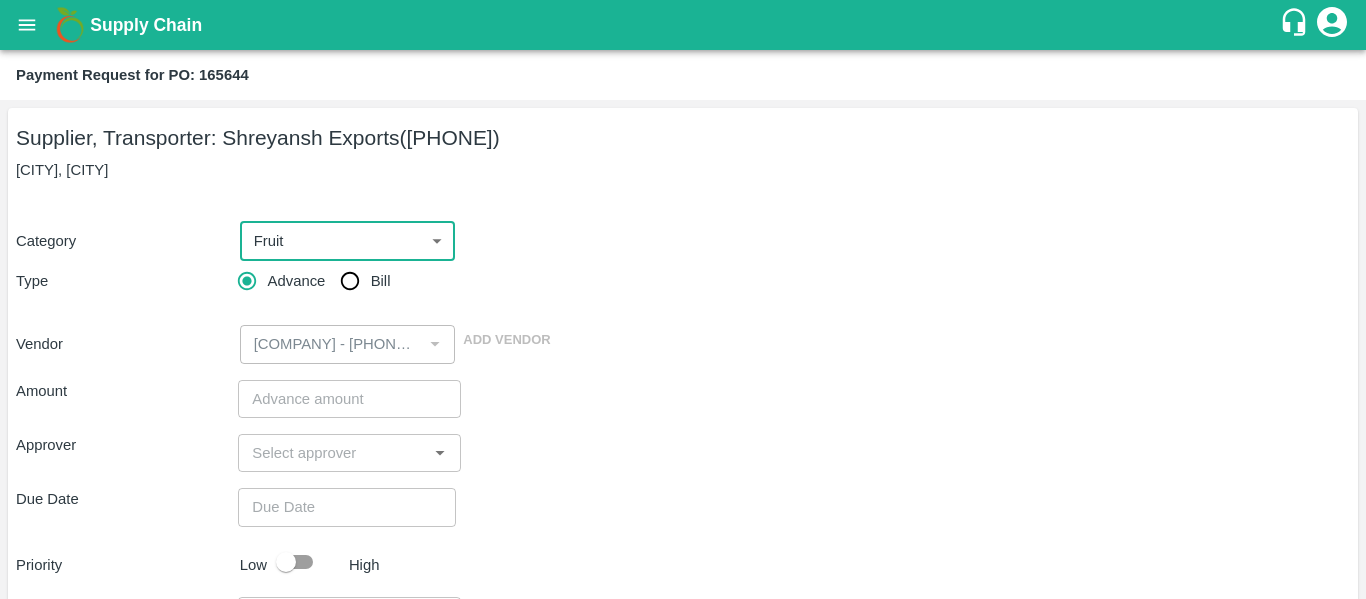 click on "Bill" at bounding box center (381, 281) 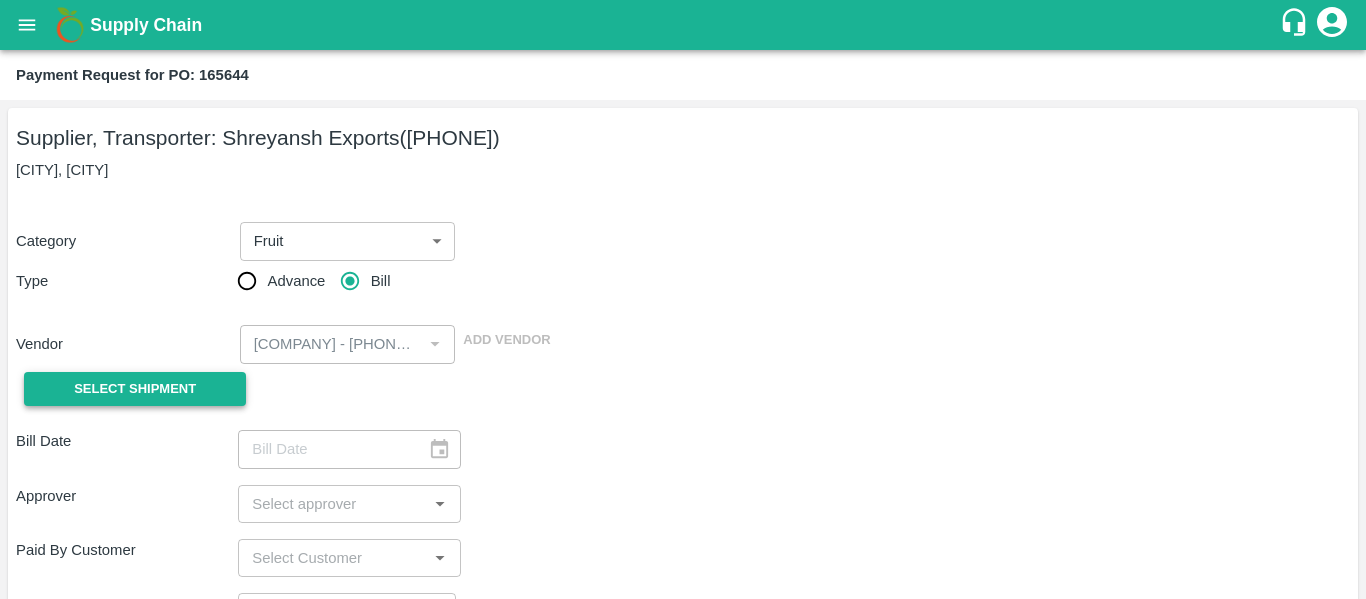 click on "Select Shipment" at bounding box center [135, 389] 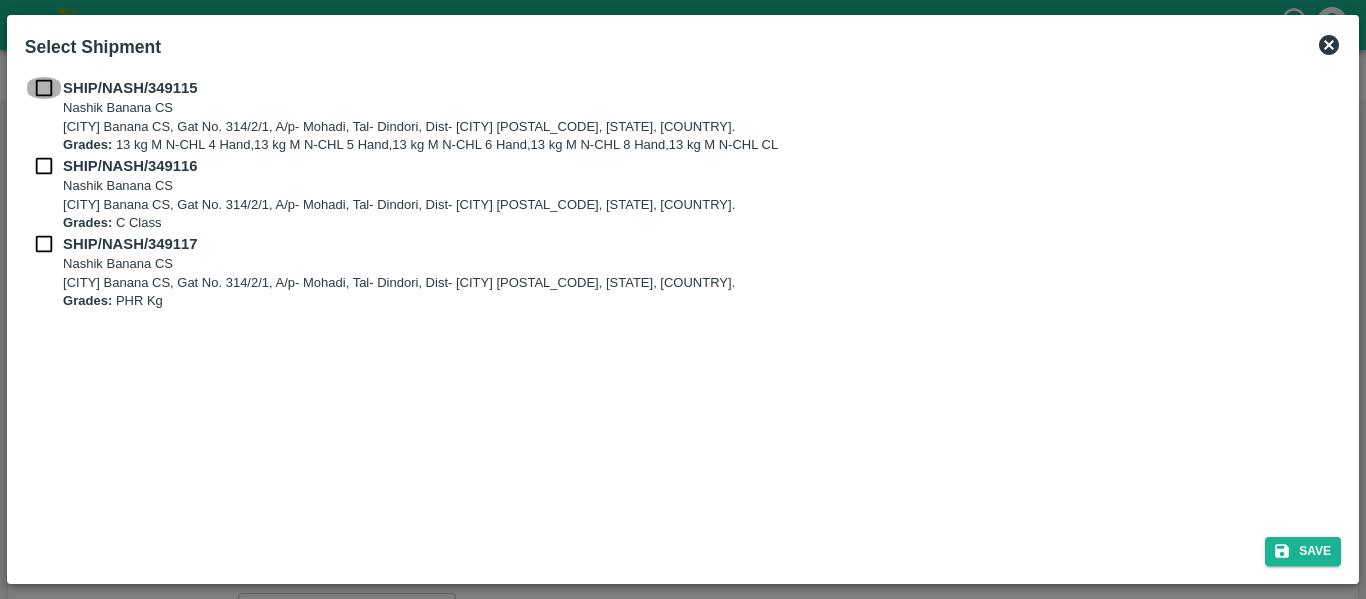 click at bounding box center [44, 88] 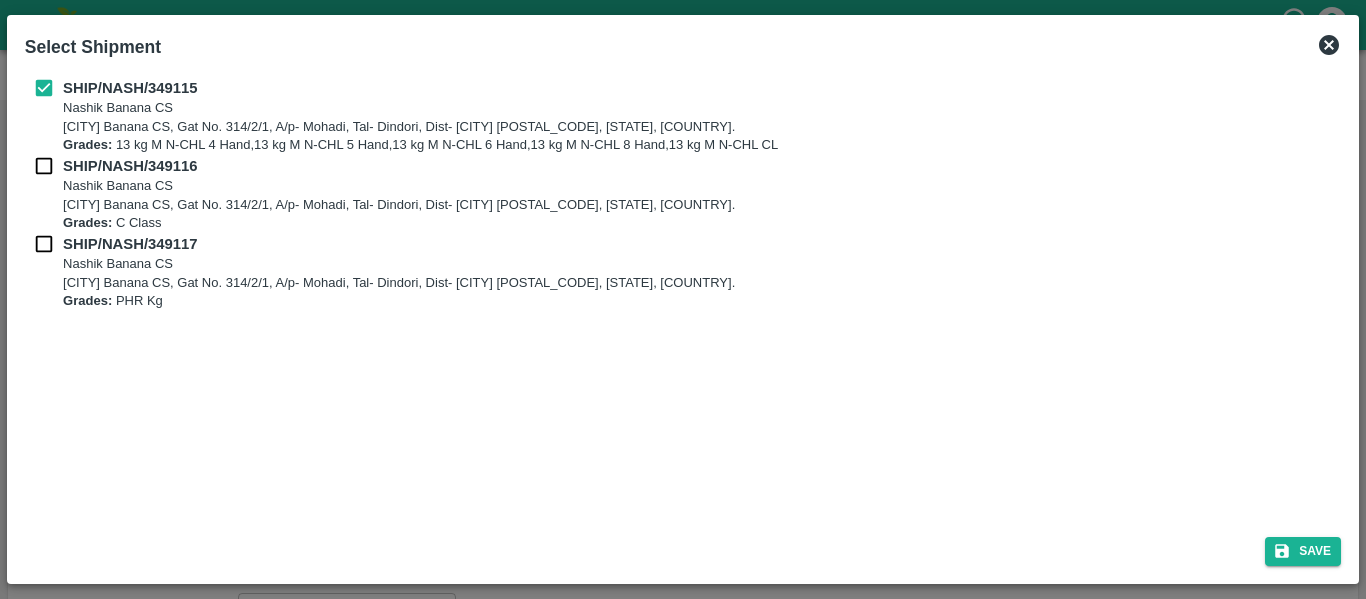 click at bounding box center (44, 166) 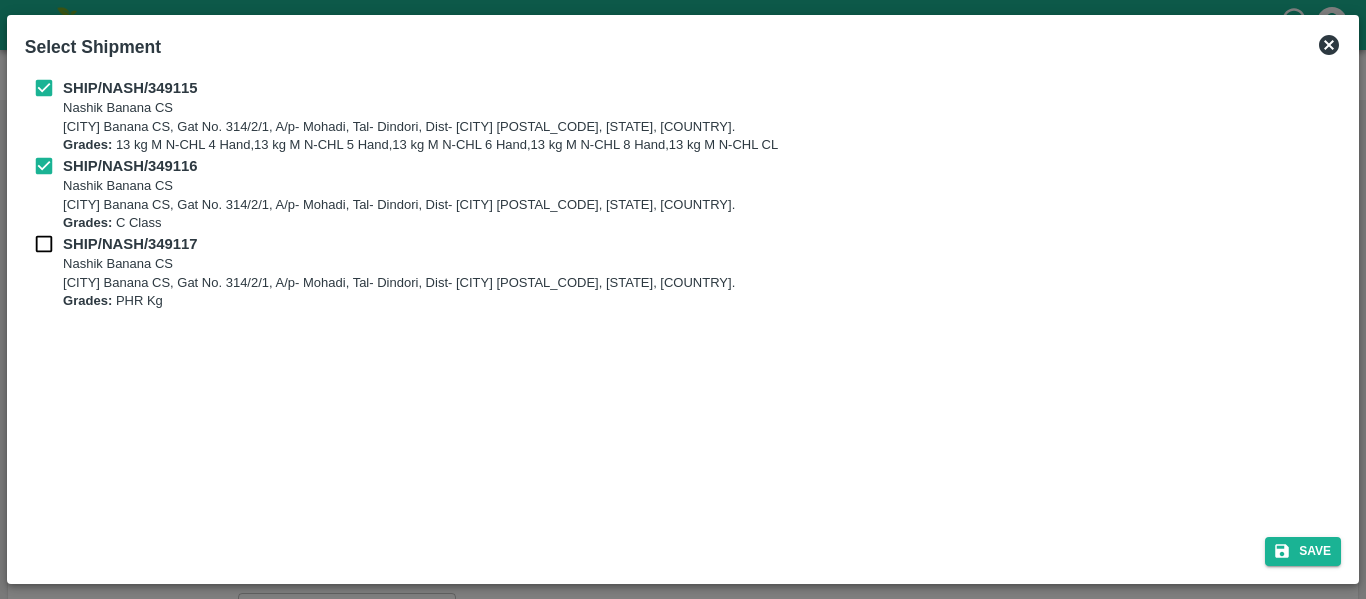 click at bounding box center [44, 244] 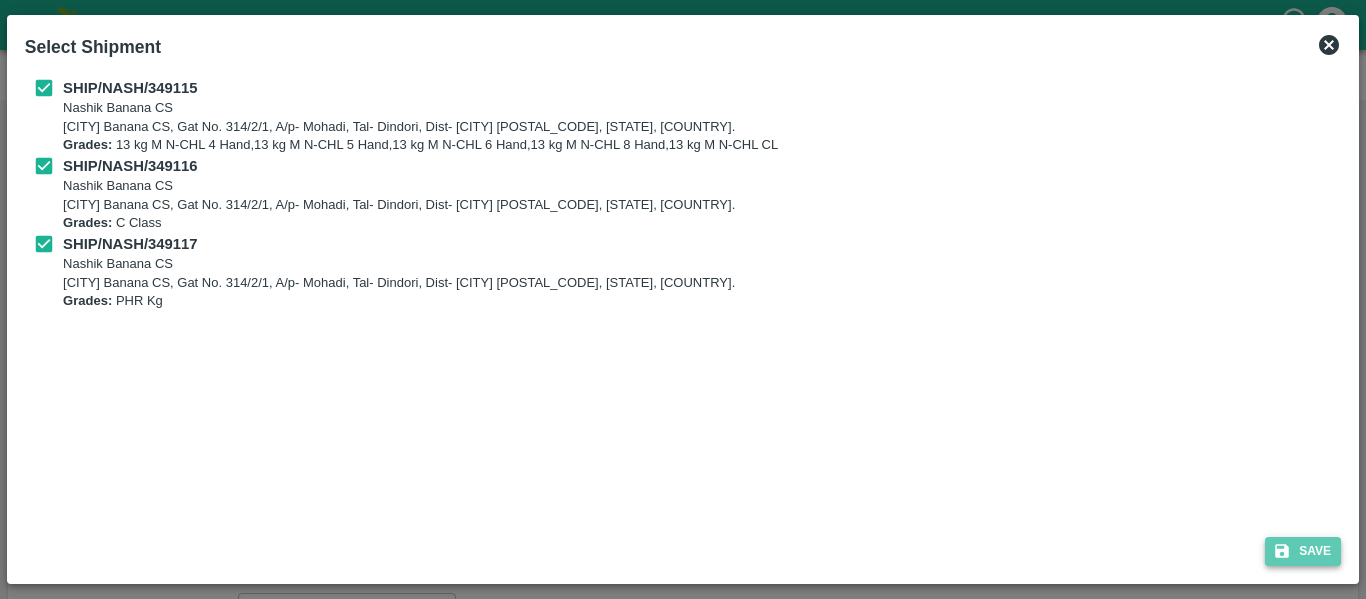 click on "Save" at bounding box center (1303, 551) 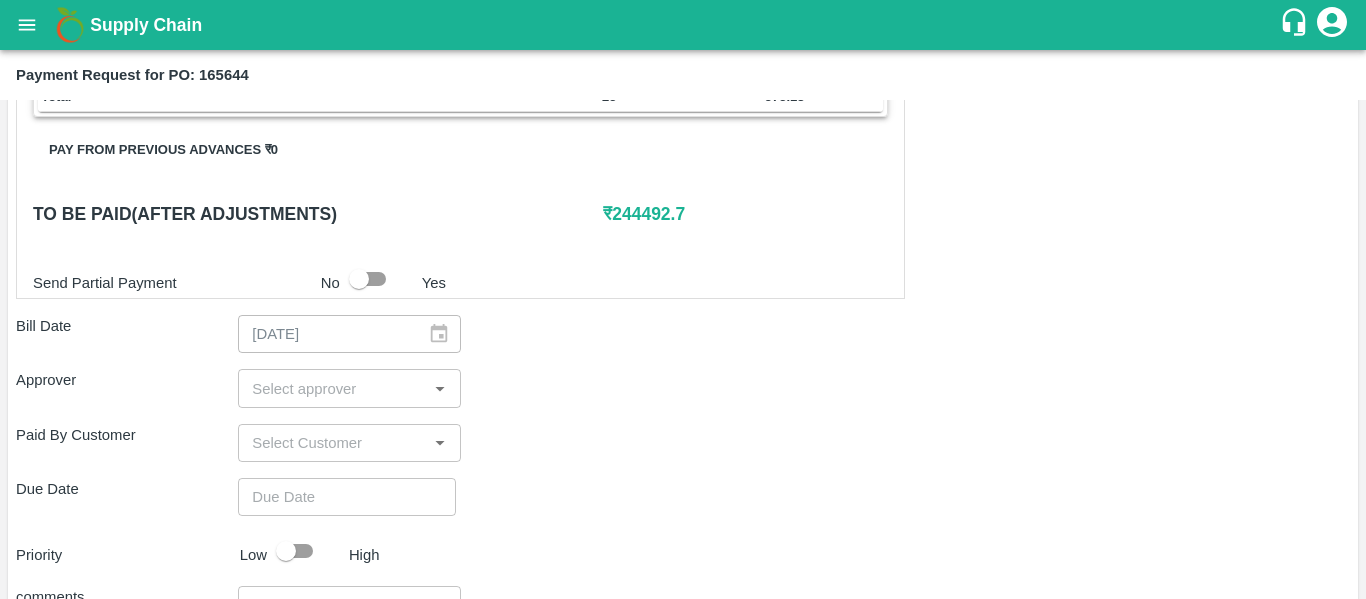 scroll, scrollTop: 926, scrollLeft: 0, axis: vertical 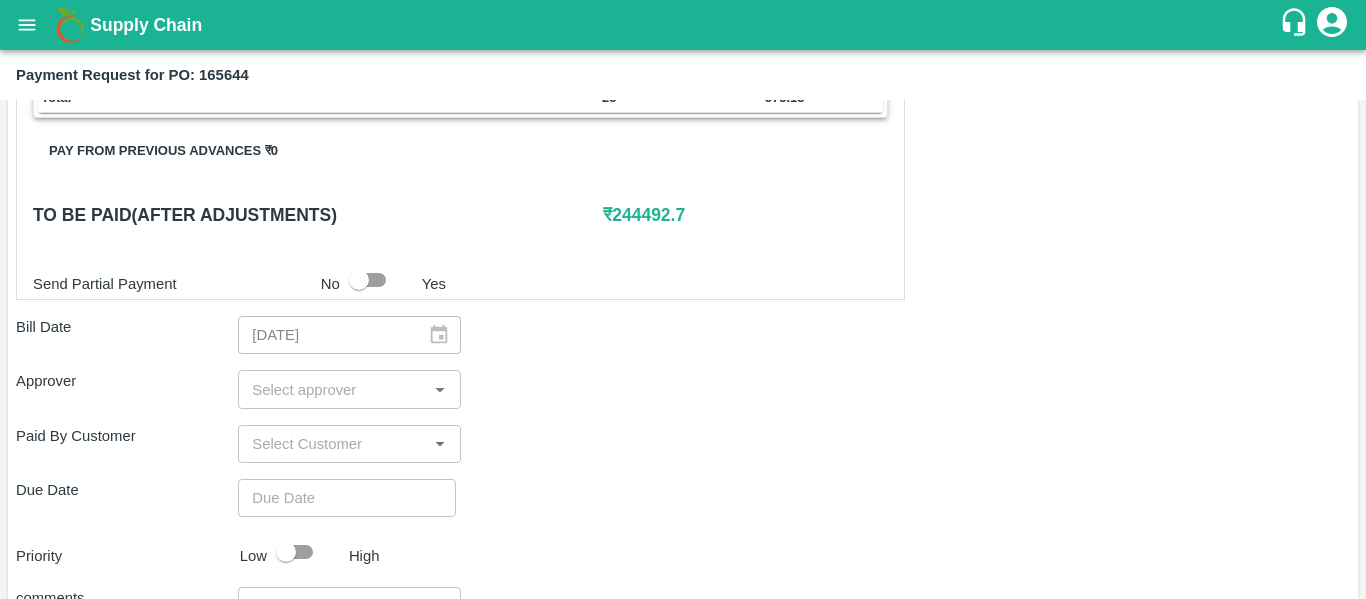 click at bounding box center (332, 389) 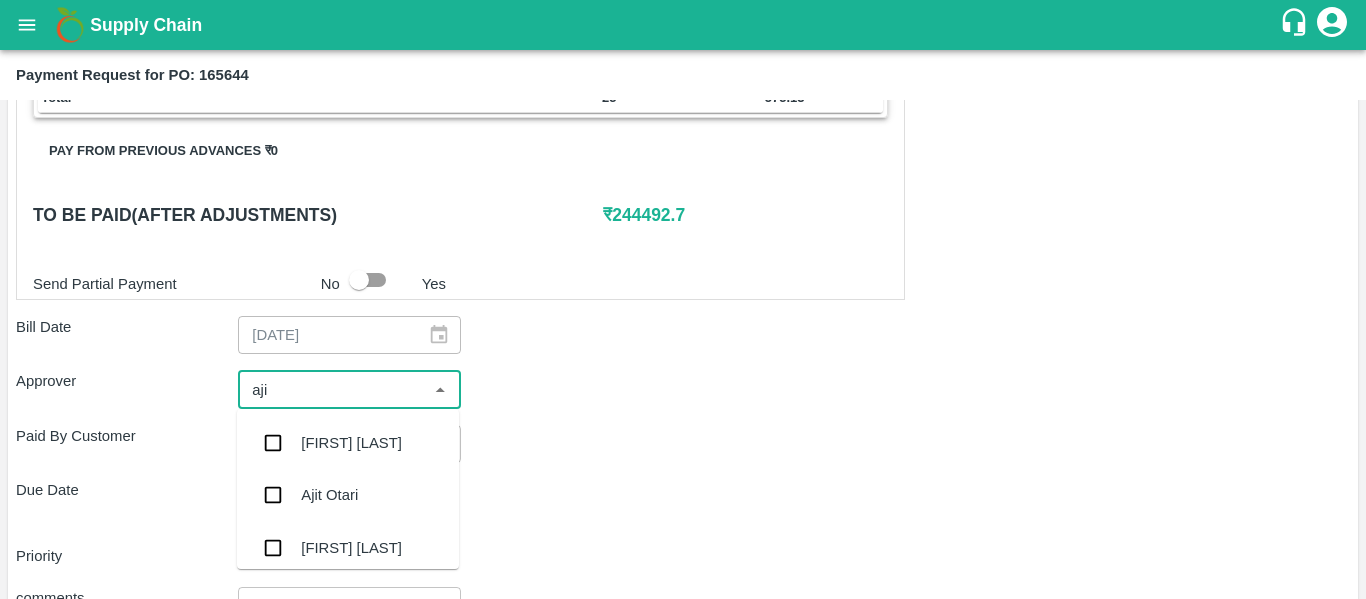 type on "ajit" 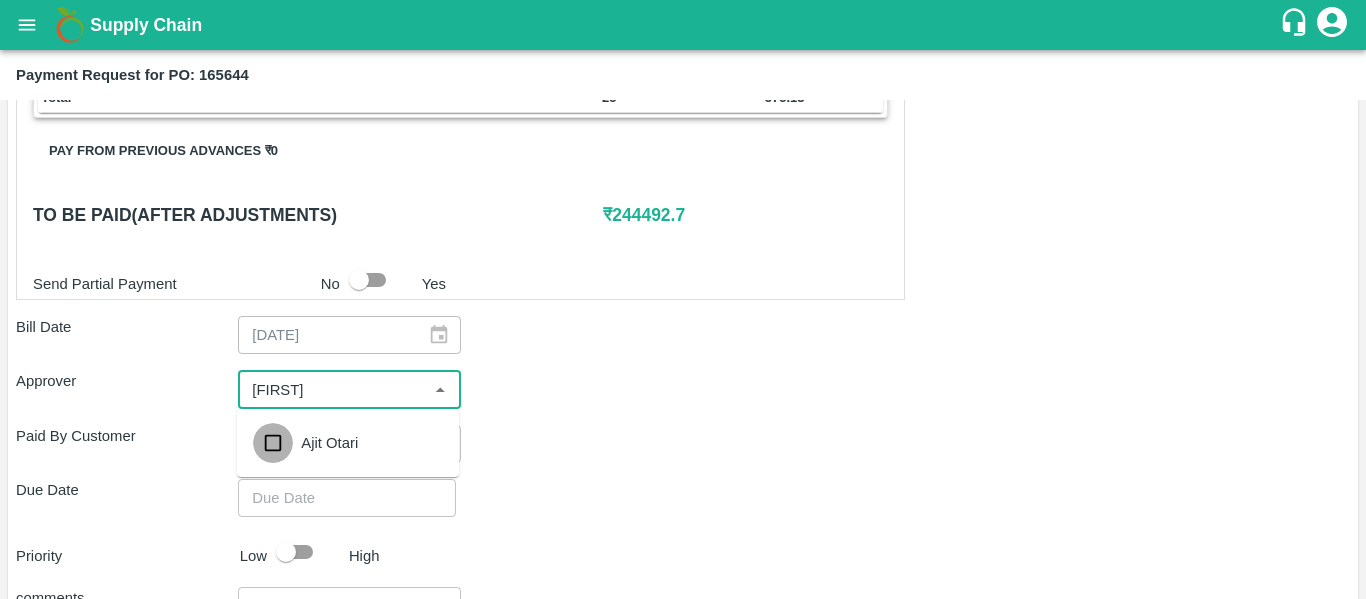 click at bounding box center (273, 443) 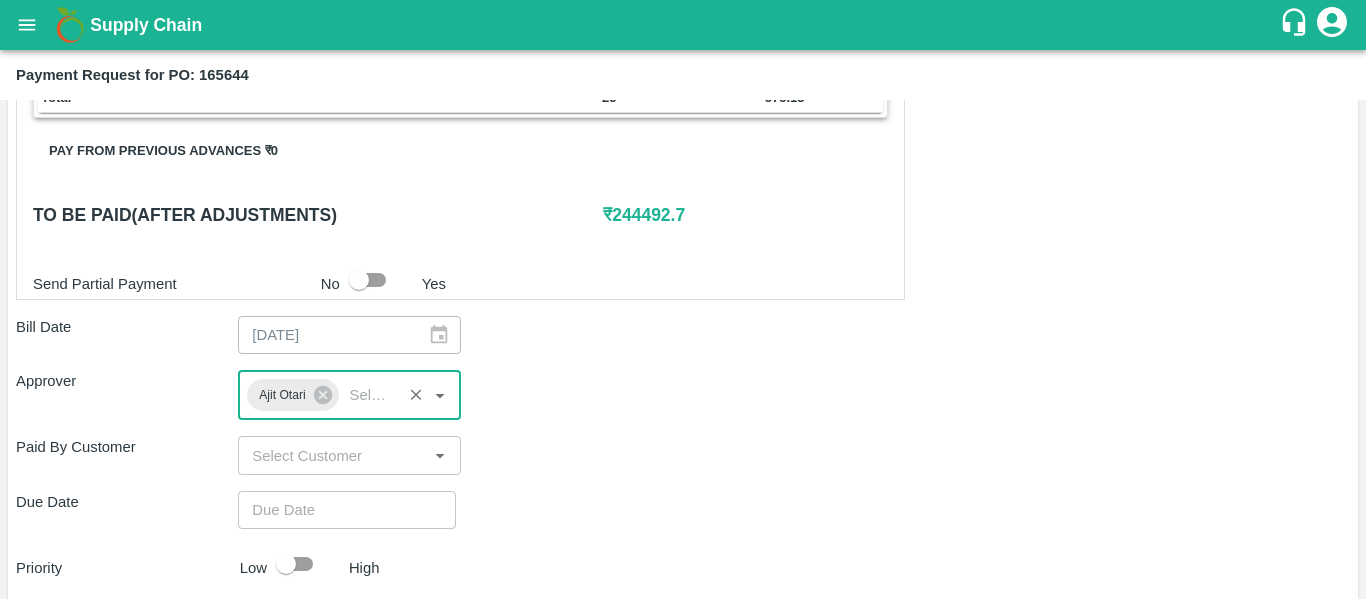 click at bounding box center [340, 510] 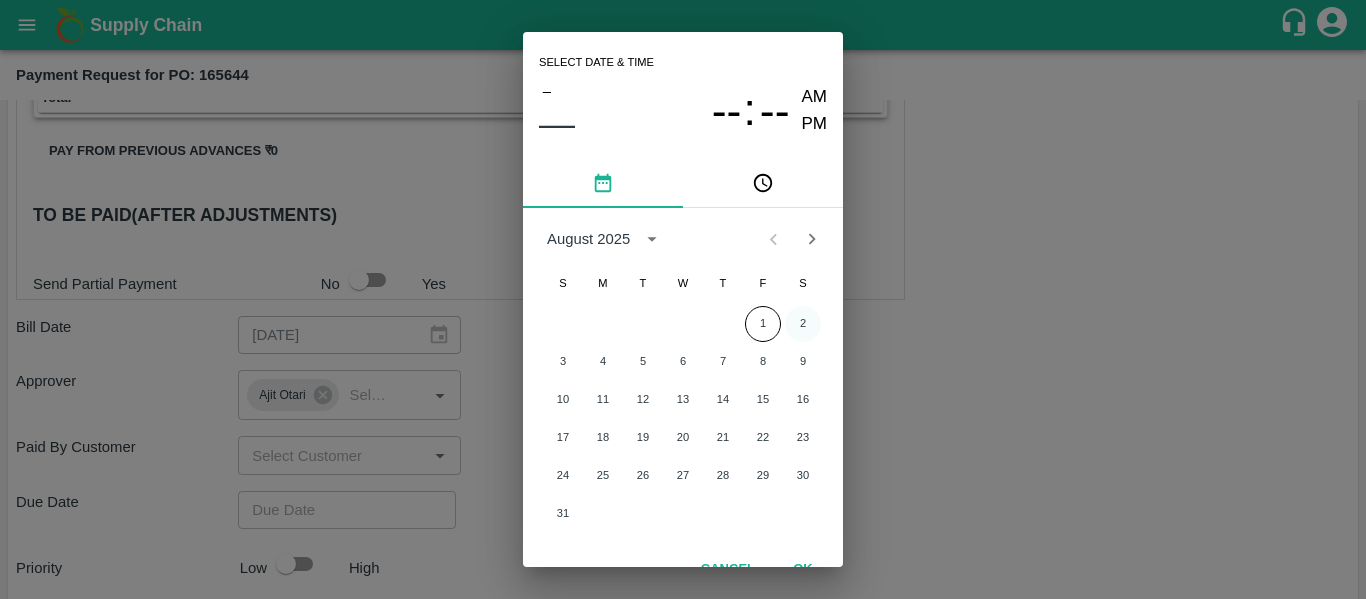 click on "2" at bounding box center [803, 324] 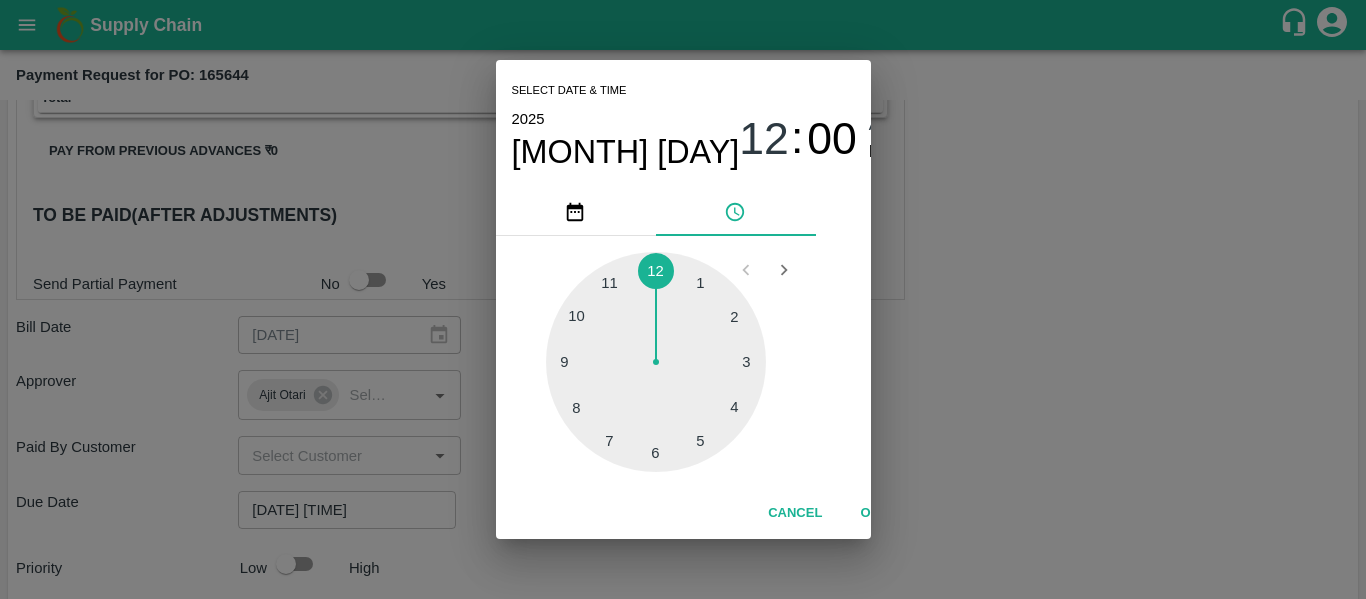 click on "Select date & time [YEAR] [MONTH] [DAY] [HOUR] : [MINUTE] [AMPM] [AMPM] [NUMBER] [NUMBER] [NUMBER] [NUMBER] [NUMBER] [NUMBER] [NUMBER] [NUMBER] [NUMBER] [NUMBER] [NUMBER] [NUMBER] Cancel OK" at bounding box center (683, 299) 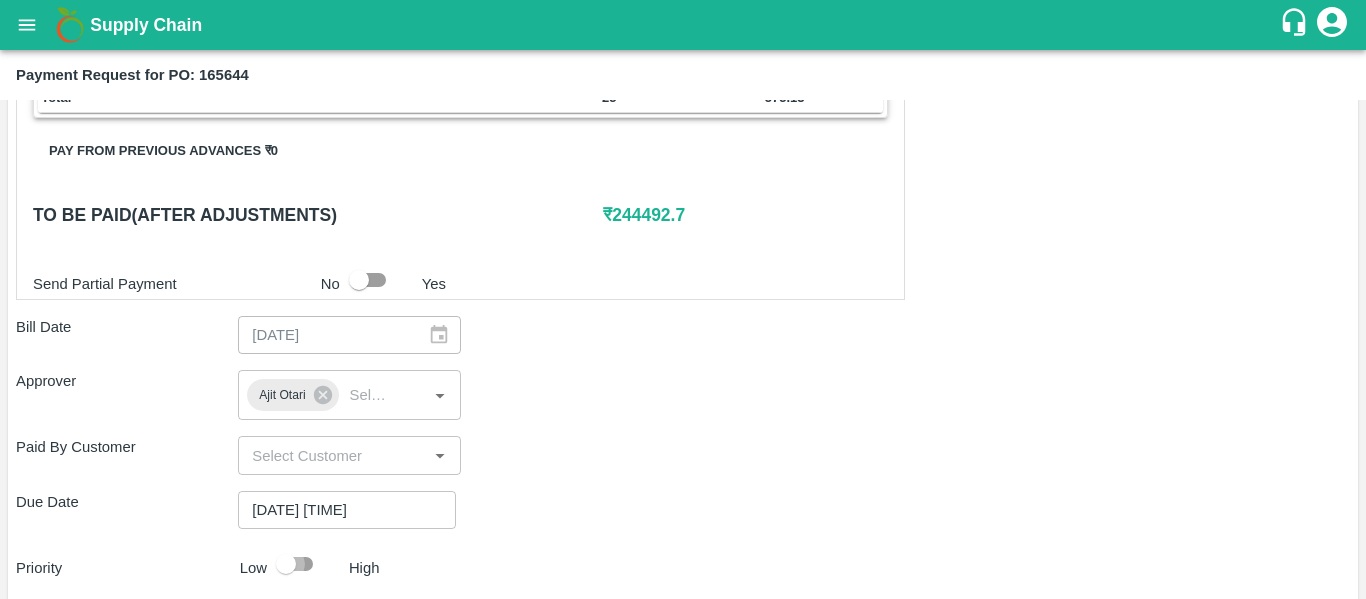 click at bounding box center (286, 564) 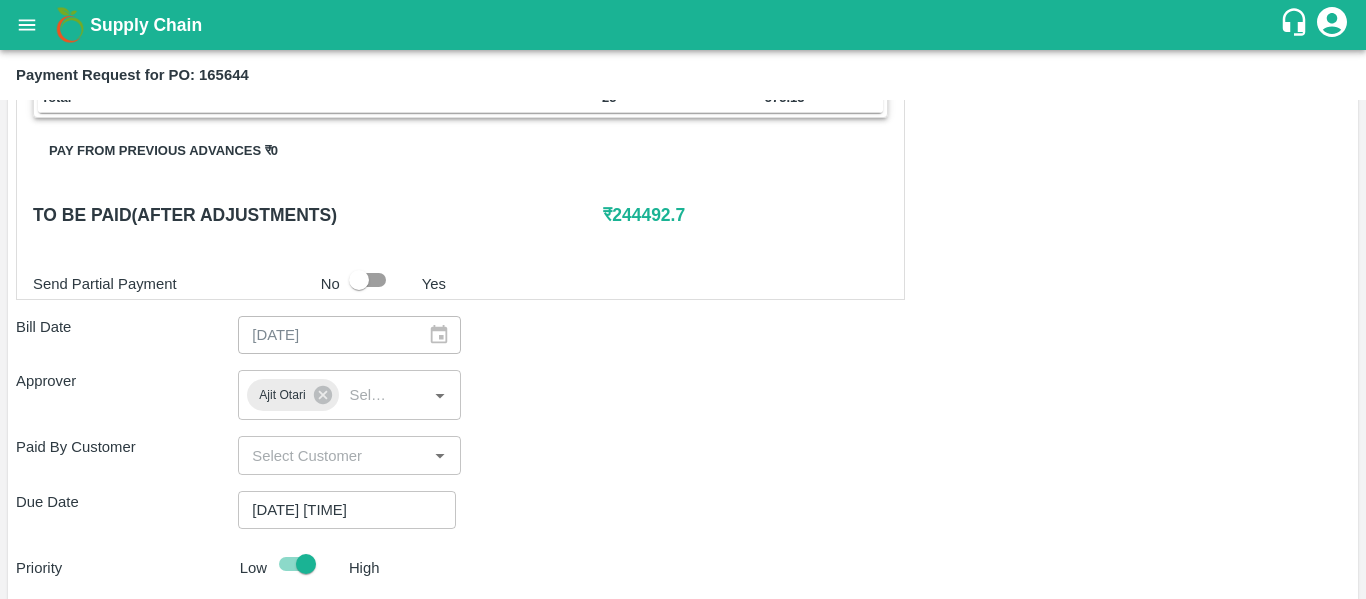 scroll, scrollTop: 1126, scrollLeft: 0, axis: vertical 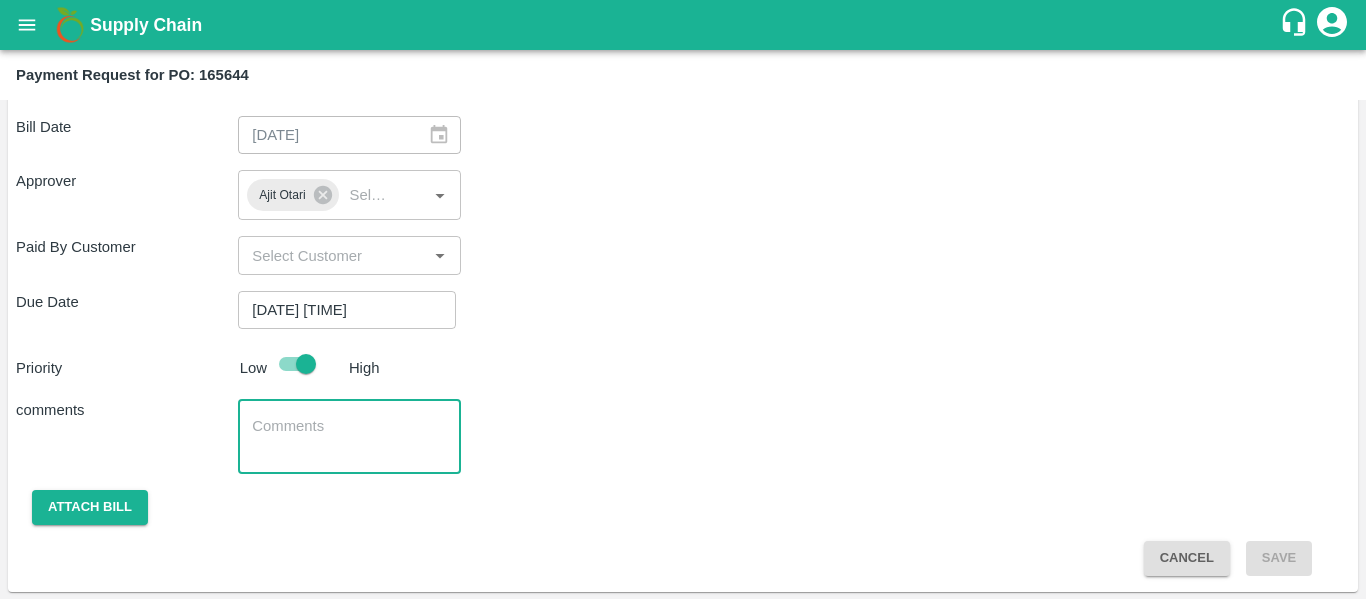 click at bounding box center [349, 437] 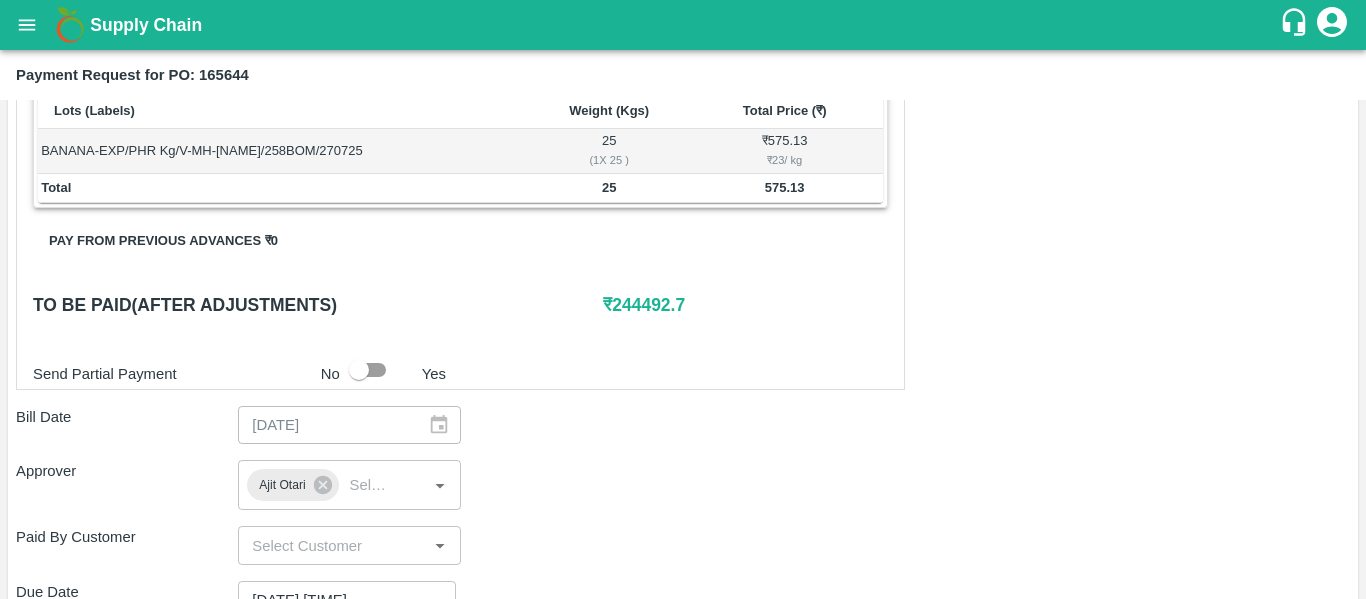 scroll, scrollTop: 825, scrollLeft: 0, axis: vertical 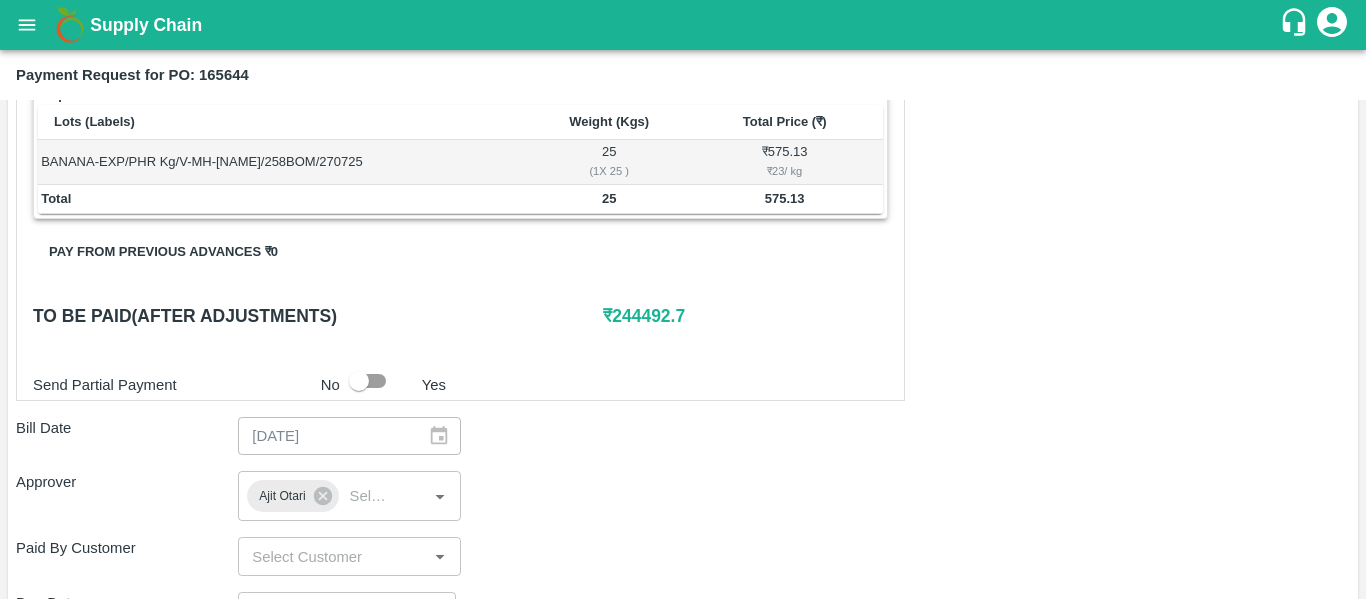 type on "Fruit Bill" 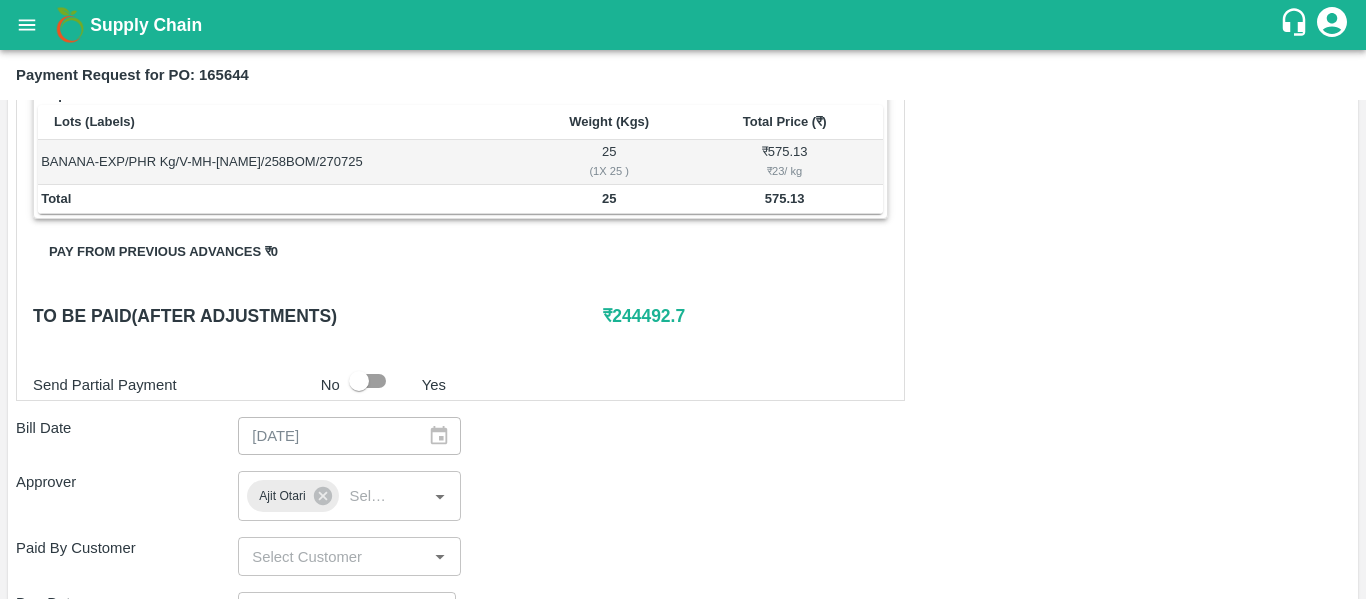 scroll, scrollTop: 1127, scrollLeft: 0, axis: vertical 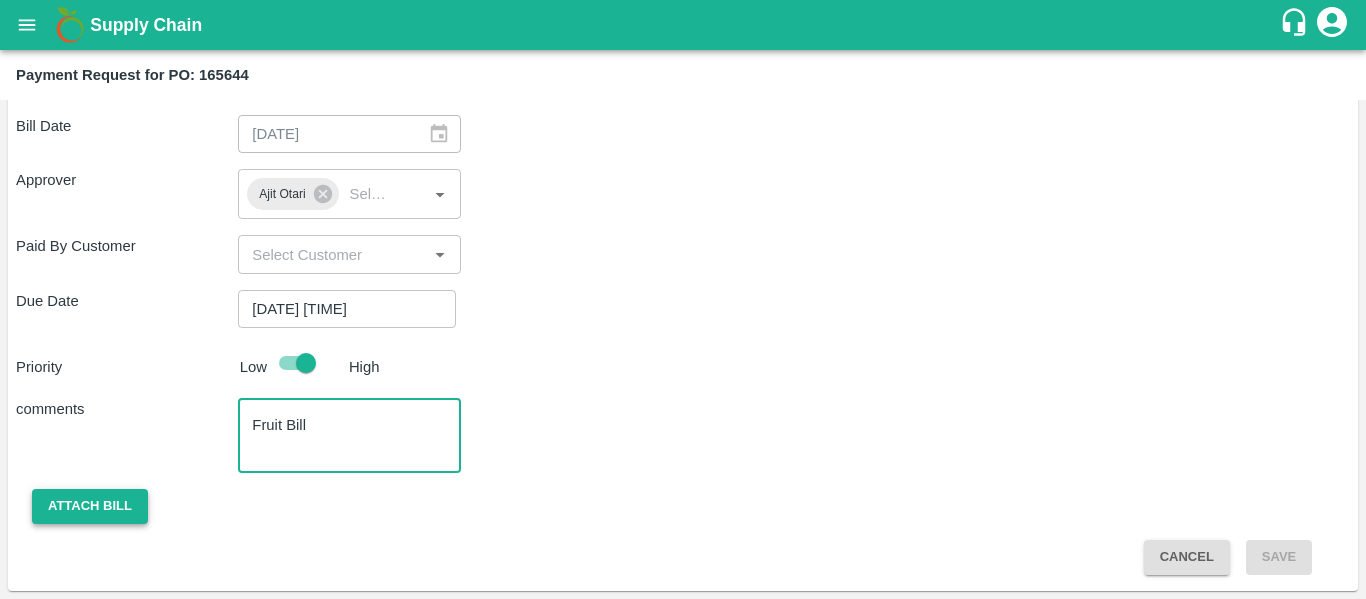 click on "Attach bill" at bounding box center (90, 506) 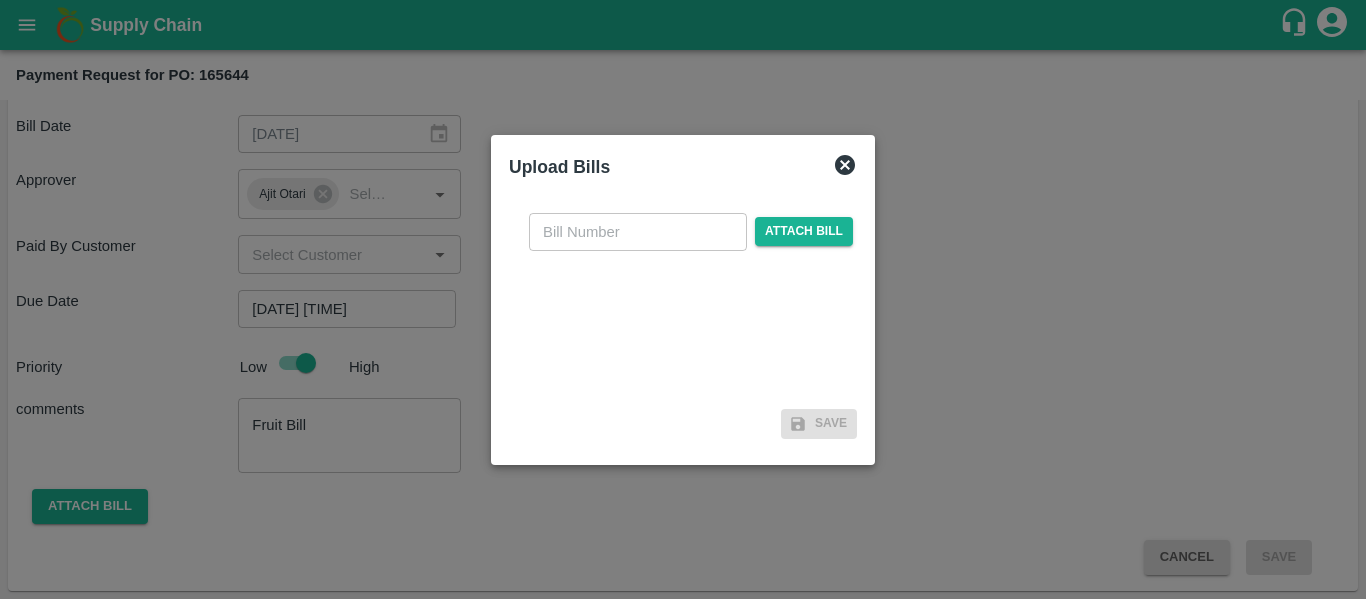 click at bounding box center (638, 232) 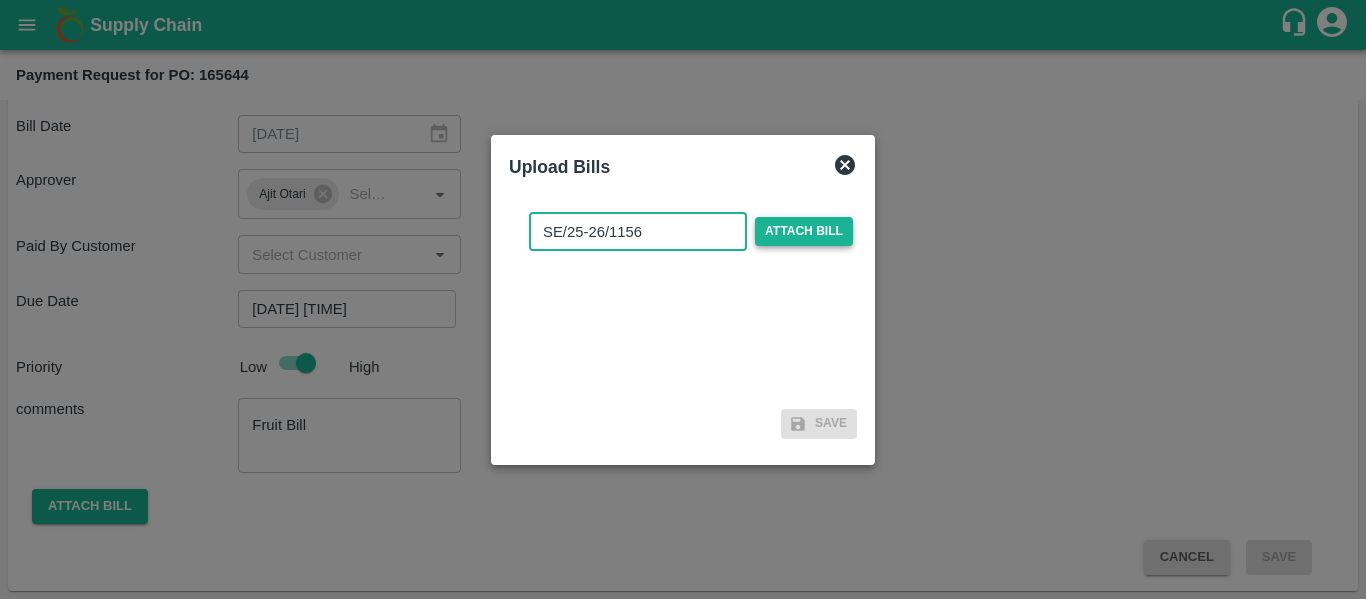 type on "SE/25-26/1156" 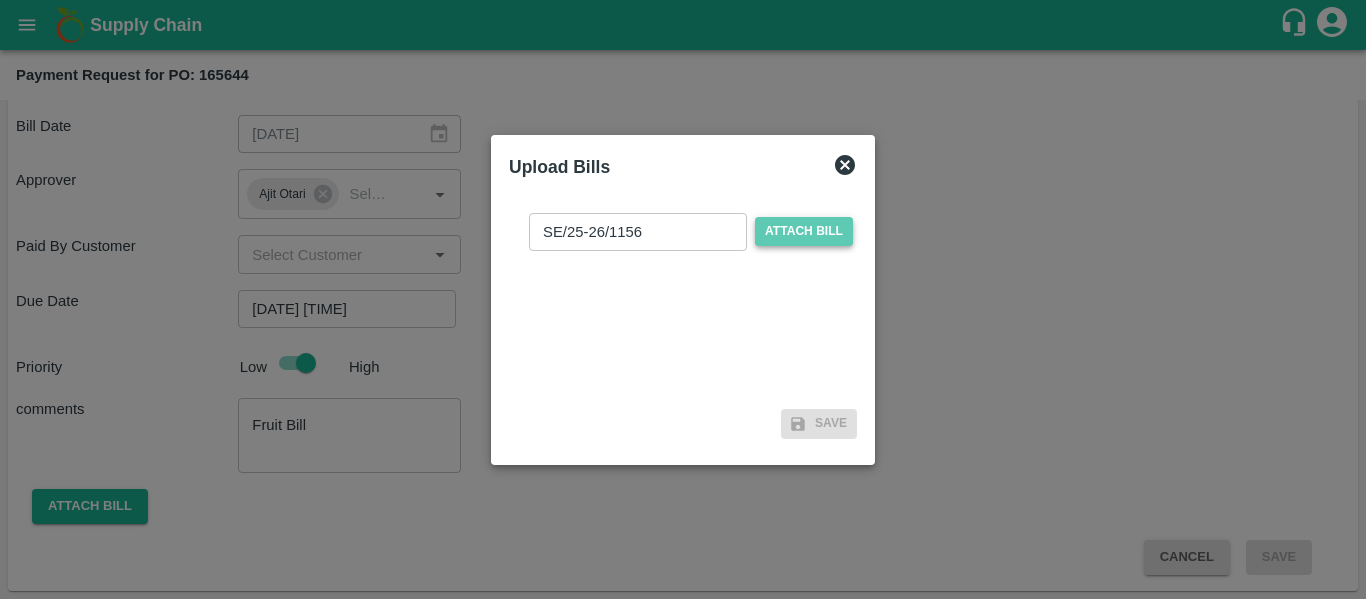click on "Attach bill" at bounding box center [804, 231] 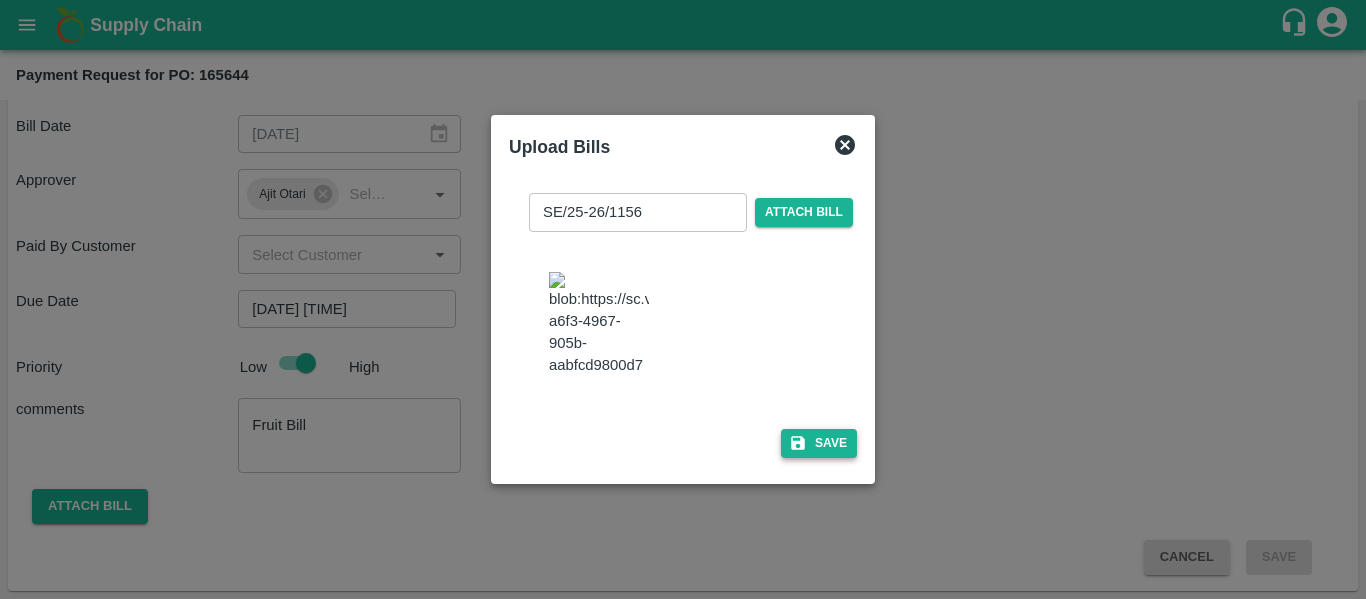click on "Save" at bounding box center [819, 443] 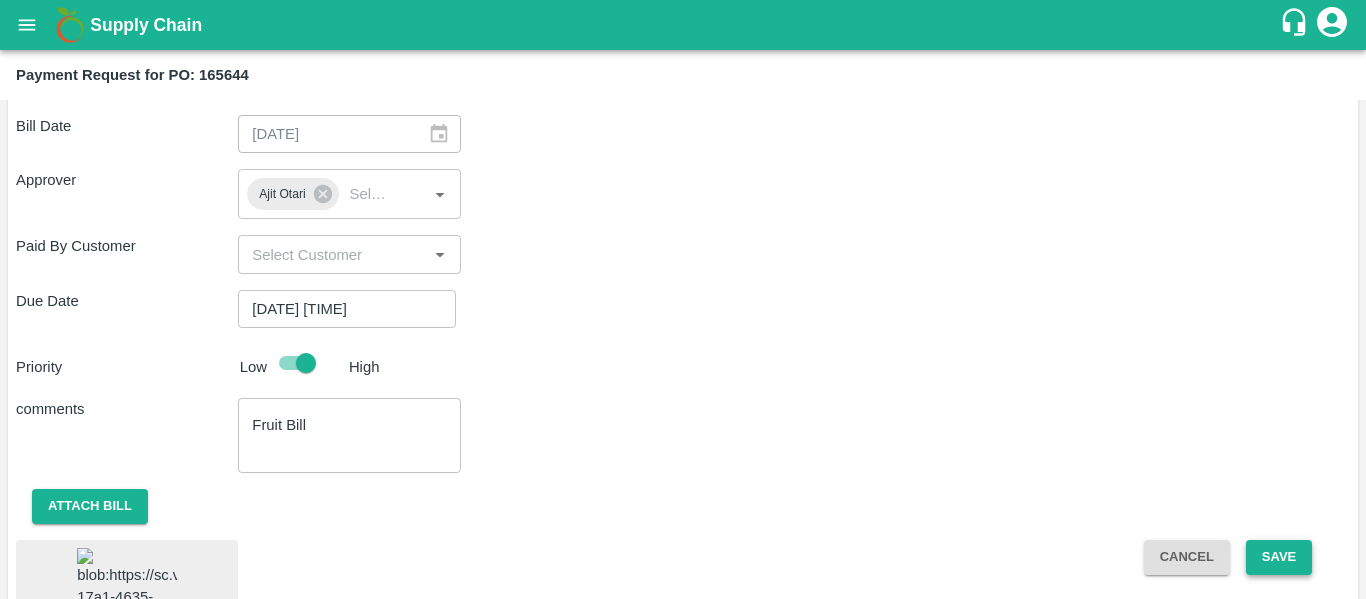 click on "Save" at bounding box center (1279, 557) 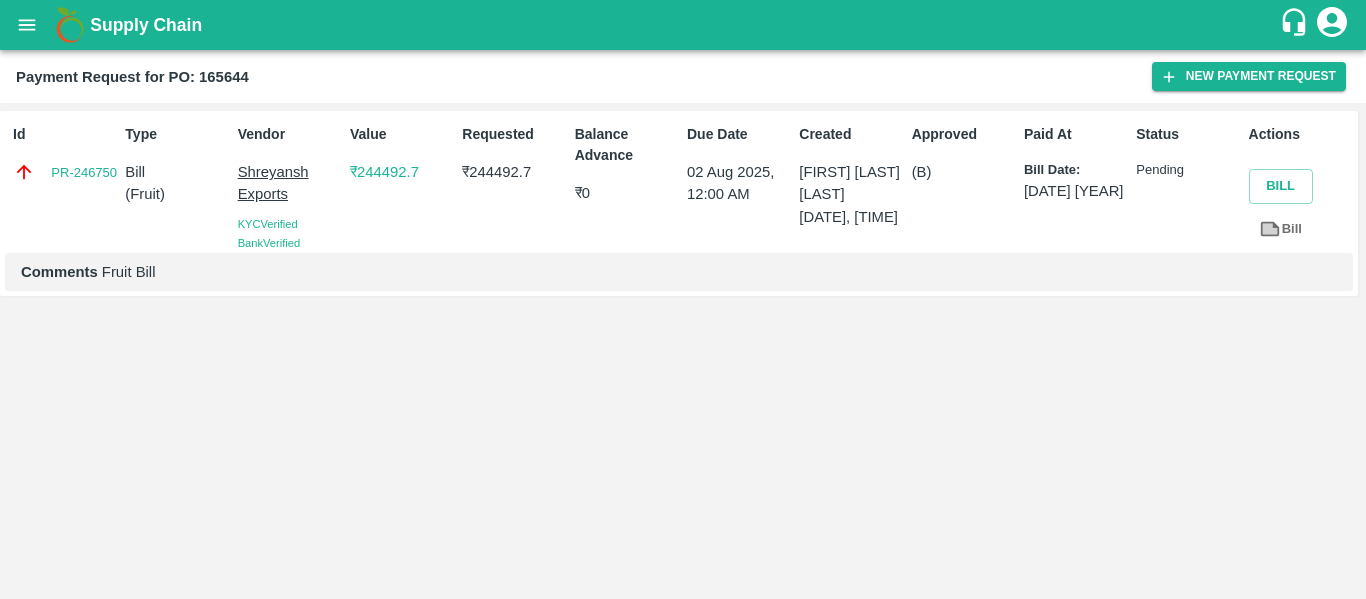 click 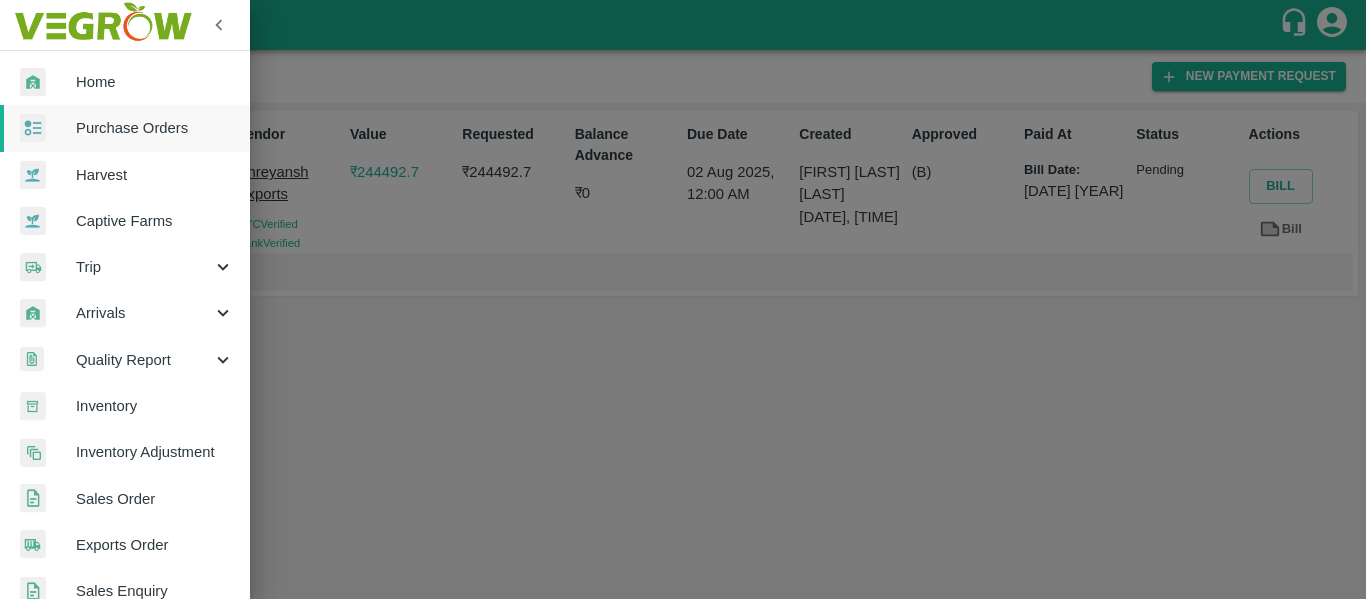 click on "Purchase Orders" at bounding box center (155, 128) 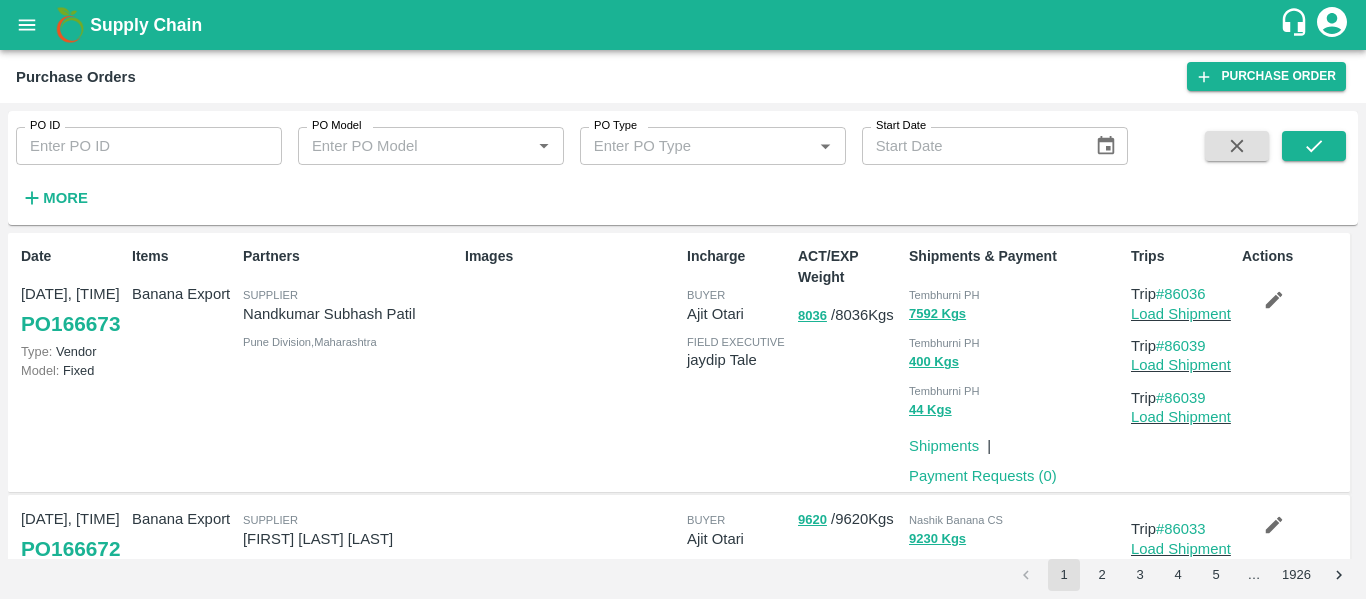 click on "PO ID" at bounding box center [149, 146] 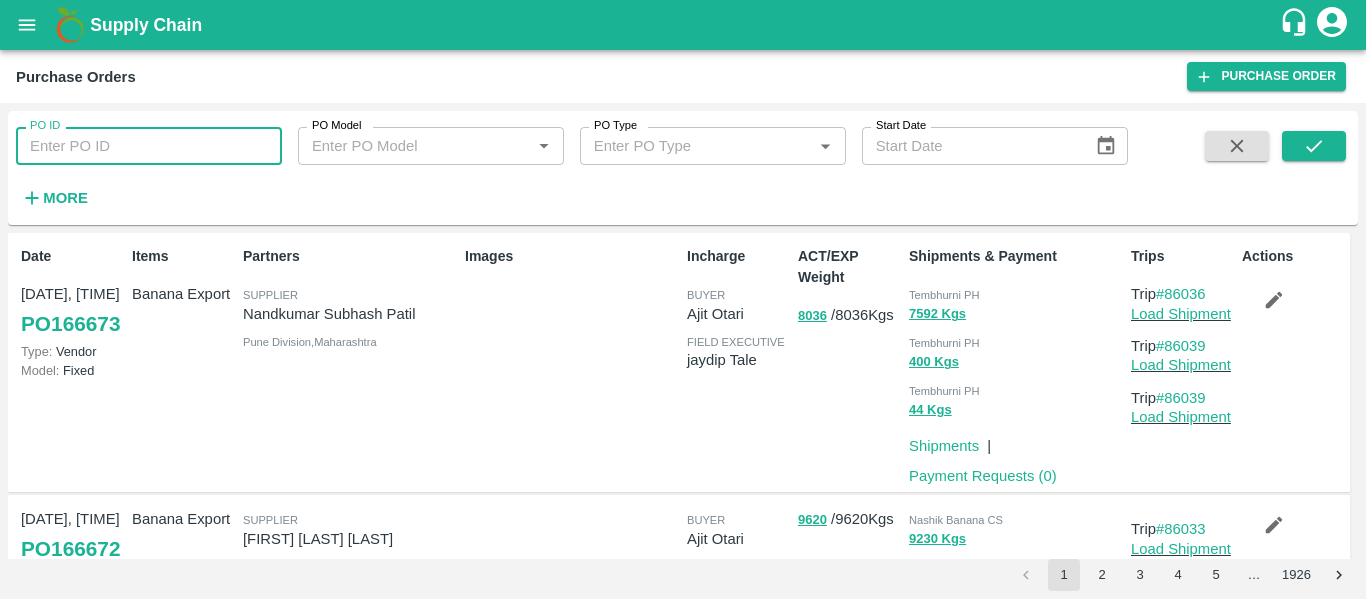 paste on "165684" 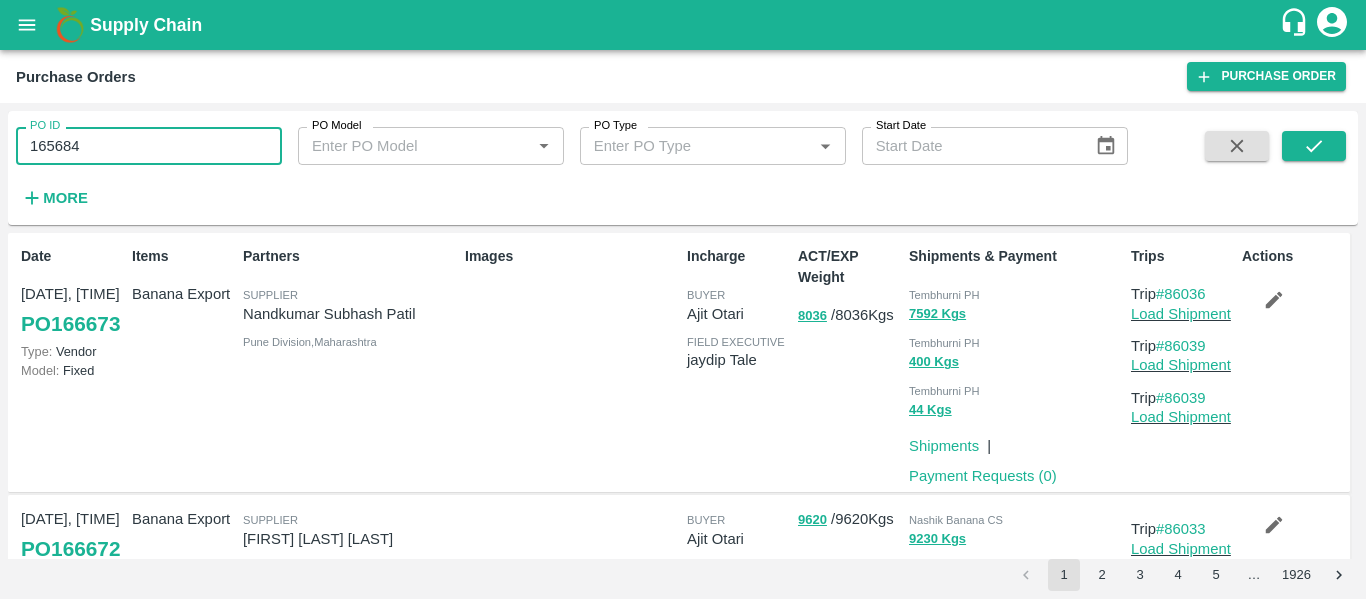type on "165684" 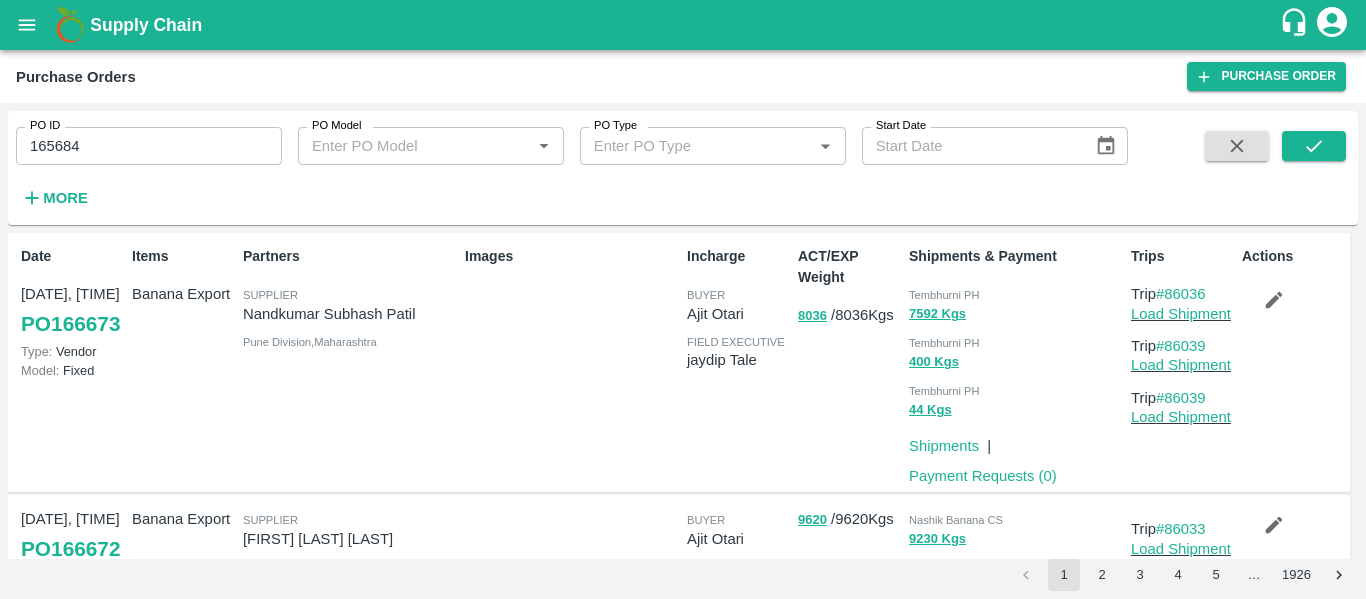 click at bounding box center (1314, 172) 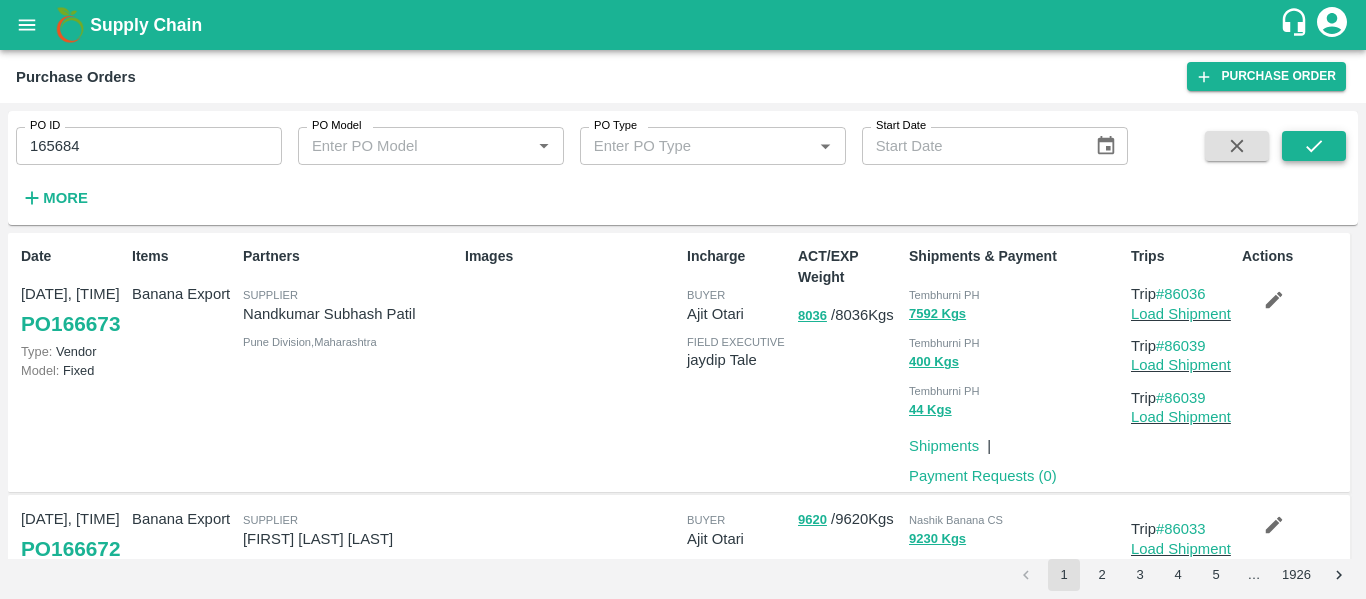 click at bounding box center [1314, 146] 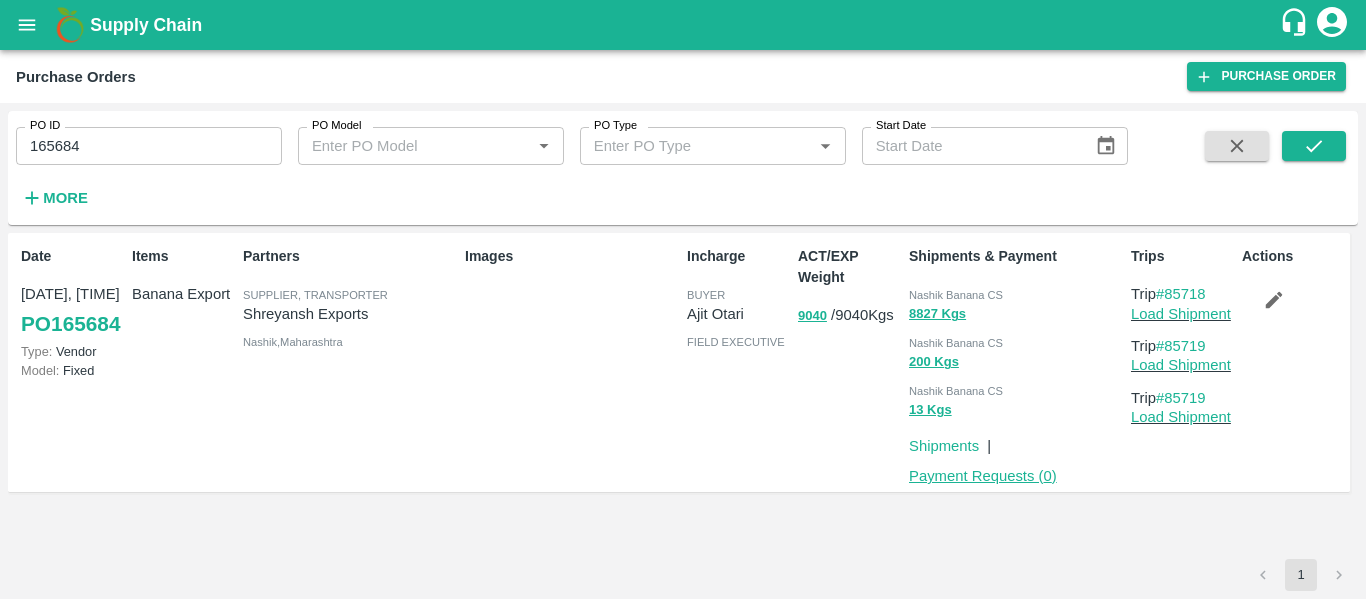 click on "Payment Requests ( 0 )" at bounding box center (983, 476) 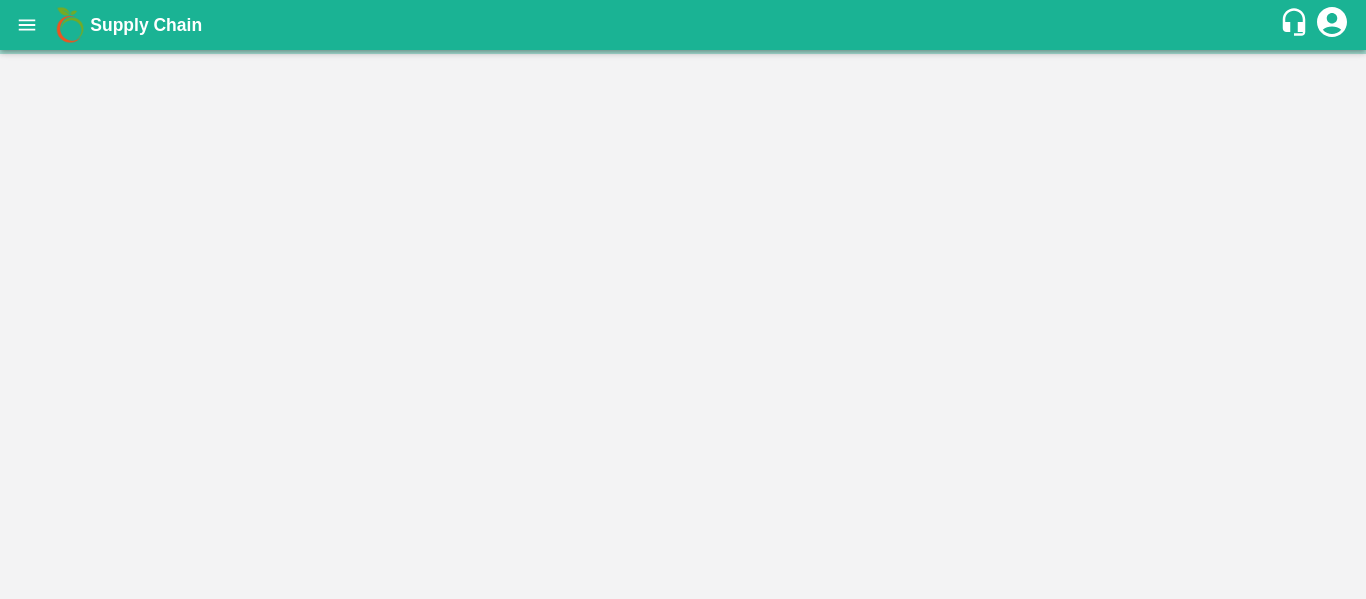 scroll, scrollTop: 0, scrollLeft: 0, axis: both 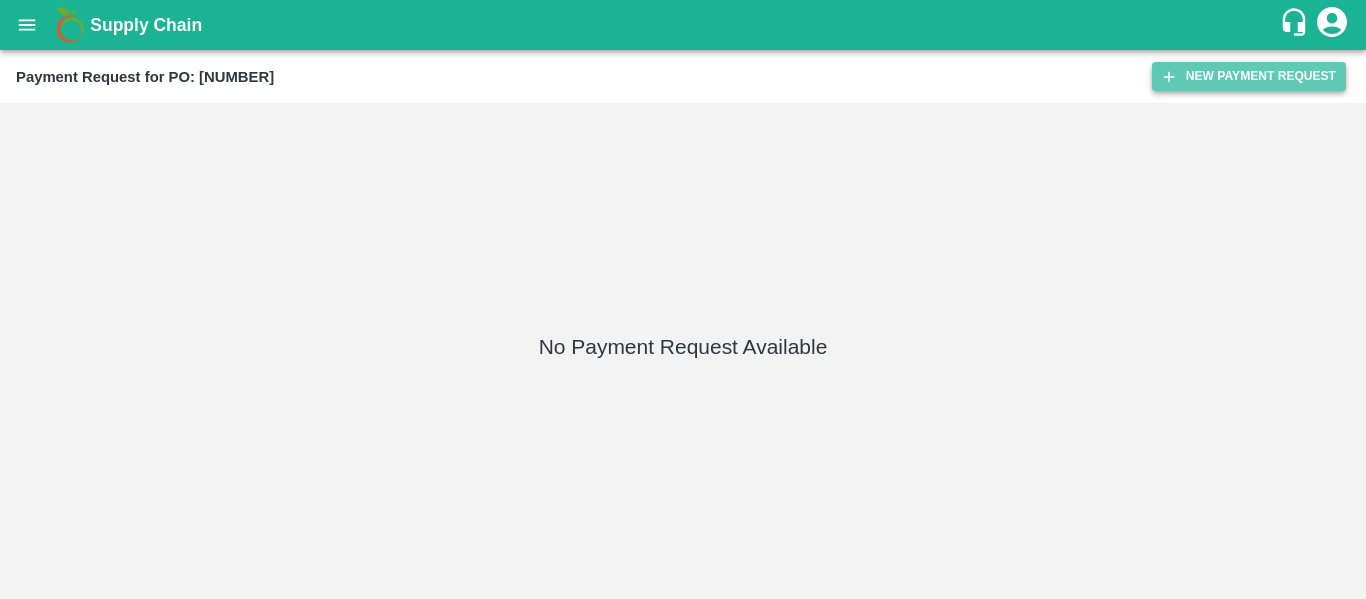 click on "New Payment Request" at bounding box center (1249, 76) 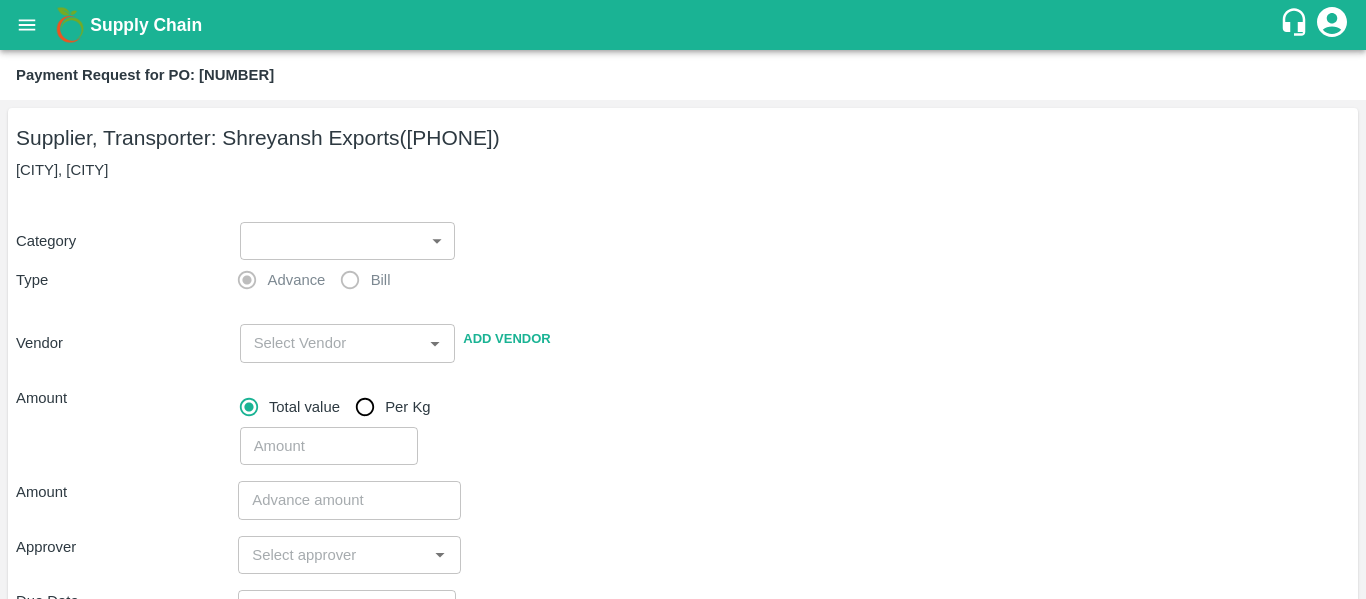 click on "Supply Chain Payment Request for PO: 165684 Supplier, Transporter:    Shreyansh Exports  (91584 65669) Nashik, Nashik Category ​ ​ Type Advance Bill Vendor ​ Add Vendor Amount Total value Per Kg ​ Amount ​ Approver ​ Due Date ​  Priority  Low  High Comment x ​ Attach bill Cancel Save Tembhurni PH Nashik CC Shahada Banana Export PH Savda Banana Export PH Nashik Banana CS Nikhil Subhash Mangvade Logout" at bounding box center (683, 299) 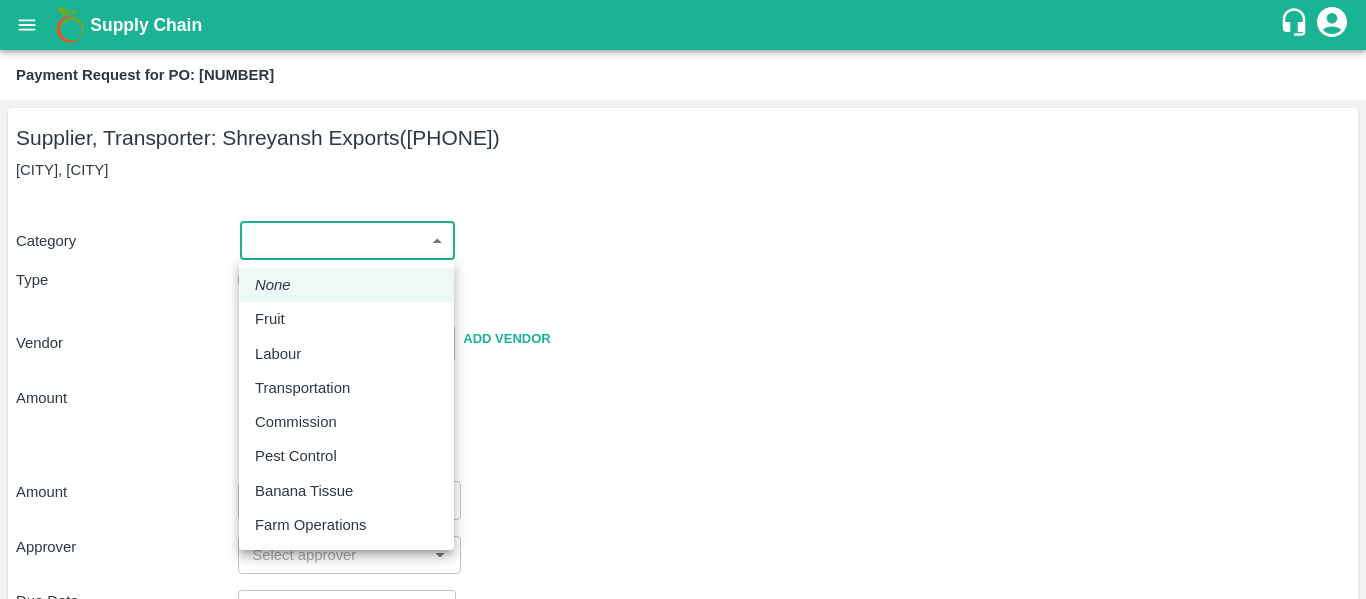 click on "Fruit" at bounding box center [346, 319] 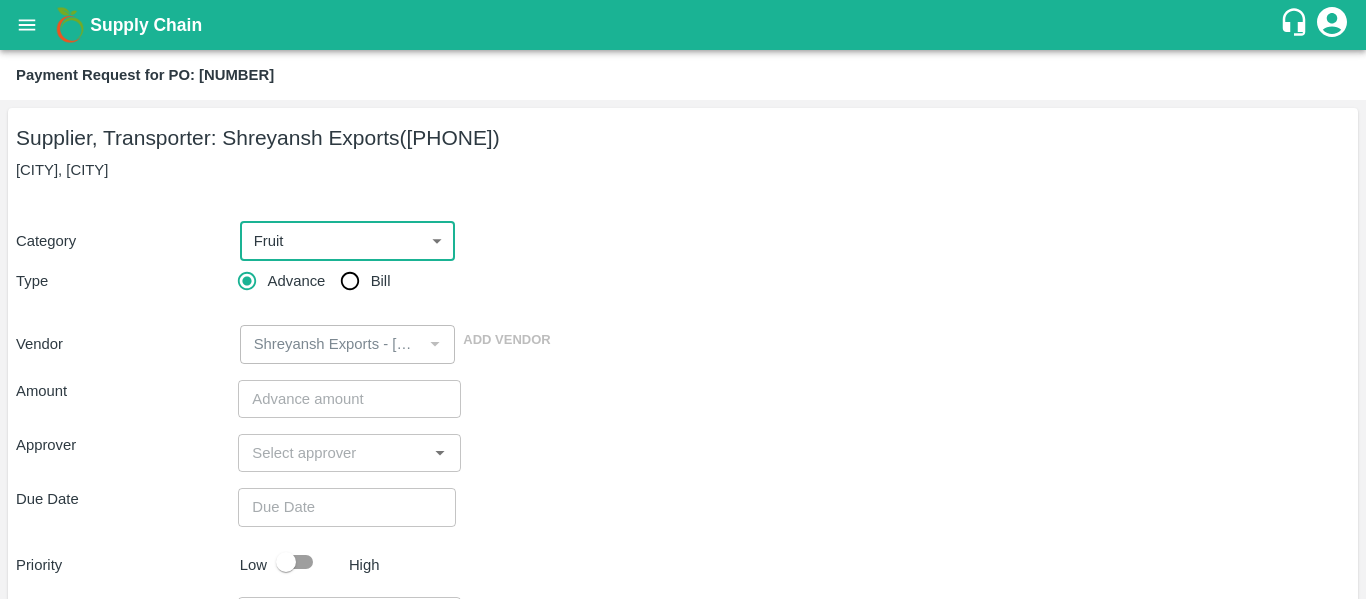 click on "Bill" at bounding box center (350, 281) 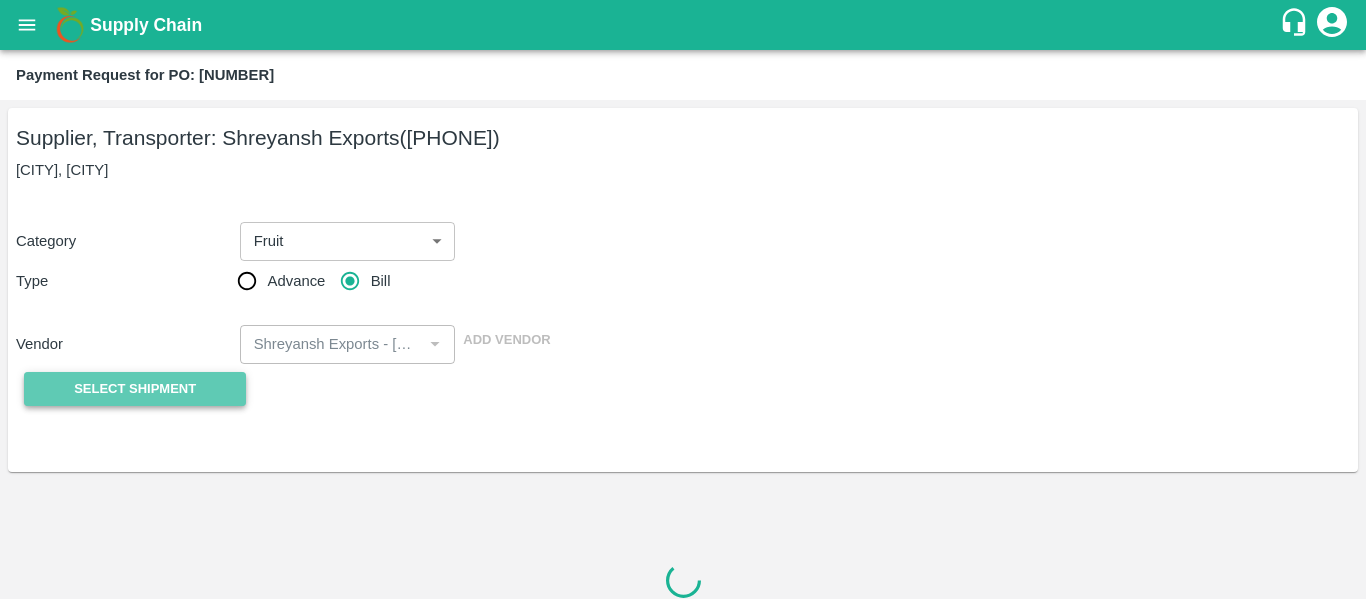 click on "Select Shipment" at bounding box center [135, 389] 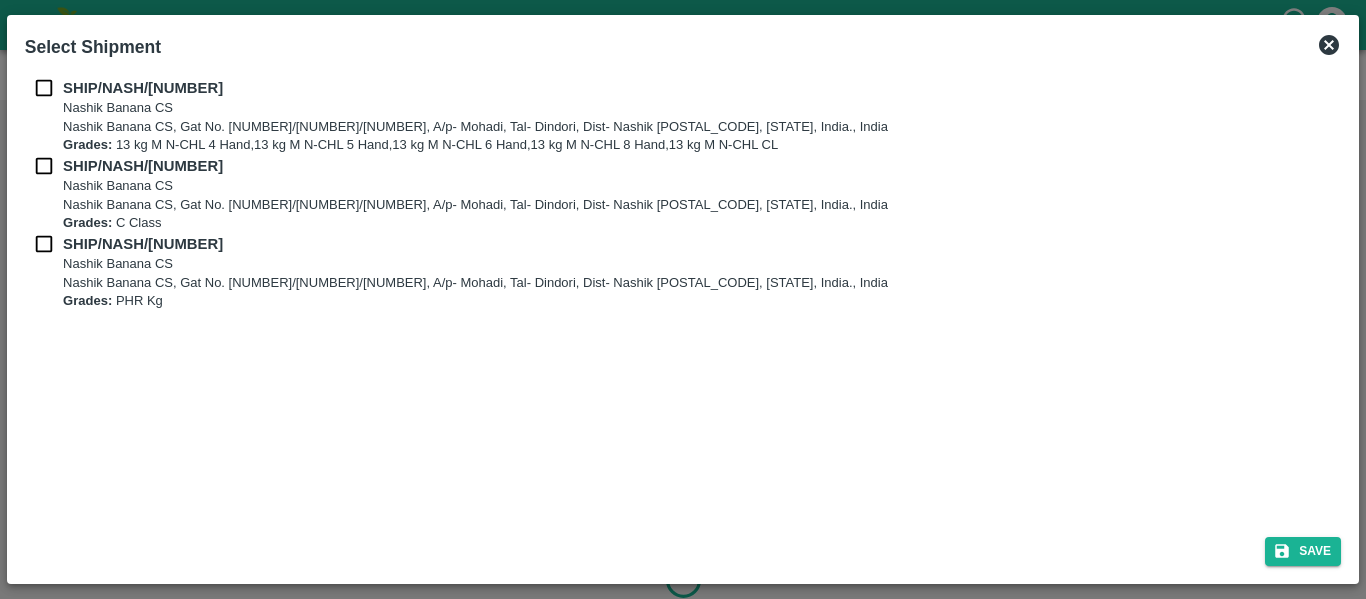 click on "SHIP/NASH/349190 Nashik Banana CS  Nashik Banana CS, Gat No. 314/2/1, A/p- Mohadi, Tal- Dindori, Dist- Nashik 422207, Maharashtra, India., India Grades:   13 kg M N-CHL 4 Hand,13 kg M N-CHL 5 Hand,13 kg M N-CHL 6 Hand,13 kg M N-CHL 8 Hand,13 kg M N-CHL CL SHIP/NASH/349191 Nashik Banana CS  Nashik Banana CS, Gat No. 314/2/1, A/p- Mohadi, Tal- Dindori, Dist- Nashik 422207, Maharashtra, India., India Grades:   C Class SHIP/NASH/349192 Nashik Banana CS  Nashik Banana CS, Gat No. 314/2/1, A/p- Mohadi, Tal- Dindori, Dist- Nashik 422207, Maharashtra, India., India Grades:   PHR Kg" at bounding box center (683, 295) 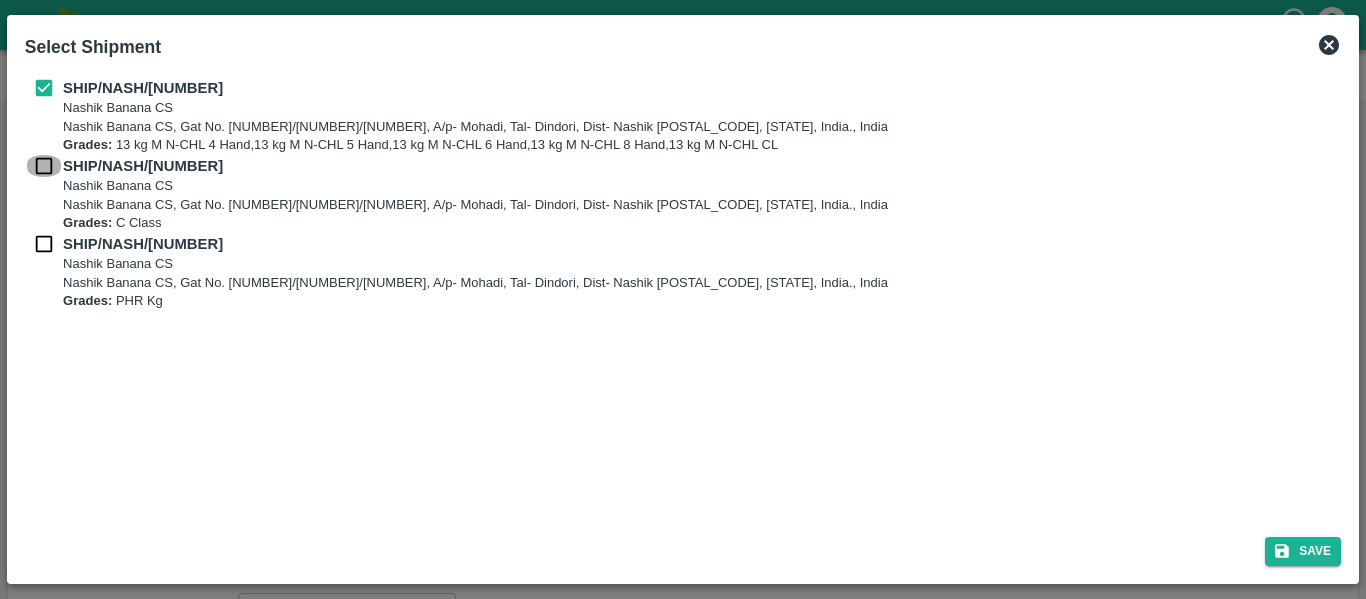 click at bounding box center [44, 166] 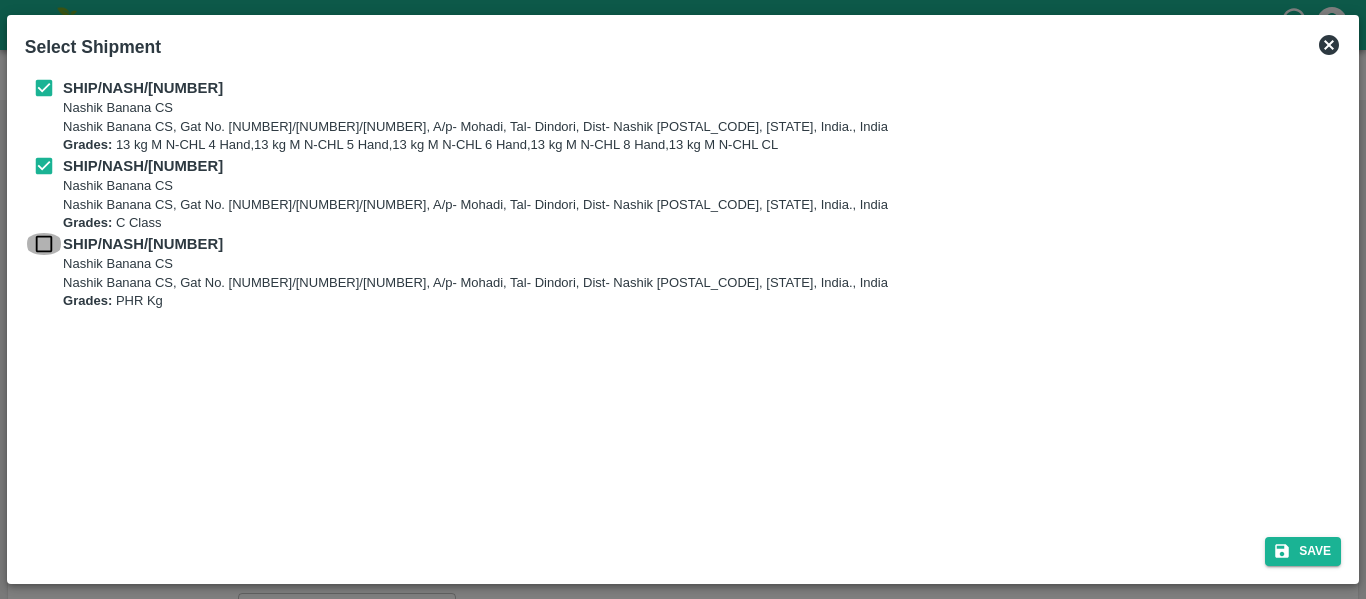 click at bounding box center [44, 244] 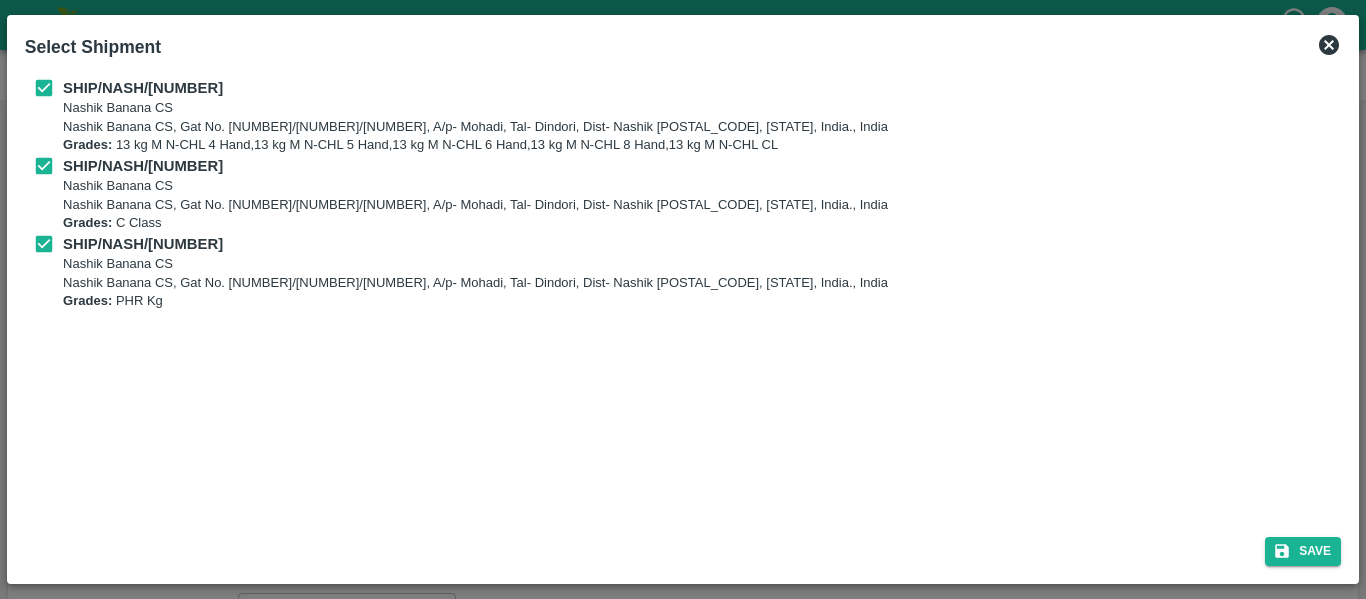 click on "Save" at bounding box center (683, 547) 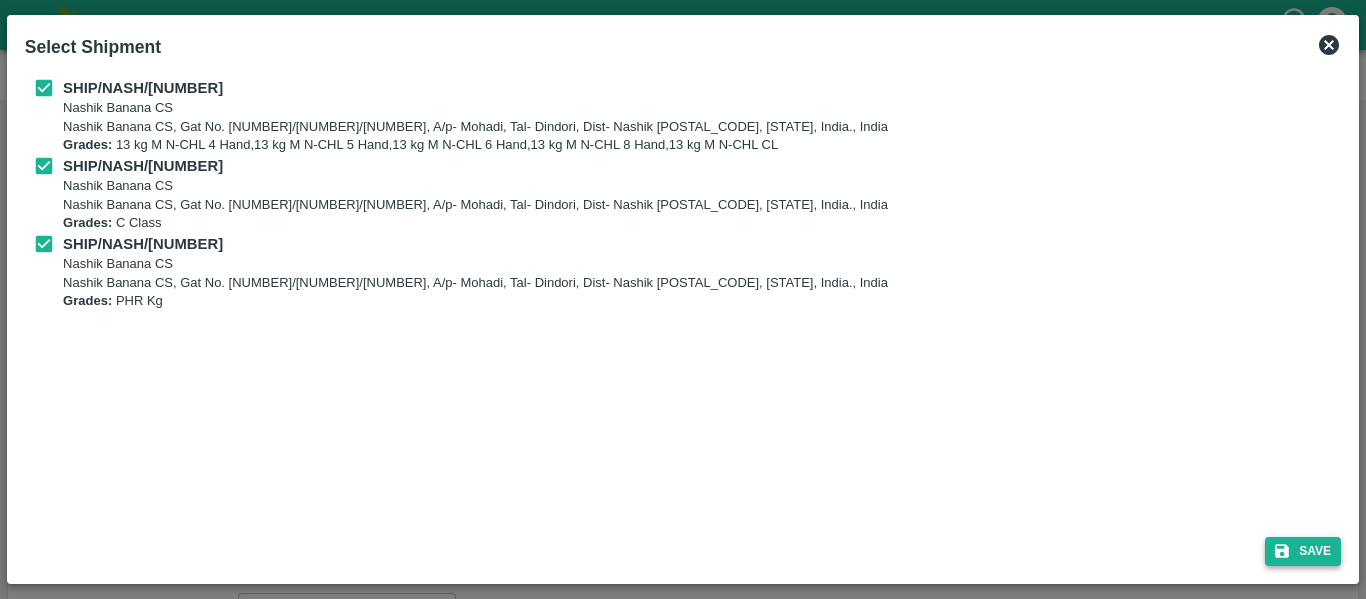 click on "Save" at bounding box center (1303, 551) 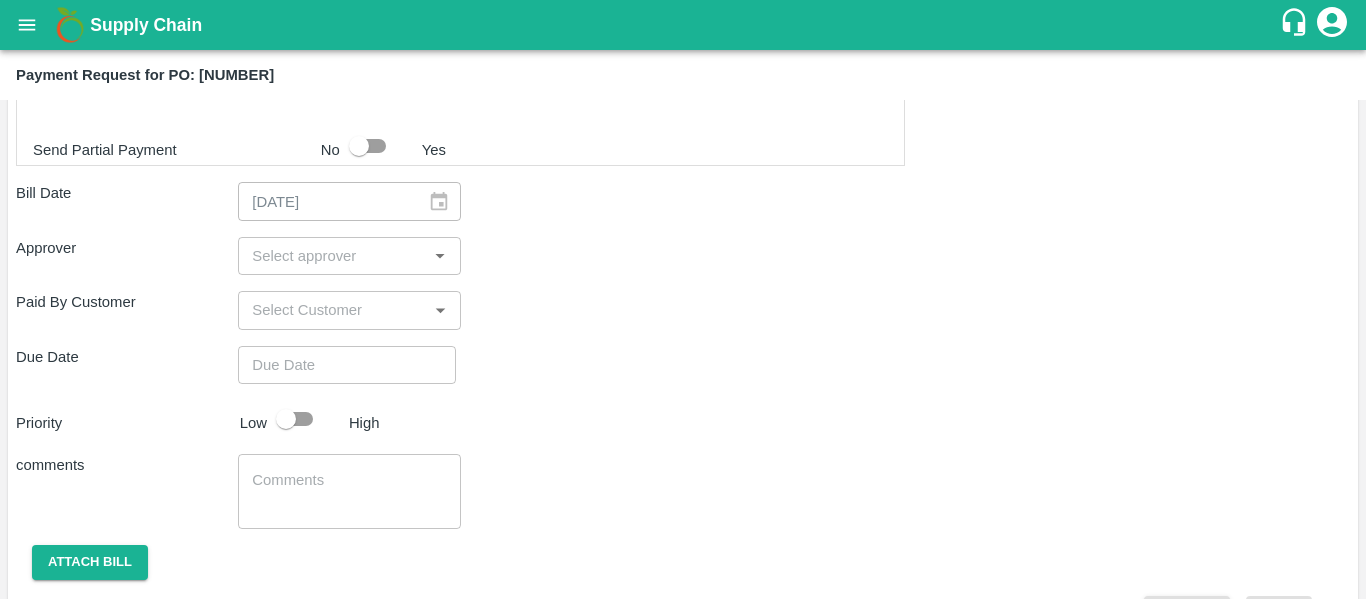 scroll, scrollTop: 1063, scrollLeft: 0, axis: vertical 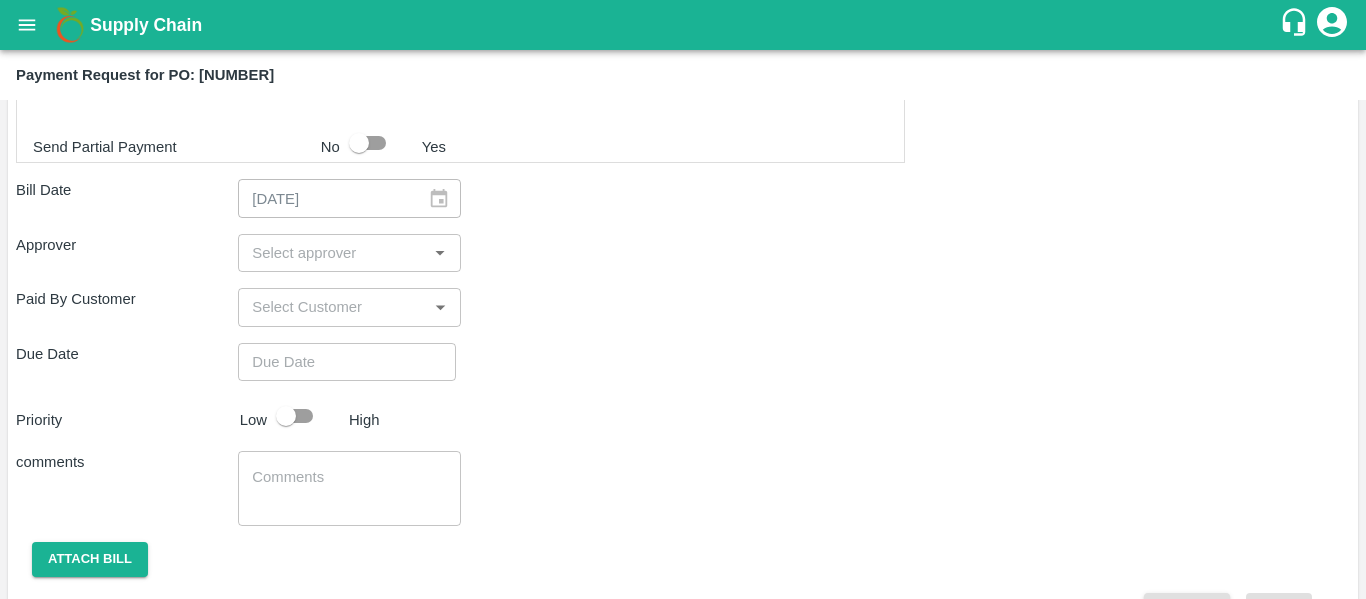 click at bounding box center [332, 253] 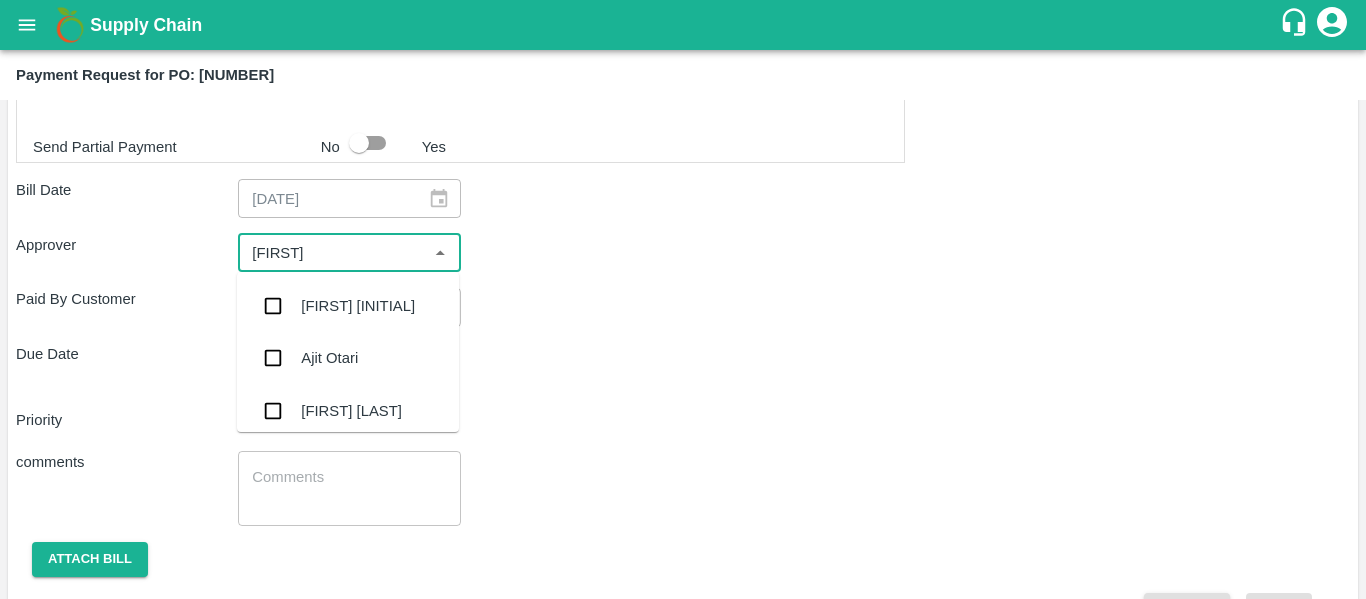 type on "ajit" 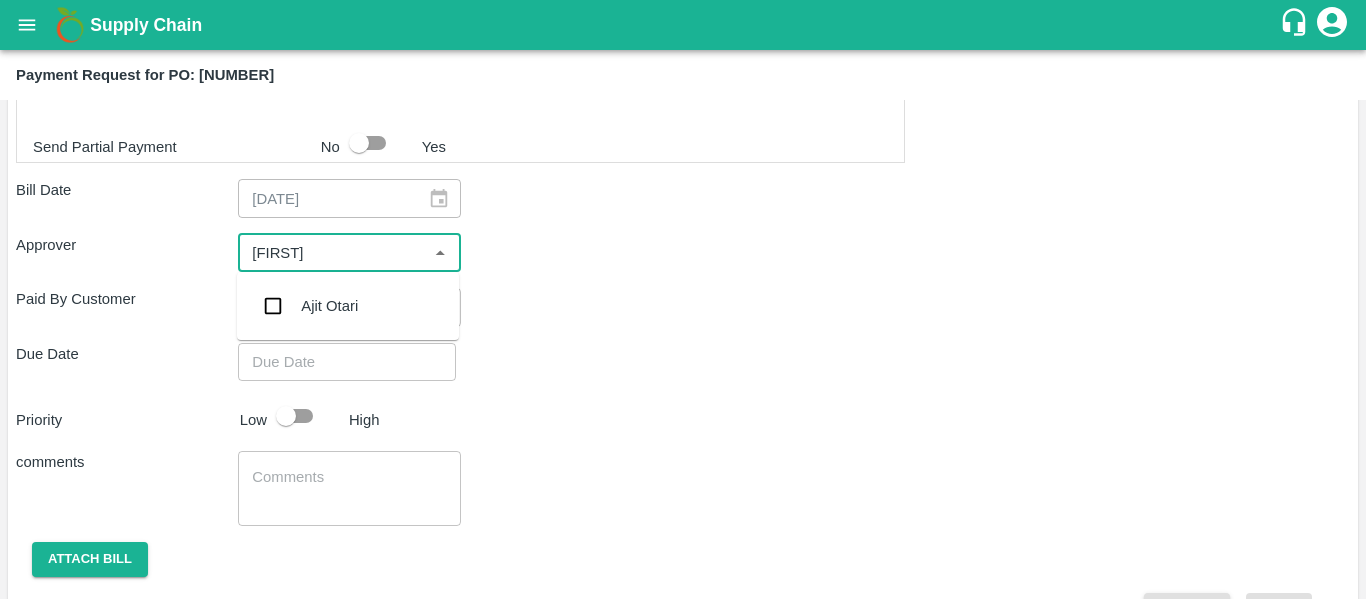 click at bounding box center (273, 306) 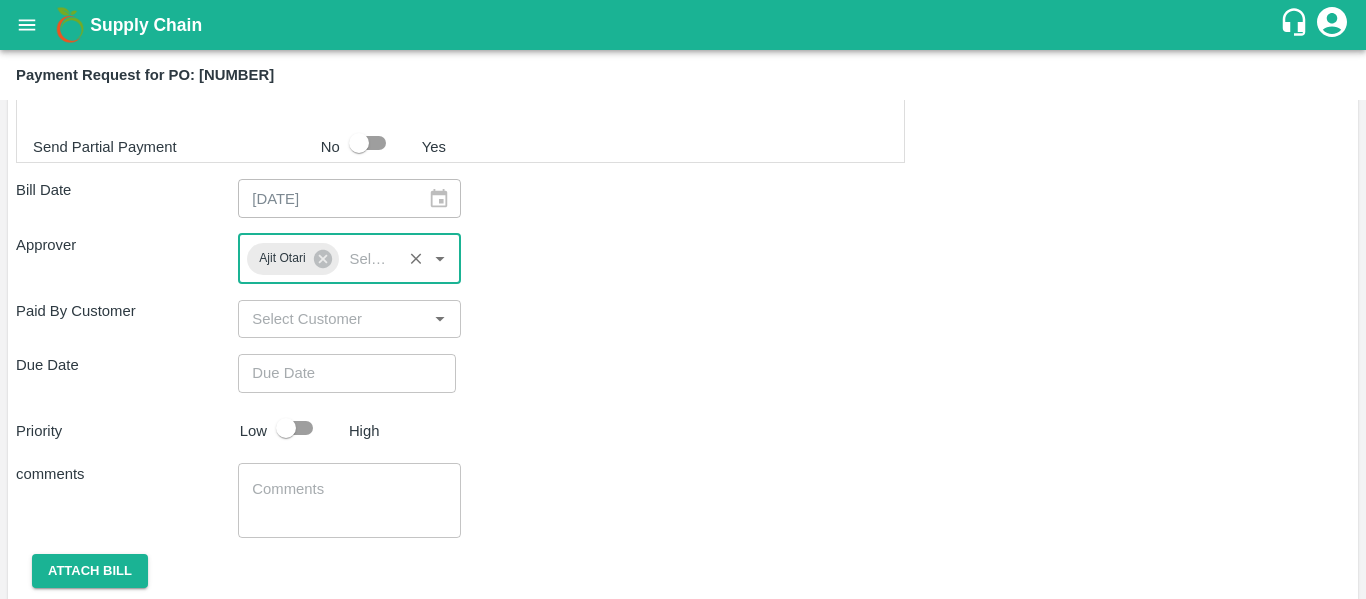 type on "DD/MM/YYYY hh:mm aa" 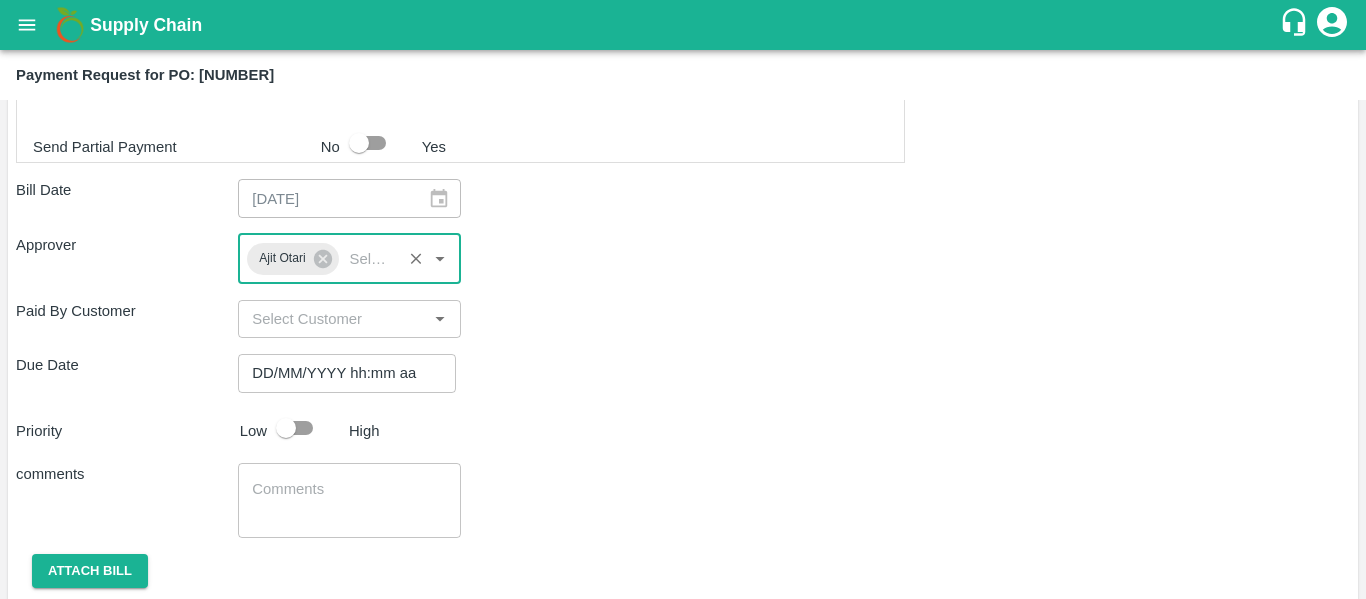 click on "DD/MM/YYYY hh:mm aa" at bounding box center (340, 373) 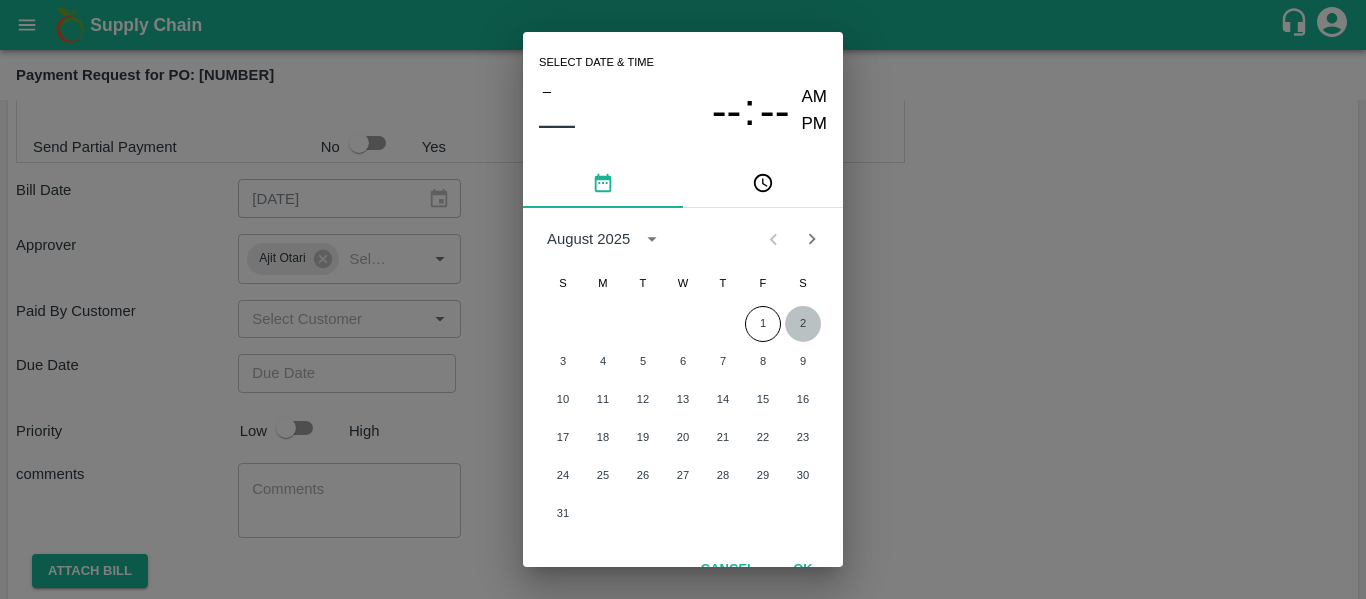 click on "2" at bounding box center (803, 324) 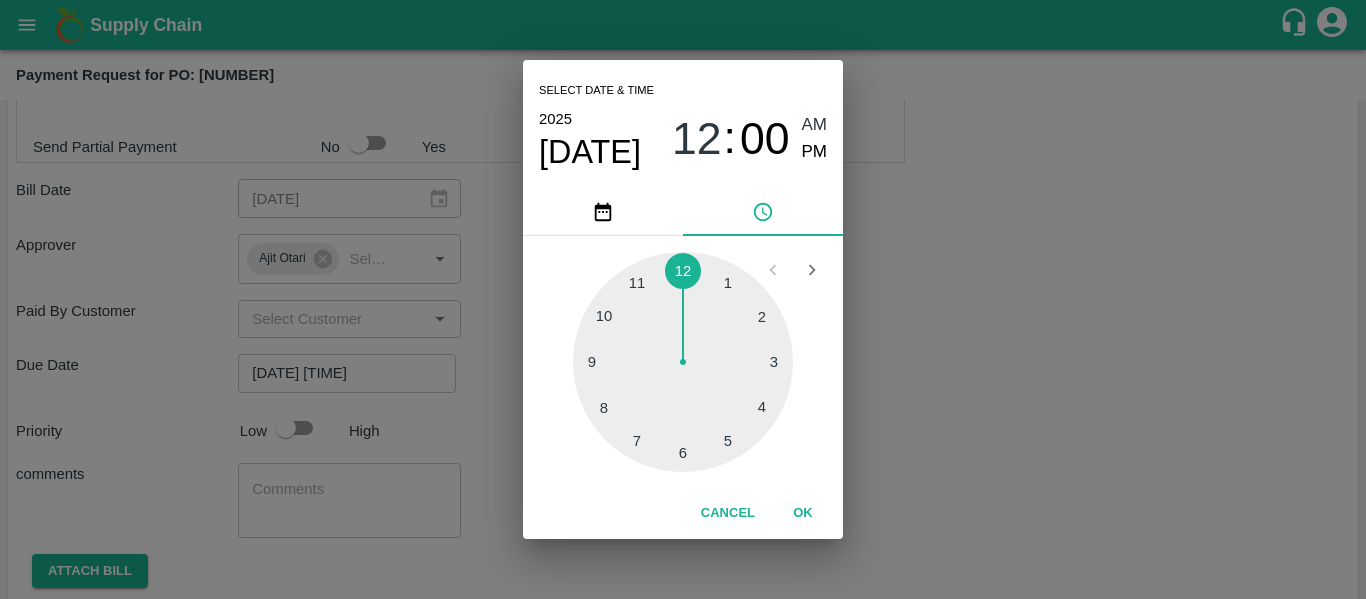 click on "Select date & time 2025 Aug 2 12 : 00 AM PM 1 2 3 4 5 6 7 8 9 10 11 12 Cancel OK" at bounding box center (683, 299) 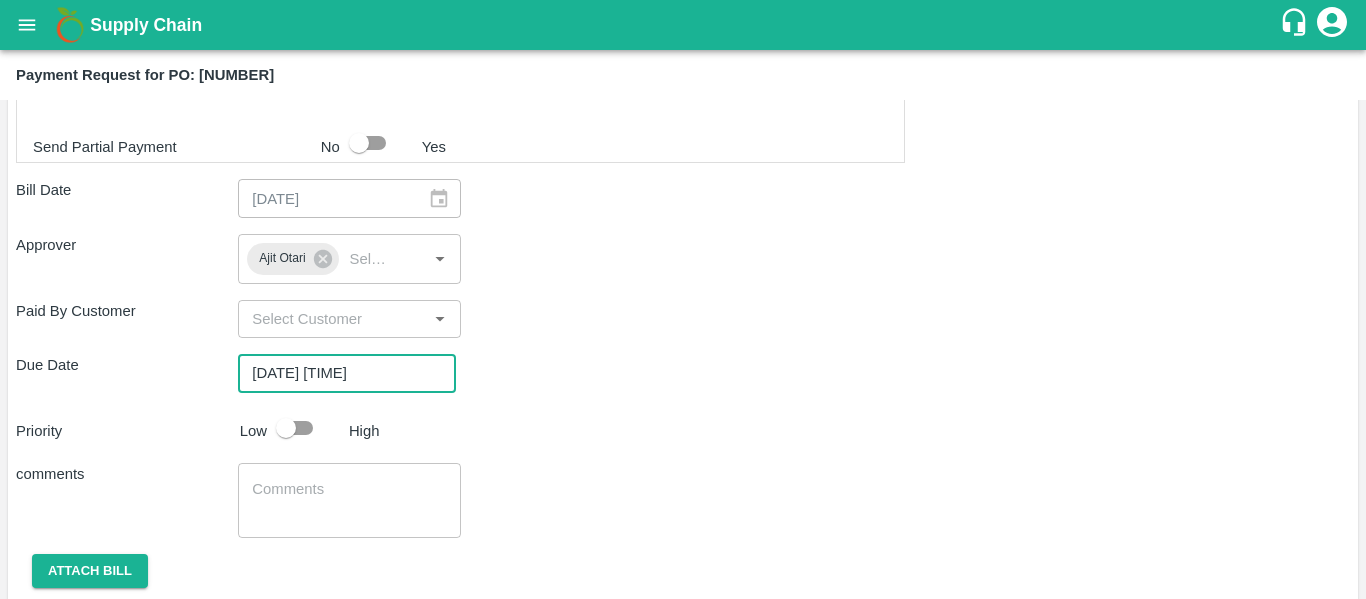 click at bounding box center (286, 428) 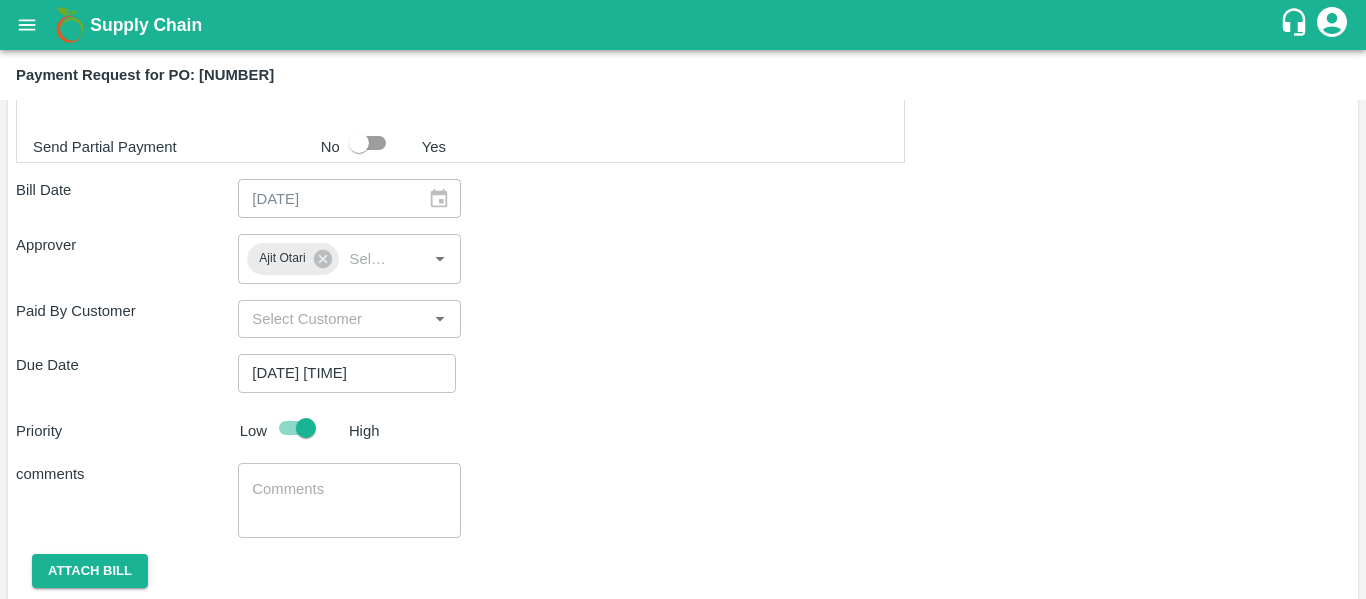 click on "x ​" at bounding box center (349, 500) 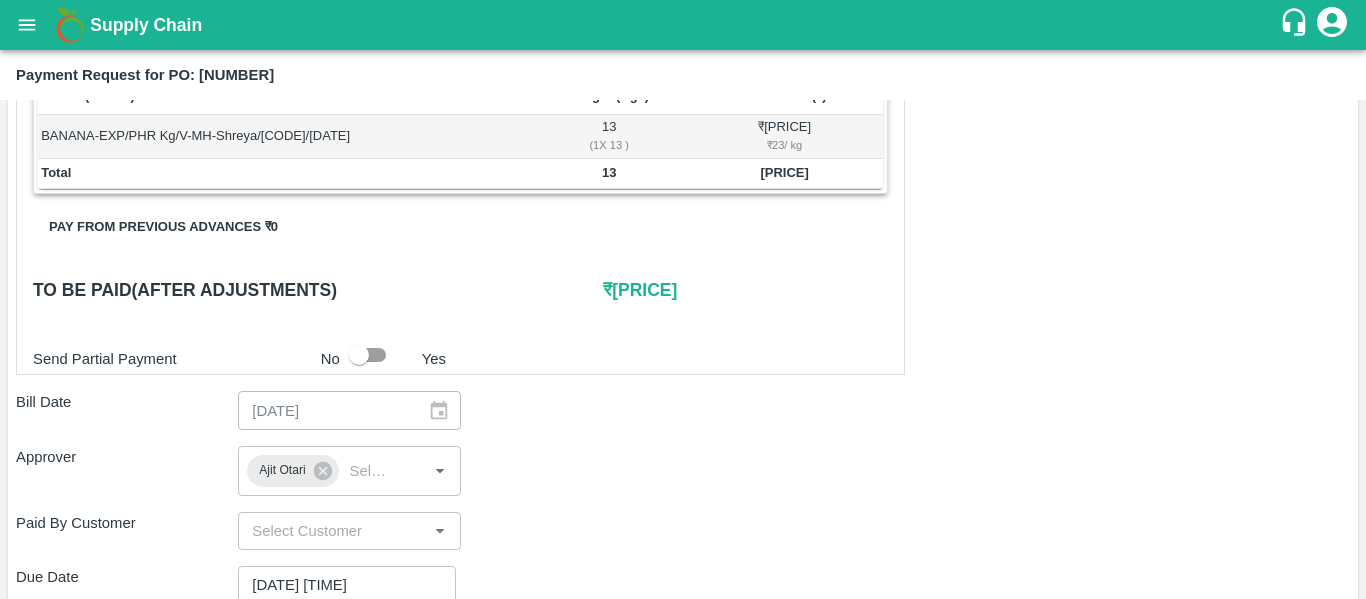 scroll, scrollTop: 851, scrollLeft: 0, axis: vertical 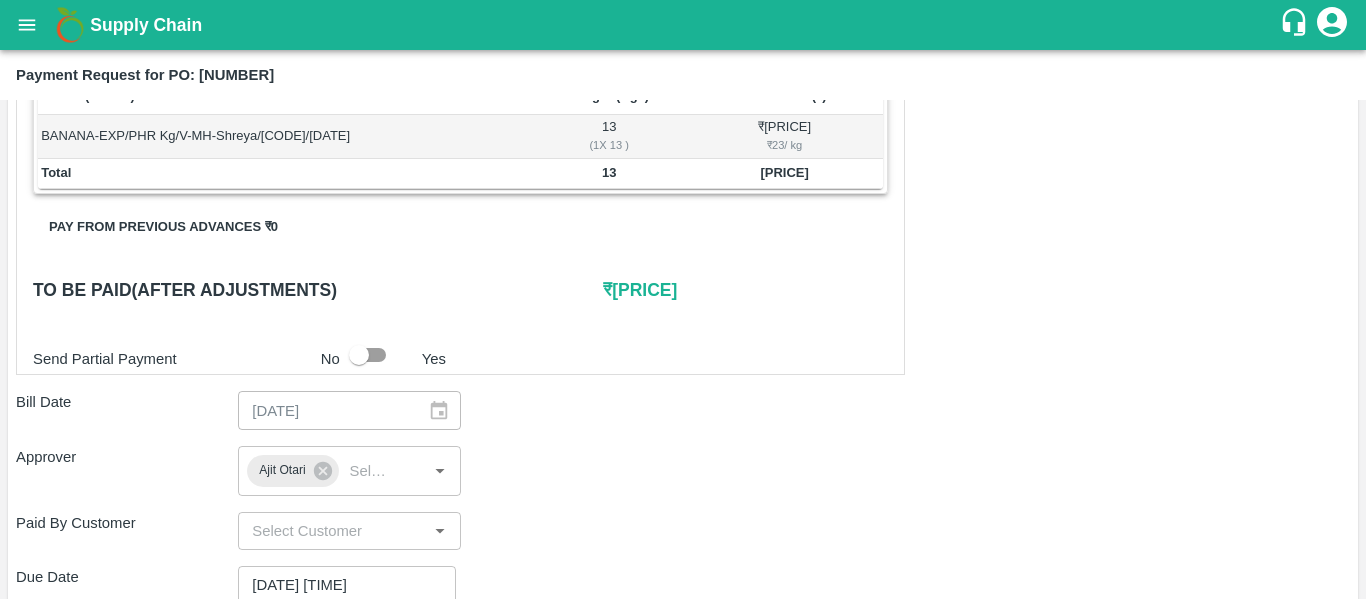 type on "Fruit Bill" 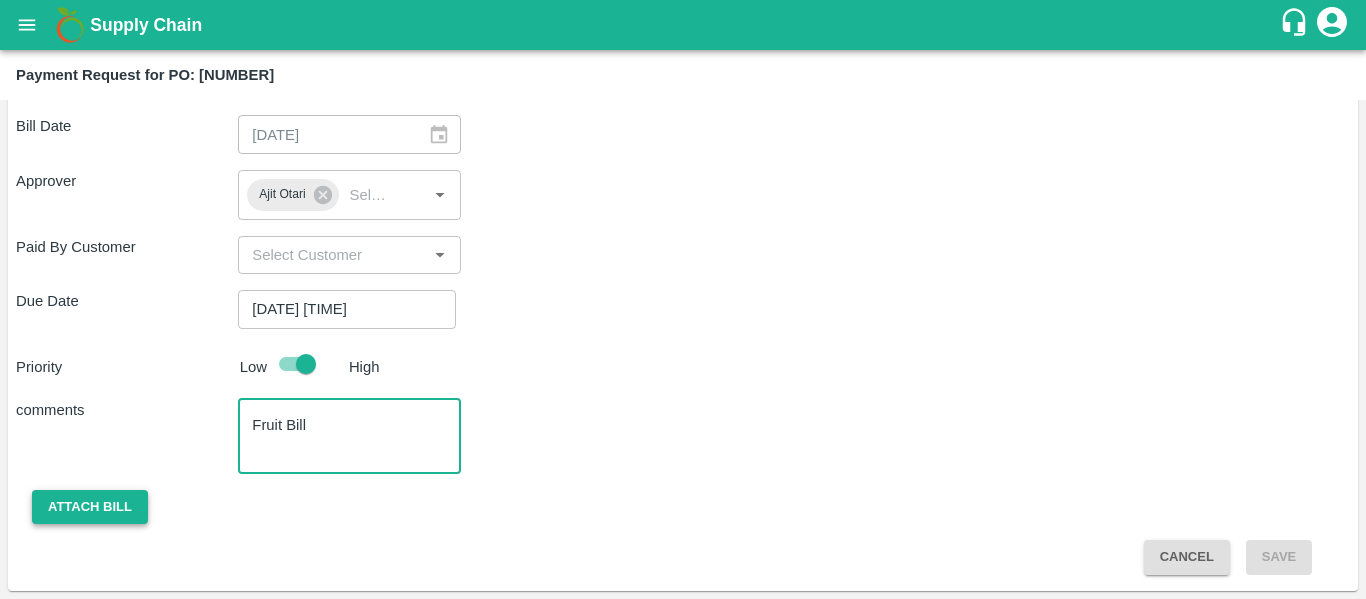 click on "Attach bill" at bounding box center (90, 507) 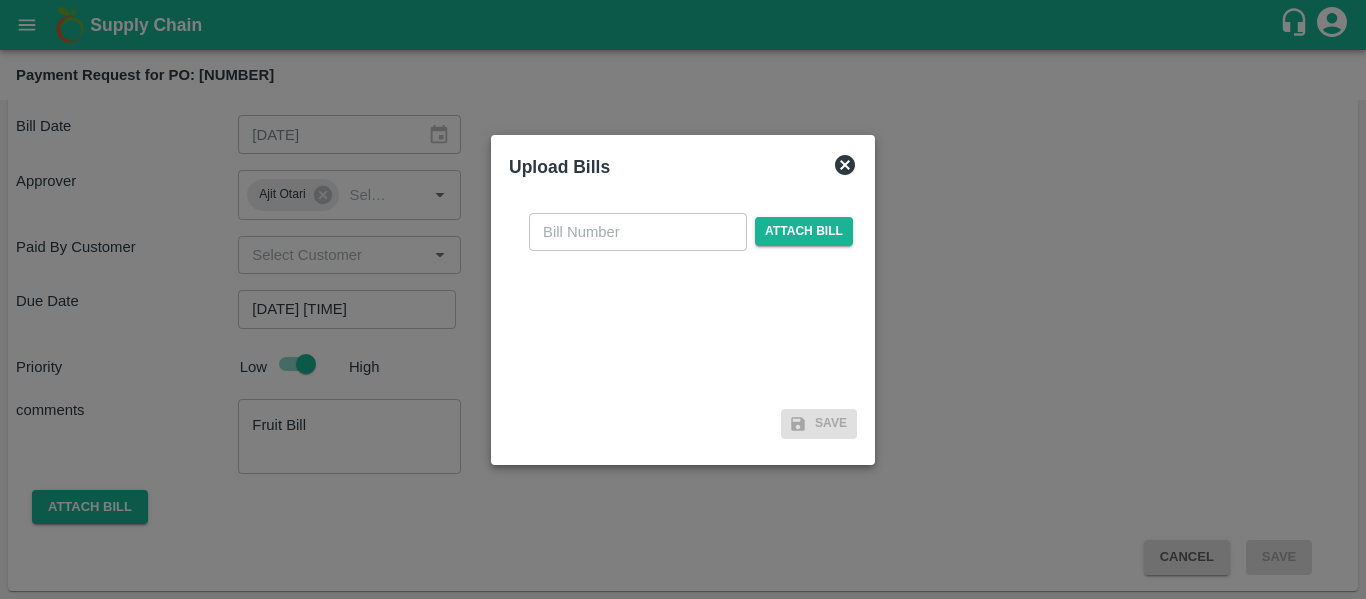click at bounding box center [638, 232] 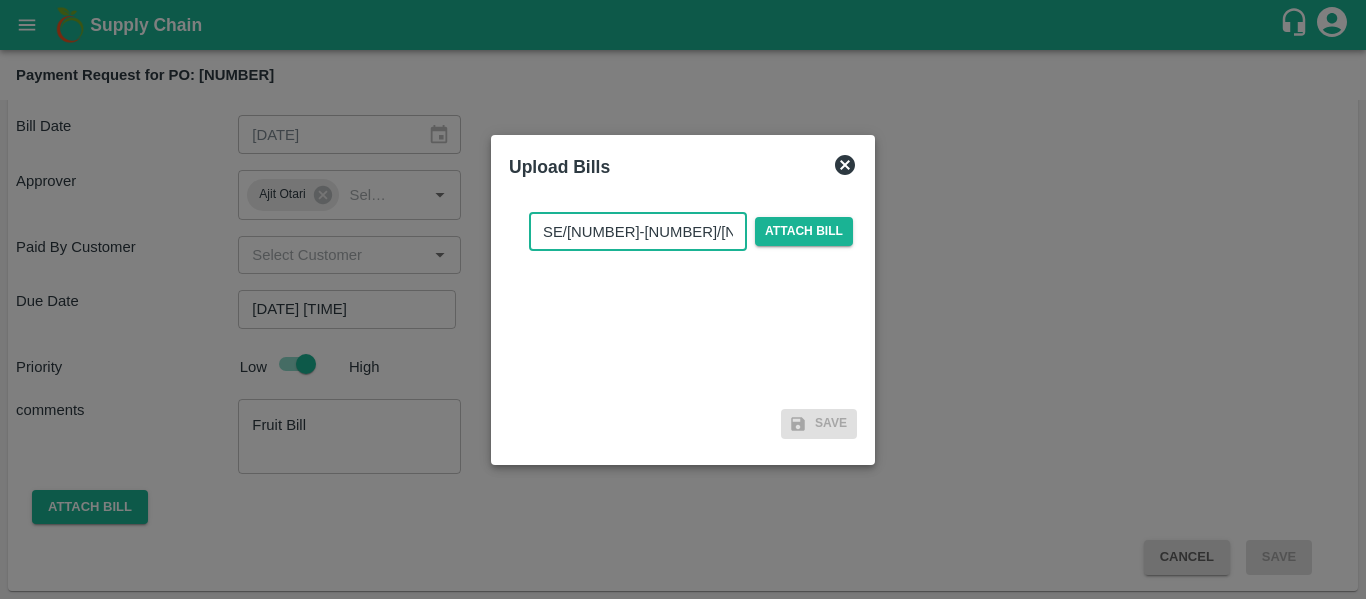 type on "SE/25-26/1155" 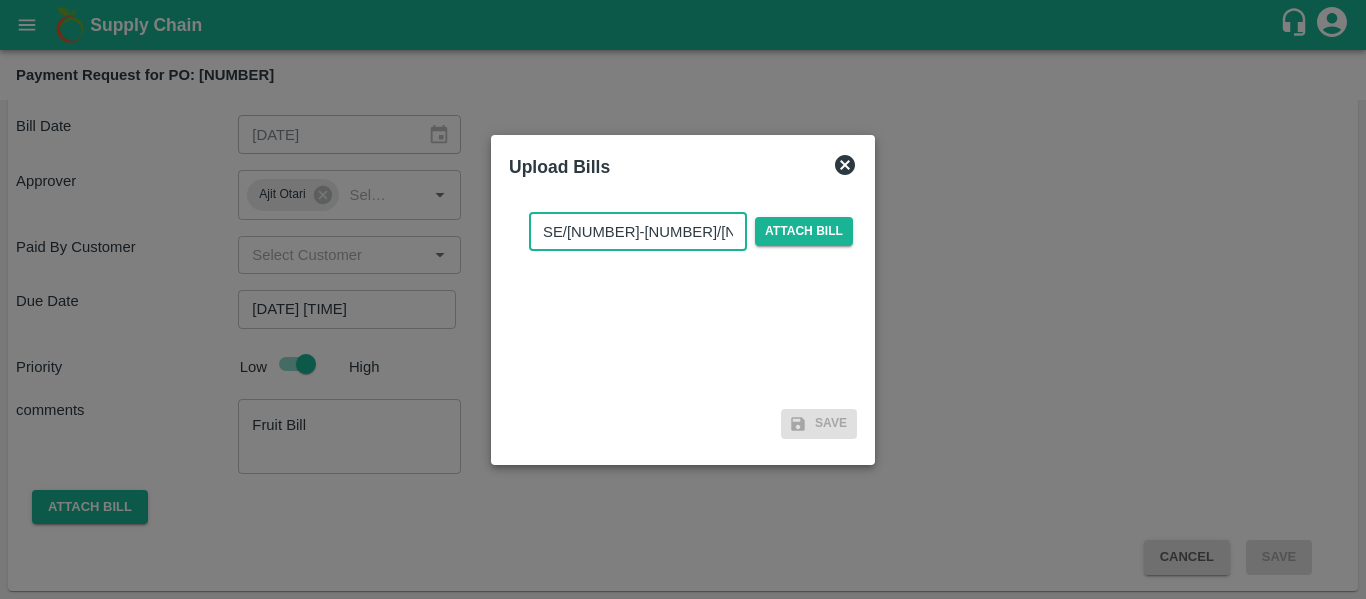 click on "SE/25-26/1155 ​ Attach bill" at bounding box center [691, 232] 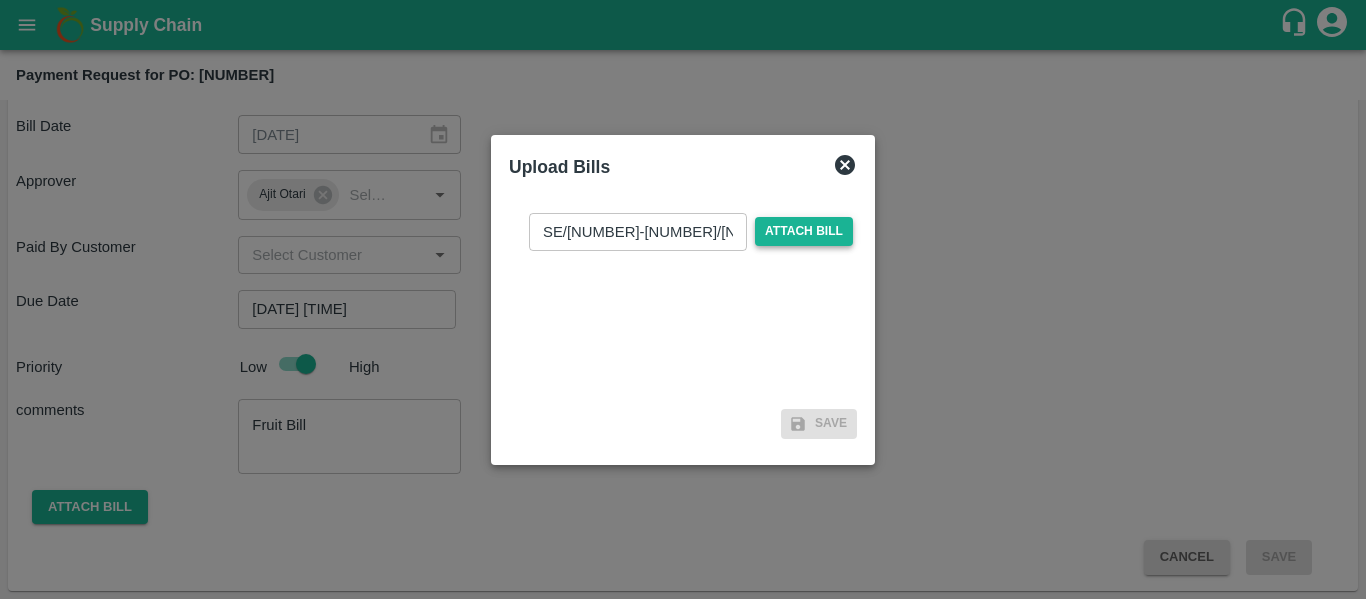 click on "Attach bill" at bounding box center [804, 231] 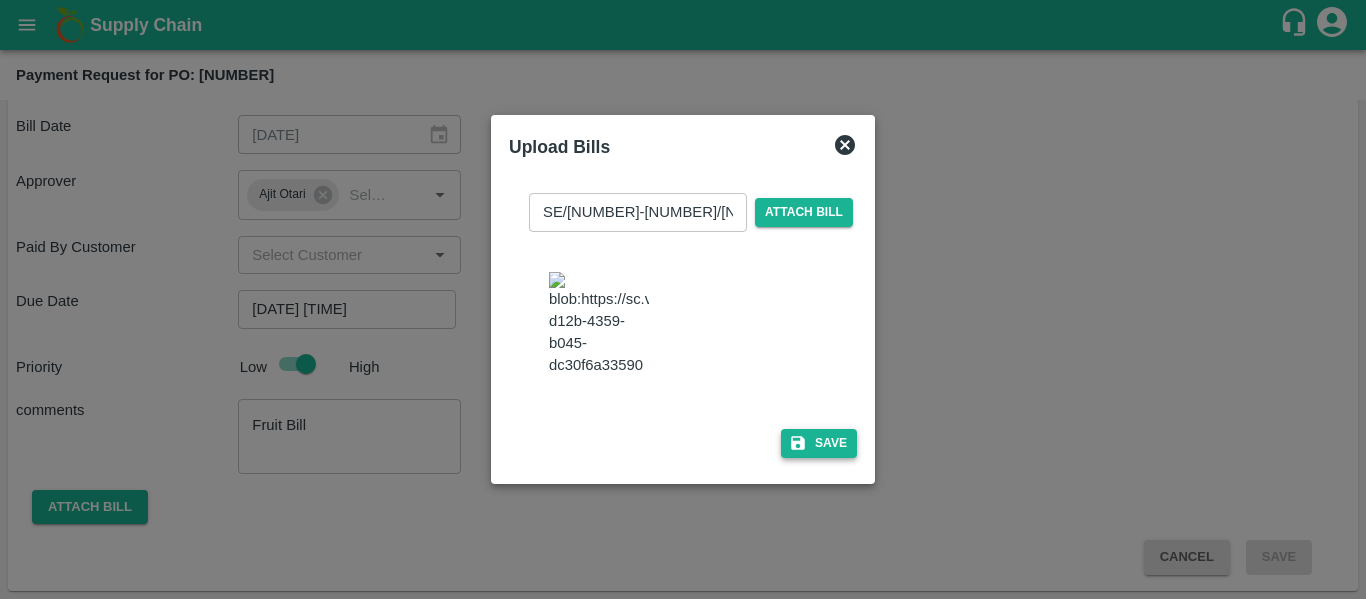 click on "Save" at bounding box center [819, 443] 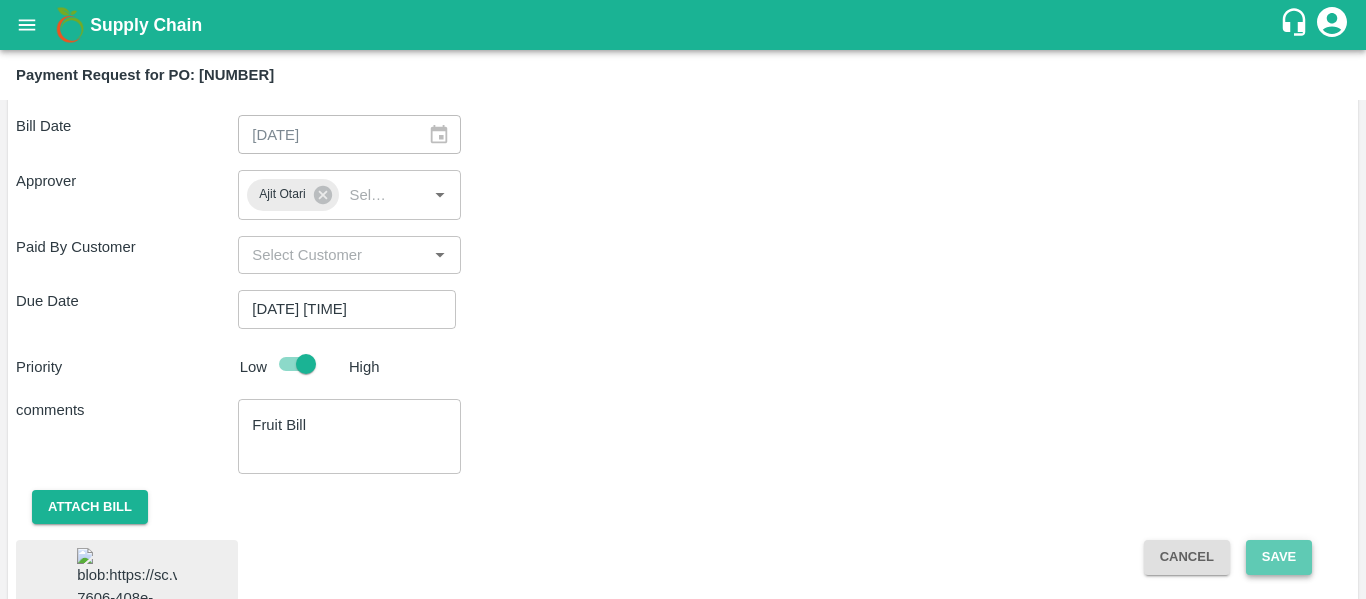 click on "Save" at bounding box center [1279, 557] 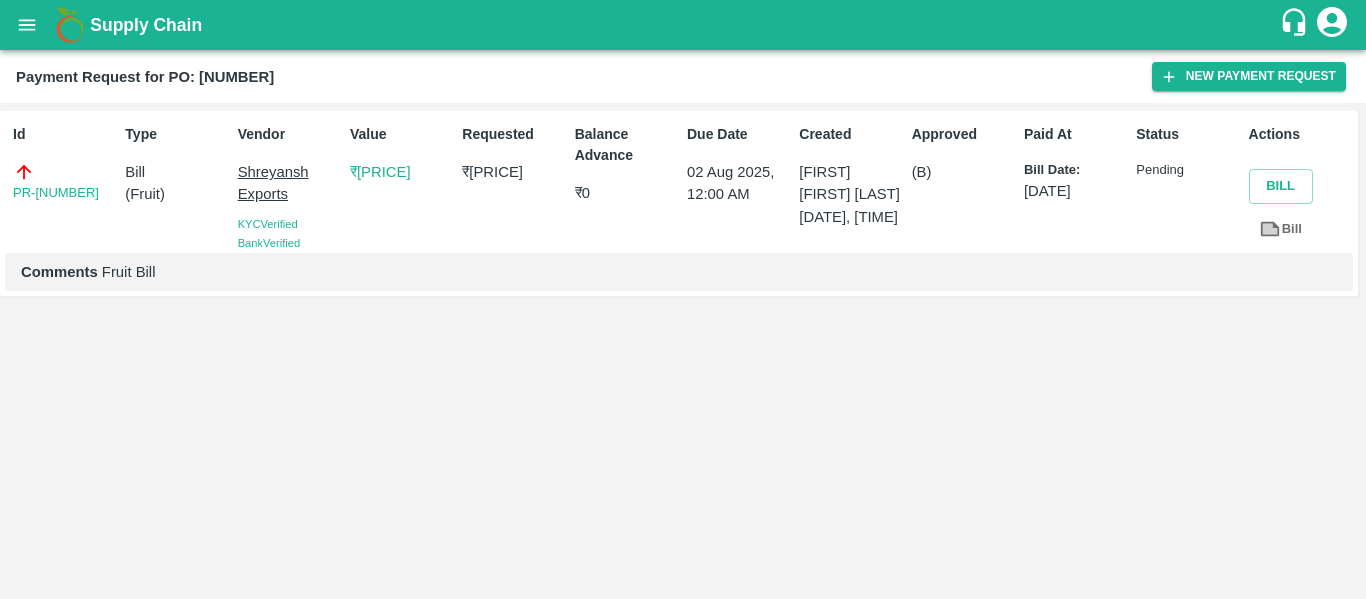 click 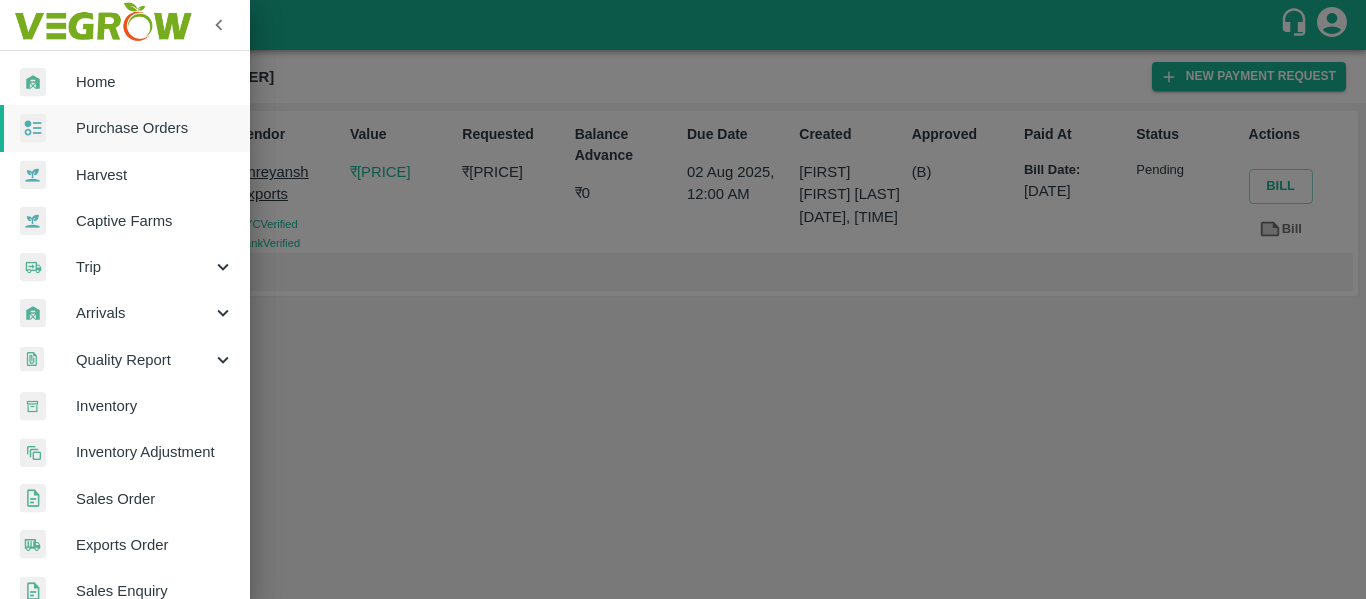 click on "Purchase Orders" at bounding box center (155, 128) 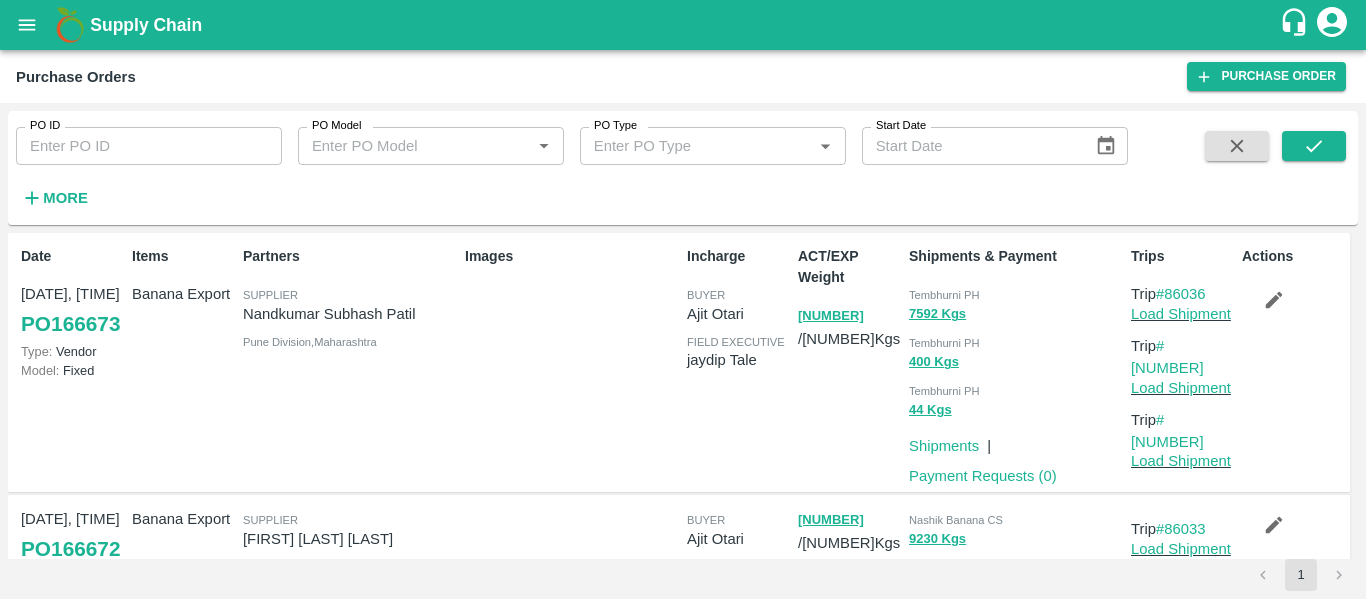 click on "PO ID" at bounding box center (149, 146) 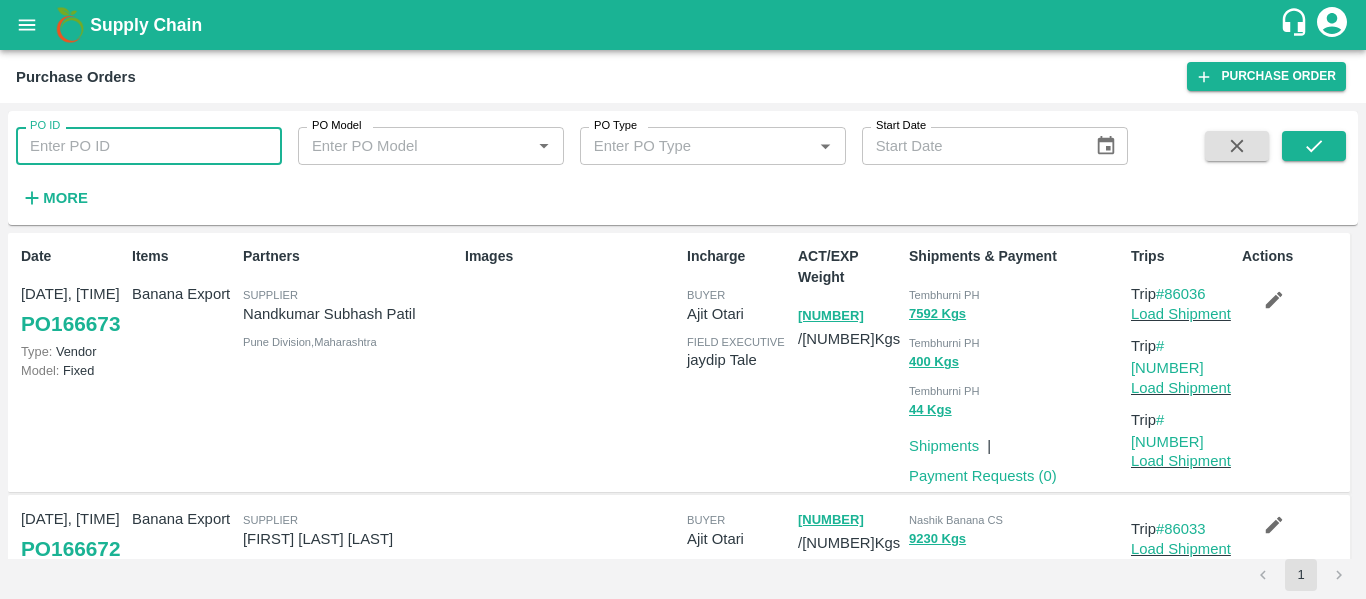 paste on "165648" 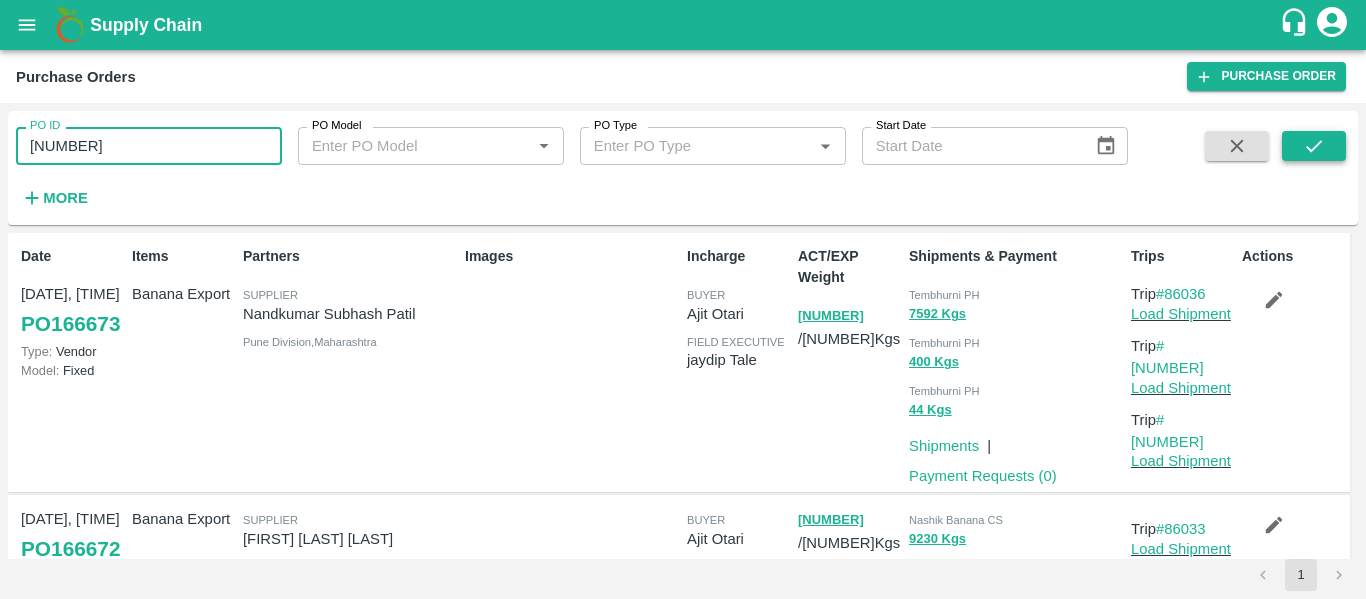 type on "165648" 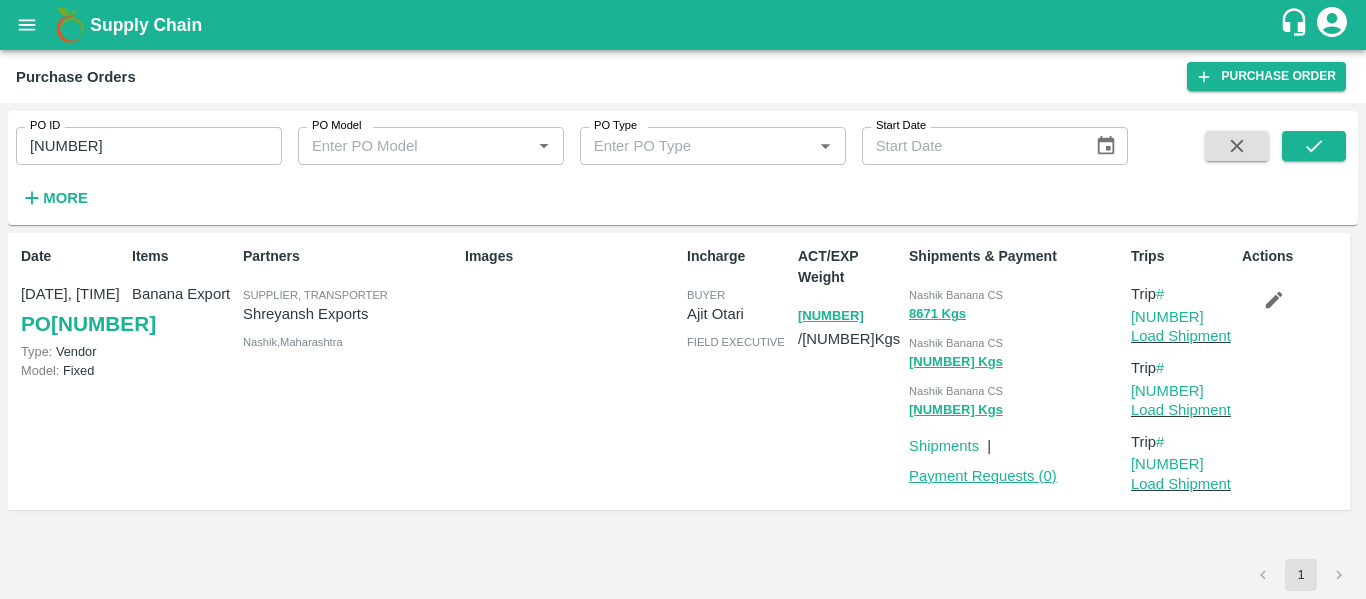click on "Payment Requests ( 0 )" at bounding box center (983, 476) 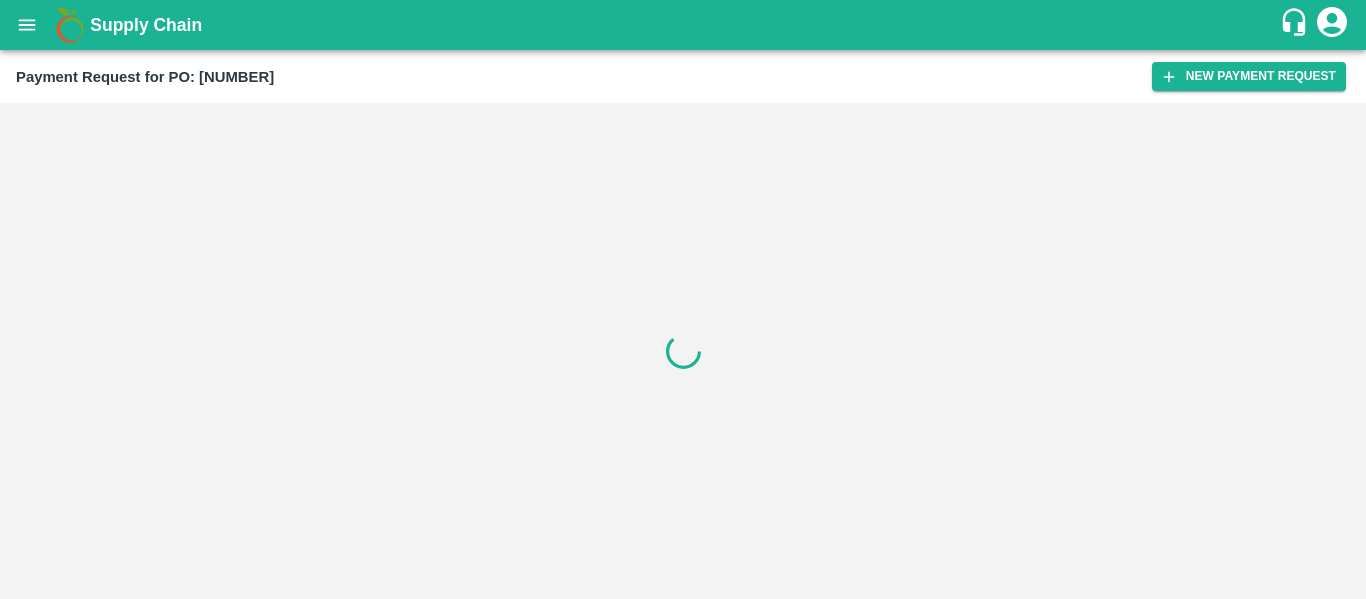 scroll, scrollTop: 0, scrollLeft: 0, axis: both 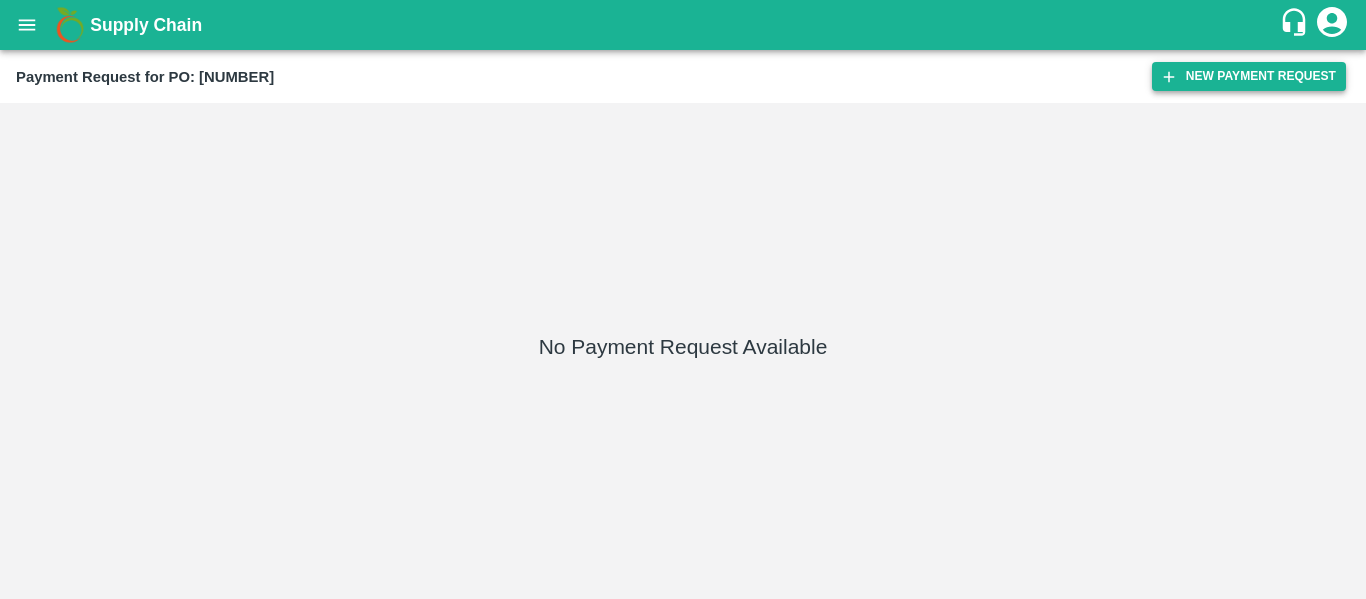 click 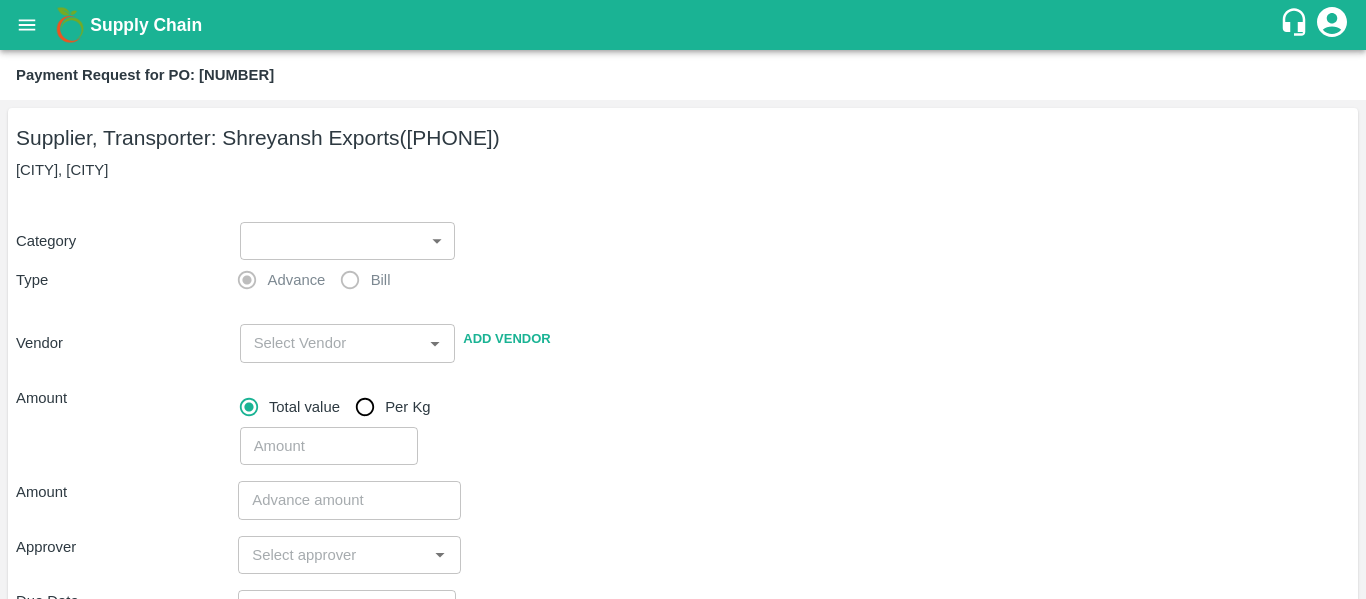 click on "Supply Chain Payment Request for PO: [NUMBER] [ROLE], [ROLE]:    [COMPANY]  ([PHONE]) [CITY], [CITY] Category &nbsp; &nbsp; Type Advance Bill Vendor &nbsp; Add Vendor Amount Total value Per Kg &nbsp; Amount &nbsp; Approver &nbsp; Due Date &nbsp; &nbsp; Priority  Low  High Comment x &nbsp; Attach bill Cancel Save [CITY] [PRODUCT] [CITY] [PRODUCT] [CITY] [PRODUCT] [FIRST] [LAST] Logout" at bounding box center (683, 299) 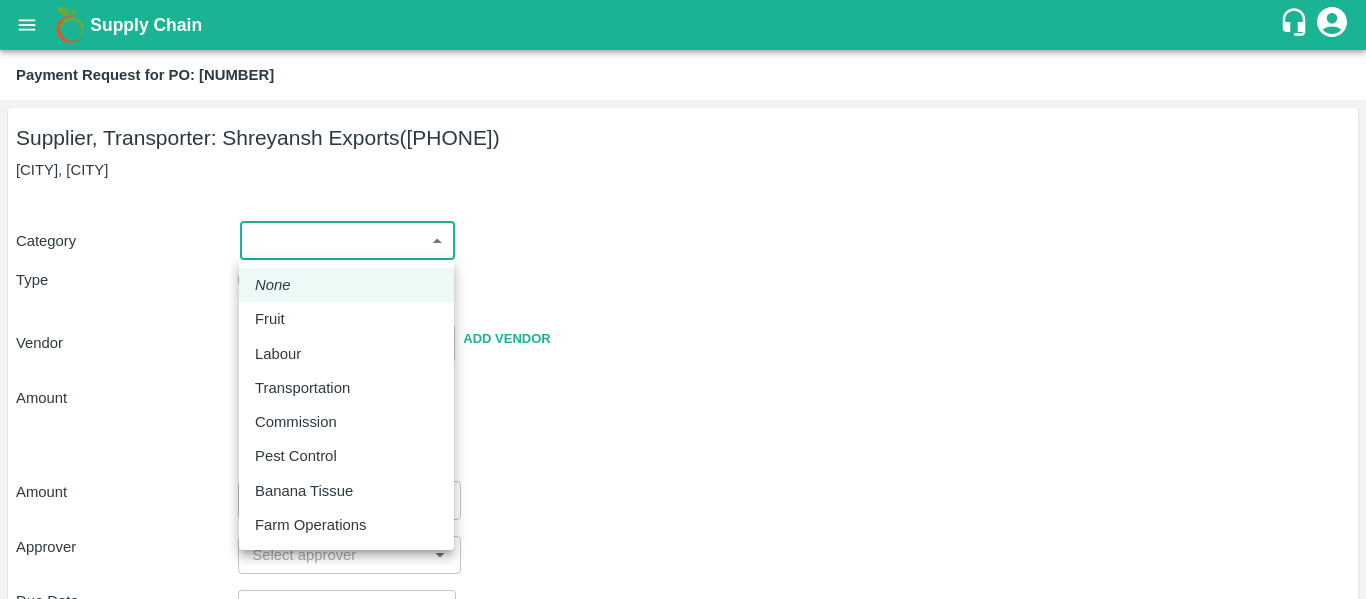 click on "Fruit" at bounding box center [270, 319] 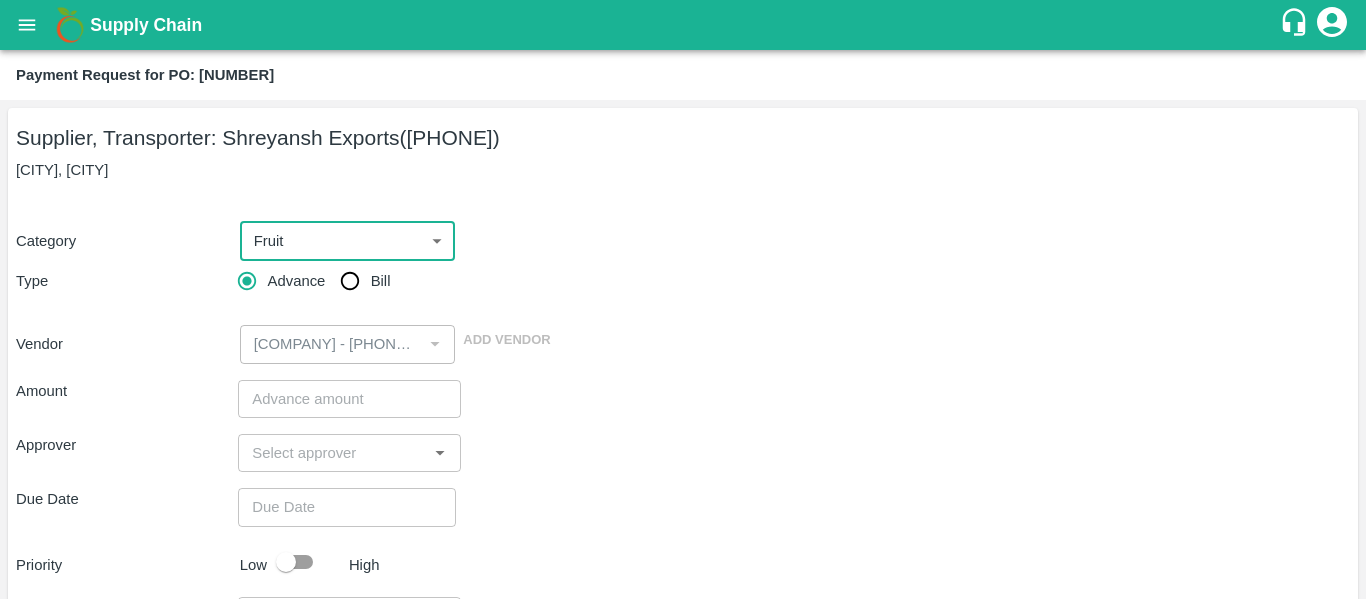 click on "Bill" at bounding box center [350, 281] 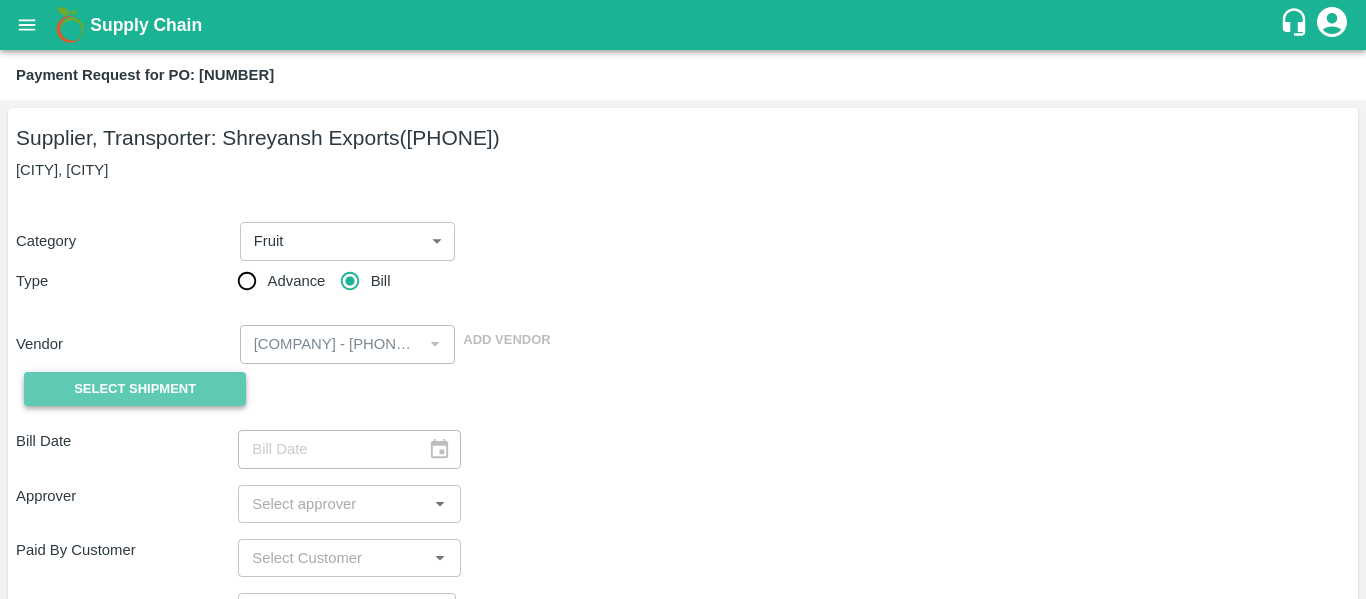 click on "Select Shipment" at bounding box center (135, 389) 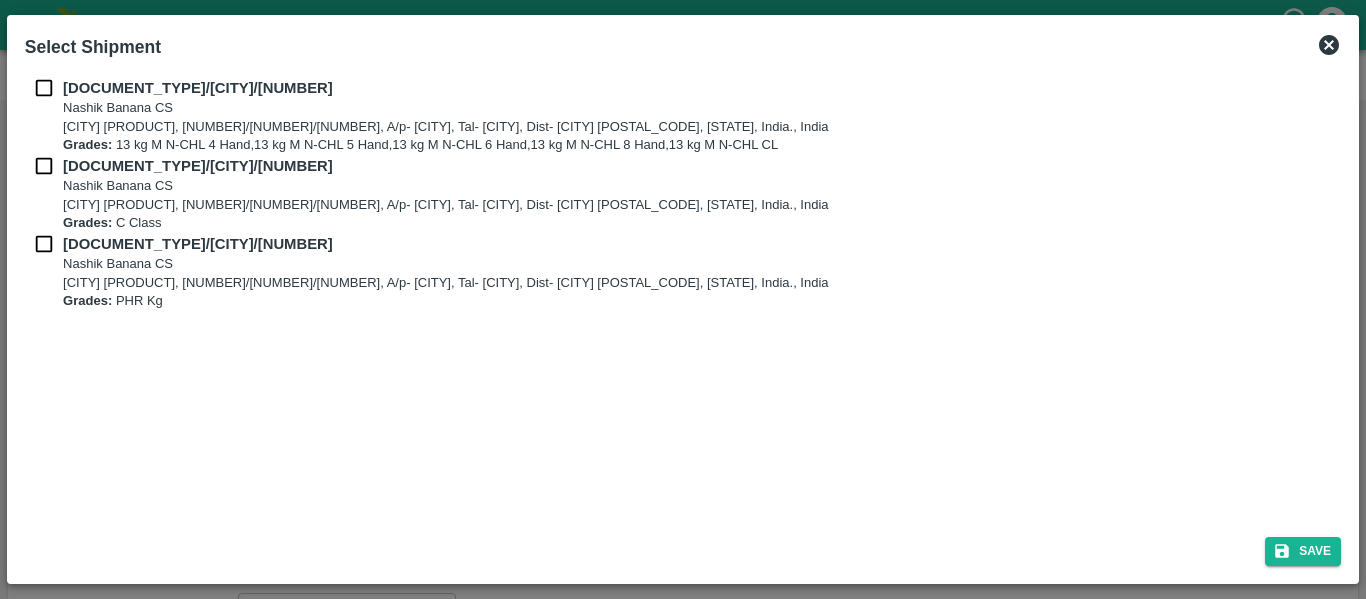 click on "Nashik Banana CS" at bounding box center (445, 108) 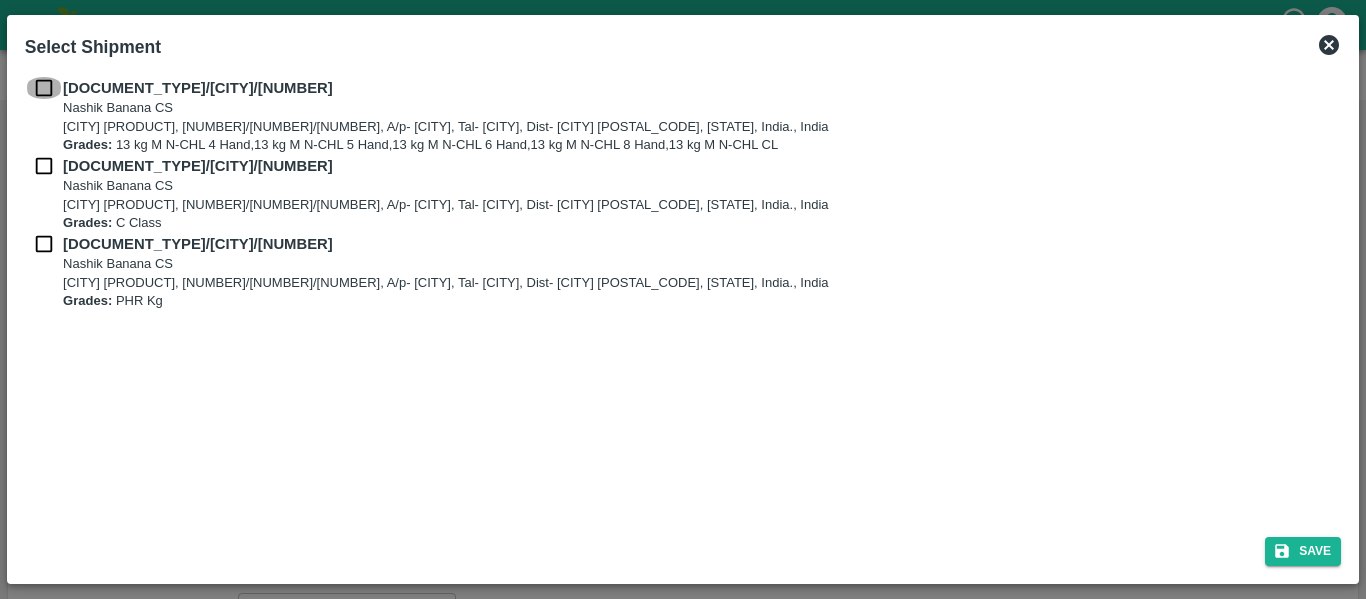 click at bounding box center (44, 88) 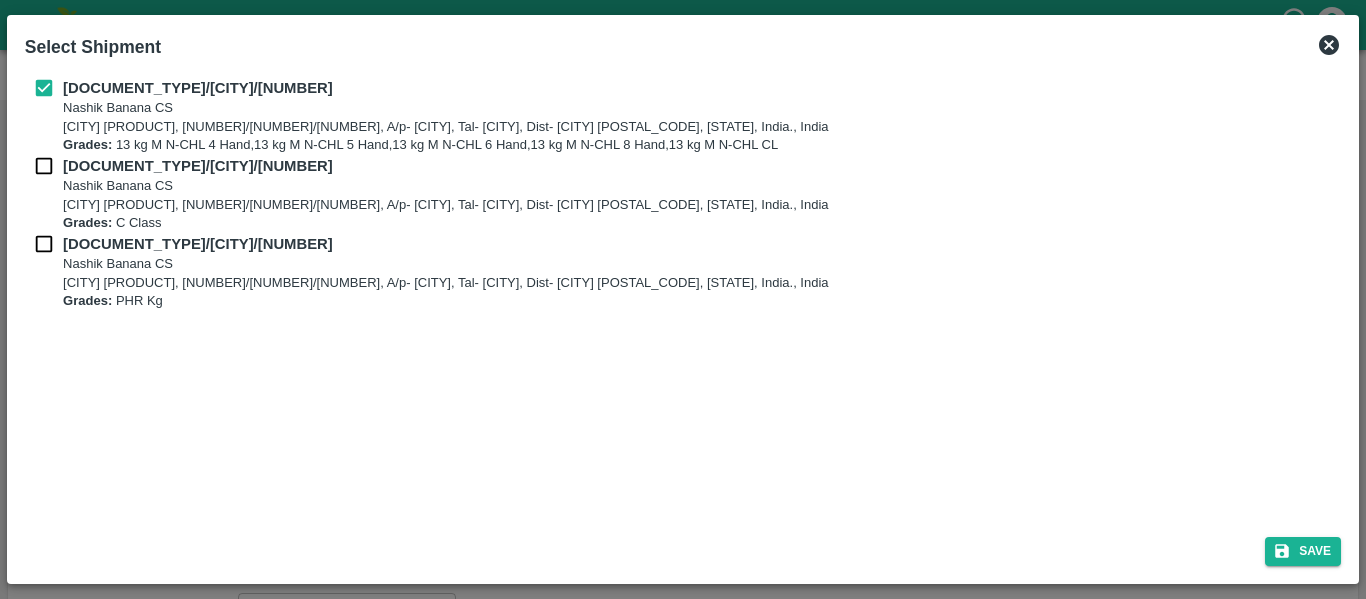 click at bounding box center (44, 166) 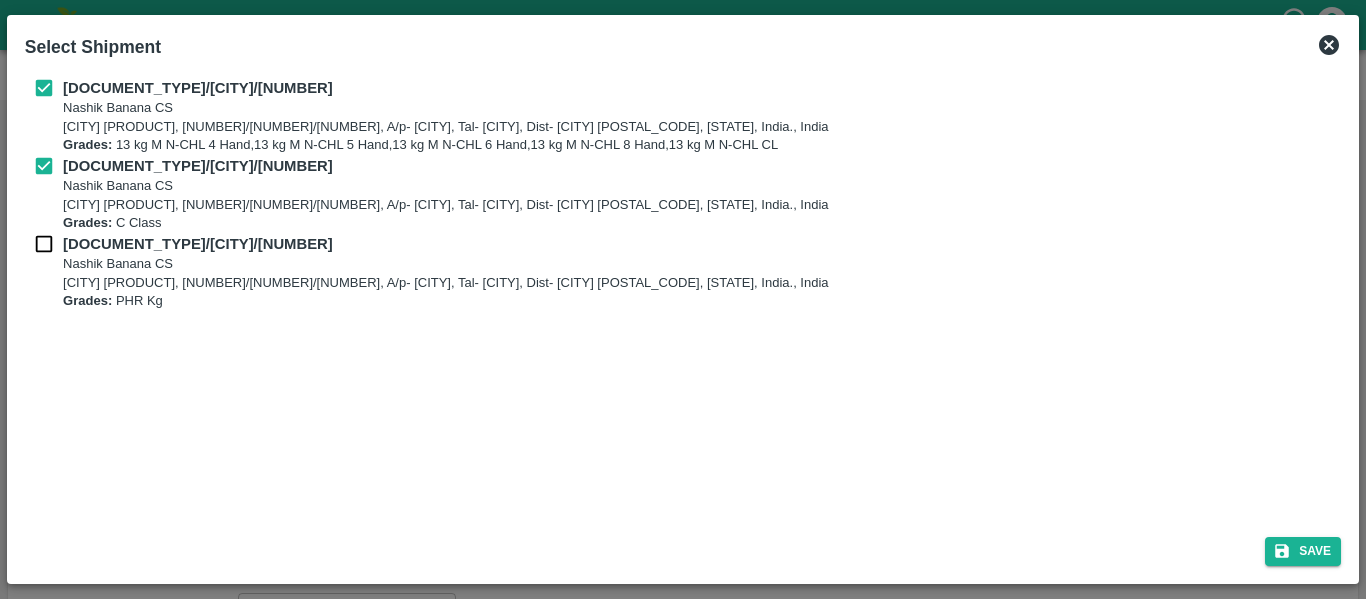 click at bounding box center [44, 244] 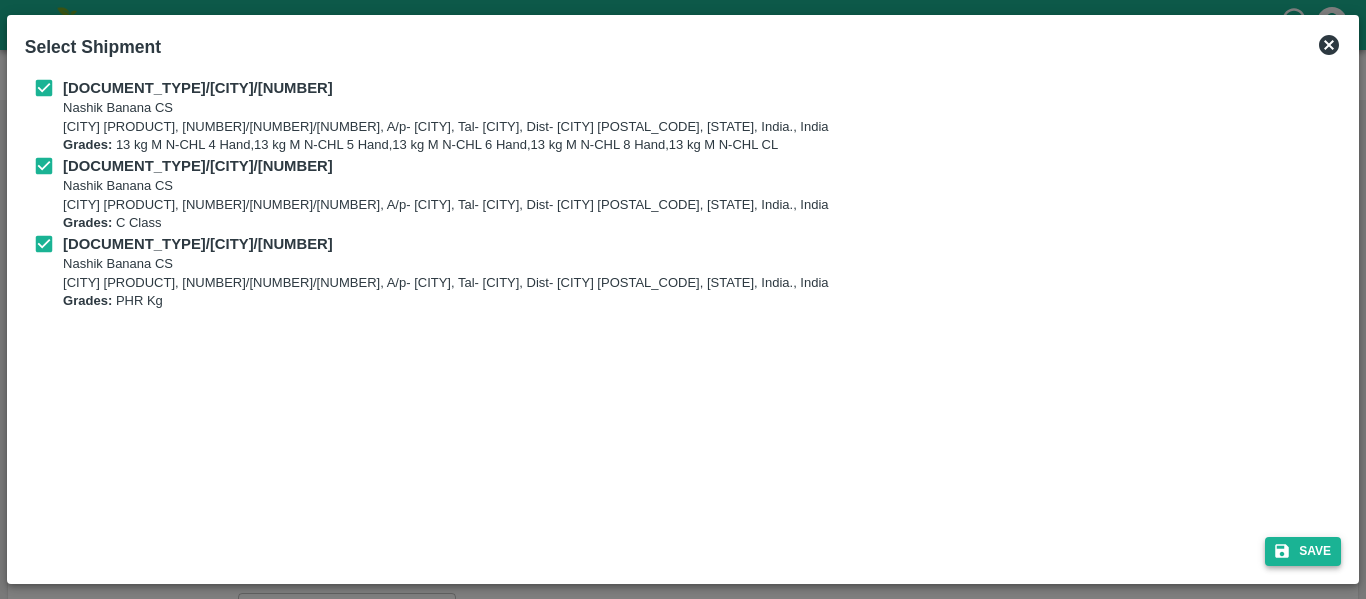 click on "Save" at bounding box center [1303, 551] 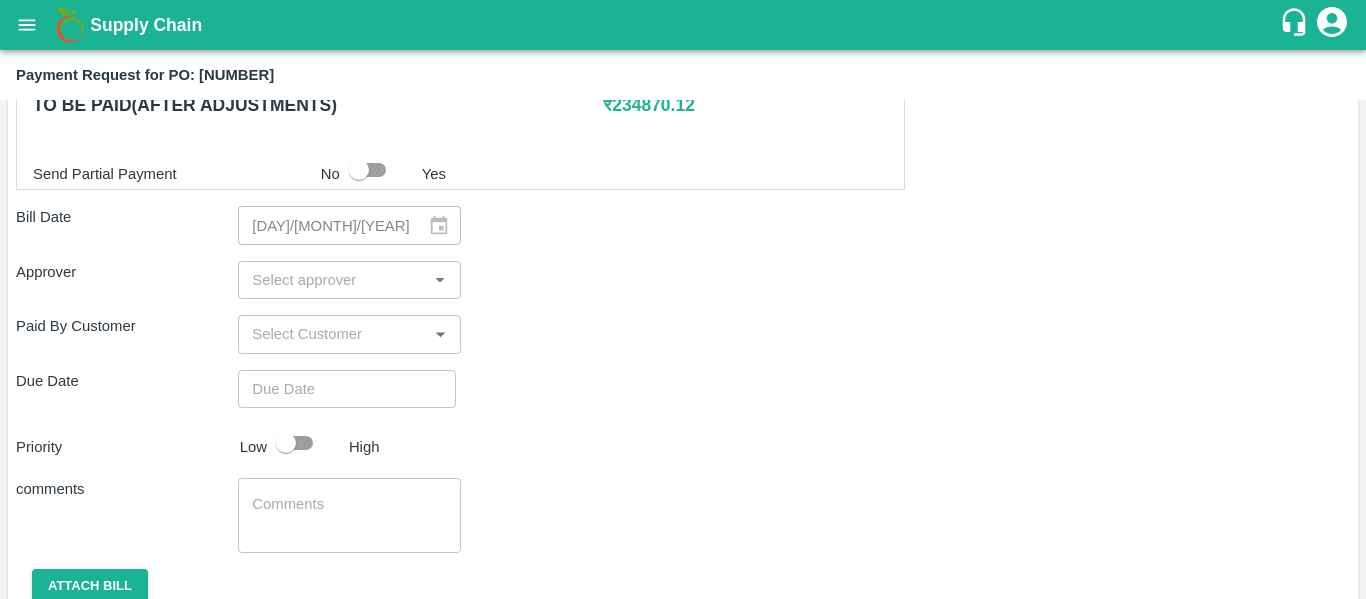 scroll, scrollTop: 1114, scrollLeft: 0, axis: vertical 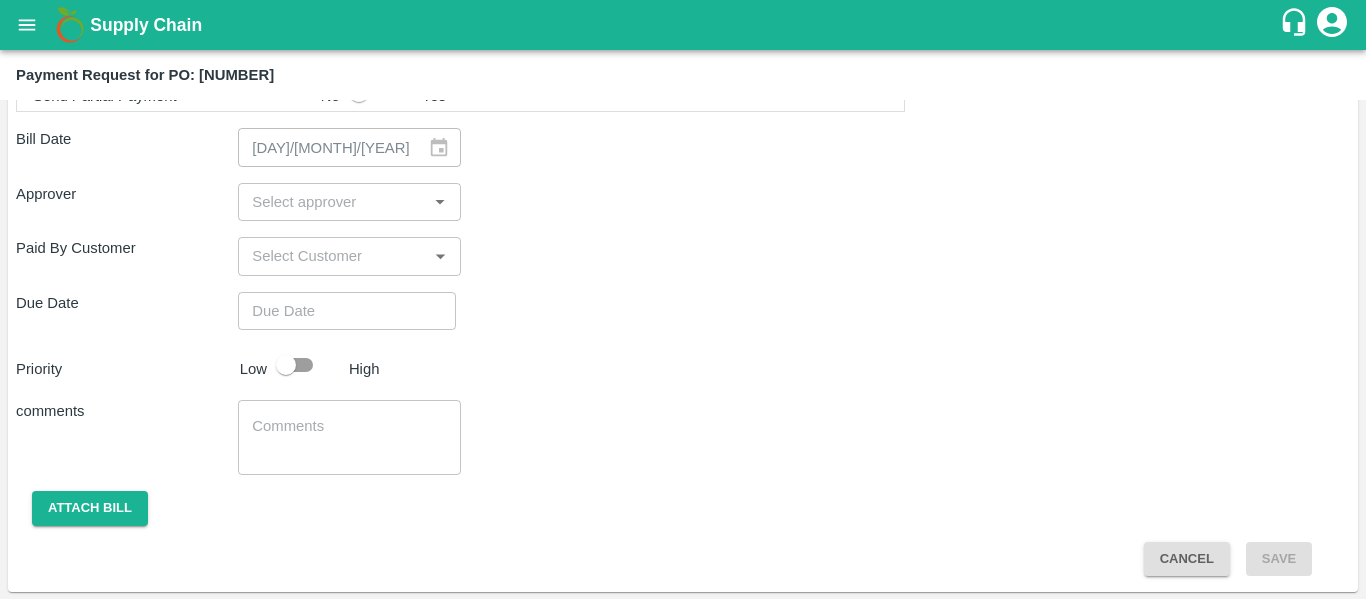 click at bounding box center [332, 202] 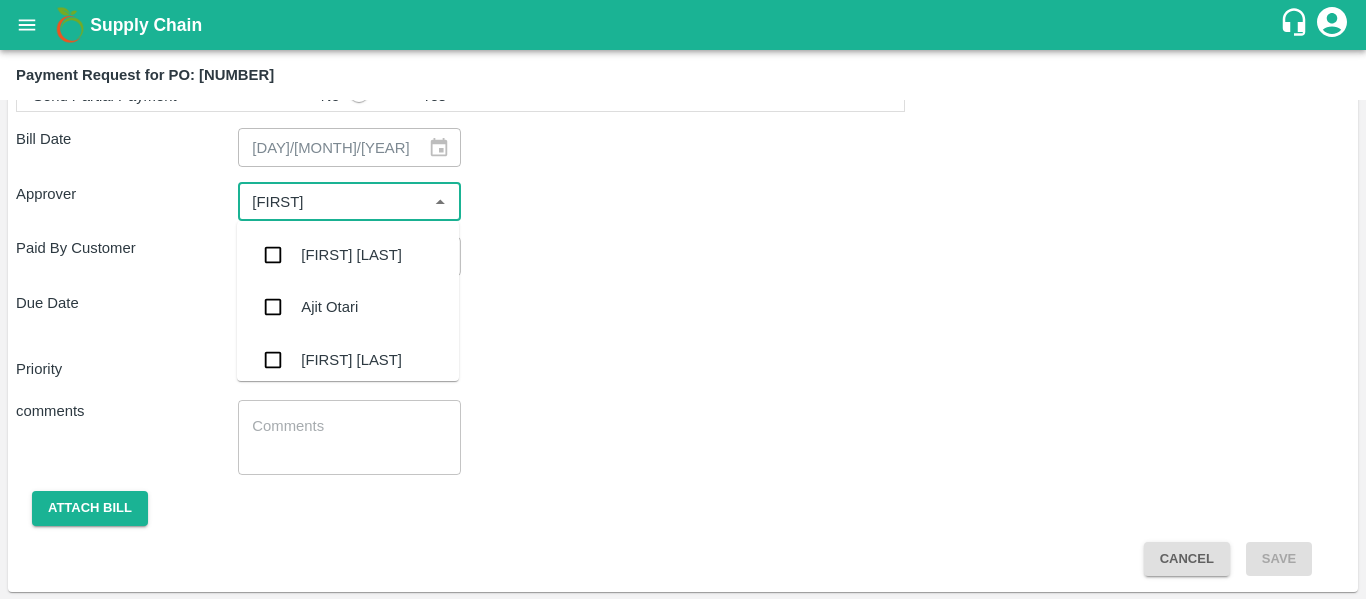 type on "[FIRST]" 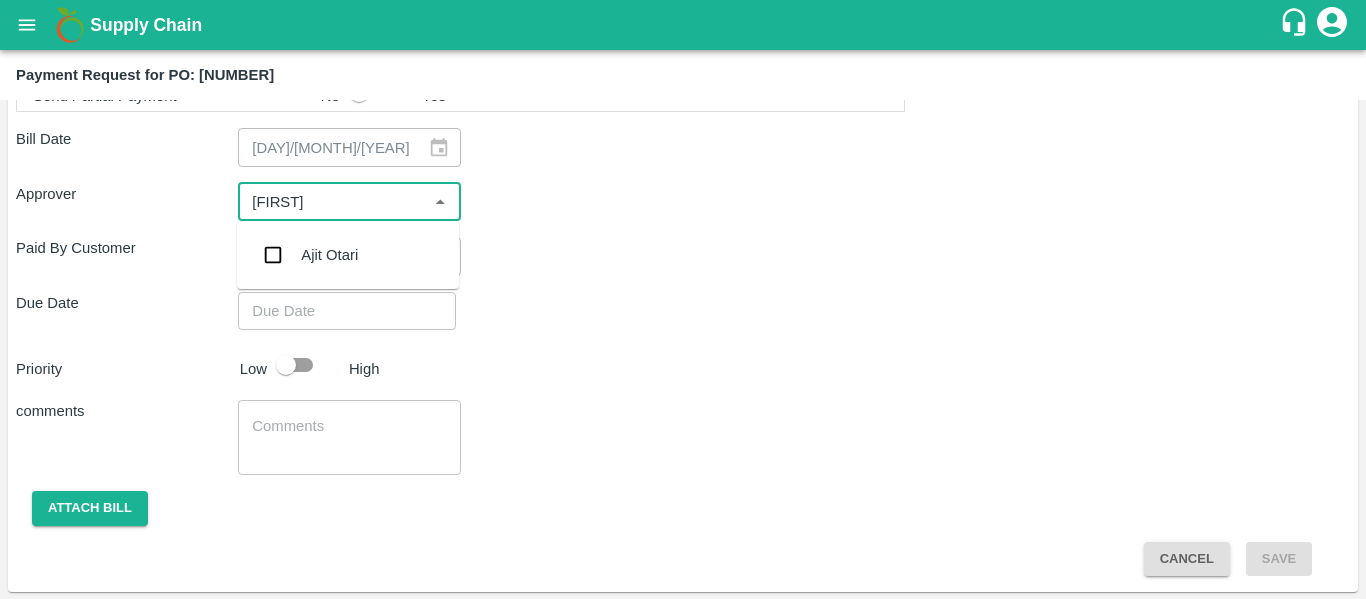 click at bounding box center (273, 255) 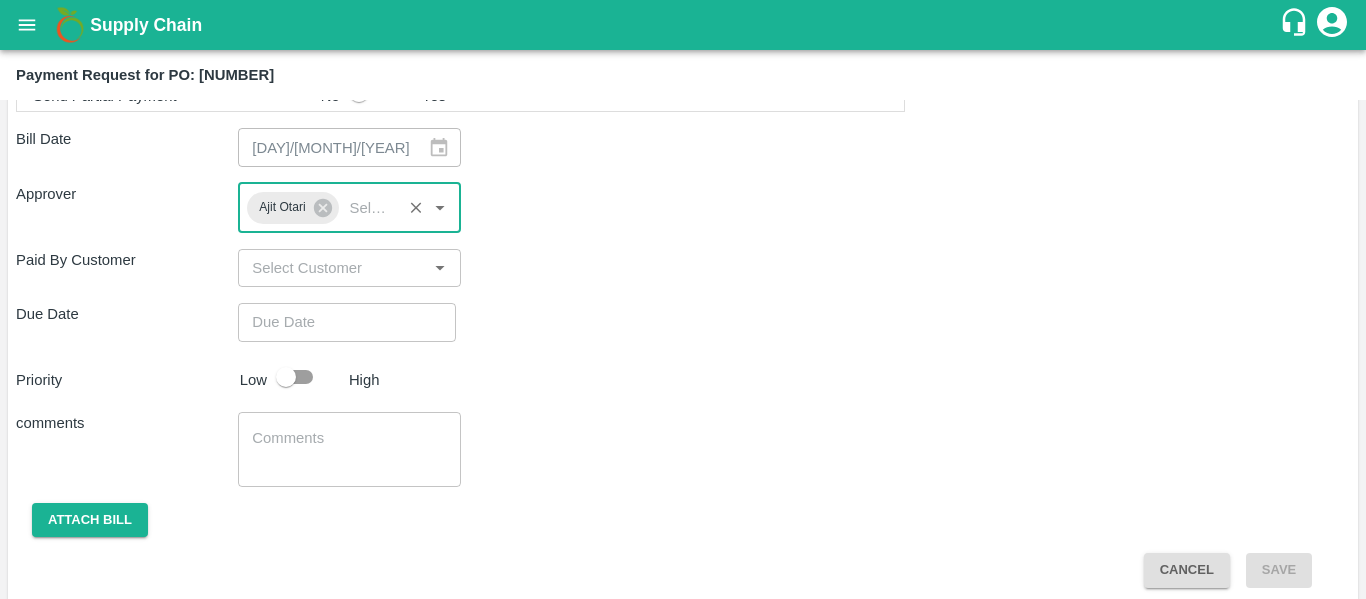 type on "DD/MM/YYYY hh:mm aa" 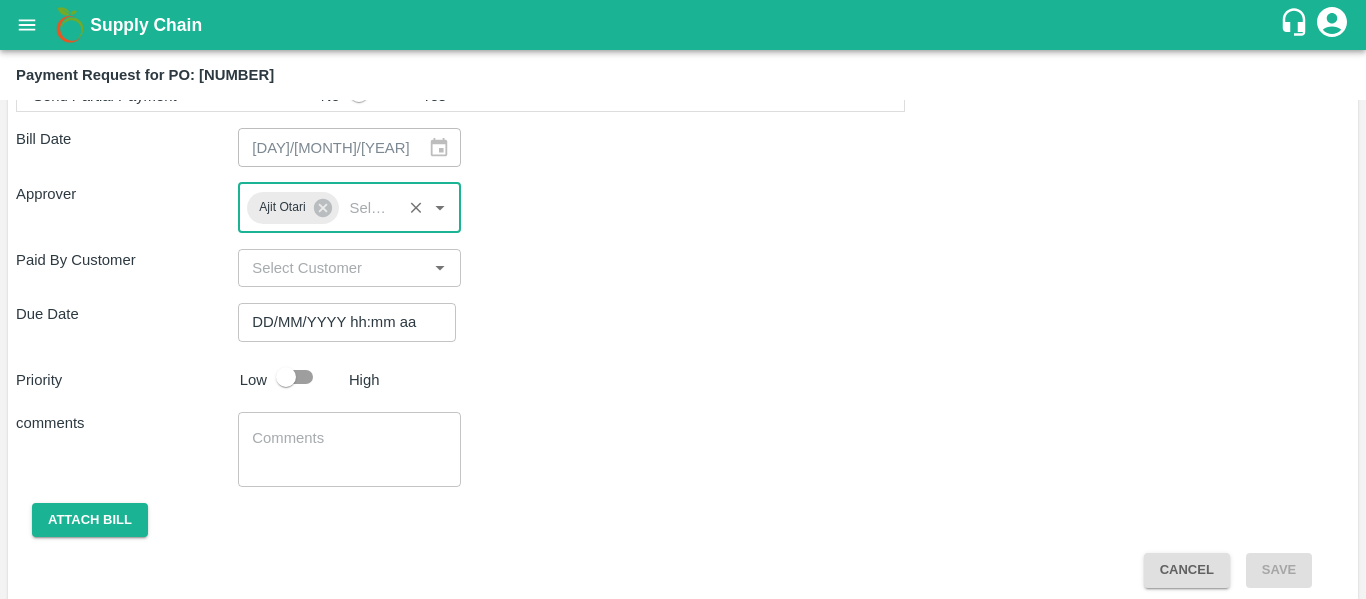 click on "DD/MM/YYYY hh:mm aa" at bounding box center [340, 322] 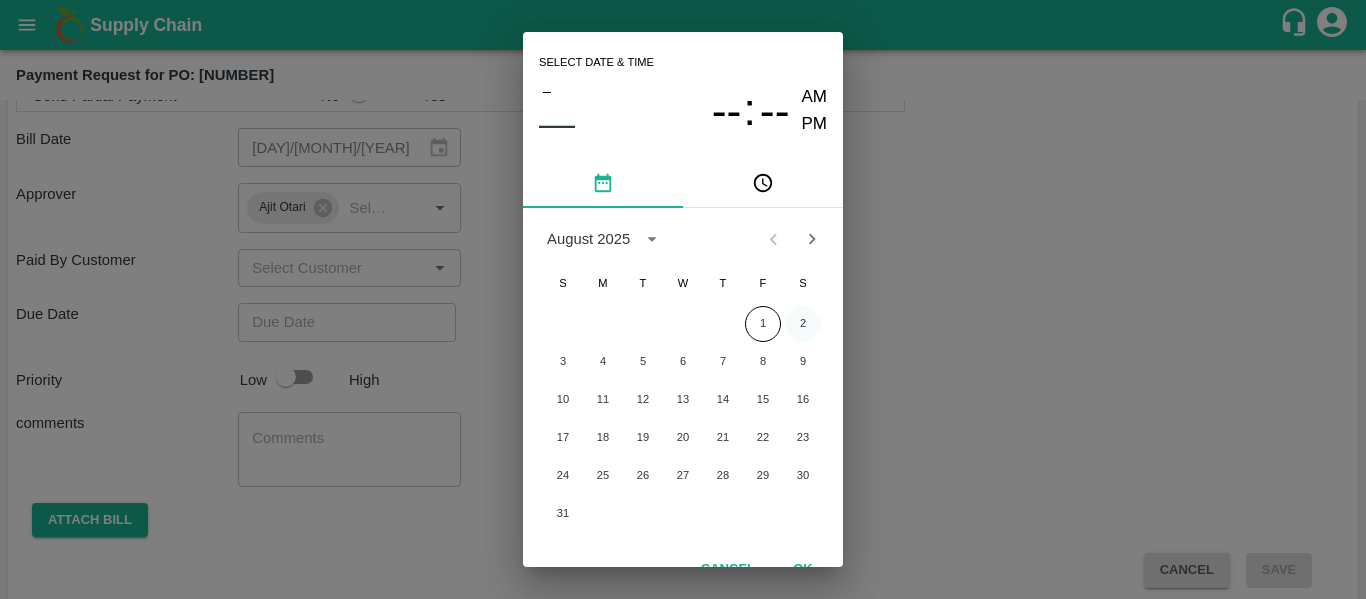 click on "2" at bounding box center (803, 324) 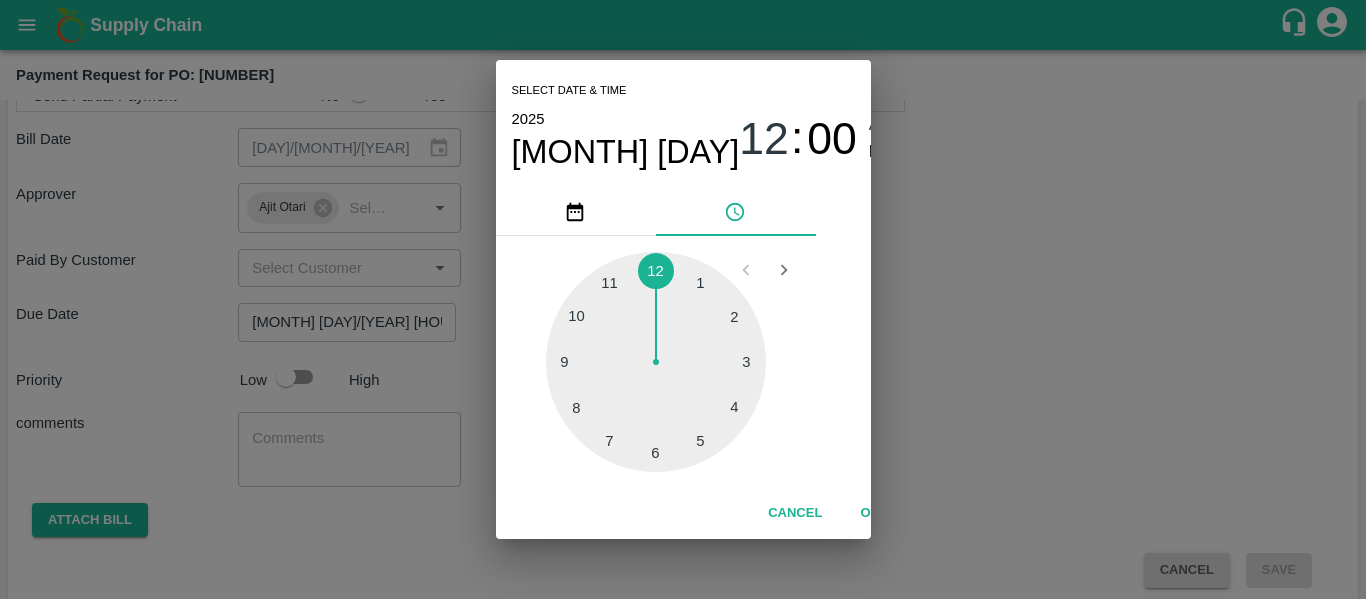 click on "Select date & time [YEAR] [MONTH] [DAY] [HOUR] : [MINUTE] [AMPM] [AMPM] [NUMBER] [NUMBER] [NUMBER] [NUMBER] [NUMBER] [NUMBER] [NUMBER] [NUMBER] [NUMBER] [NUMBER] [NUMBER] [NUMBER] Cancel OK" at bounding box center [683, 299] 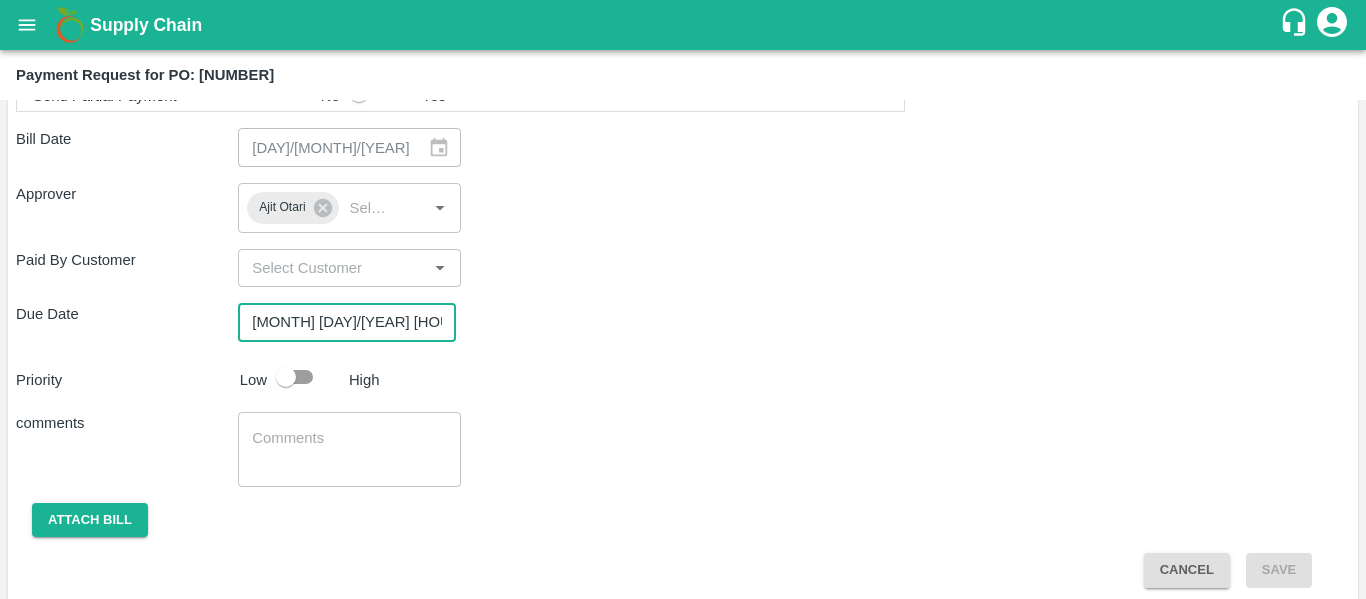 click at bounding box center [286, 377] 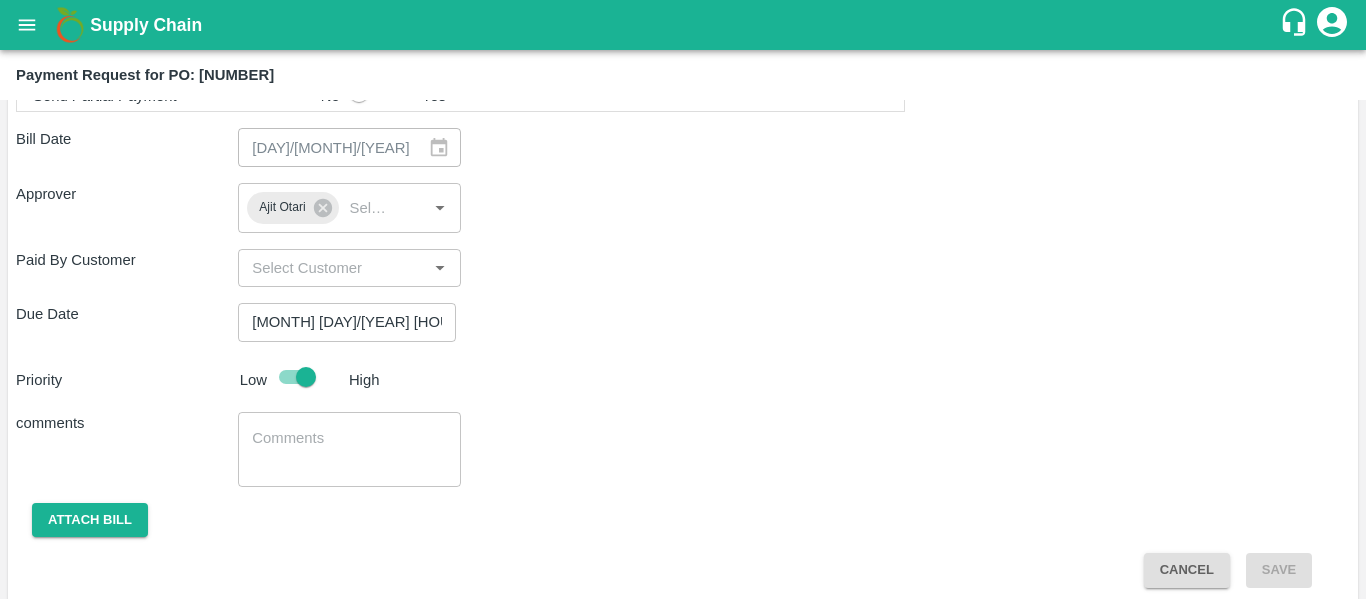 click at bounding box center [349, 449] 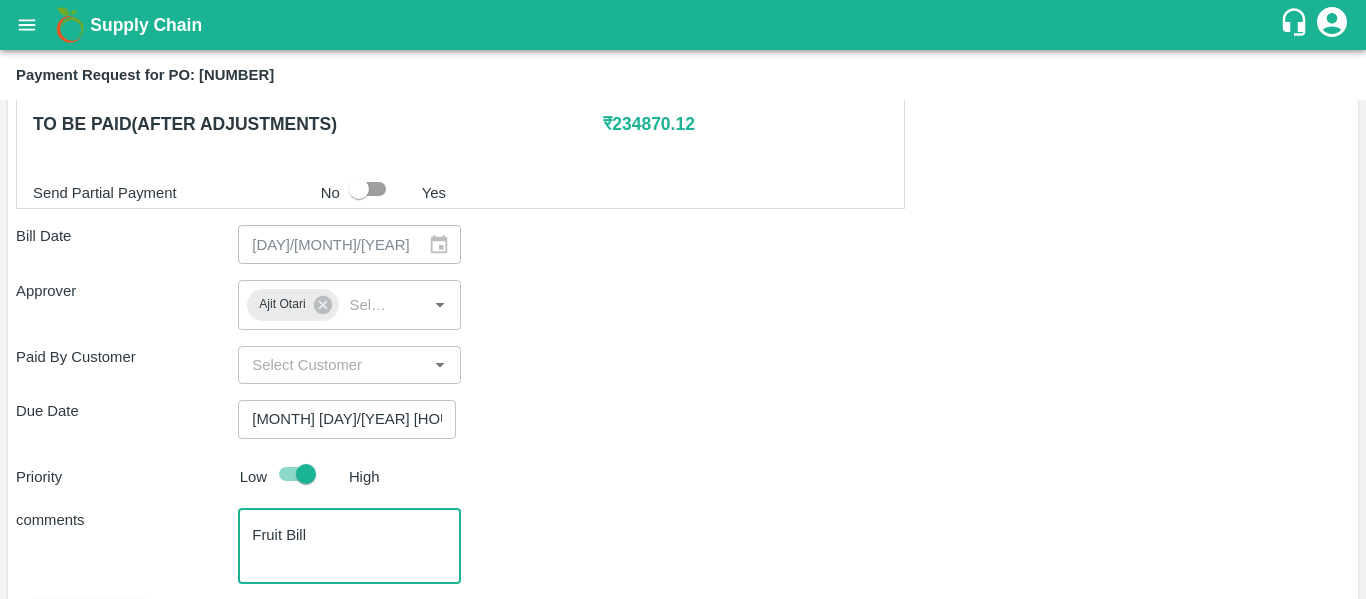 scroll, scrollTop: 1015, scrollLeft: 0, axis: vertical 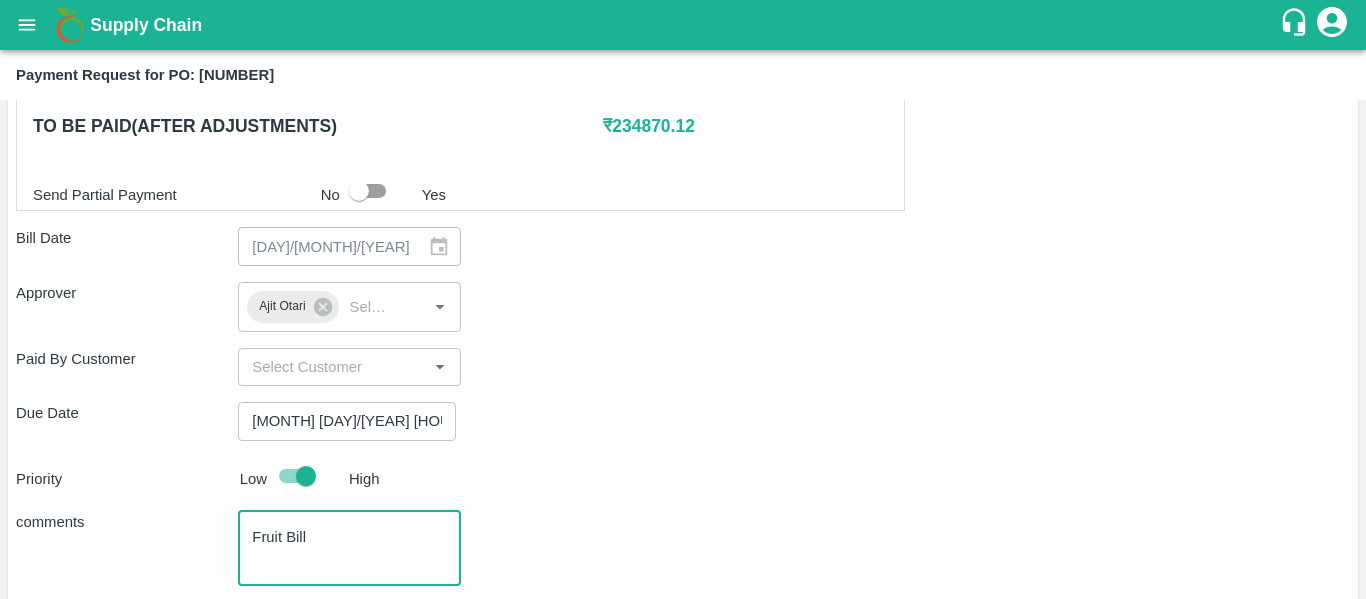 type on "Fruit Bill" 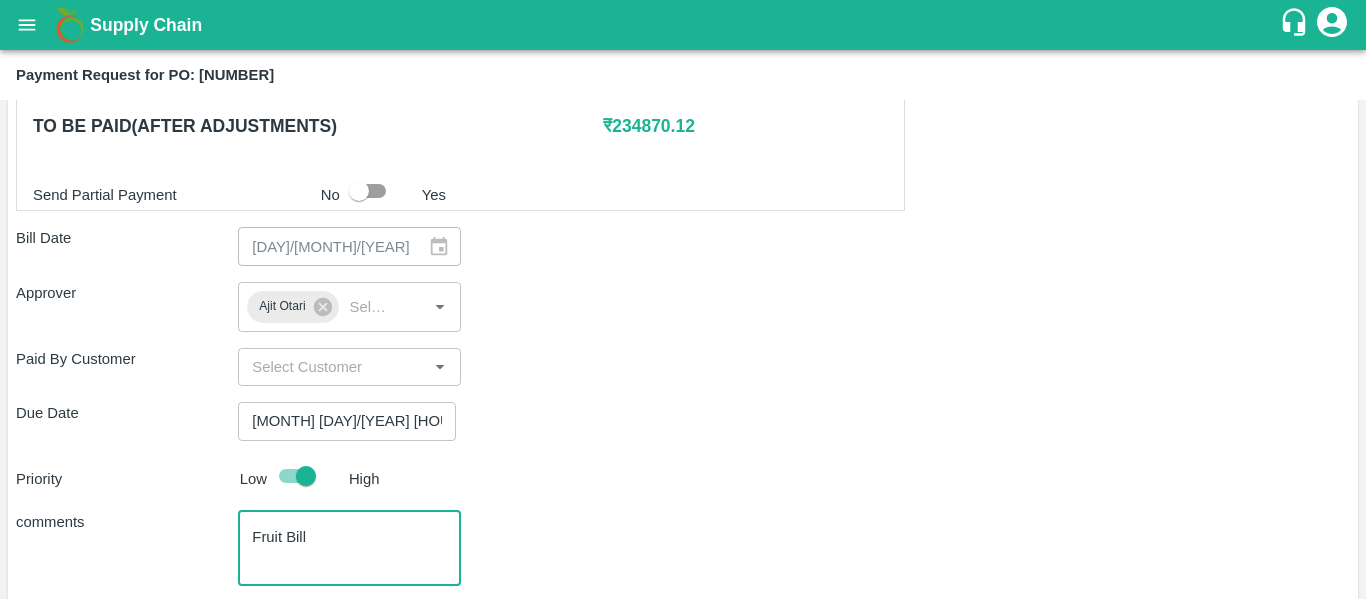 scroll, scrollTop: 1127, scrollLeft: 0, axis: vertical 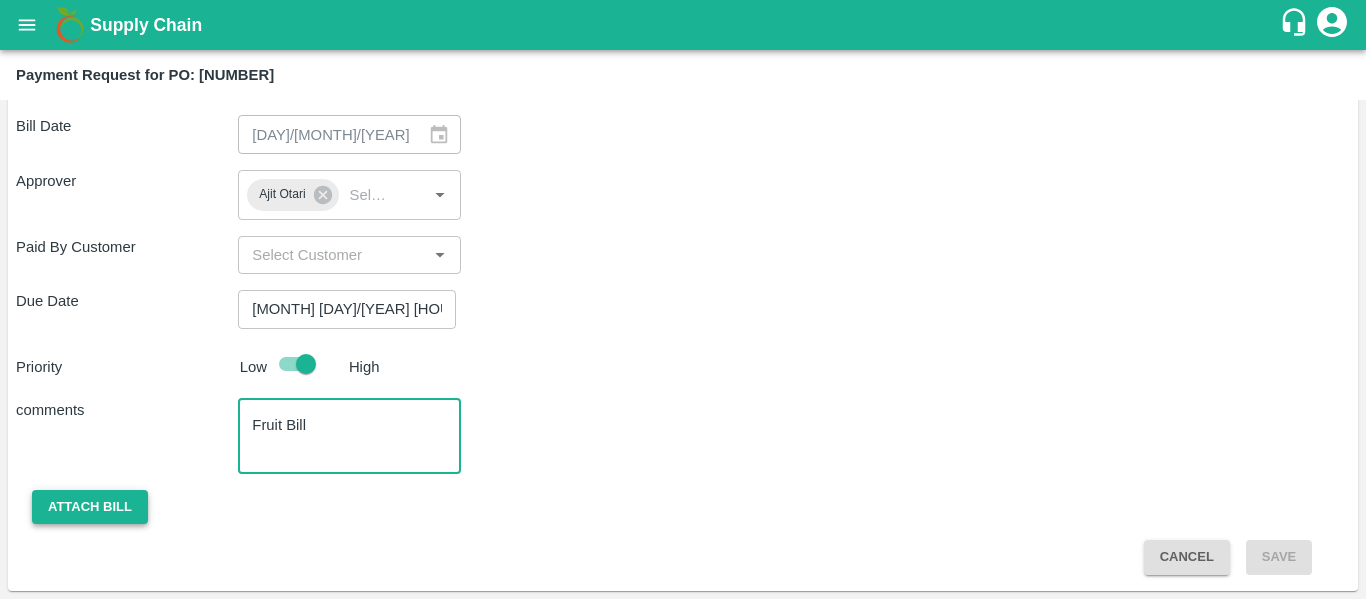 click on "Attach bill" at bounding box center [90, 507] 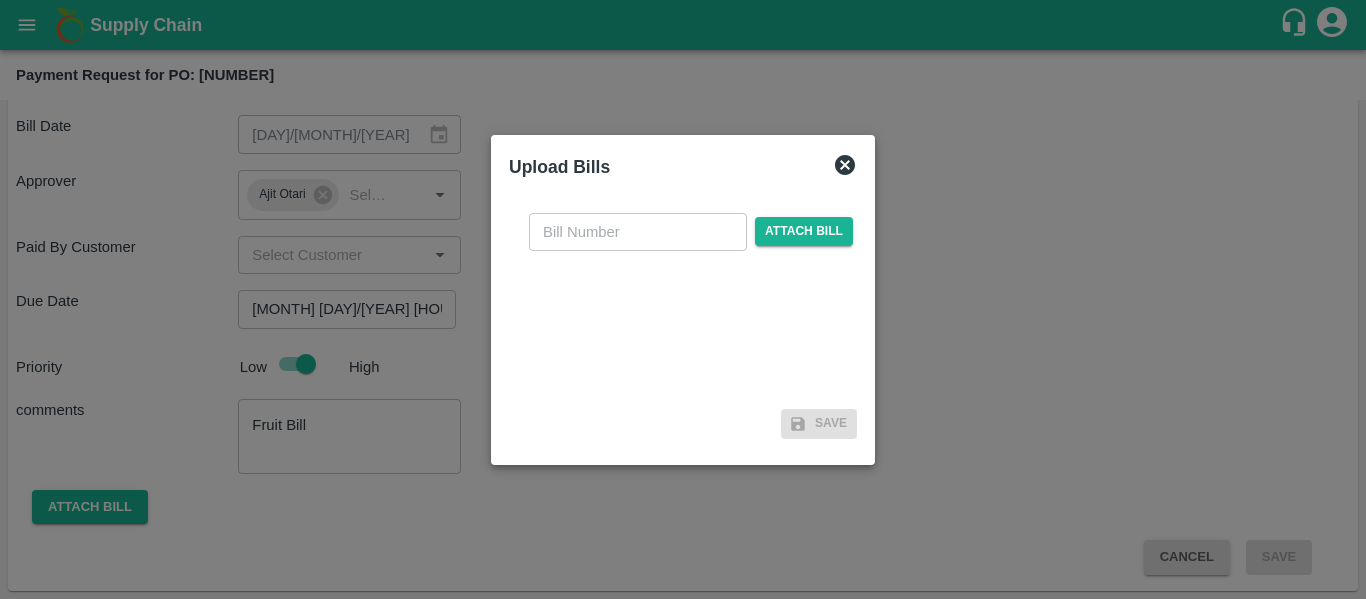 click on "​ Attach bill" at bounding box center (683, 299) 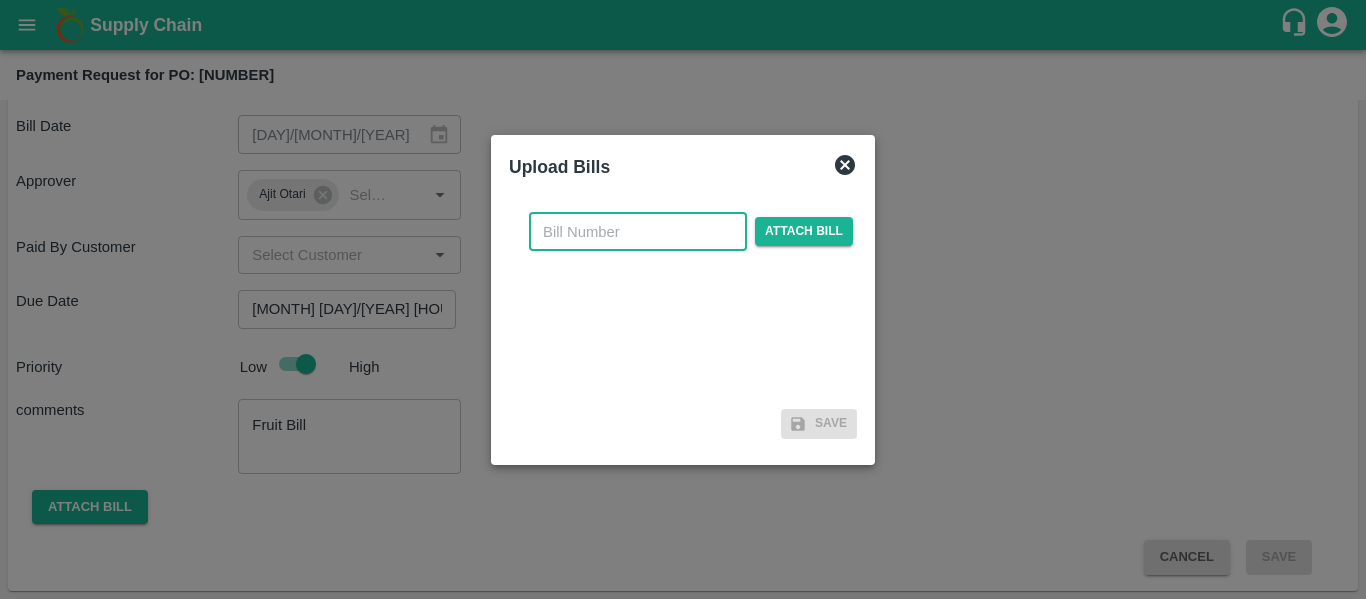 click at bounding box center [638, 232] 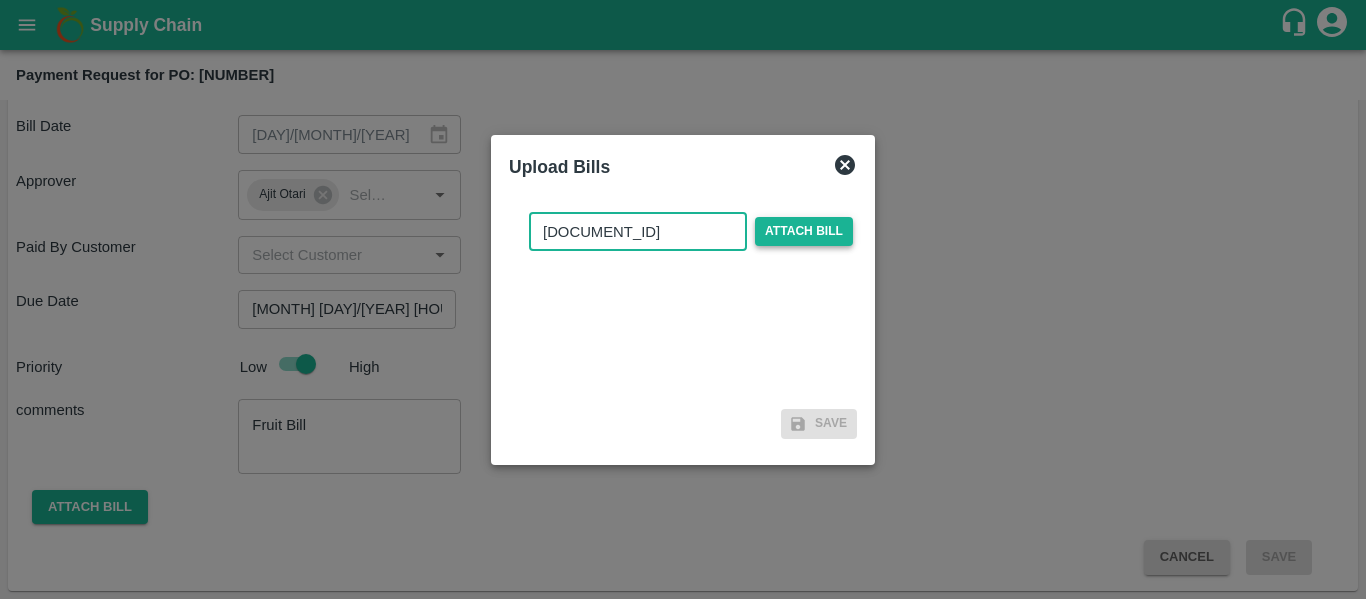 type on "[DOCUMENT_ID]" 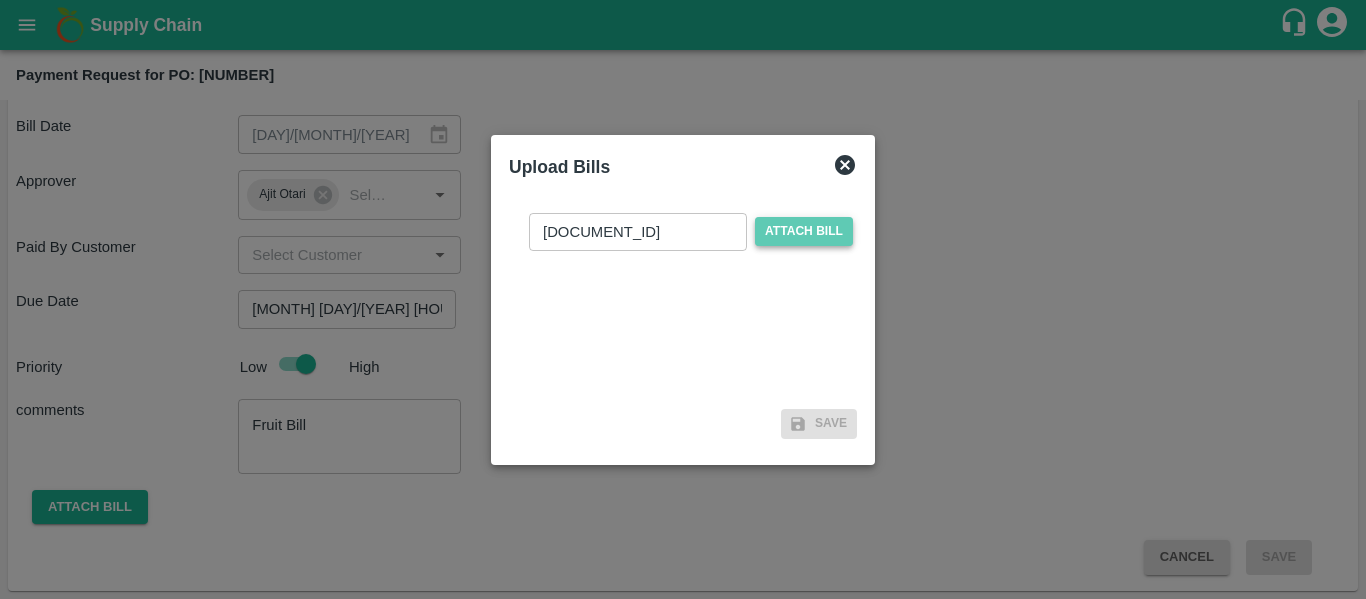 click on "Attach bill" at bounding box center [804, 231] 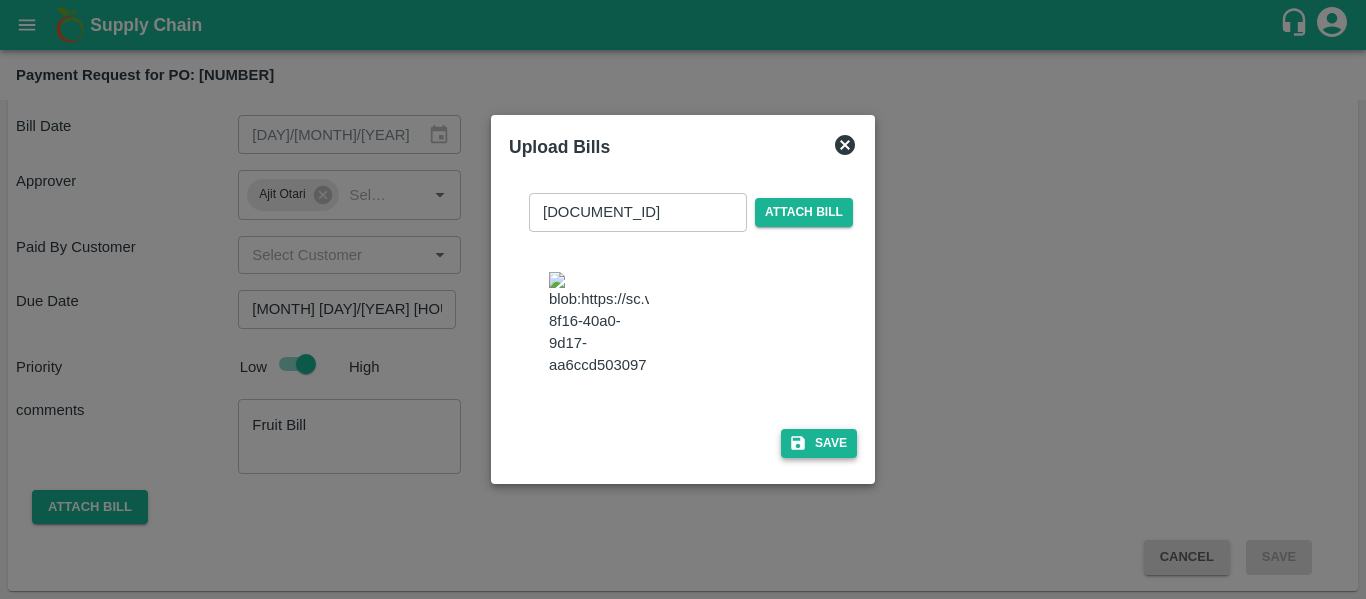 click on "Save" at bounding box center [819, 443] 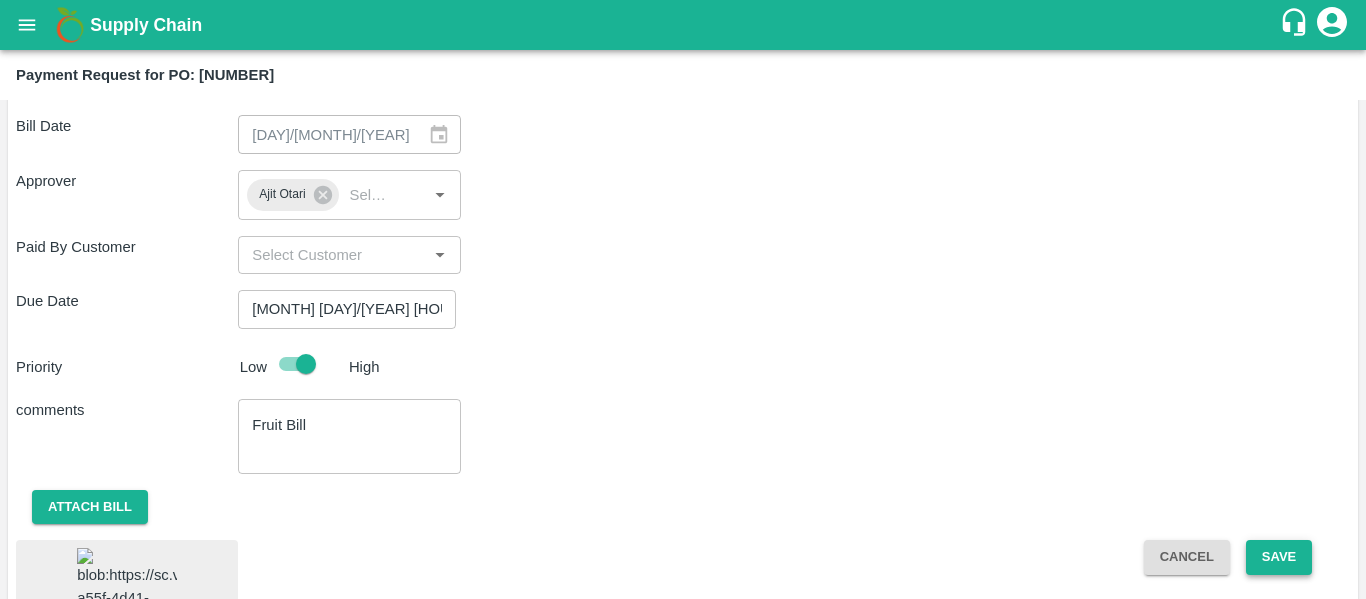 click on "Save" at bounding box center (1279, 557) 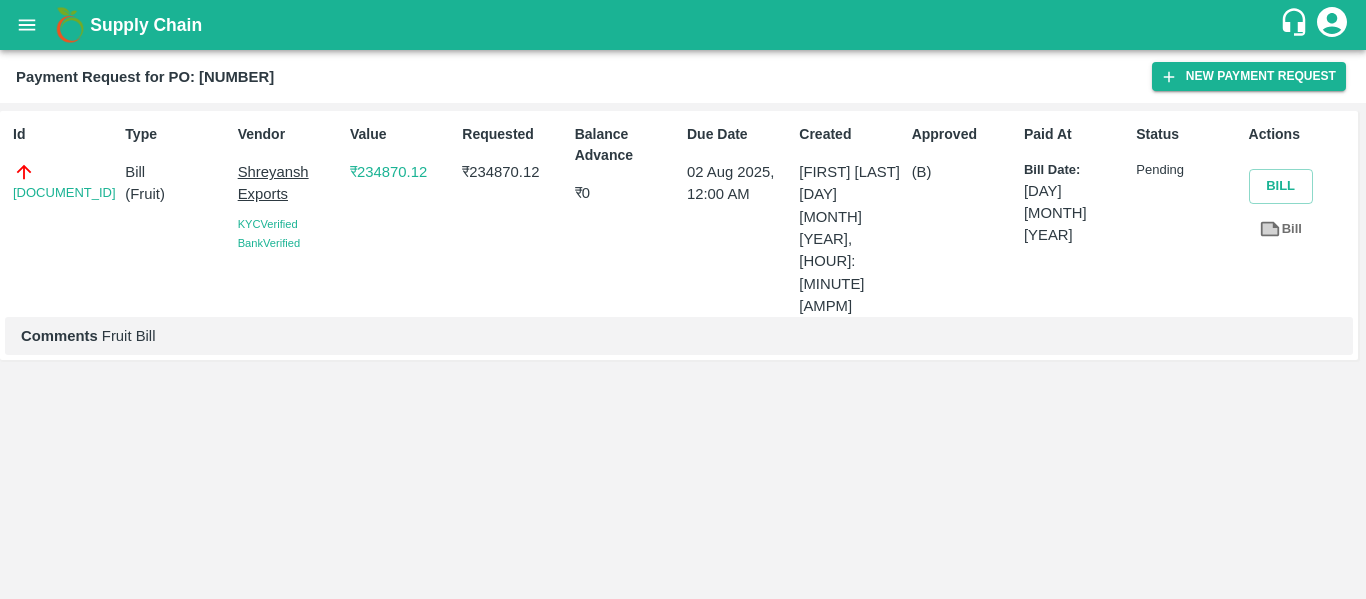 click at bounding box center [27, 25] 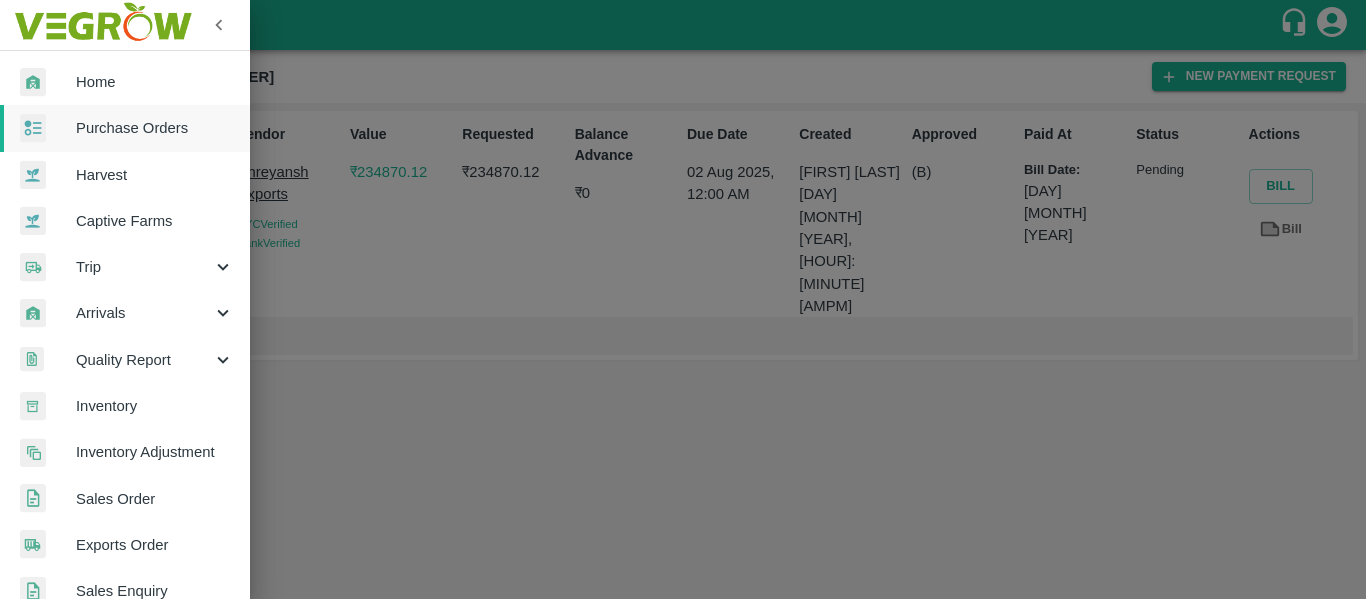 click on "Purchase Orders" at bounding box center (155, 128) 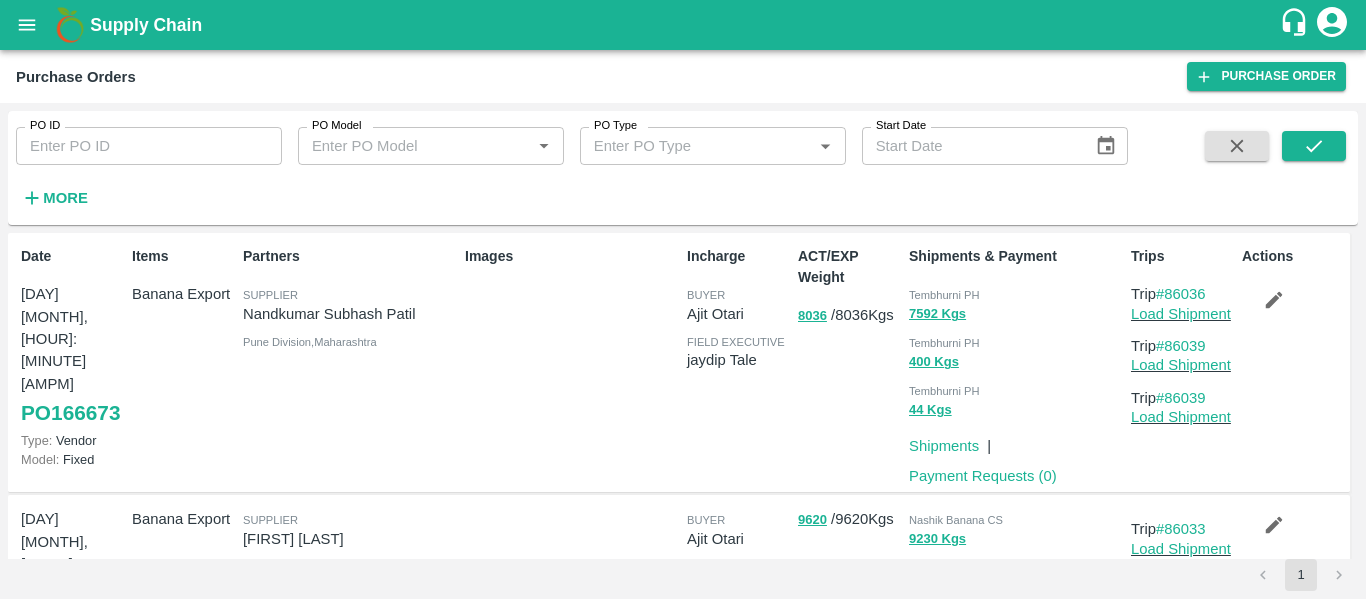 click on "PO ID" at bounding box center (149, 146) 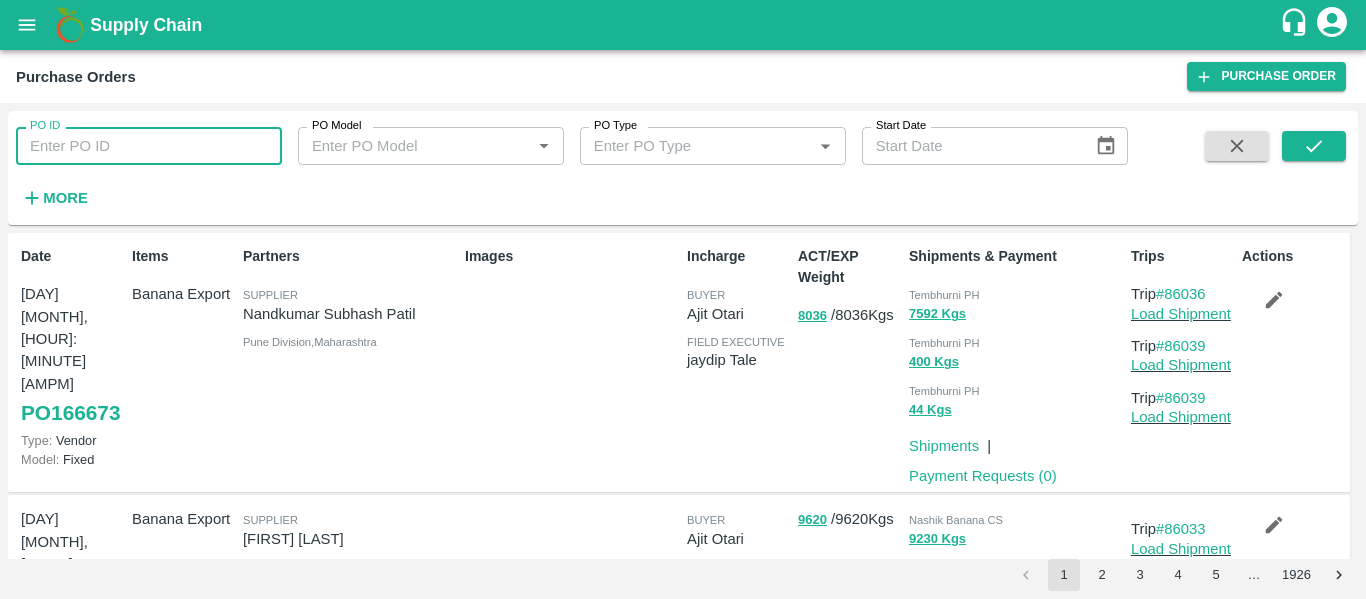 paste on "165693" 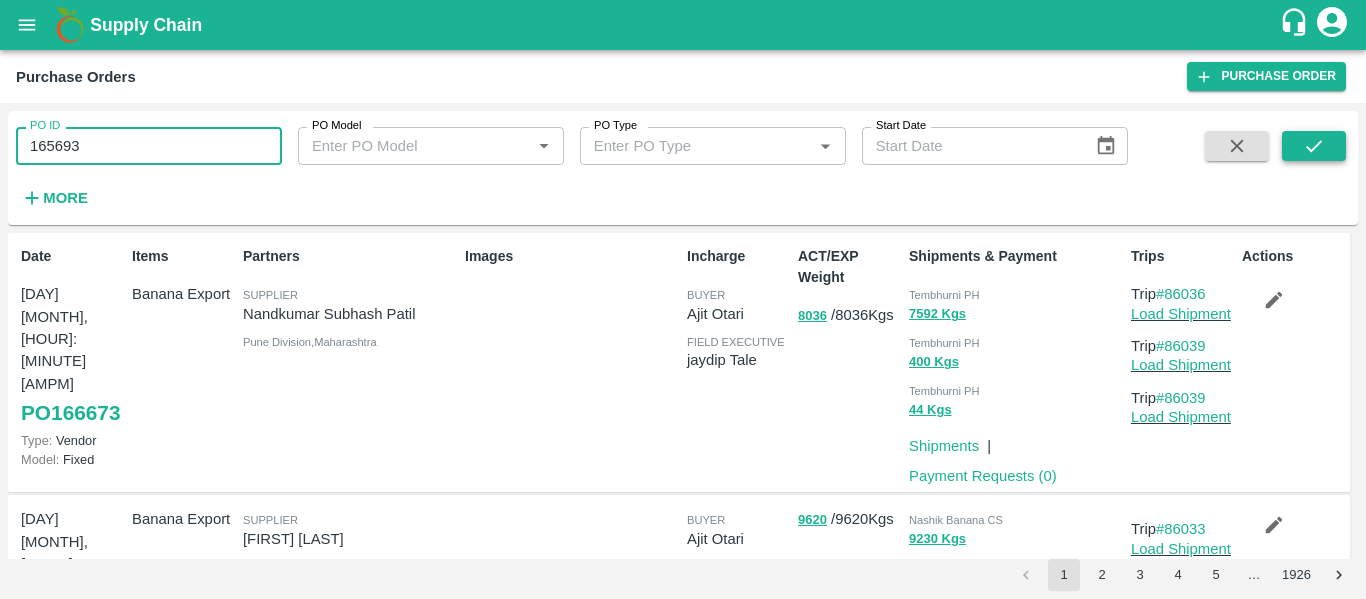 type on "165693" 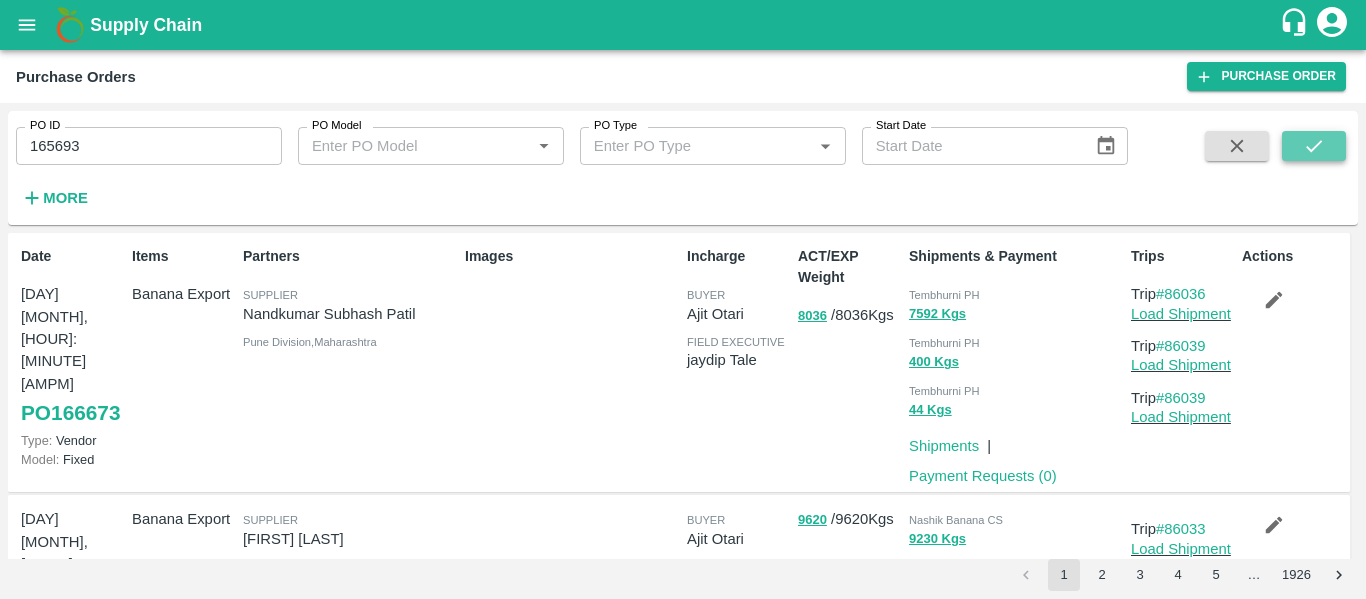 click 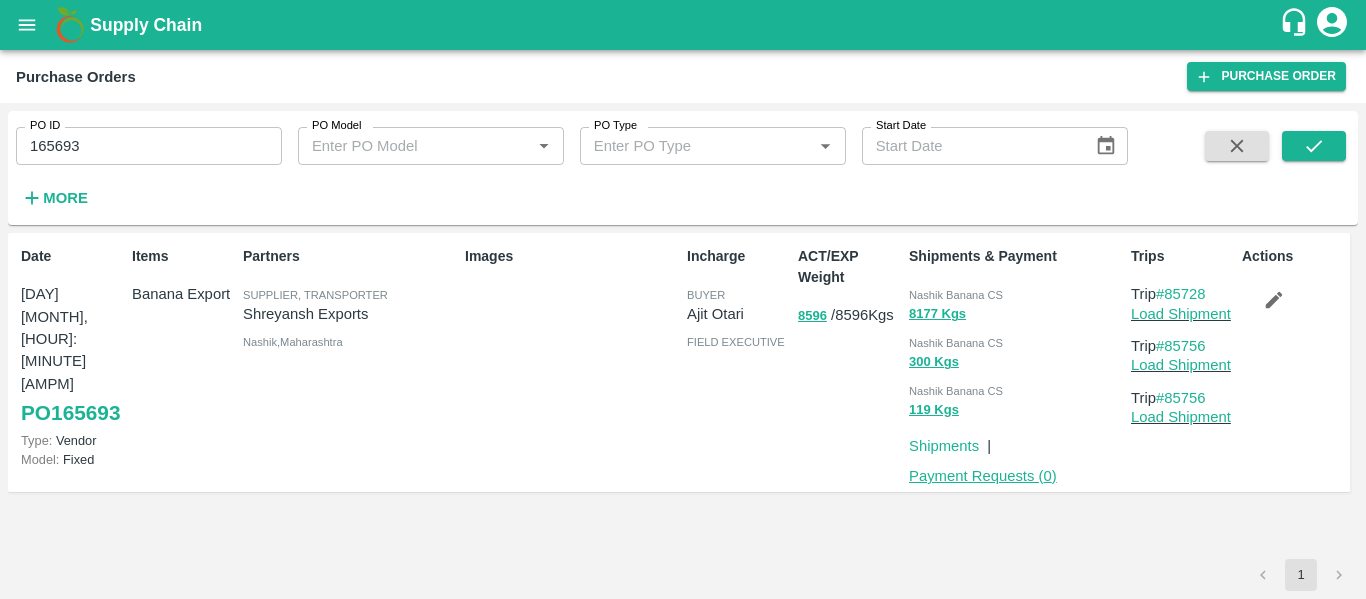 click on "Payment Requests ( 0 )" at bounding box center (983, 476) 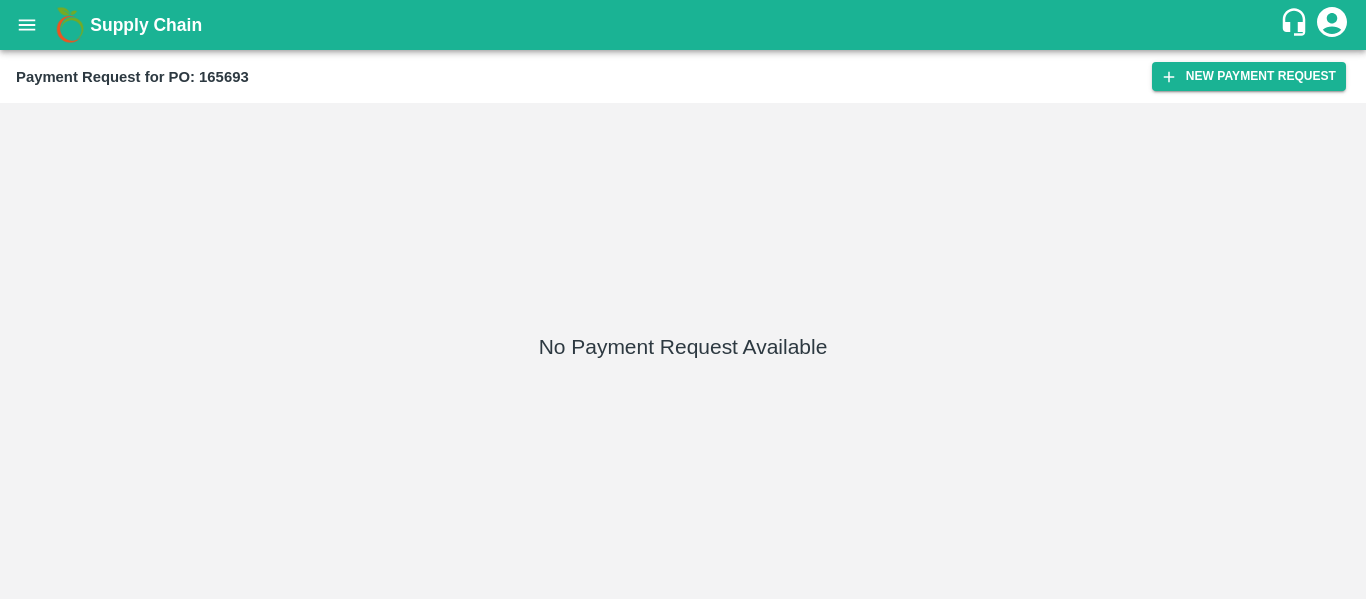 scroll, scrollTop: 0, scrollLeft: 0, axis: both 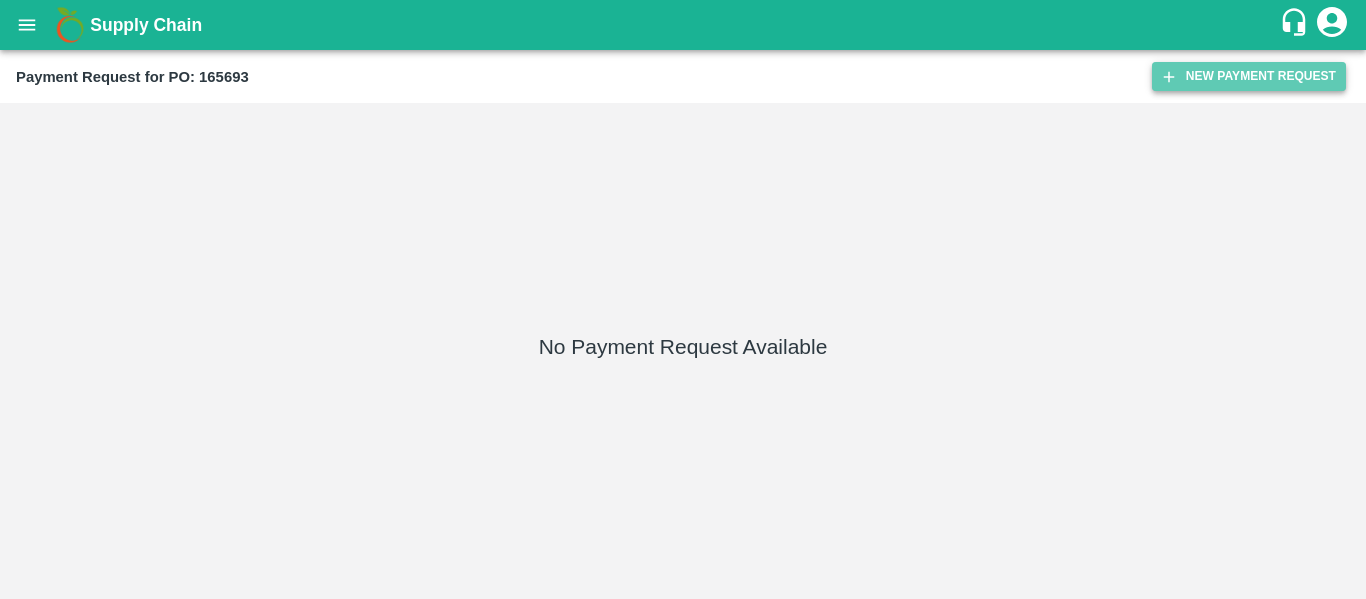 click on "New Payment Request" at bounding box center (1249, 76) 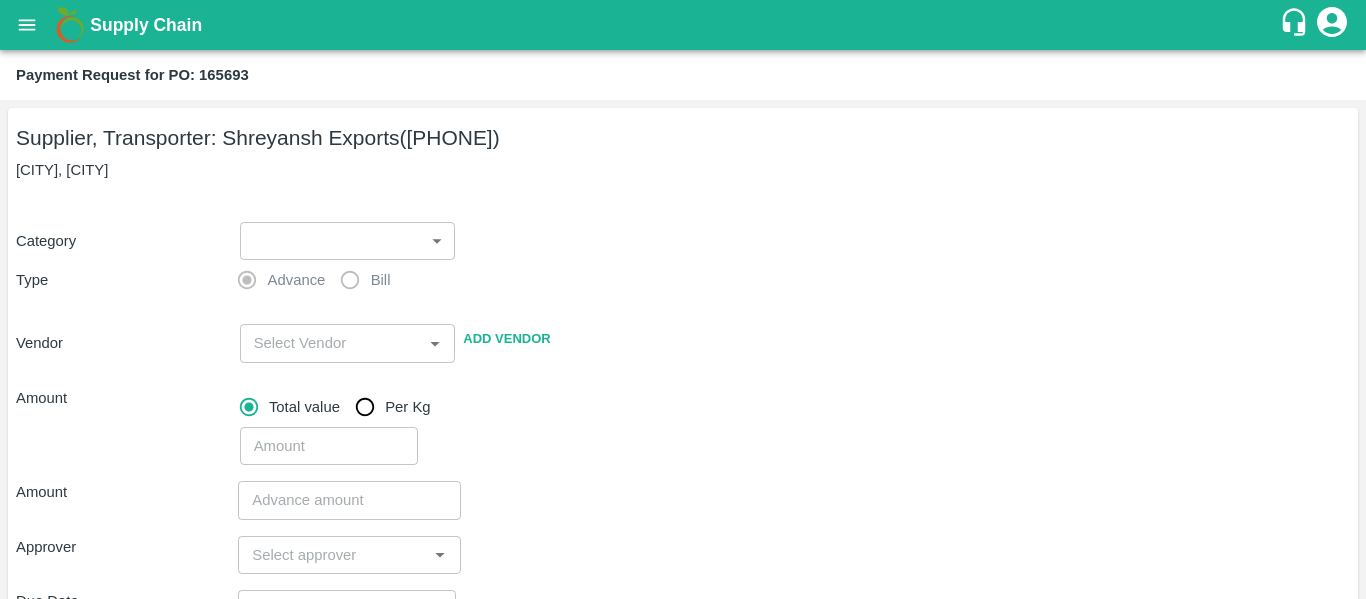 click on "Supply Chain Payment Request for PO: 165693 Supplier, Transporter:    Shreyansh Exports  (91584 65669) Nashik, Nashik Category ​ ​ Type Advance Bill Vendor ​ Add Vendor Amount Total value Per Kg ​ Amount ​ Approver ​ Due Date ​  Priority  Low  High Comment x ​ Attach bill Cancel Save Tembhurni PH Nashik CC Shahada Banana Export PH Savda Banana Export PH Nashik Banana CS Nikhil Subhash Mangvade Logout" at bounding box center (683, 299) 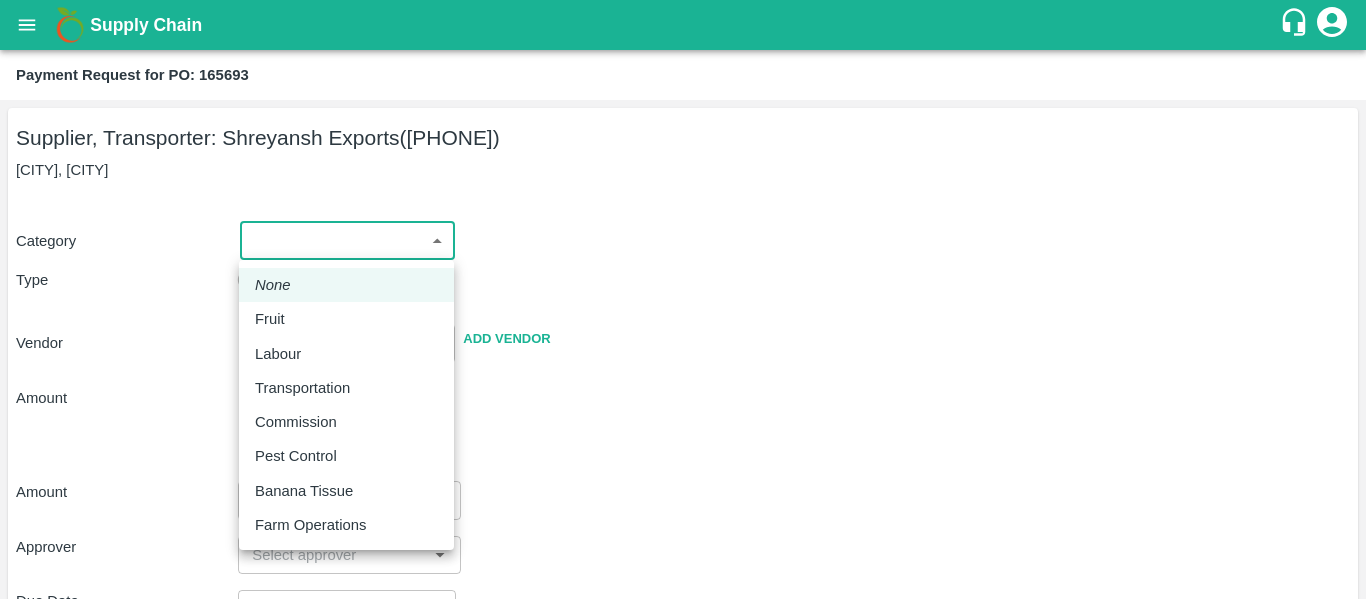 click on "Fruit" at bounding box center [346, 319] 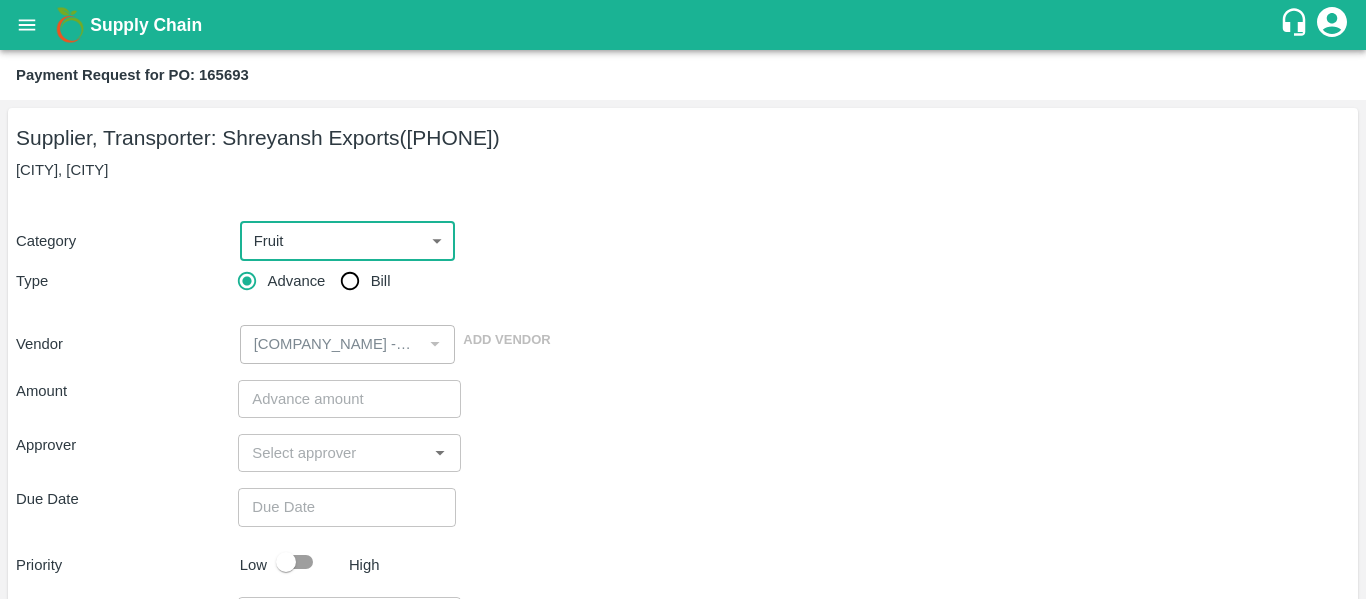 click on "Bill" at bounding box center [350, 281] 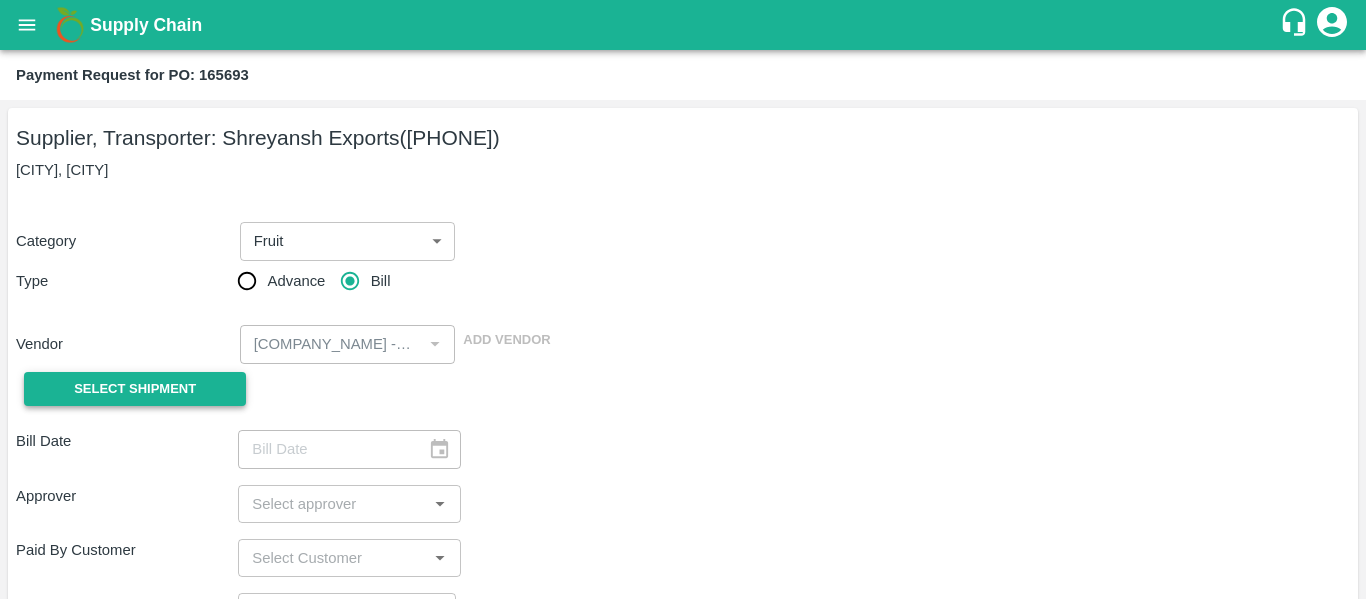 click on "Select Shipment" at bounding box center (135, 389) 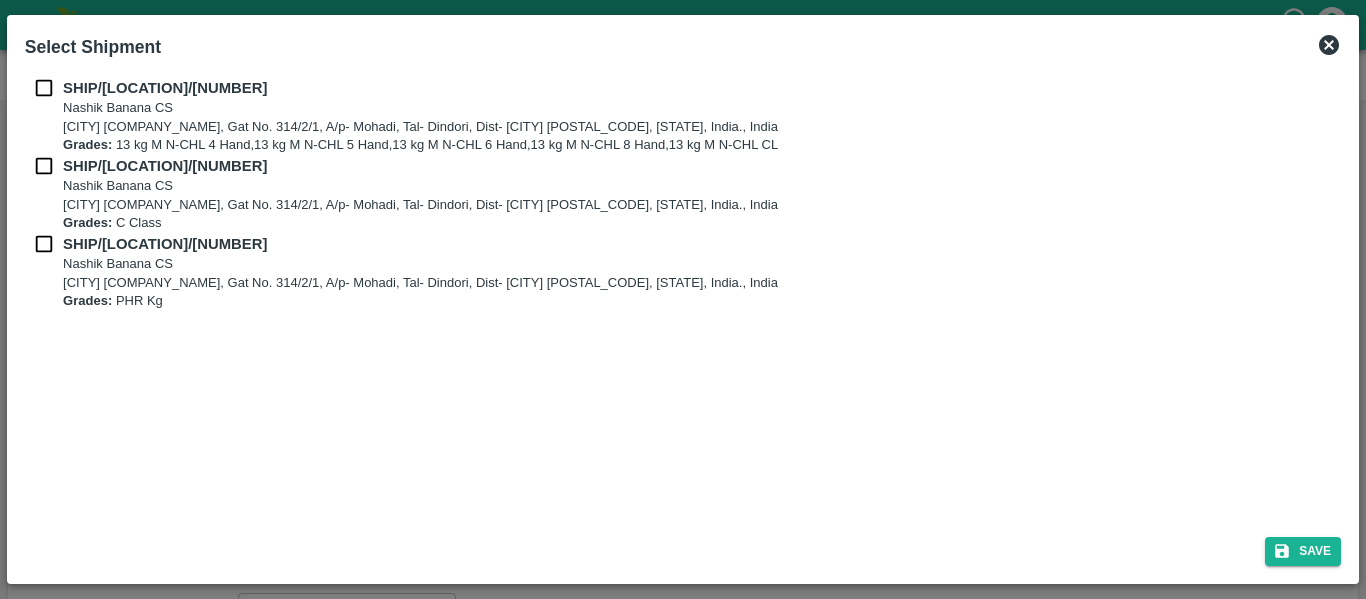 click at bounding box center (44, 88) 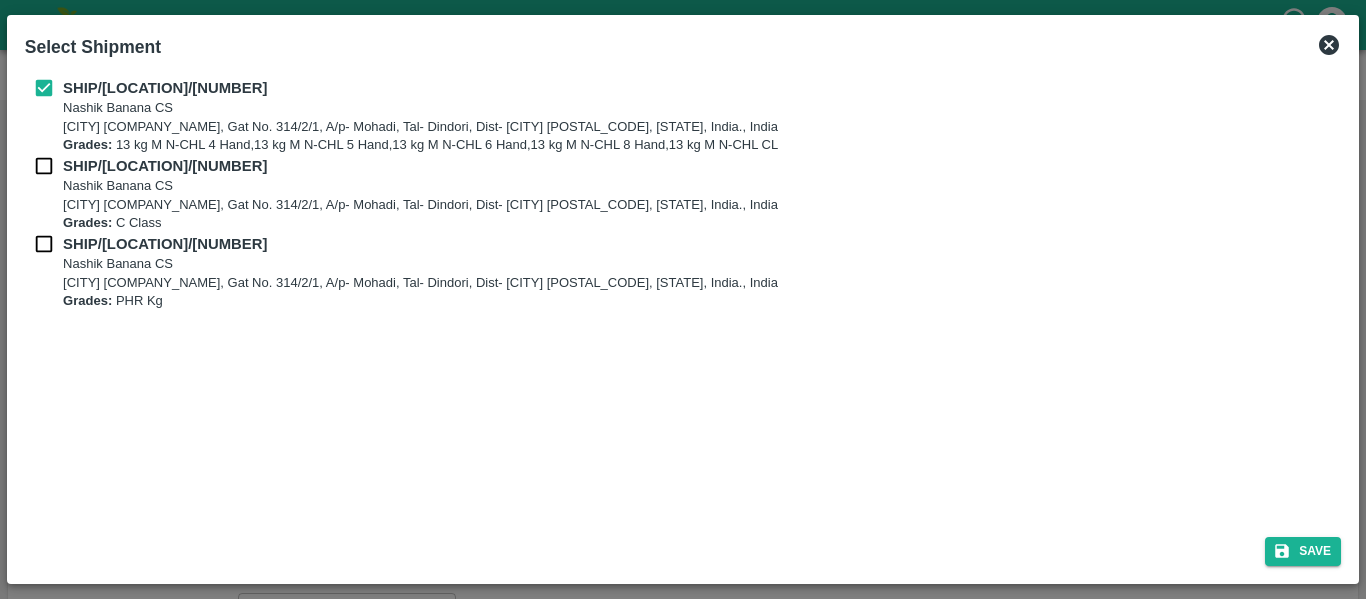 click at bounding box center (44, 166) 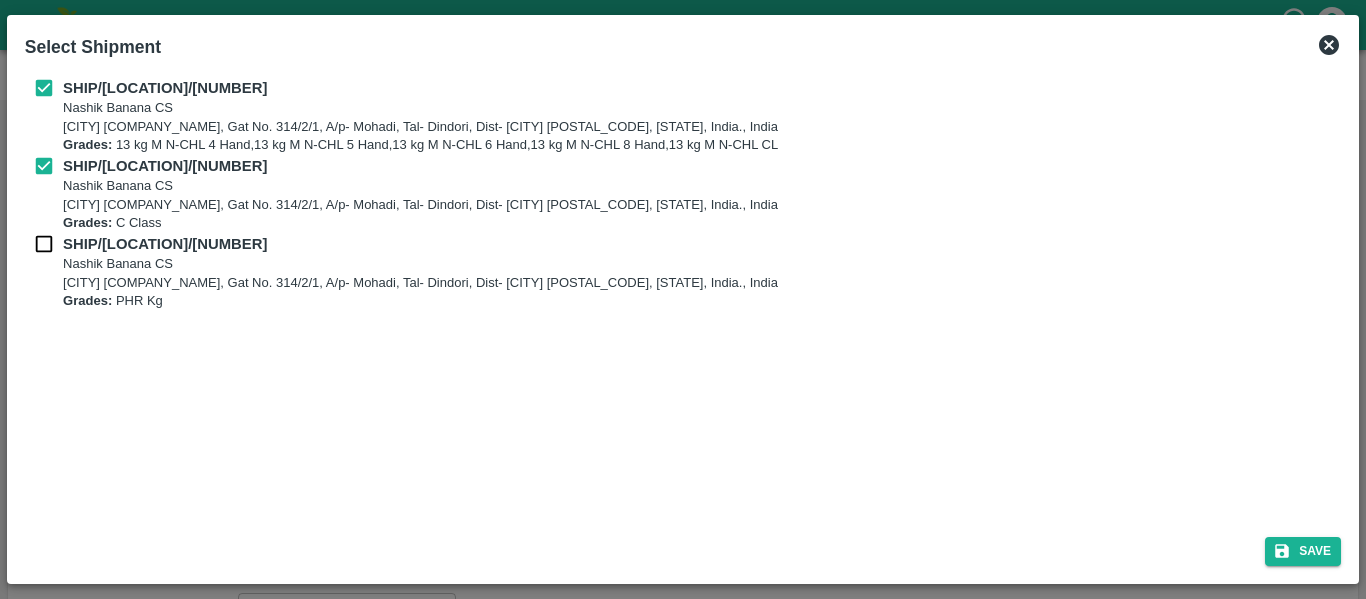 click at bounding box center [44, 244] 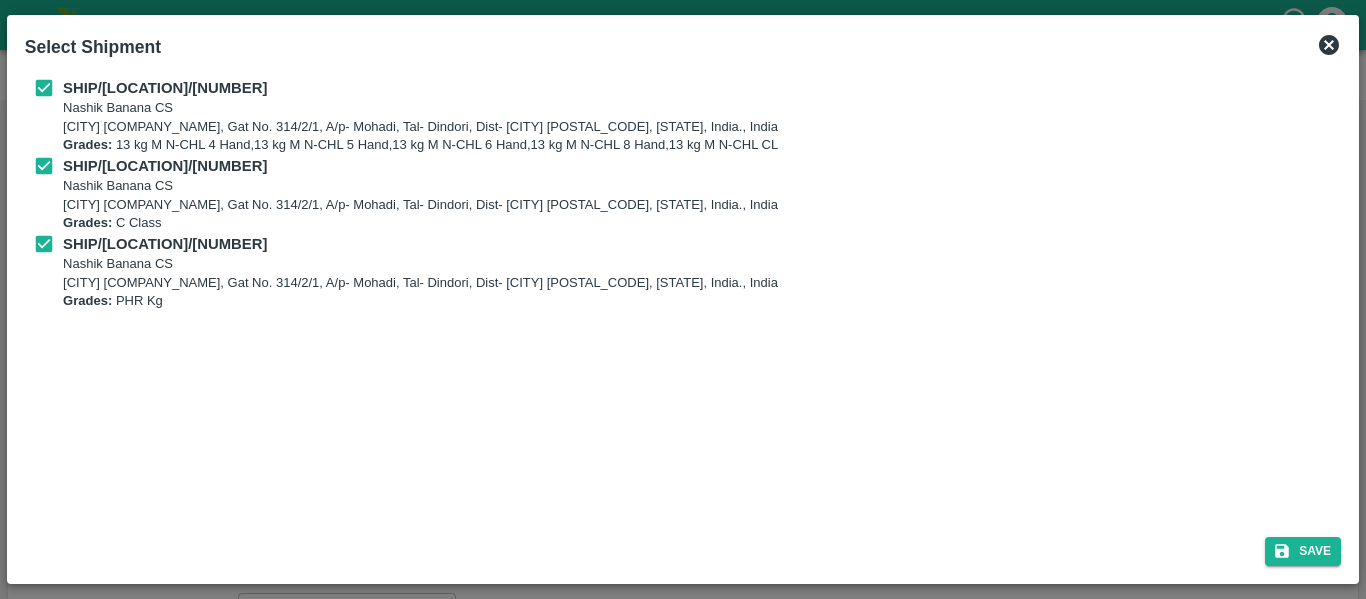 click on "Save" at bounding box center [683, 547] 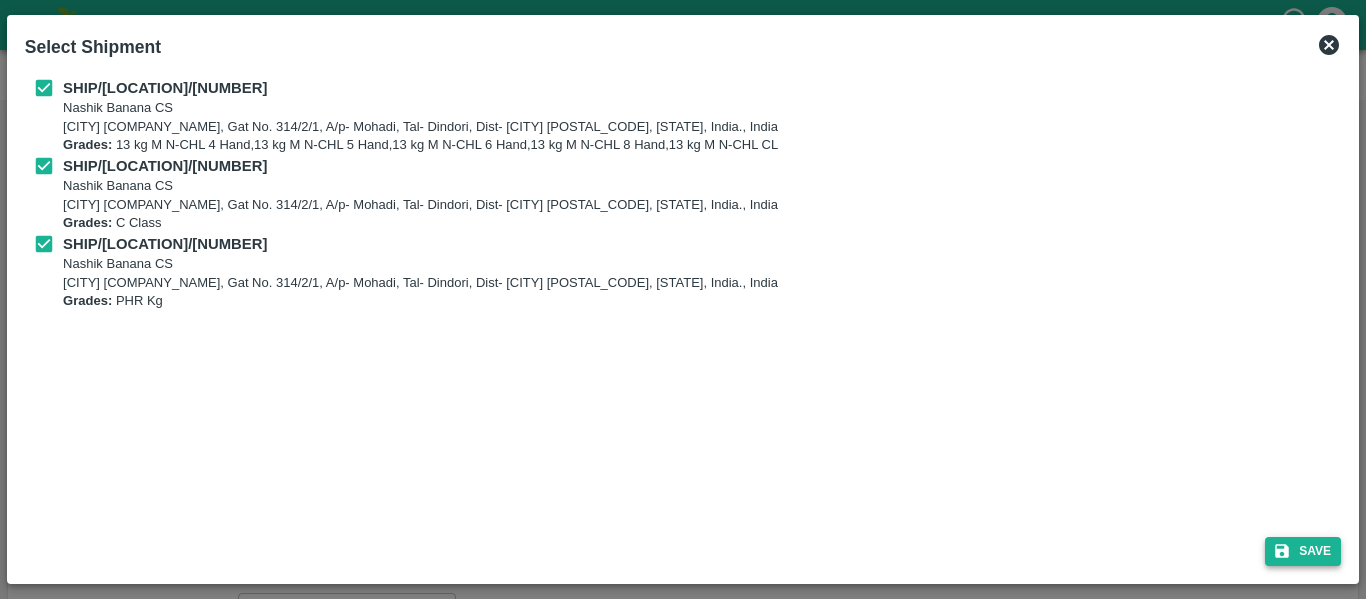 click 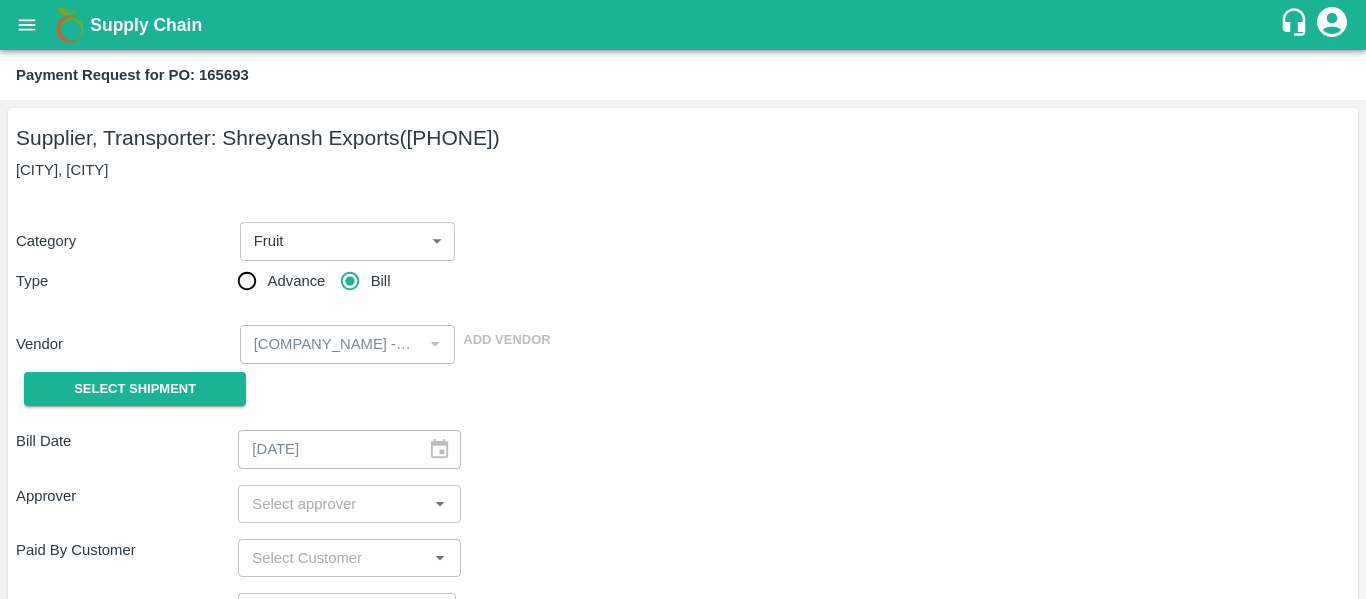 type on "[DAY]/[MONTH]/[YEAR]" 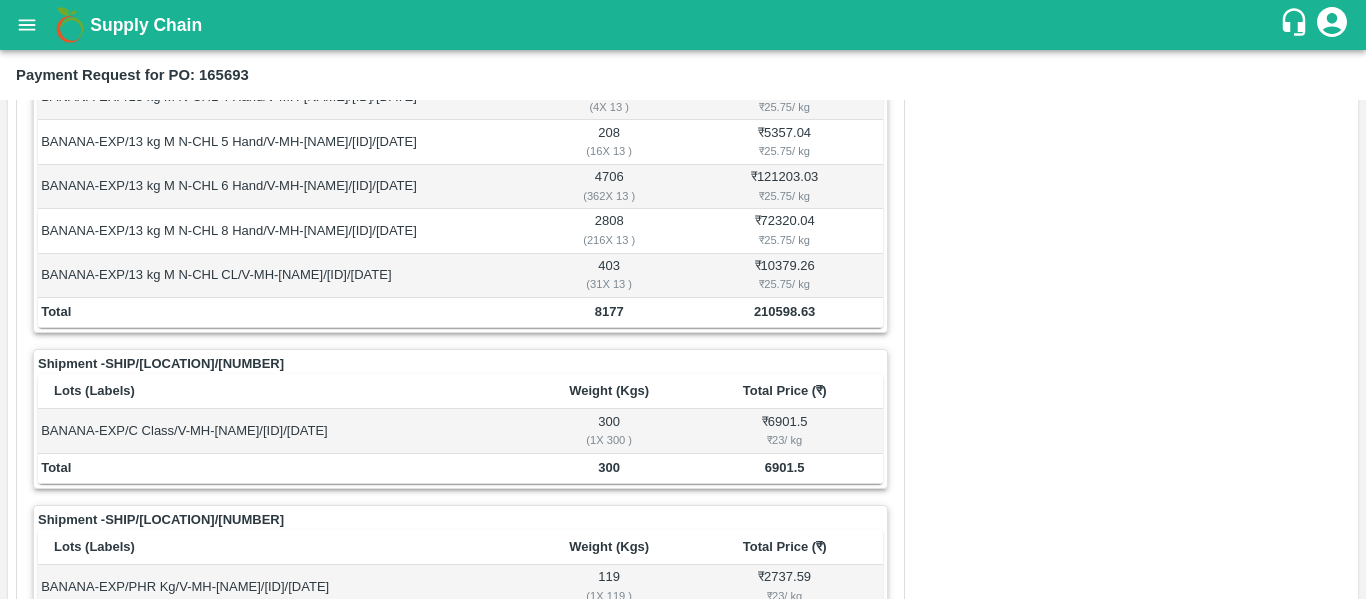 scroll, scrollTop: 885, scrollLeft: 0, axis: vertical 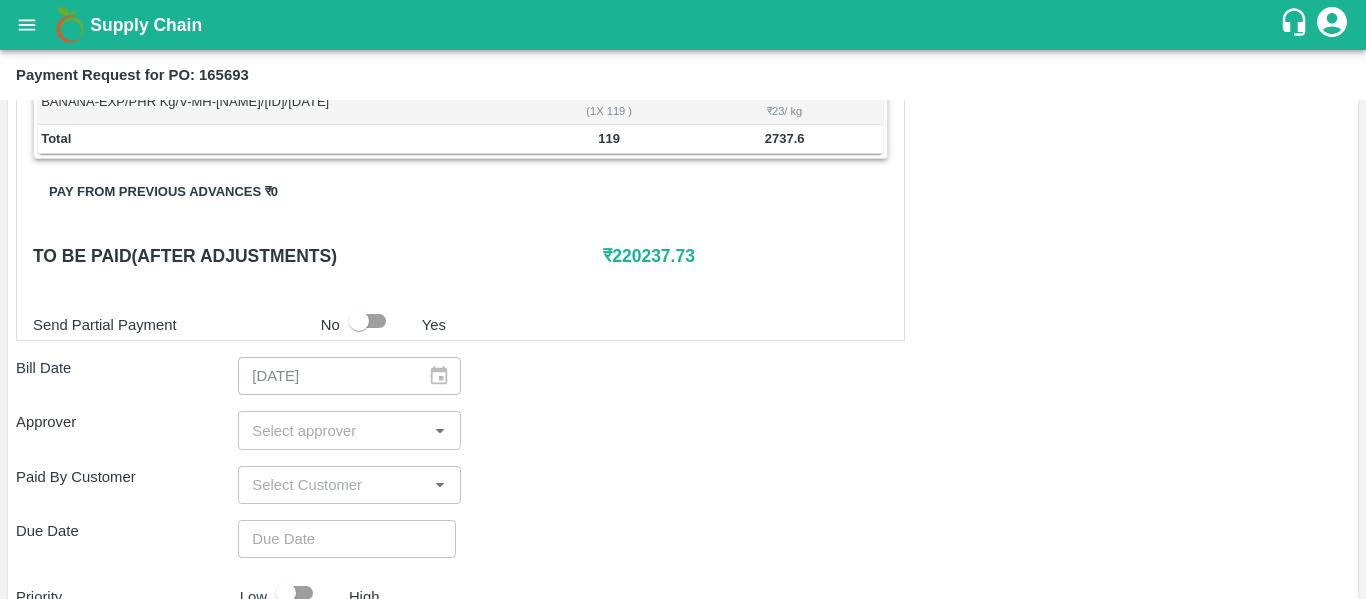 click at bounding box center (332, 430) 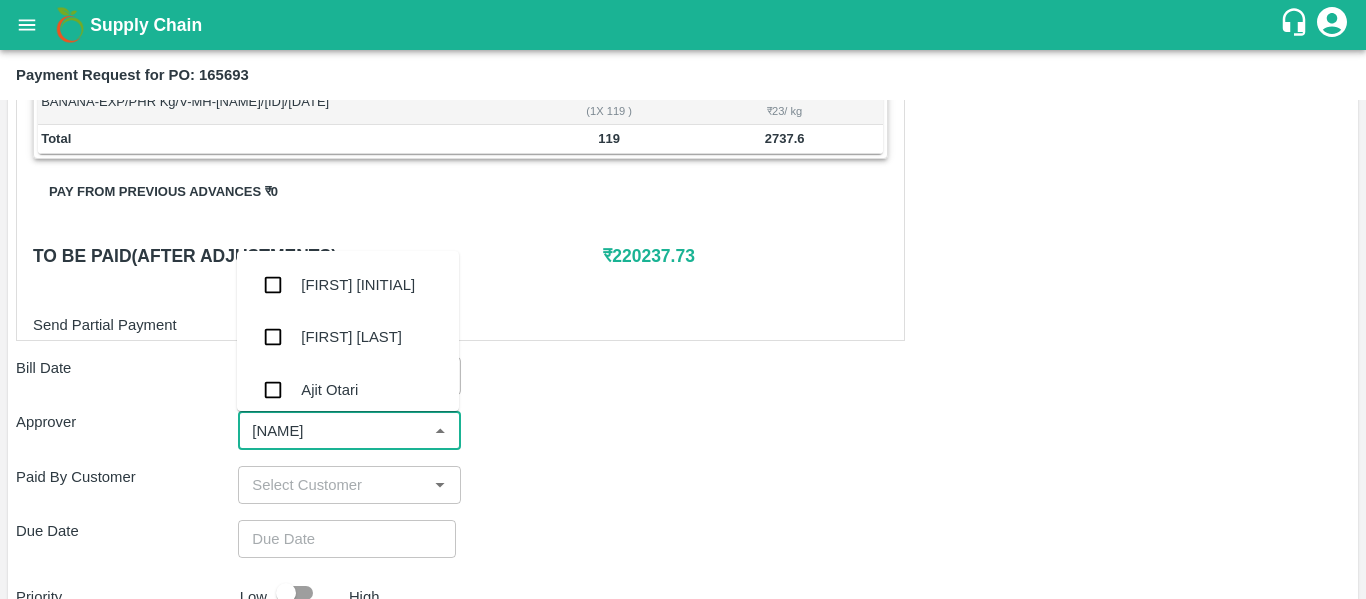 type on "[FIRST]" 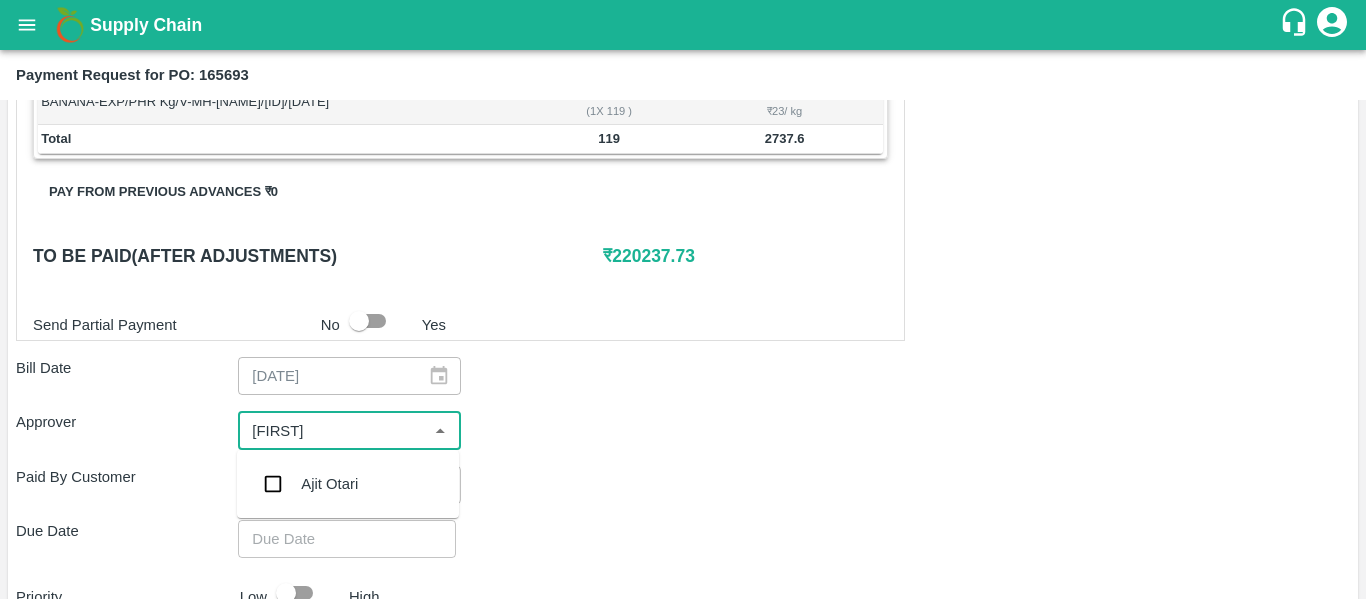 click on "Ajit Otari" at bounding box center (329, 484) 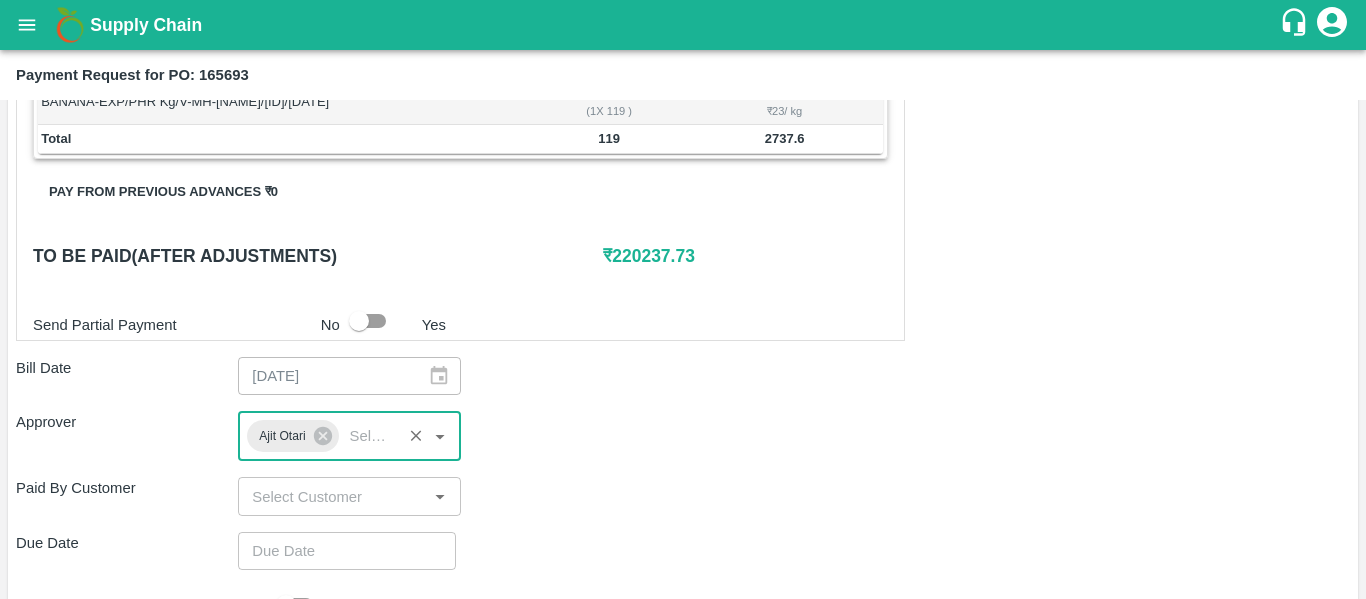 type on "DD/MM/YYYY hh:mm aa" 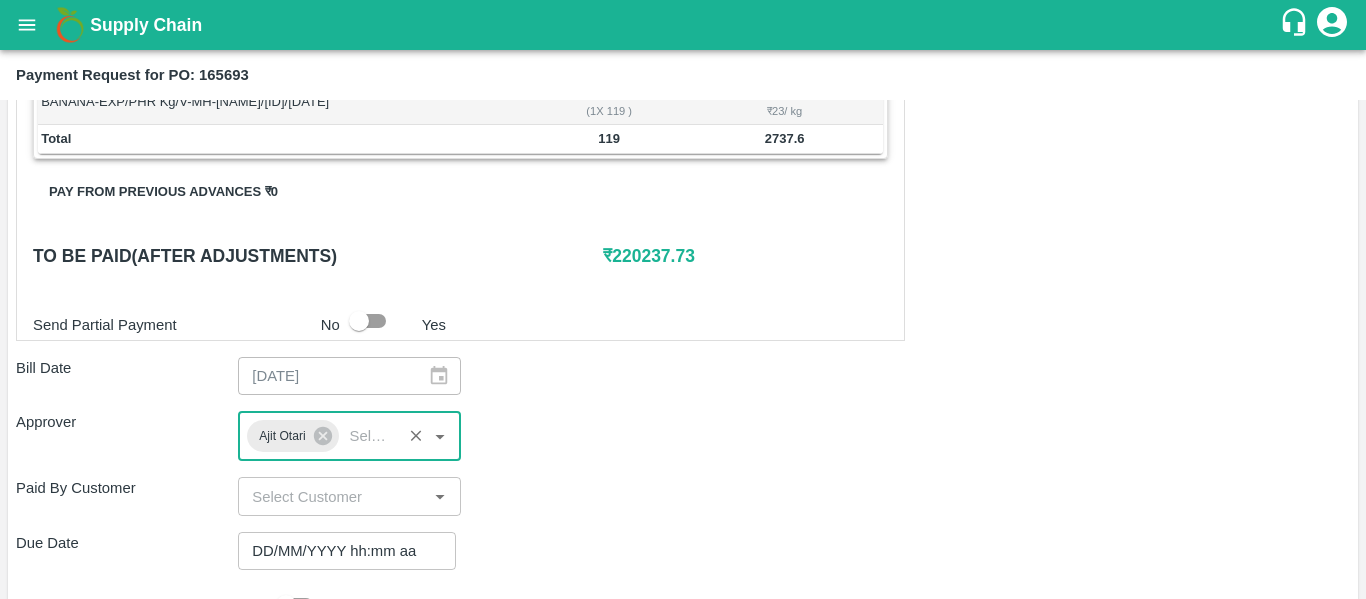 click on "DD/MM/YYYY hh:mm aa" at bounding box center (340, 551) 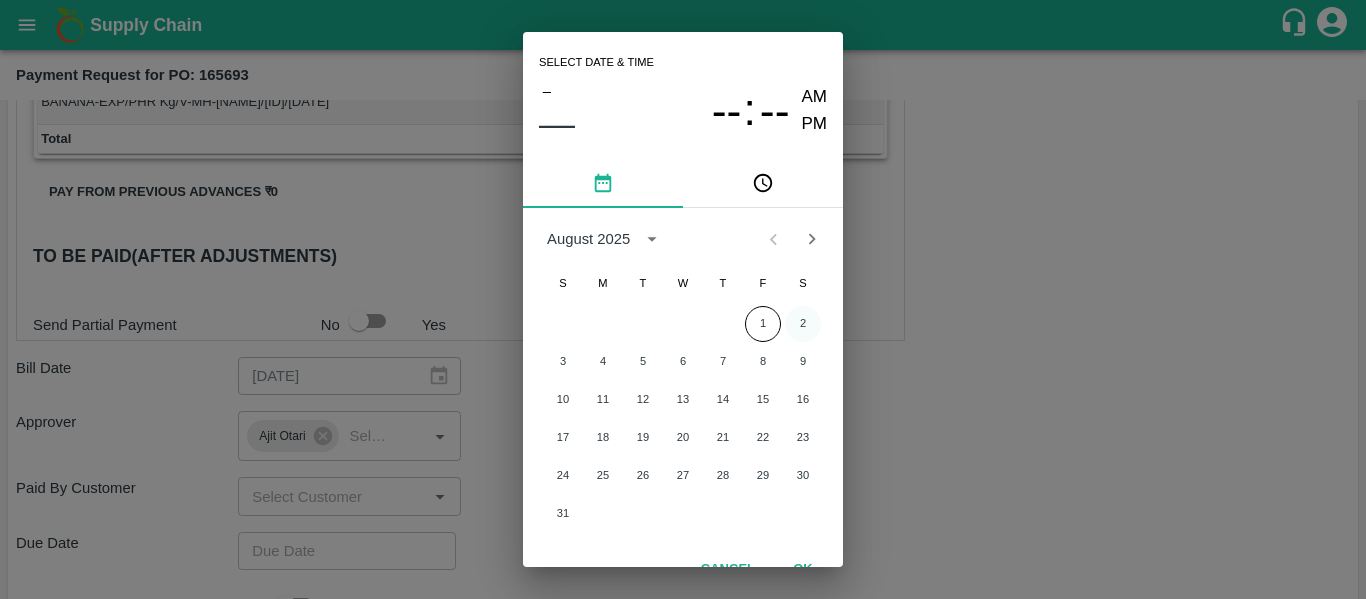 click on "2" at bounding box center [803, 324] 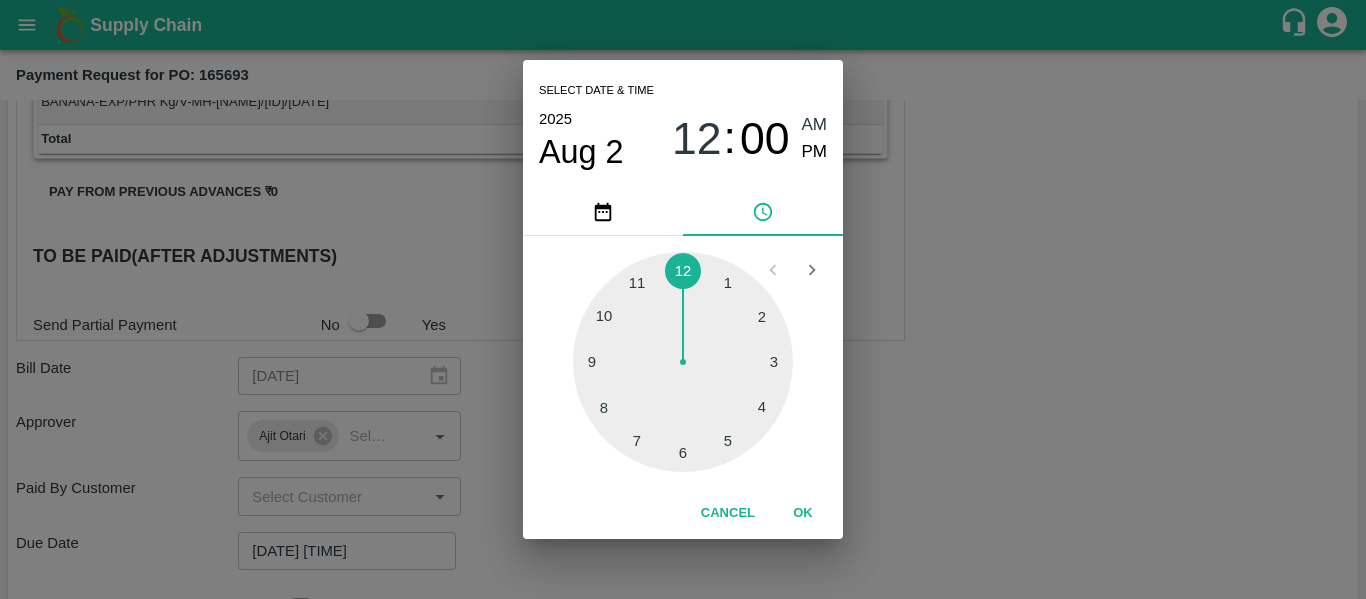 click on "Select date & time [YEAR] [MONTH] [DAY] [HOUR] : [MINUTE] [AMPM] [AMPM] [NUMBER] [NUMBER] [NUMBER] [NUMBER] [NUMBER] [NUMBER] [NUMBER] [NUMBER] [NUMBER] [NUMBER] [NUMBER] [NUMBER] Cancel OK" at bounding box center [683, 299] 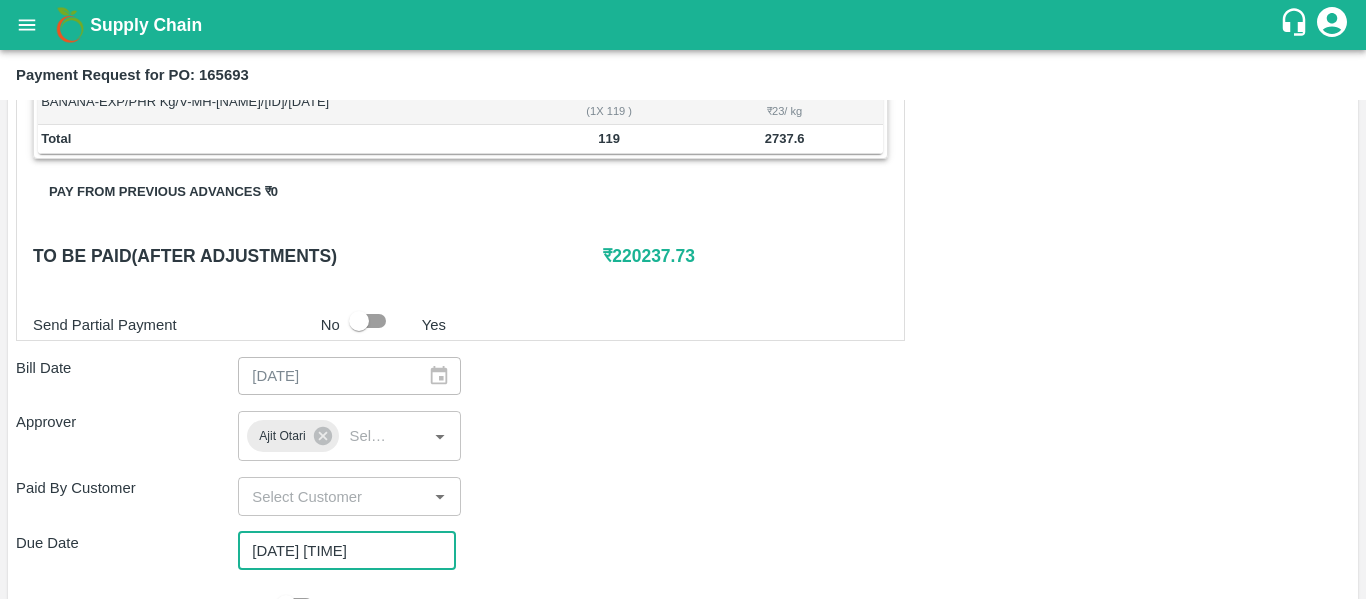 scroll, scrollTop: 1127, scrollLeft: 0, axis: vertical 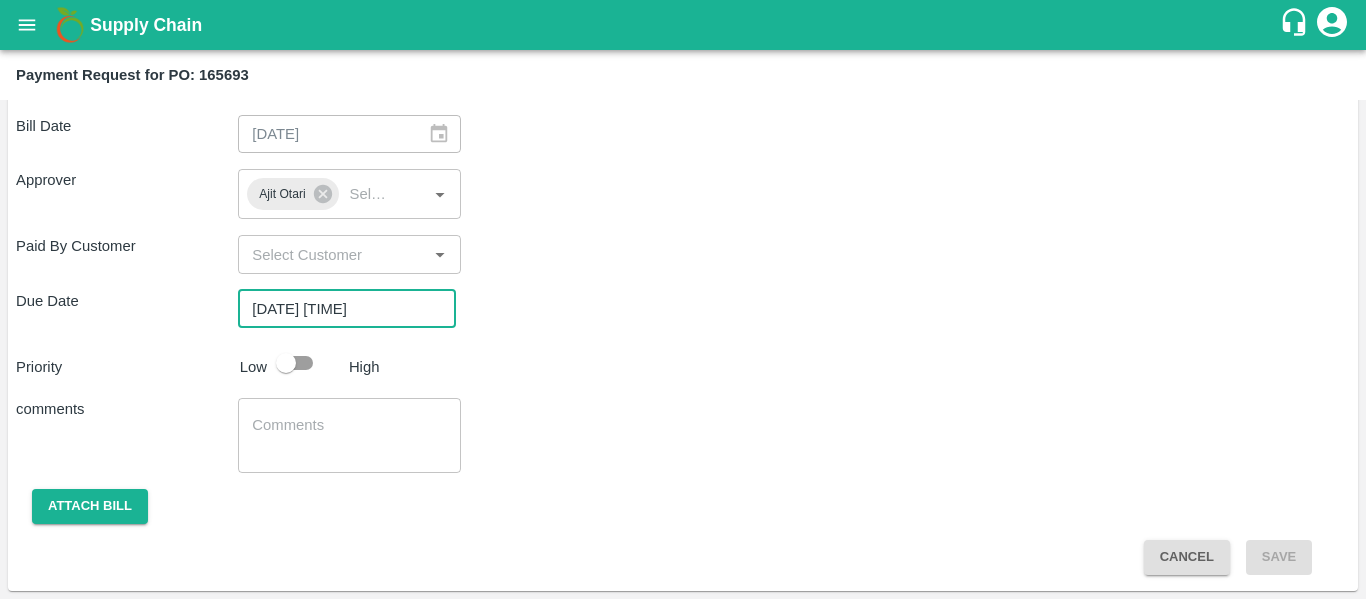 click on "Shipment -  SHIP/NASH/349206 Lots (Labels) Weight (Kgs) Total Price (₹) BANANA-EXP/13 kg M N-CHL 4 Hand/V-MH-Shreya/466BFC/270725   52 ( 4  X   13   ) ₹ 1339.26 ₹ 25.75  / kg BANANA-EXP/13 kg M N-CHL 5 Hand/V-MH-Shreya/466BFC/270725   208 ( 16  X   13   ) ₹ 5357.04 ₹ 25.75  / kg BANANA-EXP/13 kg M N-CHL 6 Hand/V-MH-Shreya/466BFC/270725   4706 ( 362  X   13   ) ₹ 121203.03 ₹ 25.75  / kg BANANA-EXP/13 kg M N-CHL 8 Hand/V-MH-Shreya/466BFC/270725   2808 ( 216  X   13   ) ₹ 72320.04 ₹ 25.75  / kg BANANA-EXP/13 kg M N-CHL CL/V-MH-Shreya/466BFC/270725   403 ( 31  X   13   ) ₹ 10379.26 ₹ 25.75  / kg Total 8177 210598.63 Shipment -  SHIP/NASH/349250 Lots (Labels) Weight (Kgs) Total Price (₹) BANANA-EXP/C Class/V-MH-Shreya/258BOM/270725   300 ( 1  X   300   ) ₹ 6901.5 ₹ 23  / kg Total 300 6901.5 Shipment -  SHIP/NASH/349251 Lots (Labels) Weight (Kgs) Total Price (₹) BANANA-EXP/PHR Kg/V-MH-Shreya/258BOM/270725   119 ( 1  X   119   ) ₹ 2737.59 ₹ 23  / kg Total 119 2737.6 0 ₹  220237.73" at bounding box center [683, -70] 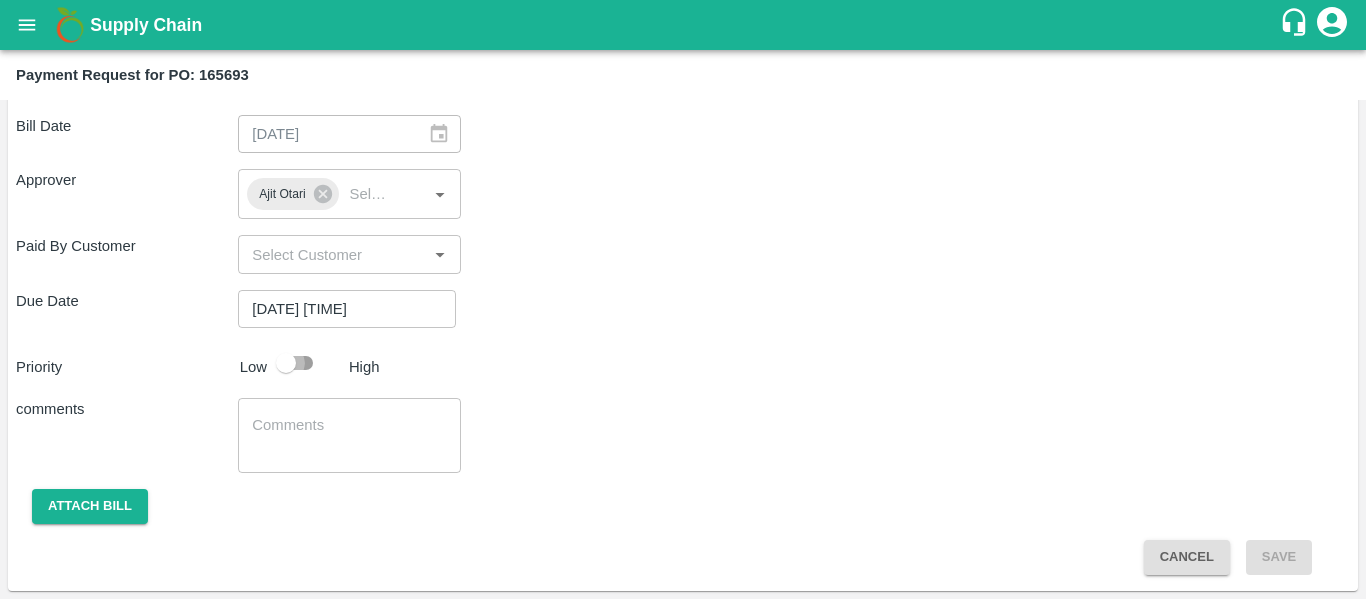 click at bounding box center (286, 363) 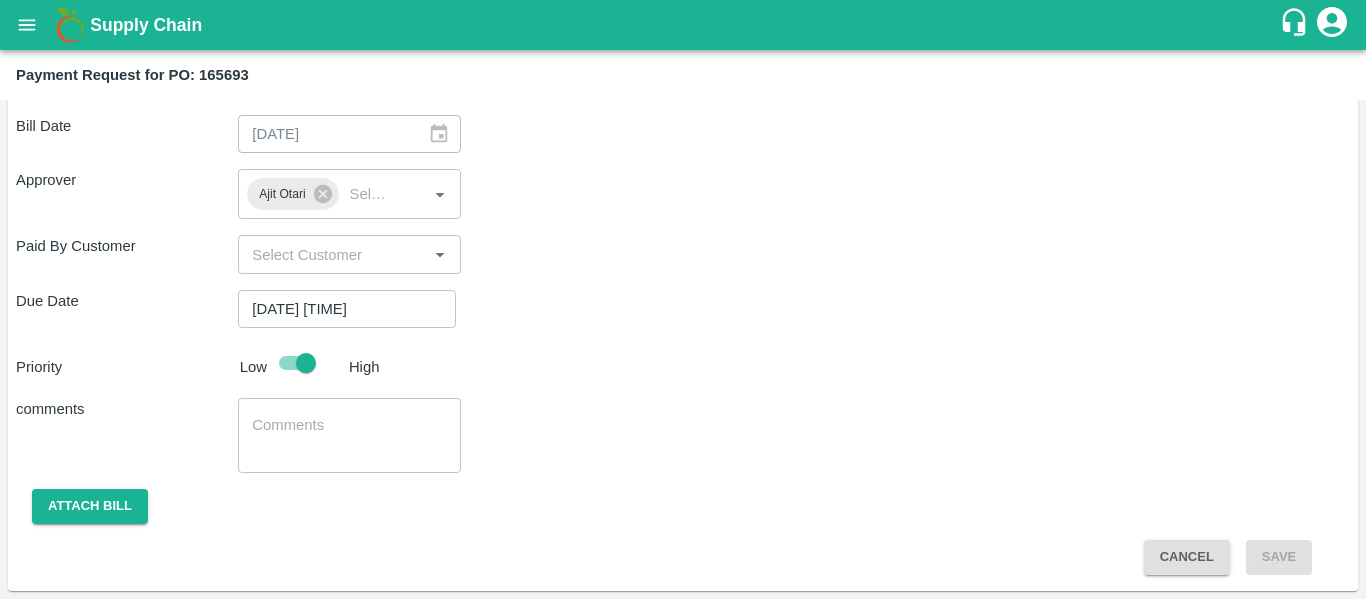 click at bounding box center [349, 436] 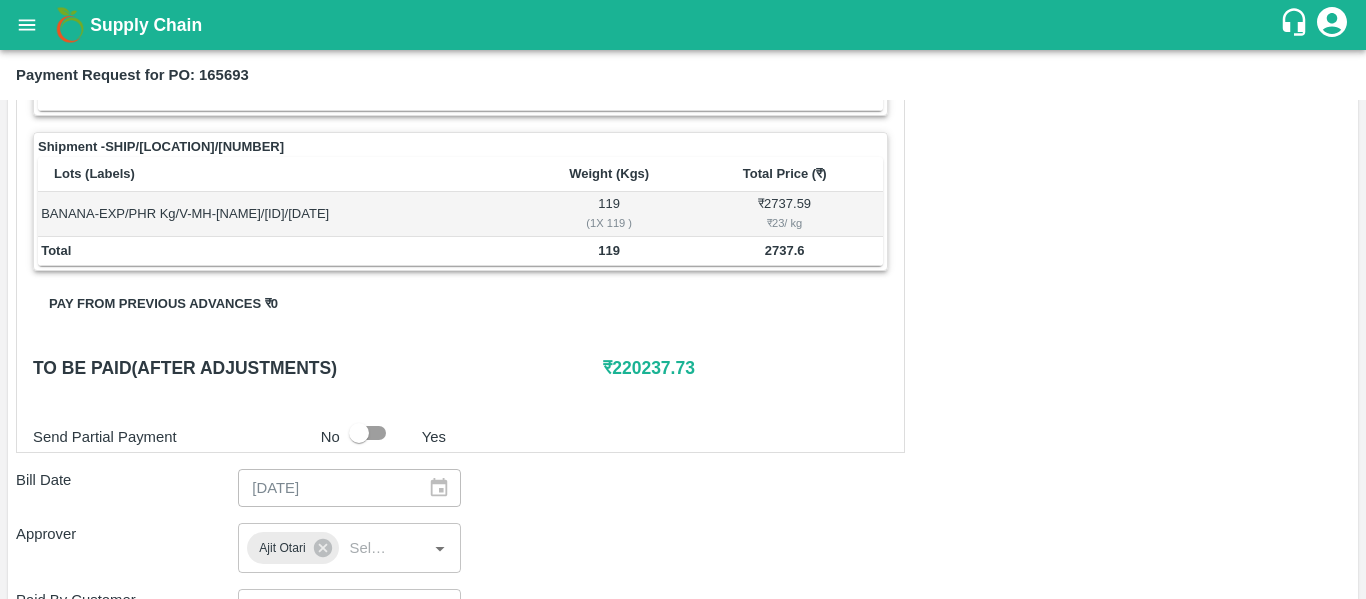 scroll, scrollTop: 772, scrollLeft: 0, axis: vertical 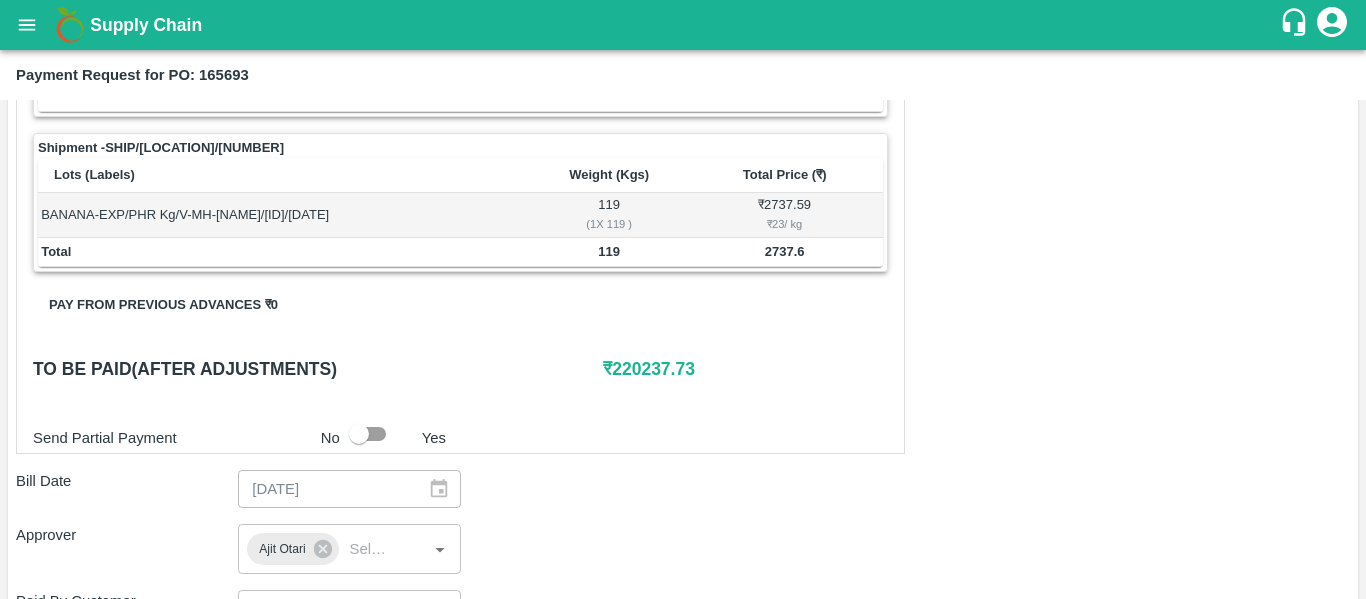 type on "Fruit Bill" 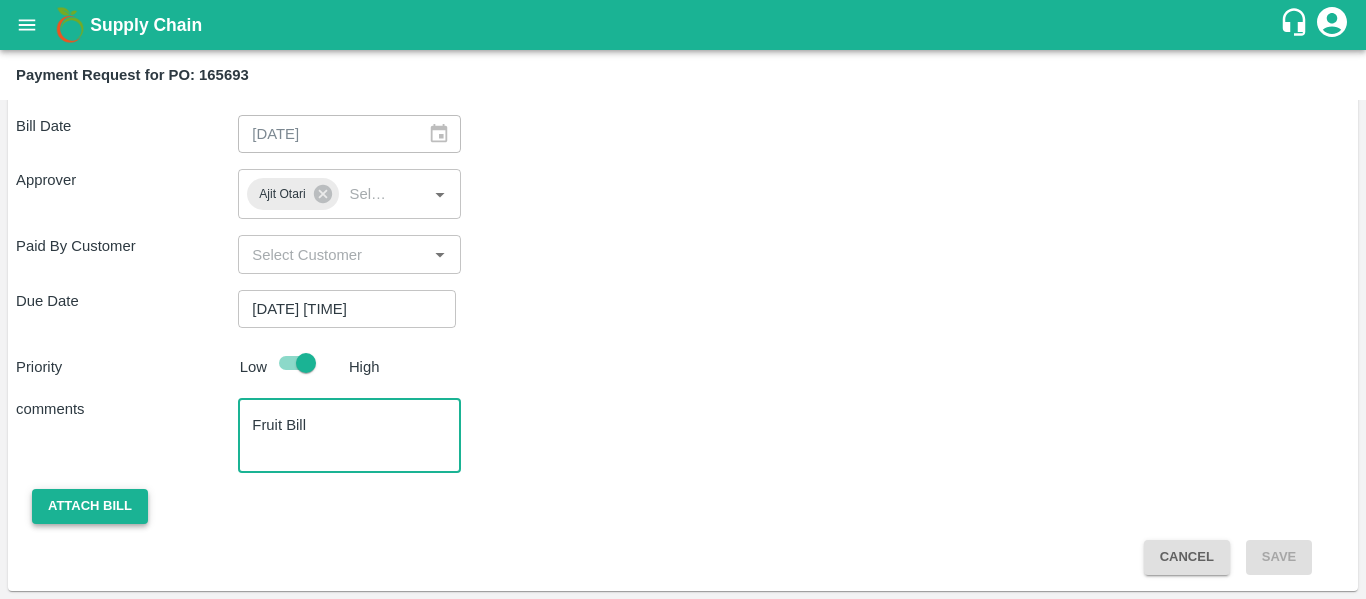click on "Attach bill" at bounding box center (90, 506) 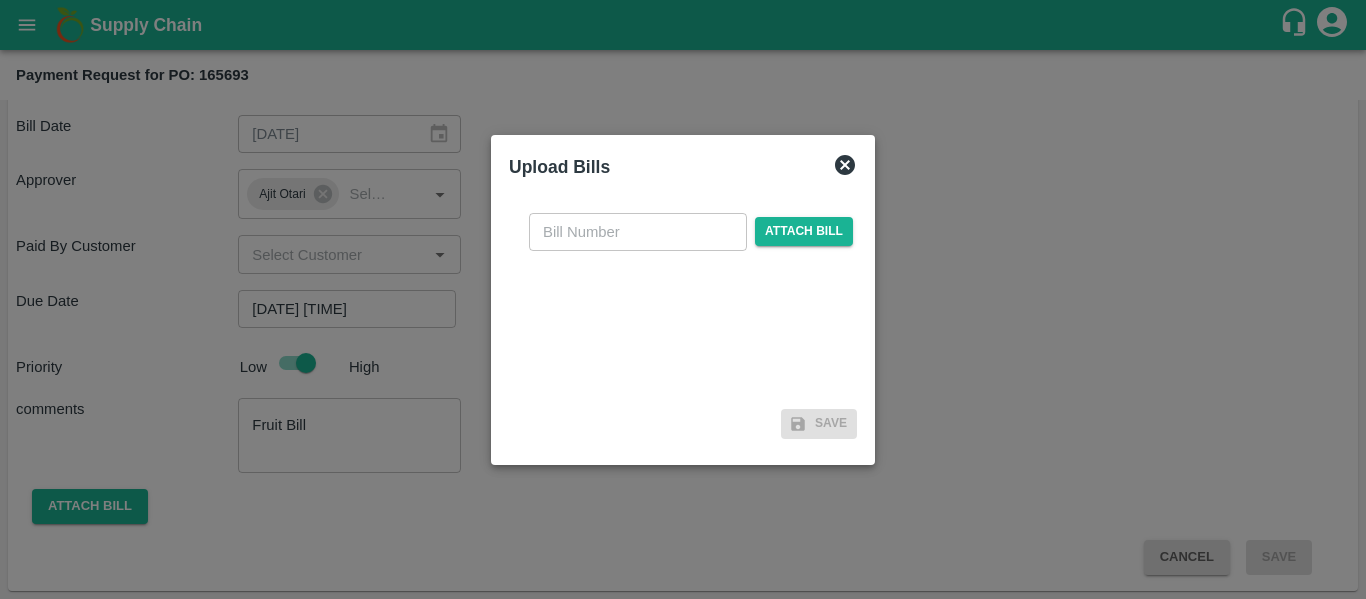 click at bounding box center [638, 232] 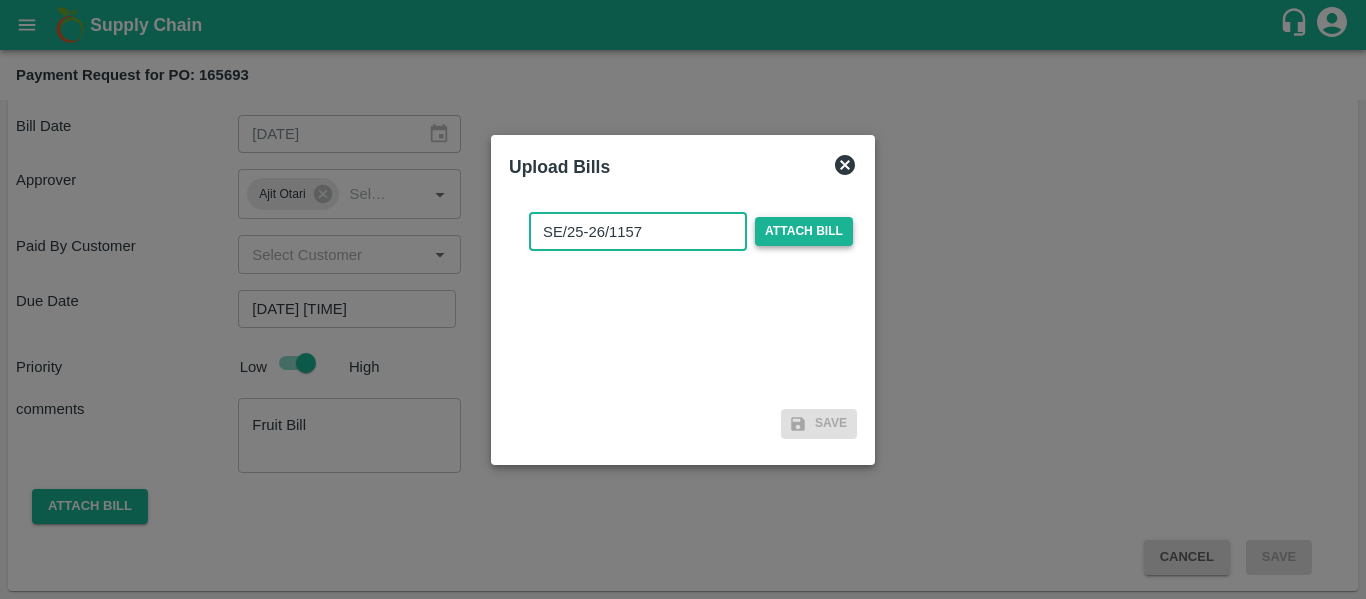 type on "SE/25-26/1157" 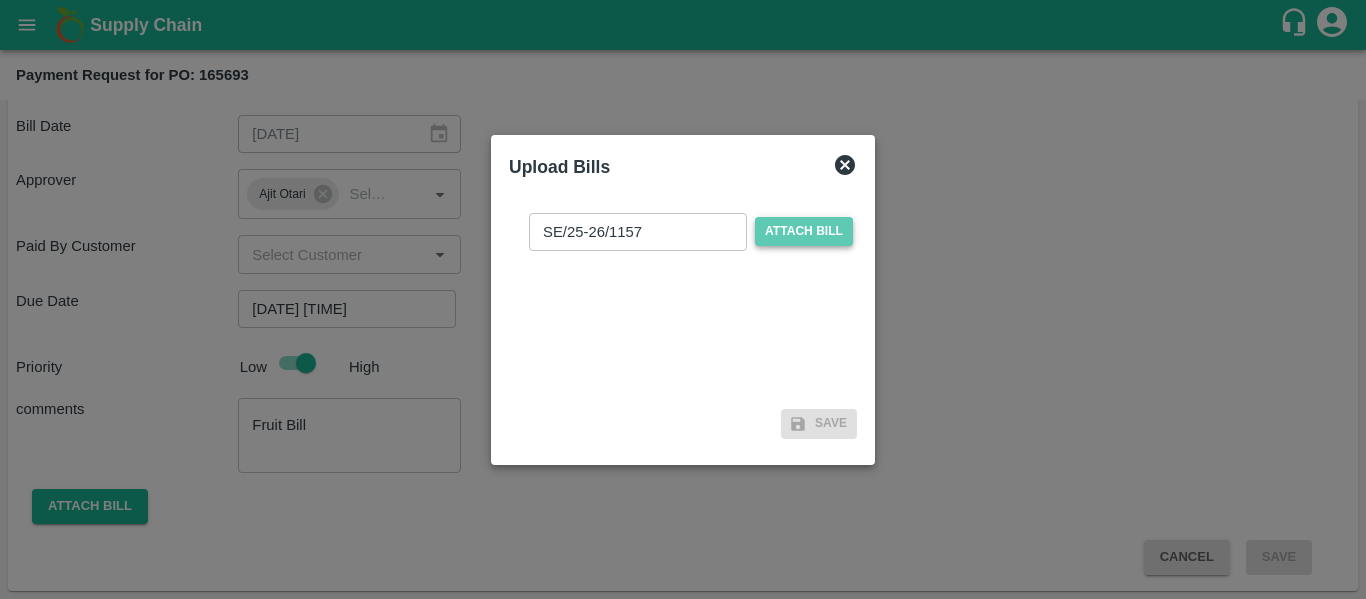 click on "Attach bill" at bounding box center [804, 231] 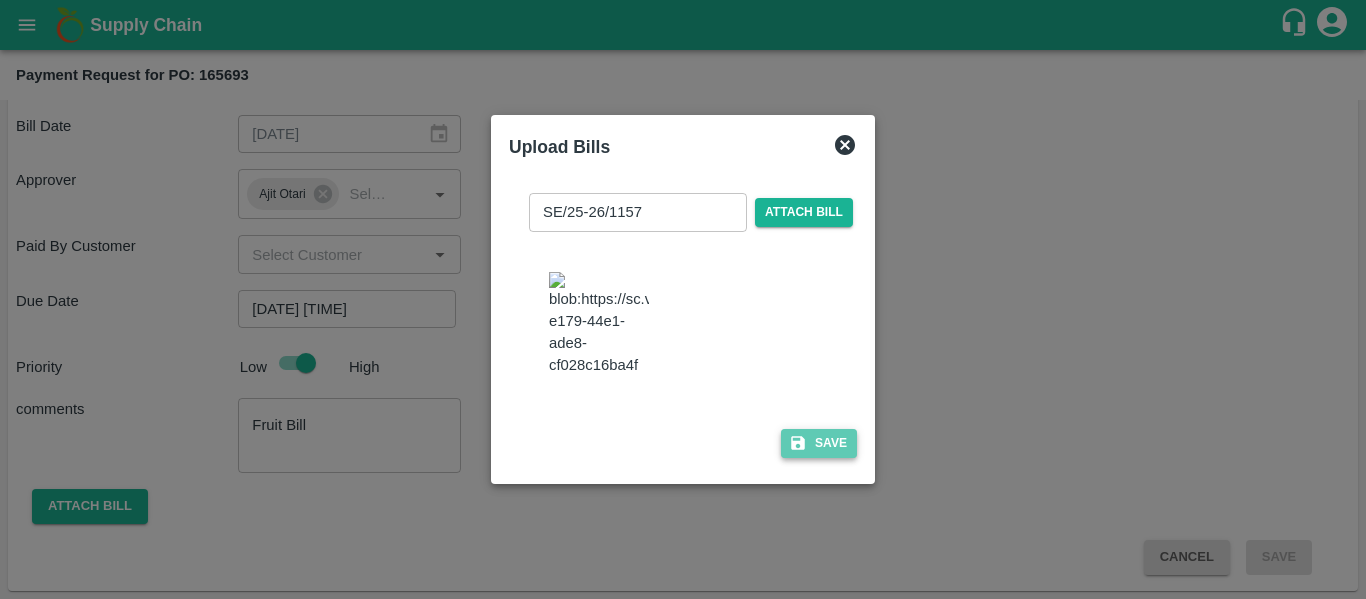 click on "Save" at bounding box center (819, 443) 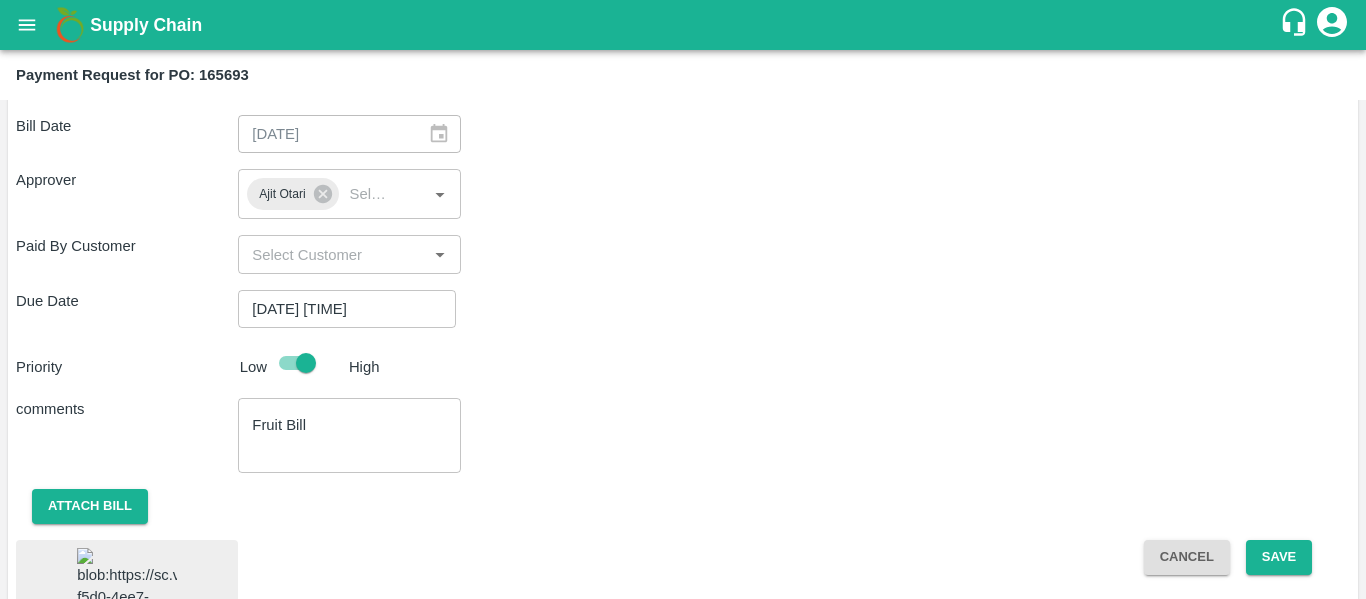scroll, scrollTop: 1260, scrollLeft: 0, axis: vertical 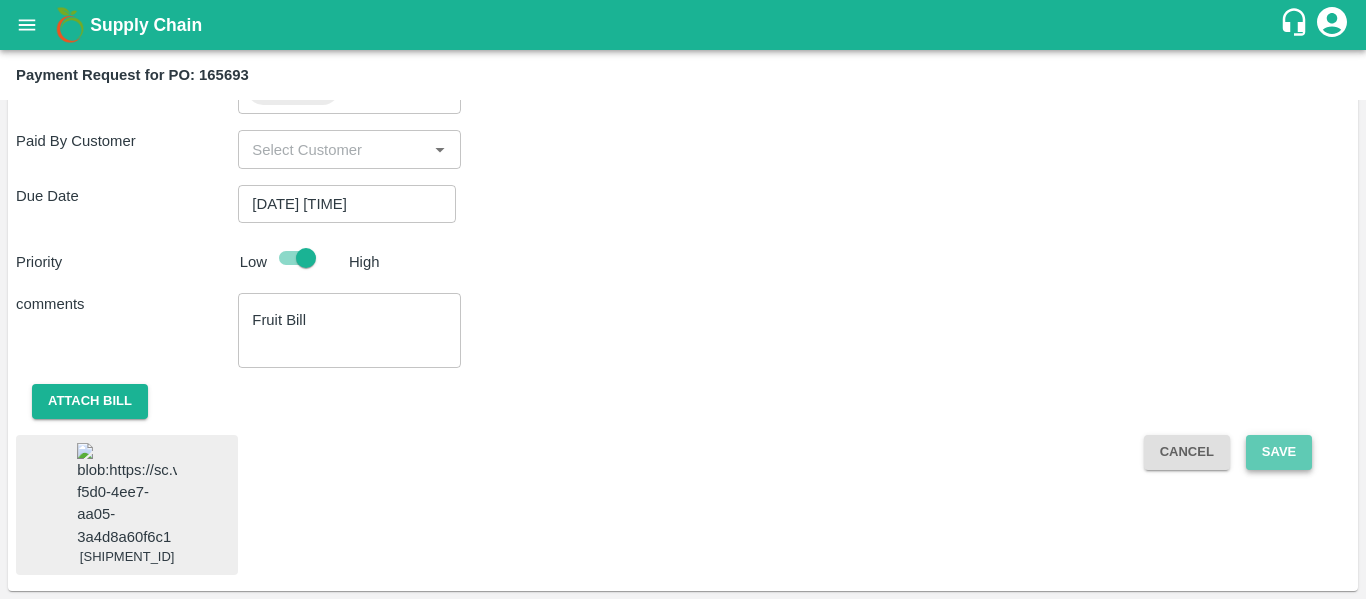 click on "Save" at bounding box center (1279, 452) 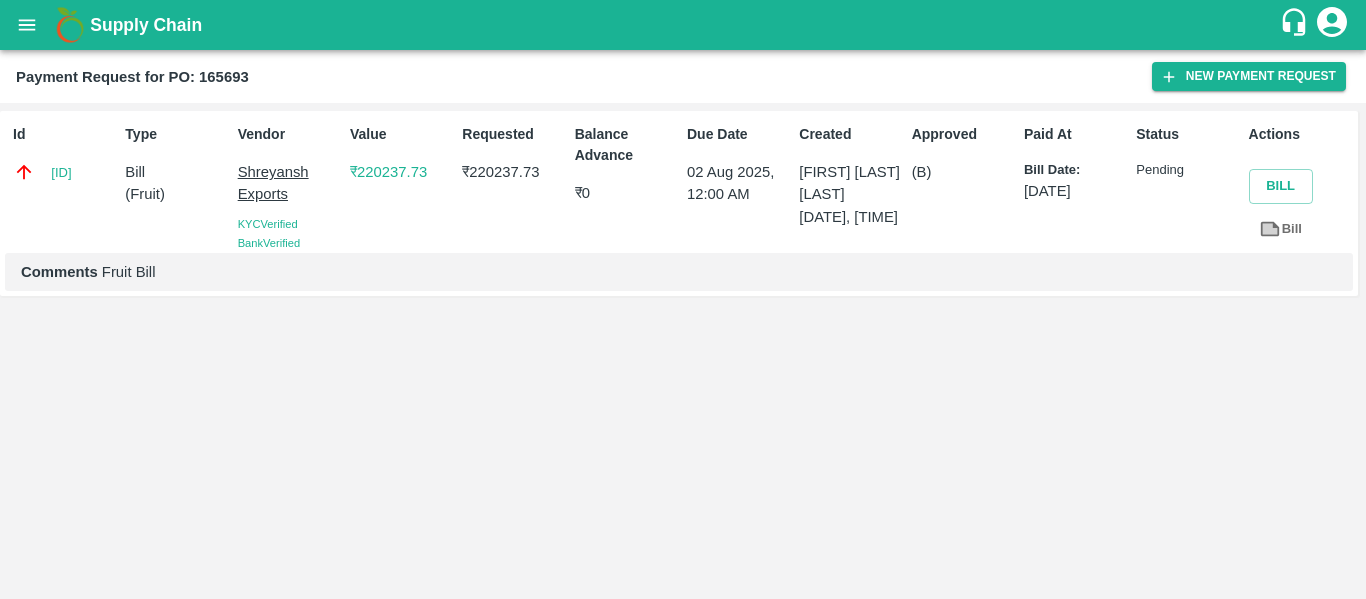 click 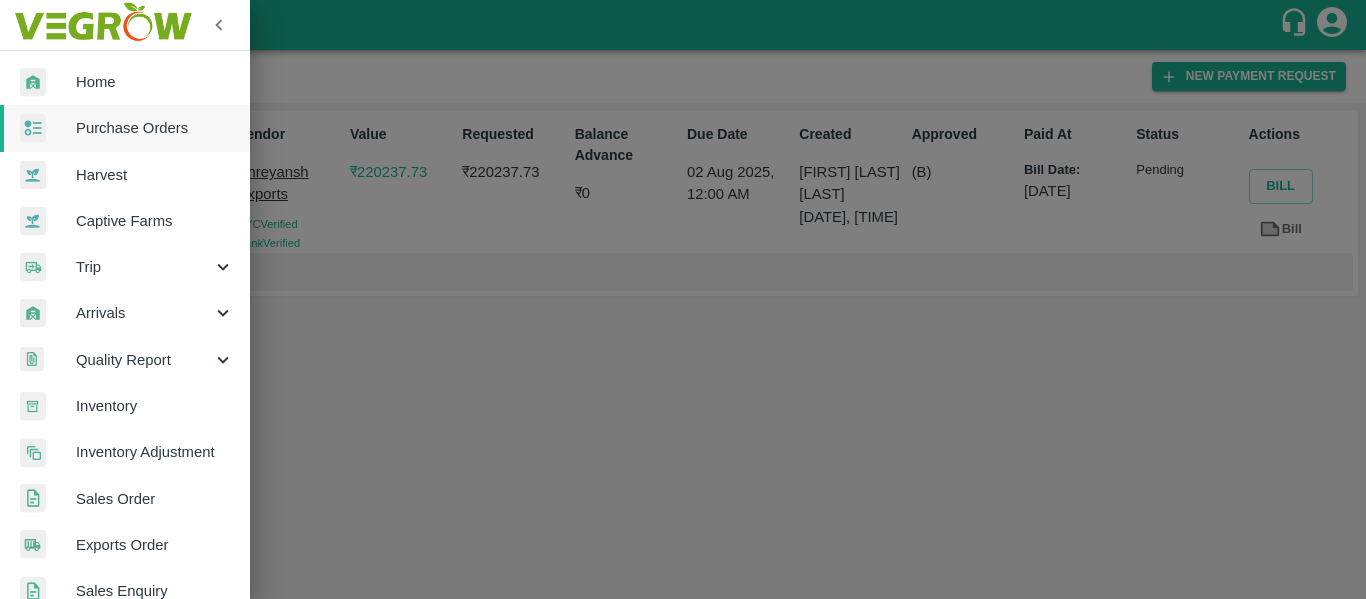 click on "Purchase Orders" at bounding box center (155, 128) 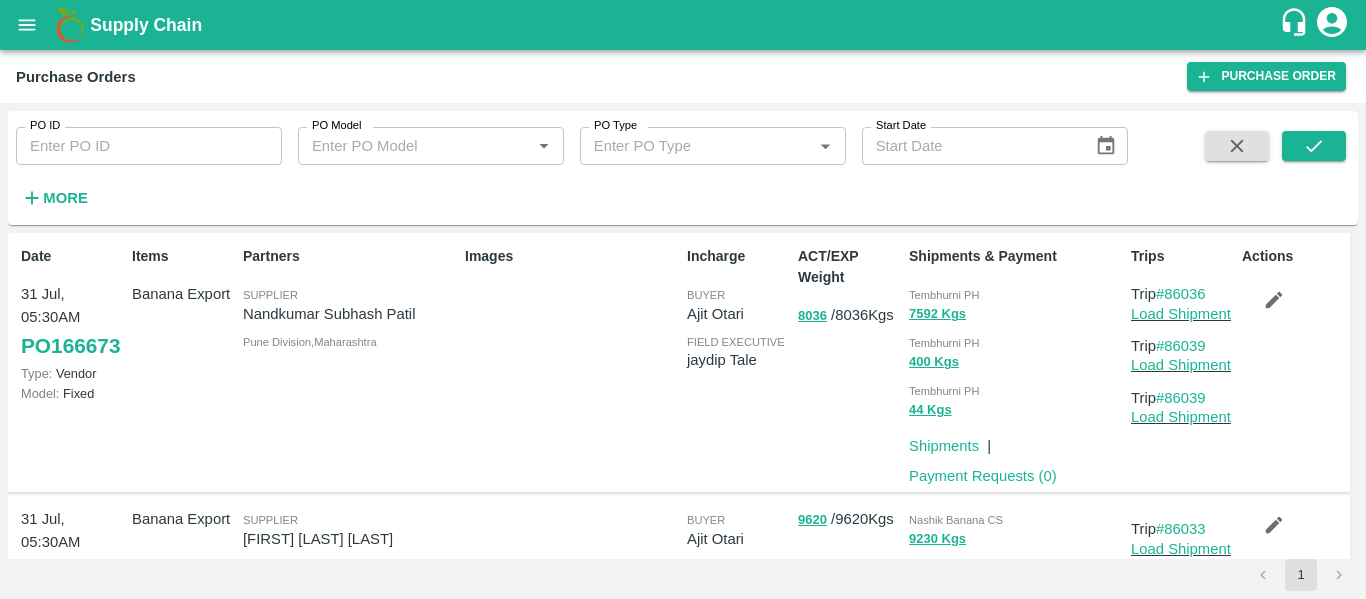 click on "PO ID" at bounding box center (149, 146) 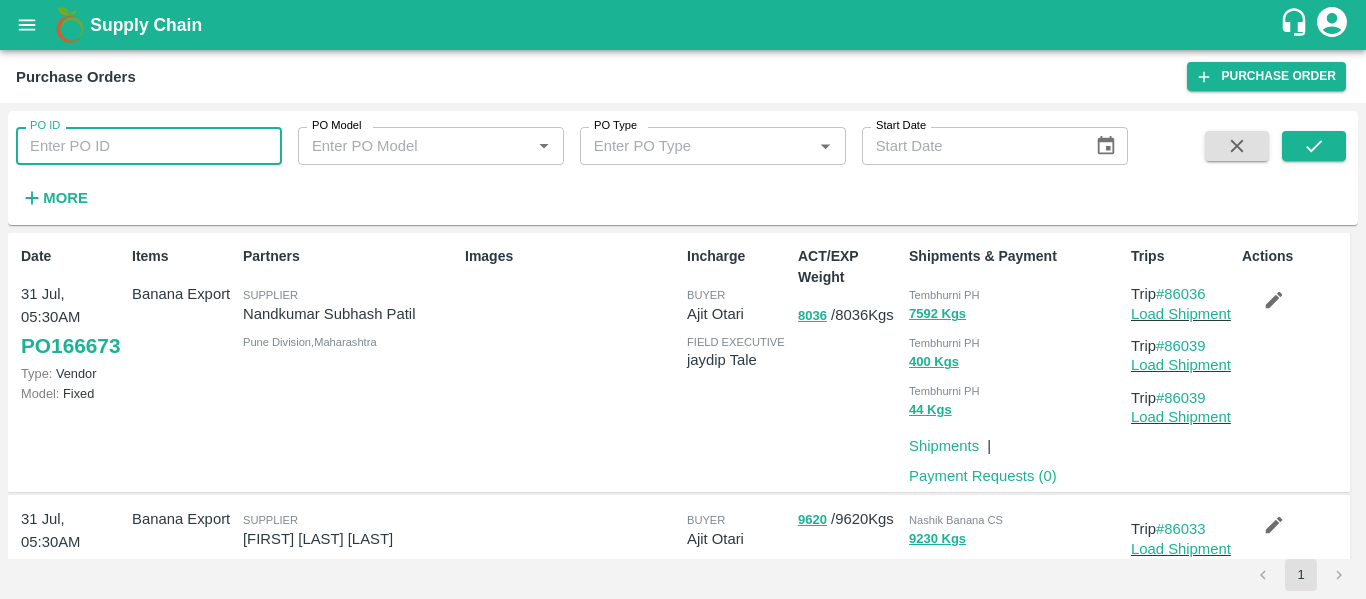 paste on "165697" 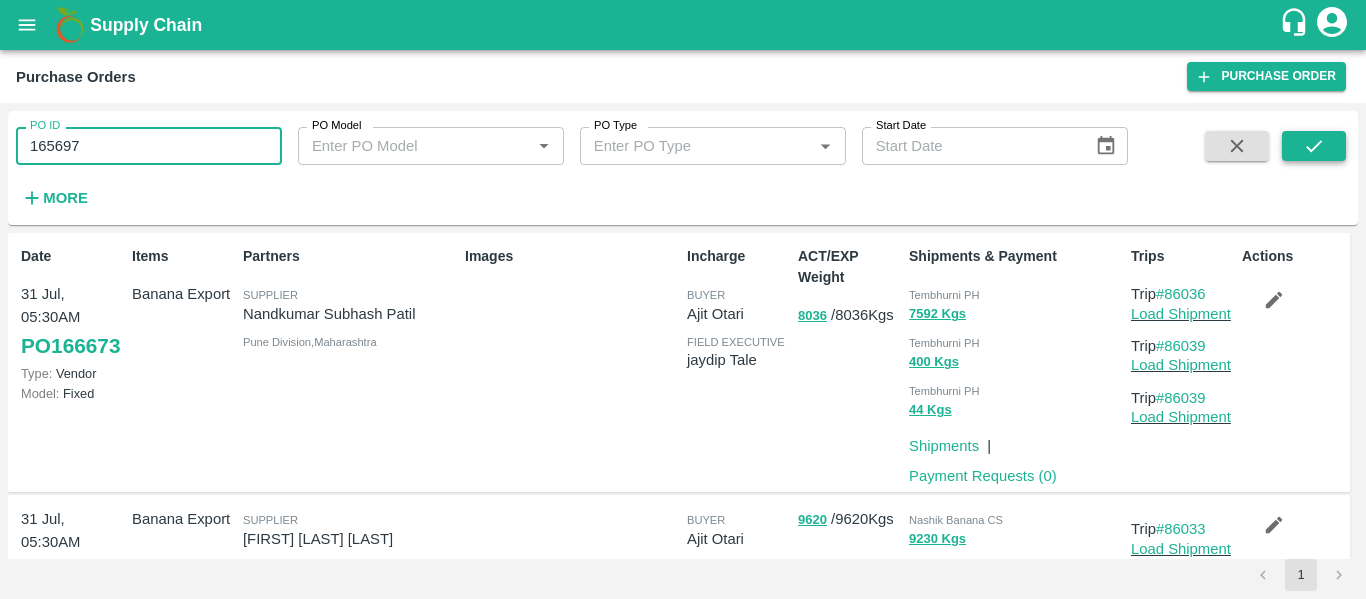 type on "165697" 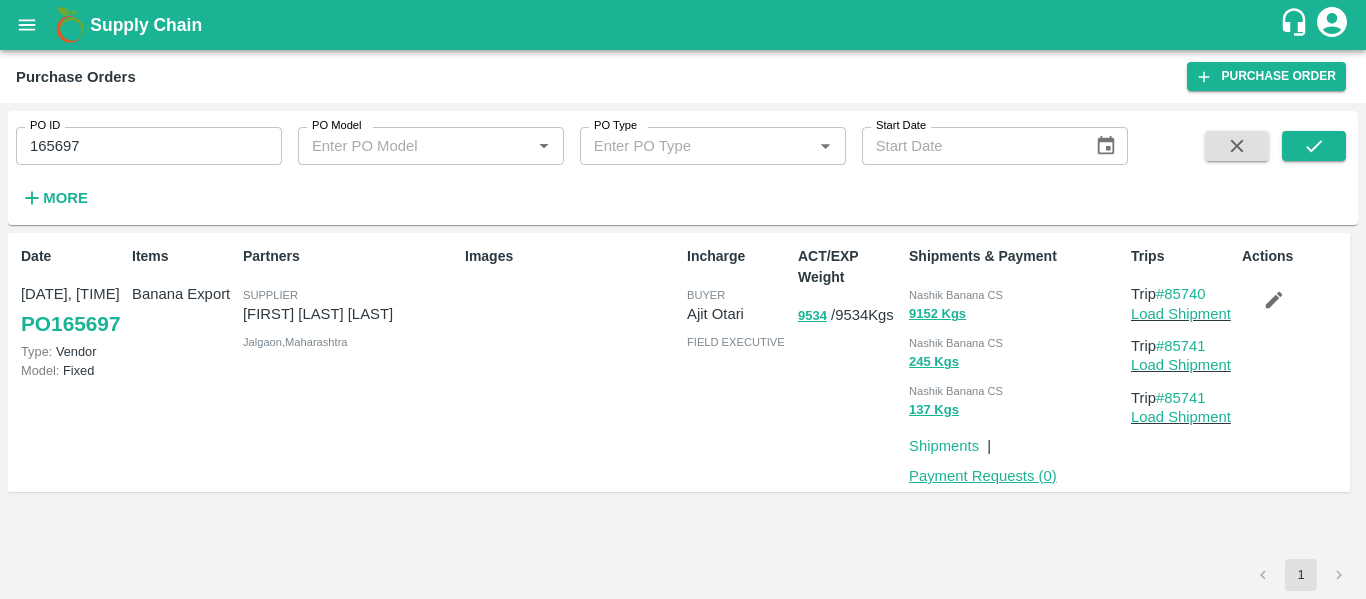 click on "Payment Requests ( 0 )" at bounding box center [983, 476] 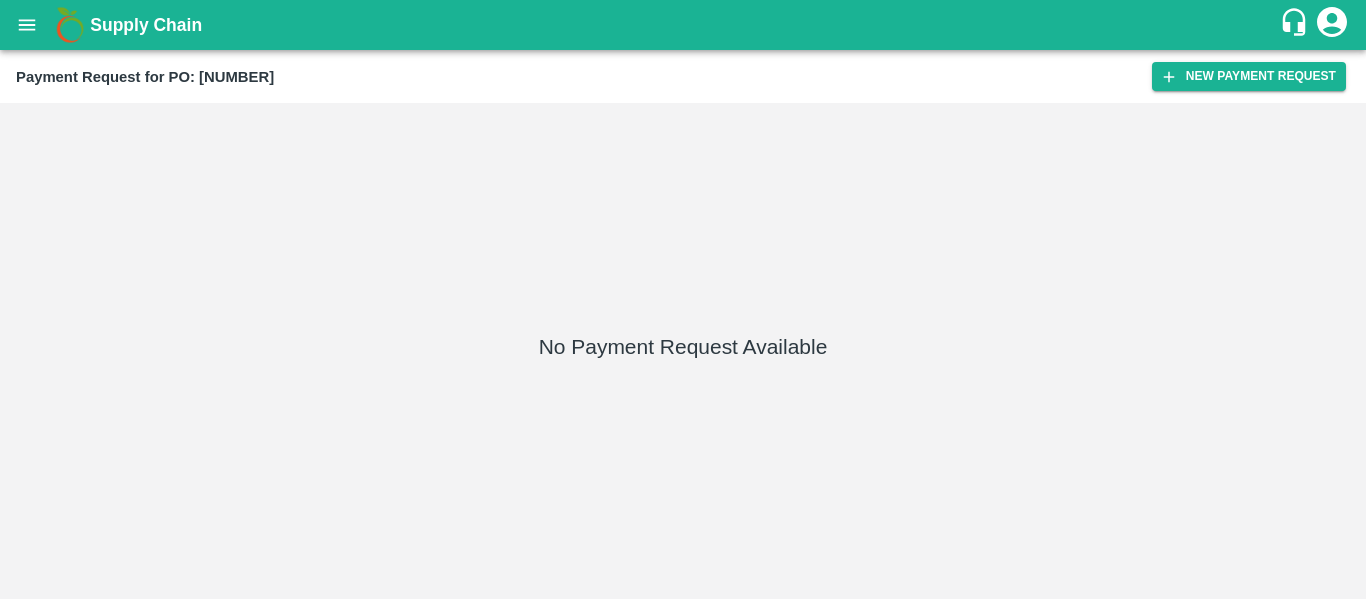 scroll, scrollTop: 0, scrollLeft: 0, axis: both 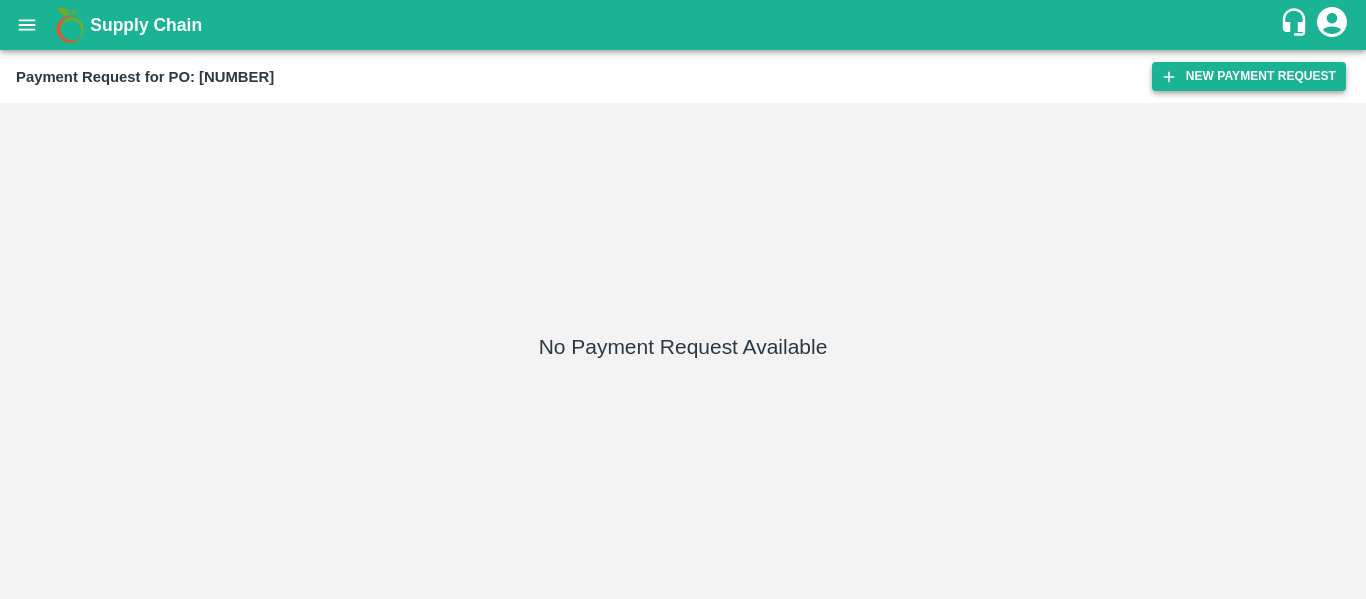 click 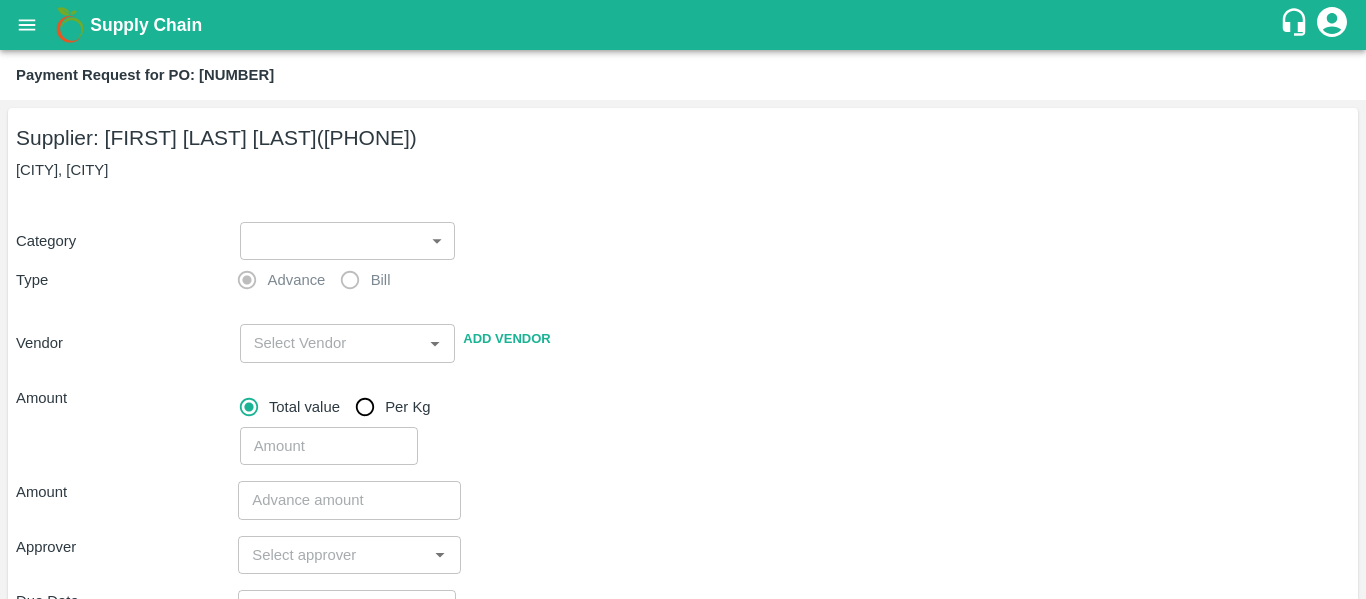 click on "Supply Chain Payment Request for PO: 165697 Supplier:    VARUN RAMESHWAR AGRAWAL  (8805373406) Raver, Jalgaon Category ​ ​ Type Advance Bill Vendor ​ Add Vendor Amount Total value Per Kg ​ Amount ​ Approver ​ Due Date ​  Priority  Low  High Comment x ​ Attach bill Cancel Save Tembhurni PH Nashik CC Shahada Banana Export PH Savda Banana Export PH Nashik Banana CS Nikhil Subhash Mangvade Logout" at bounding box center [683, 299] 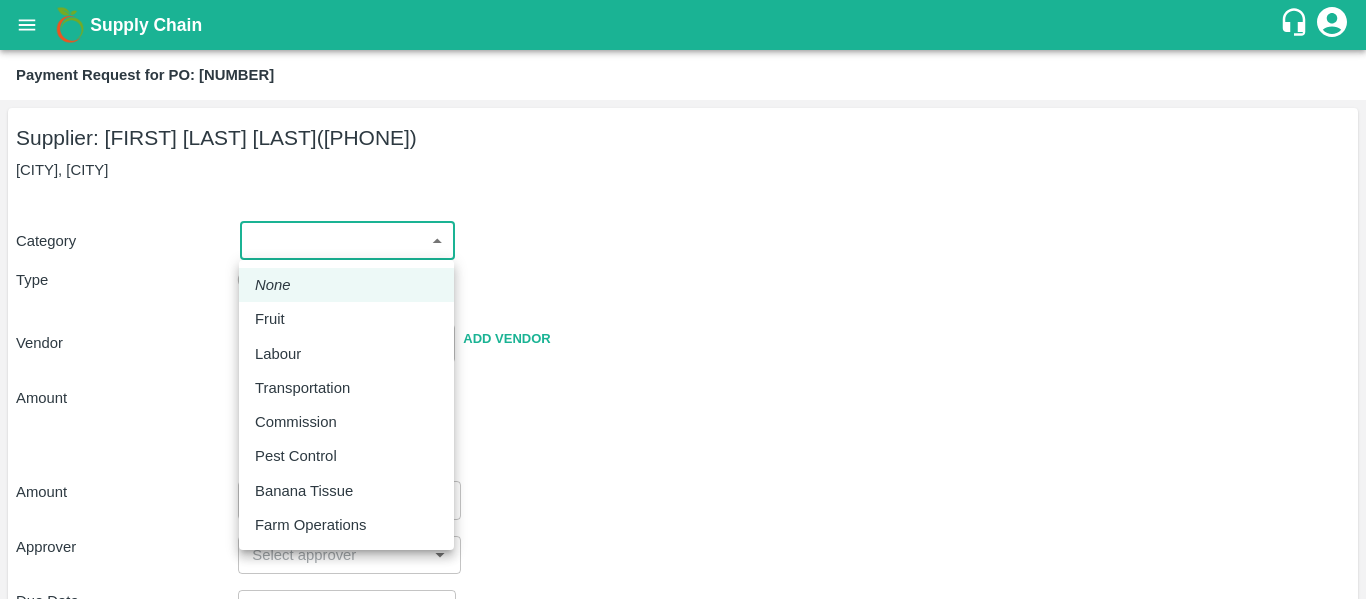click on "Fruit" at bounding box center [346, 319] 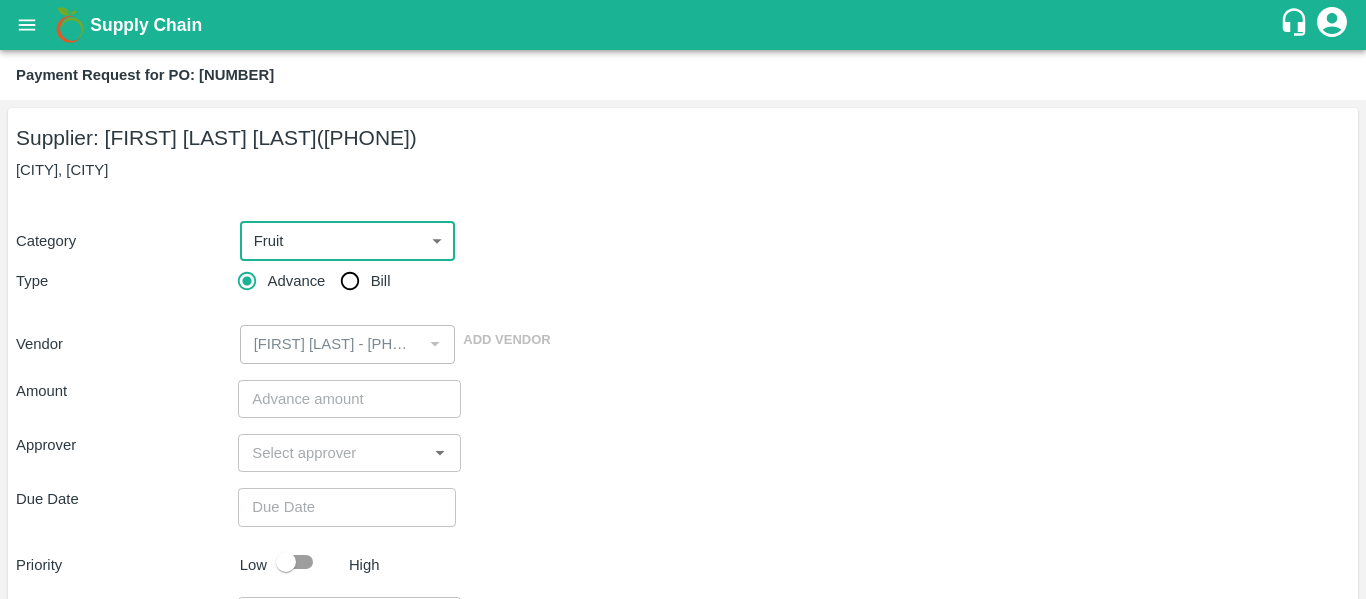 click on "Advance Bill" at bounding box center [349, 281] 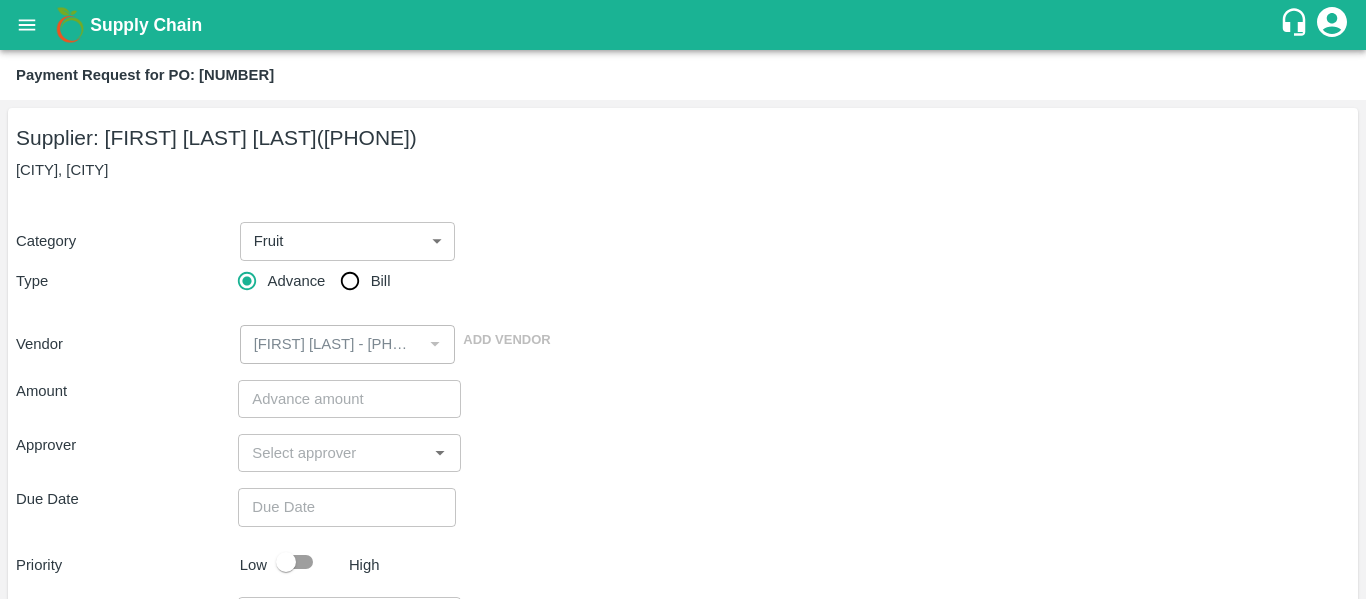 click on "Bill" at bounding box center [381, 281] 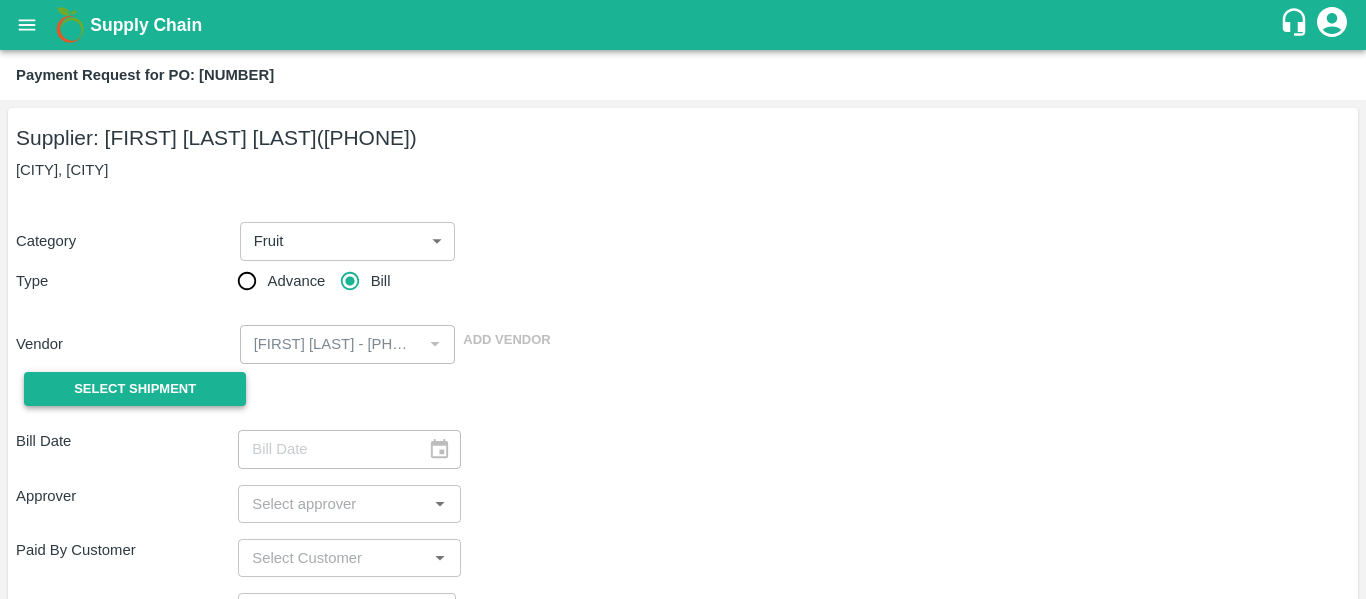 click on "Select Shipment" at bounding box center [135, 389] 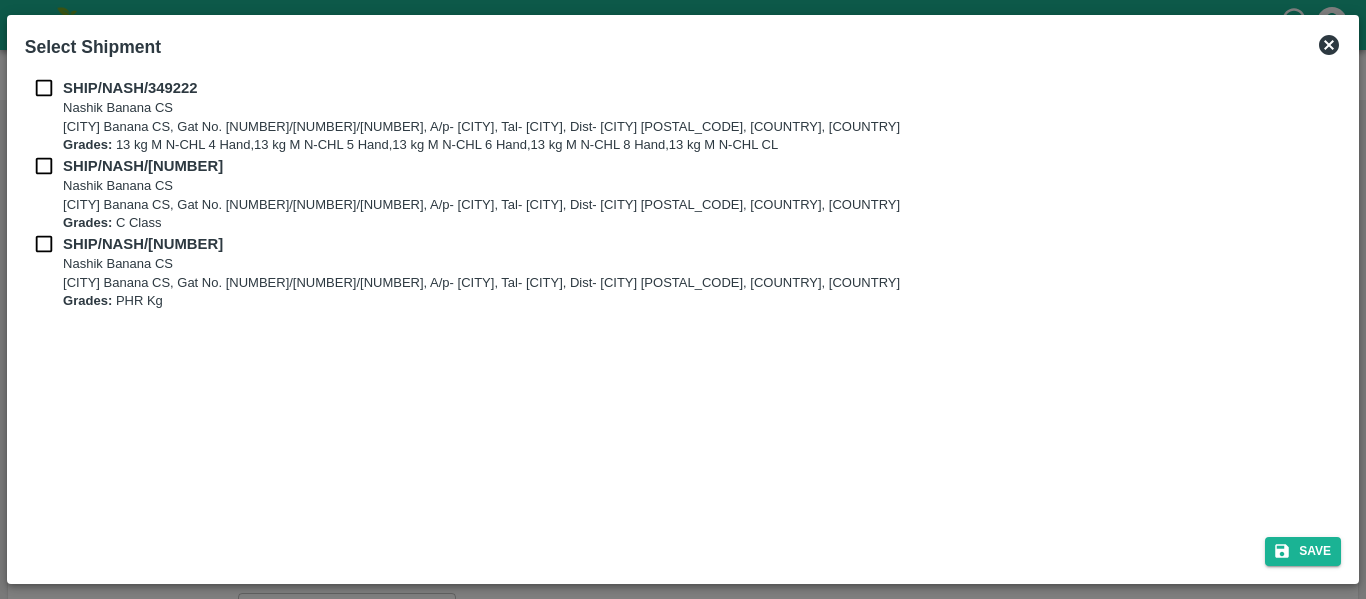 click at bounding box center [44, 88] 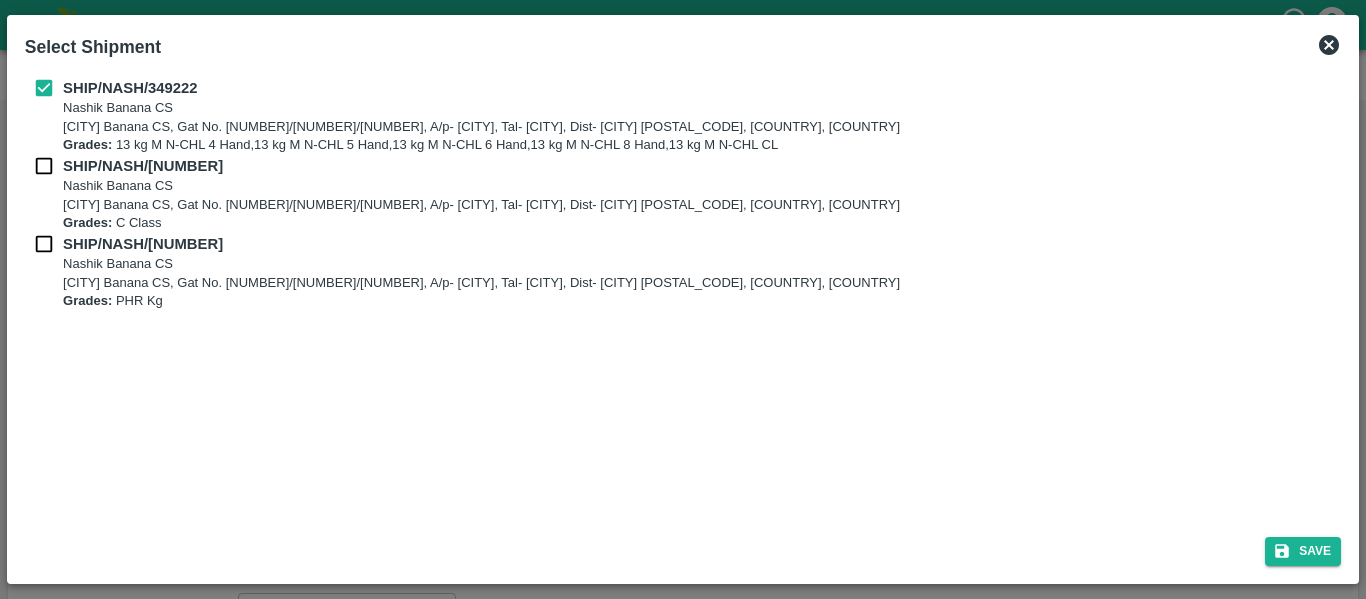 click at bounding box center [44, 166] 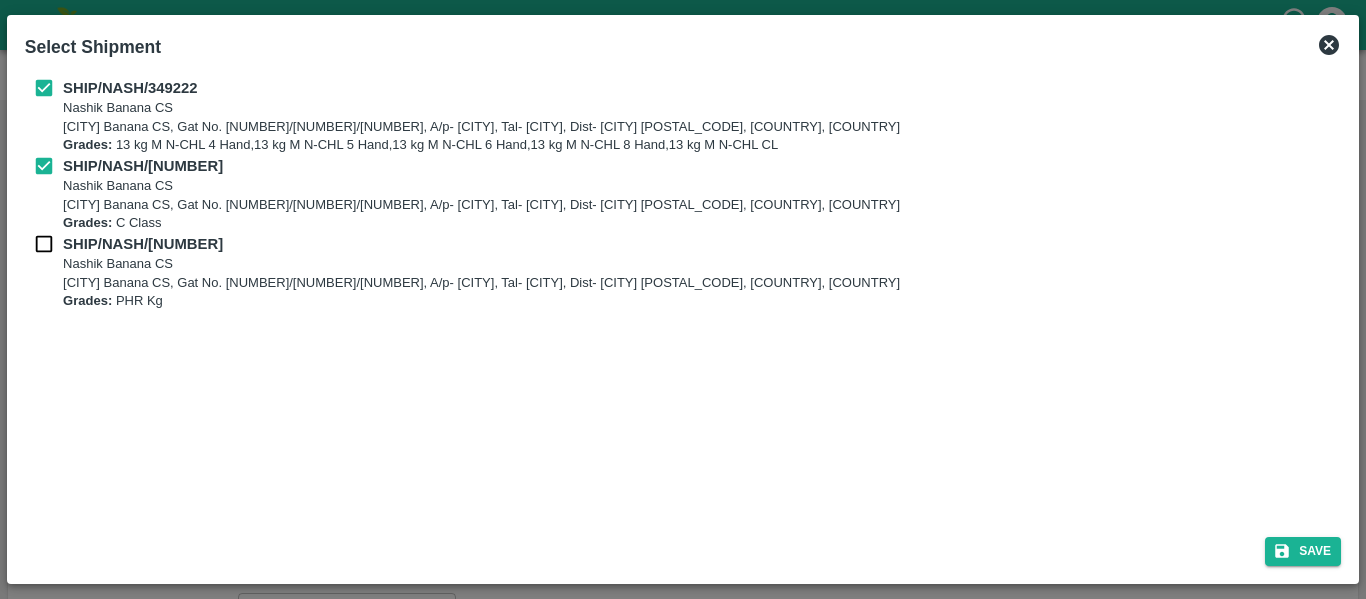 click at bounding box center (44, 244) 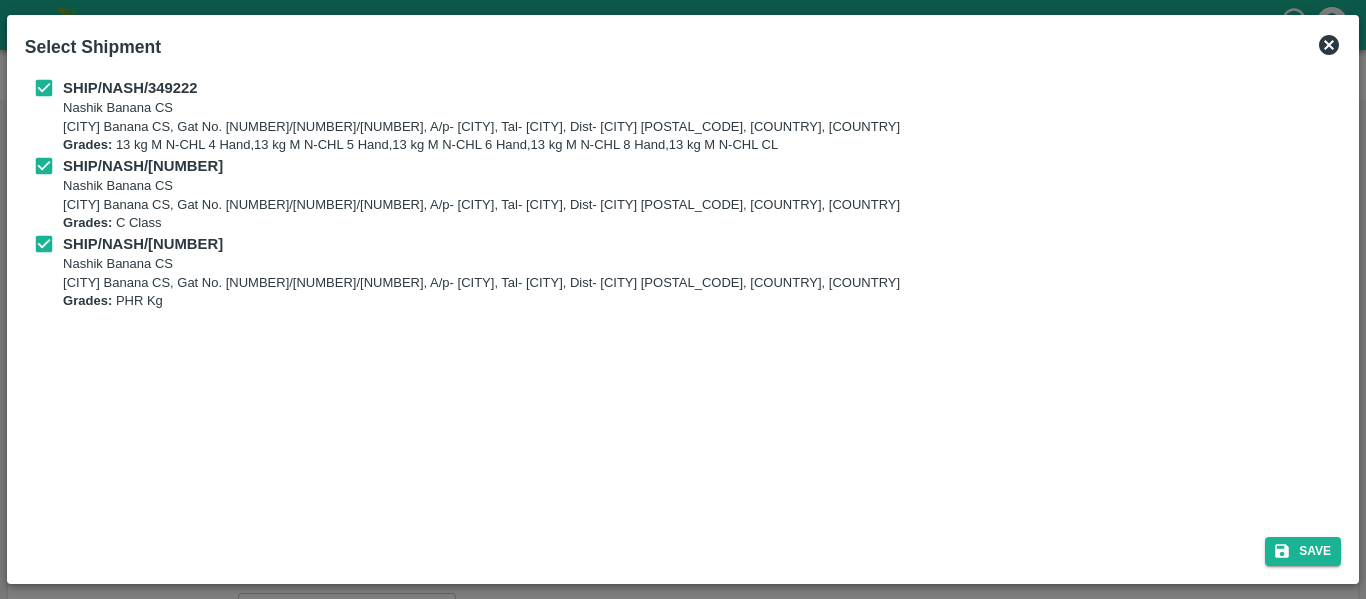 click on "Save" at bounding box center (683, 547) 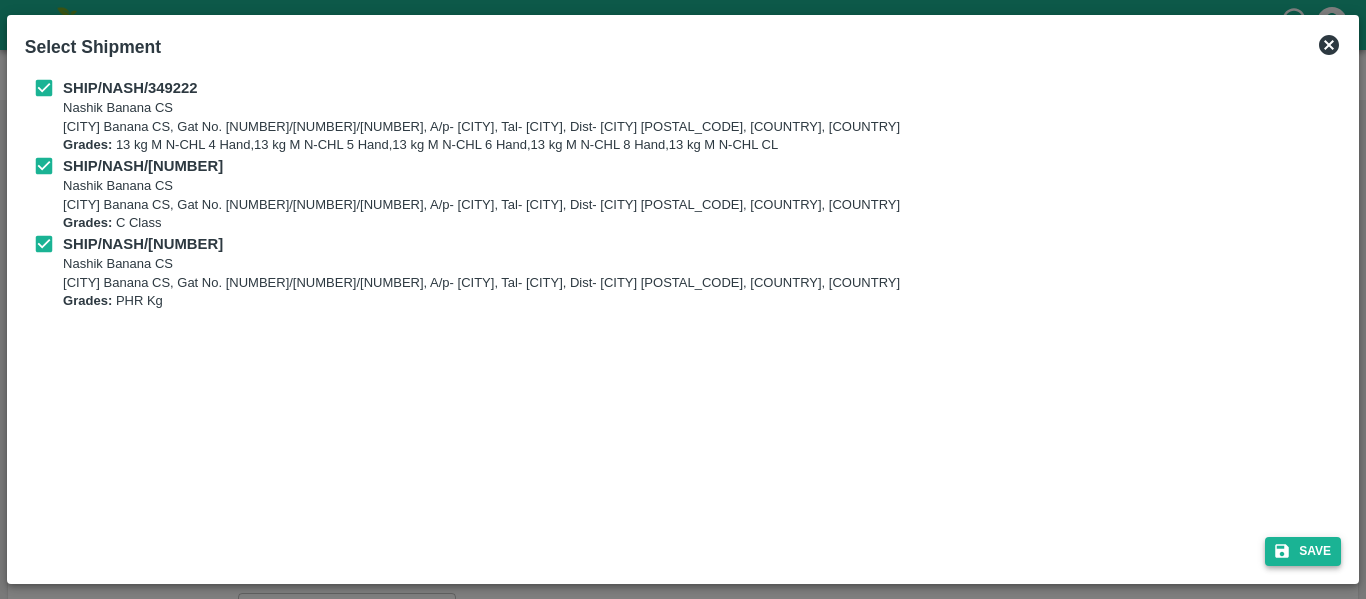 click on "Save" at bounding box center [1303, 551] 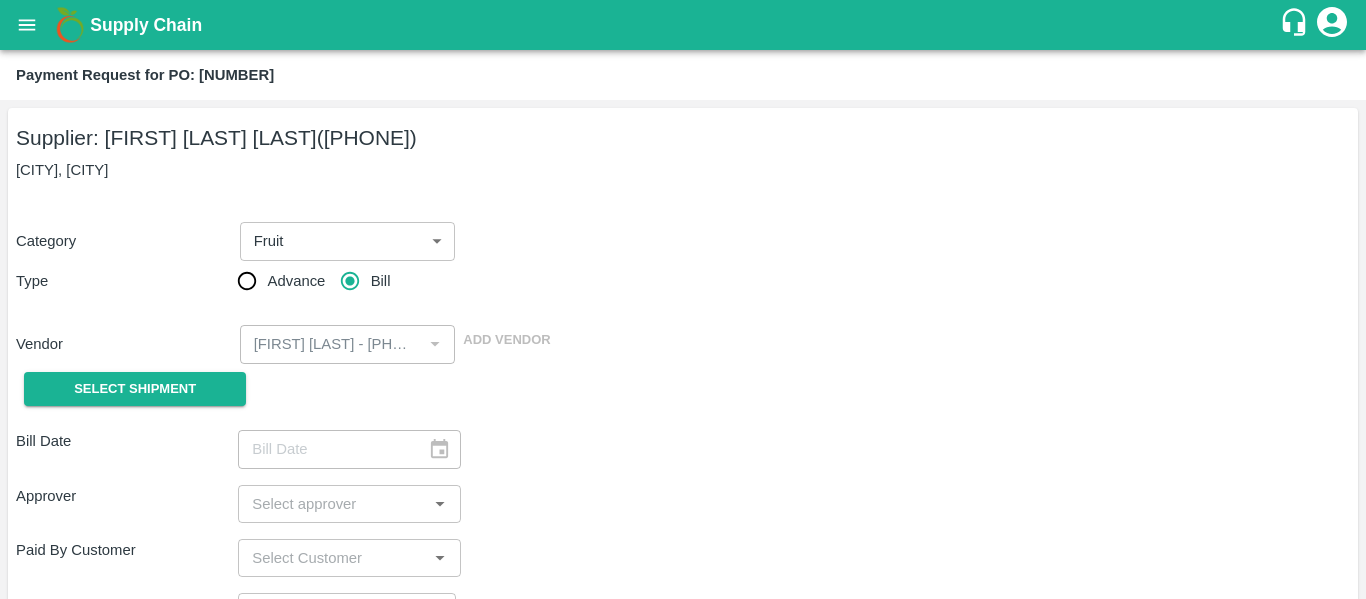 type on "28/07/2025" 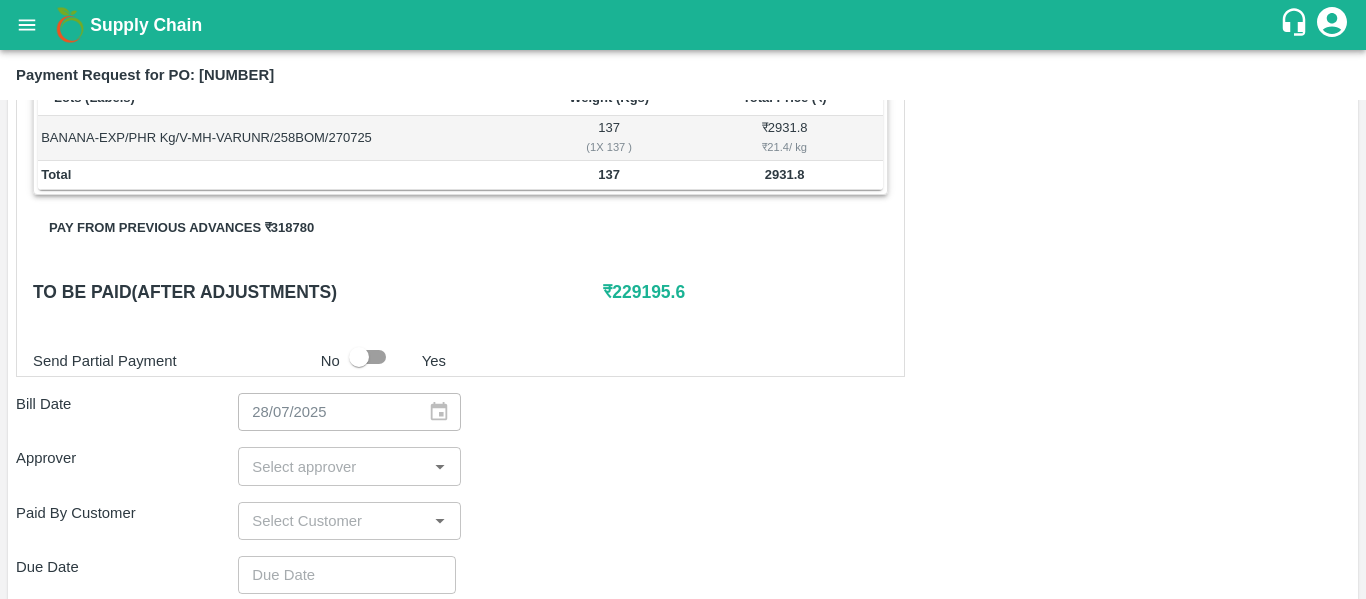 scroll, scrollTop: 874, scrollLeft: 0, axis: vertical 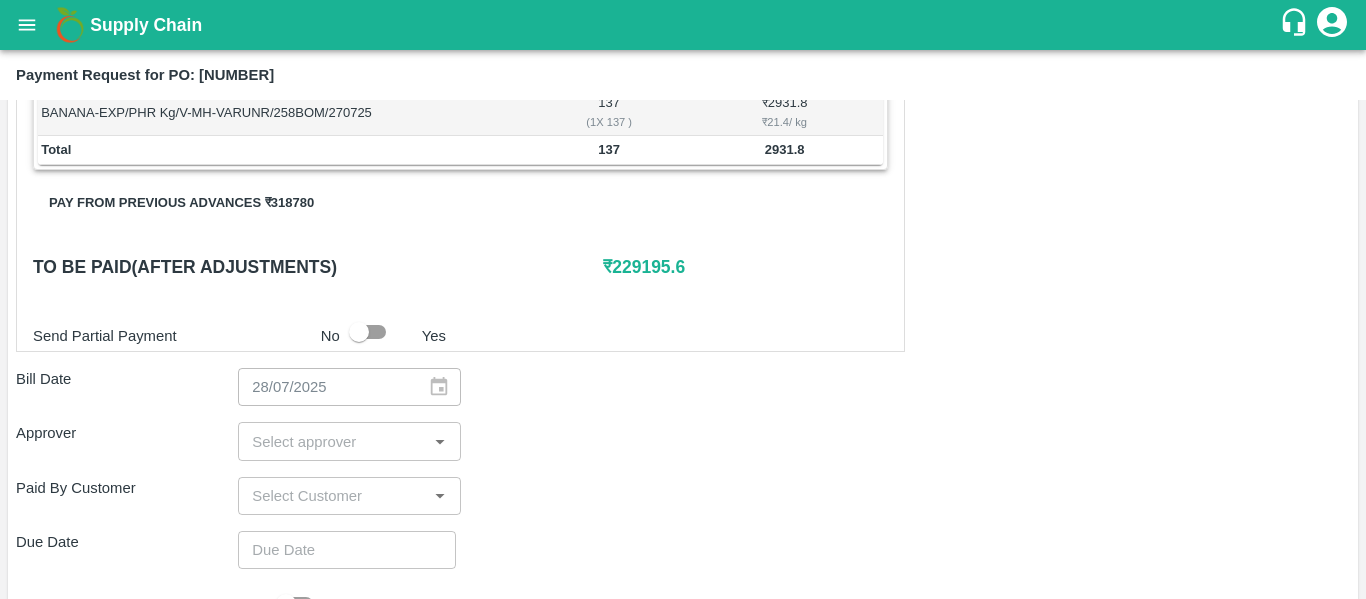 click at bounding box center [332, 441] 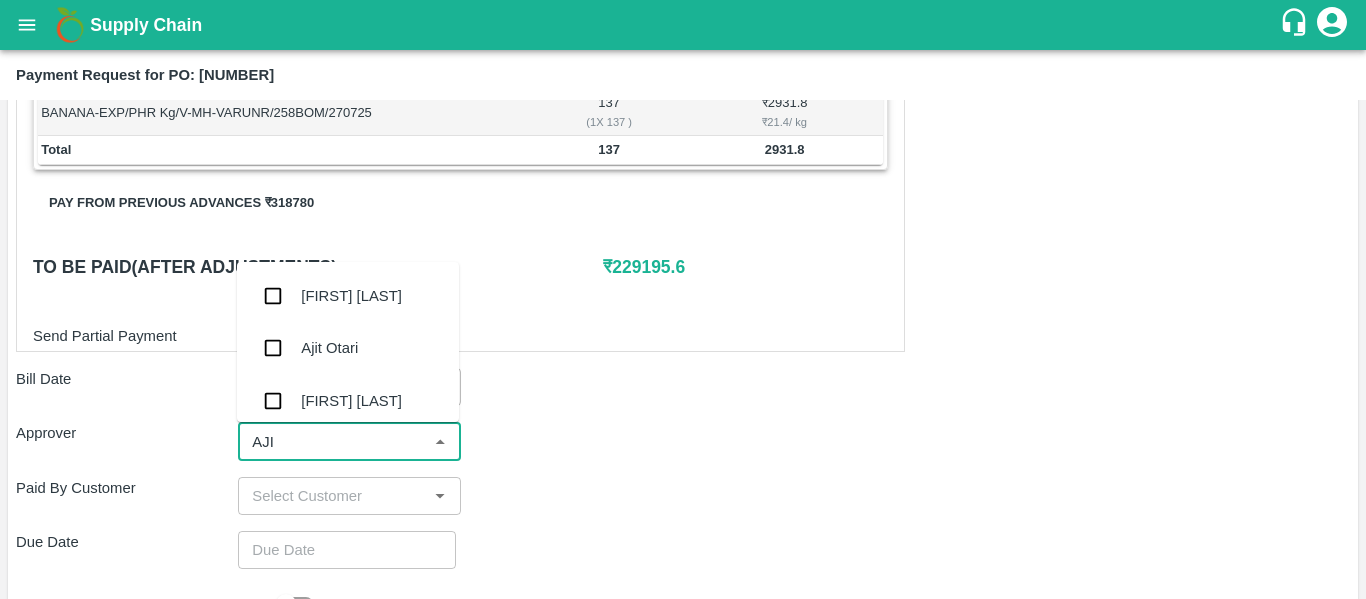 type on "[FIRST]" 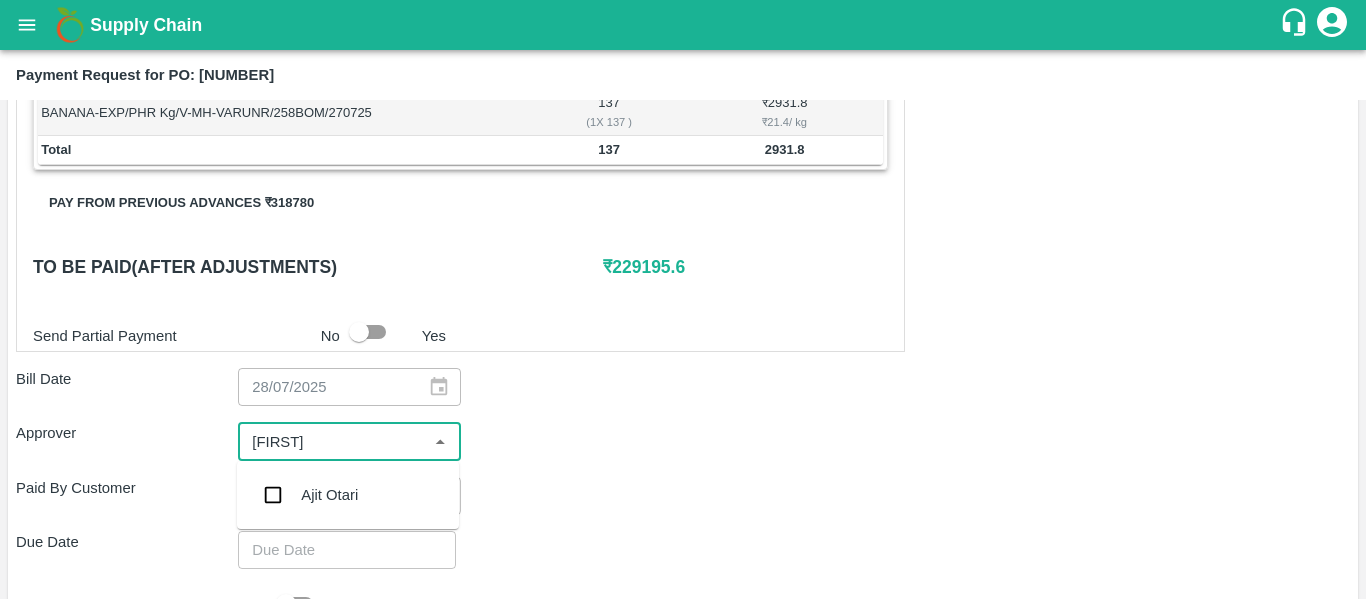 click on "Ajit Otari" at bounding box center (348, 495) 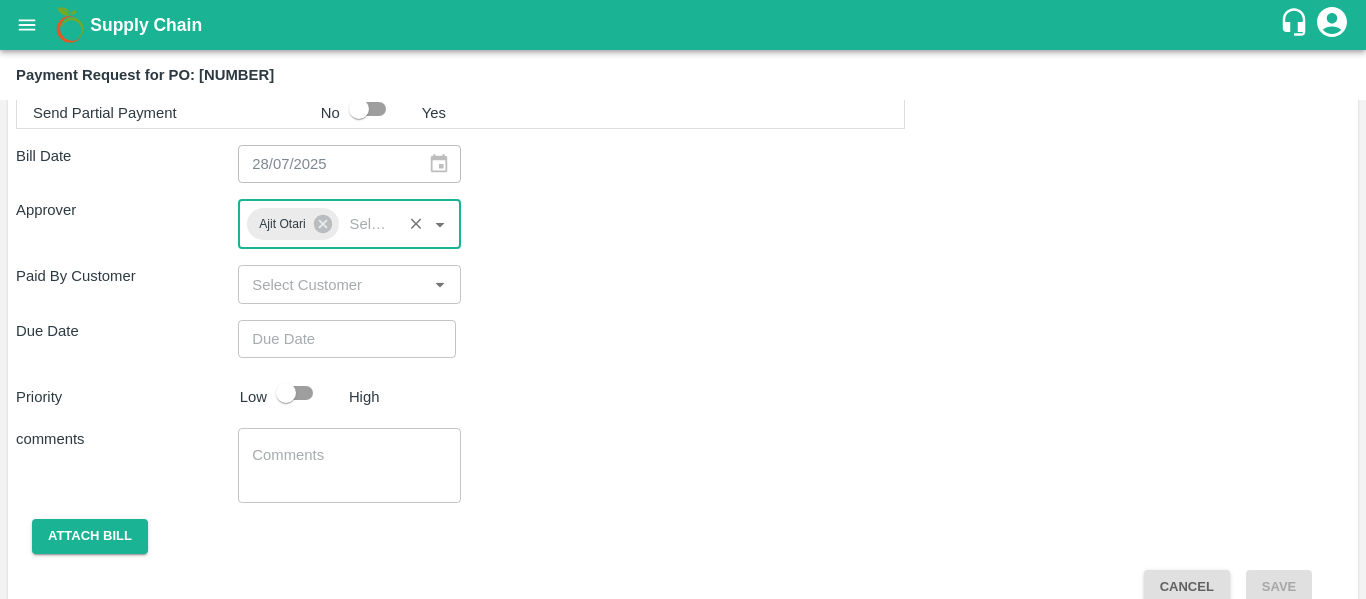 scroll, scrollTop: 1127, scrollLeft: 0, axis: vertical 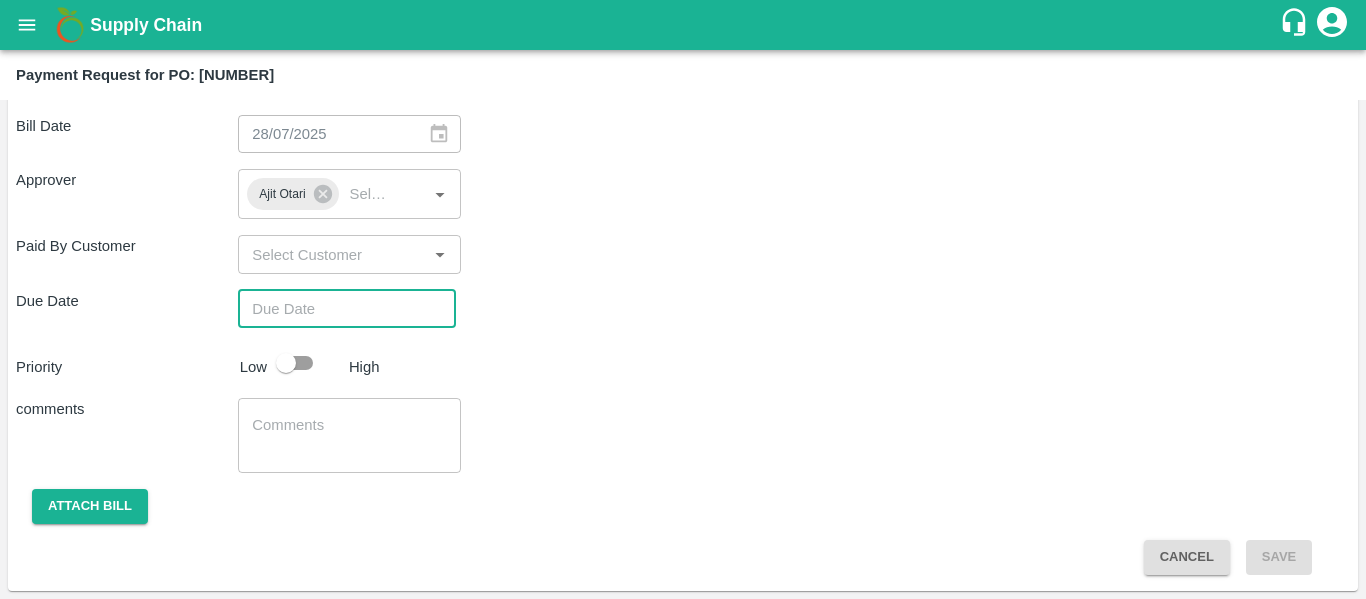 type on "DD/MM/YYYY hh:mm aa" 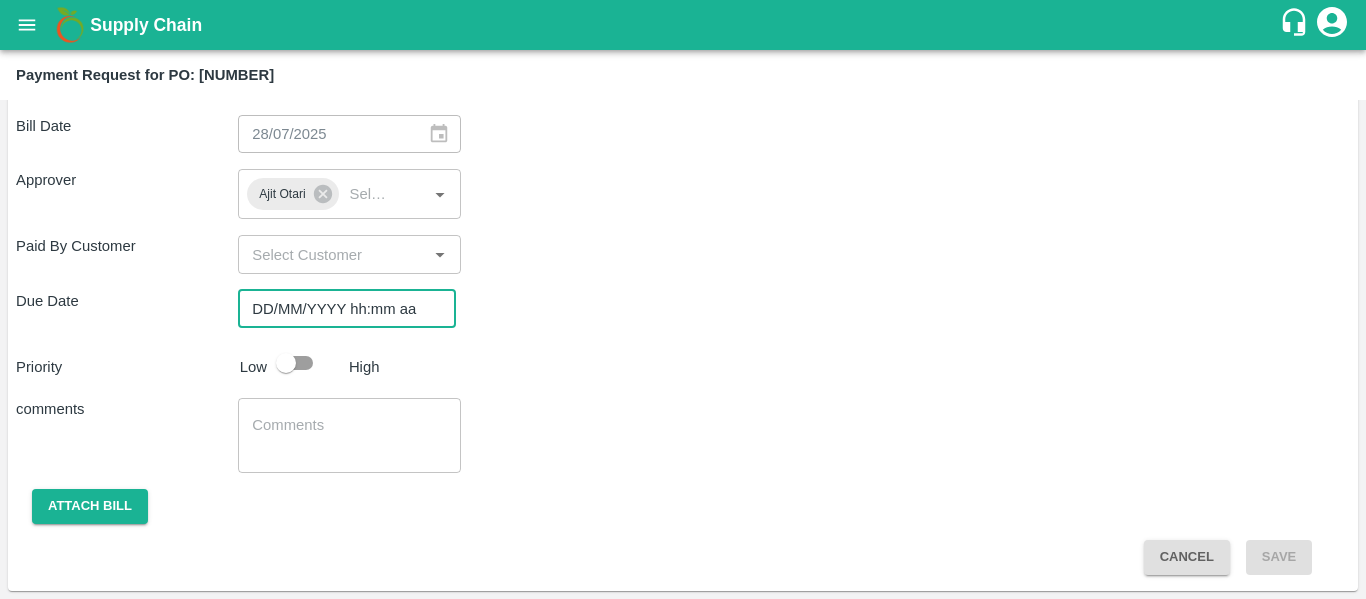 click on "DD/MM/YYYY hh:mm aa" at bounding box center [340, 309] 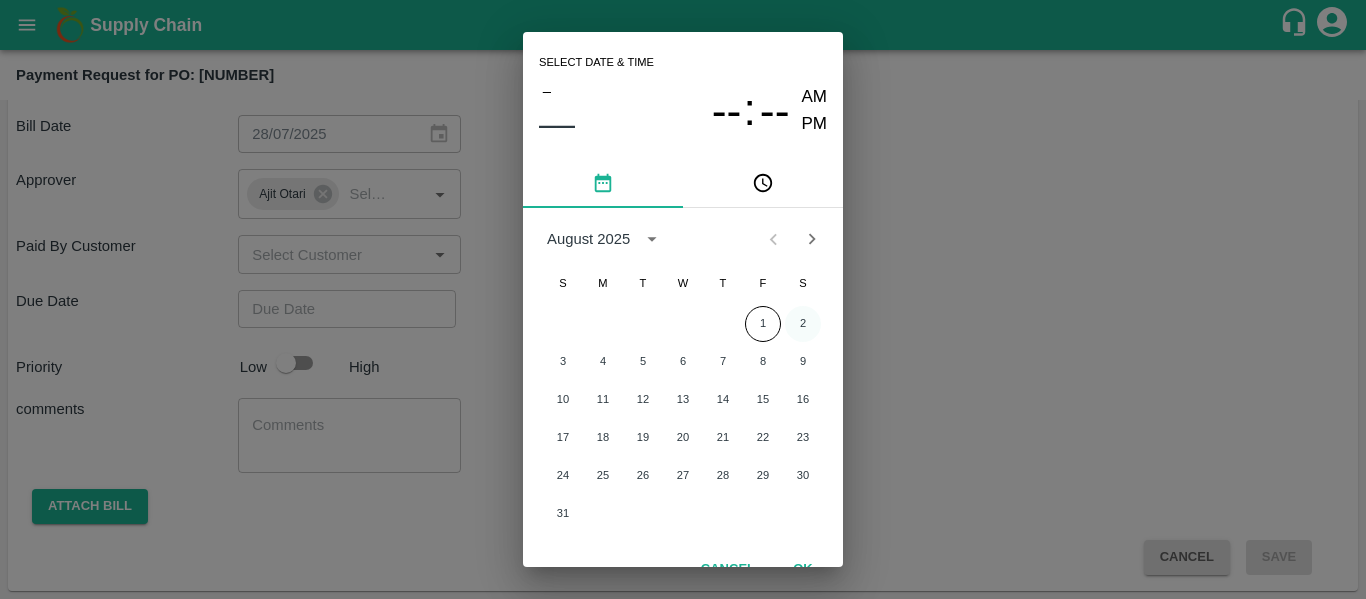 click on "2" at bounding box center (803, 324) 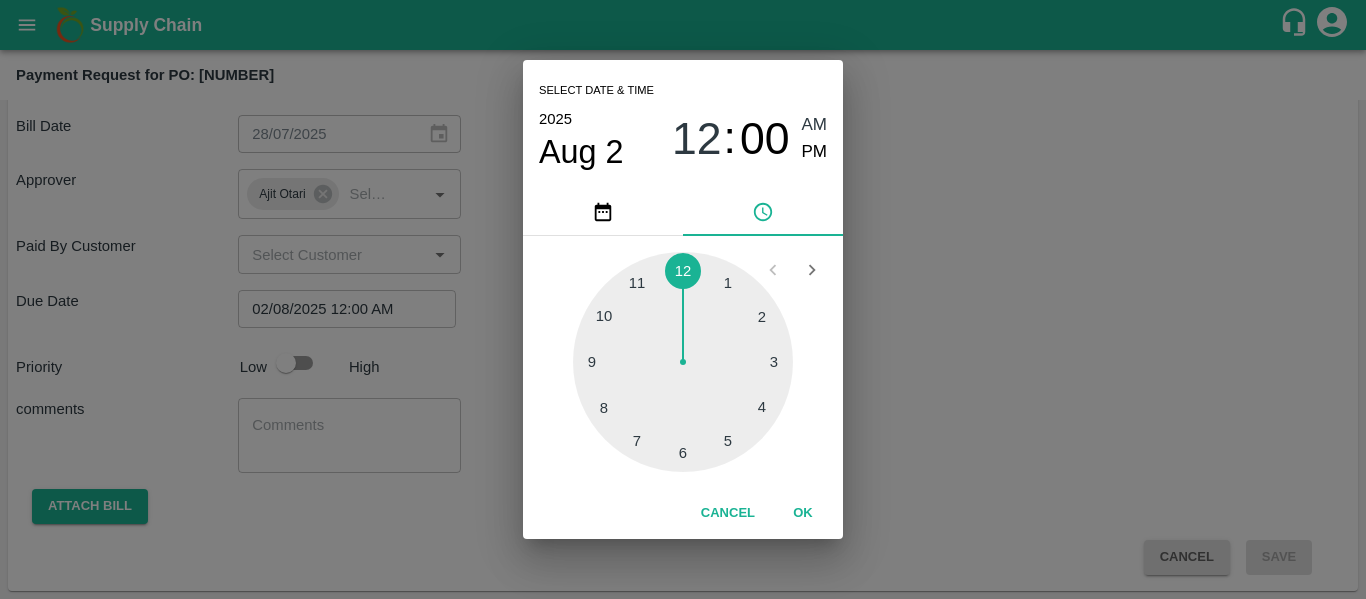 click on "Select date & time 2025 Aug 2 12 : 00 AM PM 1 2 3 4 5 6 7 8 9 10 11 12 Cancel OK" at bounding box center (683, 299) 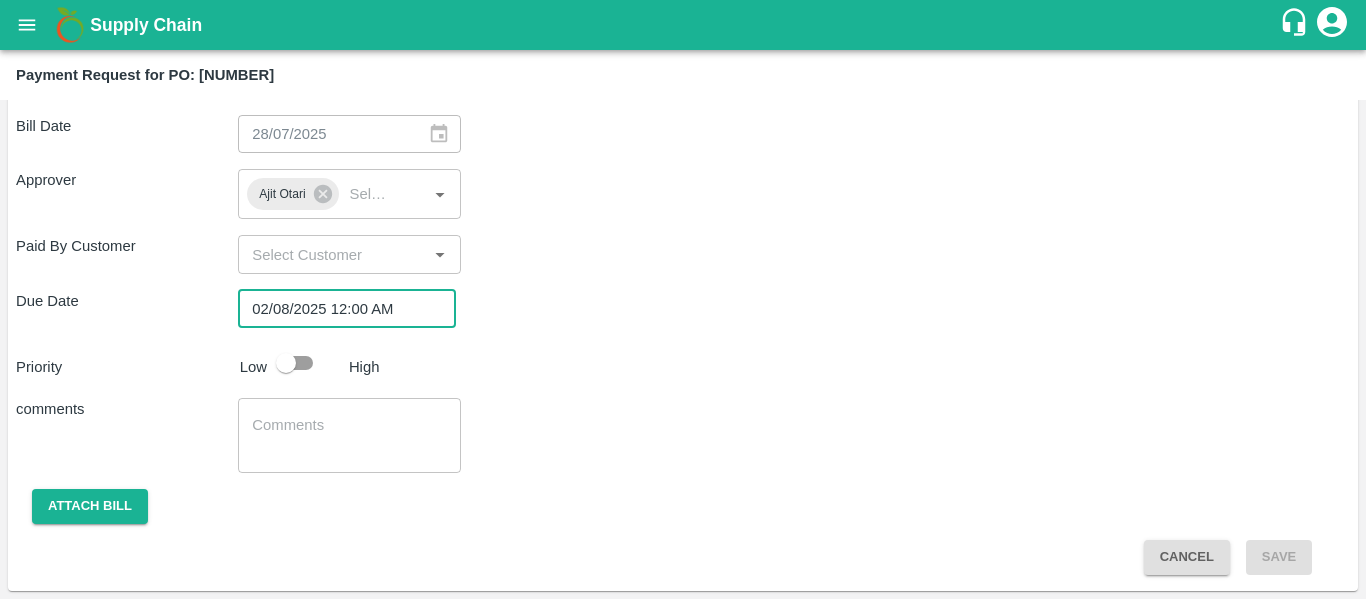 click at bounding box center (286, 363) 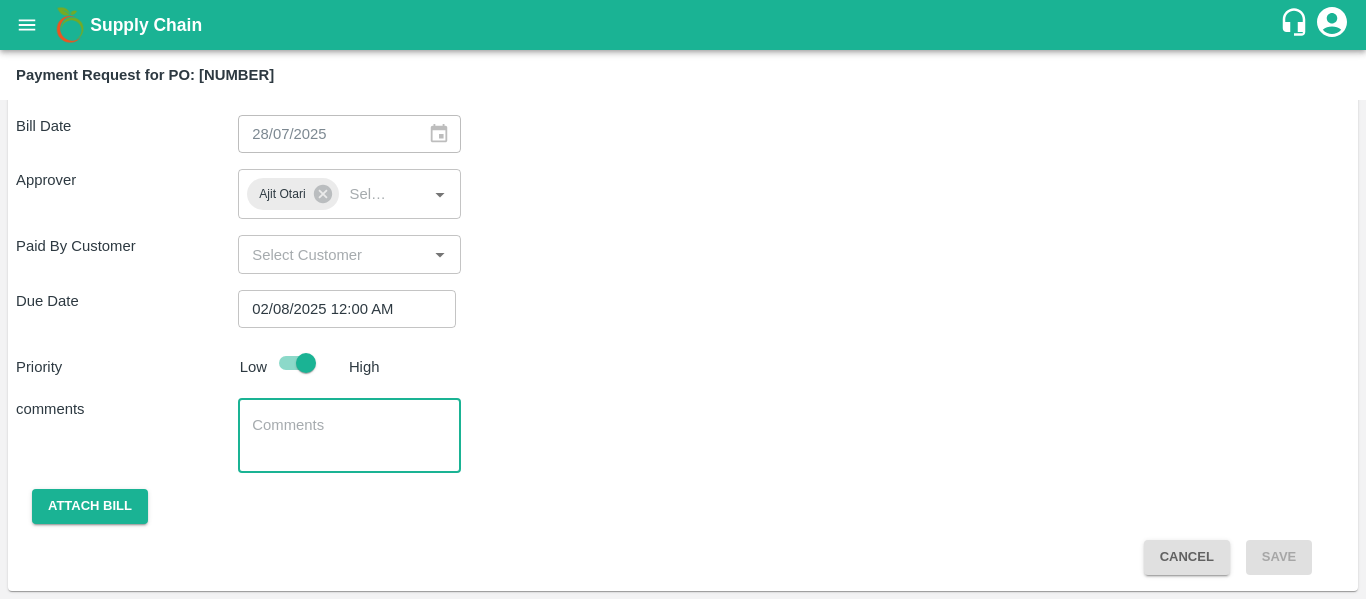 click at bounding box center [349, 436] 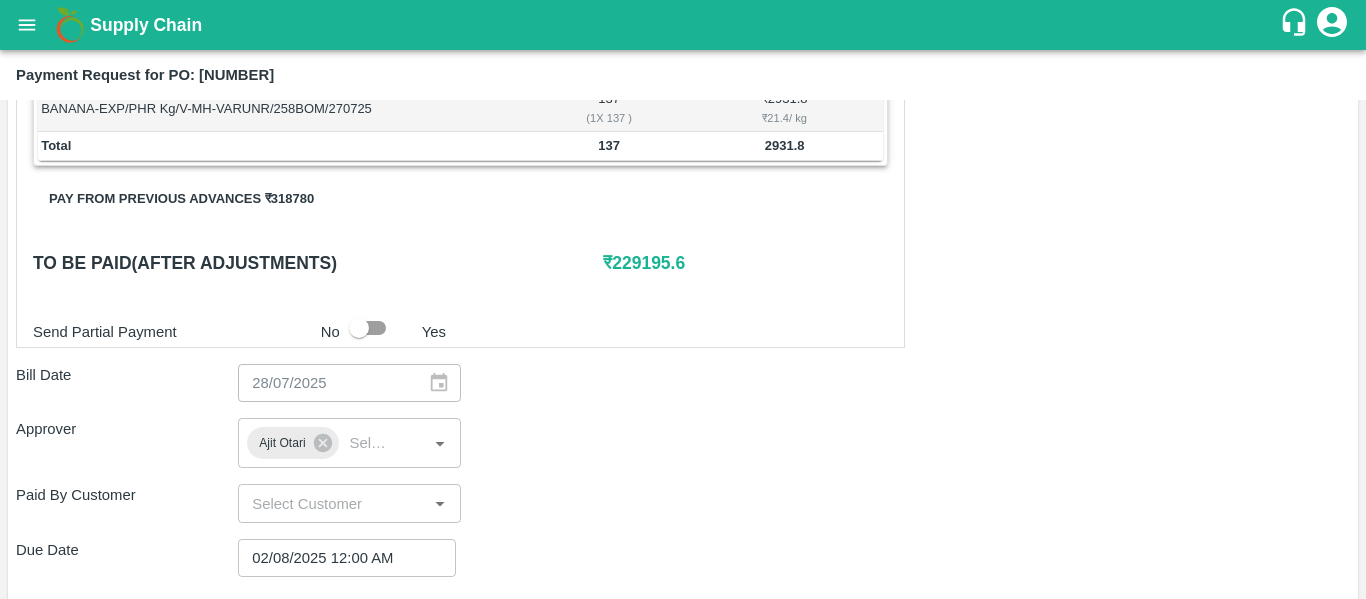 scroll, scrollTop: 877, scrollLeft: 0, axis: vertical 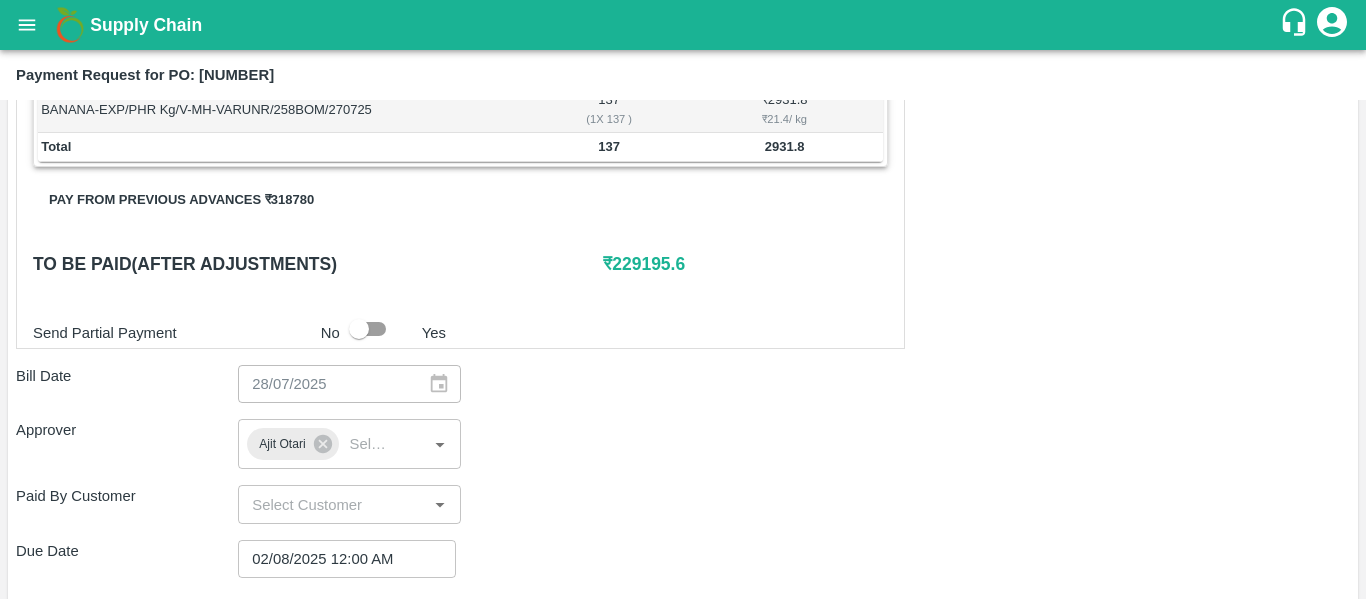 type on "Fruit Bill" 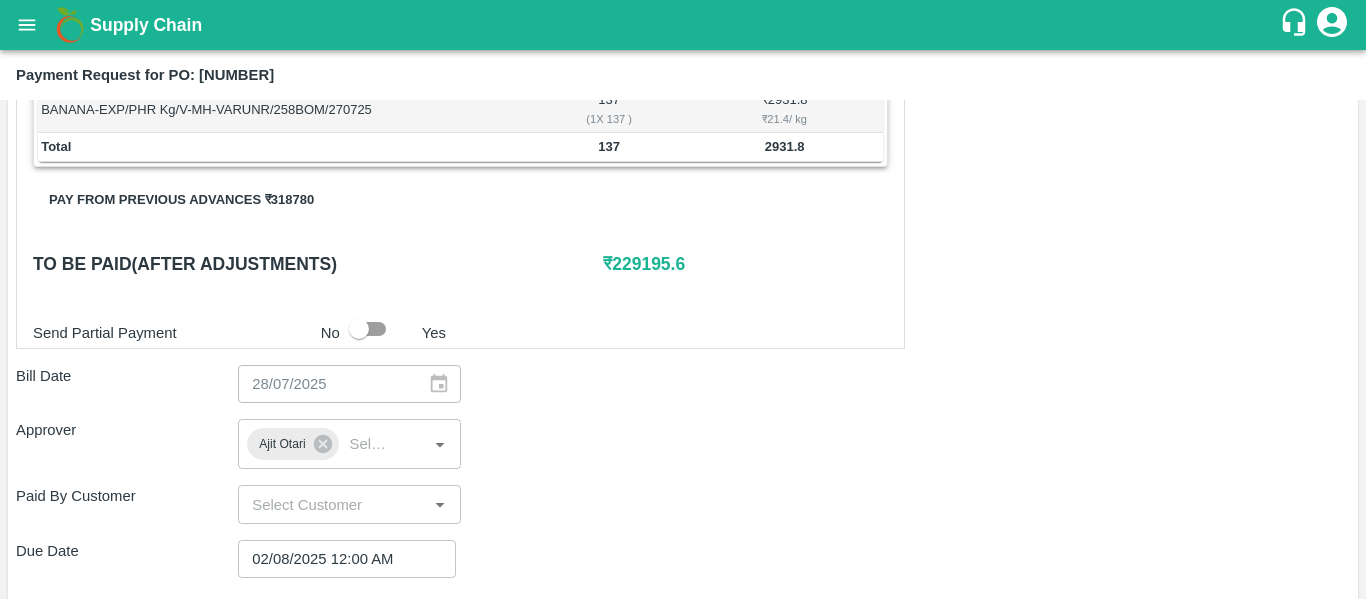 click 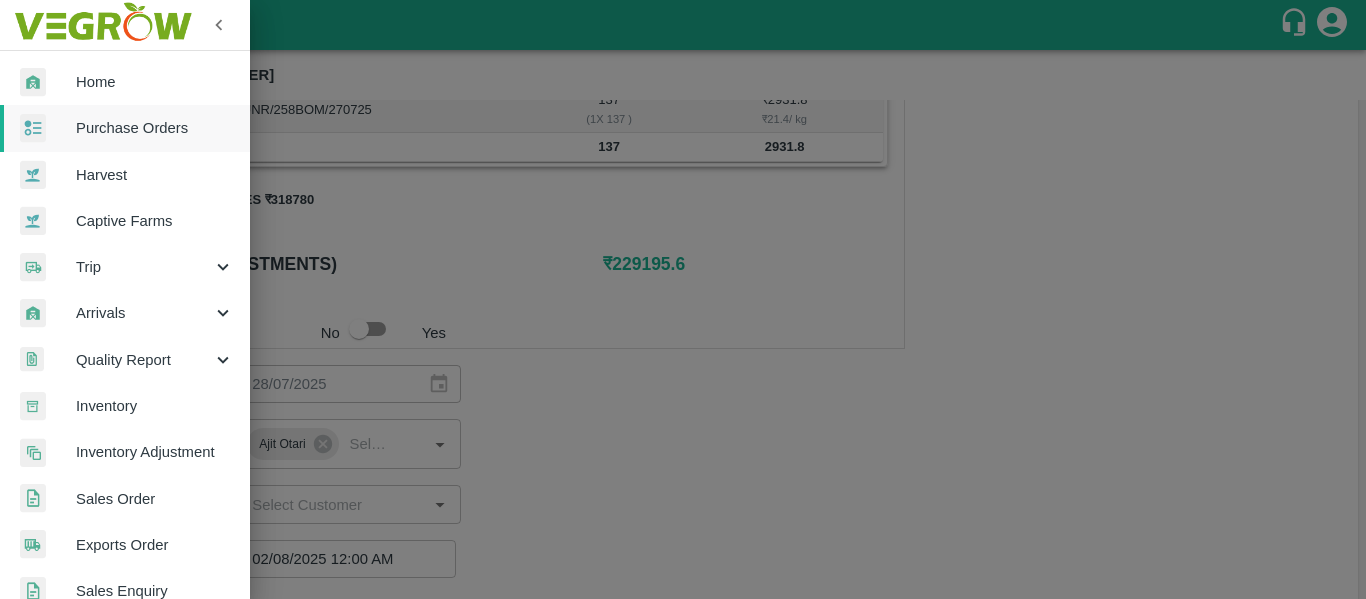 click on "Purchase Orders" at bounding box center (155, 128) 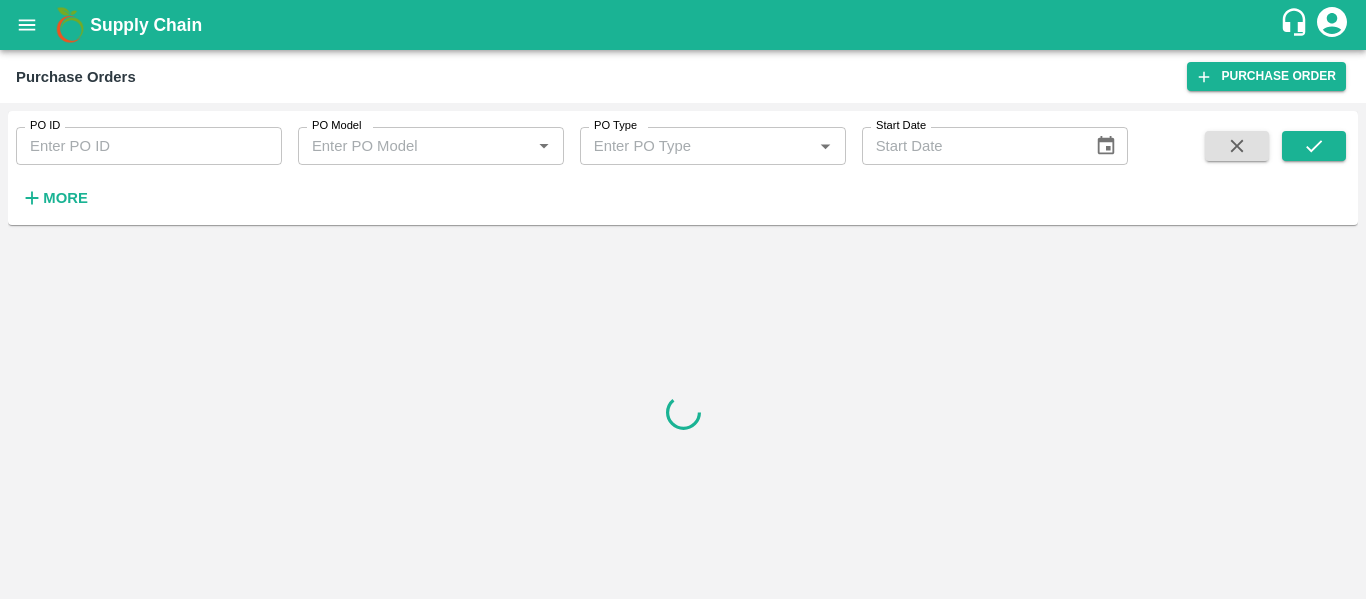 click on "PO ID" at bounding box center (149, 146) 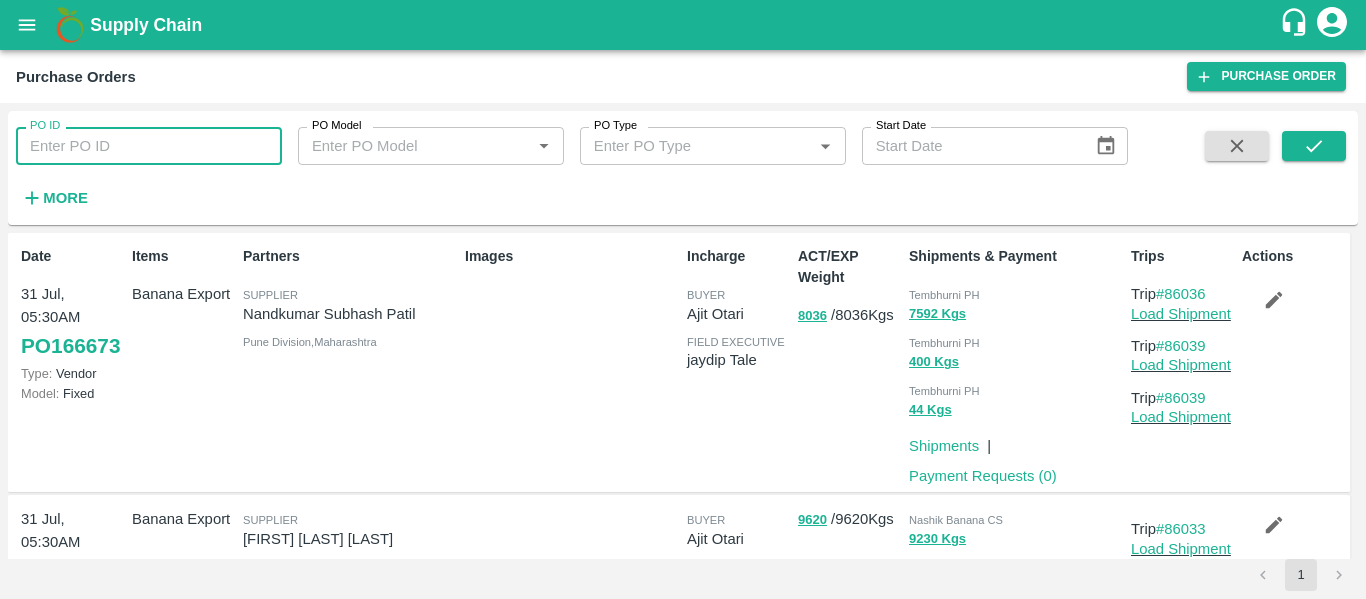 paste on "165678" 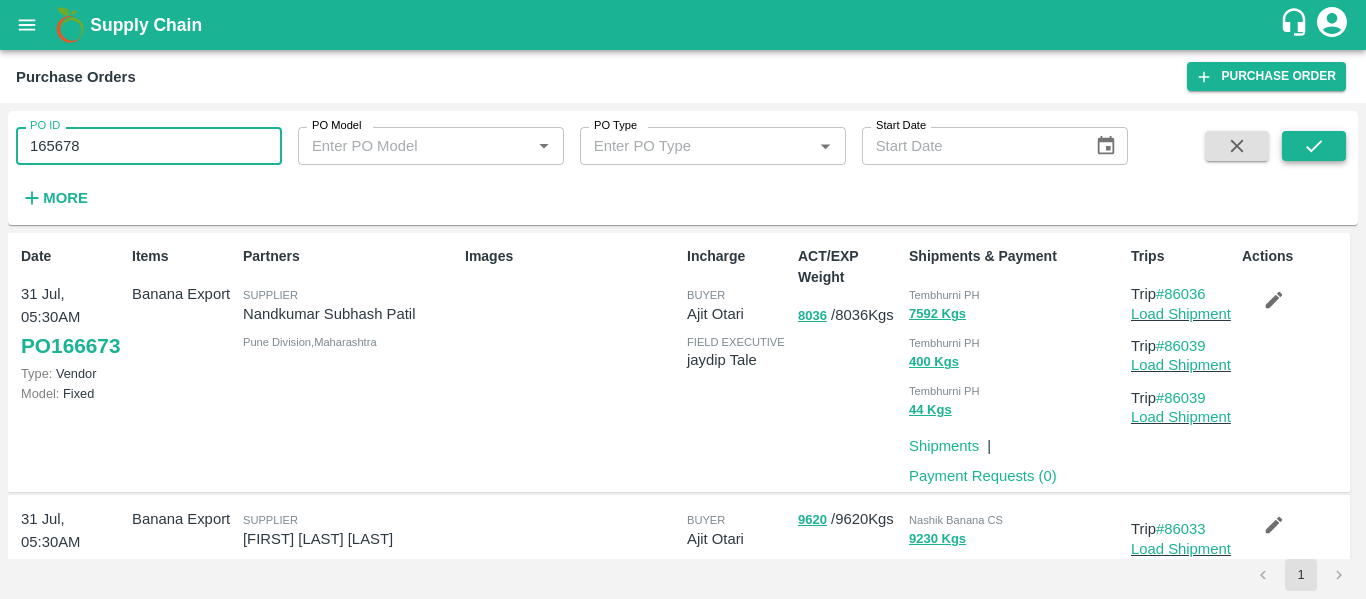 type on "165678" 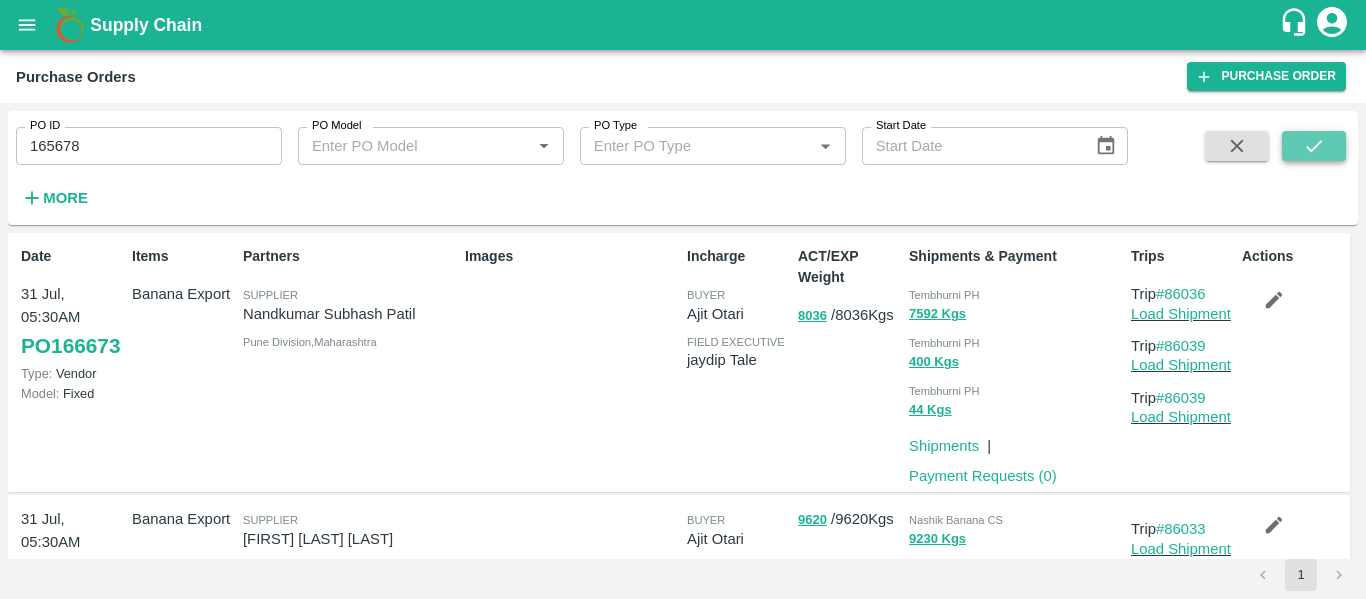 click 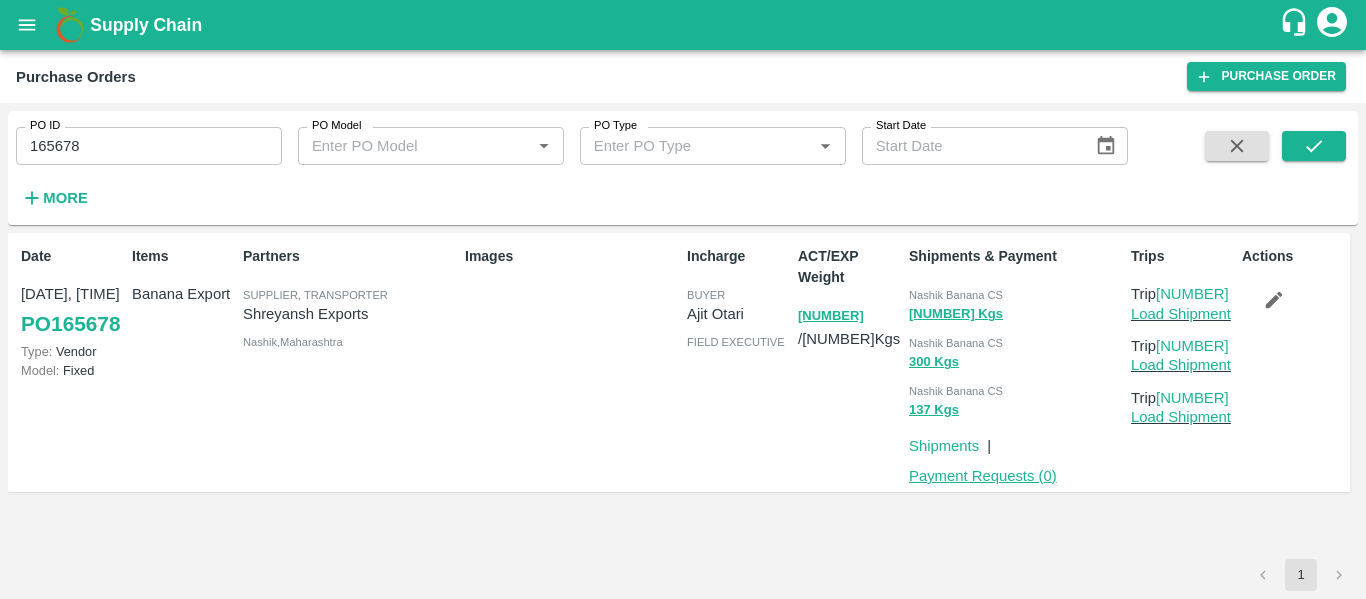 click on "Payment Requests ( 0 )" at bounding box center [983, 476] 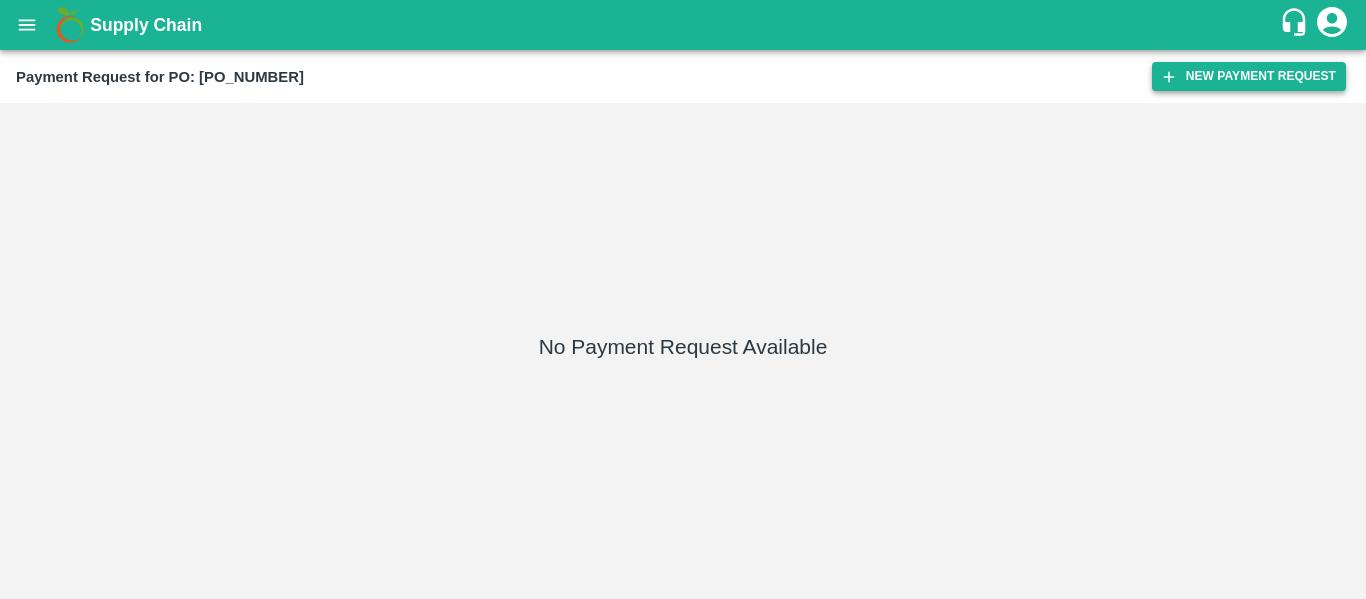 scroll, scrollTop: 0, scrollLeft: 0, axis: both 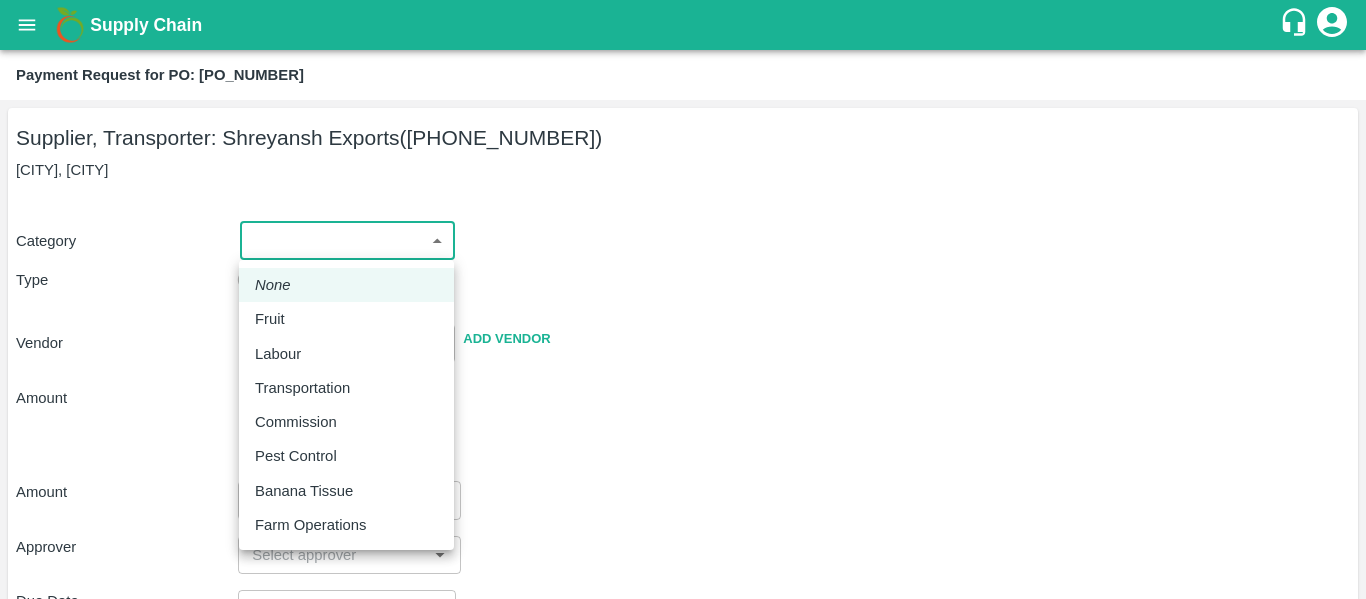 click on "Supply Chain Payment Request for PO: [PO_NUMBER] Supplier, Transporter:    [COMPANY_NAME]  ([PHONE_NUMBER]) [CITY], [CITY] Category ​ ​ Type Advance Bill Vendor ​ Add Vendor Amount Total value Per Kg ​ Amount ​ Approver ​ Due Date ​  Priority  Low  High Comment x ​ Attach bill Cancel Save [LOCATION] [LOCATION] [LOCATION] [LOCATION] [BRAND] [FIRST] [LAST] Logout None Fruit Labour Transportation Commission Pest Control Banana Tissue Farm Operations" at bounding box center [683, 299] 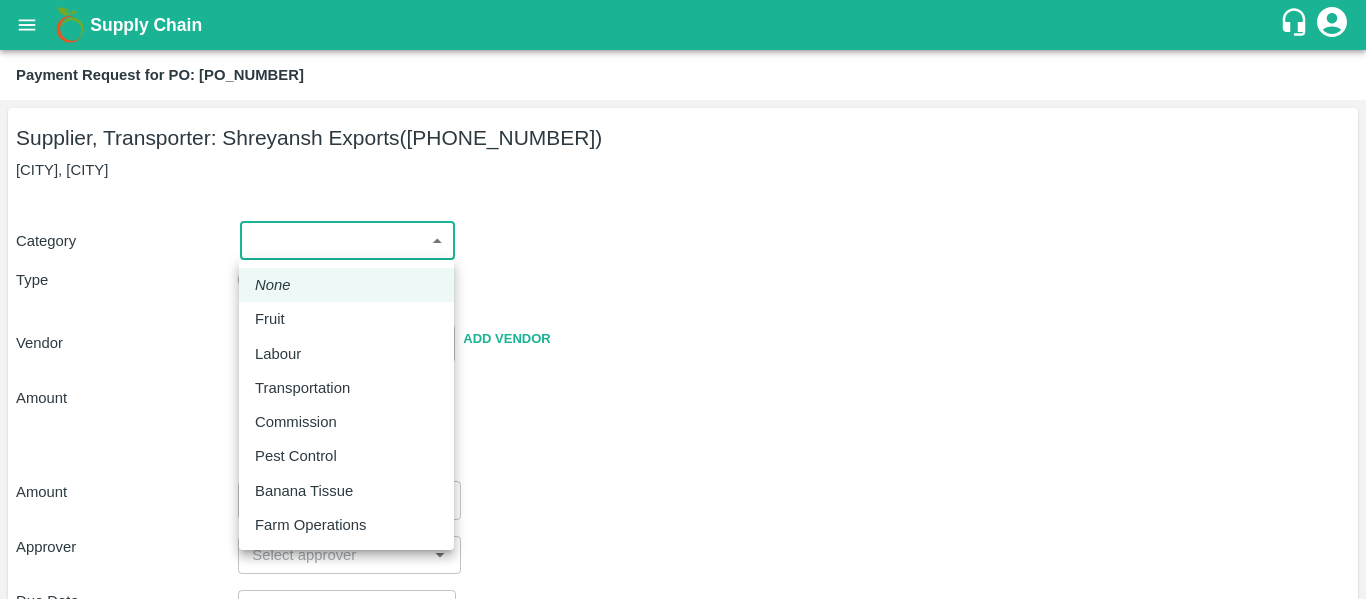 click on "Fruit" at bounding box center [275, 319] 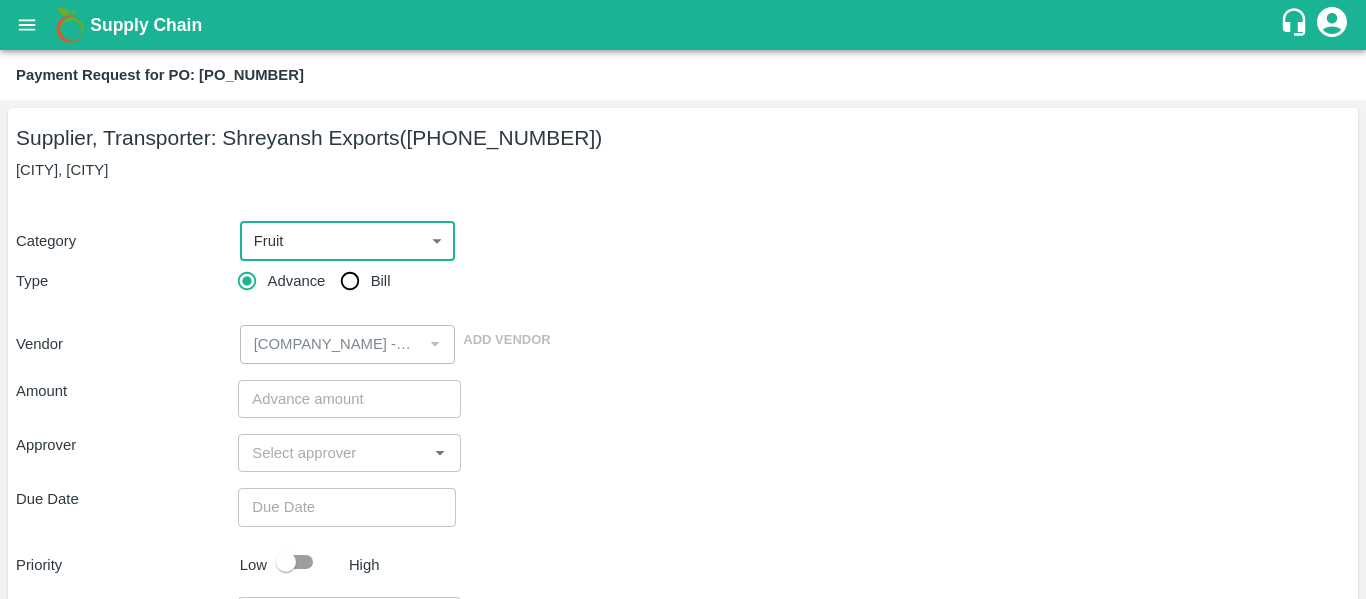 click on "Bill" at bounding box center (350, 281) 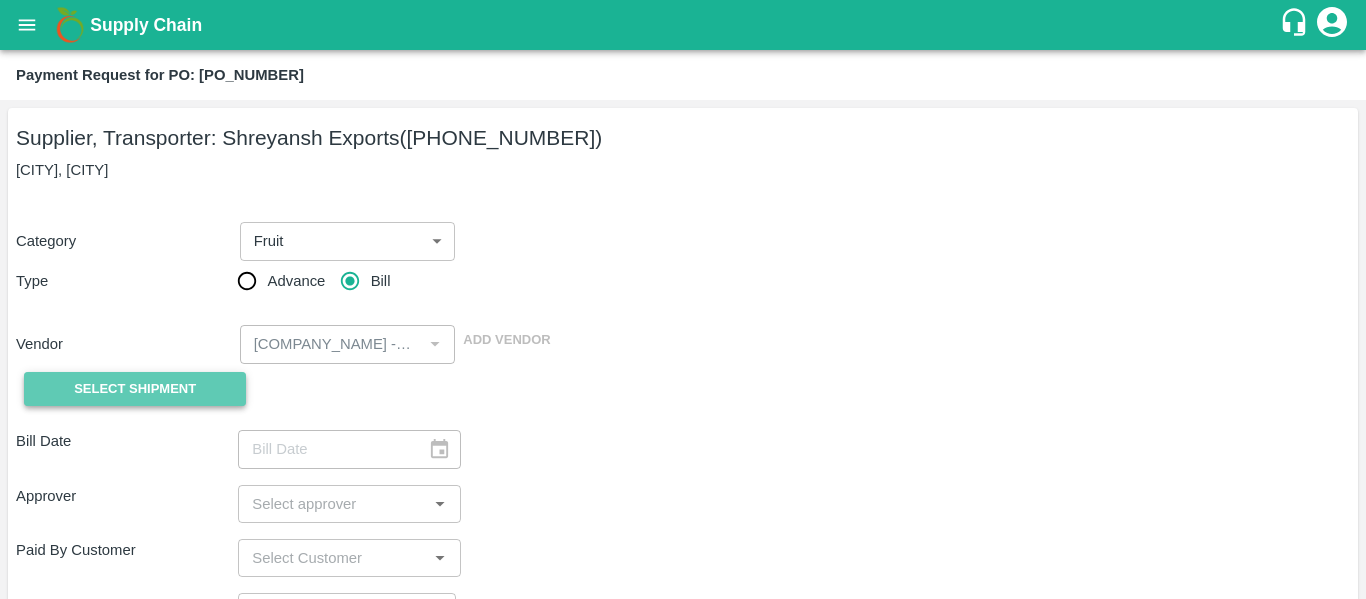 click on "Select Shipment" at bounding box center (135, 389) 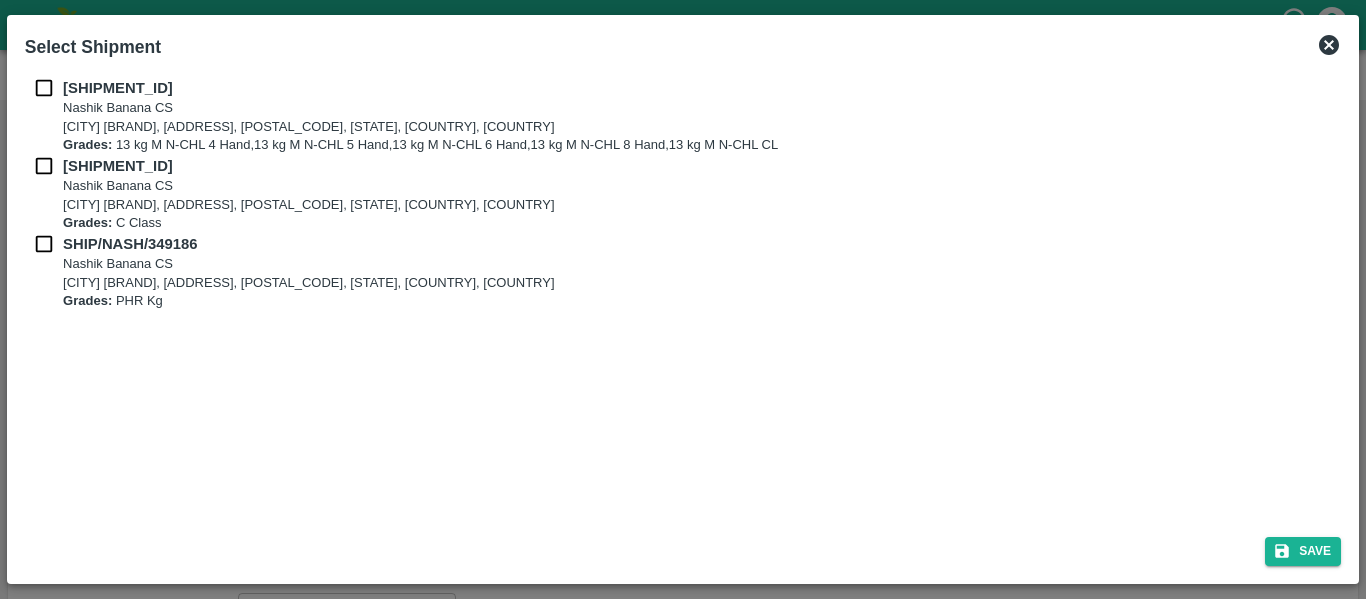 click at bounding box center [44, 88] 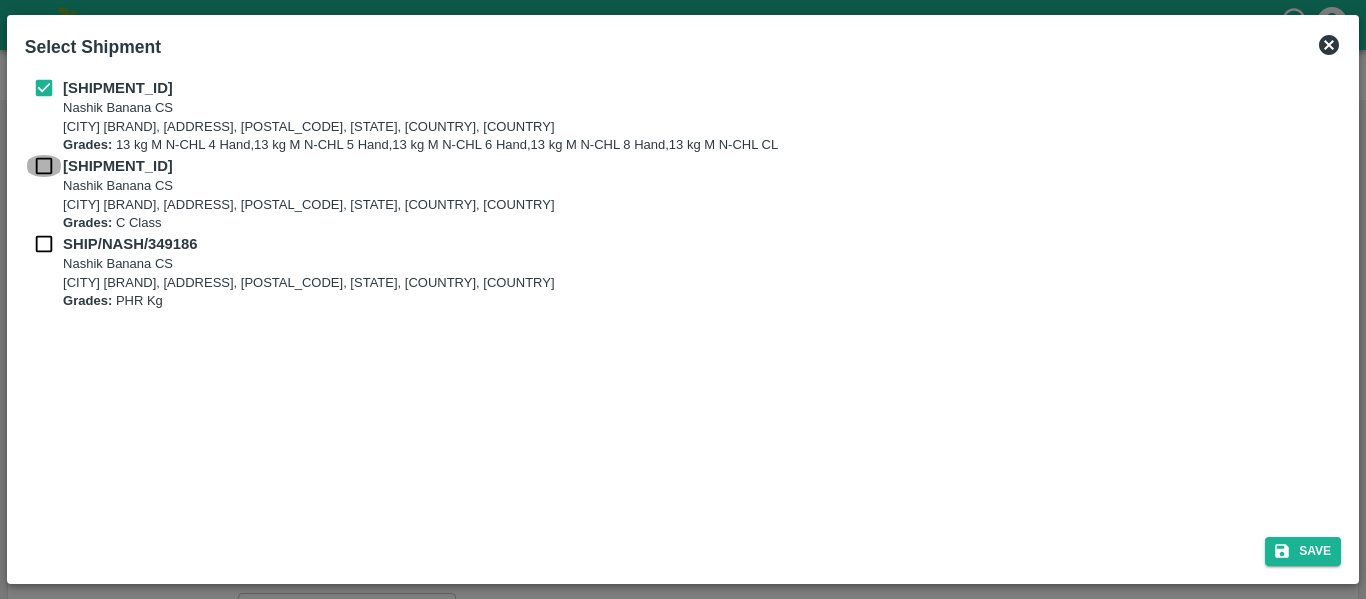 click at bounding box center [44, 166] 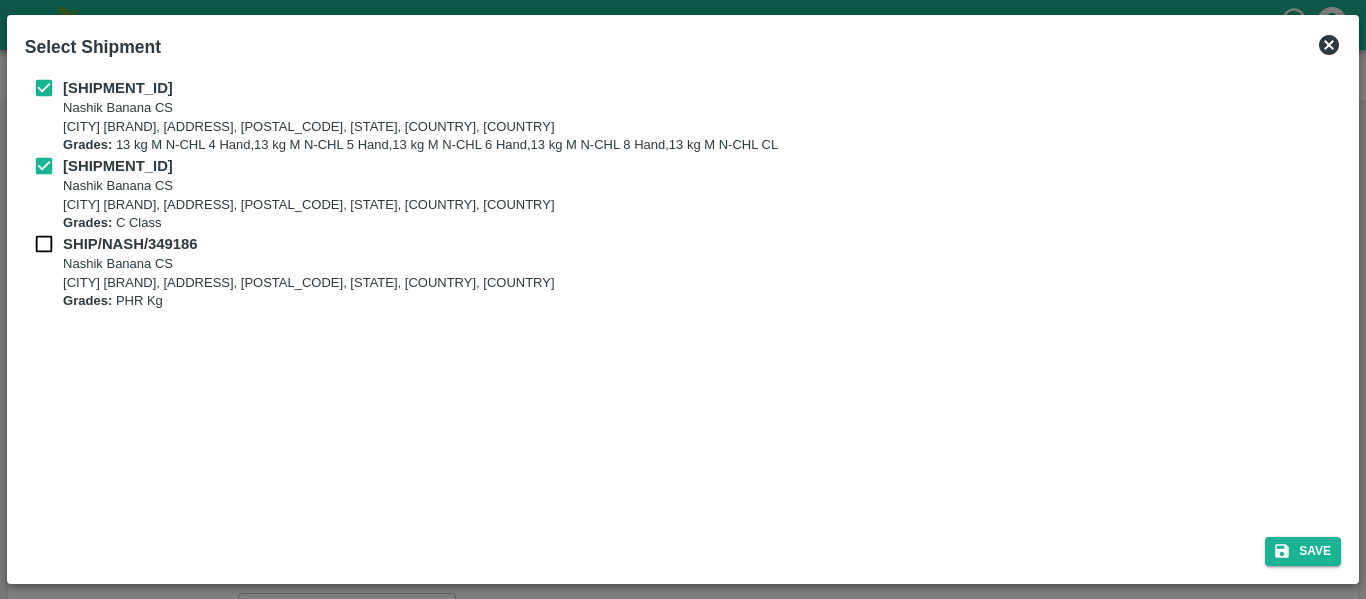click on "SHIP/NASH/349186" at bounding box center [130, 244] 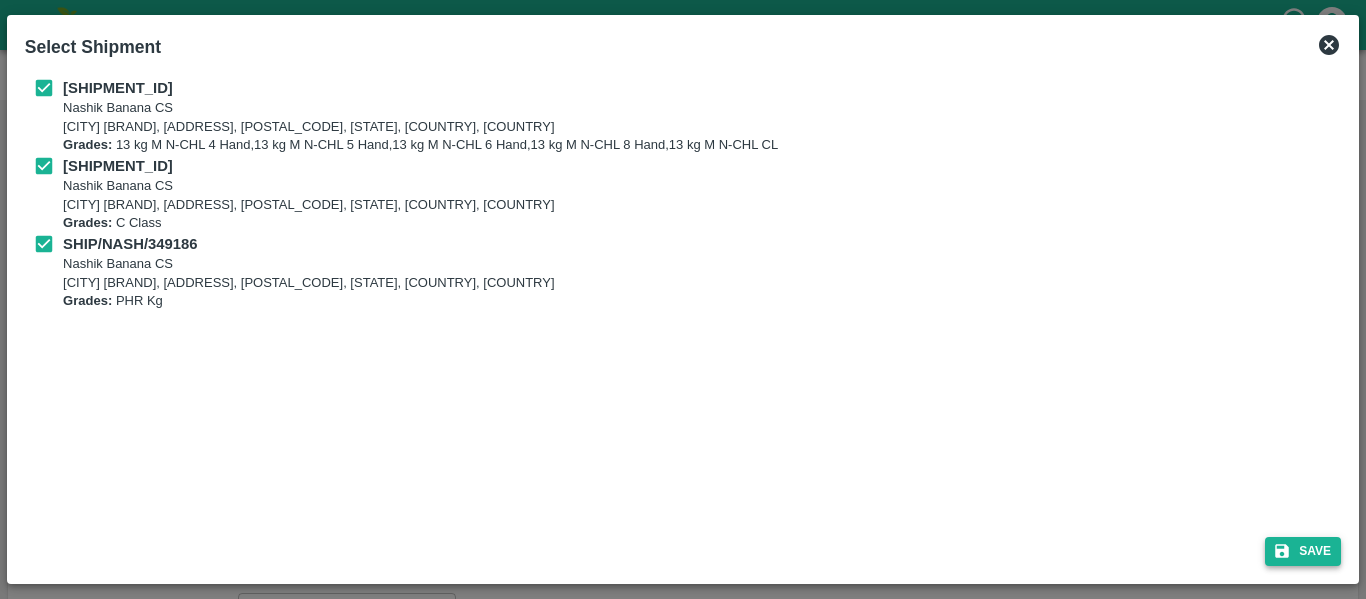 click on "Save" at bounding box center (1303, 551) 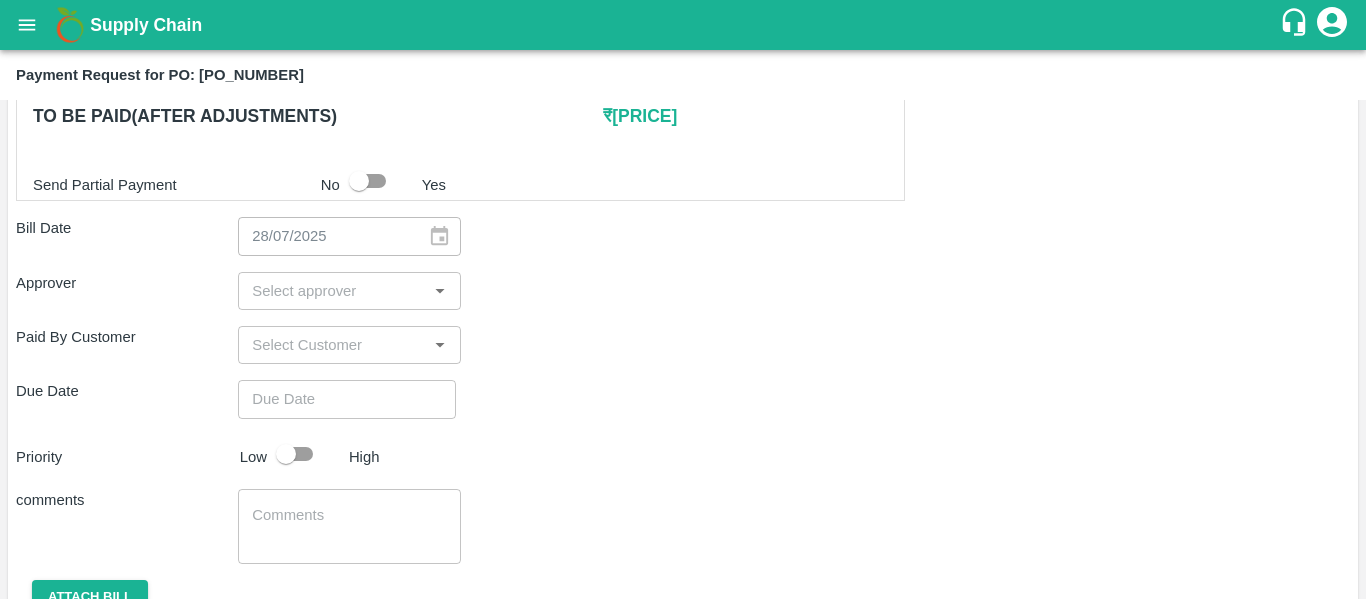 scroll, scrollTop: 1026, scrollLeft: 0, axis: vertical 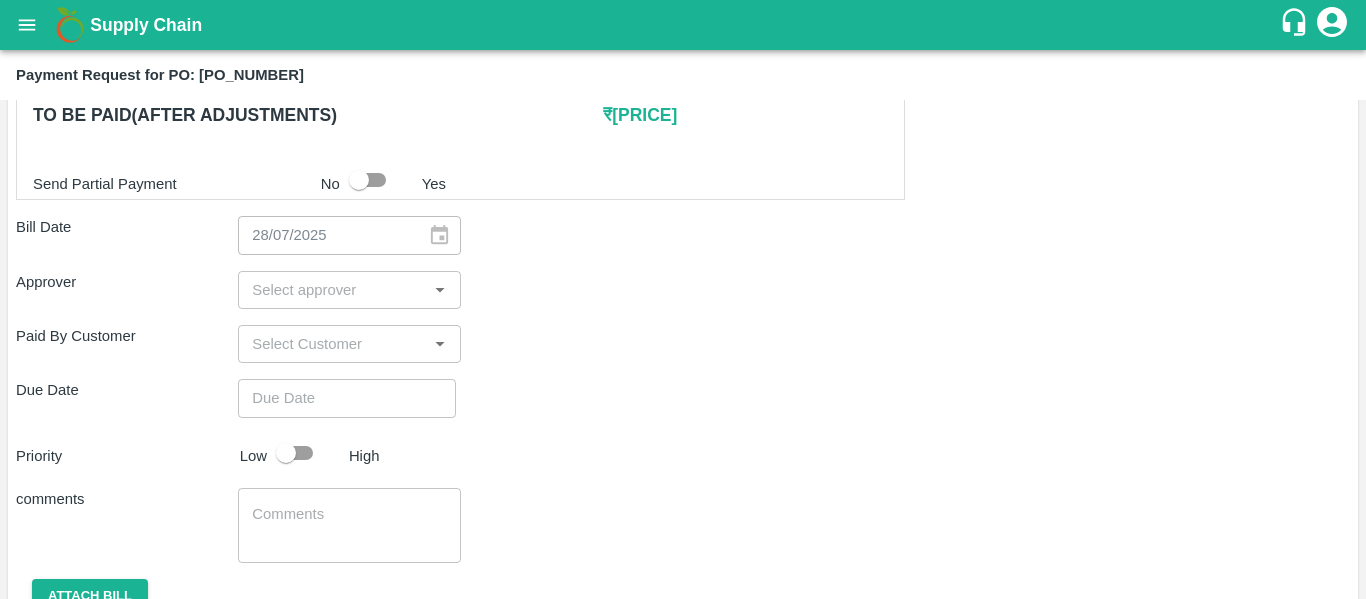 click at bounding box center [332, 290] 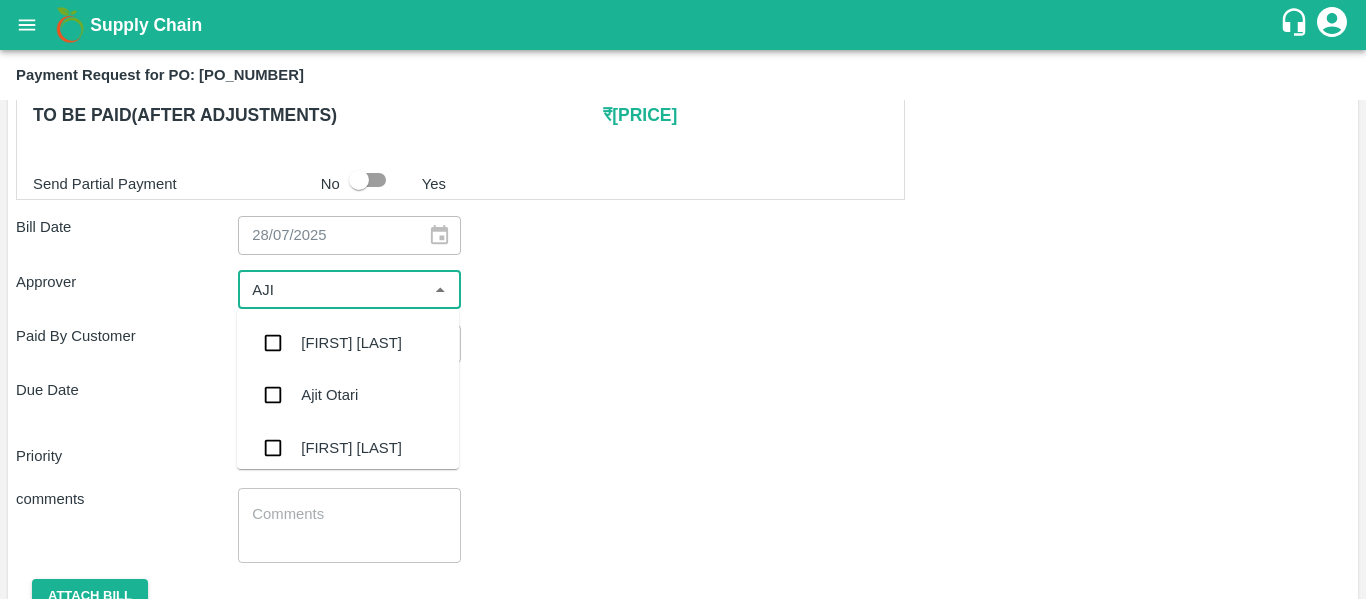 type on "[FIRST]" 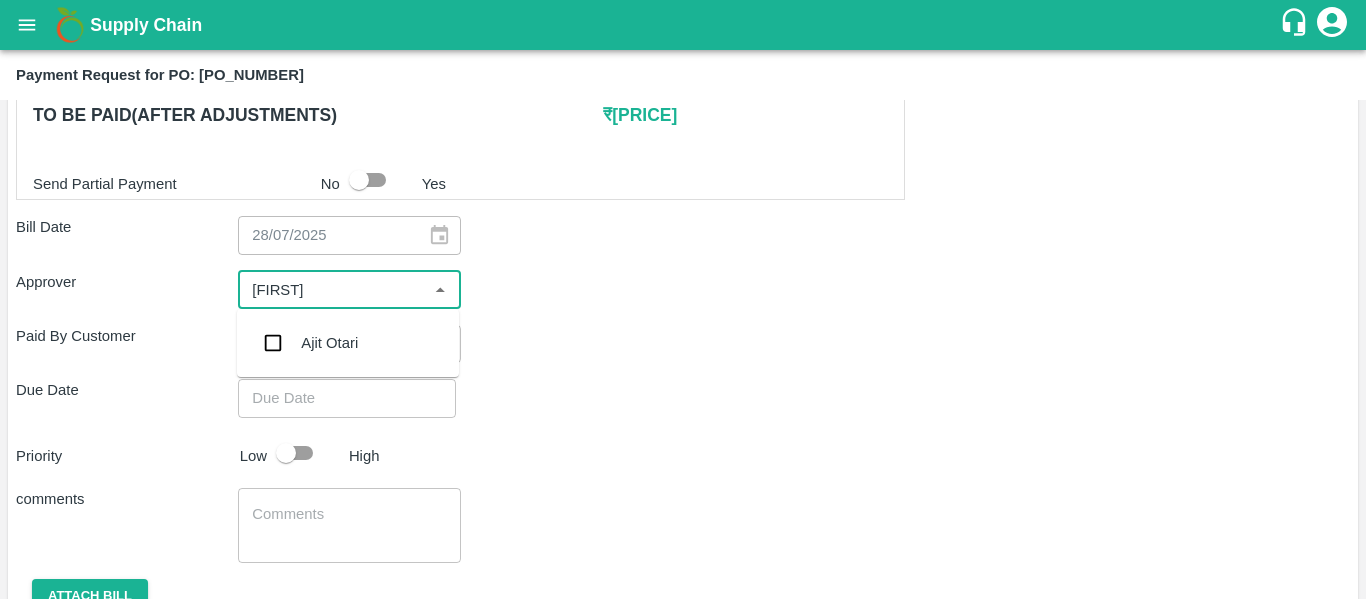 click on "Ajit Otari" at bounding box center [348, 343] 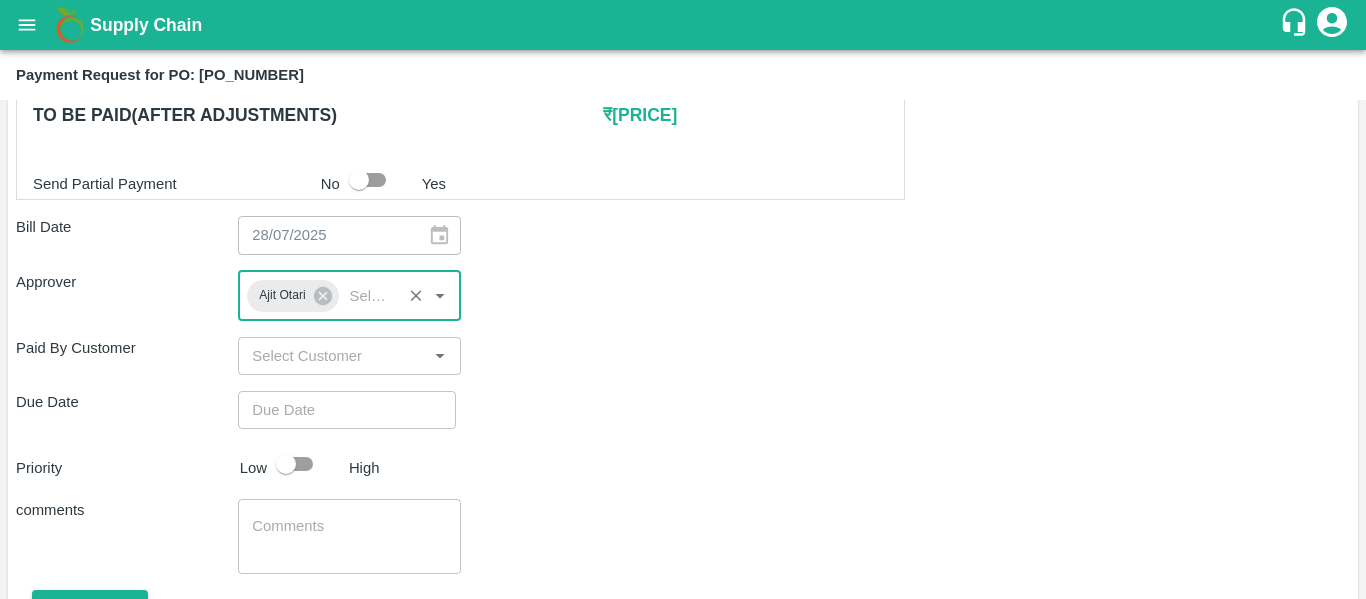 click on "Shipment -  [SHIPMENT_ID] Lots (Labels) Weight (Kgs) Total Price (₹) [PRODUCT_CODE] [PRODUCT_CODE] [PRODUCT_CODE] [PRODUCT_CODE]   [NUMBER] ( [NUMBER]  X   [NUMBER]   ) ₹ [PRICE] ₹ [PRICE]  / kg [PRODUCT_CODE] [PRODUCT_CODE] [PRODUCT_CODE] [PRODUCT_CODE]   [NUMBER] ( [NUMBER]  X   [NUMBER]   ) ₹ [PRICE] ₹ [PRICE]  / kg [PRODUCT_CODE] [PRODUCT_CODE] [PRODUCT_CODE] [PRODUCT_CODE]   [NUMBER] ( [NUMBER]  X   [NUMBER]   ) ₹ [PRICE] ₹ [PRICE]  / kg [PRODUCT_CODE] [PRODUCT_CODE] [PRODUCT_CODE] [PRODUCT_CODE]   [NUMBER] ( [NUMBER]  X   [NUMBER]   ) ₹ [PRICE] ₹ [PRICE]  / kg [PRODUCT_CODE] [PRODUCT_CODE] [PRODUCT_CODE] [PRODUCT_CODE]   [NUMBER] ( [NUMBER]  X   [NUMBER]   ) ₹ [PRICE] ₹ [PRICE]  / kg Total [NUMBER] [PRICE] Shipment -  [SHIPMENT_ID] Lots (Labels) Weight (Kgs) Total Price (₹) [PRODUCT_CODE] [PRODUCT_CODE] [PRODUCT_CODE] [PRODUCT_CODE]   [NUMBER] ( [NUMBER]  X   [NUMBER]   ) ₹ [PRICE] ₹ [PRICE]  / kg Total [NUMBER] [PRICE] Shipment -  [SHIPMENT_ID] Lots (Labels) Weight (Kgs) Total Price (₹) [PRODUCT_CODE] [PRODUCT_CODE] [PRODUCT_CODE] [PRODUCT_CODE]   [NUMBER] ( [NUMBER]  X   [NUMBER]   ) ₹ [PRICE] ₹ [PRICE]  / kg Total [NUMBER] [PRICE] [NUMBER] ₹  [PRICE]" at bounding box center (683, 31) 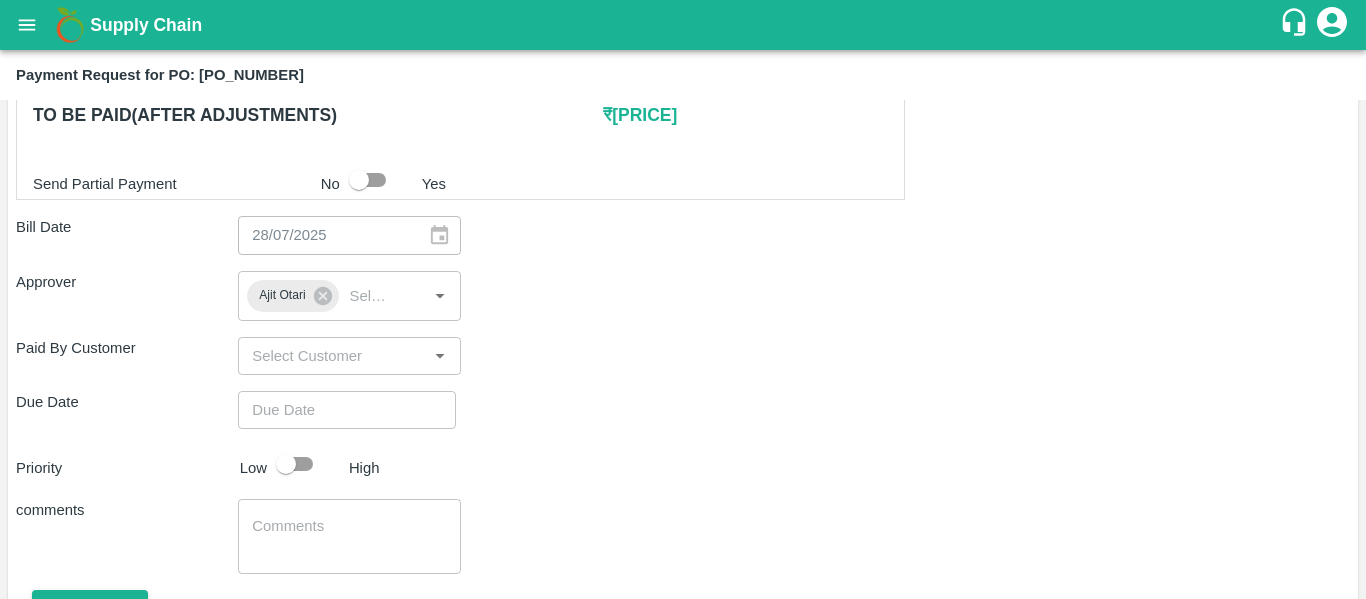 type on "DD/MM/YYYY hh:mm aa" 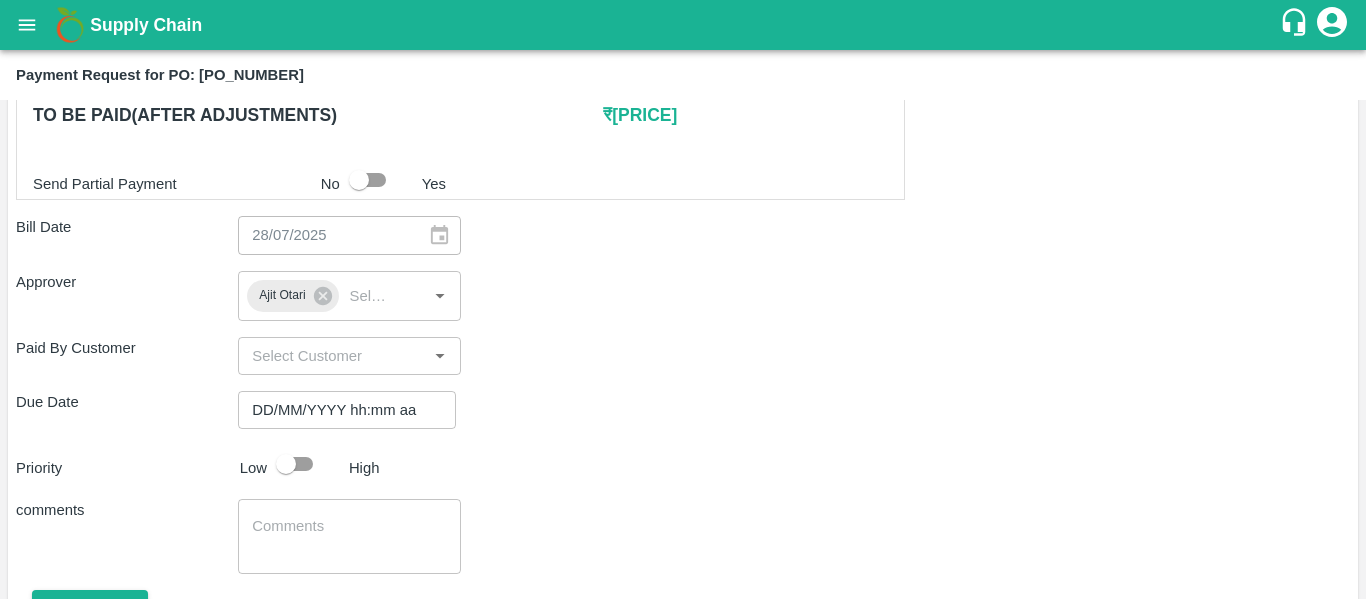 click on "DD/MM/YYYY hh:mm aa" at bounding box center [340, 410] 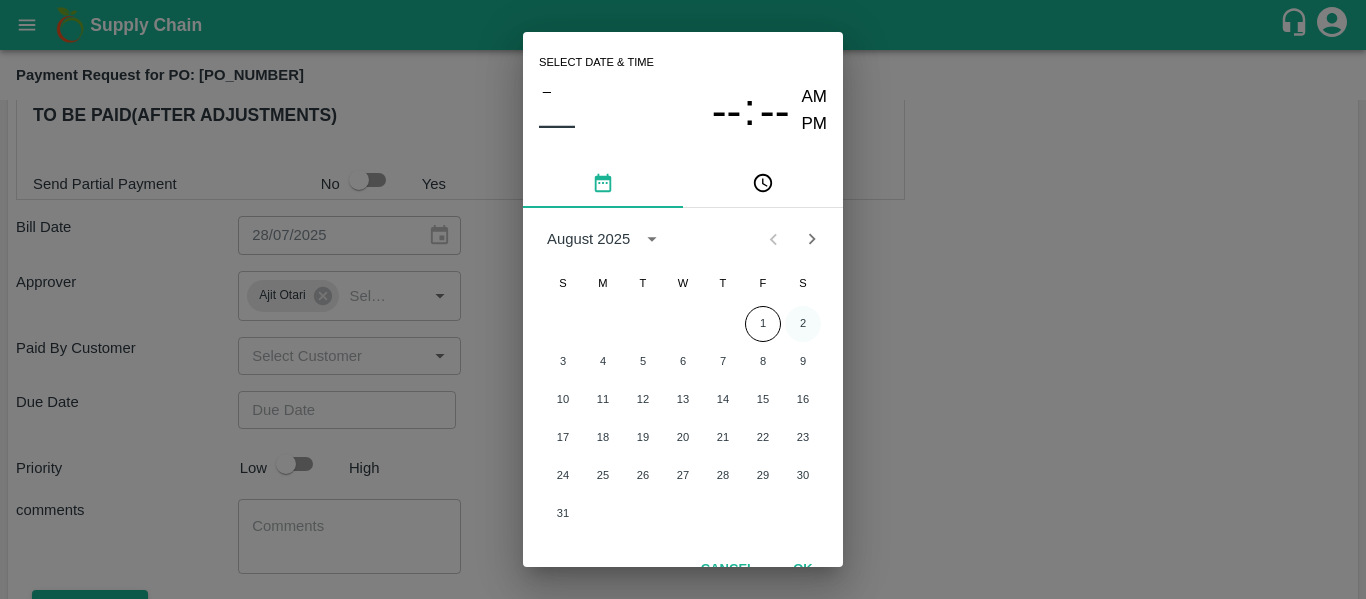 click on "2" at bounding box center (803, 324) 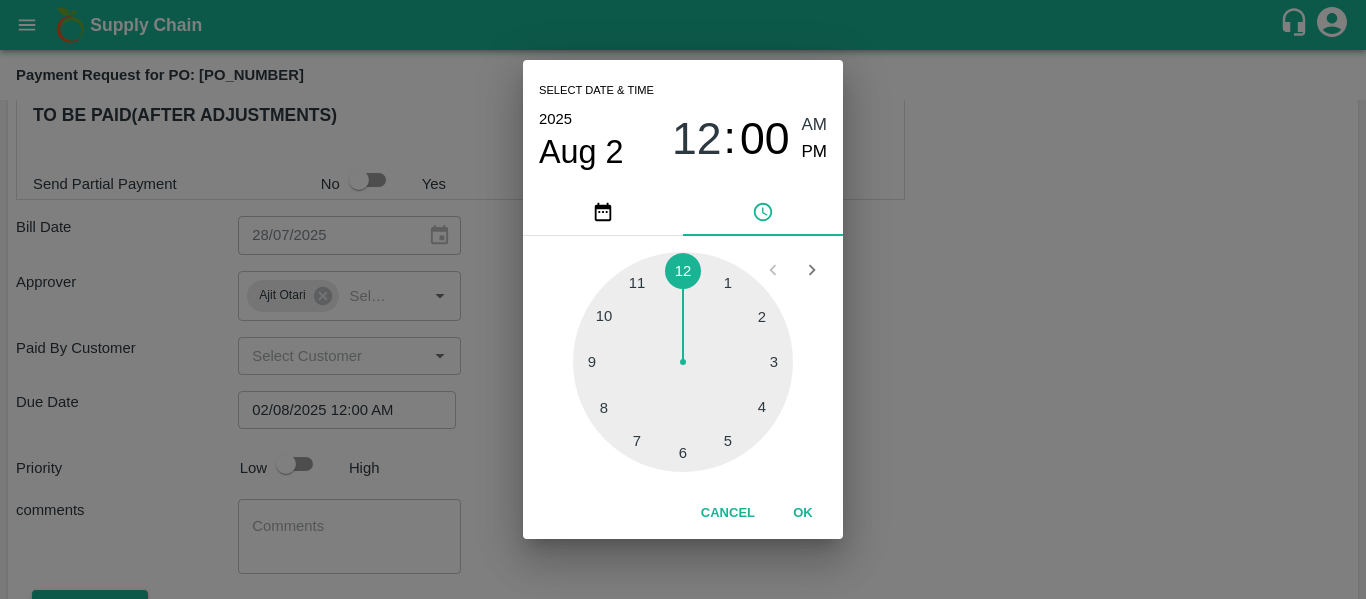 click on "Select date & time 2025 Aug 2 12 : 00 AM PM 1 2 3 4 5 6 7 8 9 10 11 12 Cancel OK" at bounding box center [683, 299] 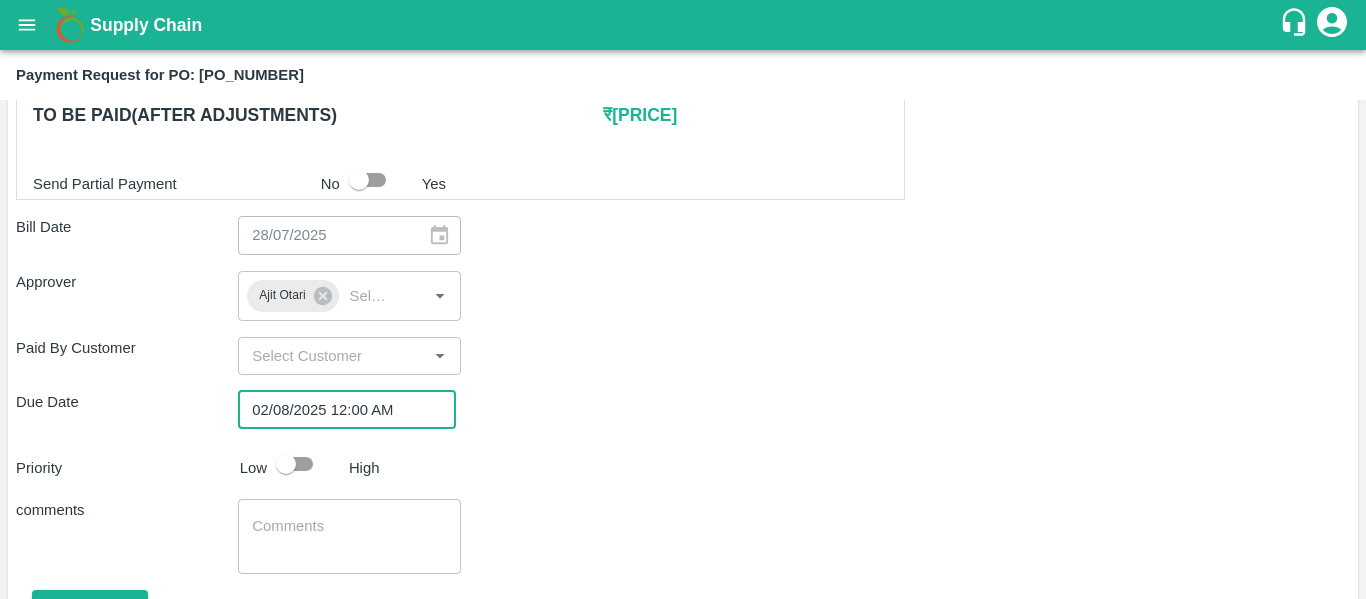 click at bounding box center [286, 464] 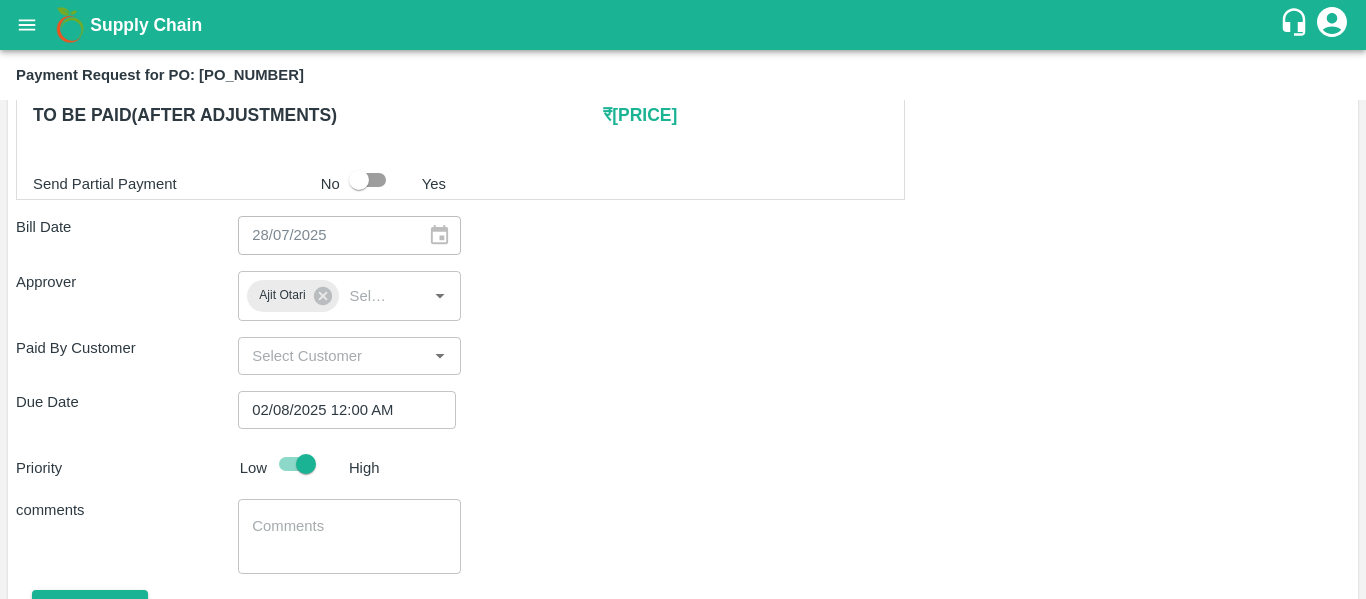 click at bounding box center (349, 537) 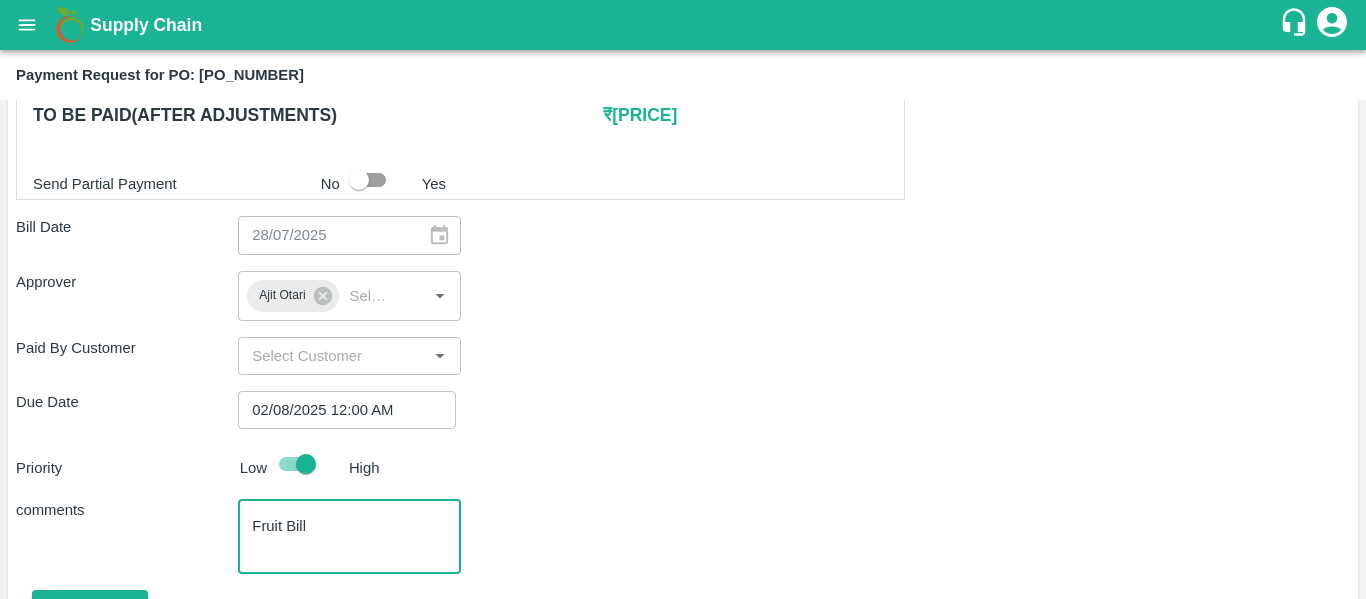 type on "Fruit Bill" 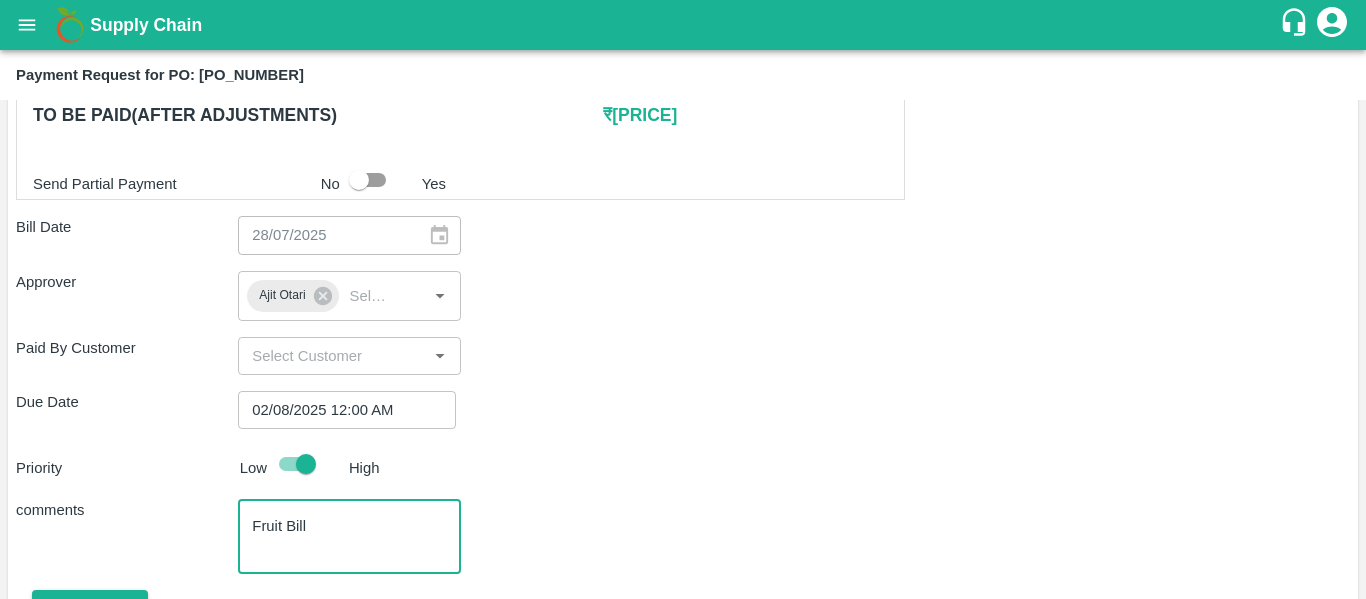 scroll, scrollTop: 1127, scrollLeft: 0, axis: vertical 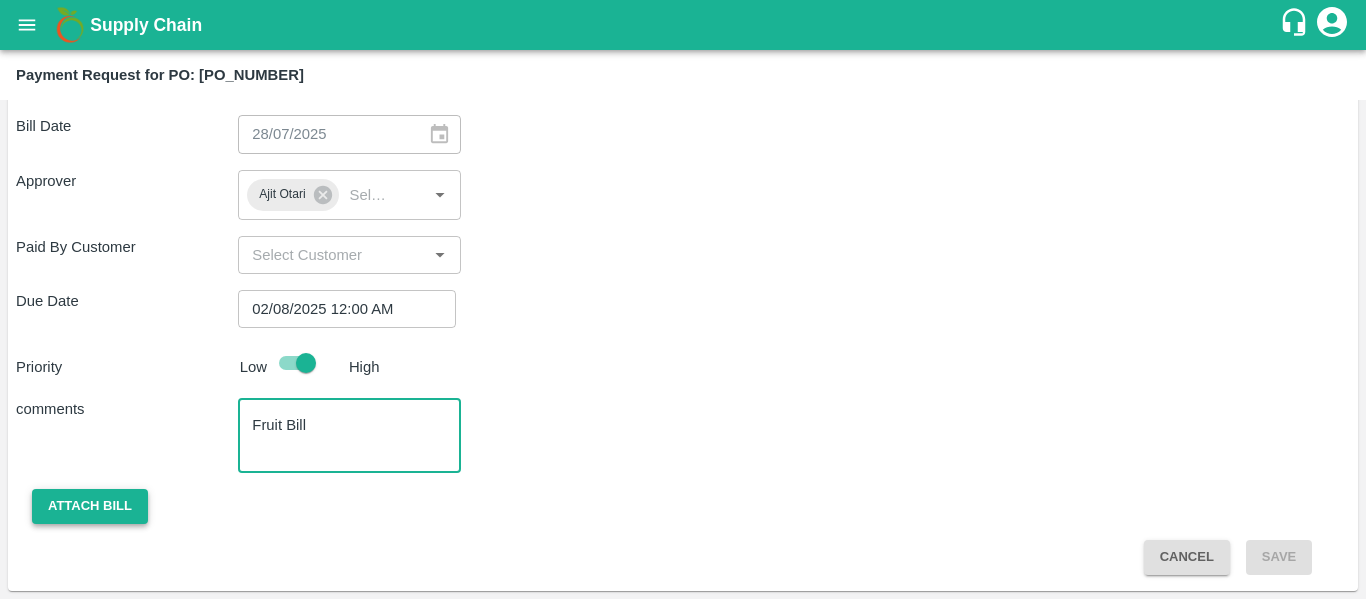click on "Attach bill" at bounding box center (90, 506) 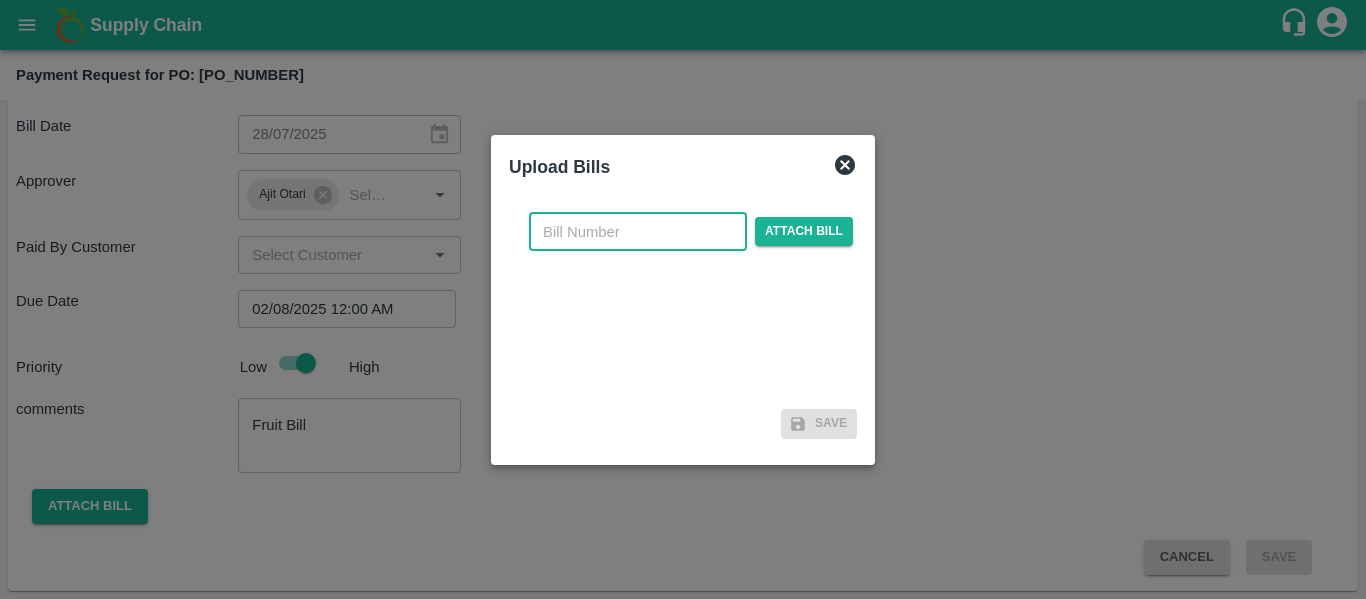 click at bounding box center (638, 232) 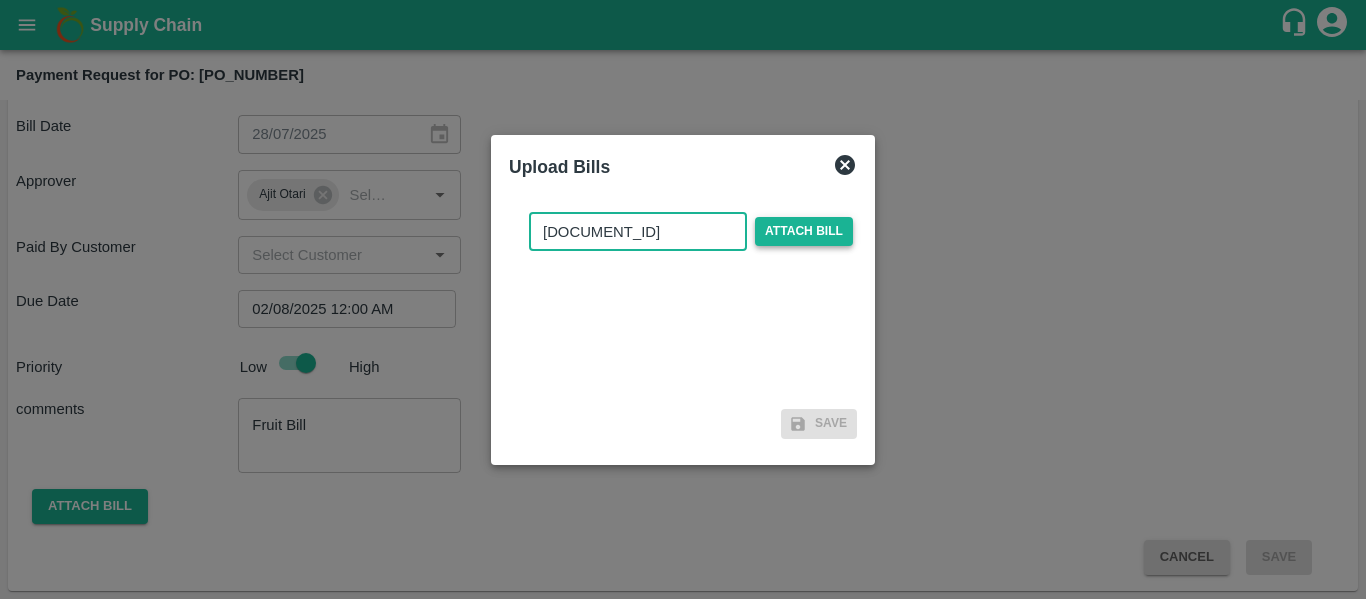type on "[DOCUMENT_ID]" 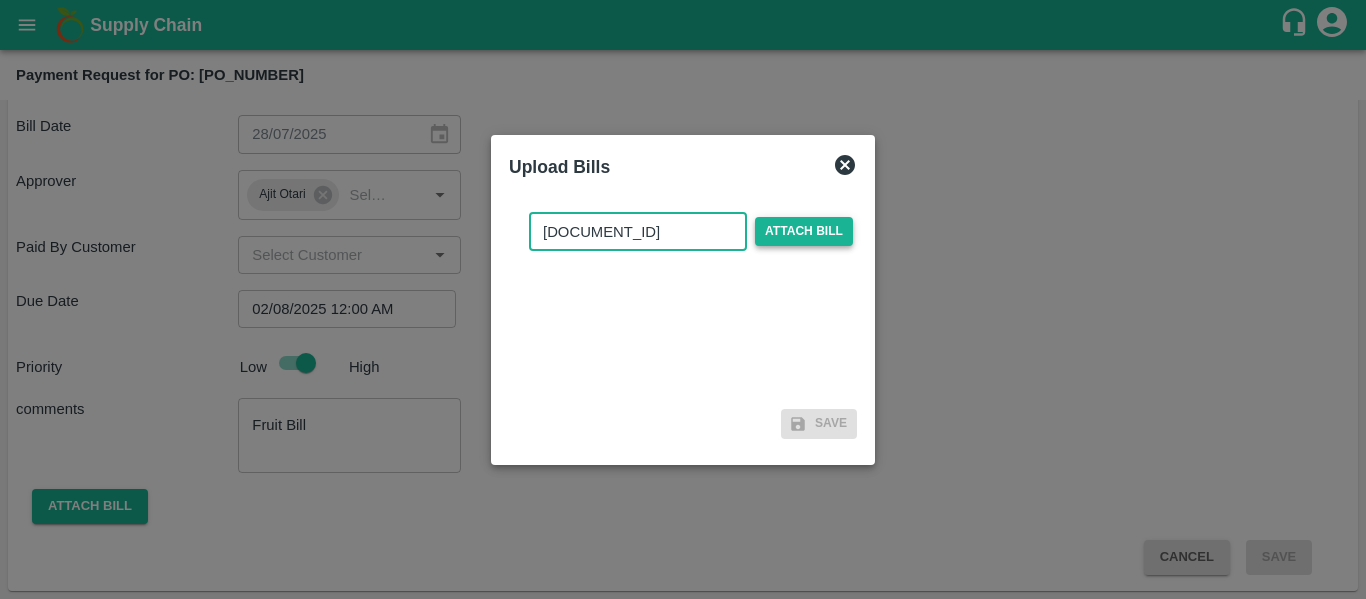 click on "Attach bill" at bounding box center [804, 231] 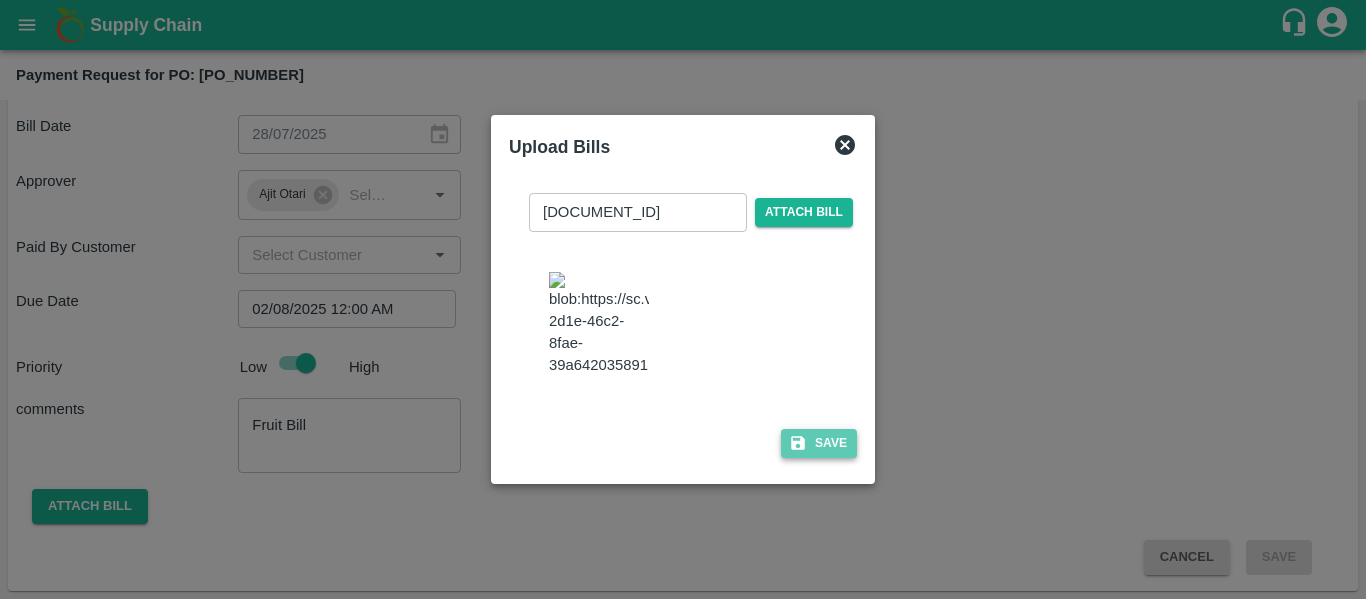 click on "Save" at bounding box center [819, 443] 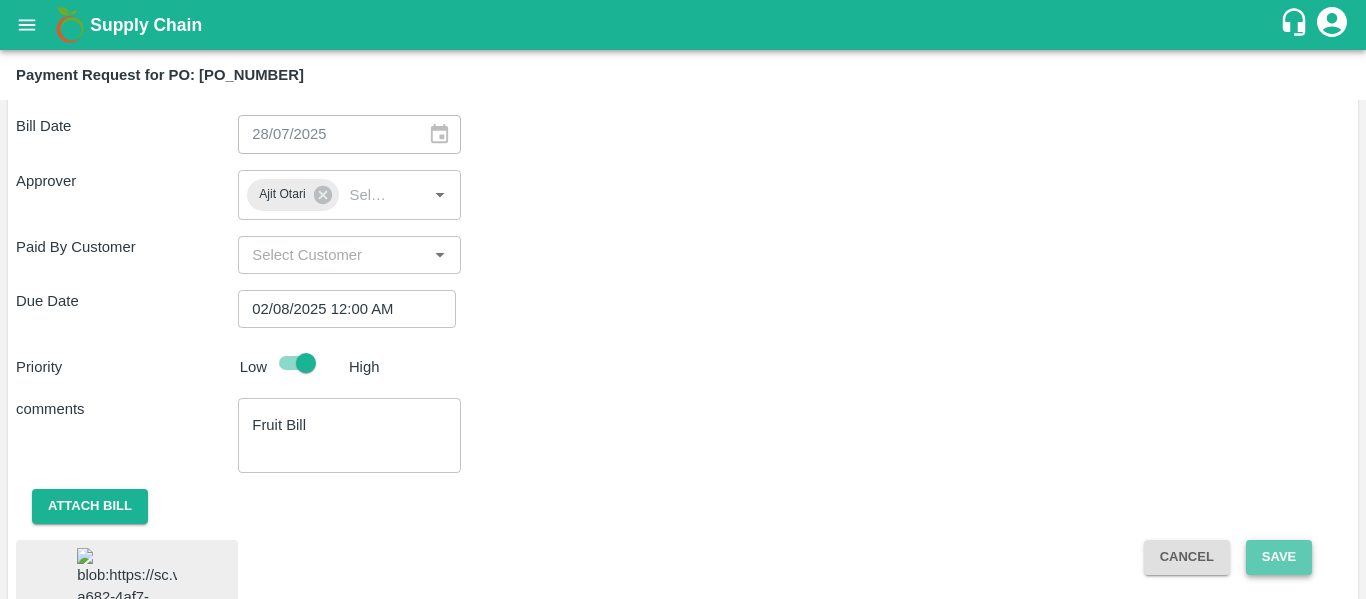 click on "Save" at bounding box center [1279, 557] 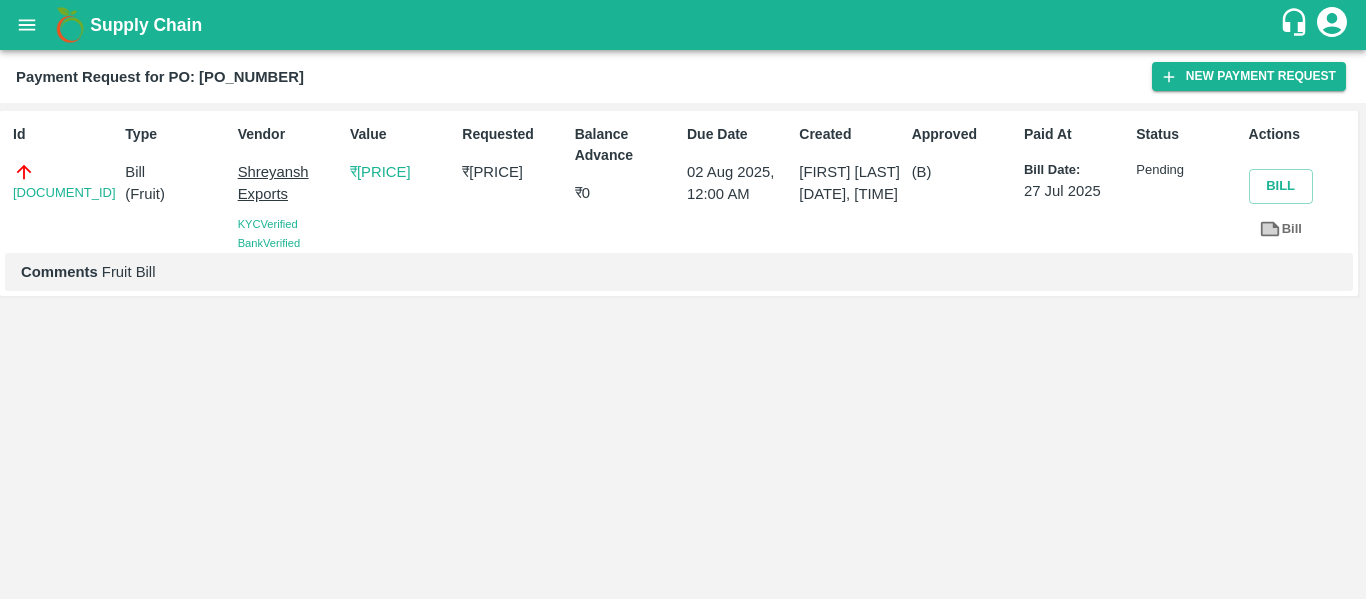 click at bounding box center (27, 25) 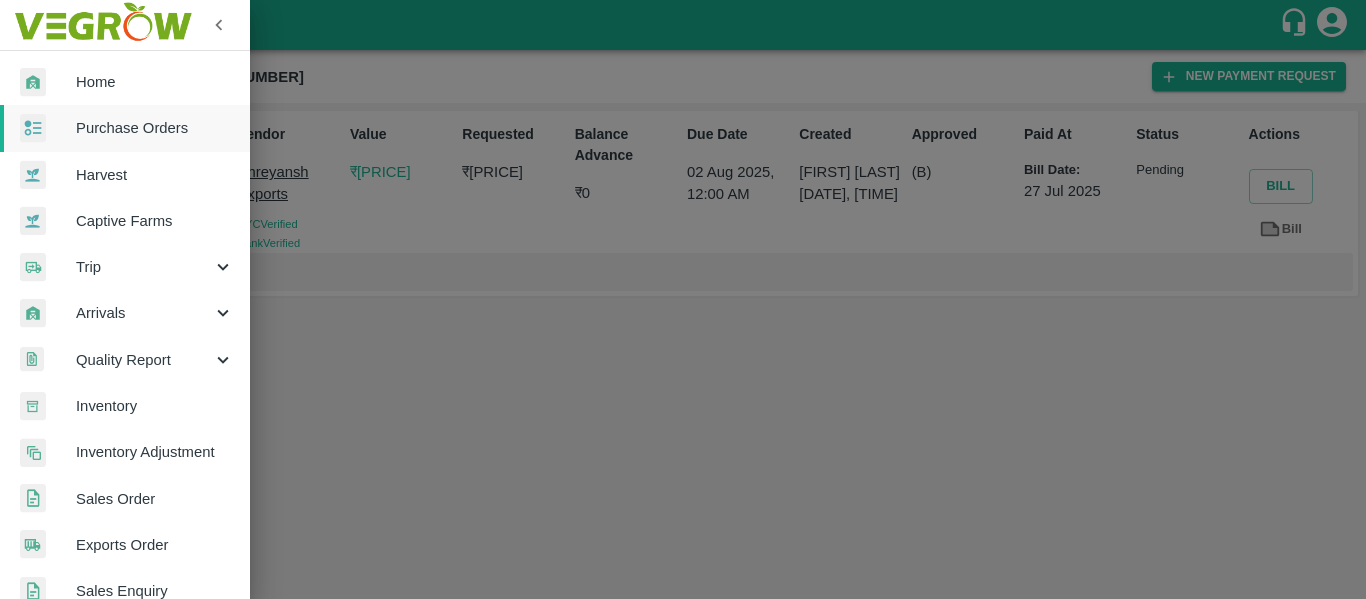 click on "Purchase Orders" at bounding box center (125, 128) 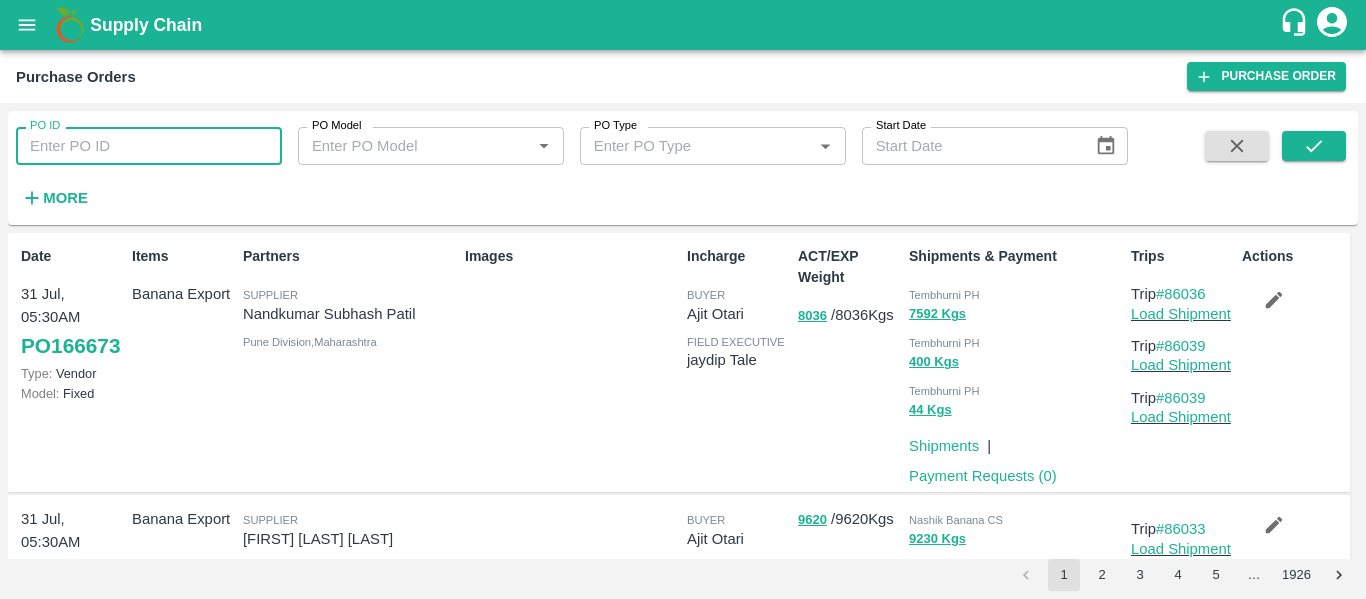 click on "PO ID" at bounding box center (149, 146) 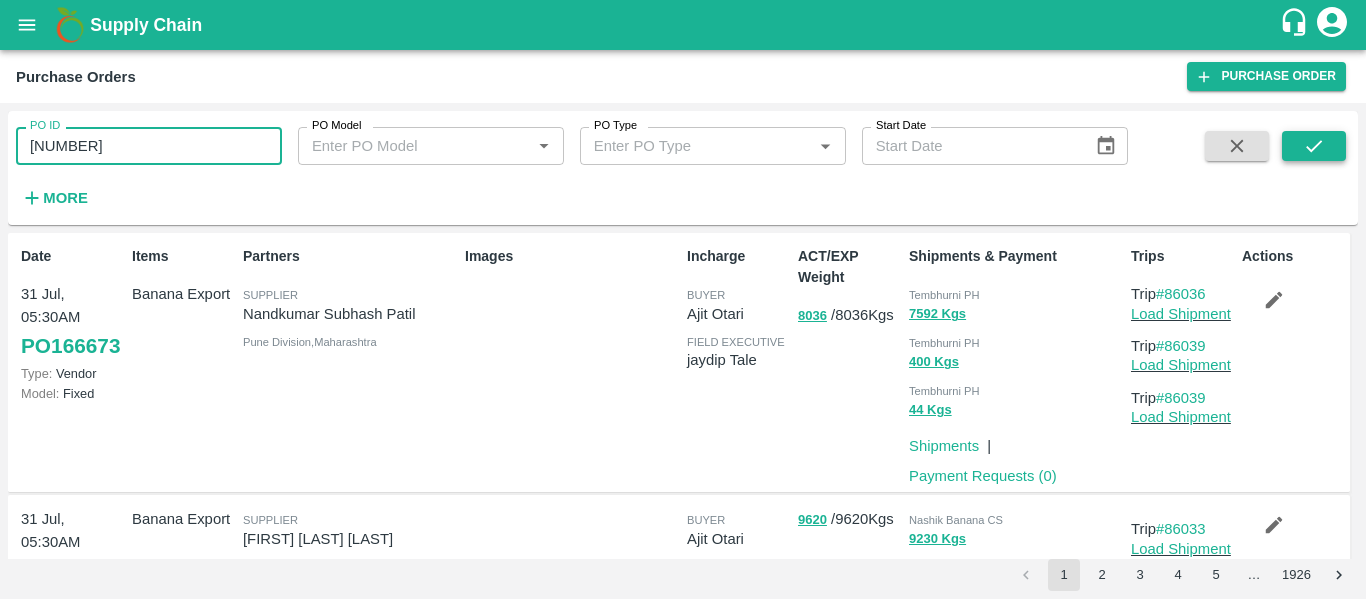 type on "[NUMBER]" 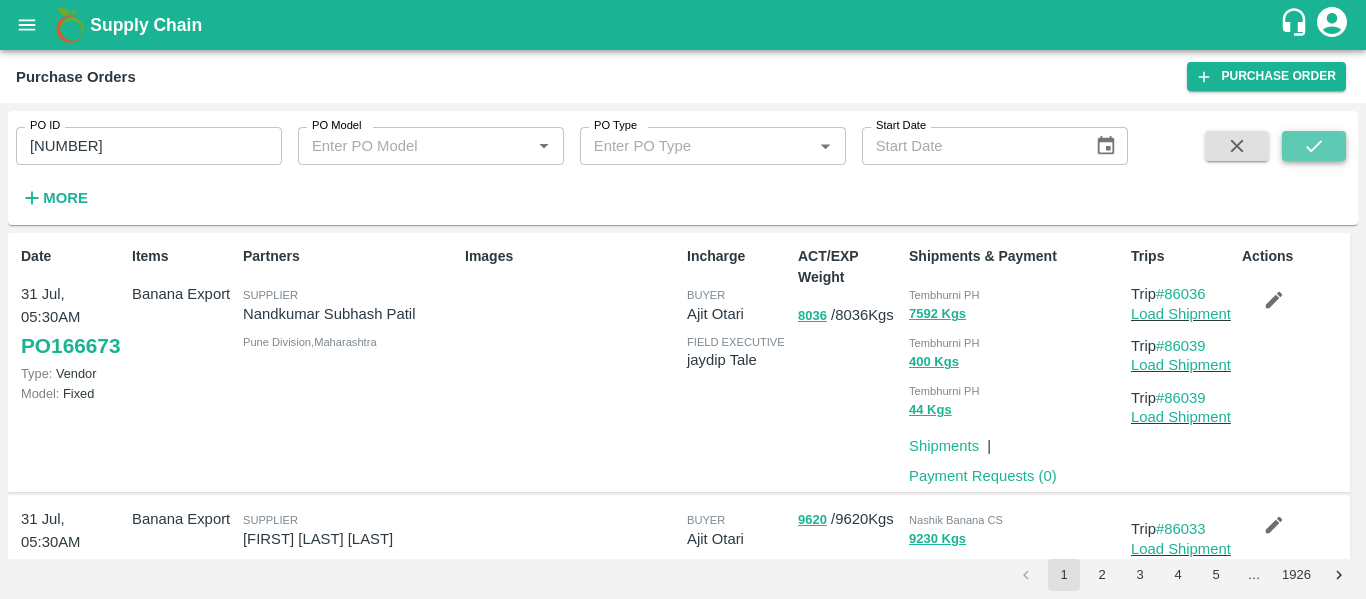 click at bounding box center [1314, 146] 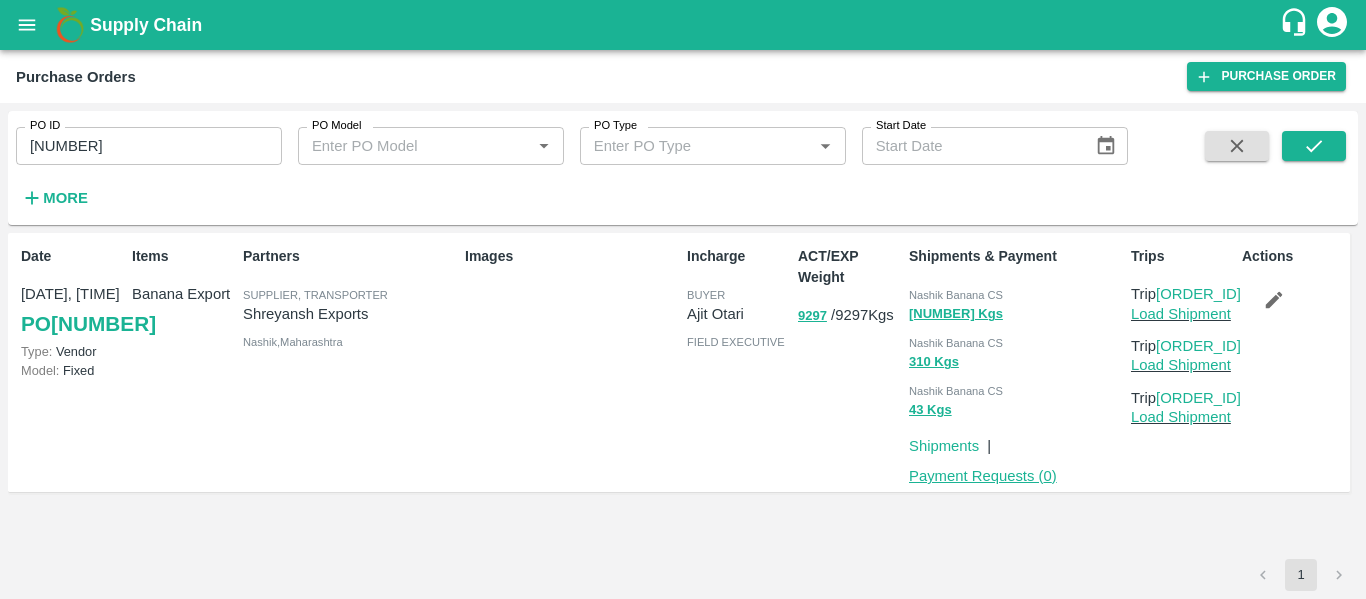 click on "Payment Requests ( 0 )" at bounding box center (983, 476) 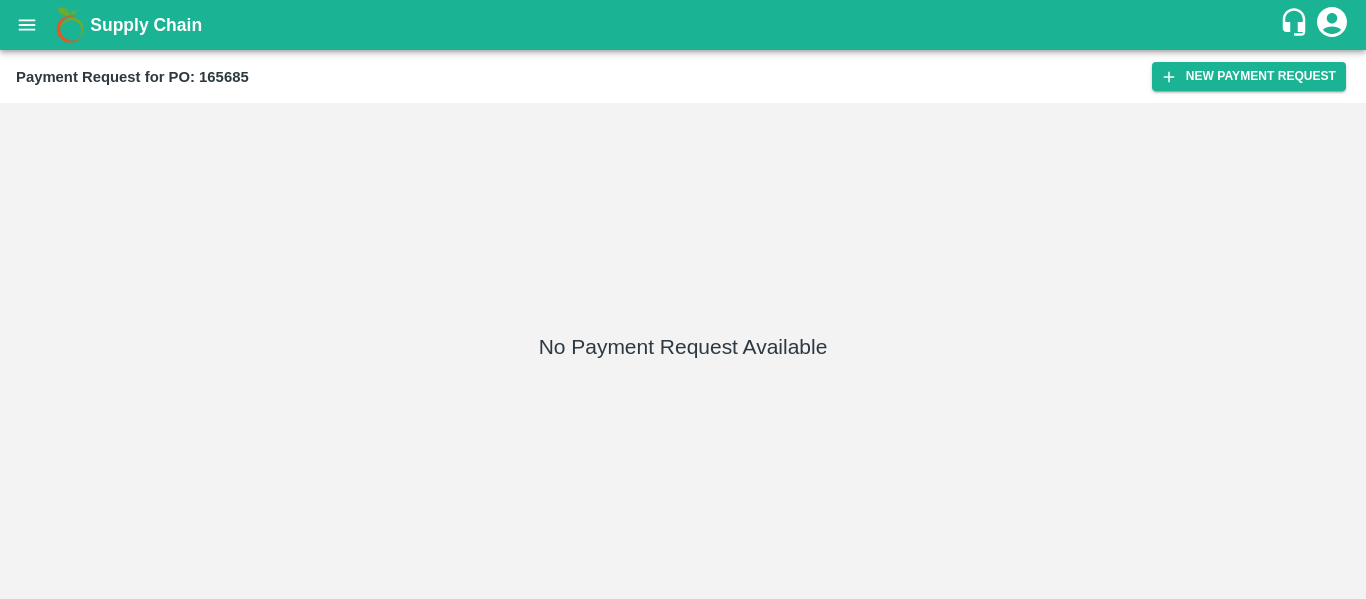 scroll, scrollTop: 0, scrollLeft: 0, axis: both 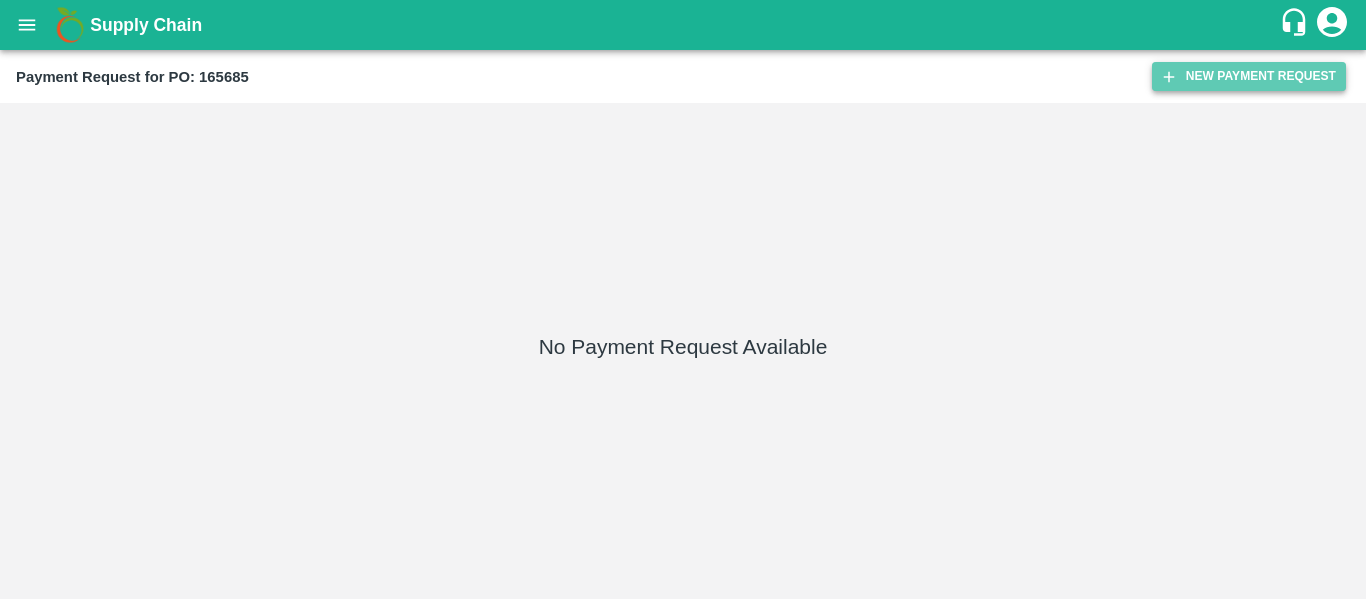 click on "New Payment Request" at bounding box center [1249, 76] 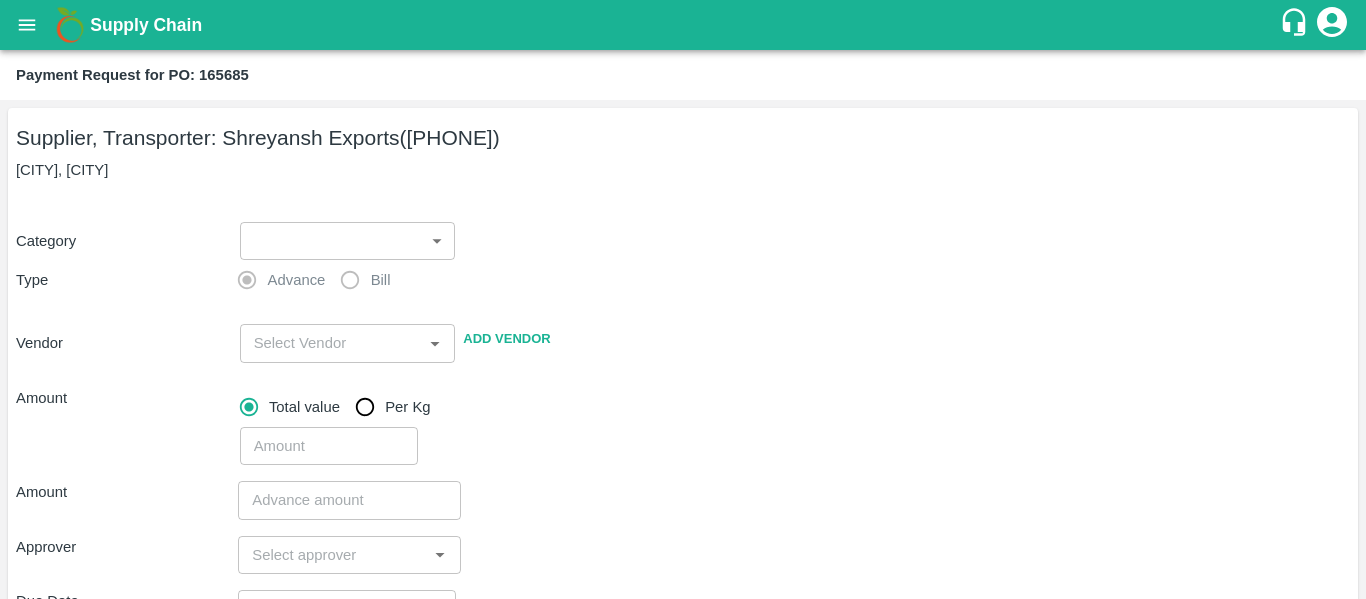 click on "Supply Chain Payment Request for PO: 165685 Supplier, Transporter:    Shreyansh Exports  (91584 65669) Nashik, Nashik Category ​ ​ Type Advance Bill Vendor ​ Add Vendor Amount Total value Per Kg ​ Amount ​ Approver ​ Due Date ​  Priority  Low  High Comment x ​ Attach bill Cancel Save Tembhurni PH Nashik CC Shahada Banana Export PH Savda Banana Export PH Nashik Banana CS Nikhil Subhash Mangvade Logout" at bounding box center (683, 299) 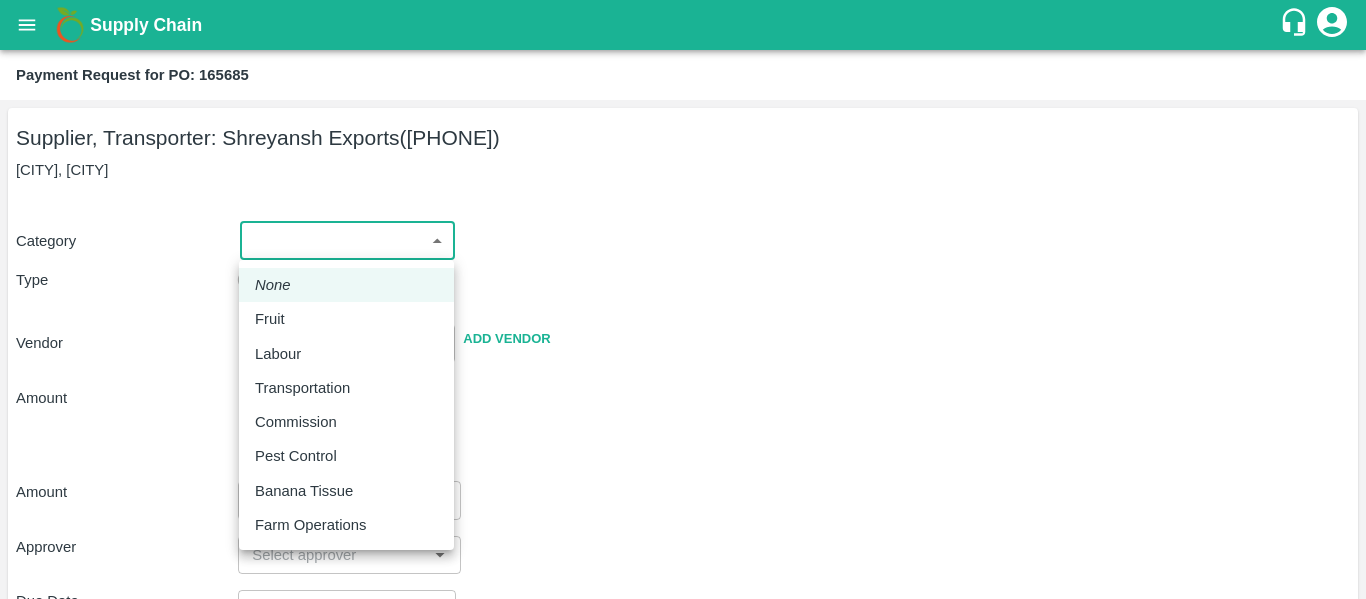 click on "Fruit" at bounding box center (346, 319) 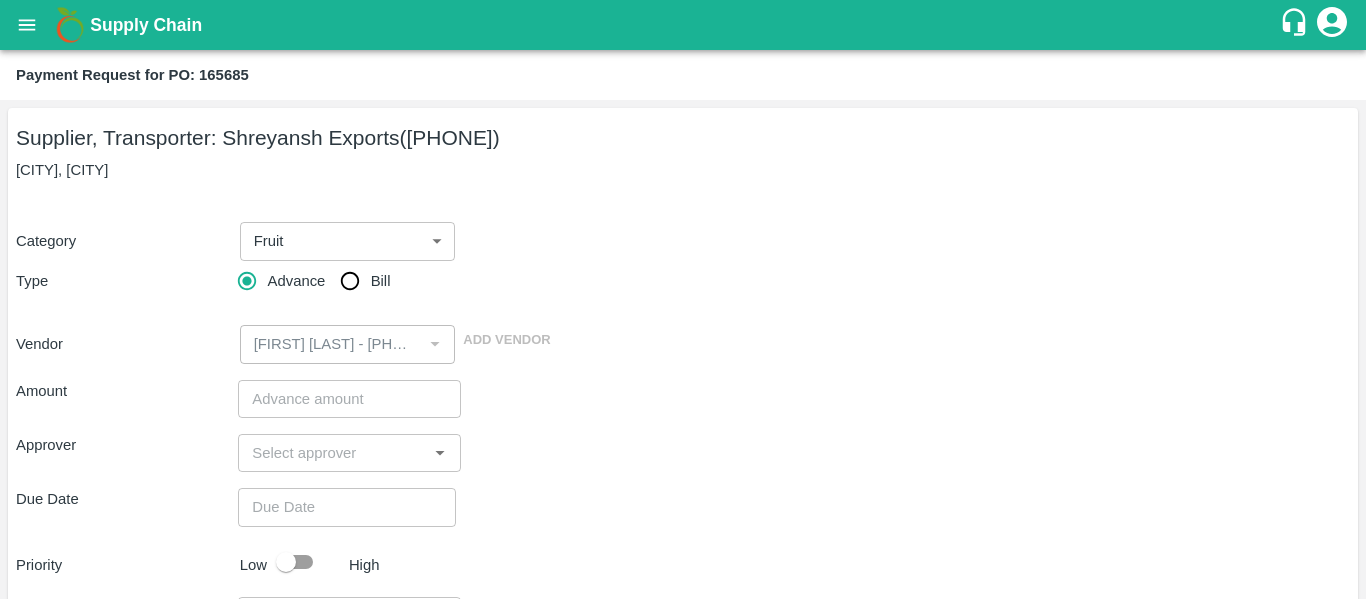 click on "Bill" at bounding box center [381, 281] 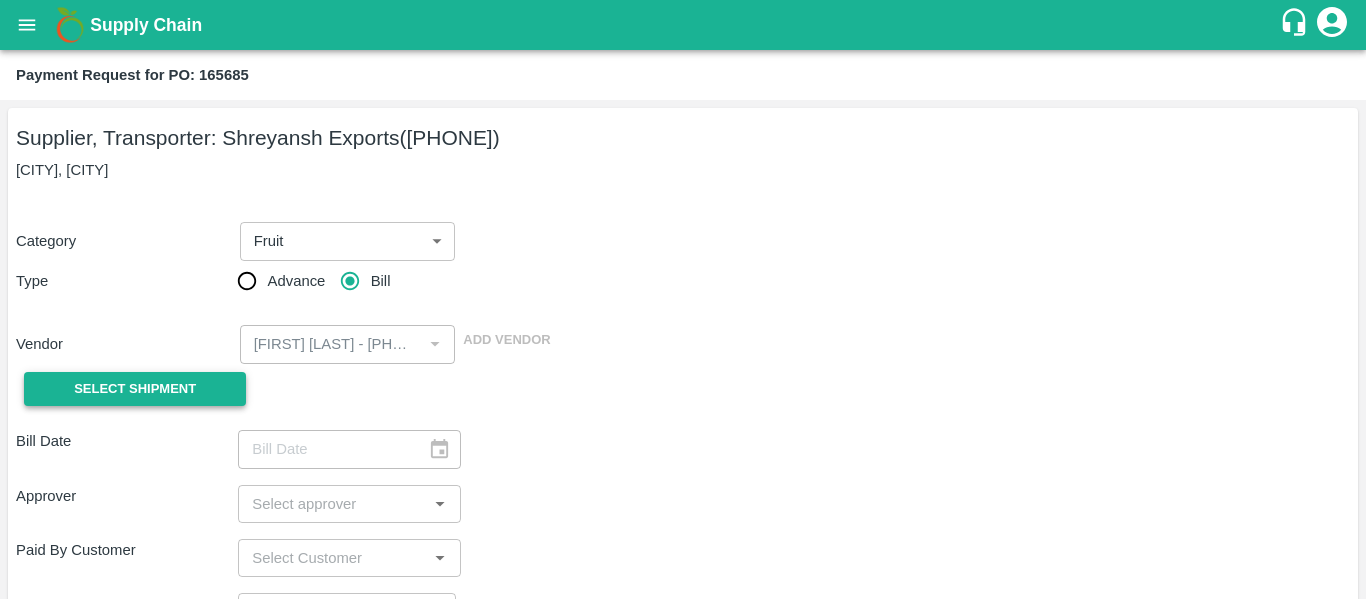 click on "Select Shipment" at bounding box center [135, 389] 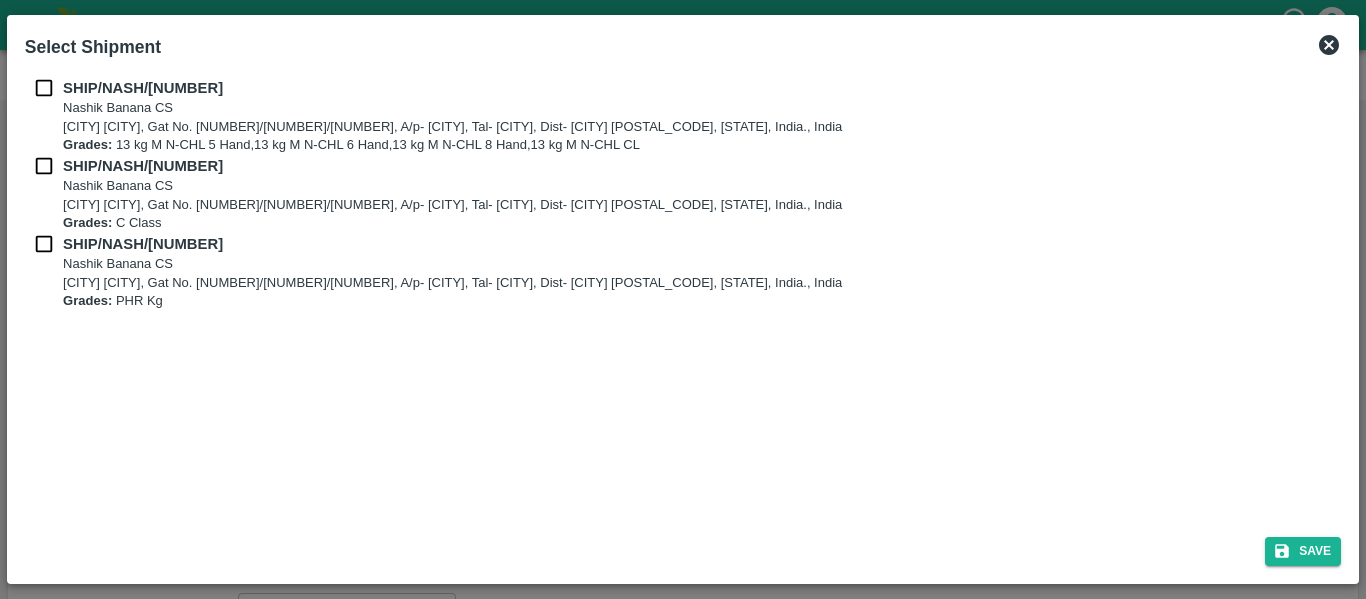 click at bounding box center (44, 88) 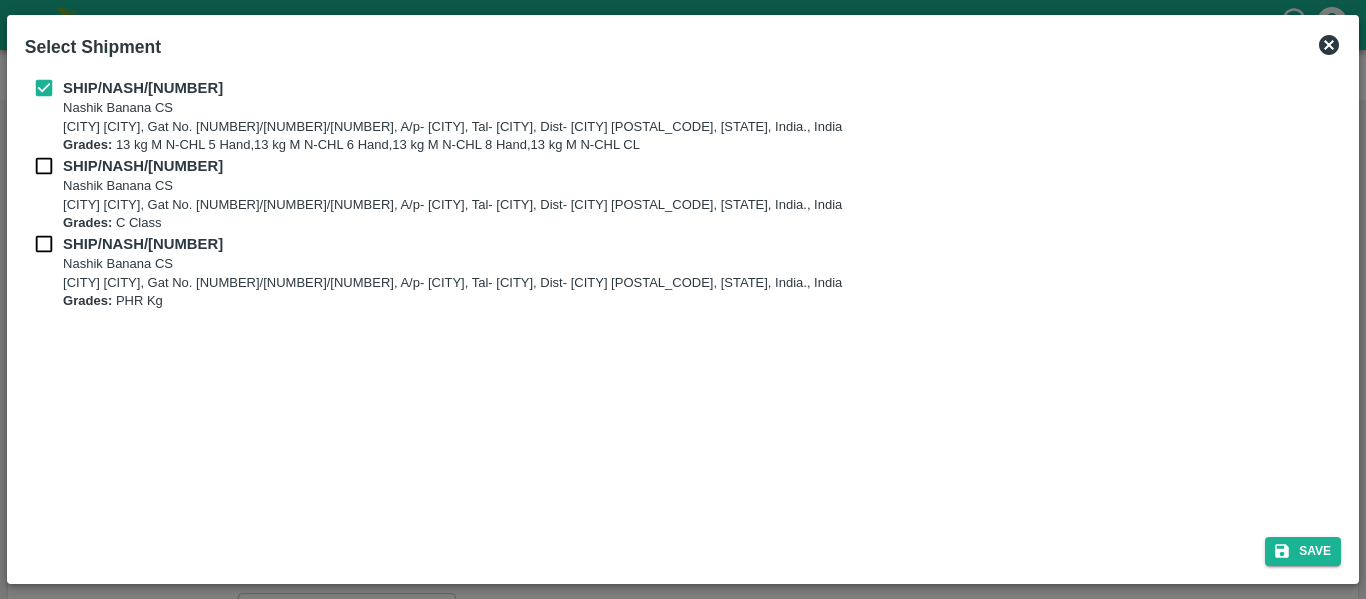 click on "SHIP/NASH/349236 Nashik Banana CS  Nashik Banana CS, Gat No. 314/2/1, A/p- Mohadi, Tal- Dindori, Dist- Nashik 422207, Maharashtra, India., India Grades:   C Class" at bounding box center [683, 194] 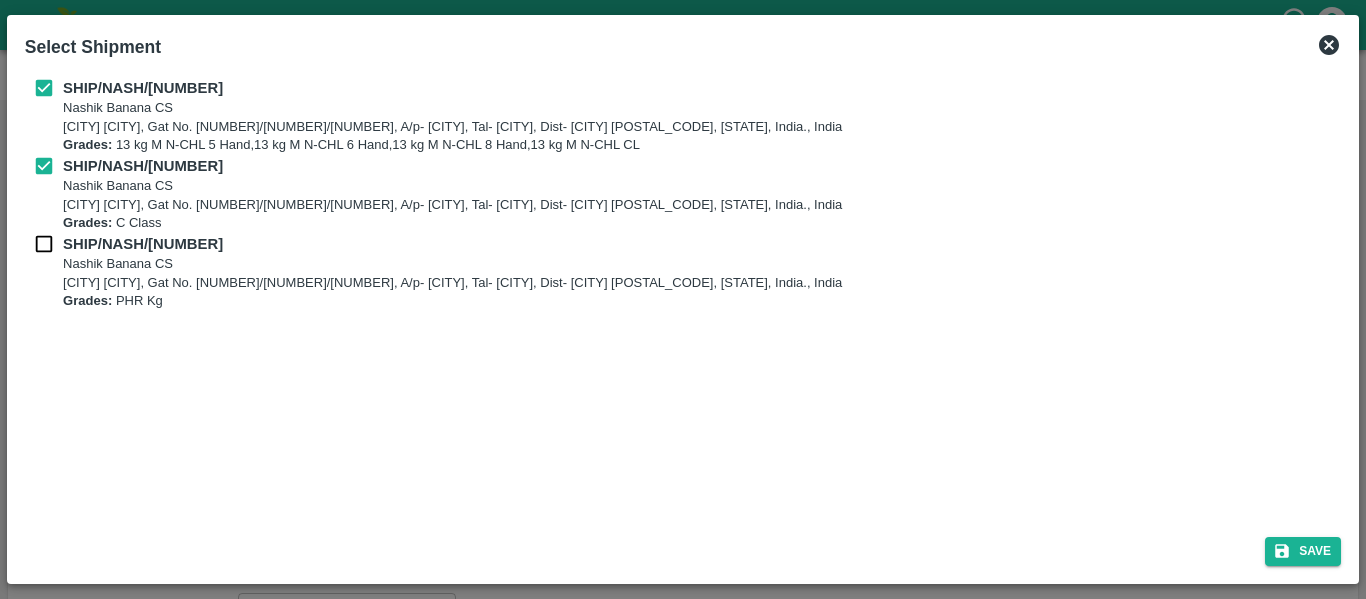 click on "Grades:" at bounding box center [87, 222] 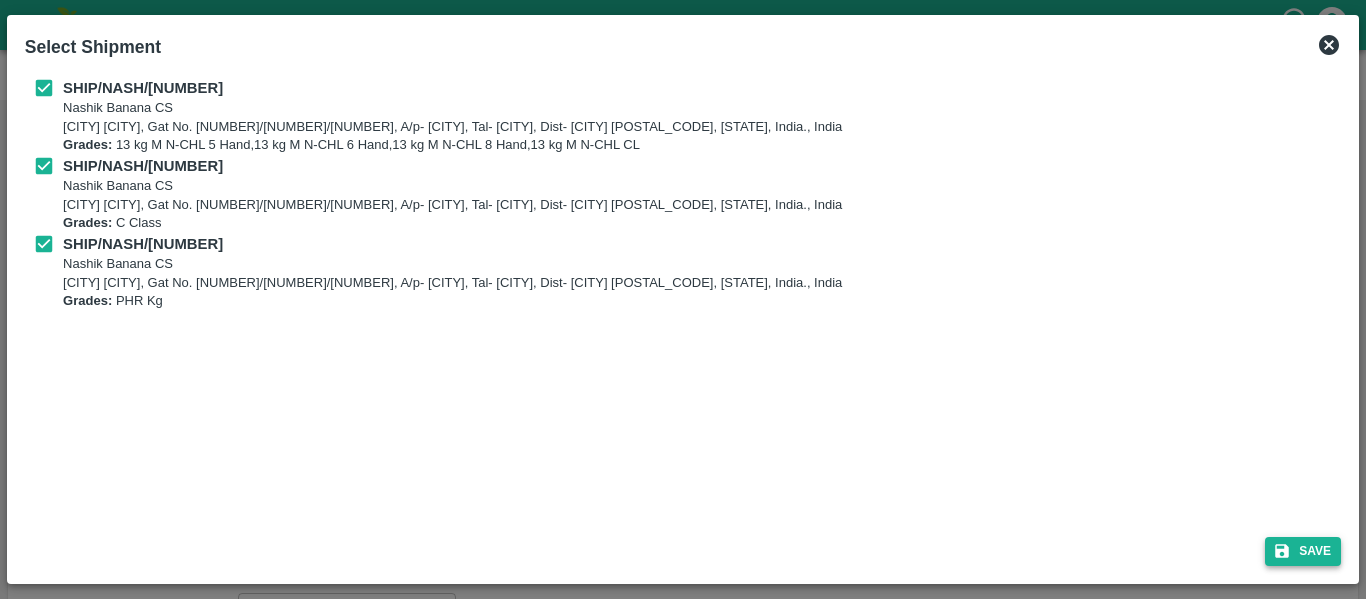 click on "Save" at bounding box center [1303, 551] 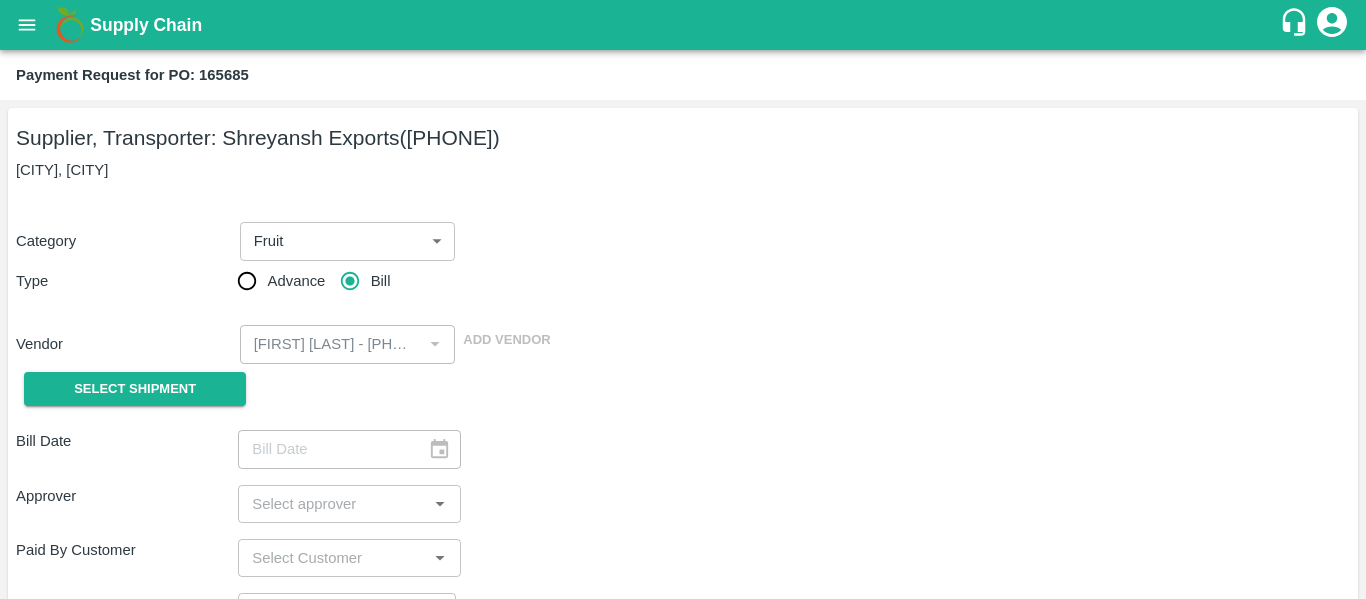 type on "28/07/2025" 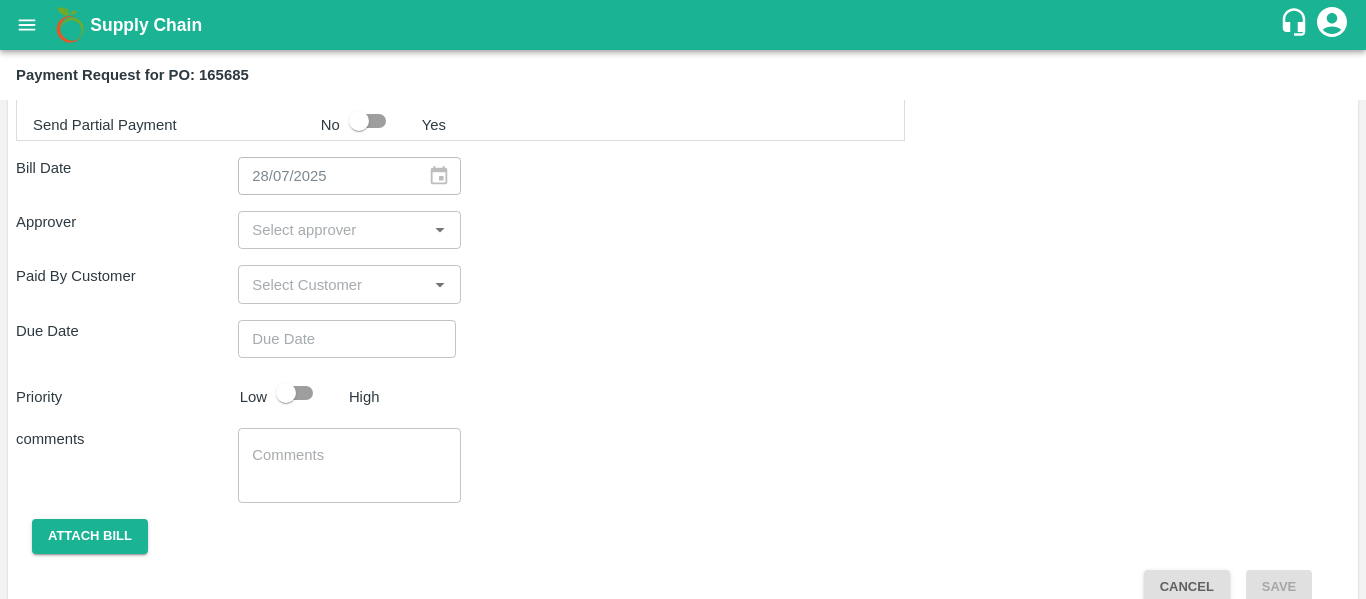scroll, scrollTop: 1043, scrollLeft: 0, axis: vertical 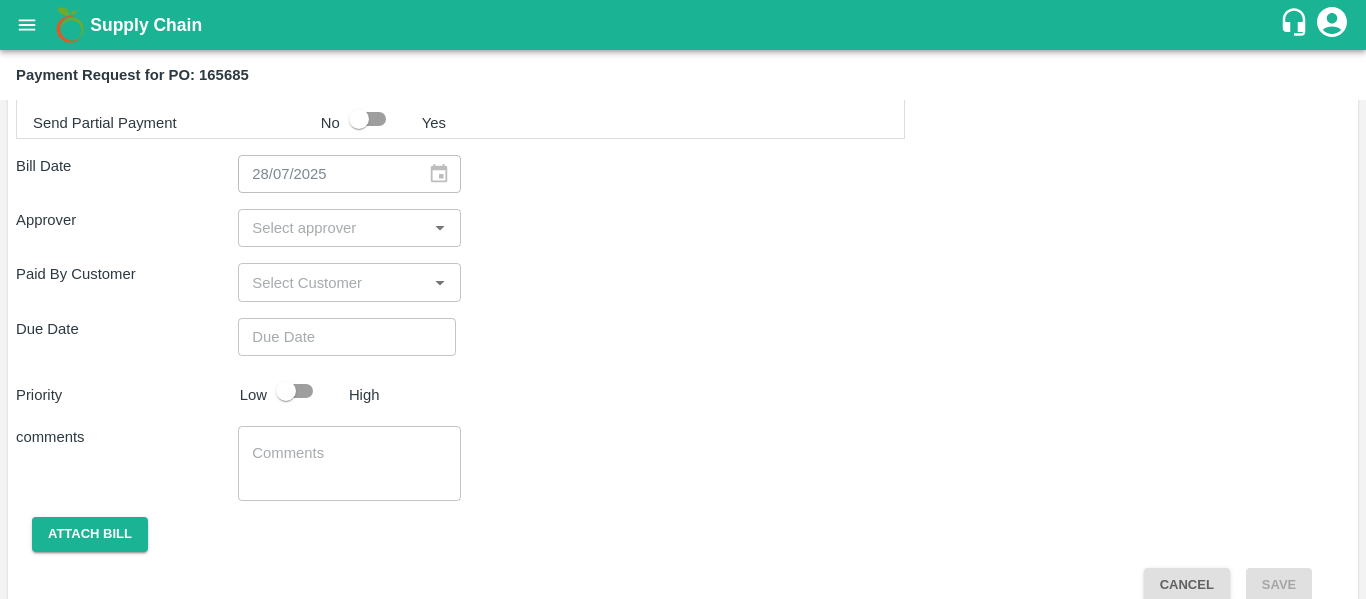 click at bounding box center [332, 228] 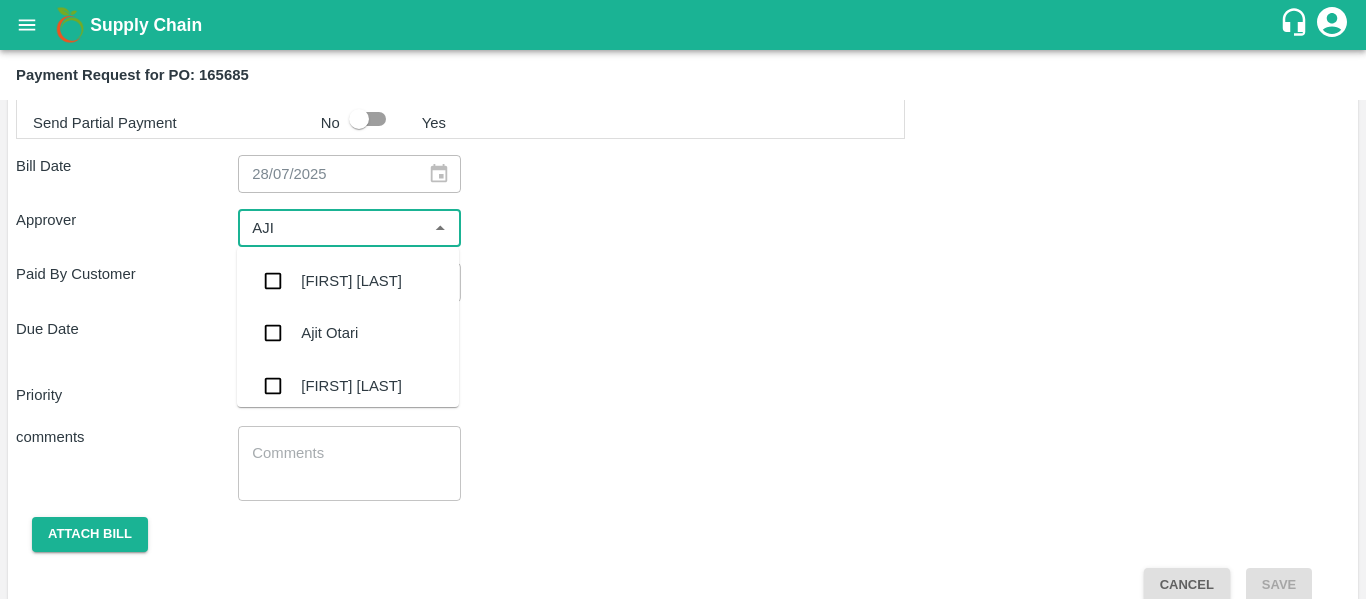 type on "[FIRST]" 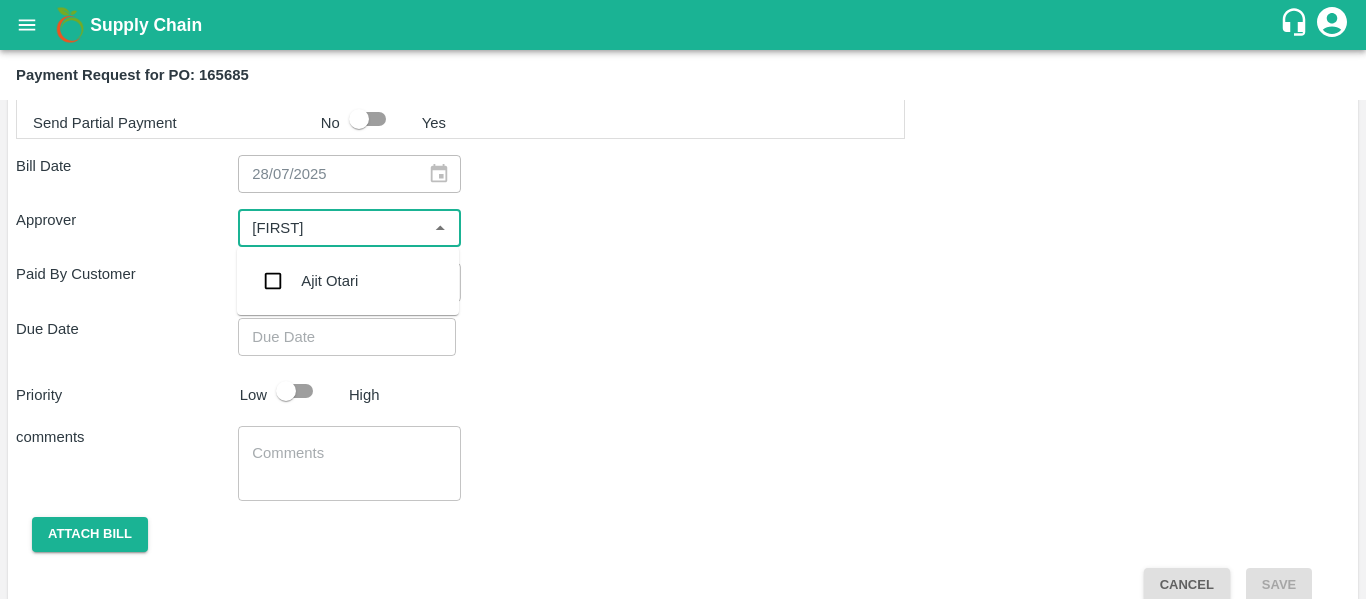 click at bounding box center (273, 281) 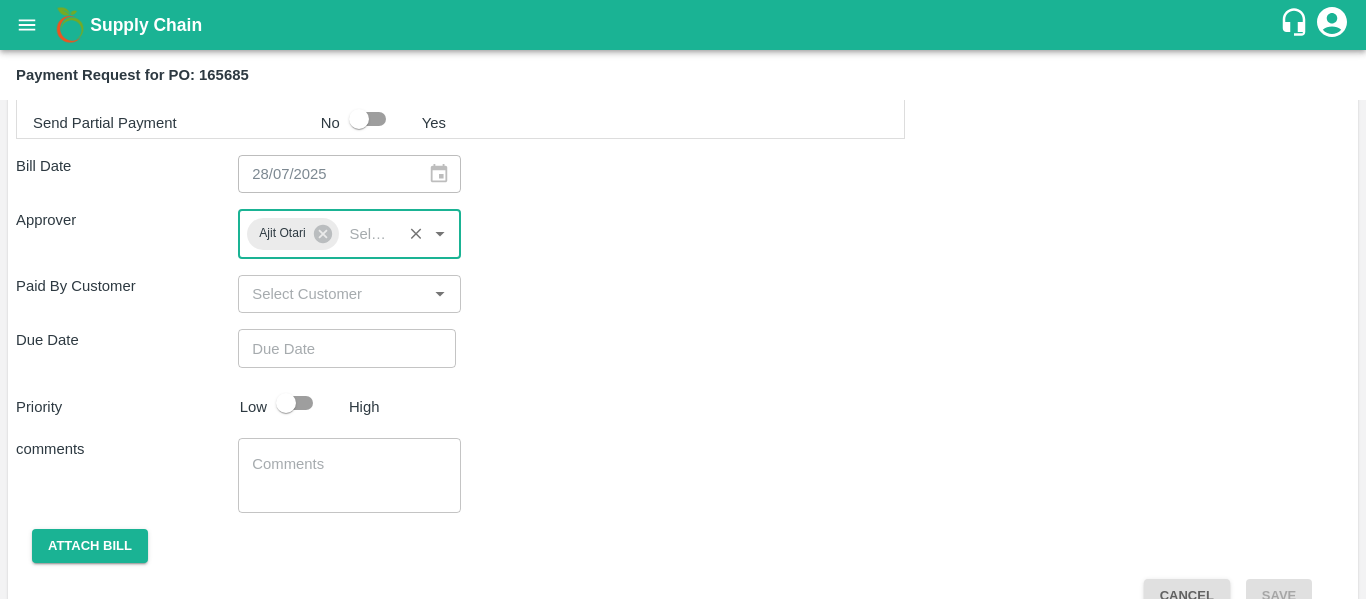 type on "DD/MM/YYYY hh:mm aa" 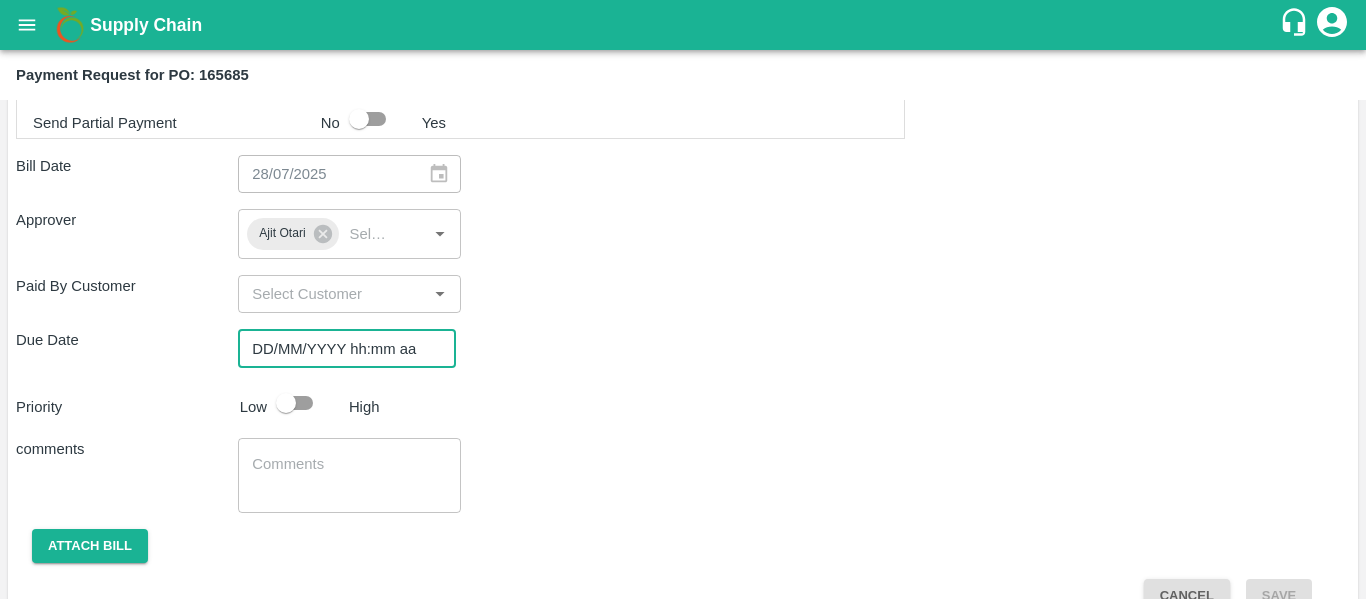 click on "DD/MM/YYYY hh:mm aa" at bounding box center (340, 348) 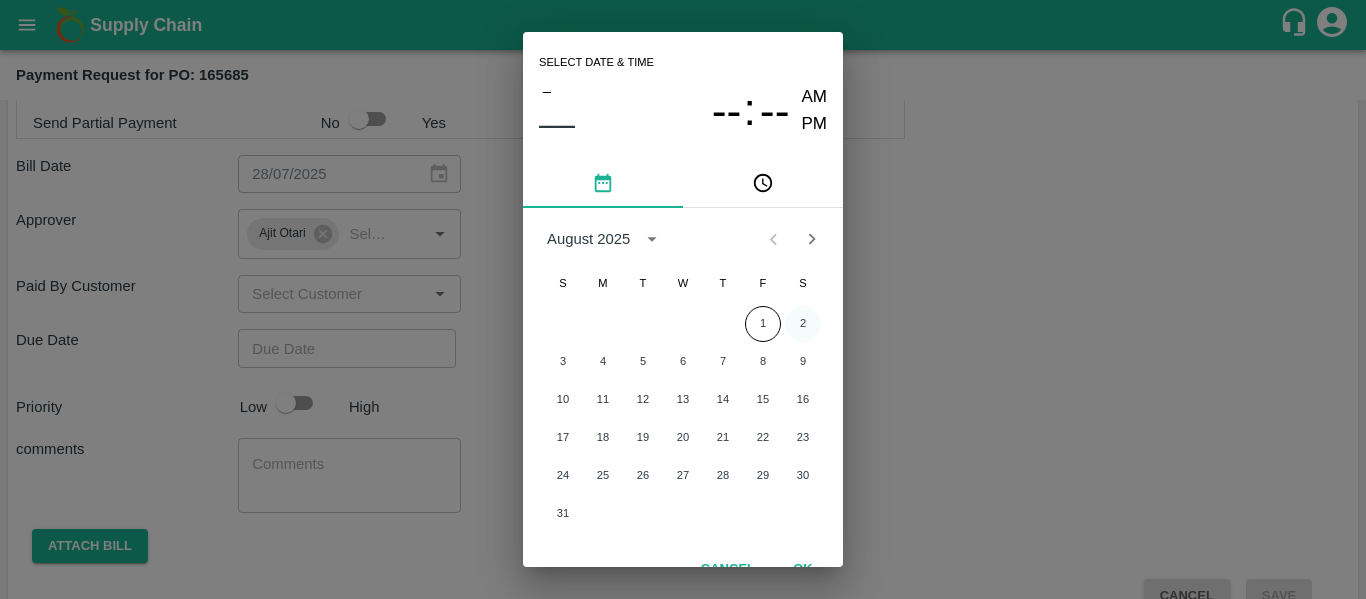 click on "2" at bounding box center [803, 324] 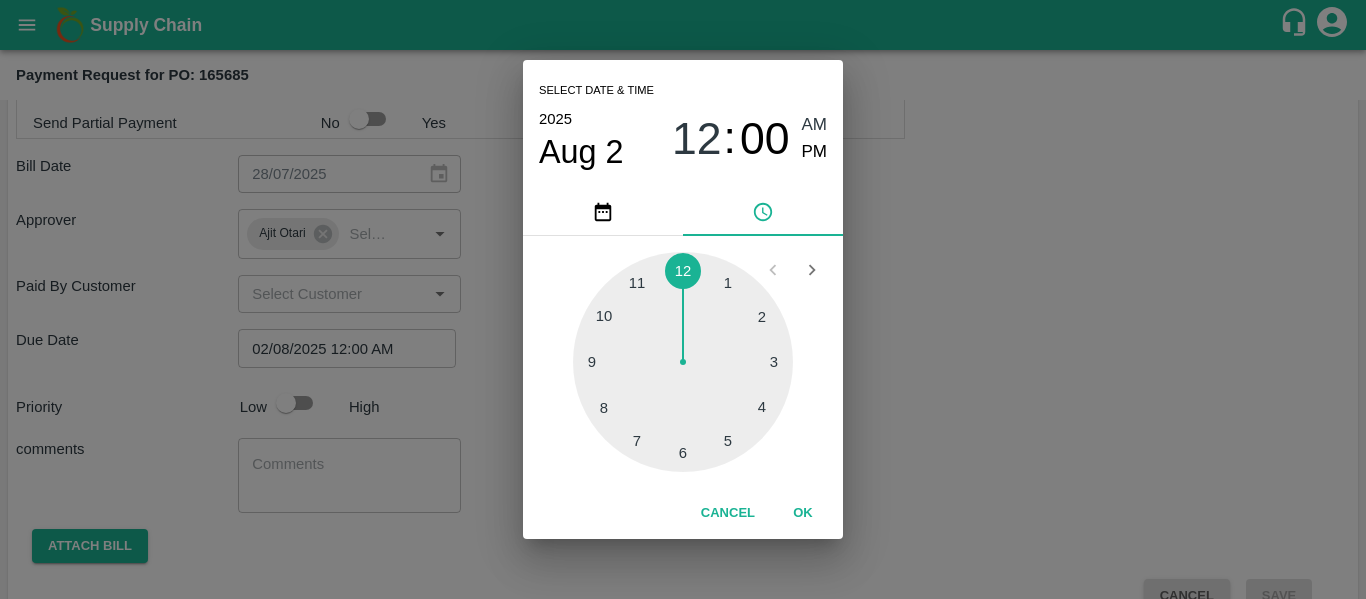 click on "Select date & time 2025 Aug 2 12 : 00 AM PM 1 2 3 4 5 6 7 8 9 10 11 12 Cancel OK" at bounding box center (683, 299) 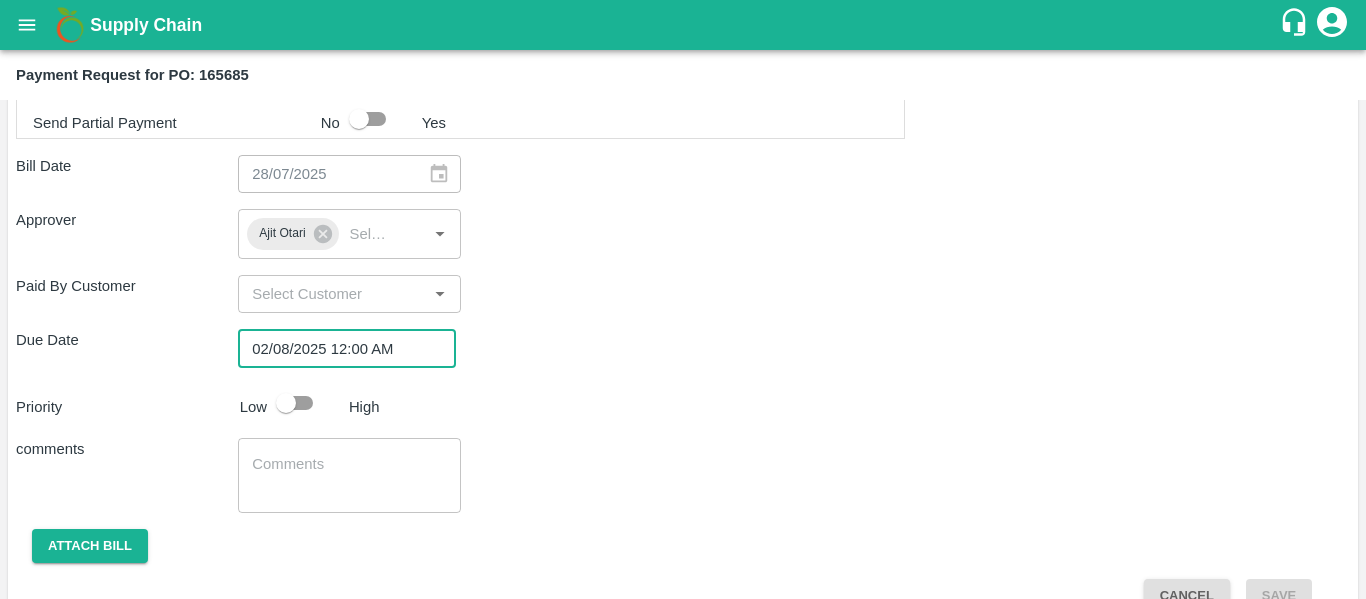 click at bounding box center (286, 403) 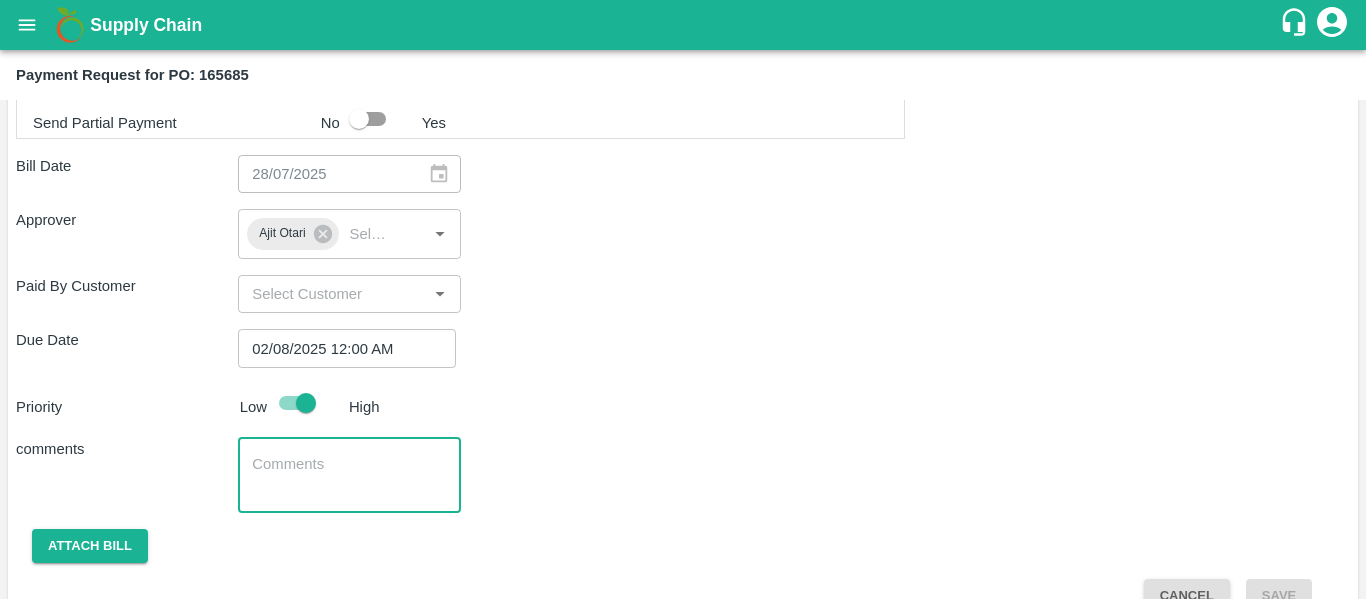 click at bounding box center [349, 475] 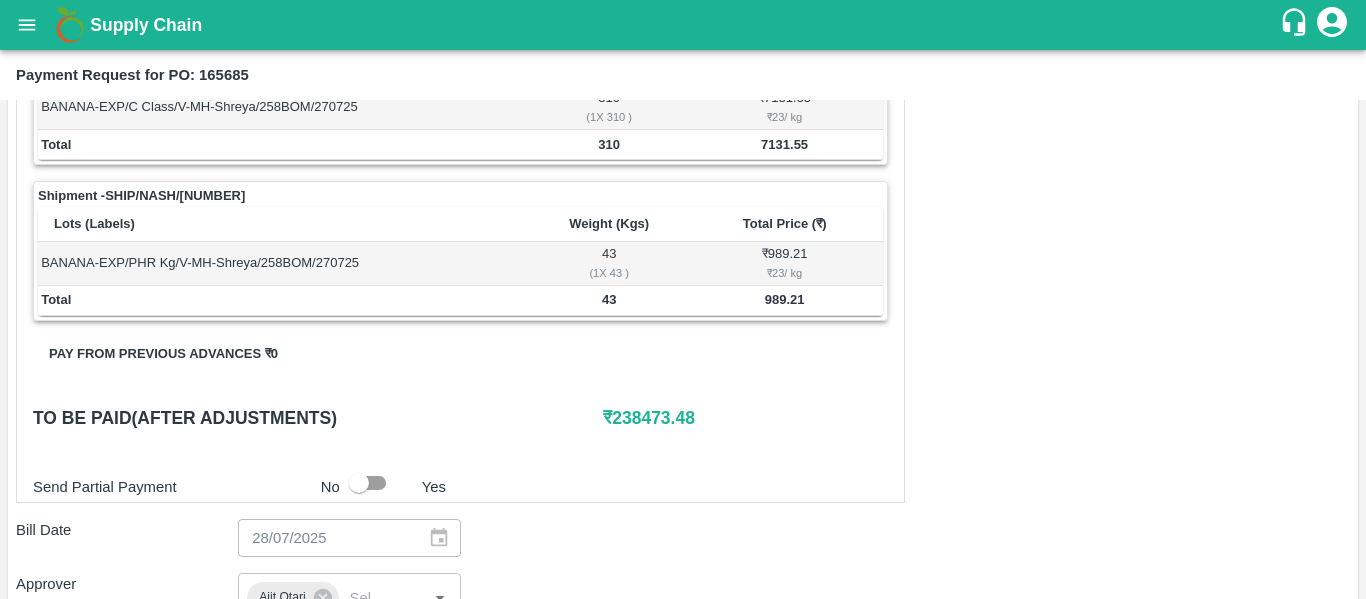scroll, scrollTop: 678, scrollLeft: 0, axis: vertical 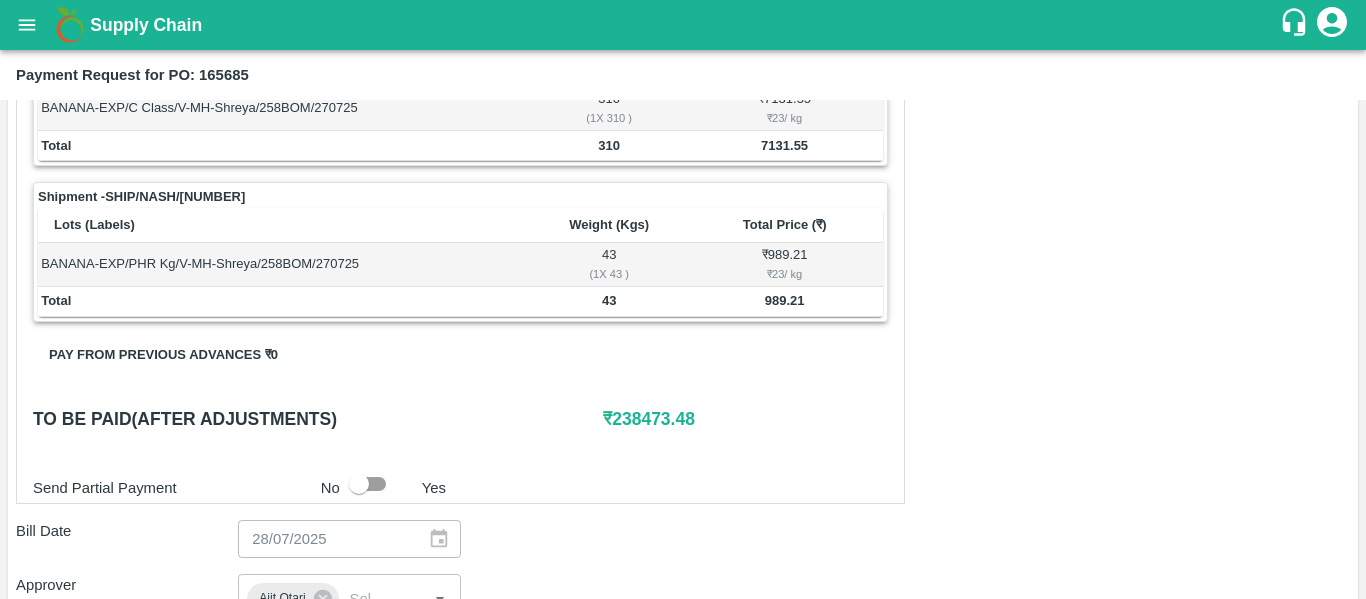type on "Fruit Bill" 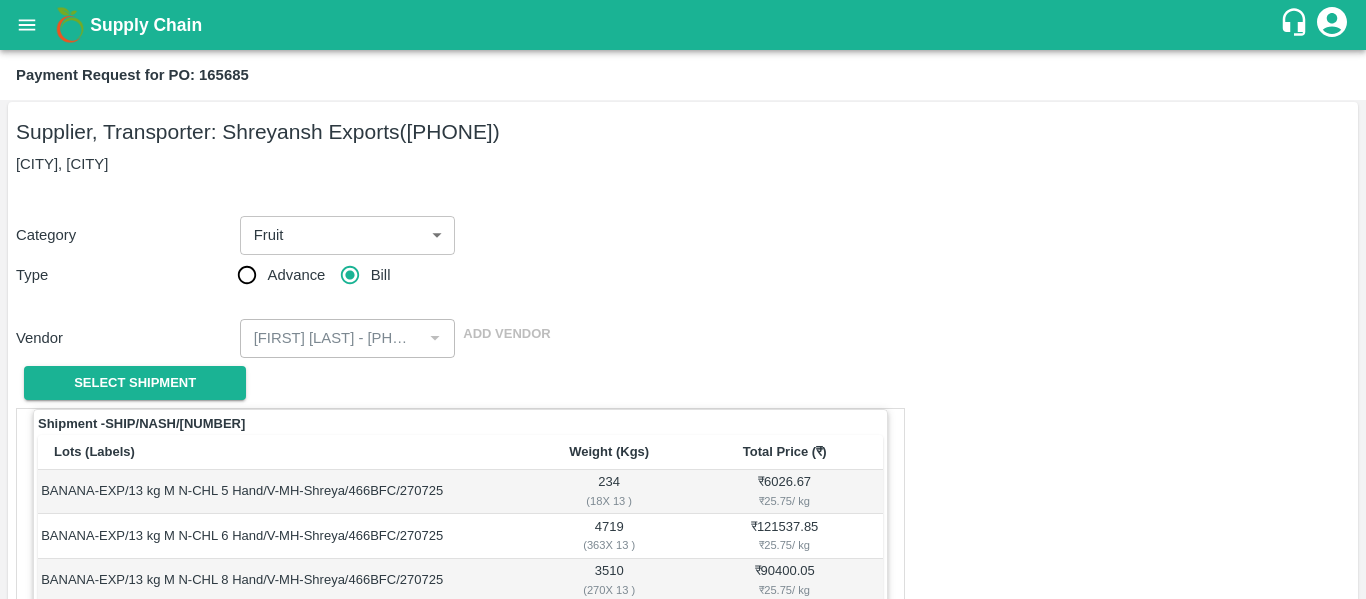 scroll, scrollTop: 5, scrollLeft: 0, axis: vertical 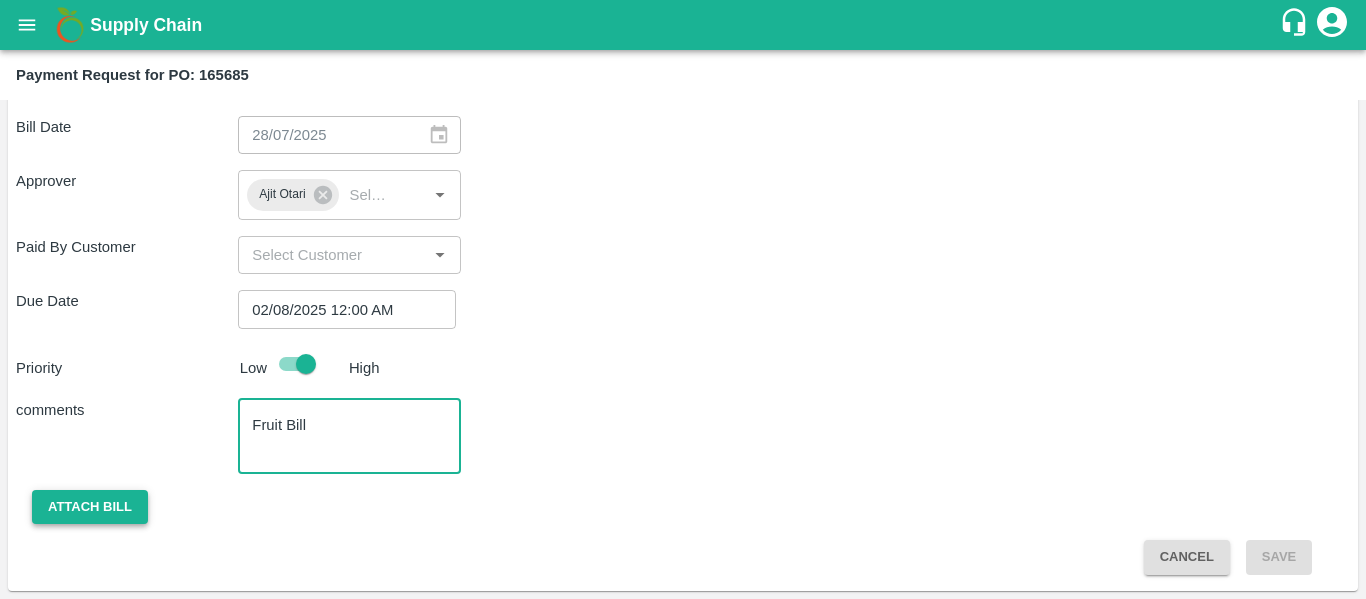 click on "Attach bill" at bounding box center [90, 507] 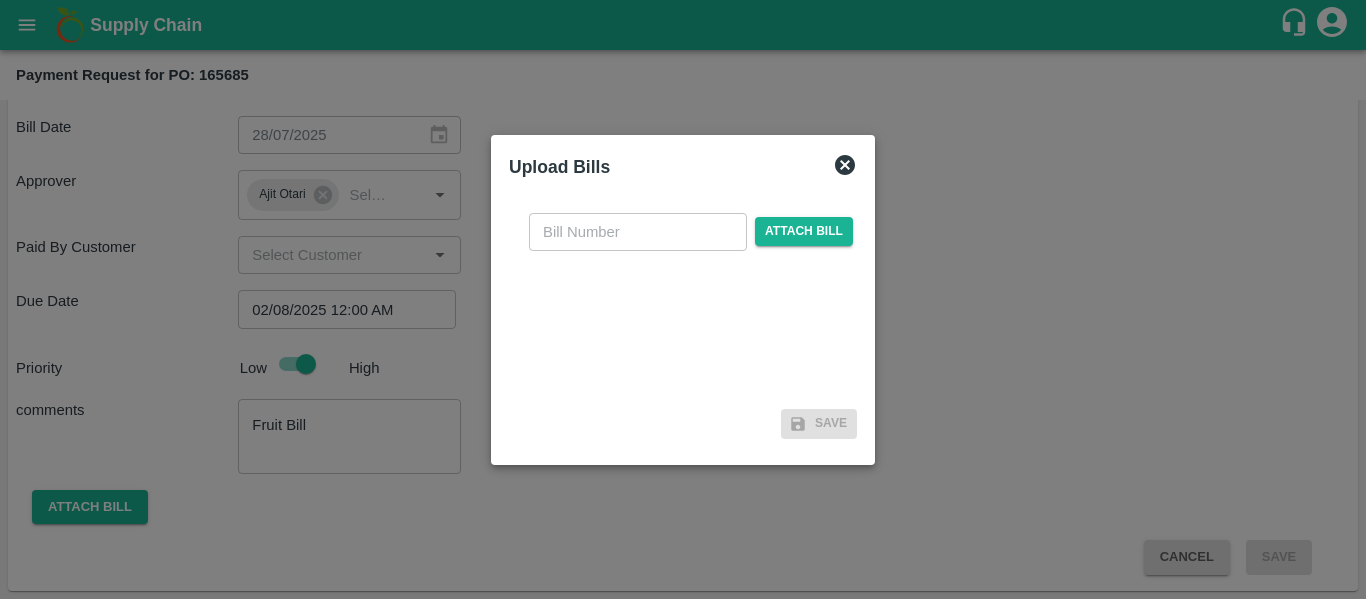 click at bounding box center (638, 232) 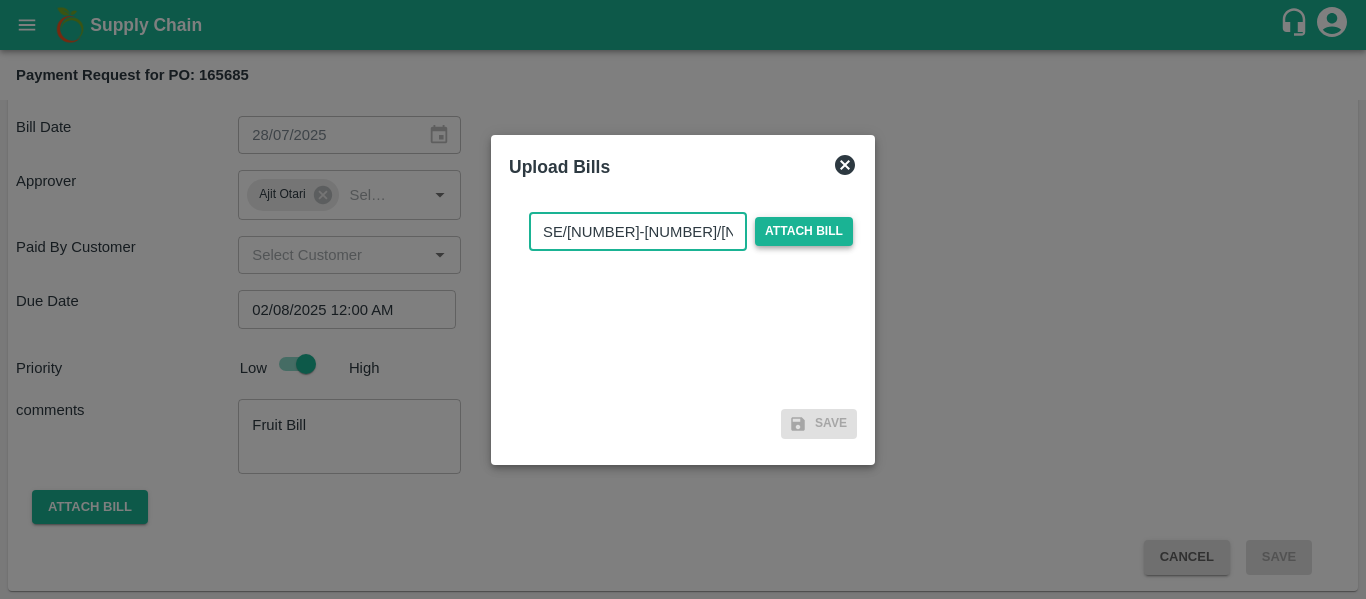 type on "SE/25-26/1160" 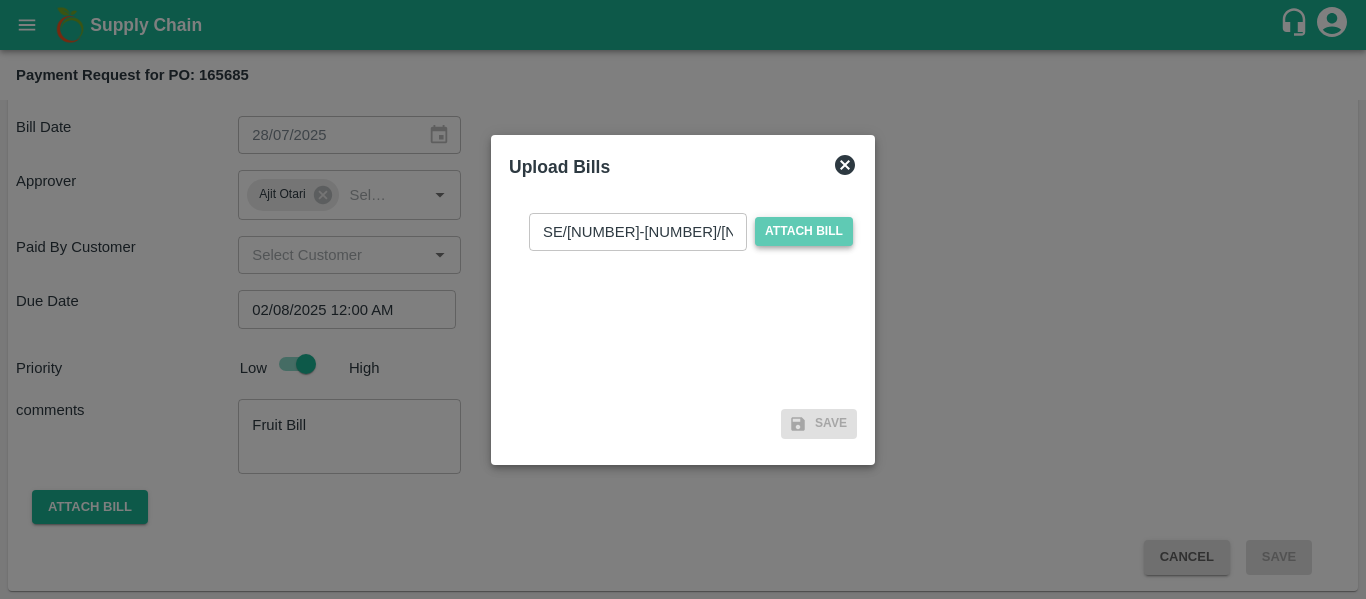 click on "Attach bill" at bounding box center [804, 231] 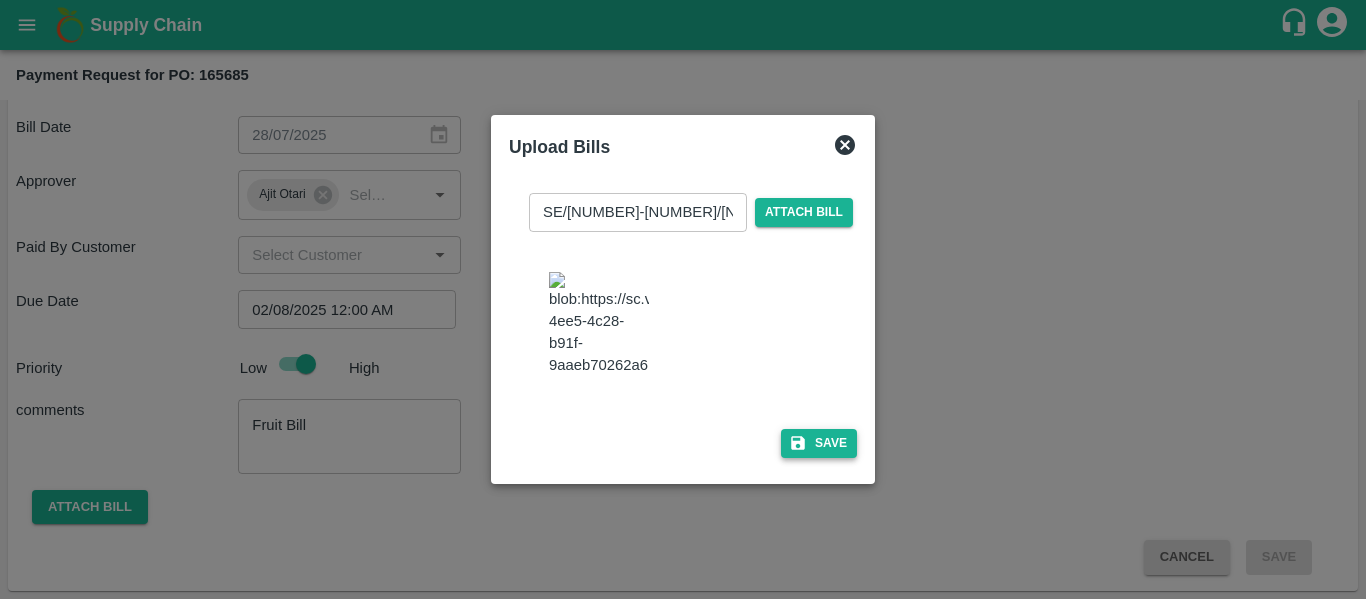 click on "Save" at bounding box center [819, 443] 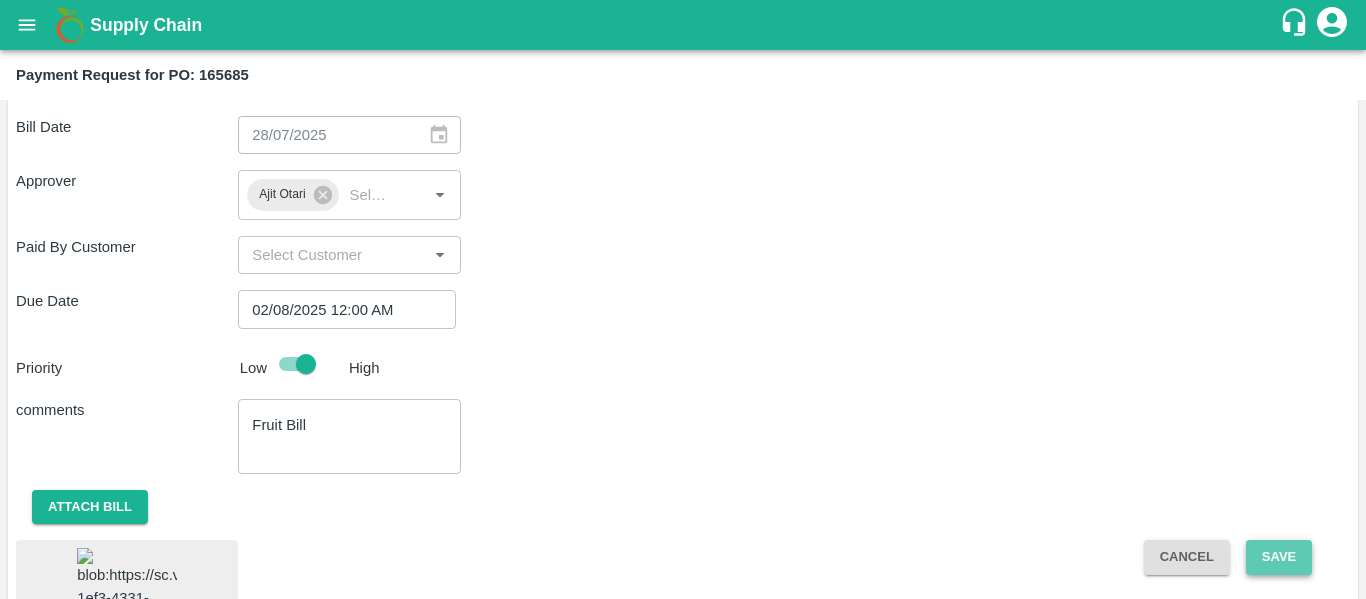 click on "Save" at bounding box center [1279, 557] 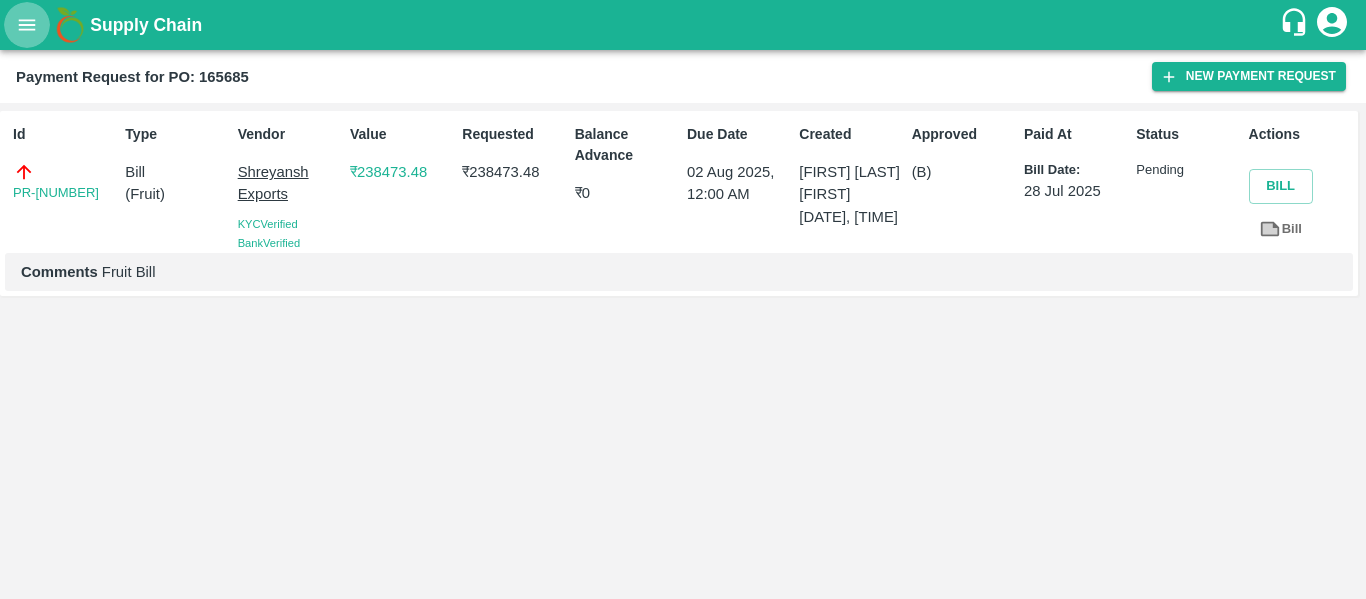 click at bounding box center (27, 25) 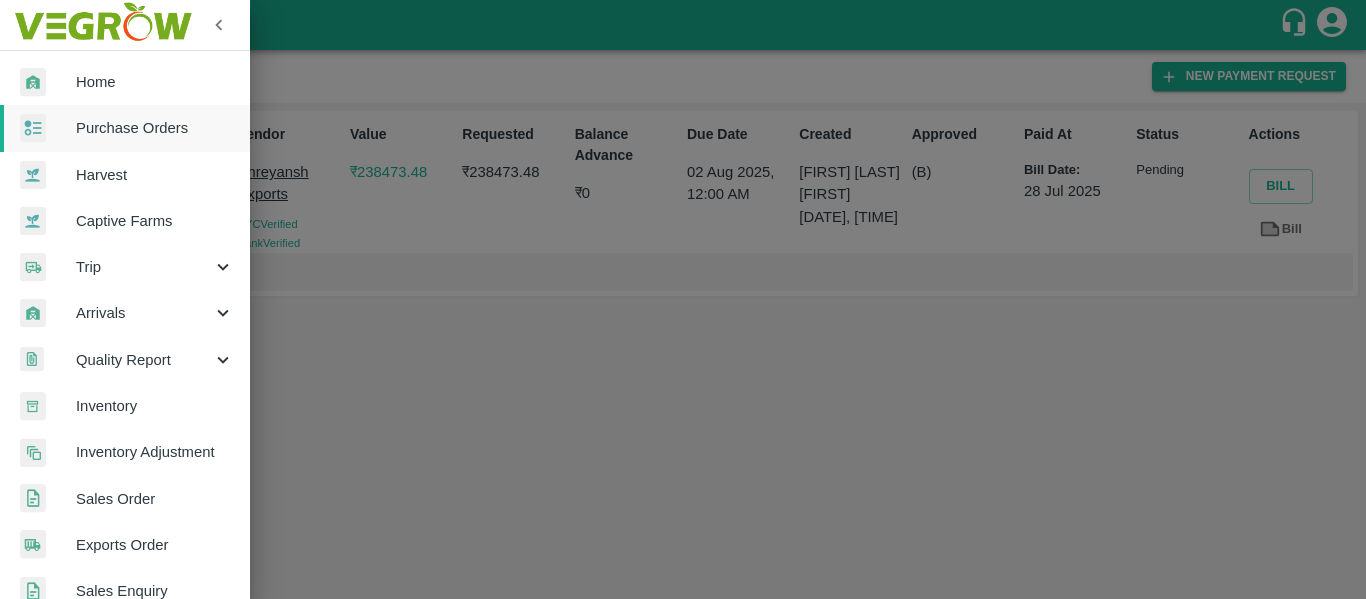 click on "Purchase Orders" at bounding box center (125, 128) 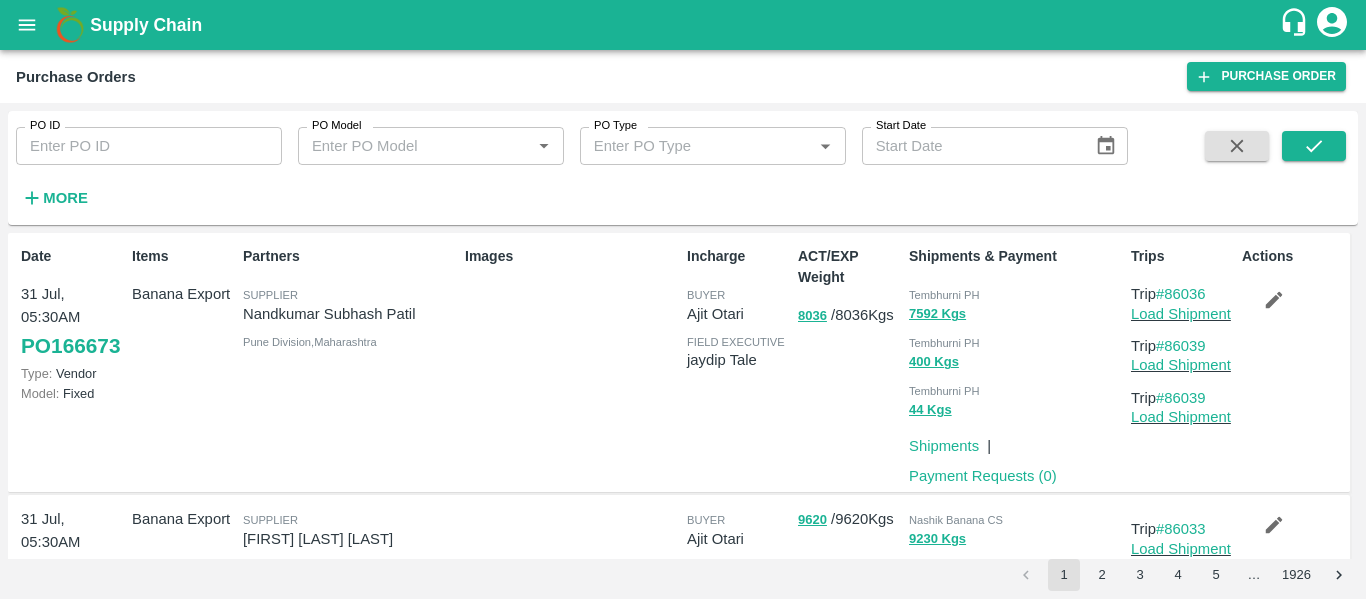 click on "PO ID" at bounding box center [149, 146] 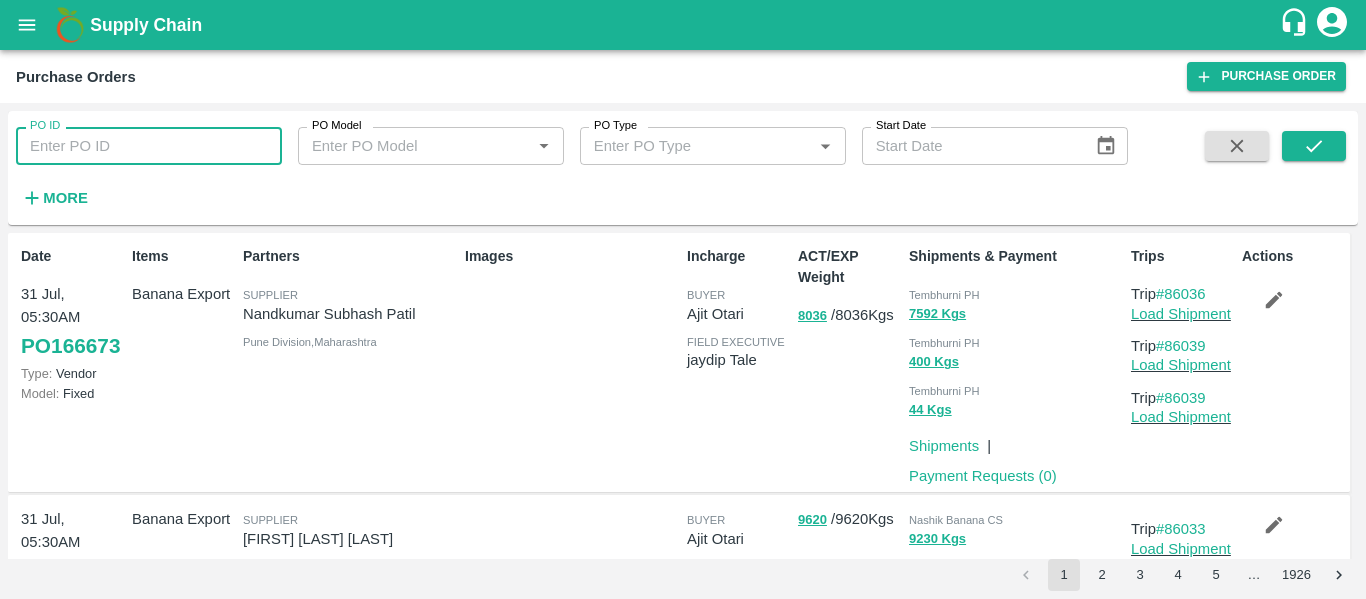 paste on "165691" 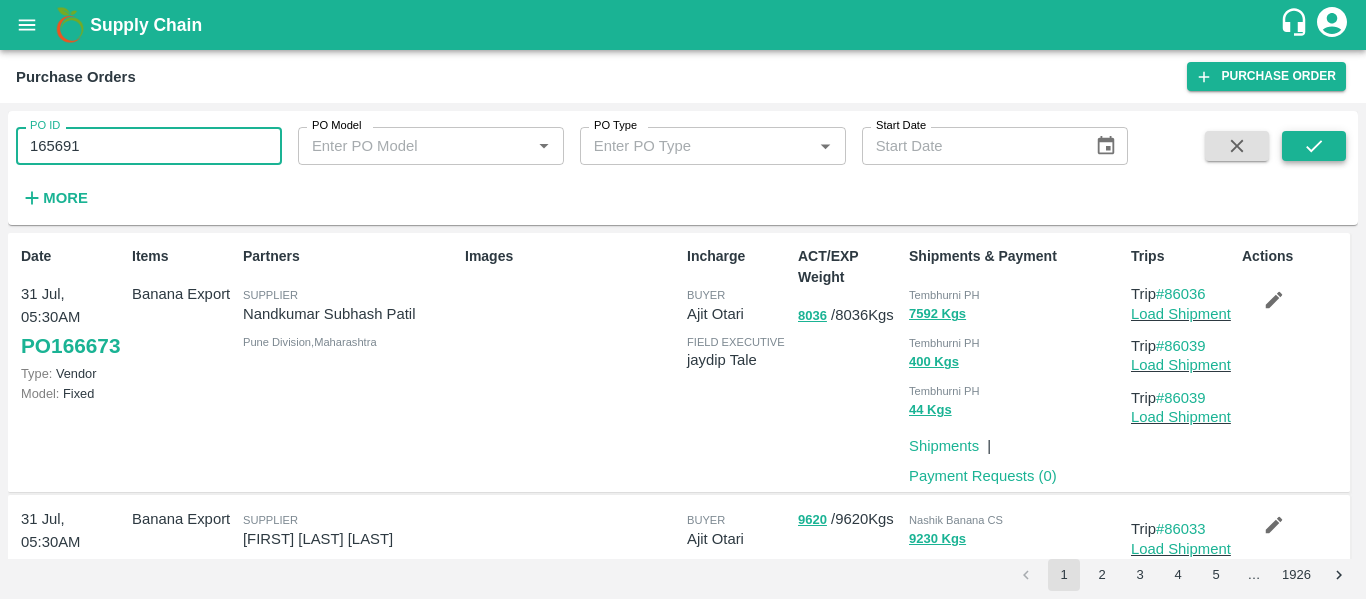 type on "165691" 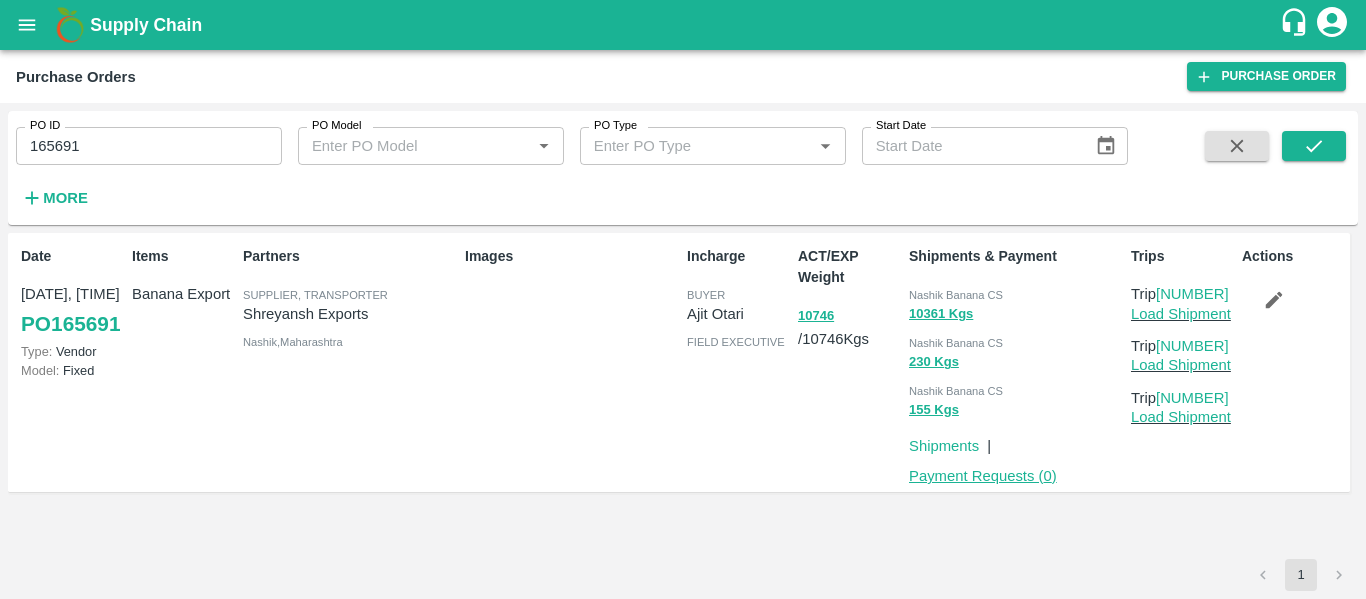 click on "Payment Requests ( 0 )" at bounding box center [983, 476] 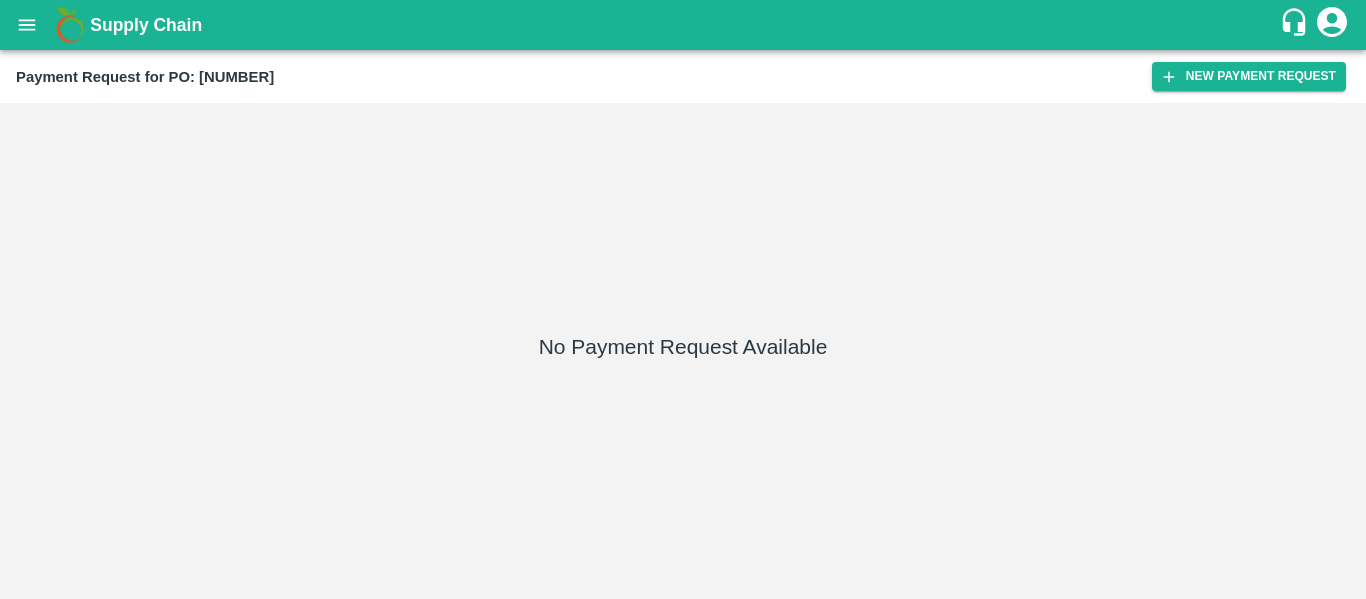 scroll, scrollTop: 0, scrollLeft: 0, axis: both 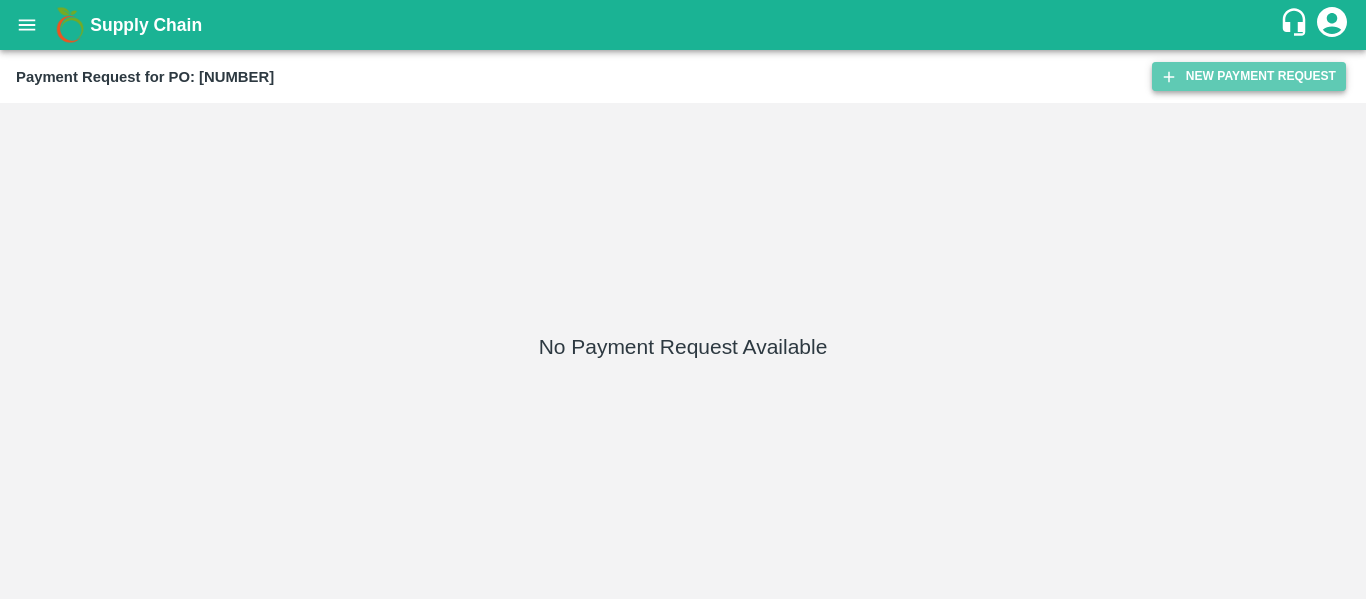 click on "New Payment Request" at bounding box center (1249, 76) 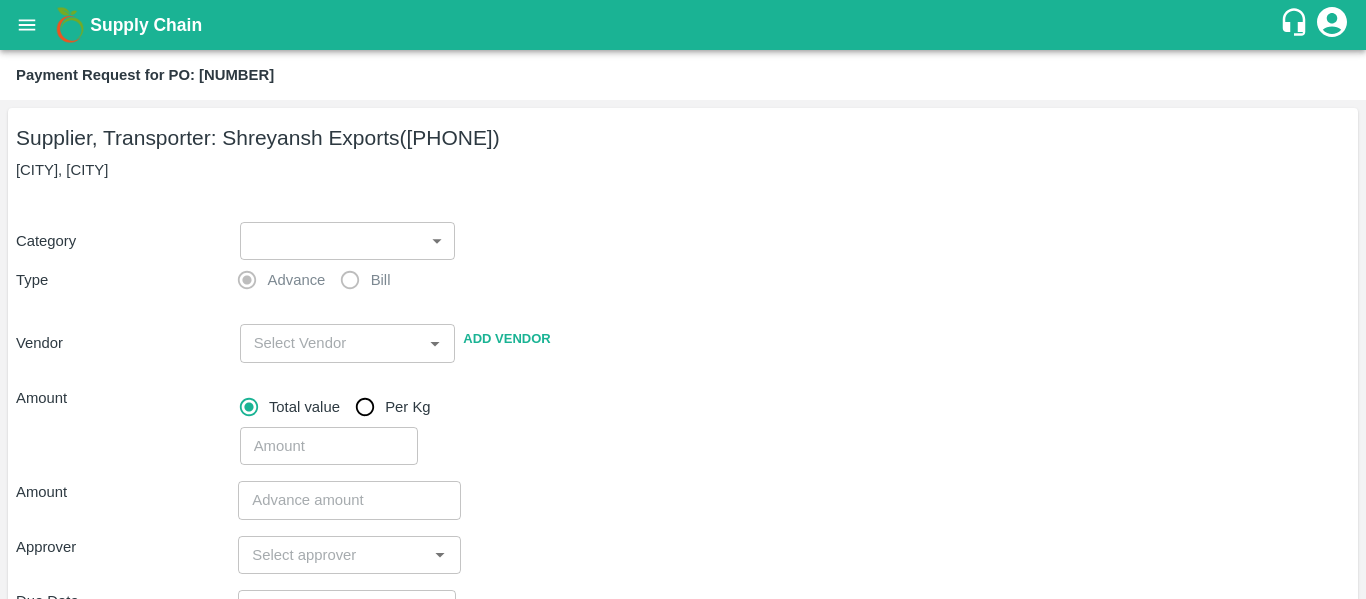 click on "Advance" at bounding box center (297, 280) 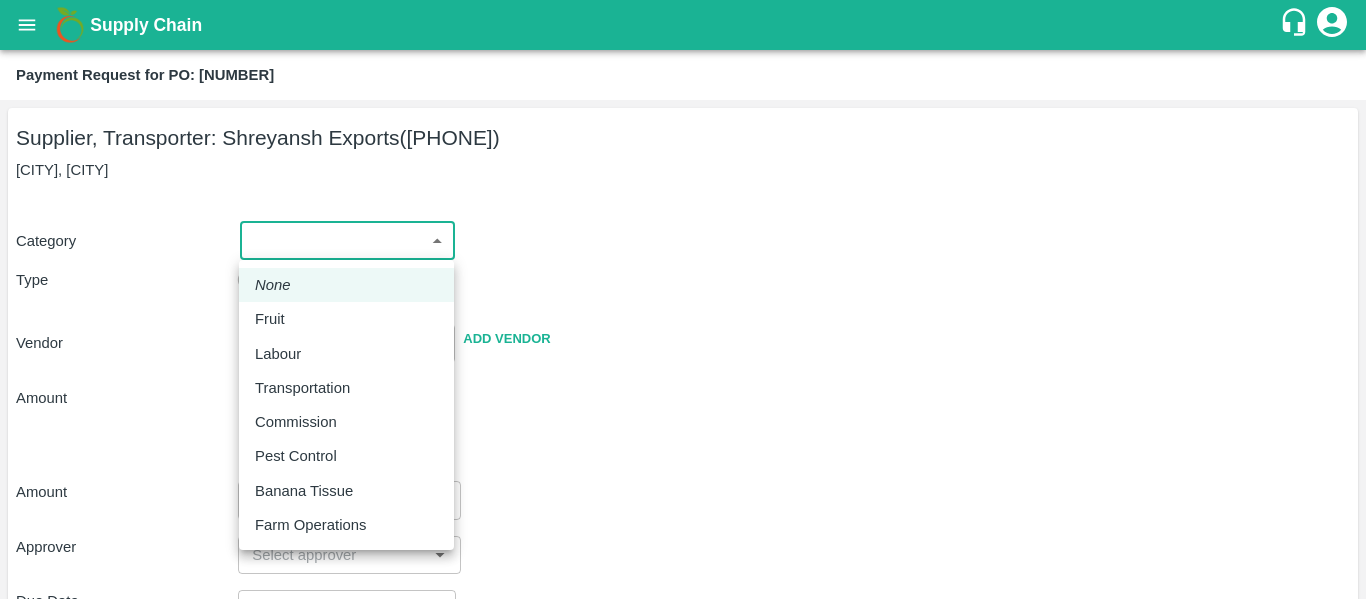click on "Fruit" at bounding box center (275, 319) 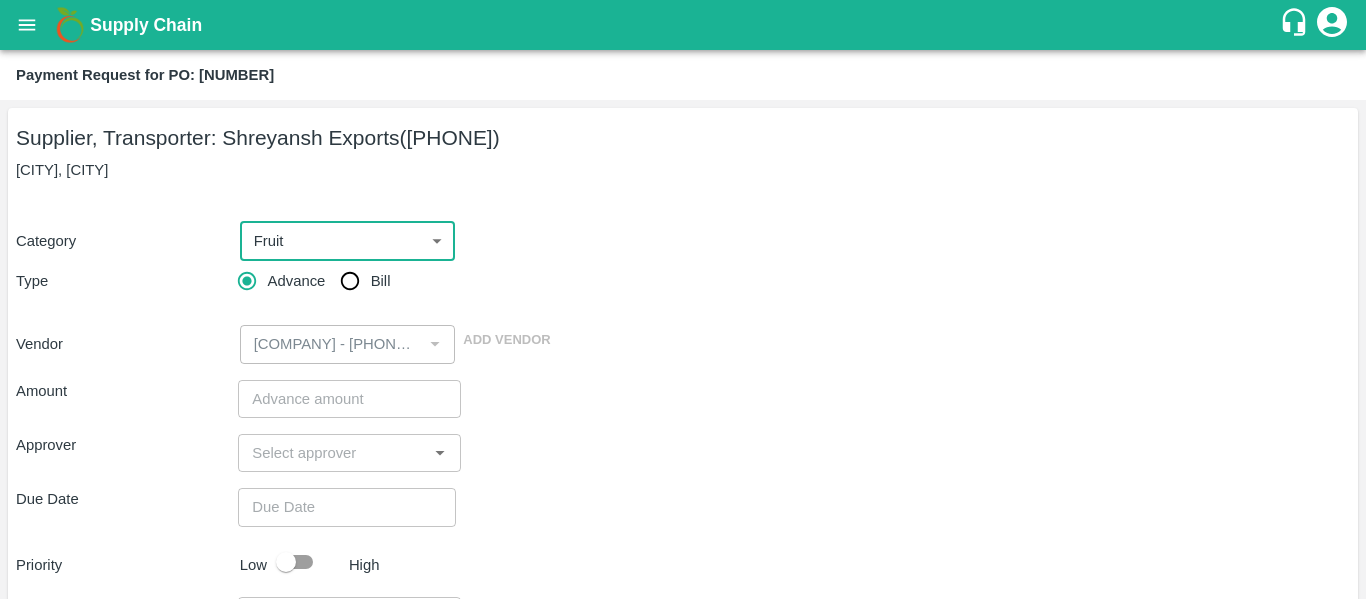 click on "Bill" at bounding box center [350, 281] 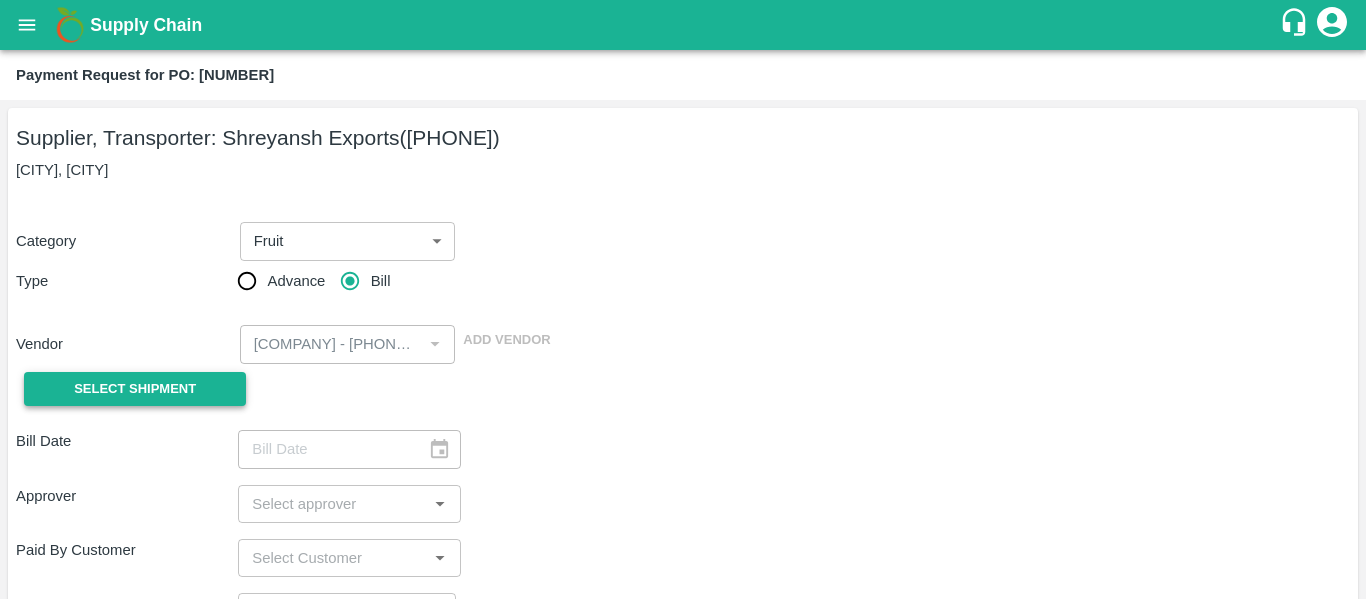 click on "Select Shipment" at bounding box center [135, 389] 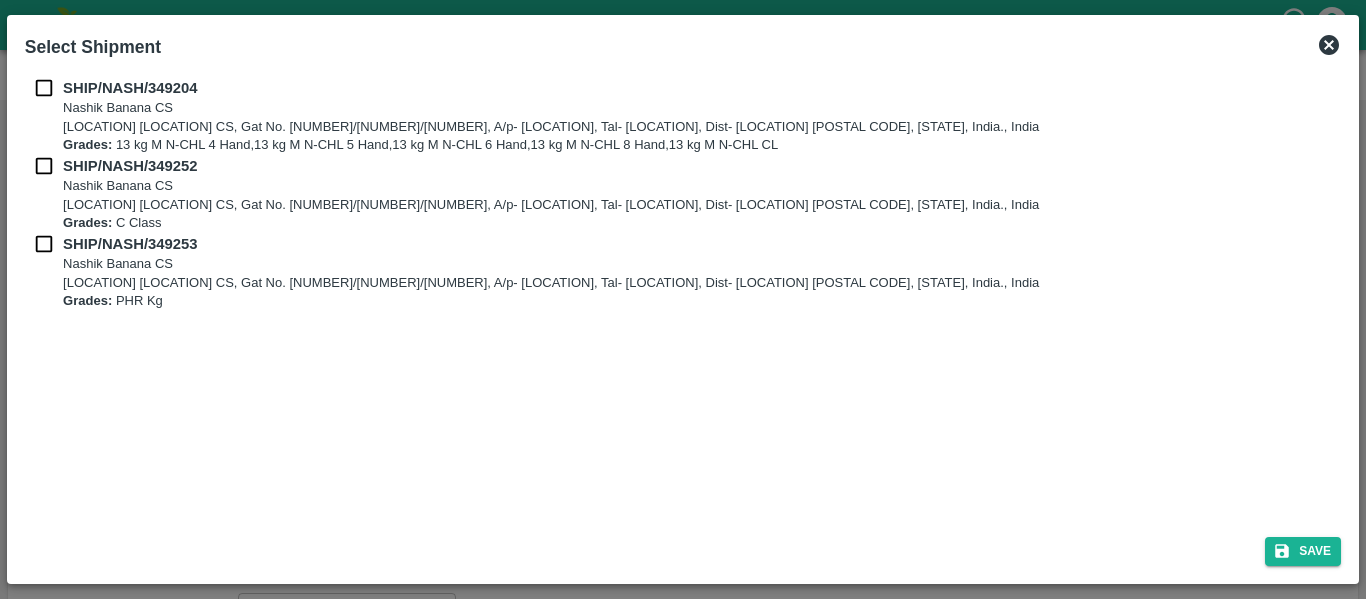 click at bounding box center (44, 88) 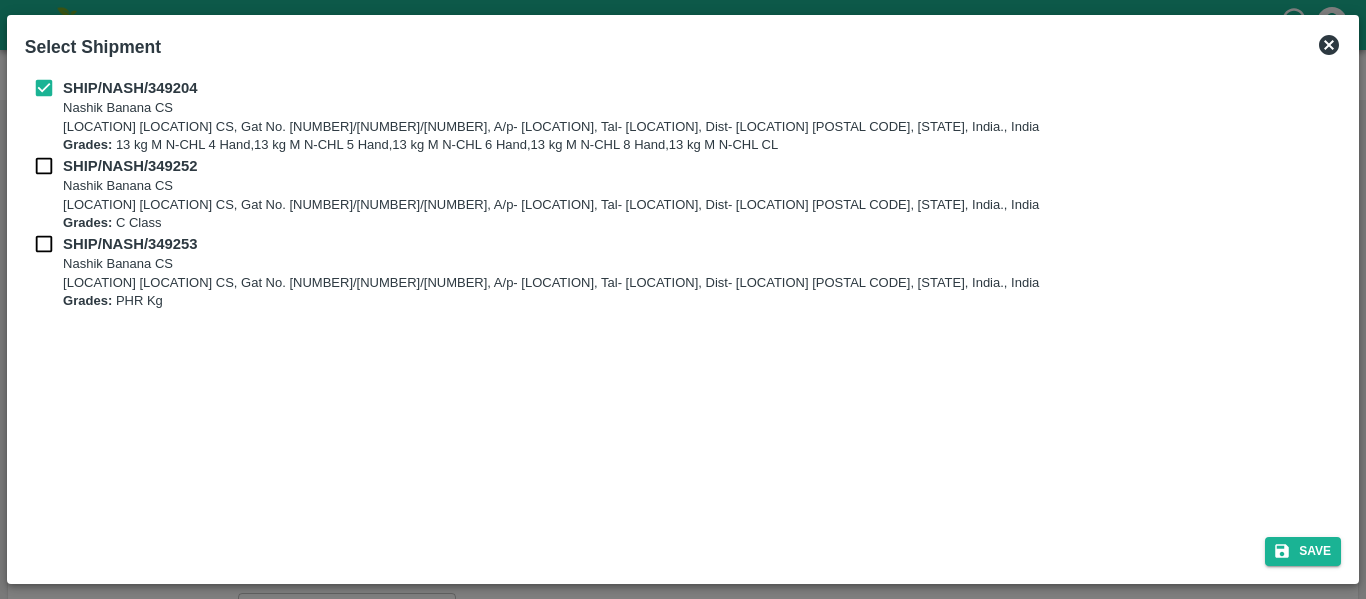 click at bounding box center (44, 166) 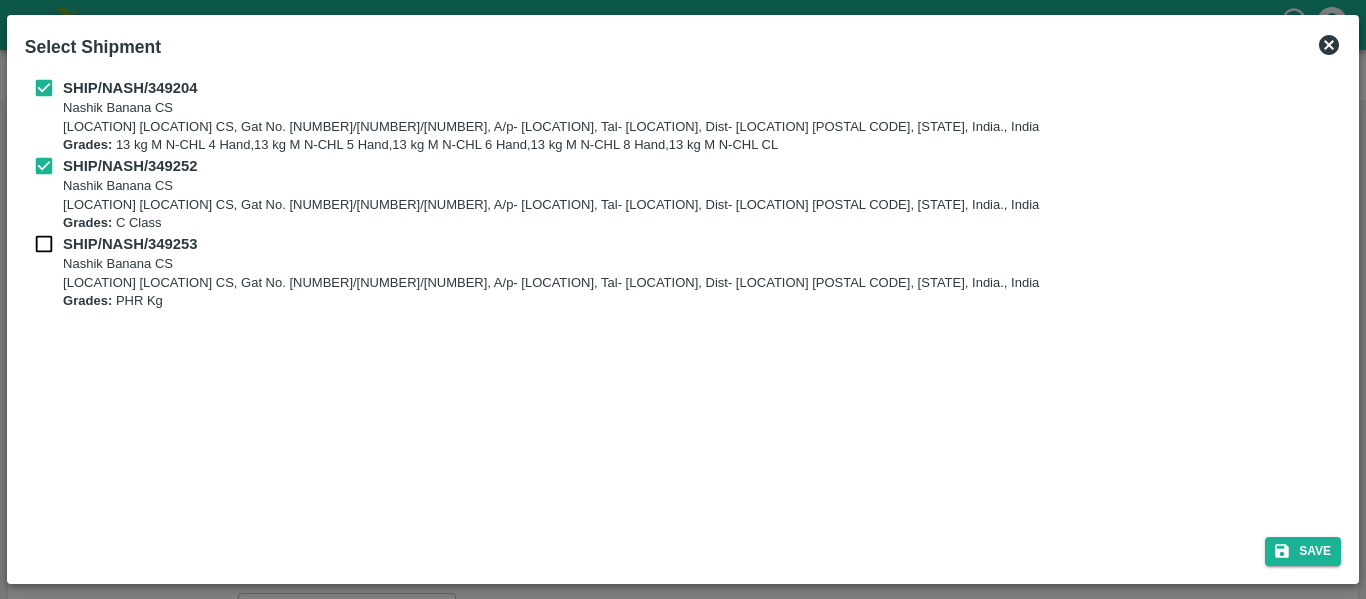 click at bounding box center (44, 244) 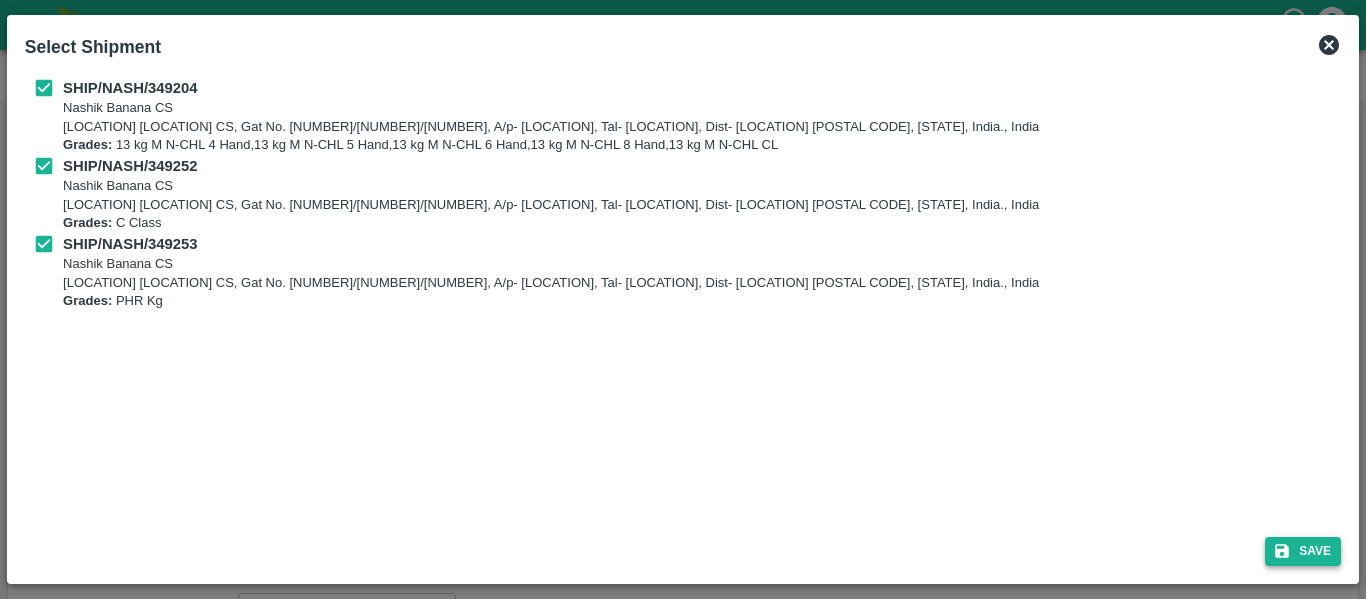 click on "Save" at bounding box center (1303, 551) 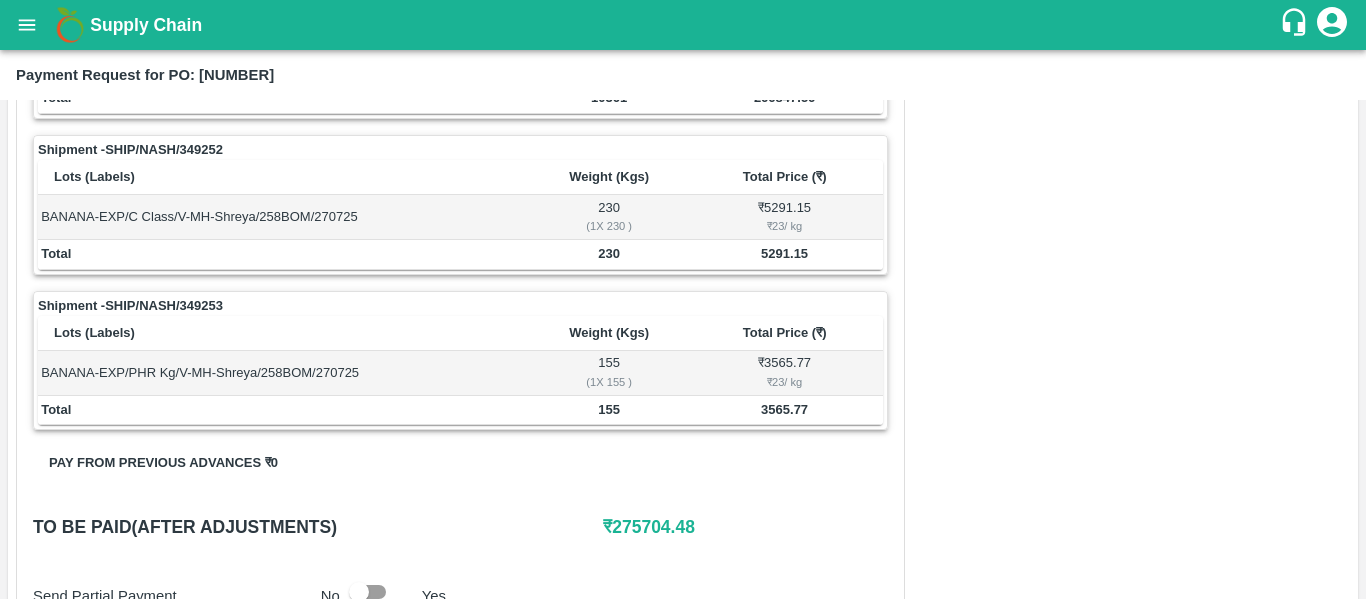 scroll, scrollTop: 1089, scrollLeft: 0, axis: vertical 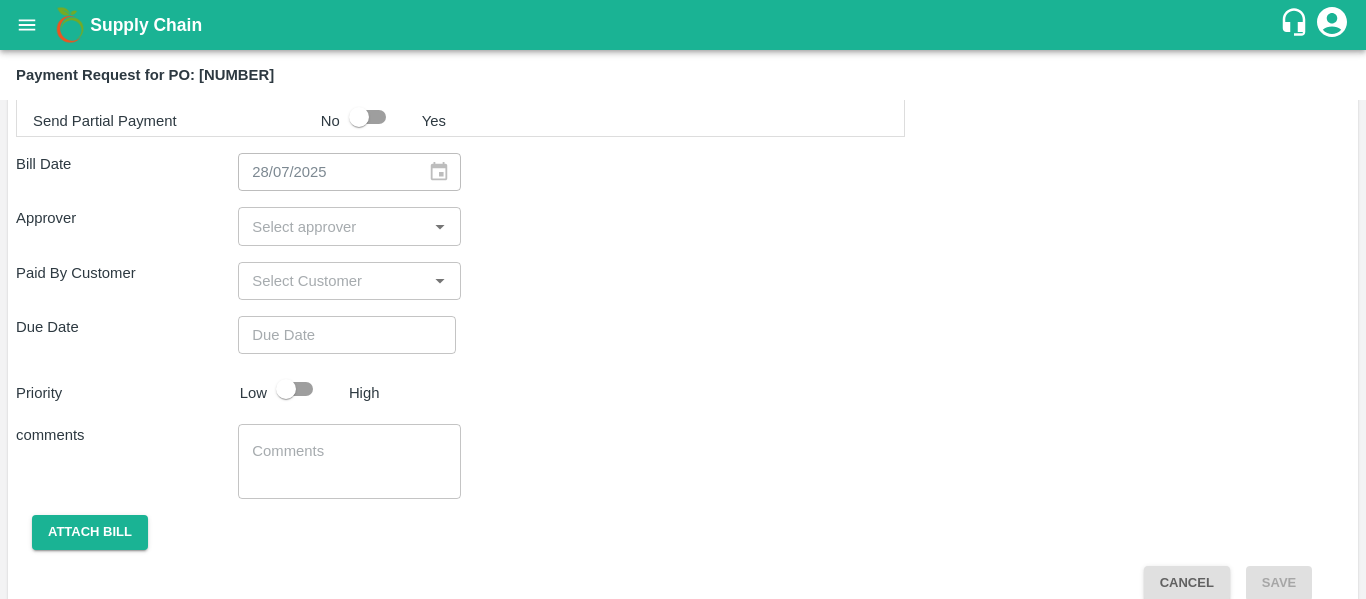 click at bounding box center (332, 226) 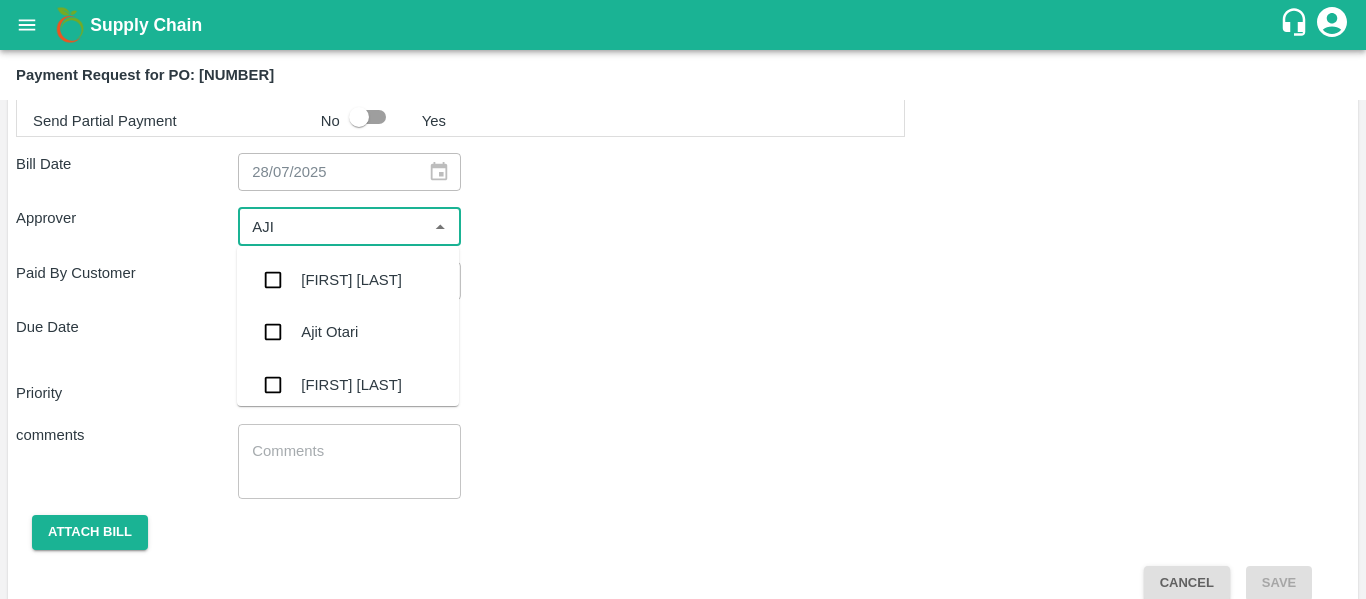 type on "[FIRST]" 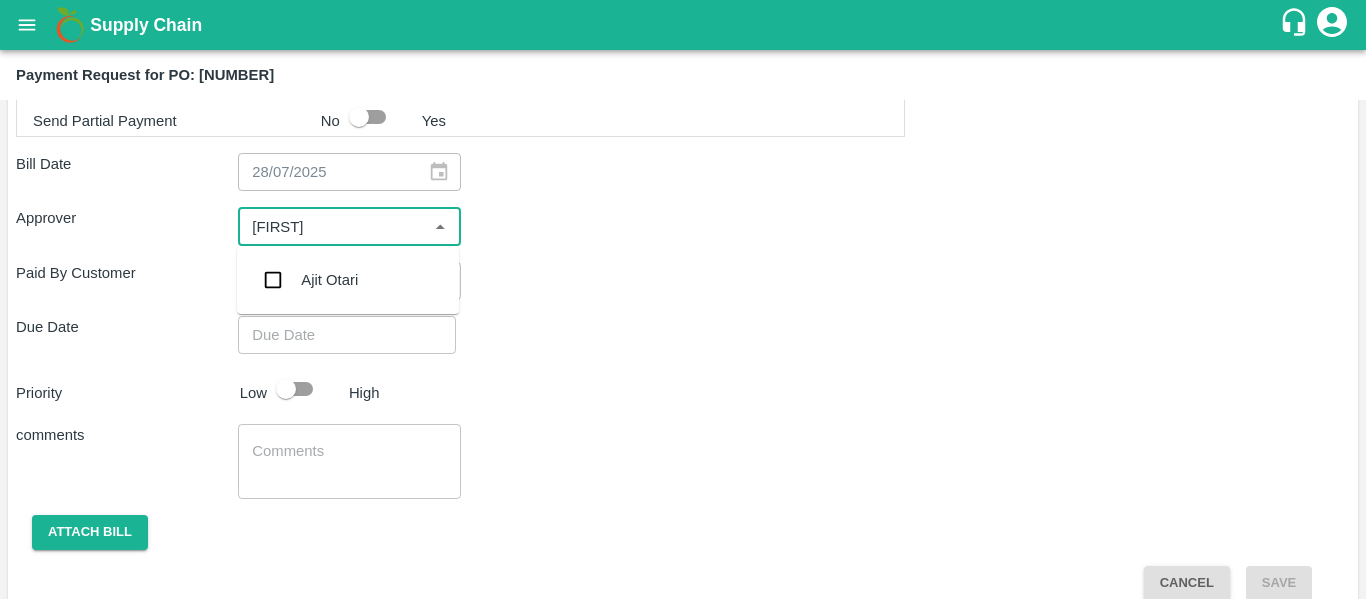click on "Ajit Otari" at bounding box center [348, 280] 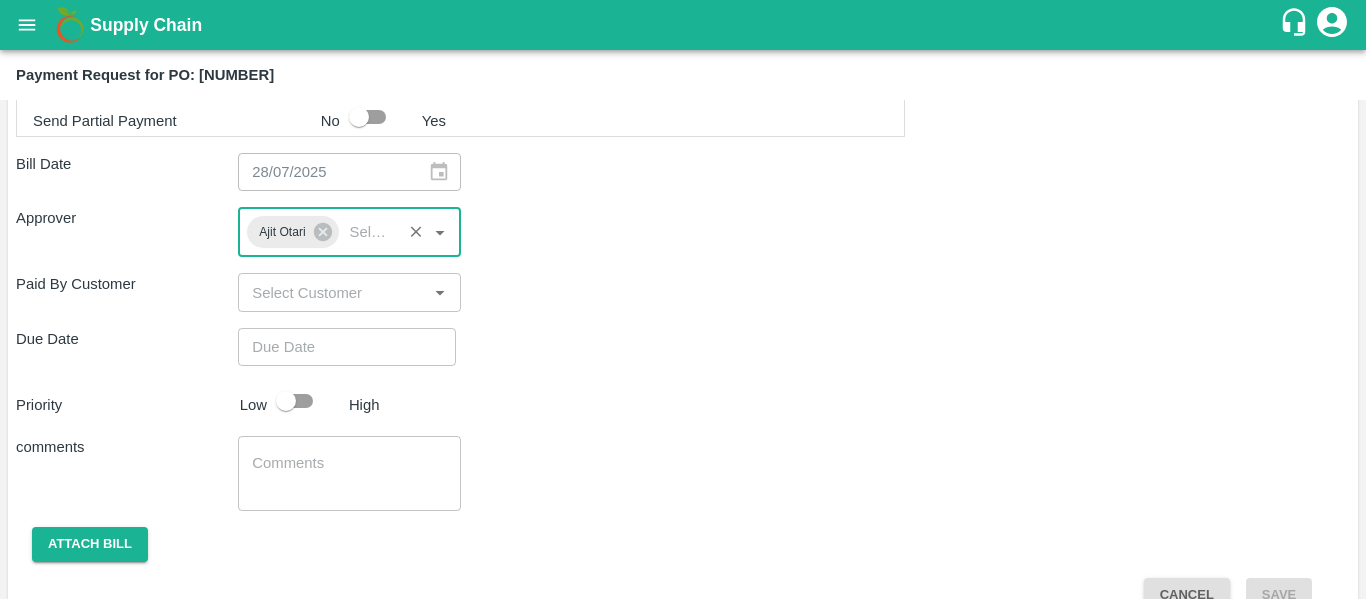 type on "DD/MM/YYYY hh:mm aa" 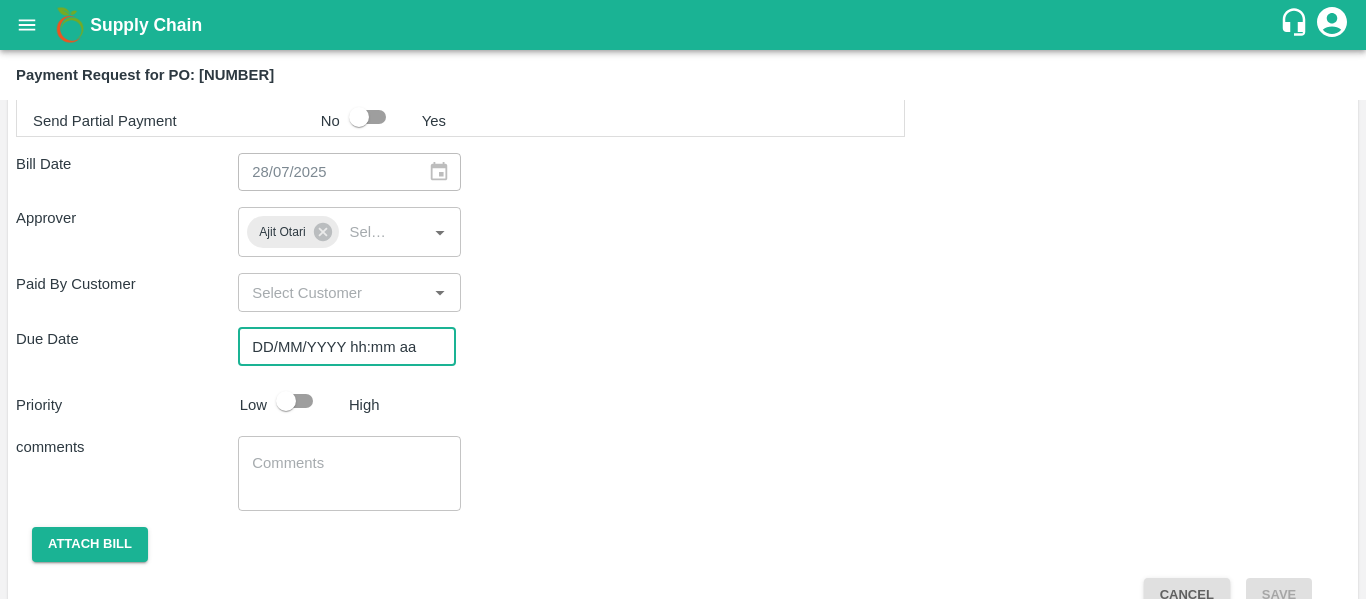 click on "DD/MM/YYYY hh:mm aa" at bounding box center (340, 347) 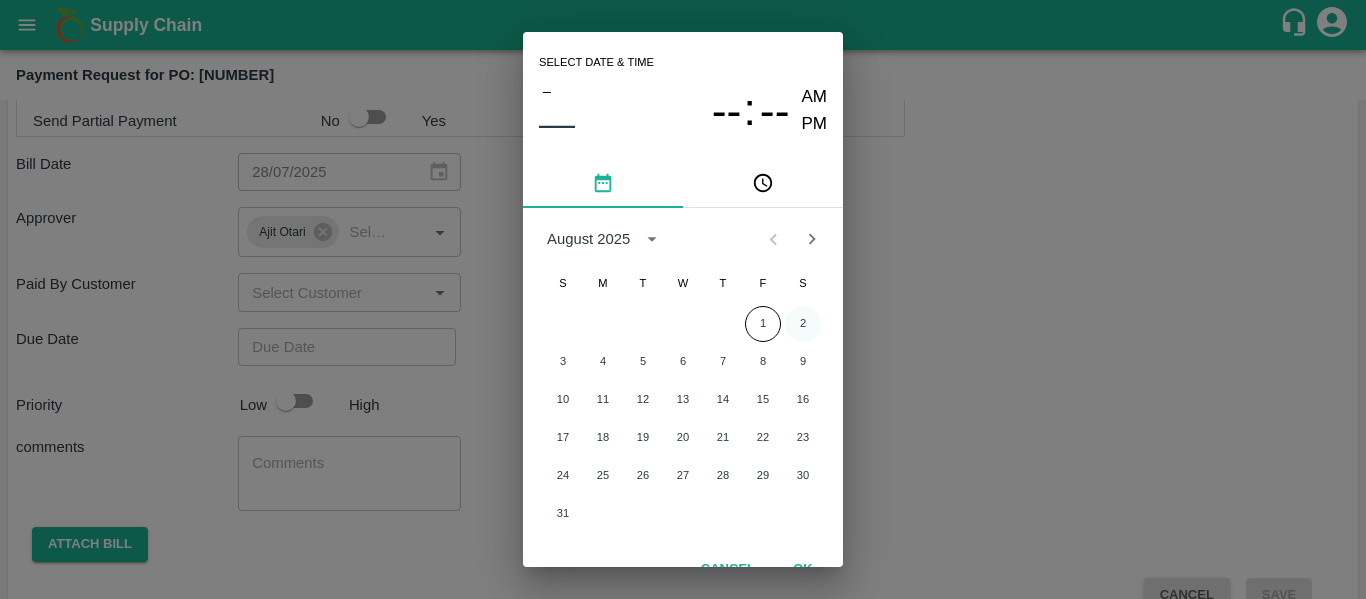 click on "2" at bounding box center (803, 324) 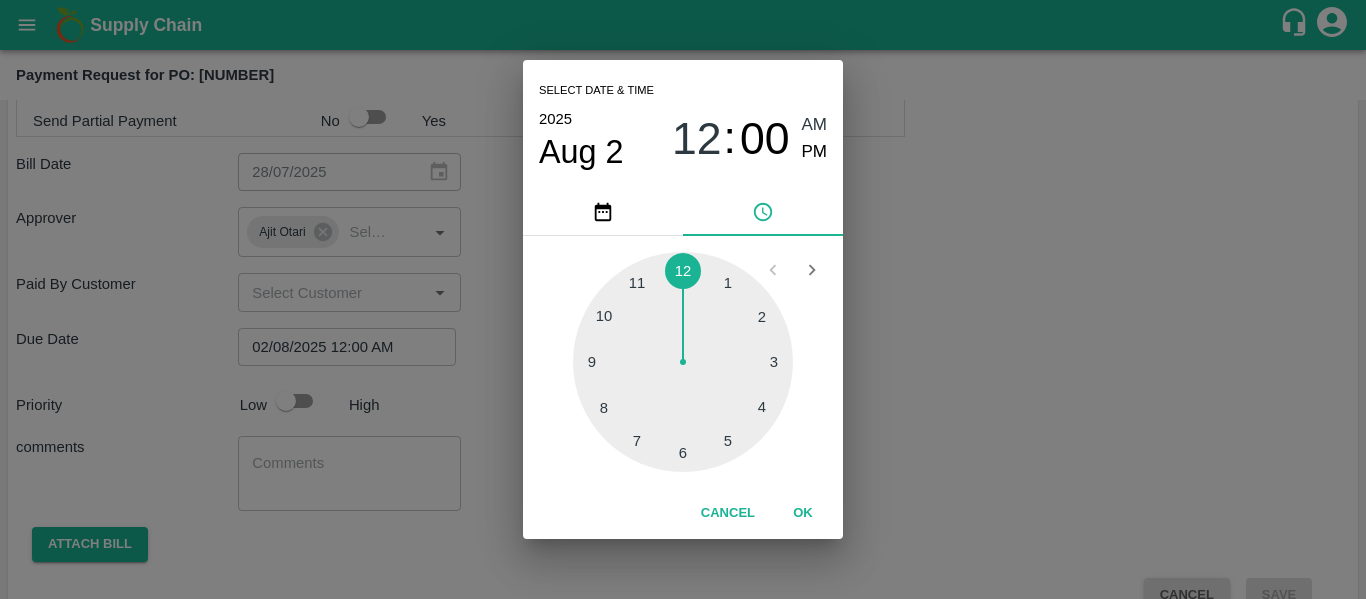 click on "Select date & time 2025 Aug 2 12 : 00 AM PM 1 2 3 4 5 6 7 8 9 10 11 12 Cancel OK" at bounding box center (683, 299) 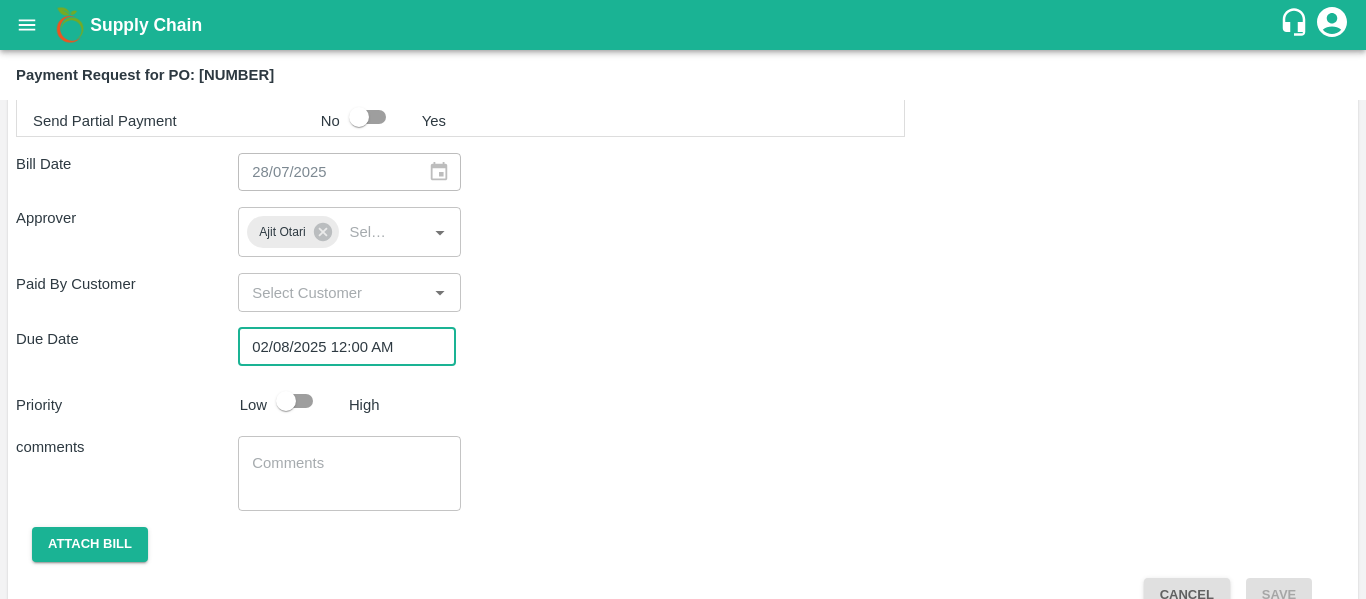 click at bounding box center (286, 401) 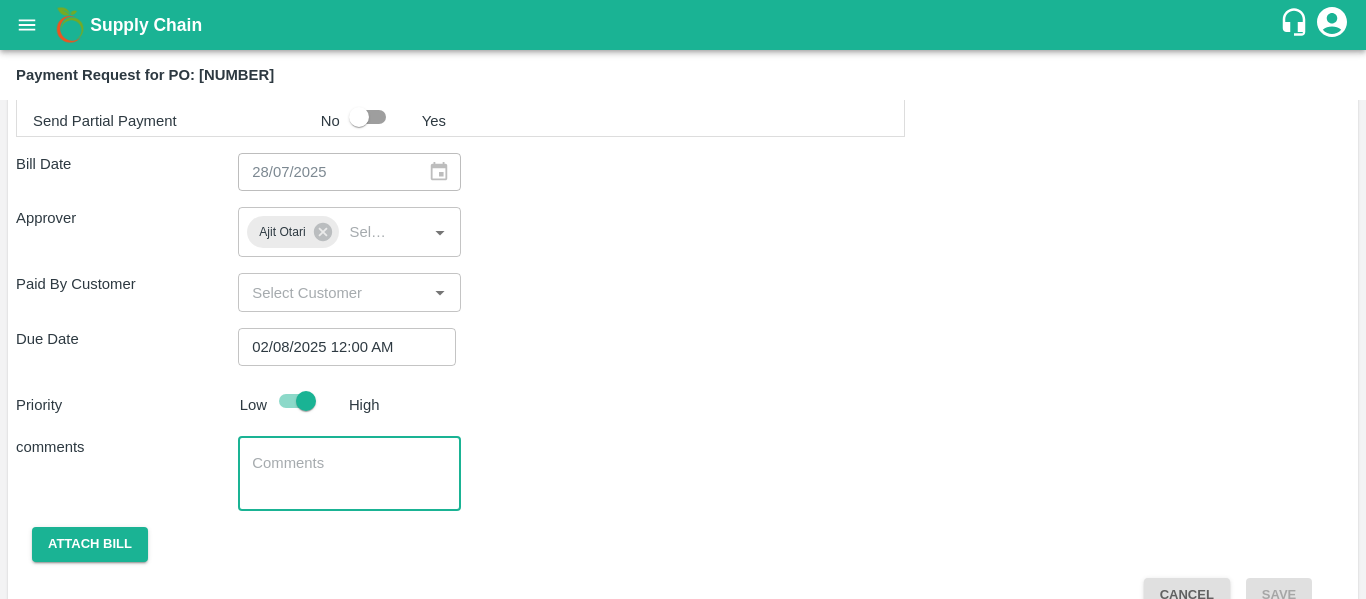 click at bounding box center [349, 474] 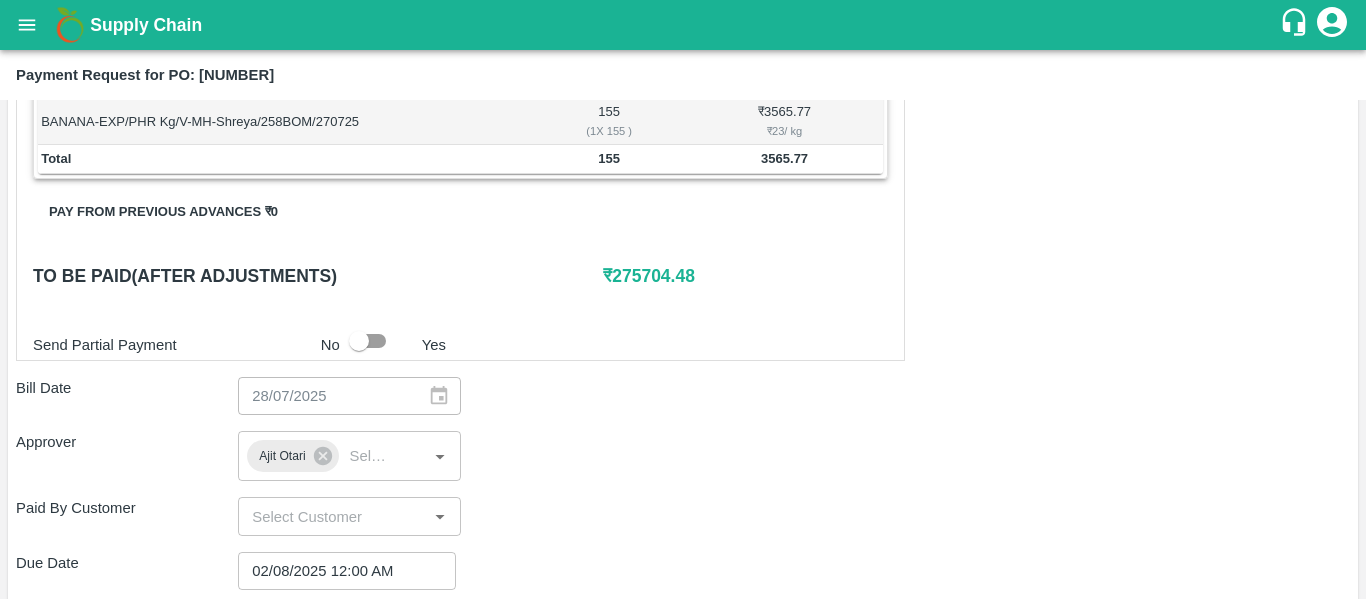 scroll, scrollTop: 864, scrollLeft: 0, axis: vertical 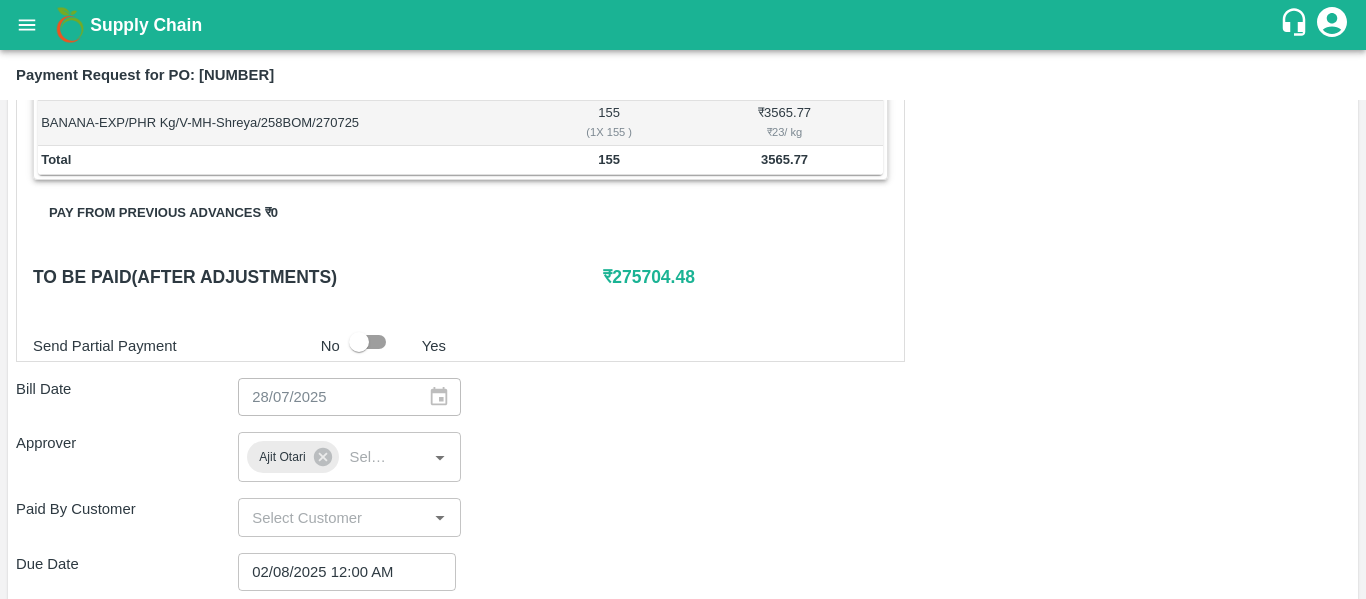 type on "Fruit Bill" 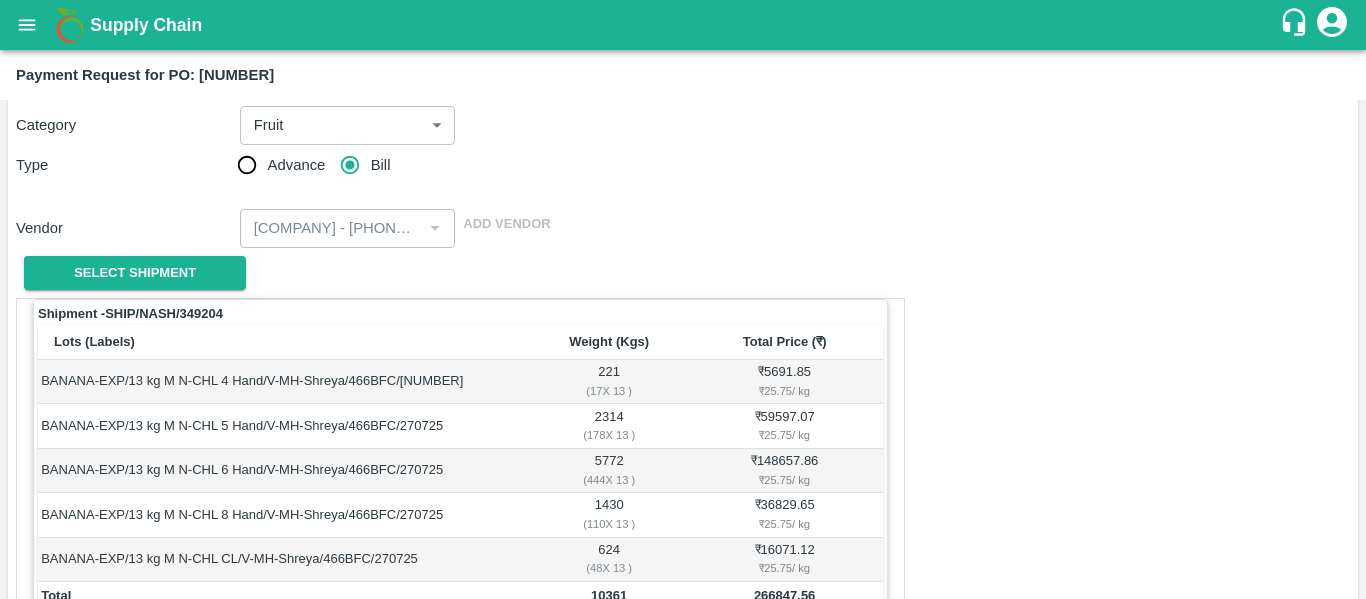 scroll, scrollTop: 0, scrollLeft: 0, axis: both 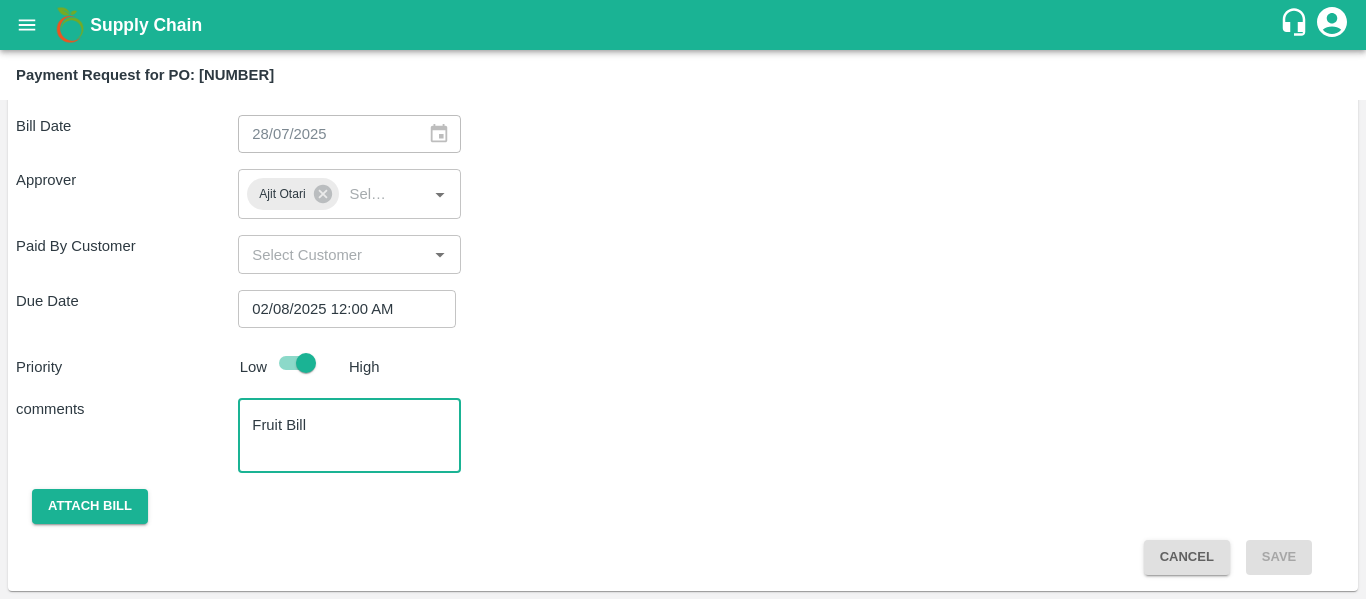 click on "Shipment -  SHIP/NASH/349204 Lots (Labels) Weight (Kgs) Total Price (₹) BANANA-EXP/13 kg M N-CHL 4 Hand/V-MH-Shreya/466BFC/270725   221 ( 17  X   13   ) ₹ 5691.85 ₹ 25.75  / kg BANANA-EXP/13 kg M N-CHL 5 Hand/V-MH-Shreya/466BFC/270725   2314 ( 178  X   13   ) ₹ 59597.07 ₹ 25.75  / kg BANANA-EXP/13 kg M N-CHL 6 Hand/V-MH-Shreya/466BFC/270725   5772 ( 444  X   13   ) ₹ 148657.86 ₹ 25.75  / kg BANANA-EXP/13 kg M N-CHL 8 Hand/V-MH-Shreya/466BFC/270725   1430 ( 110  X   13   ) ₹ 36829.65 ₹ 25.75  / kg BANANA-EXP/13 kg M N-CHL CL/V-MH-Shreya/466BFC/270725   624 ( 48  X   13   ) ₹ 16071.12 ₹ 25.75  / kg Total 10361 266847.56 Shipment -  SHIP/NASH/349252 Lots (Labels) Weight (Kgs) Total Price (₹) BANANA-EXP/C Class/V-MH-Shreya/258BOM/270725   230 ( 1  X   230   ) ₹ 5291.15 ₹ 23  / kg Total 230 5291.15 Shipment -  SHIP/NASH/349253 Lots (Labels) Weight (Kgs) Total Price (₹) BANANA-EXP/PHR Kg/V-MH-Shreya/258BOM/270725   155 ( 1  X   155   ) ₹ 3565.77 ₹ 23  / kg Total 155 3565.77 0 ₹" at bounding box center [683, -70] 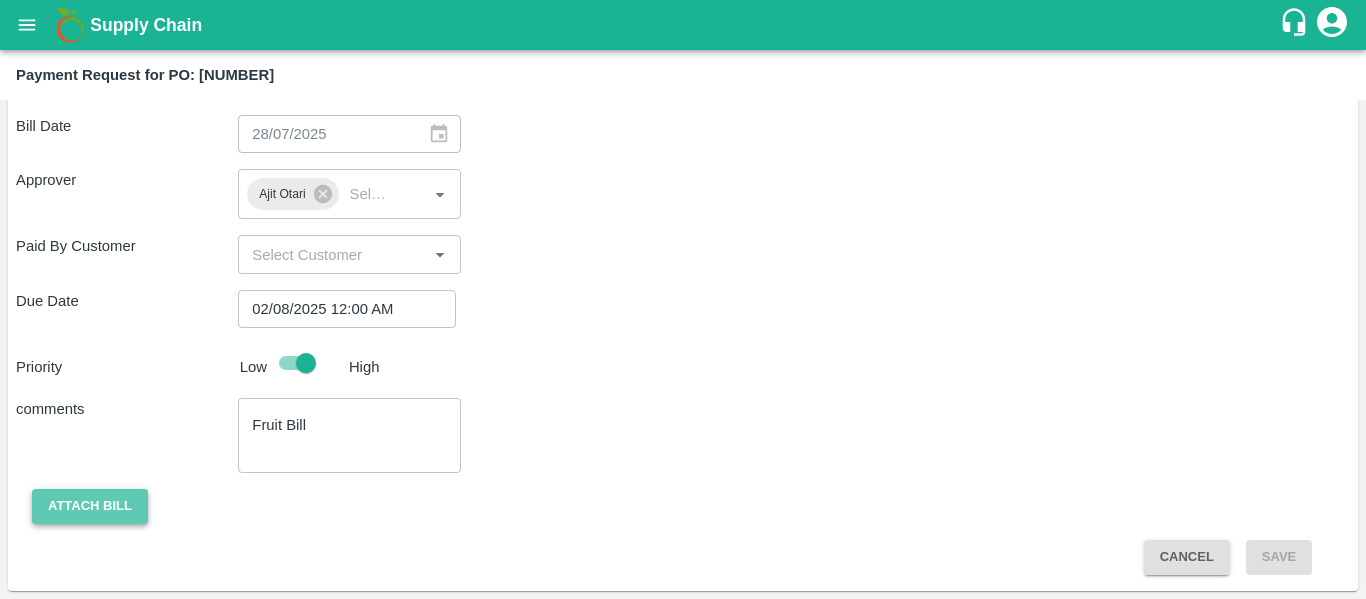 click on "Attach bill" at bounding box center (90, 506) 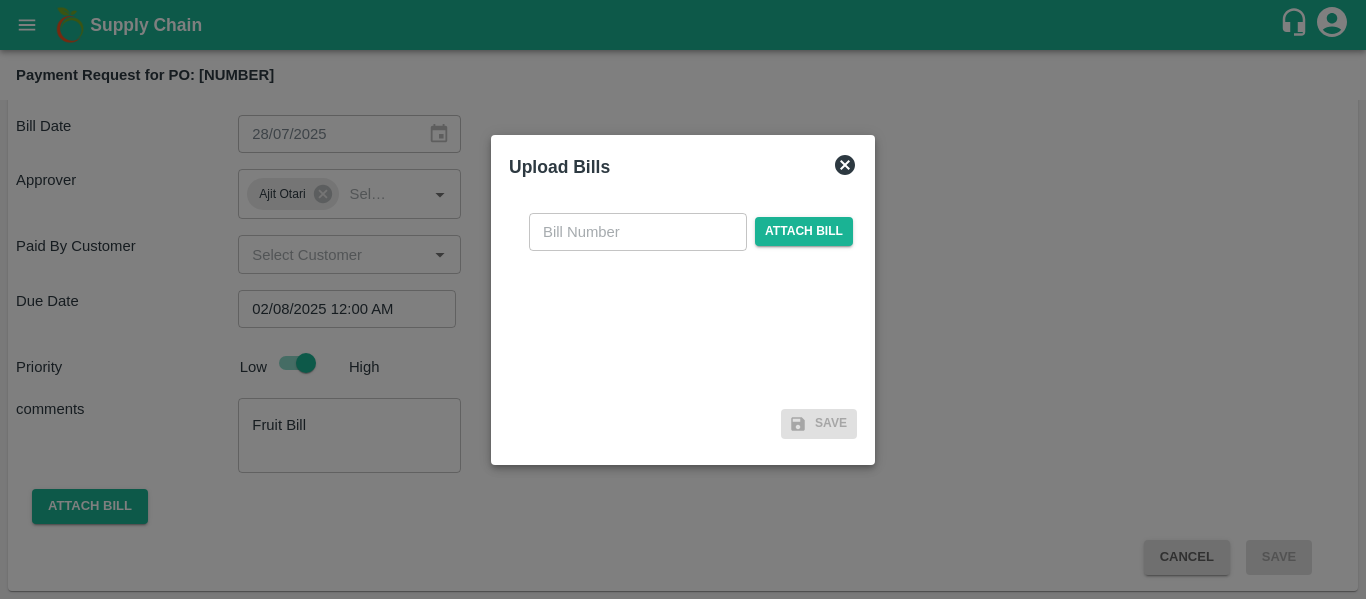 click at bounding box center (638, 232) 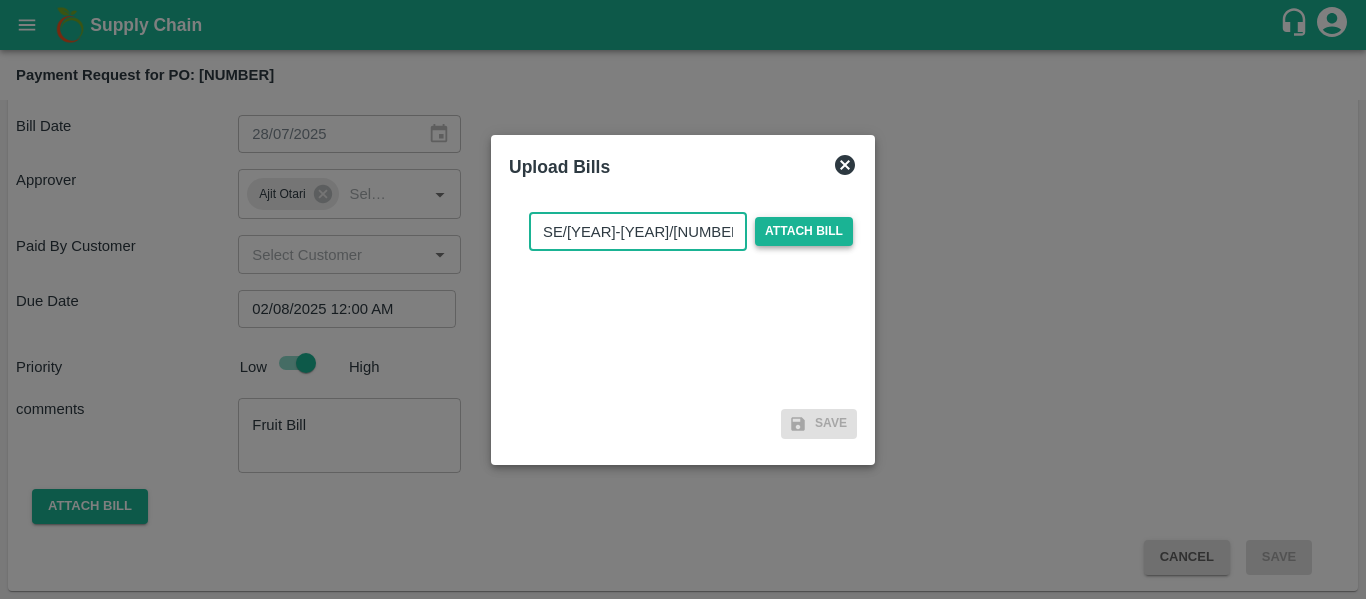 type on "SE/25-26/1161" 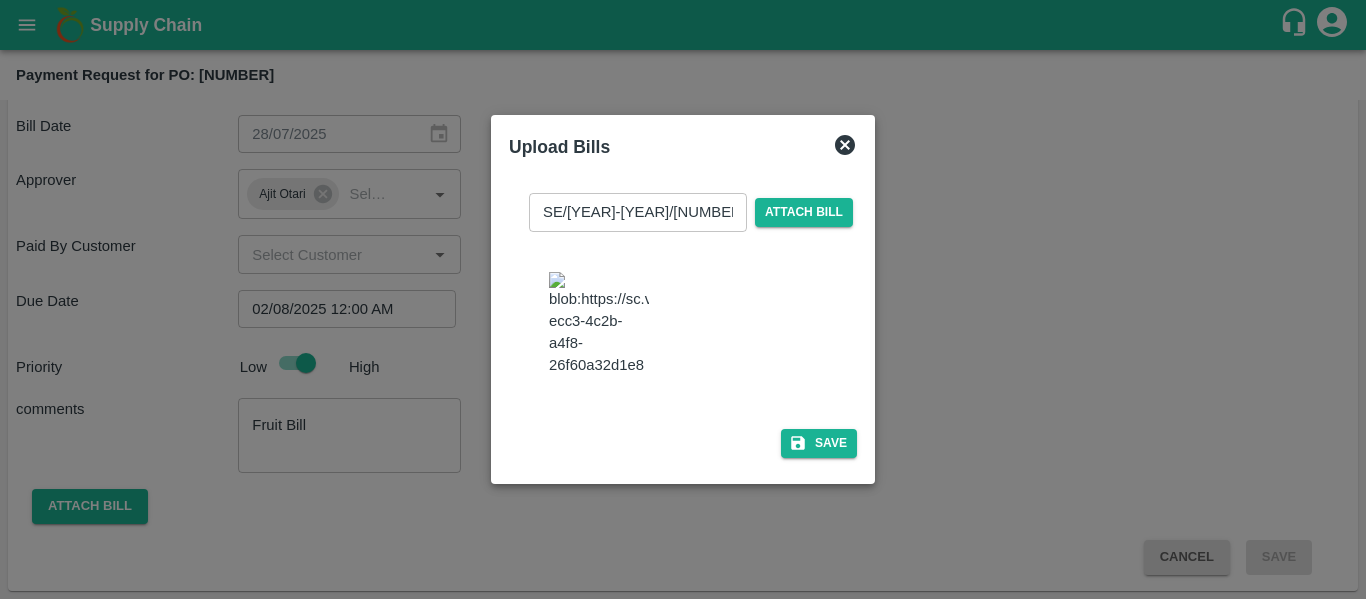 click at bounding box center (599, 324) 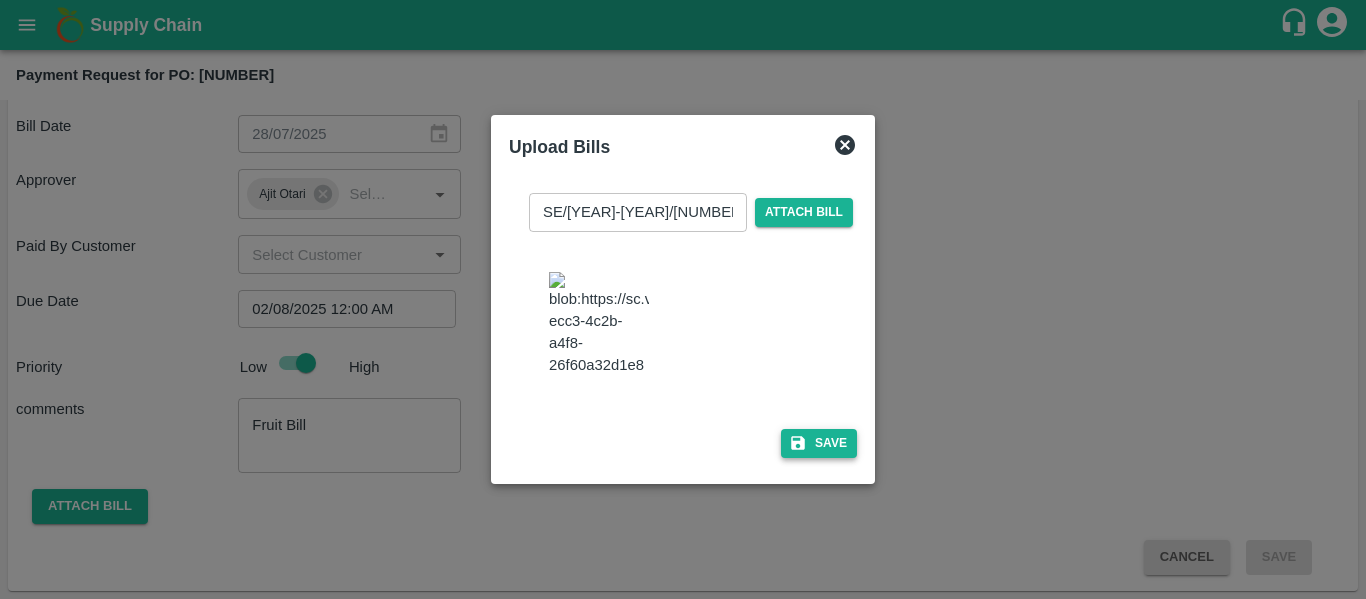 click on "Save" at bounding box center [819, 443] 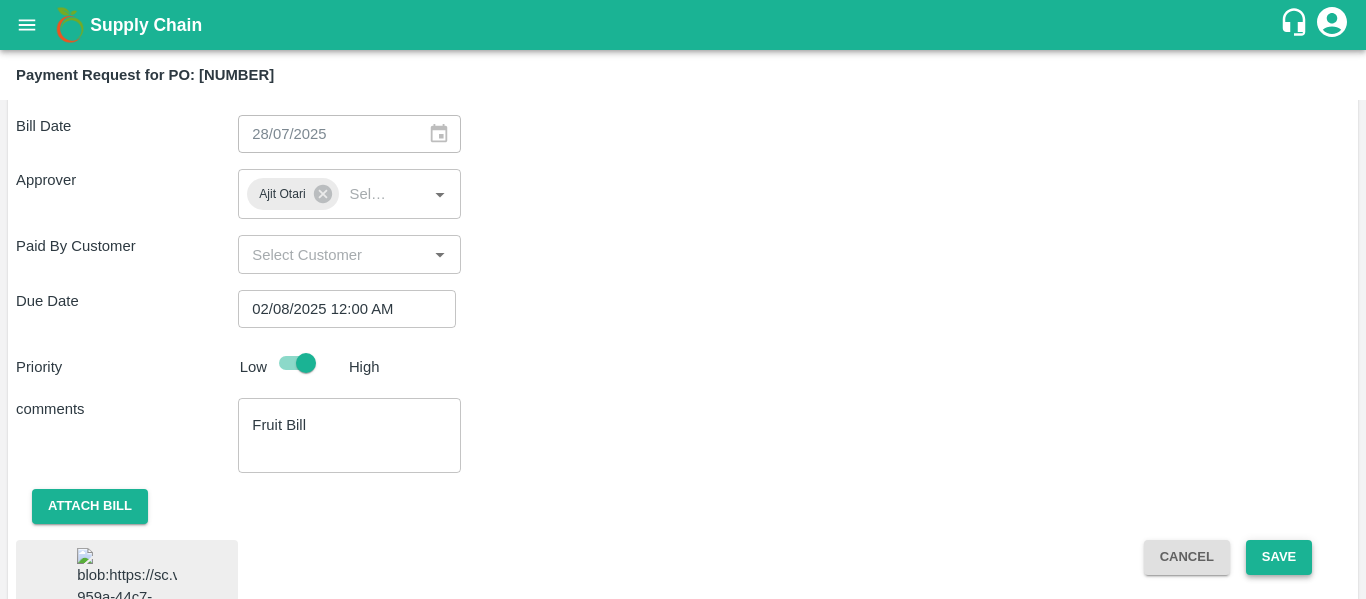 click on "Save" at bounding box center (1279, 557) 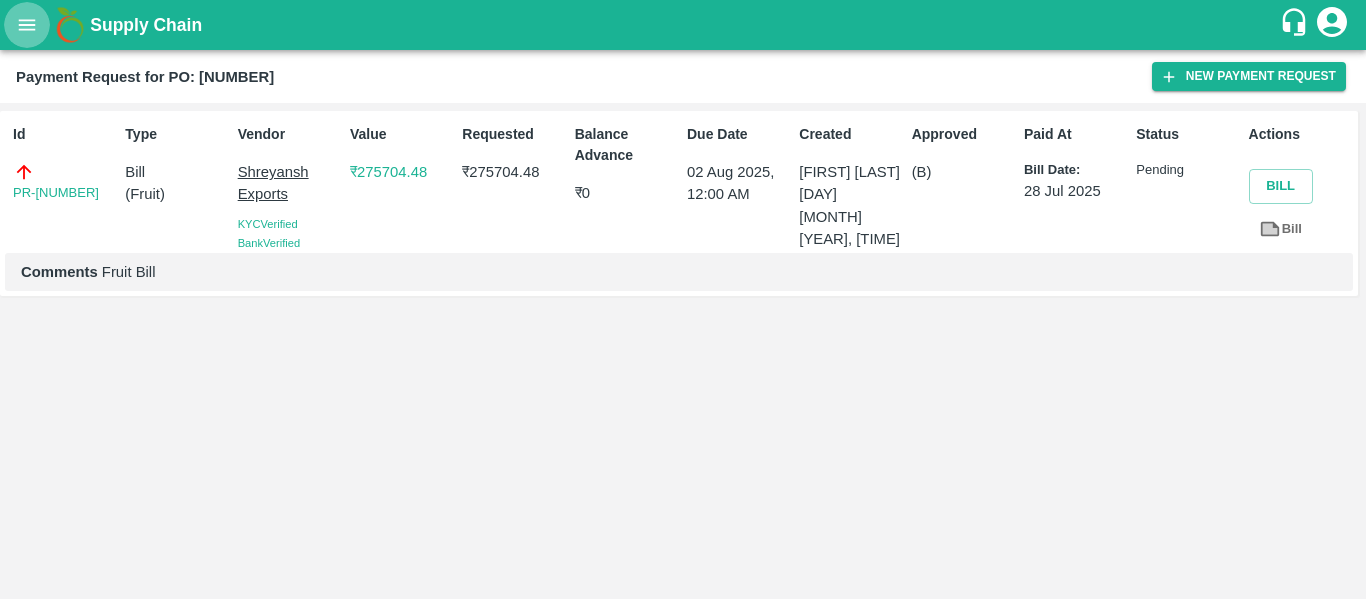 click 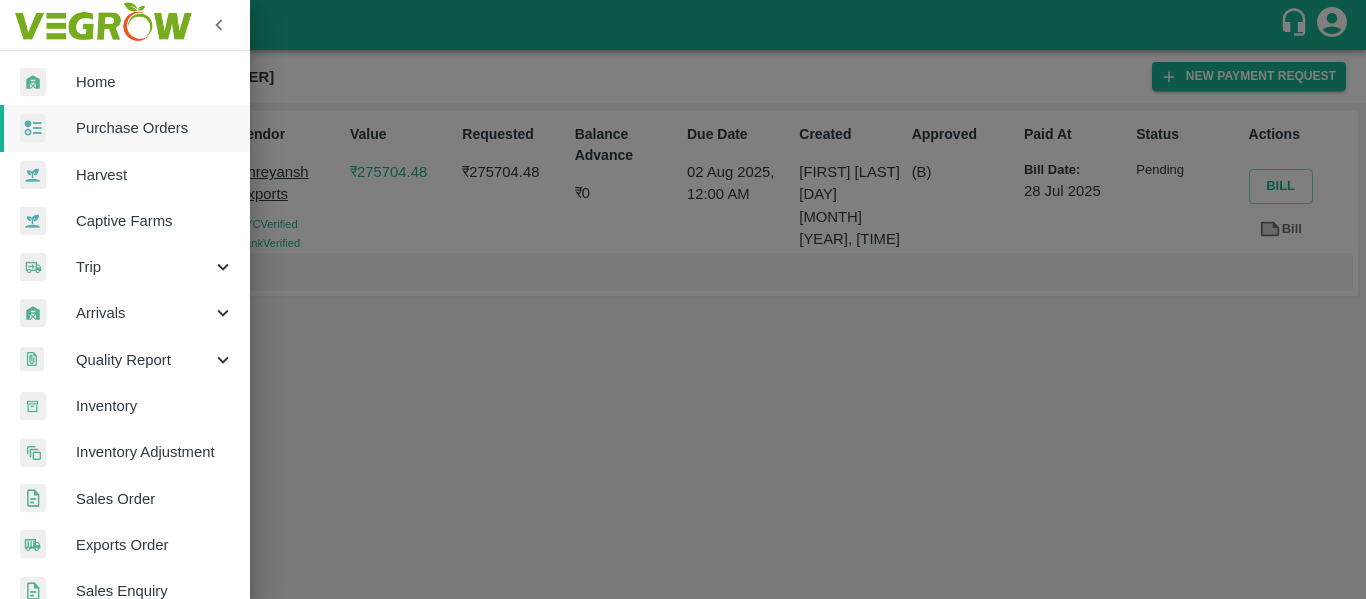 click on "Purchase Orders" at bounding box center (155, 128) 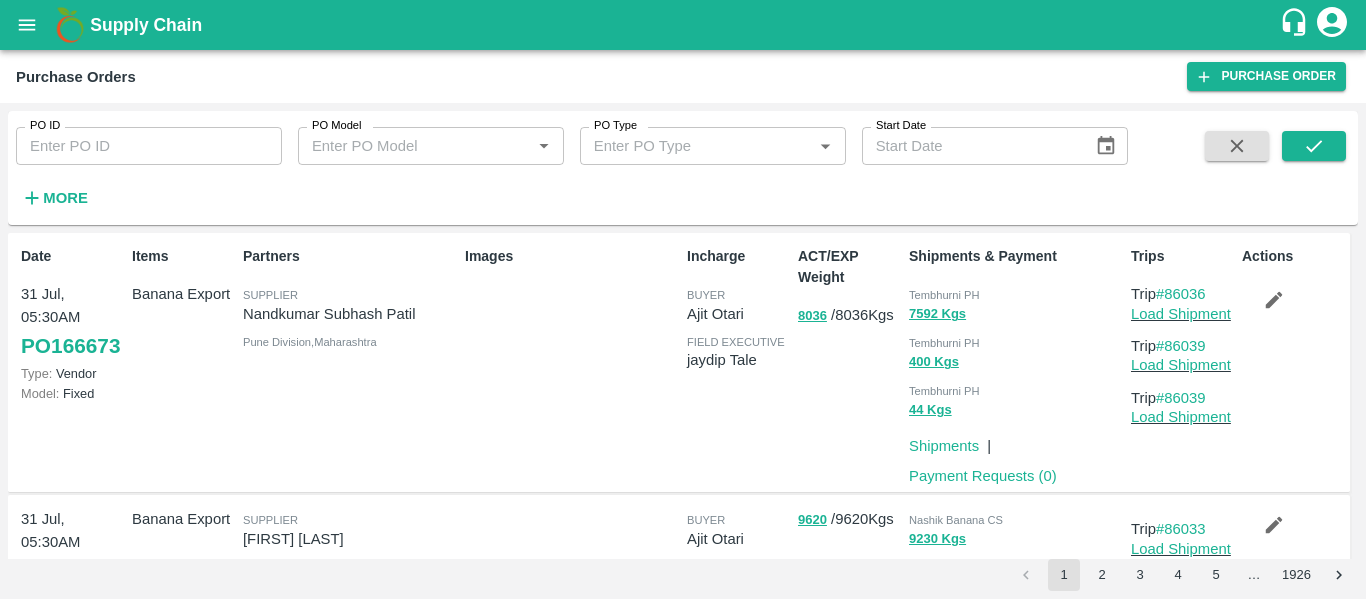 click on "PO ID PO ID" at bounding box center [141, 138] 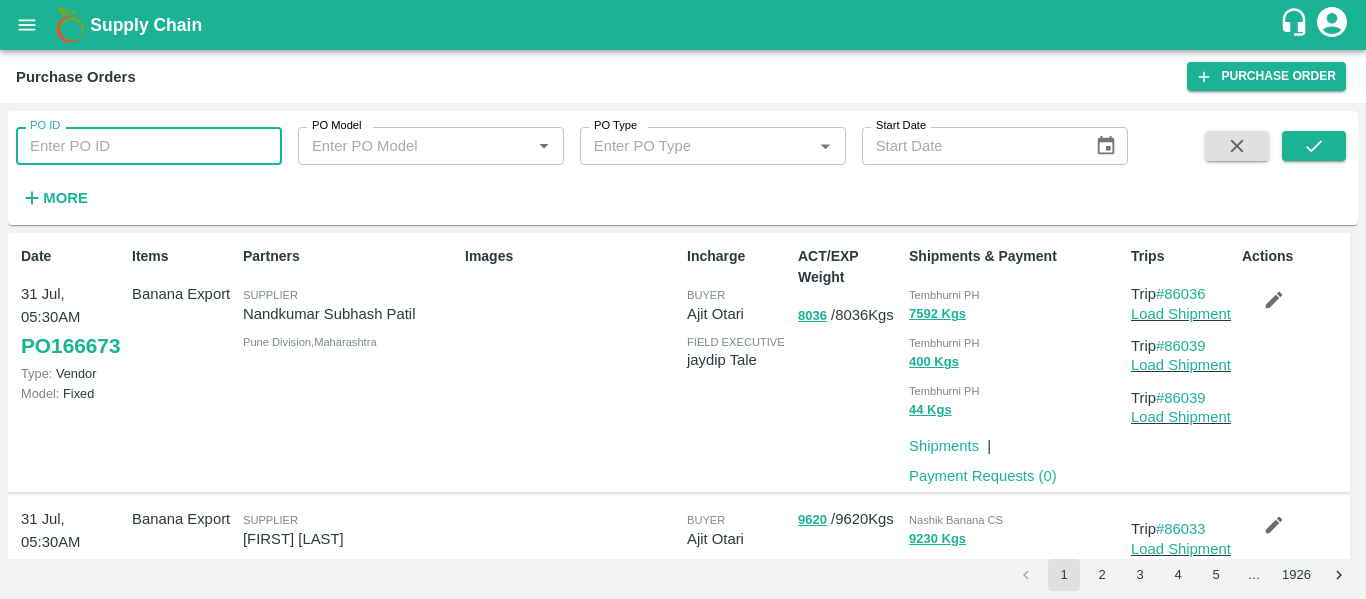 click on "PO ID" at bounding box center [149, 146] 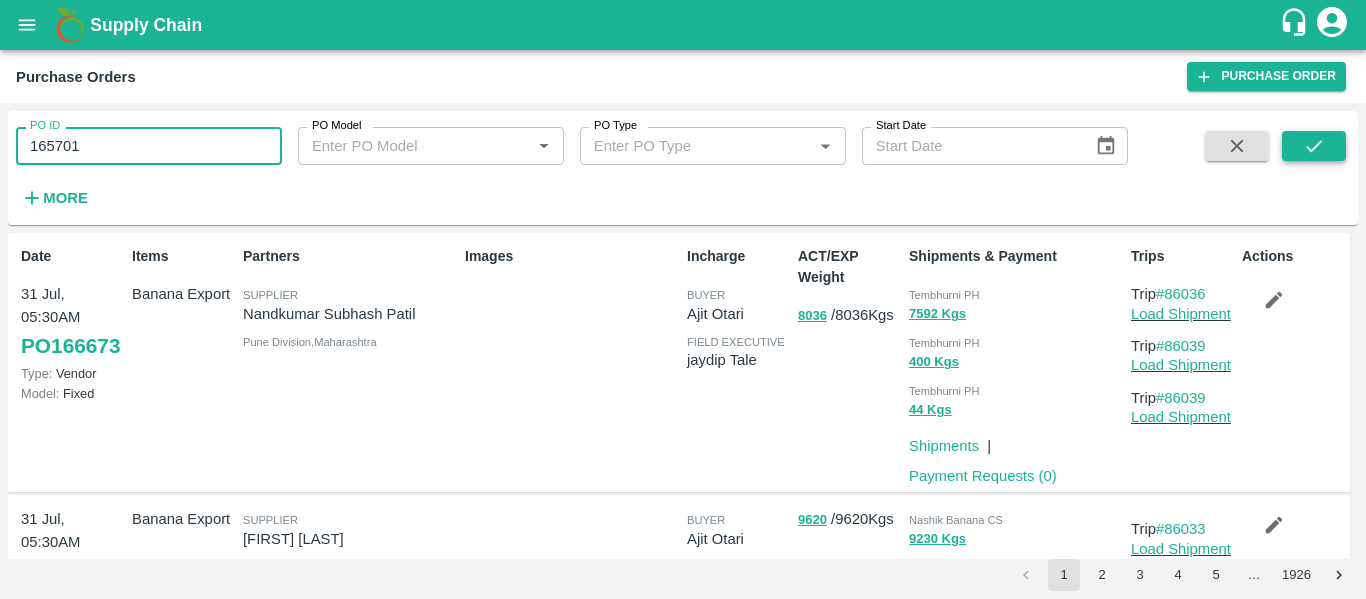 type on "165701" 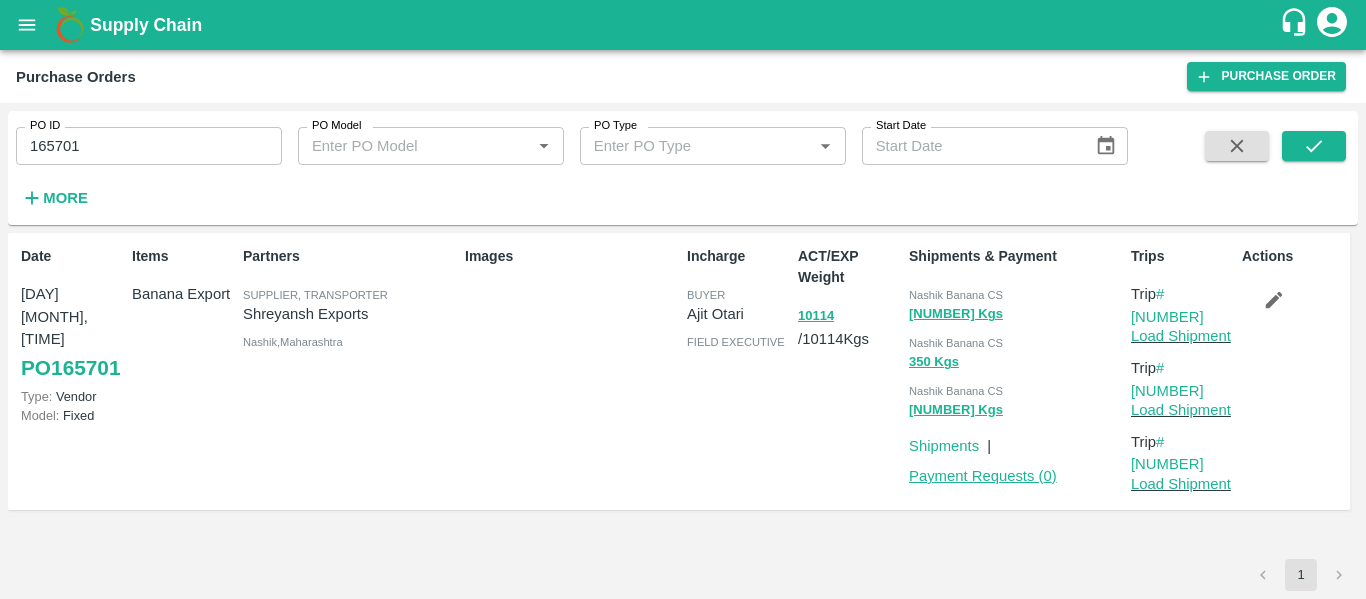 click on "Payment Requests ( 0 )" at bounding box center [983, 476] 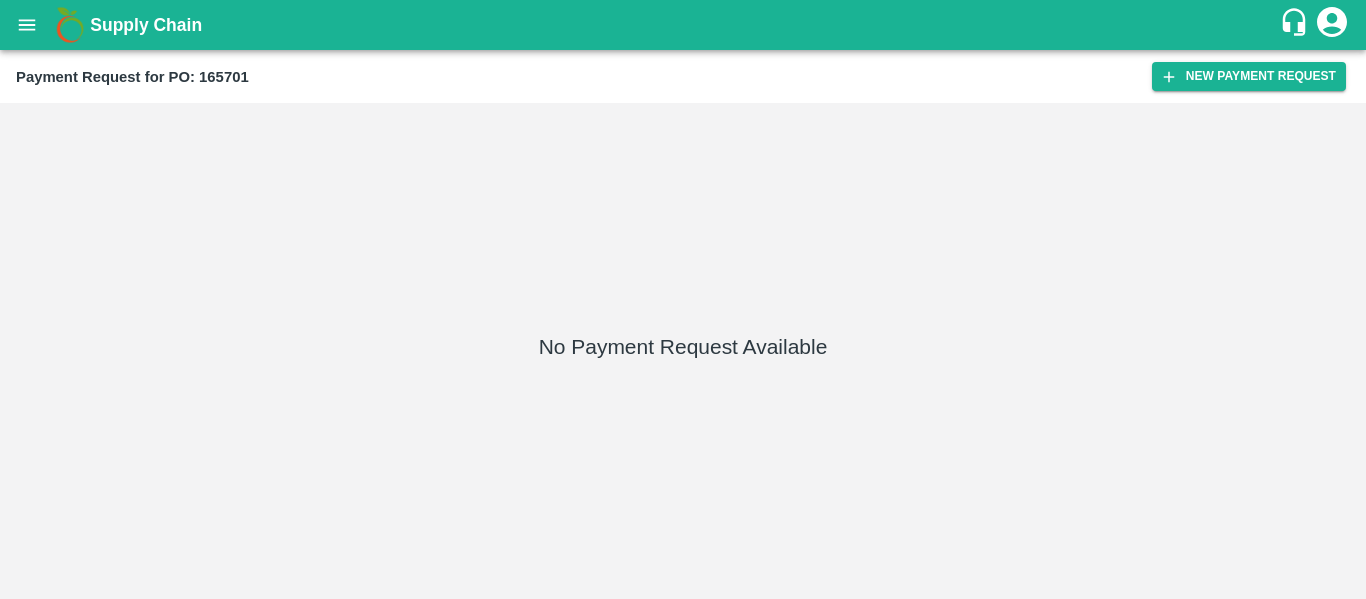 scroll, scrollTop: 0, scrollLeft: 0, axis: both 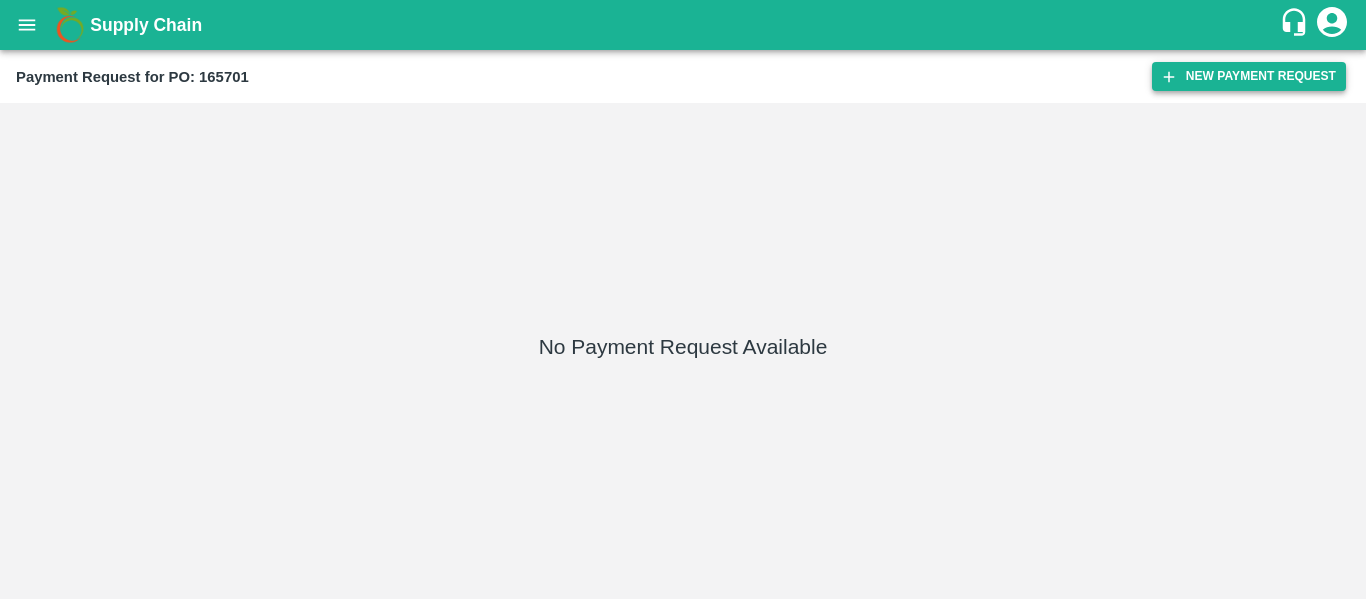 click on "New Payment Request" at bounding box center [1249, 76] 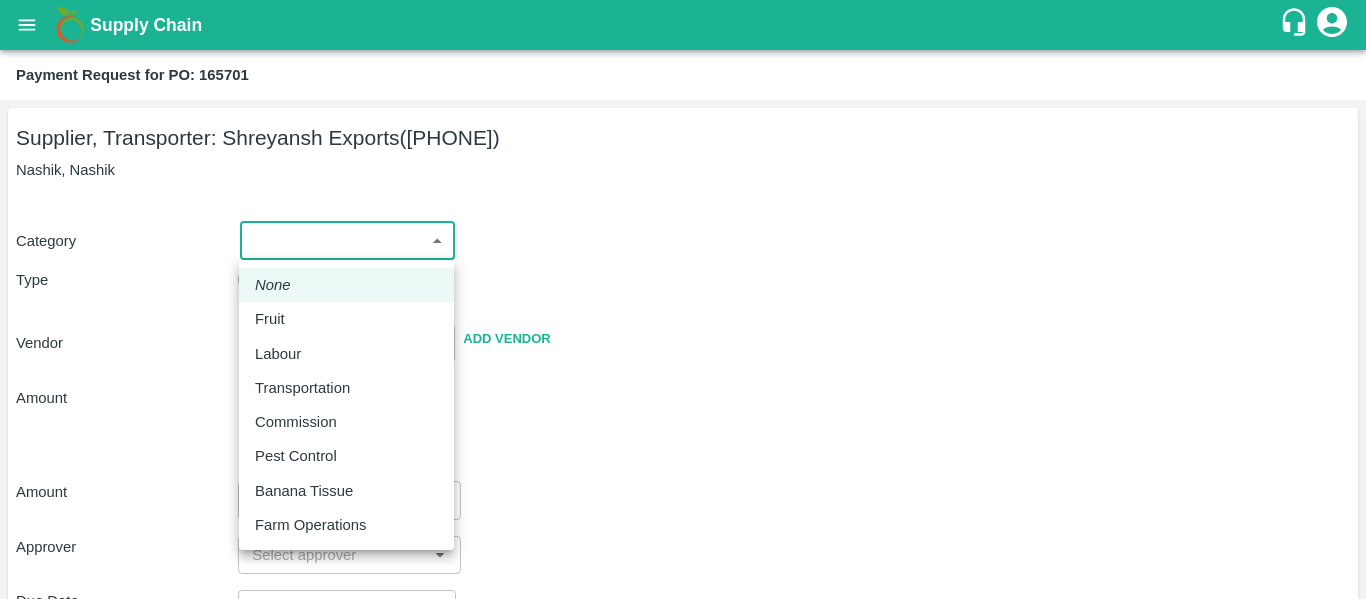 click on "Supply Chain Payment Request for PO: [NUMBER] Supplier, Transporter:    [COMPANY_NAME]  ([PHONE]) Nashik, Nashik Category ​ ​ Type Advance Bill Vendor ​ Add Vendor Amount Total value Per Kg ​ Amount ​ Approver ​ Due Date ​  Priority  Low  High Comment x ​ Attach bill Cancel Save Tembhurni PH Nashik CC Shahada Banana Export PH Savda Banana Export PH Nashik Banana CS [FIRST] [LAST] Logout None Fruit Labour Transportation Commission Pest Control Banana Tissue Farm Operations" at bounding box center [683, 299] 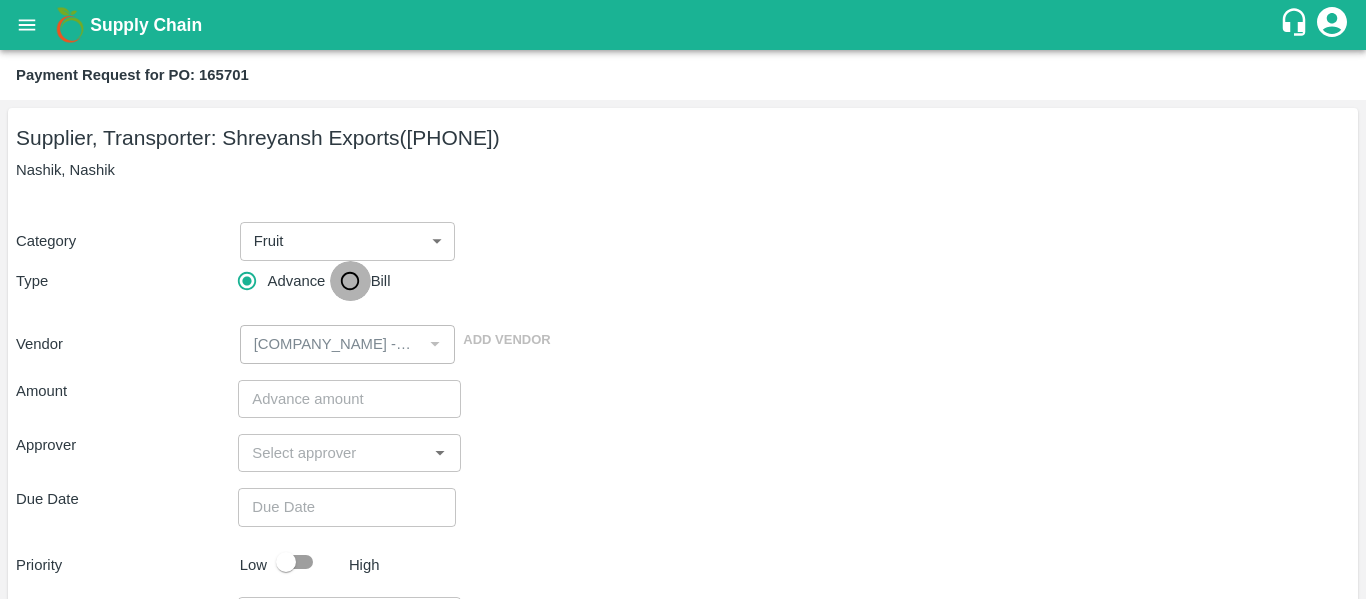 click on "Bill" at bounding box center (350, 281) 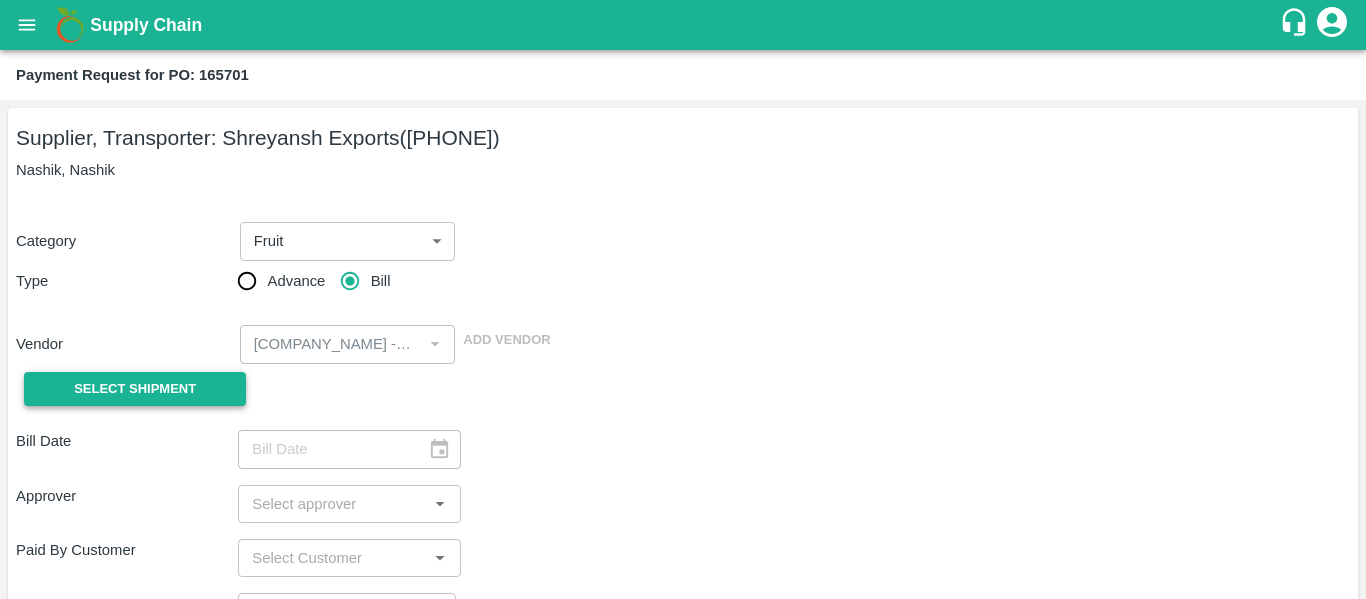 click on "Select Shipment" at bounding box center [135, 389] 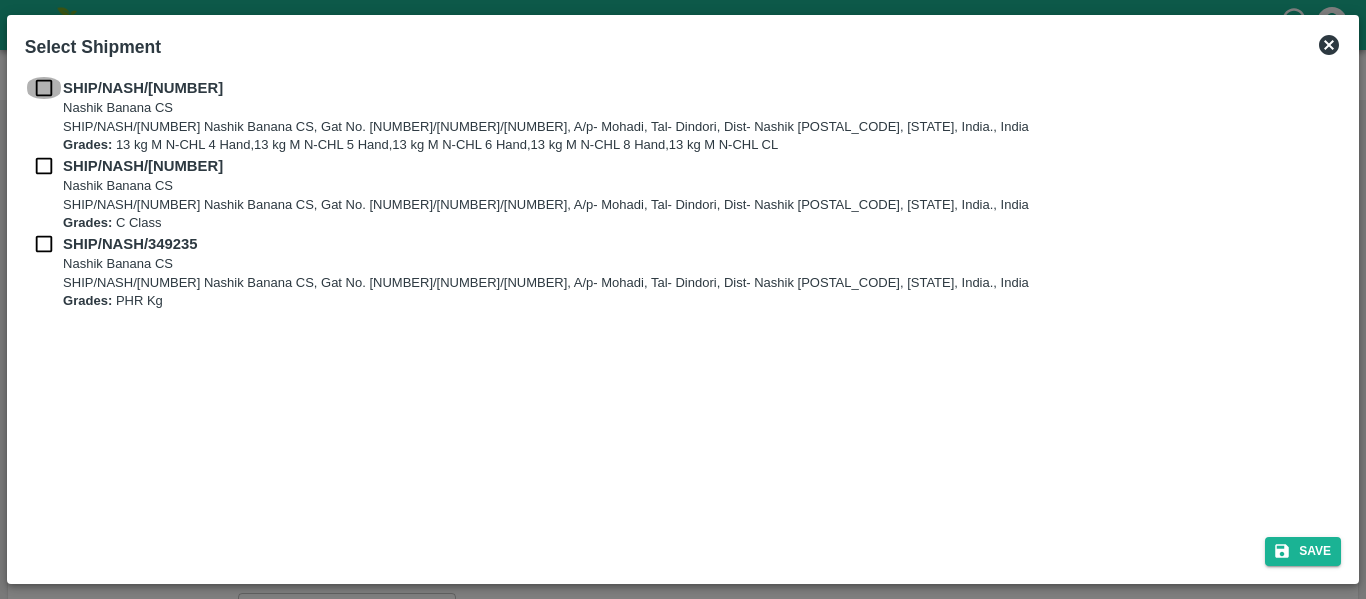 click at bounding box center (44, 88) 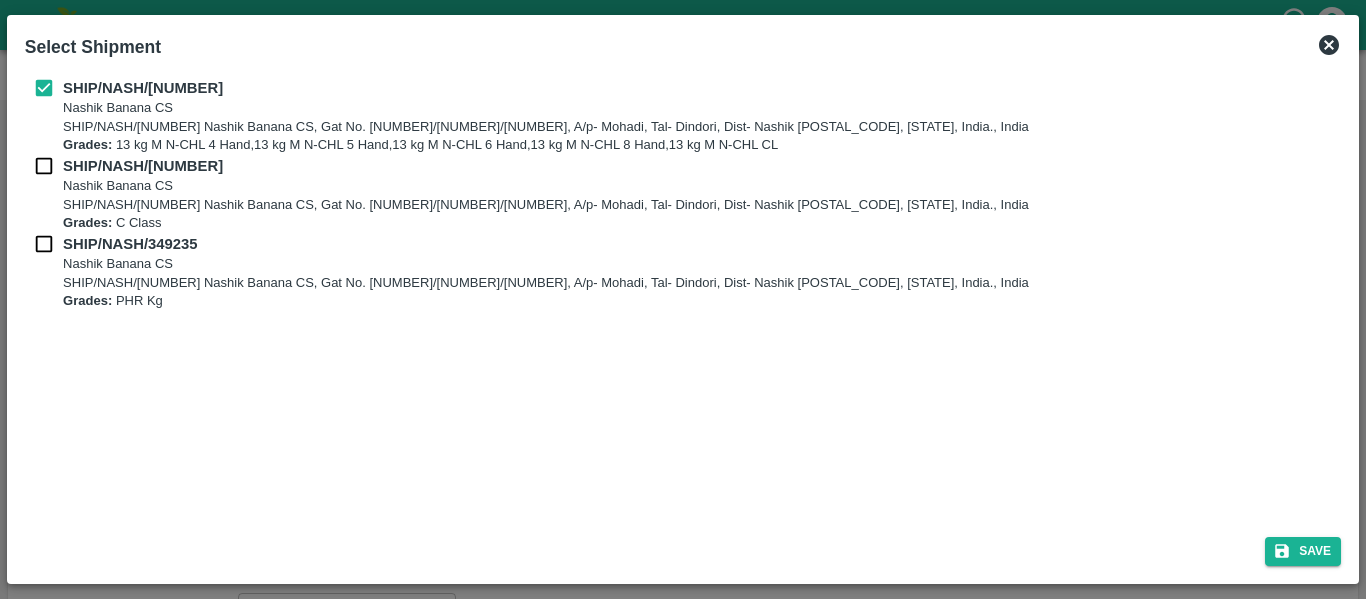 click on "SHIP/NASH/349233 Nashik Banana CS  Nashik Banana CS, Gat No. 314/2/1, A/p- Mohadi, Tal- Dindori, Dist- Nashik 422207, Maharashtra, India., India Grades:   13 kg M N-CHL 4 Hand,13 kg M N-CHL 5 Hand,13 kg M N-CHL 6 Hand,13 kg M N-CHL 8 Hand,13 kg M N-CHL CL" at bounding box center (683, 116) 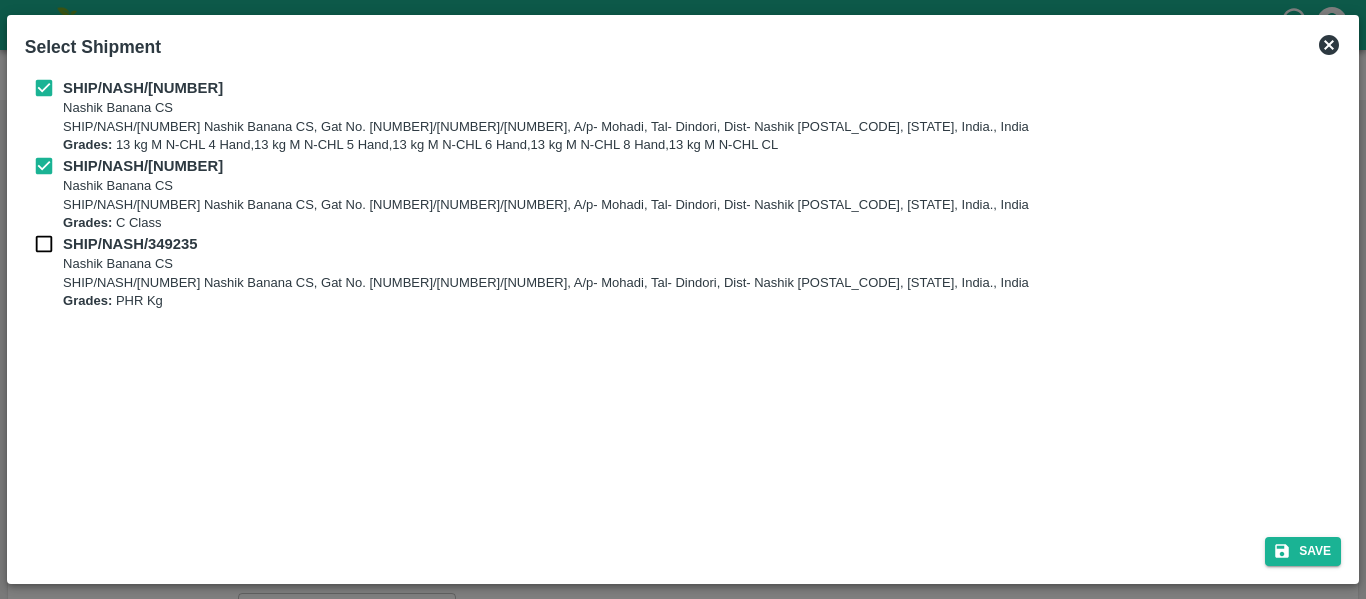 click at bounding box center (44, 244) 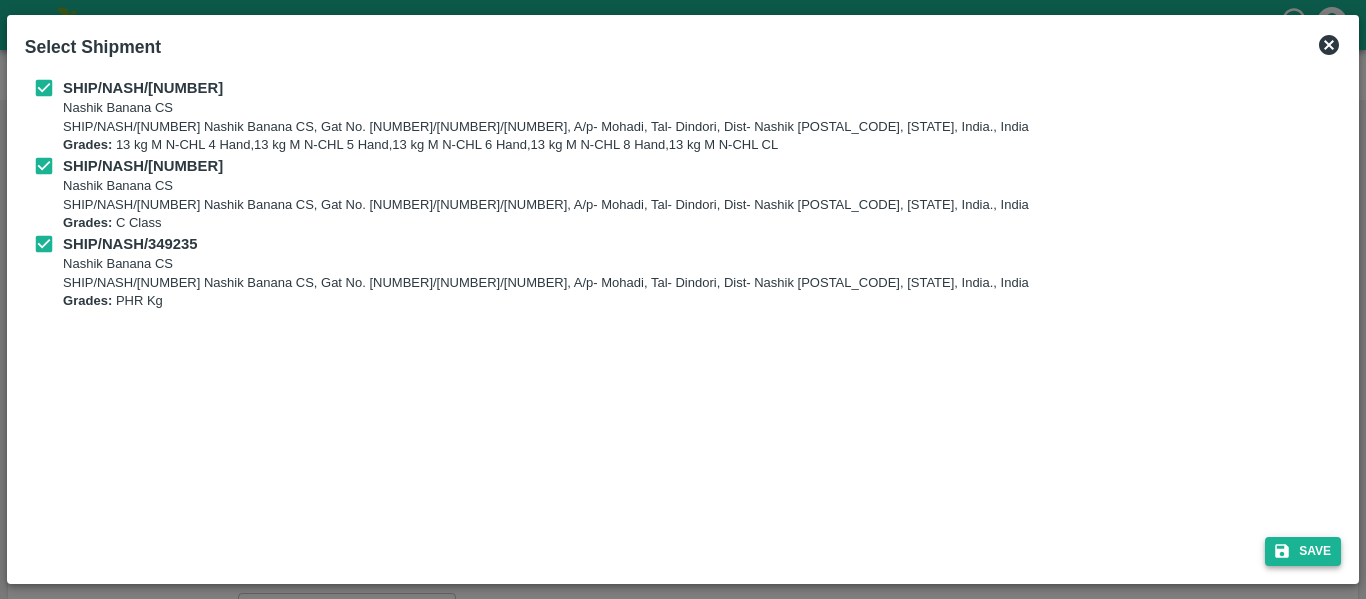 click on "Save" at bounding box center (1303, 551) 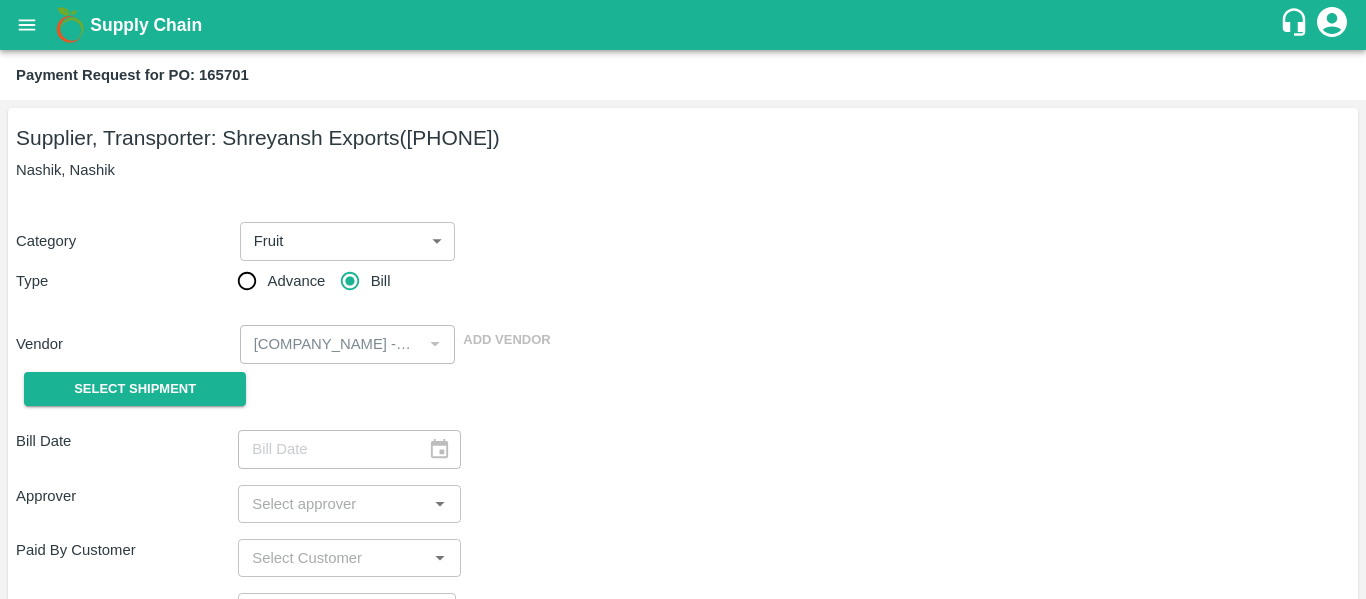 type on "28/07/2025" 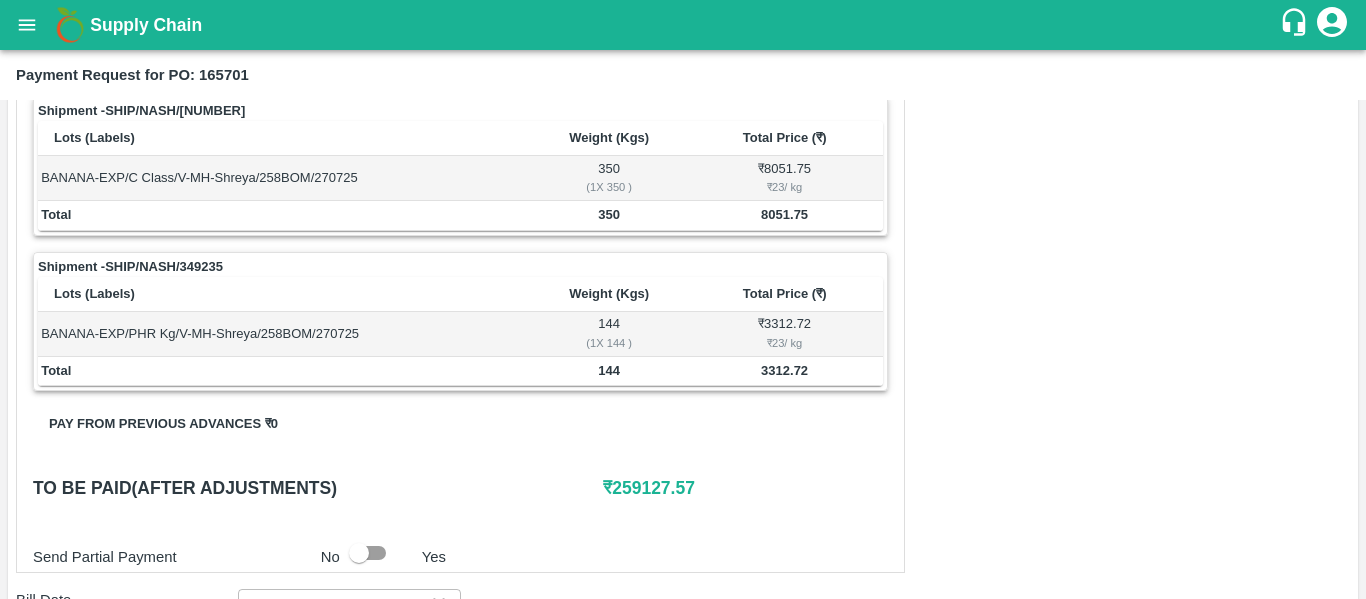 scroll, scrollTop: 1073, scrollLeft: 0, axis: vertical 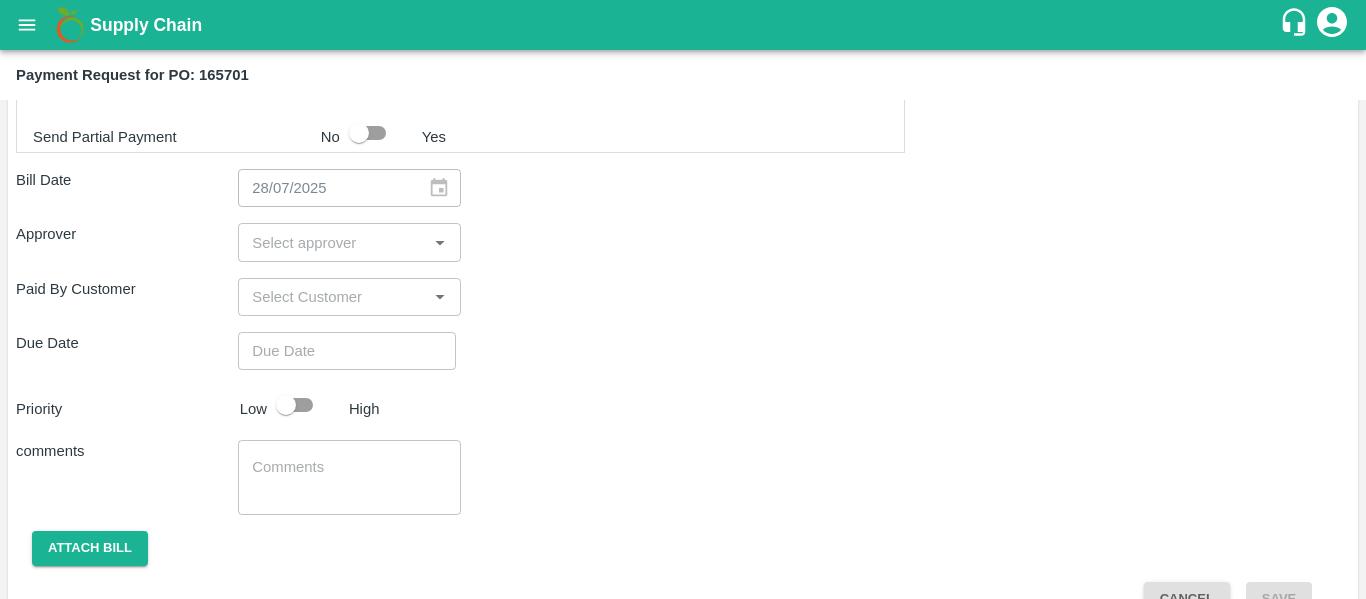 click on "​" at bounding box center [349, 242] 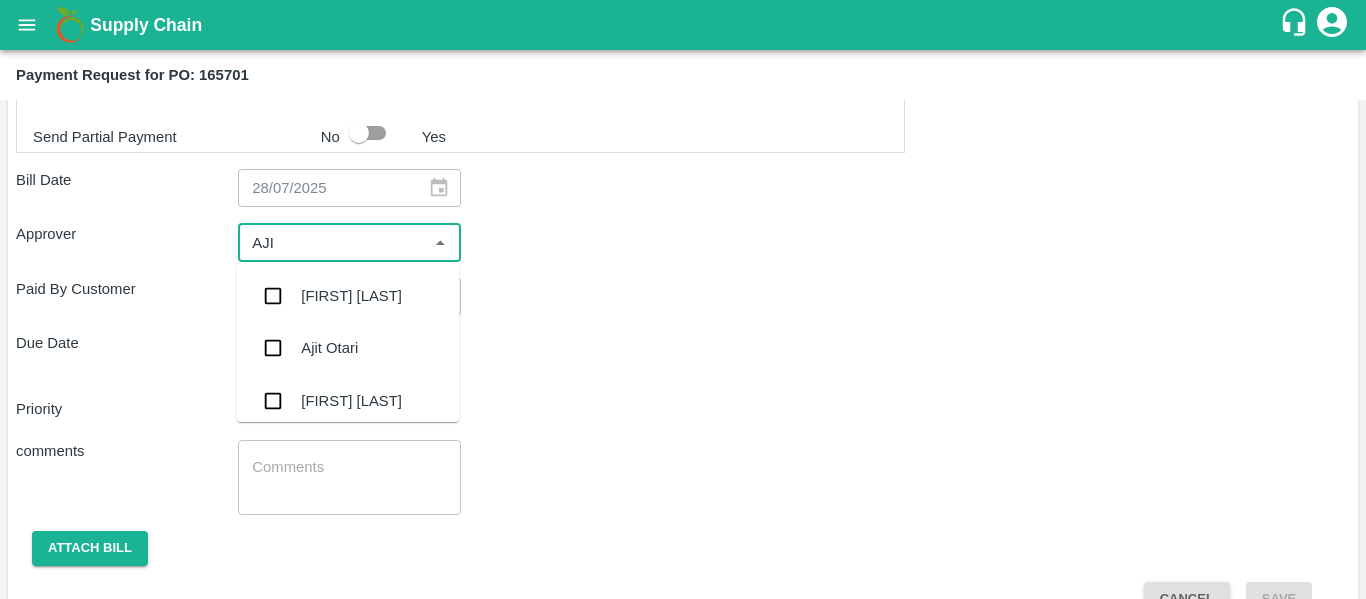 type on "[FIRST]" 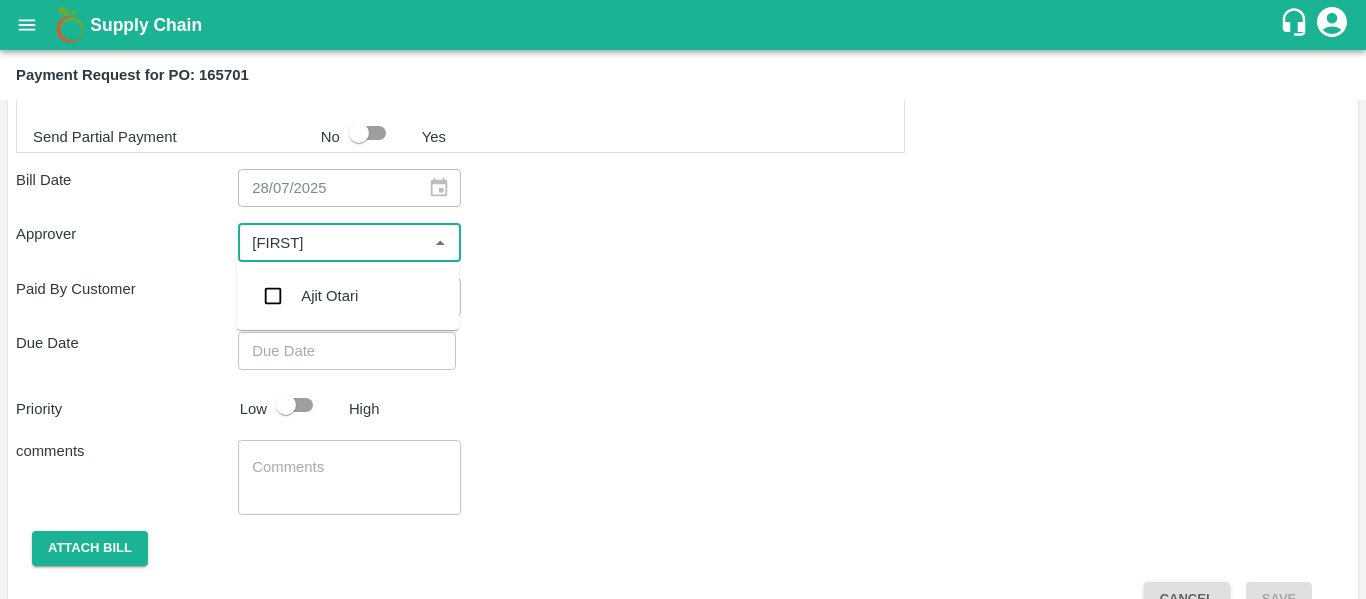 click on "Ajit Otari" at bounding box center [348, 296] 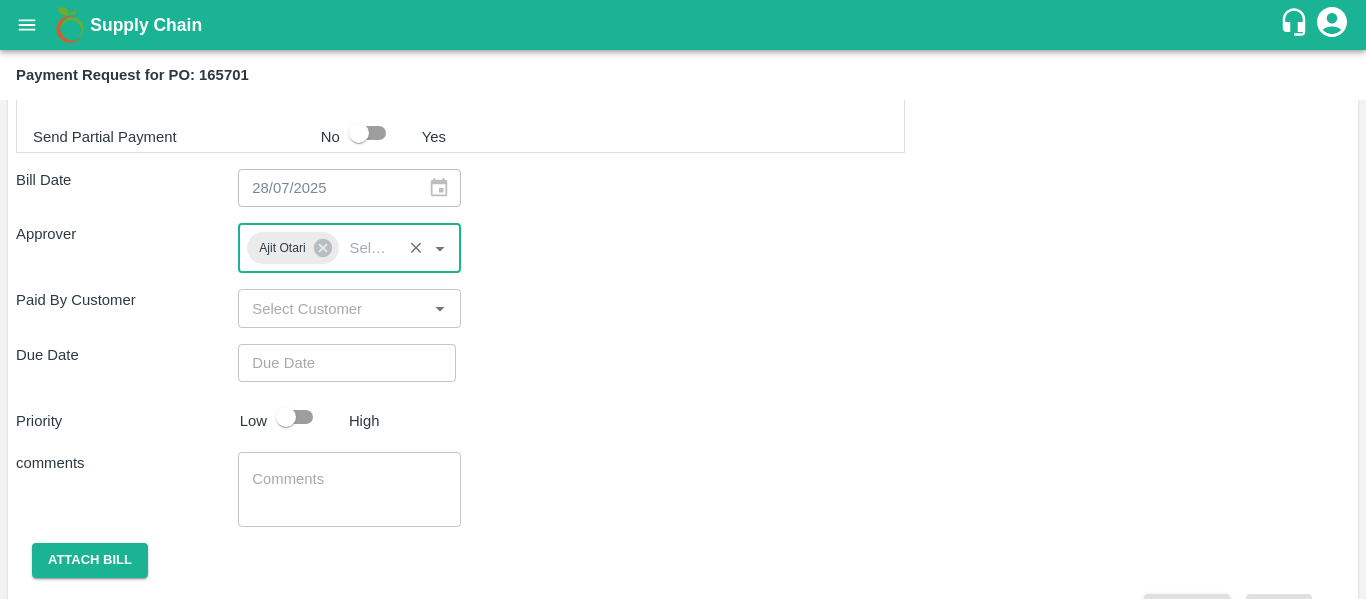type on "DD/MM/YYYY hh:mm aa" 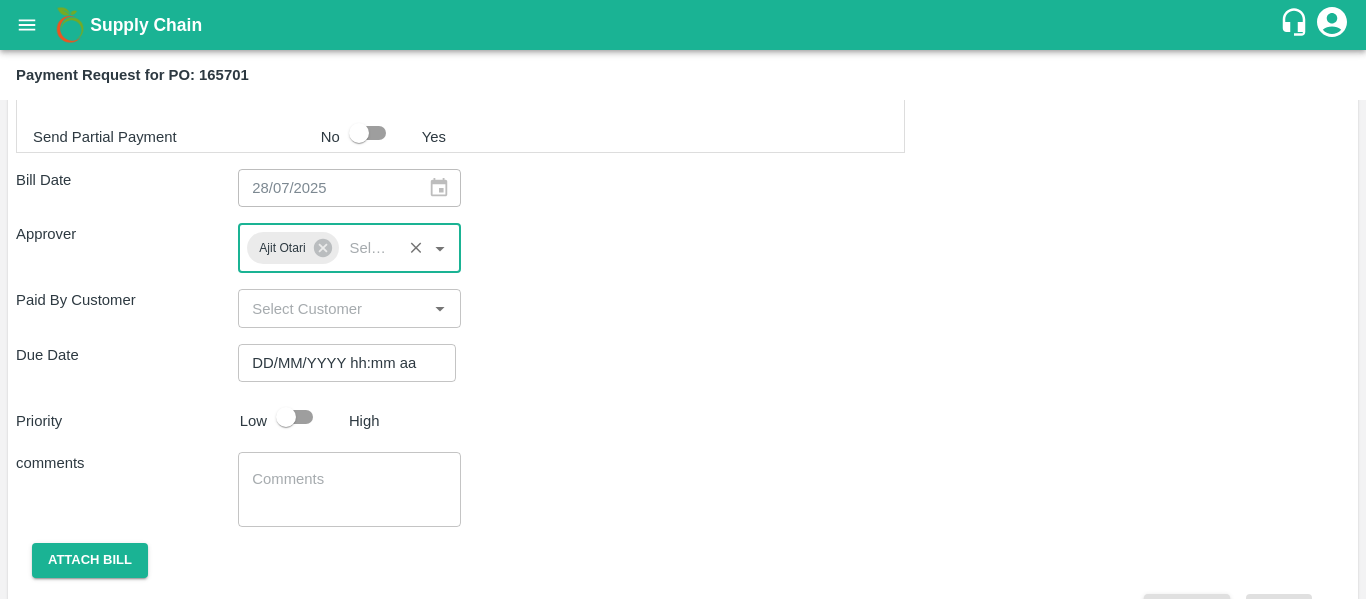 click on "DD/MM/YYYY hh:mm aa" at bounding box center [340, 363] 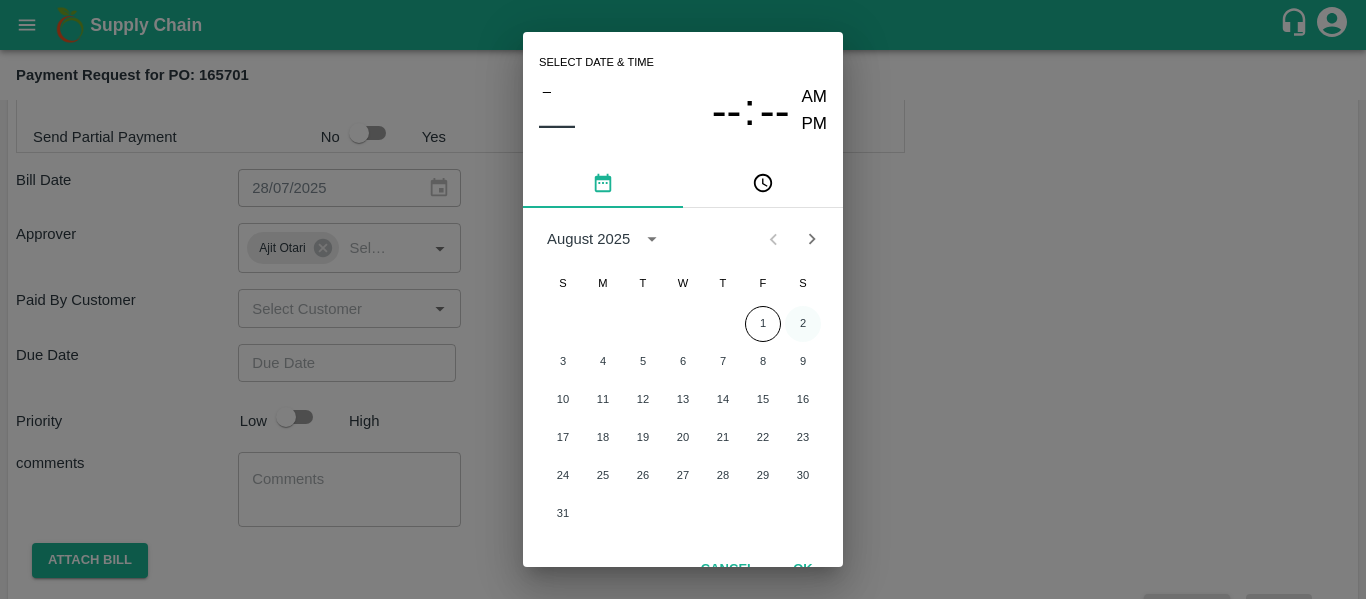 click on "2" at bounding box center (803, 324) 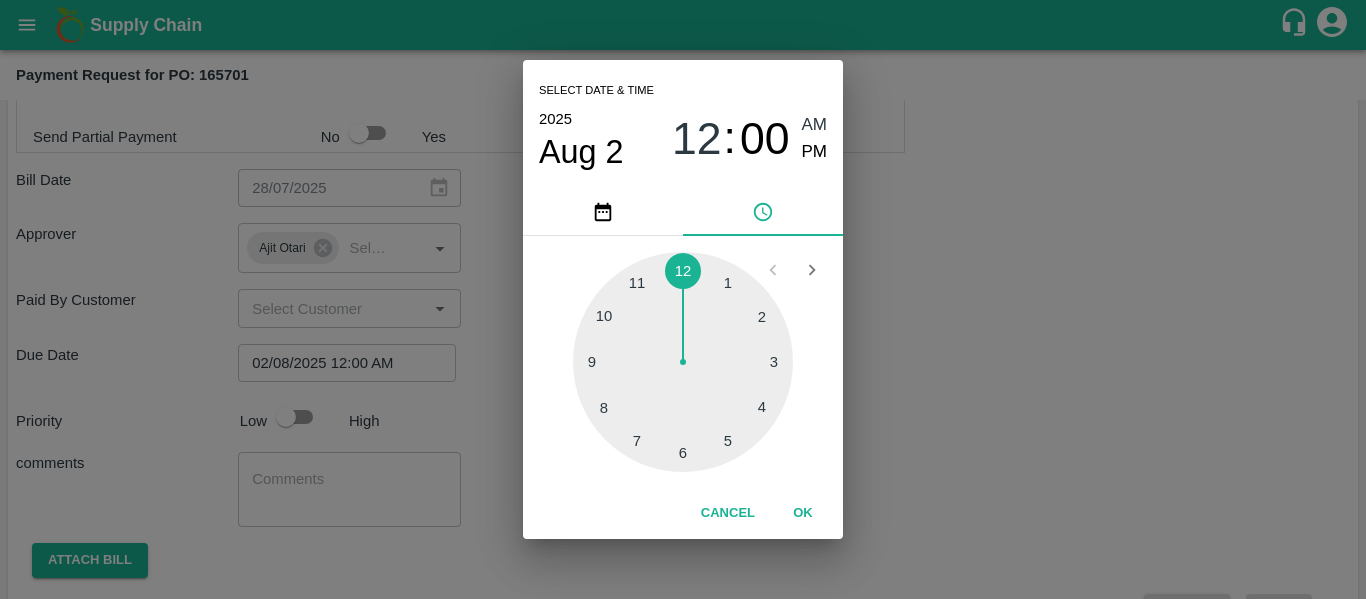 click on "Select date & time 2025 Aug 2 12 : 00 AM PM 1 2 3 4 5 6 7 8 9 10 11 12 Cancel OK" at bounding box center (683, 299) 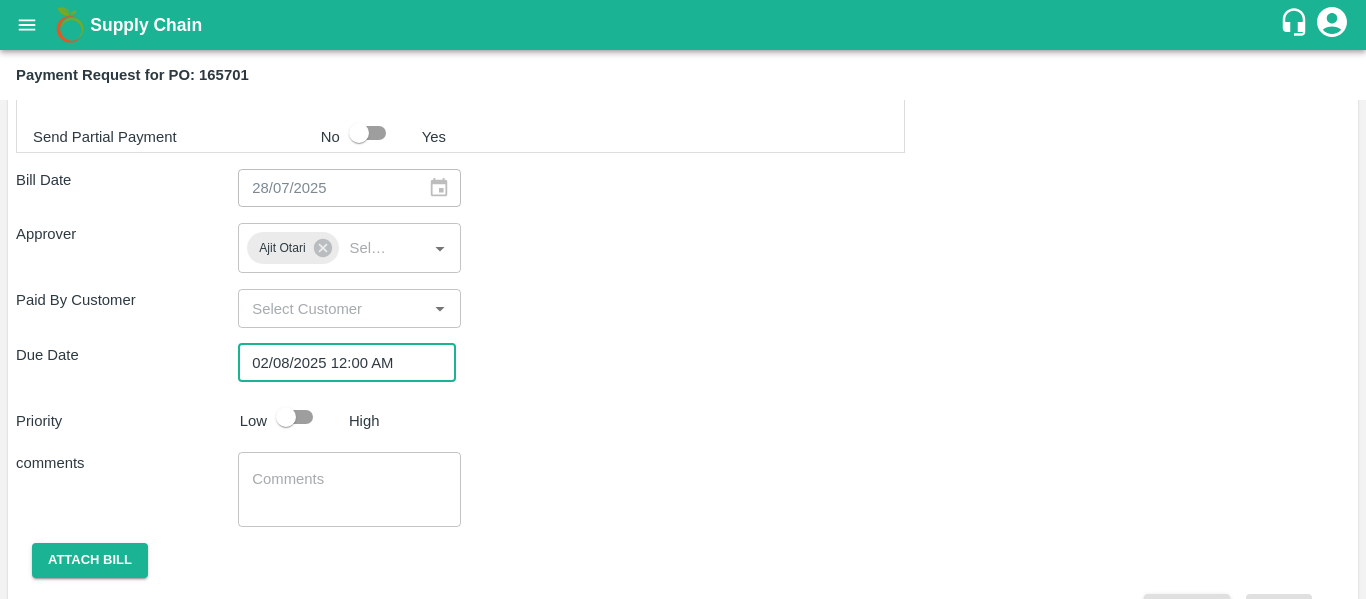 click at bounding box center [286, 417] 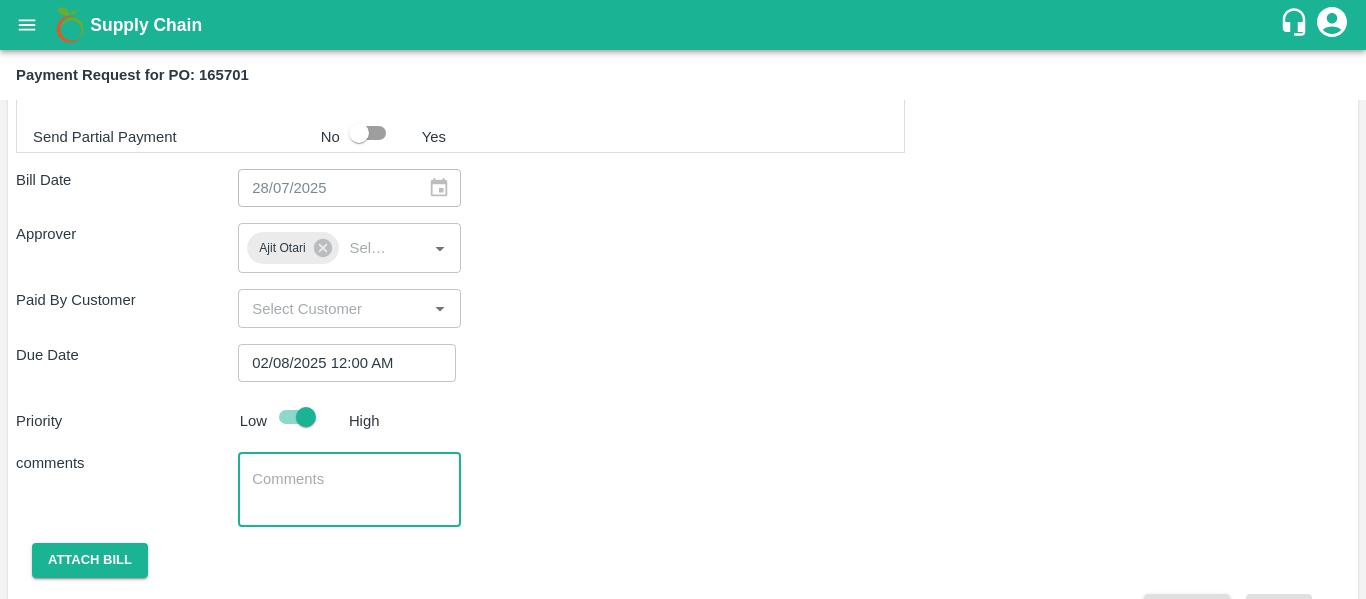 click at bounding box center (349, 490) 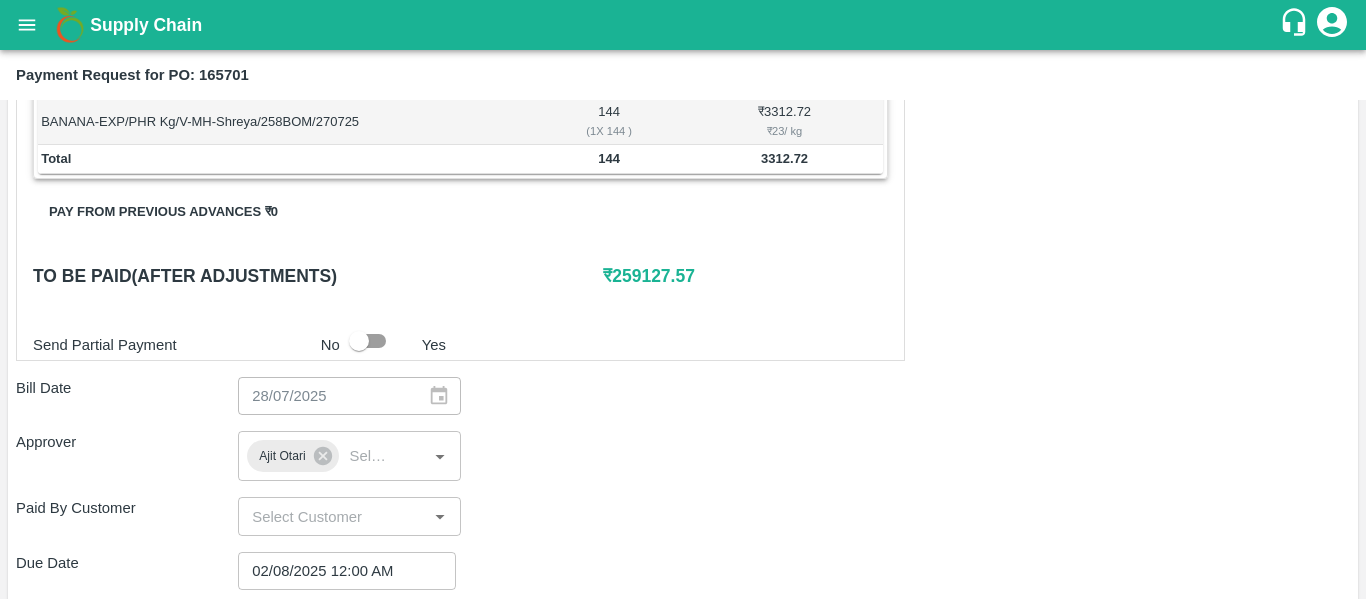 scroll, scrollTop: 863, scrollLeft: 0, axis: vertical 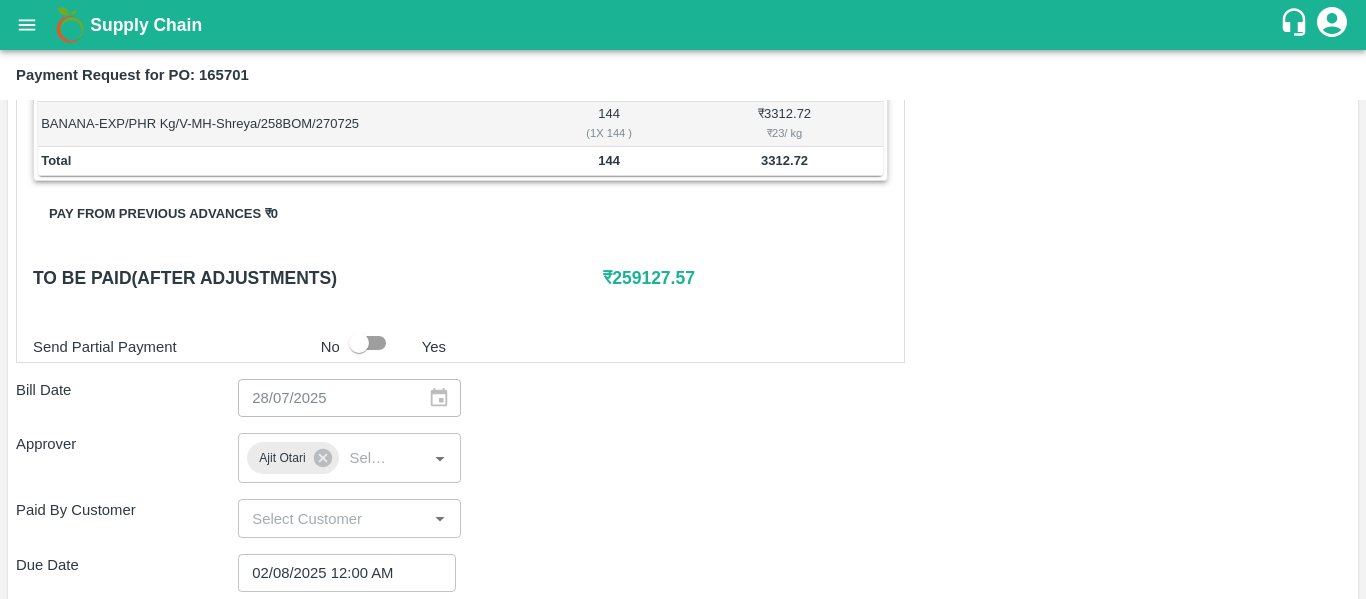 type on "Fruit Bill" 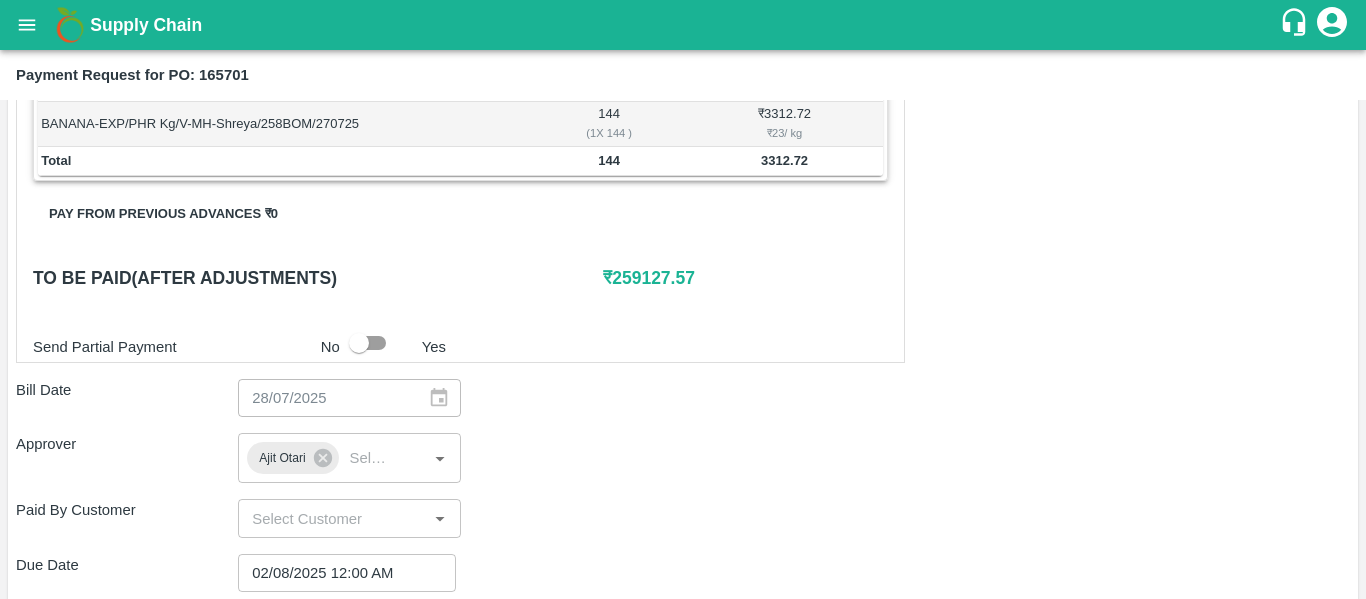 scroll, scrollTop: 1127, scrollLeft: 0, axis: vertical 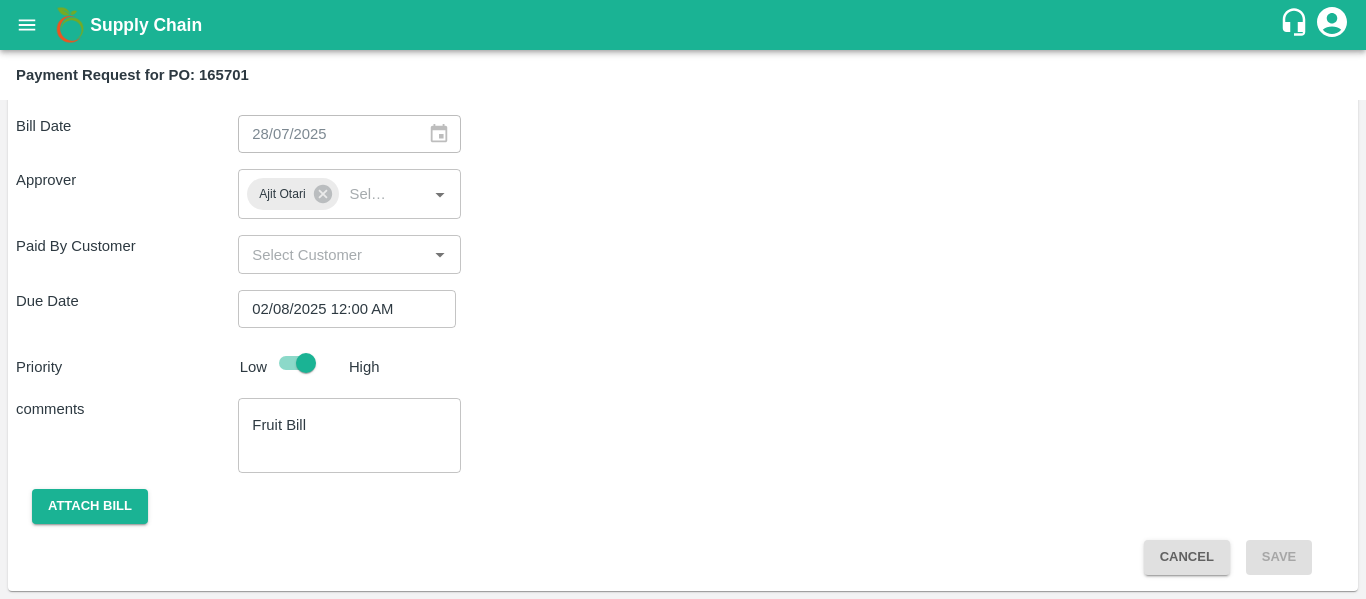 click on "Shipment -  SHIP/NASH/349233 Lots (Labels) Weight (Kgs) Total Price (₹) BANANA-EXP/13 kg M N-CHL 4 Hand/V-MH-Shreya/468FEX/270725   26 ( 2  X   13   ) ₹ 669.63 ₹ 25.75  / kg BANANA-EXP/13 kg M N-CHL 5 Hand/V-MH-Shreya/468FEX/270725   663 ( 51  X   13   ) ₹ 17075.56 ₹ 25.75  / kg BANANA-EXP/13 kg M N-CHL 6 Hand/V-MH-Shreya/468FEX/270725   5525 ( 425  X   13   ) ₹ 142296.38 ₹ 25.75  / kg BANANA-EXP/13 kg M N-CHL 8 Hand/V-MH-Shreya/468FEX/270725   3172 ( 244  X   13   ) ₹ 81694.86 ₹ 25.75  / kg BANANA-EXP/13 kg M N-CHL CL/V-MH-Shreya/468FEX/270725   234 ( 18  X   13   ) ₹ 6026.67 ₹ 25.75  / kg Total 9620 247763.1 Shipment -  SHIP/NASH/349234 Lots (Labels) Weight (Kgs) Total Price (₹) BANANA-EXP/C Class/V-MH-Shreya/258BOM/270725   350 ( 1  X   350   ) ₹ 8051.75 ₹ 23  / kg Total 350 8051.75 Shipment -  SHIP/NASH/349235 Lots (Labels) Weight (Kgs) Total Price (₹) BANANA-EXP/PHR Kg/V-MH-Shreya/258BOM/270725   144 ( 1  X   144   ) ₹ 3312.72 ₹ 23  / kg Total 144 3312.72 0 ₹  No Yes x" at bounding box center [683, -70] 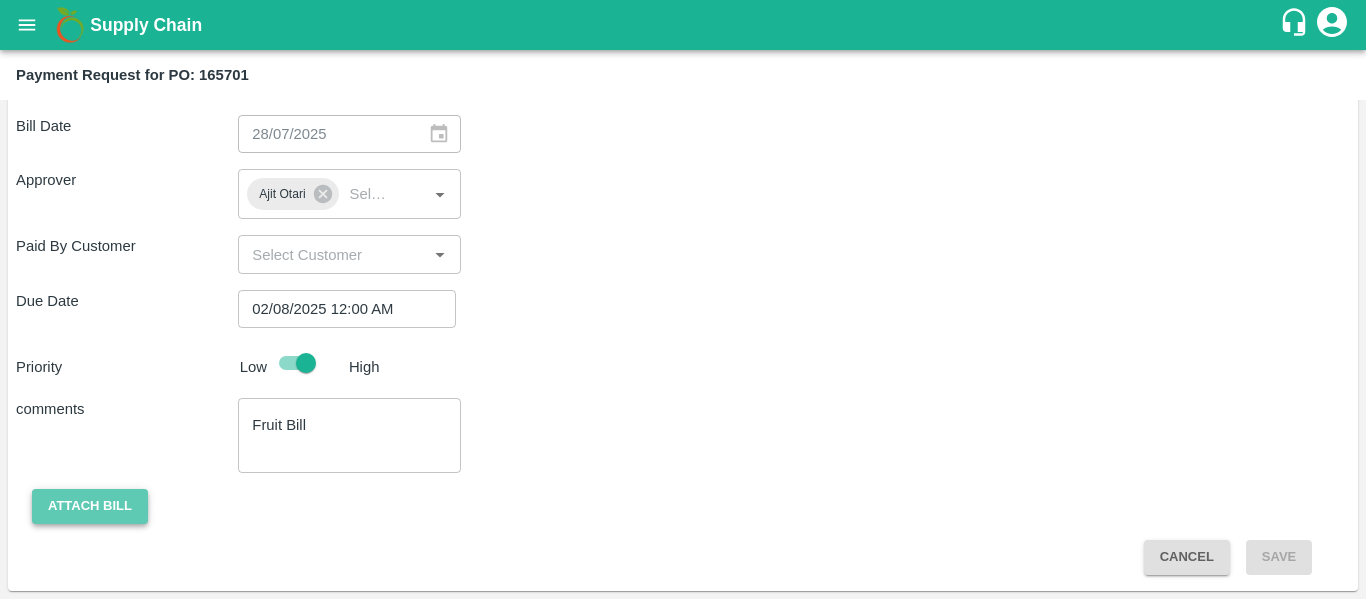 click on "Attach bill" at bounding box center (90, 506) 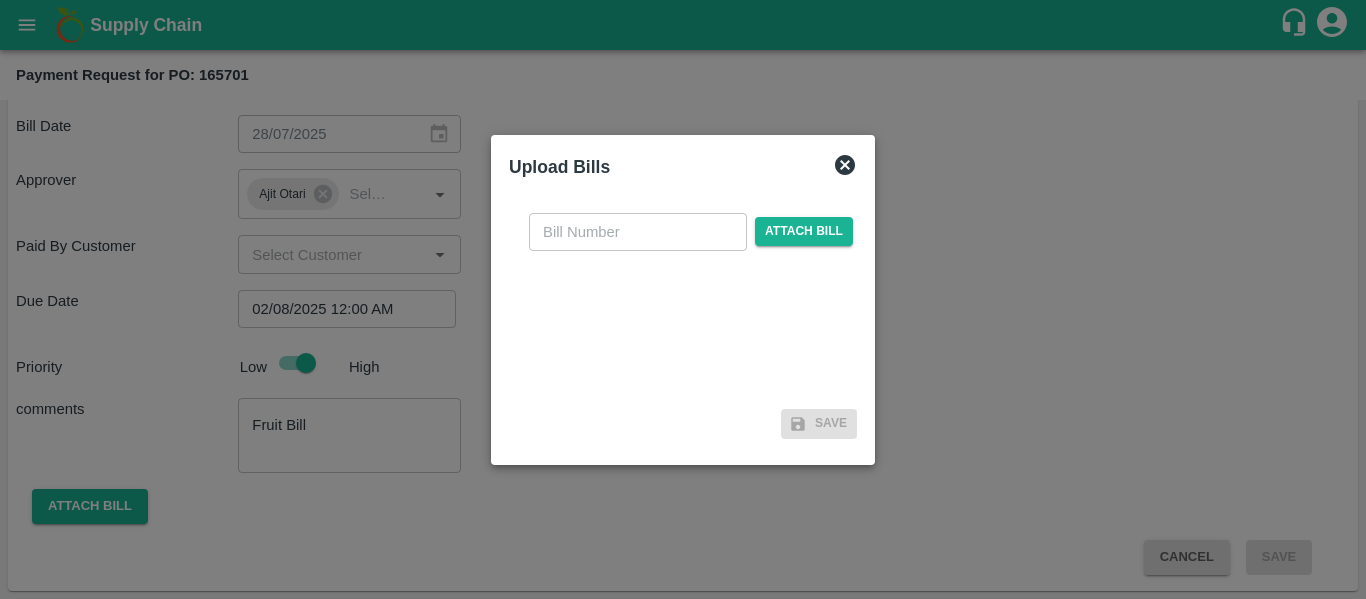 click at bounding box center [638, 232] 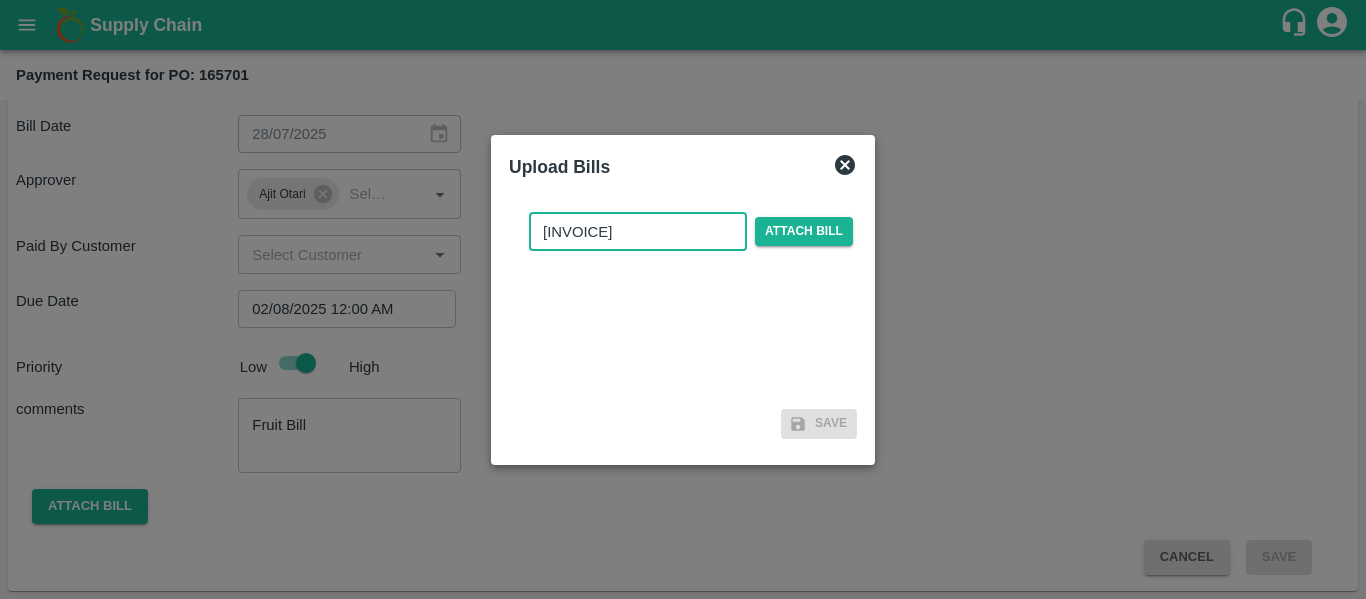 type on "SE/25-26/1163" 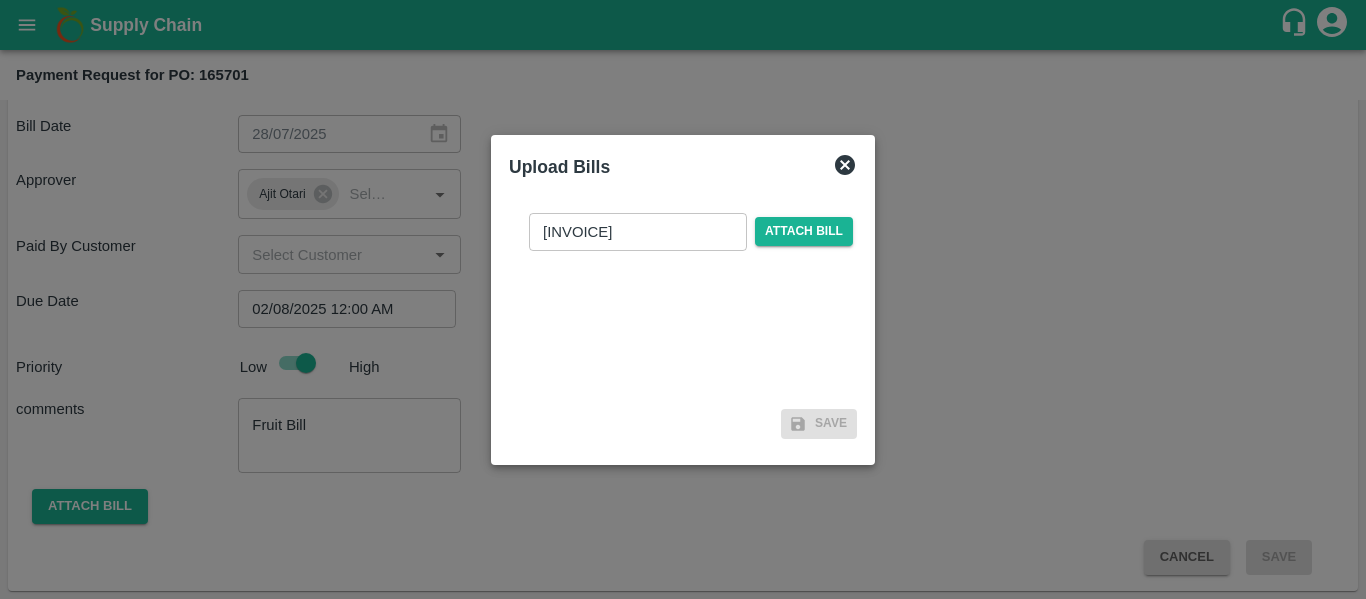 click on "SE/25-26/1163 ​ Attach bill" at bounding box center (691, 232) 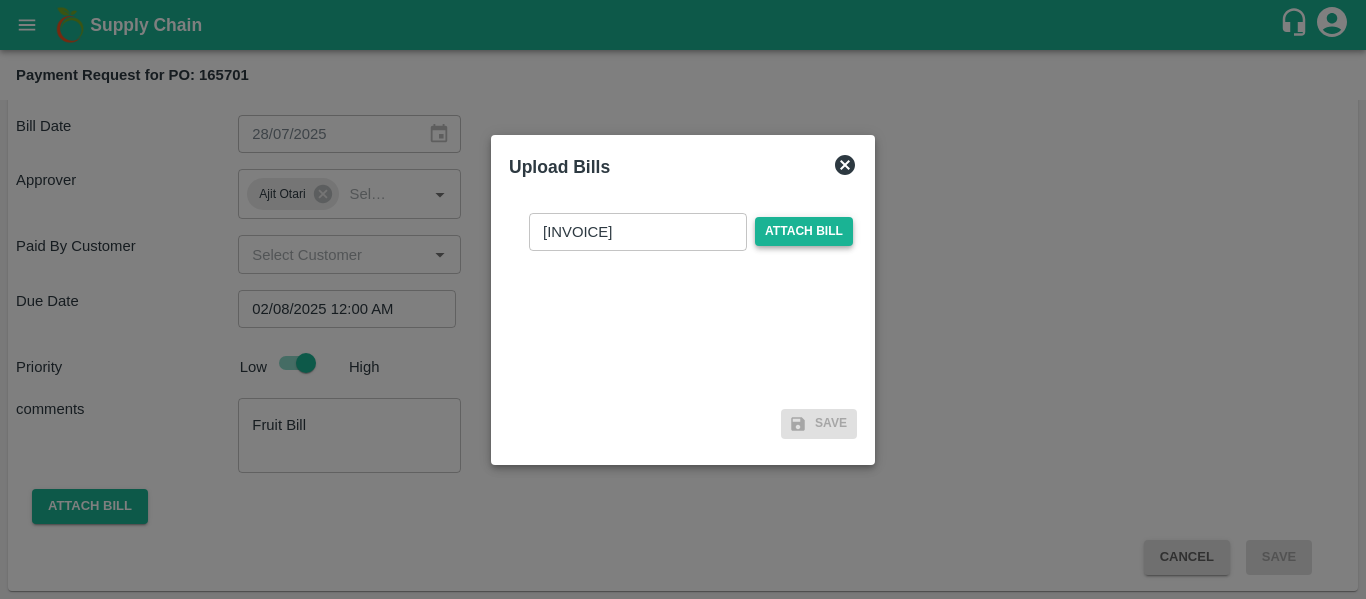 click on "Attach bill" at bounding box center (804, 231) 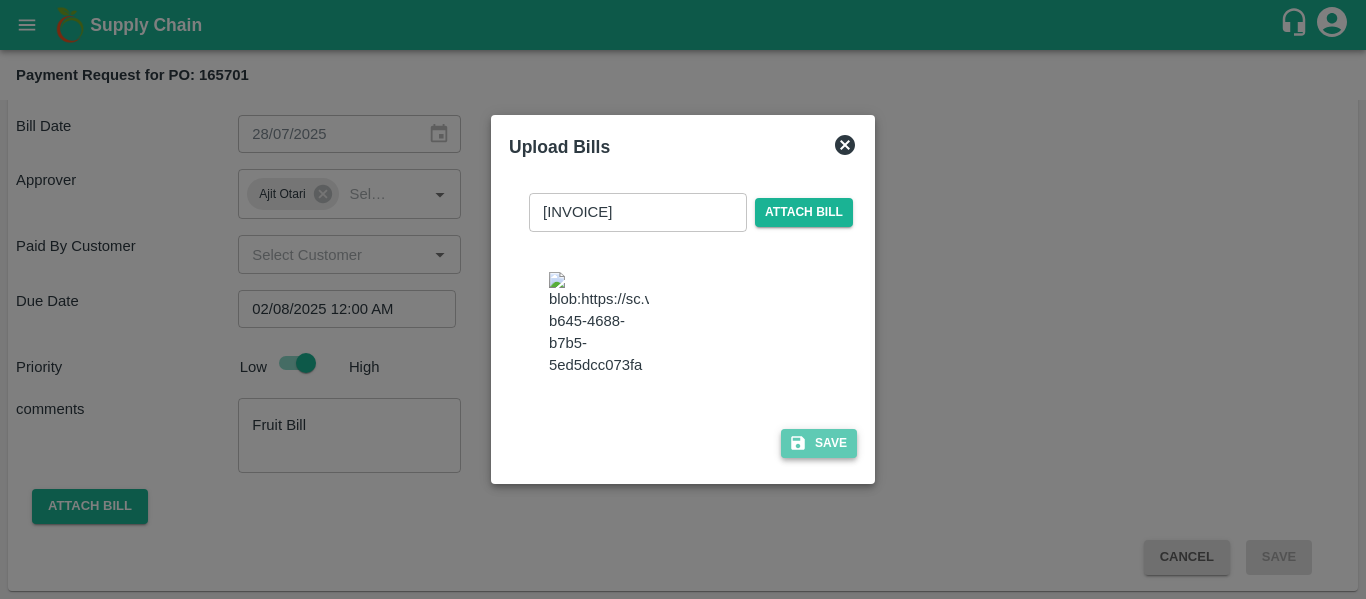 click on "Save" at bounding box center [819, 443] 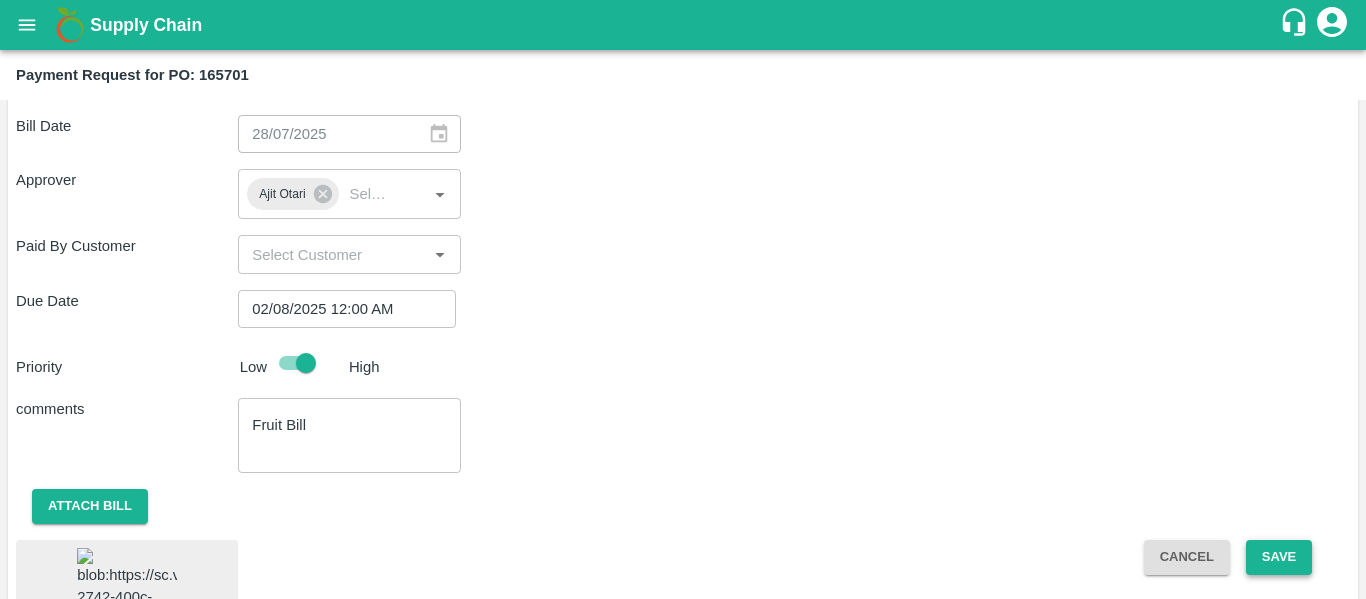 click on "Save" at bounding box center [1279, 557] 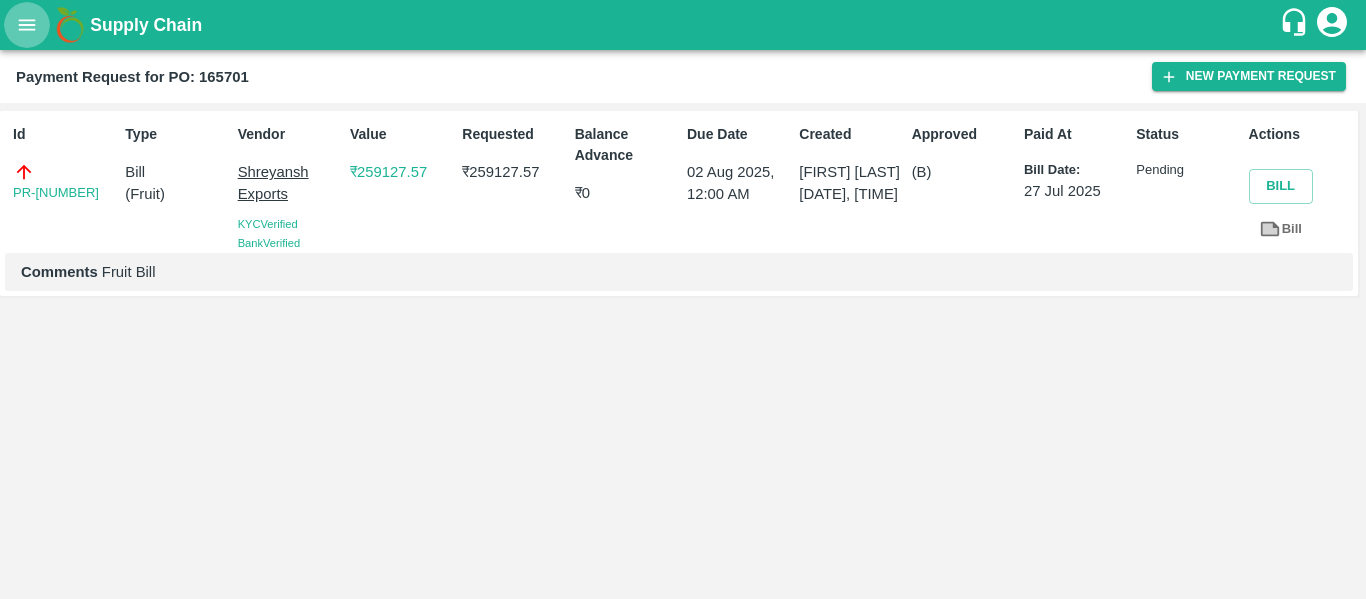 click 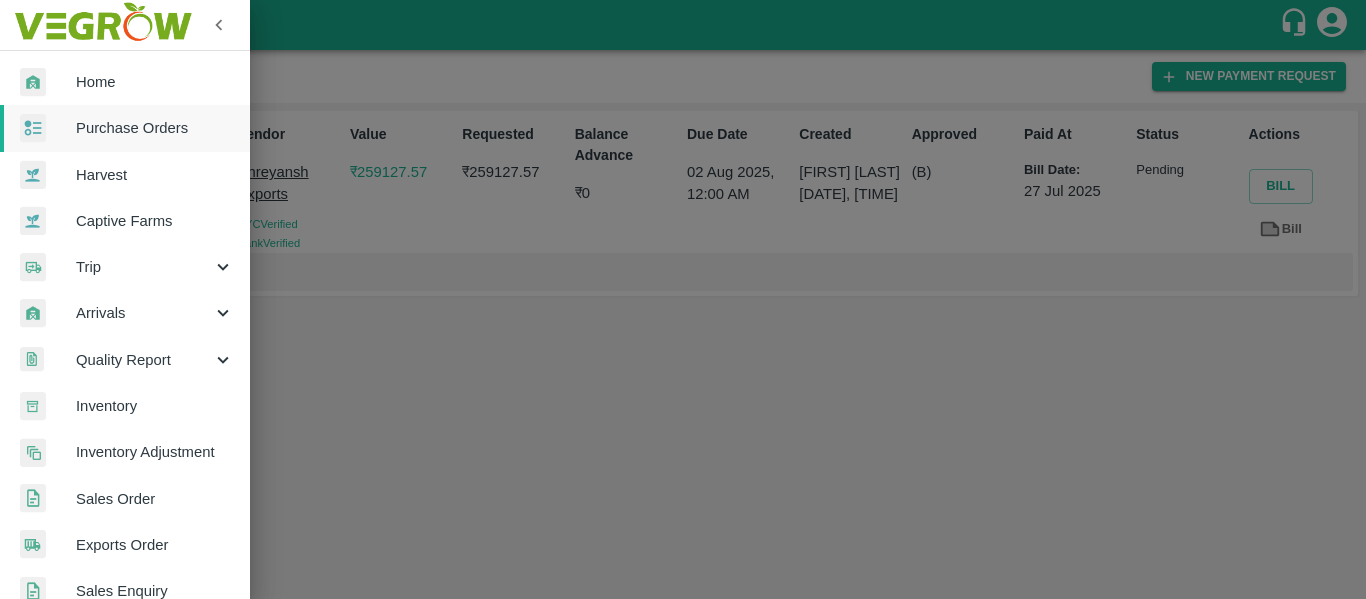 click on "Purchase Orders" at bounding box center [155, 128] 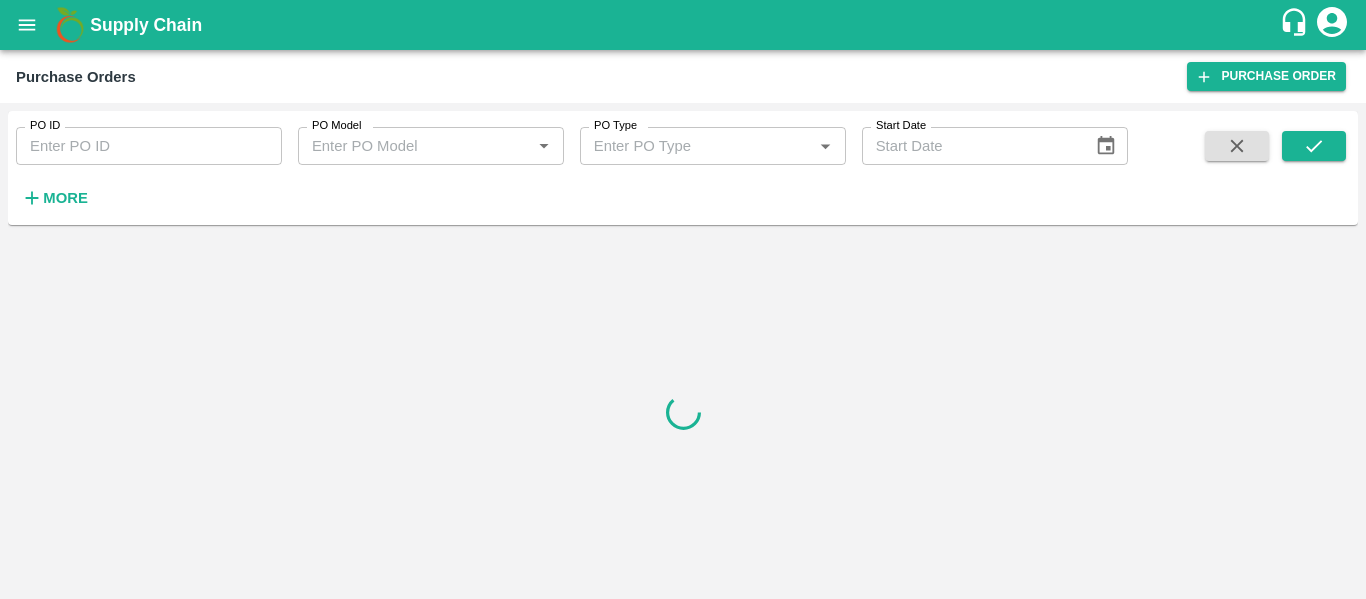 click on "PO ID" at bounding box center [149, 146] 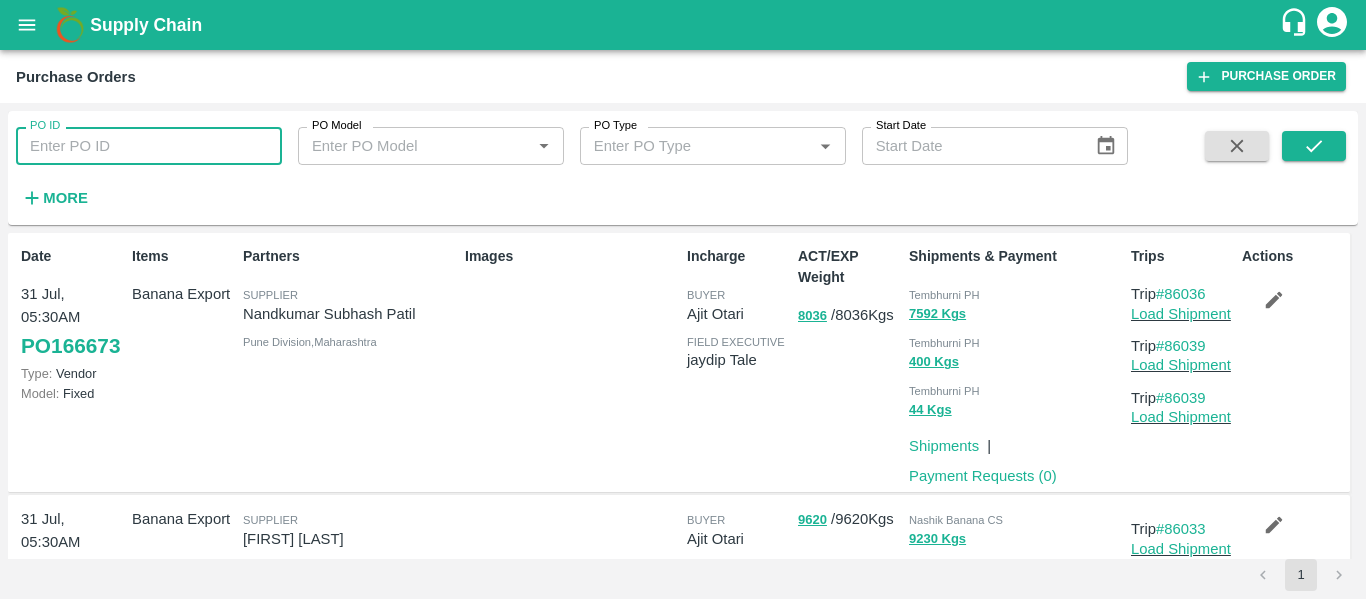 paste on "165699" 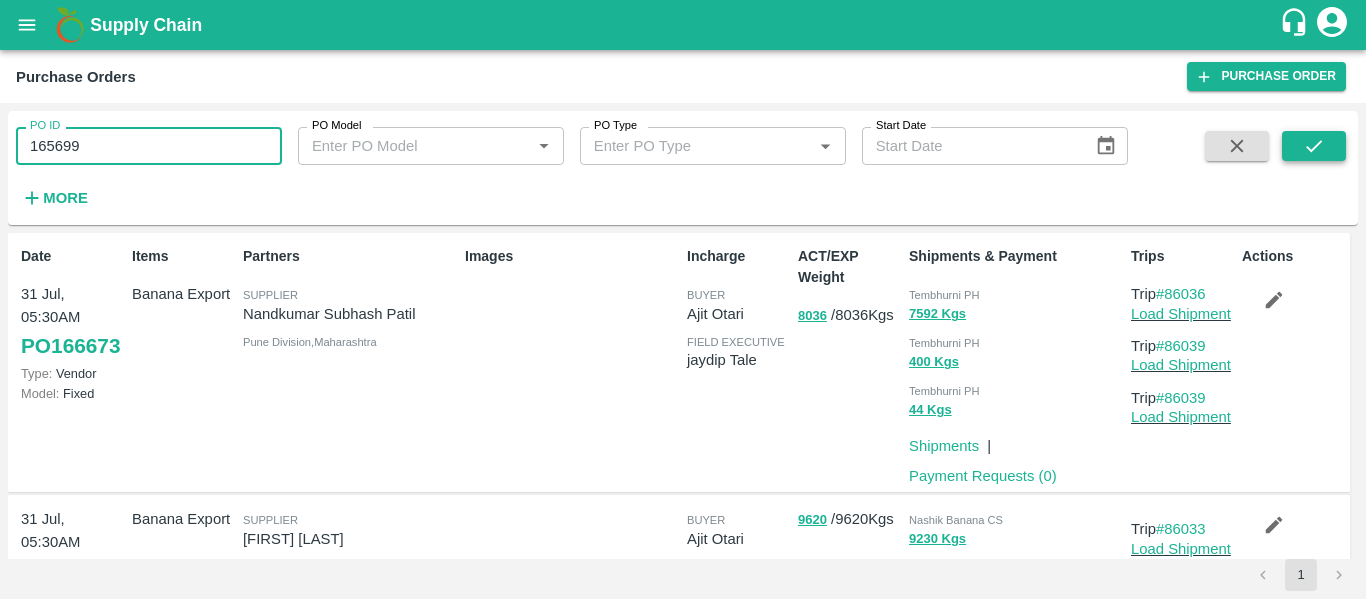 type on "165699" 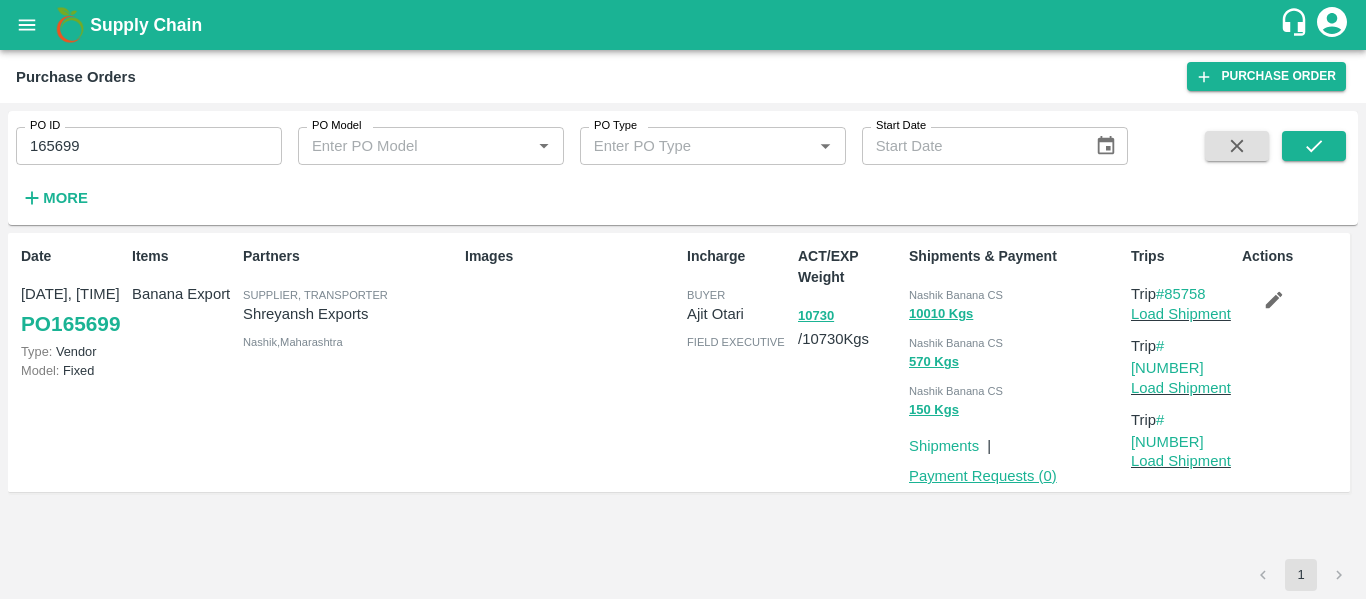 click on "Payment Requests ( 0 )" at bounding box center (983, 476) 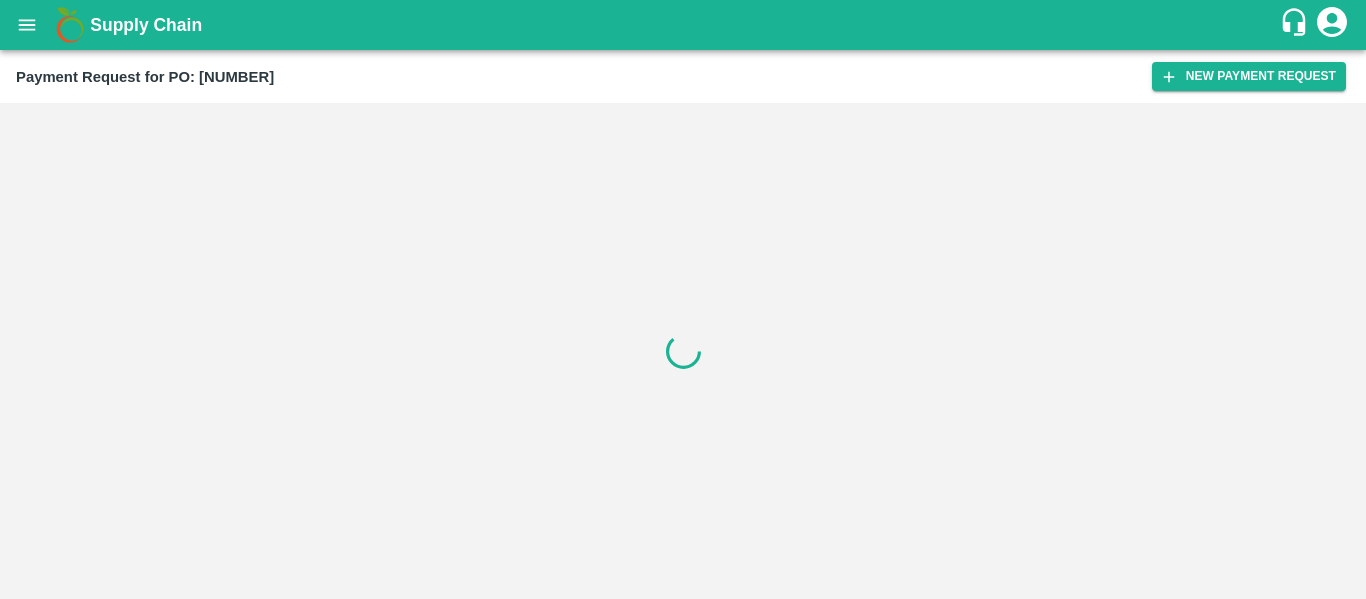 scroll, scrollTop: 0, scrollLeft: 0, axis: both 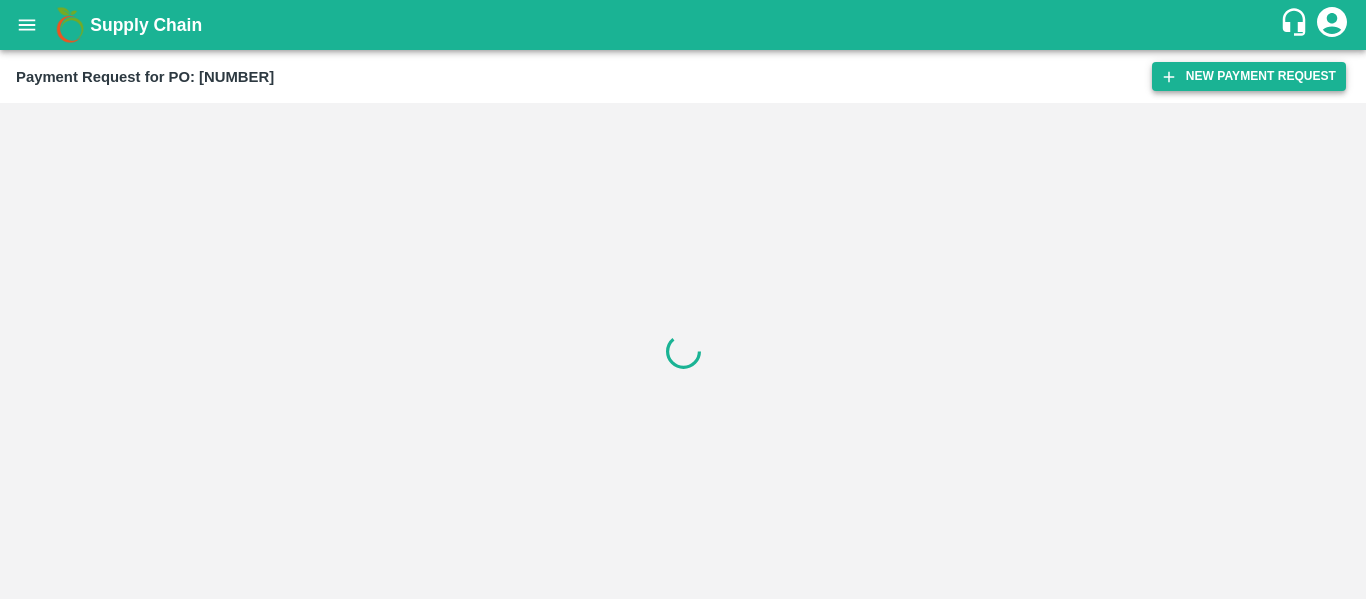 click on "New Payment Request" at bounding box center [1249, 76] 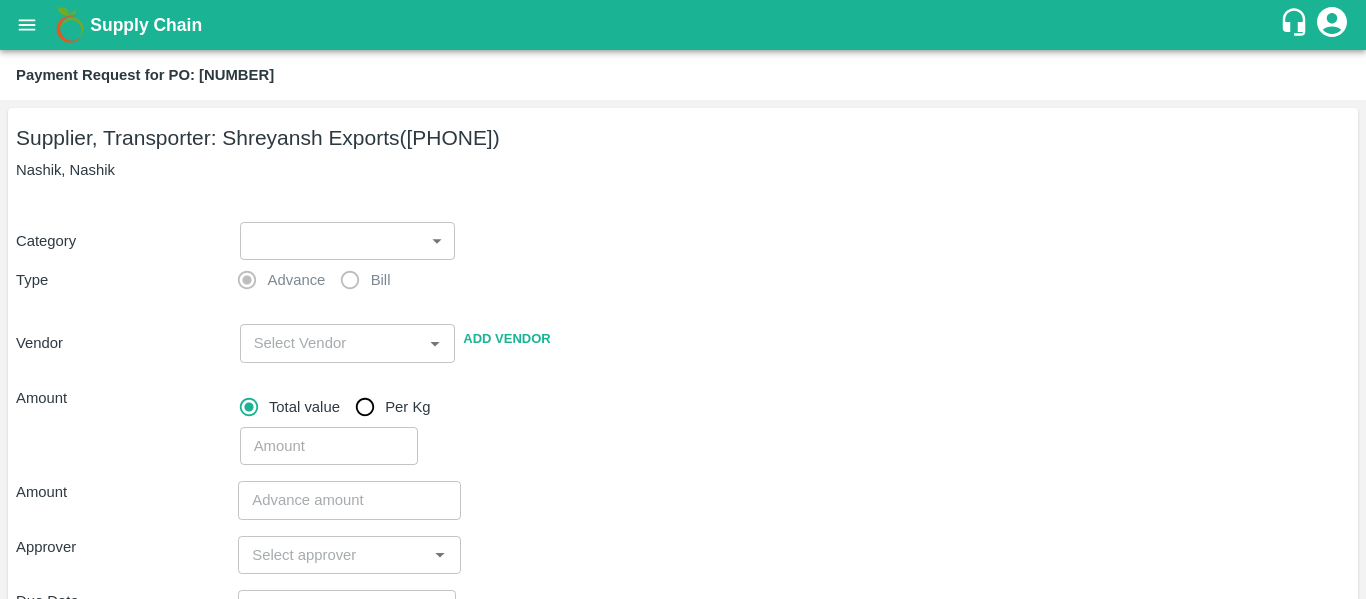 click on "Supply Chain Payment Request for PO: 165699 Supplier, Transporter:    Shreyansh Exports  (91584 65669) Nashik, Nashik Category ​ ​ Type Advance Bill Vendor ​ Add Vendor Amount Total value Per Kg ​ Amount ​ Approver ​ Due Date ​  Priority  Low  High Comment x ​ Attach bill Cancel Save Tembhurni PH Nashik CC Shahada Banana Export PH Savda Banana Export PH Nashik Banana CS Nikhil Subhash Mangvade Logout" at bounding box center [683, 299] 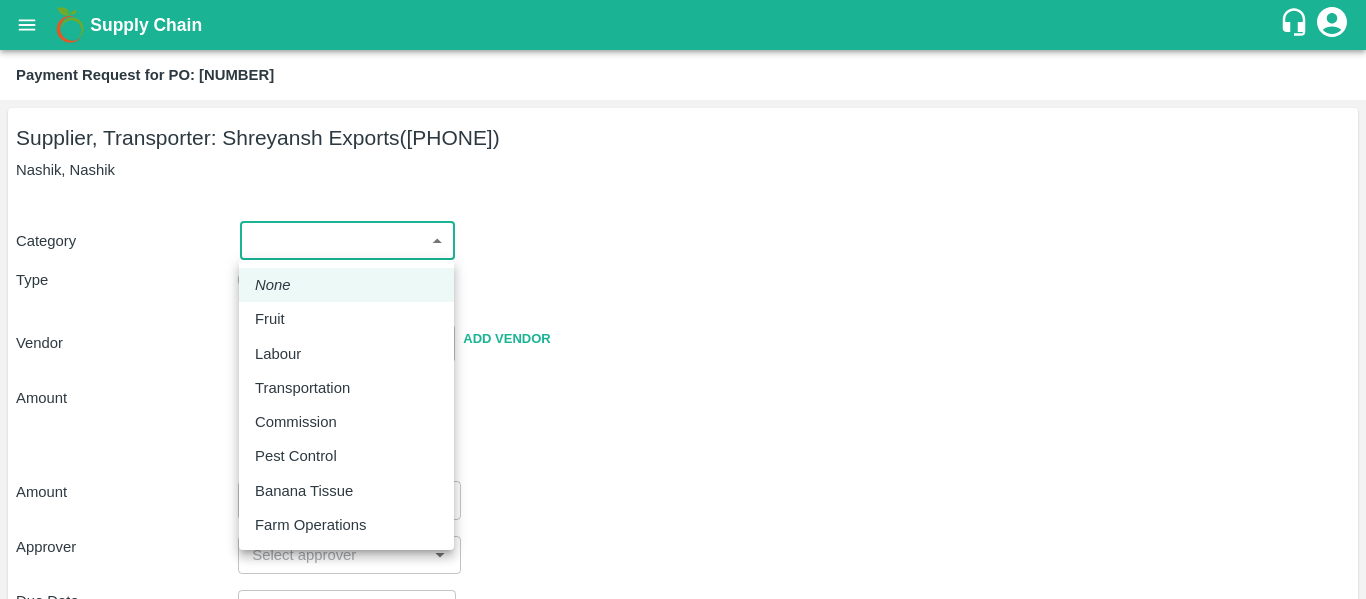 click on "Fruit" at bounding box center (270, 319) 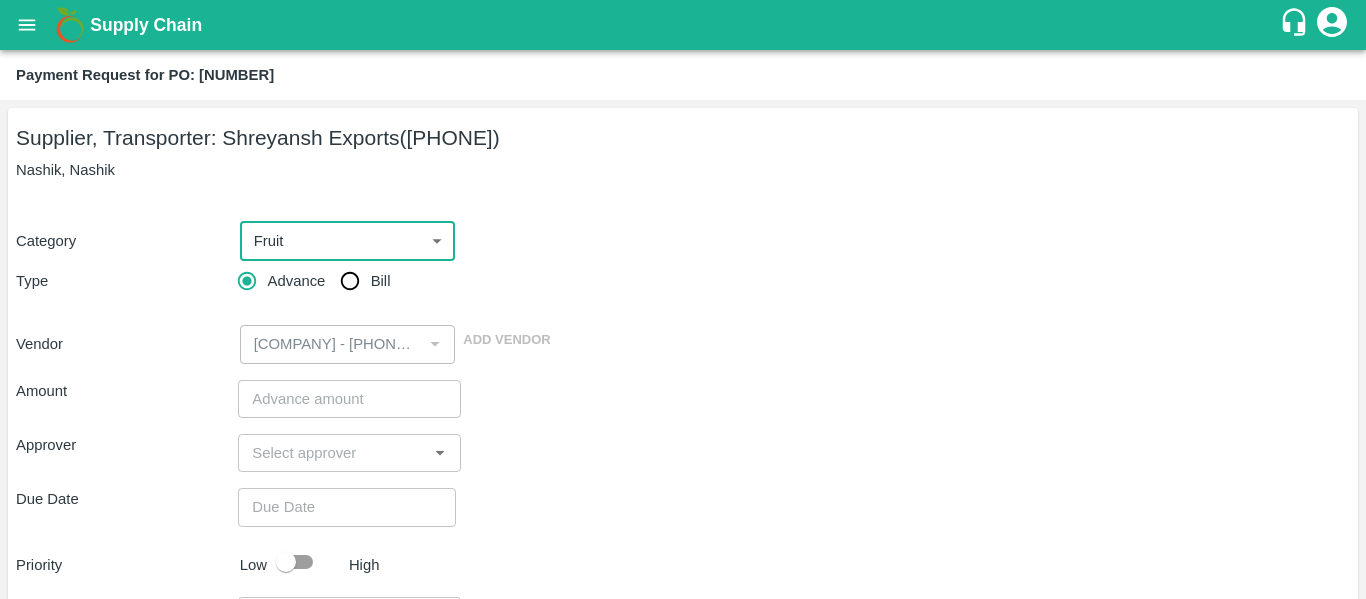 click on "Bill" at bounding box center (381, 281) 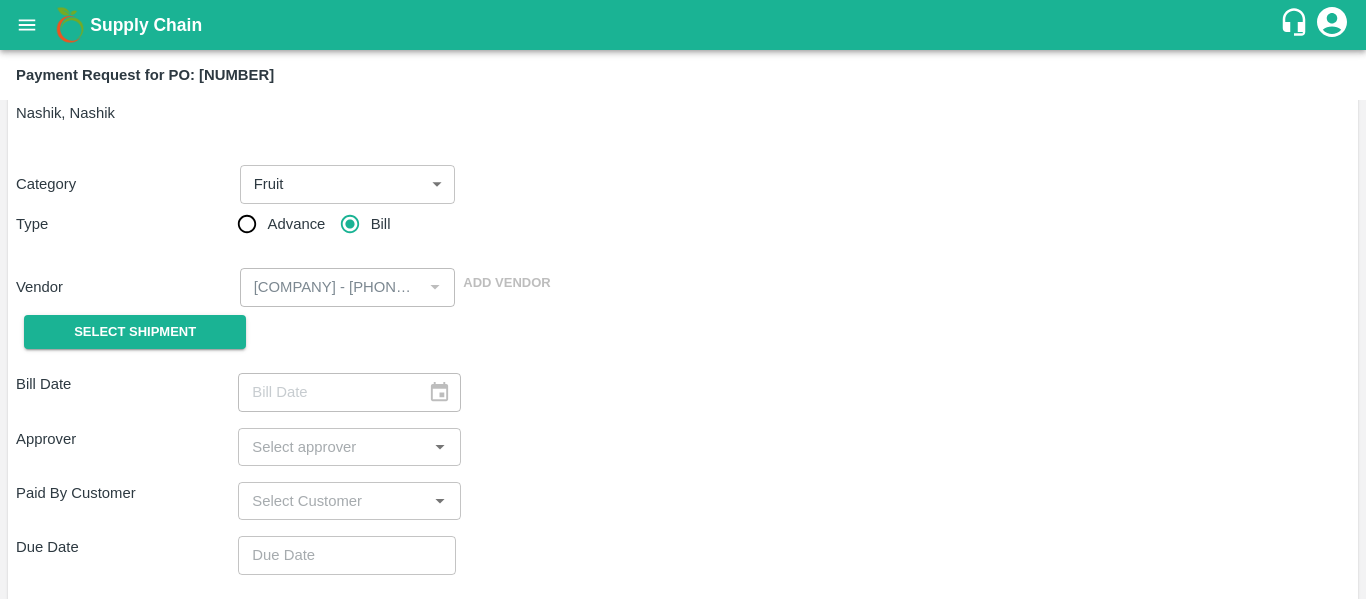 scroll, scrollTop: 57, scrollLeft: 0, axis: vertical 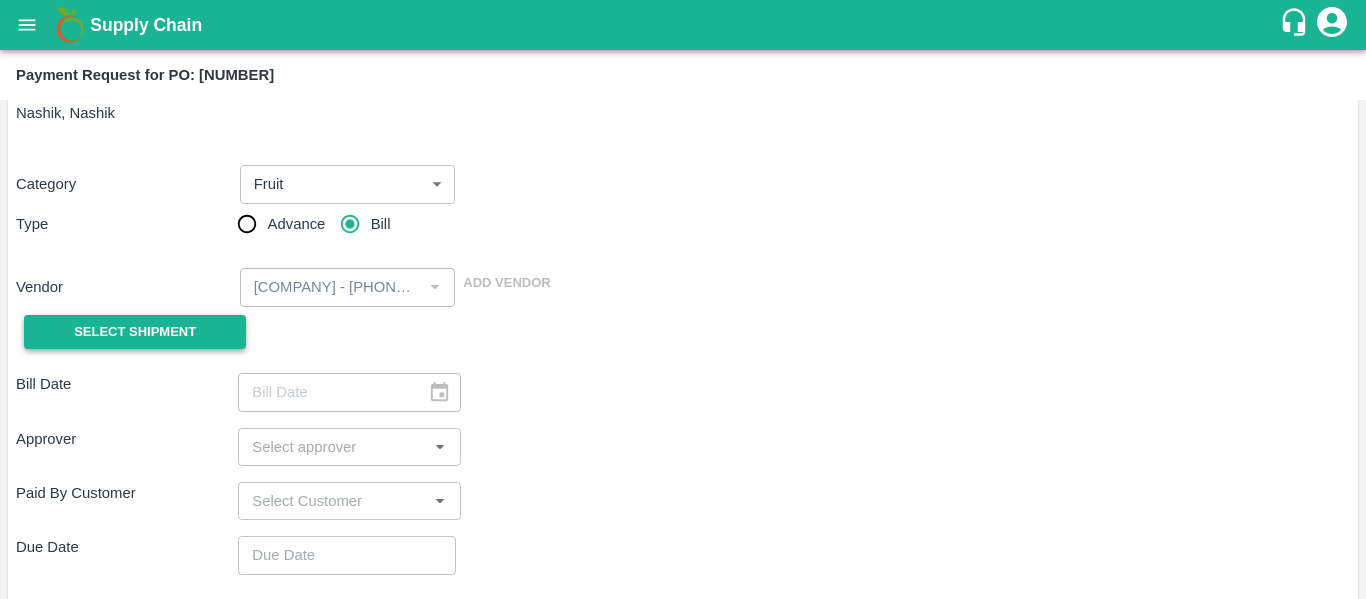 click on "Select Shipment" at bounding box center [135, 332] 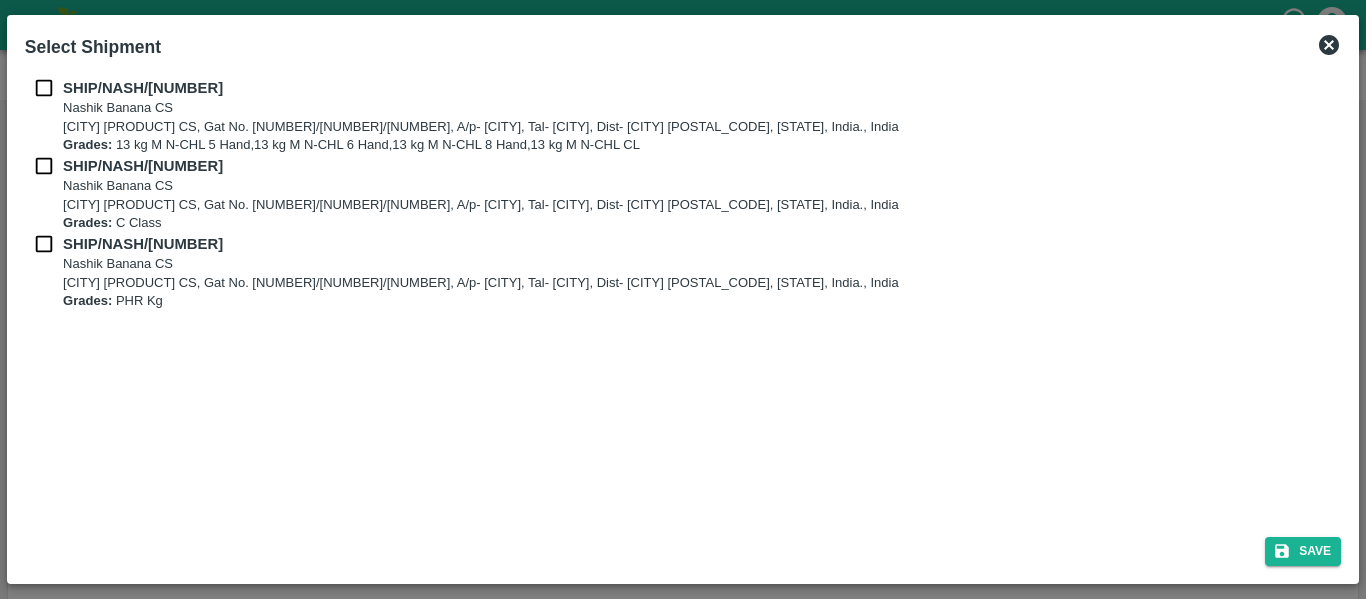 click at bounding box center [44, 88] 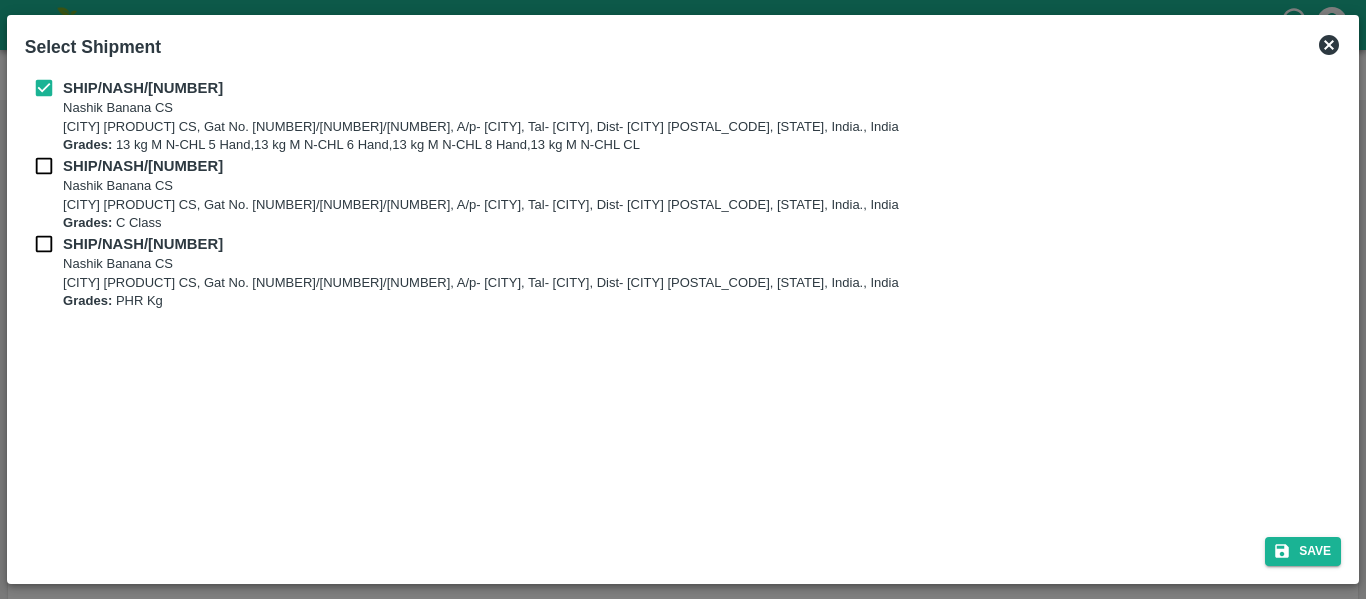 click at bounding box center [44, 166] 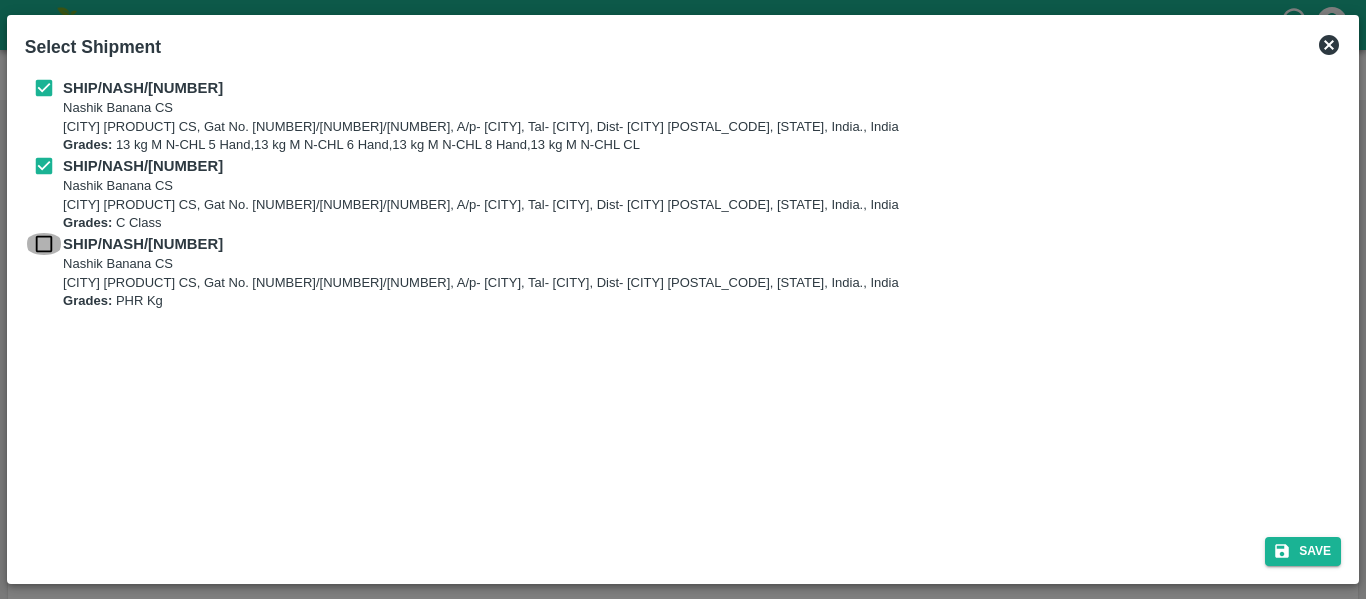 click at bounding box center [44, 244] 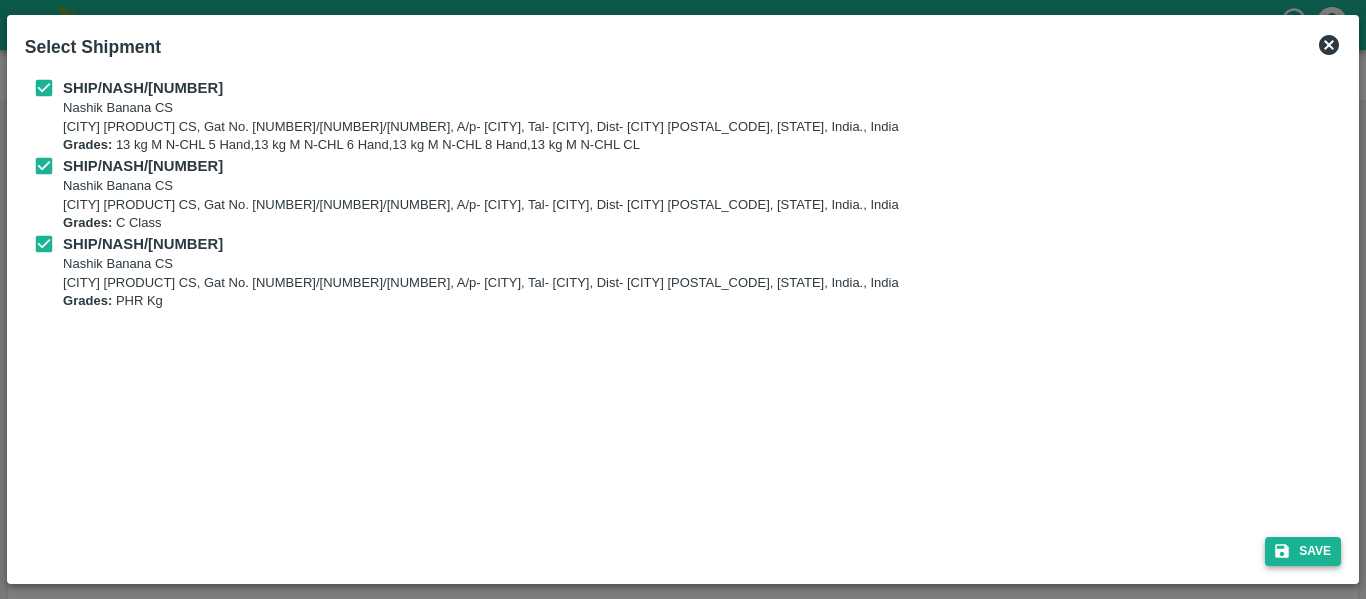 click on "Save" at bounding box center [1303, 551] 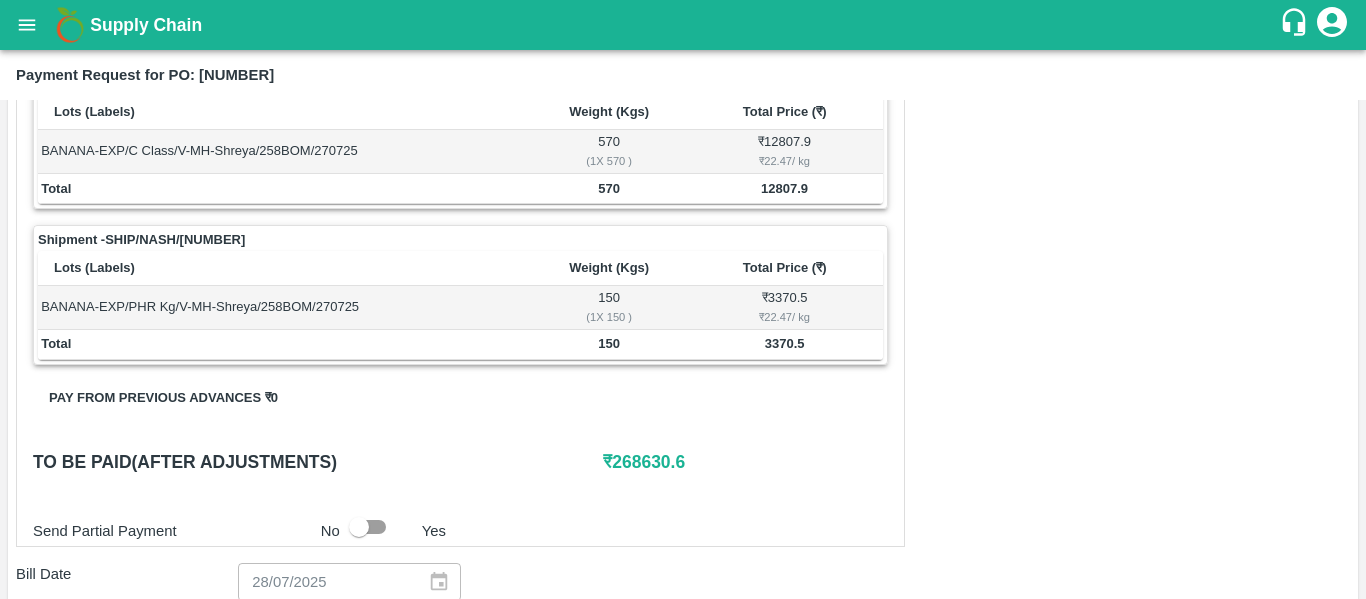 scroll, scrollTop: 1071, scrollLeft: 0, axis: vertical 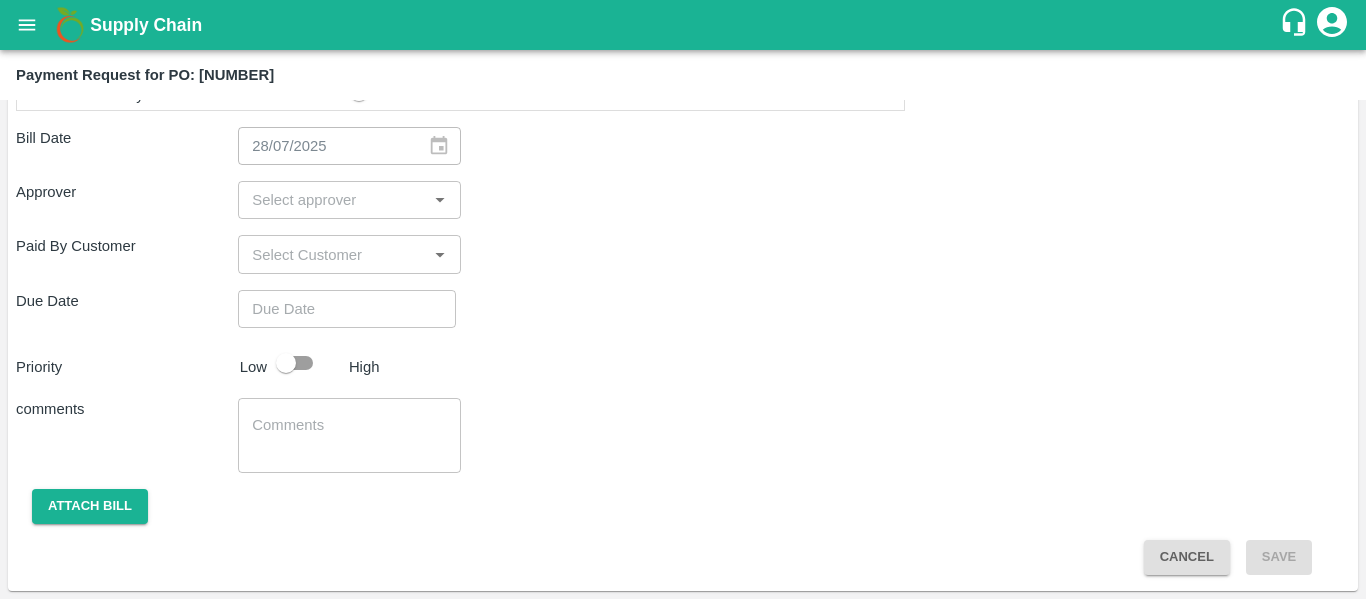 click at bounding box center [332, 200] 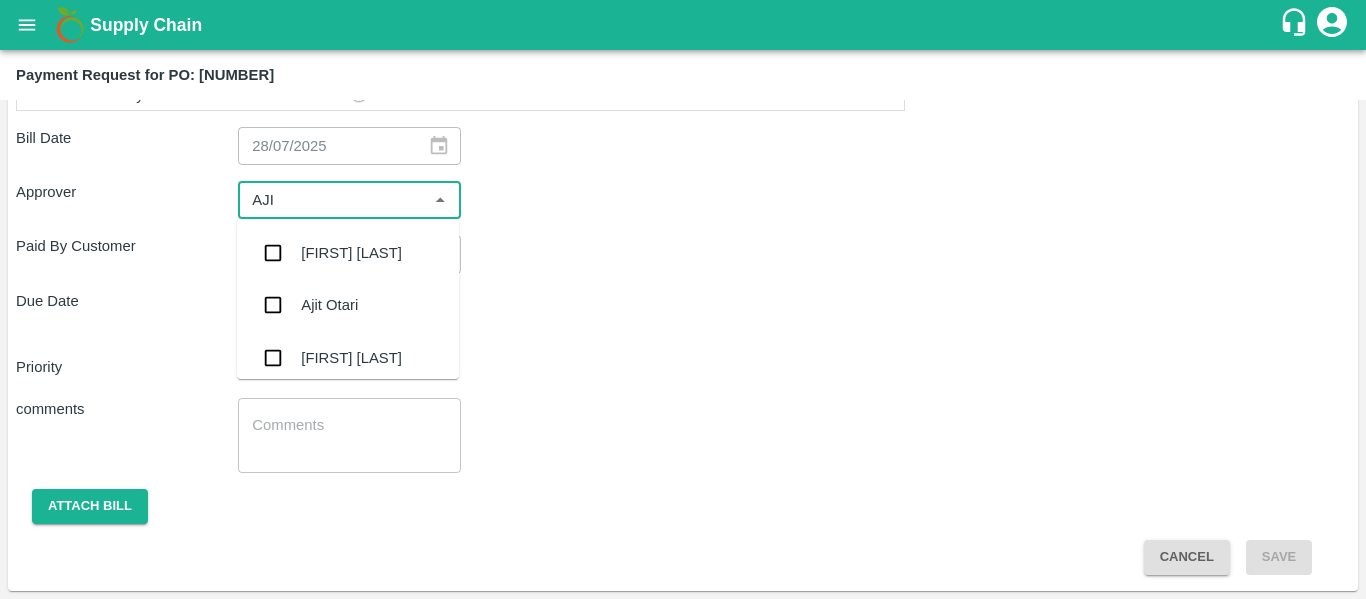 type on "[FIRST]" 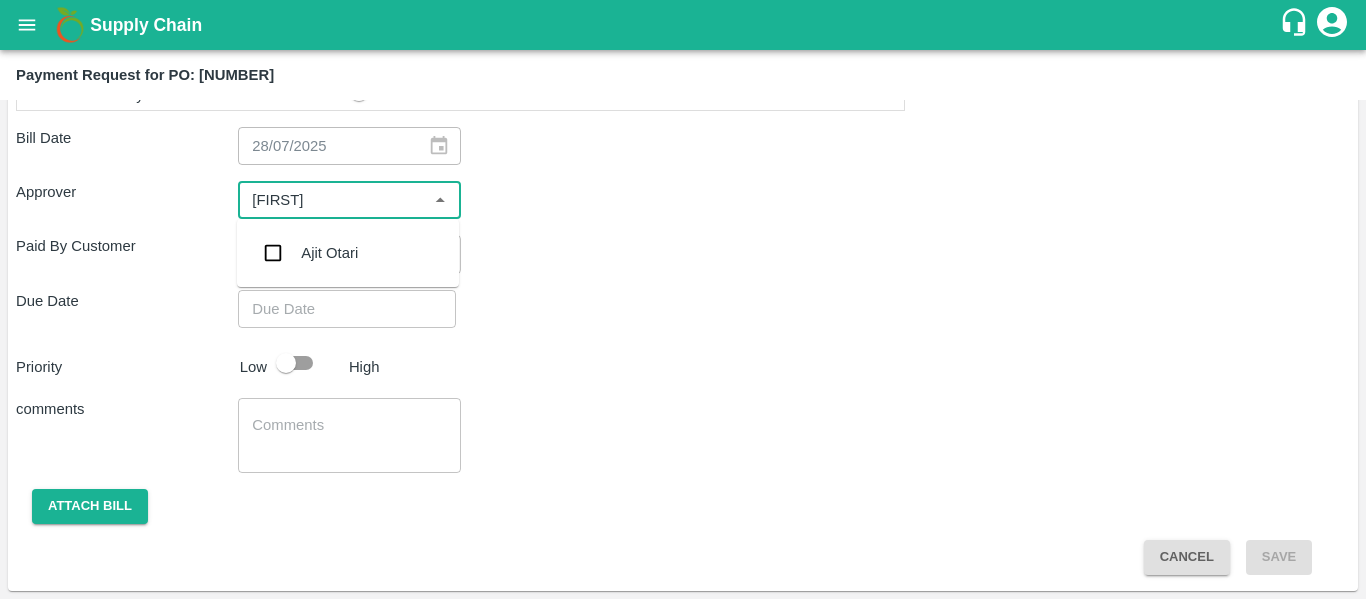 click on "Ajit Otari" at bounding box center [329, 253] 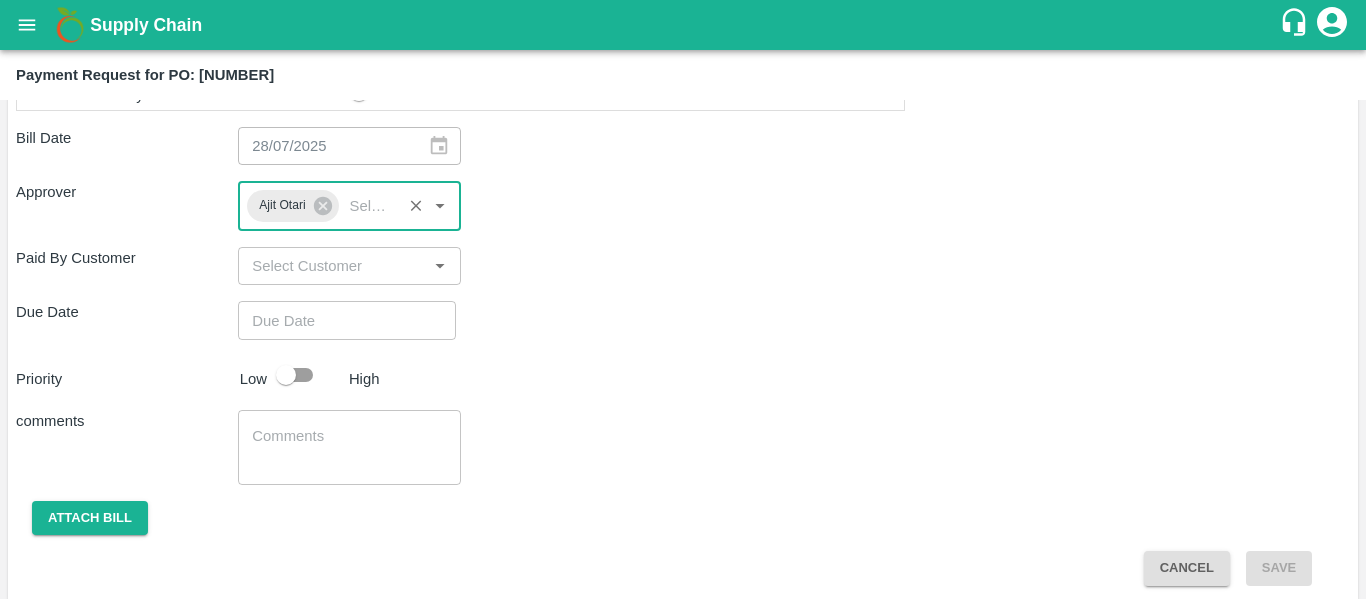type on "DD/MM/YYYY hh:mm aa" 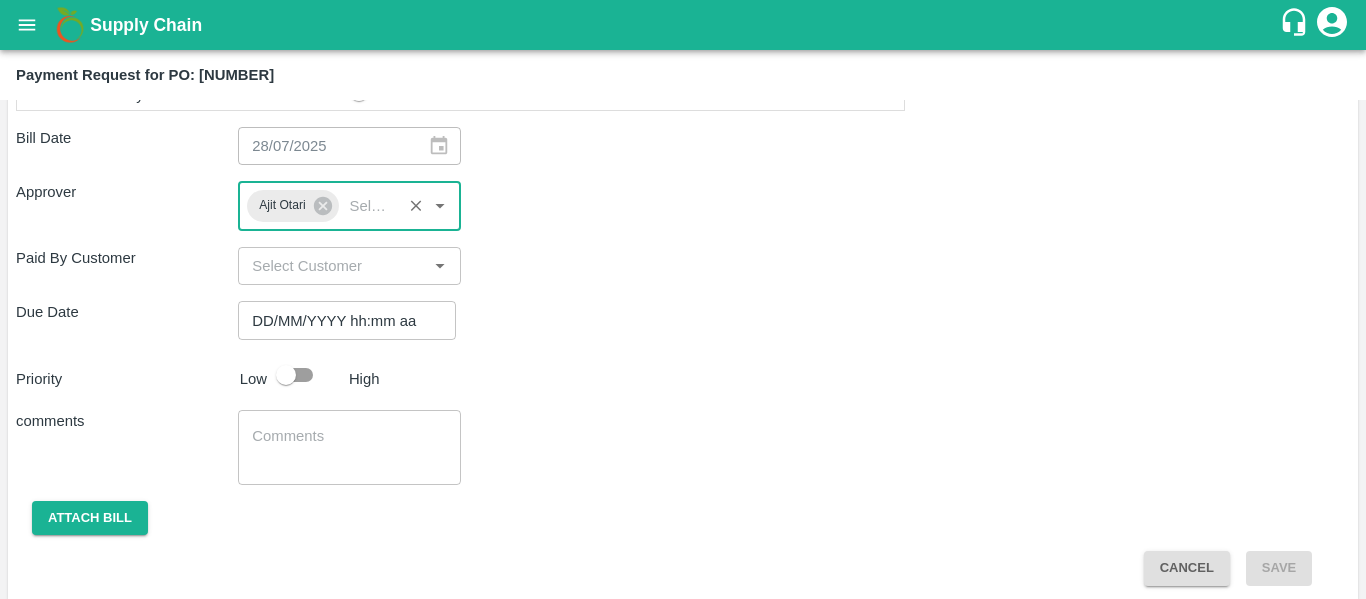 click on "DD/MM/YYYY hh:mm aa" at bounding box center [340, 320] 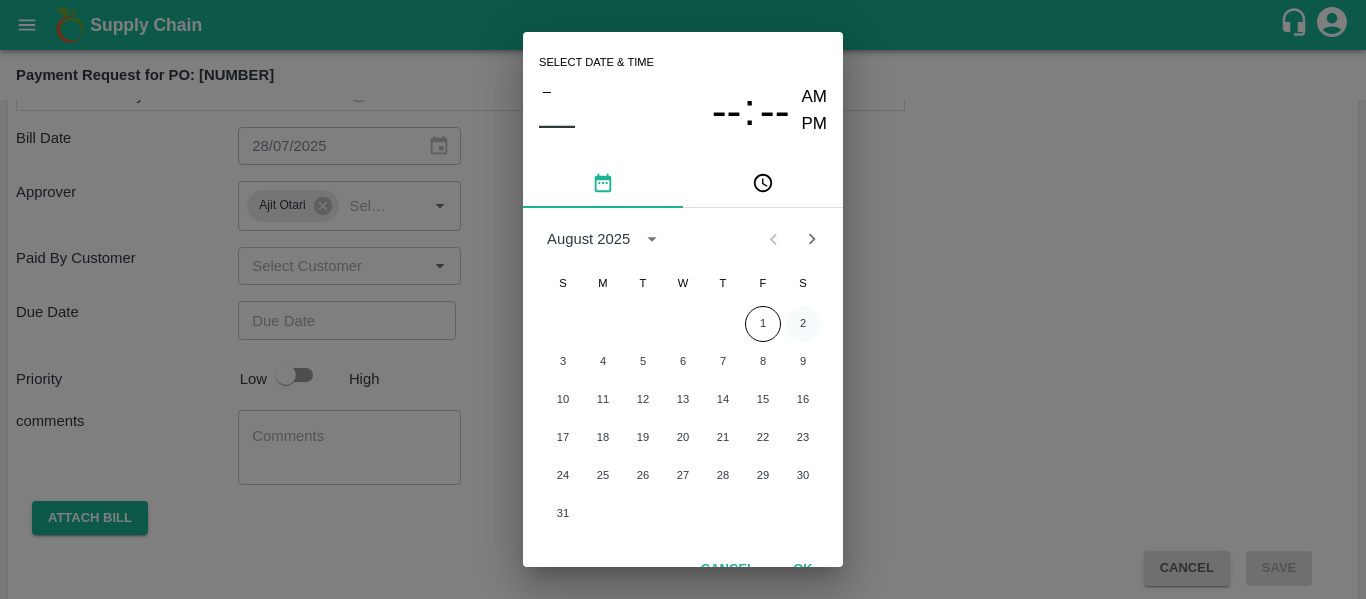 click on "2" at bounding box center (803, 324) 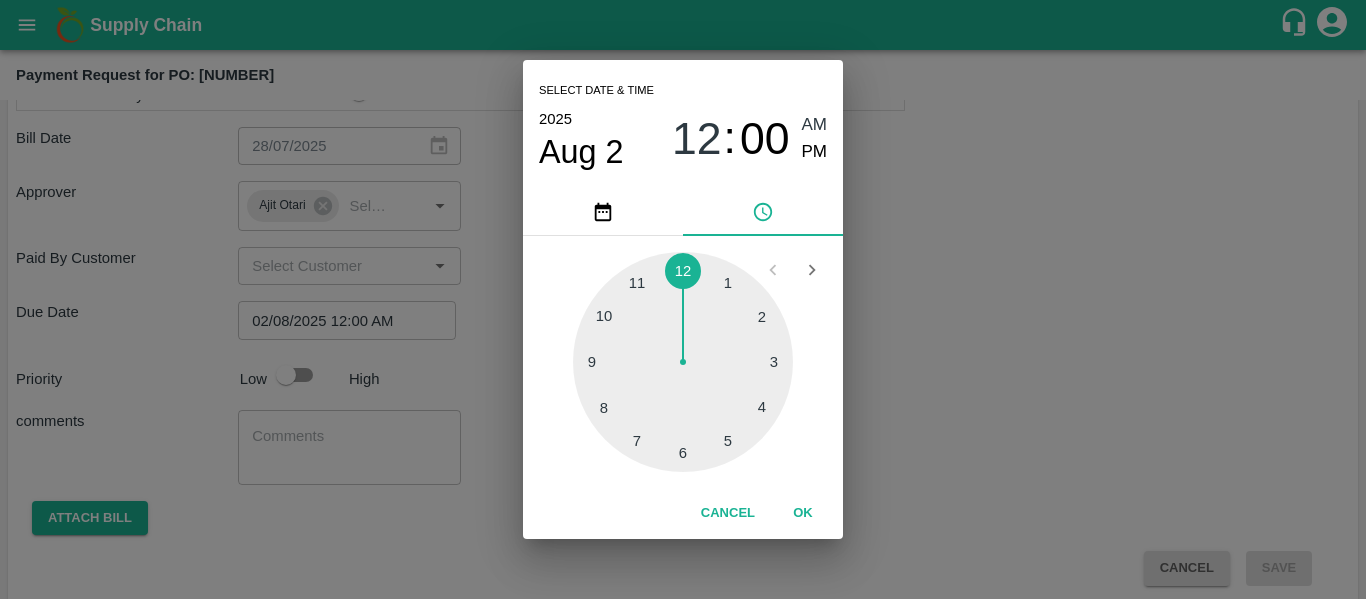 click on "Select date & time 2025 Aug 2 12 : 00 AM PM 1 2 3 4 5 6 7 8 9 10 11 12 Cancel OK" at bounding box center (683, 299) 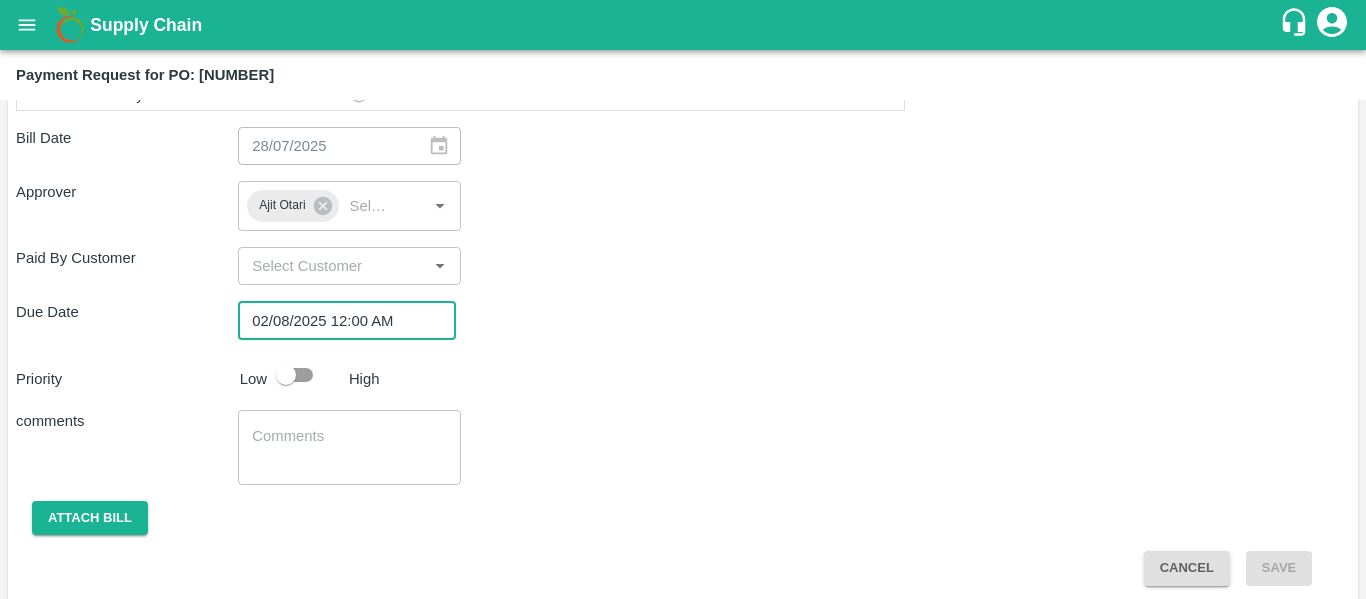 click at bounding box center (286, 375) 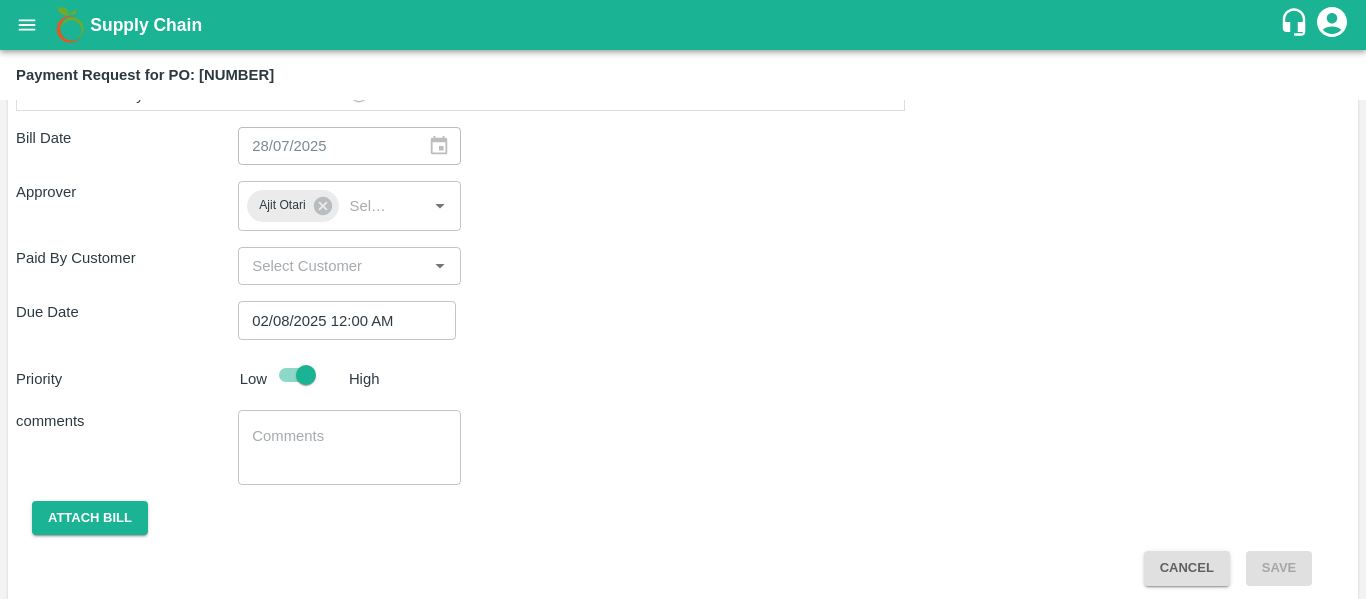 click at bounding box center [349, 447] 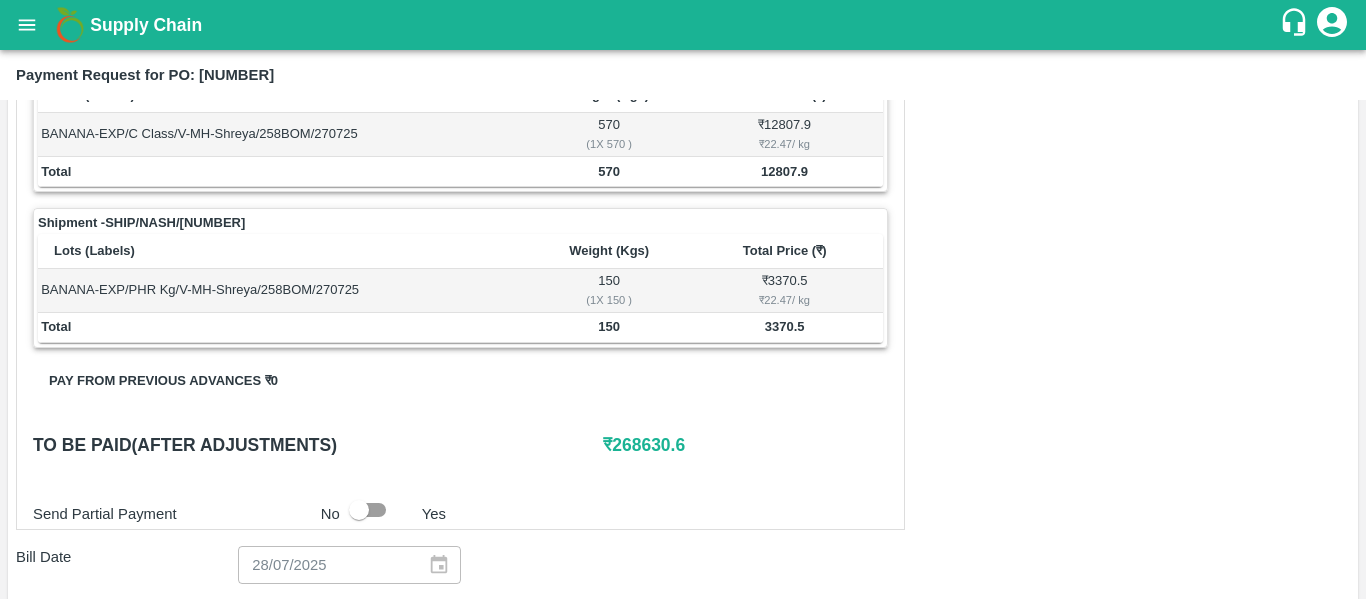 scroll, scrollTop: 651, scrollLeft: 0, axis: vertical 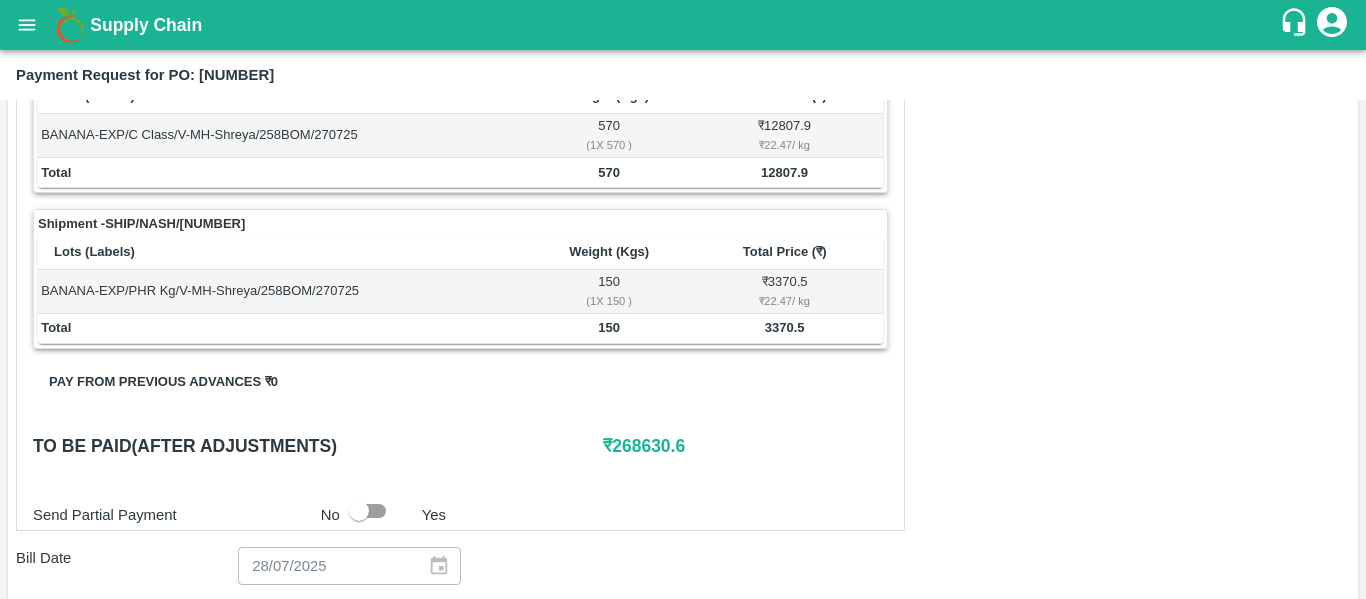 type on "Fruit Bill" 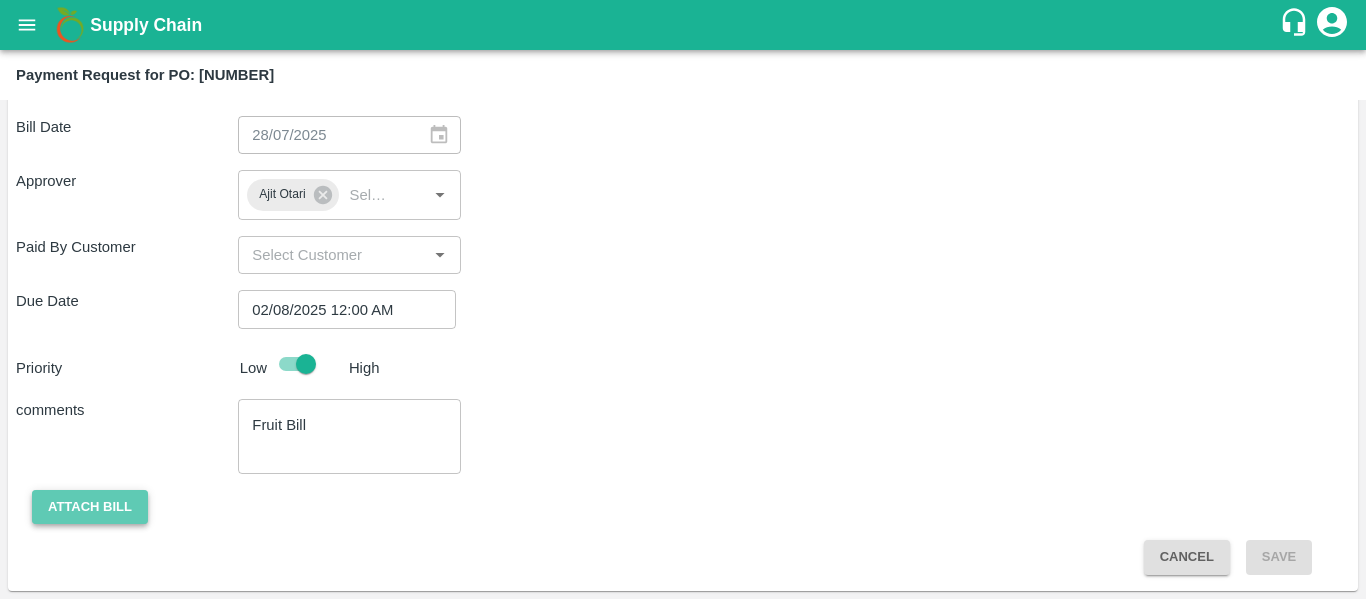 click on "Attach bill" at bounding box center (90, 507) 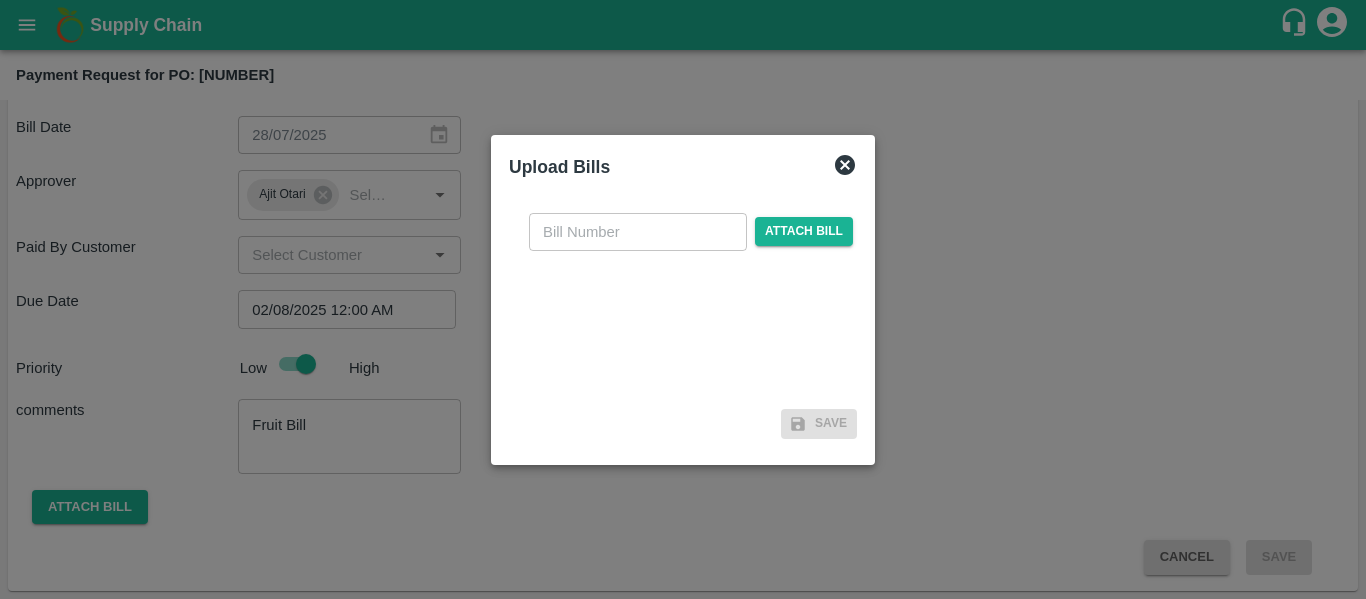 click at bounding box center [638, 232] 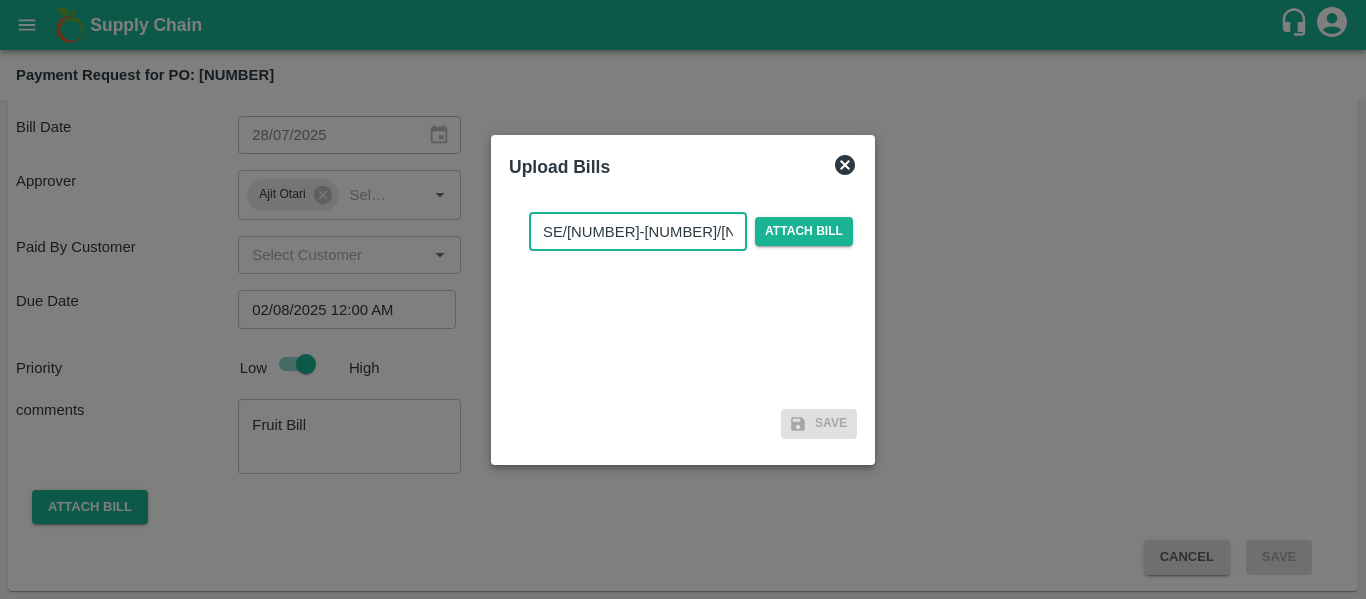 click on "SE/25-26/1162" at bounding box center [638, 232] 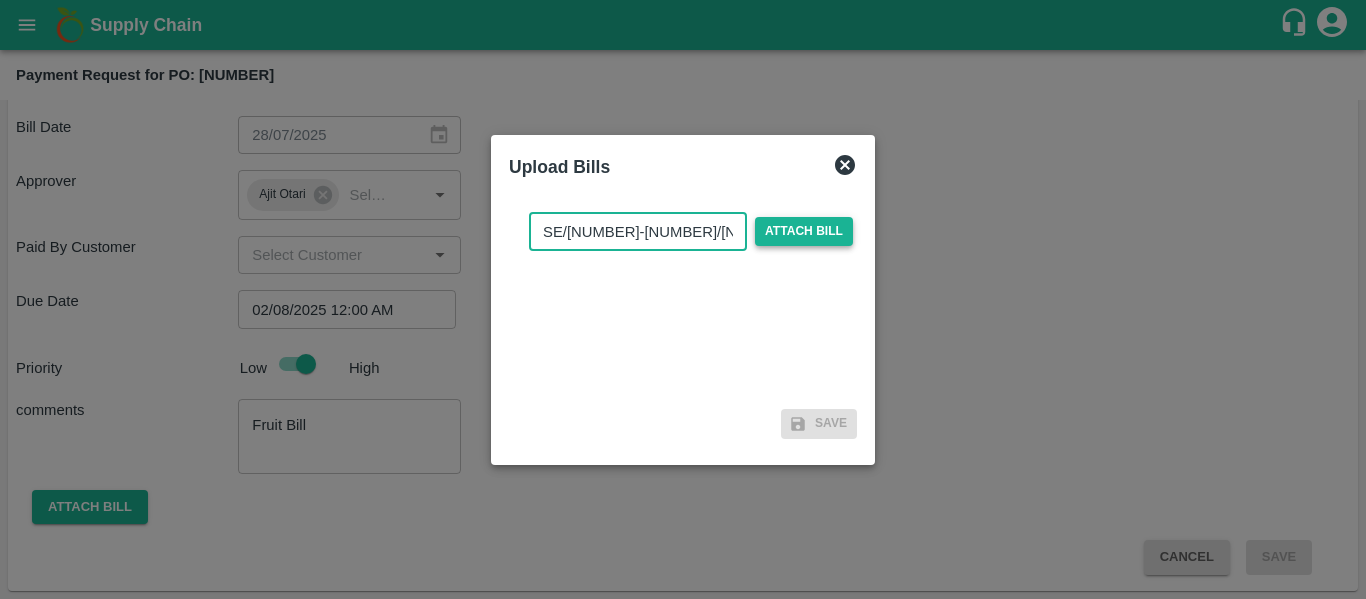 type on "SE/25-26/1162" 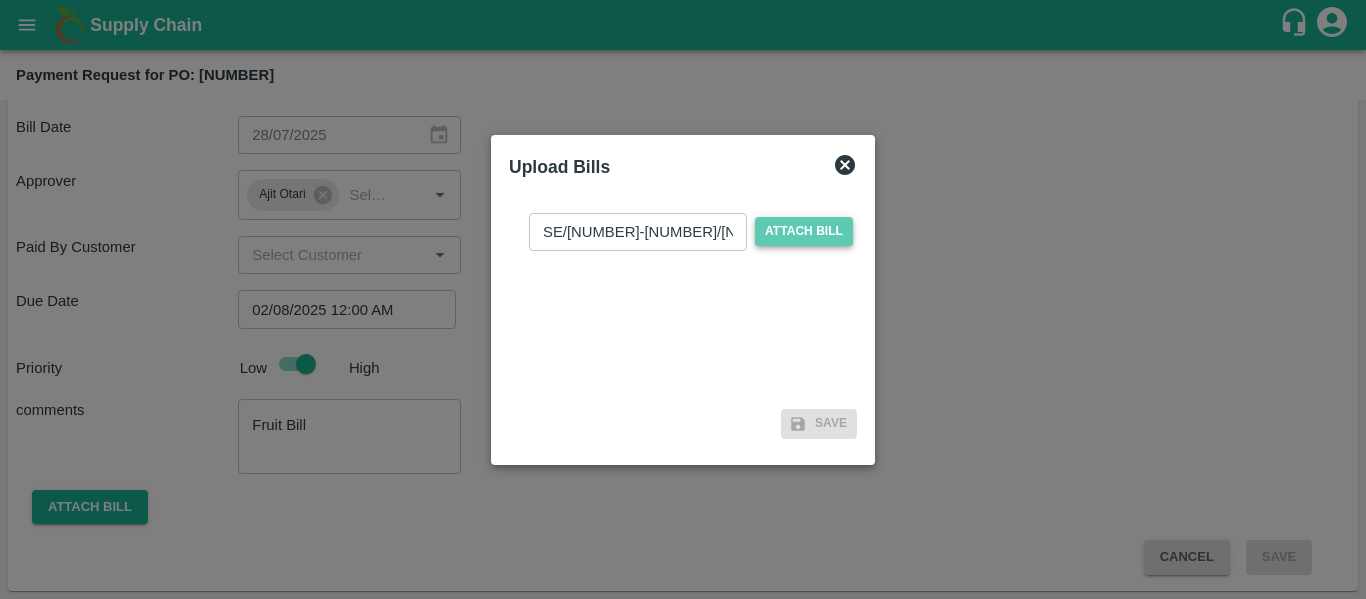 click on "Attach bill" at bounding box center [804, 231] 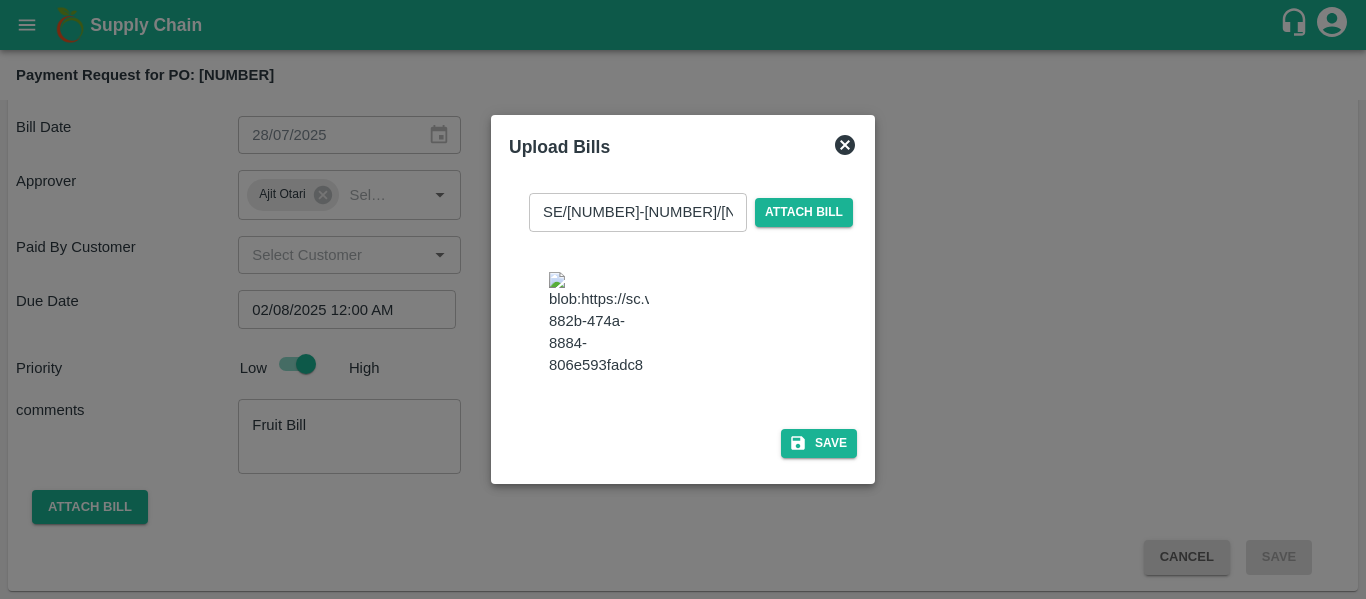 click on "SE/25-26/1162 ​ Attach bill Save" at bounding box center [683, 321] 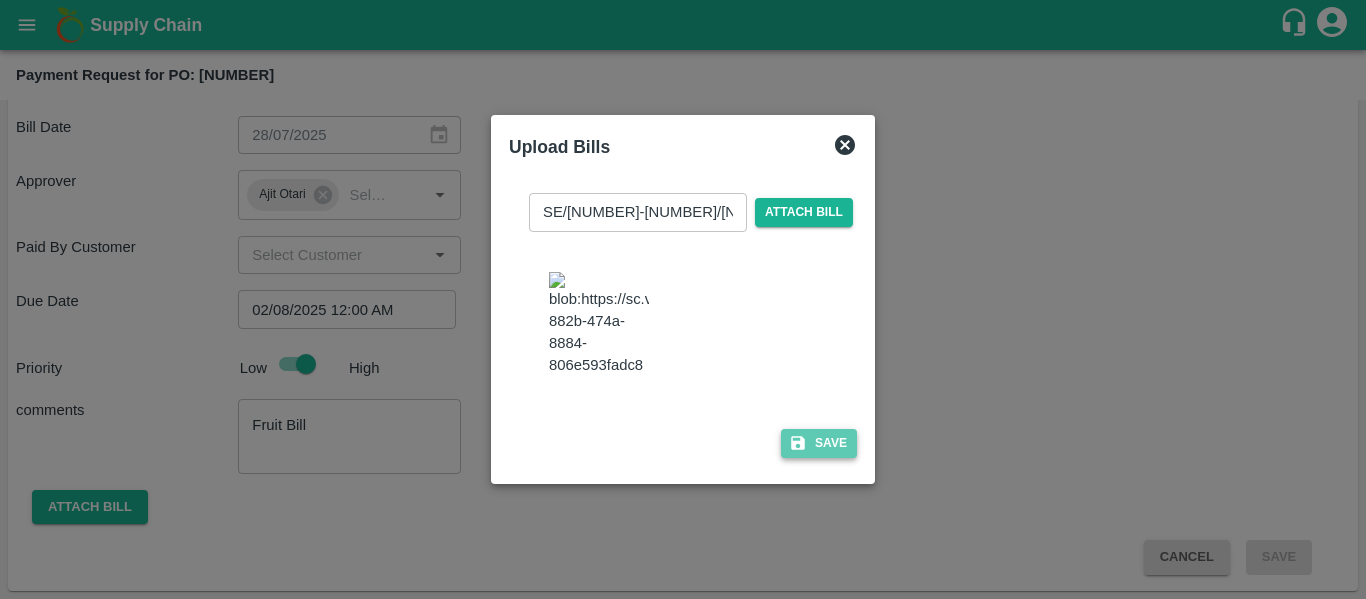 click 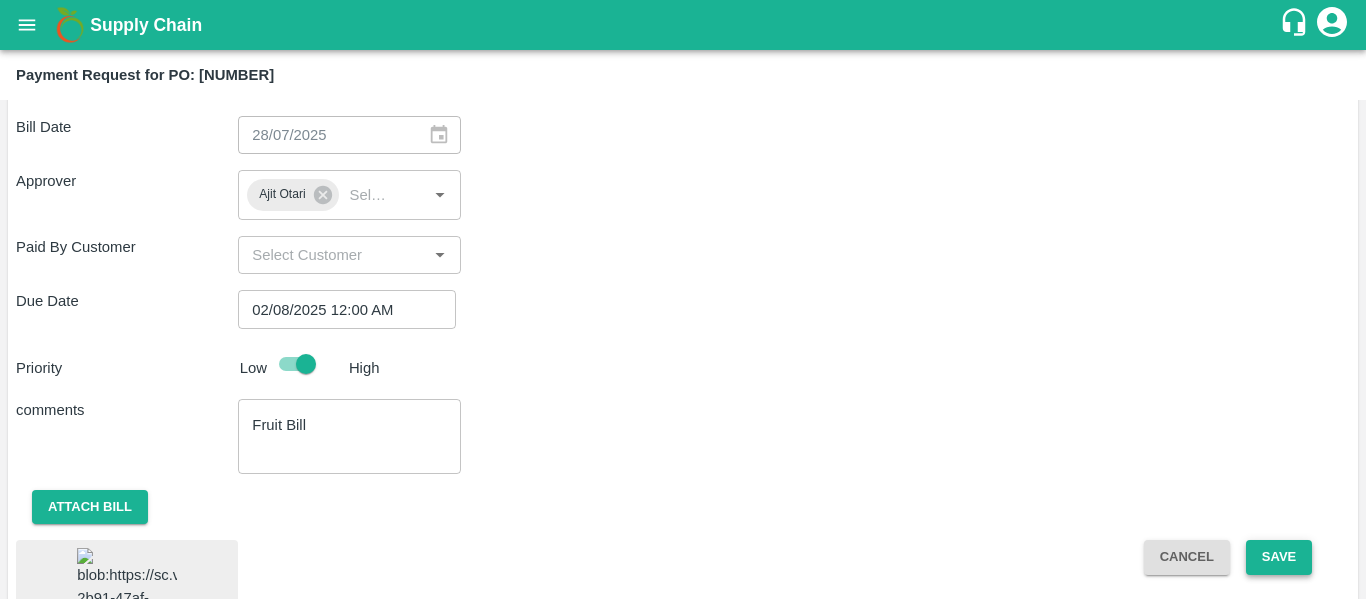 click on "Save" at bounding box center [1279, 557] 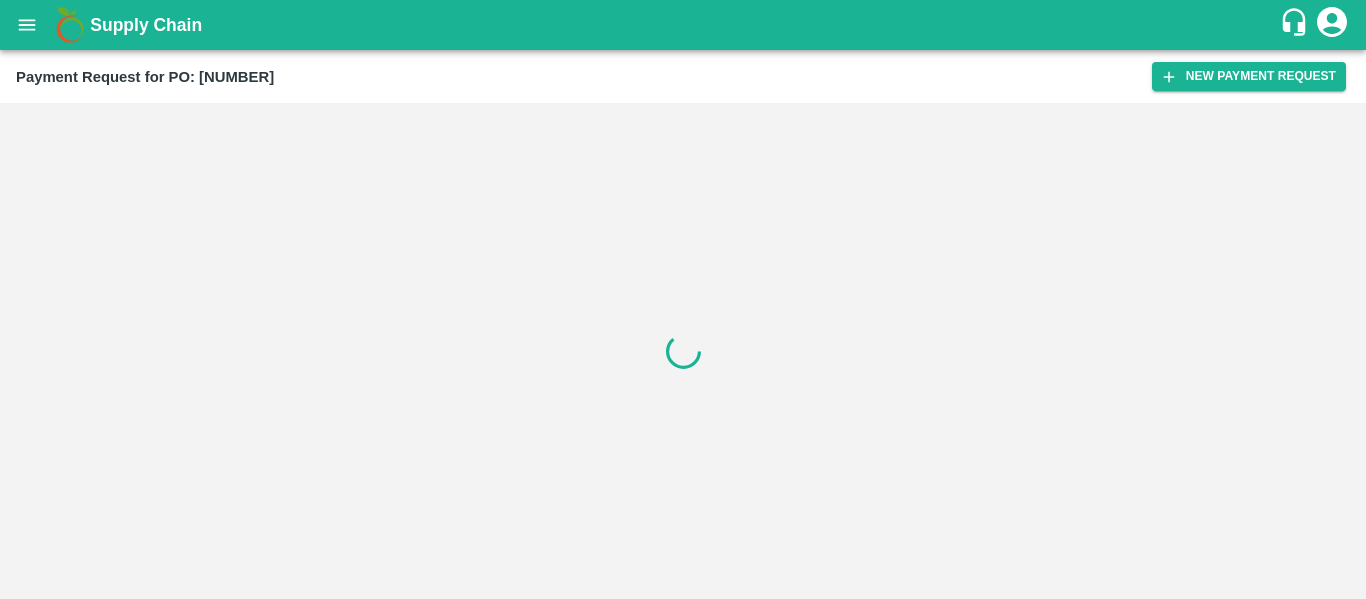 click 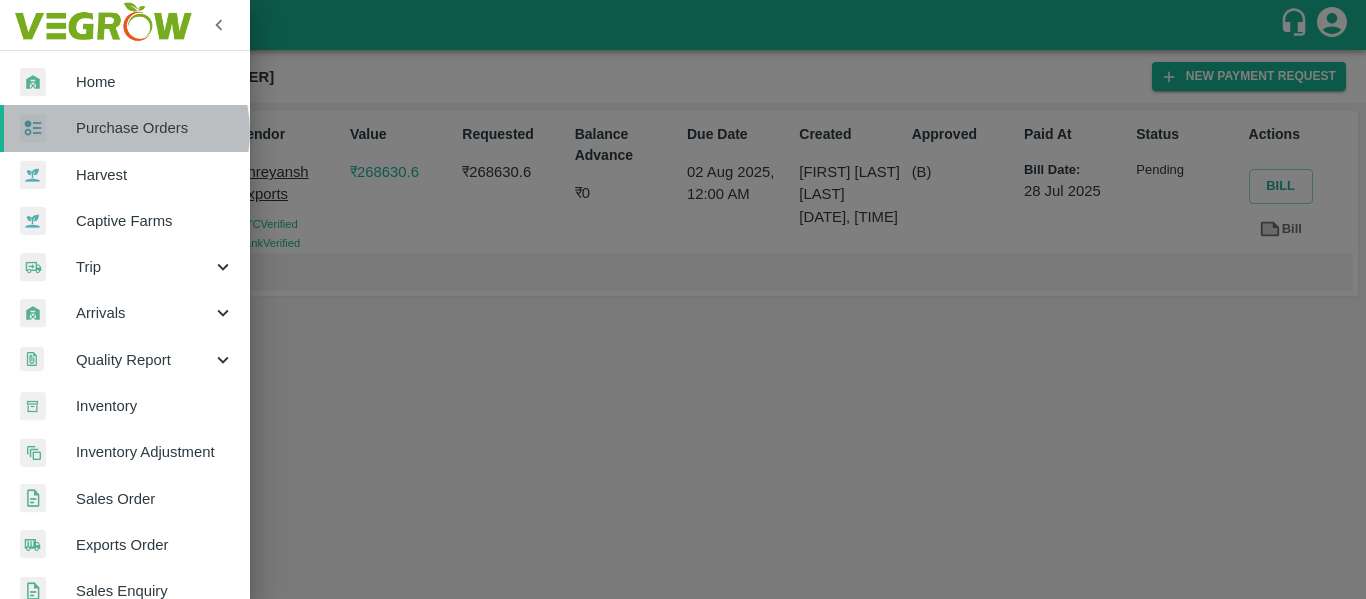 click on "Purchase Orders" at bounding box center (155, 128) 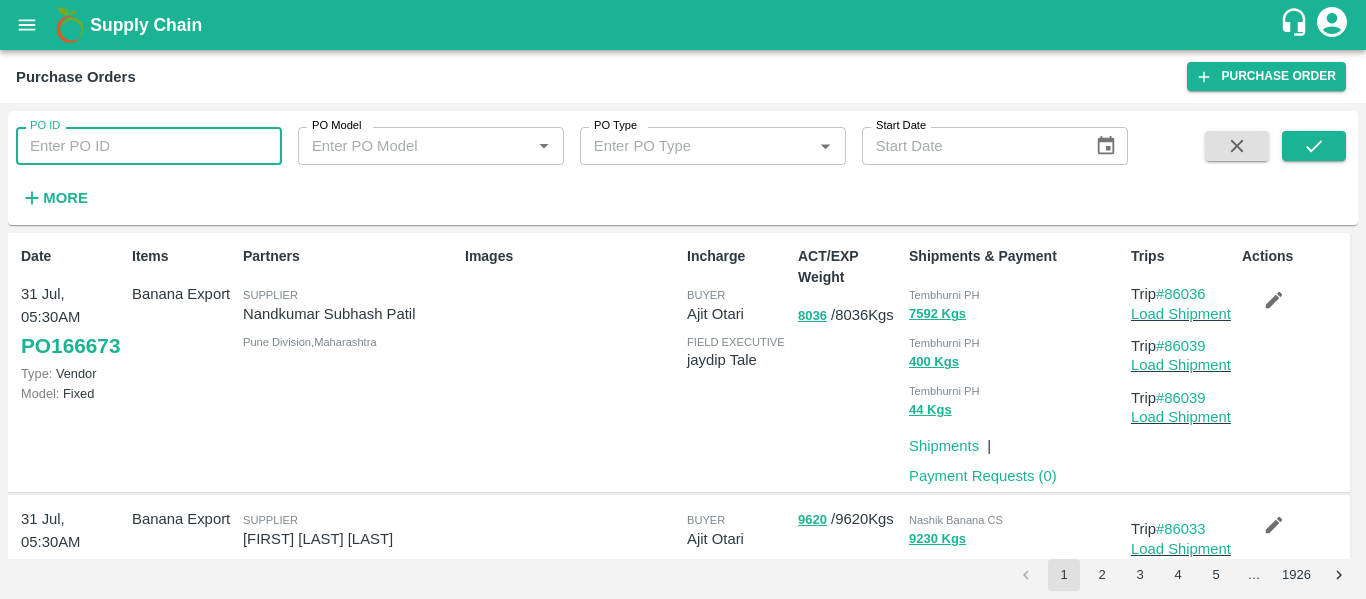 click on "PO ID" at bounding box center (149, 146) 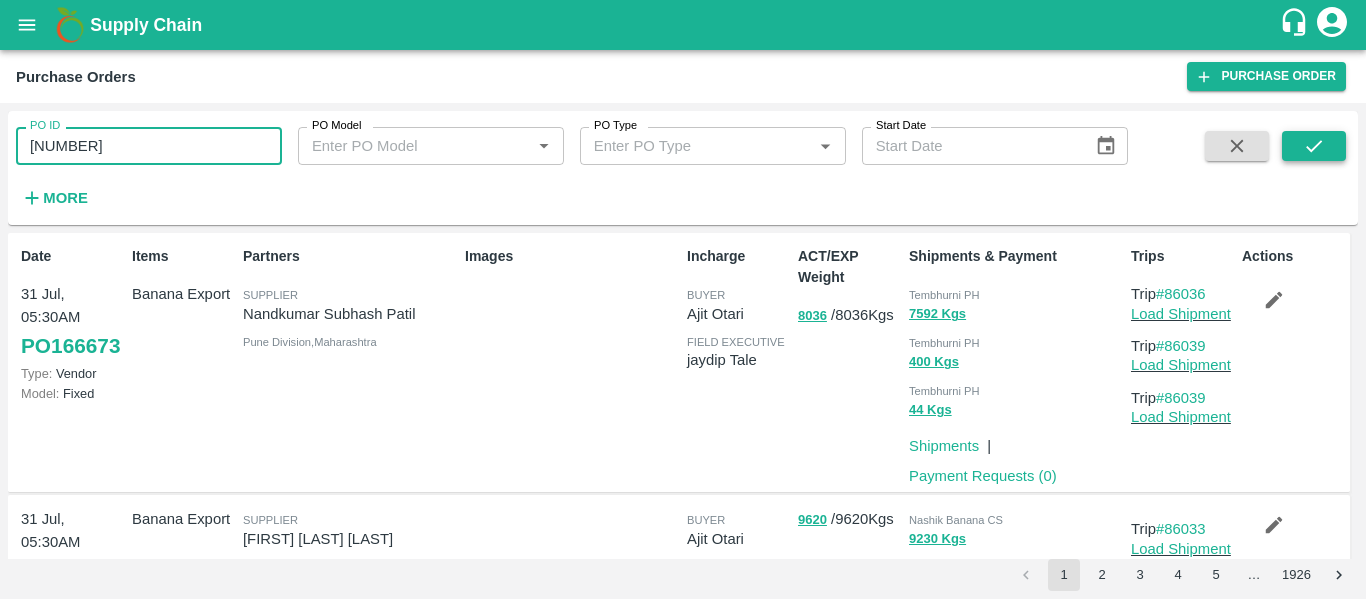 type on "165914" 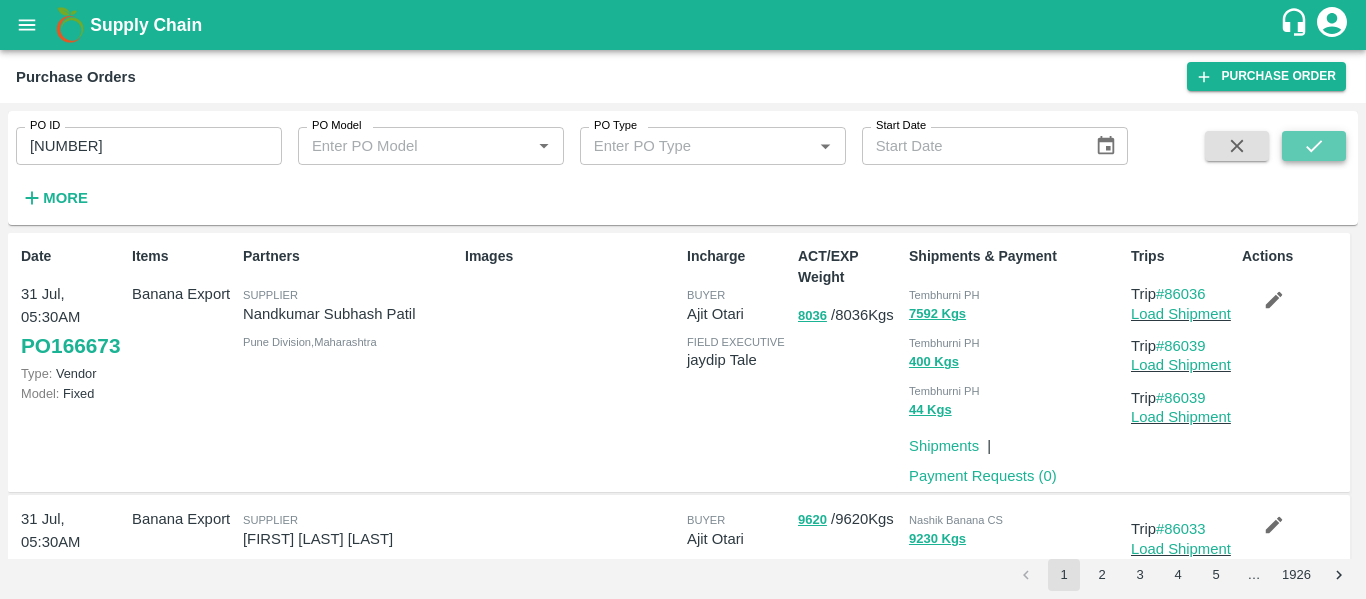 click 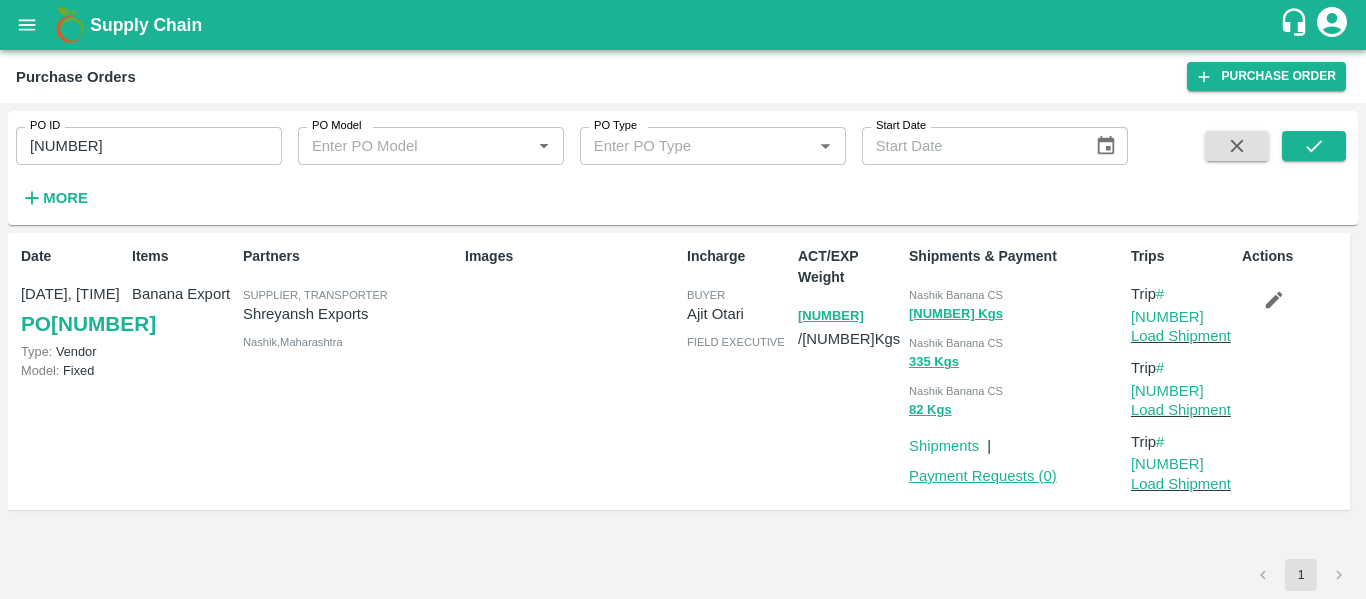 click on "Payment Requests ( 0 )" at bounding box center (983, 476) 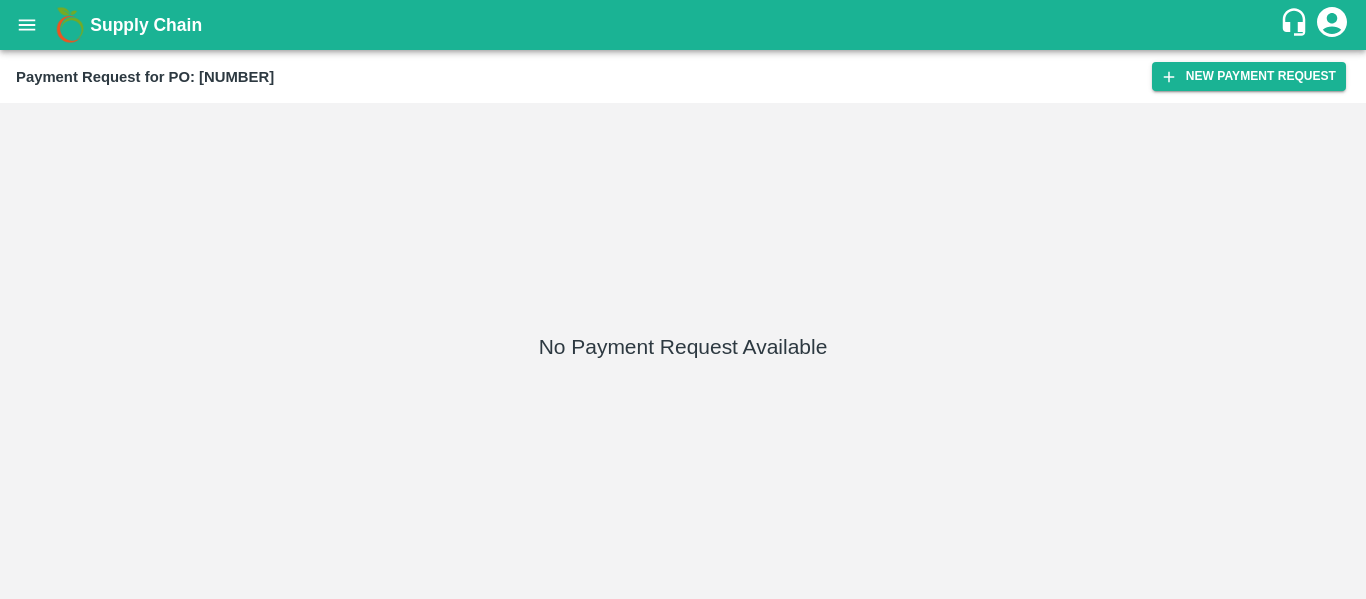 scroll, scrollTop: 0, scrollLeft: 0, axis: both 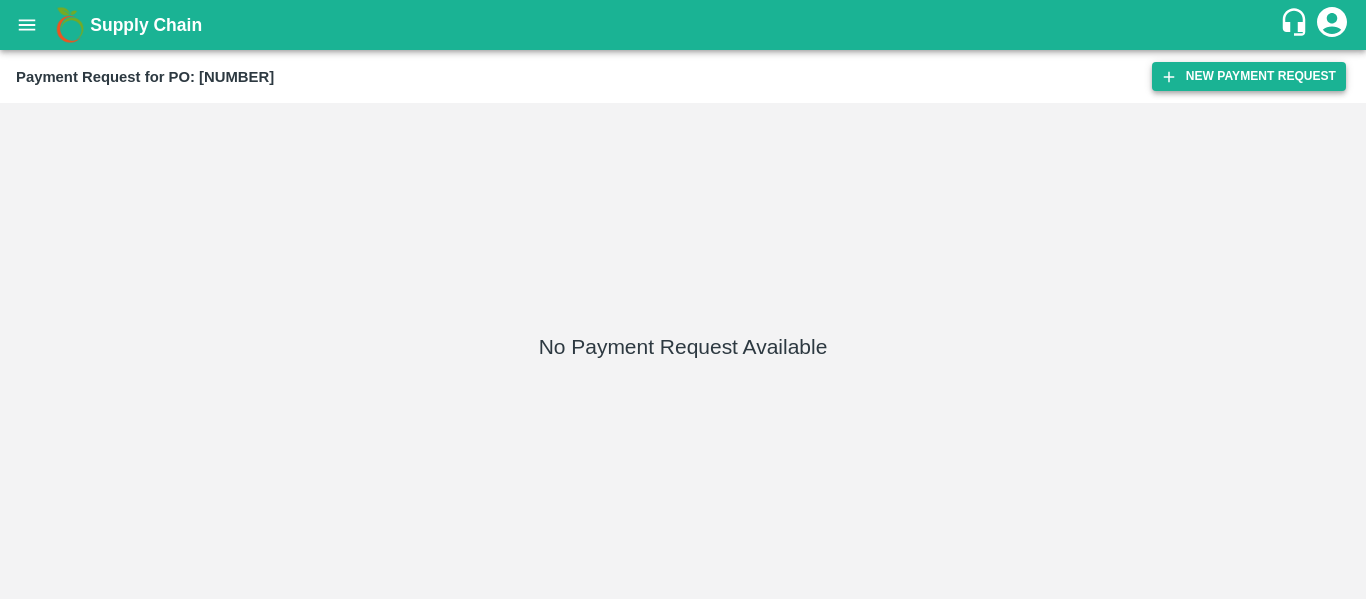 click on "New Payment Request" at bounding box center [1249, 76] 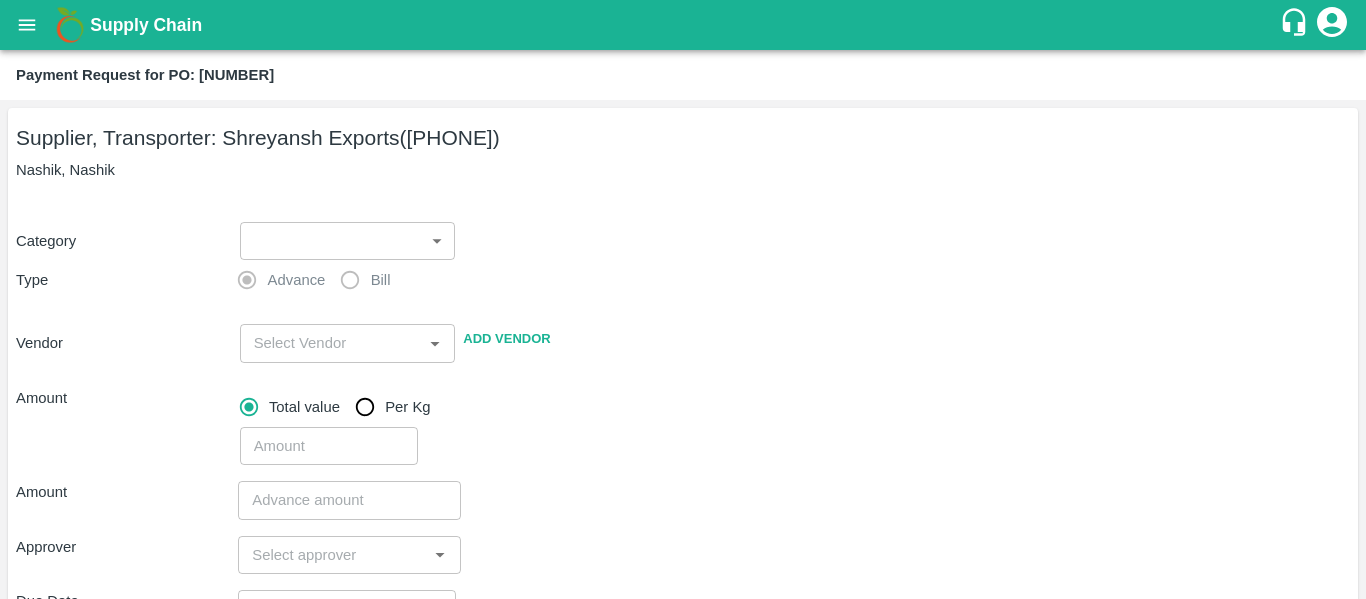 click on "Supply Chain Payment Request for PO: [NUMBER] Supplier, Transporter: [FIRST] Exports ([PHONE]) [CITY], [CITY] Category ​ ​ Type Advance Bill Vendor ​ Add Vendor Amount Total value Per Kg ​ Amount ​ Approver ​ Due Date ​  Priority  Low  High Comment x ​ Attach bill Cancel Save Tembhurni PH [CITY] CC Shahada Banana Export PH Savda Banana Export PH [CITY] Banana CS [FIRST] [LAST] Logout" at bounding box center (683, 299) 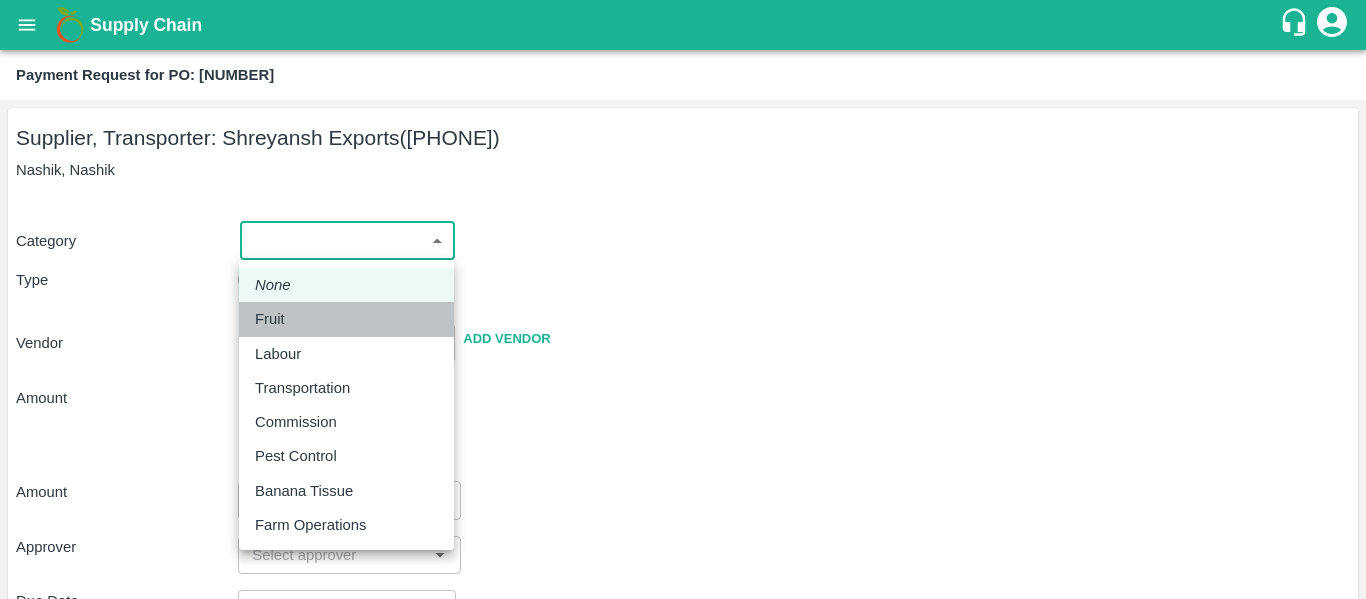 click on "Fruit" at bounding box center (346, 319) 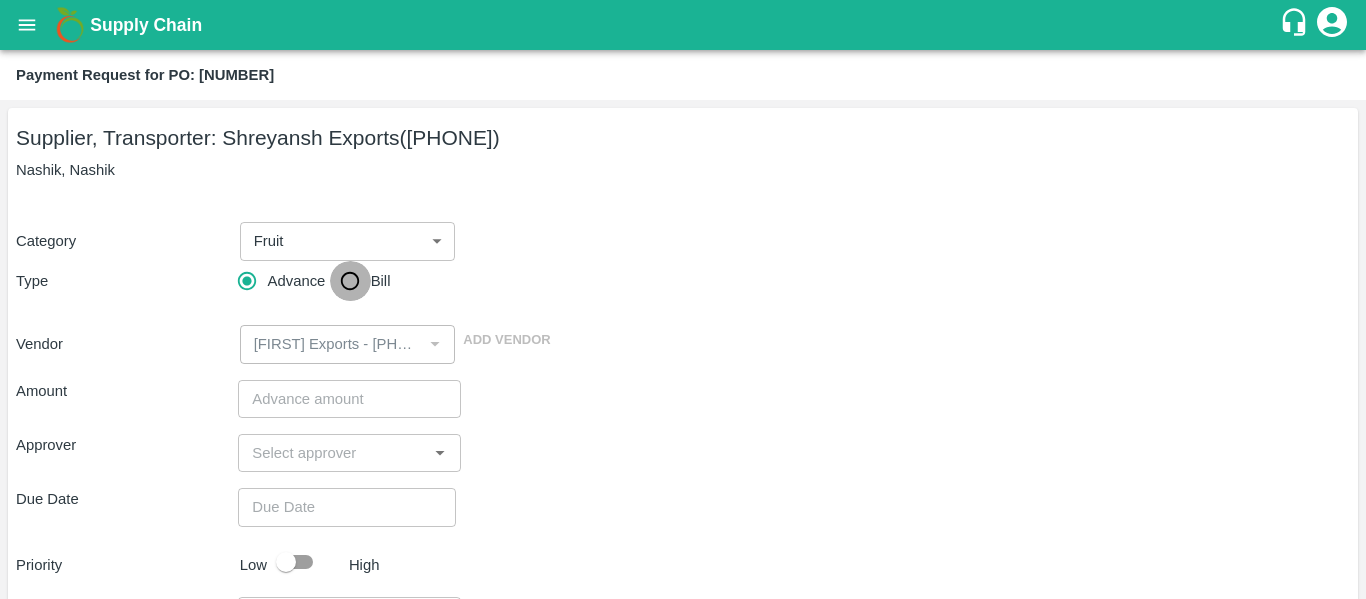 click on "Bill" at bounding box center (350, 281) 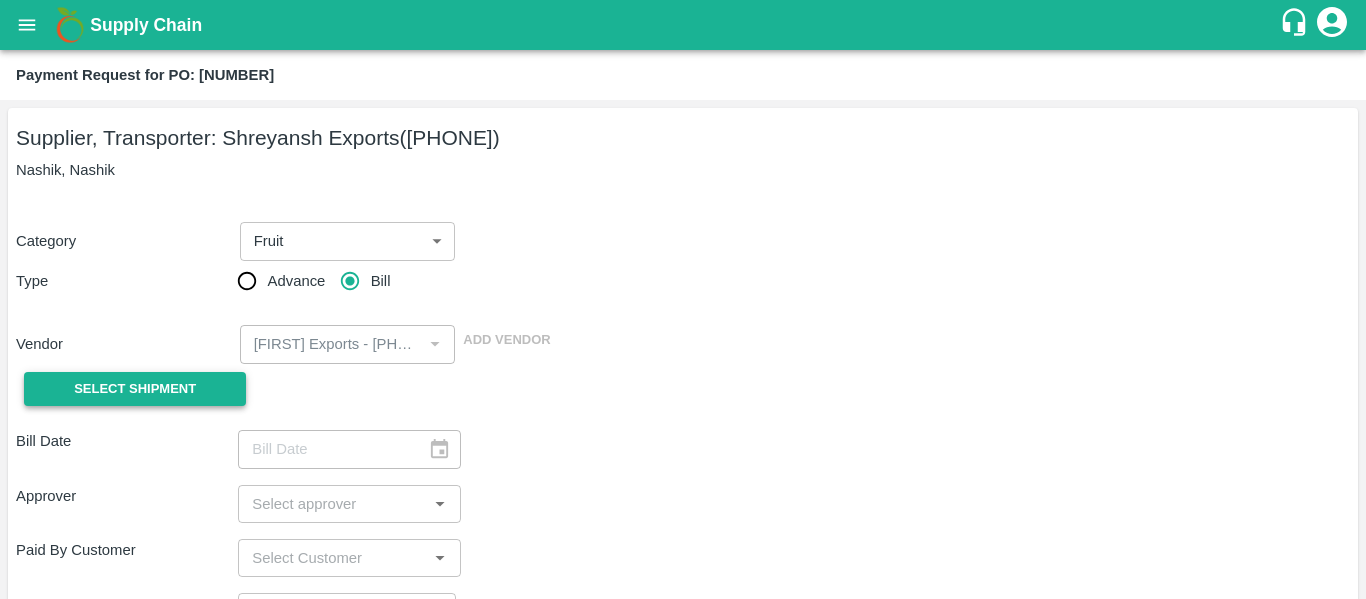 click on "Select Shipment" at bounding box center [135, 389] 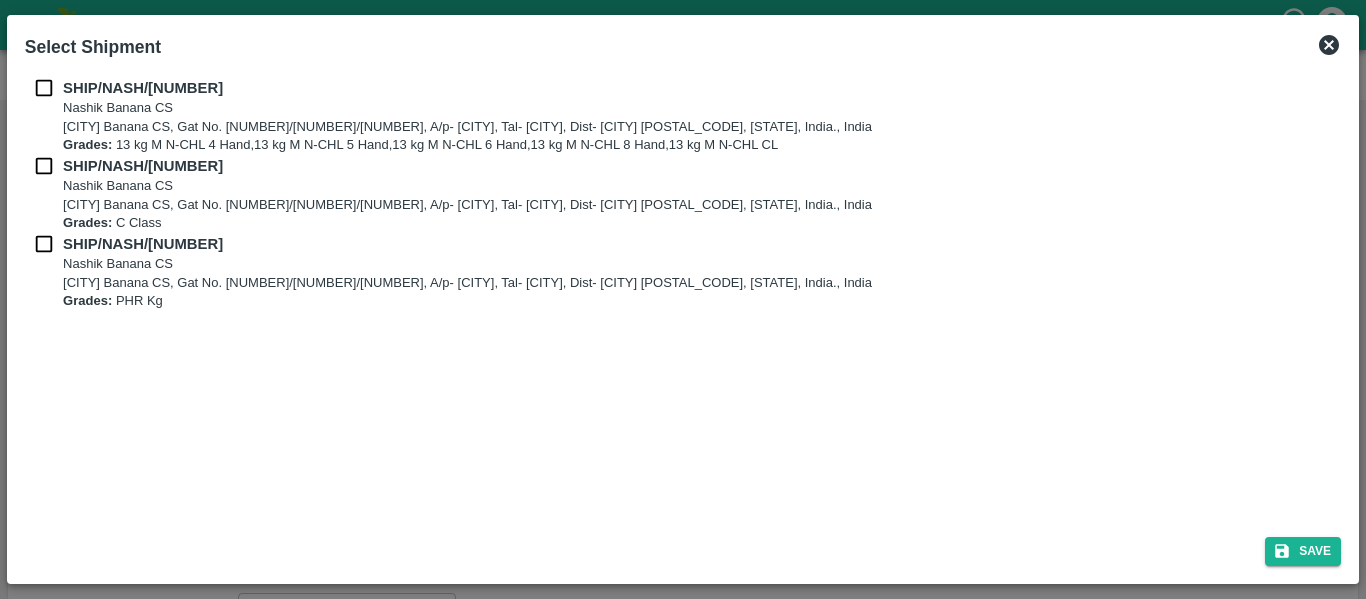 click on "SHIP/NASH/[NUMBER] [CITY] Banana CS [CITY] Banana CS, Gat No. [NUMBER]/[NUMBER]/[NUMBER], A/p- [CITY], Tal- [CITY], Dist- [CITY] [POSTAL_CODE], [STATE], India., India Grades: 13 kg M N-CHL 4 Hand,13 kg M N-CHL 5 Hand,13 kg M N-CHL 6 Hand,13 kg M N-CHL 8 Hand,13 kg M N-CHL CL" at bounding box center (683, 116) 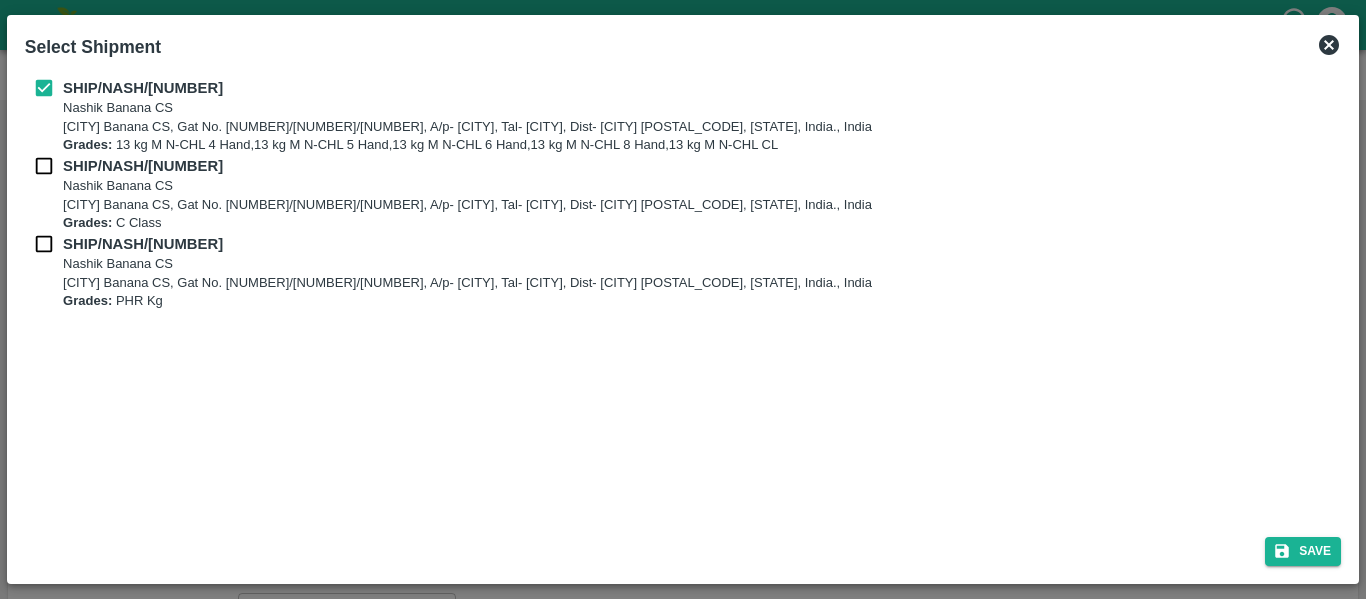 click at bounding box center [44, 166] 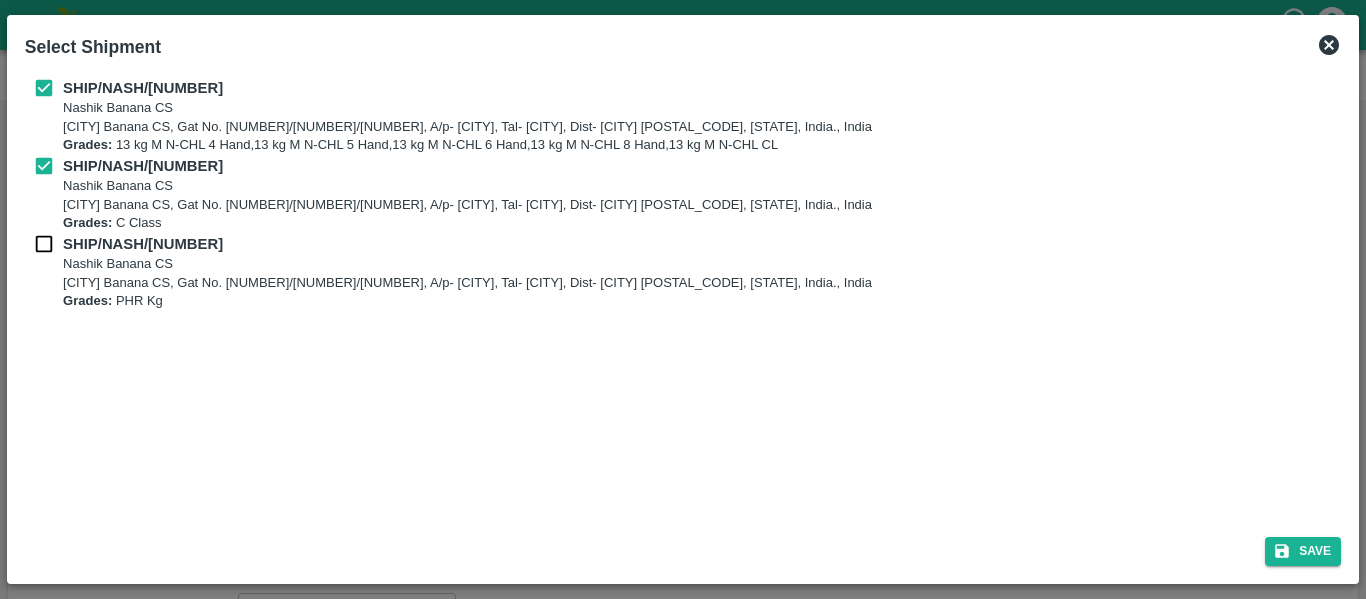 click at bounding box center [44, 244] 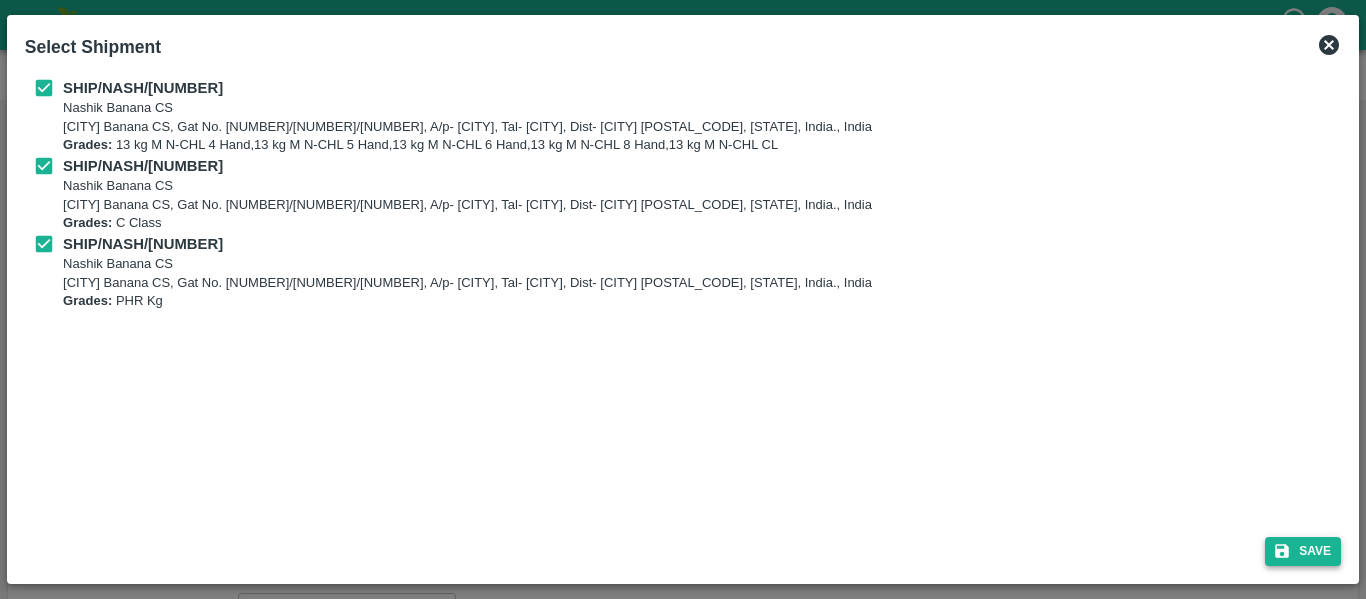 click on "Save" at bounding box center [1303, 551] 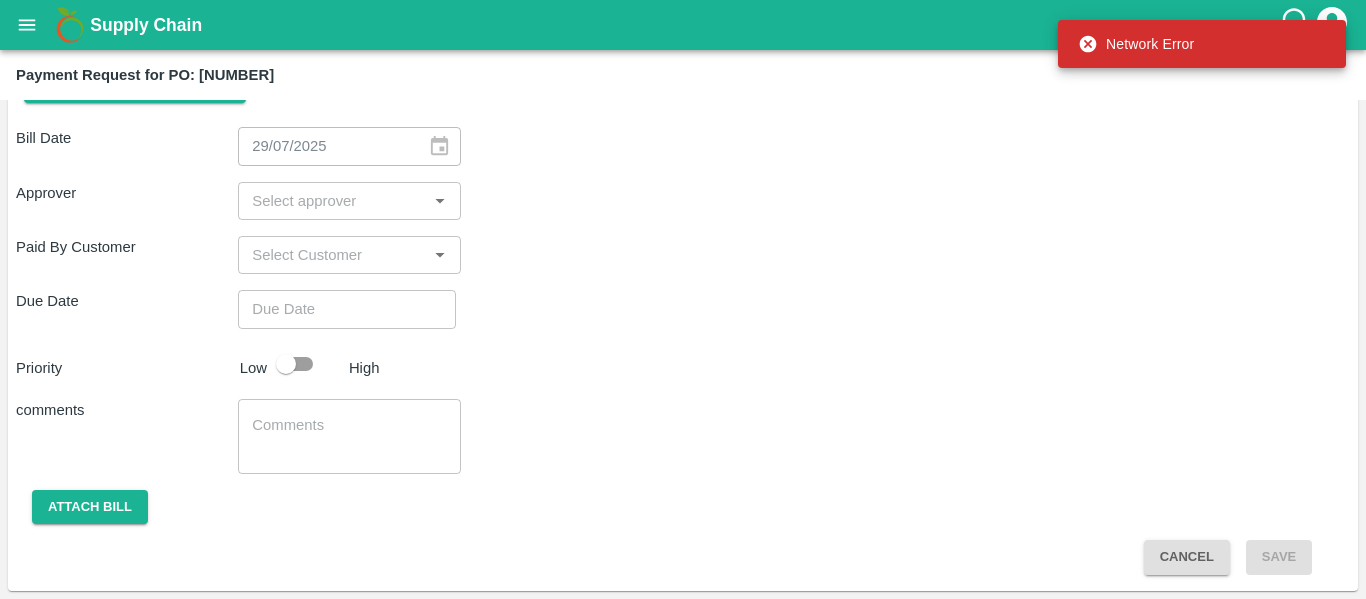 scroll, scrollTop: 0, scrollLeft: 0, axis: both 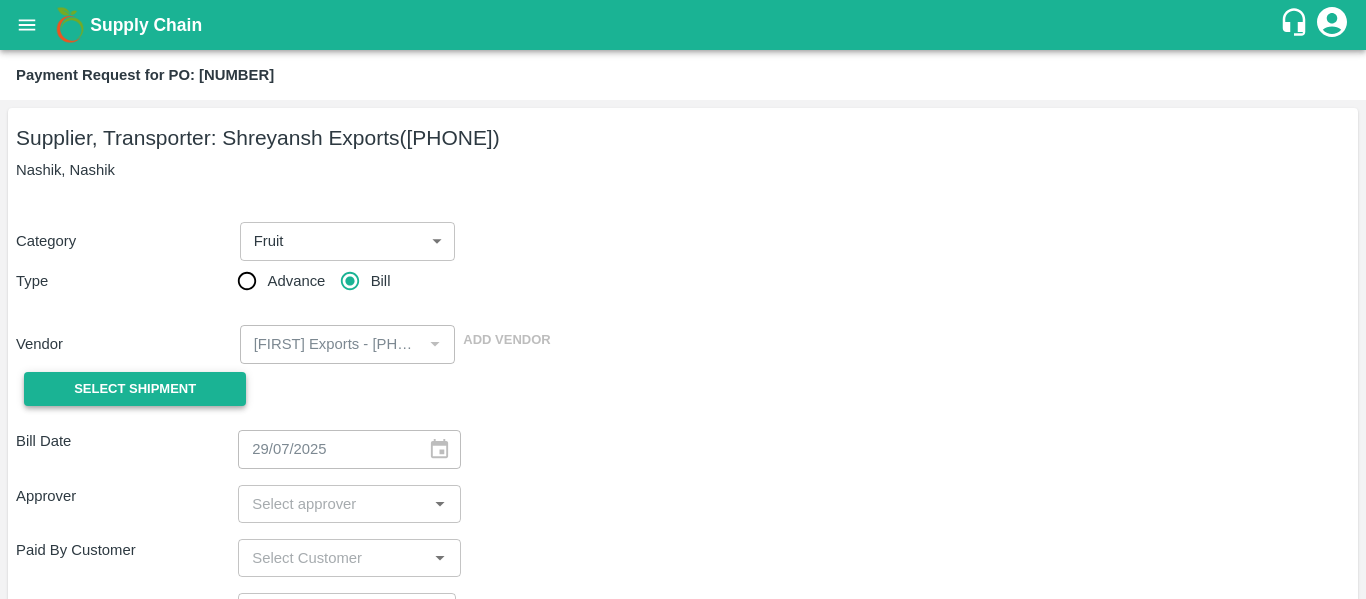 click on "Select Shipment" at bounding box center (135, 389) 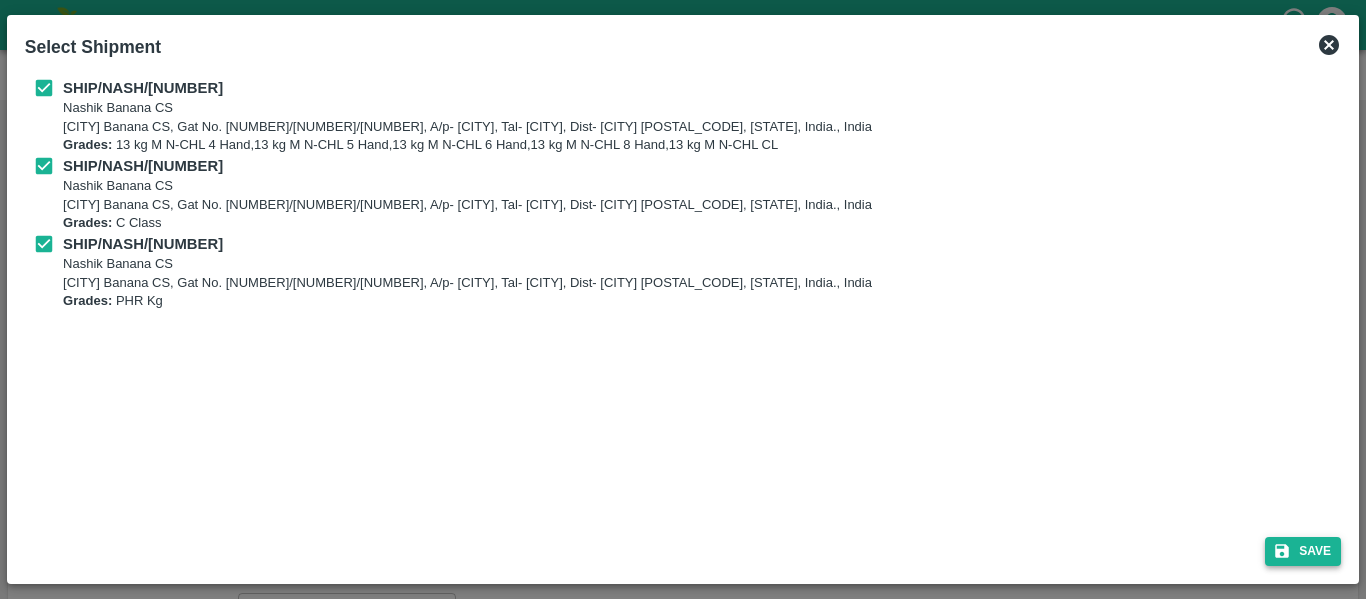 click on "Save" at bounding box center [1303, 551] 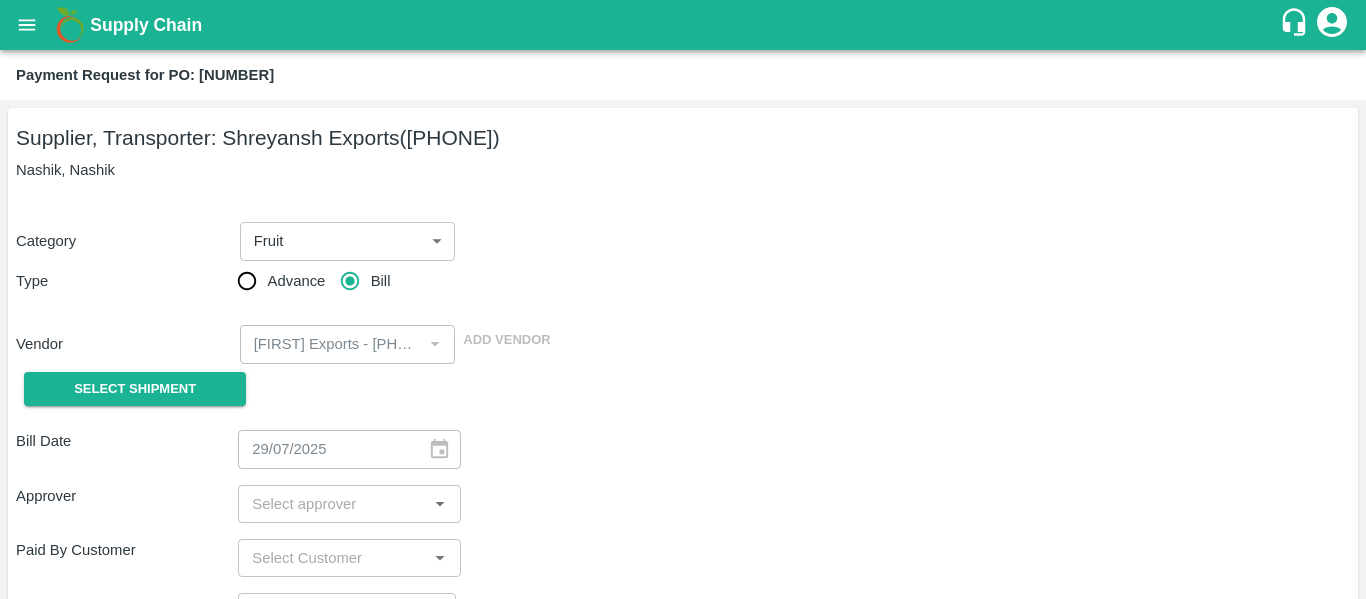 scroll, scrollTop: 303, scrollLeft: 0, axis: vertical 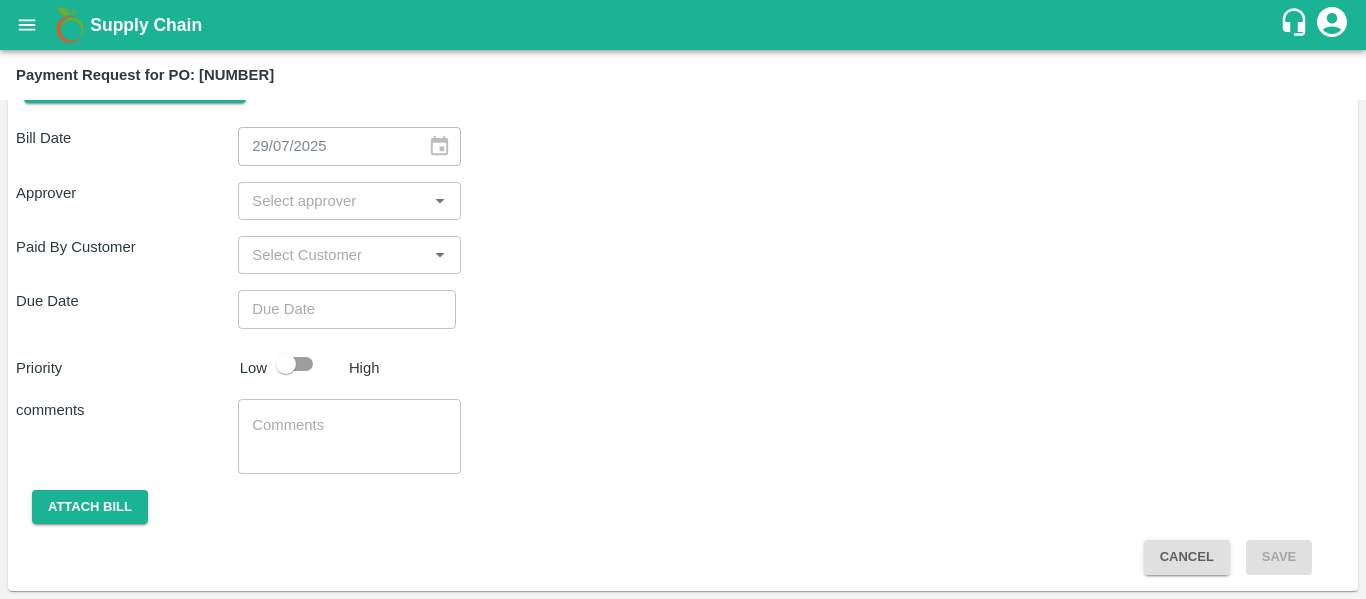 click at bounding box center (332, 201) 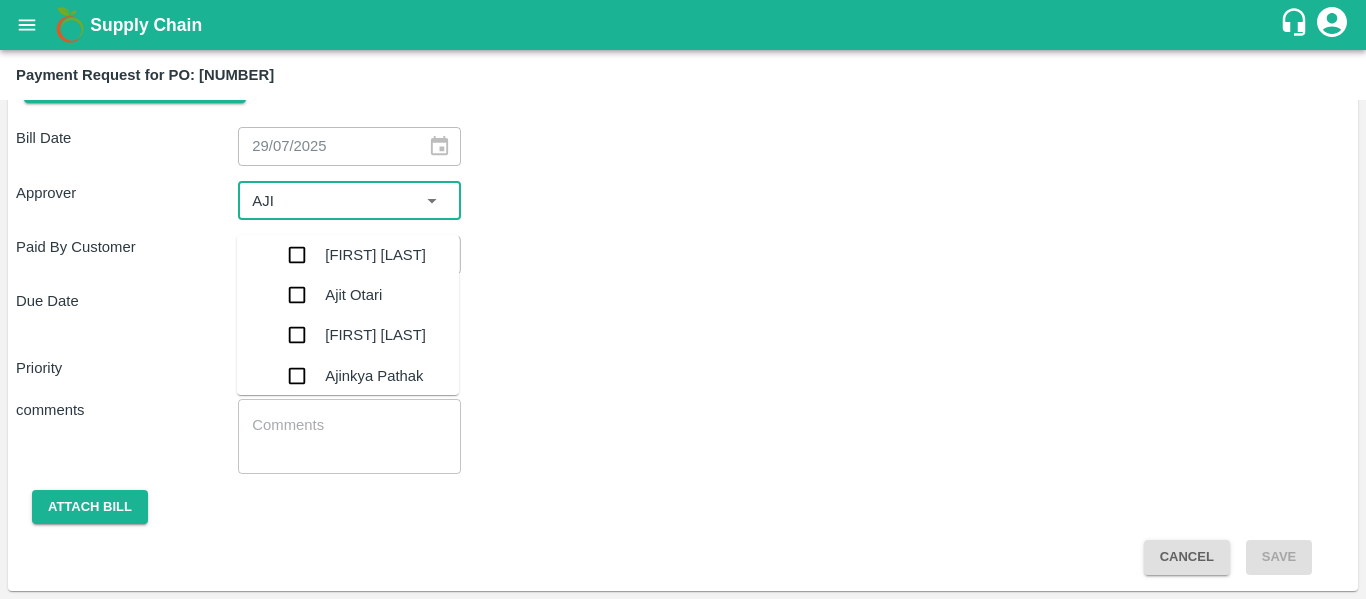 type on "[FIRST]" 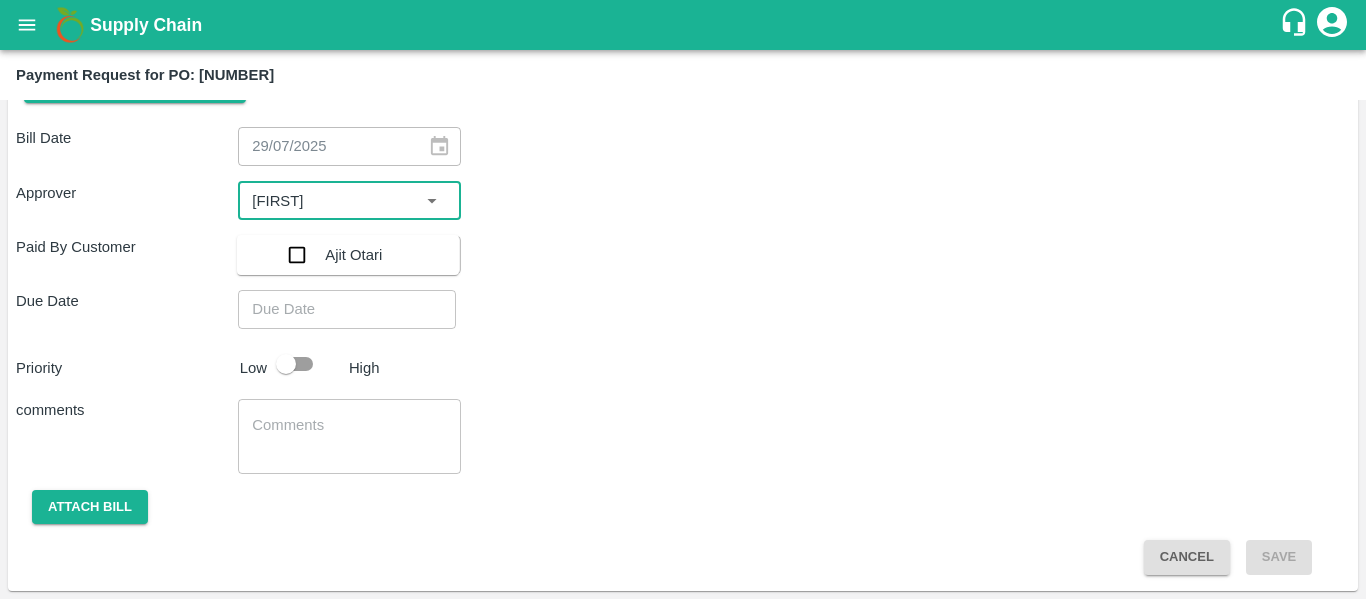 click at bounding box center (297, 255) 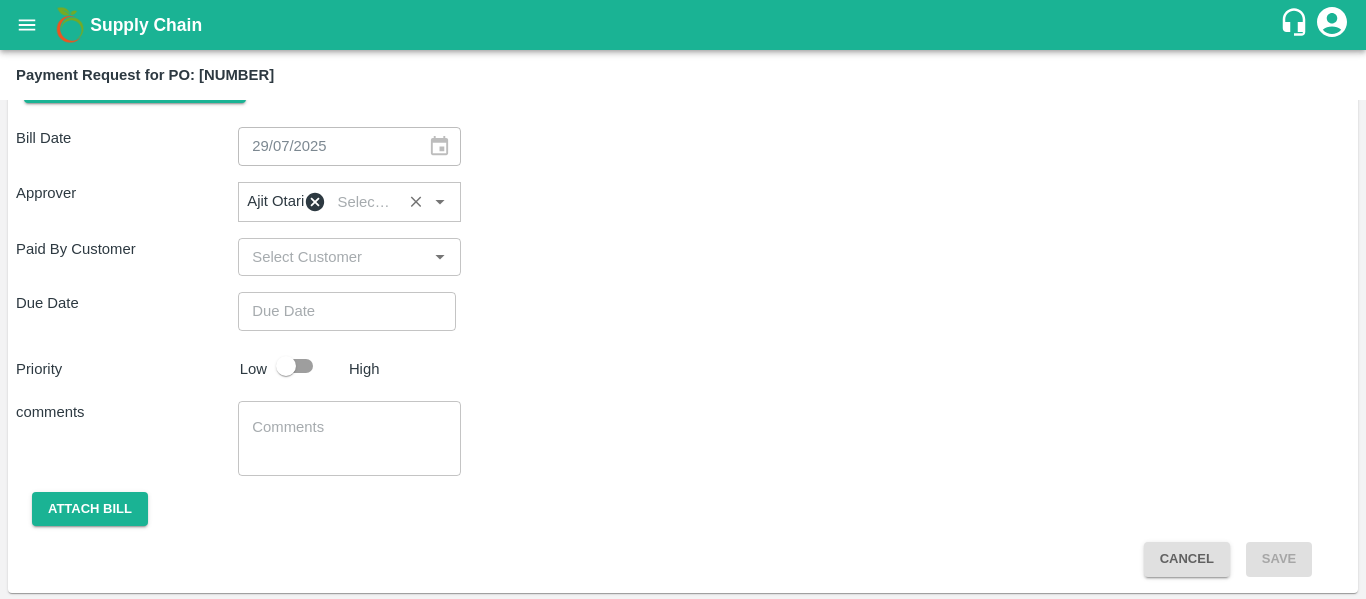 type on "DD/MM/YYYY hh:mm aa" 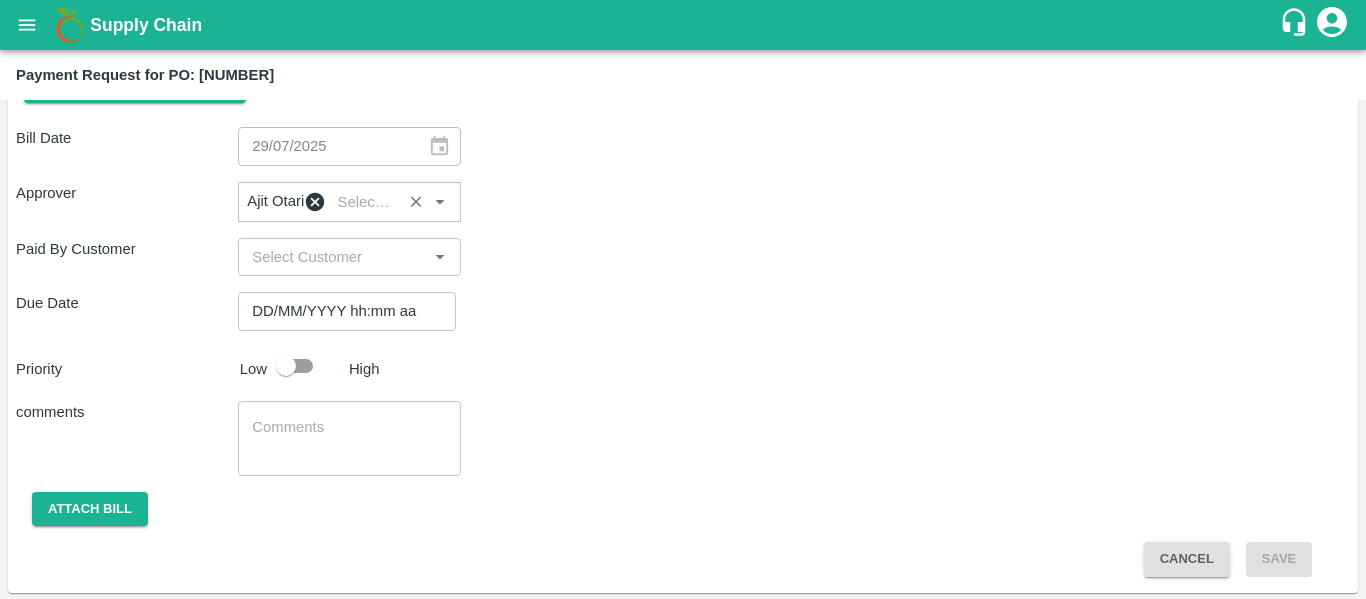 click on "DD/MM/YYYY hh:mm aa" at bounding box center (340, 311) 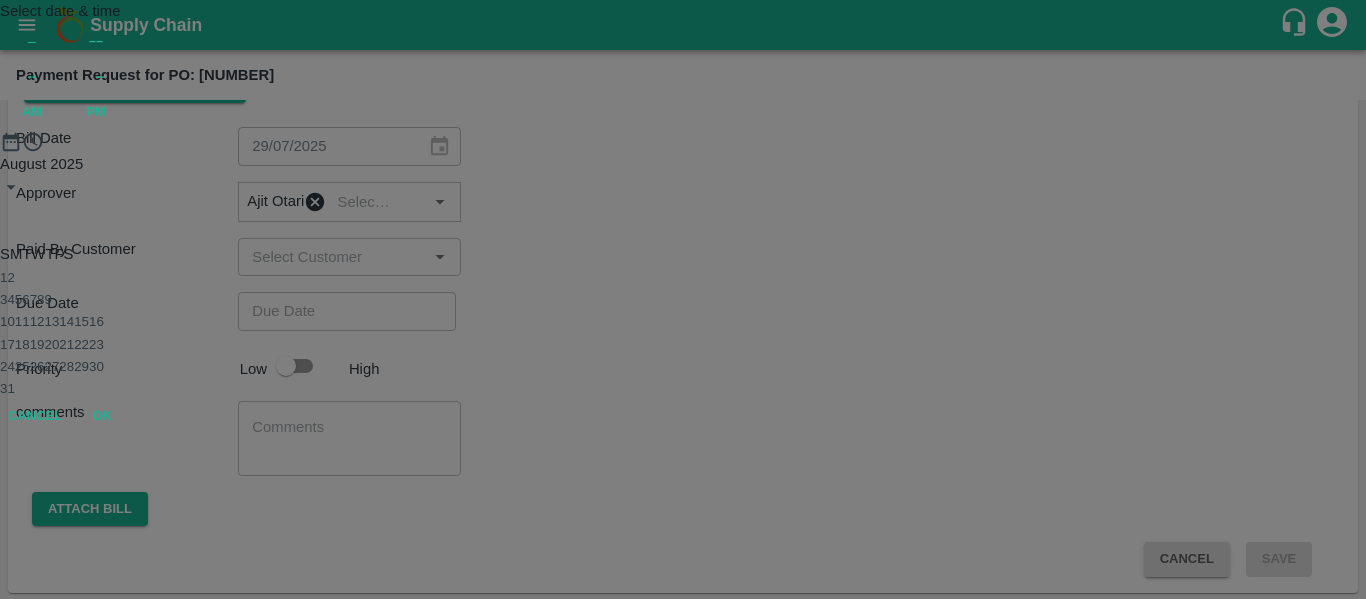 click on "2" at bounding box center (10, 277) 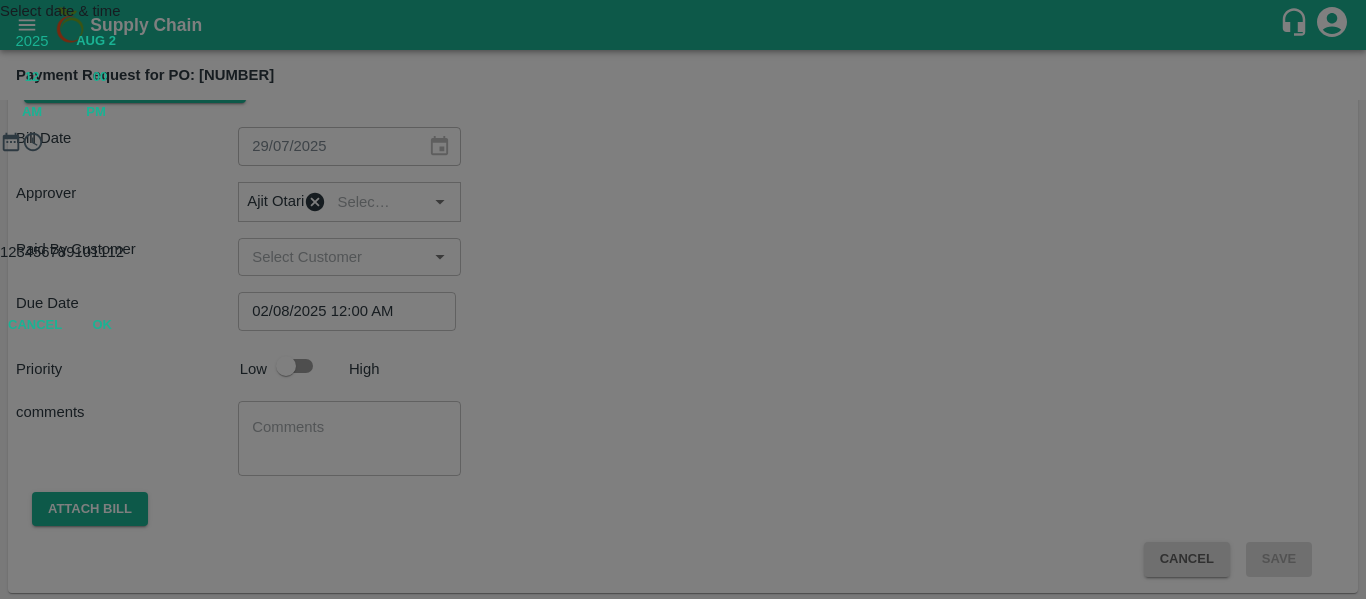 click on "Select date & time 2025 Aug 2 12 : 00 AM PM 1 2 3 4 5 6 7 8 9 10 11 12 Cancel OK" at bounding box center [683, 171] 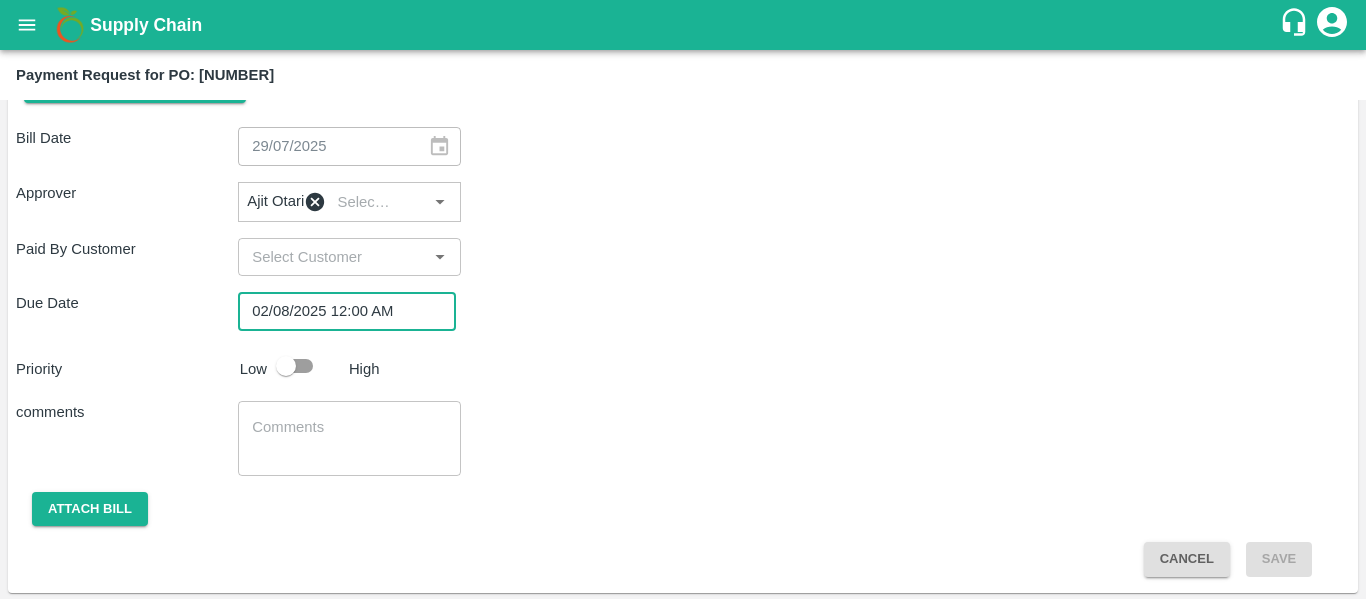 click at bounding box center (286, 366) 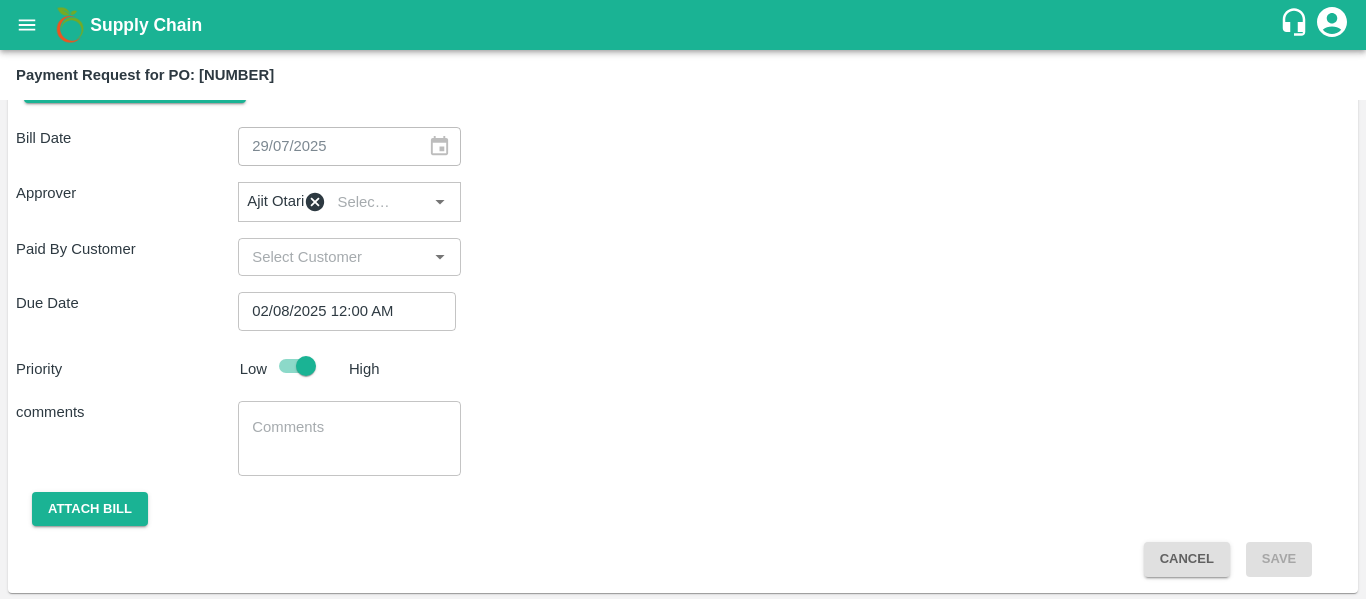 click at bounding box center [349, 438] 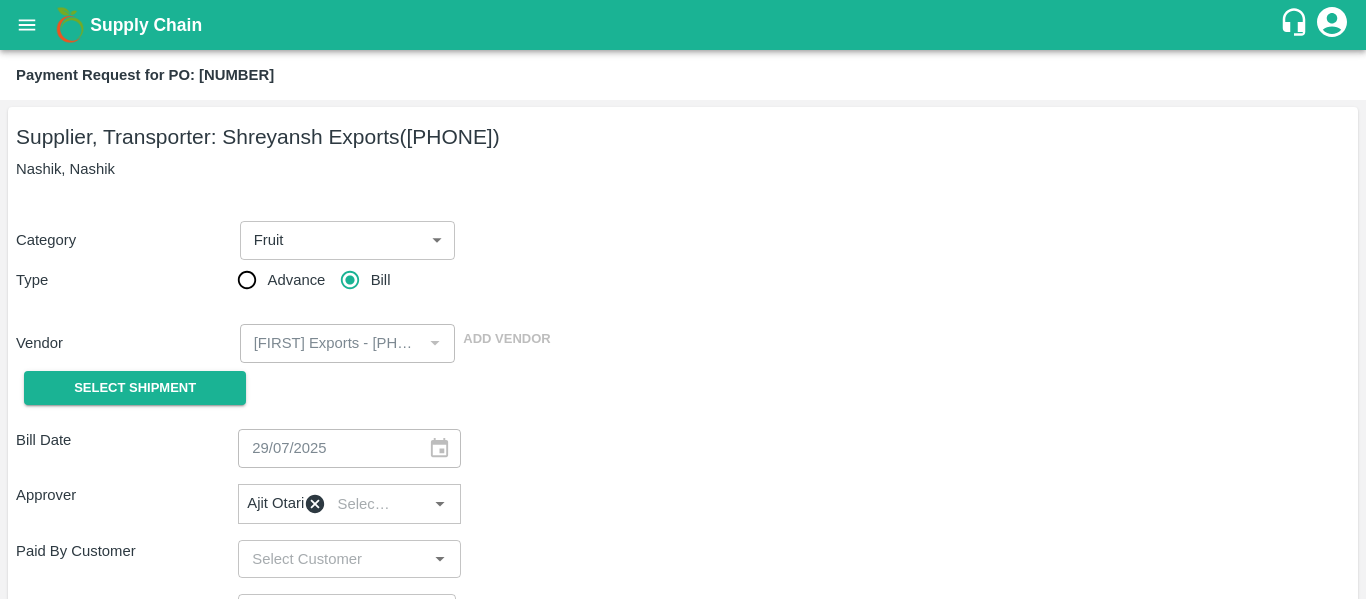 scroll, scrollTop: 0, scrollLeft: 0, axis: both 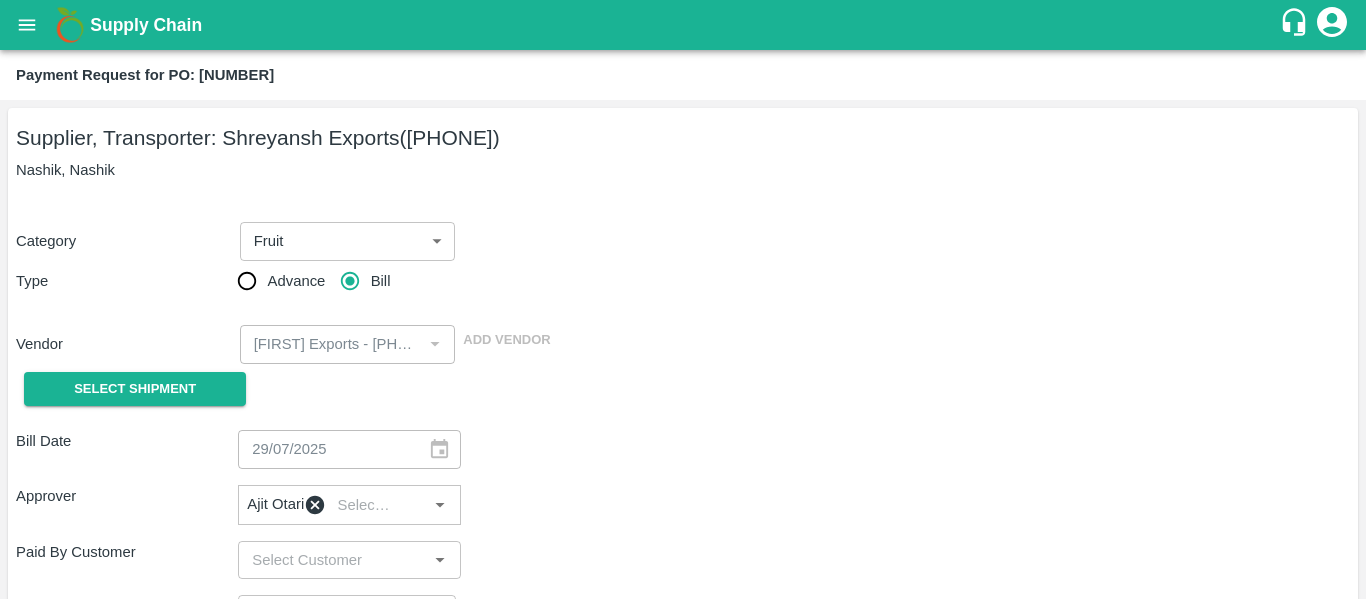 type on "Fruit Bill" 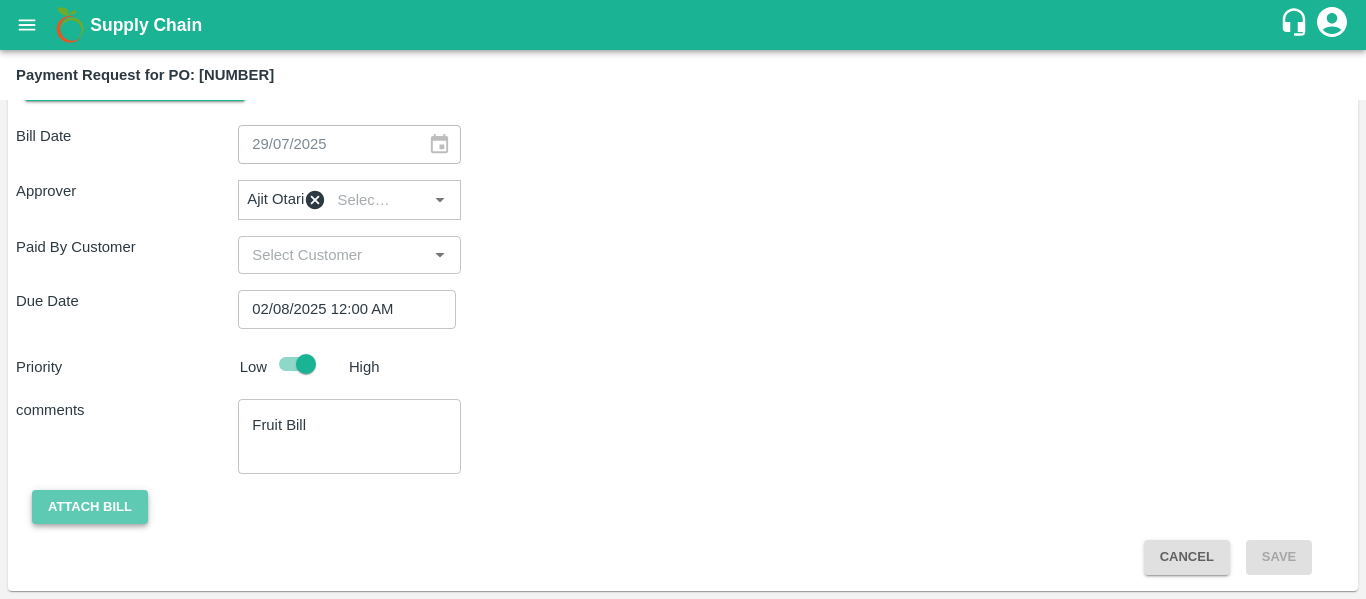 click on "Attach bill" at bounding box center (90, 507) 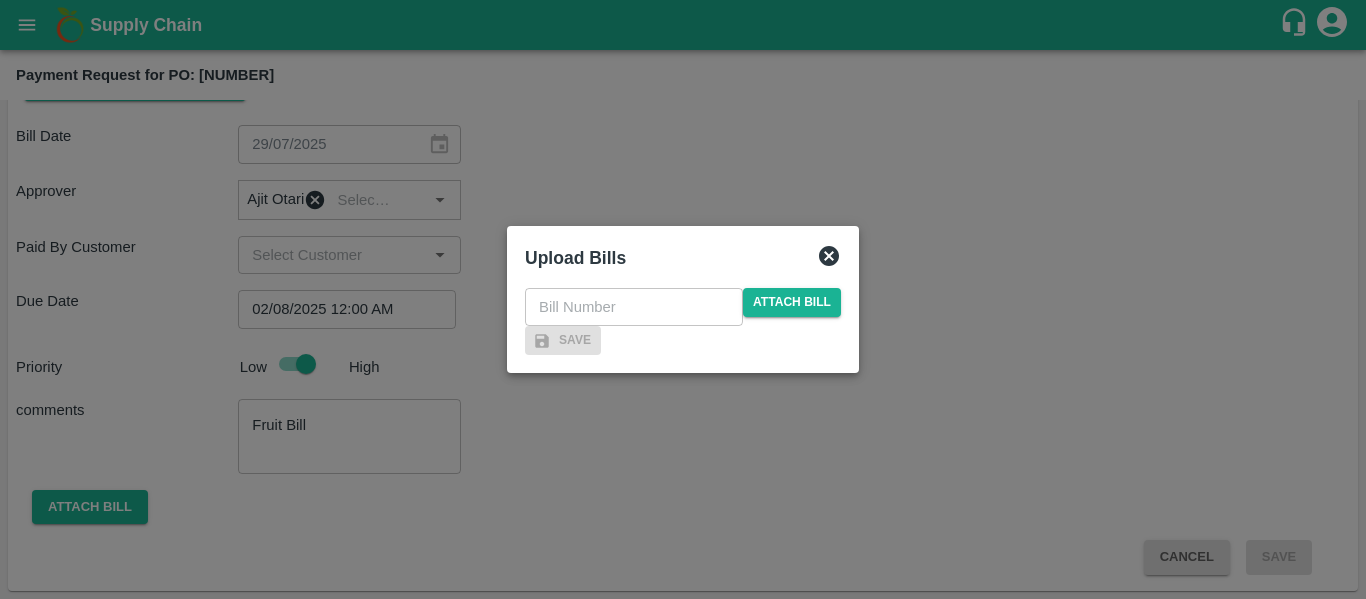 click at bounding box center [634, 307] 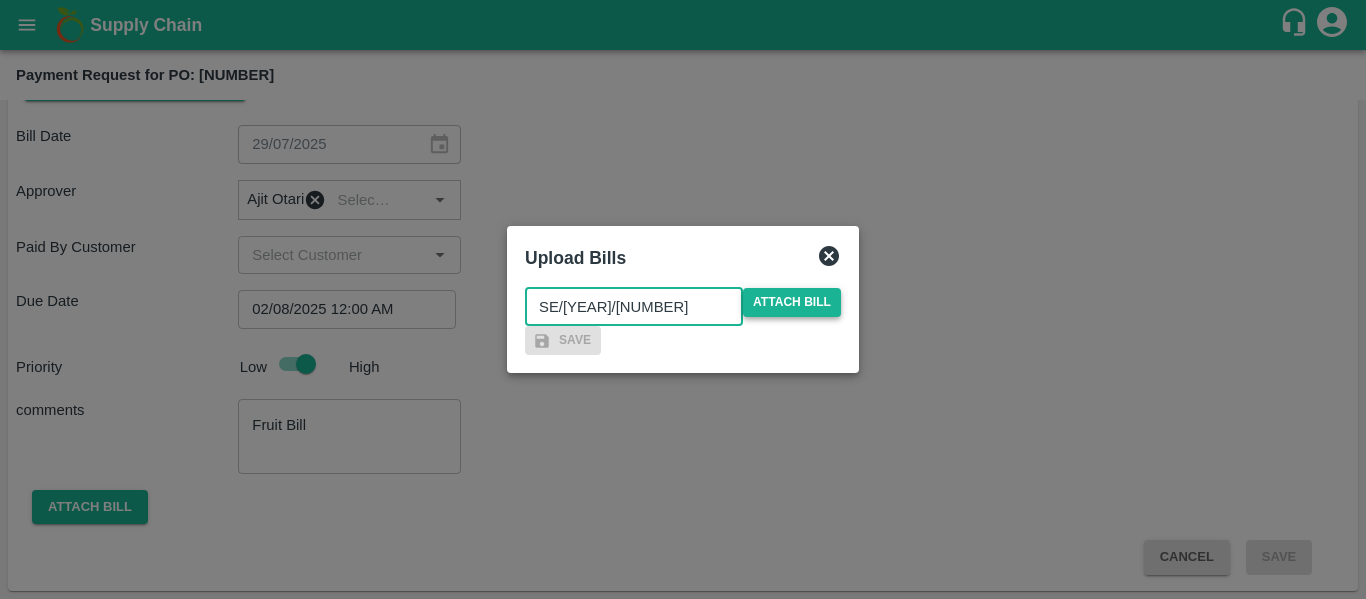 type on "SE/[YEAR]/[NUMBER]" 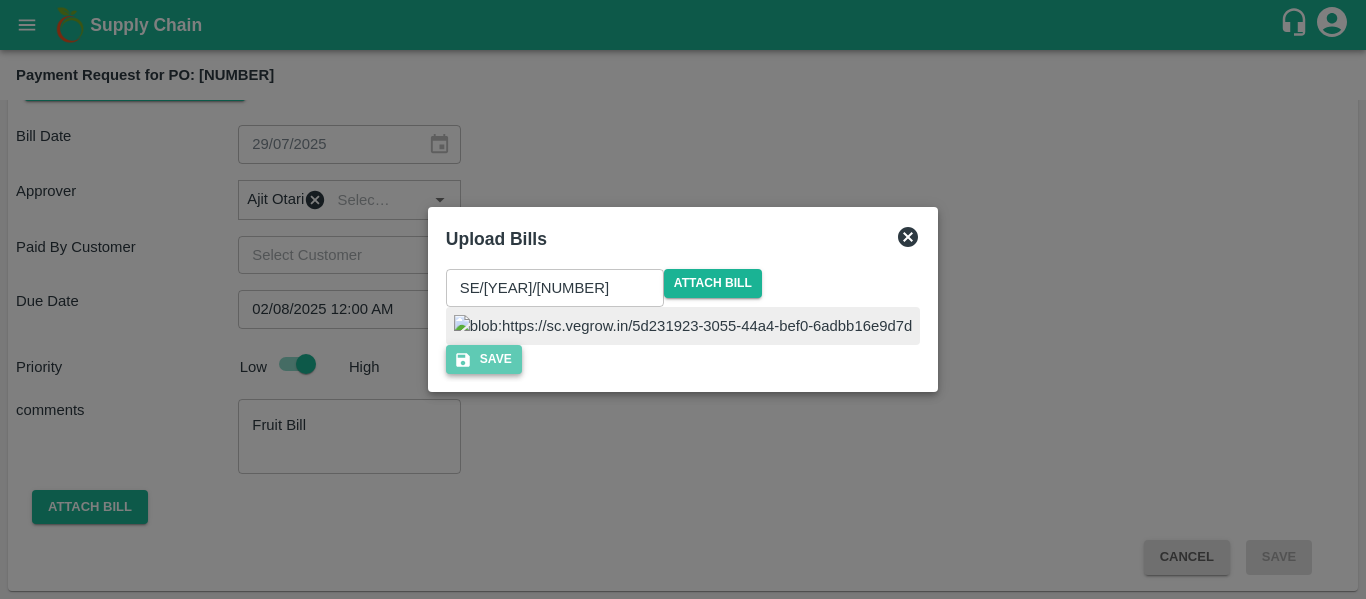 click on "Save" at bounding box center (484, 359) 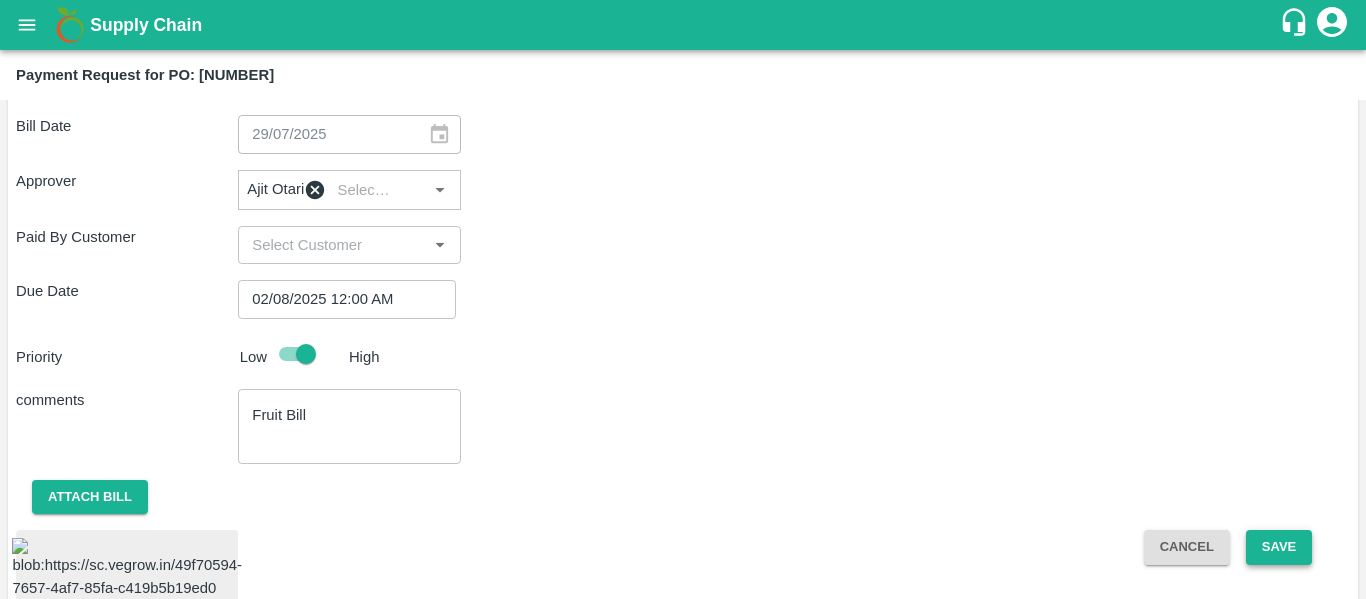 click on "Save" at bounding box center (1279, 547) 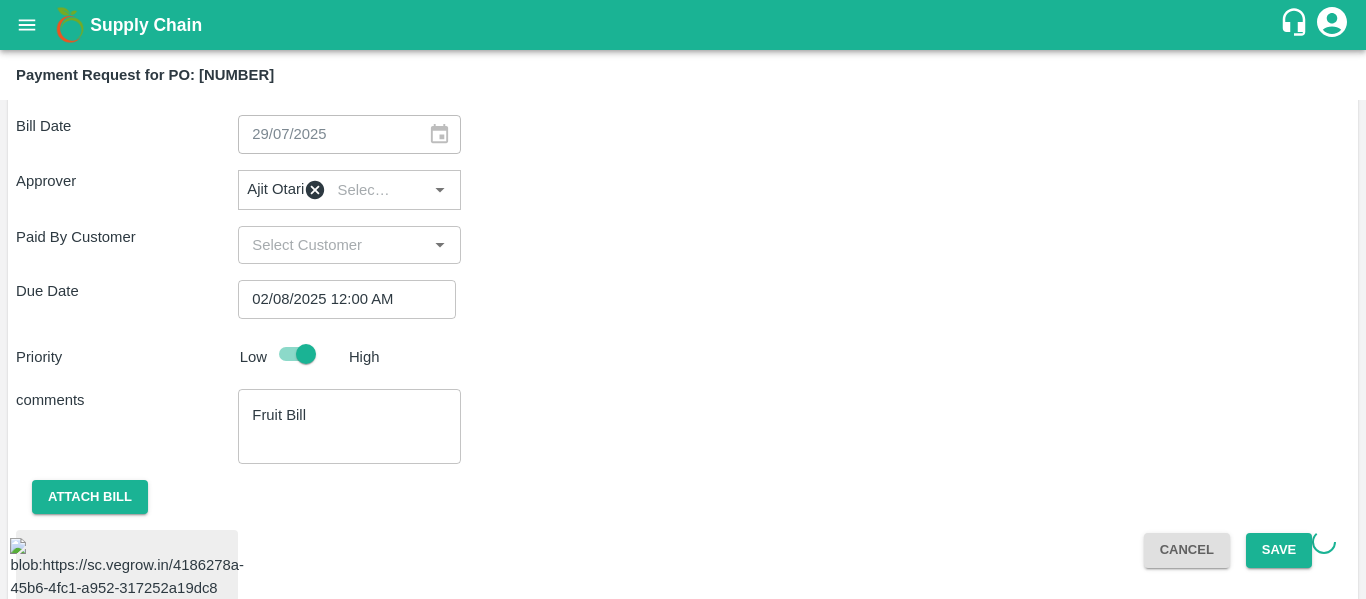 scroll, scrollTop: 0, scrollLeft: 0, axis: both 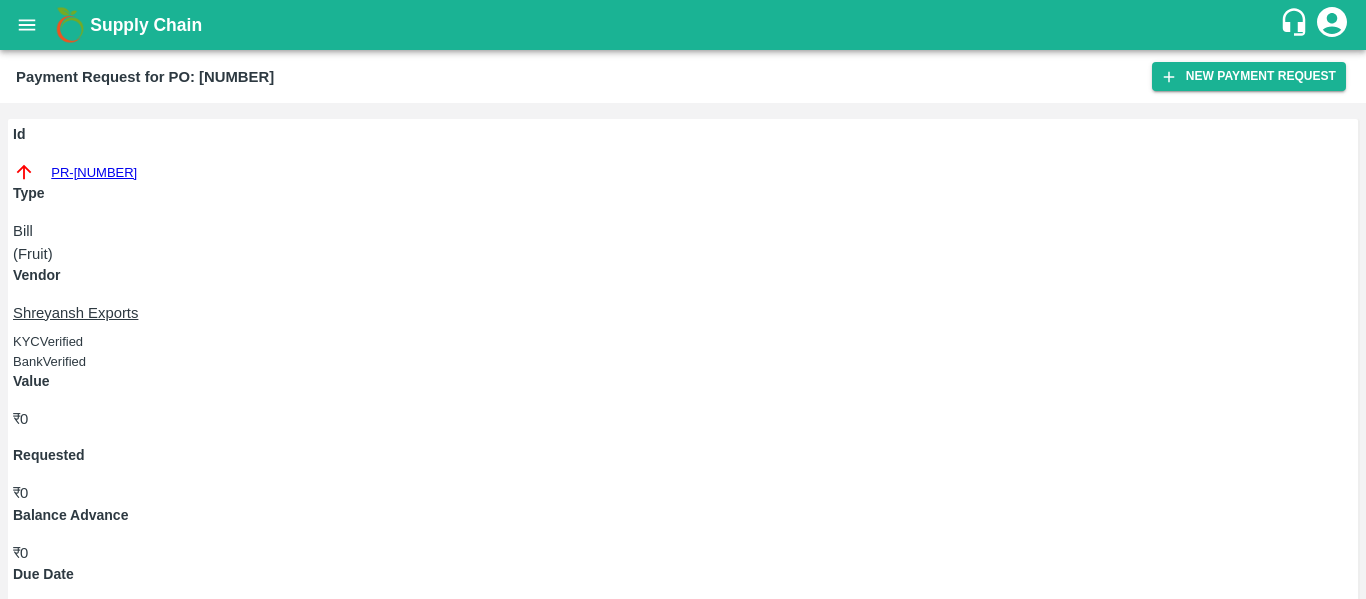 click on "PR-[NUMBER]" at bounding box center [94, 173] 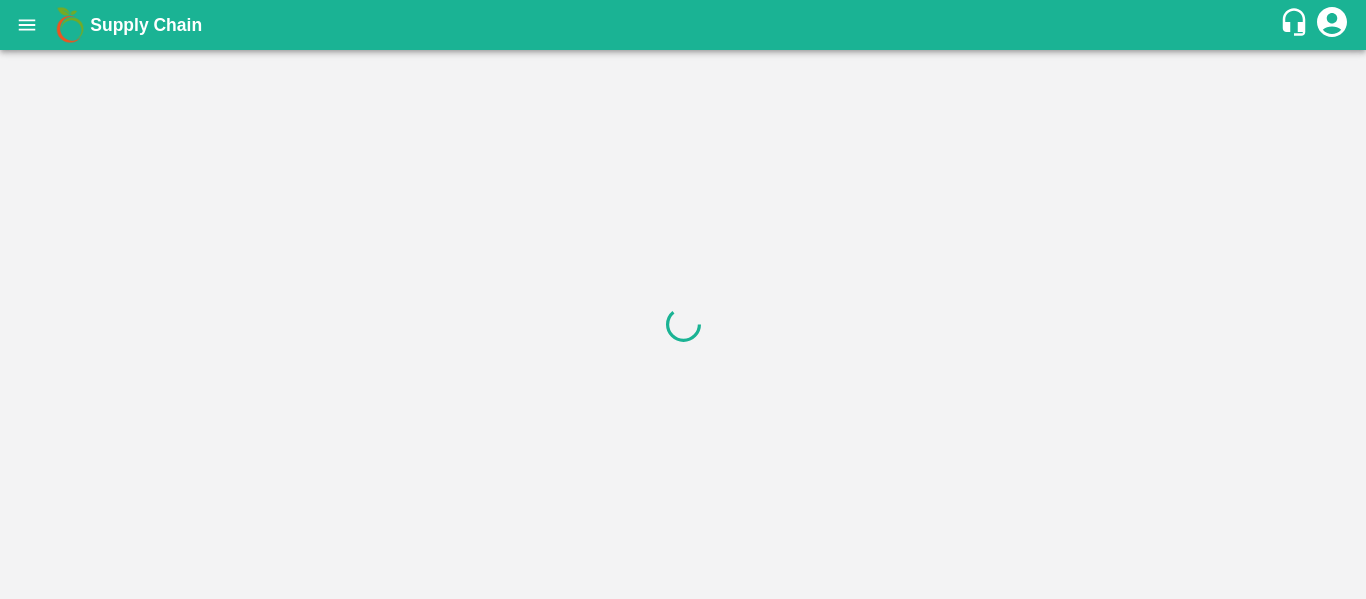scroll, scrollTop: 0, scrollLeft: 0, axis: both 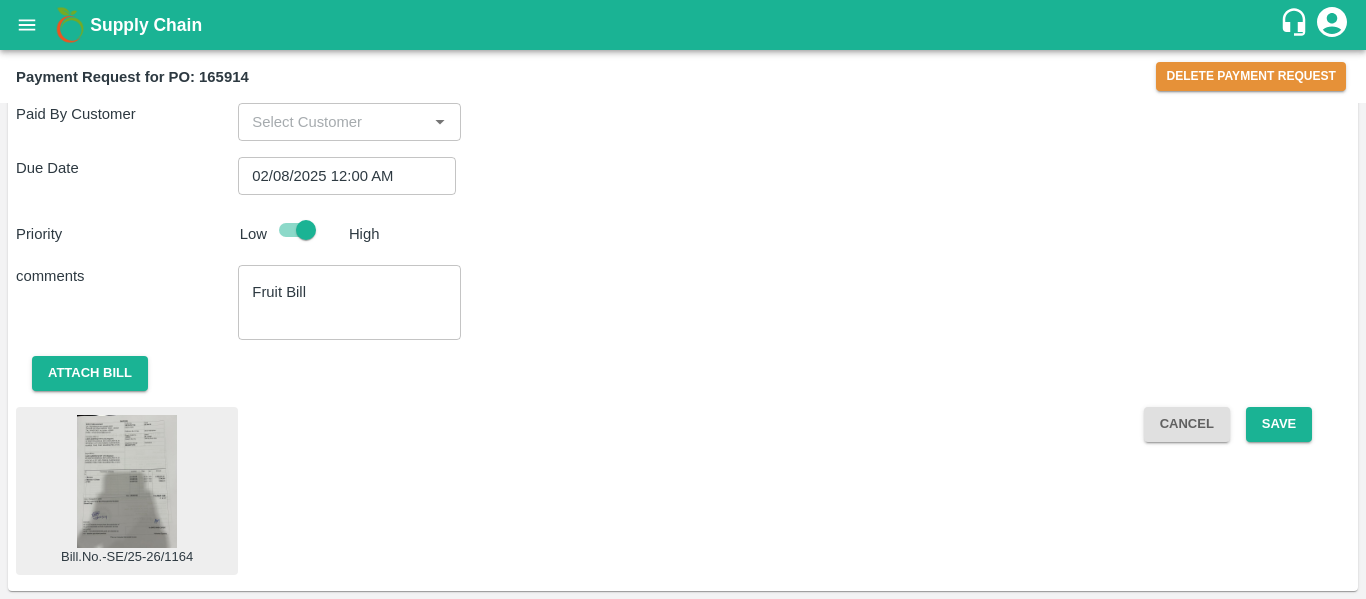 click at bounding box center [127, 481] 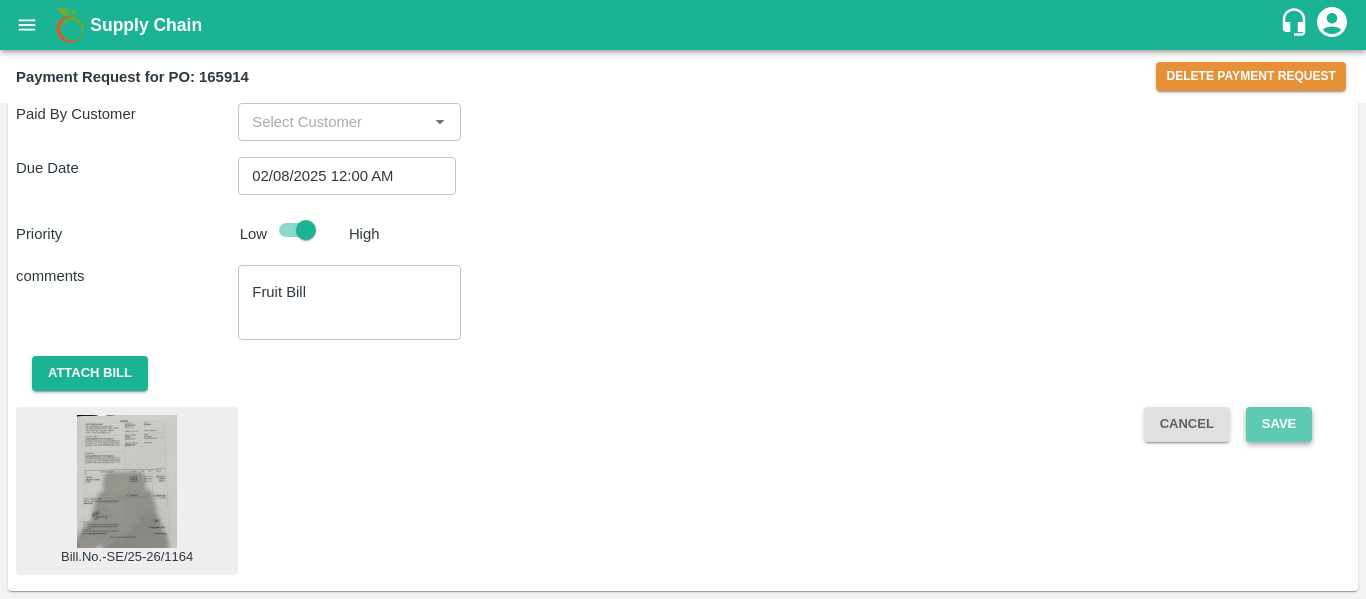 click on "Save" at bounding box center (1279, 424) 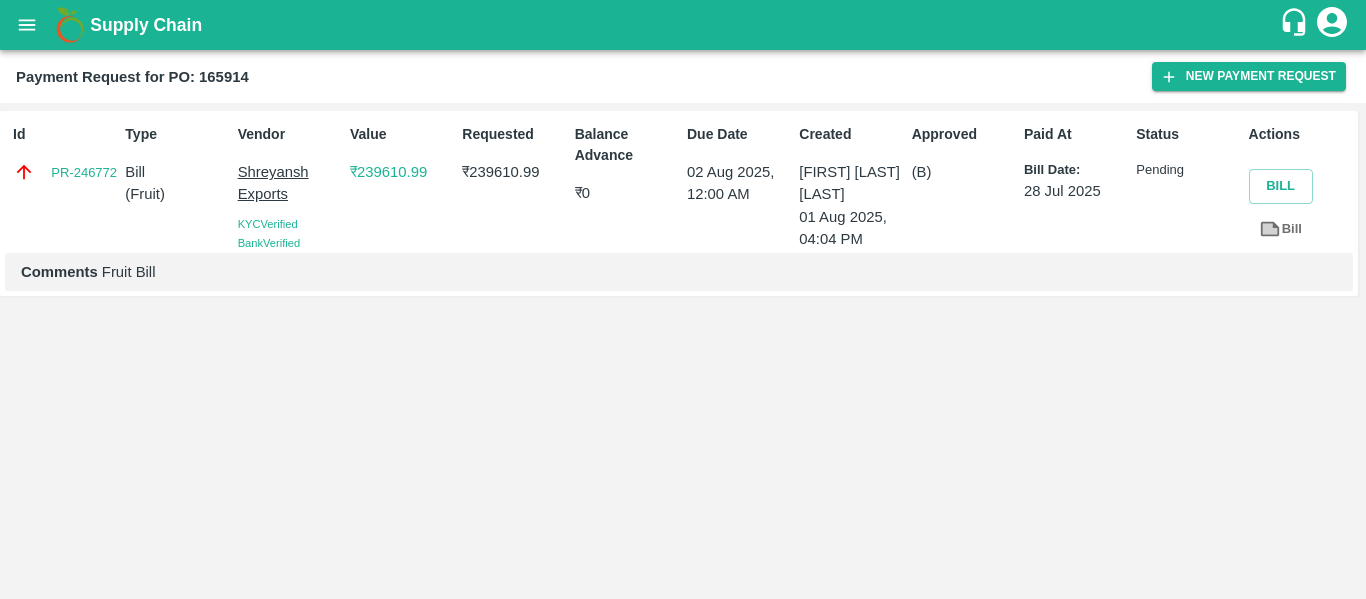 click at bounding box center [27, 25] 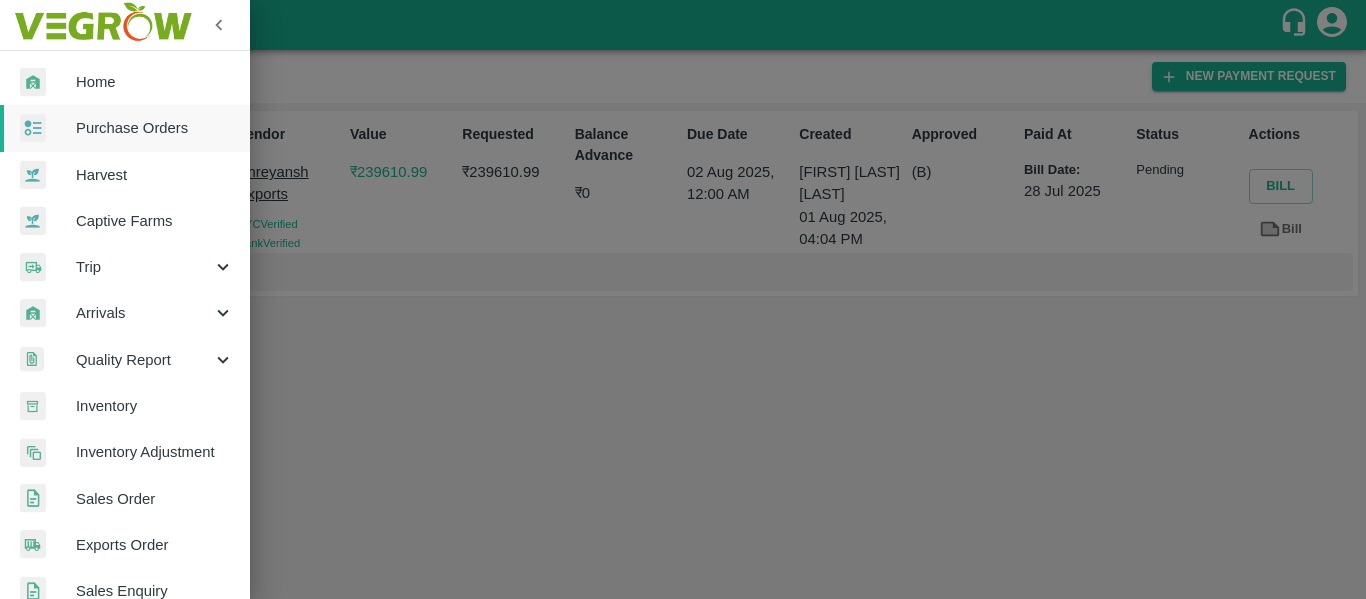 click on "Home" at bounding box center [125, 82] 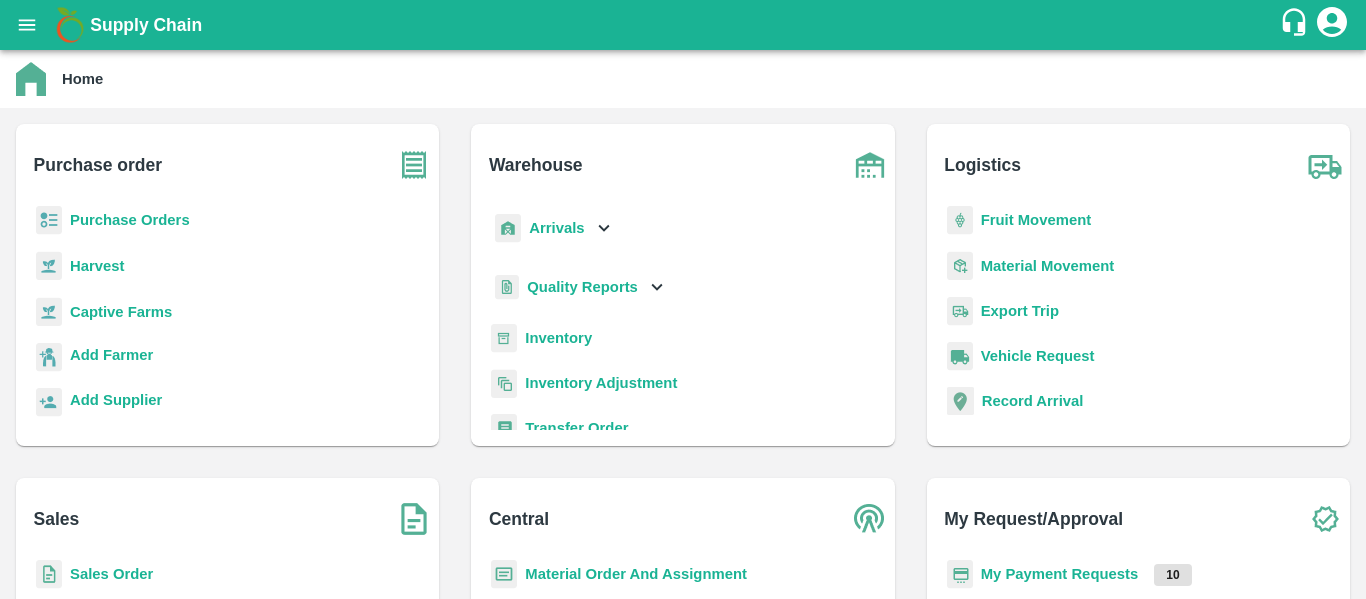 click on "Purchase Orders" at bounding box center (130, 220) 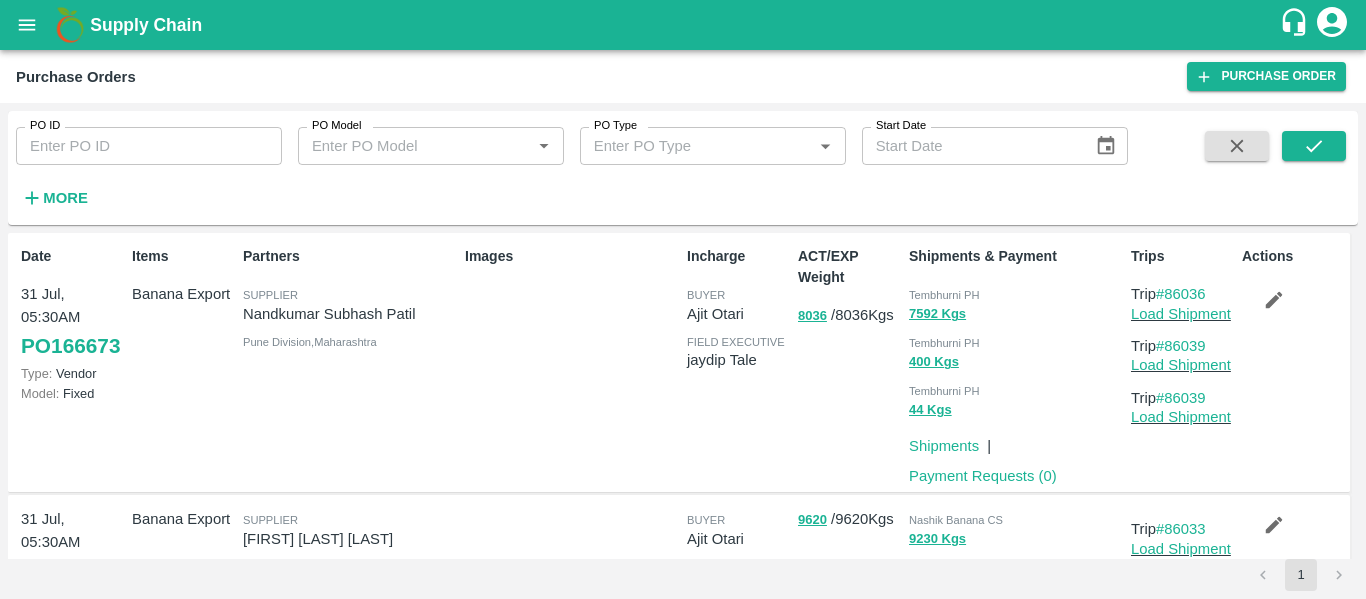click on "PO ID" at bounding box center [149, 146] 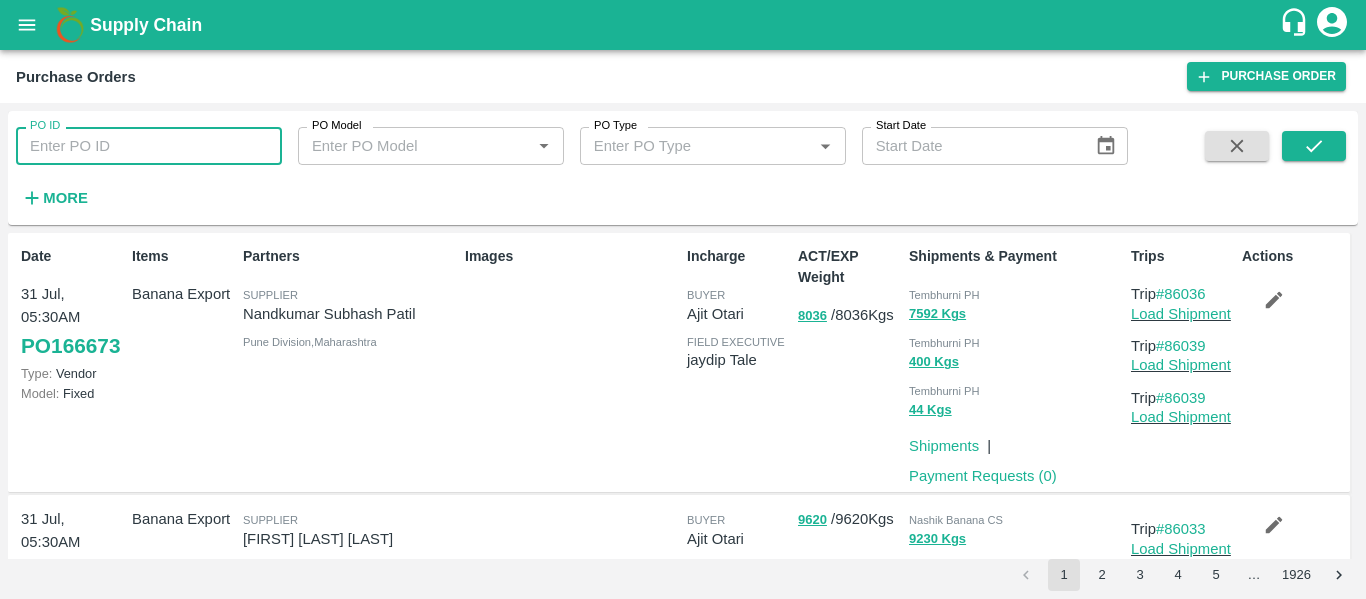 paste on "165899" 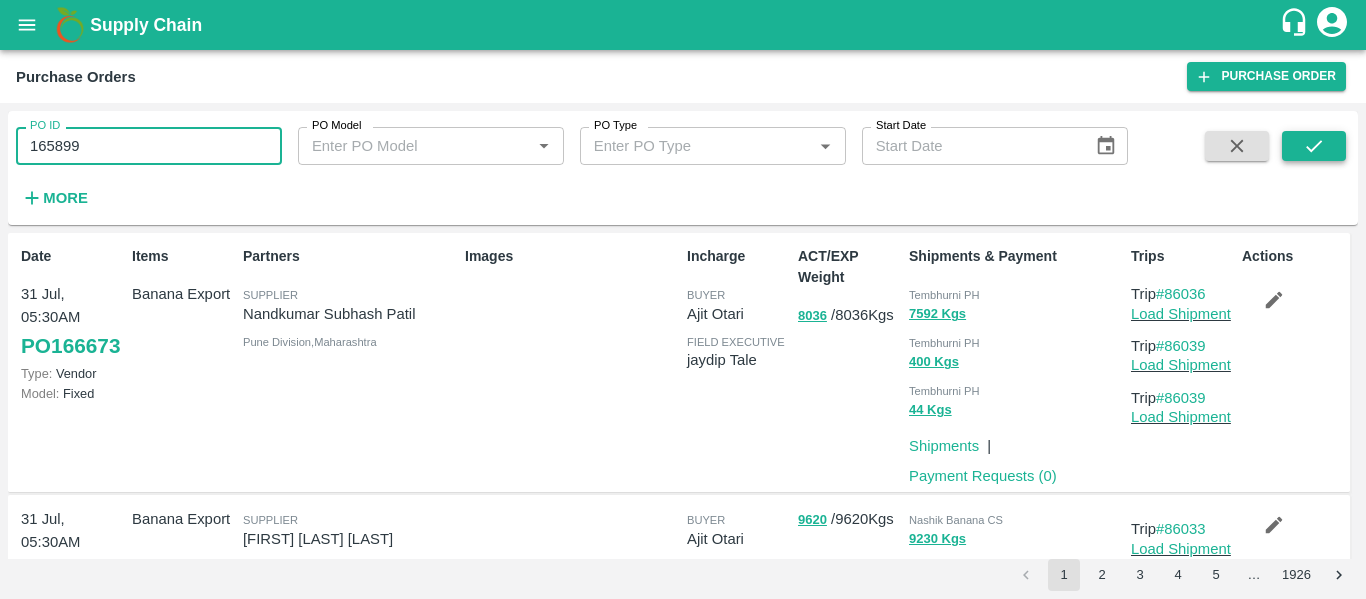 type on "165899" 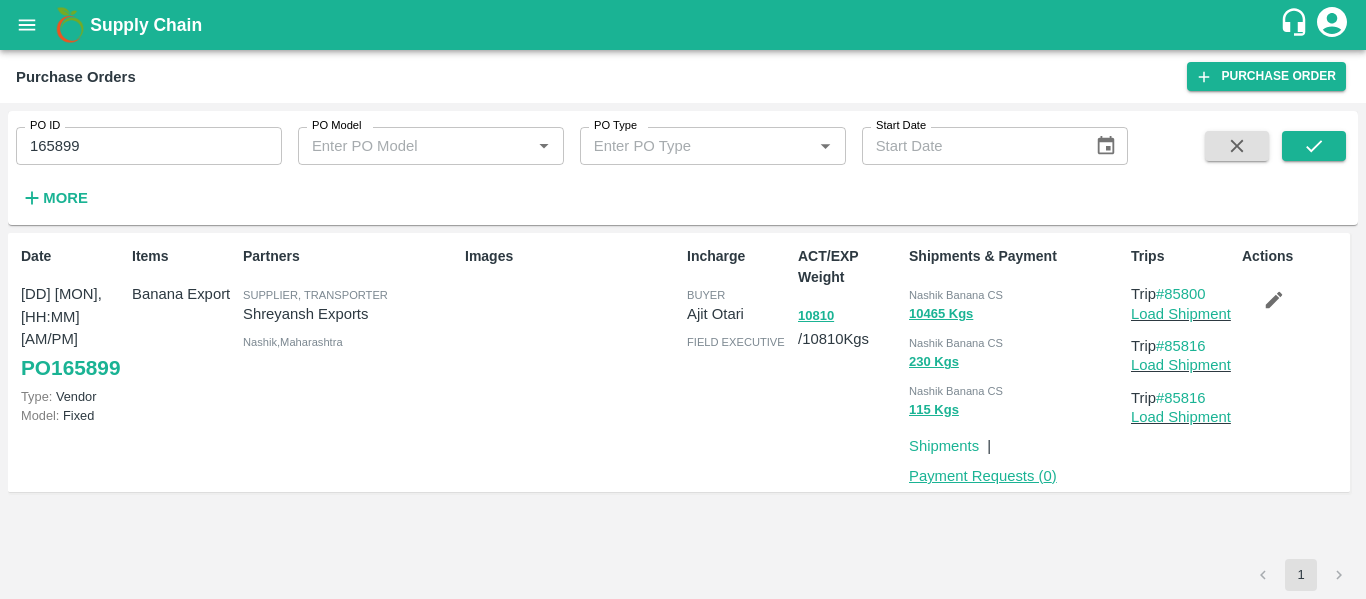 click on "Payment Requests ( 0 )" at bounding box center (983, 476) 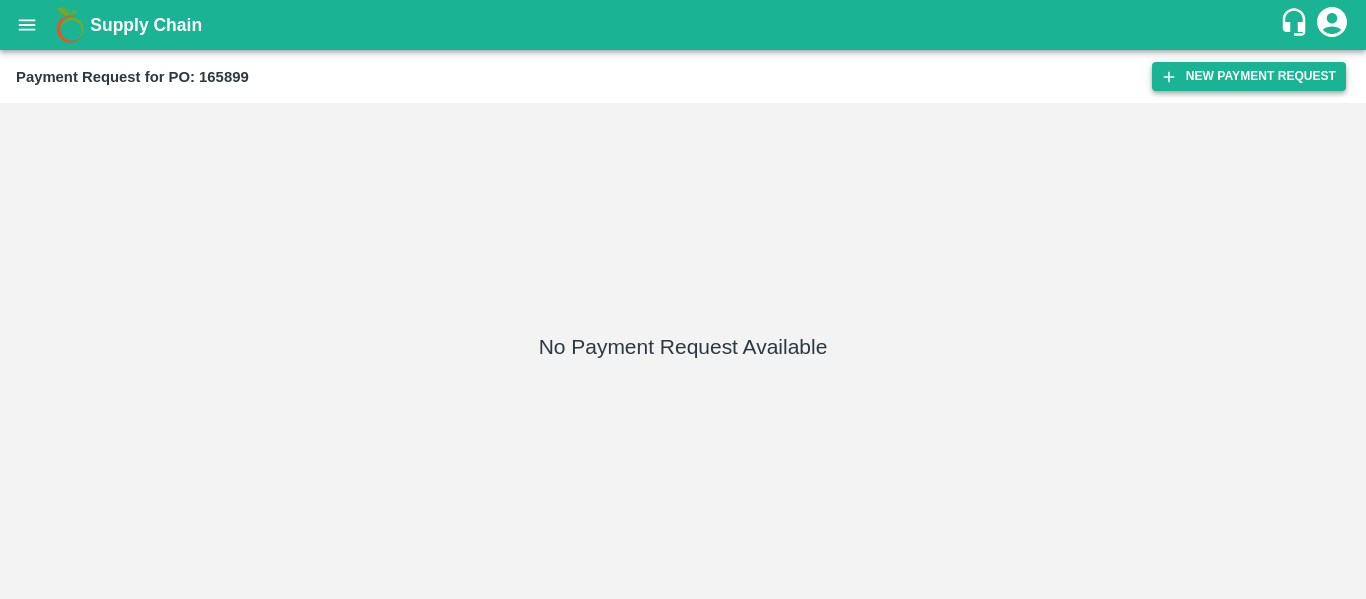 scroll, scrollTop: 0, scrollLeft: 0, axis: both 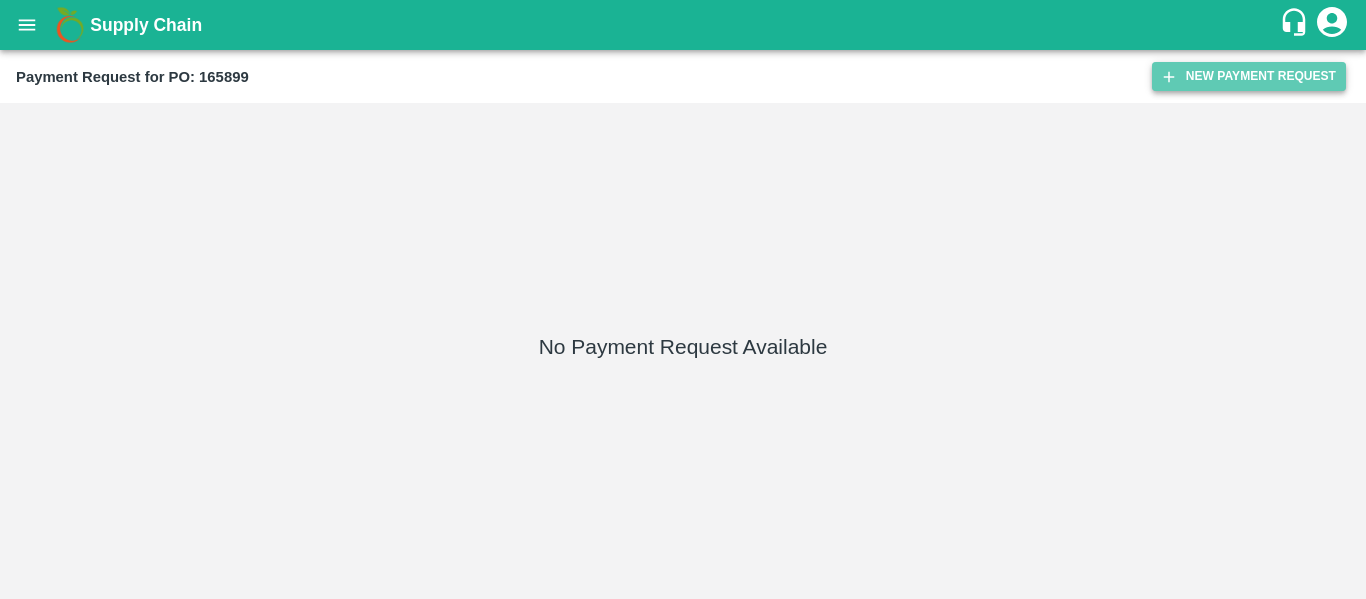click on "New Payment Request" at bounding box center (1249, 76) 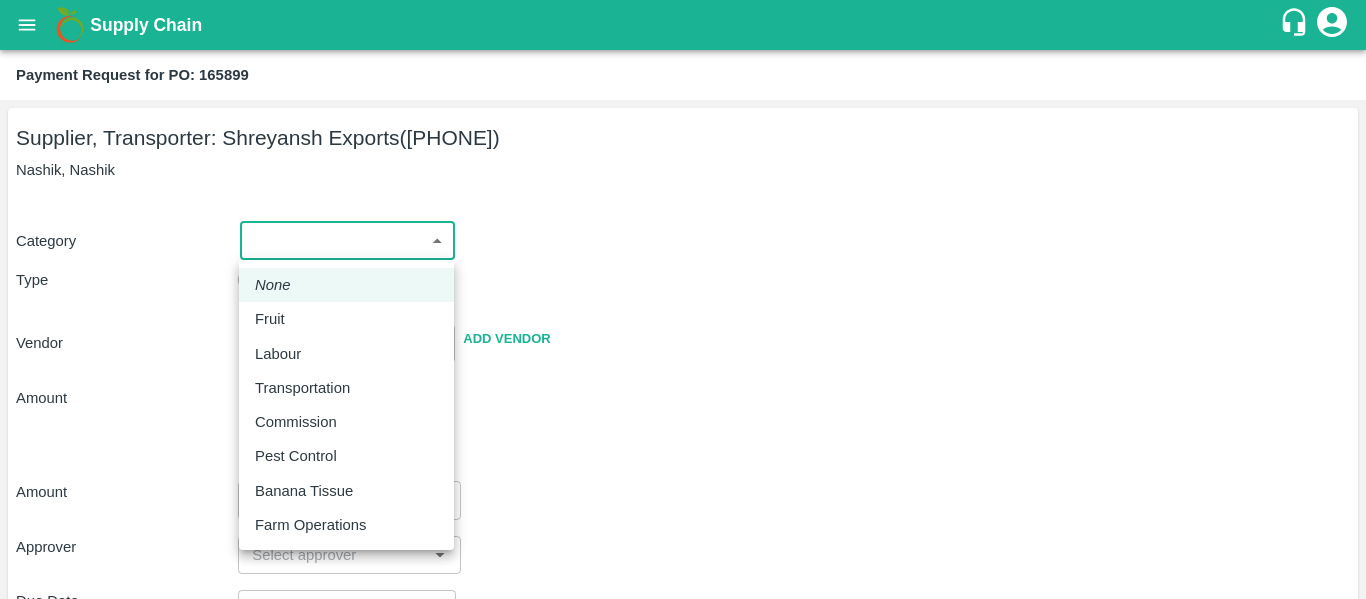 click on "Supply Chain Payment Request for PO: [PO_NUMBER] Supplier, Transporter:    [SUPPLIER_NAME]  ([PHONE]) Nashik, Nashik Category ​ ​ Type Advance Bill Vendor ​ Add Vendor Amount Total value Per Kg ​ Amount ​ Approver ​ Due Date ​  Priority  Low  High Comment x ​ Attach bill Cancel Save Tembhurni PH Nashik CC Shahada Banana Export PH Savda Banana Export PH Nashik Banana CS [FIRST] [LAST] Logout None Fruit Labour Transportation Commission Pest Control Banana Tissue Farm Operations" at bounding box center [683, 299] 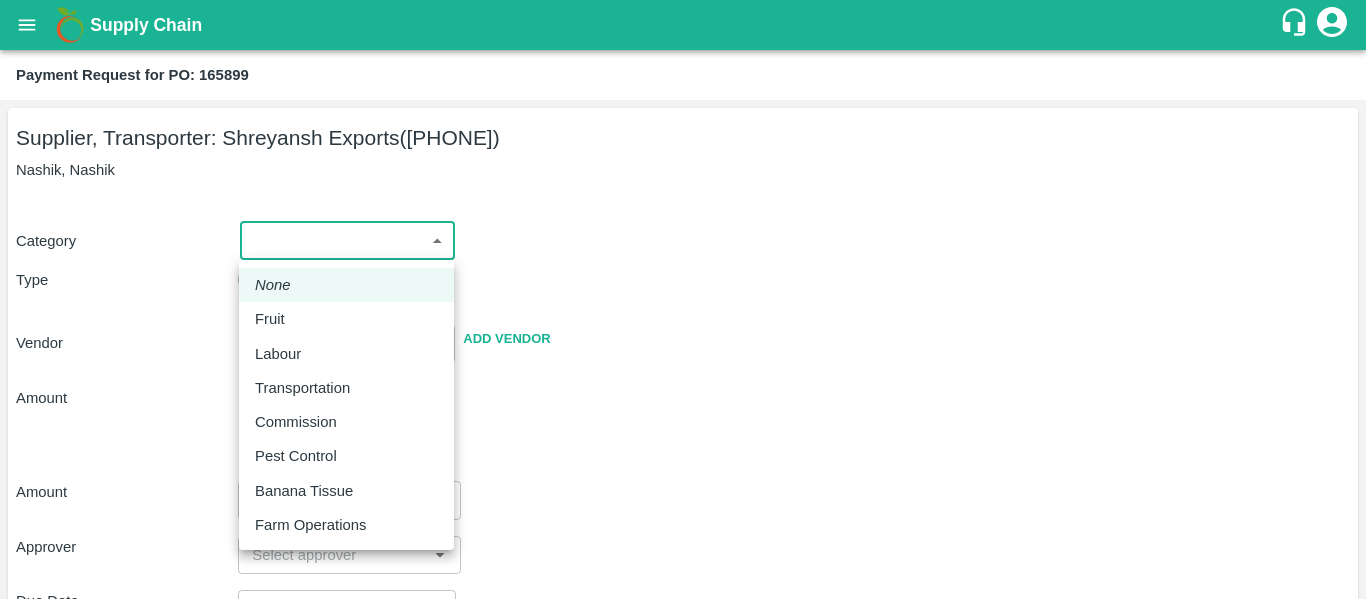 click on "Fruit" at bounding box center [275, 319] 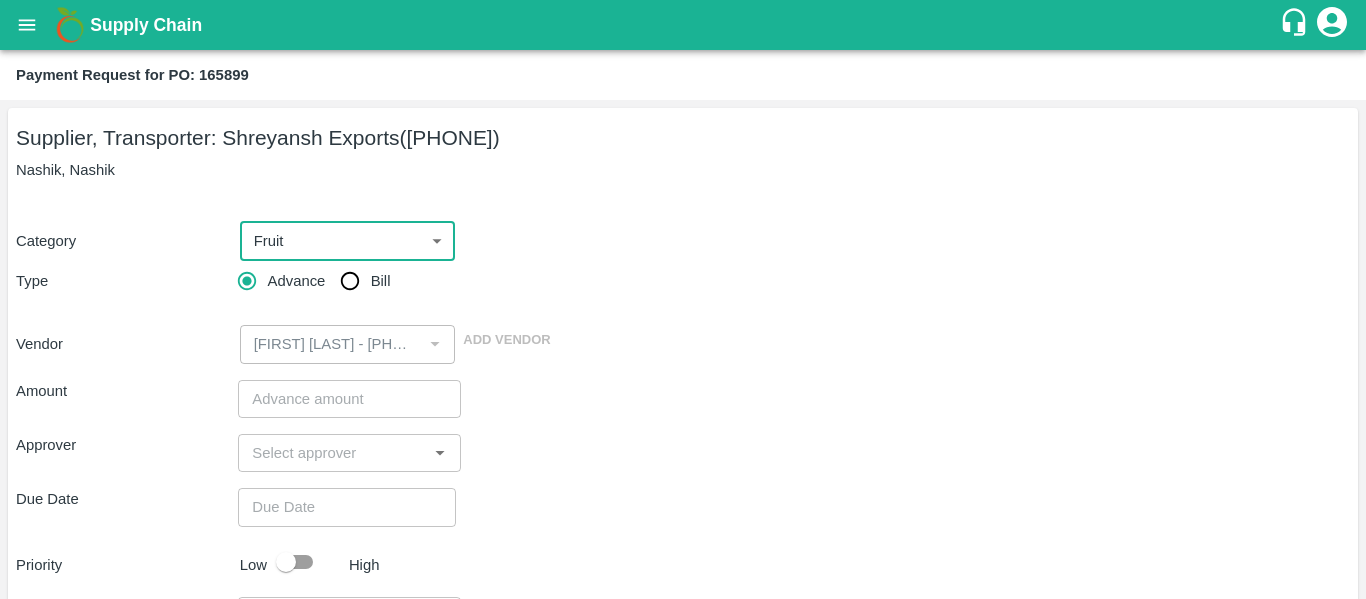 click on "Bill" at bounding box center [350, 281] 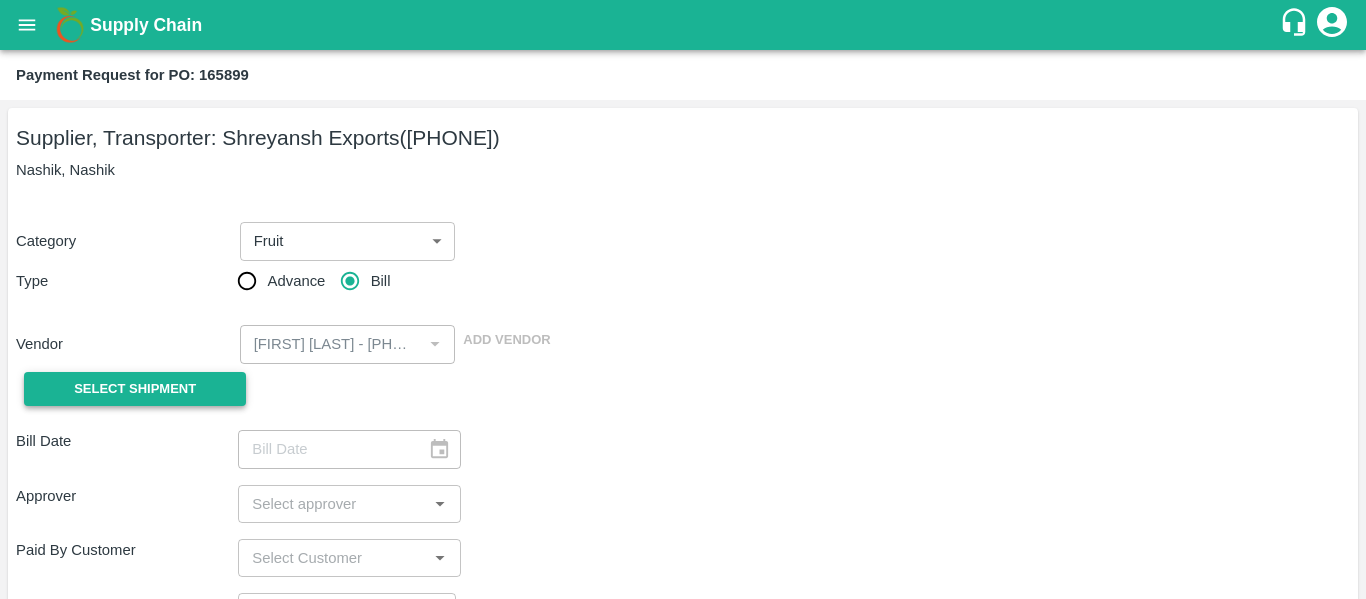 click on "Select Shipment" at bounding box center [135, 389] 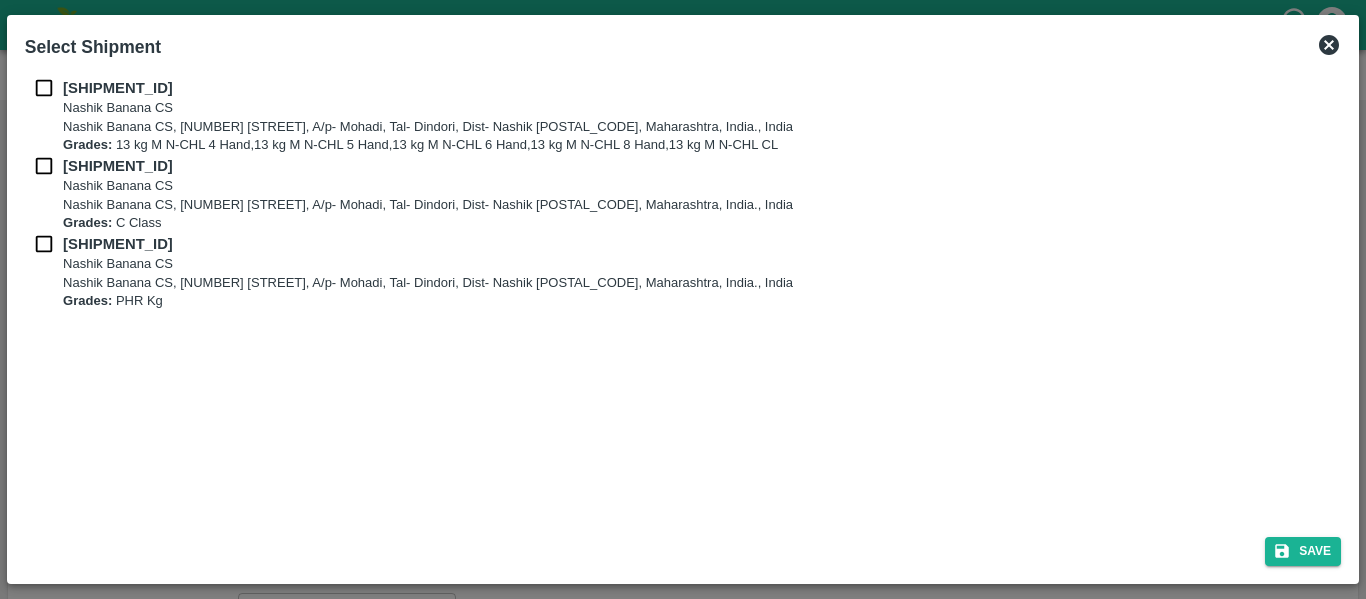 click on "[SHIPMENT_ID] Nashik Banana CS  Nashik Banana CS, [NUMBER] [STREET], A/p- Mohadi, Tal- Dindori, Dist- Nashik [POSTAL_CODE], Maharashtra, India., India Grades:   13 kg M N-CHL 4 Hand,13 kg M N-CHL 5 Hand,13 kg M N-CHL 6 Hand,13 kg M N-CHL 8 Hand,13 kg M N-CHL CL [SHIPMENT_ID] Nashik Banana CS  Nashik Banana CS, [NUMBER] [STREET], A/p- Mohadi, Tal- Dindori, Dist- Nashik [POSTAL_CODE], Maharashtra, India., India Grades:   C Class [SHIPMENT_ID] Nashik Banana CS  Nashik Banana CS, [NUMBER] [STREET], A/p- Mohadi, Tal- Dindori, Dist- Nashik [POSTAL_CODE], Maharashtra, India., India Grades:   PHR Kg" at bounding box center (683, 295) 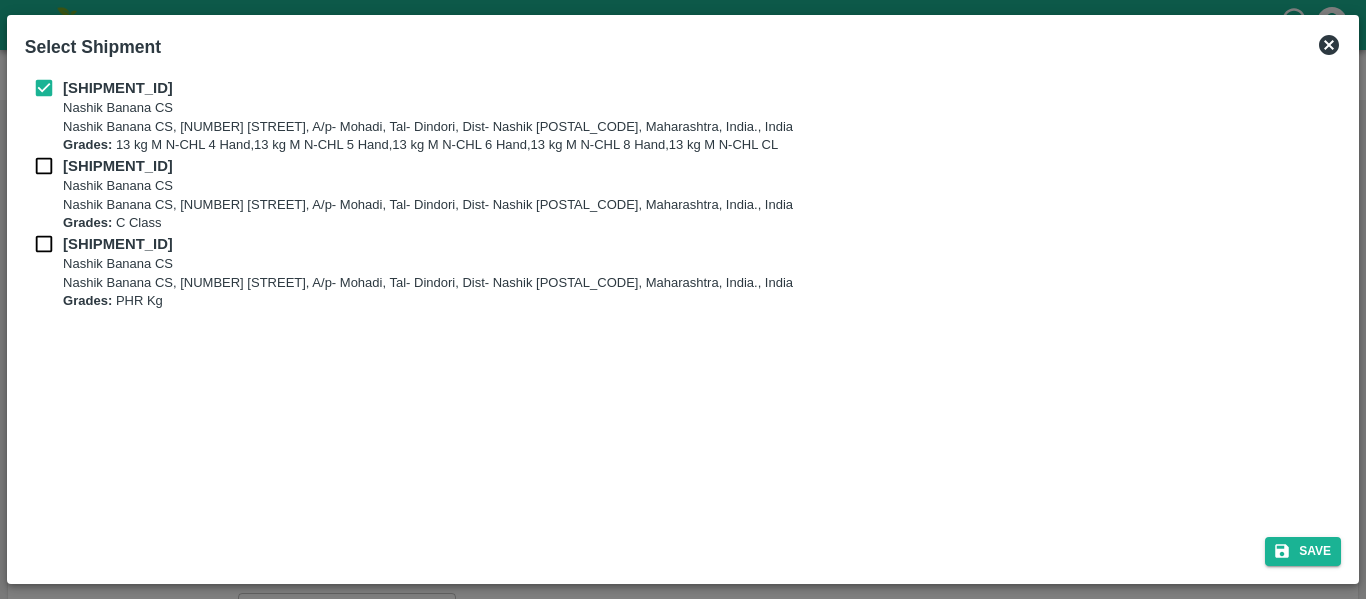 click at bounding box center (44, 166) 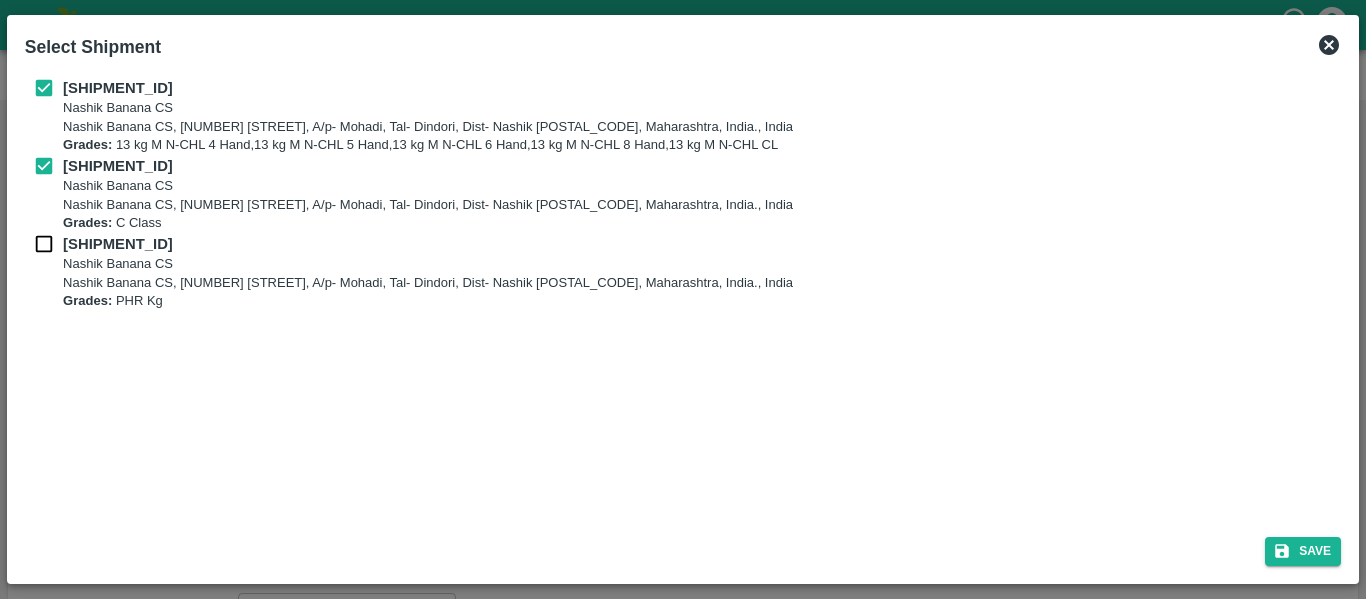 click at bounding box center (44, 244) 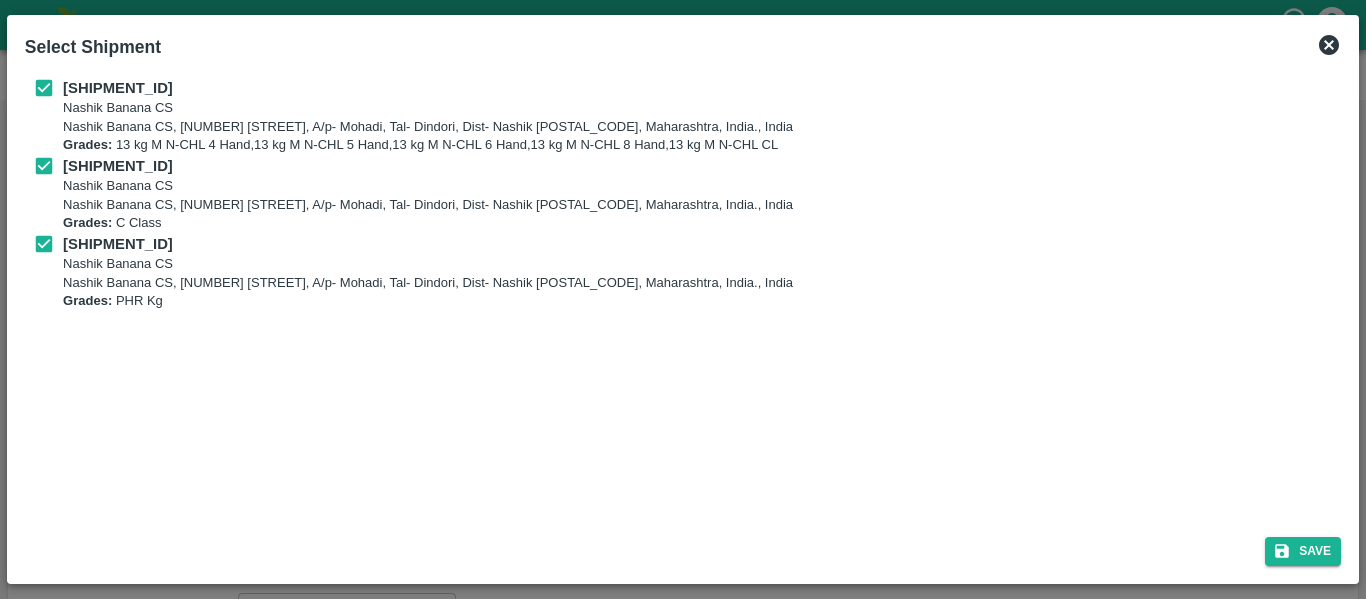 click on "Save" at bounding box center (683, 547) 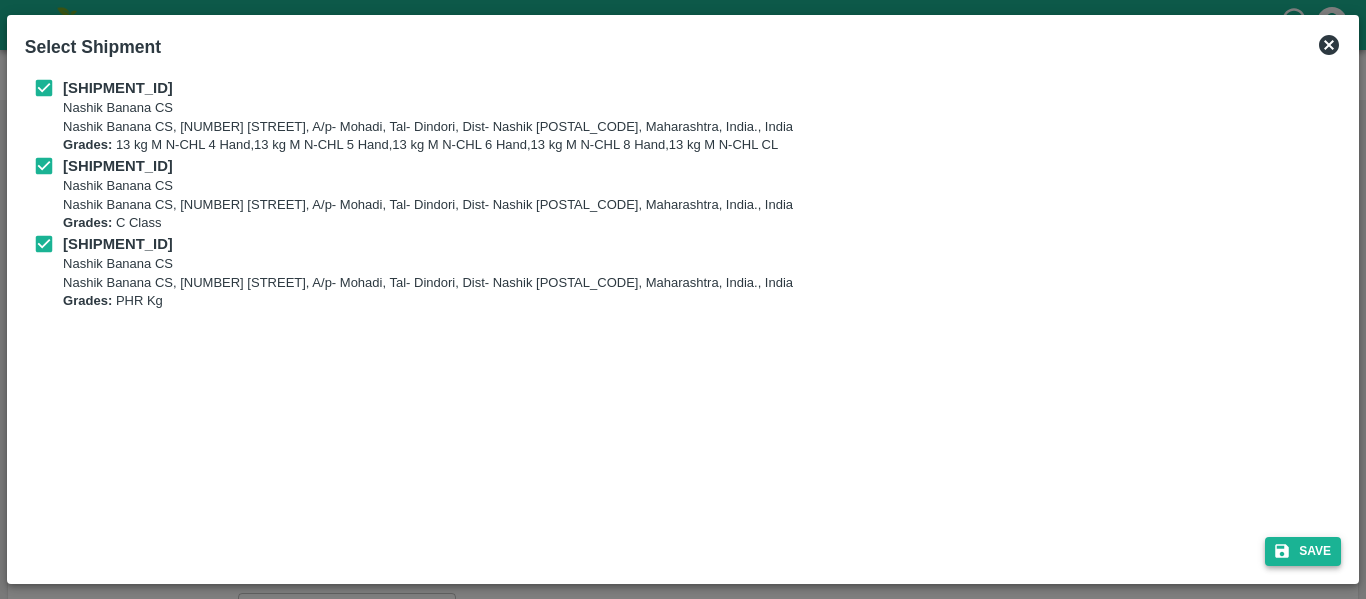 click on "Save" at bounding box center (1303, 551) 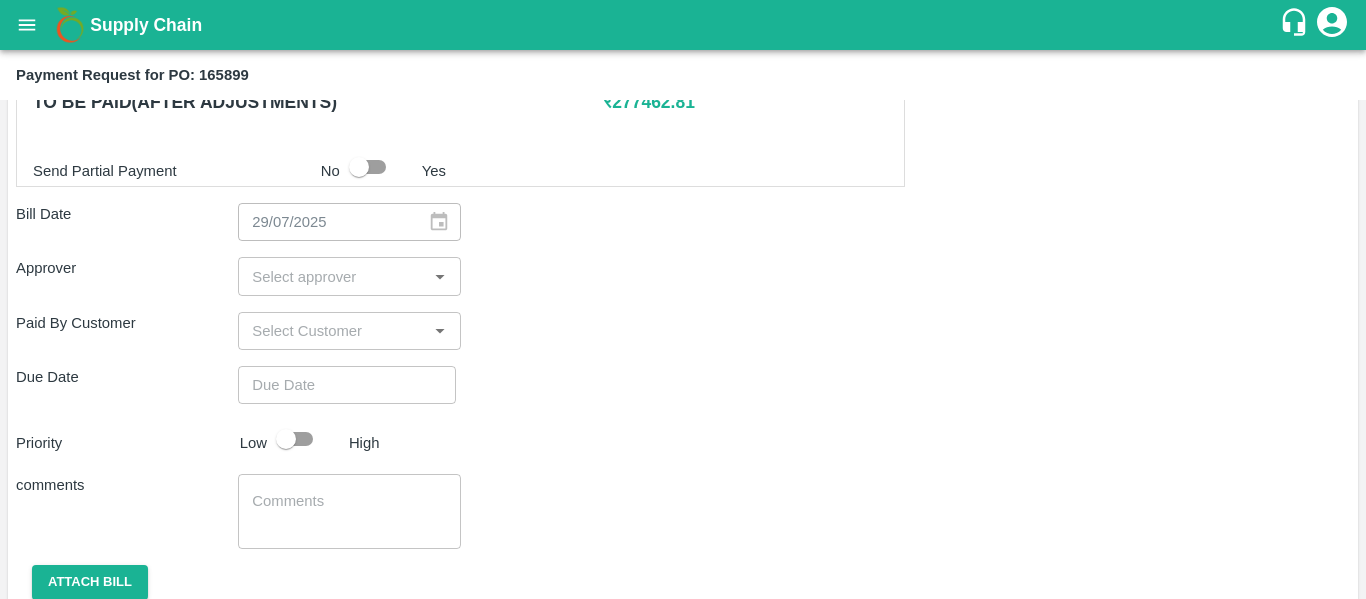 scroll, scrollTop: 1040, scrollLeft: 0, axis: vertical 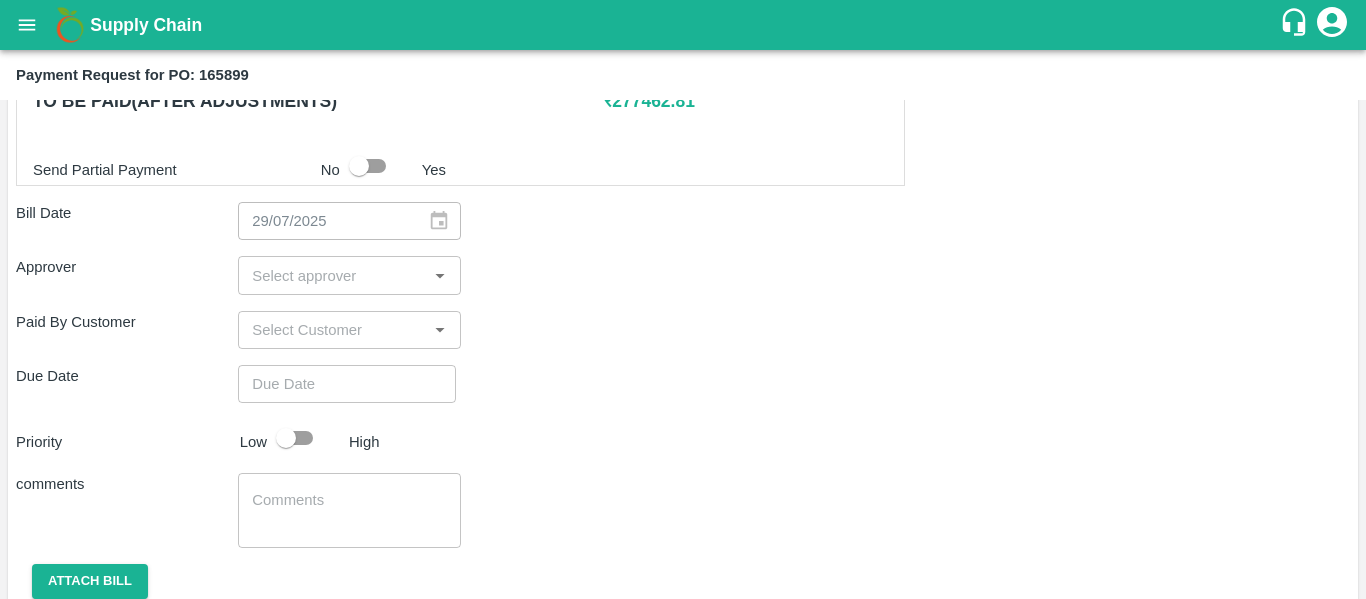click at bounding box center (332, 275) 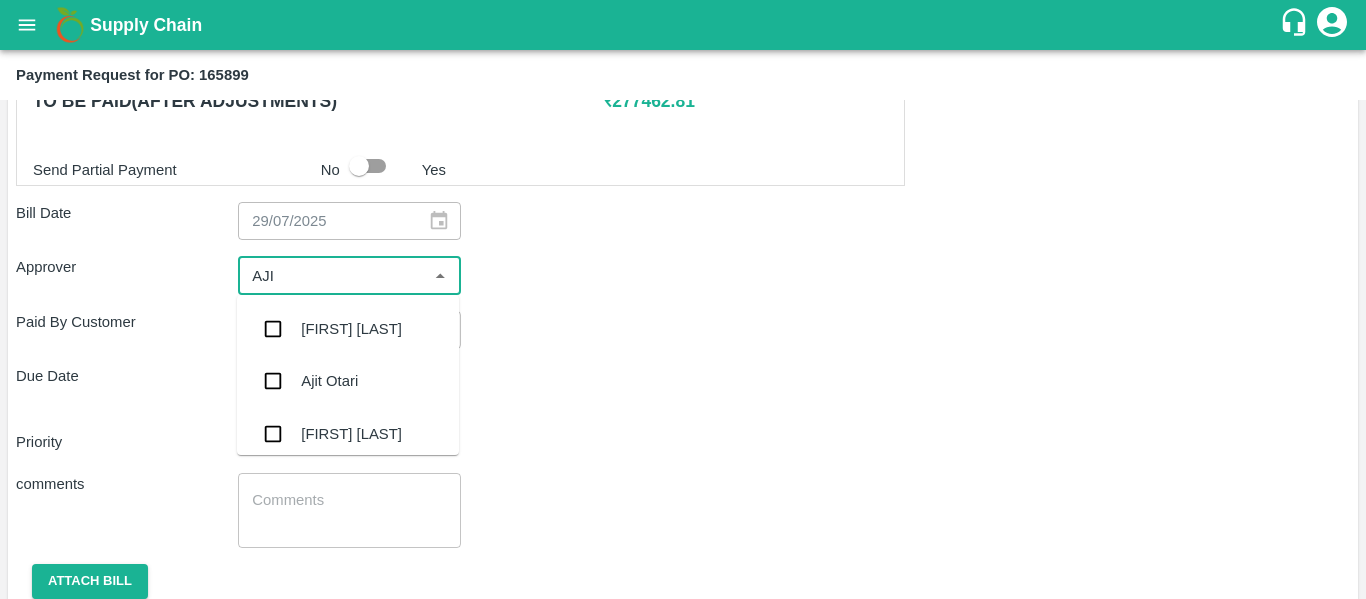type on "[FIRST]" 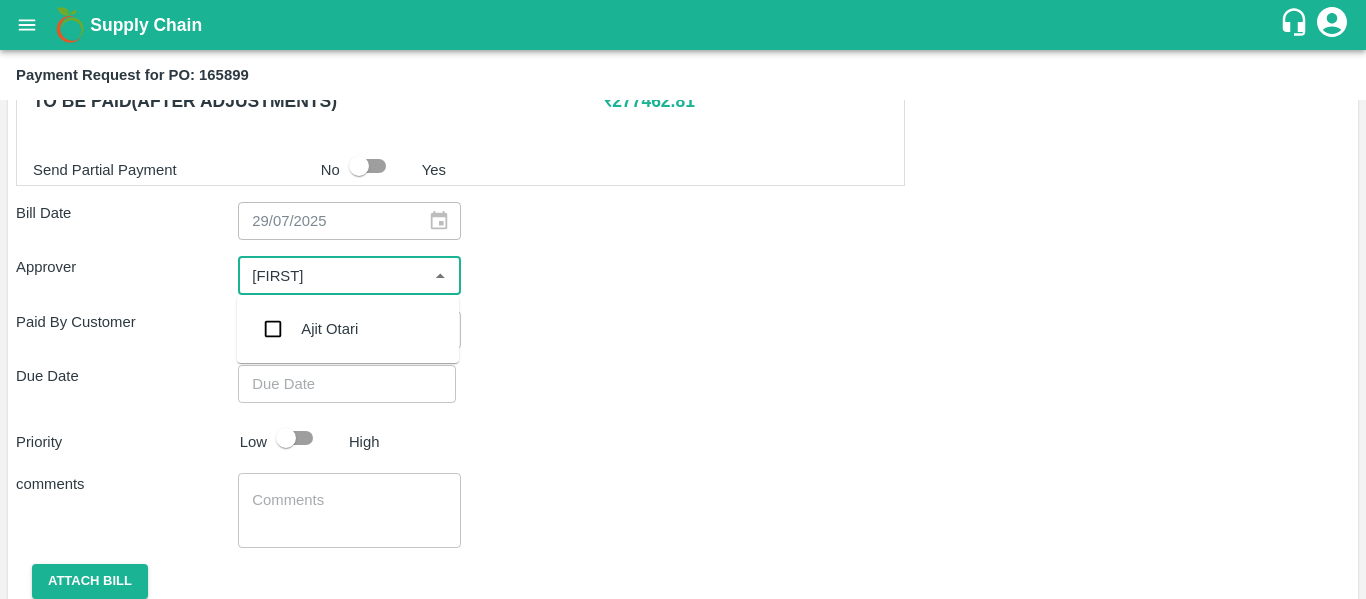 click on "Ajit Otari" at bounding box center [329, 329] 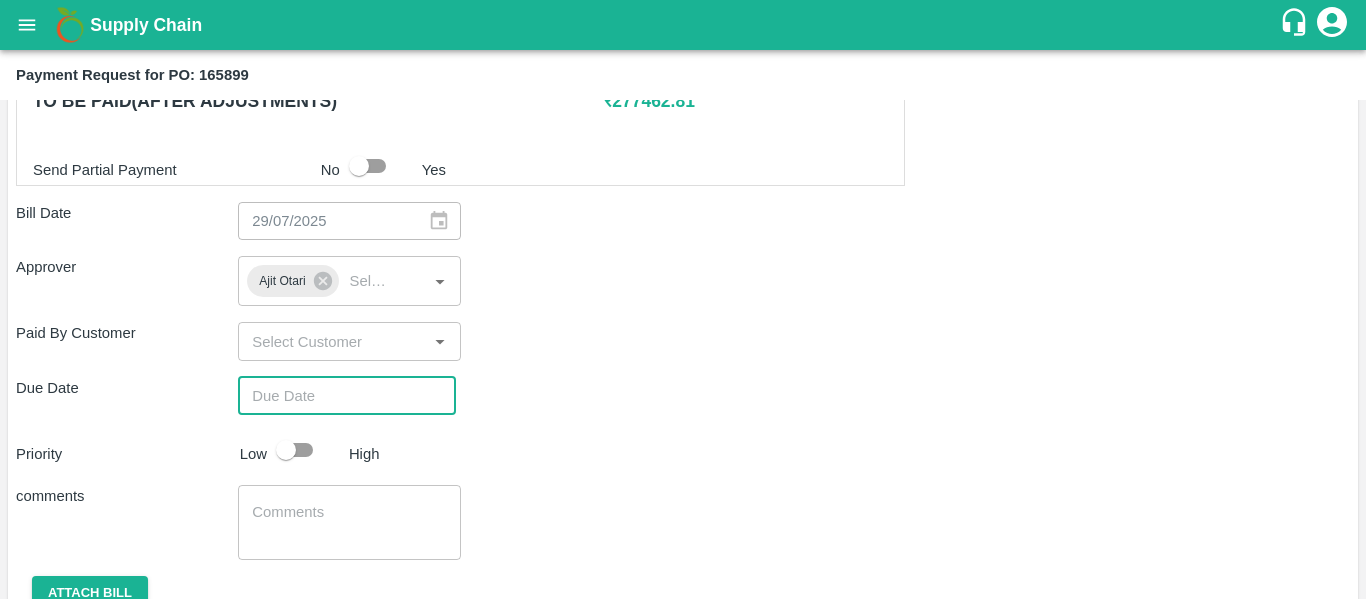 type on "DD/MM/YYYY hh:mm aa" 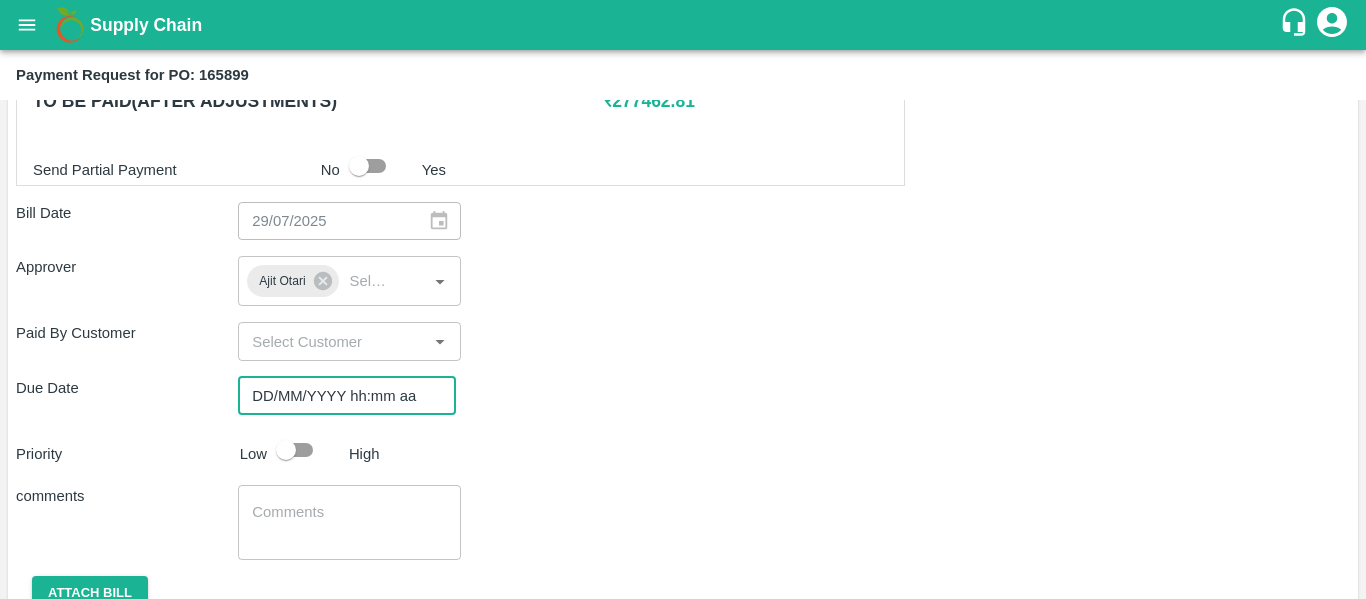 click on "DD/MM/YYYY hh:mm aa" at bounding box center (340, 396) 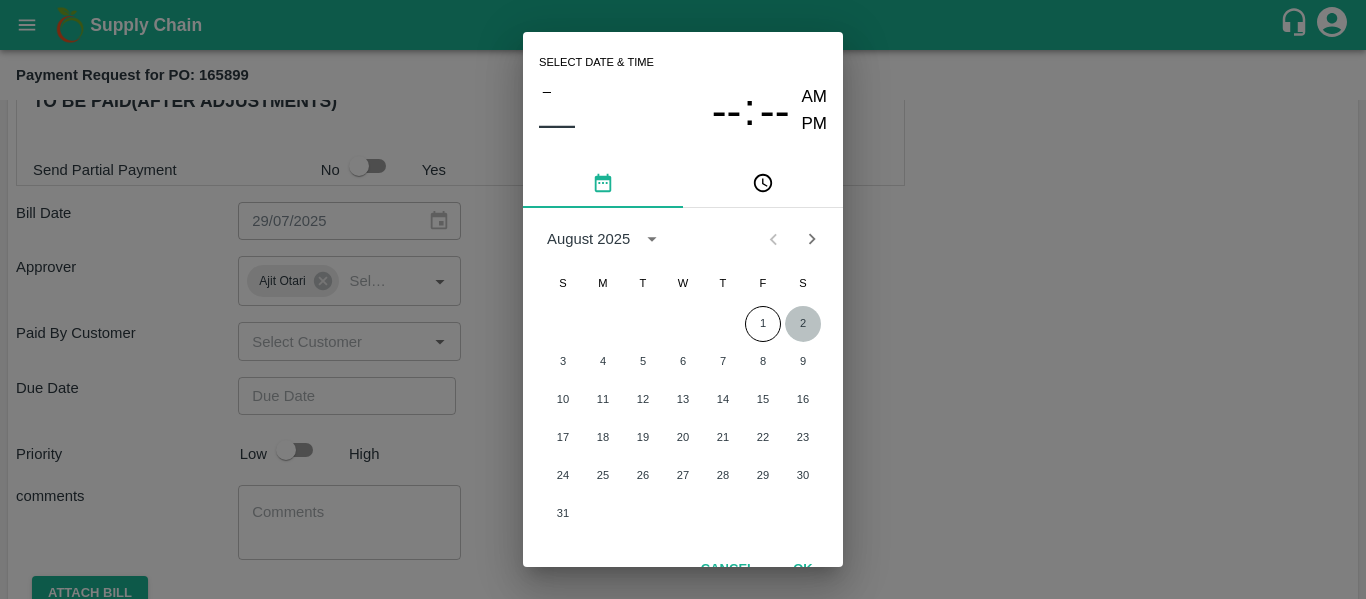 click on "2" at bounding box center [803, 324] 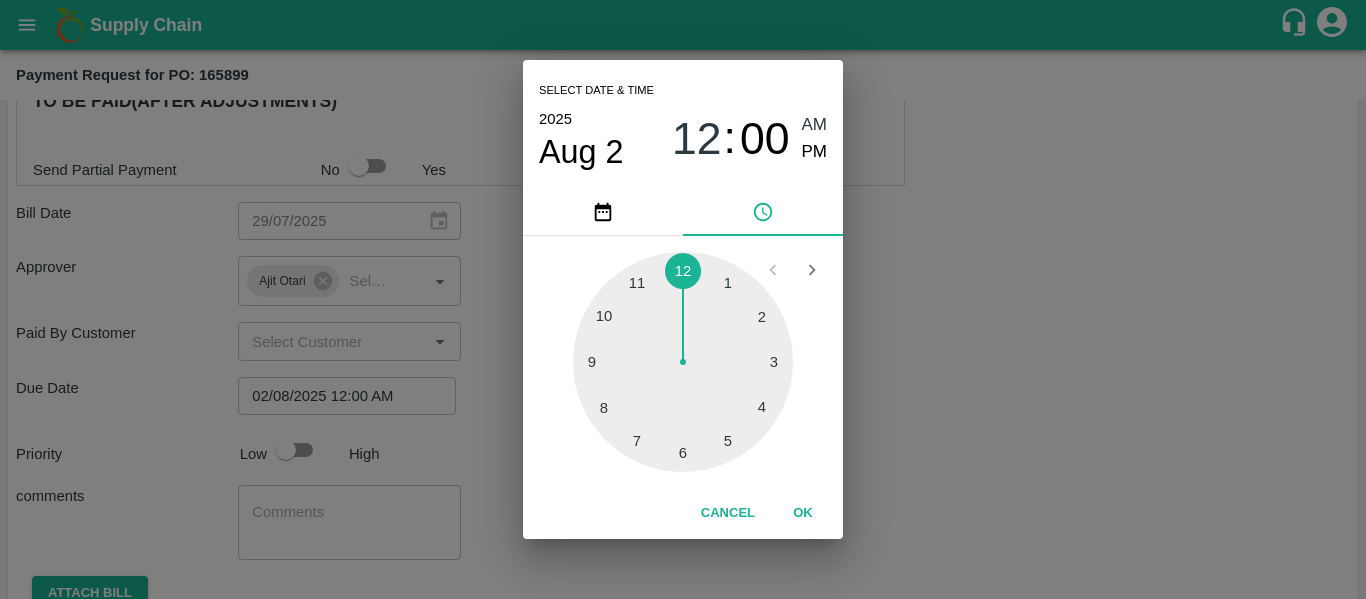 click on "Select date & time 2025 Aug 2 12 : 00 AM PM 1 2 3 4 5 6 7 8 9 10 11 12 Cancel OK" at bounding box center (683, 299) 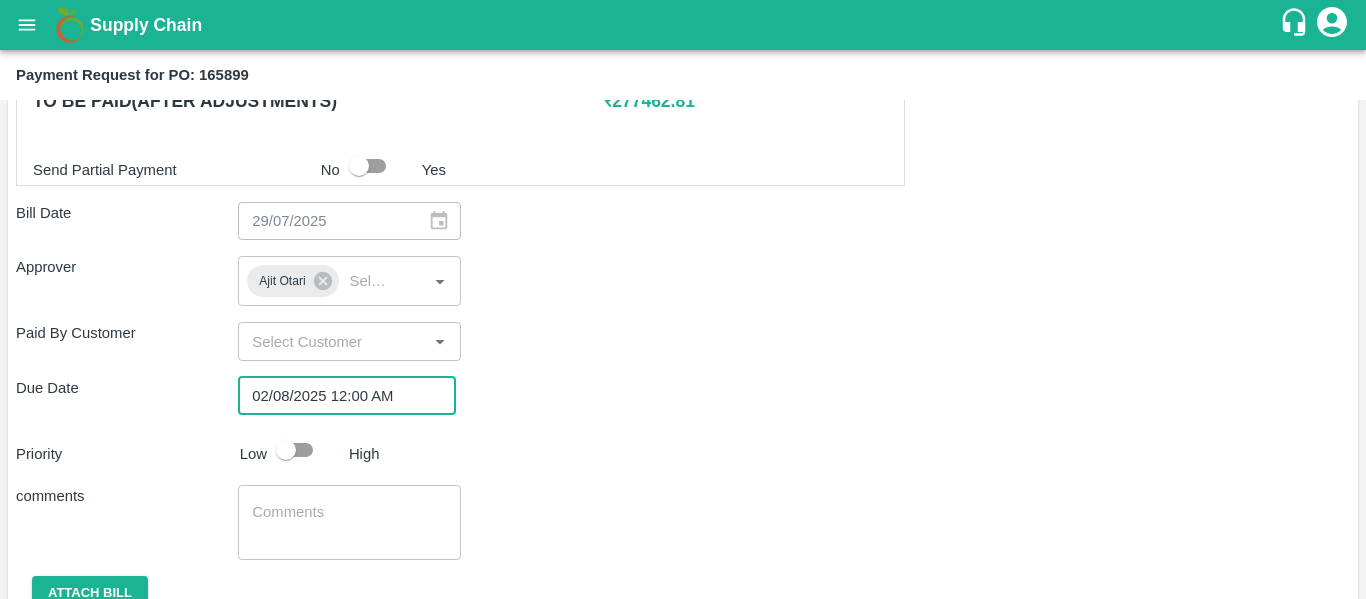click at bounding box center (286, 450) 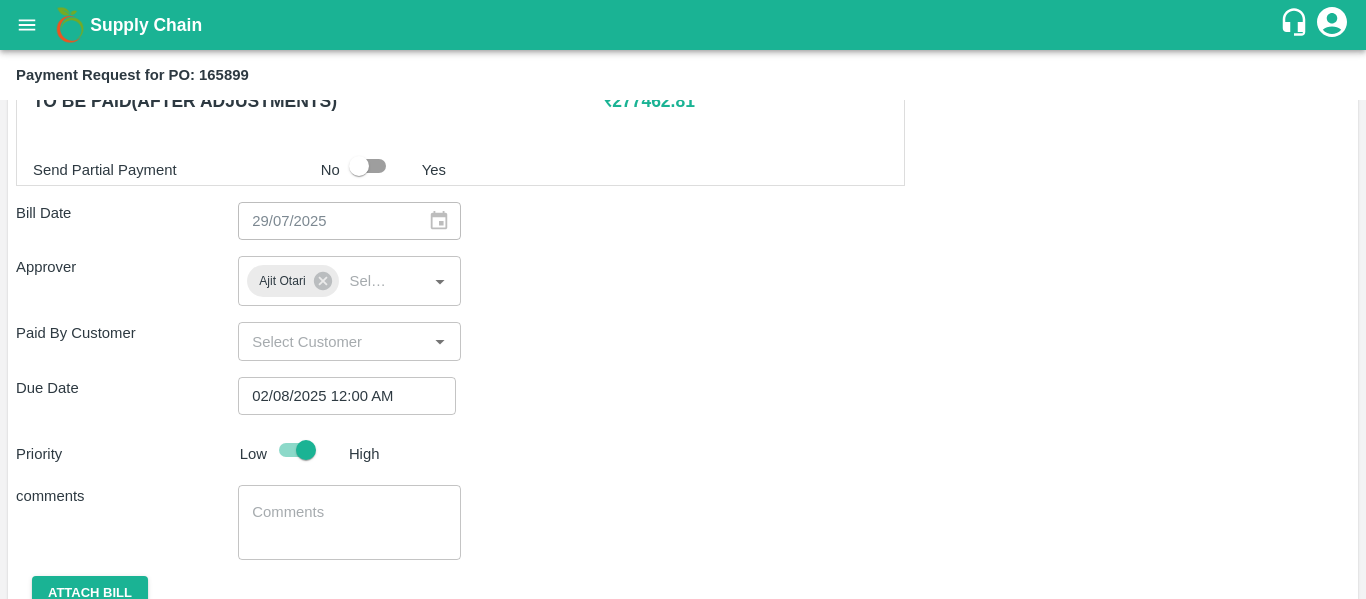 click at bounding box center (349, 523) 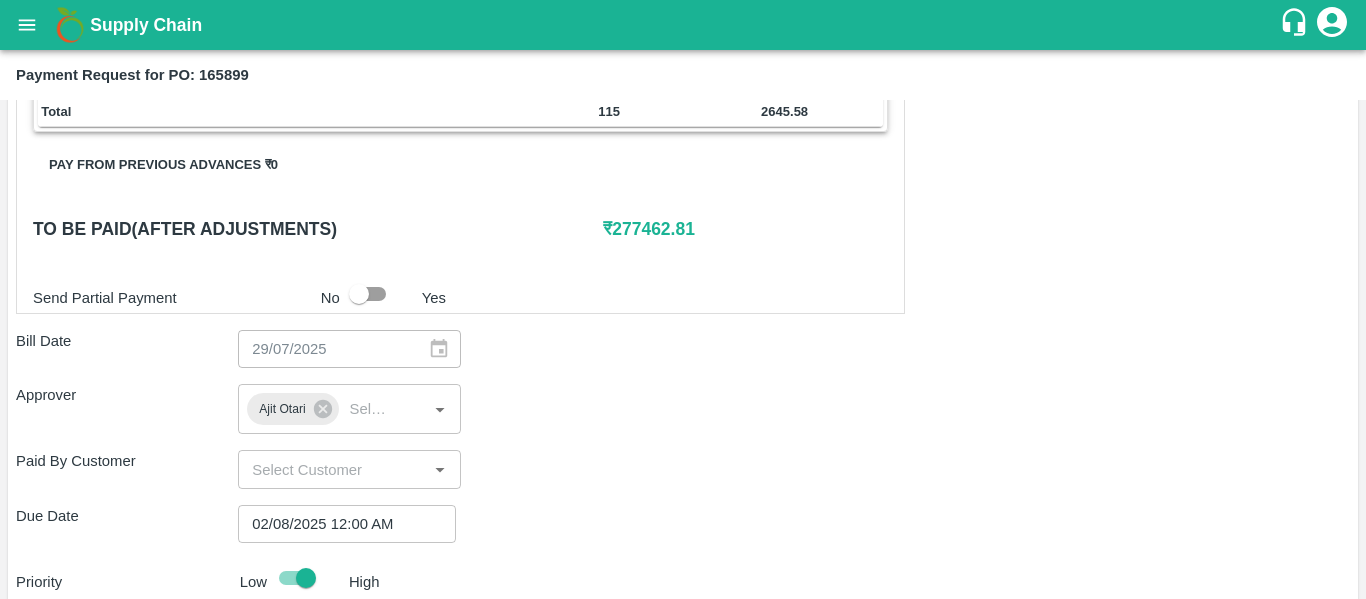scroll, scrollTop: 911, scrollLeft: 0, axis: vertical 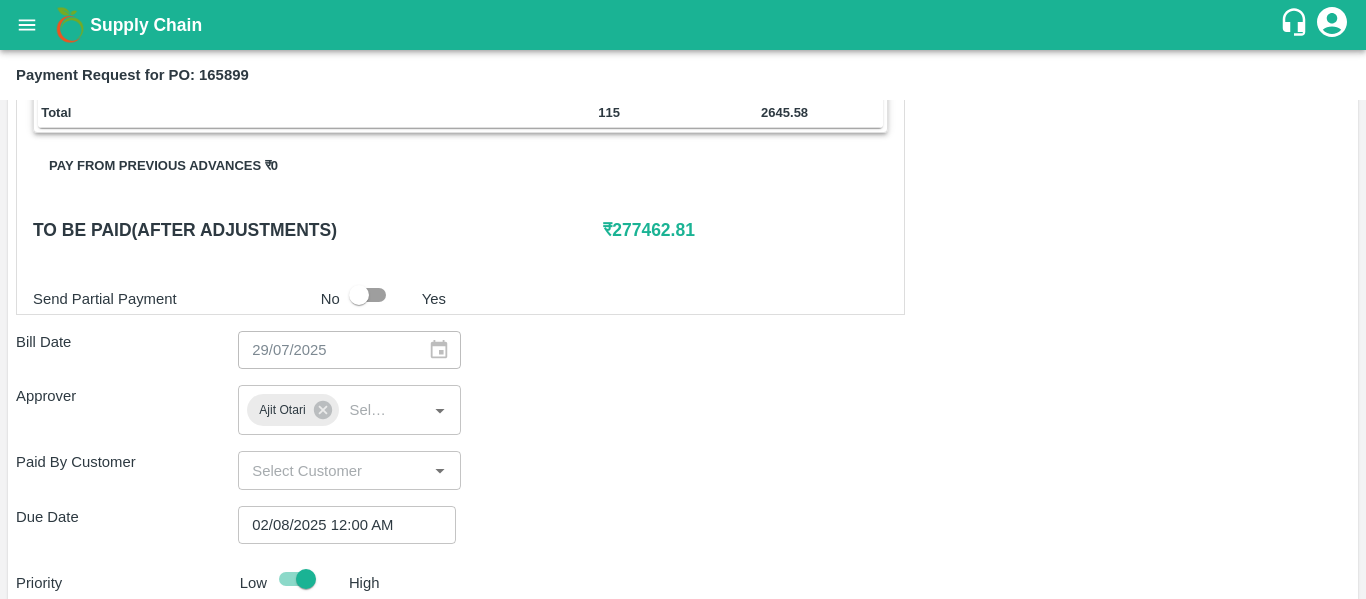 type on "Fruit Bill" 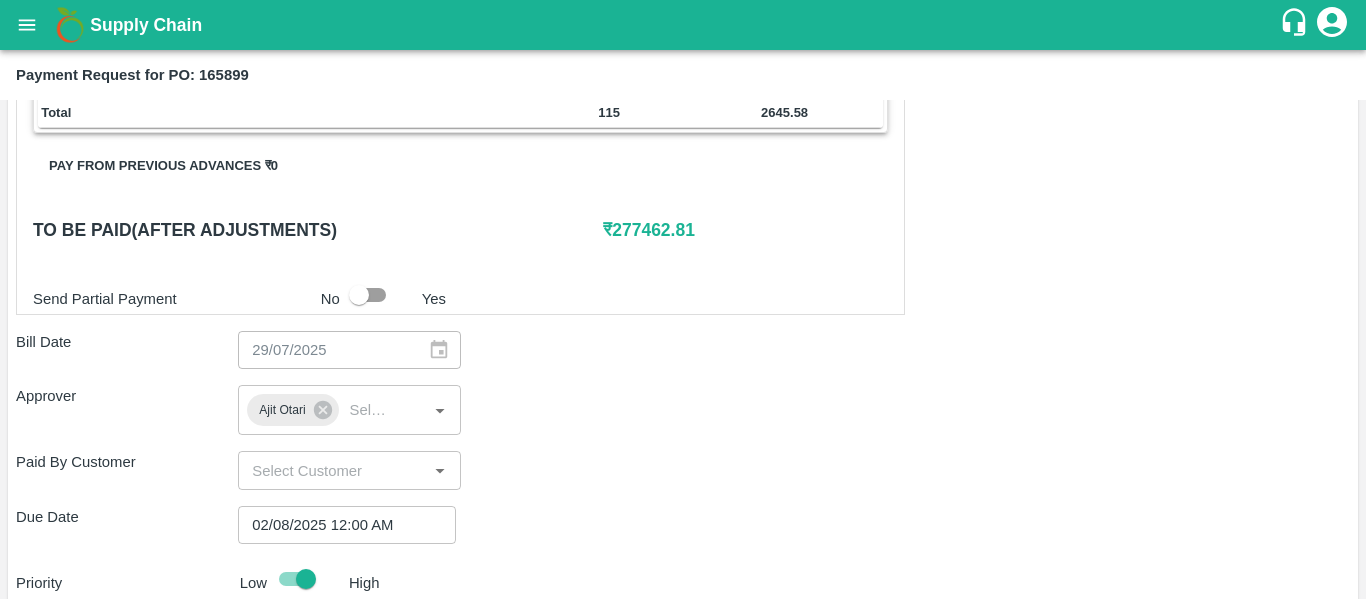 scroll, scrollTop: 1127, scrollLeft: 0, axis: vertical 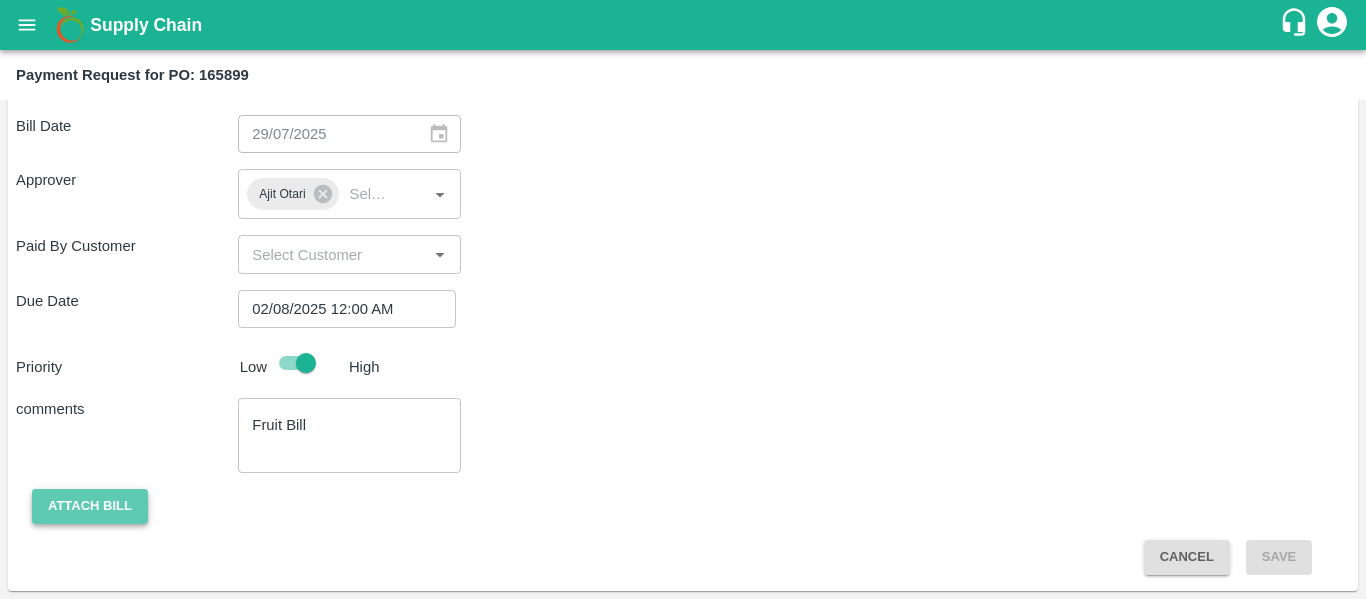 click on "Attach bill" at bounding box center [90, 506] 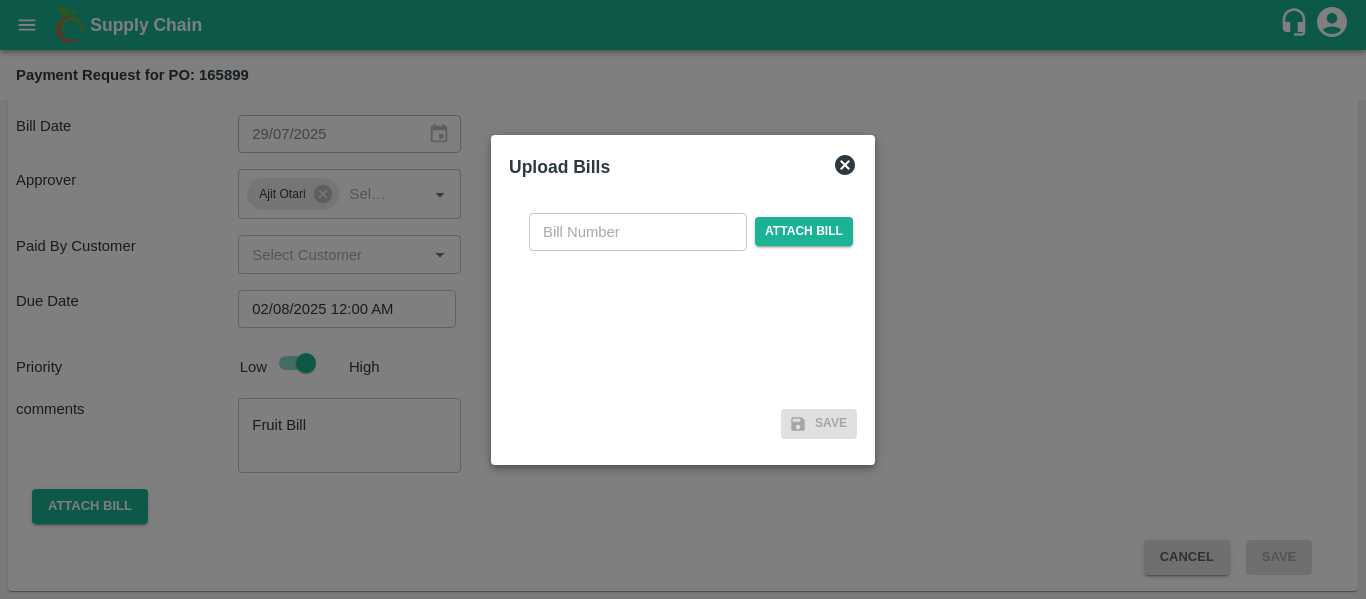 click at bounding box center [638, 232] 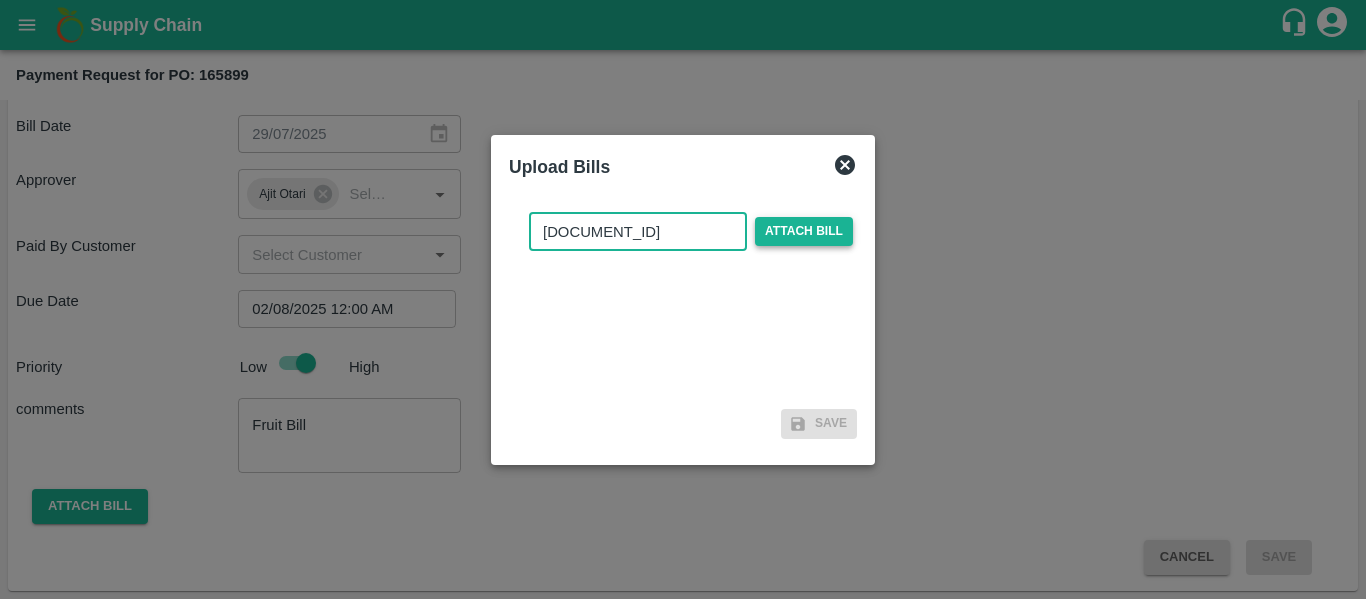 type on "SE/25-26/1165" 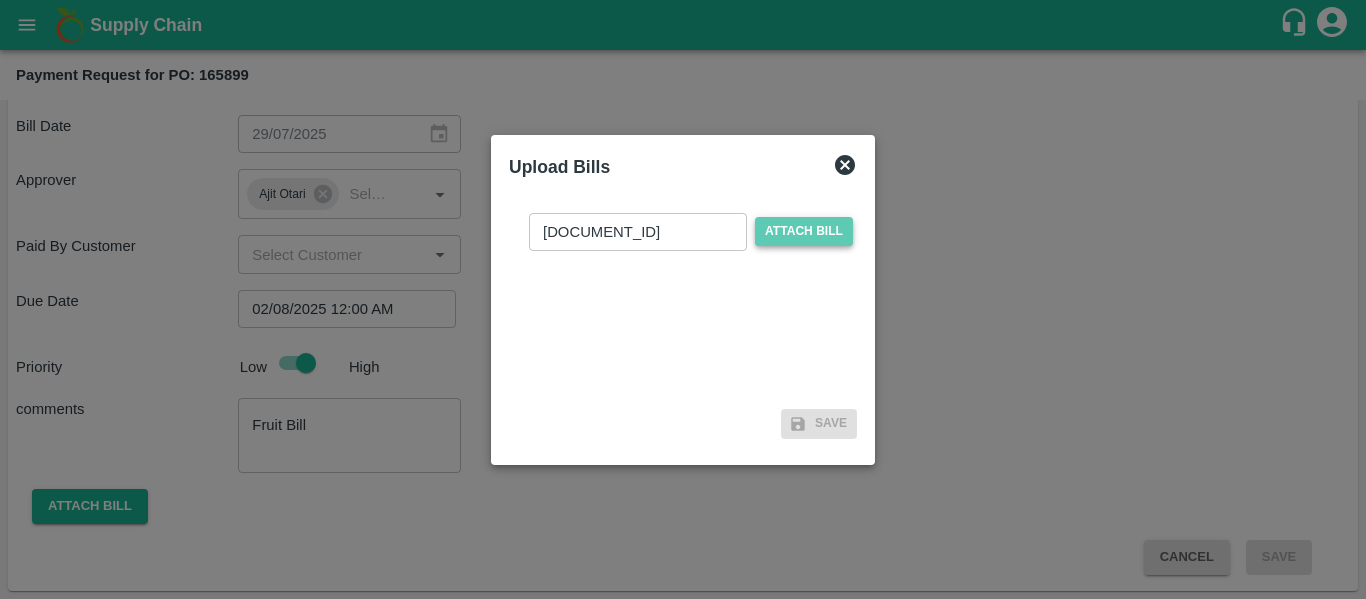 click on "Attach bill" at bounding box center (804, 231) 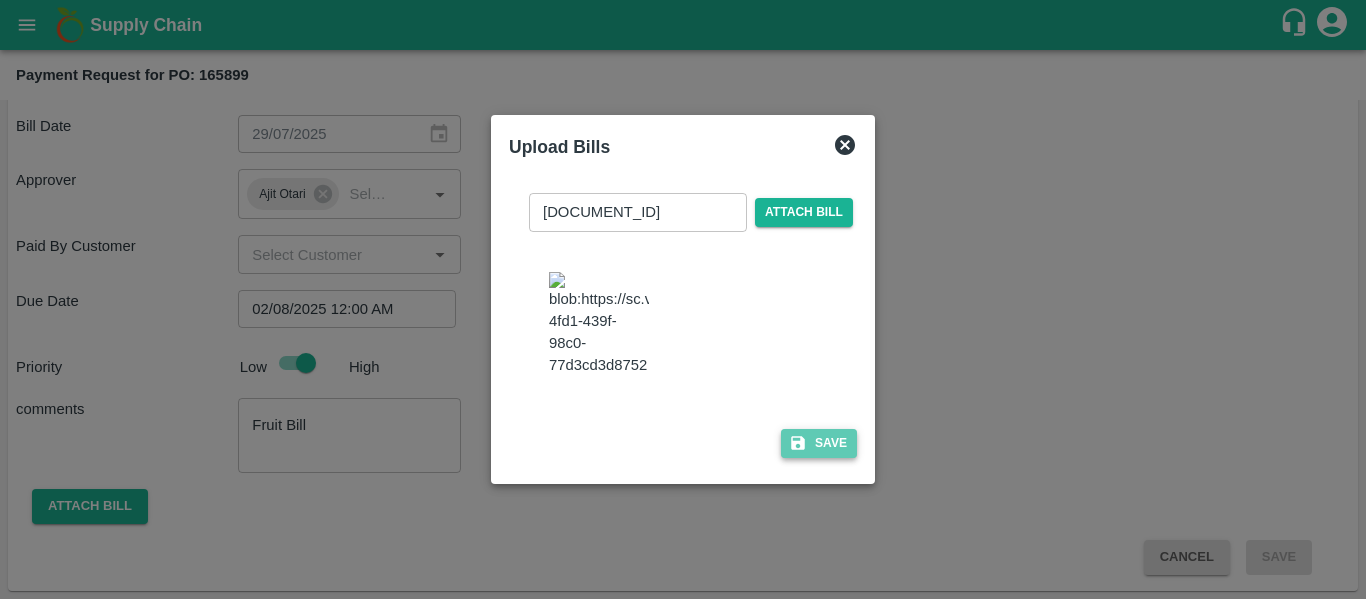 click on "Save" at bounding box center [819, 443] 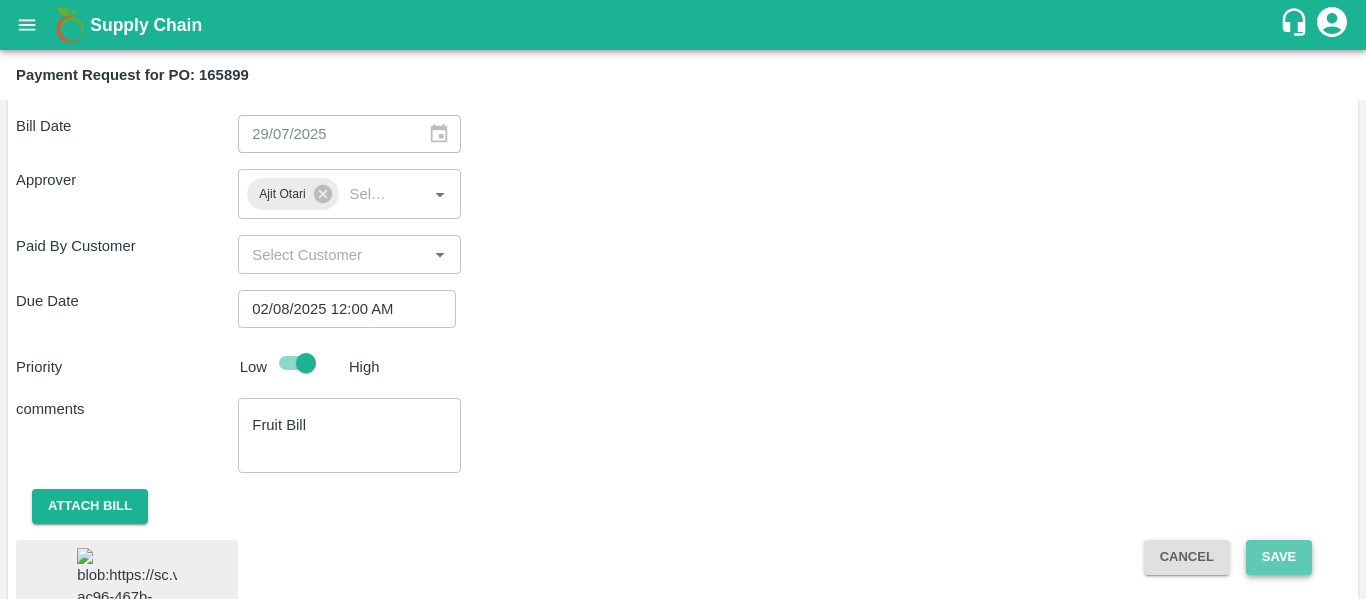 click on "Save" at bounding box center [1279, 557] 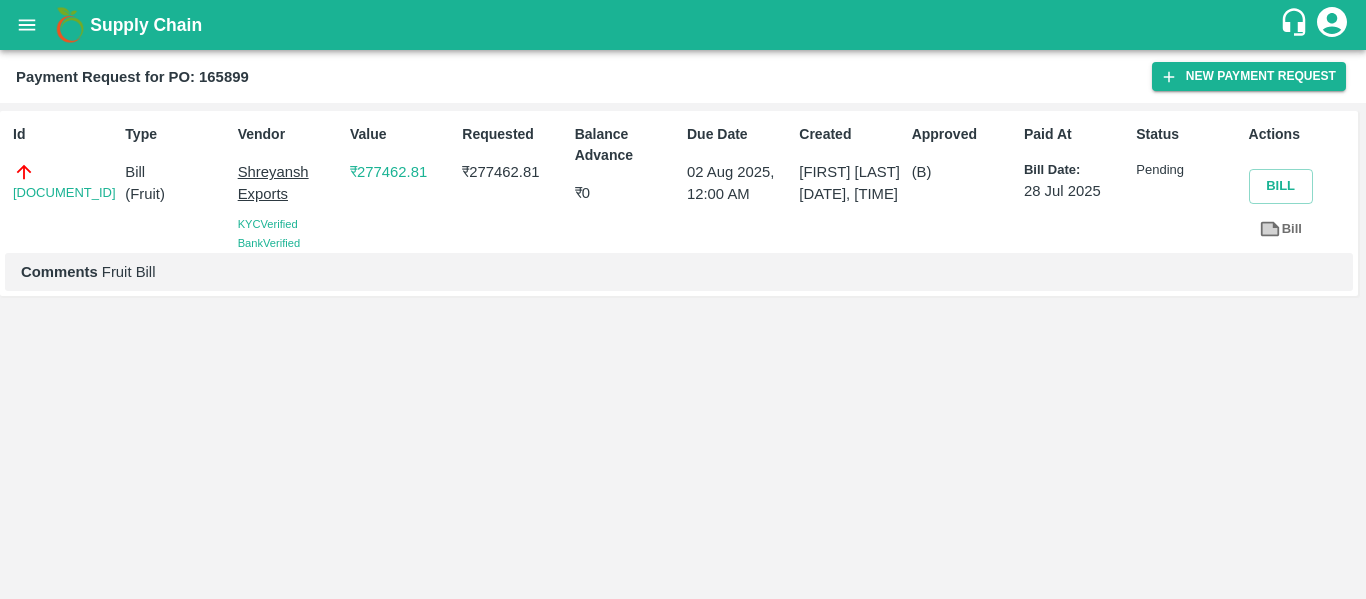 click 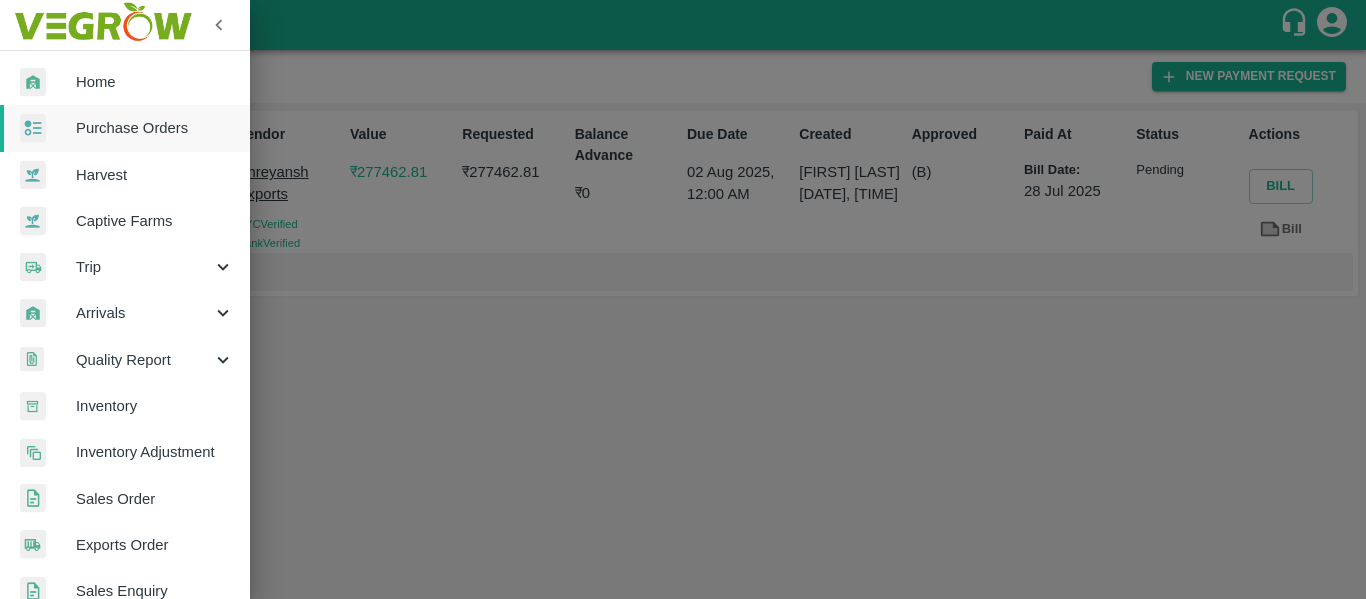 click on "Purchase Orders" at bounding box center [125, 128] 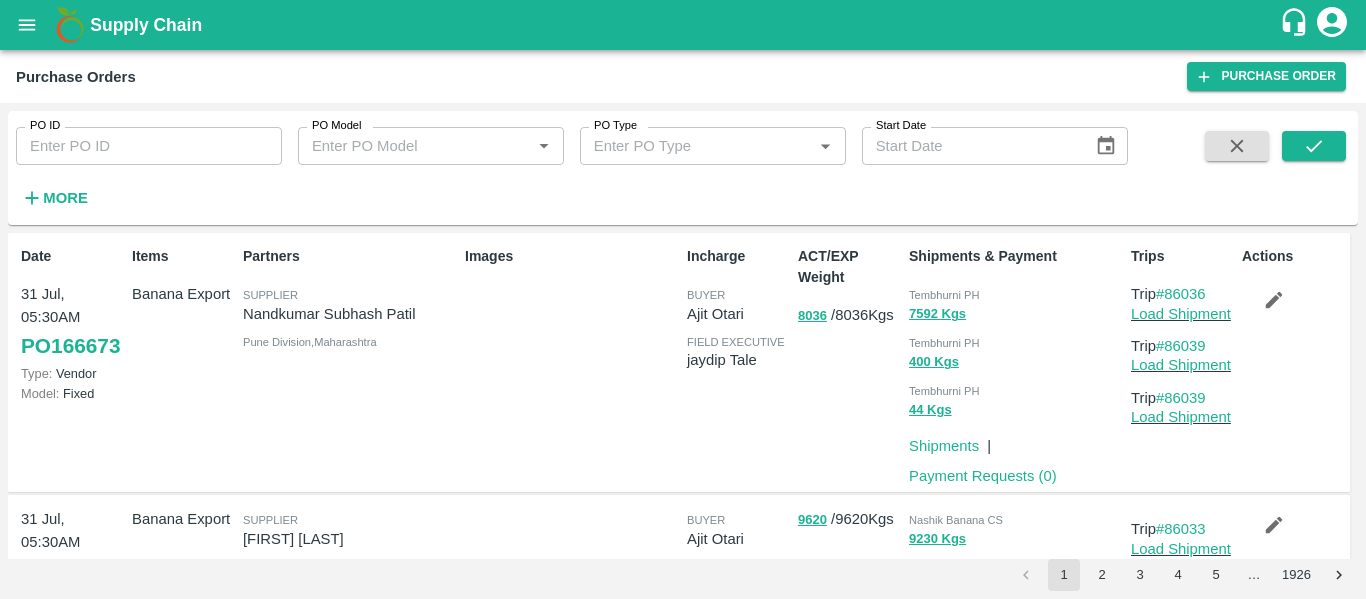click on "PO ID PO ID PO Model PO Model   * PO Type PO Type   * Start Date Start Date More" at bounding box center [564, 163] 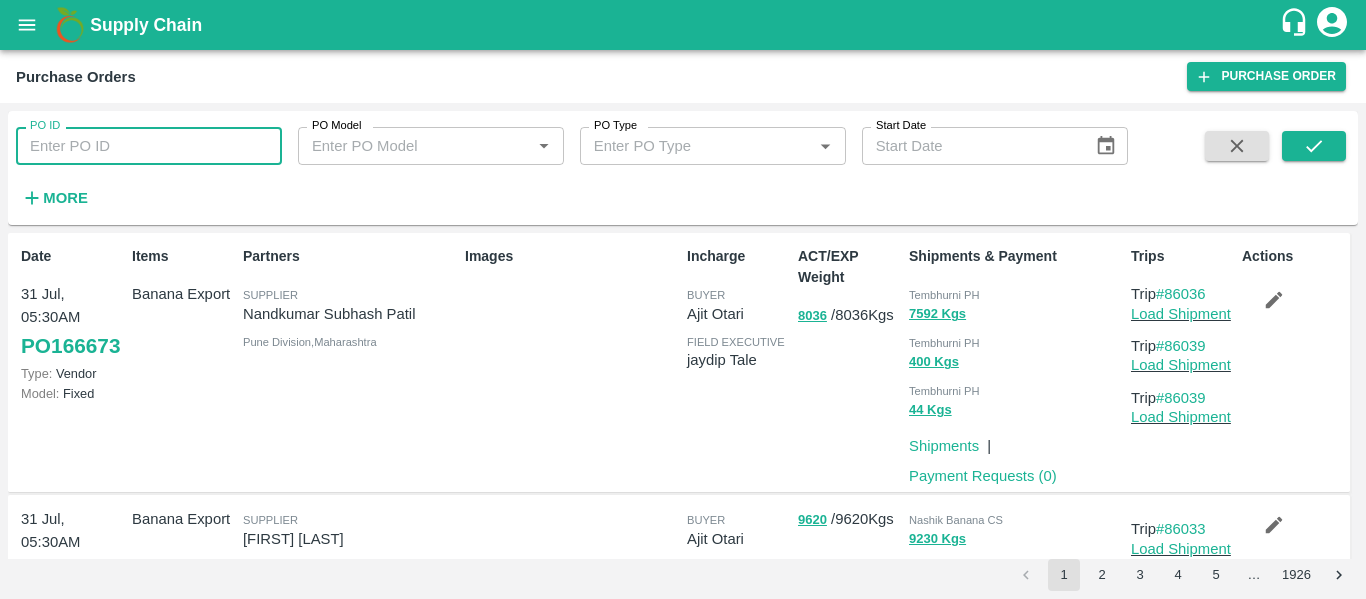 click on "PO ID" at bounding box center [149, 146] 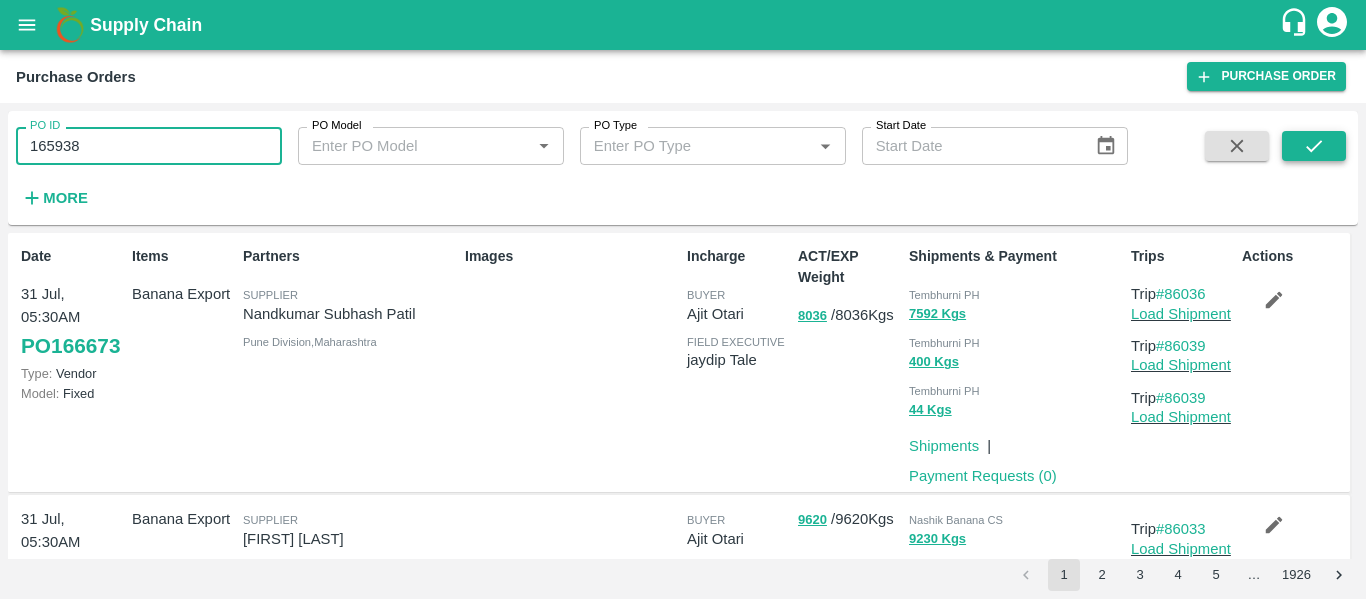 type on "165938" 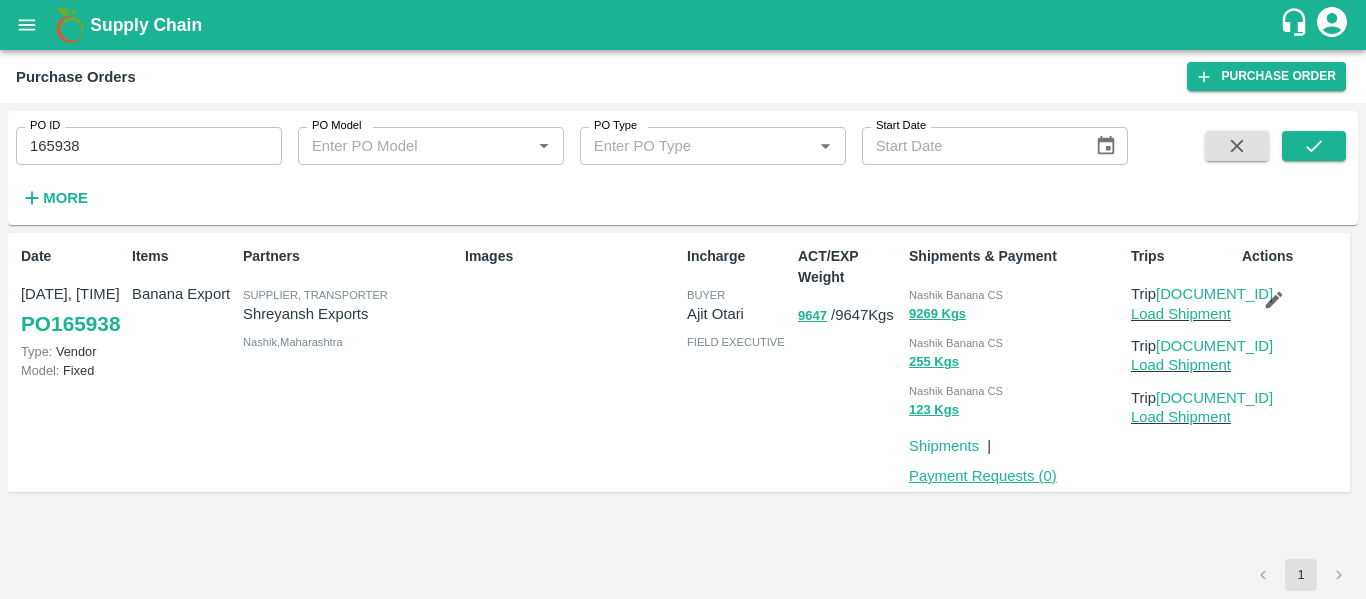 click on "Payment Requests ( 0 )" at bounding box center (983, 476) 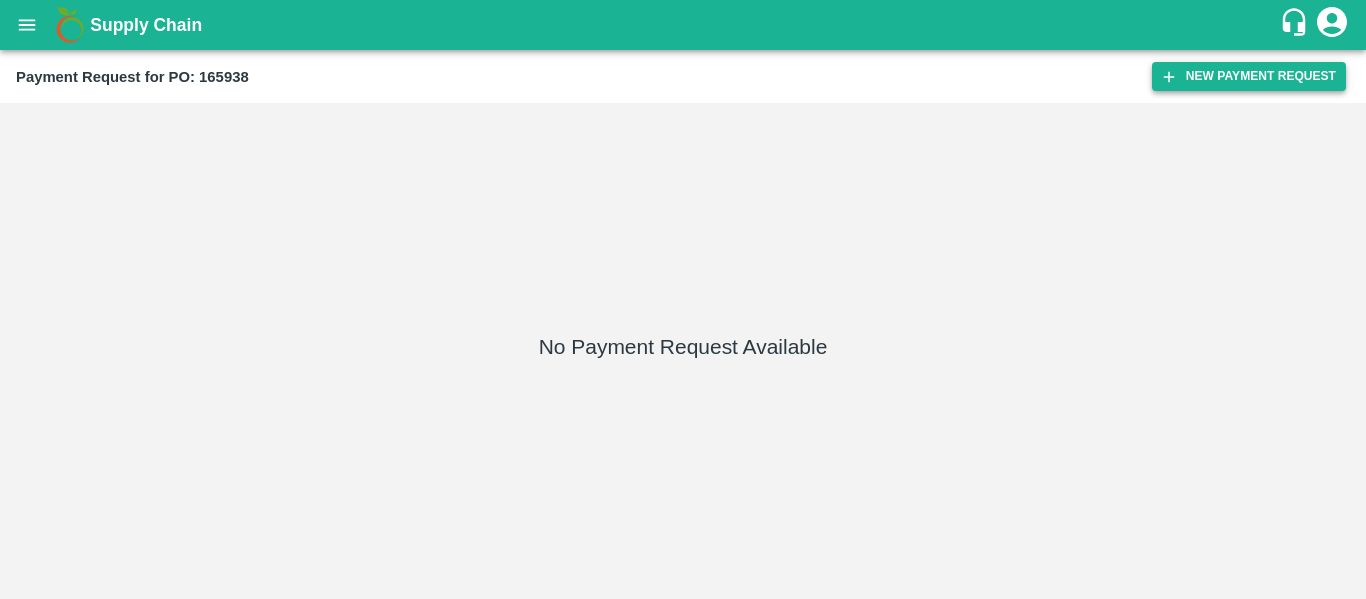 scroll, scrollTop: 0, scrollLeft: 0, axis: both 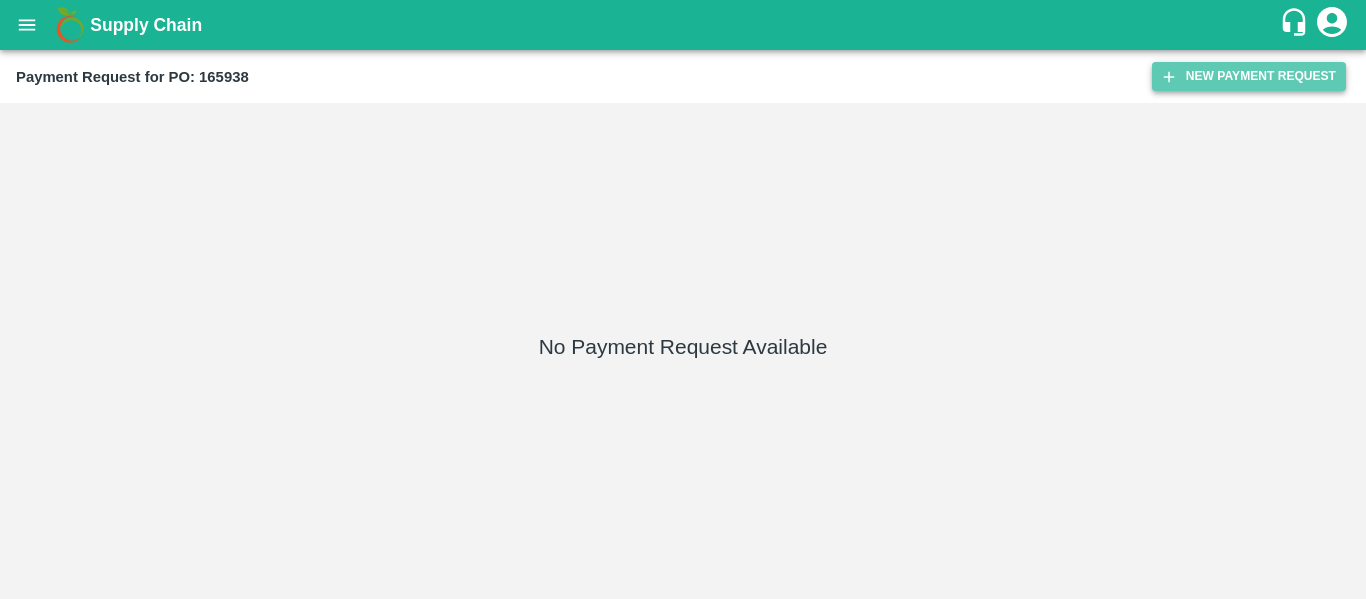 click 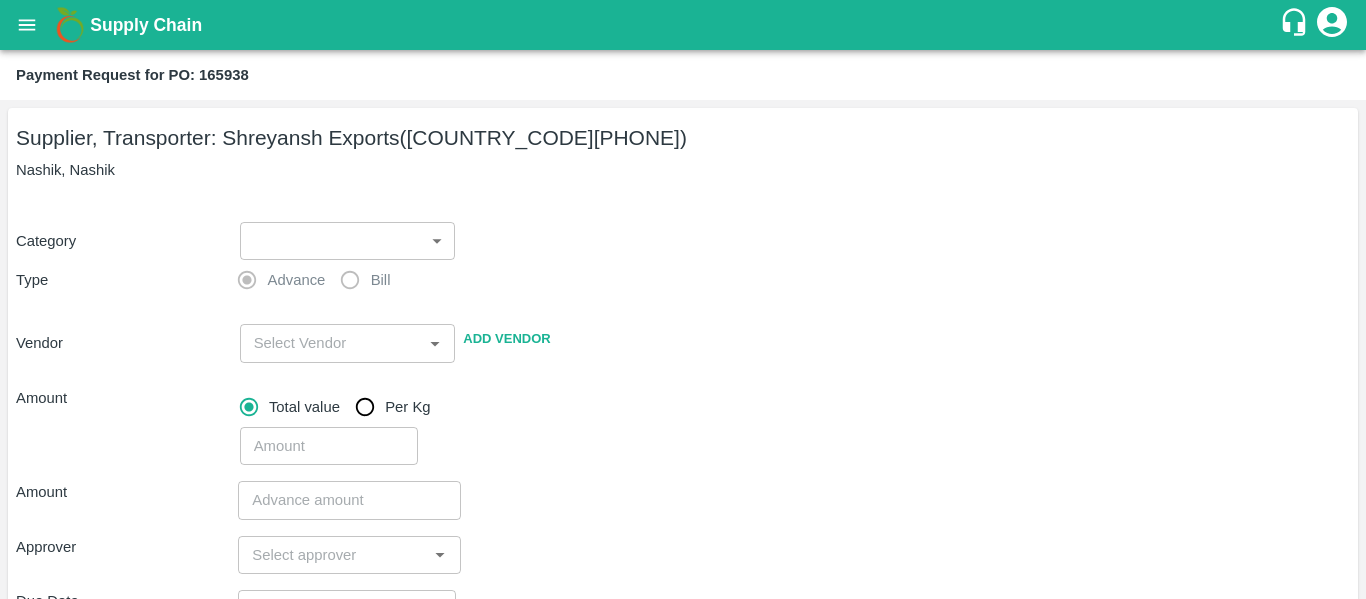 click on "Supply Chain Payment Request for PO: 165938 Supplier, Transporter:    Shreyansh Exports  (91584 65669) Nashik, Nashik Category ​ ​ Type Advance Bill Vendor ​ Add Vendor Amount Total value Per Kg ​ Amount ​ Approver ​ Due Date ​  Priority  Low  High Comment x ​ Attach bill Cancel Save Tembhurni PH Nashik CC Shahada Banana Export PH Savda Banana Export PH Nashik Banana CS Nikhil Subhash Mangvade Logout" at bounding box center [683, 299] 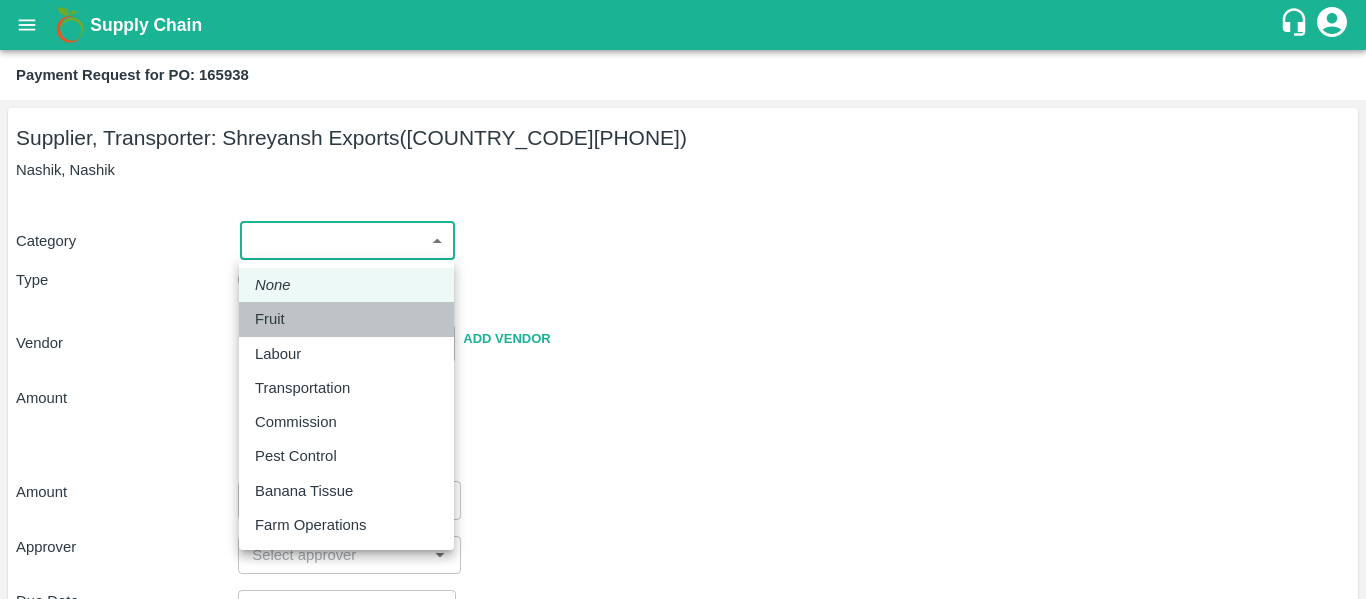 click on "Fruit" at bounding box center [275, 319] 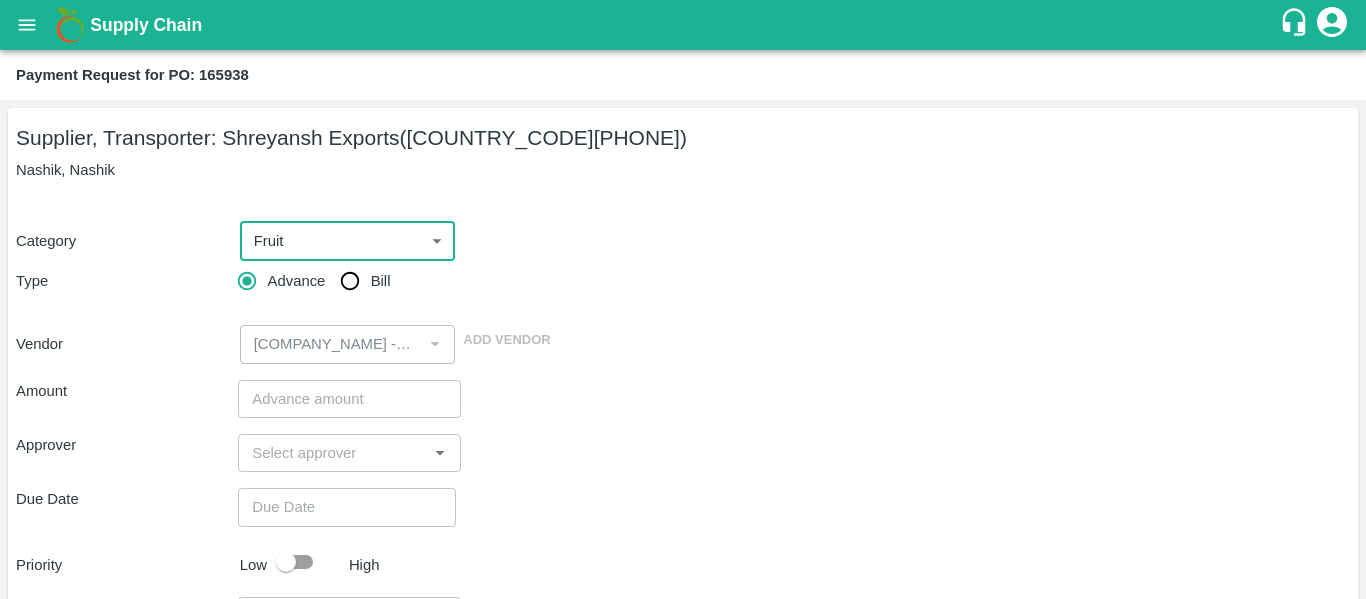 click on "Bill" at bounding box center [350, 281] 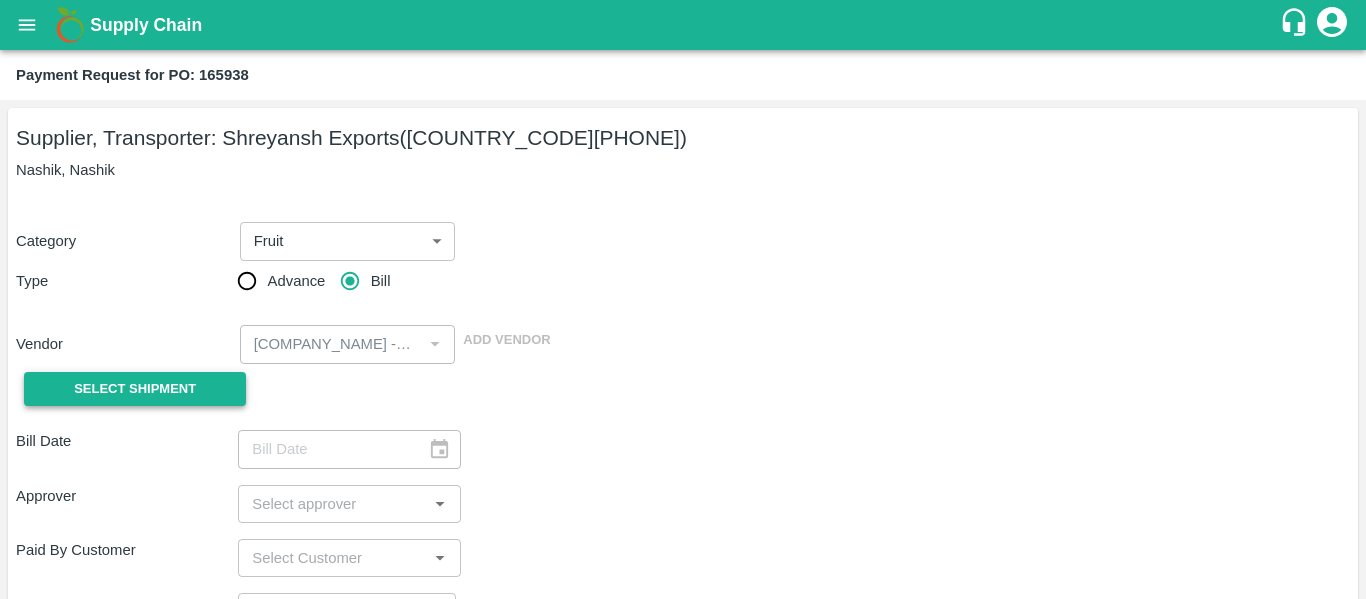 click on "Select Shipment" at bounding box center [135, 389] 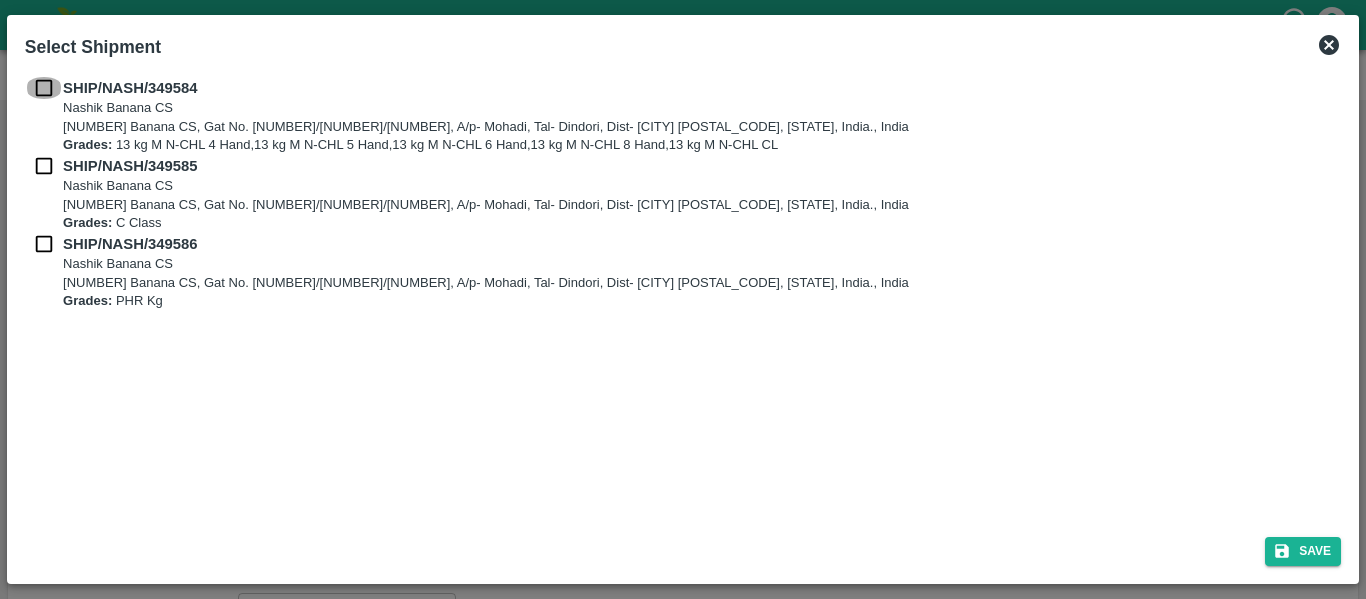 click at bounding box center (44, 88) 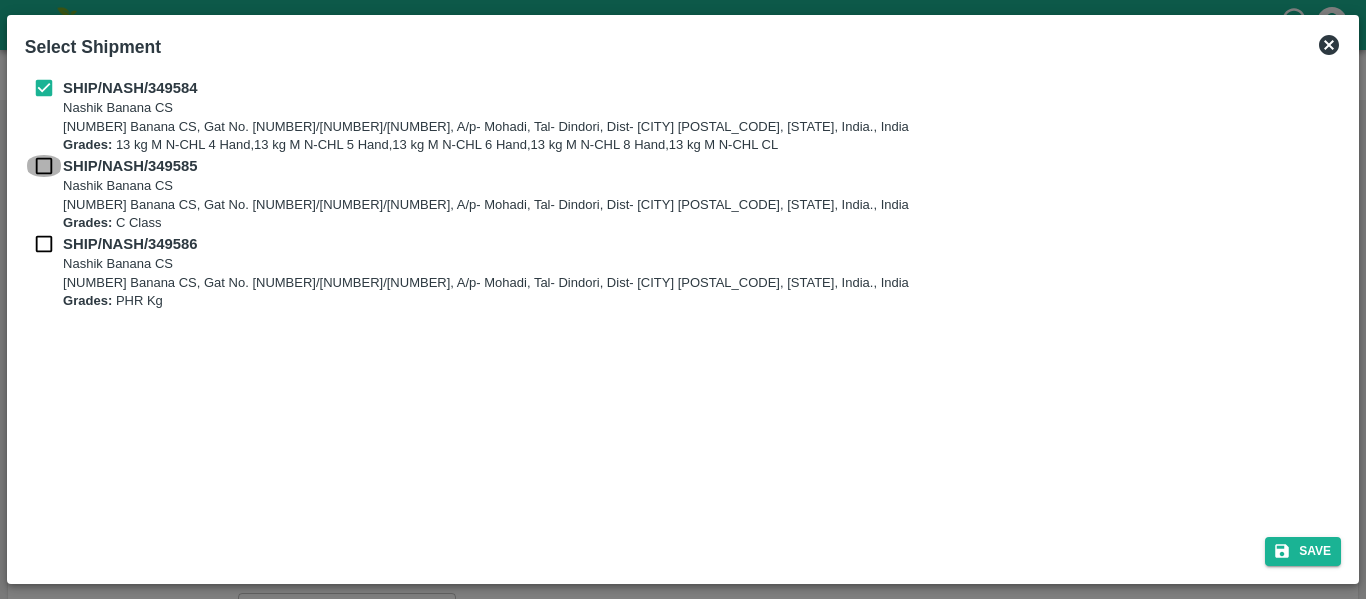 click at bounding box center [44, 166] 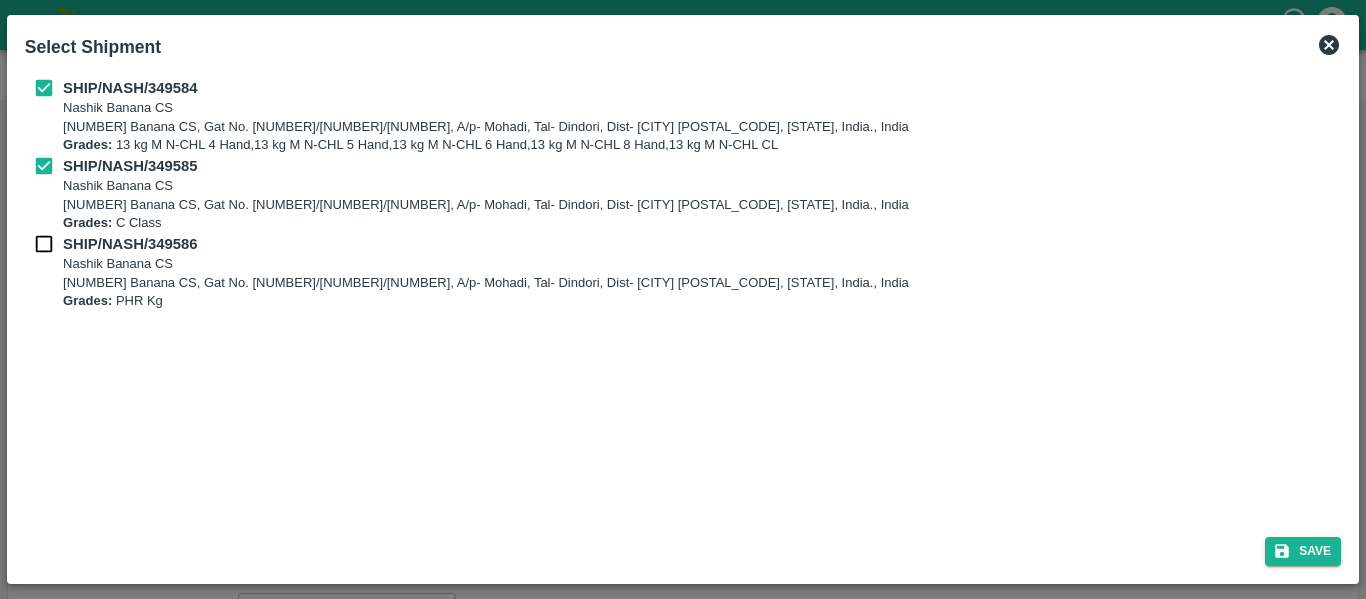 click at bounding box center (44, 244) 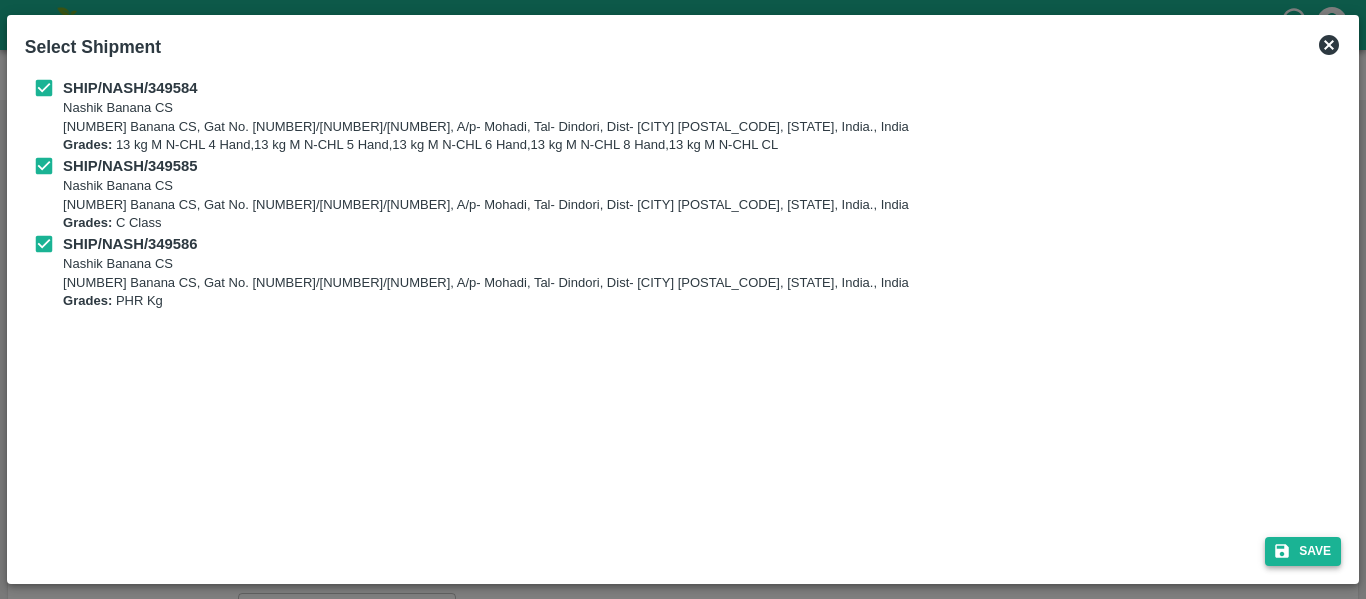 click 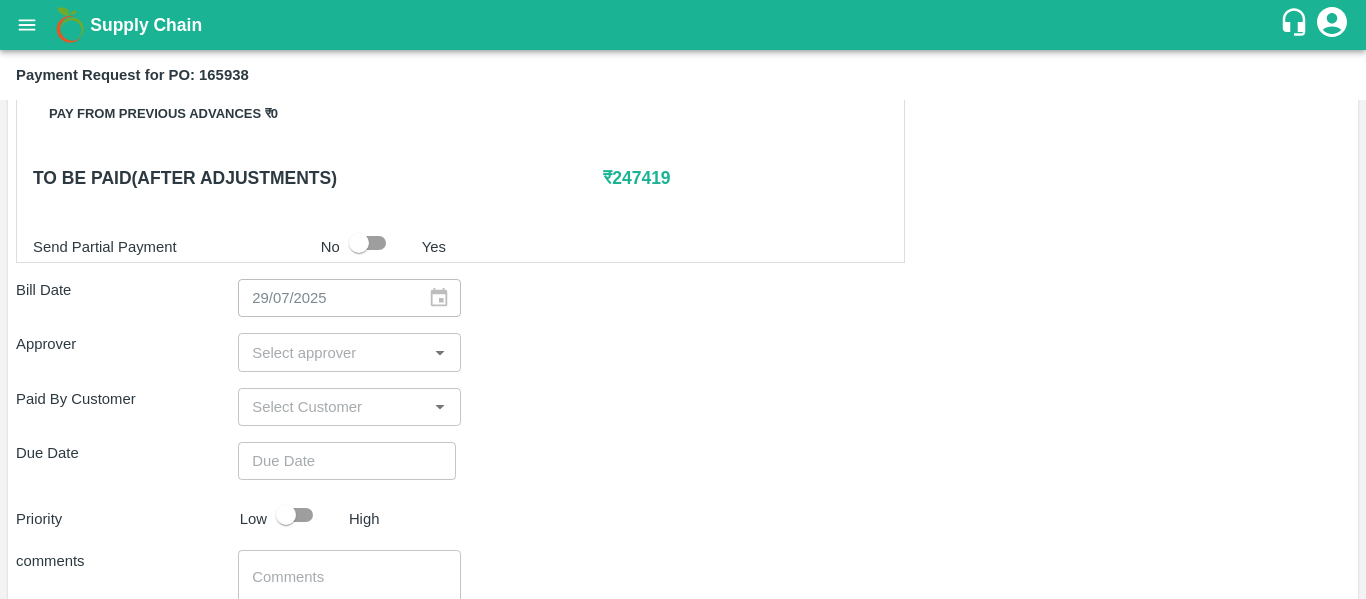 scroll, scrollTop: 983, scrollLeft: 0, axis: vertical 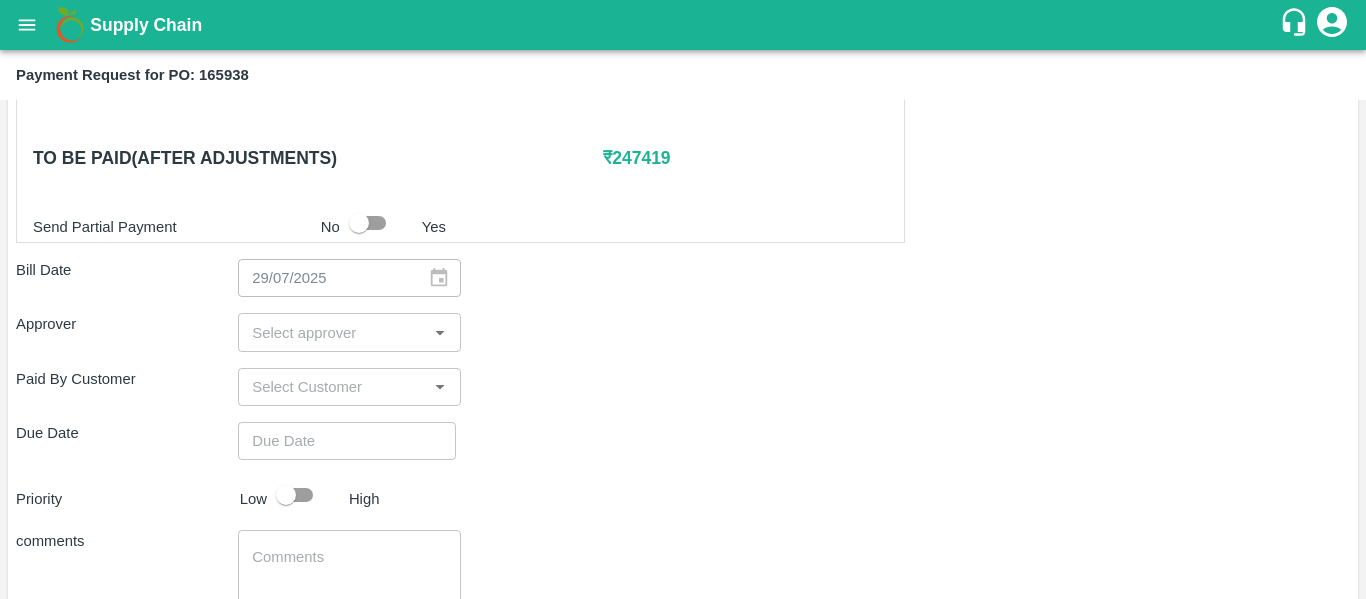 click at bounding box center [332, 332] 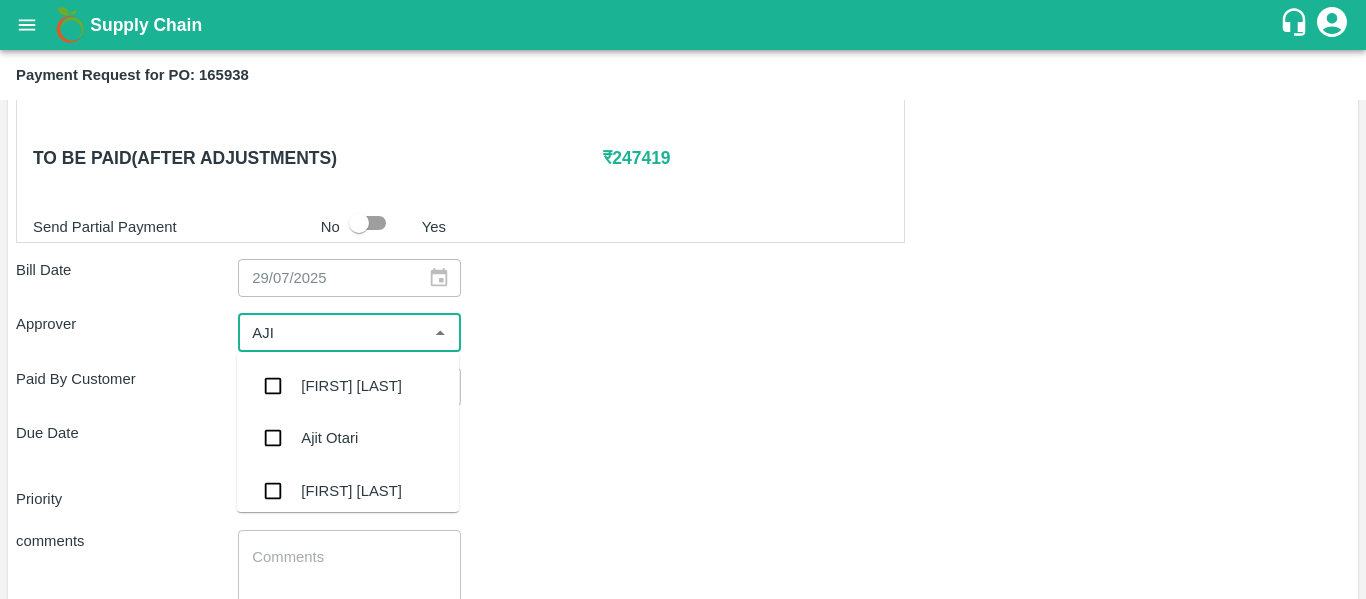 type on "[FIRST]" 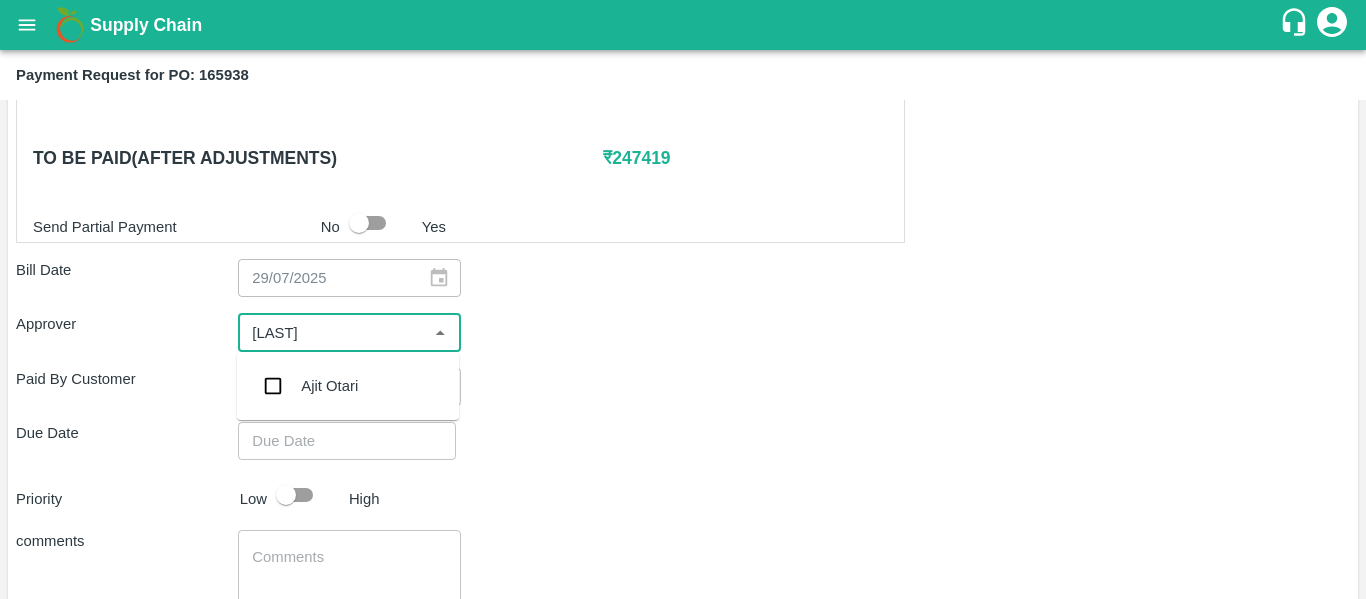 click on "Ajit Otari" at bounding box center (329, 386) 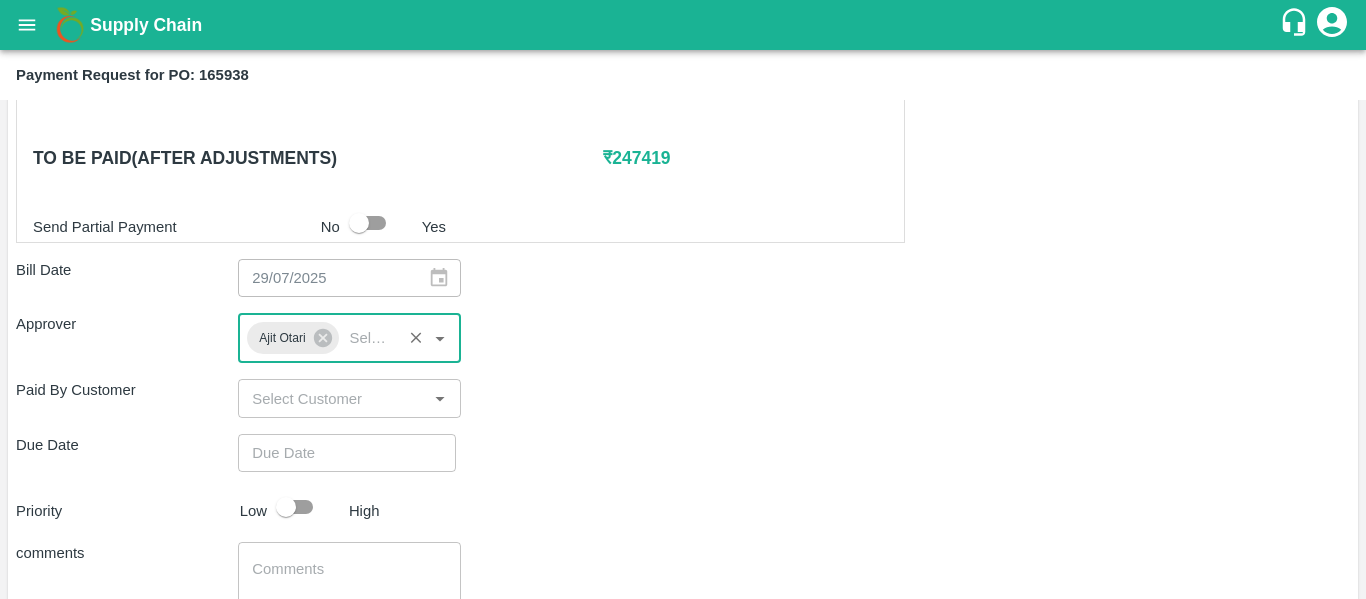 click on "Shipment -  SHIP/NASH/349584 Lots (Labels) Weight (Kgs) Total Price (₹) BANANA-EXP/13 kg M N-CHL 4 Hand/V-MH-Shreya/466BFC/280725   13 ( 1  X   13   ) ₹ 334.81 ₹ 25.75  / kg BANANA-EXP/13 kg M N-CHL 5 Hand/V-MH-Shreya/466BFC/280725   2626 ( 202  X   13   ) ₹ 67632.63 ₹ 25.75  / kg BANANA-EXP/13 kg M N-CHL 6 Hand/V-MH-Shreya/466BFC/280725   5460 ( 420  X   13   ) ₹ 140622.3 ₹ 25.75  / kg BANANA-EXP/13 kg M N-CHL 8 Hand/V-MH-Shreya/466BFC/280725   897 ( 69  X   13   ) ₹ 23102.24 ₹ 25.75  / kg BANANA-EXP/13 kg M N-CHL CL/V-MH-Shreya/466BFC/280725   273 ( 21  X   13   ) ₹ 7031.11 ₹ 25.75  / kg Total 9269 238723.1 Shipment -  SHIP/NASH/349585 Lots (Labels) Weight (Kgs) Total Price (₹) BANANA-EXP/C Class/V-MH-Shreya/258BOM/280725   255 ( 1  X   255   ) ₹ 5866.27 ₹ 23  / kg Total 255 5866.28 Shipment -  SHIP/NASH/349586 Lots (Labels) Weight (Kgs) Total Price (₹) BANANA-EXP/PHR Kg/V-MH-Shreya/258BOM/280725   123 ( 1  X   123   ) ₹ 2829.61 ₹ 23  / kg Total 123 2829.62 0 ₹  247419 No" at bounding box center [683, 74] 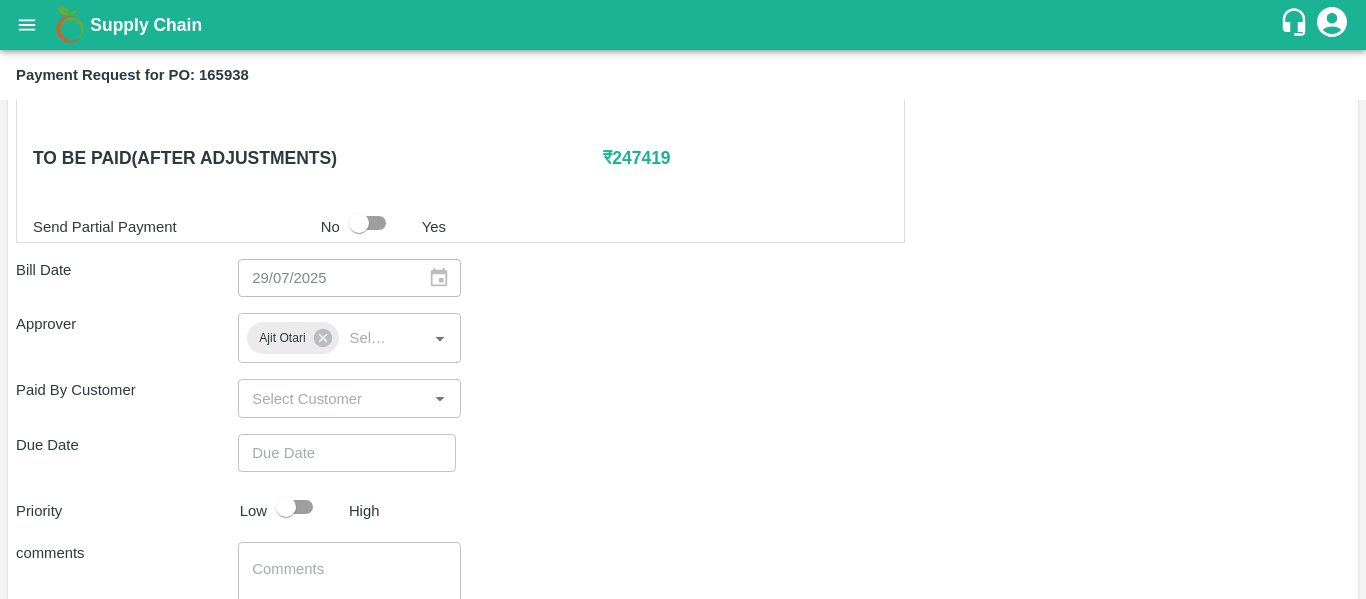 type on "DD/MM/YYYY hh:mm aa" 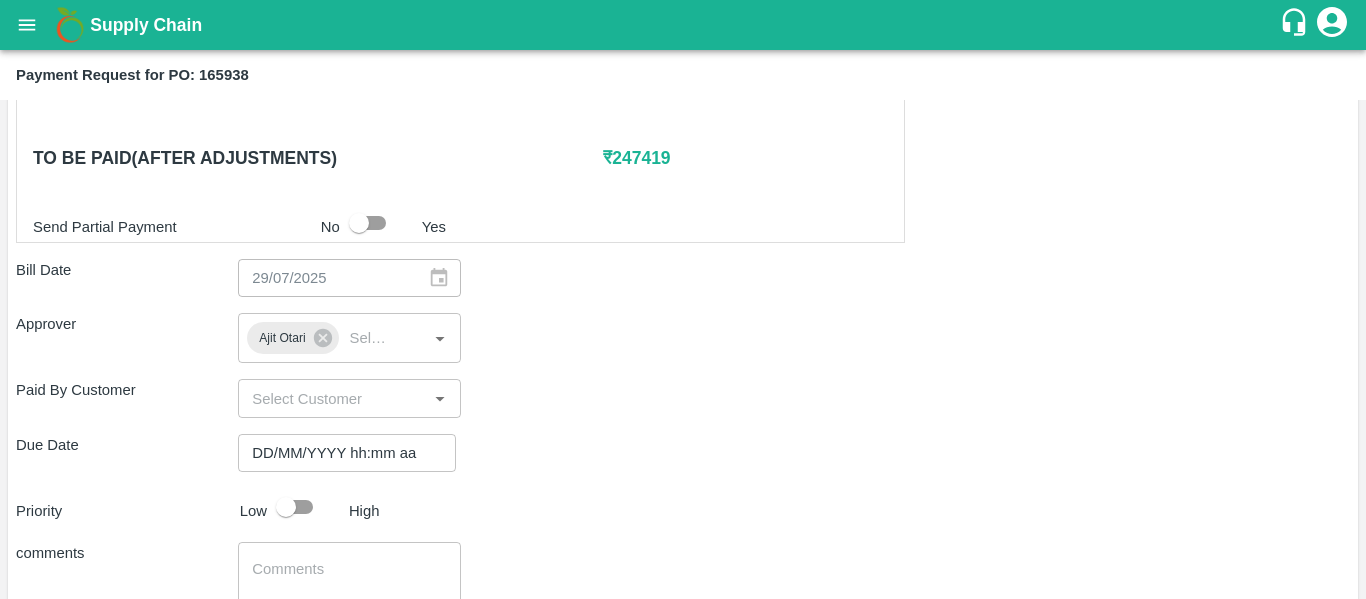 click on "DD/MM/YYYY hh:mm aa" at bounding box center [340, 453] 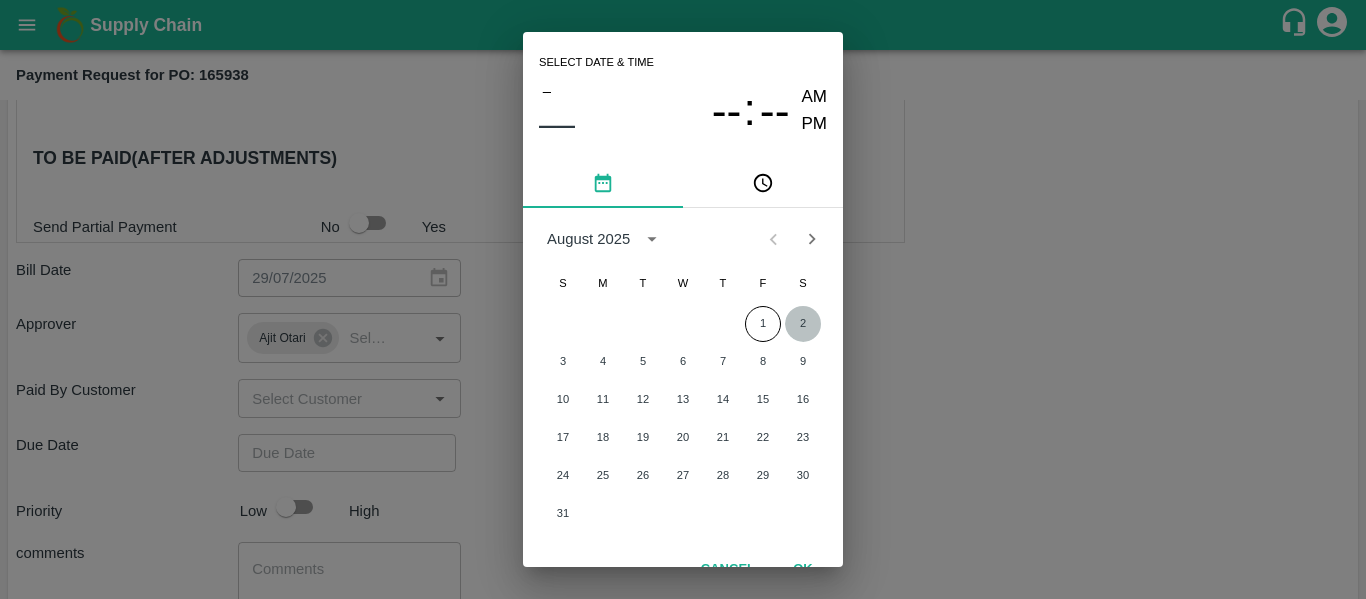 click on "2" at bounding box center (803, 324) 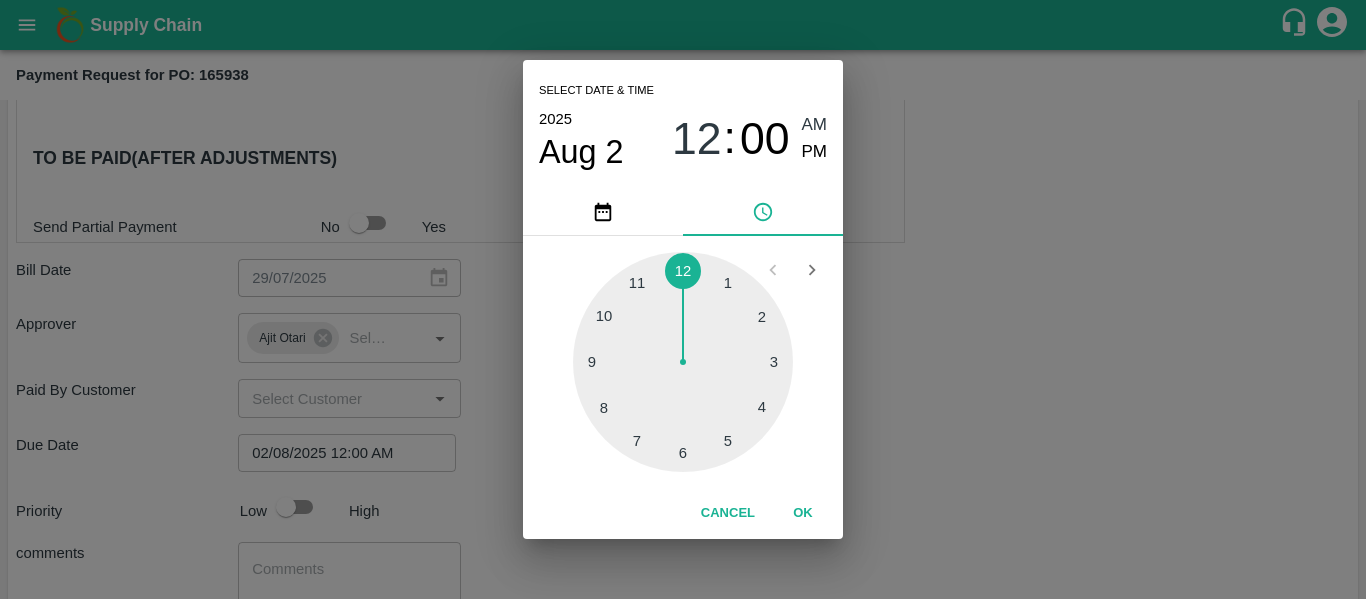 click on "Select date & time 2025 Aug 2 12 : 00 AM PM 1 2 3 4 5 6 7 8 9 10 11 12 Cancel OK" at bounding box center (683, 299) 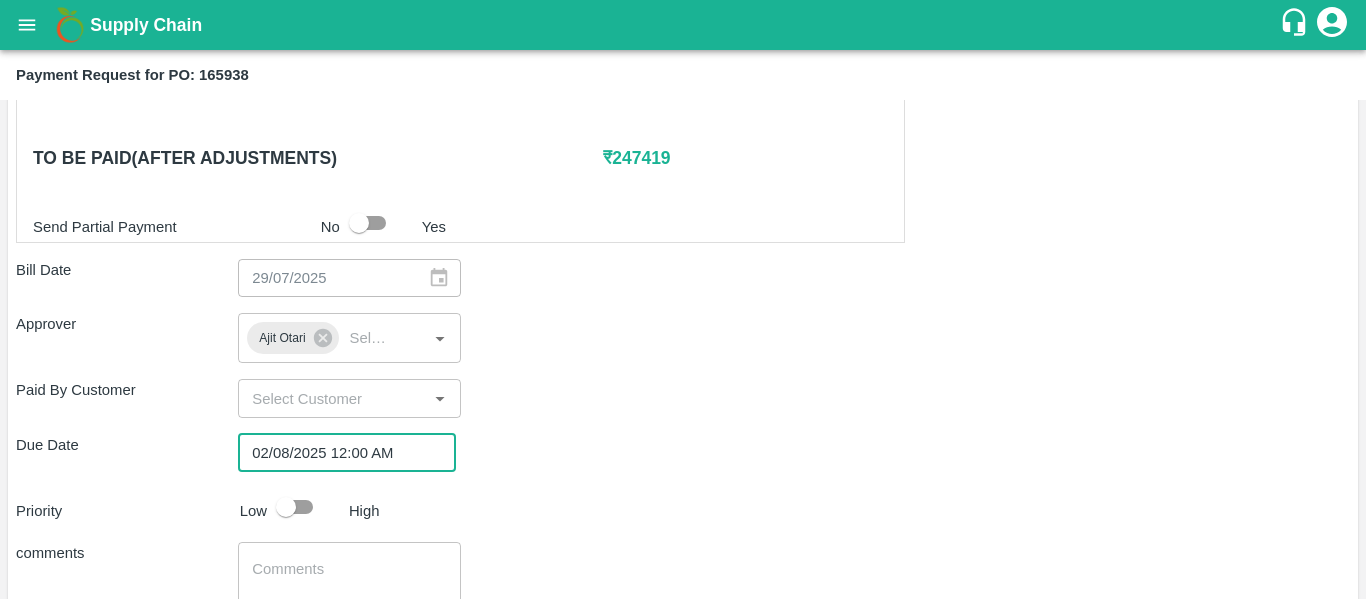 click at bounding box center [286, 507] 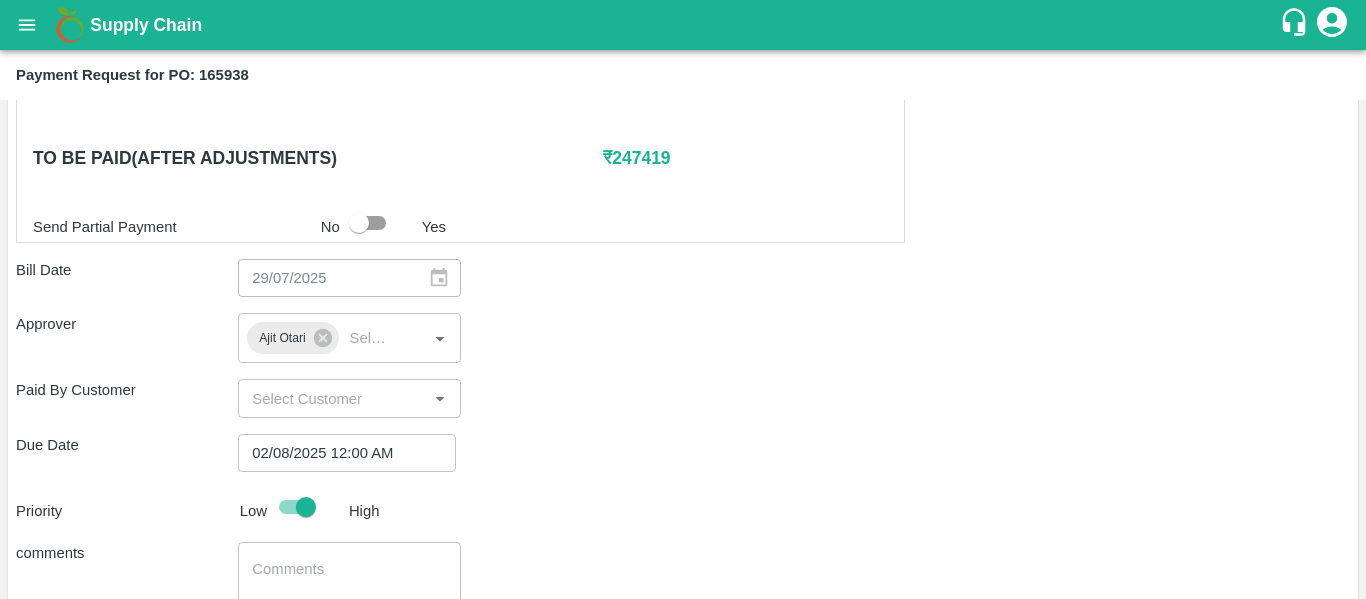 click on "x ​" at bounding box center [349, 579] 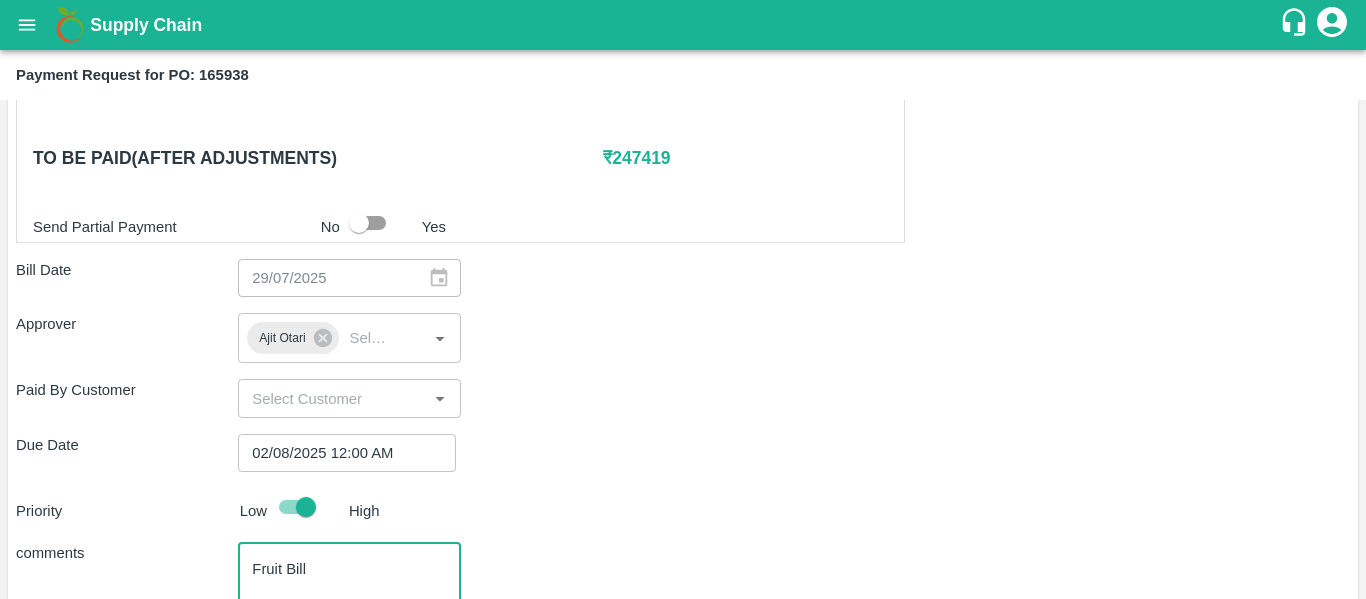 type on "Fruit Bill" 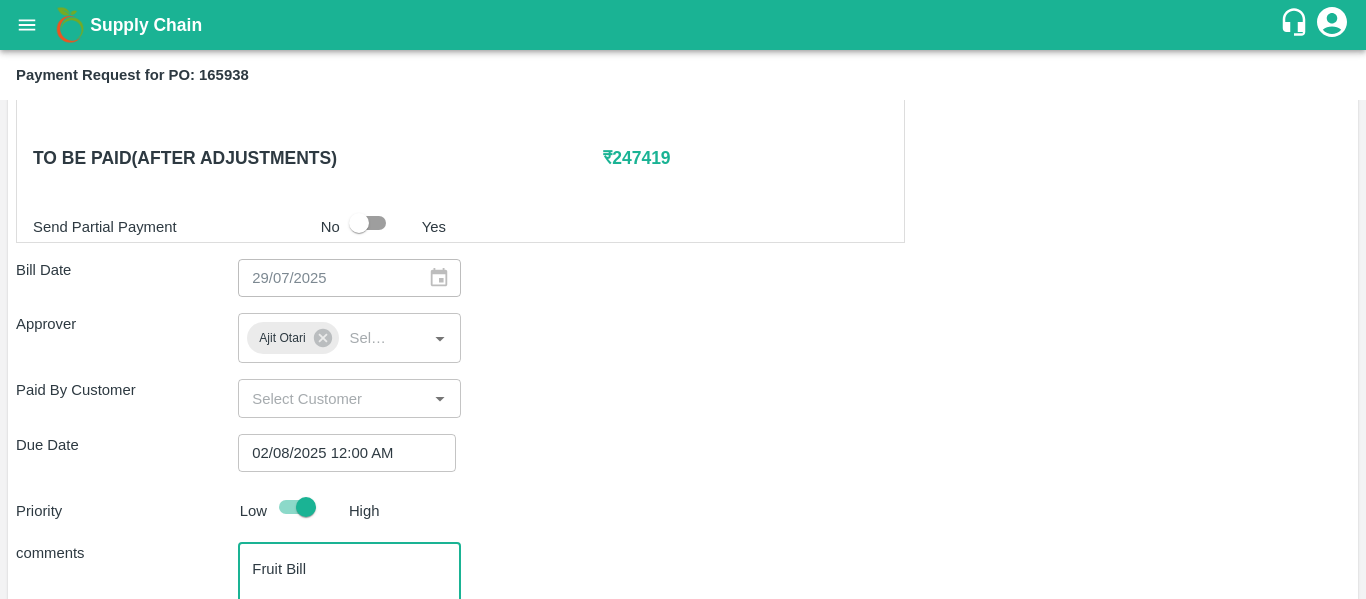 scroll, scrollTop: 1127, scrollLeft: 0, axis: vertical 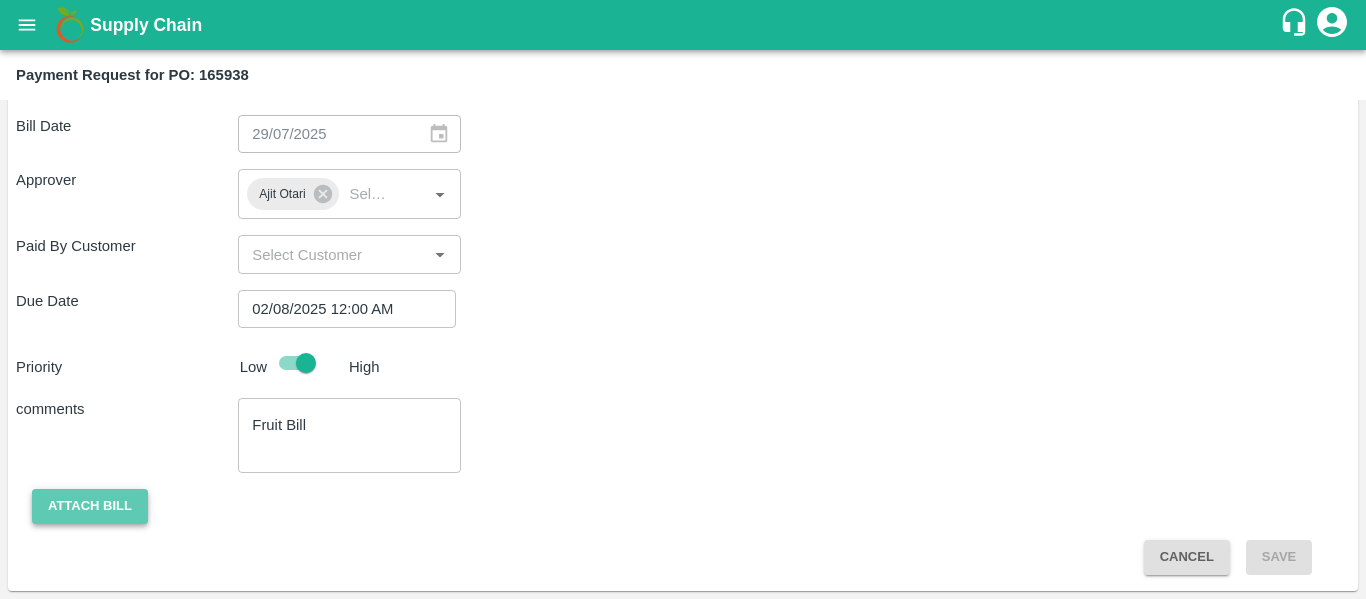 click on "Attach bill" at bounding box center [90, 506] 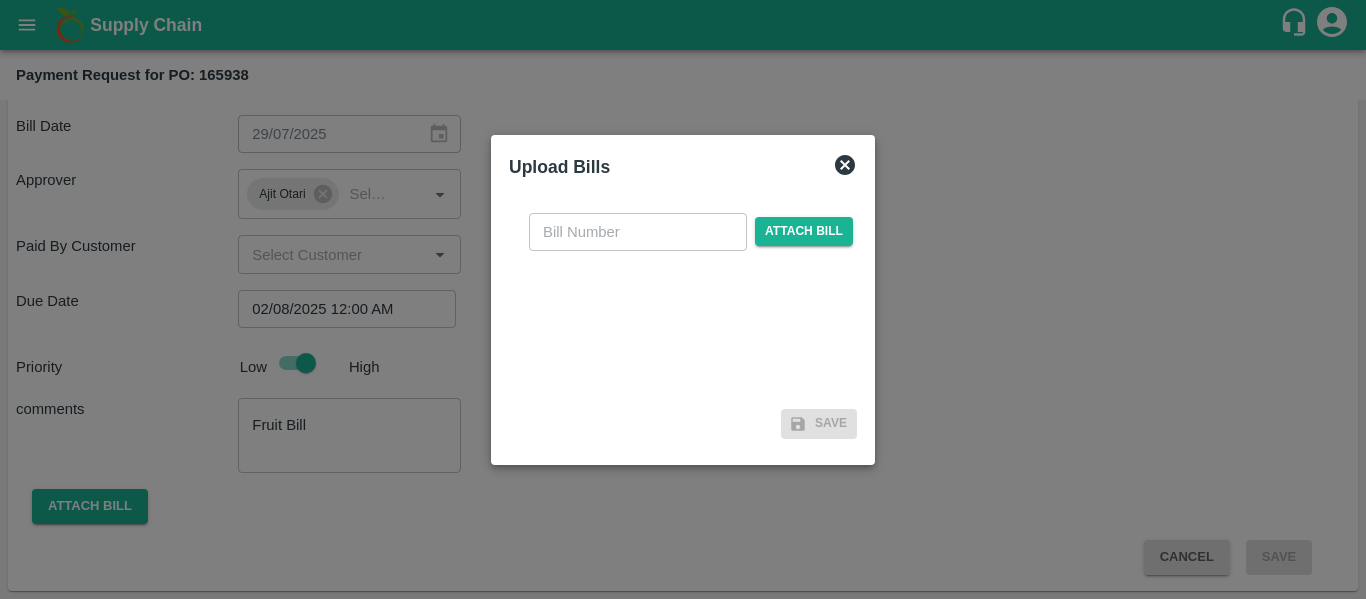 click at bounding box center (638, 232) 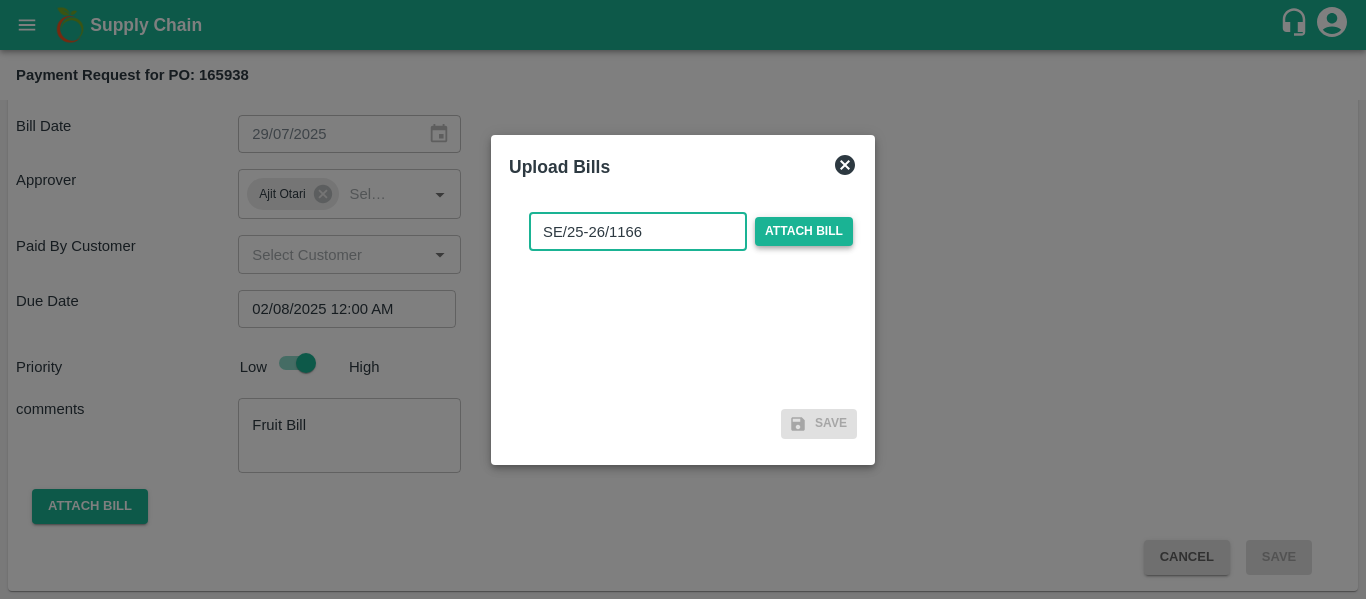 type on "SE/25-26/1166" 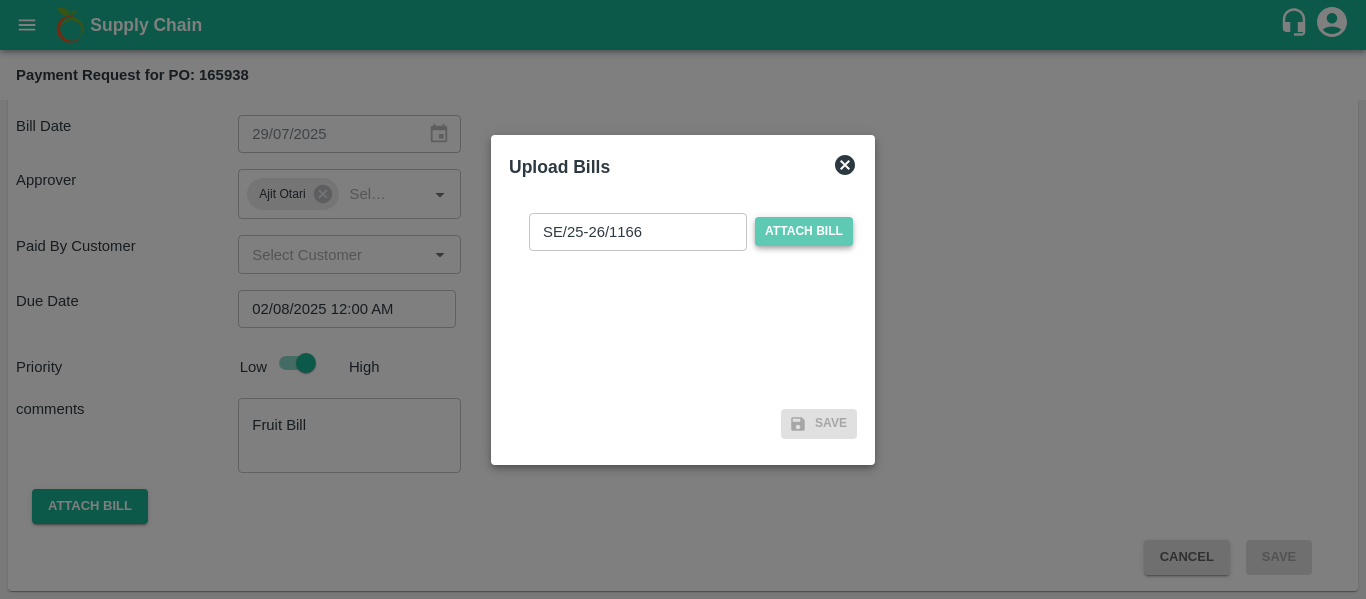 click on "Attach bill" at bounding box center [804, 231] 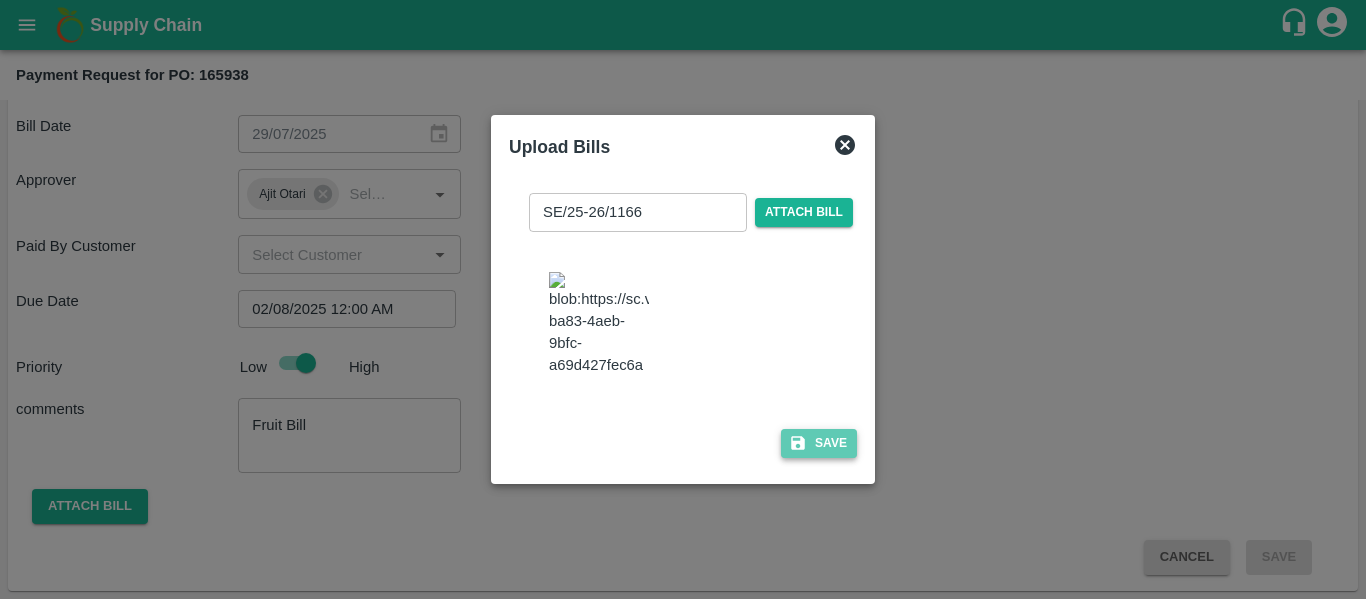 click on "Save" at bounding box center [819, 443] 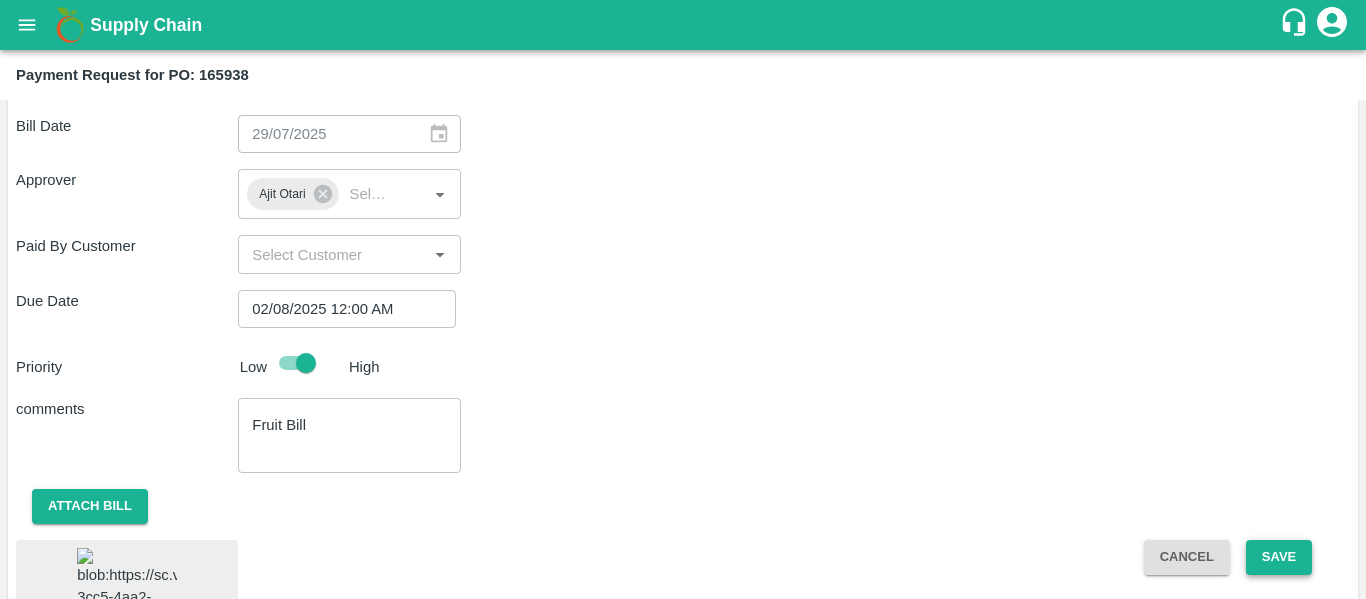 click on "Save" at bounding box center [1279, 557] 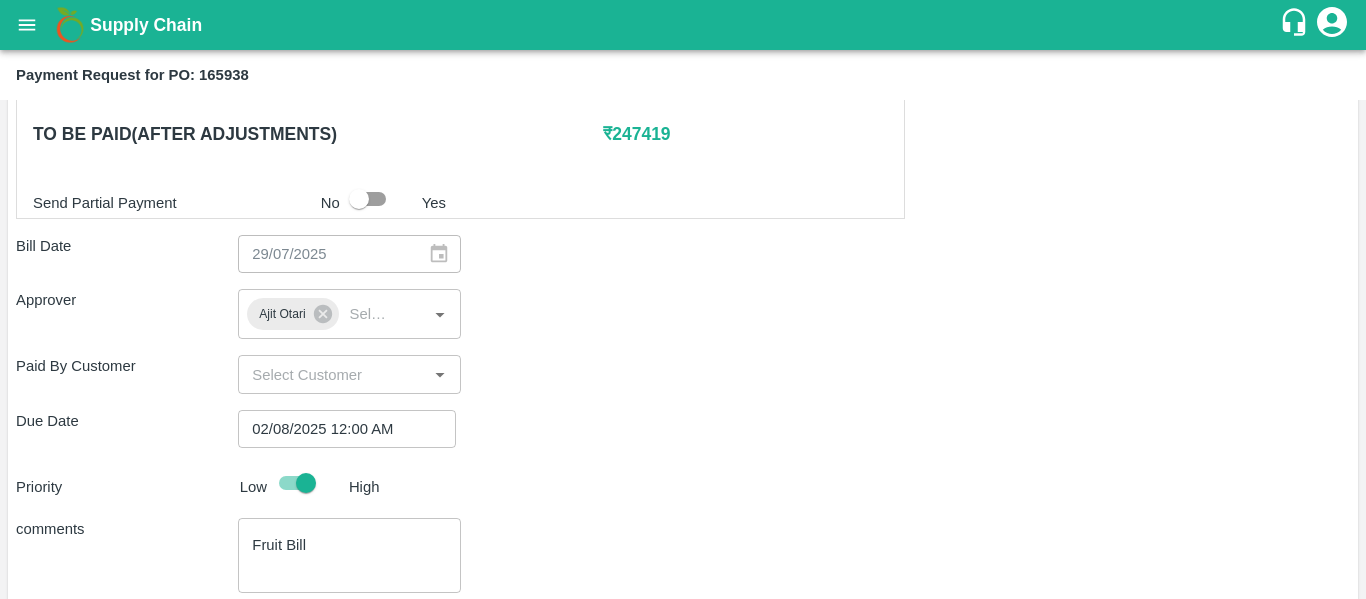 scroll, scrollTop: 1260, scrollLeft: 0, axis: vertical 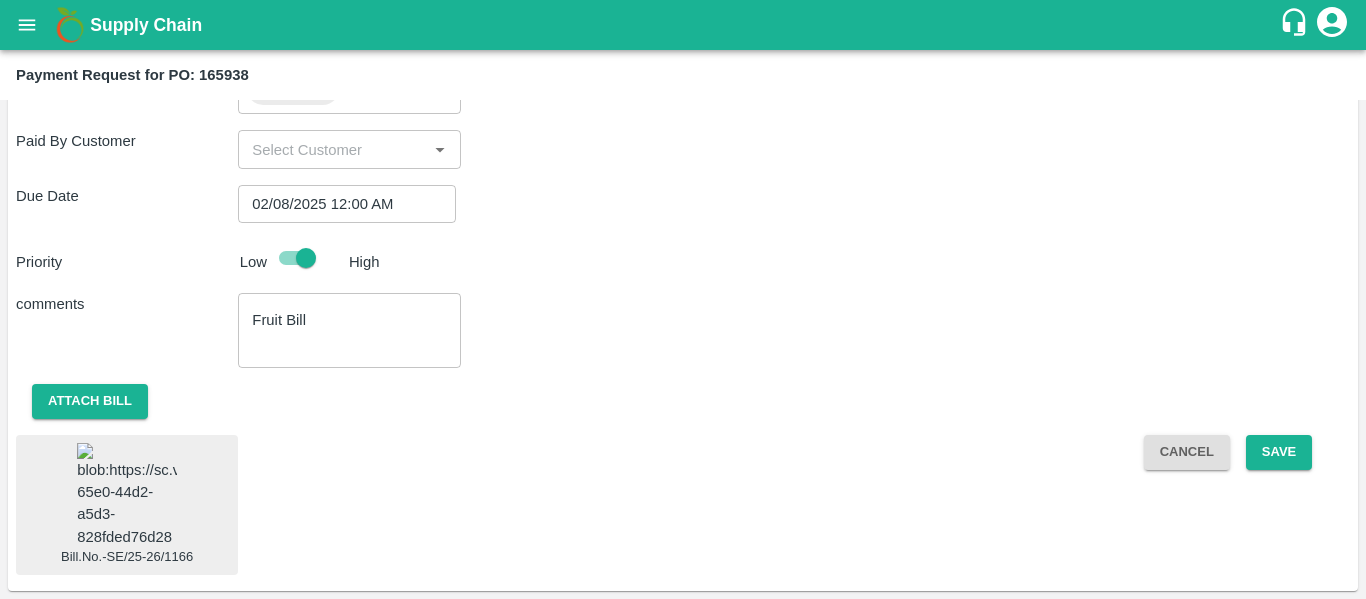 click at bounding box center [127, 495] 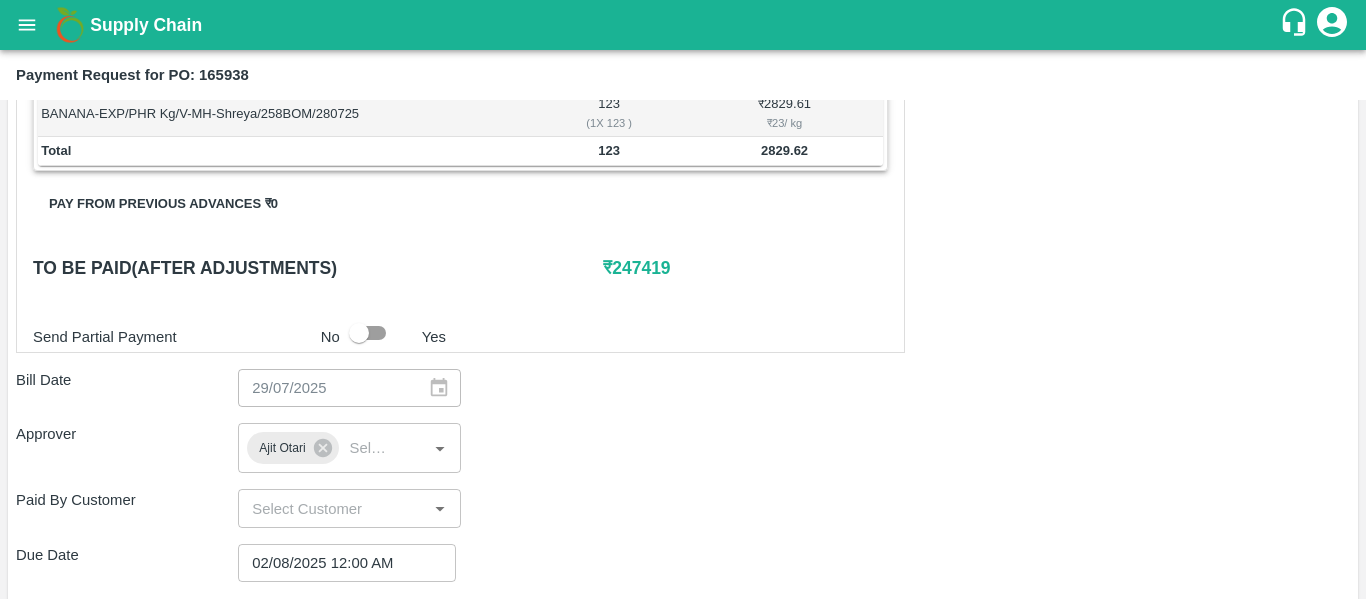 scroll, scrollTop: 872, scrollLeft: 0, axis: vertical 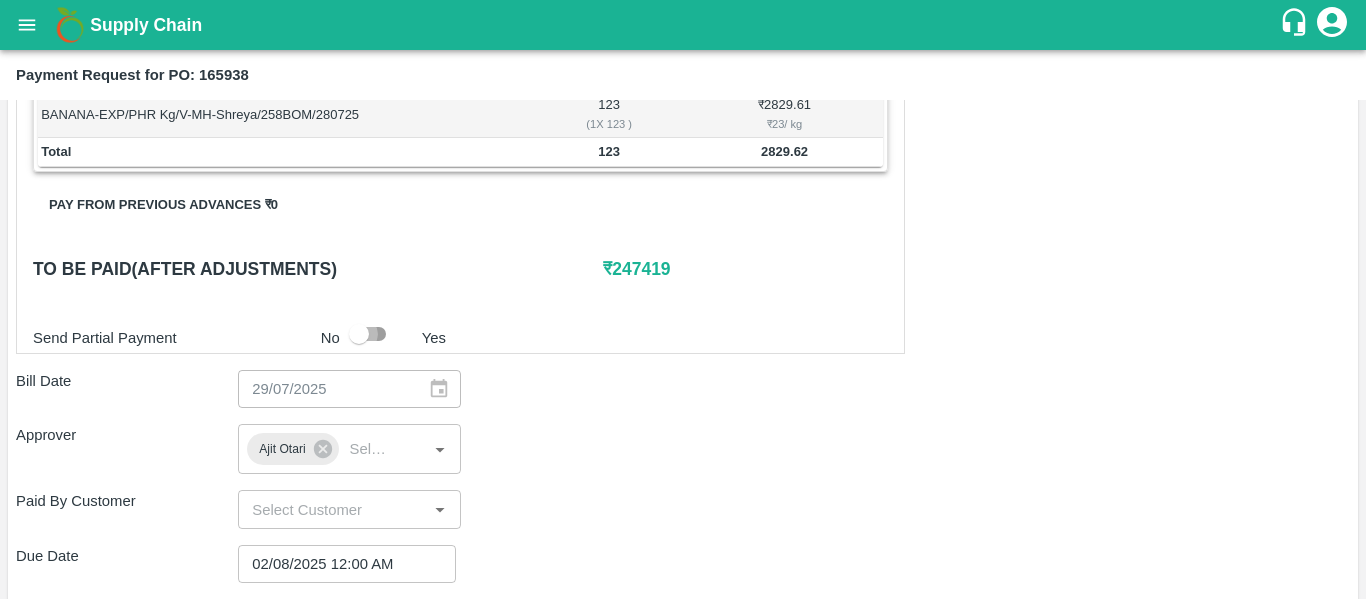 click at bounding box center (359, 334) 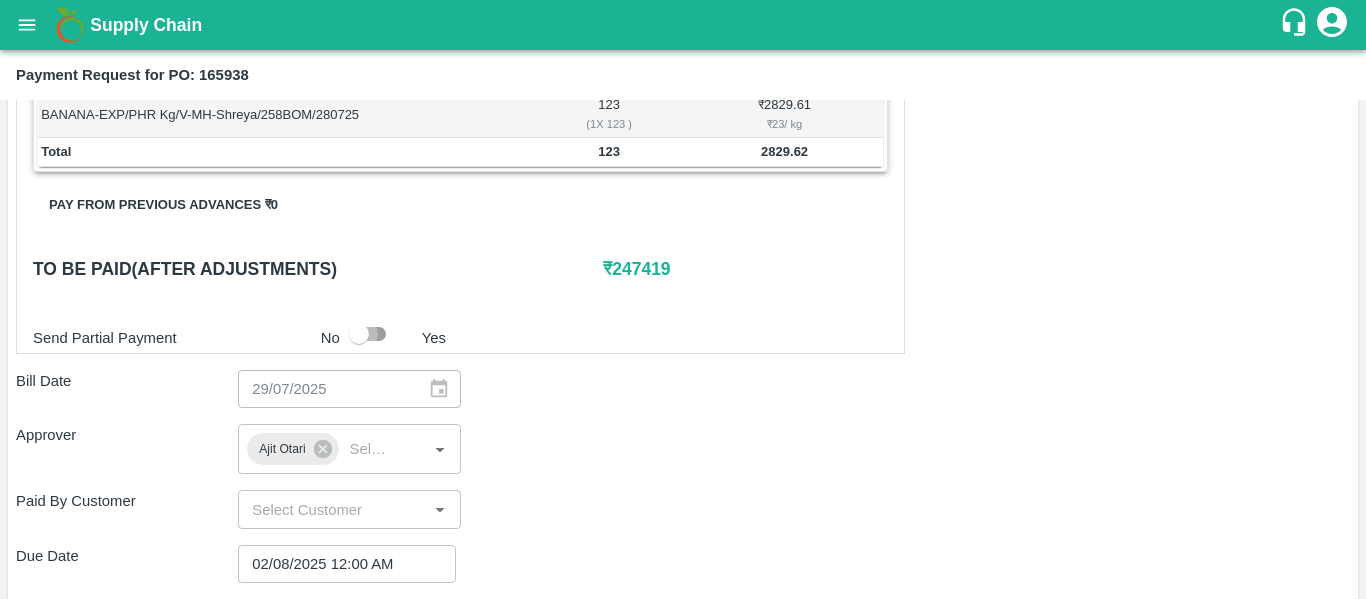 checkbox on "true" 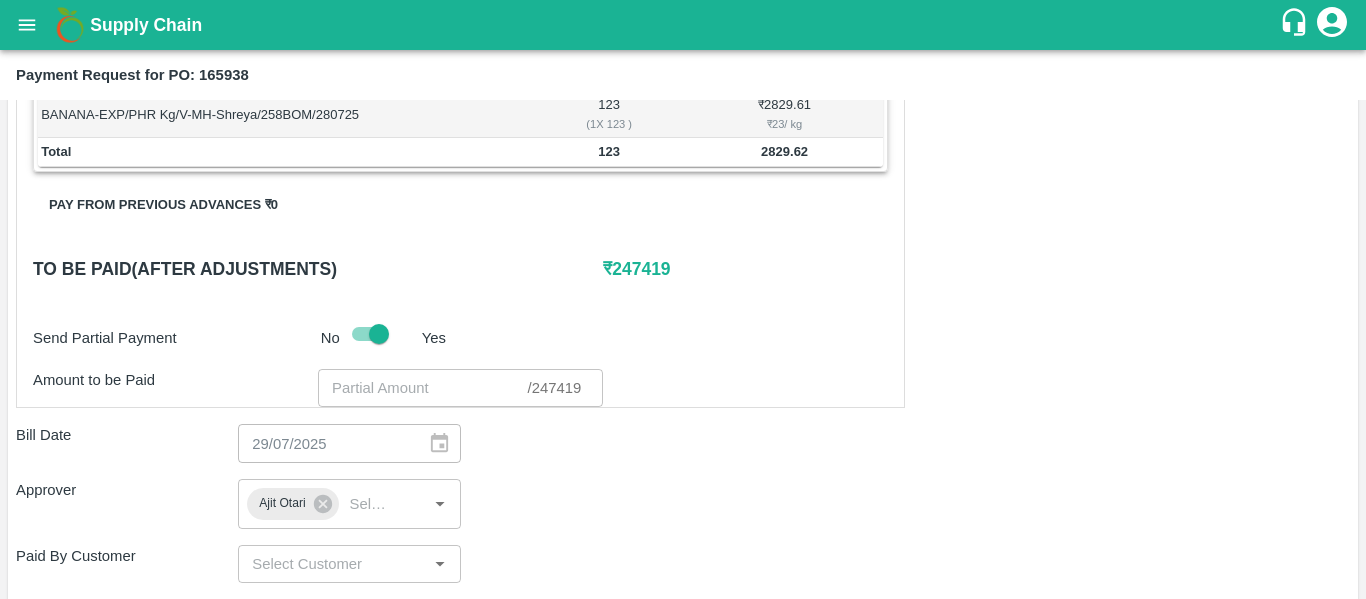 click at bounding box center (422, 388) 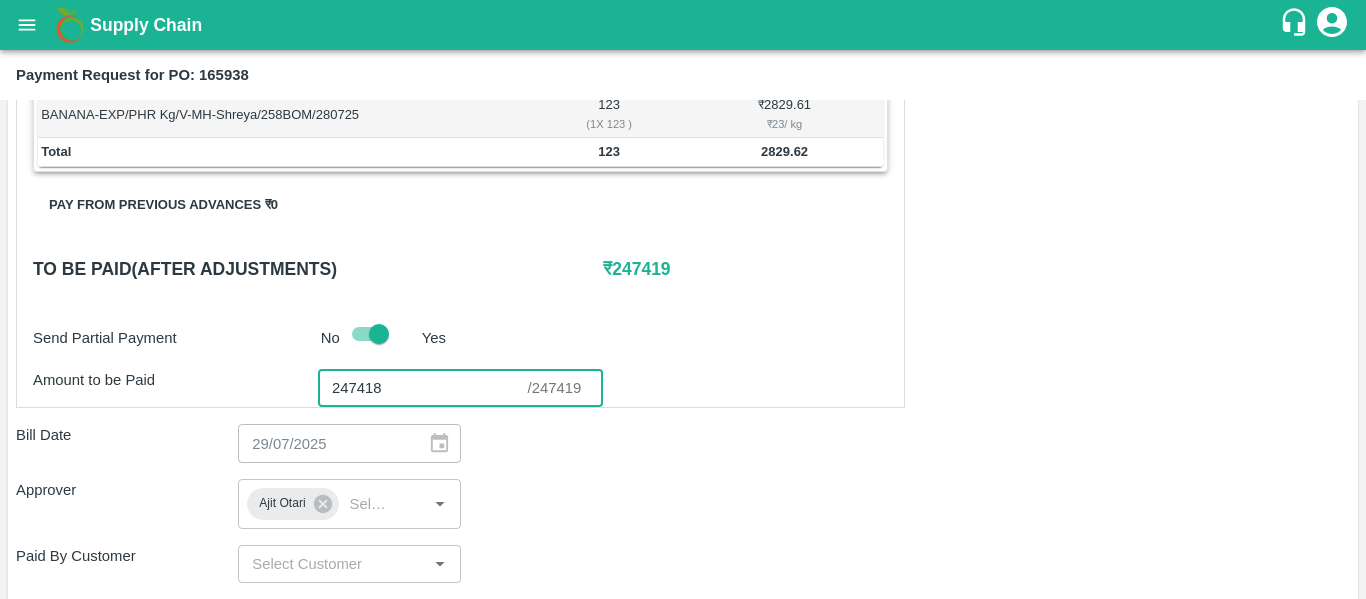 scroll, scrollTop: 1314, scrollLeft: 0, axis: vertical 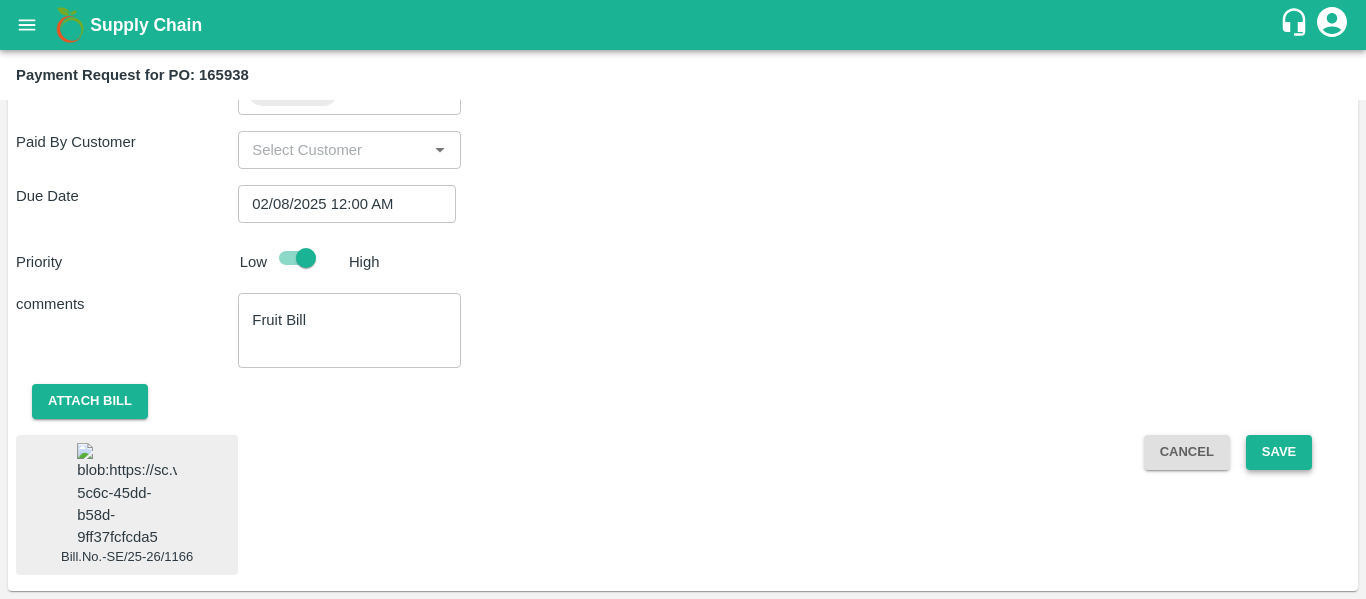 type on "247418" 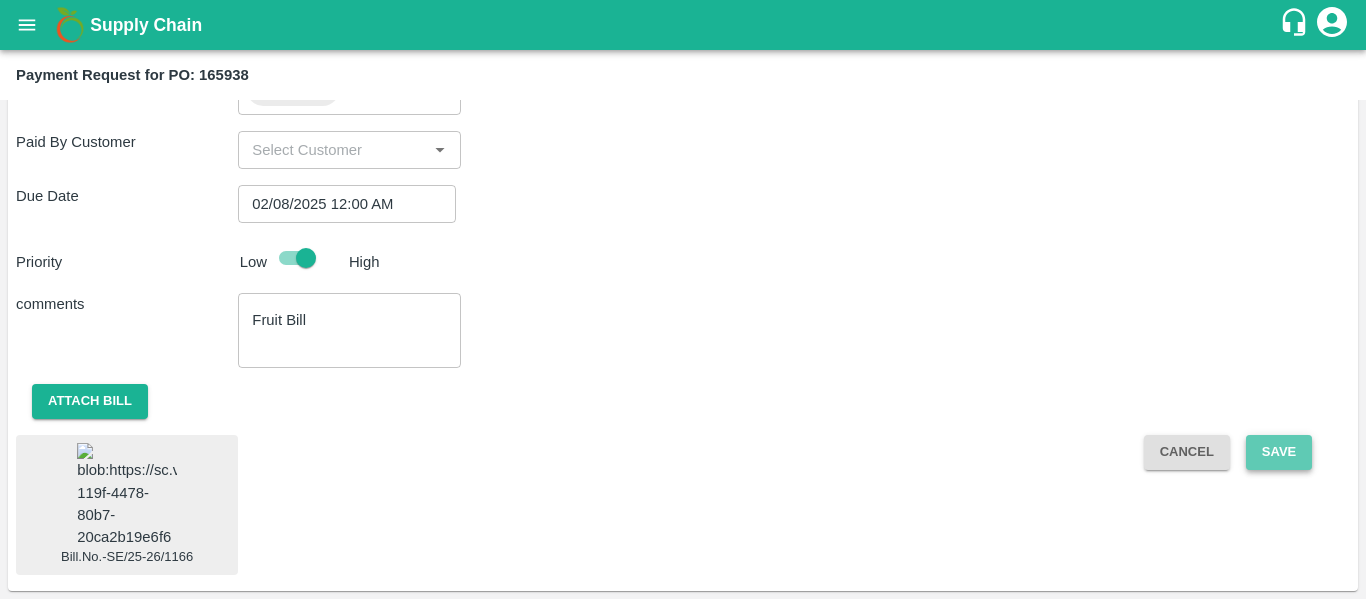 click on "Save" at bounding box center [1279, 452] 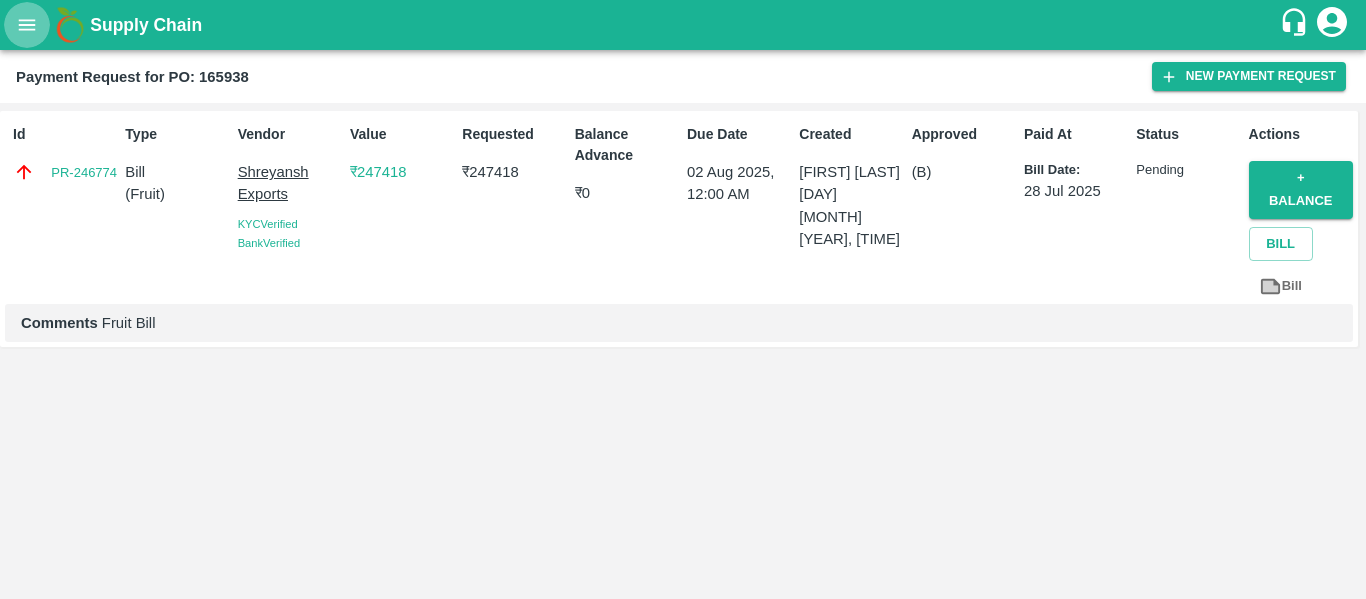 click 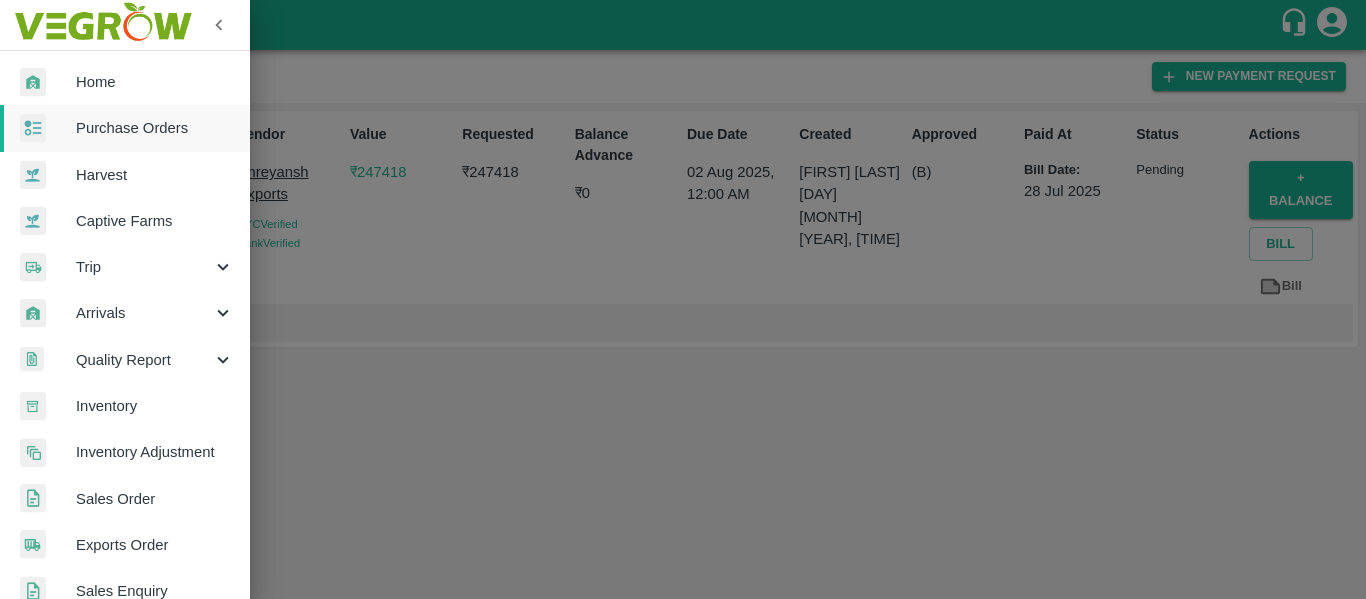 click on "Purchase Orders" at bounding box center [155, 128] 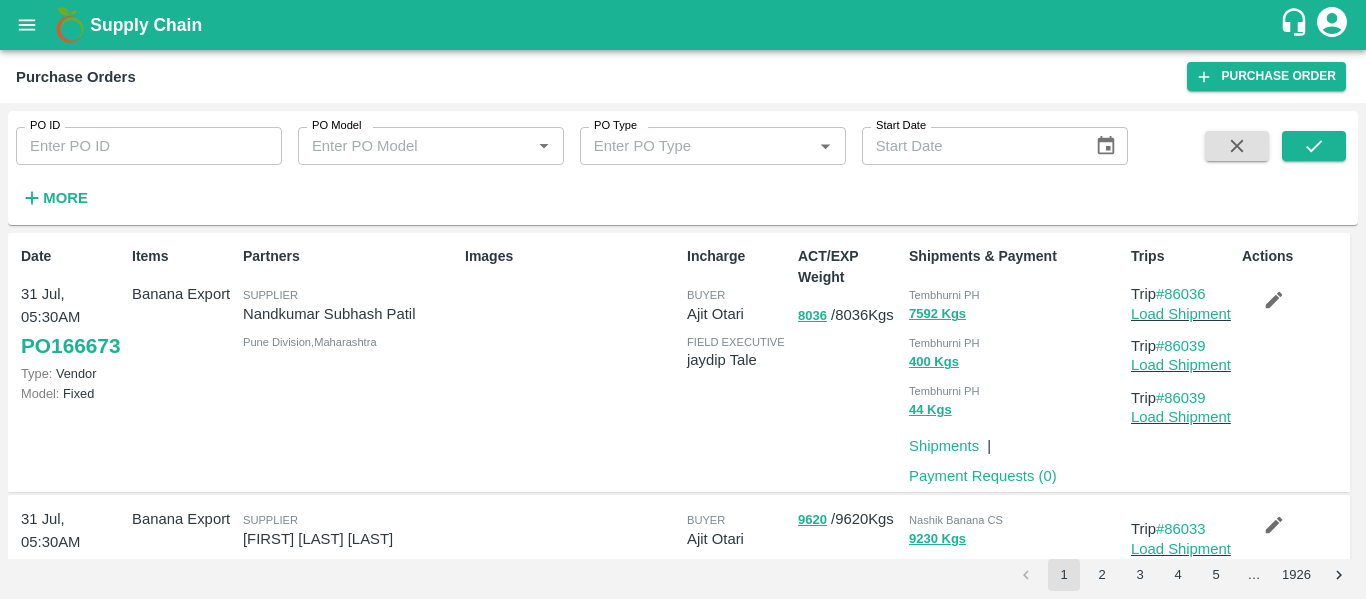 click on "PO ID PO ID" at bounding box center (141, 138) 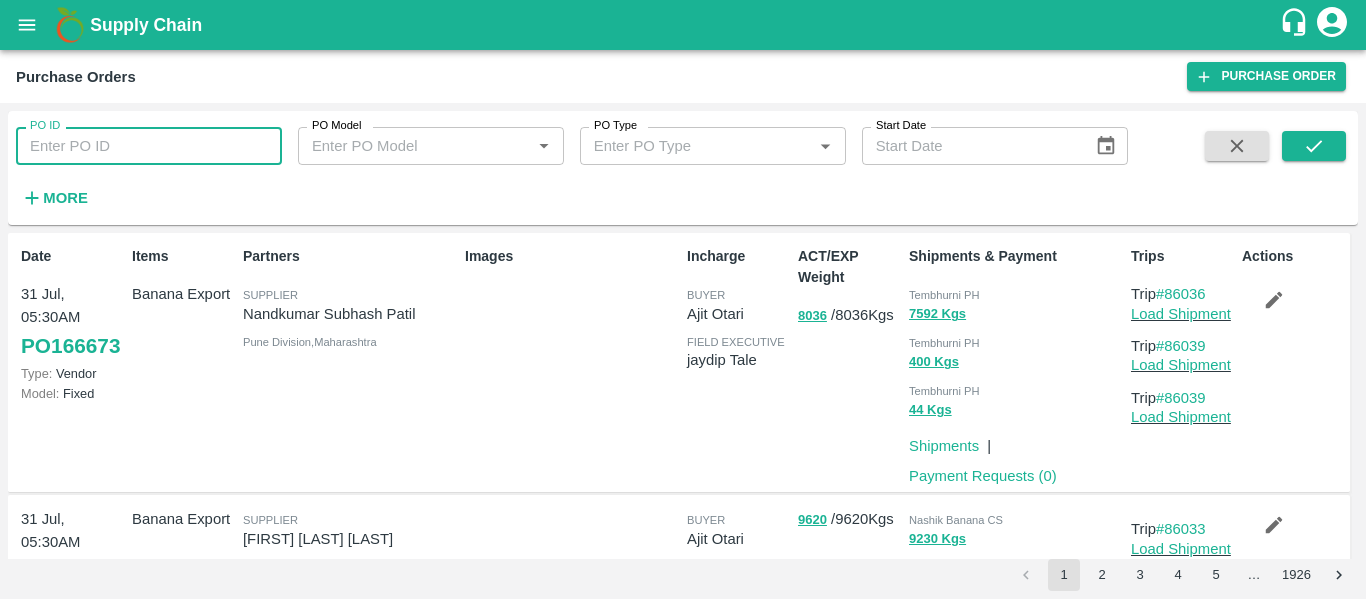 click on "PO ID" at bounding box center (149, 146) 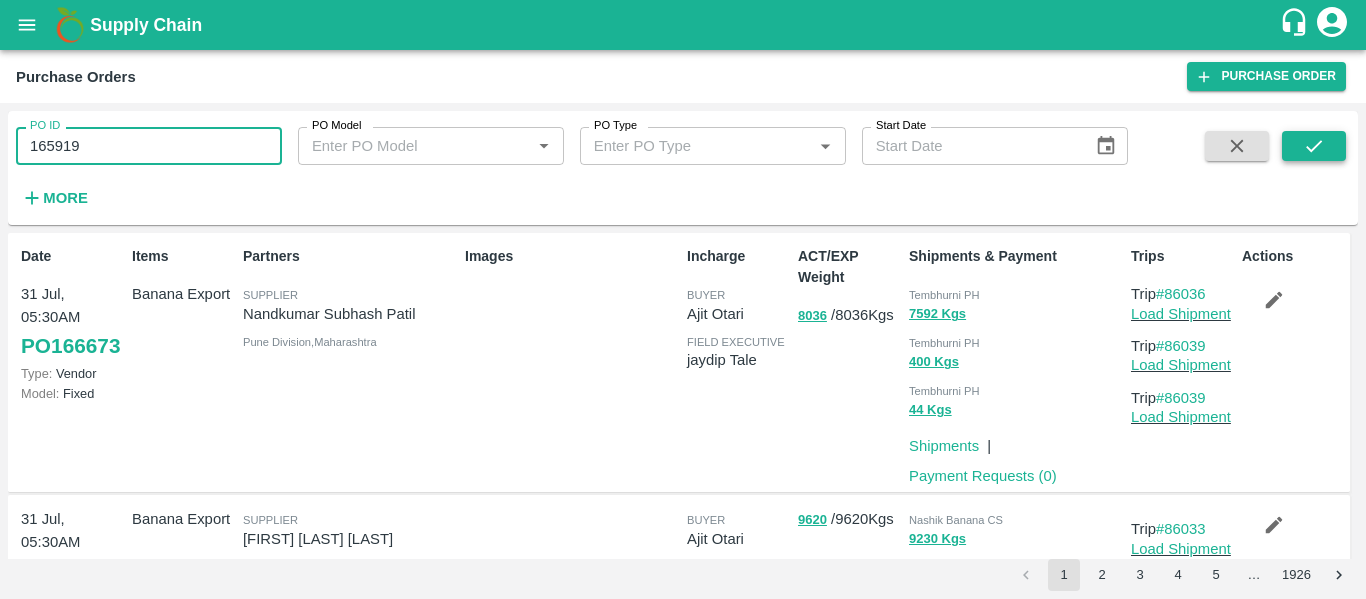 type on "165919" 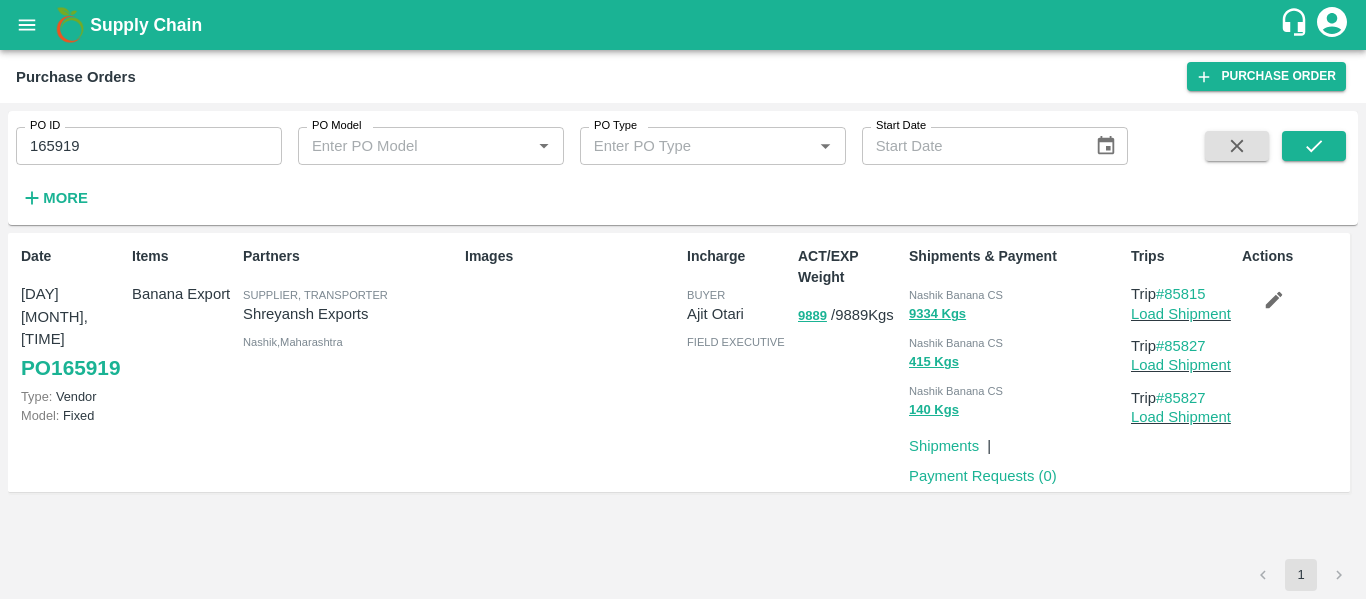 click on "Payment Requests ( 0 )" at bounding box center [979, 472] 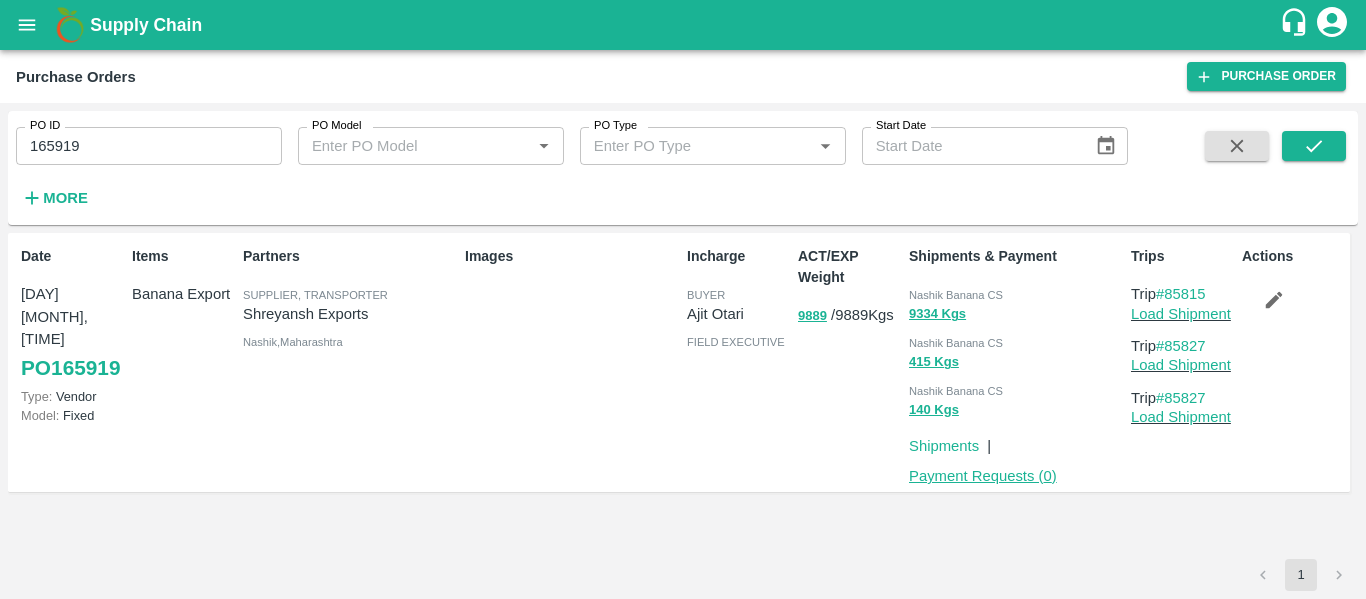 click on "Payment Requests ( 0 )" at bounding box center (983, 476) 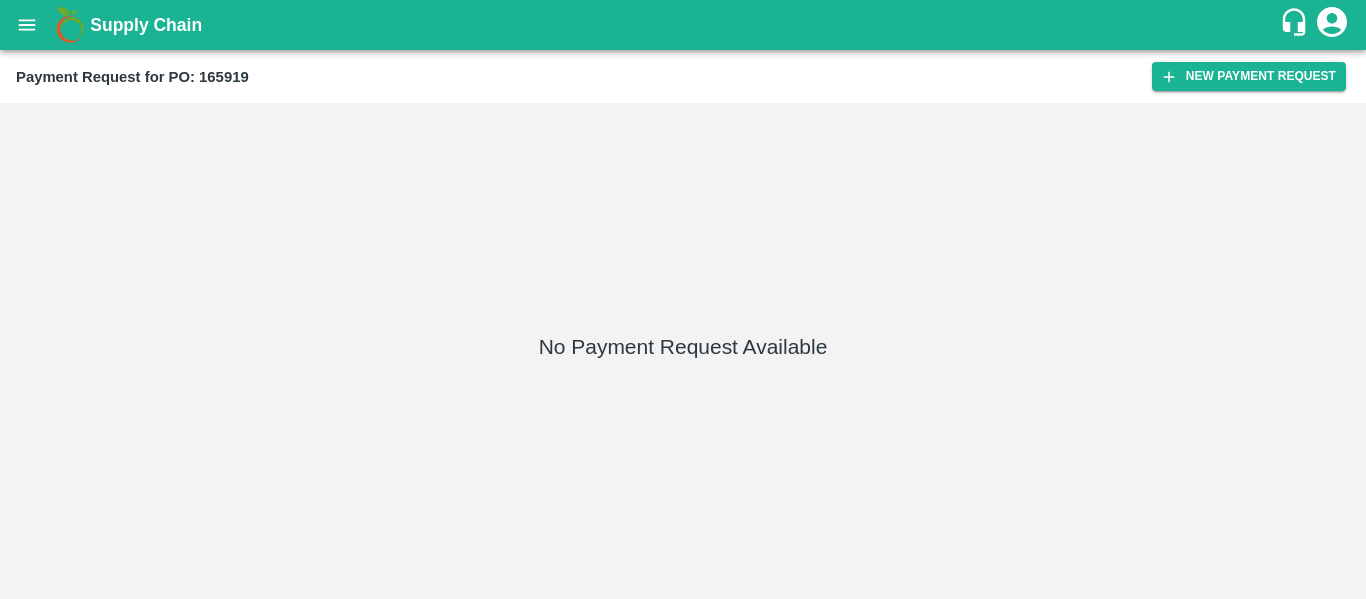 scroll, scrollTop: 0, scrollLeft: 0, axis: both 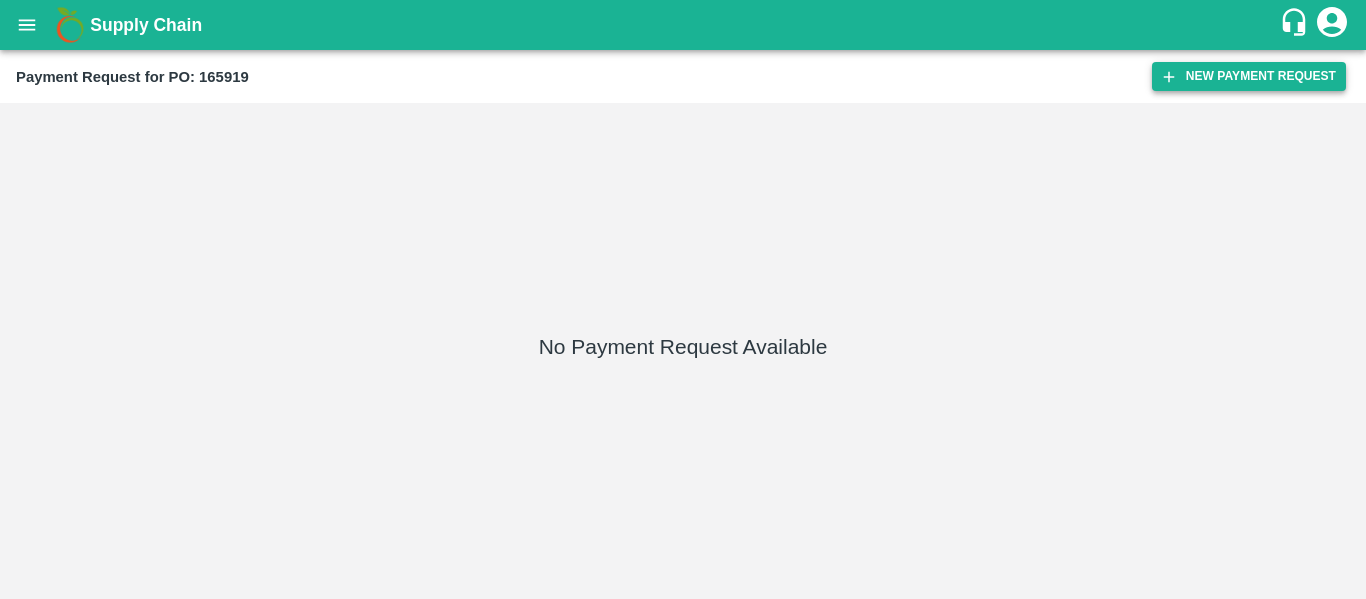 click on "New Payment Request" at bounding box center [1249, 76] 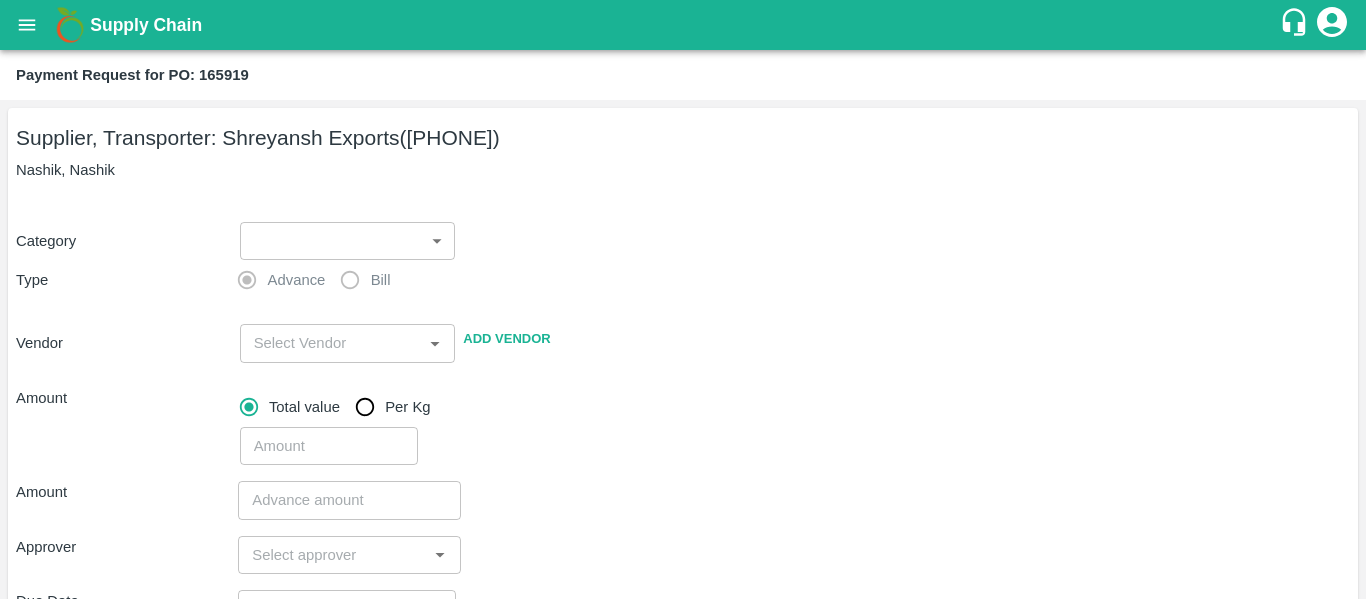 click on "Supply Chain Payment Request for PO: 165919 Supplier, Transporter:    [COMPANY]  ([PHONE]) [CITY], [CITY] Category     Type Advance Bill Vendor   Add Vendor Amount Total value Per Kg   Amount   Approver   Due Date     Priority   Low   High Comment x   Attach bill Cancel Save [LOCATION] [LOCATION] [LOCATION] [LOCATION] [LOCATION] [LOCATION] [LOCATION] [LOCATION] [LOCATION] [LOCATION] [LOCATION] [LOCATION] [LOCATION] Logout" at bounding box center [683, 299] 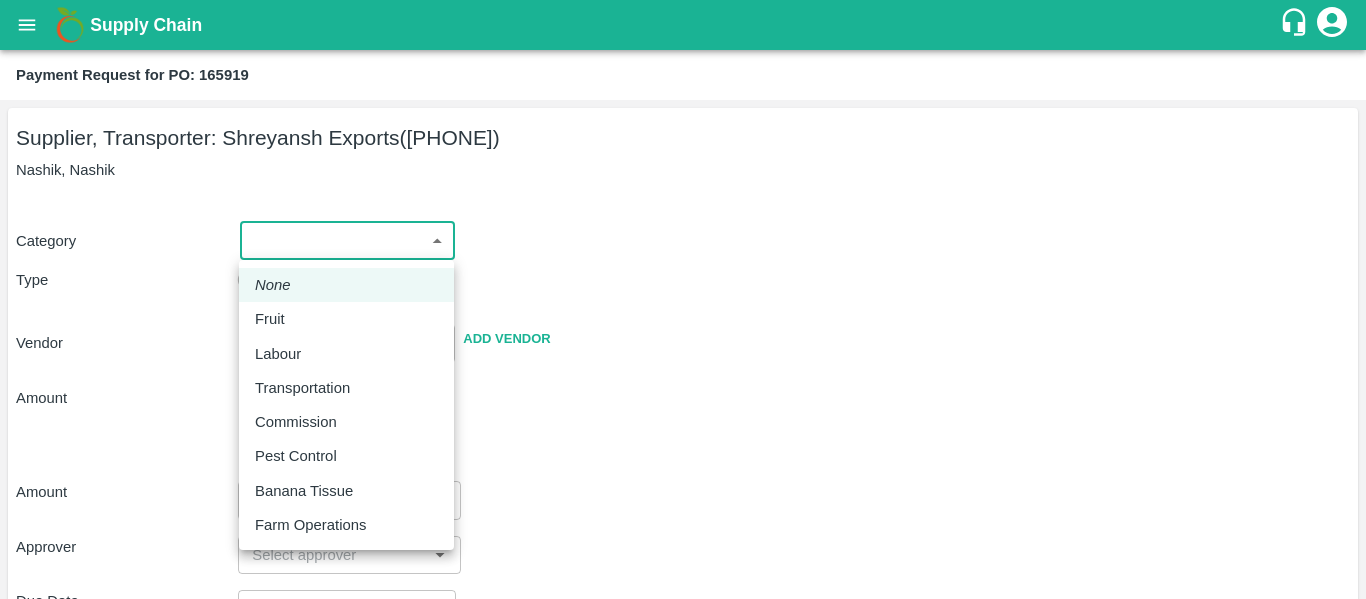 click on "Fruit" at bounding box center [346, 319] 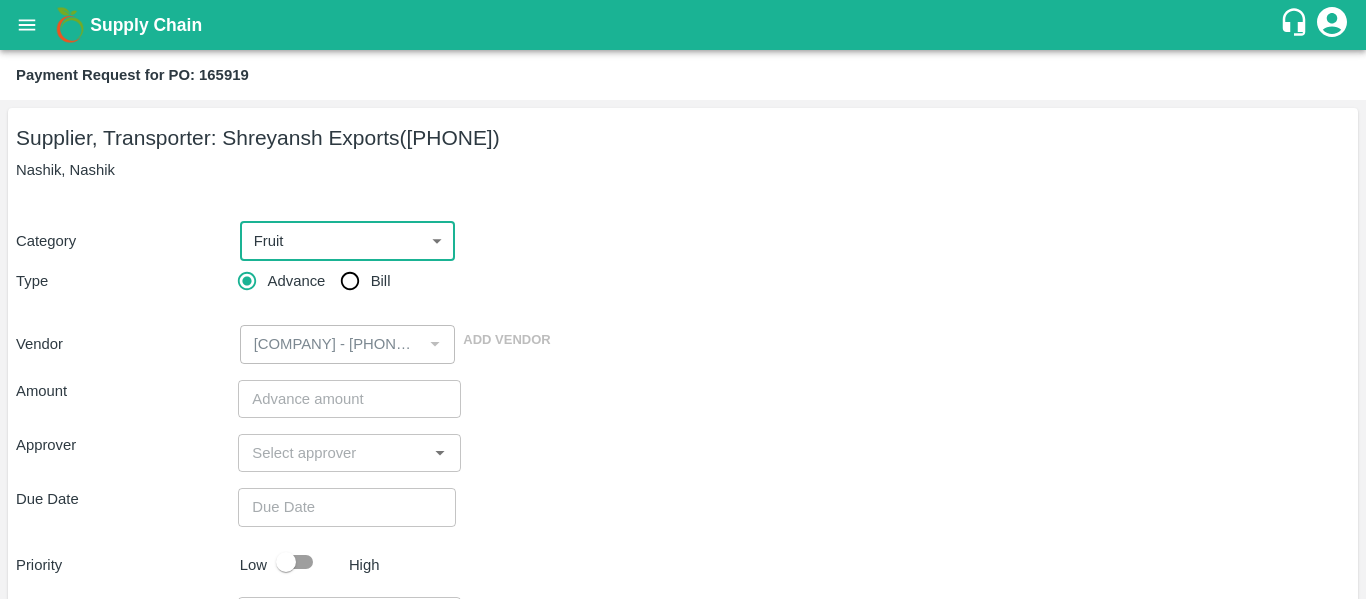 click on "Bill" at bounding box center (350, 281) 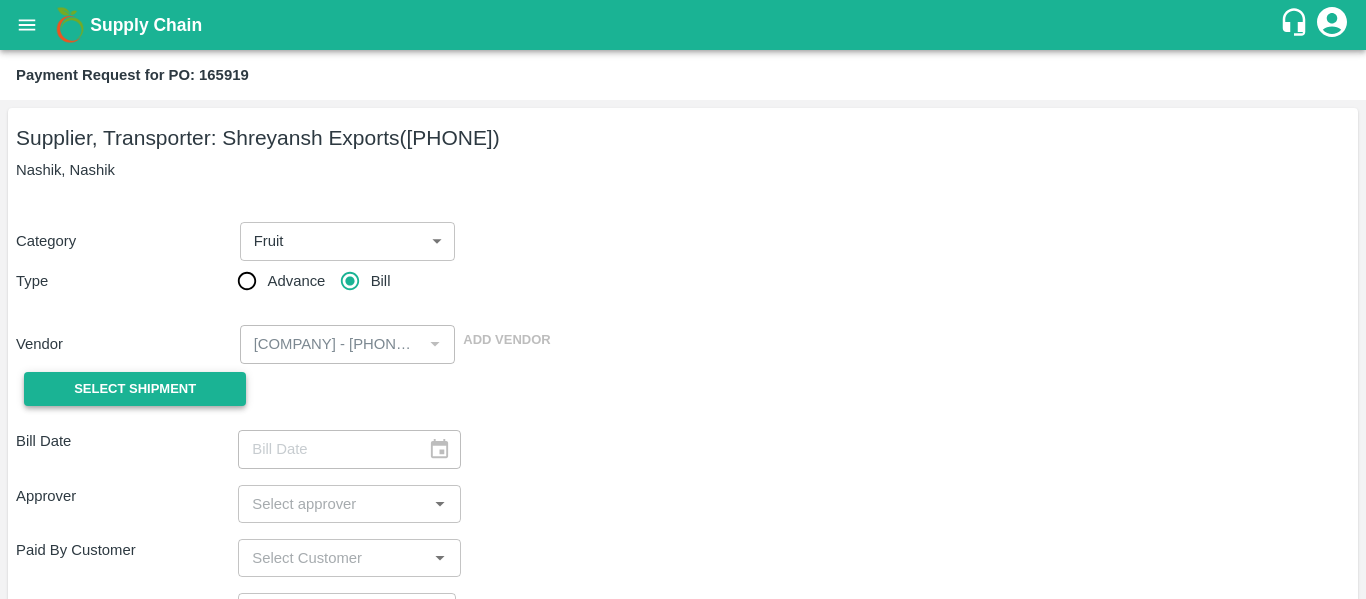 click on "Select Shipment" at bounding box center [135, 389] 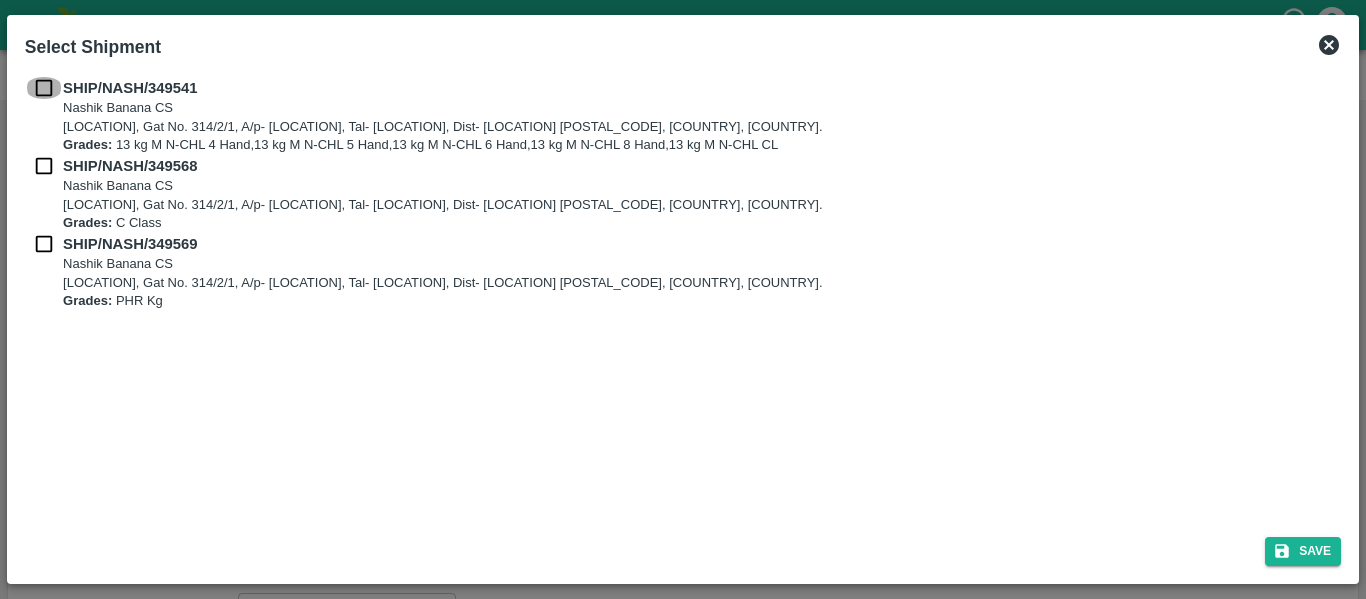 click at bounding box center [44, 88] 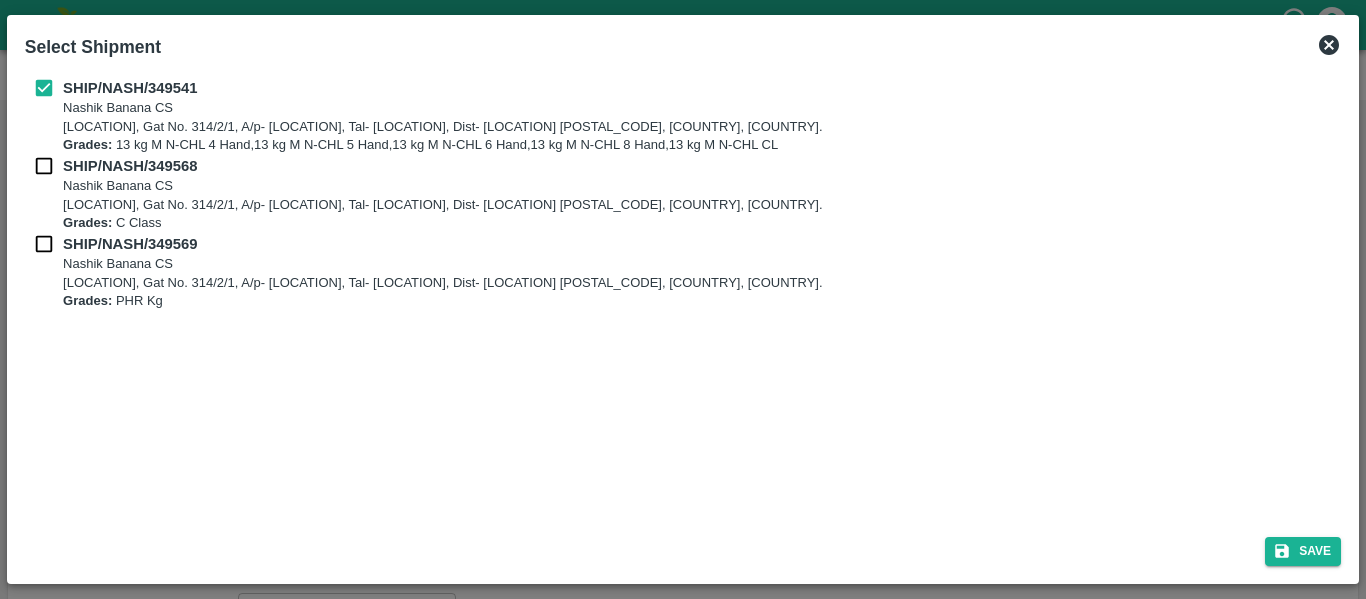 click at bounding box center (44, 166) 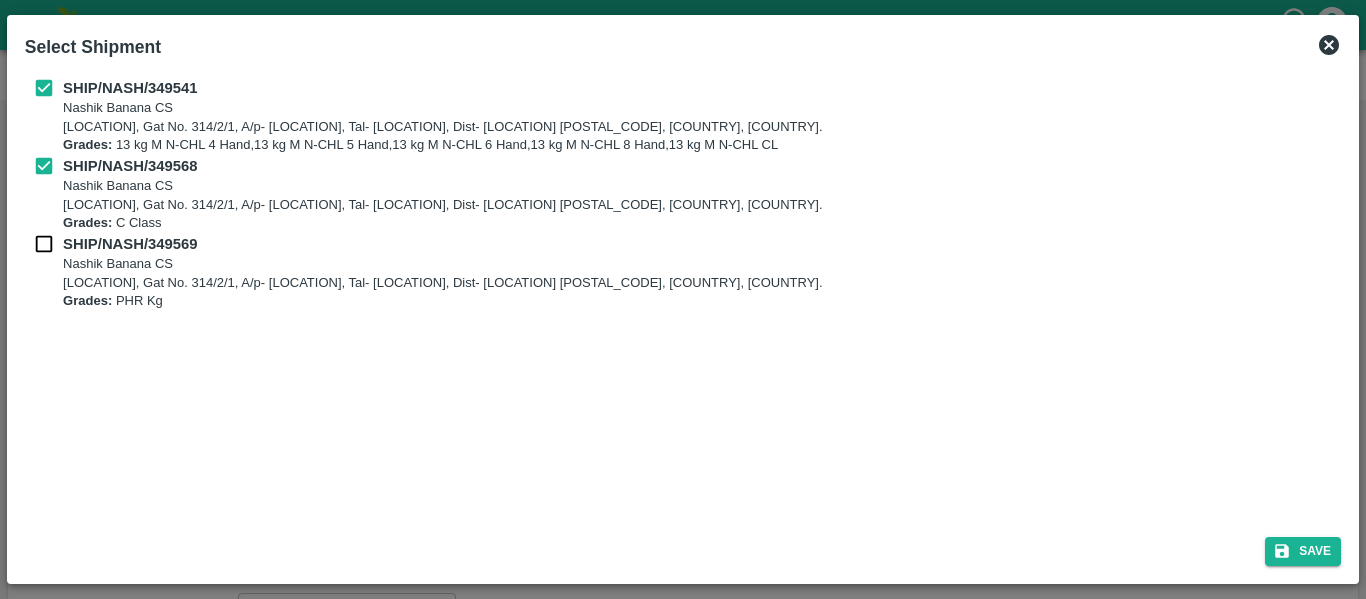 click at bounding box center (44, 244) 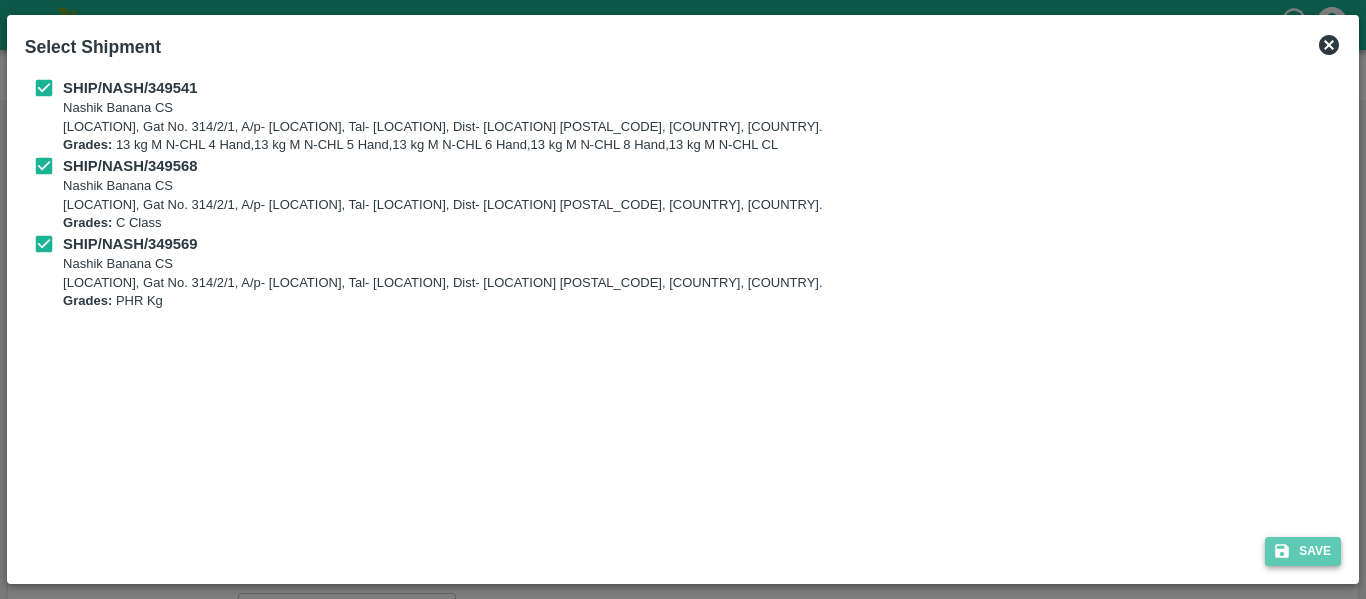 click on "Save" at bounding box center (1303, 551) 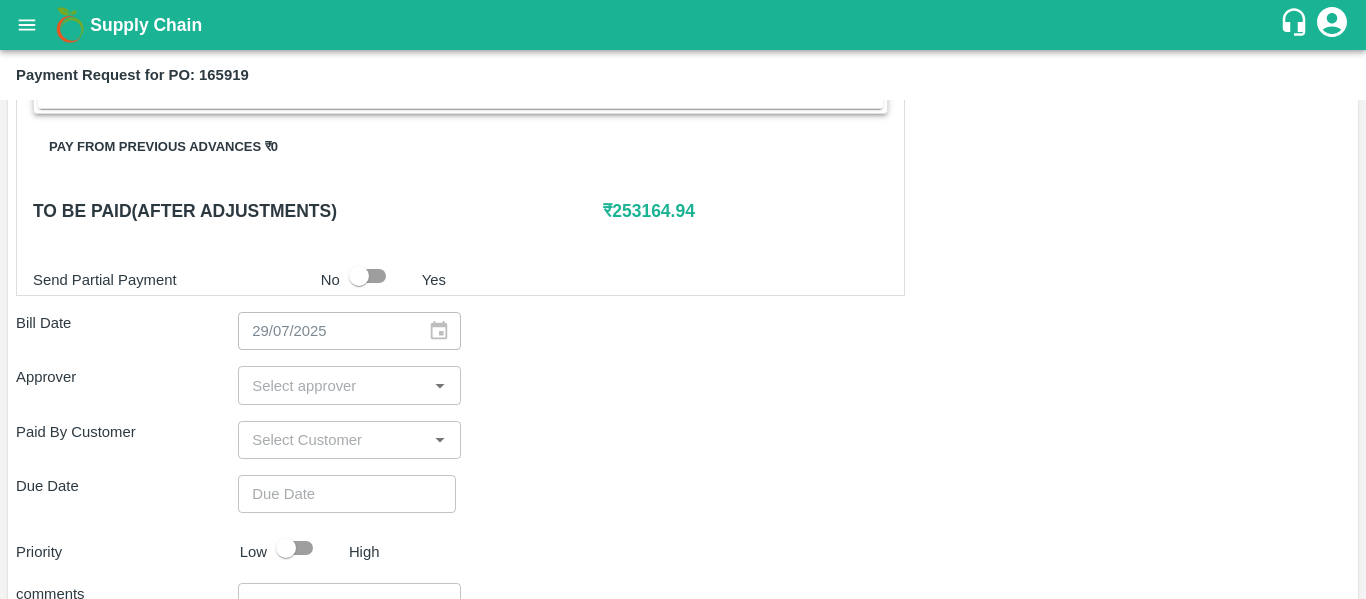 scroll, scrollTop: 931, scrollLeft: 0, axis: vertical 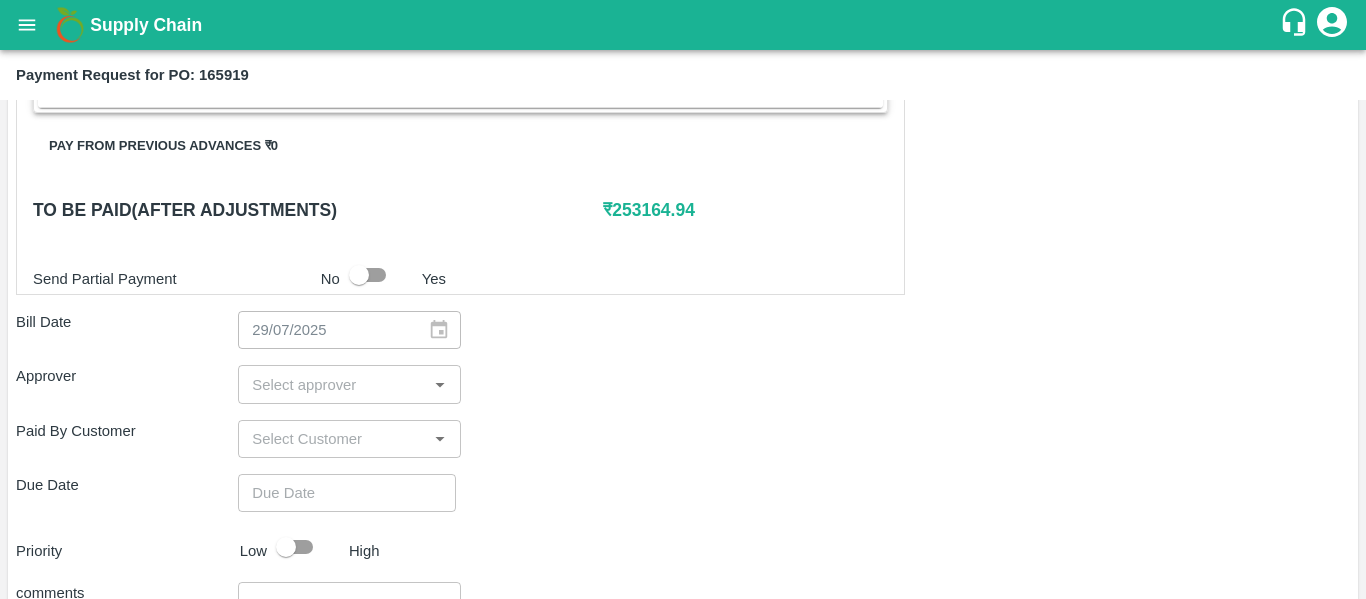 click at bounding box center (332, 384) 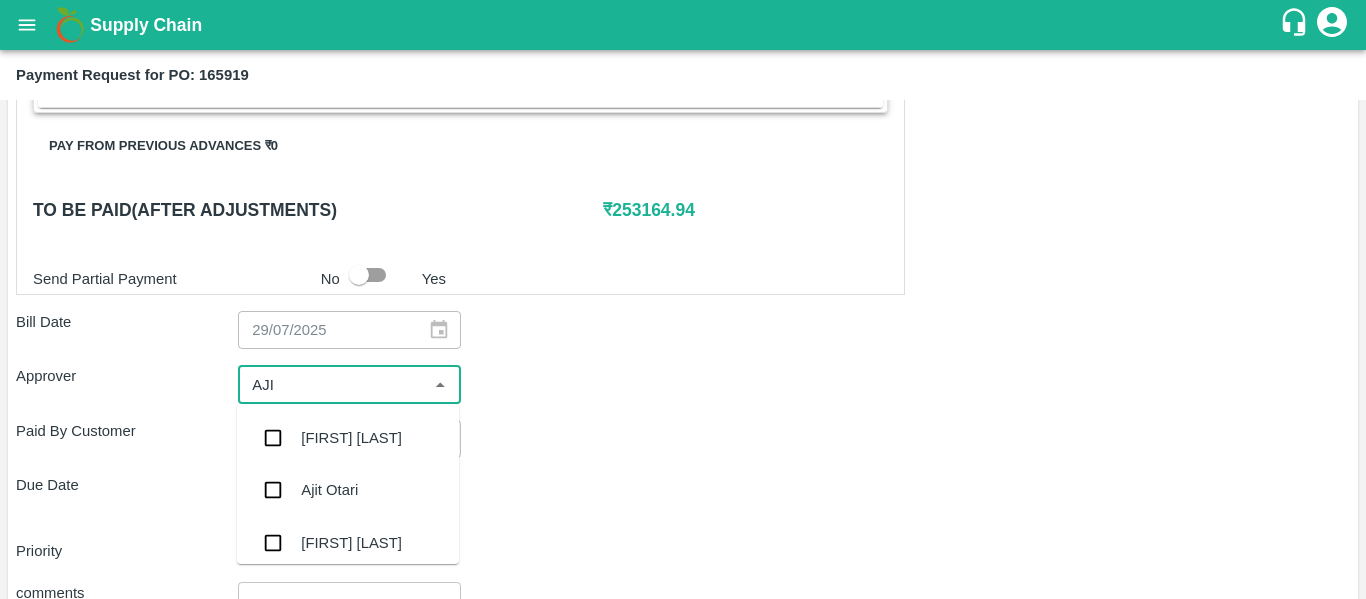 type on "[FIRST]" 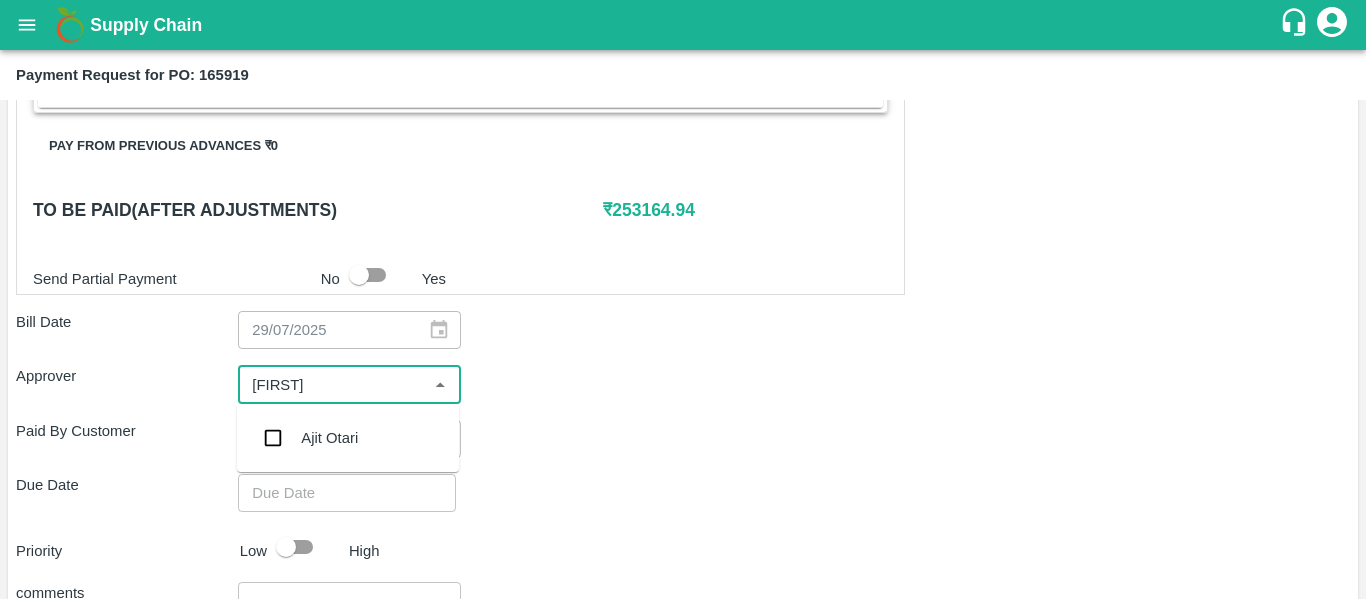 click on "Ajit Otari" at bounding box center (348, 438) 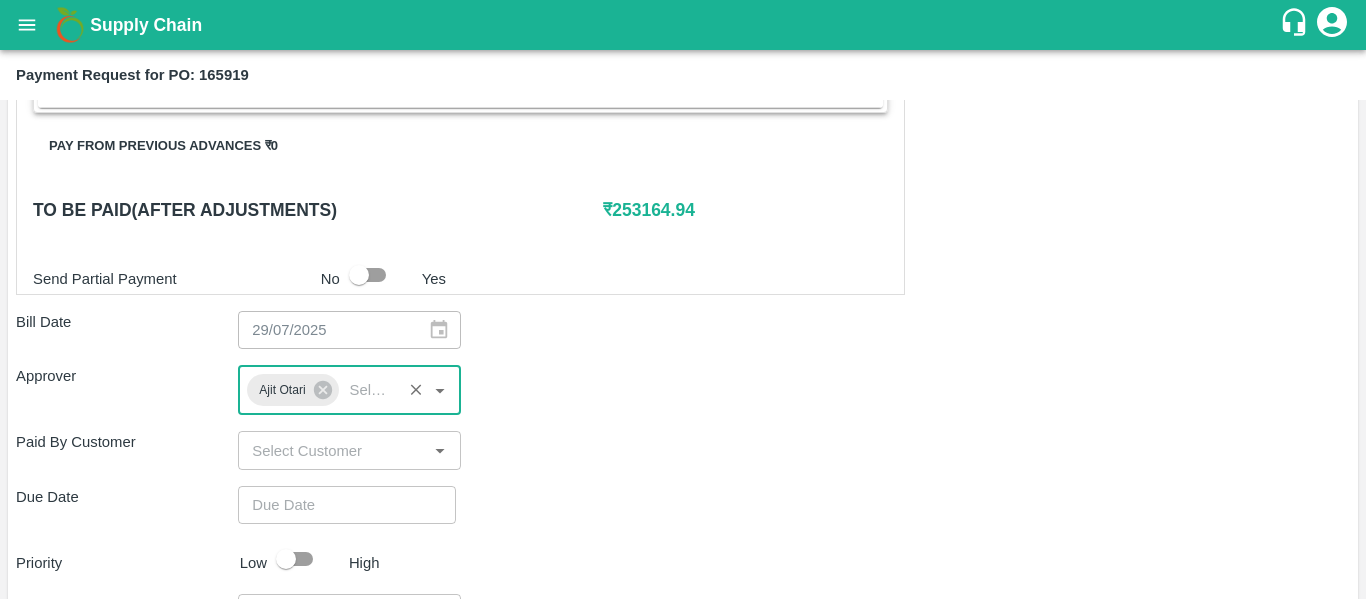 type on "DD/MM/YYYY hh:mm aa" 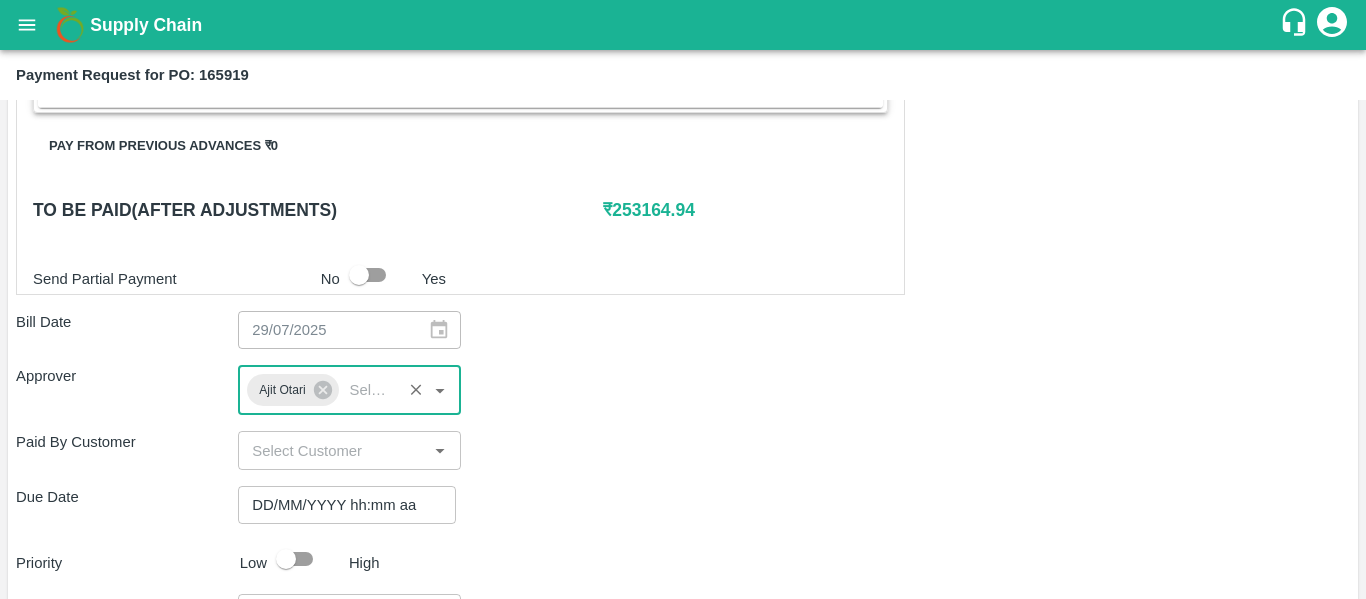 click on "DD/MM/YYYY hh:mm aa" at bounding box center [340, 505] 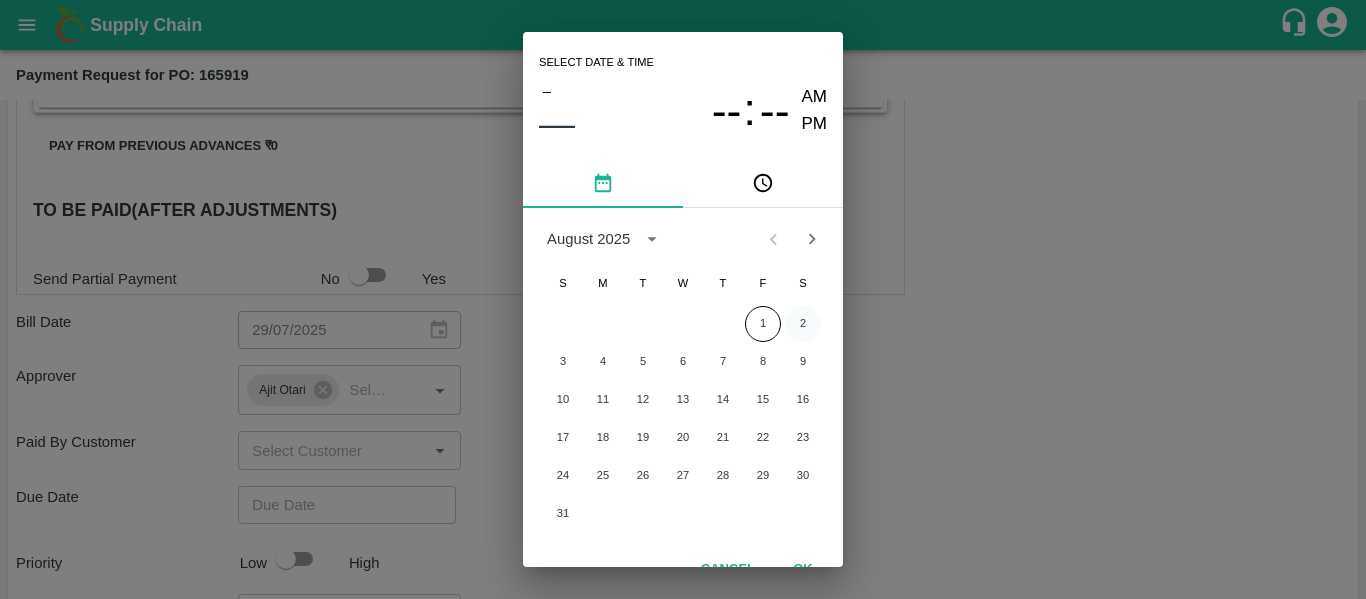 click on "2" at bounding box center (803, 324) 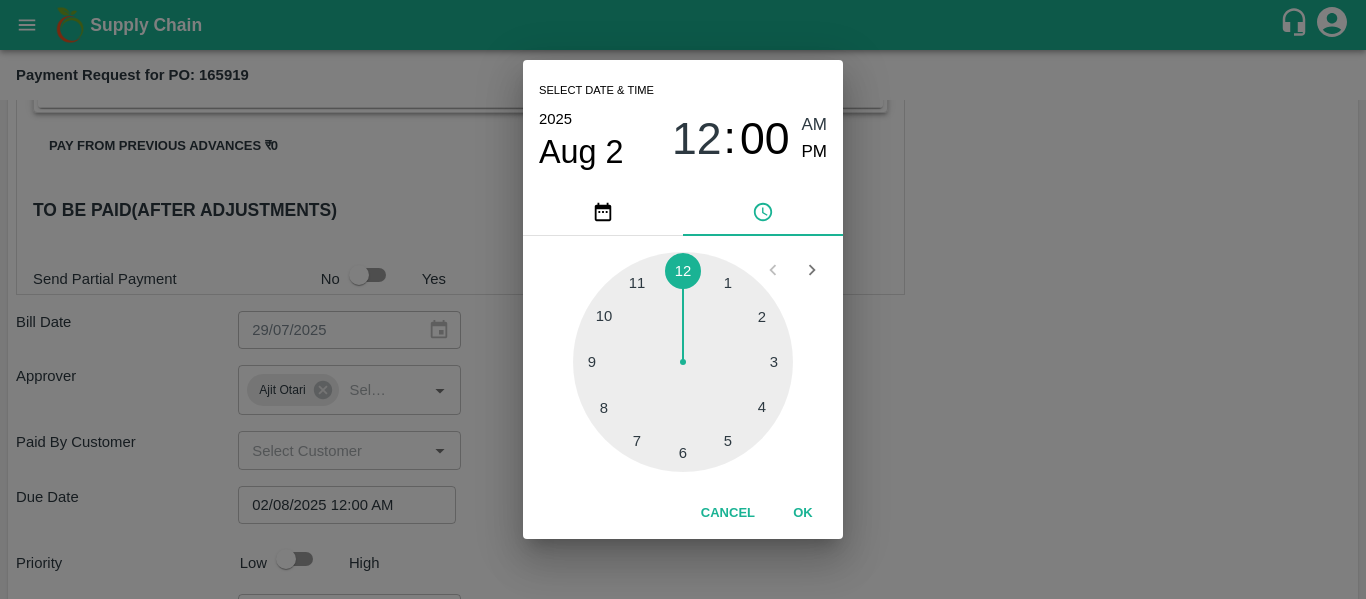 click on "Select date & time 2025 Aug 2 12 : 00 AM PM 1 2 3 4 5 6 7 8 9 10 11 12 Cancel OK" at bounding box center (683, 299) 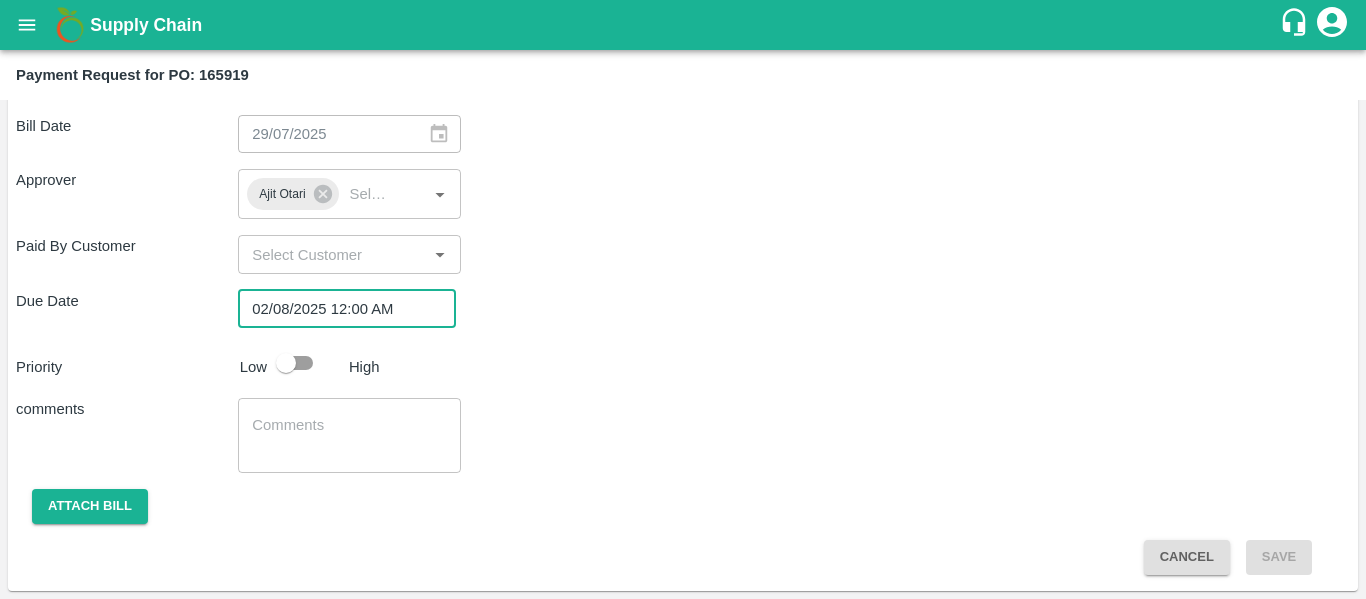 scroll, scrollTop: 1126, scrollLeft: 0, axis: vertical 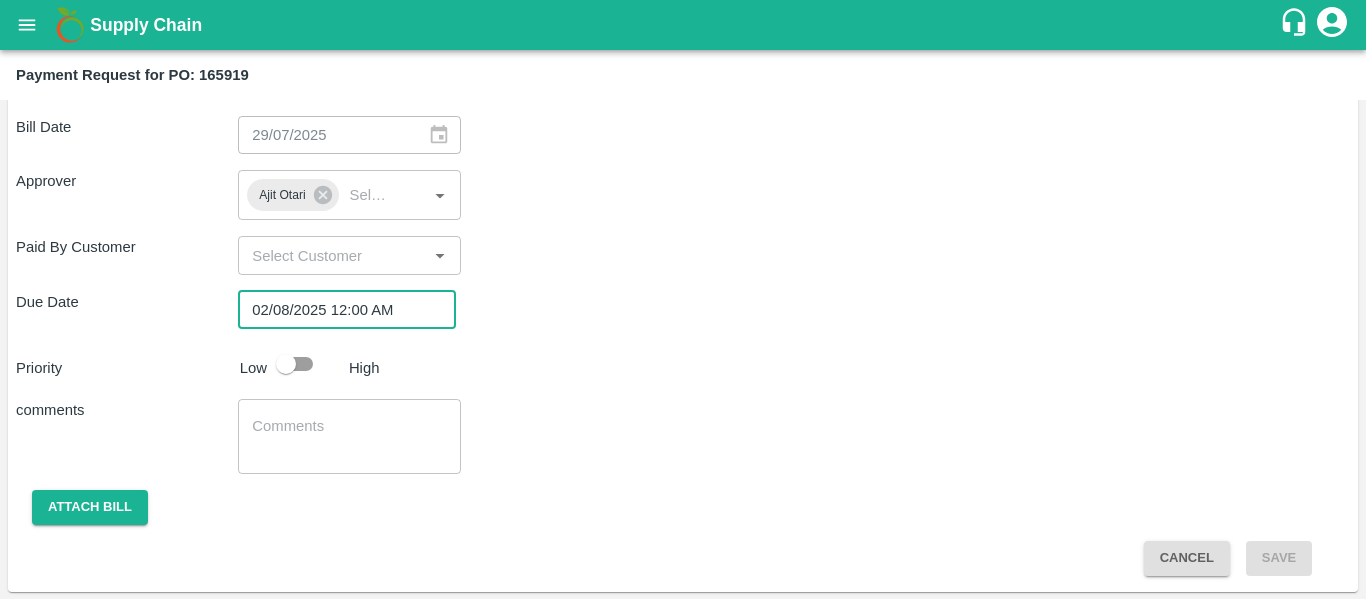 click at bounding box center (286, 364) 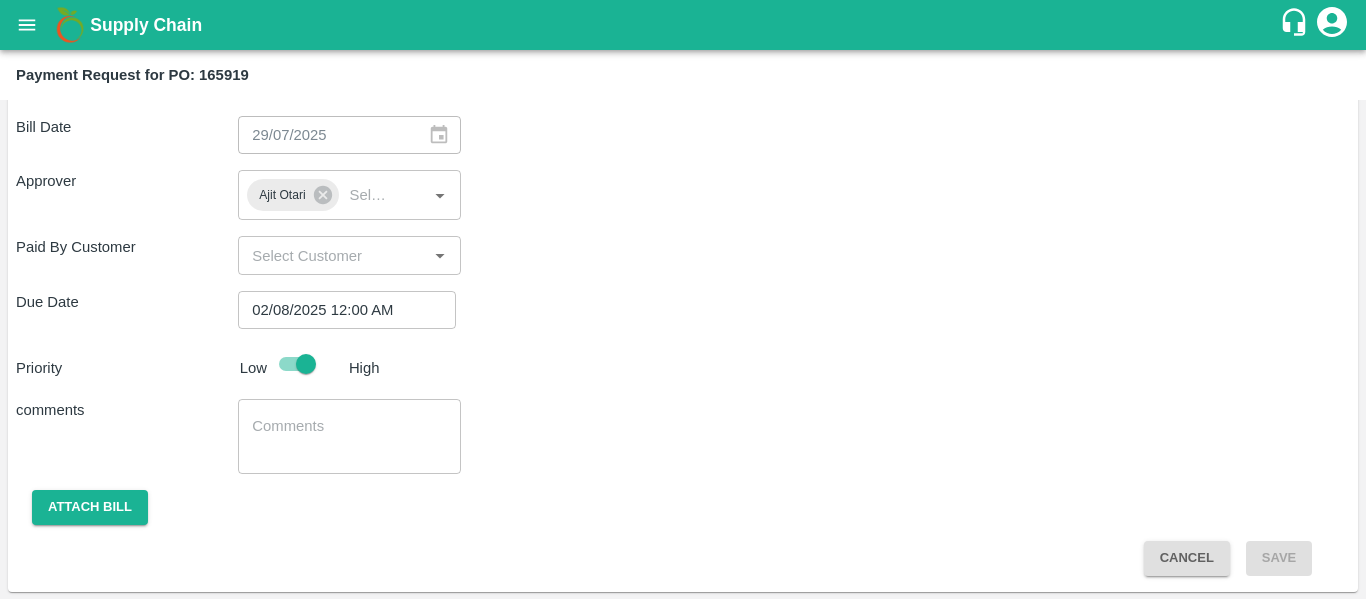 click at bounding box center (349, 437) 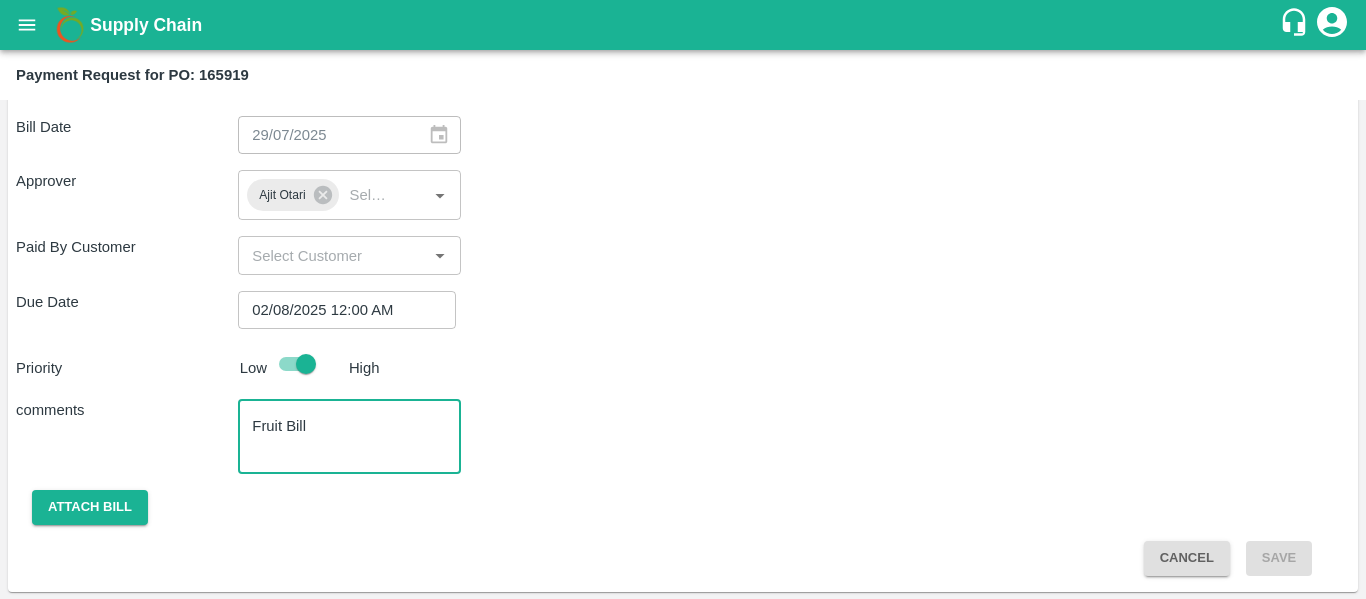 scroll, scrollTop: 856, scrollLeft: 0, axis: vertical 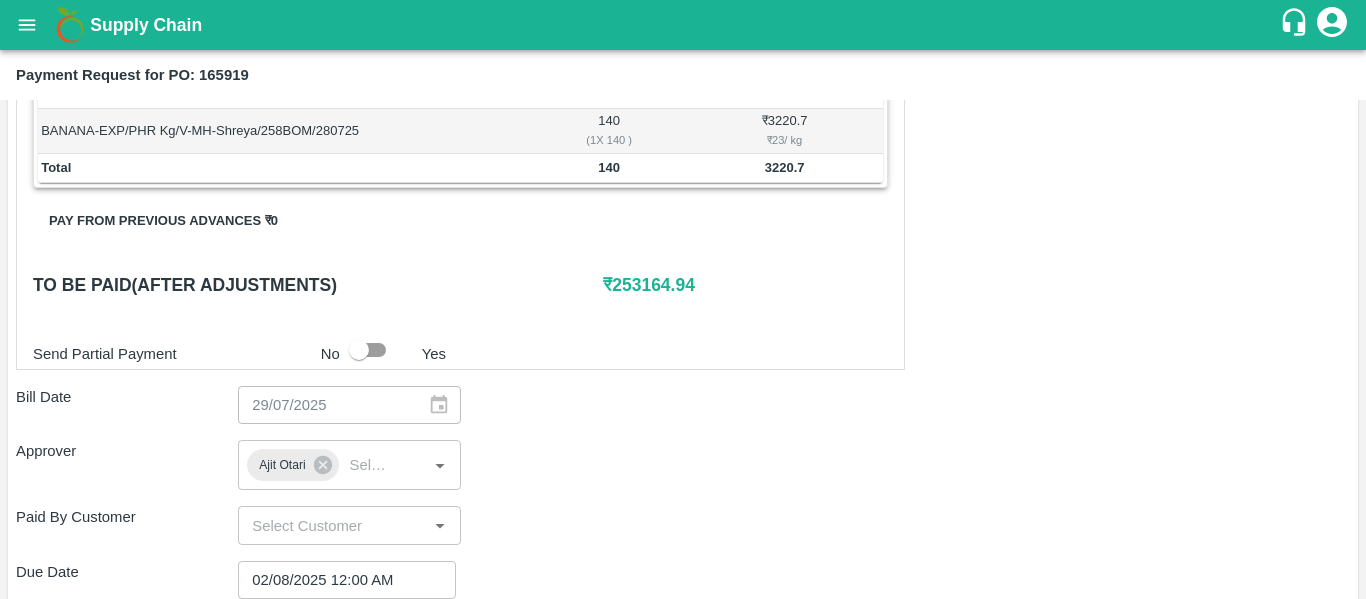 type on "Fruit Bill" 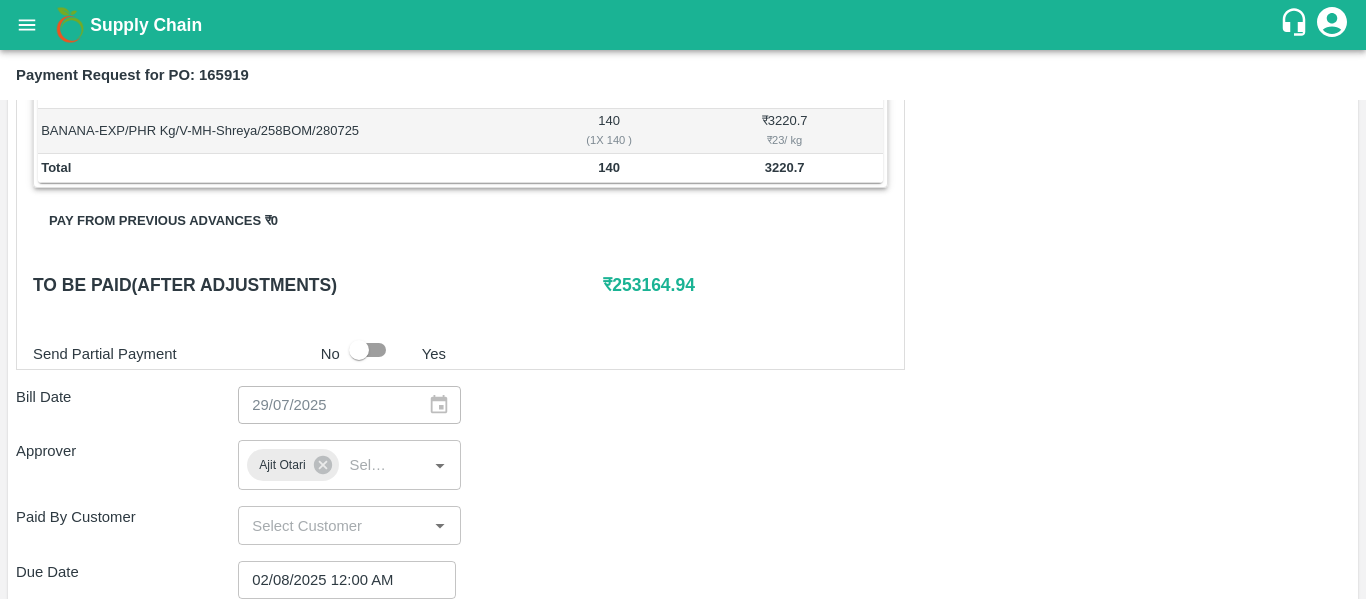scroll, scrollTop: 1127, scrollLeft: 0, axis: vertical 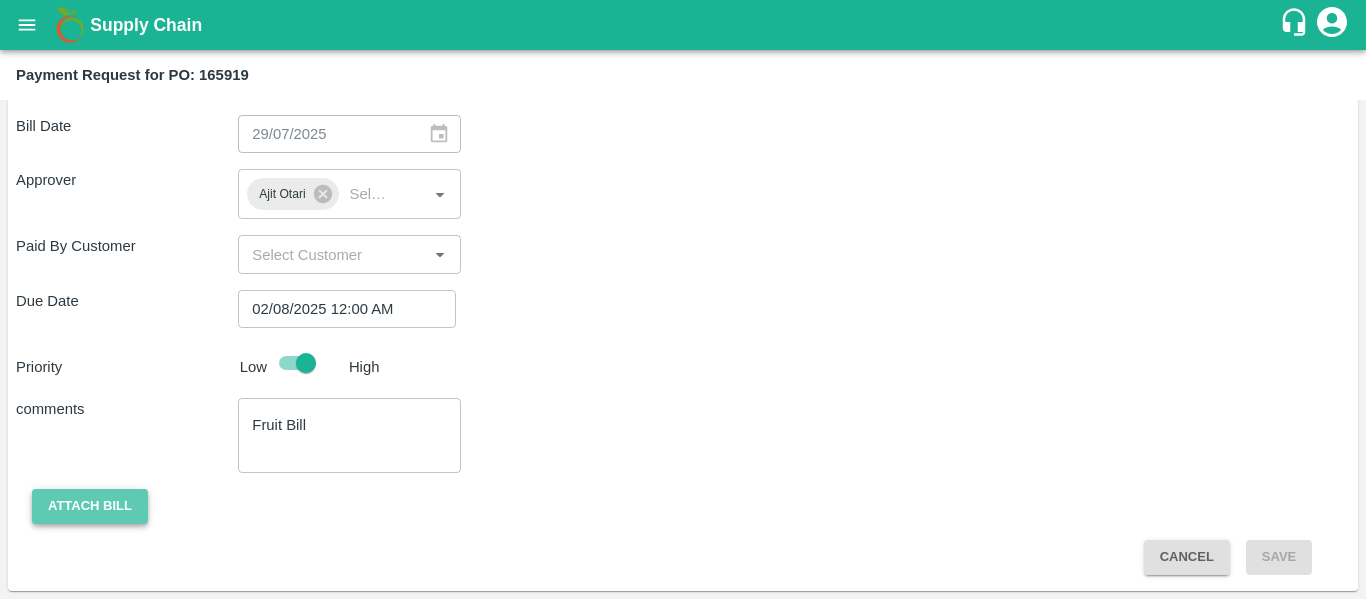 click on "Attach bill" at bounding box center (90, 506) 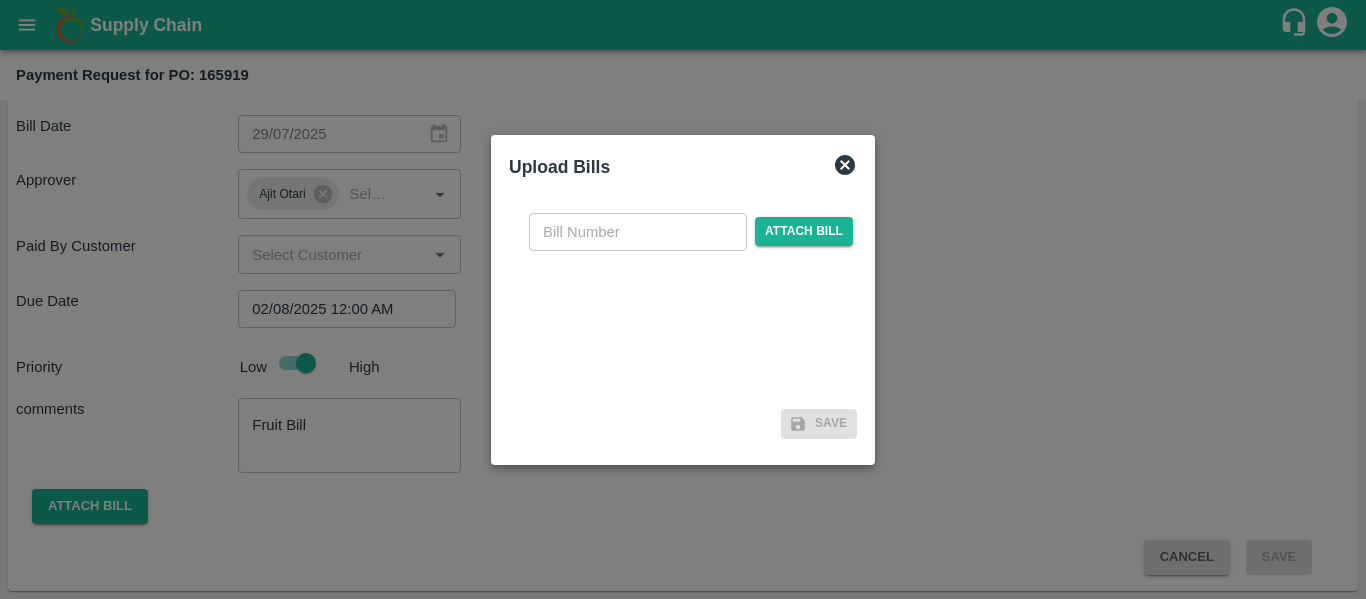 click on "​ Attach bill" at bounding box center [683, 299] 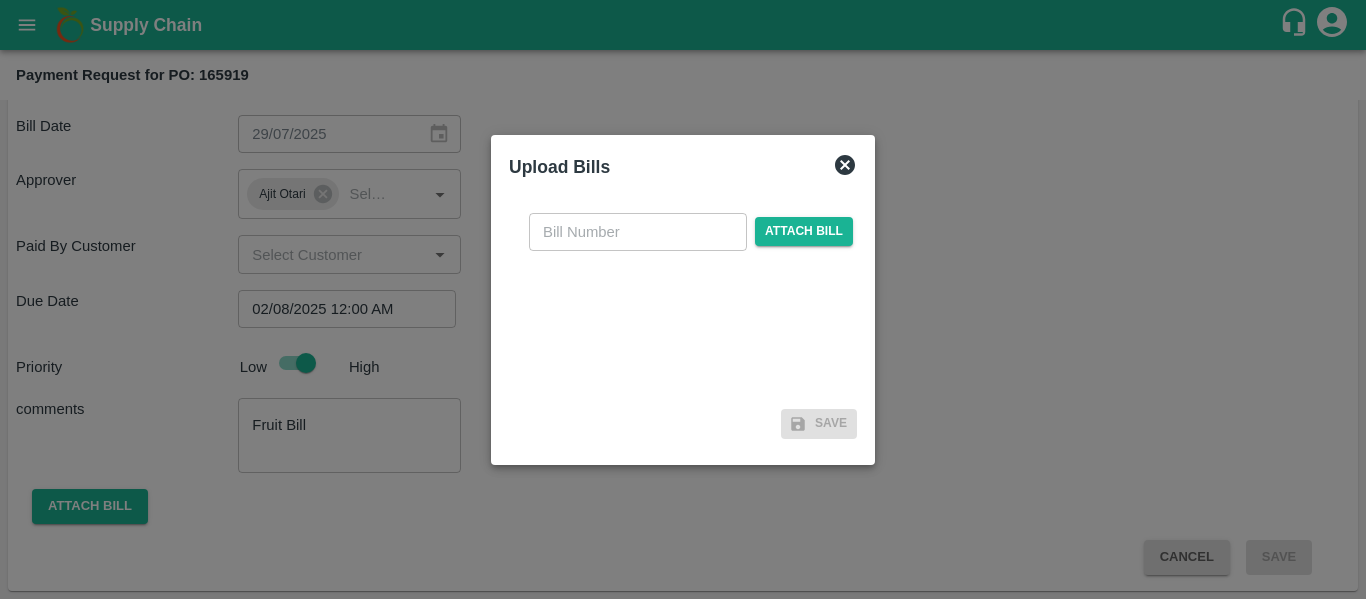 click at bounding box center (638, 232) 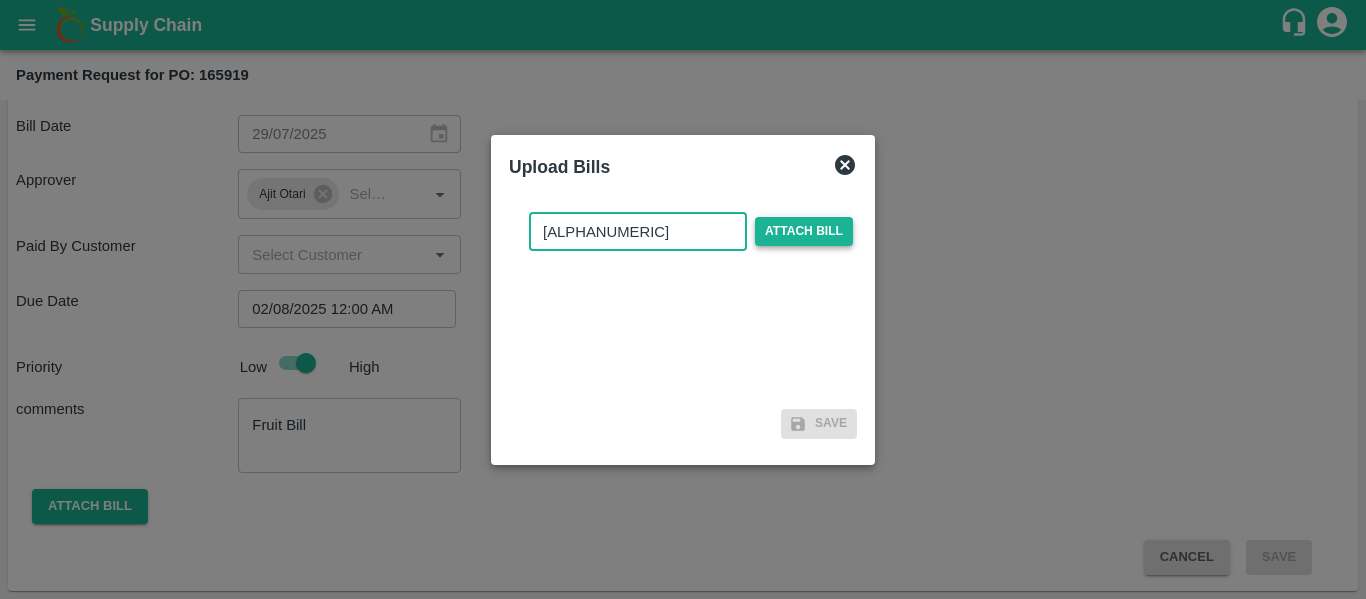 type on "[ALPHANUMERIC]" 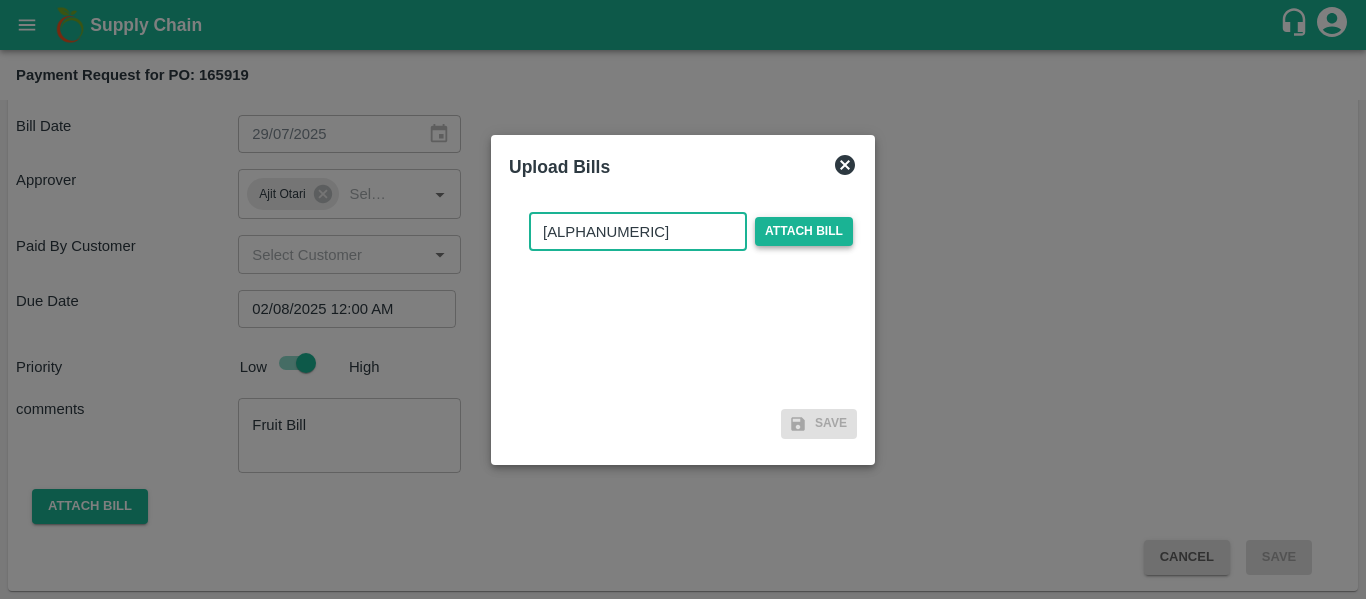 click on "Attach bill" at bounding box center [804, 231] 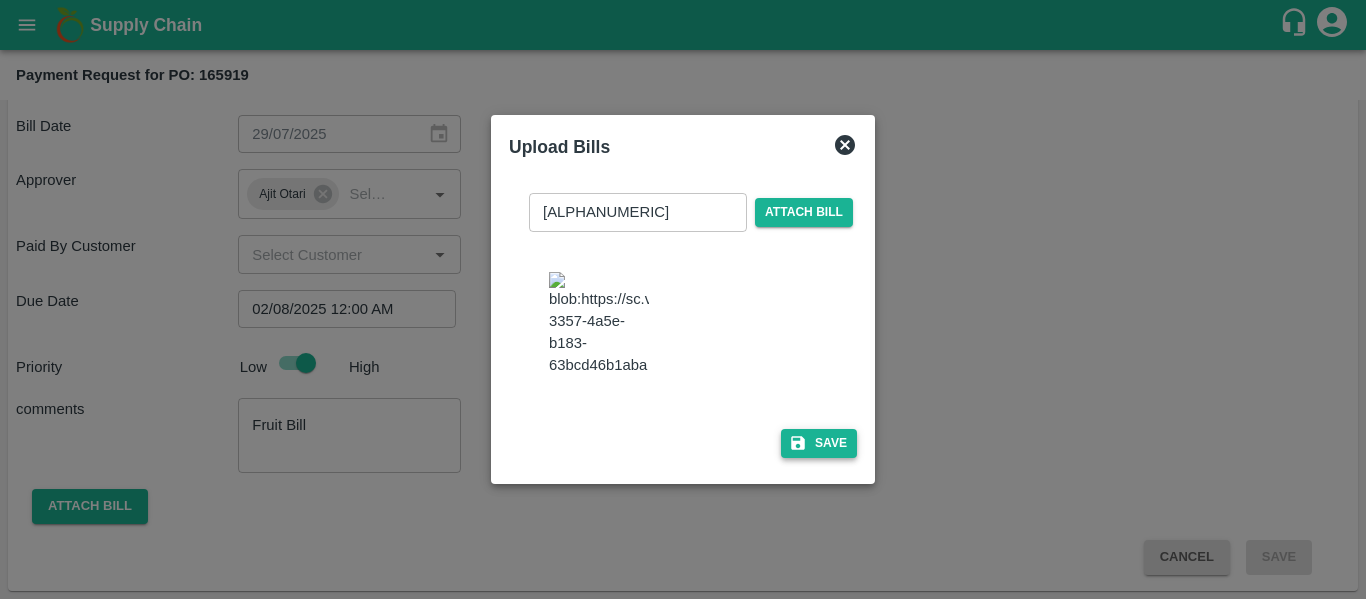 click on "Save" at bounding box center [819, 443] 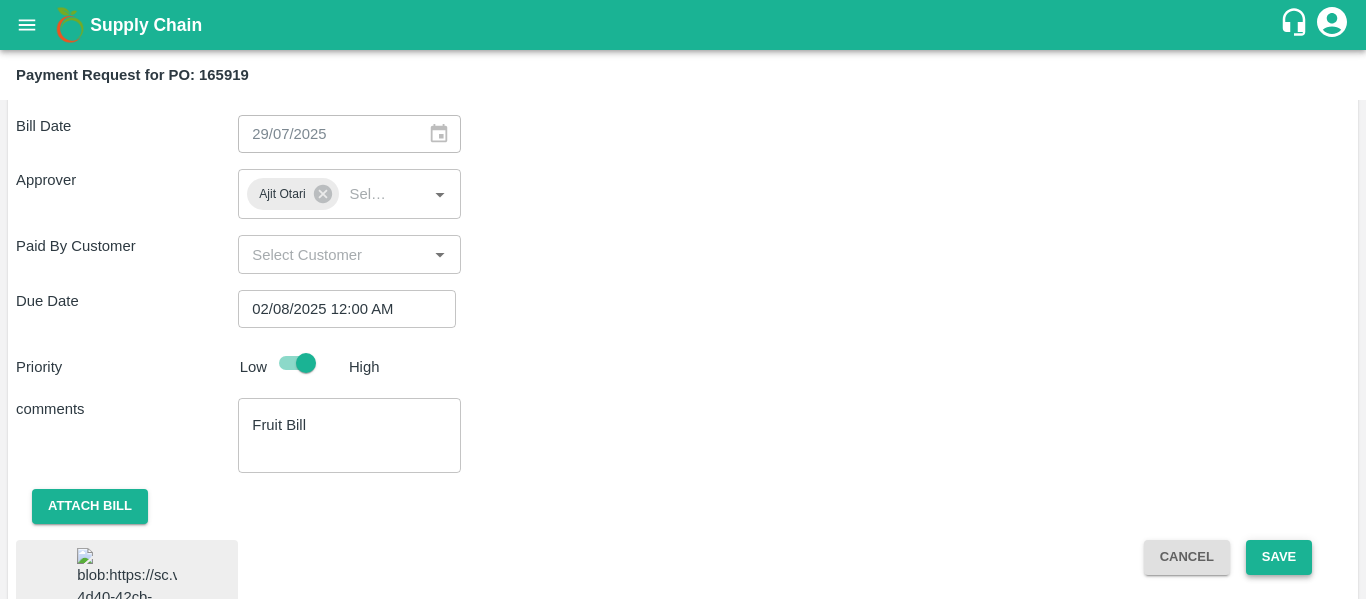 click on "Save" at bounding box center (1279, 557) 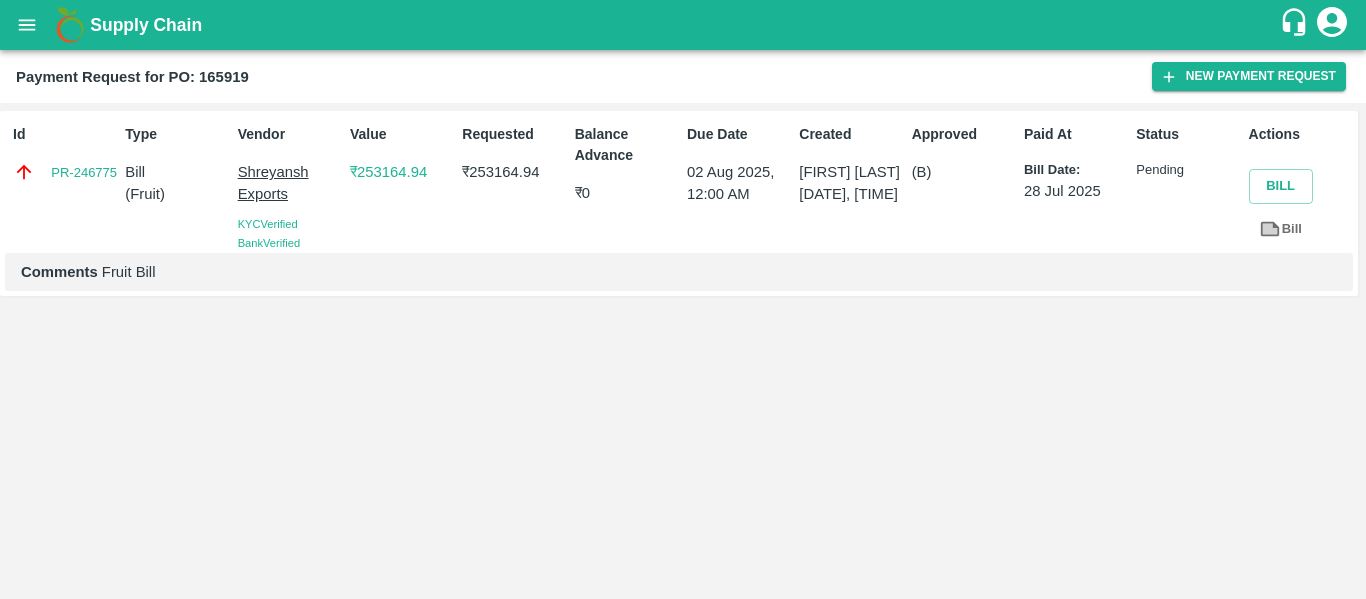 click at bounding box center [27, 25] 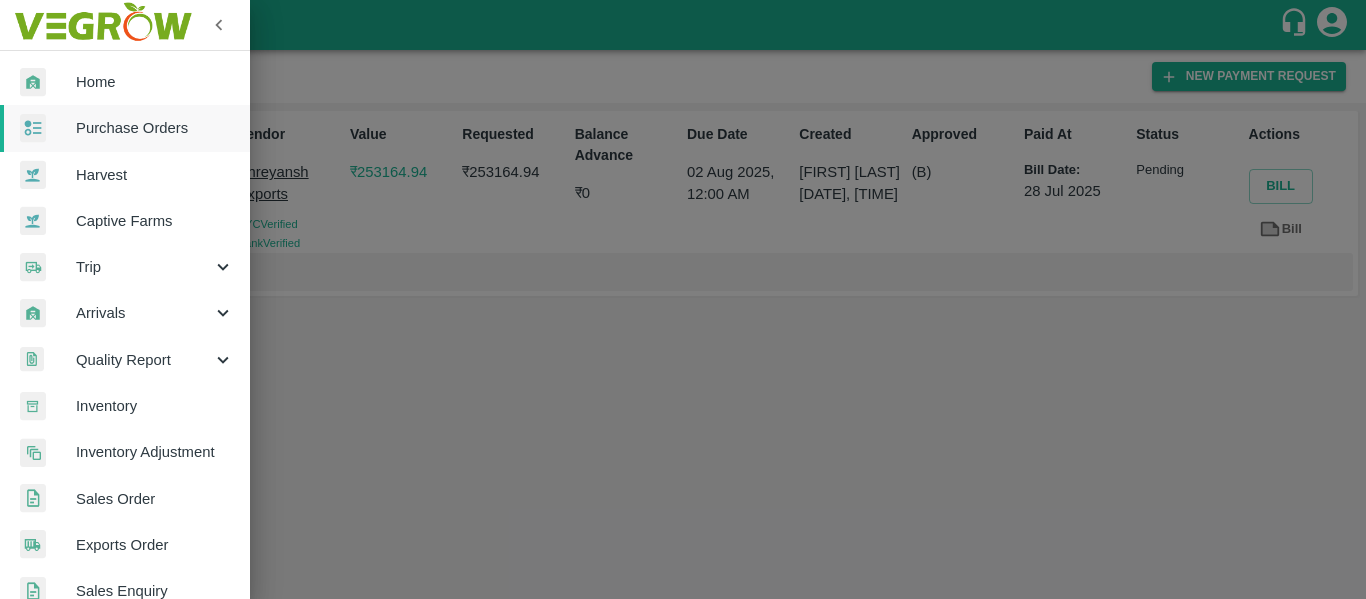 click on "Purchase Orders" at bounding box center (155, 128) 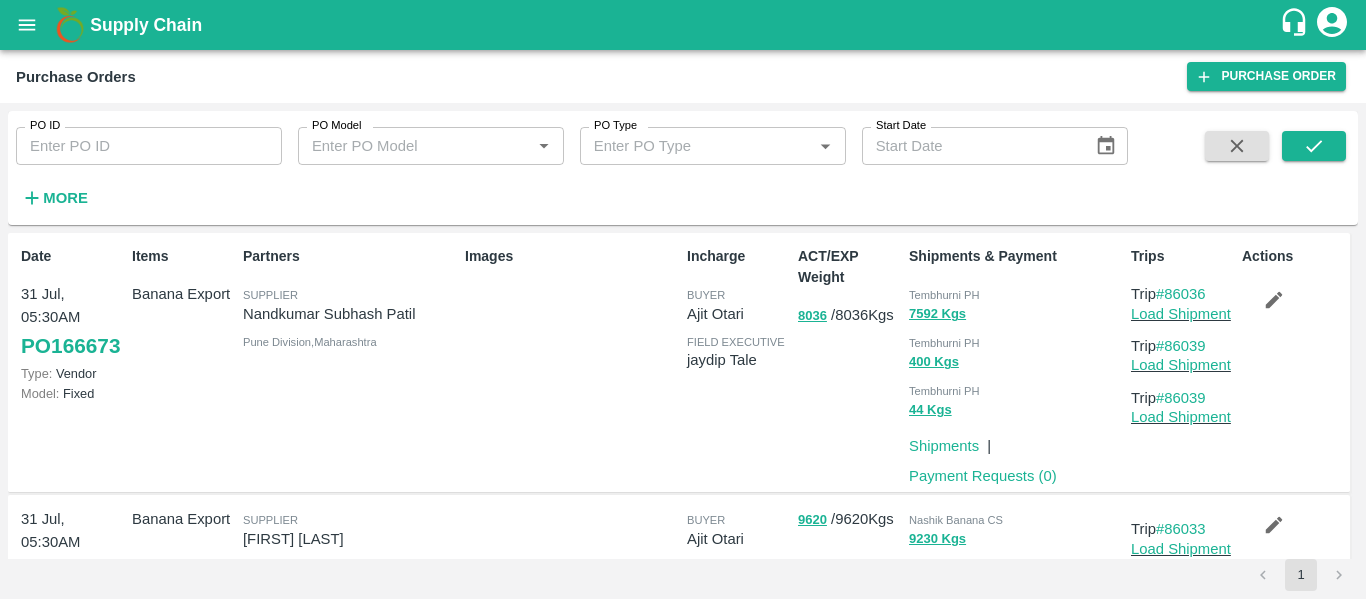 click on "PO ID" at bounding box center [149, 146] 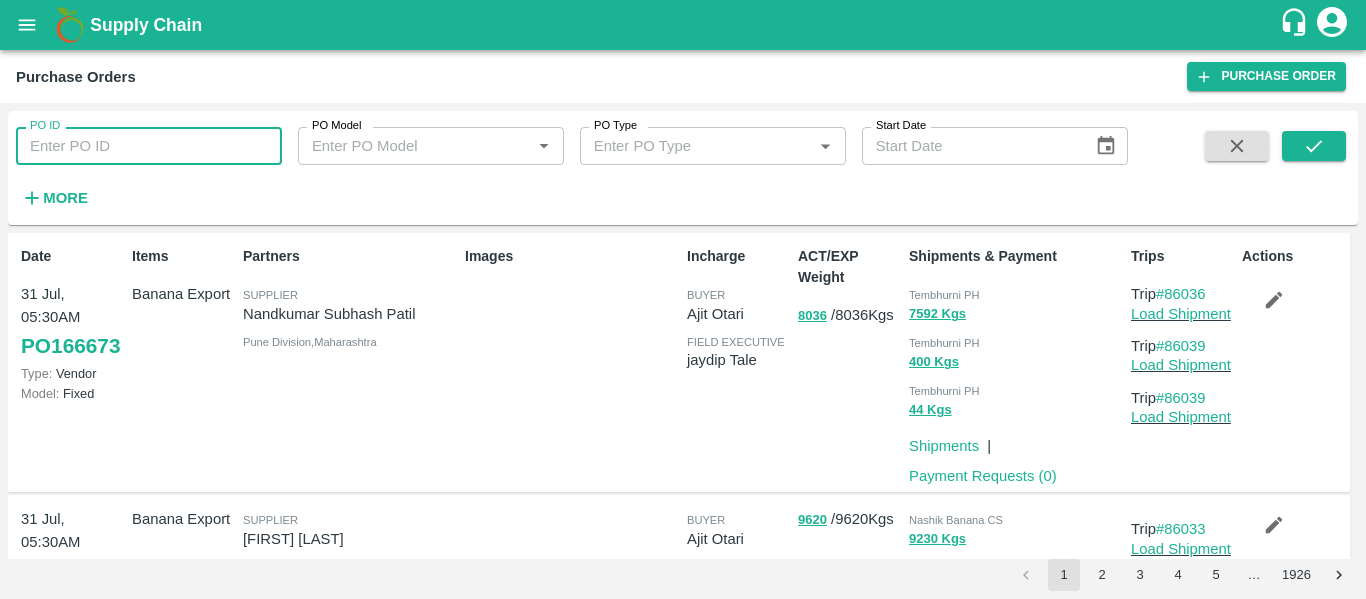 paste on "165933" 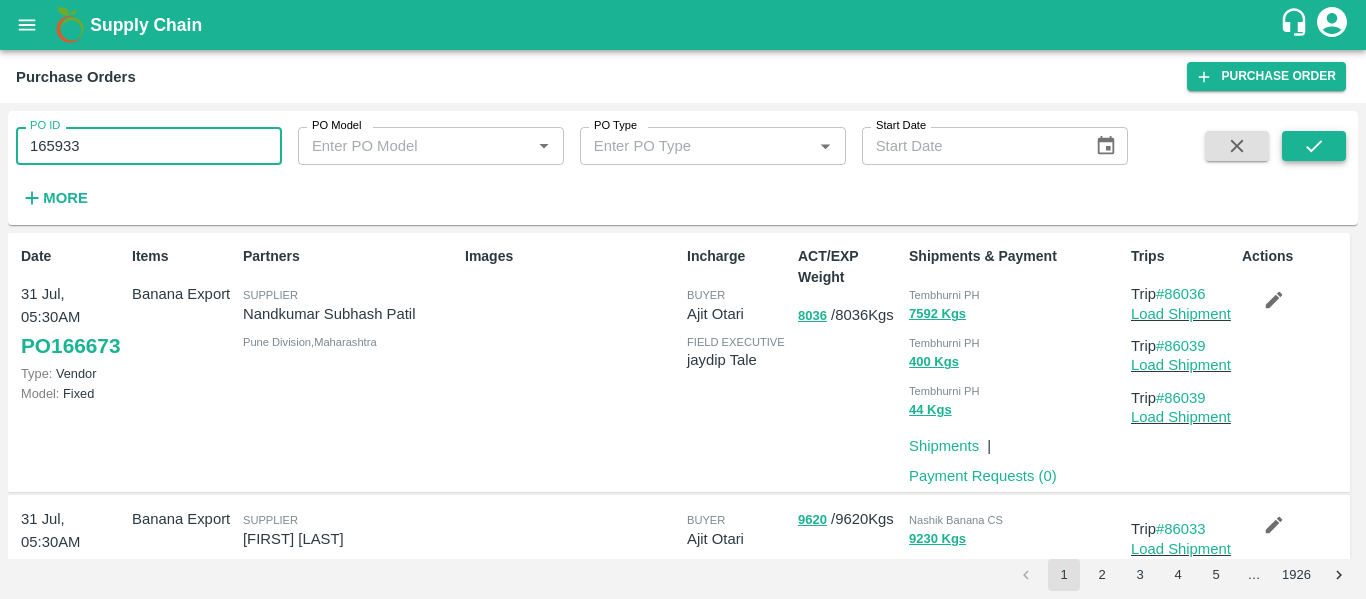 type on "165933" 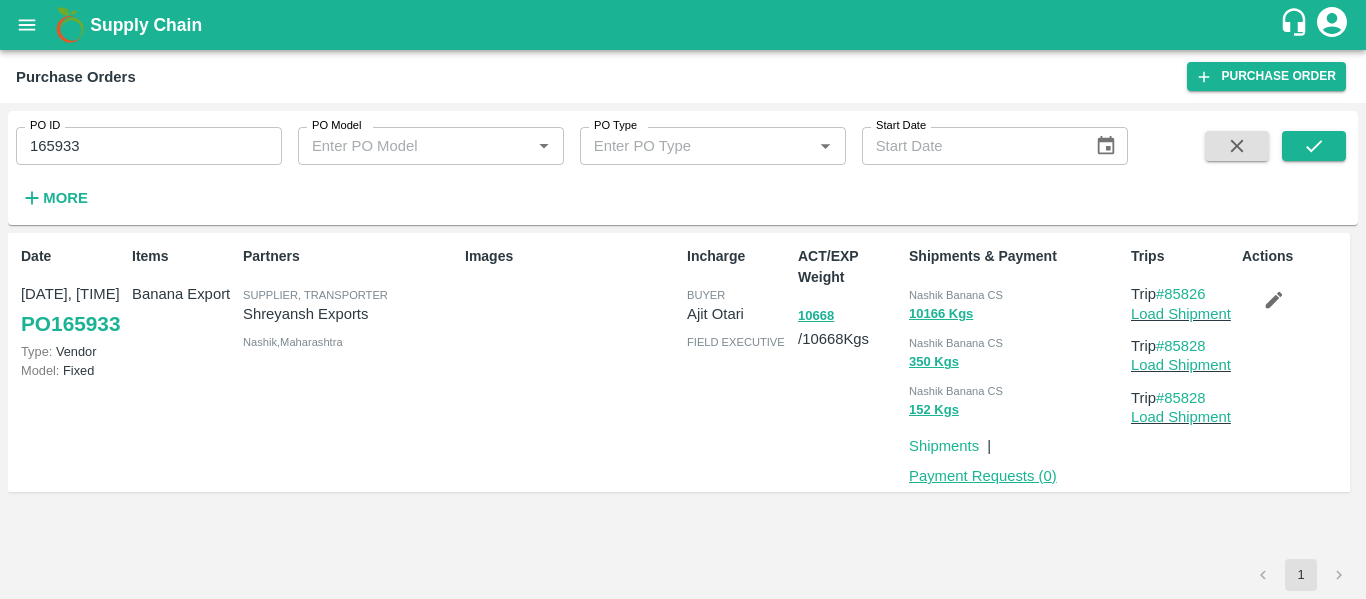 click on "Payment Requests ( 0 )" at bounding box center [983, 476] 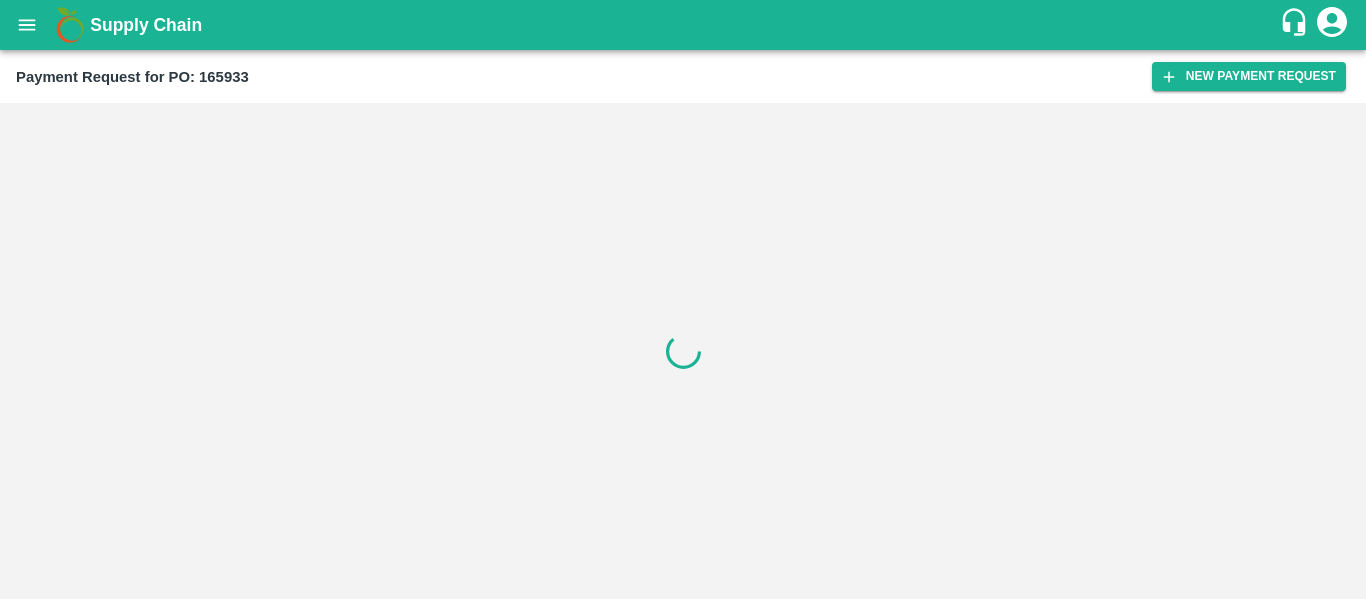 scroll, scrollTop: 0, scrollLeft: 0, axis: both 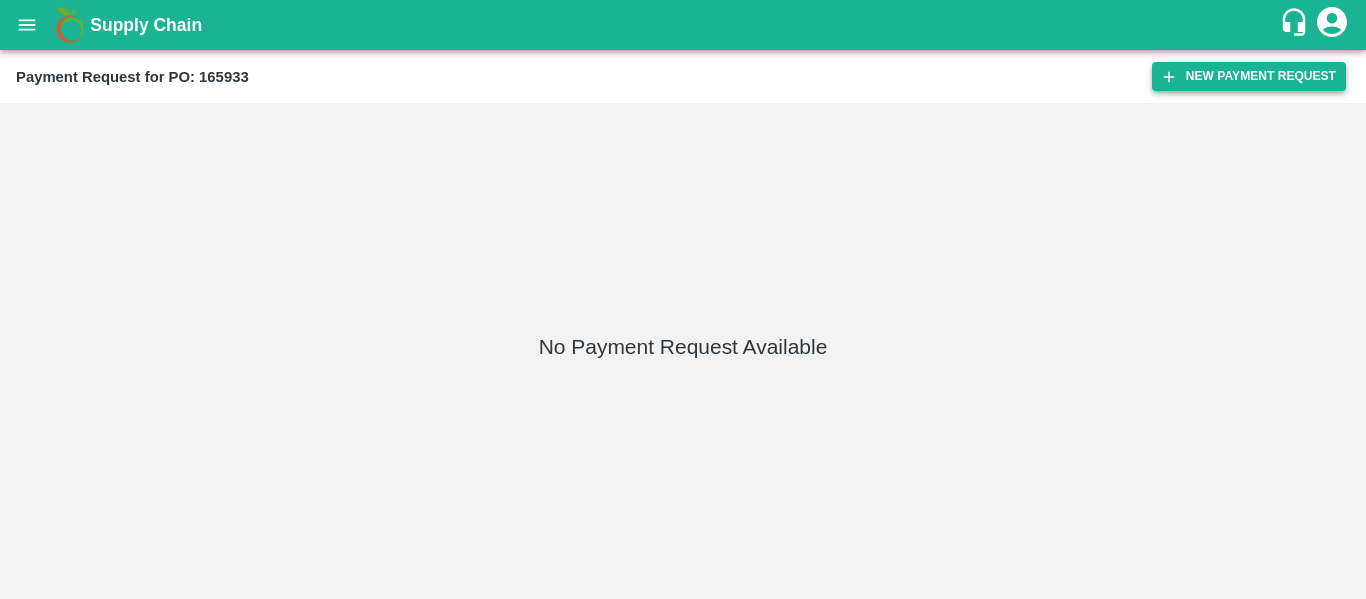 click on "New Payment Request" at bounding box center [1249, 76] 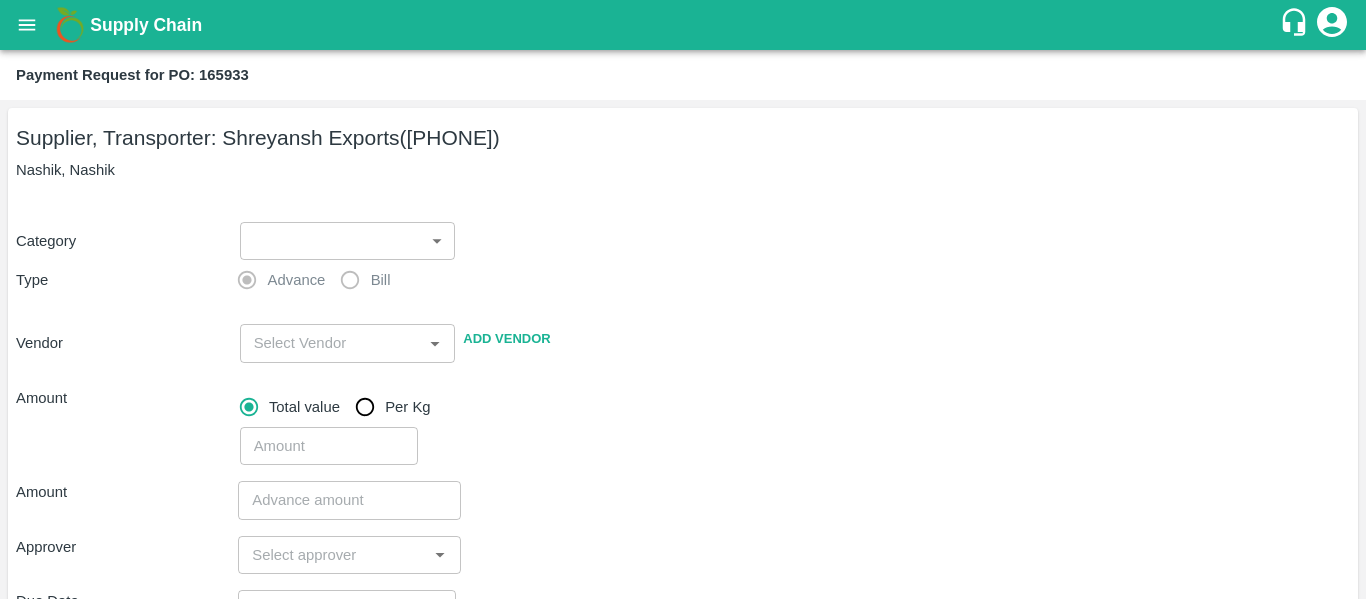 click on "Supply Chain Payment Request for PO: 165933 Supplier, Transporter: Shreyansh Exports ([PHONE]) Nashik, Nashik Category Type Advance Bill Vendor Add Vendor Amount Total value Per Kg Amount Approver Due Date Priority Low High Comment x Attach bill Cancel Save Tembhurni PH Nashik CC Shahada Banana Export PH Savda Banana Export PH Nashik Banana CS Nikhil Subhash [LAST] Logout" at bounding box center [683, 299] 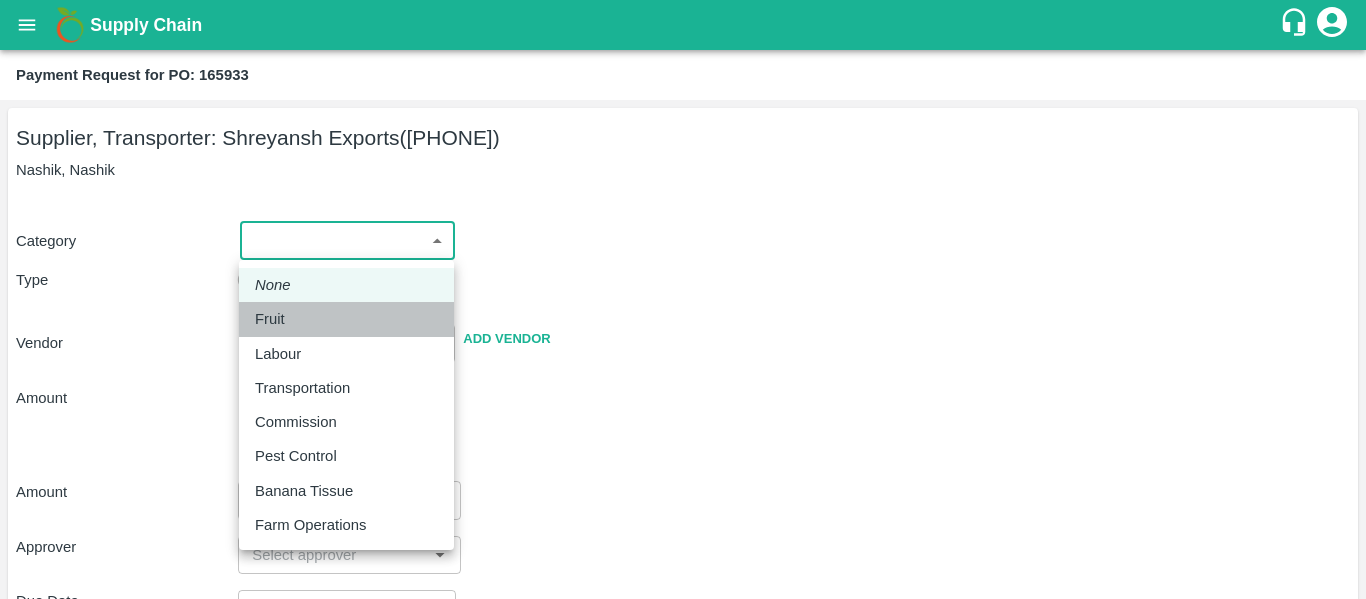 click on "Fruit" at bounding box center (275, 319) 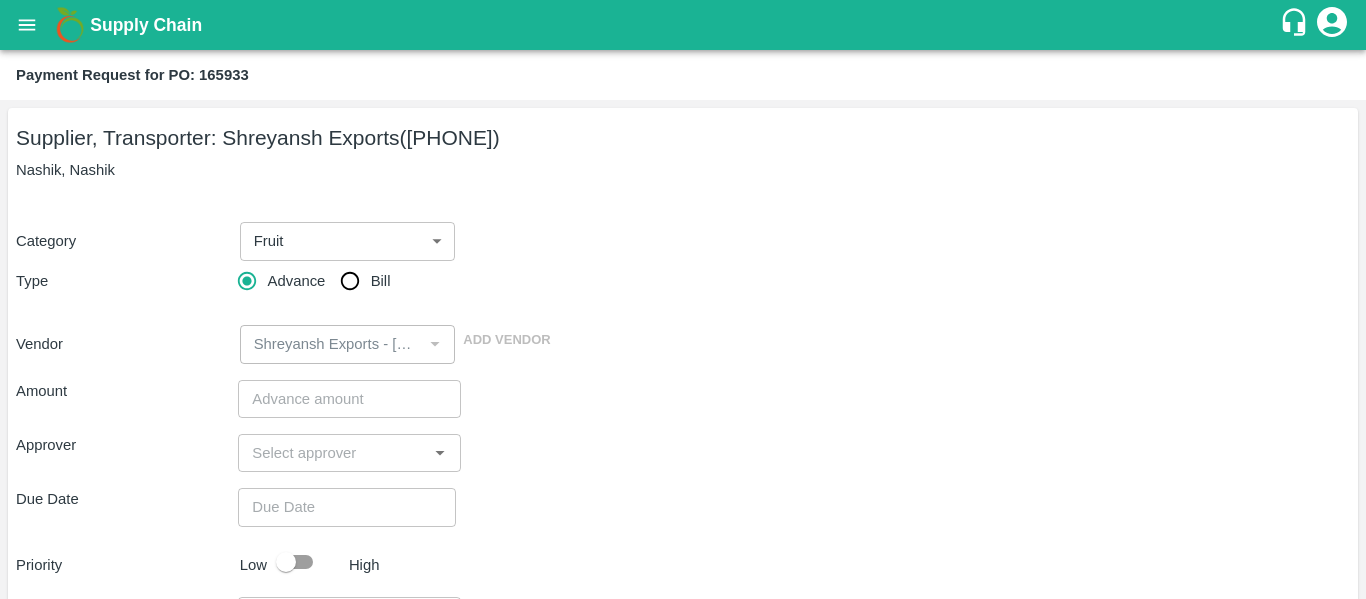 click on "Bill" at bounding box center [381, 281] 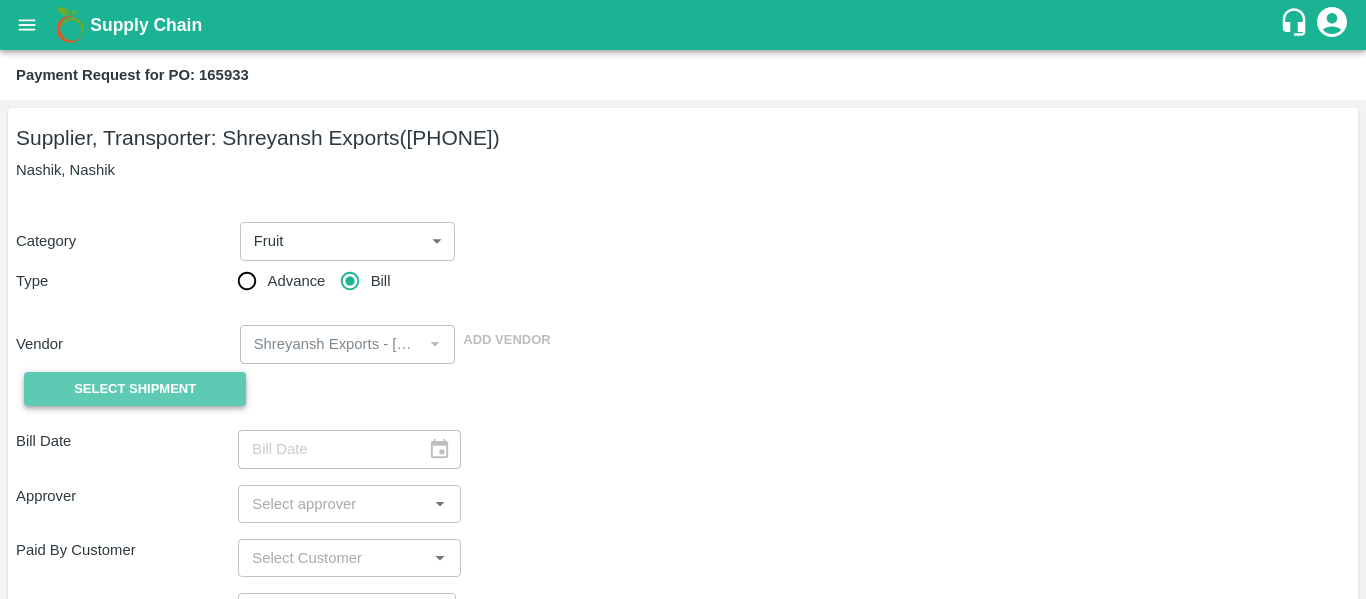 click on "Select Shipment" at bounding box center (135, 389) 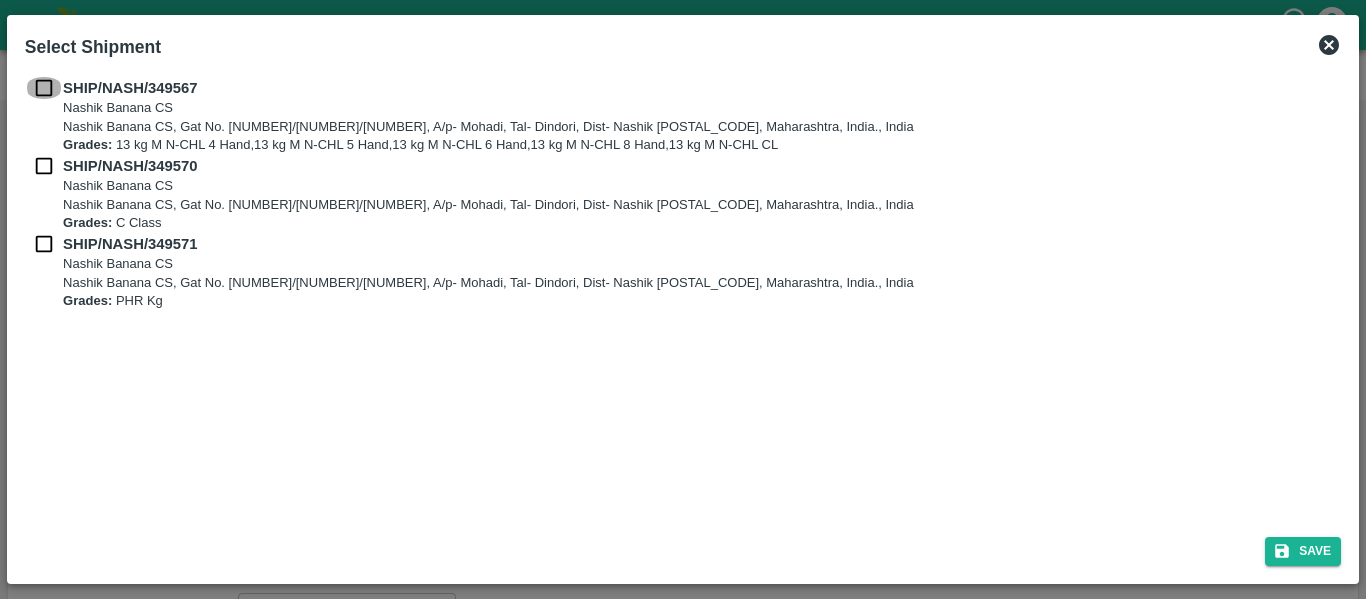 click at bounding box center [44, 88] 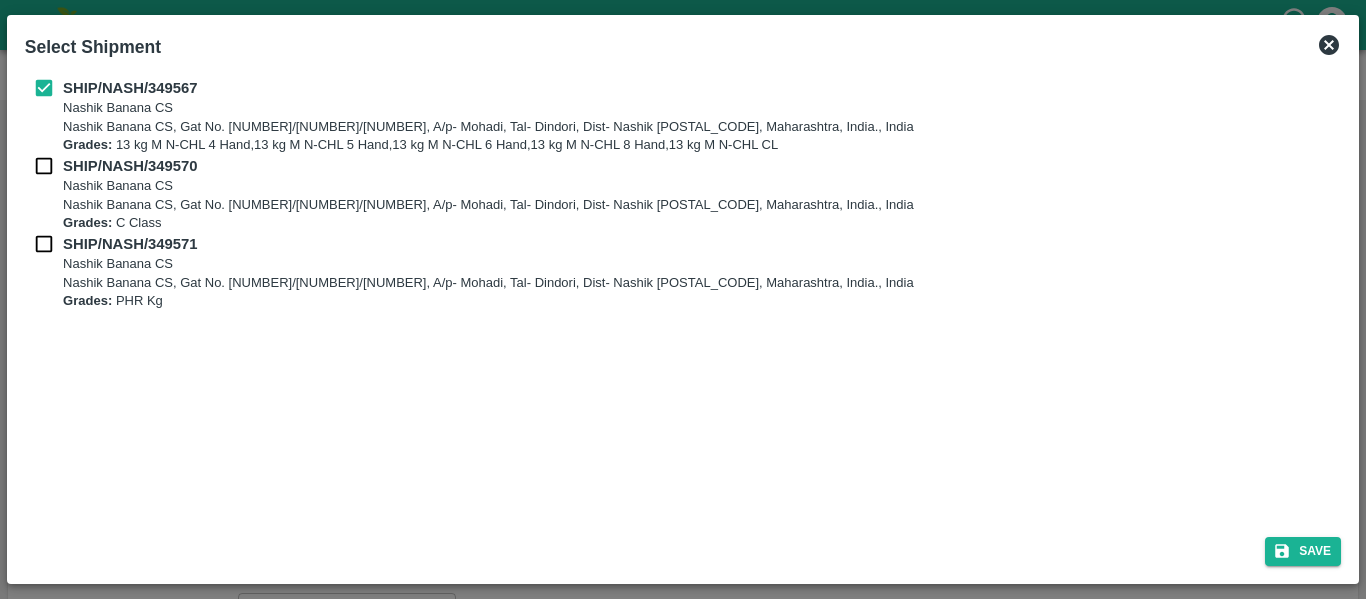 click on "SHIP/NASH/349567 Nashik Banana CS  Nashik Banana CS, Gat No. 314/2/1, A/p- Mohadi, Tal- Dindori, Dist- Nashik 422207, Maharashtra, India., India Grades:   13 kg M N-CHL 4 Hand,13 kg M N-CHL 5 Hand,13 kg M N-CHL 6 Hand,13 kg M N-CHL 8 Hand,13 kg M N-CHL CL" at bounding box center (683, 116) 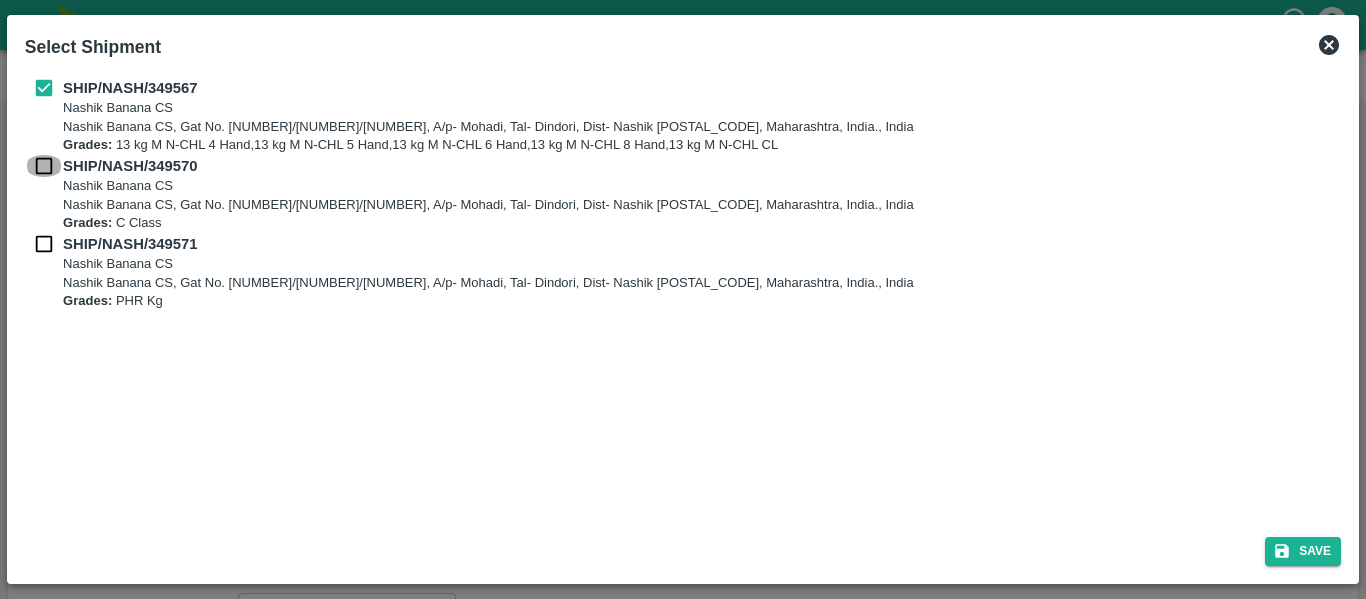 click at bounding box center (44, 166) 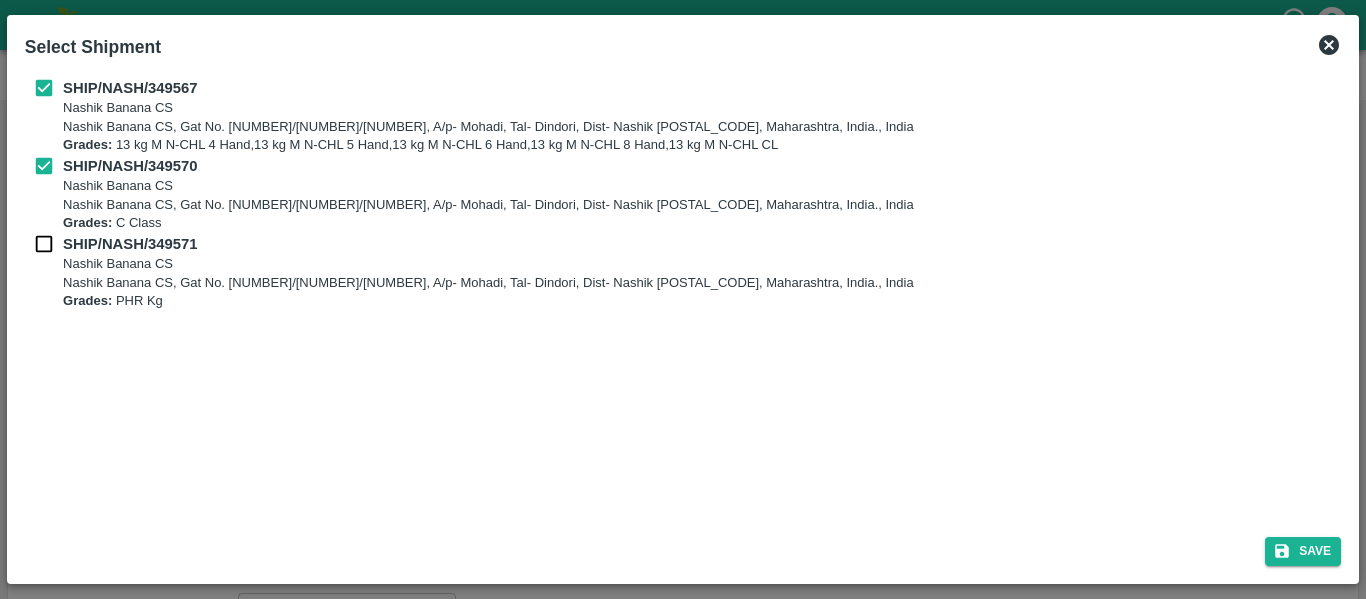 click at bounding box center [44, 244] 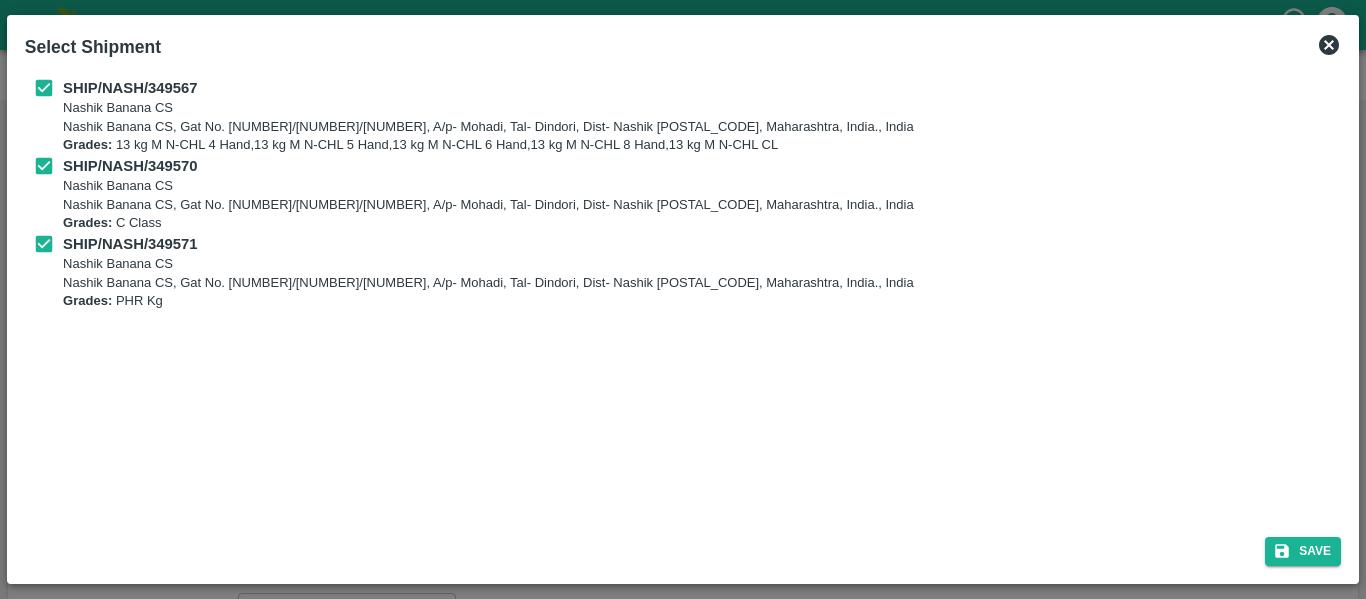 click on "Select Shipment SHIP/NASH/349567 Nashik Banana CS  Nashik Banana CS, Gat No. 314/2/1, A/p- Mohadi, Tal- Dindori, Dist- Nashik 422207, Maharashtra, India., India Grades:   13 kg M N-CHL 4 Hand,13 kg M N-CHL 5 Hand,13 kg M N-CHL 6 Hand,13 kg M N-CHL 8 Hand,13 kg M N-CHL CL SHIP/NASH/349570 Nashik Banana CS  Nashik Banana CS, Gat No. 314/2/1, A/p- Mohadi, Tal- Dindori, Dist- Nashik 422207, Maharashtra, India., India Grades:   C Class SHIP/NASH/349571 Nashik Banana CS  Nashik Banana CS, Gat No. 314/2/1, A/p- Mohadi, Tal- Dindori, Dist- Nashik 422207, Maharashtra, India., India Grades:   PHR Kg Save" at bounding box center (683, 299) 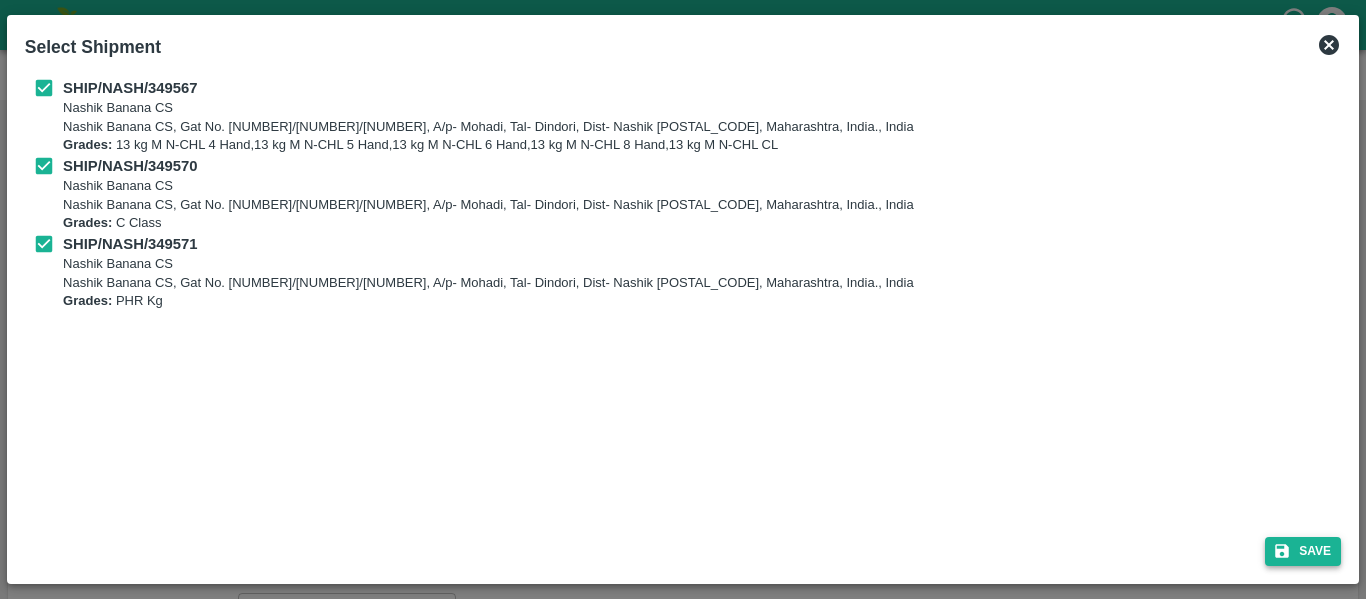 click on "Save" at bounding box center (1303, 551) 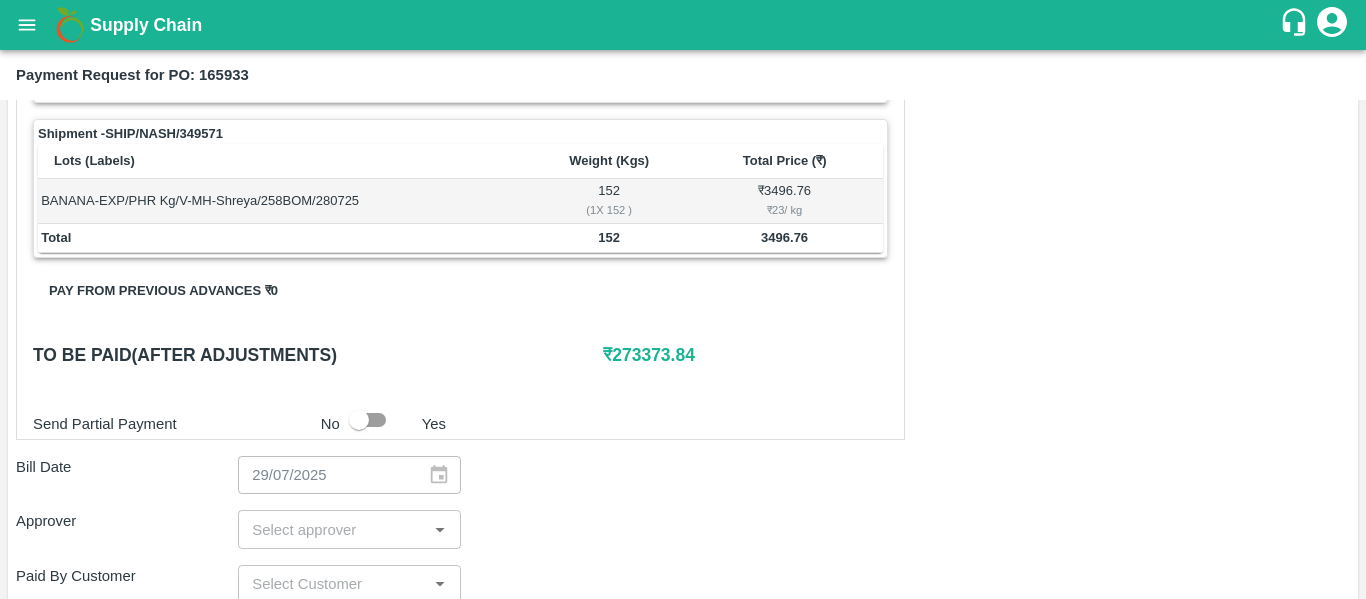 scroll, scrollTop: 929, scrollLeft: 0, axis: vertical 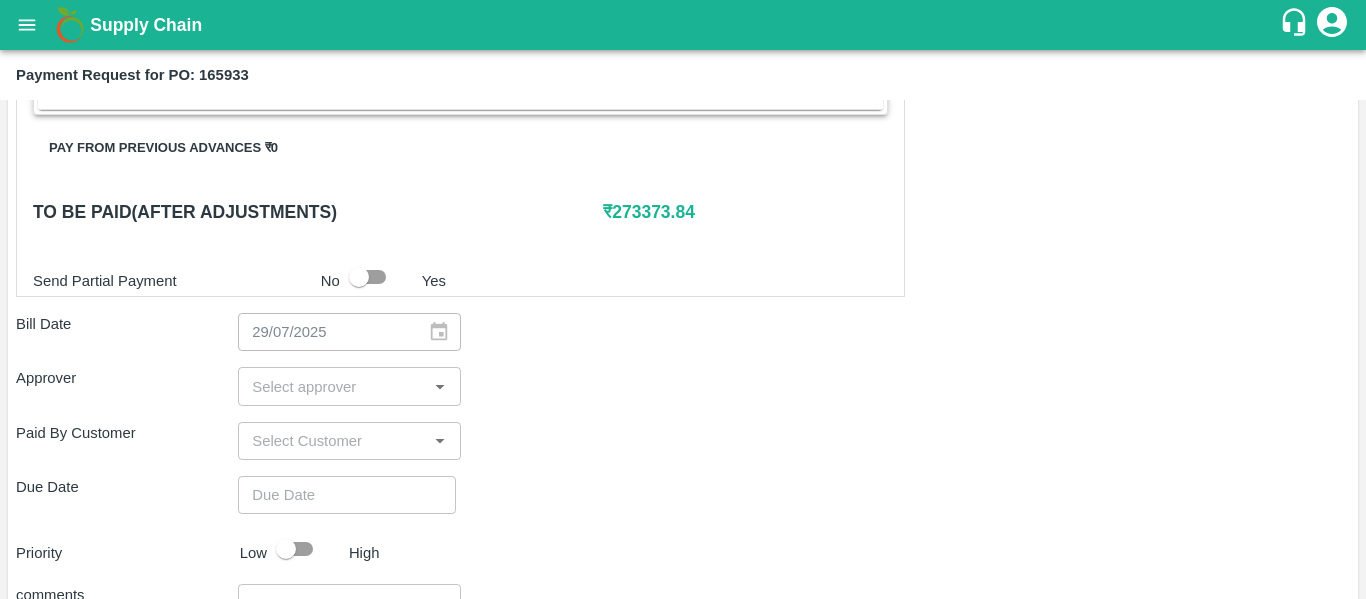 click at bounding box center [332, 386] 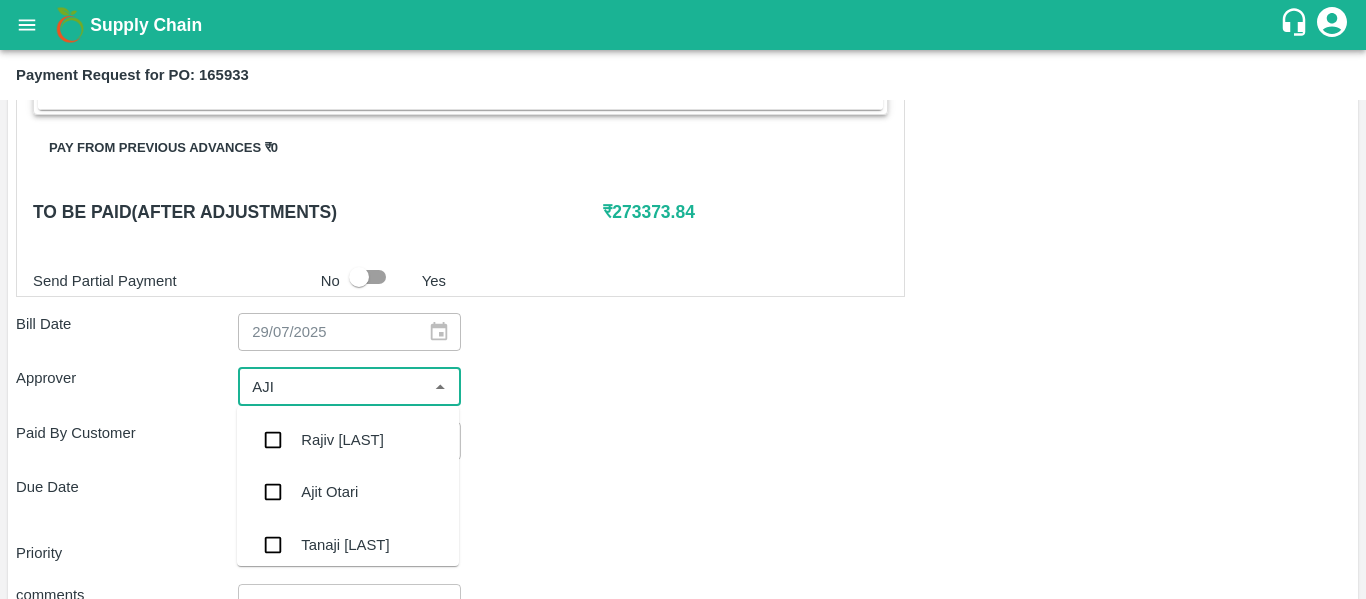 type on "[FIRST_NAME]" 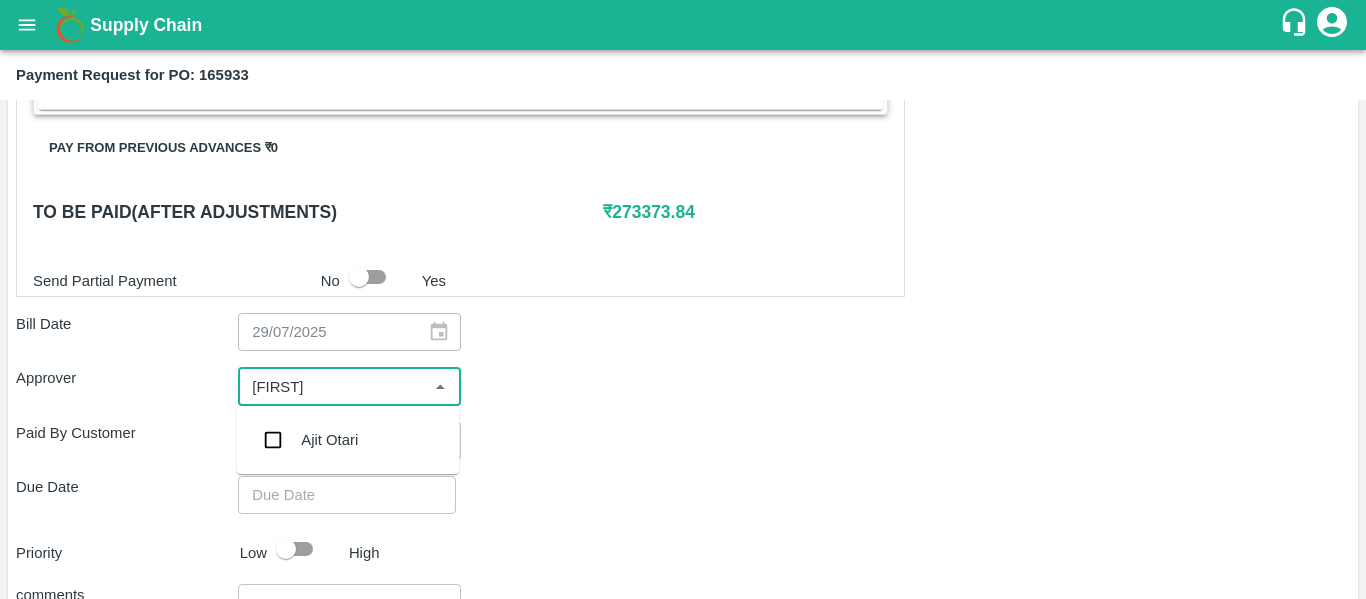 click at bounding box center (273, 440) 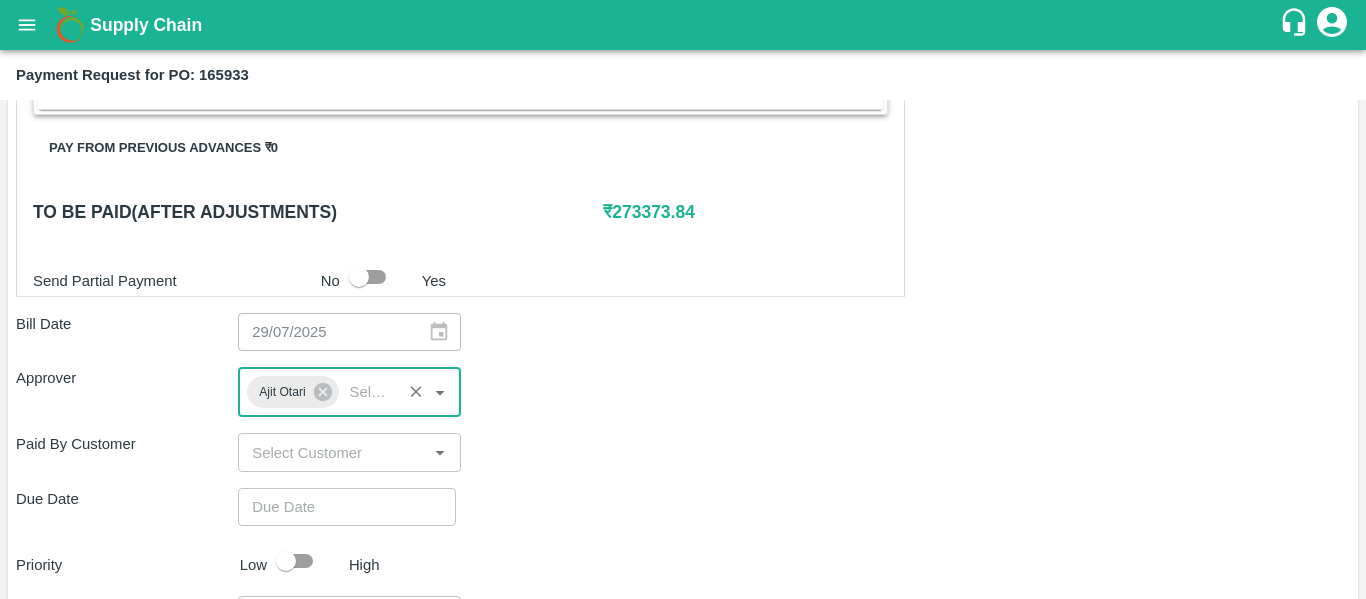 type on "DD/MM/YYYY hh:mm aa" 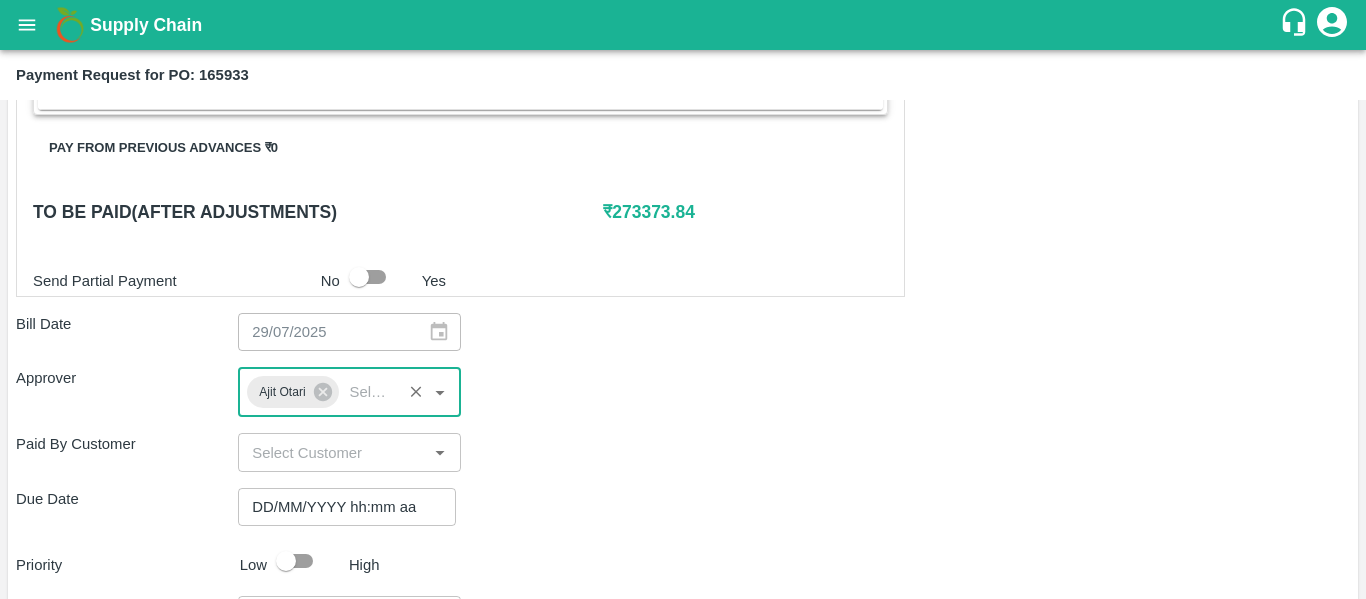 click on "DD/MM/YYYY hh:mm aa" at bounding box center [340, 507] 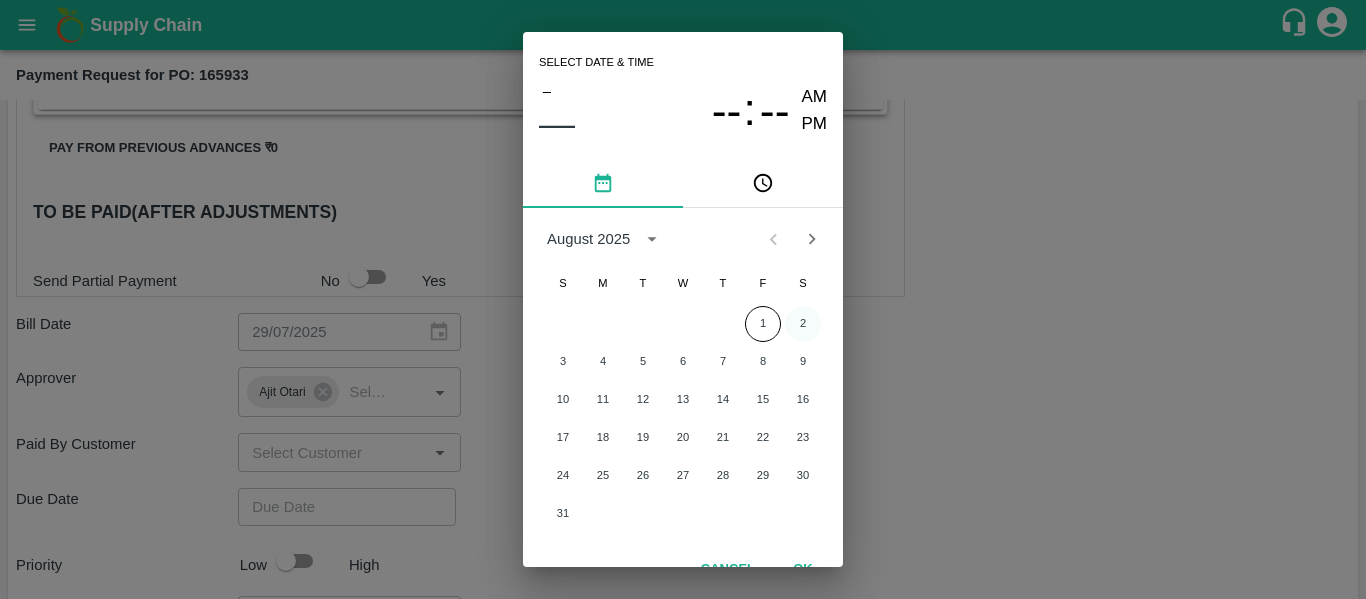 click on "2" at bounding box center [803, 324] 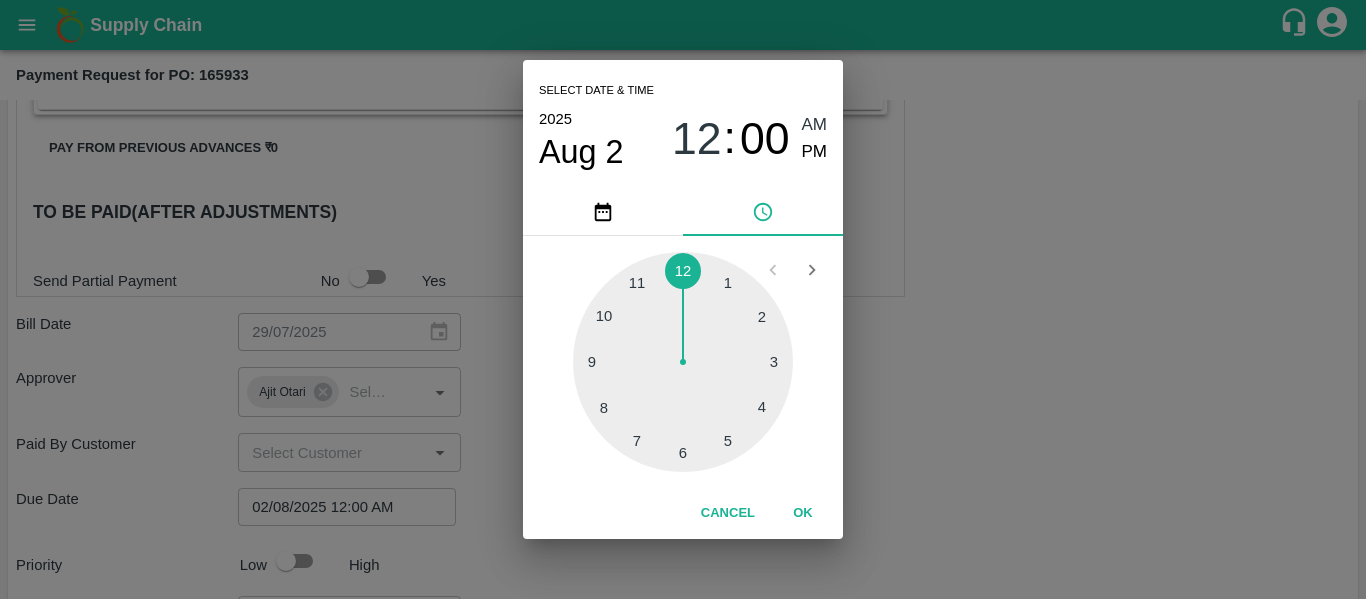 click on "Select date & time 2025 Aug 2 12 : 00 AM PM 1 2 3 4 5 6 7 8 9 10 11 12 Cancel OK" at bounding box center [683, 299] 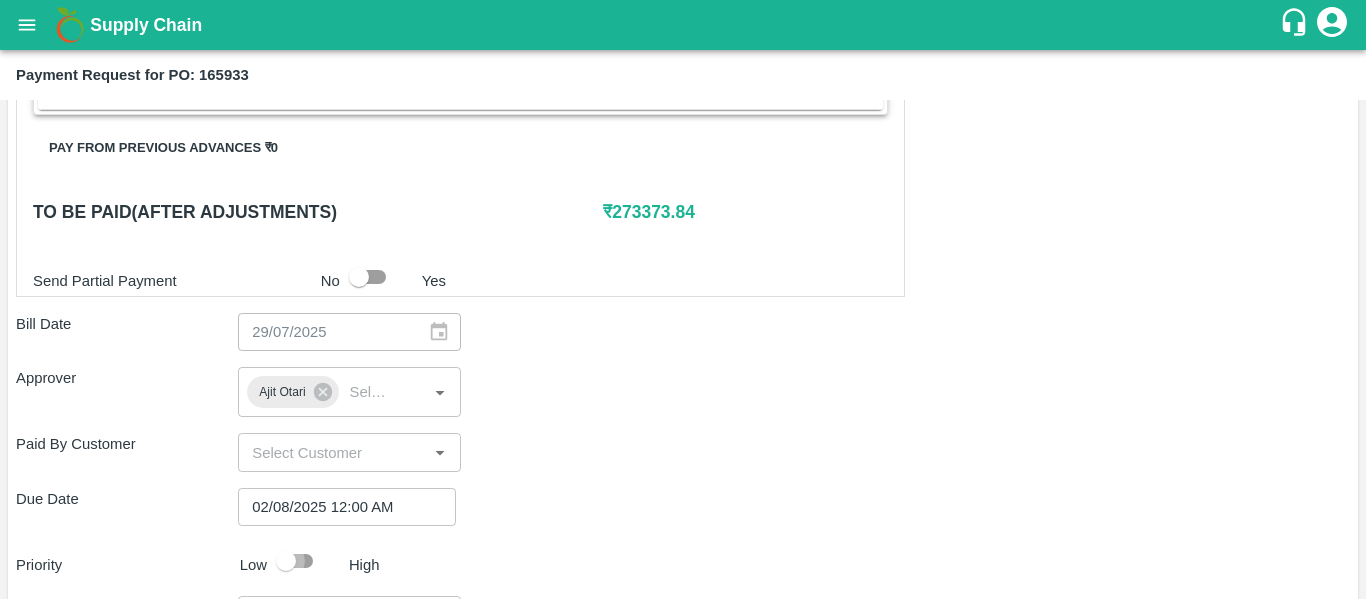 click at bounding box center [286, 561] 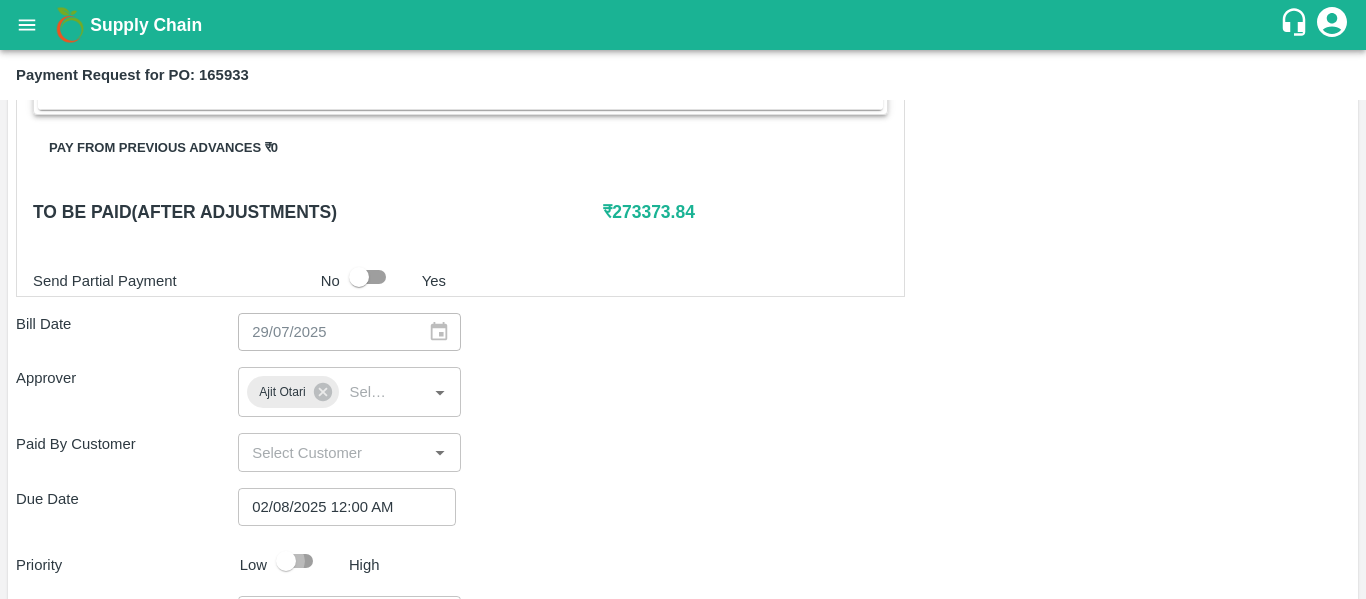 checkbox on "true" 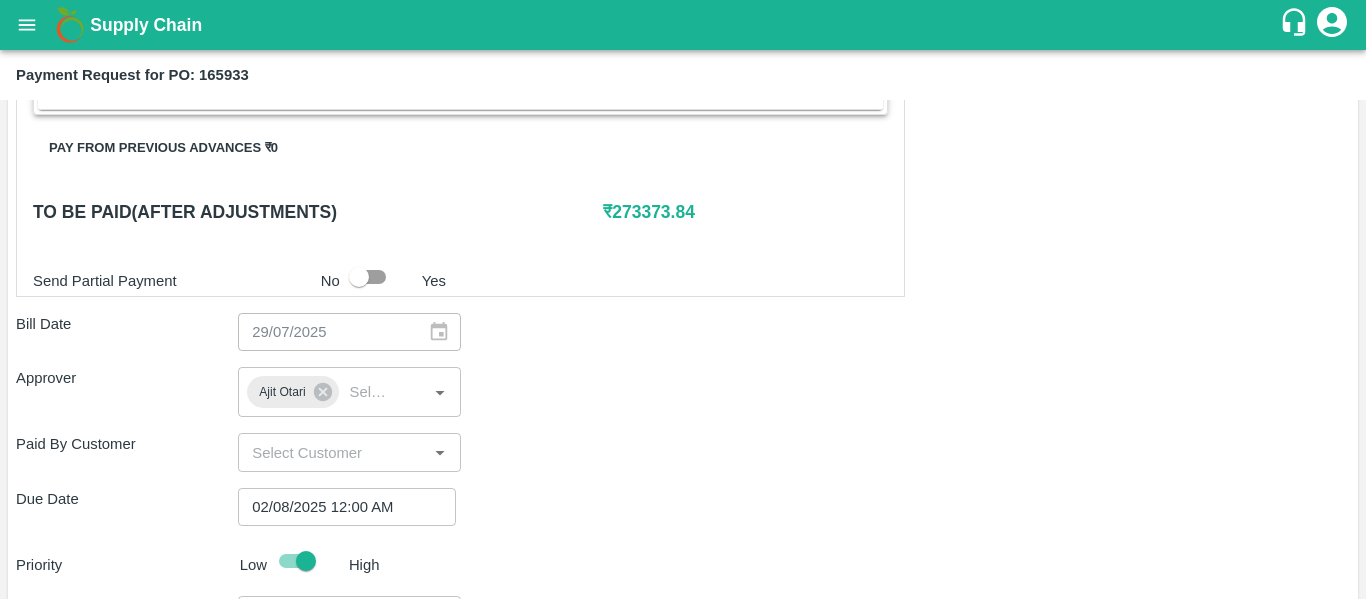 scroll, scrollTop: 1127, scrollLeft: 0, axis: vertical 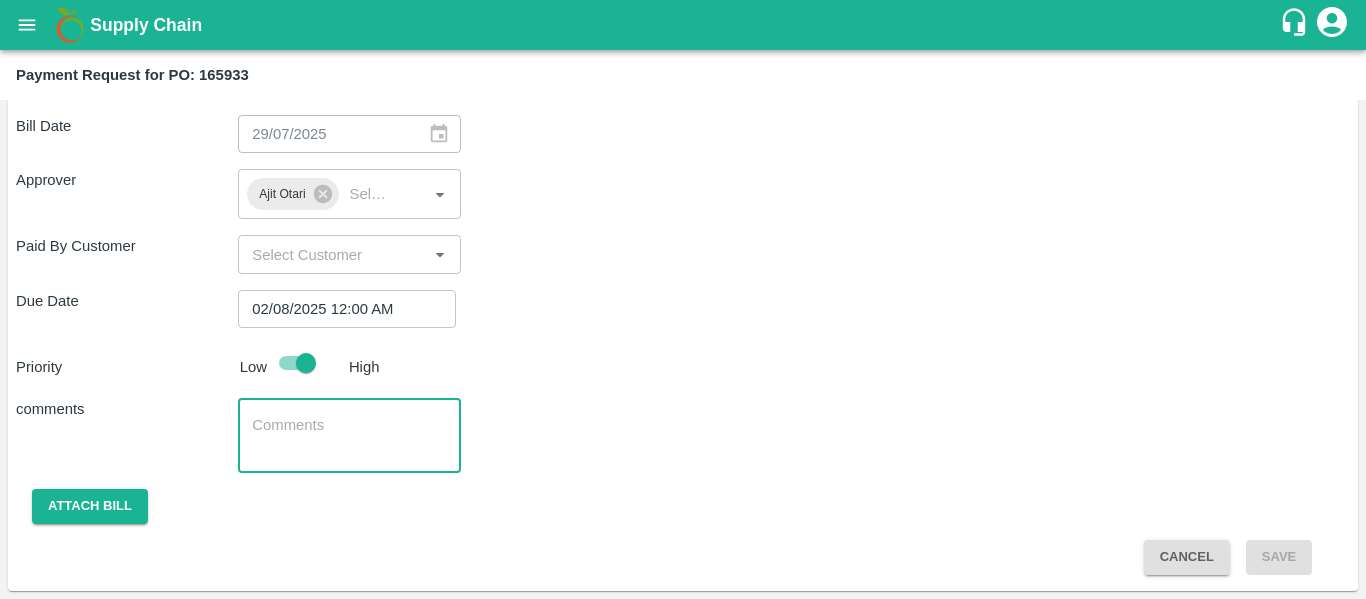 click at bounding box center (349, 436) 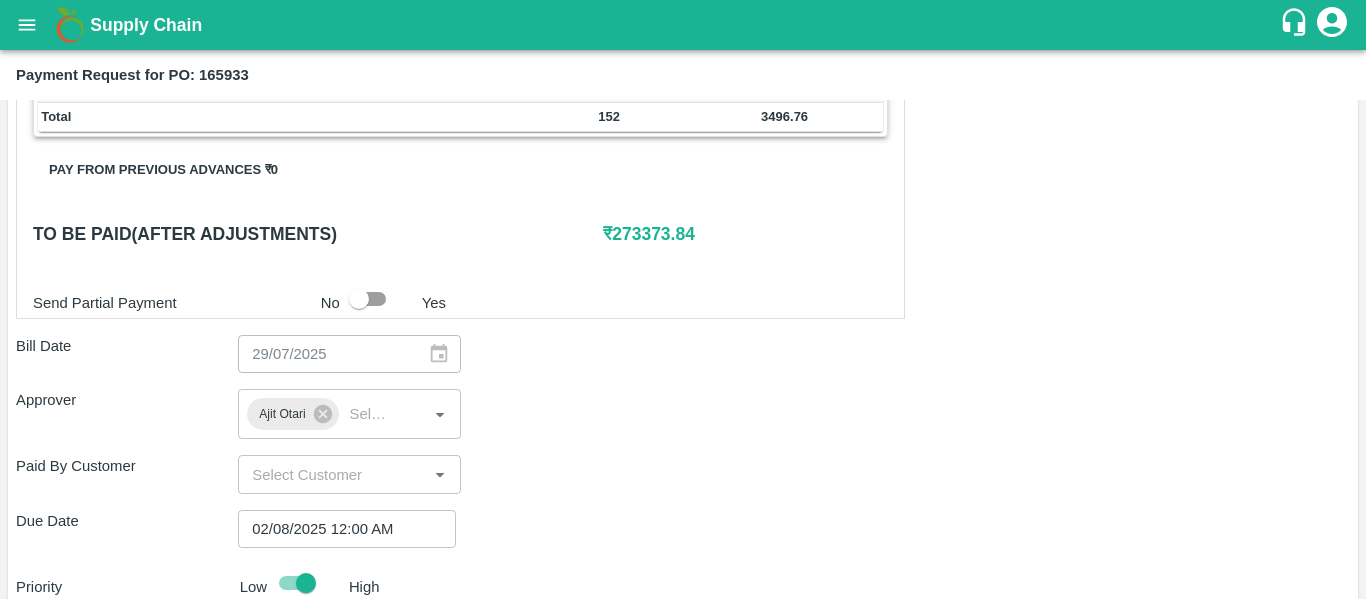 scroll, scrollTop: 906, scrollLeft: 0, axis: vertical 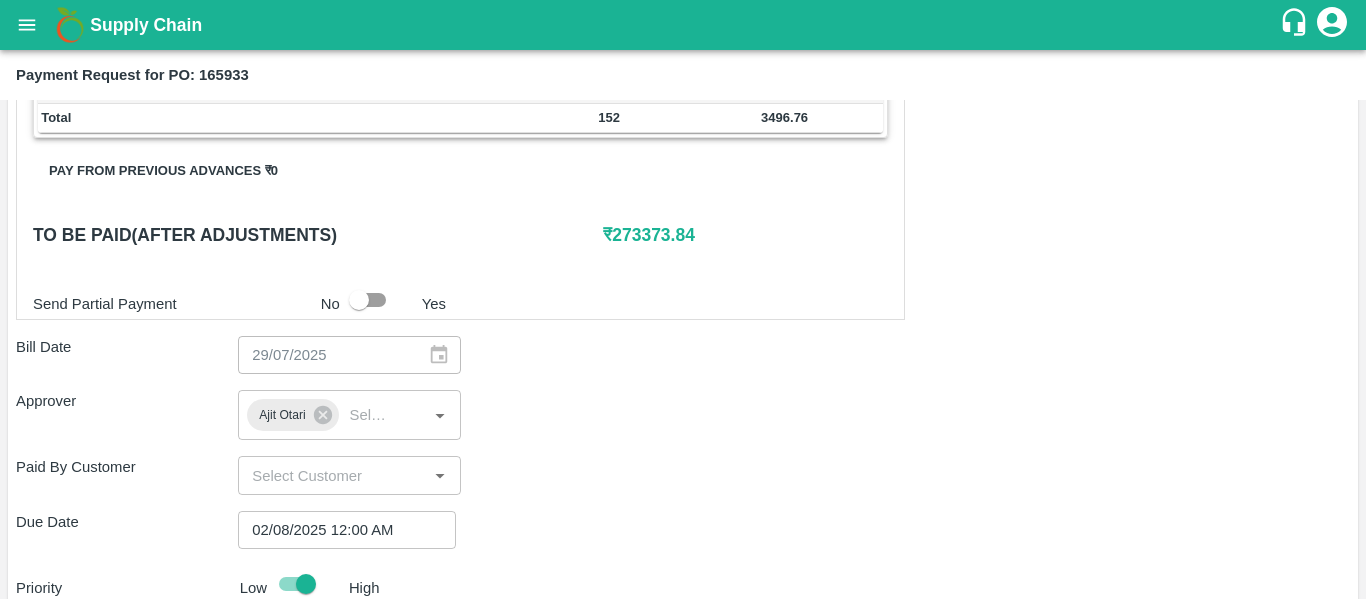 type on "Fruit Bill" 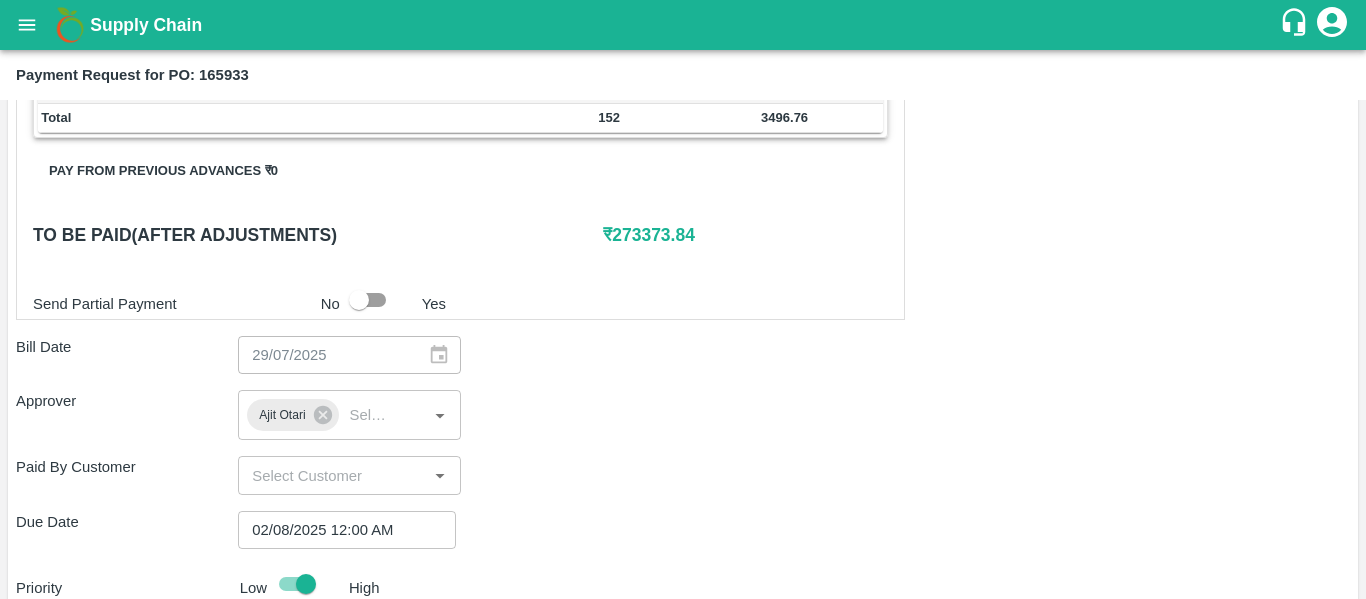 scroll, scrollTop: 1127, scrollLeft: 0, axis: vertical 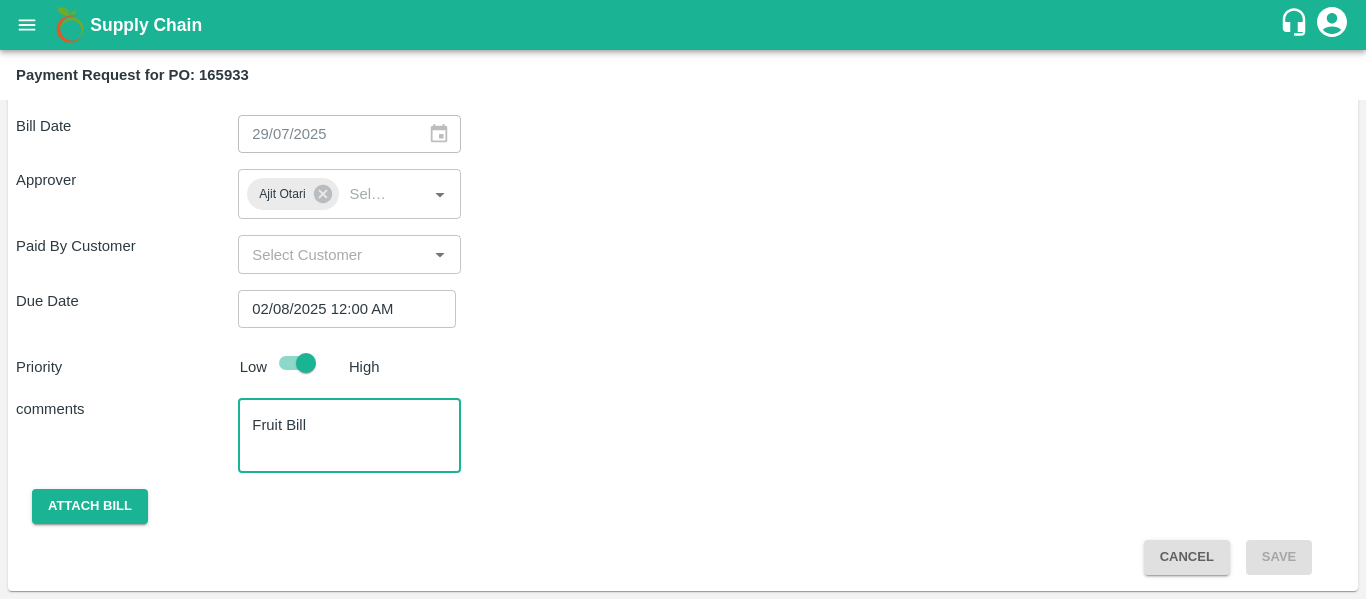 click on "Shipment -  SHIP/NASH/349567 Lots (Labels) Weight (Kgs) Total Price (₹) BANANA-EXP/13 kg M N-CHL 4 Hand/V-MH-Shreya/468FEX/280725   26 ( 2  X   13   ) ₹ 669.63 ₹ 25.75  / kg BANANA-EXP/13 kg M N-CHL 5 Hand/V-MH-Shreya/468FEX/280725   871 ( 67  X   13   ) ₹ 22432.6 ₹ 25.75  / kg BANANA-EXP/13 kg M N-CHL 6 Hand/V-MH-Shreya/468FEX/280725   6123 ( 471  X   13   ) ₹ 157697.86 ₹ 25.75  / kg BANANA-EXP/13 kg M N-CHL 8 Hand/V-MH-Shreya/468FEX/280725   2600 ( 200  X   13   ) ₹ 66963 ₹ 25.75  / kg BANANA-EXP/13 kg M N-CHL CL/V-MH-Shreya/468FEX/280725   546 ( 42  X   13   ) ₹ 14062.23 ₹ 25.75  / kg Total 10166 261825.33 Shipment -  SHIP/NASH/349570 Lots (Labels) Weight (Kgs) Total Price (₹) BANANA-EXP/C Class/V-MH-Shreya/258BOM/280725   350 ( 1  X   350   ) ₹ 8051.75 ₹ 23  / kg Total 350 8051.75 Shipment -  SHIP/NASH/349571 Lots (Labels) Weight (Kgs) Total Price (₹) BANANA-EXP/PHR Kg/V-MH-Shreya/258BOM/280725   152 ( 1  X   152   ) ₹ 3496.76 ₹ 23  / kg Total 152 3496.76 0 ₹  273373.84" at bounding box center (683, -70) 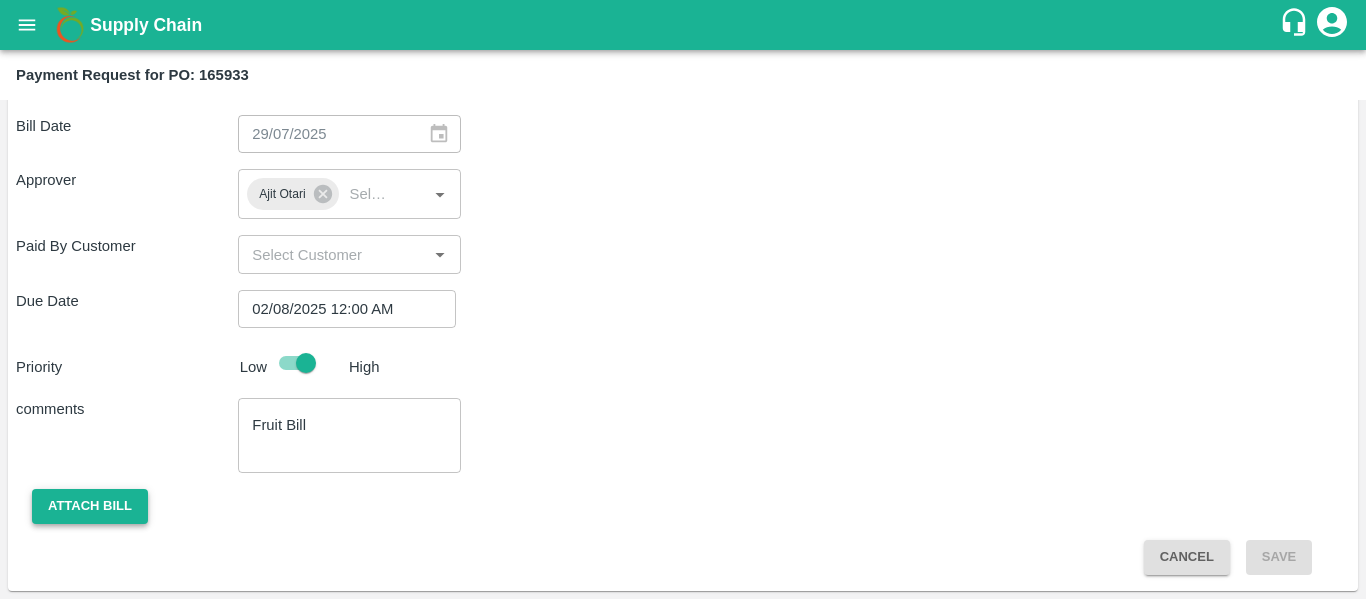 click on "Attach bill" at bounding box center (90, 506) 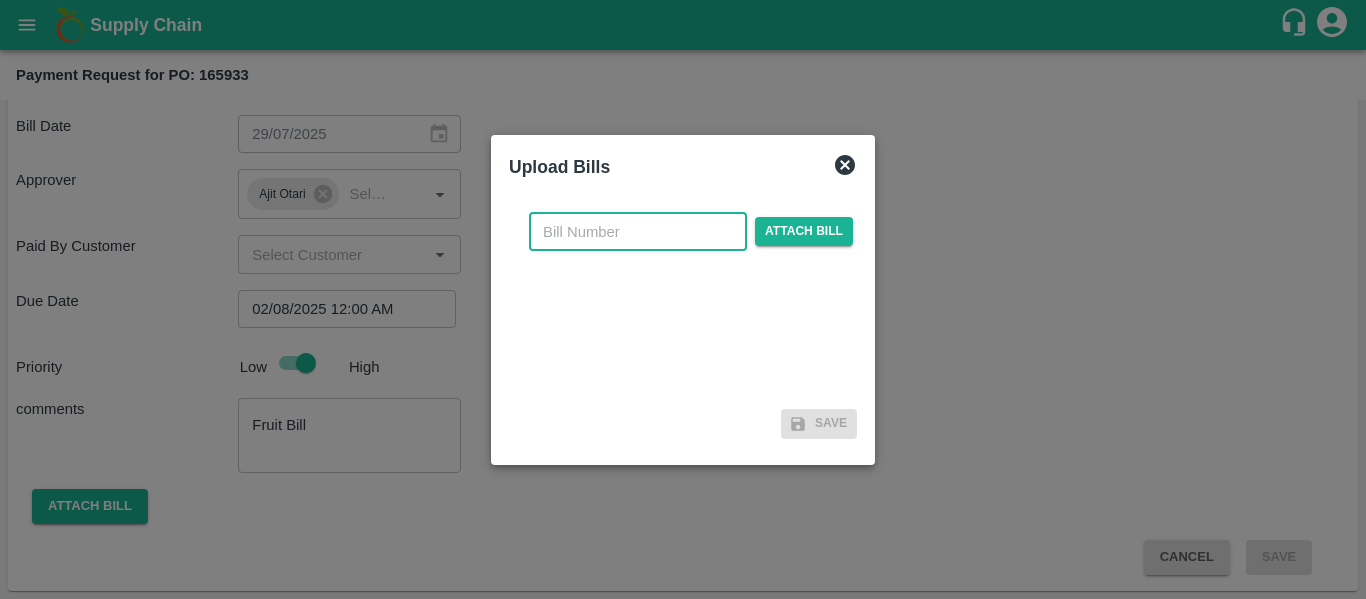 click at bounding box center [638, 232] 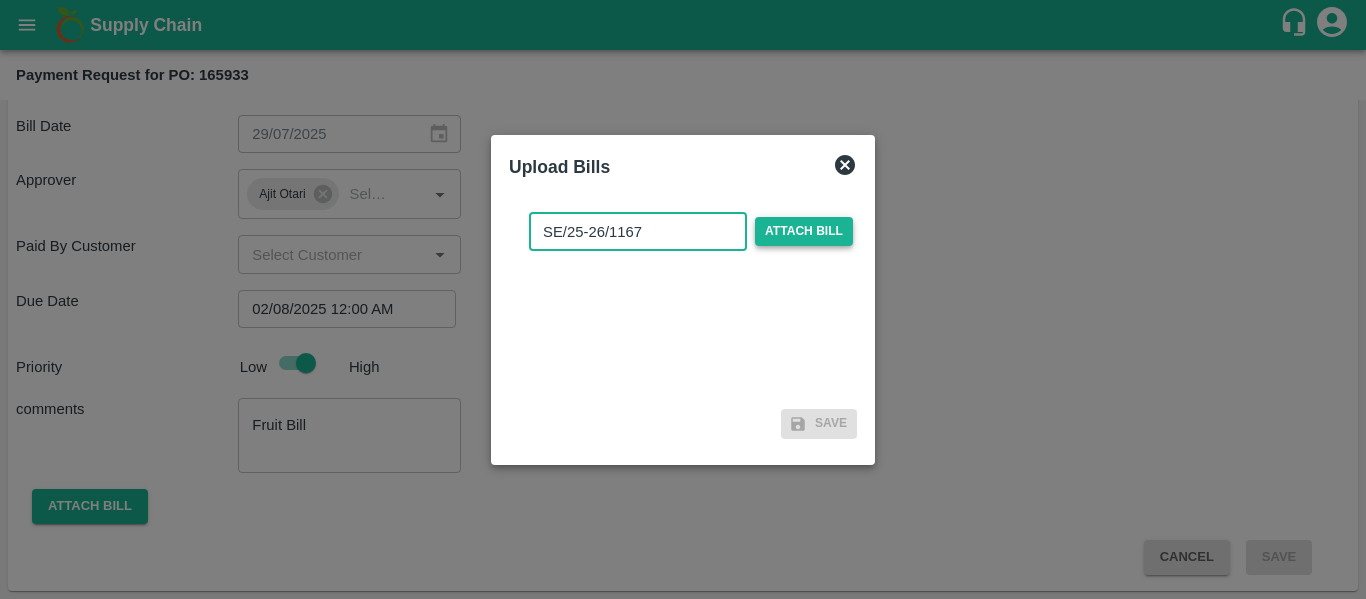 type on "SE/25-26/1167" 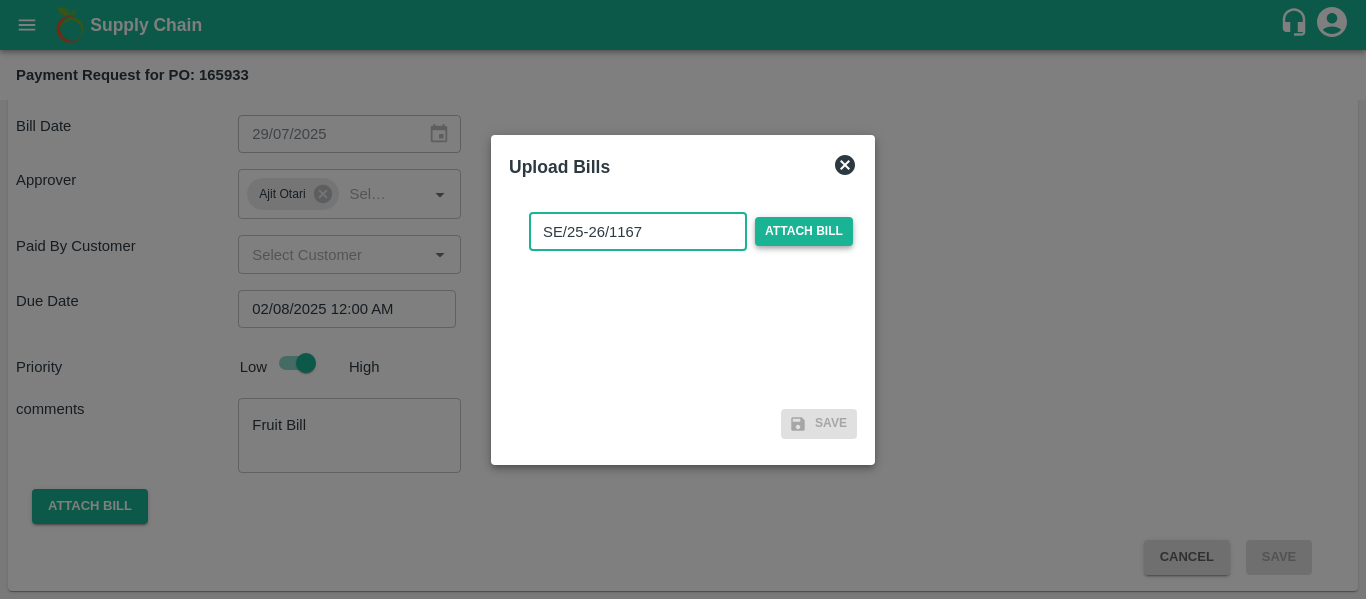 click on "Attach bill" at bounding box center [804, 231] 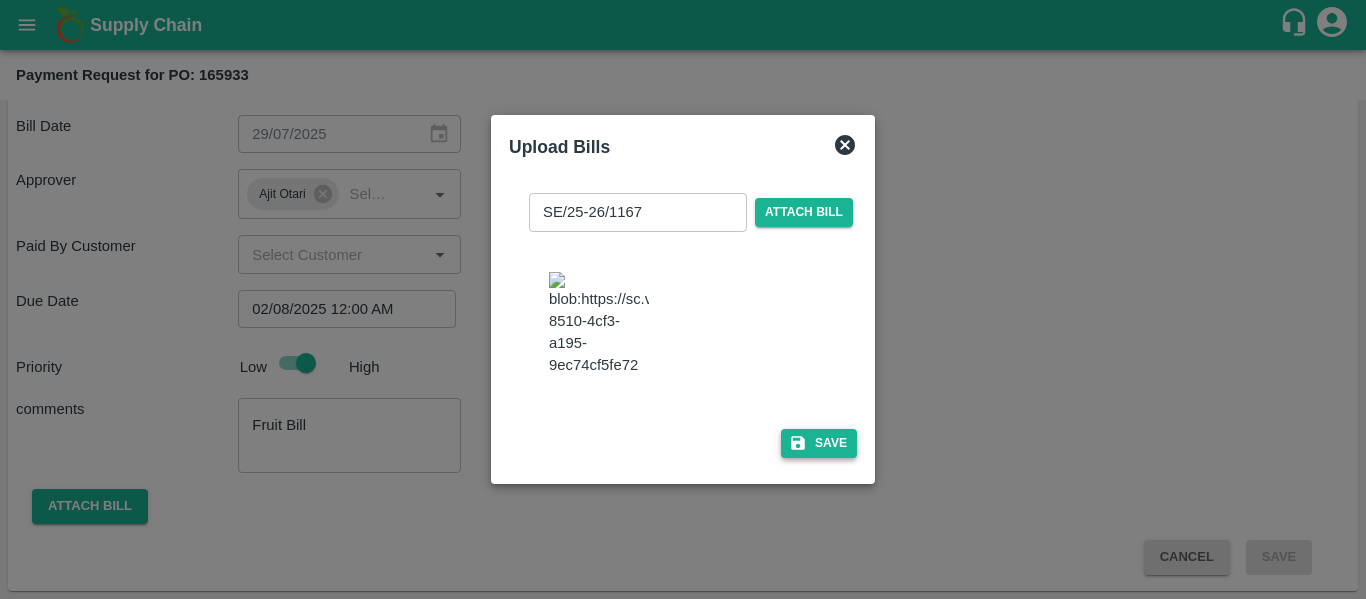 click on "Save" at bounding box center (819, 443) 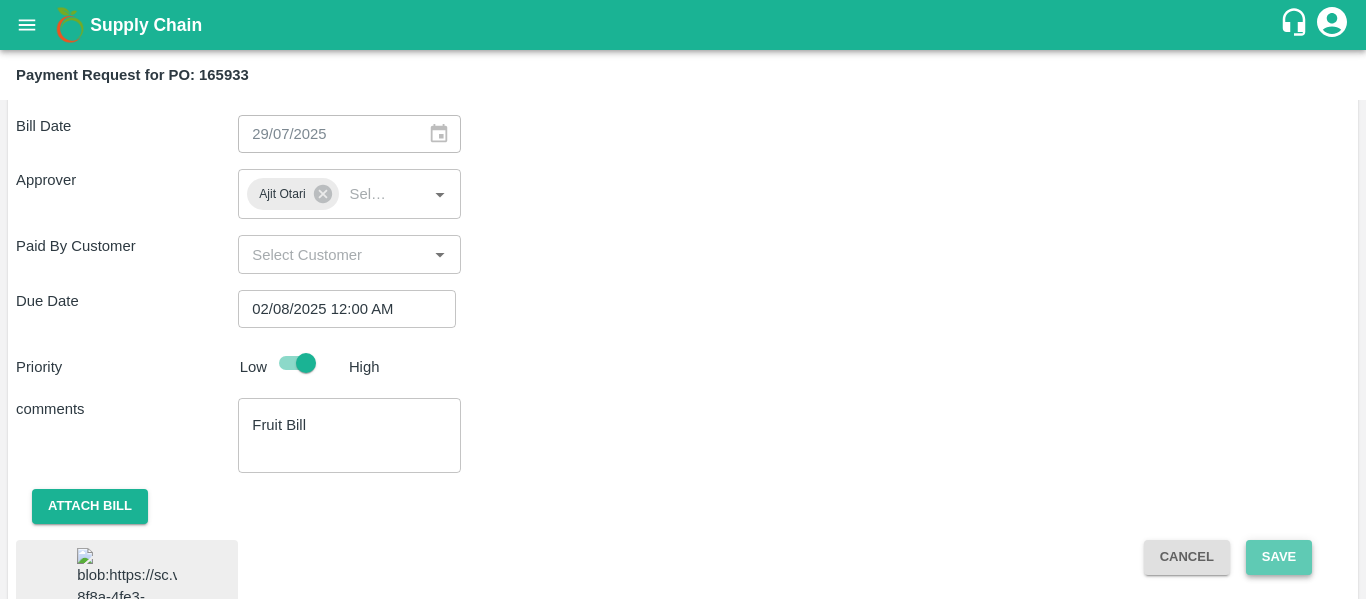 click on "Save" at bounding box center (1279, 557) 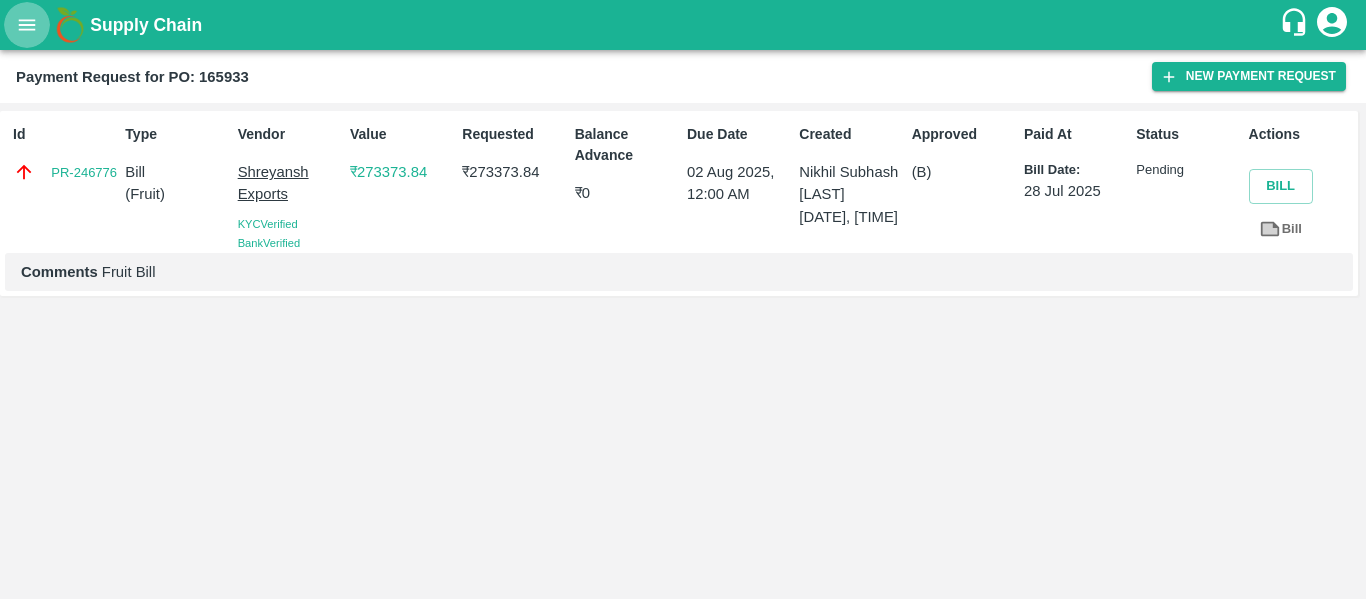 click 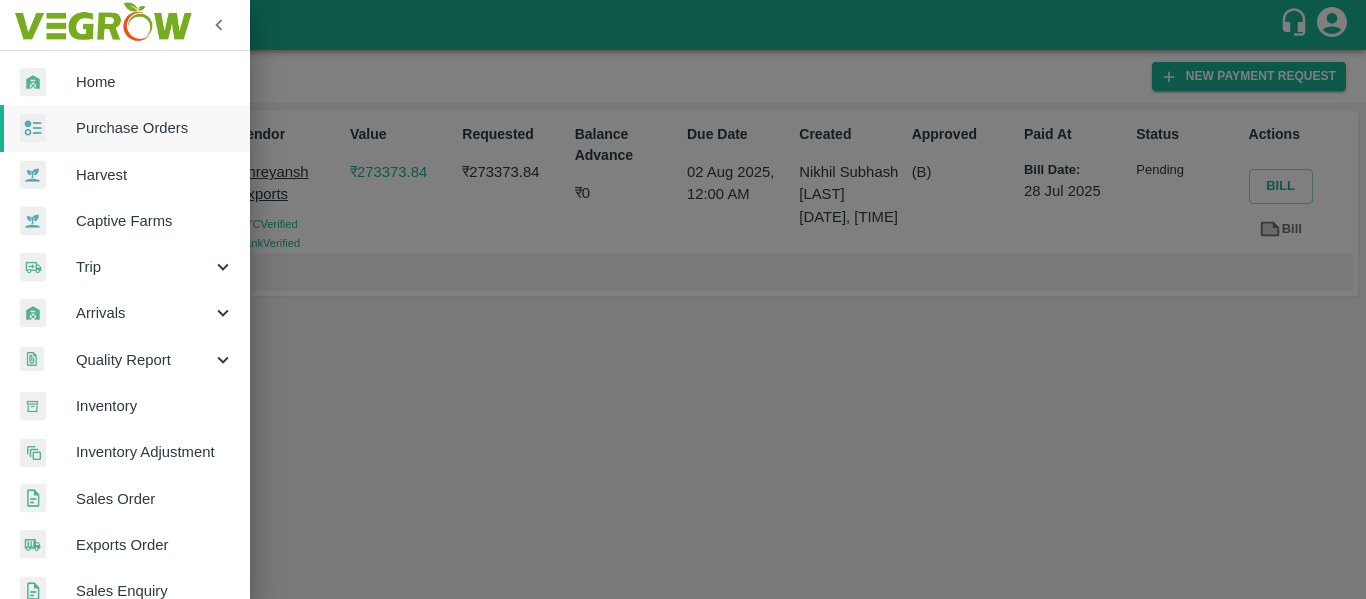click on "Purchase Orders" at bounding box center [155, 128] 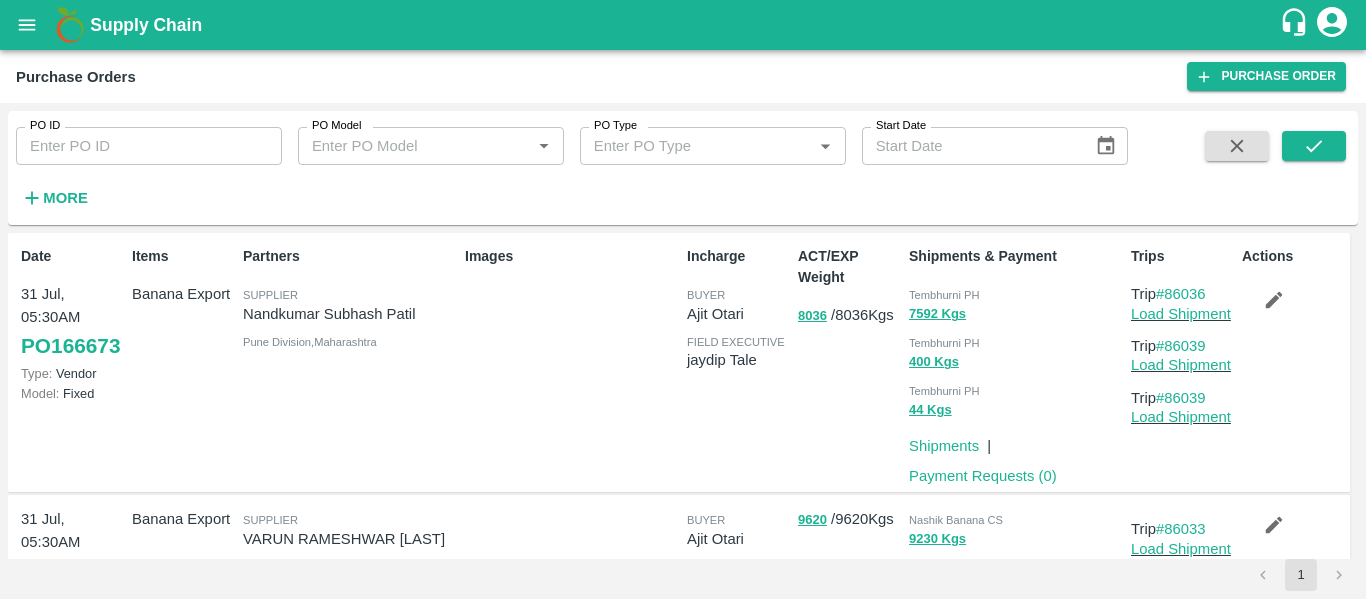 click on "PO ID PO ID PO Model PO Model   * PO Type PO Type   * Start Date Start Date More" at bounding box center (564, 163) 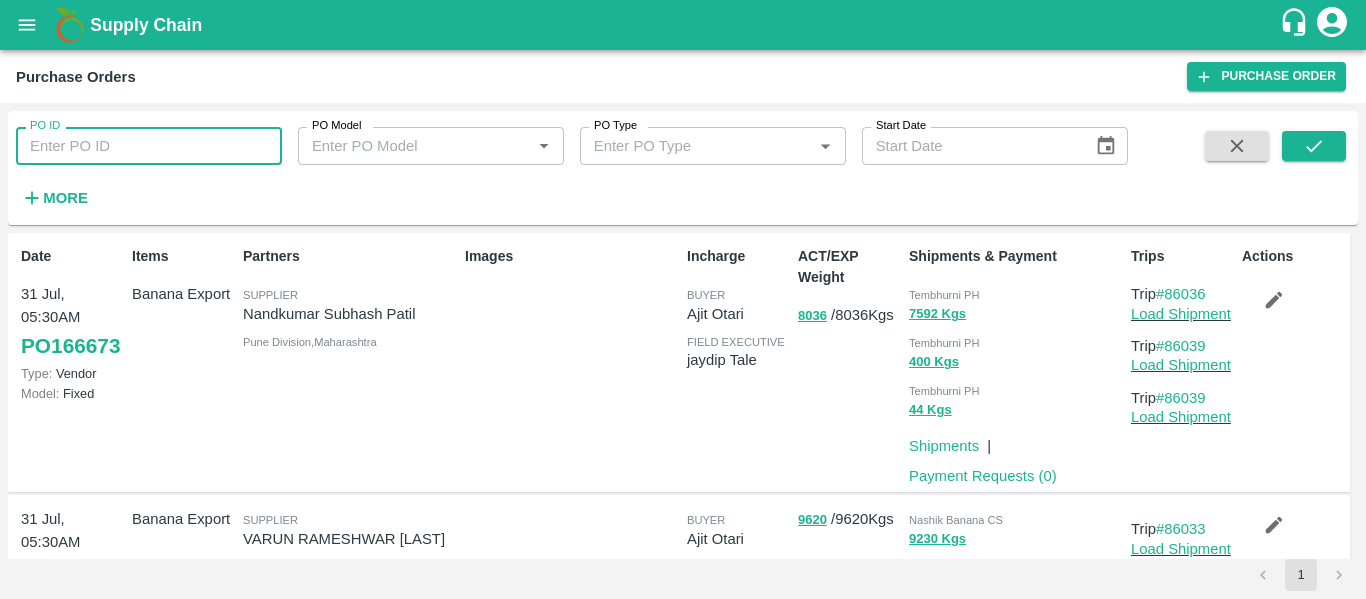 click on "PO ID" at bounding box center [149, 146] 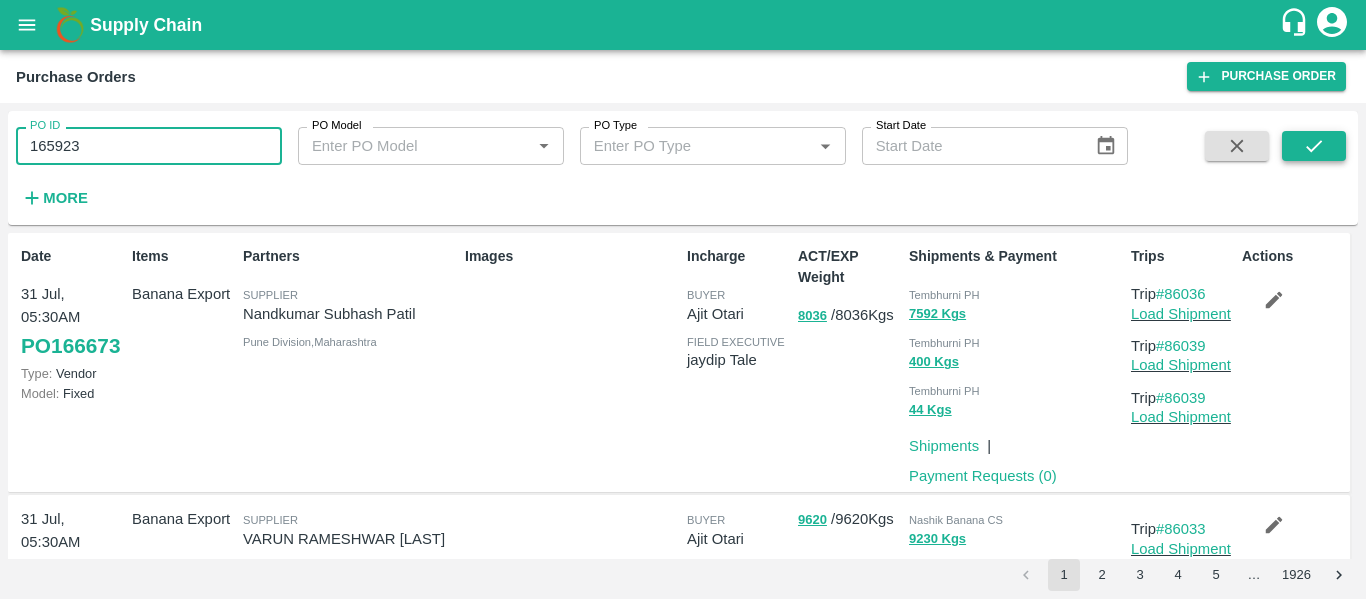 type on "165923" 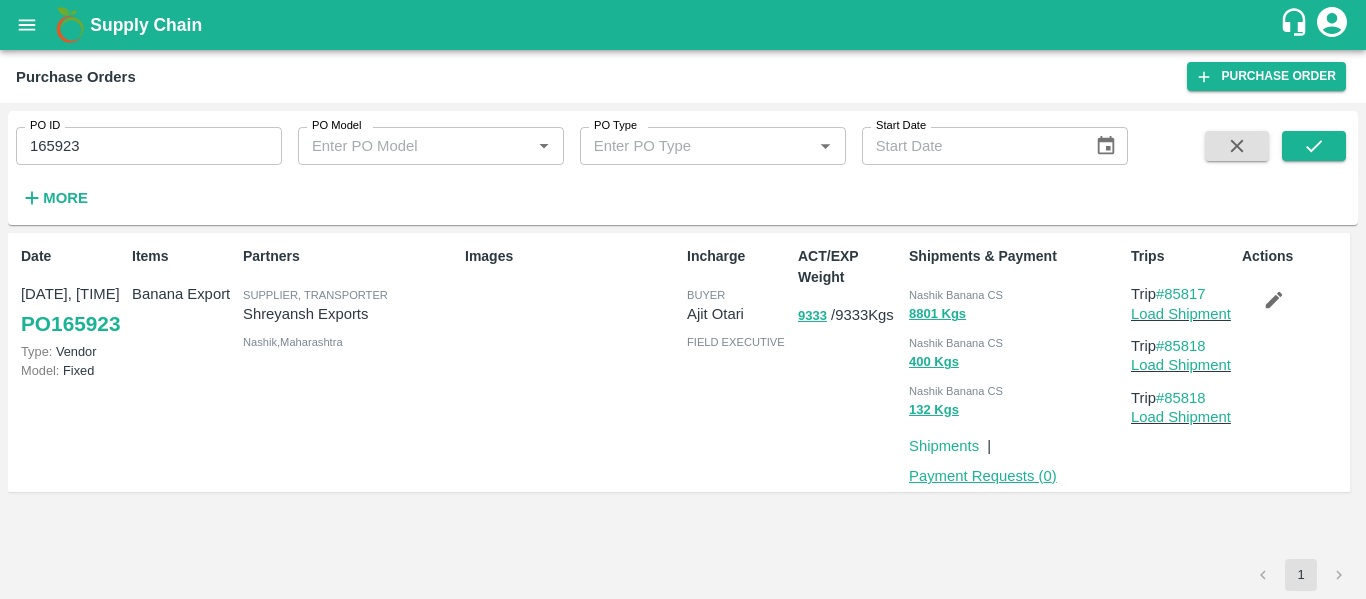 click on "Payment Requests ( 0 )" at bounding box center (983, 476) 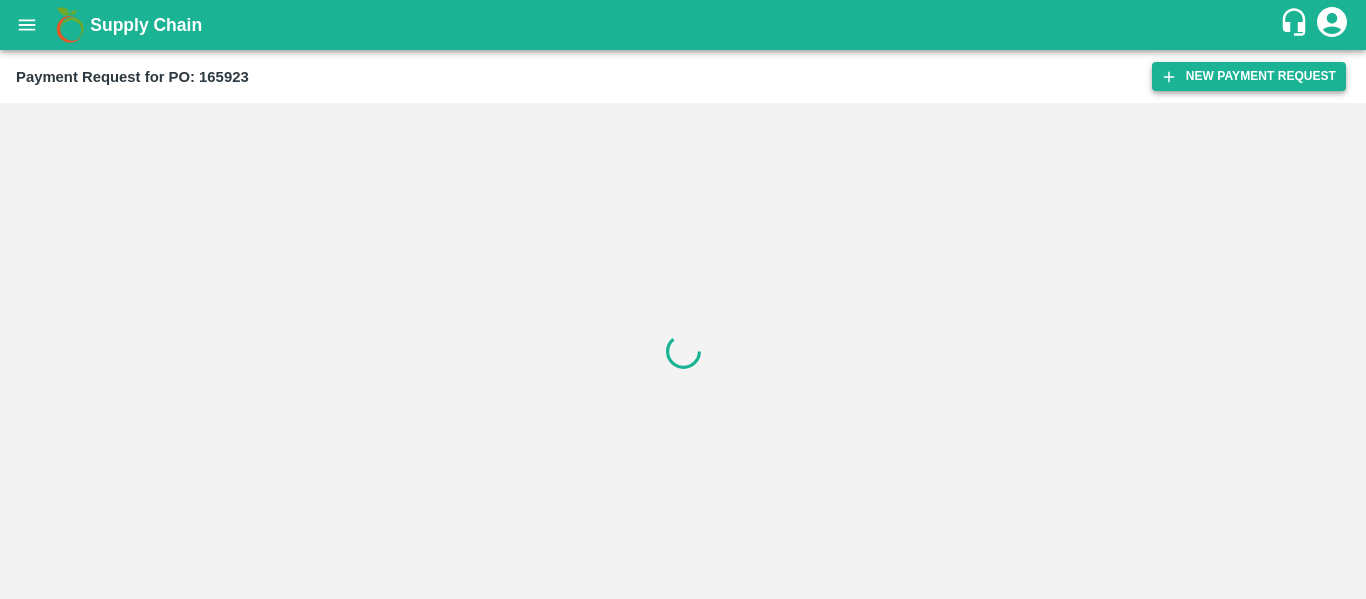 scroll, scrollTop: 0, scrollLeft: 0, axis: both 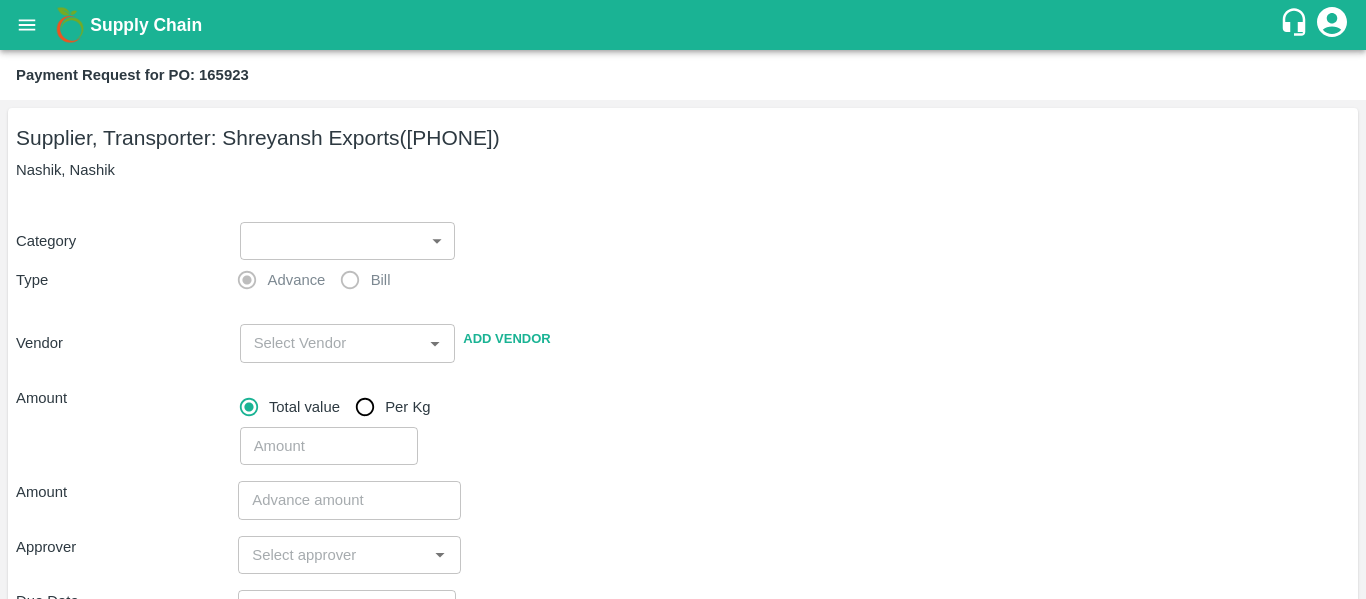 click on "Supply Chain Payment Request for PO: 165923 Supplier, Transporter:    [COMPANY_NAME]  ([PHONE]) [CITY], [CITY] Category ​ ​ Type Advance Bill Vendor ​ Add Vendor Amount Total value Per Kg ​ Amount ​ Approver ​ Due Date ​  Priority  Low  High Comment x ​ Attach bill Cancel Save Tembhurni PH [CITY] CC Shahada Banana Export PH Savda Banana Export PH [CITY] Banana CS [FIRST] [LAST] Logout" at bounding box center (683, 299) 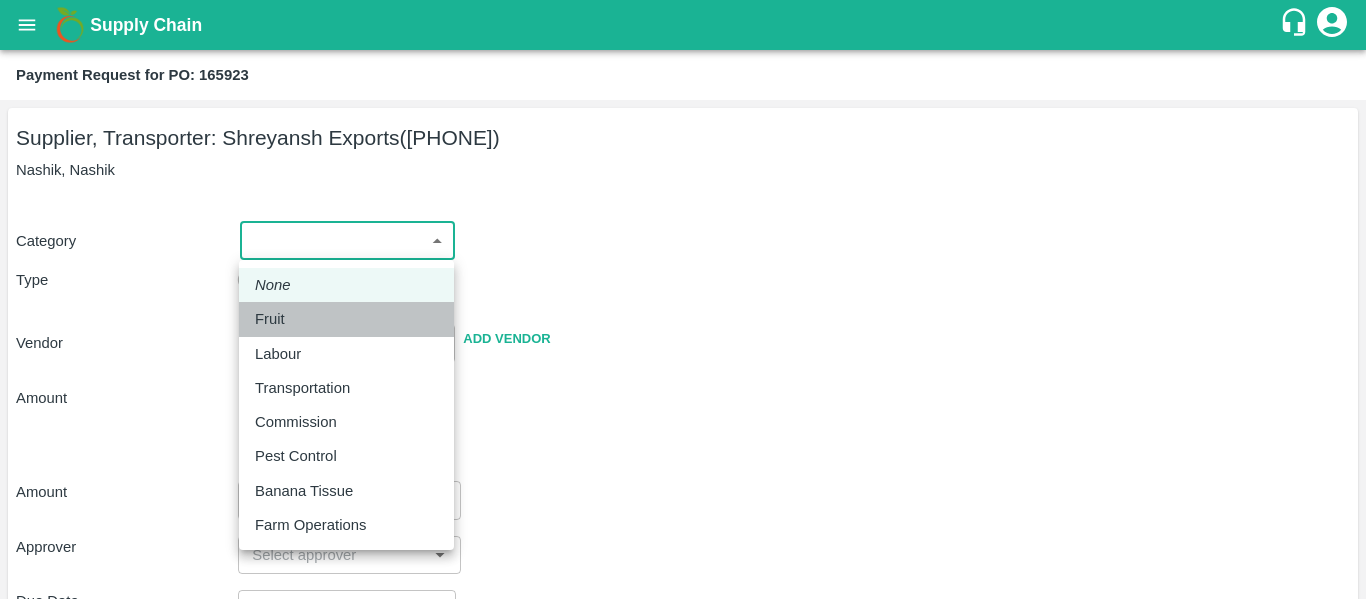 click on "Fruit" at bounding box center [275, 319] 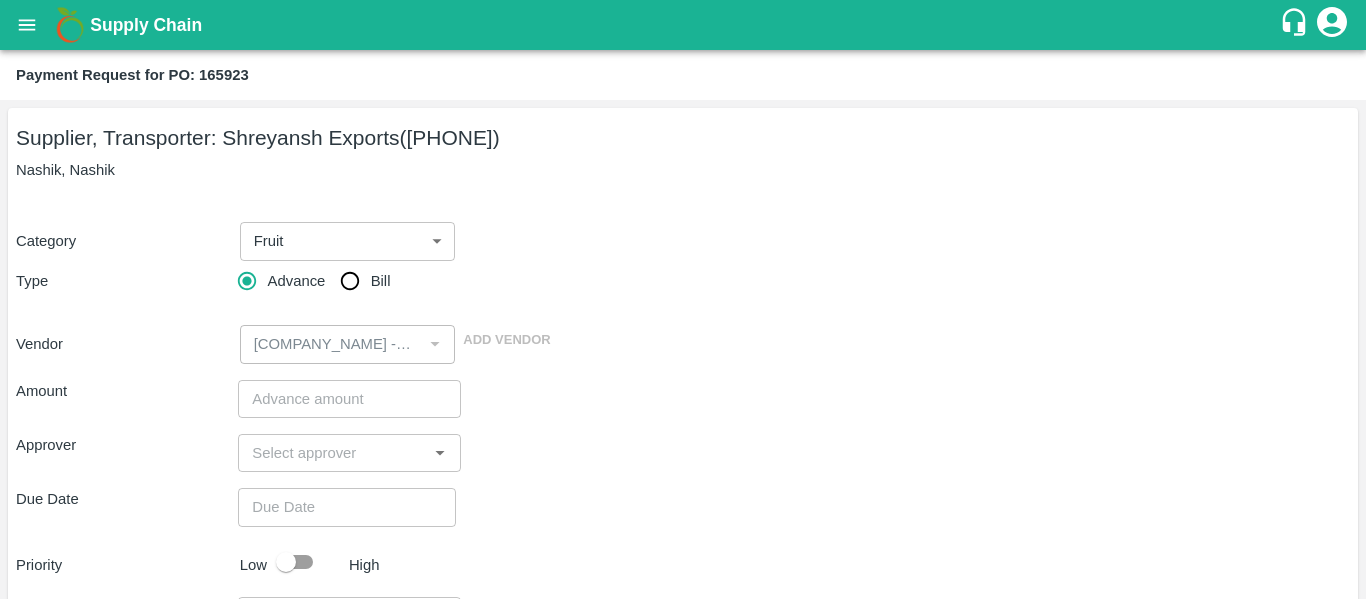 click on "Bill" at bounding box center [381, 281] 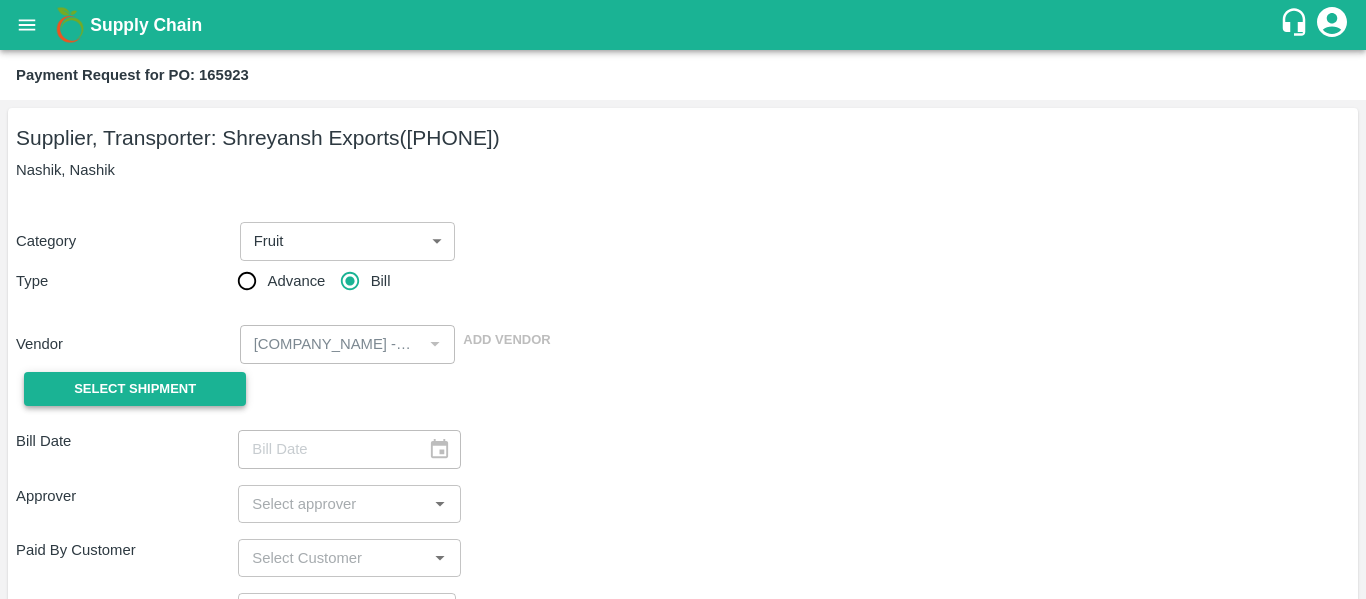 click on "Select Shipment" at bounding box center [135, 389] 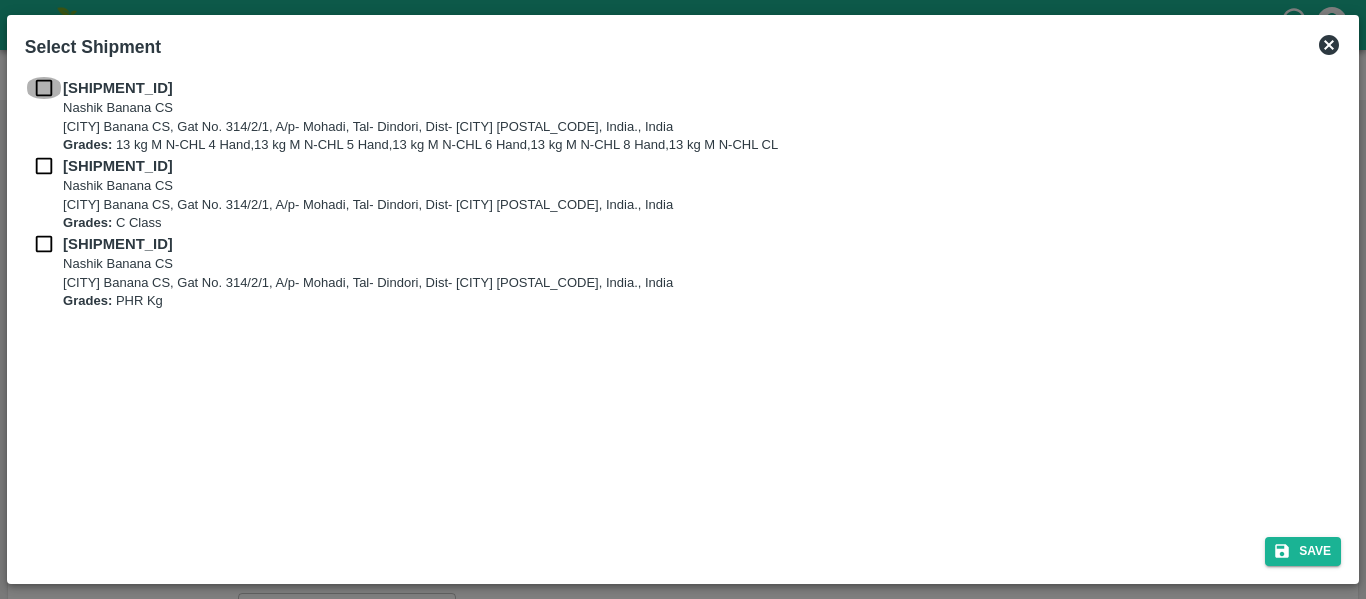 click at bounding box center (44, 88) 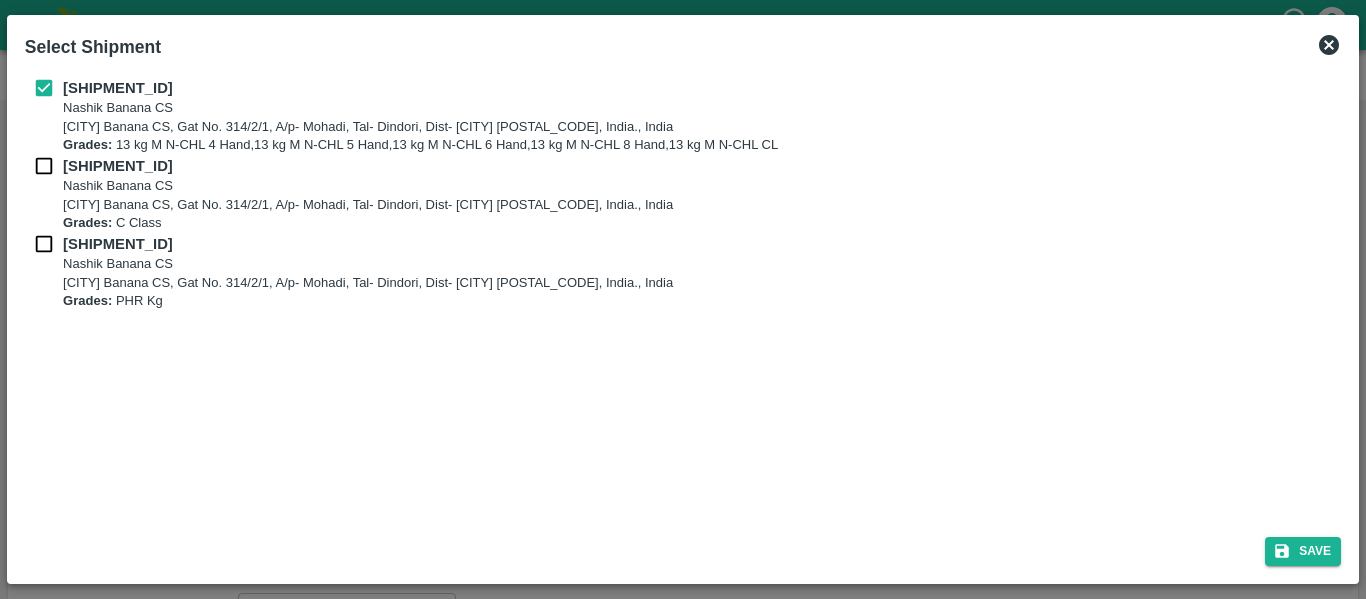 click at bounding box center [44, 166] 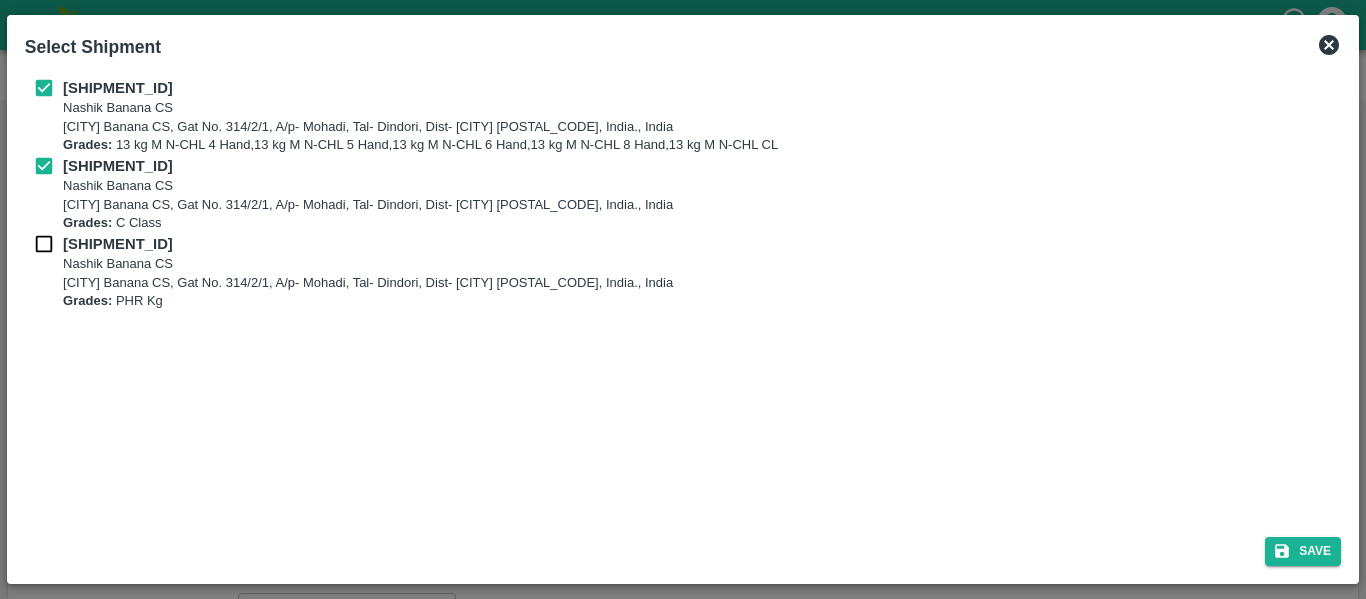 click at bounding box center (44, 244) 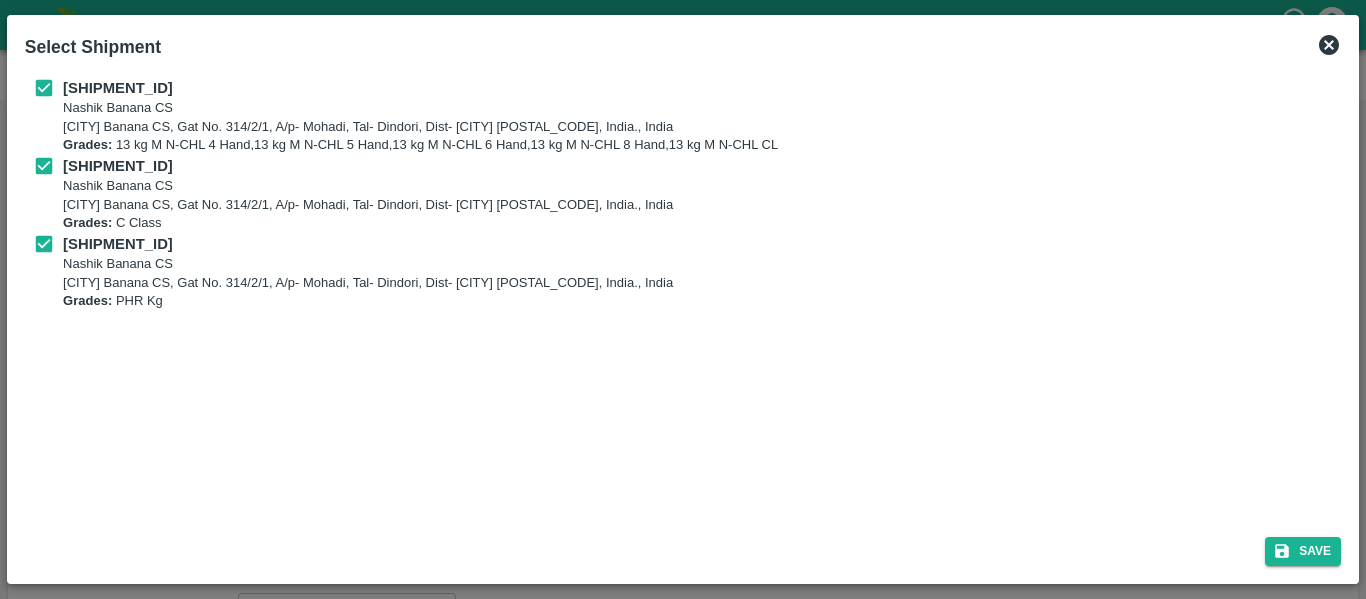 click on "Save" at bounding box center (683, 547) 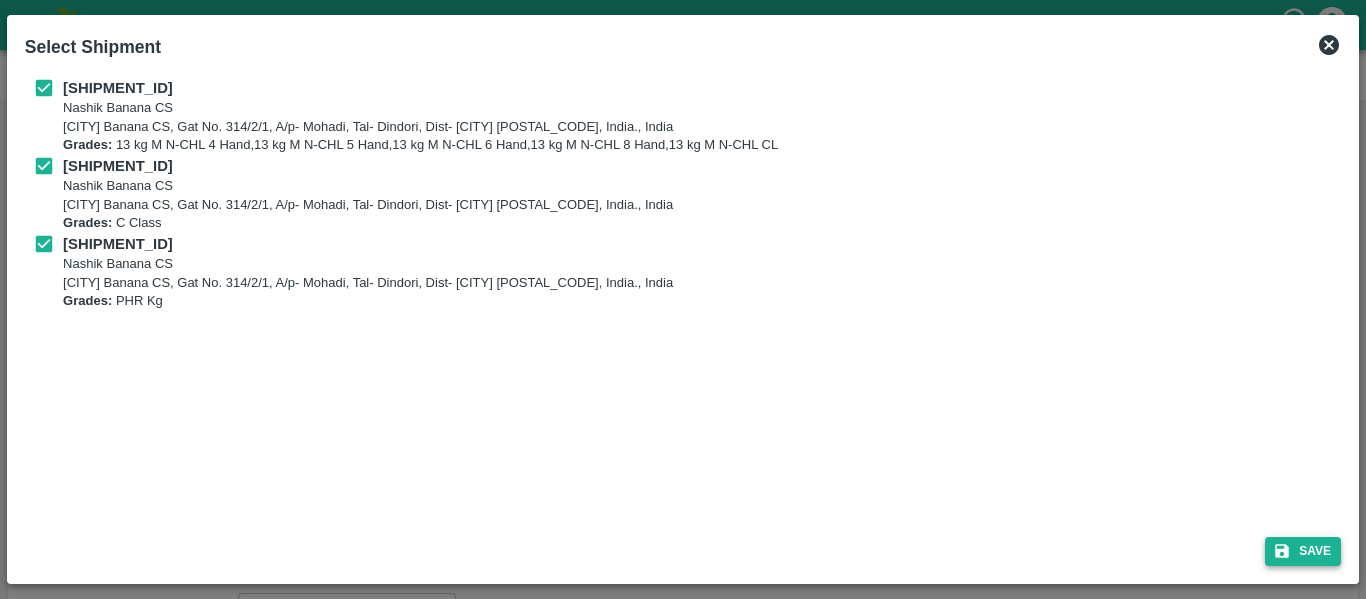 click 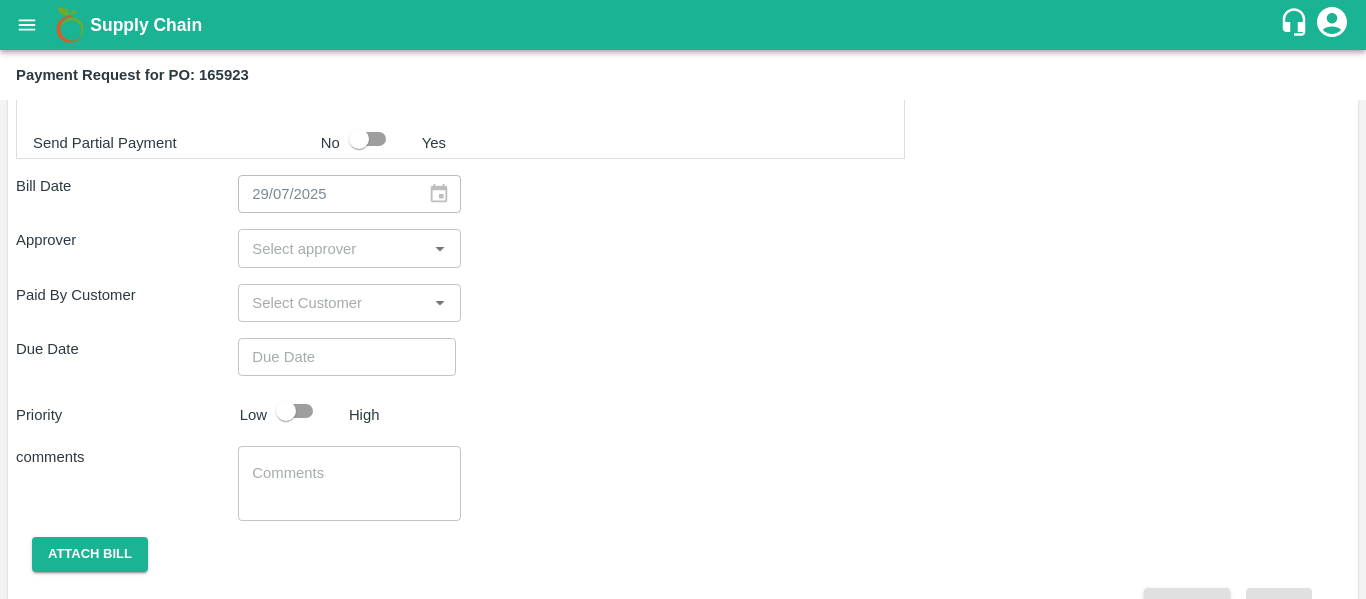 scroll, scrollTop: 1069, scrollLeft: 0, axis: vertical 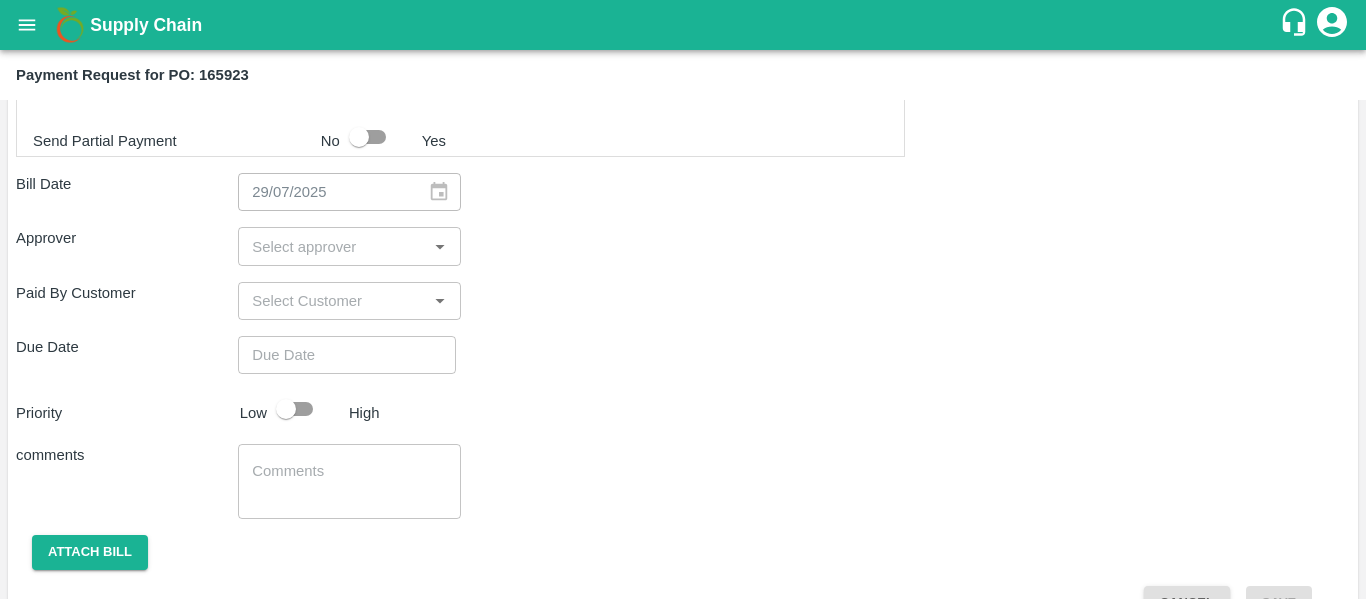 click on "​" at bounding box center [349, 246] 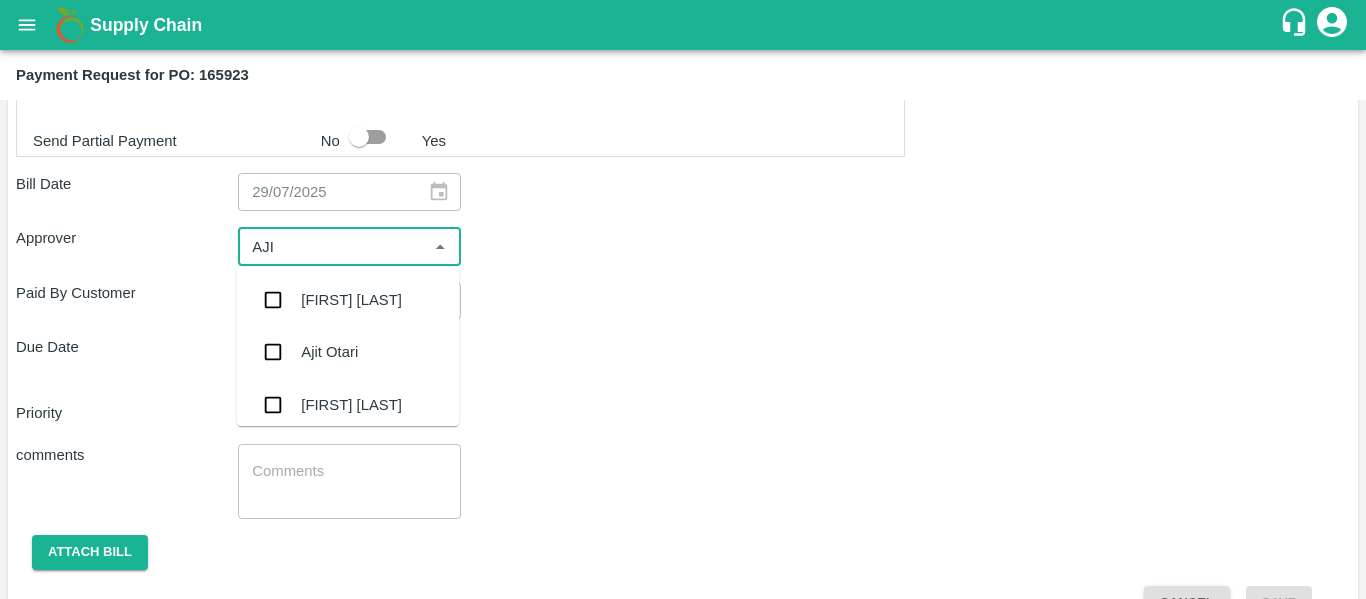 type on "[FIRST_NAME]" 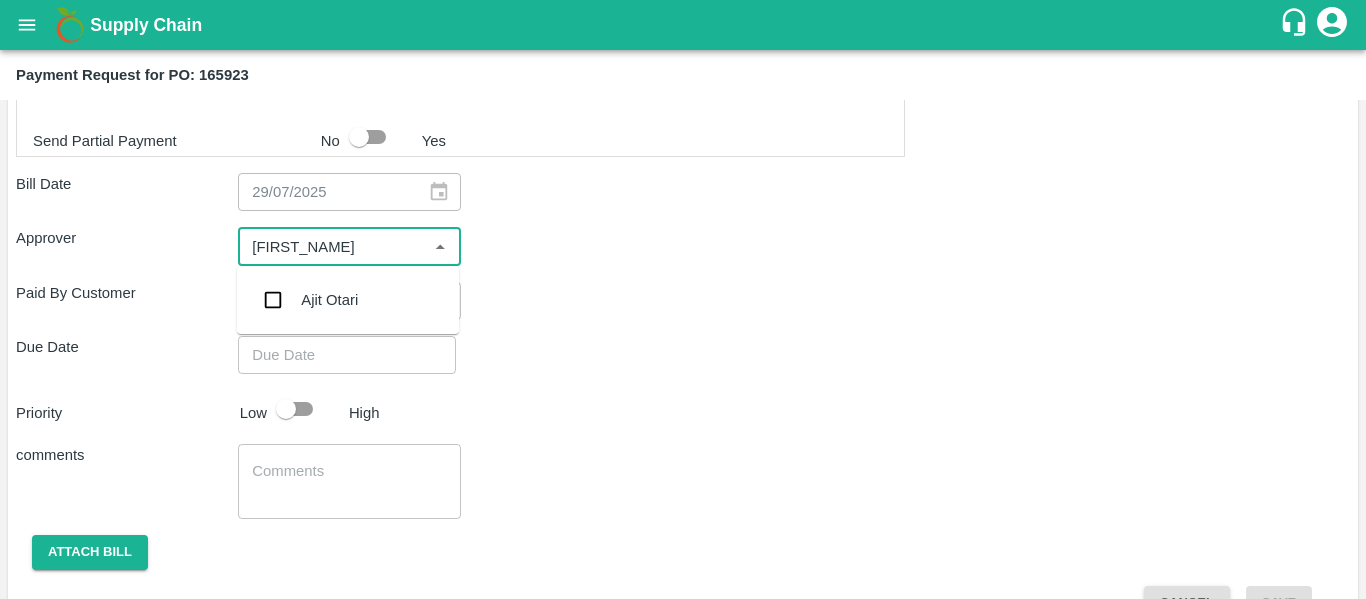 click on "Ajit Otari" at bounding box center (329, 300) 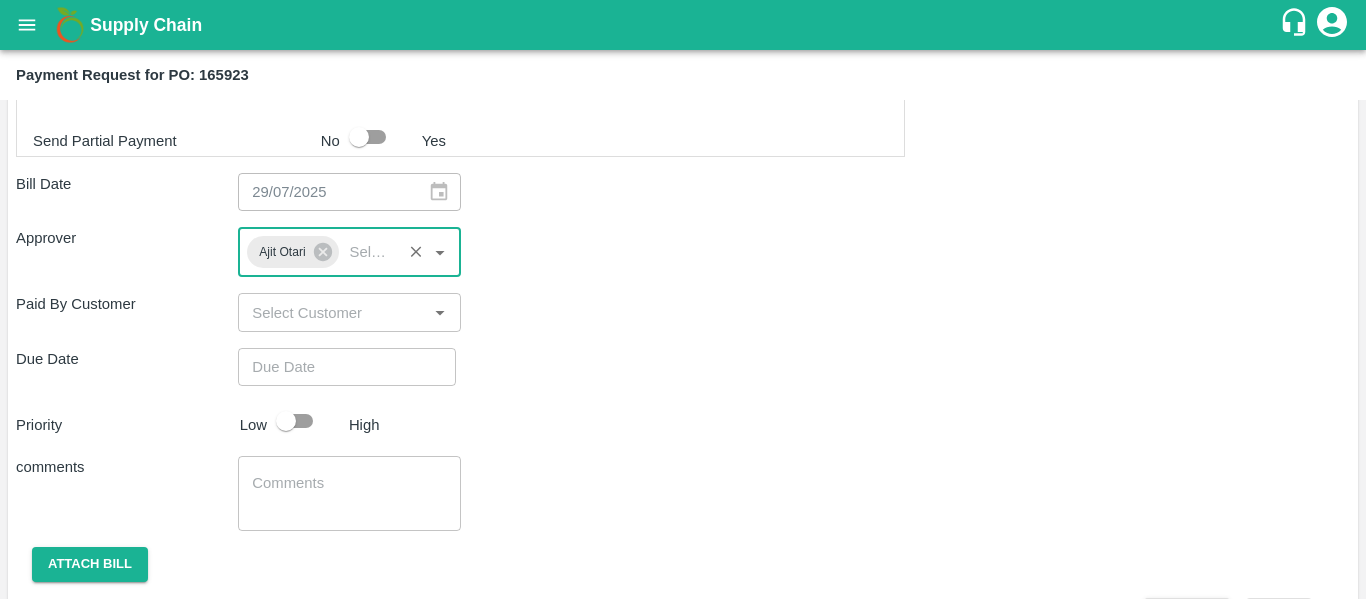 type on "DD/MM/YYYY hh:mm aa" 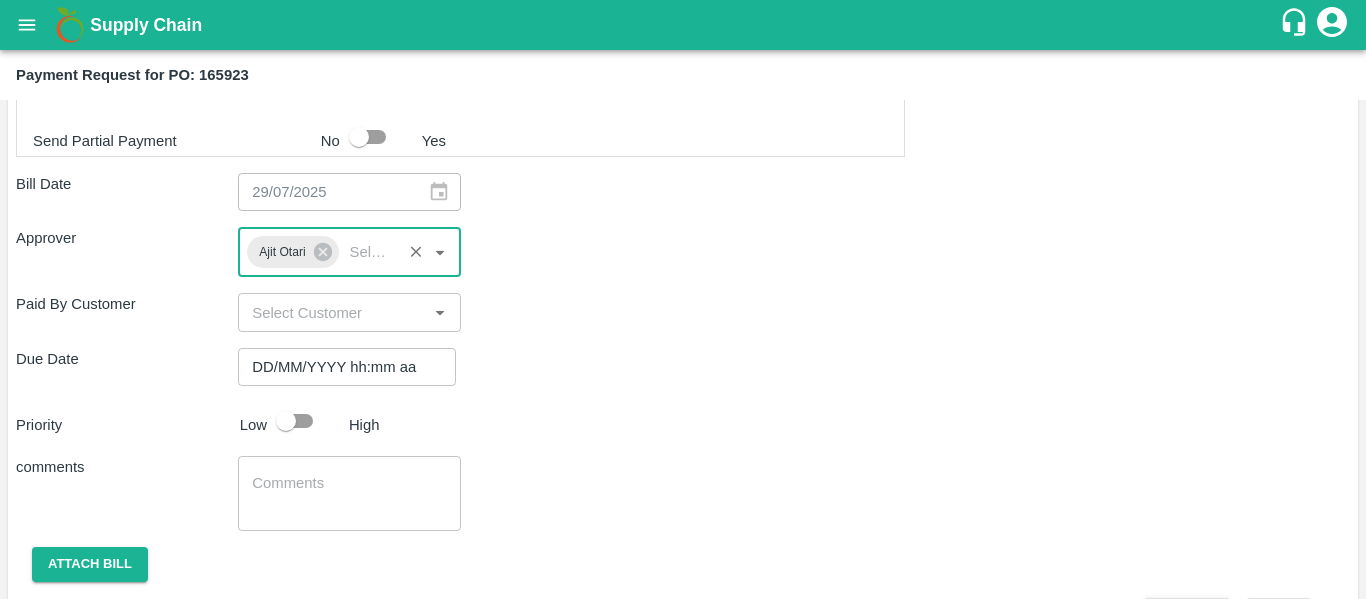 click on "DD/MM/YYYY hh:mm aa" at bounding box center [340, 367] 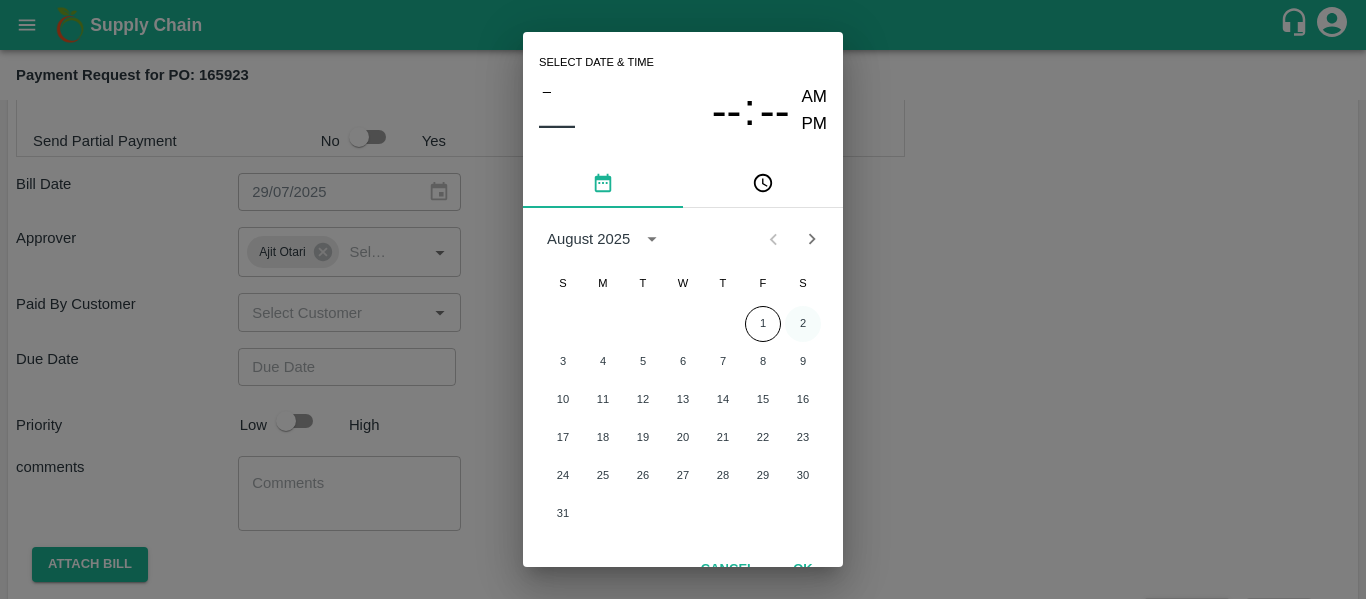 click on "2" at bounding box center (803, 324) 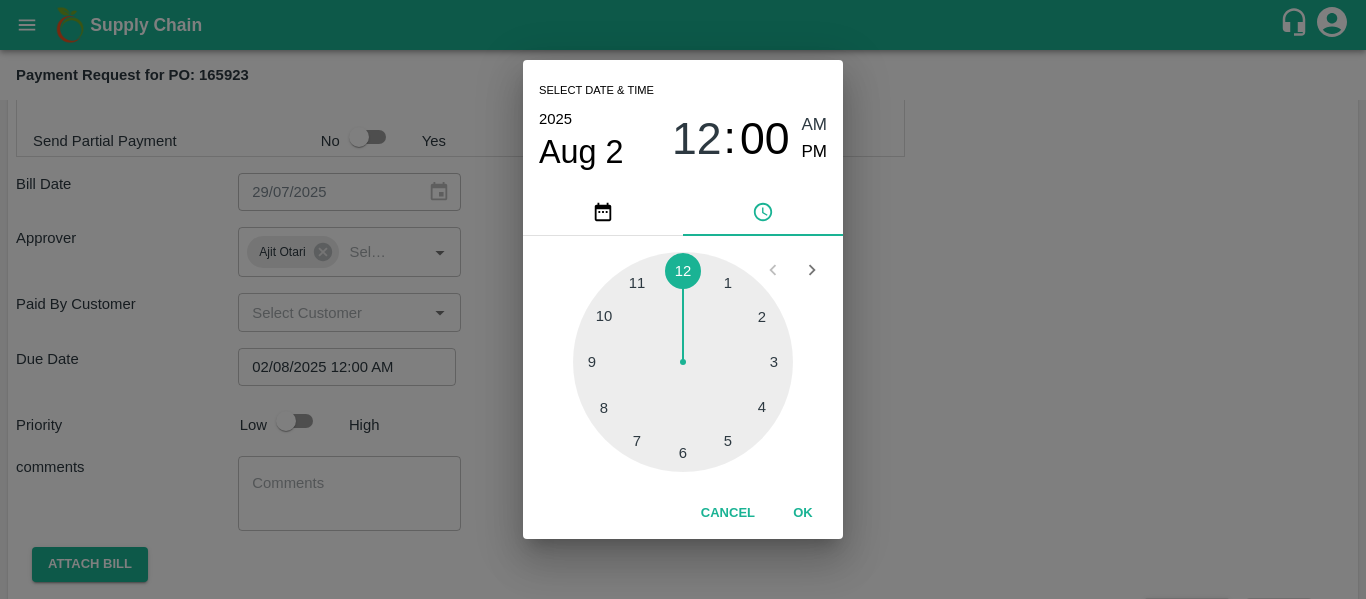 click on "Select date & time 2025 Aug 2 12 : 00 AM PM 1 2 3 4 5 6 7 8 9 10 11 12 Cancel OK" at bounding box center [683, 299] 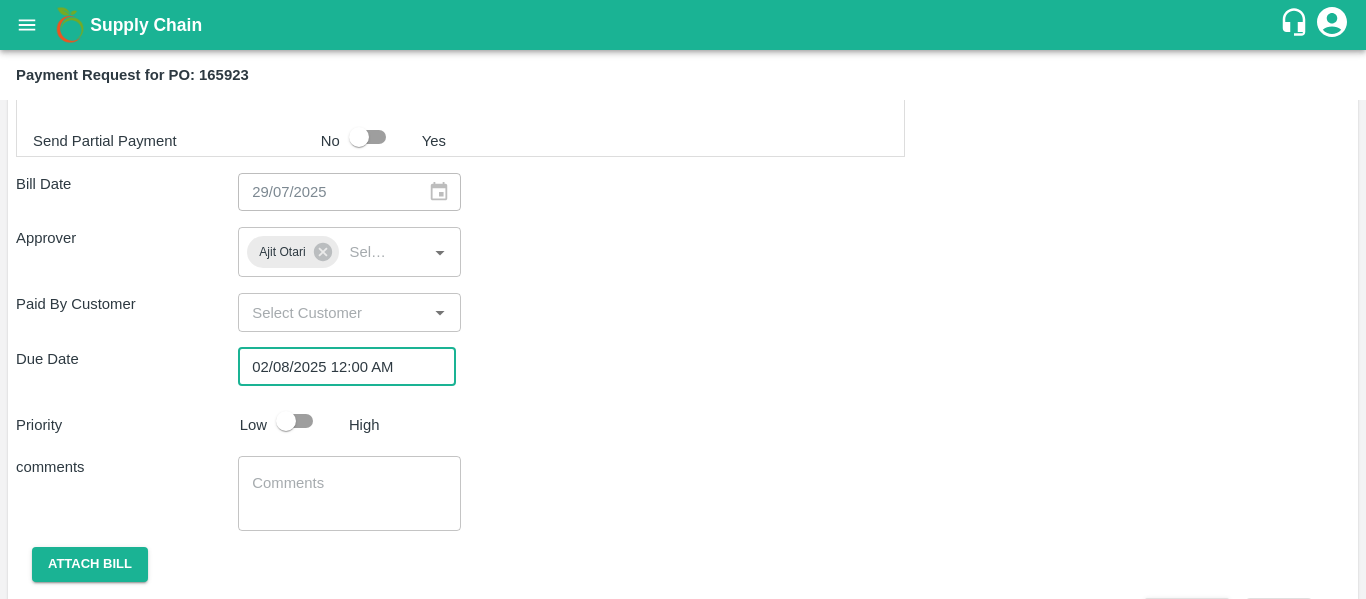 click at bounding box center (286, 421) 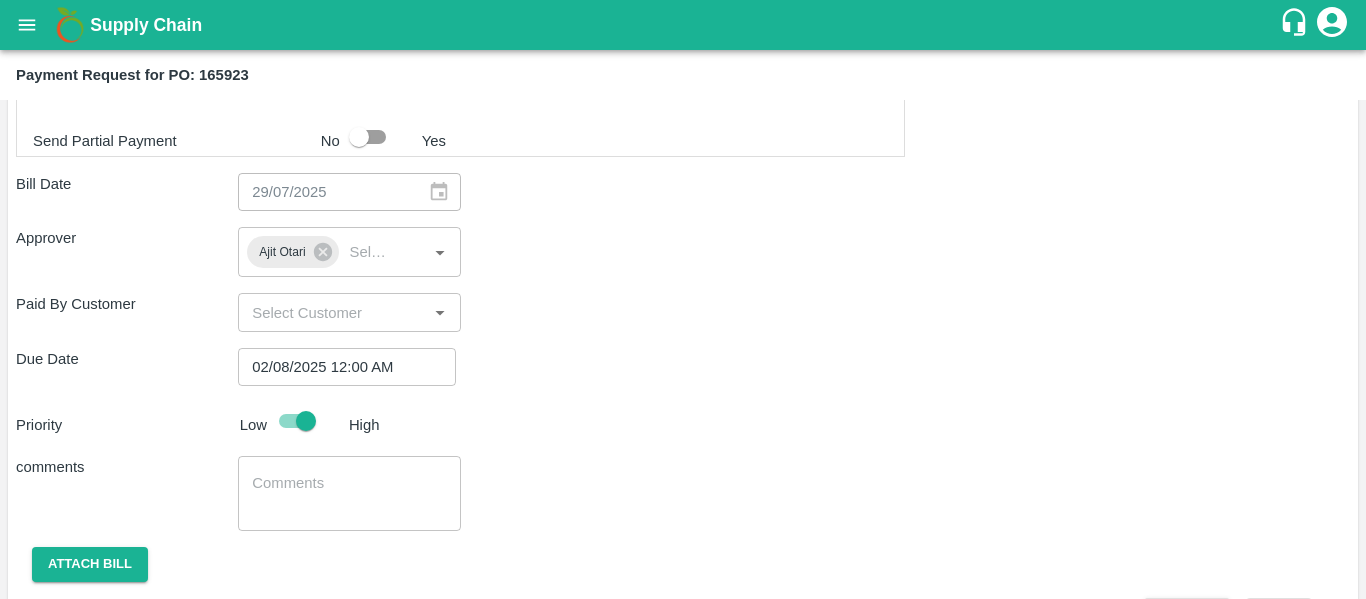 click on "x ​" at bounding box center [349, 493] 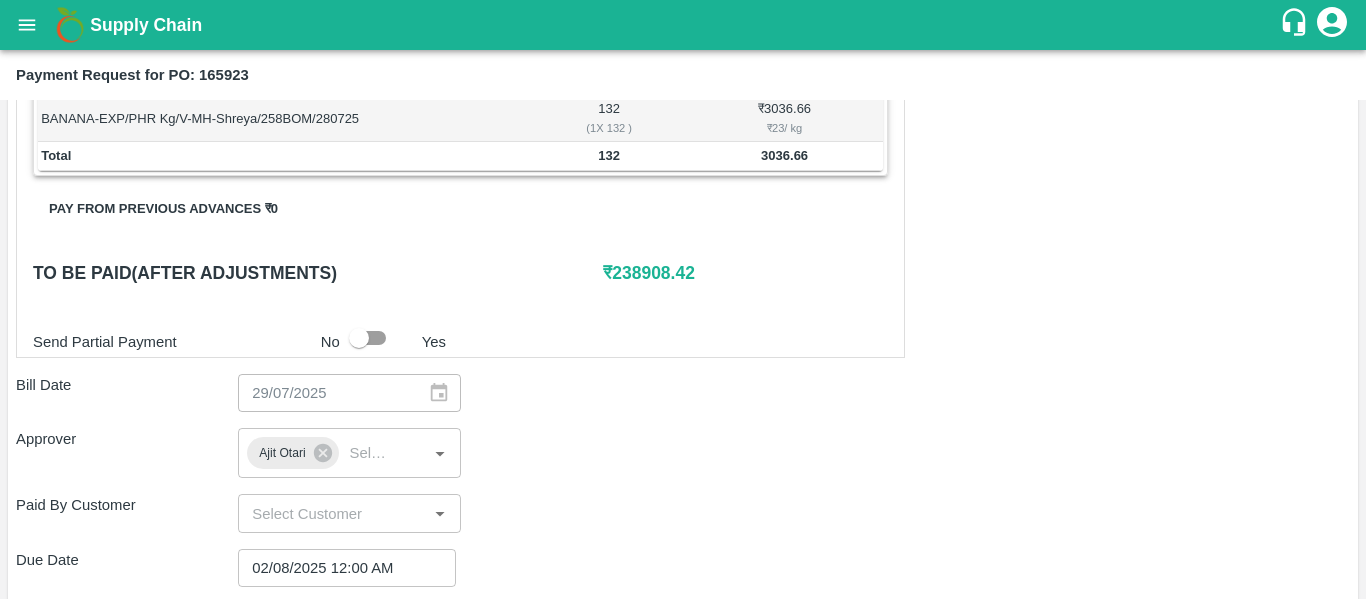 scroll, scrollTop: 867, scrollLeft: 0, axis: vertical 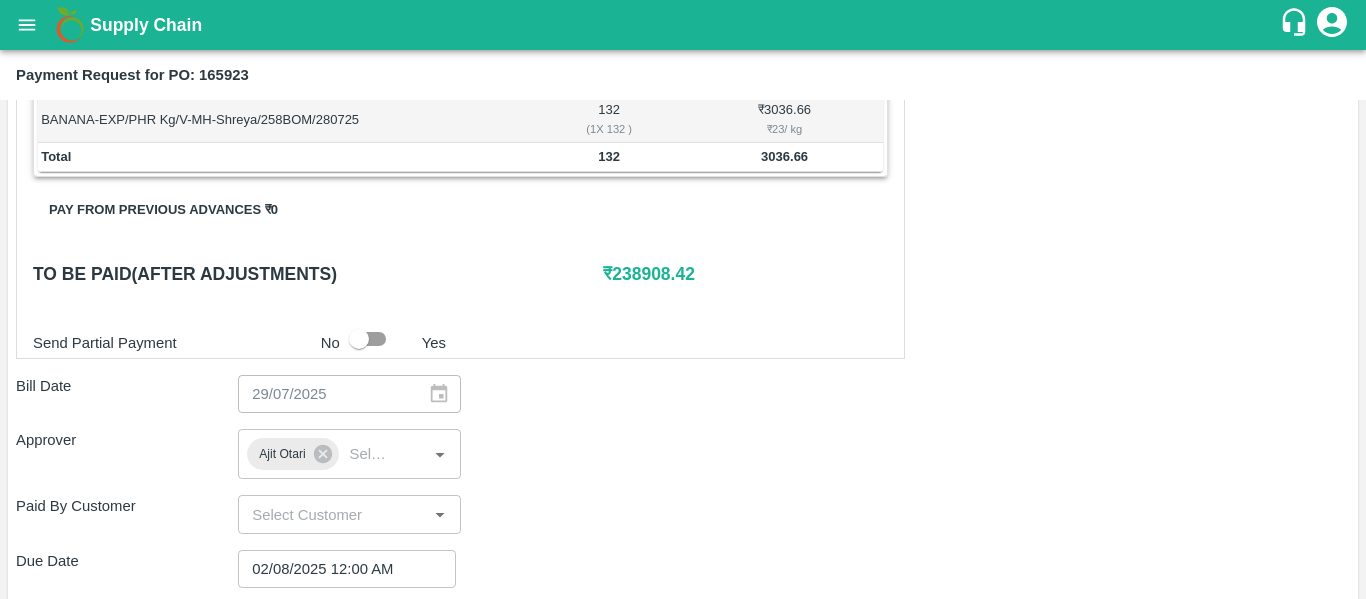 type on "Fruit Bill" 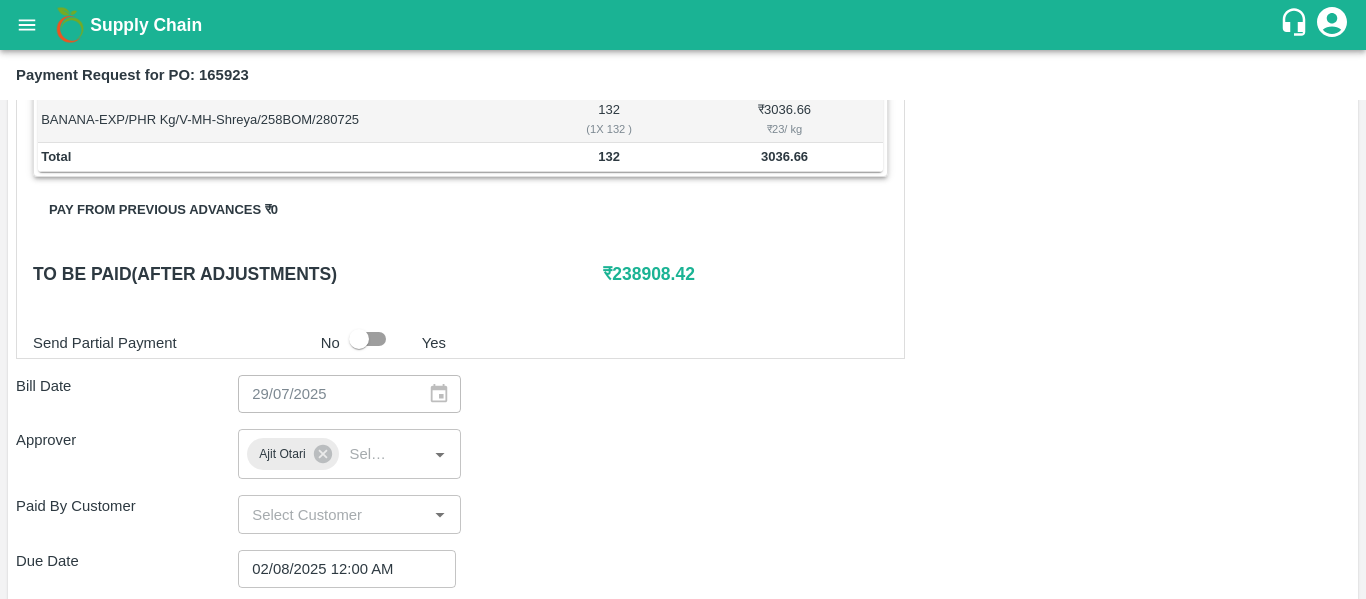 scroll, scrollTop: 1127, scrollLeft: 0, axis: vertical 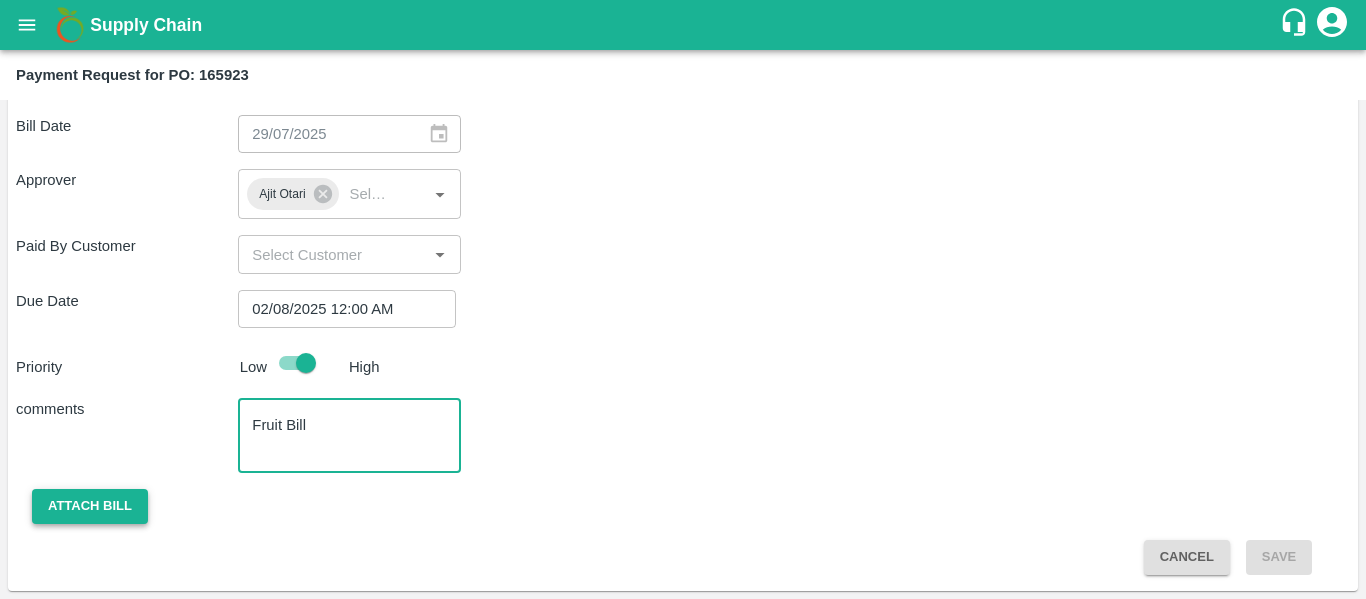 click on "Attach bill" at bounding box center (90, 506) 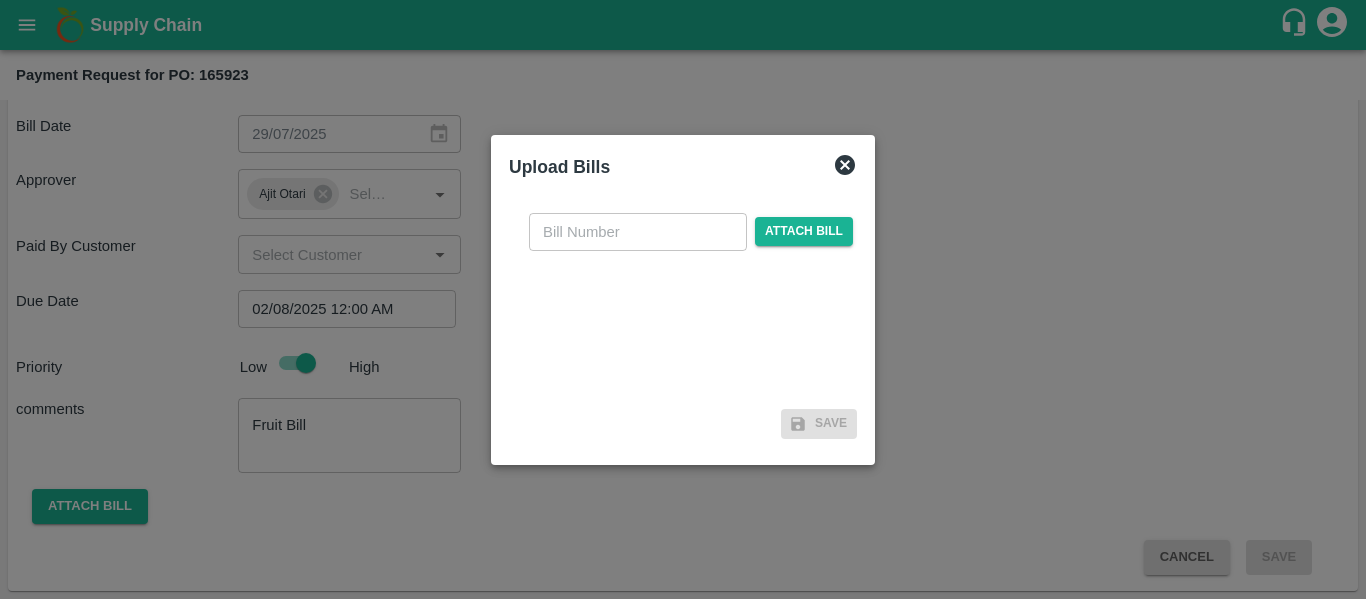 click at bounding box center [638, 232] 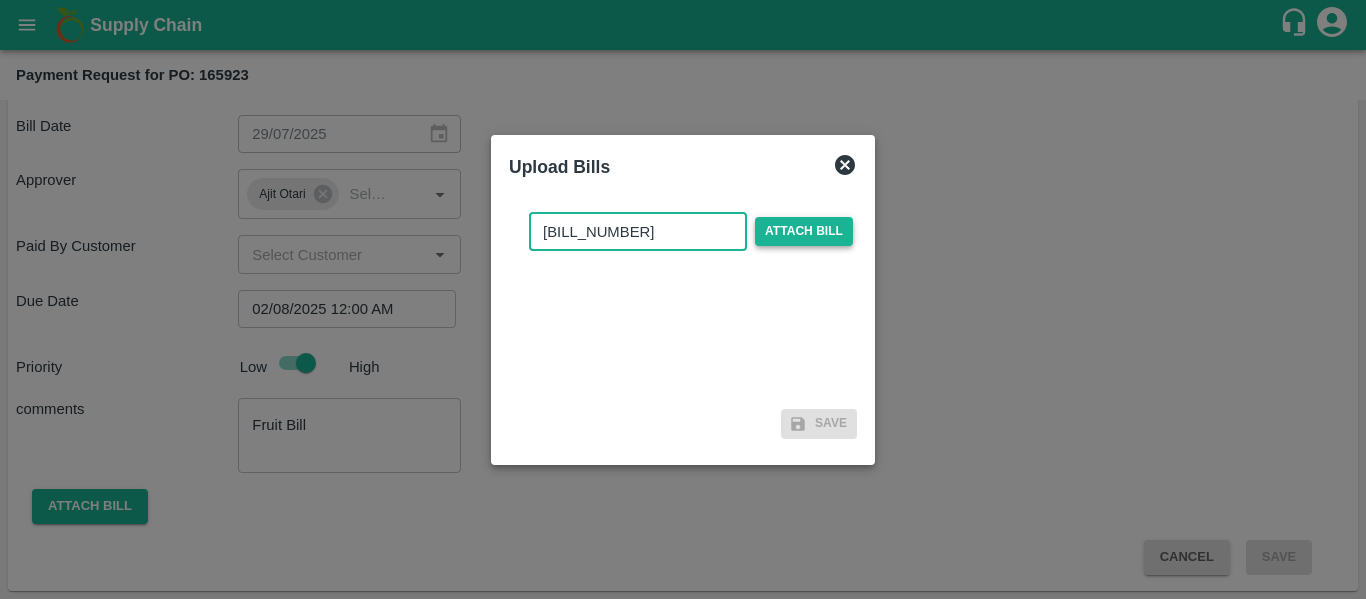type on "SE/25-26/1169" 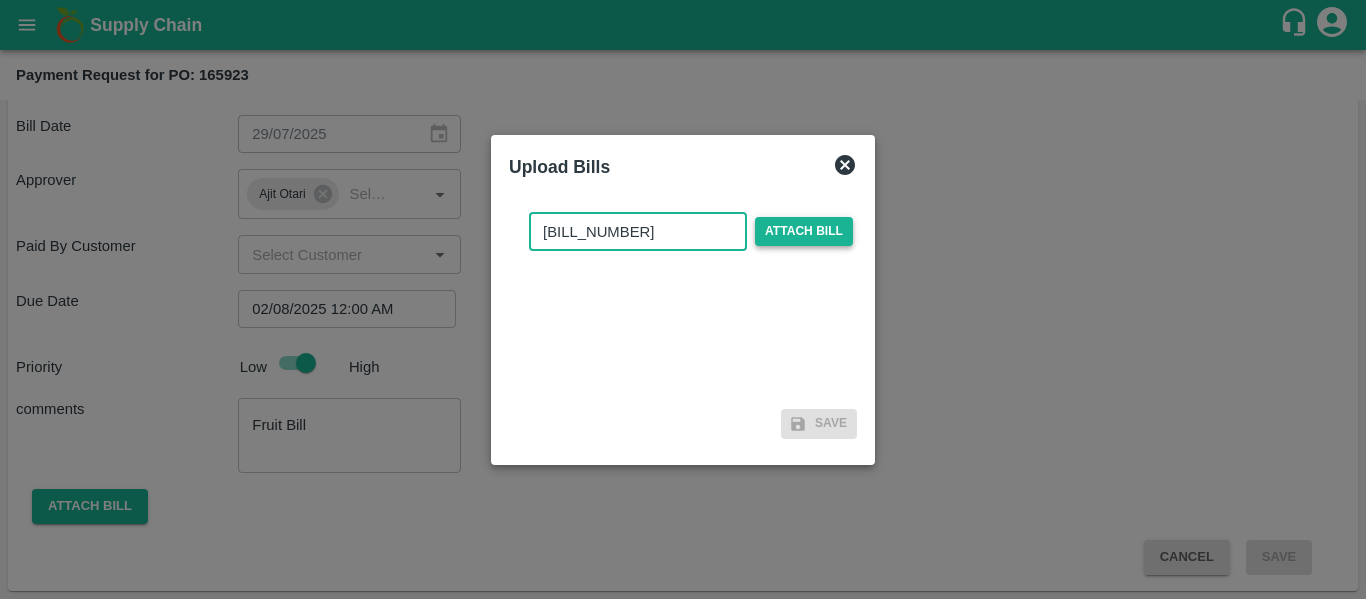 click on "Attach bill" at bounding box center (804, 231) 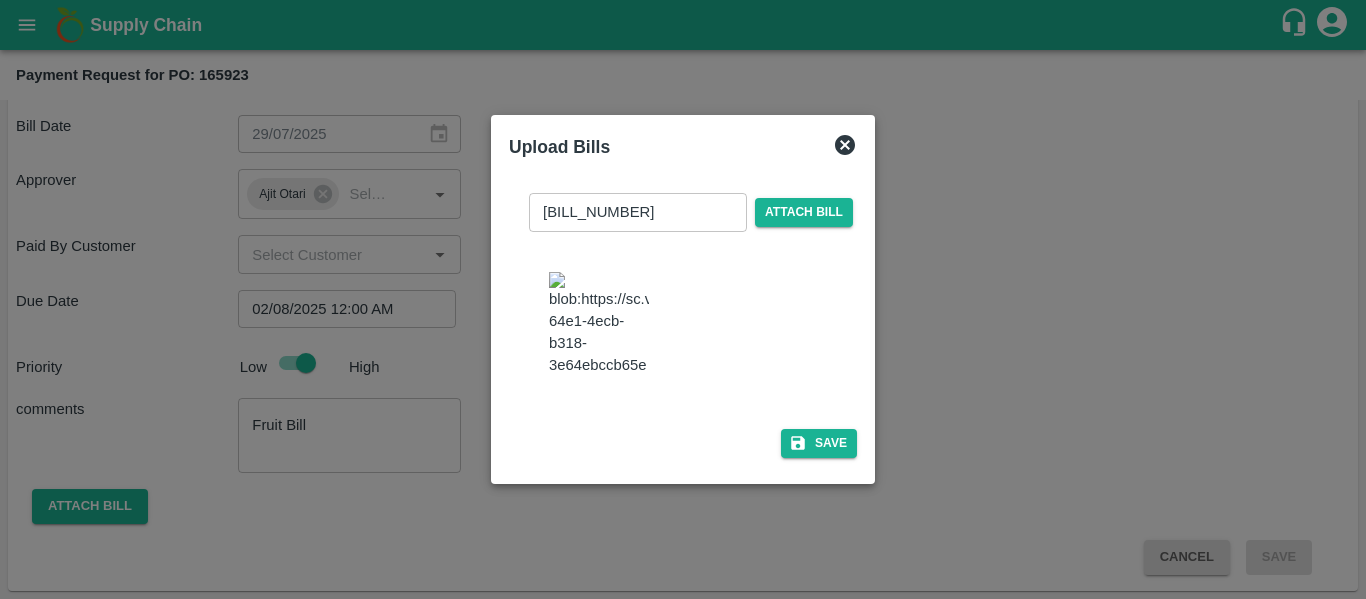 click on "SE/25-26/1169 ​ Attach bill Save" at bounding box center [683, 321] 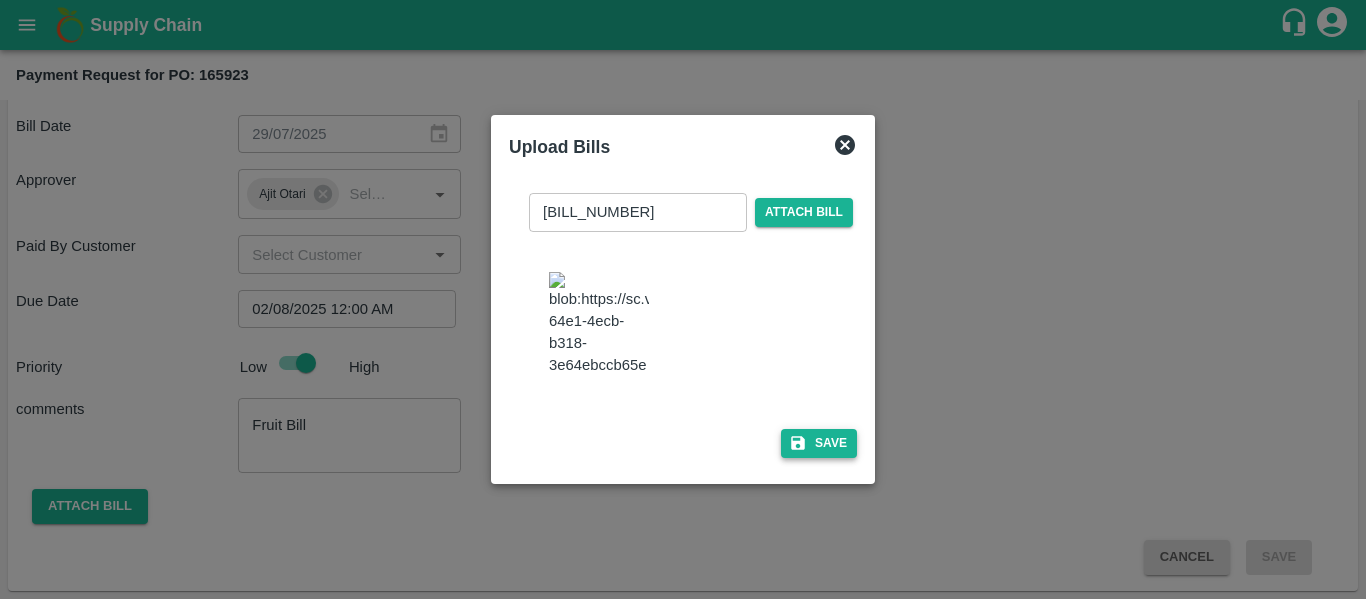 click on "Save" at bounding box center [819, 443] 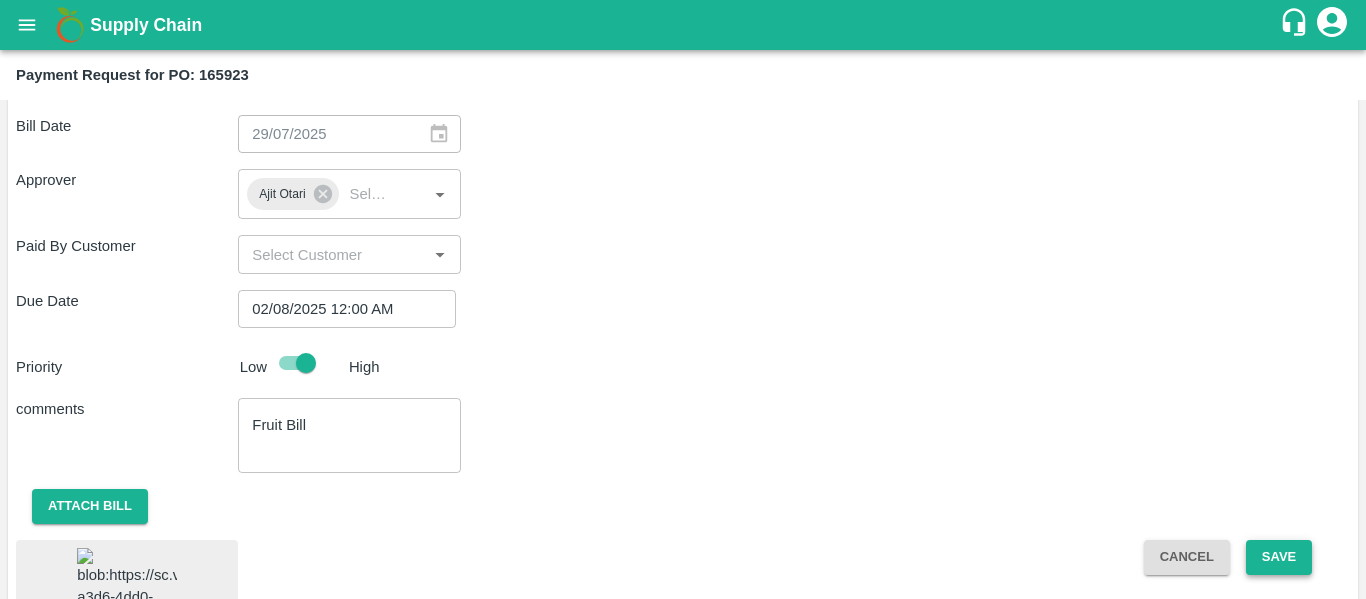 click on "Save" at bounding box center (1279, 557) 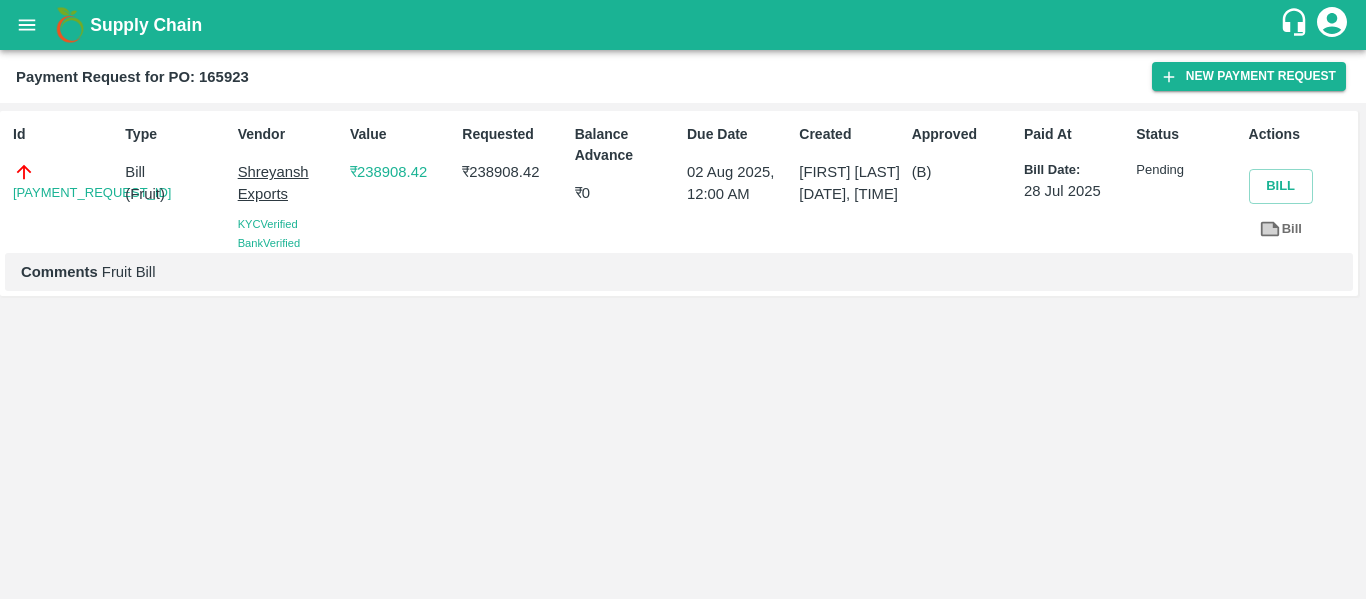 click 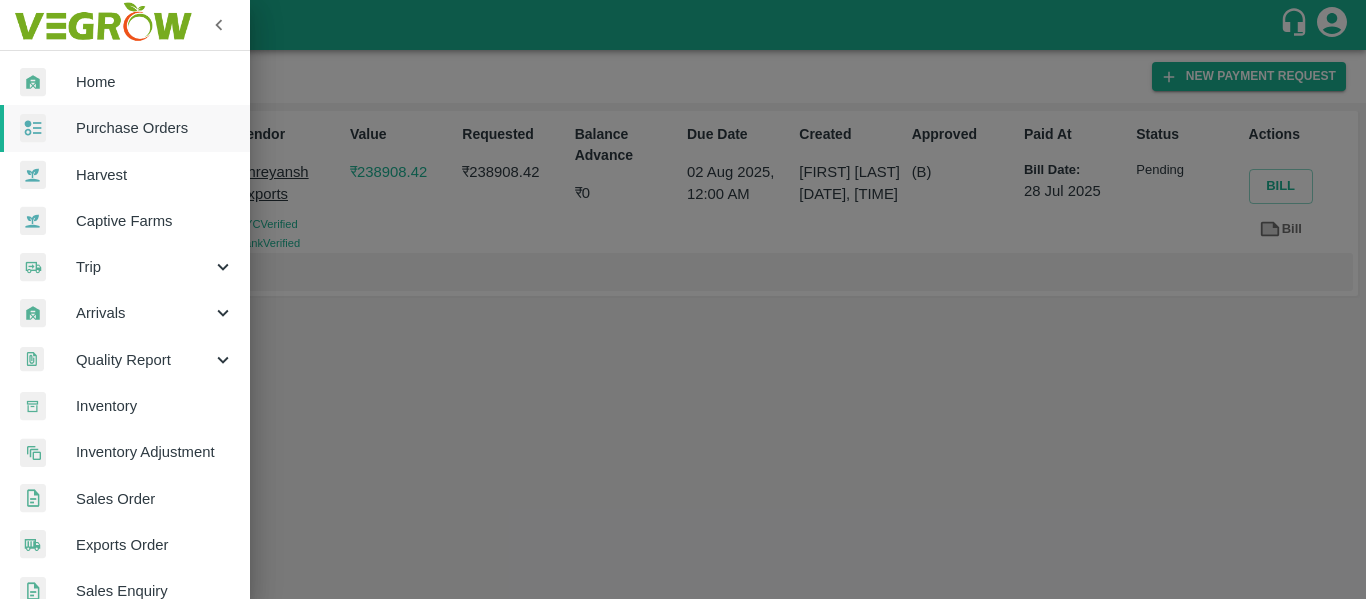 click on "Purchase Orders" at bounding box center [125, 128] 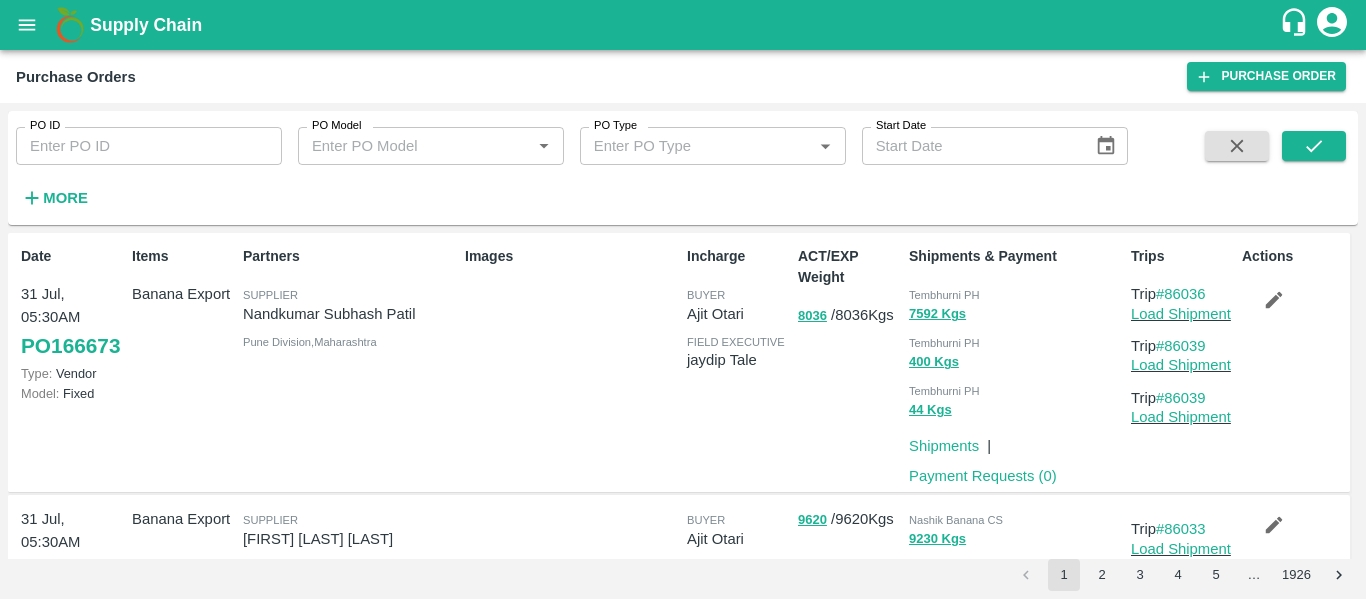 click on "PO ID PO ID" at bounding box center (141, 138) 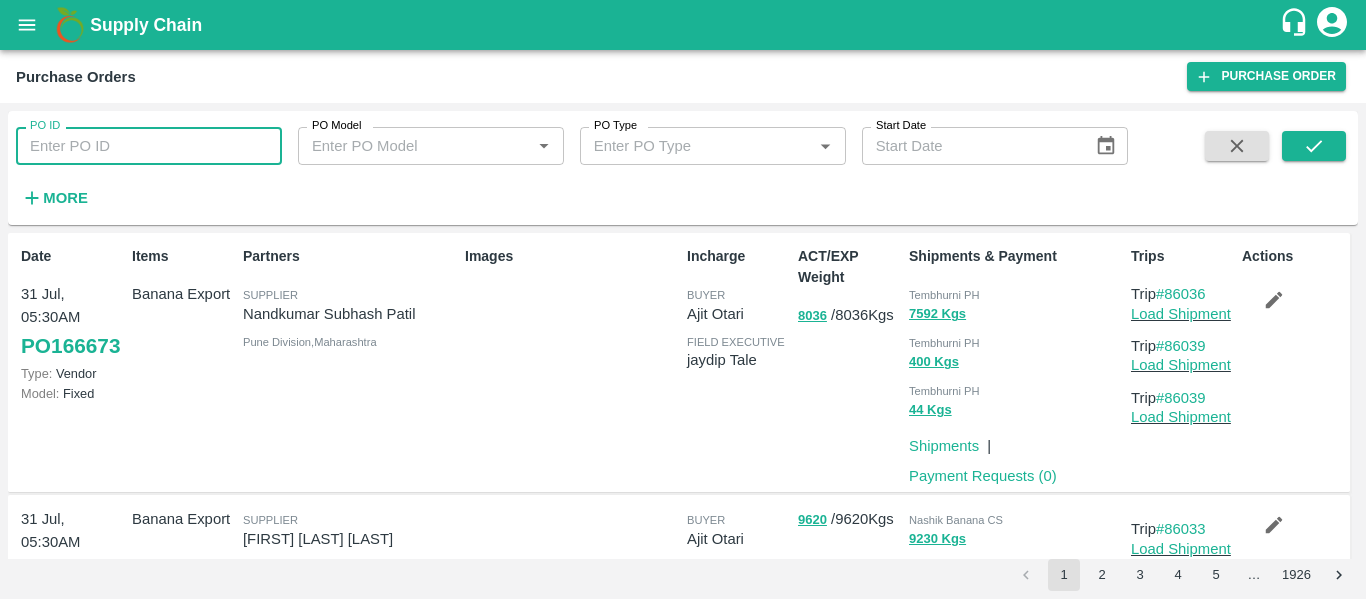 paste on "166250" 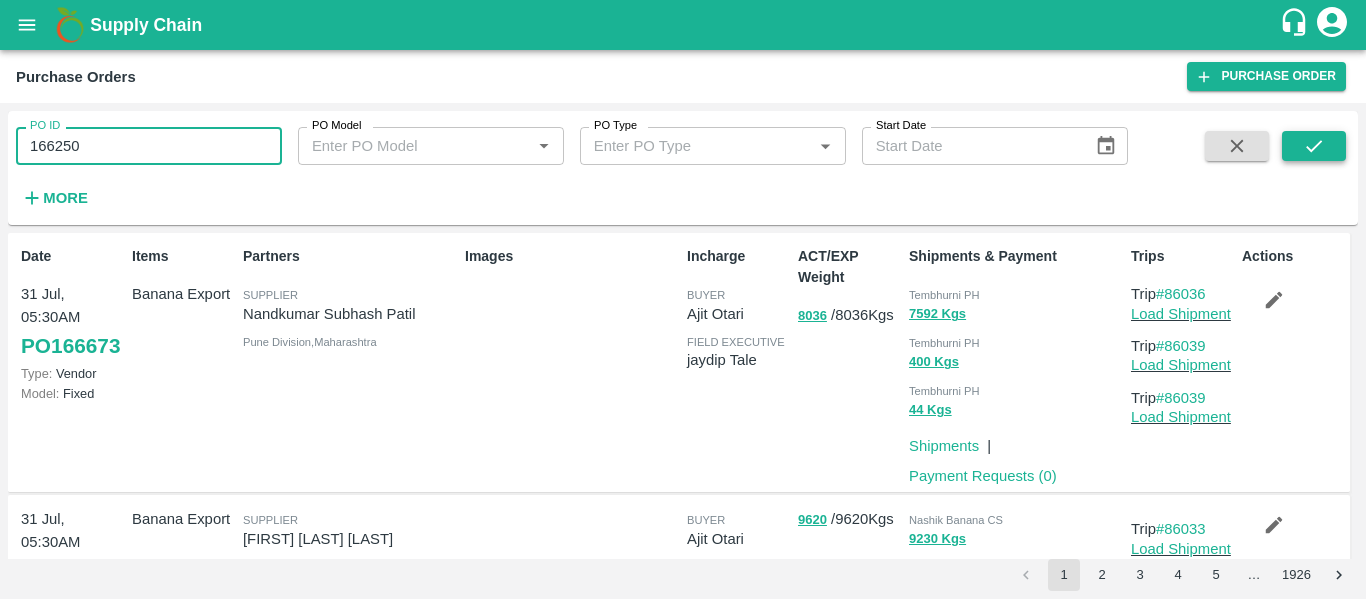 type on "166250" 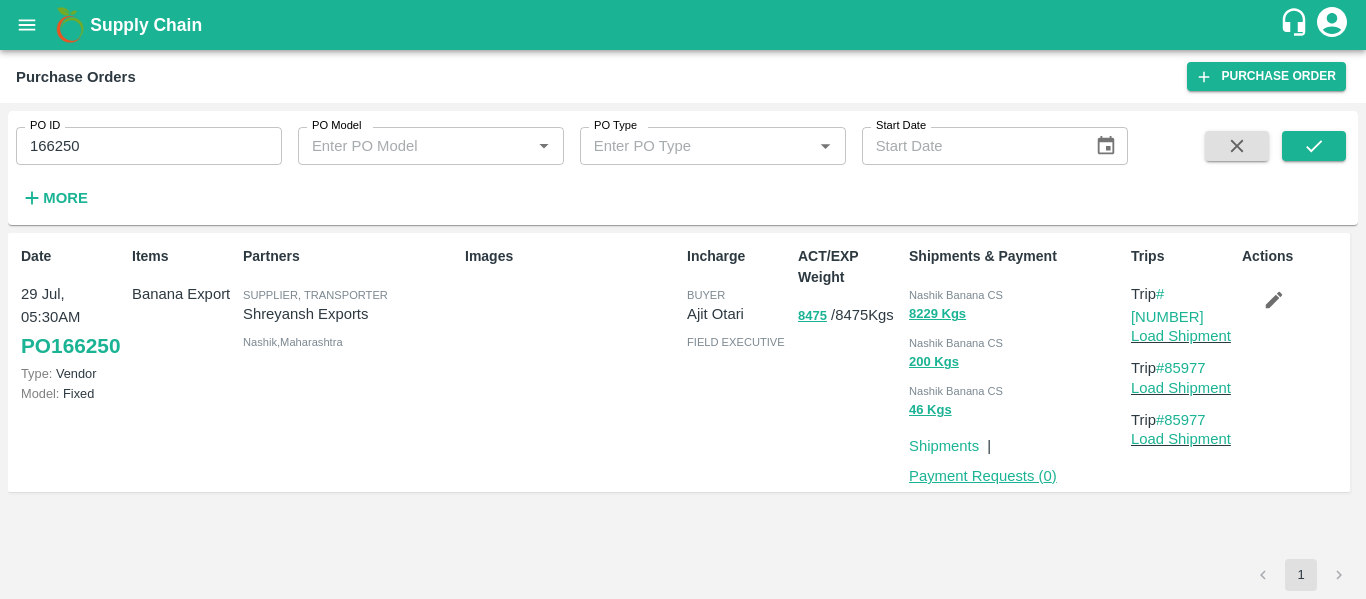 click on "Payment Requests ( 0 )" at bounding box center [983, 476] 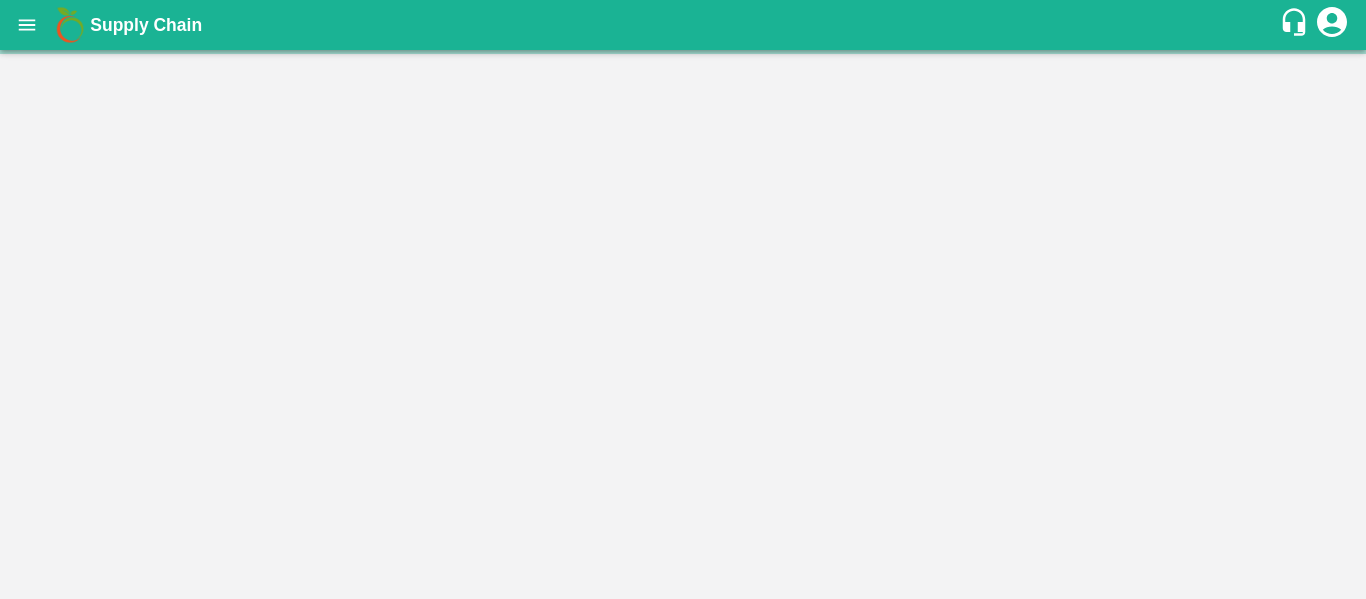 scroll, scrollTop: 0, scrollLeft: 0, axis: both 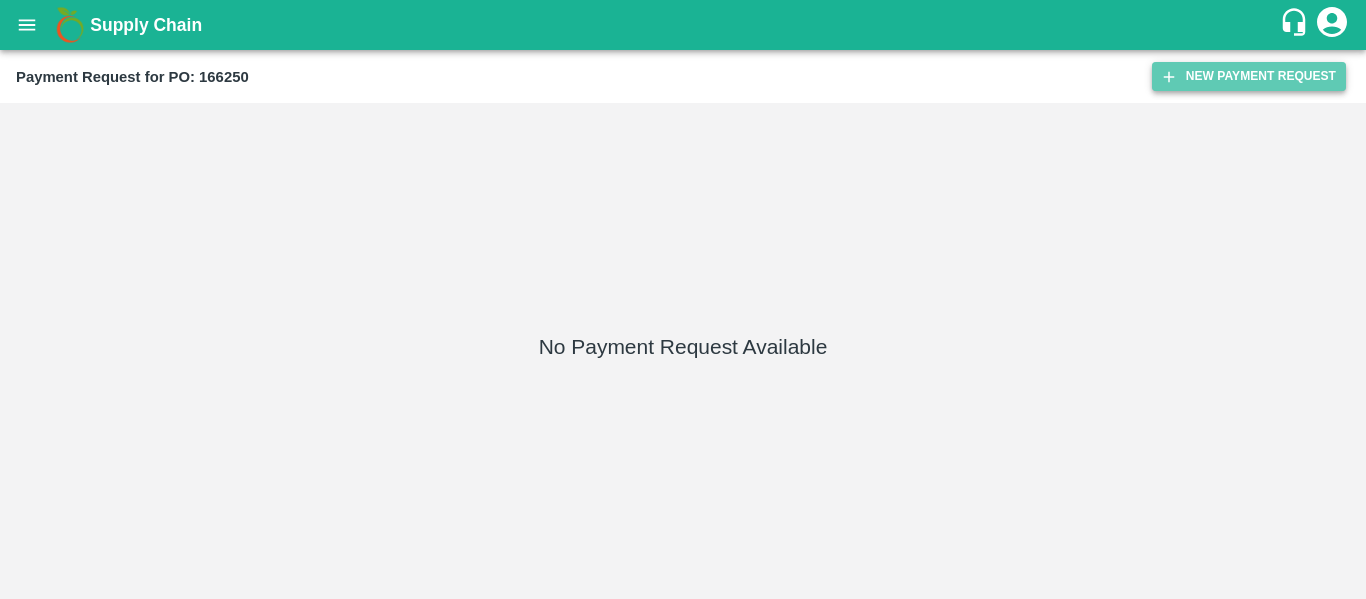 click on "New Payment Request" at bounding box center [1249, 76] 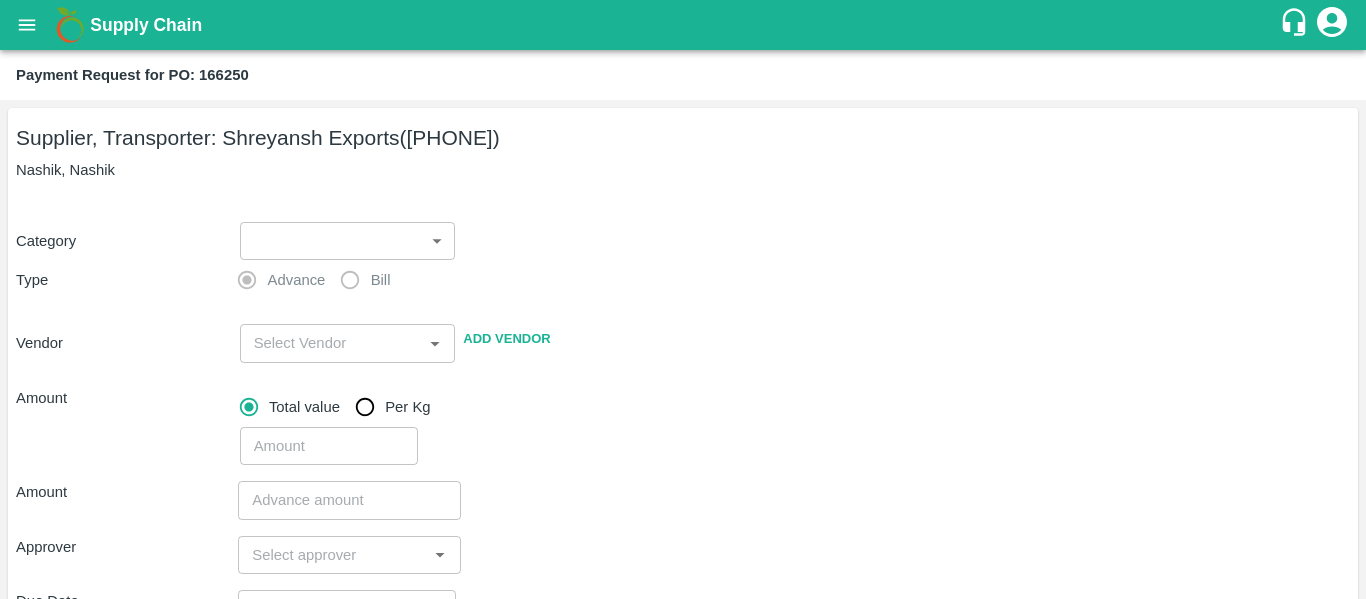 click on "Supply Chain Payment Request for PO: 166250 Supplier, Transporter:    [COMPANY]  ([PHONE]) Nashik, Nashik Category ​ ​ Type Advance Bill Vendor ​ Add Vendor Amount Total value Per Kg ​ Amount ​ Approver ​ Due Date ​  Priority  Low  High Comment x ​ Attach bill Cancel Save Tembhurni PH Nashik CC Shahada Banana Export PH Savda Banana Export PH Nashik Banana CS [FIRST] [LAST] Logout" at bounding box center [683, 299] 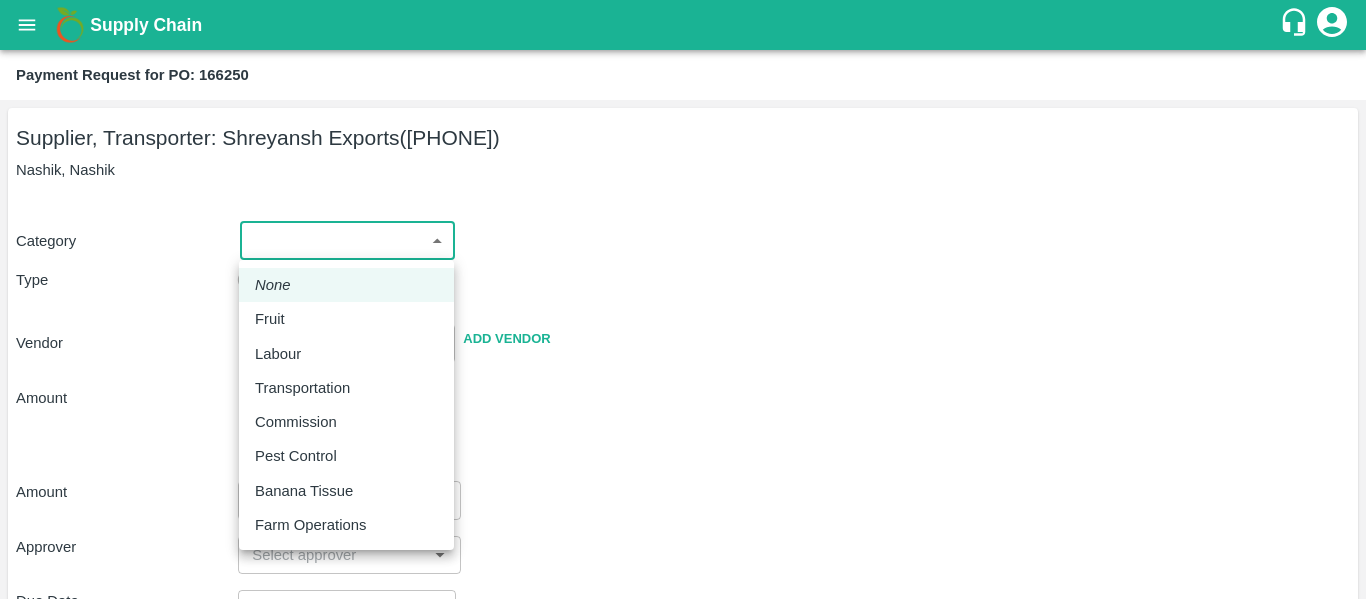click on "Fruit" at bounding box center [275, 319] 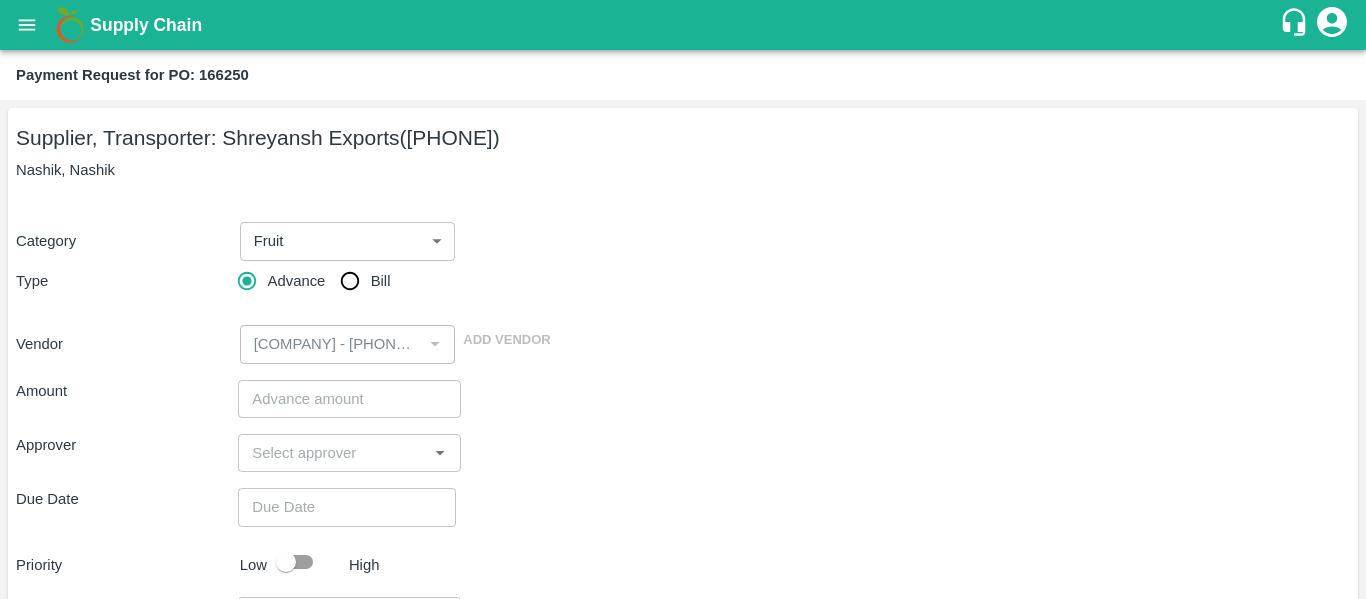 click on "Bill" at bounding box center [381, 281] 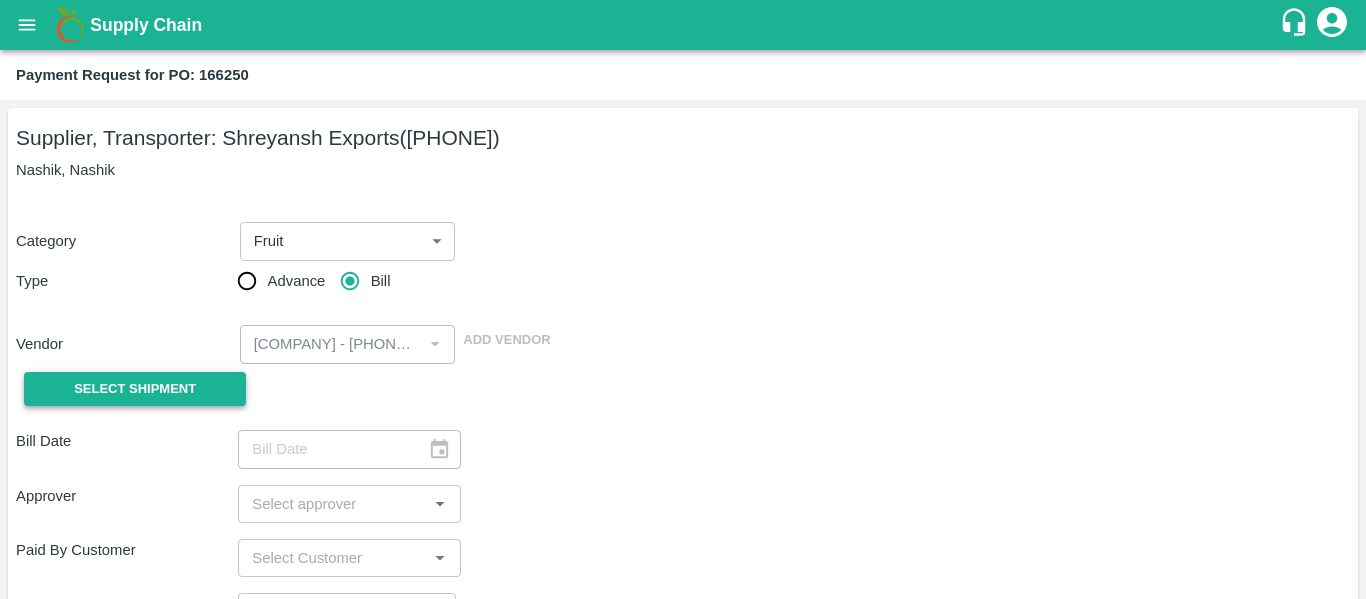 click on "Select Shipment" at bounding box center (135, 389) 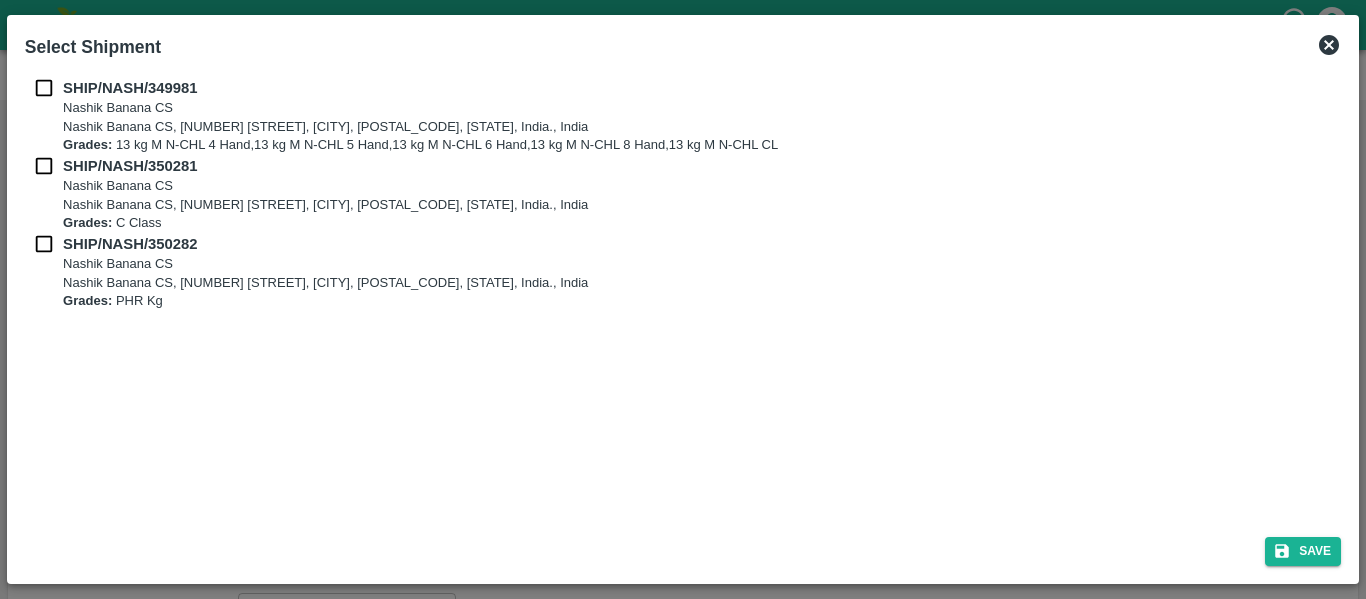 click at bounding box center (44, 88) 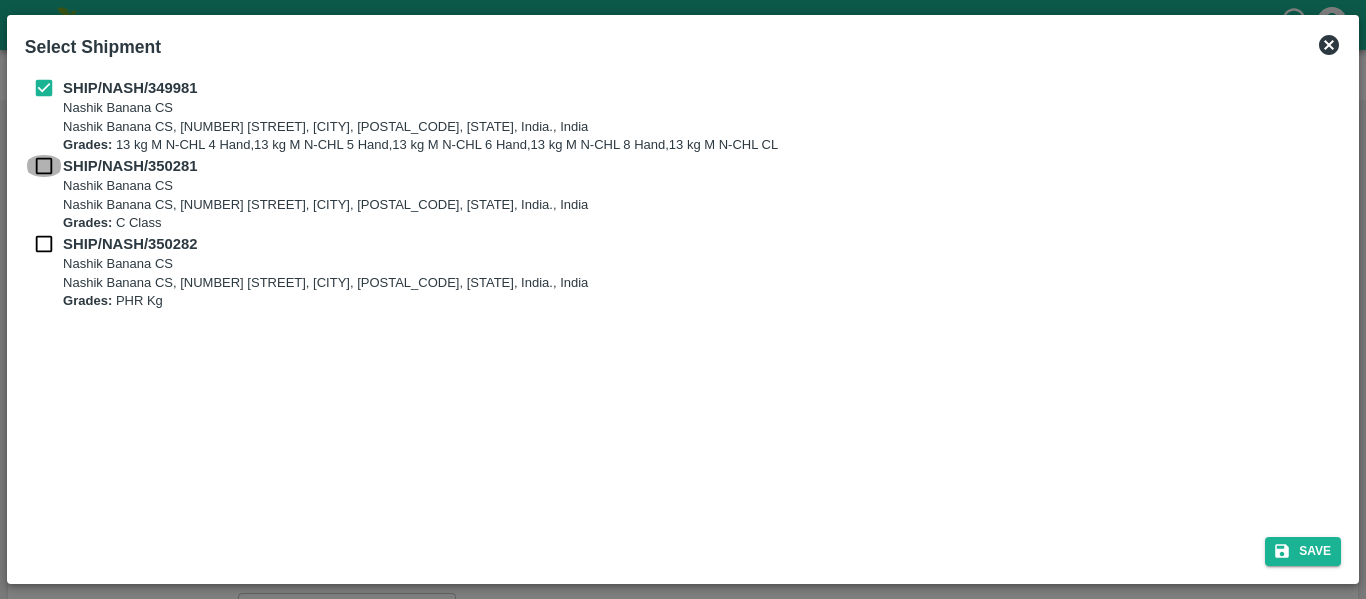 click at bounding box center (44, 166) 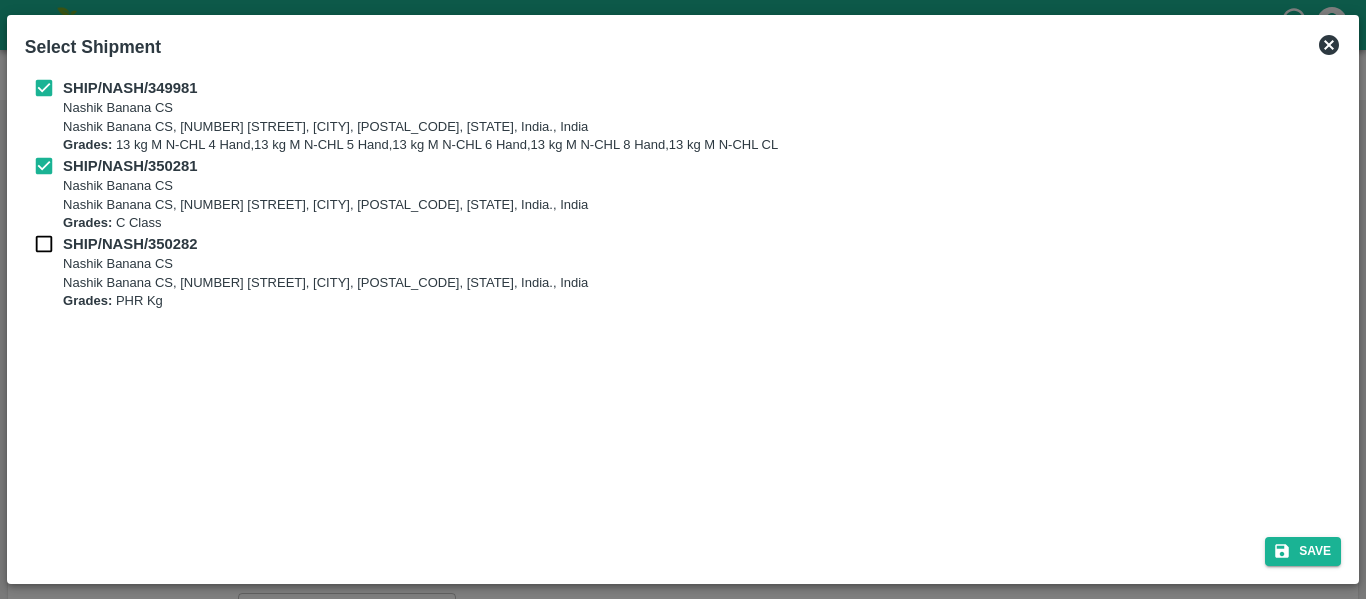 click on "SHIP/NASH/350281 Nashik Banana CS  Nashik Banana CS, [NUMBER] [STREET], [CITY], [POSTAL_CODE], [STATE], India., India Grades:   C Class" at bounding box center (683, 194) 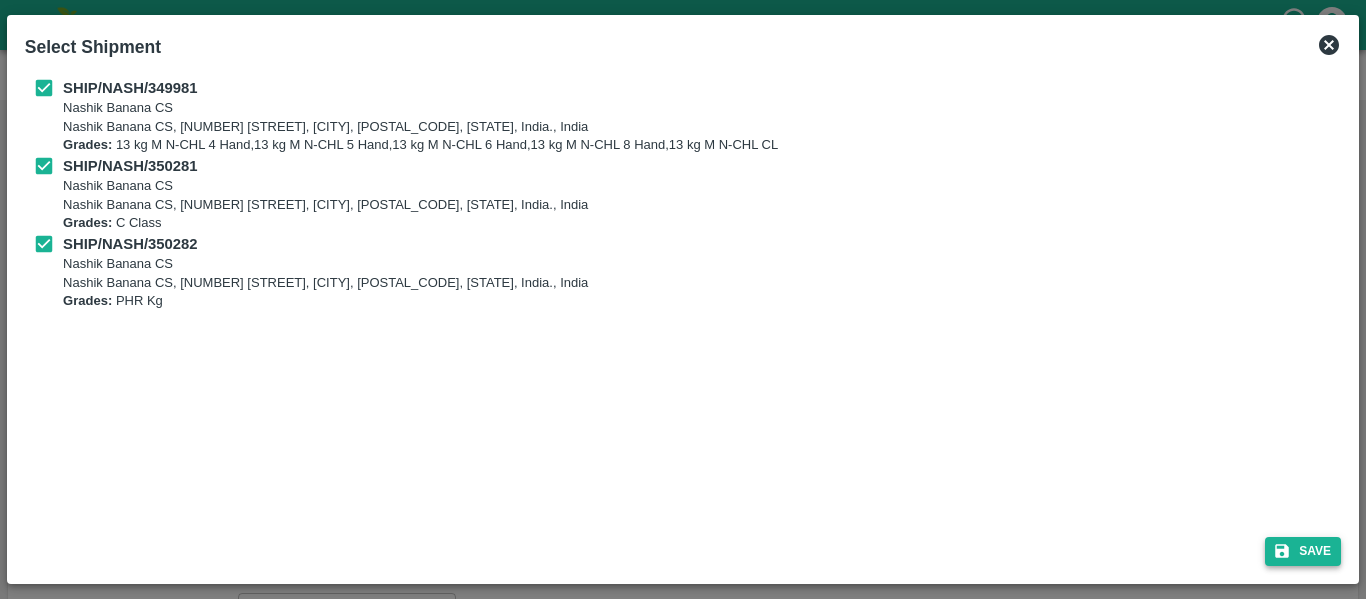 click on "Save" at bounding box center [1303, 551] 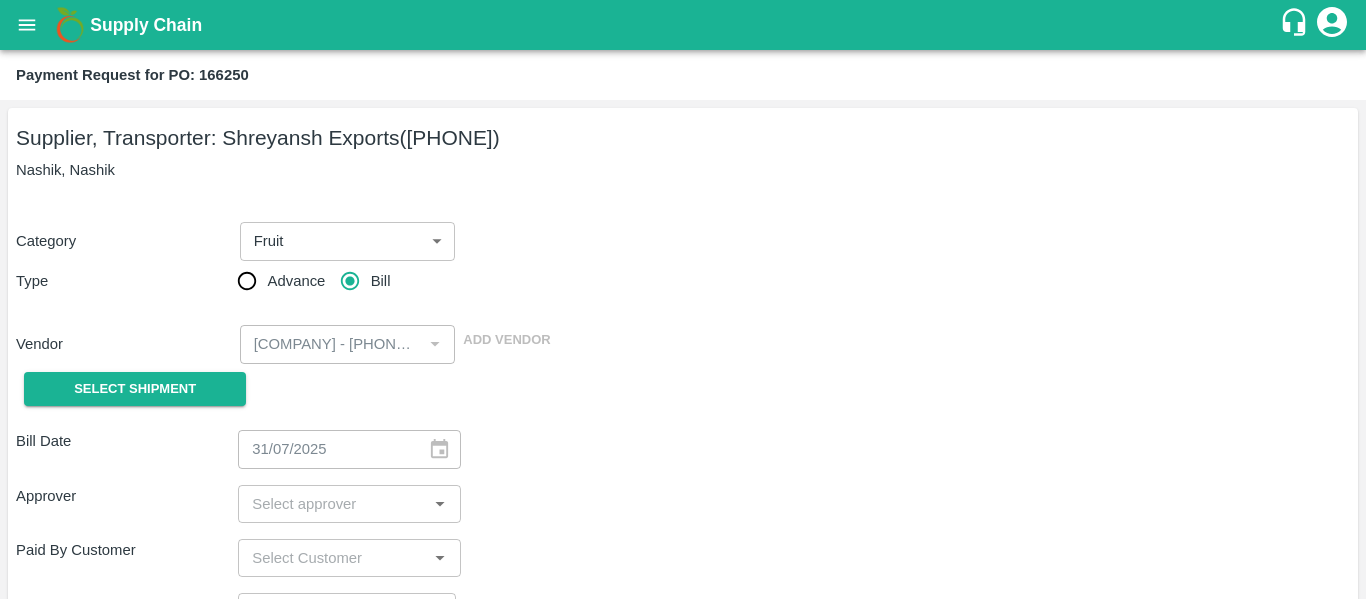 type on "31/07/2025" 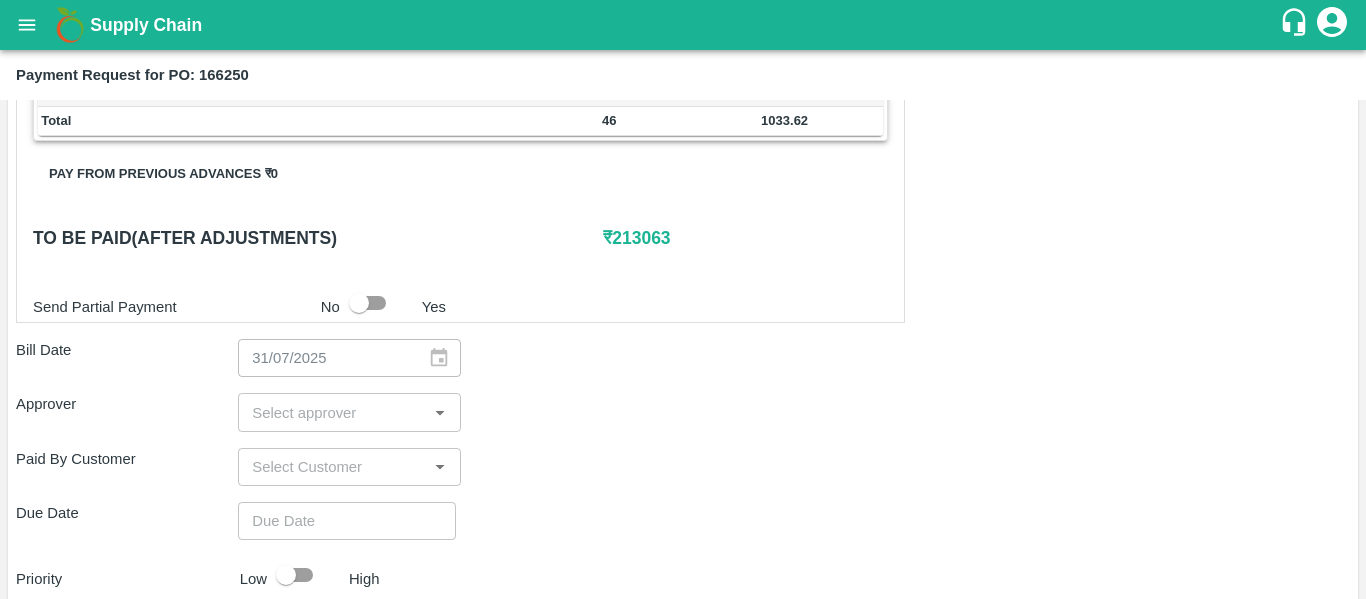 scroll, scrollTop: 958, scrollLeft: 0, axis: vertical 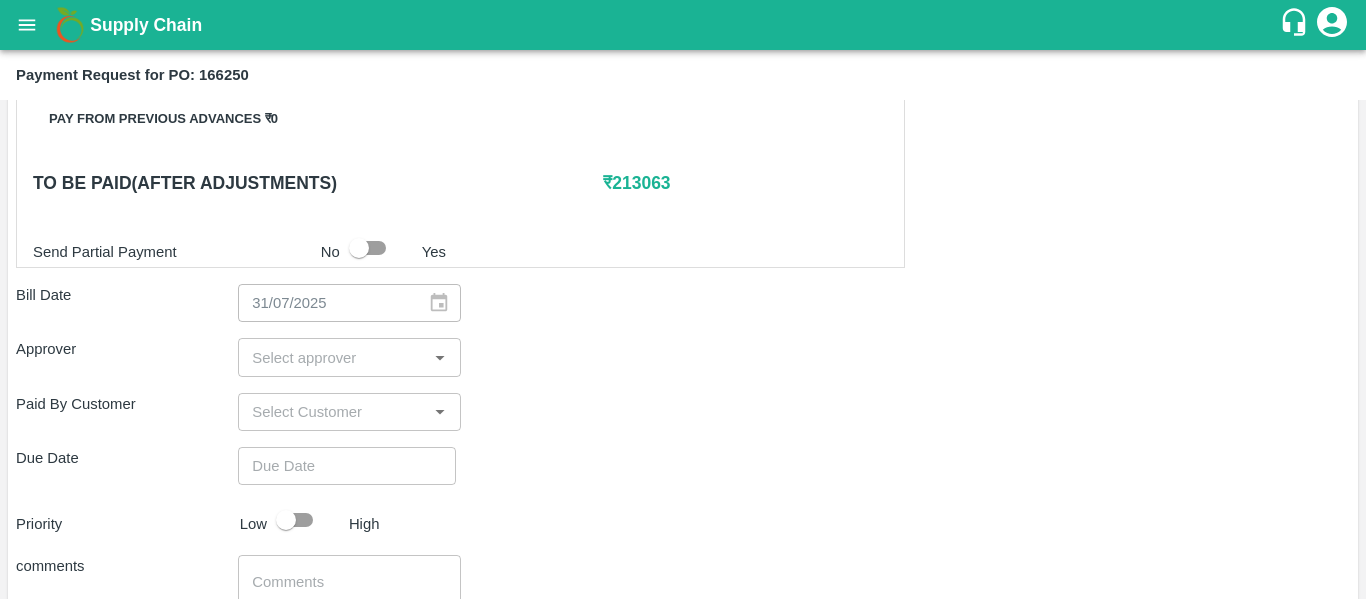 click at bounding box center (332, 357) 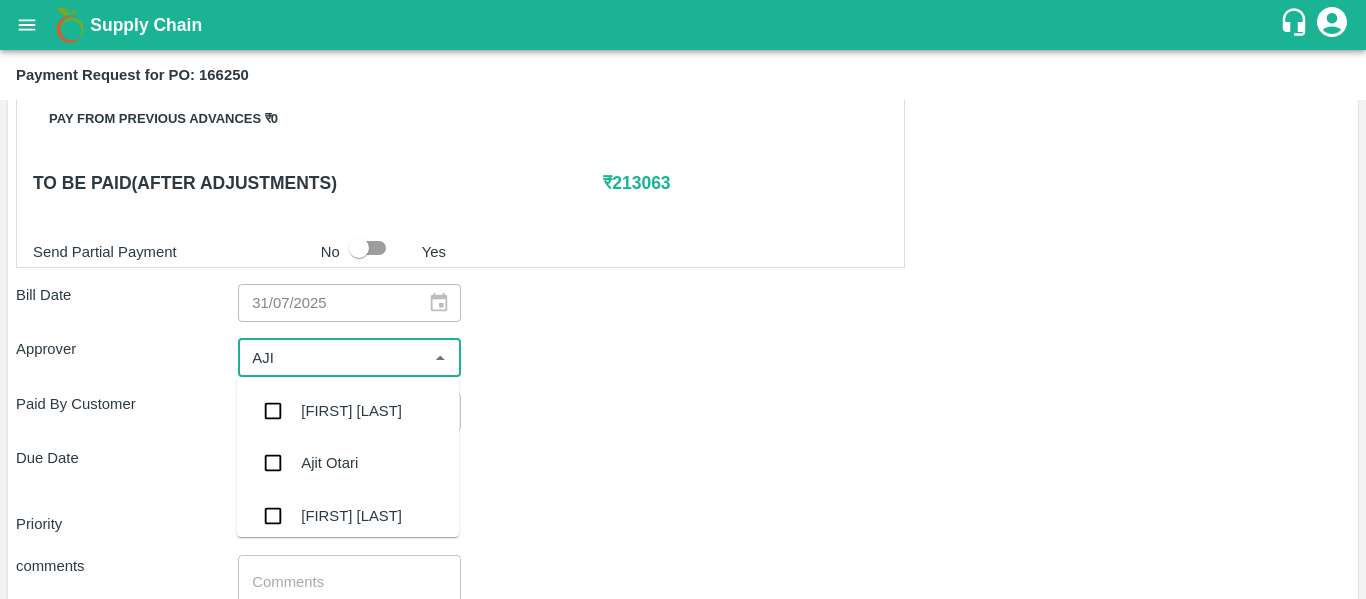 type on "[FIRST]" 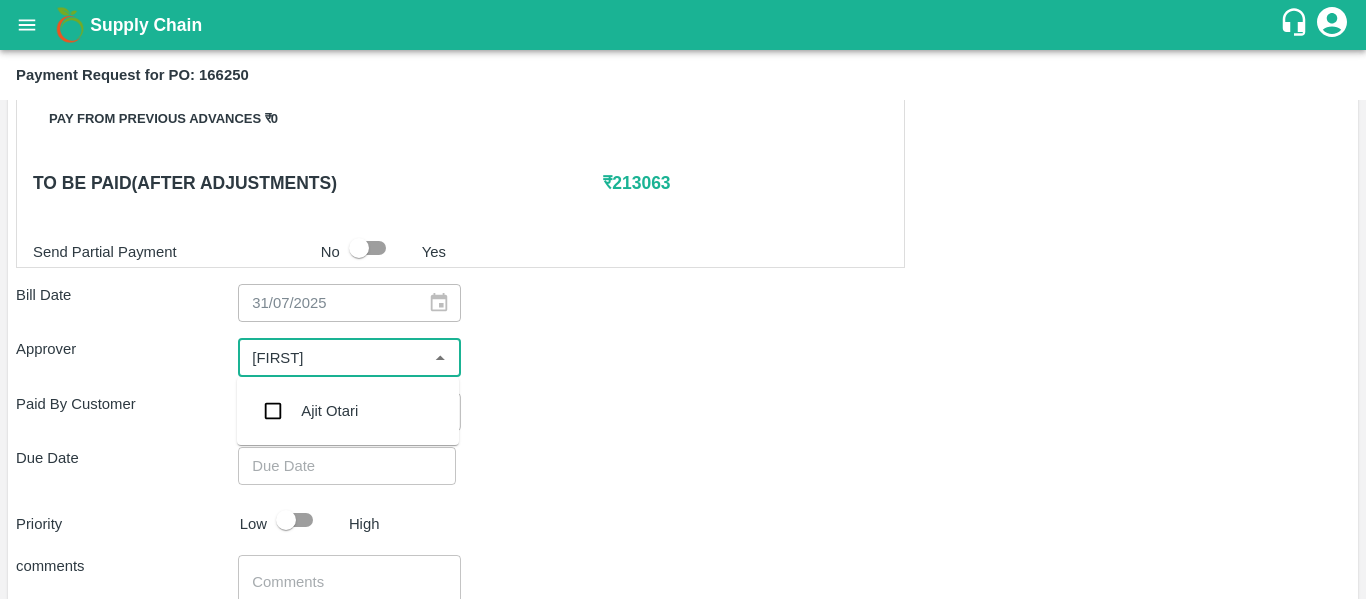 click on "Ajit Otari" at bounding box center [348, 411] 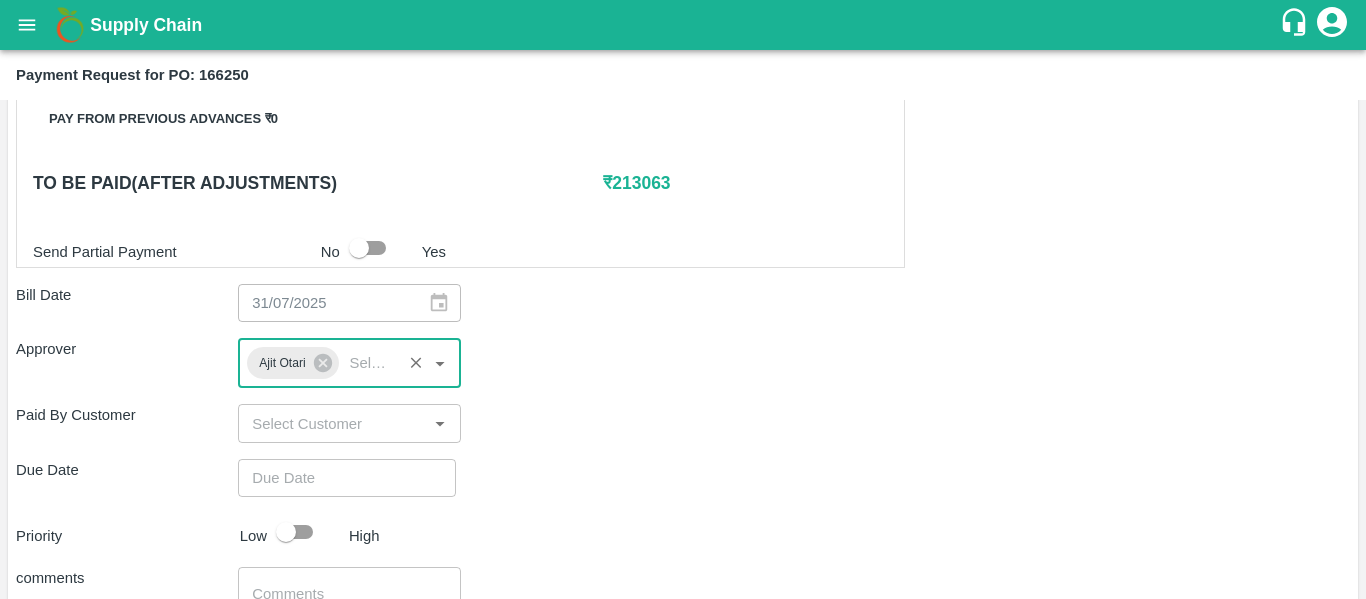 type on "DD/MM/YYYY hh:mm aa" 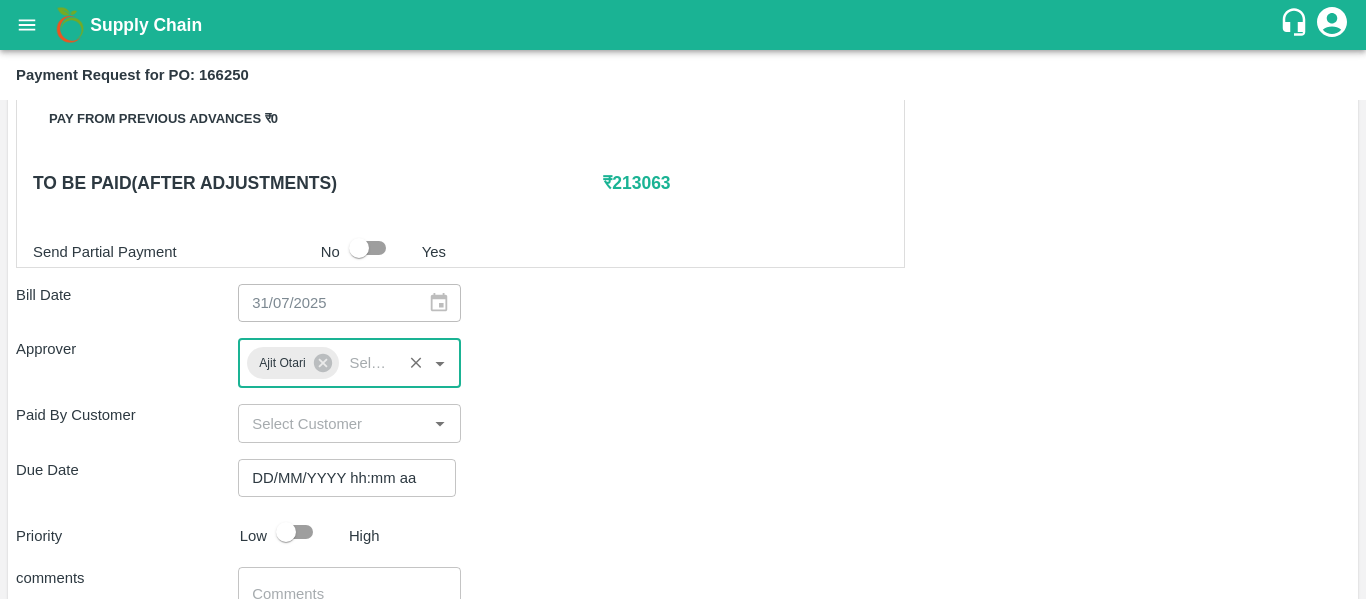 click on "DD/MM/YYYY hh:mm aa" at bounding box center (340, 478) 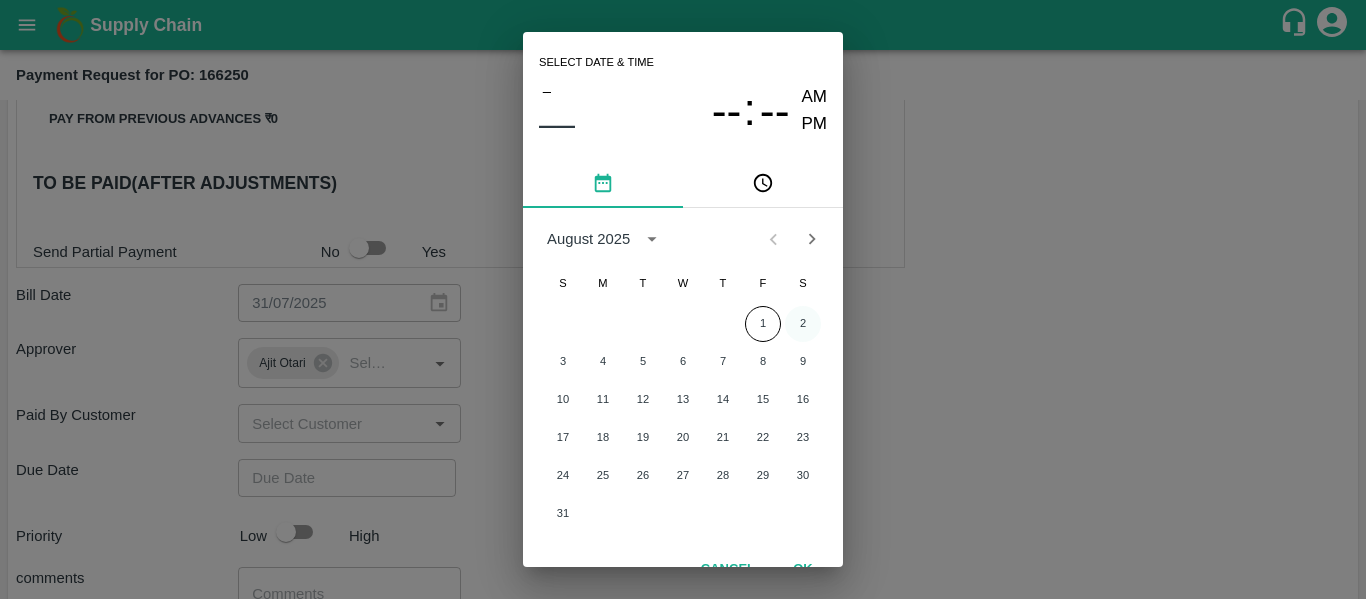 click on "2" at bounding box center (803, 324) 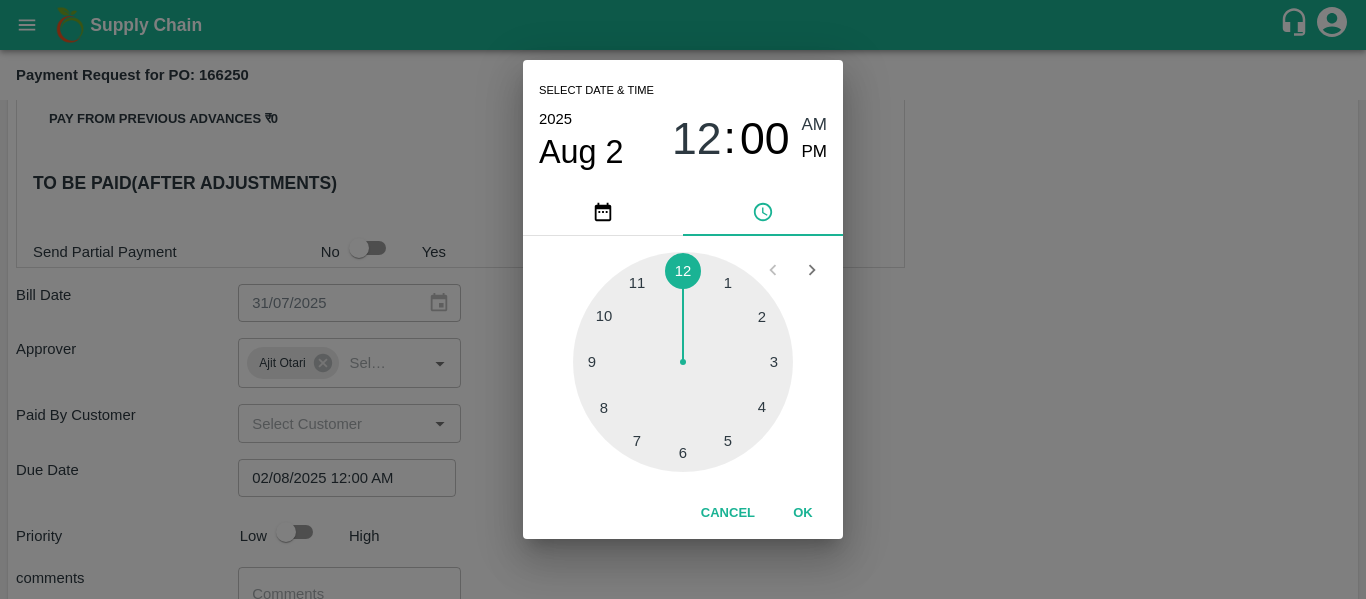 click on "Select date & time 2025 Aug 2 12 : 00 AM PM 1 2 3 4 5 6 7 8 9 10 11 12 Cancel OK" at bounding box center [683, 299] 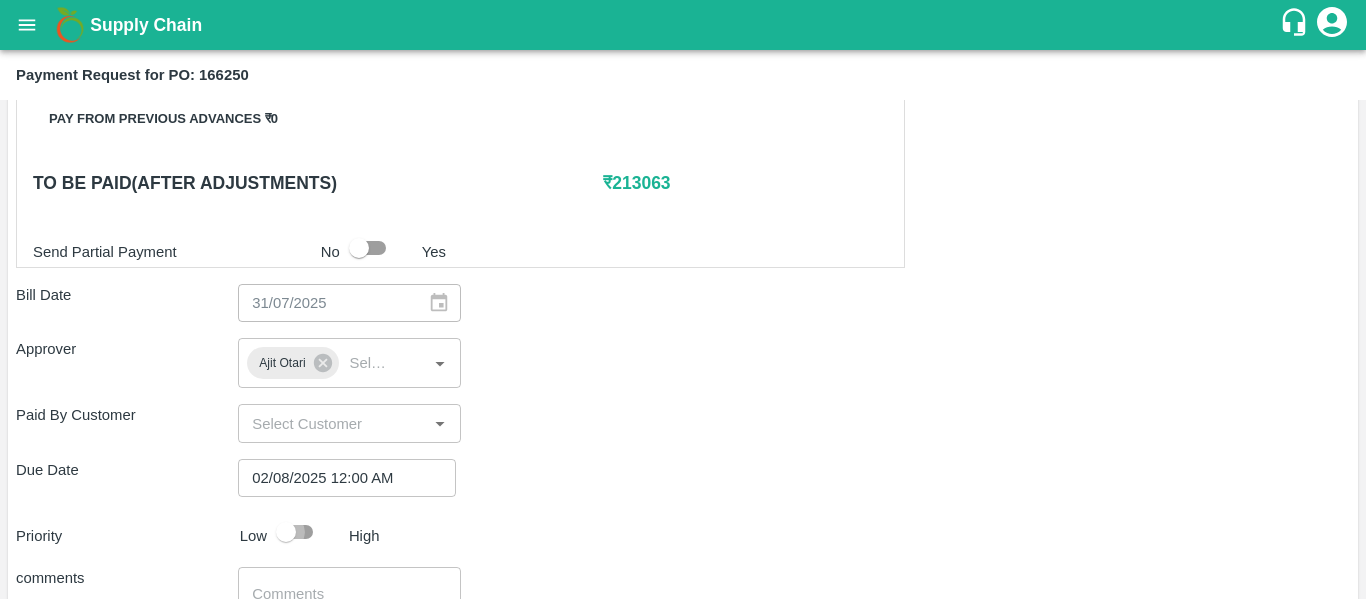click at bounding box center [286, 532] 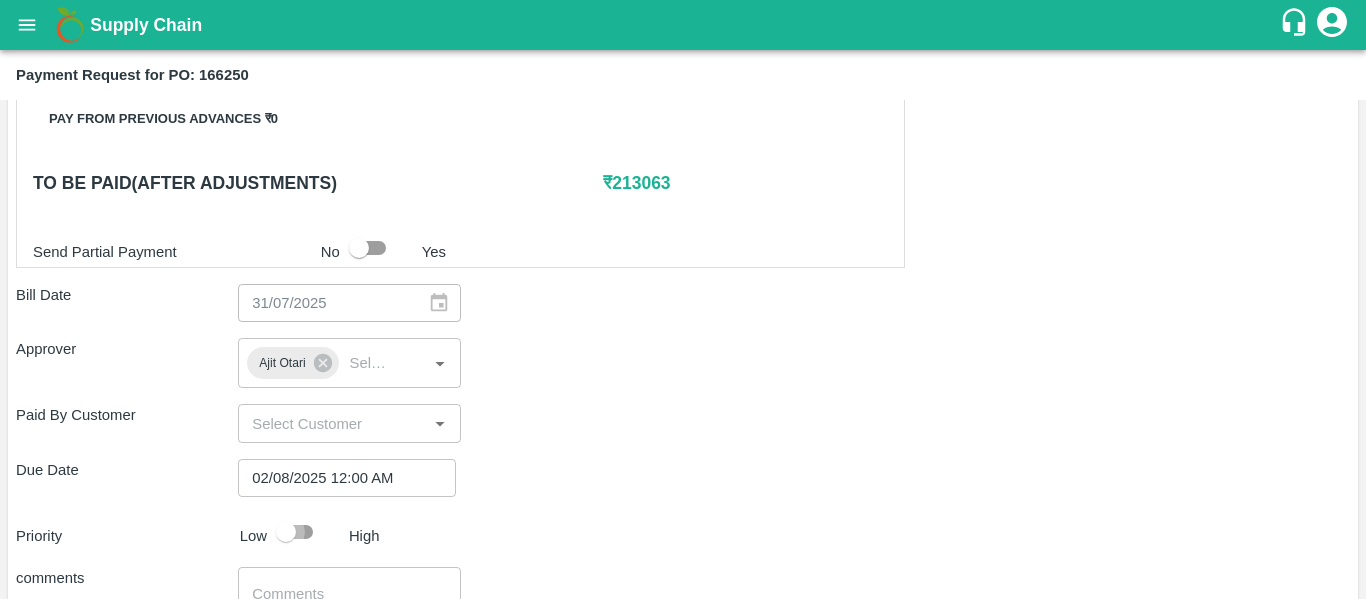 checkbox on "true" 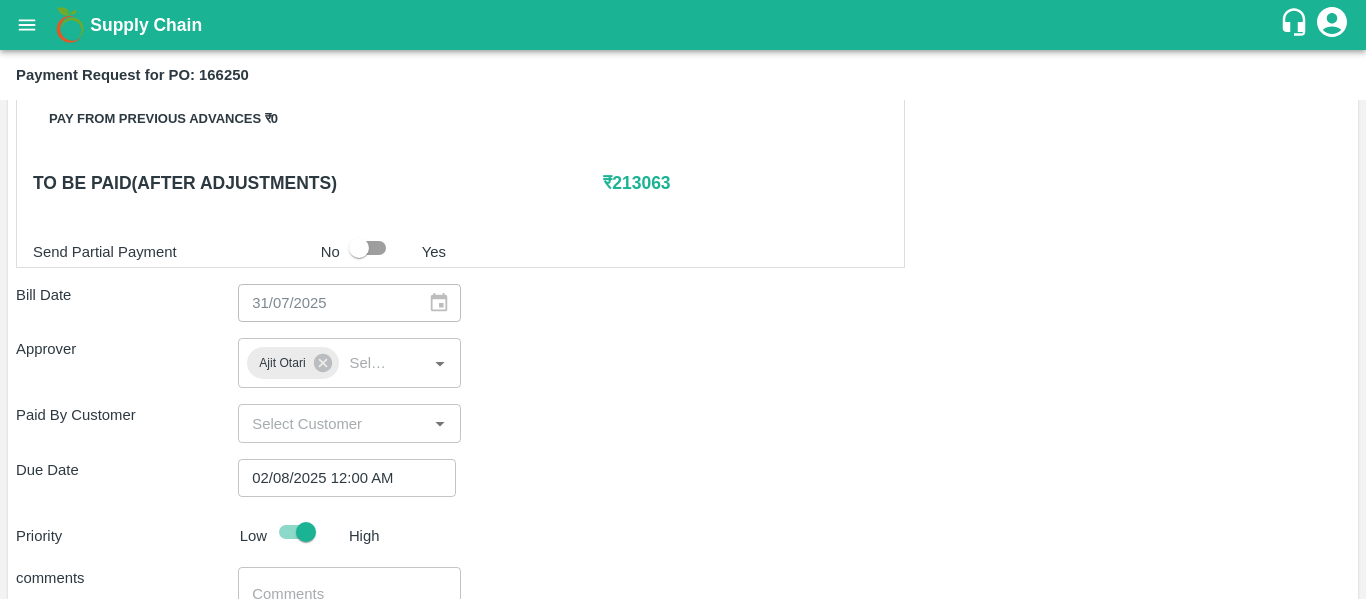 scroll, scrollTop: 1127, scrollLeft: 0, axis: vertical 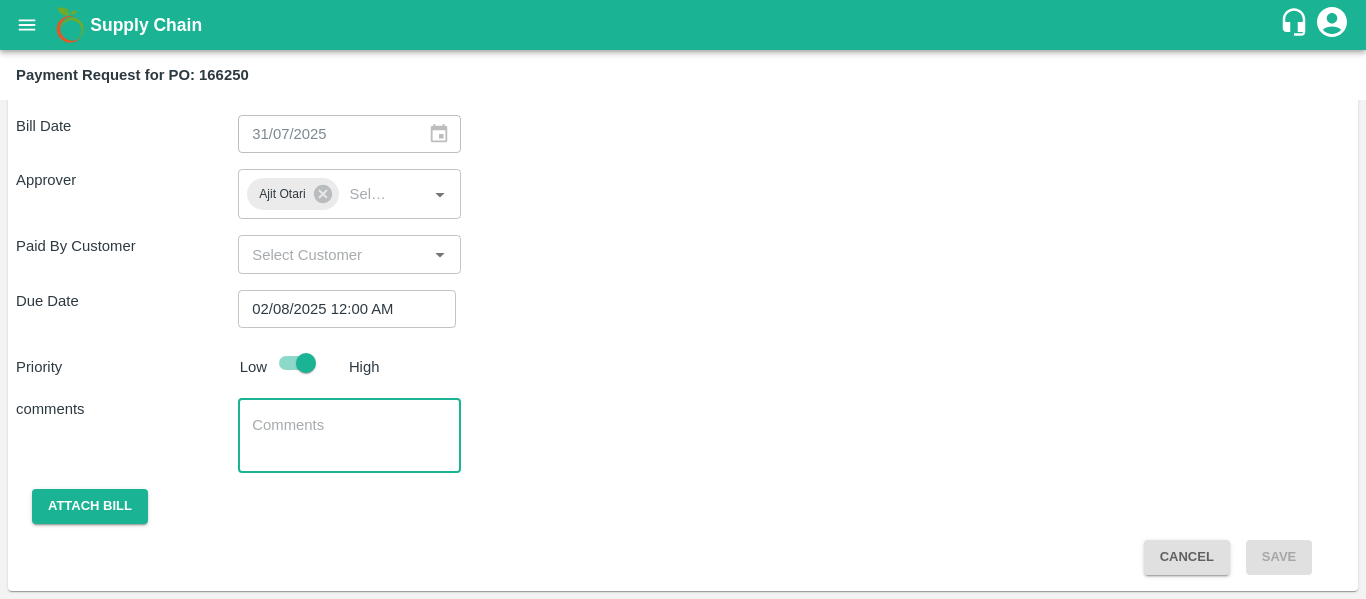 click at bounding box center [349, 436] 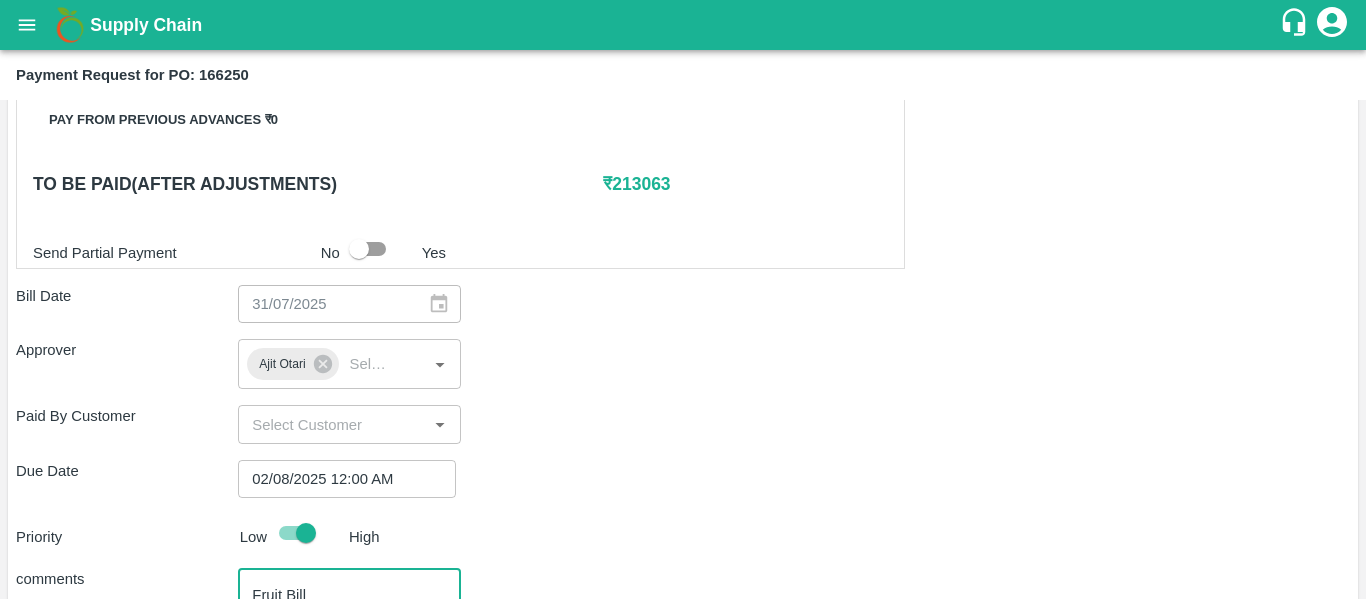 scroll, scrollTop: 956, scrollLeft: 0, axis: vertical 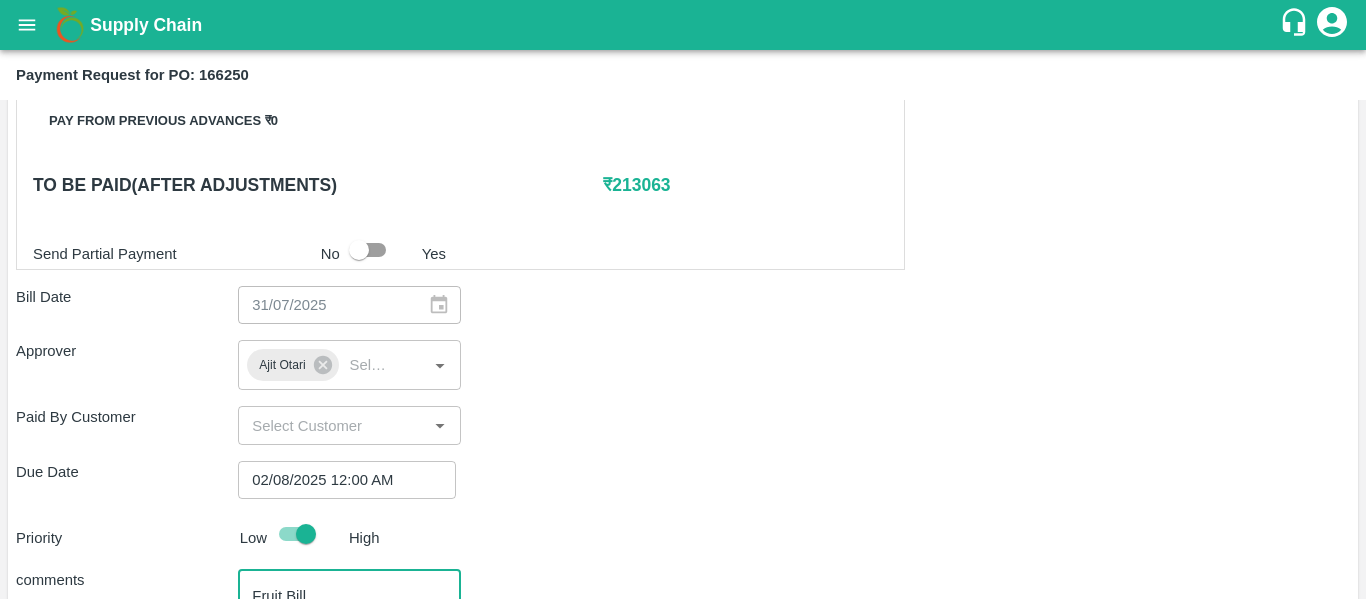 type on "Fruit Bill" 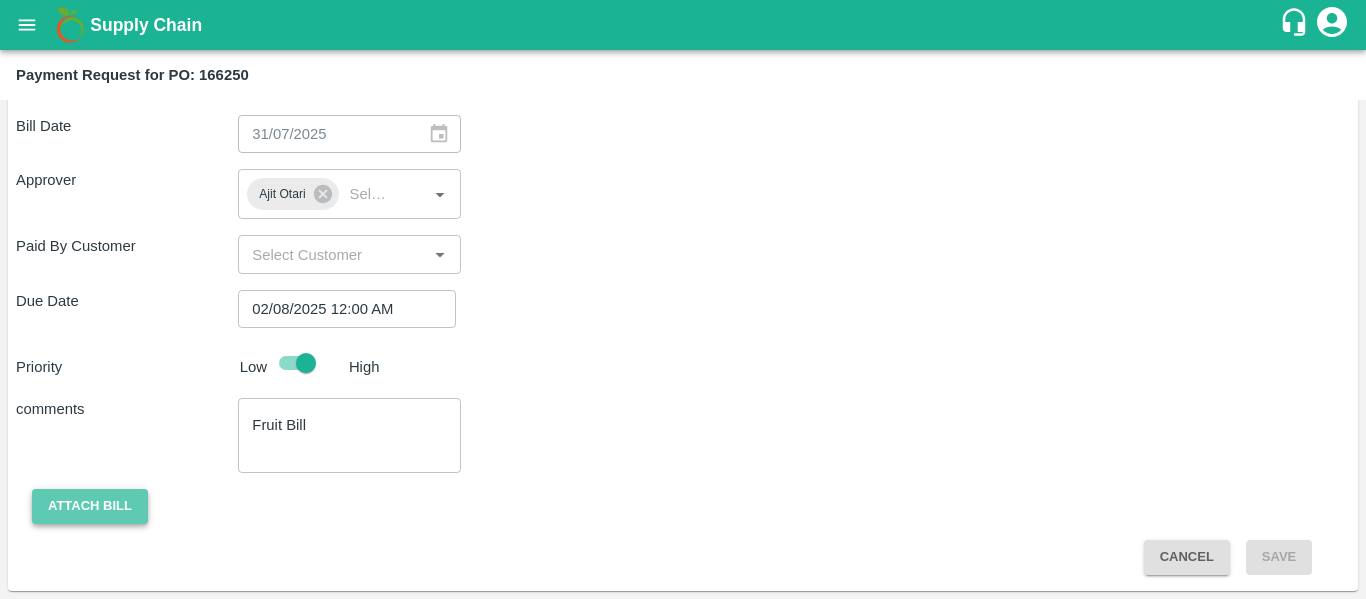 click on "Attach bill" at bounding box center [90, 506] 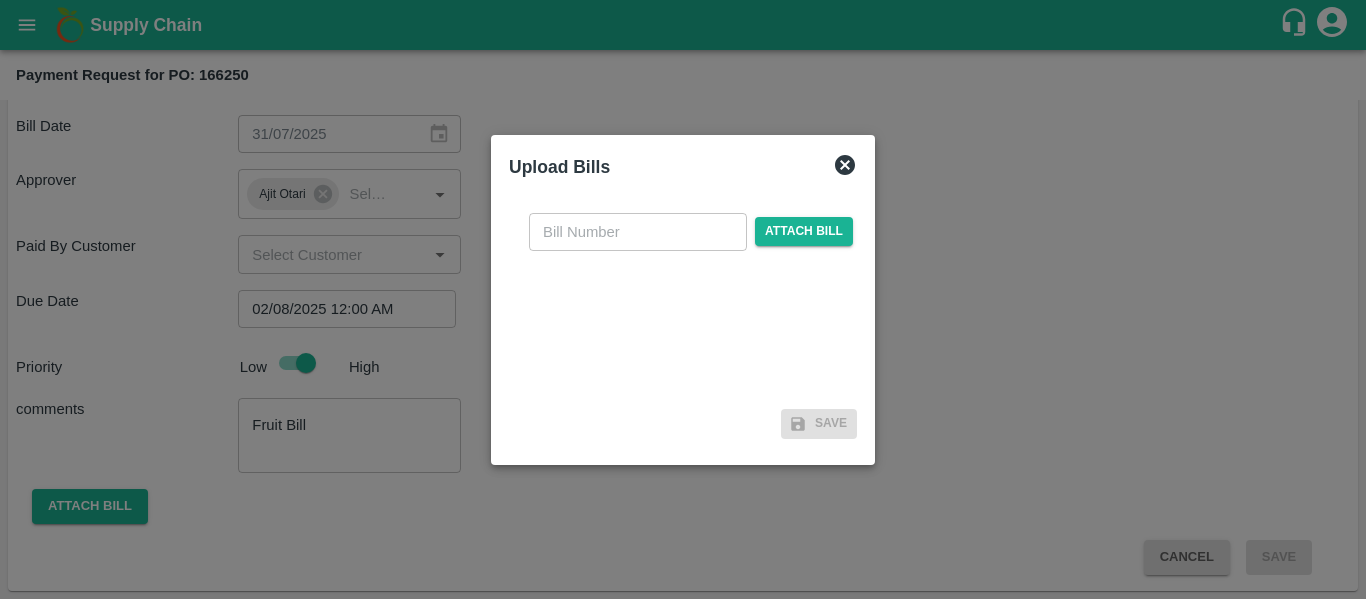 click at bounding box center (638, 232) 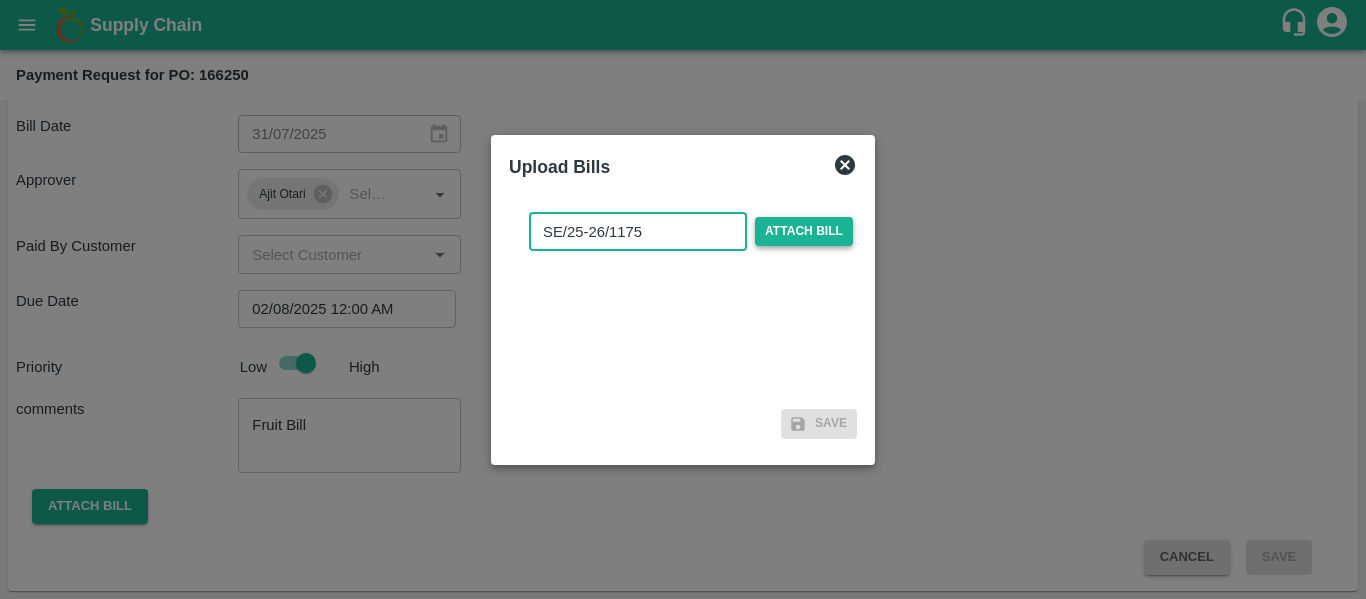 type on "SE/25-26/1175" 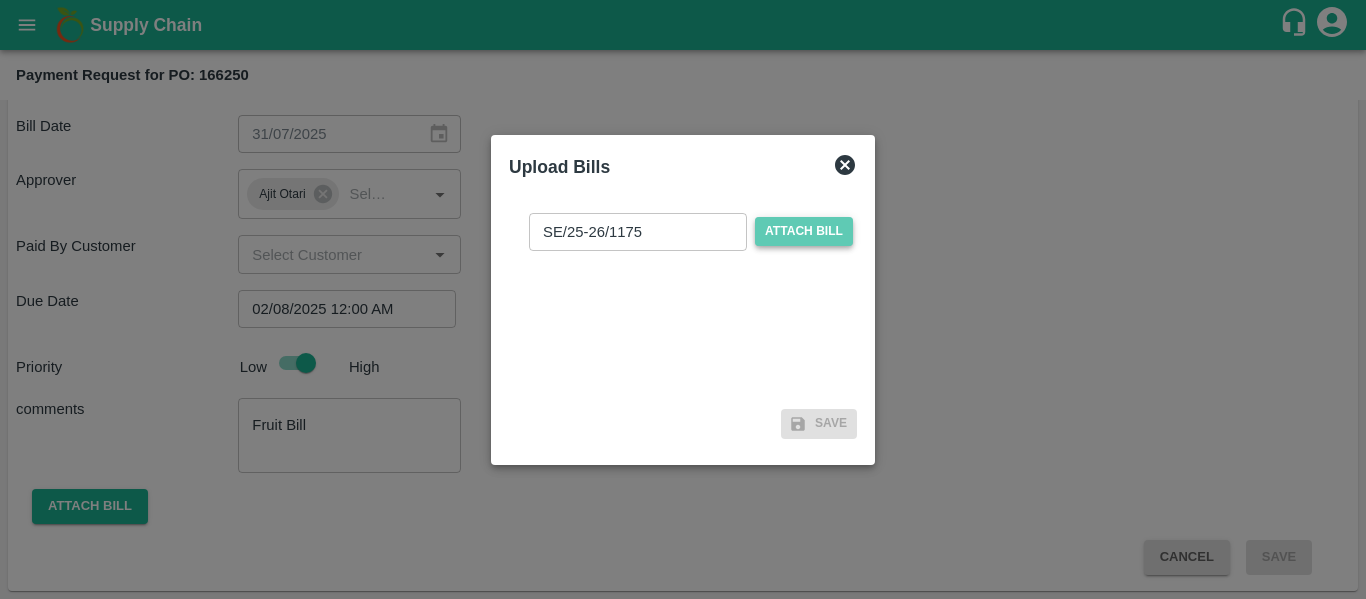 click on "Attach bill" at bounding box center [804, 231] 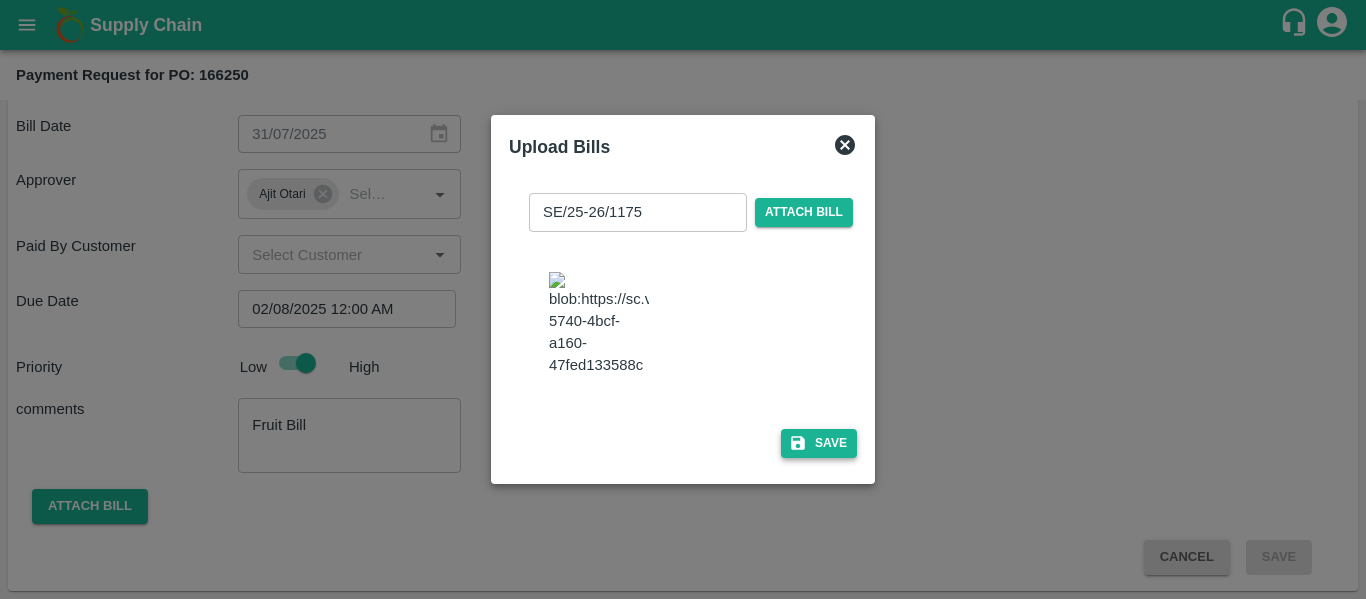 click on "Save" at bounding box center [819, 443] 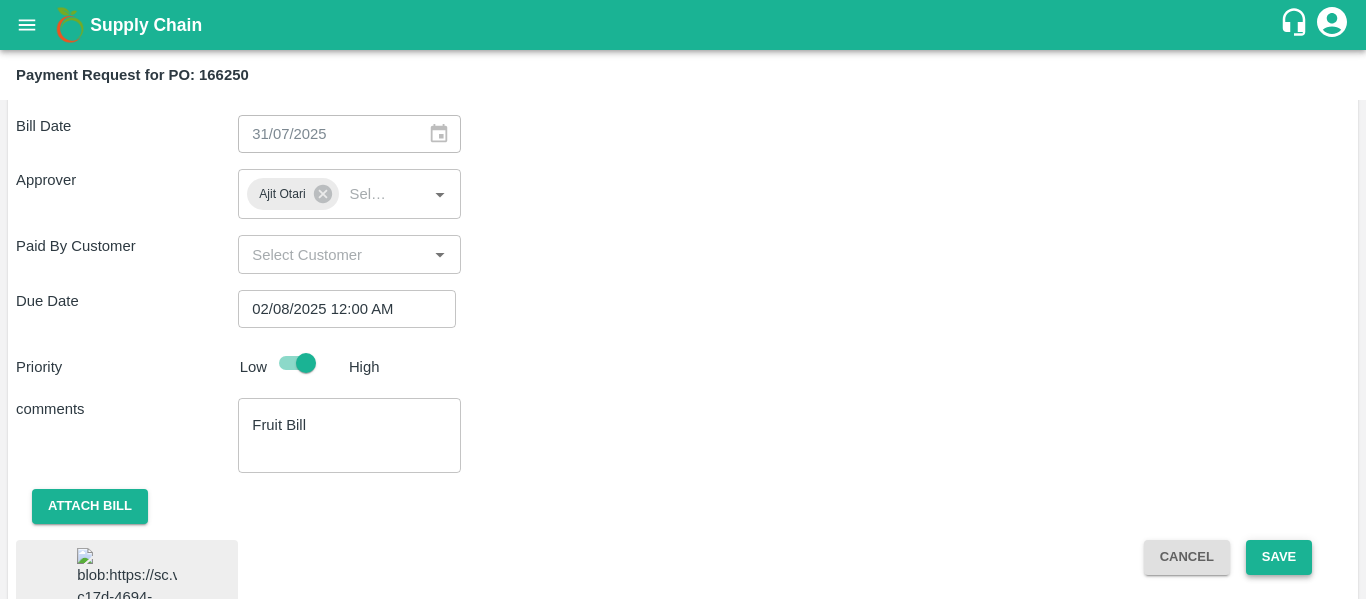 click on "Save" at bounding box center [1279, 557] 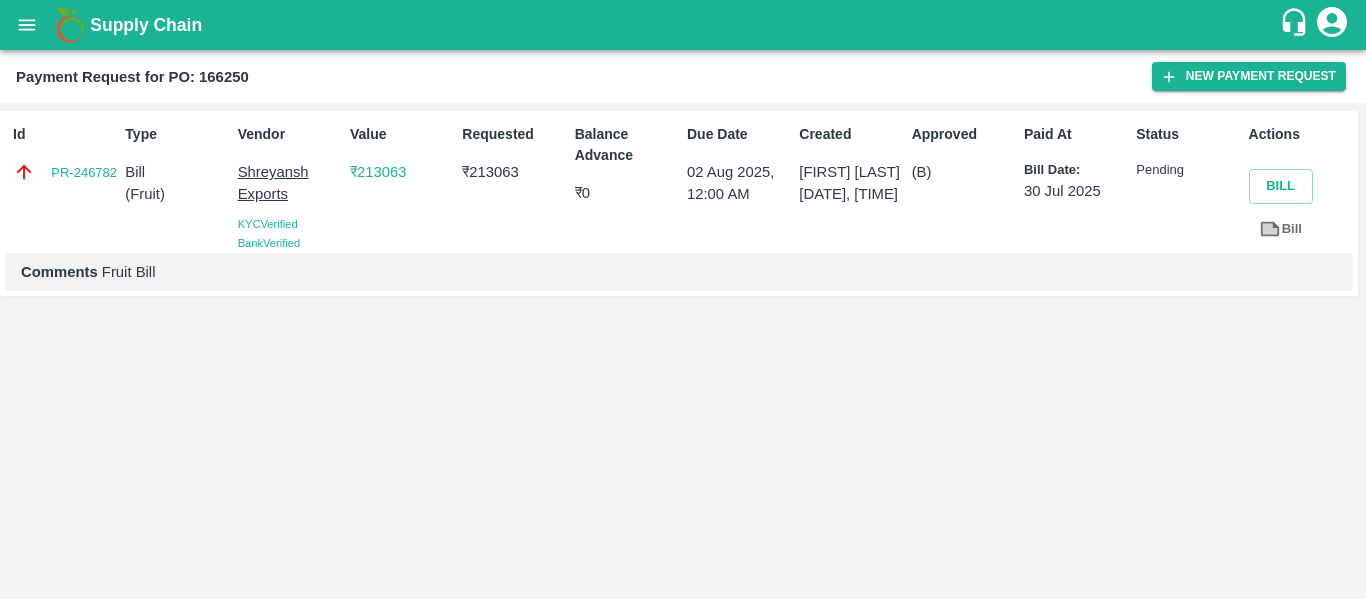 click 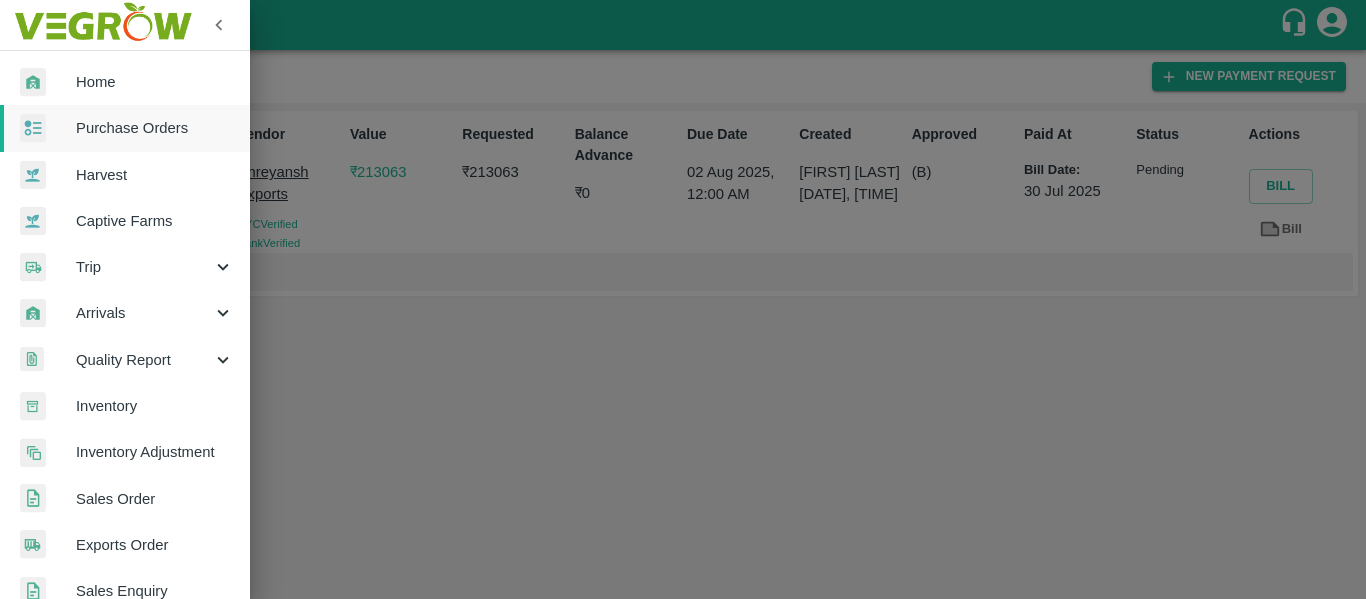 click on "Purchase Orders" at bounding box center (155, 128) 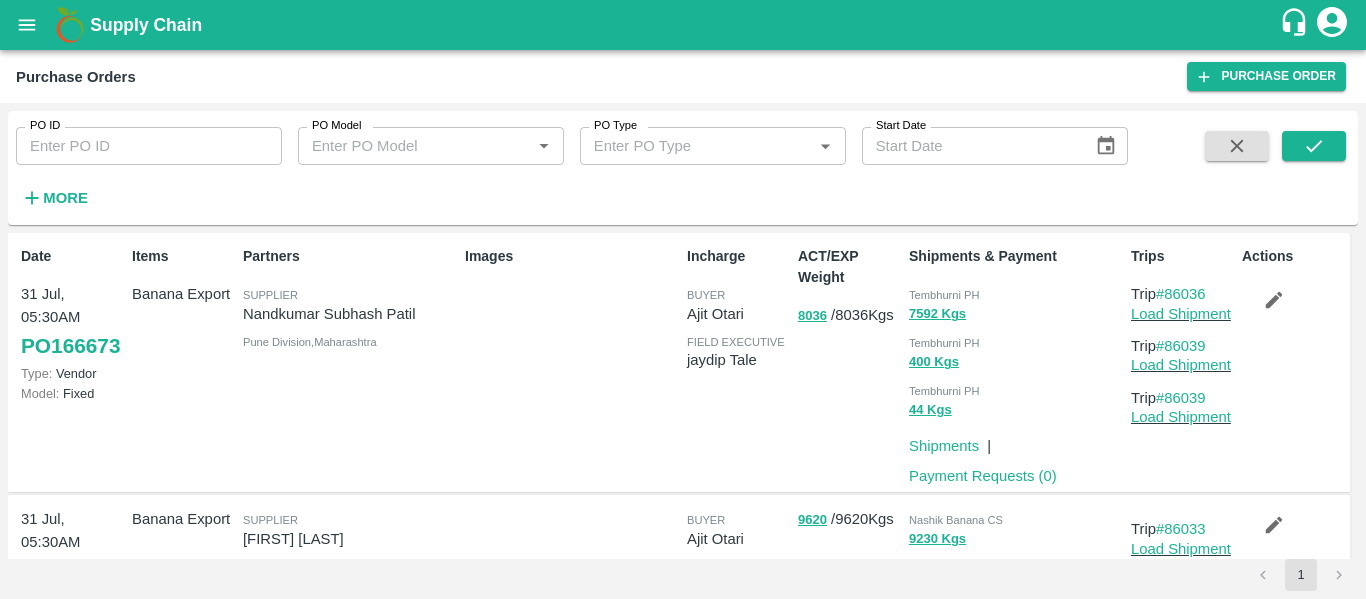 click on "PO ID" at bounding box center (149, 146) 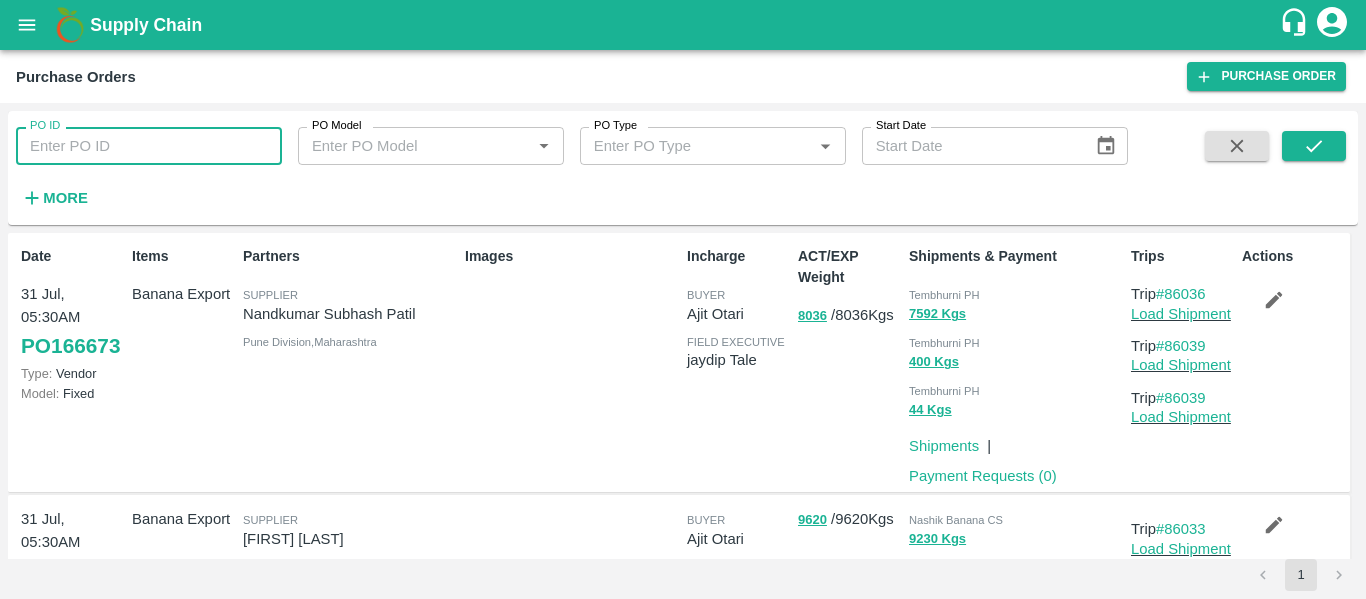 paste on "166221" 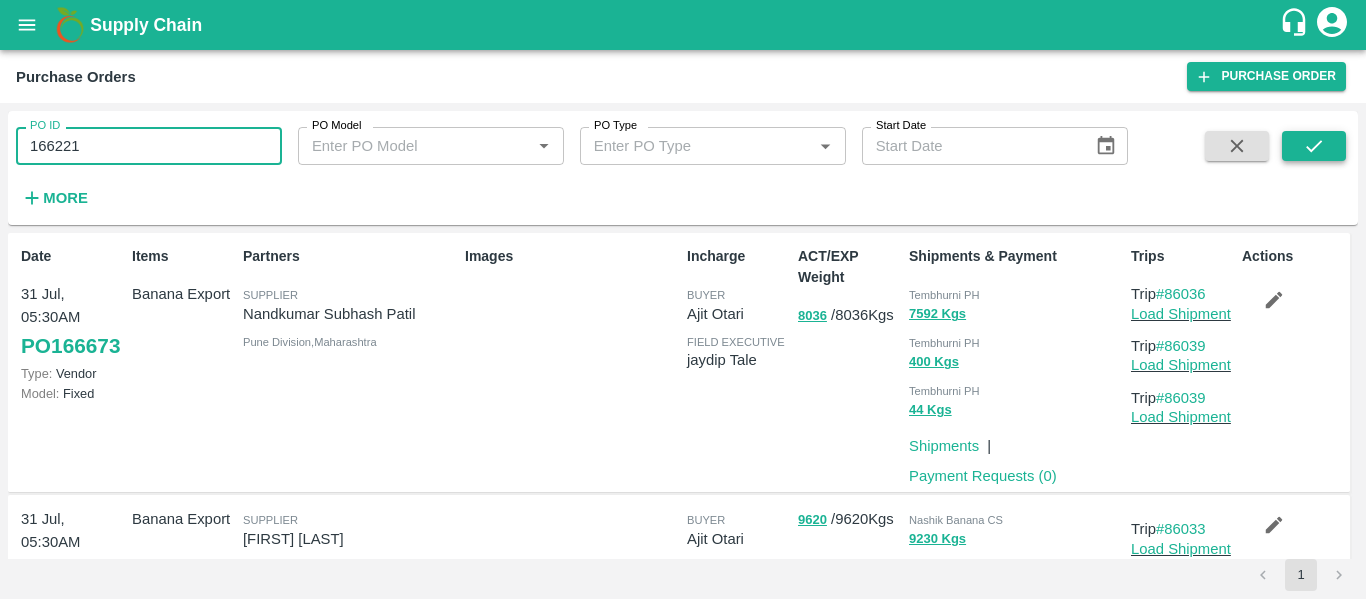 type on "166221" 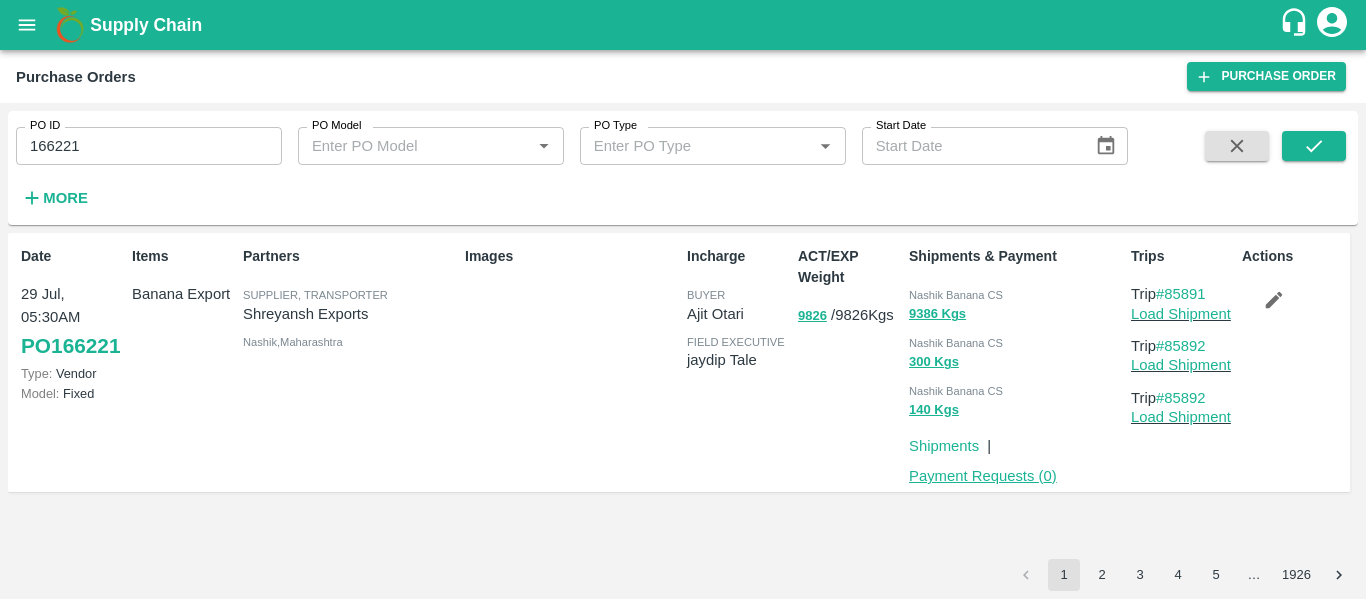 click on "Payment Requests ( 0 )" at bounding box center (983, 476) 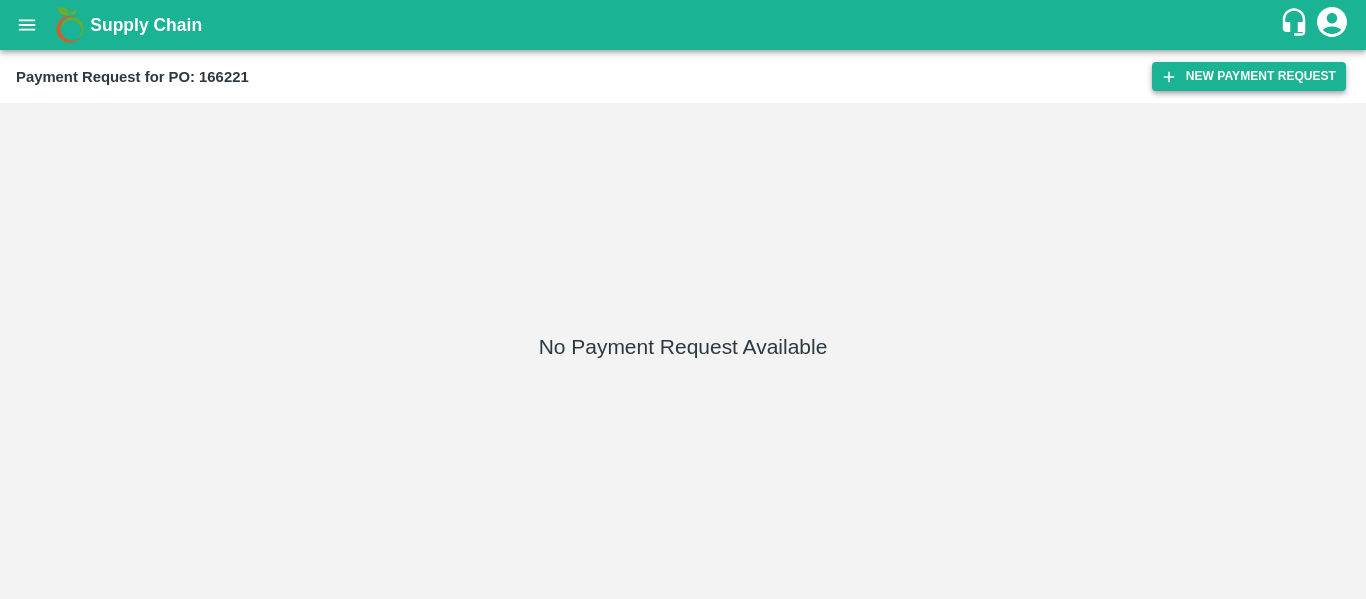 scroll, scrollTop: 0, scrollLeft: 0, axis: both 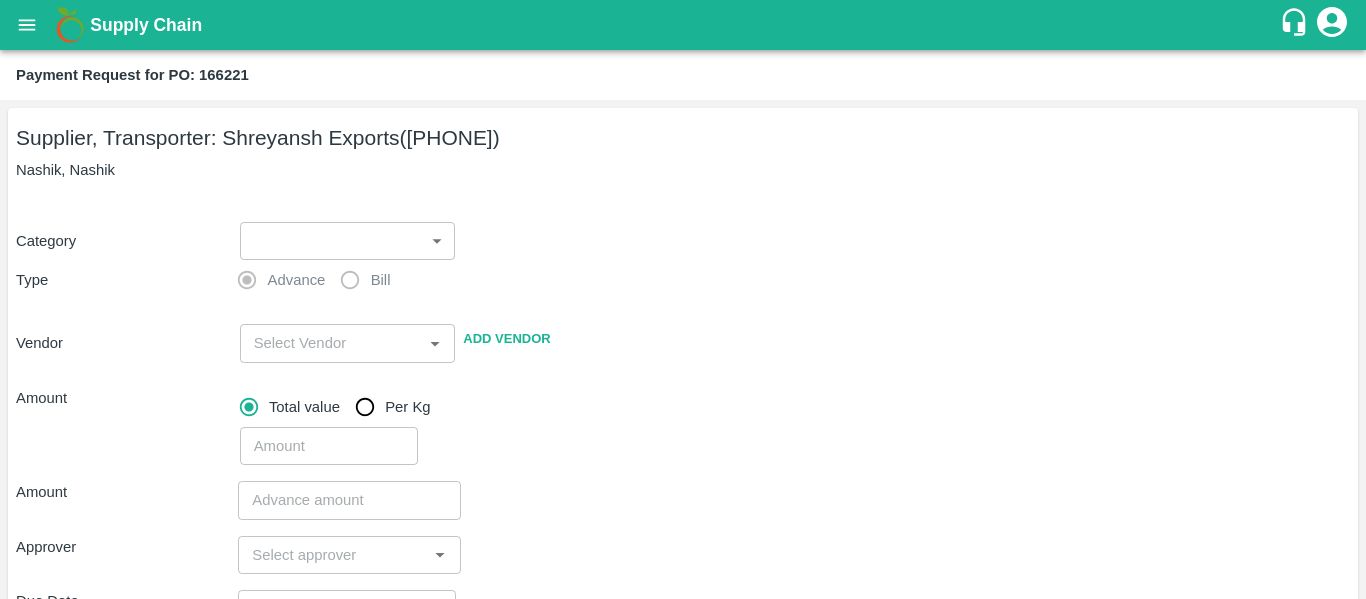 click on "Supply Chain Payment Request for PO: [NUMBER] Supplier, Transporter: [COMPANY_NAME] ([PHONE]) [CITY], [CITY] Category ​ ​ Type Advance Bill Vendor ​ Add Vendor Amount Total value Per Kg ​ Amount ​ Approver ​ Due Date ​  Priority  Low  High Comment x ​ Attach bill Cancel Save Tembhurni PH [CITY] CC Shahada Banana Export PH Savda Banana Export PH [CITY] Banana CS [FIRST] [LAST] Logout" at bounding box center [683, 299] 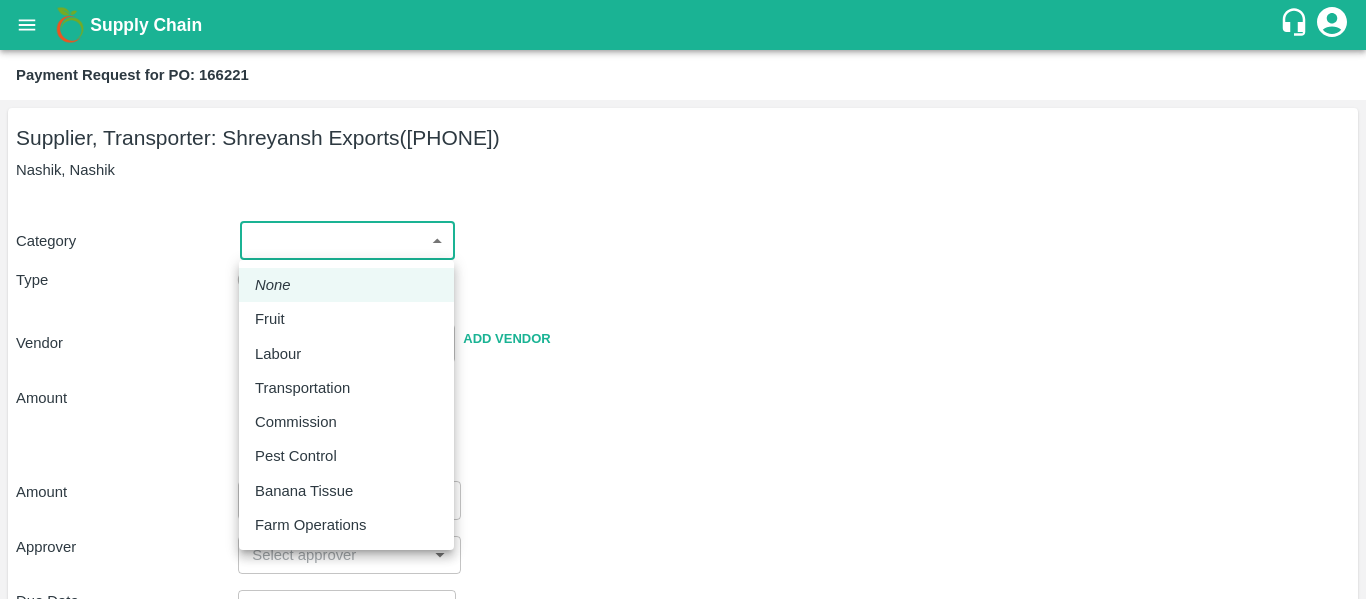click on "Fruit" at bounding box center (270, 319) 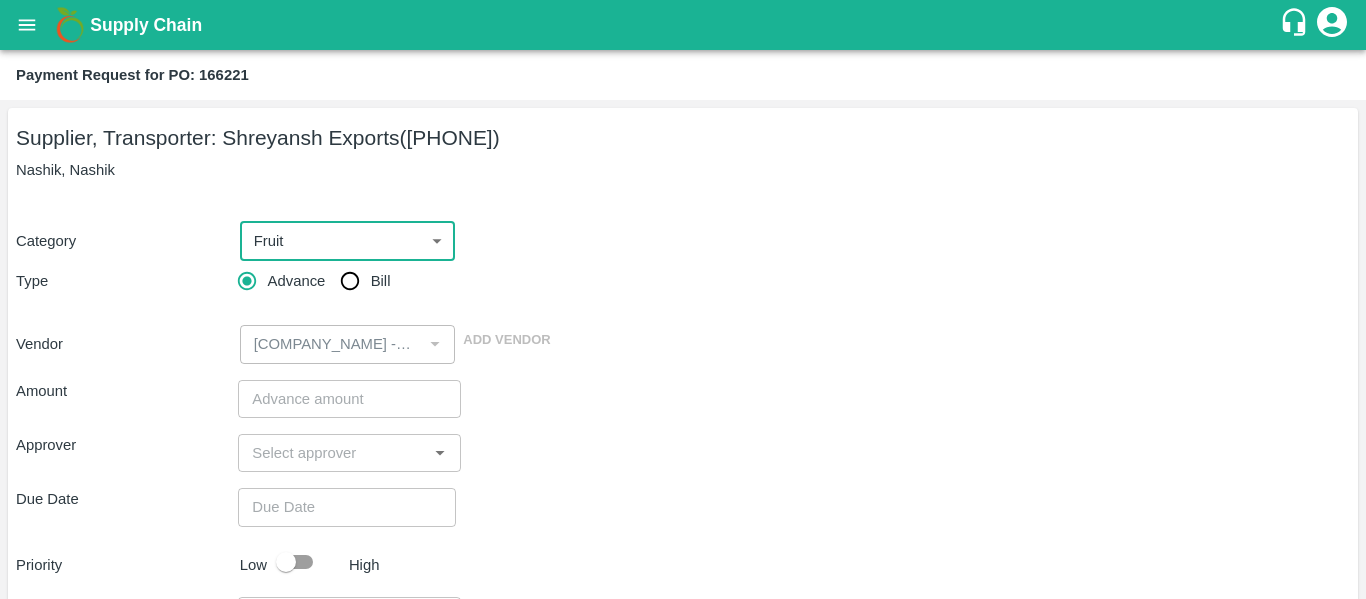 click on "Bill" at bounding box center (350, 281) 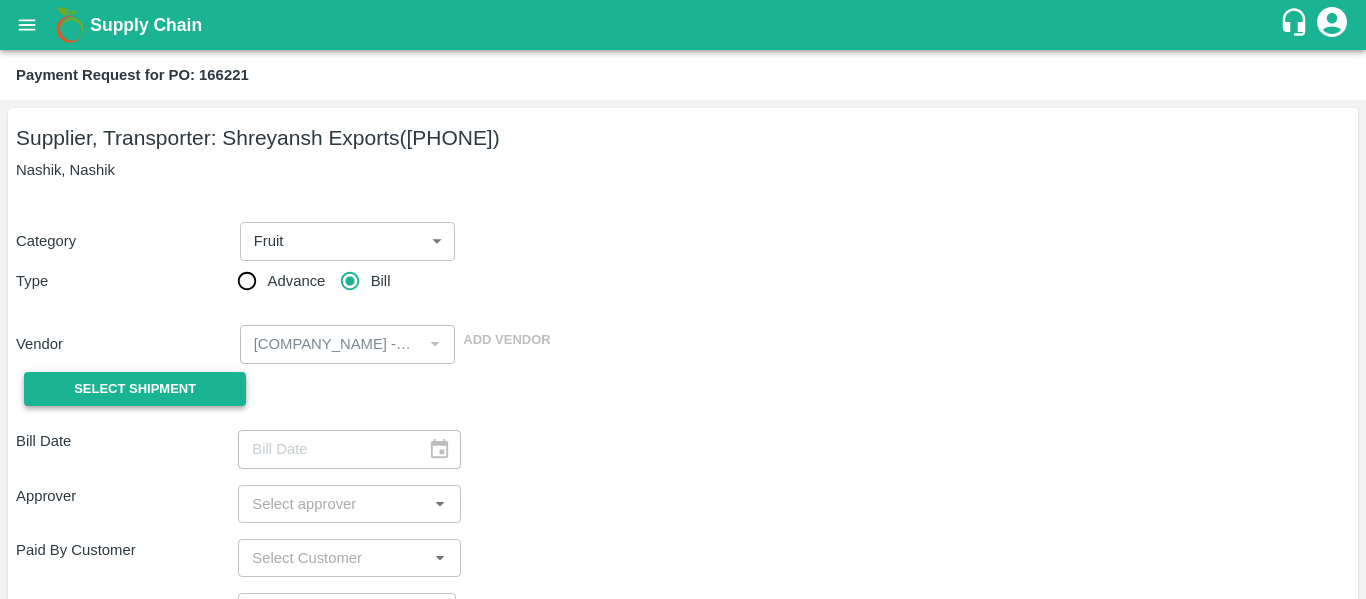 click on "Select Shipment" at bounding box center (135, 389) 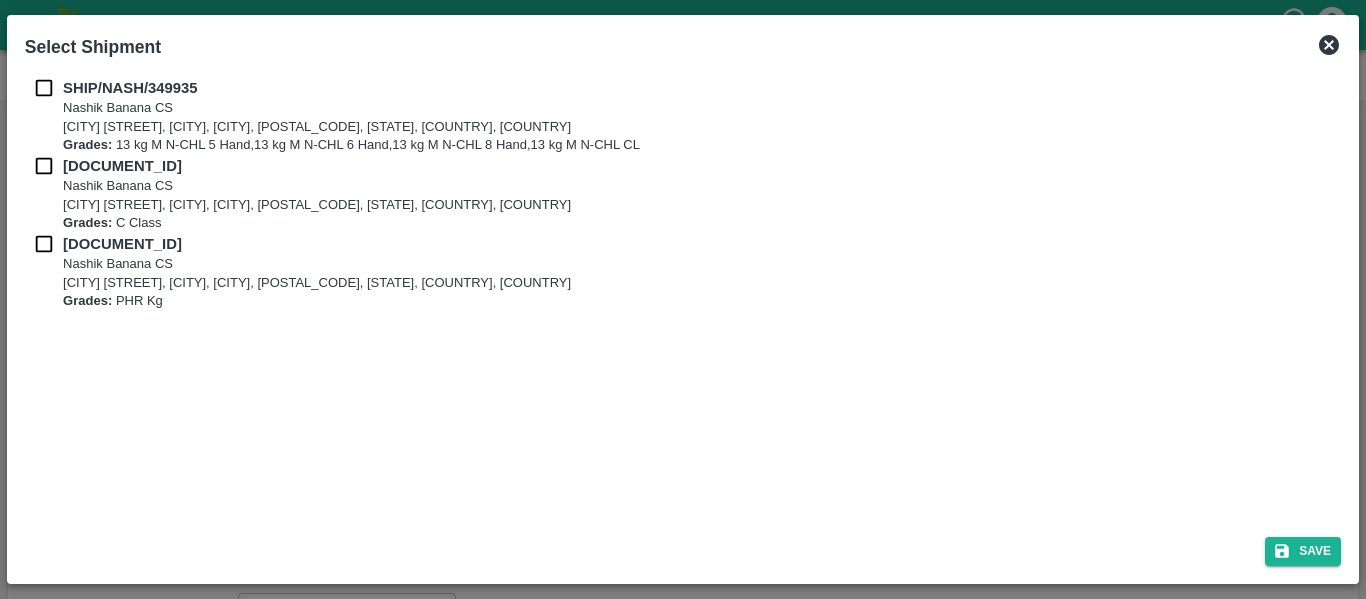click at bounding box center [44, 88] 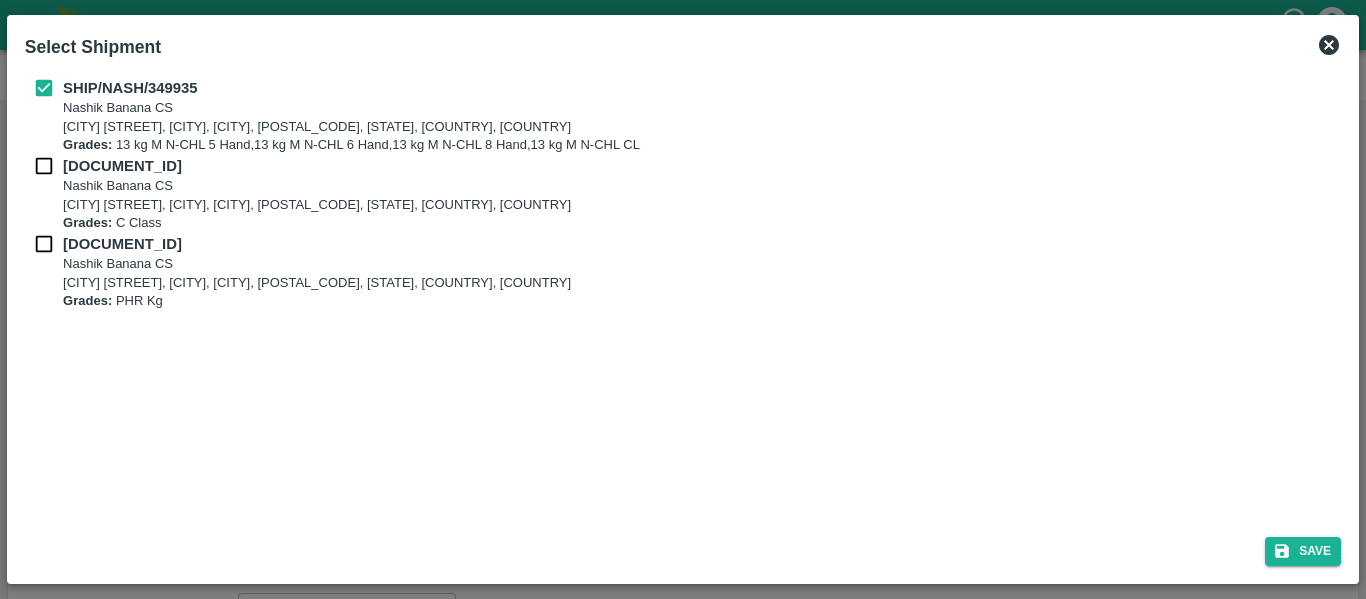 click at bounding box center (44, 166) 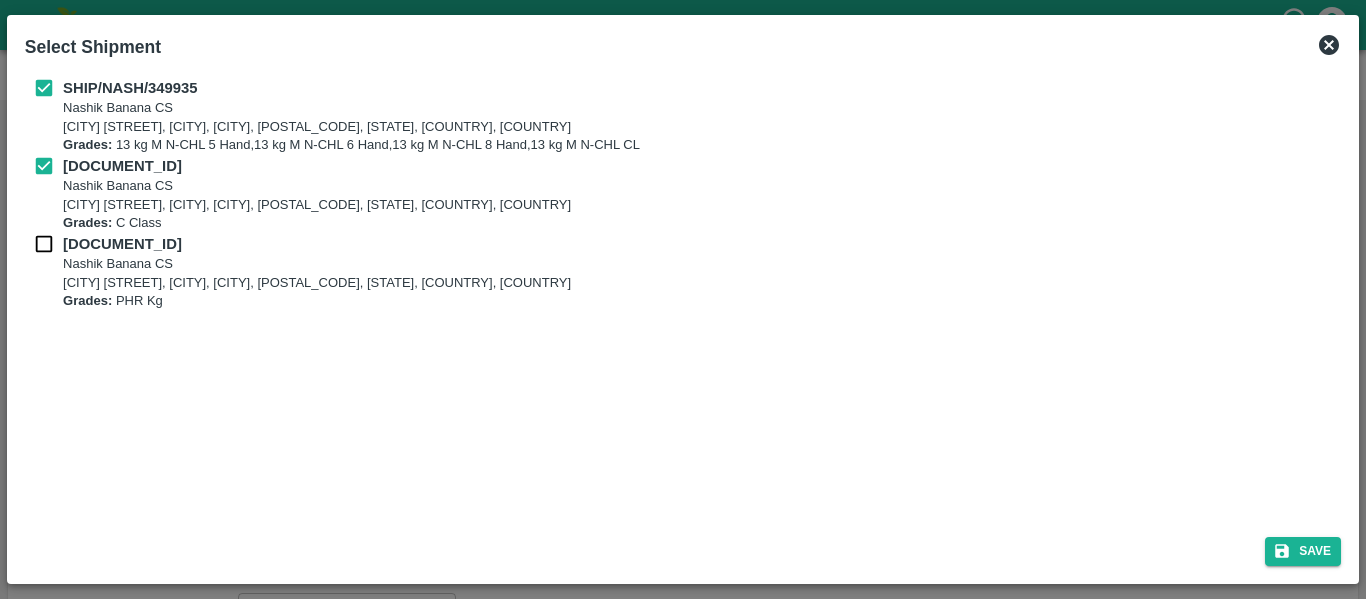click on "SHIP/NASH/349937" at bounding box center [122, 244] 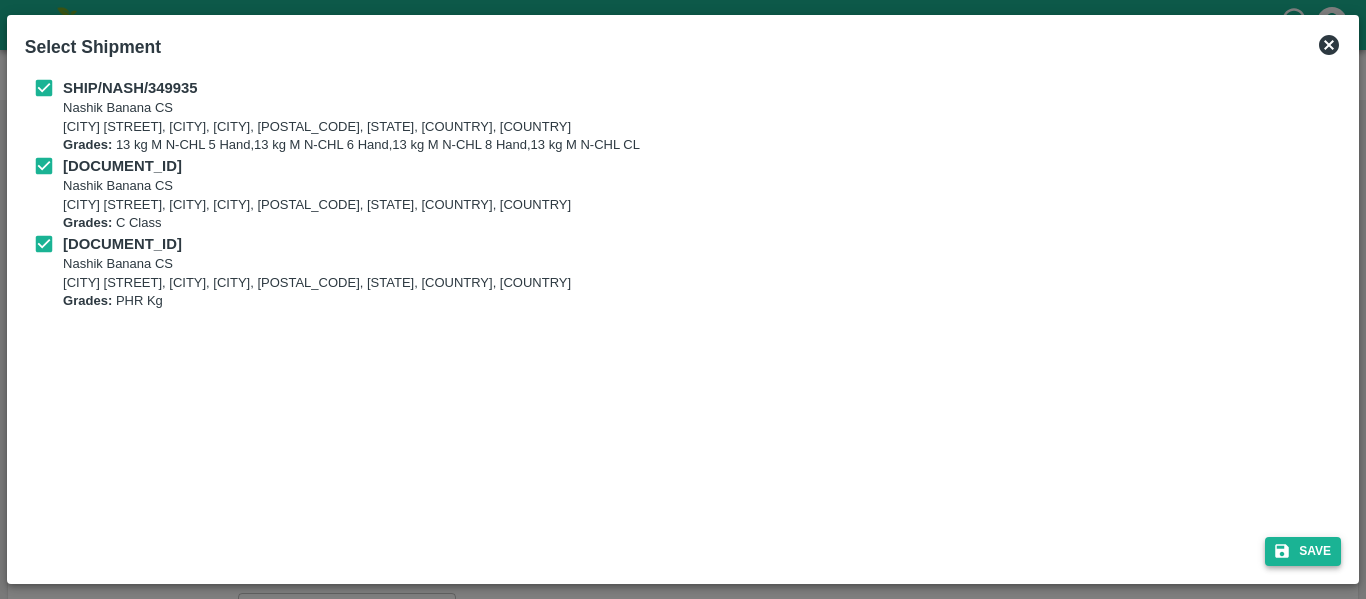 click on "Save" at bounding box center [1303, 551] 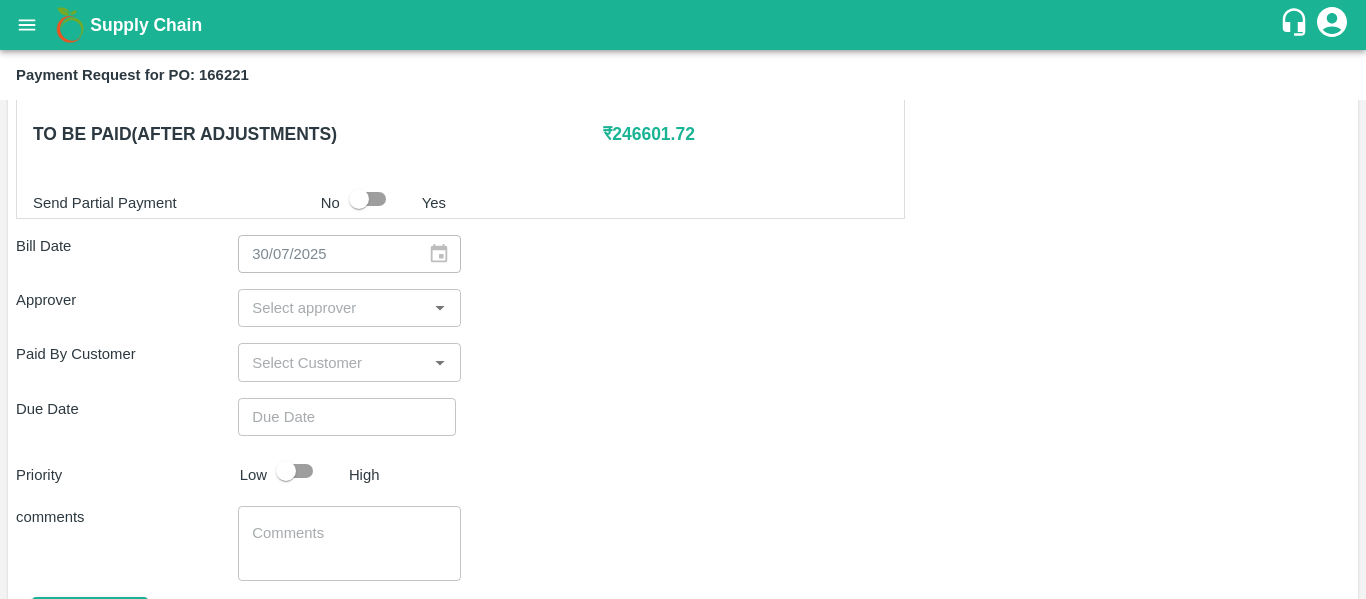 scroll, scrollTop: 963, scrollLeft: 0, axis: vertical 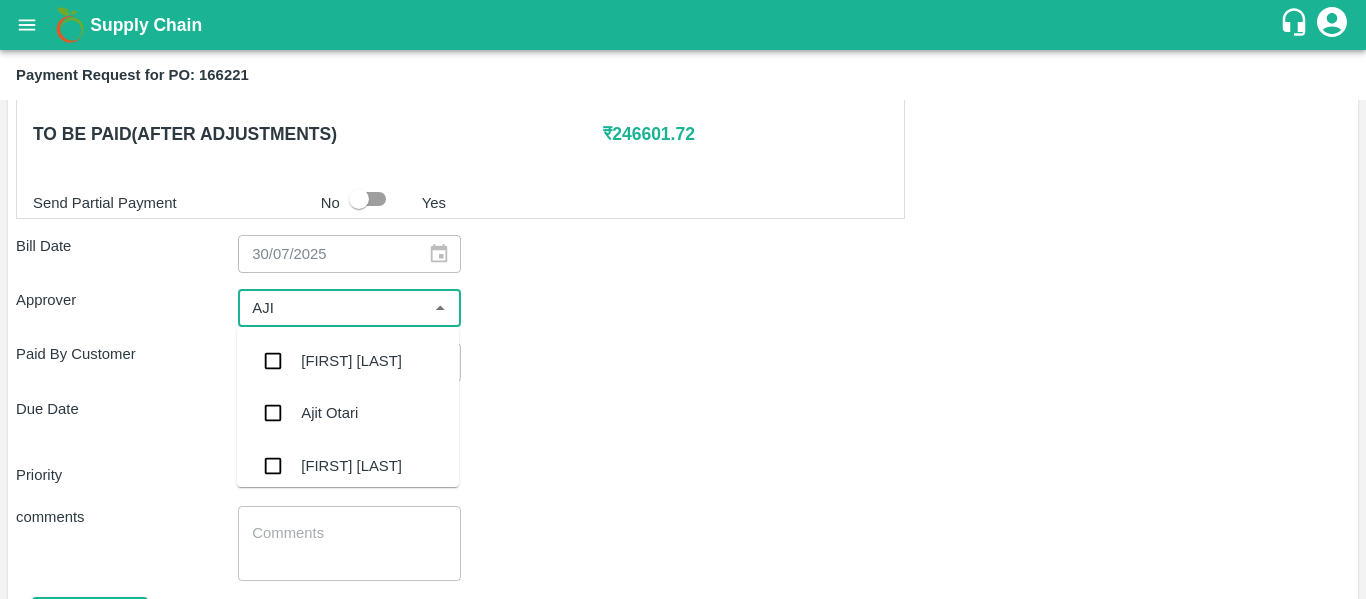 type on "[FIRST]" 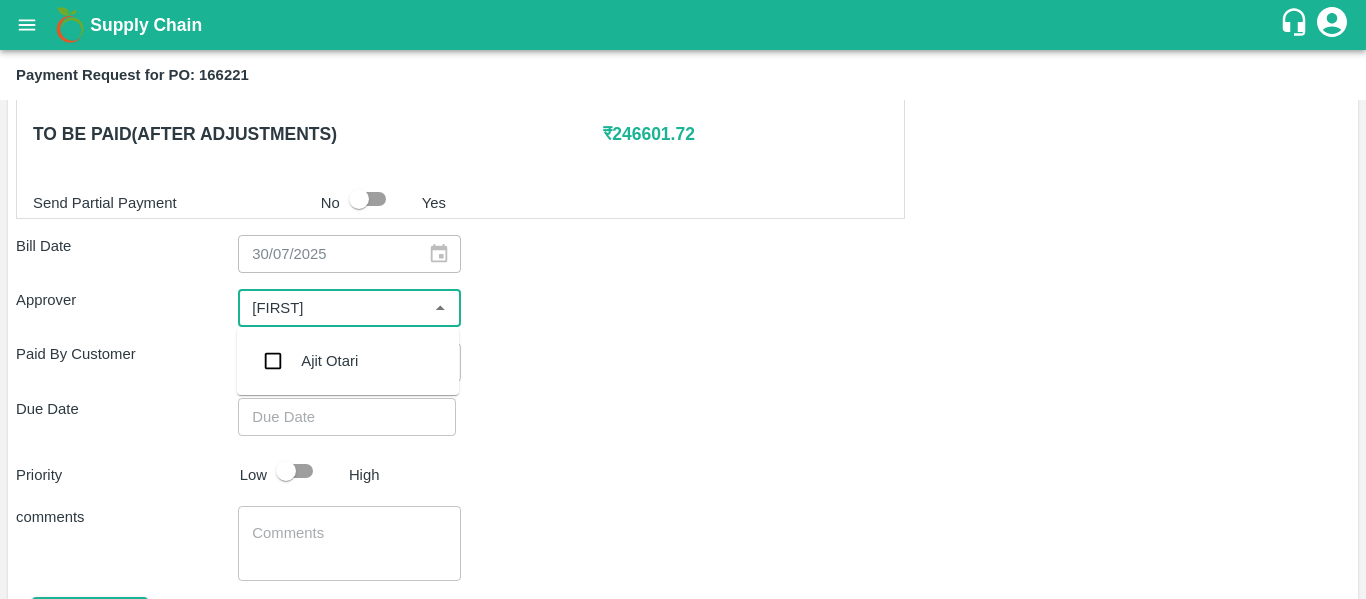 click on "Ajit Otari" at bounding box center [348, 361] 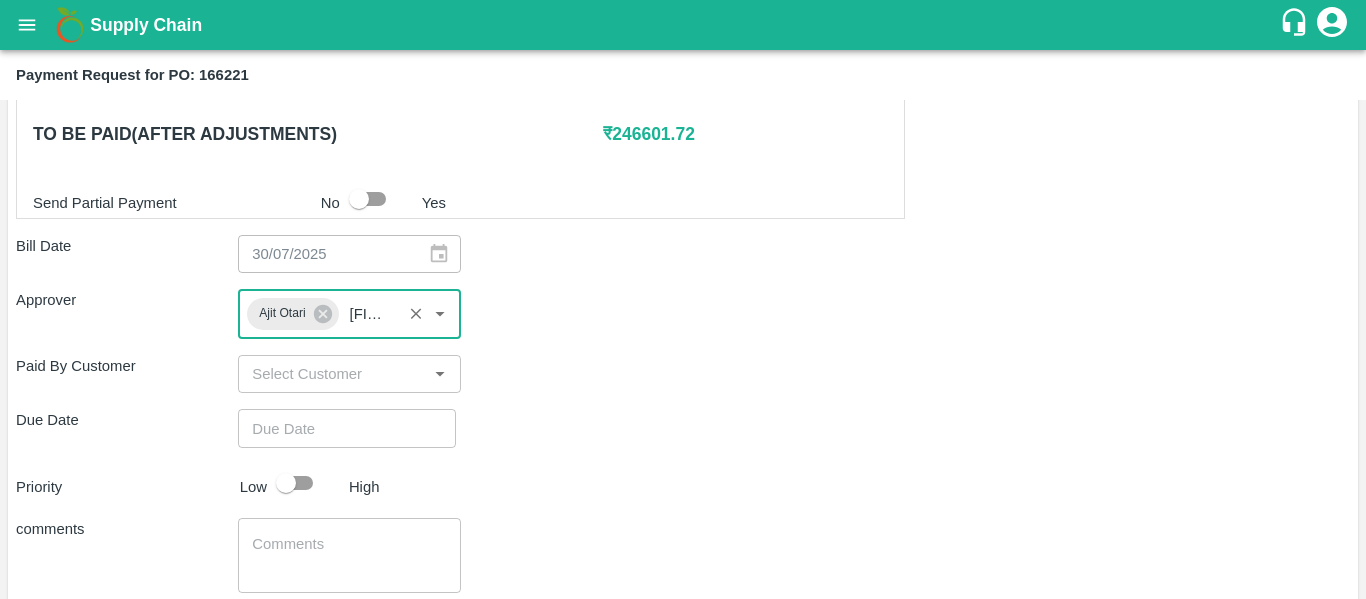 type 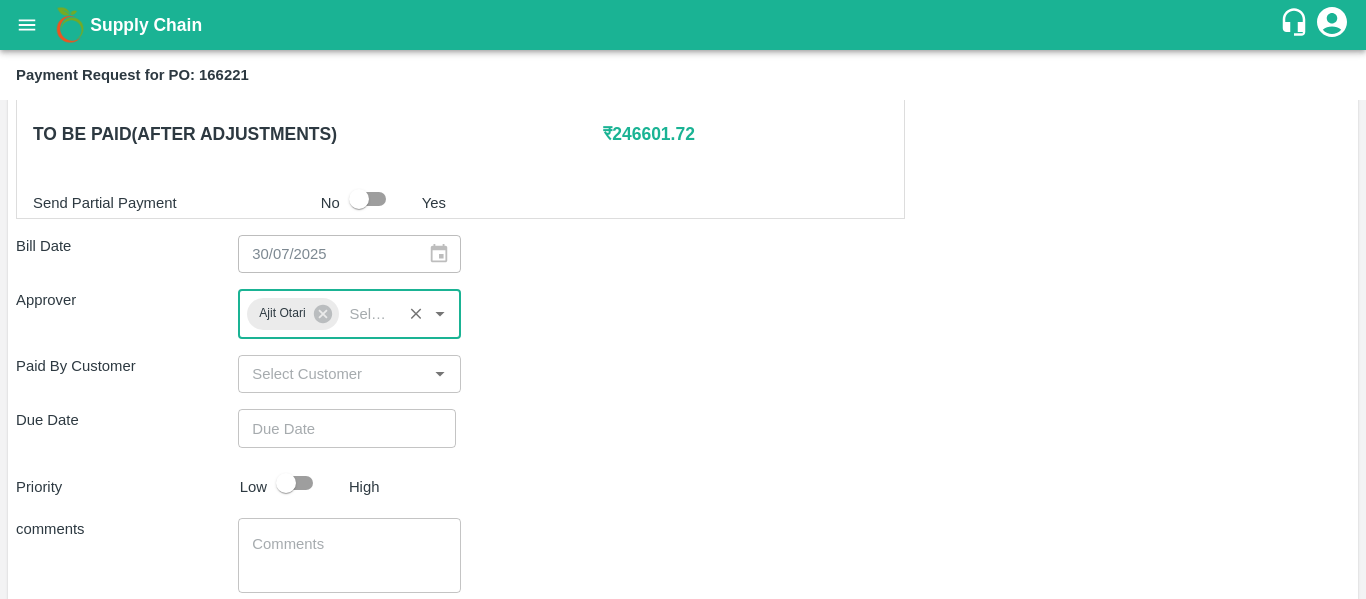 type on "DD/MM/YYYY hh:mm aa" 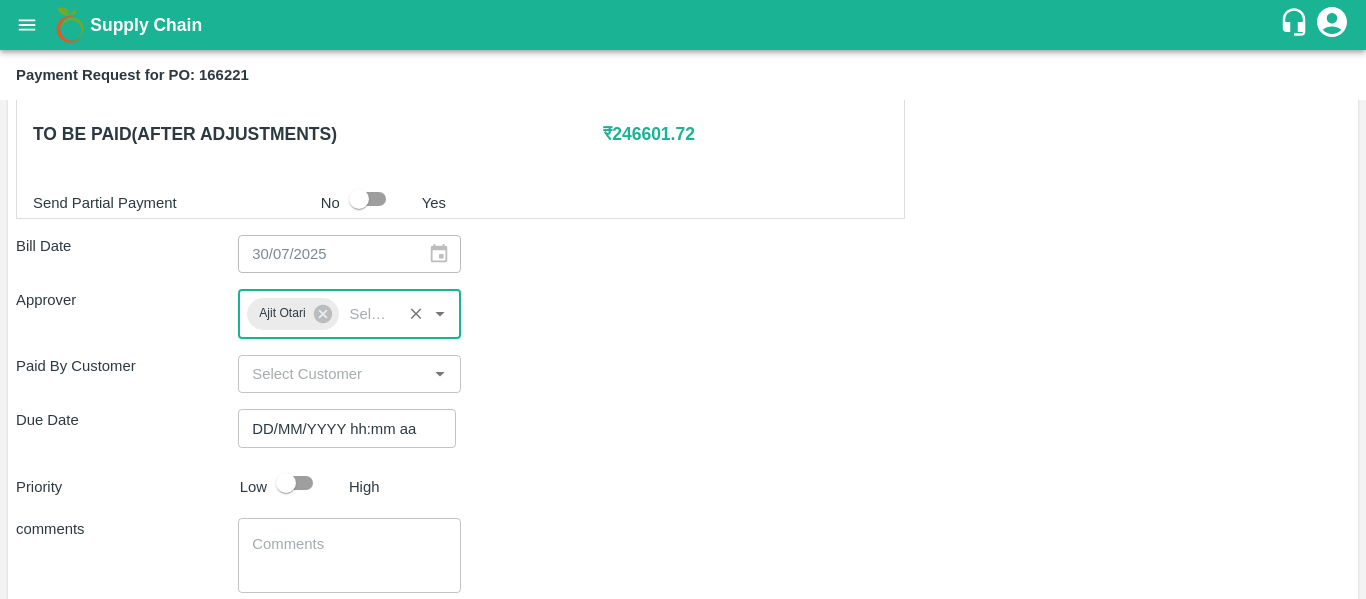 click on "DD/MM/YYYY hh:mm aa" at bounding box center (340, 428) 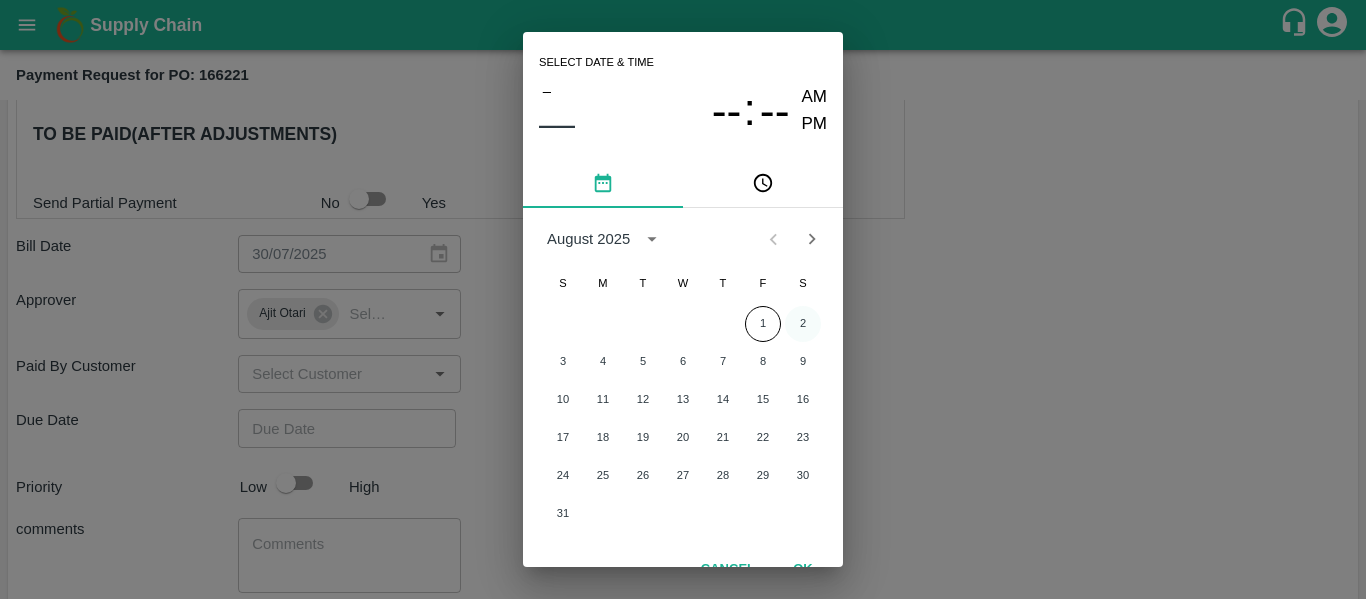 click on "2" at bounding box center [803, 324] 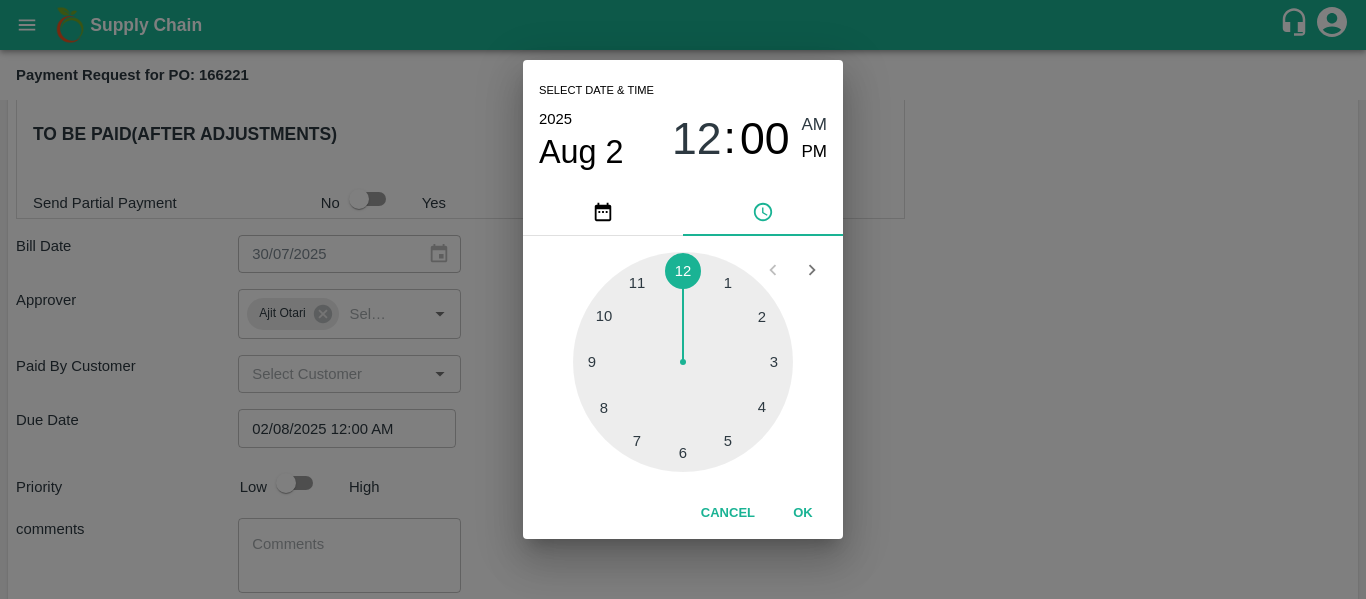 click on "Select date & time 2025 Aug 2 12 : 00 AM PM 1 2 3 4 5 6 7 8 9 10 11 12 Cancel OK" at bounding box center [683, 299] 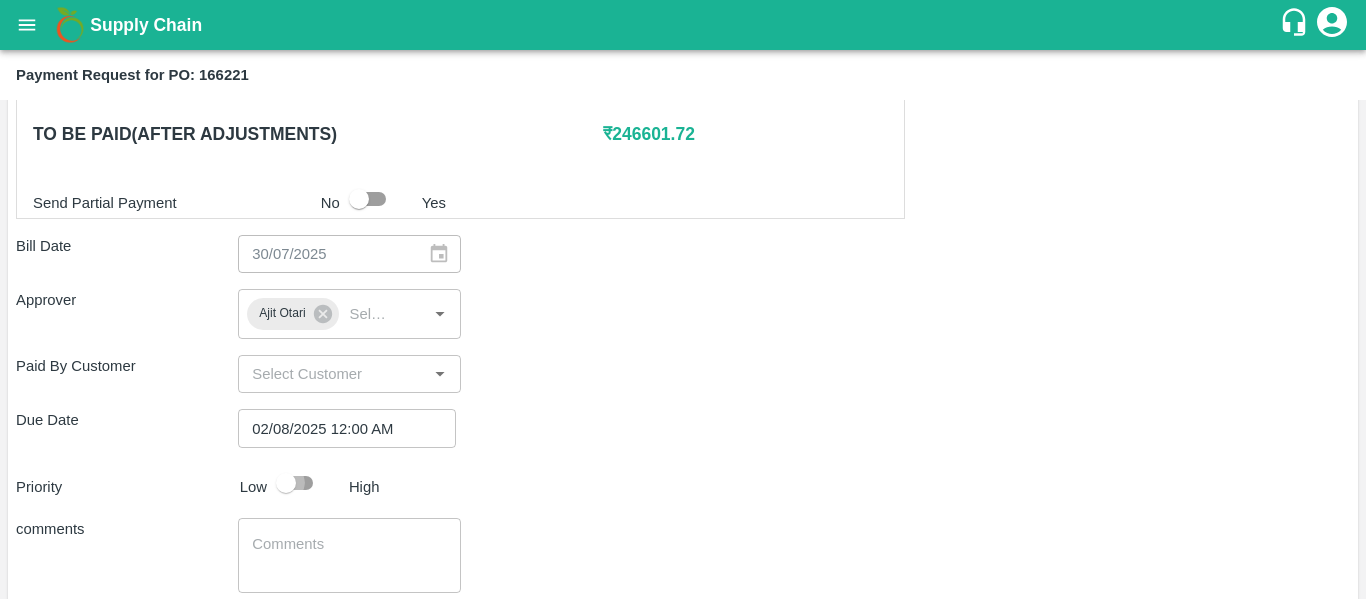 click at bounding box center (286, 483) 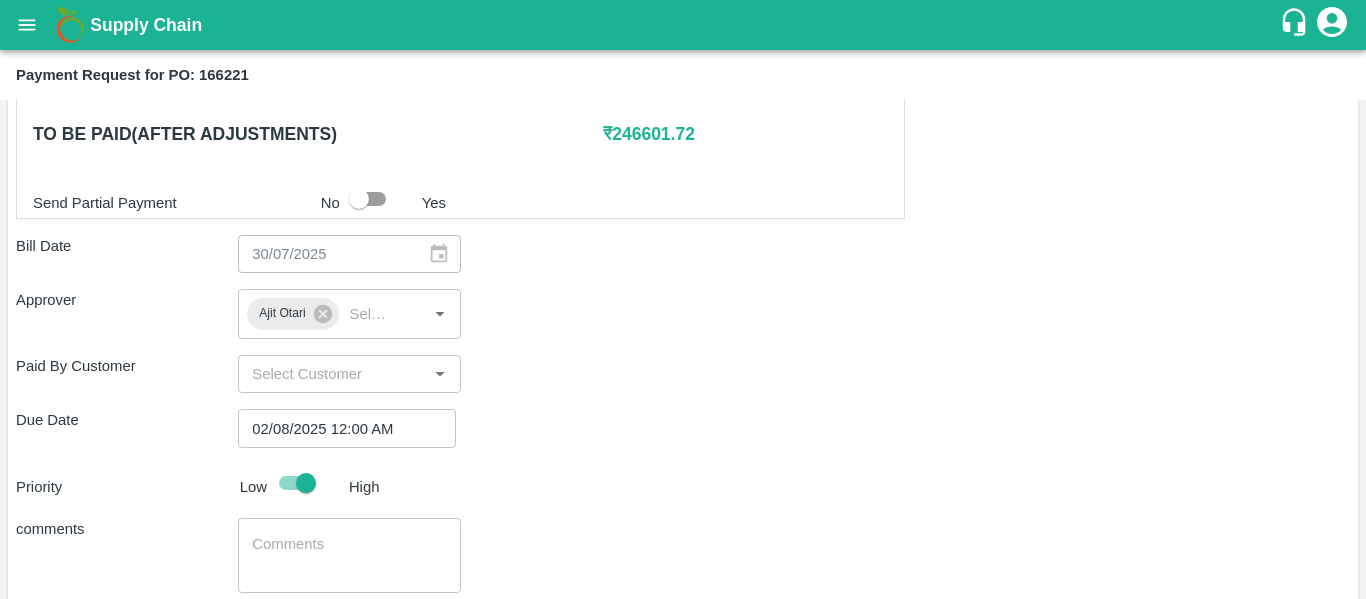 click at bounding box center (349, 555) 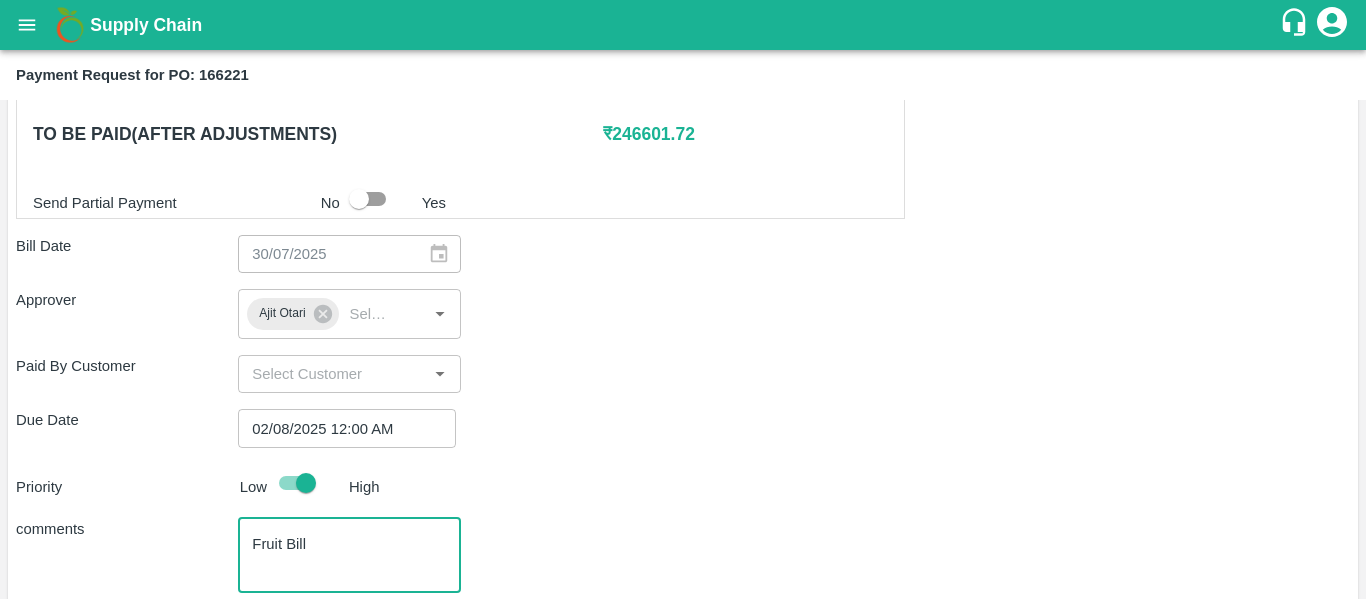 type on "Fruit Bill" 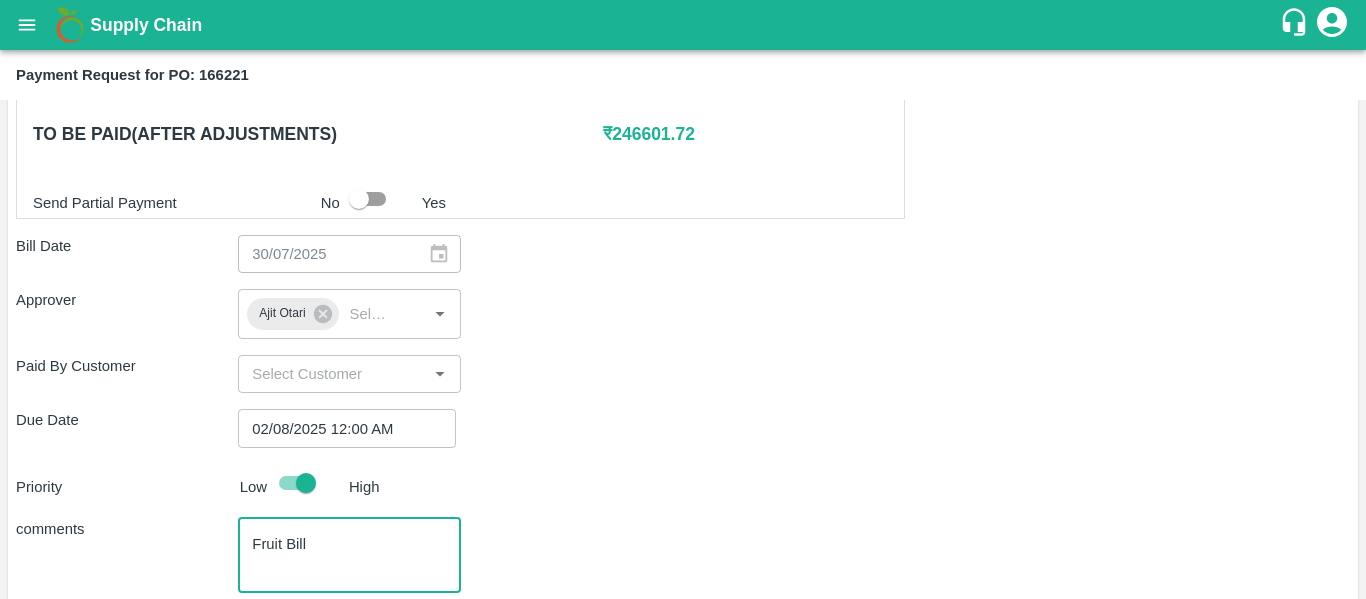 scroll, scrollTop: 1082, scrollLeft: 0, axis: vertical 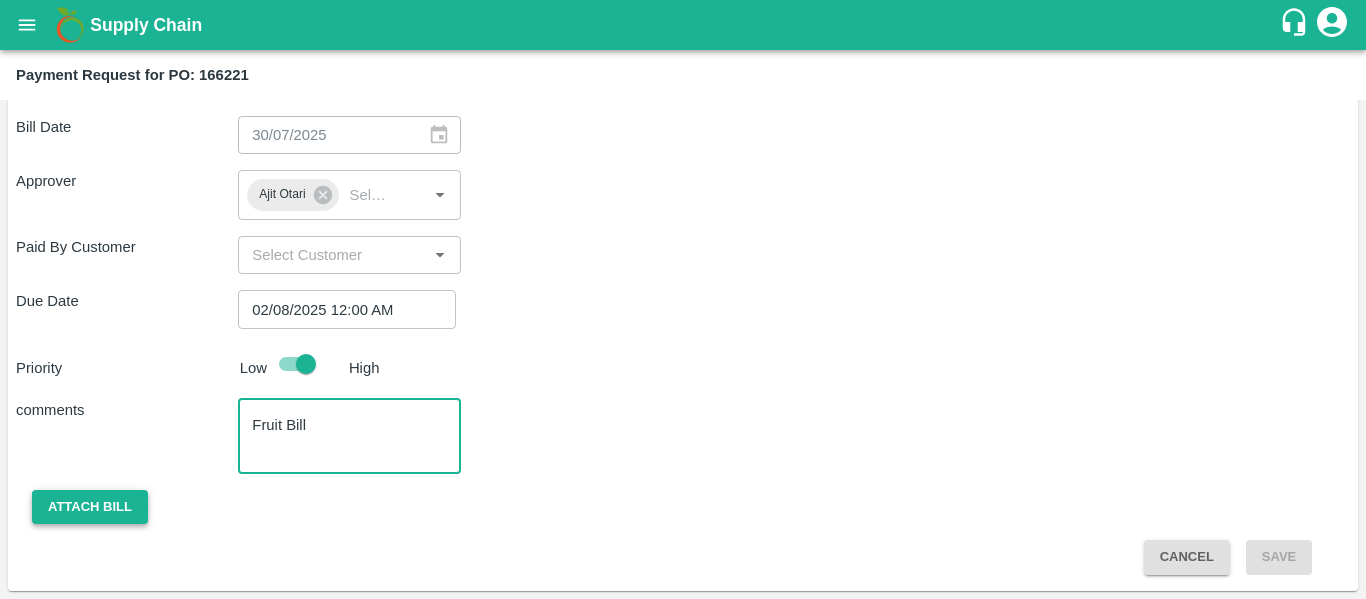 click on "Attach bill" at bounding box center [90, 507] 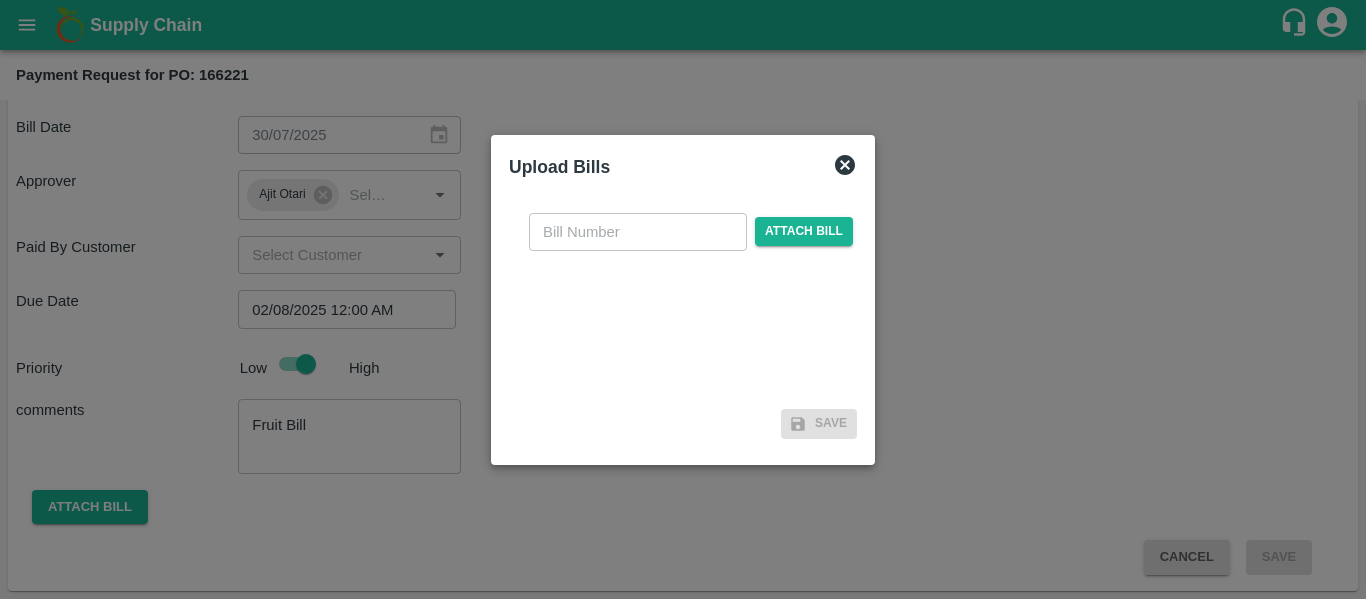 click at bounding box center (638, 232) 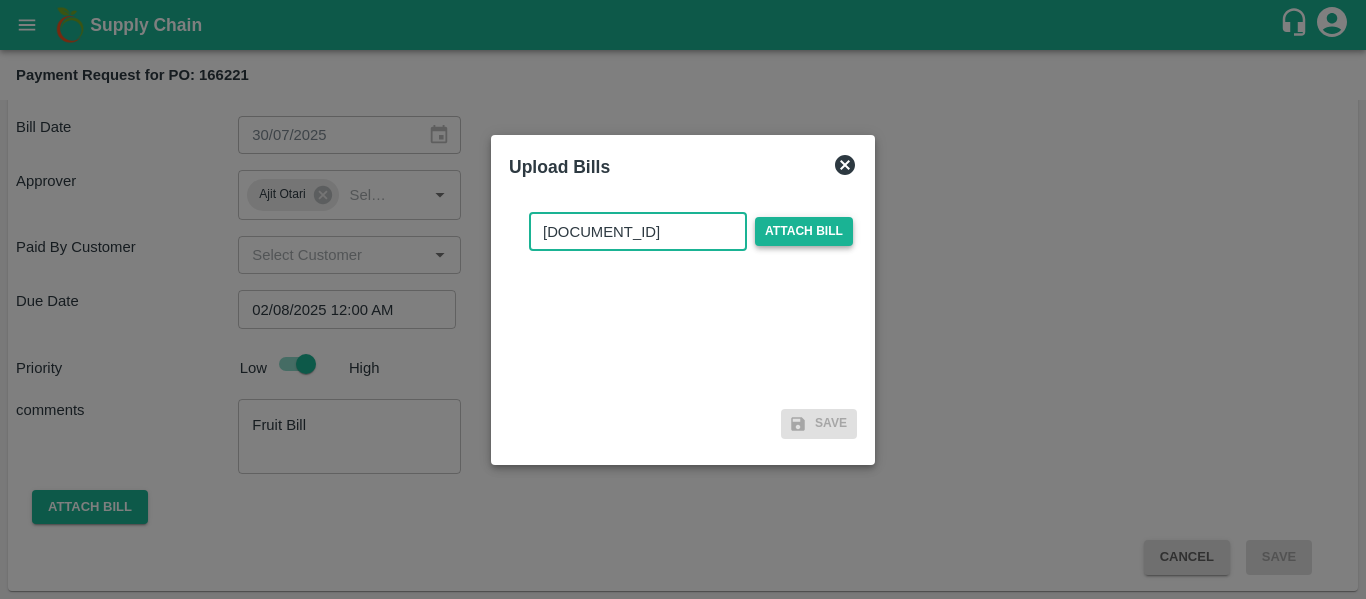 type on "SE/25-26/1170" 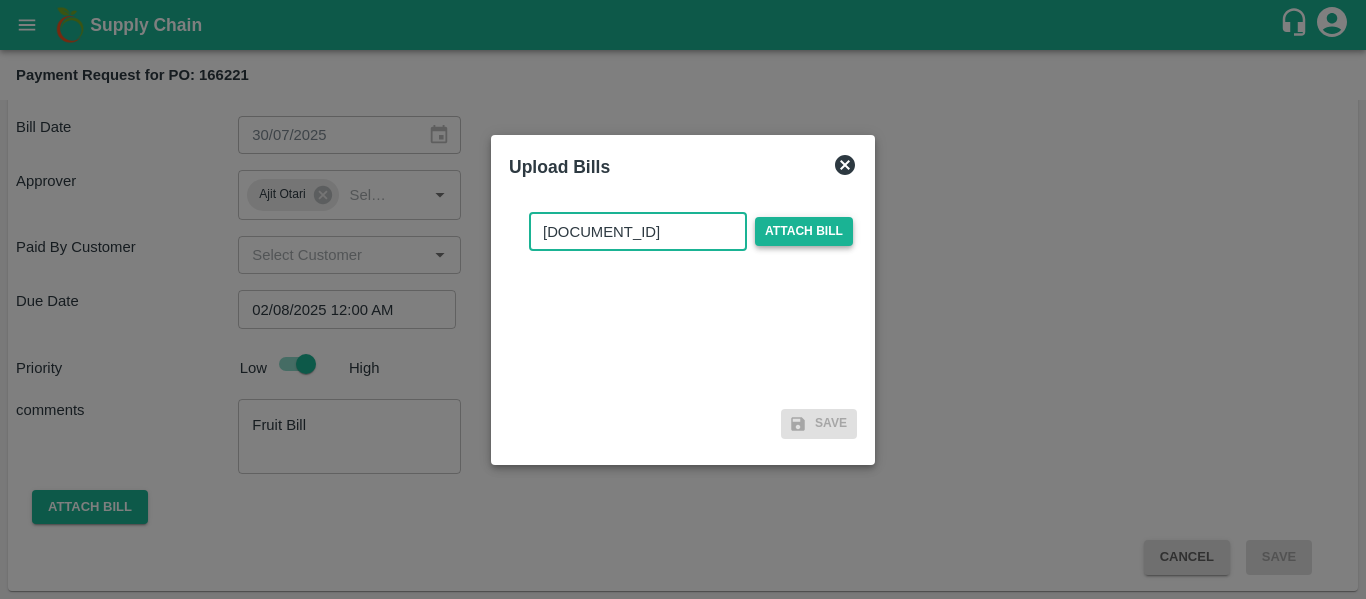 click on "Attach bill" at bounding box center (804, 231) 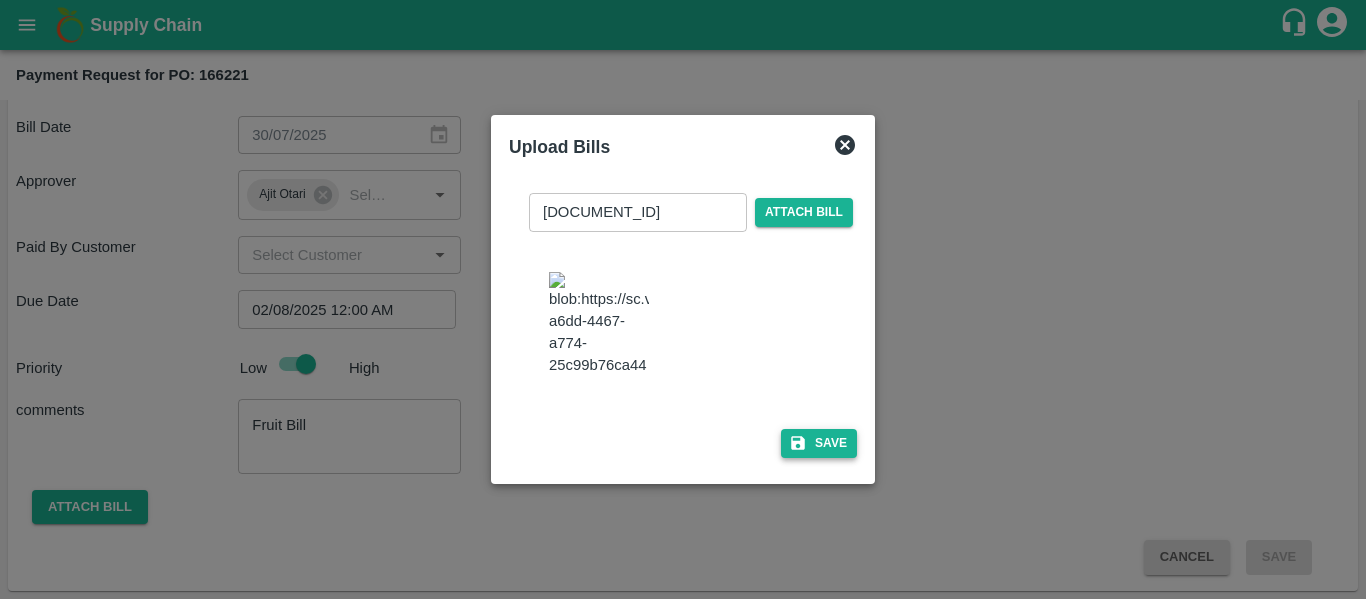 click on "Save" at bounding box center (819, 443) 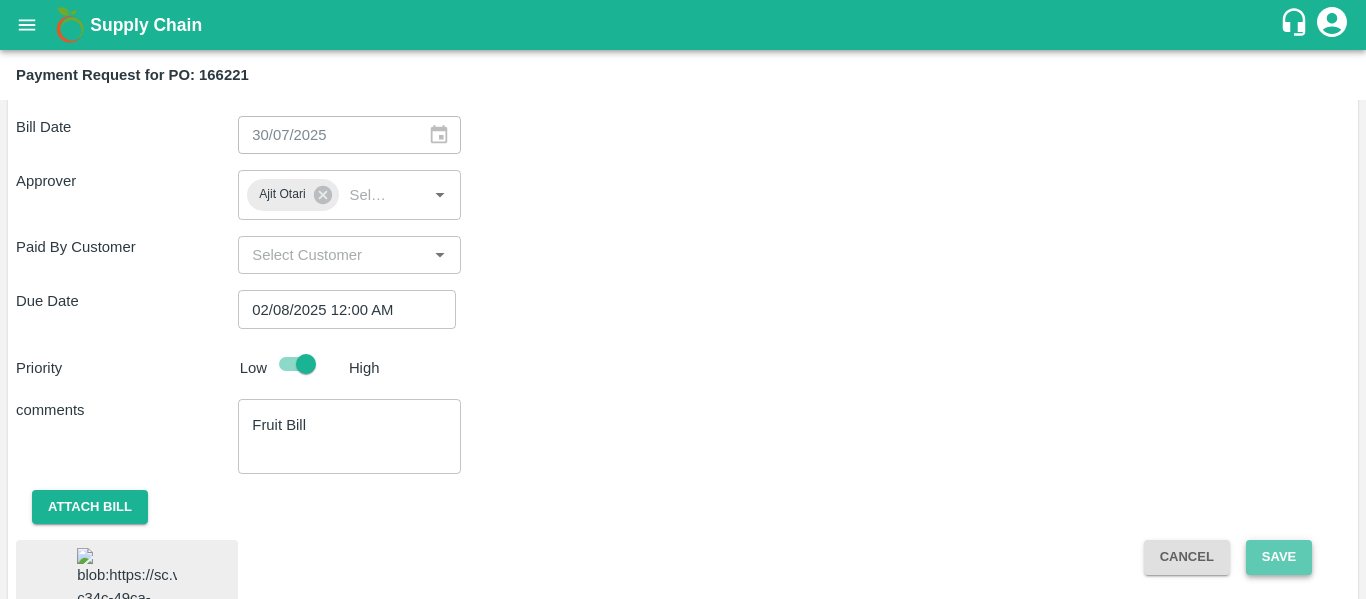 click on "Save" at bounding box center [1279, 557] 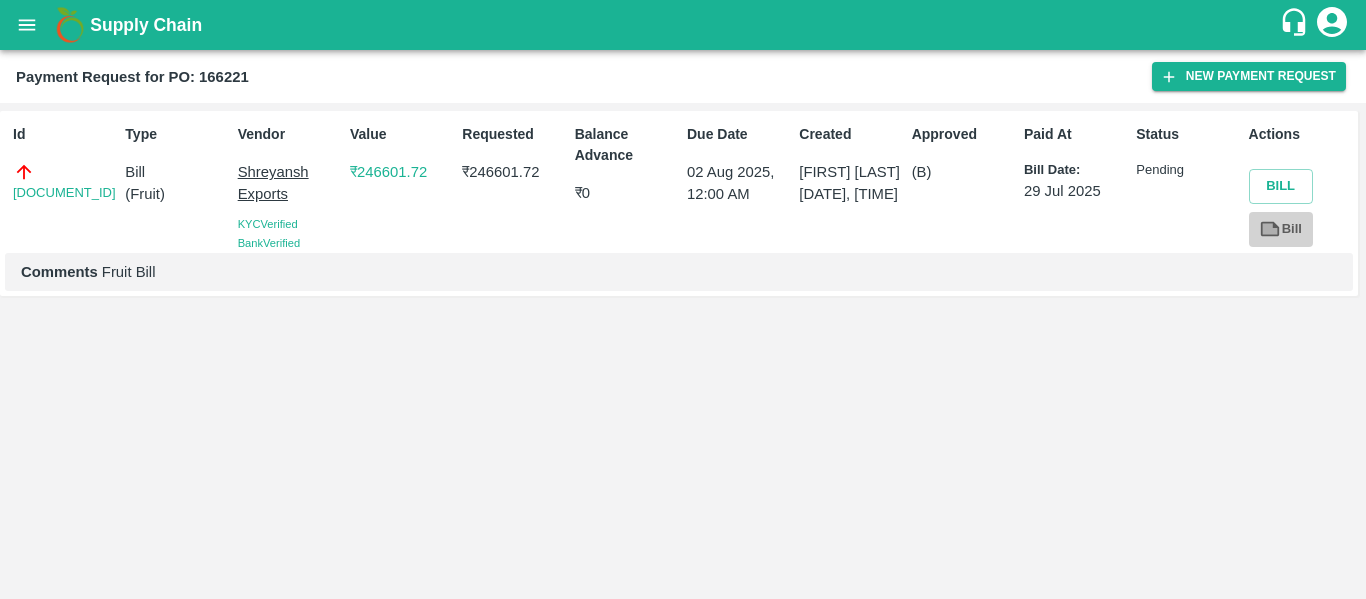 click on "Bill" at bounding box center (1281, 229) 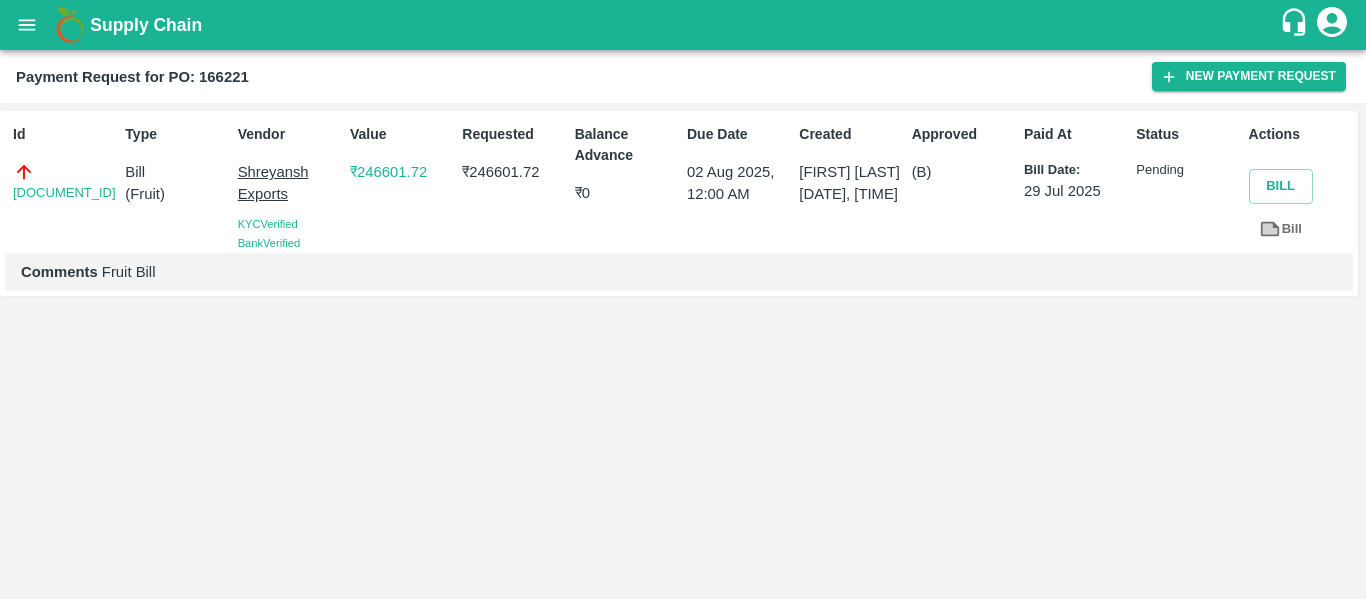 click at bounding box center [27, 25] 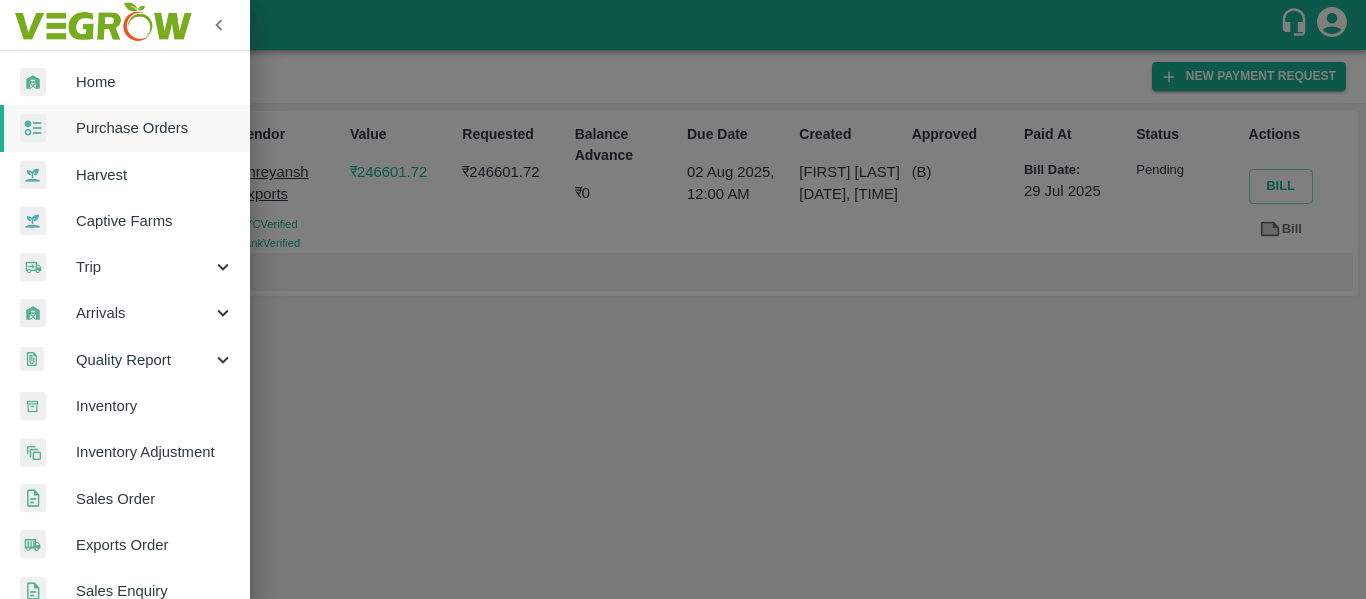 click on "Purchase Orders" at bounding box center (155, 128) 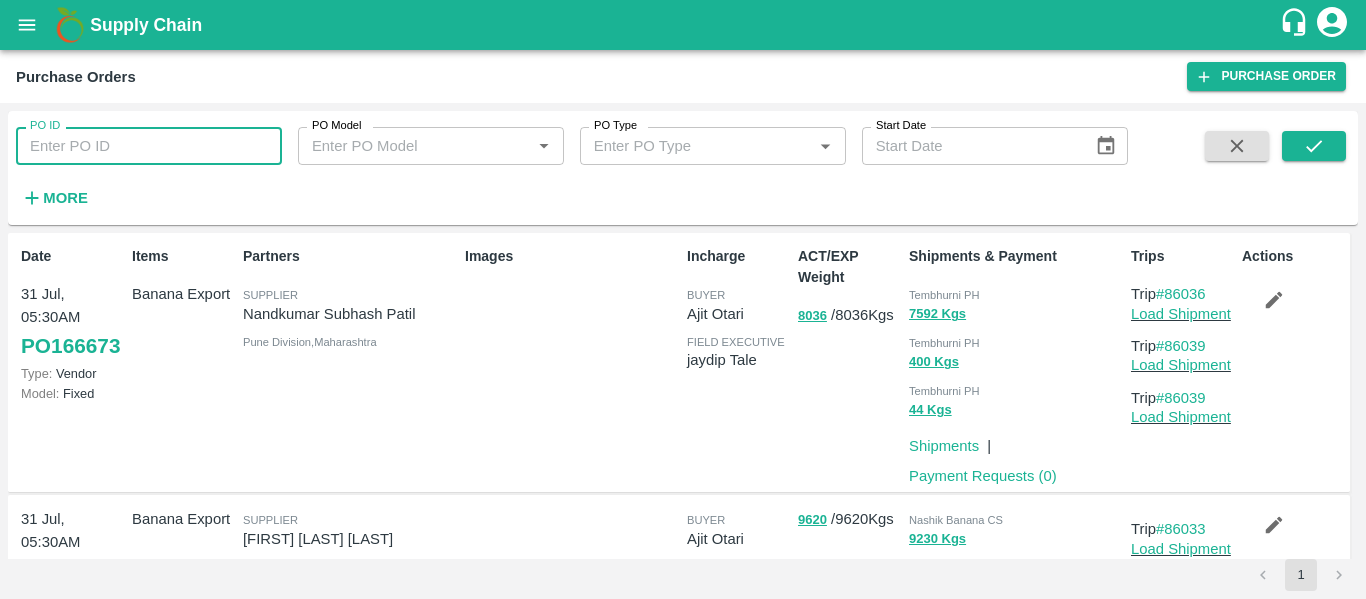 click on "PO ID" at bounding box center [149, 146] 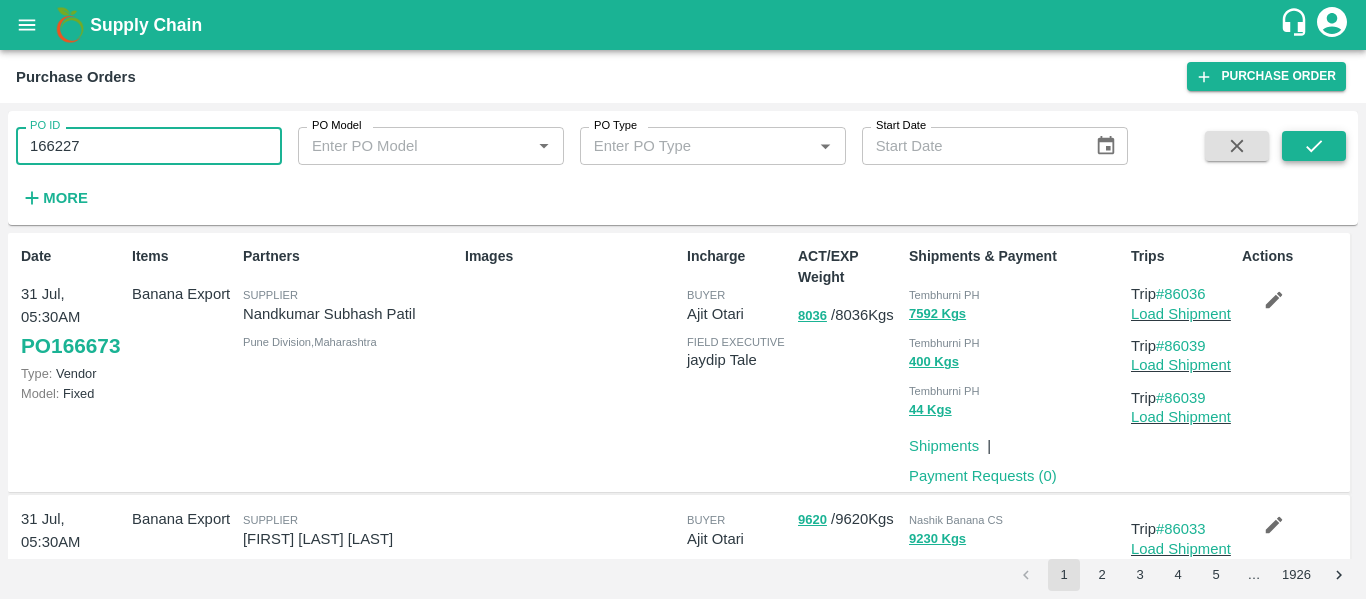 type on "166227" 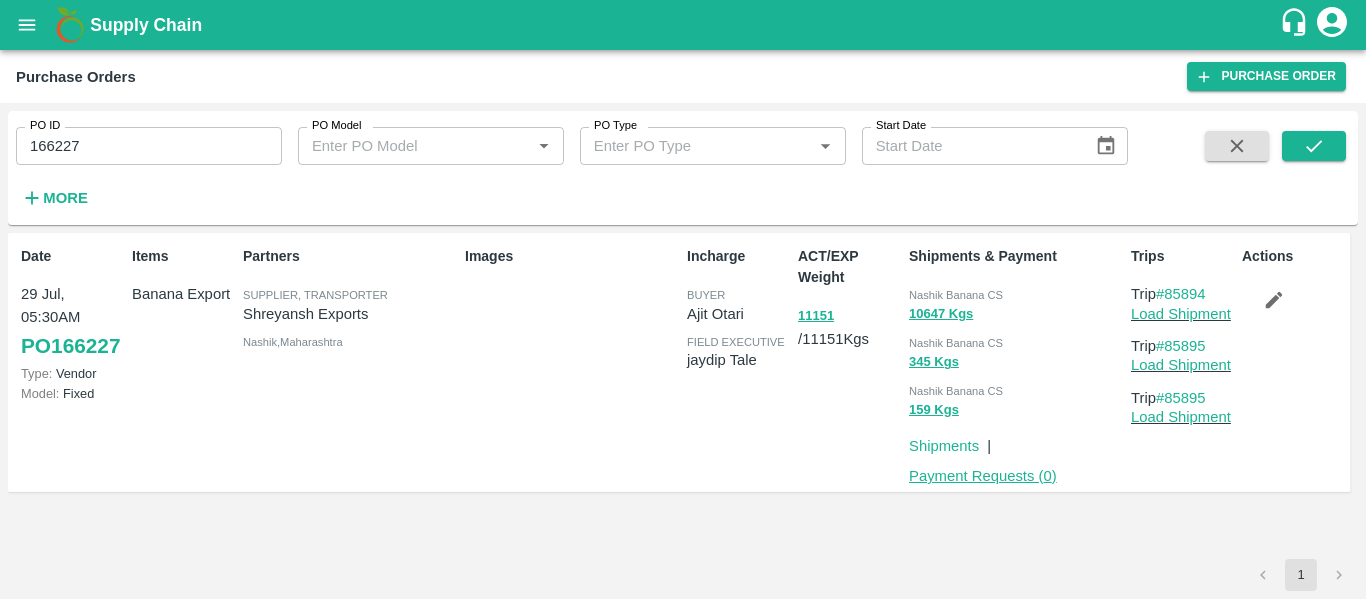 click on "Payment Requests ( 0 )" at bounding box center (983, 476) 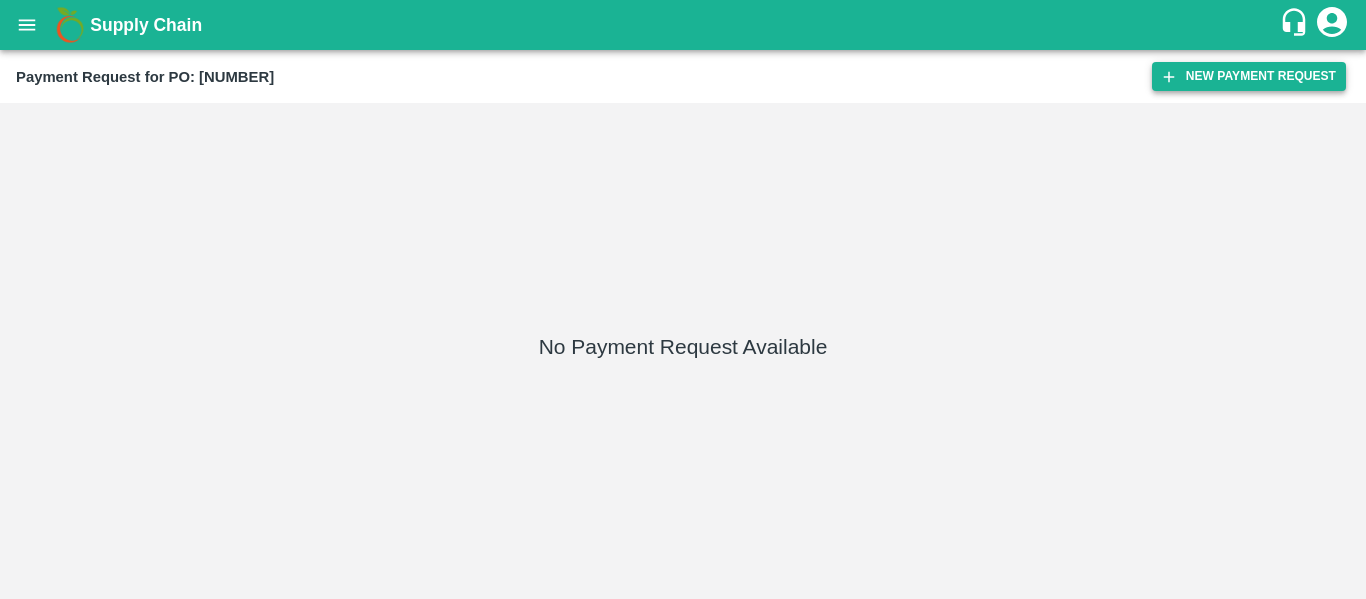 scroll, scrollTop: 0, scrollLeft: 0, axis: both 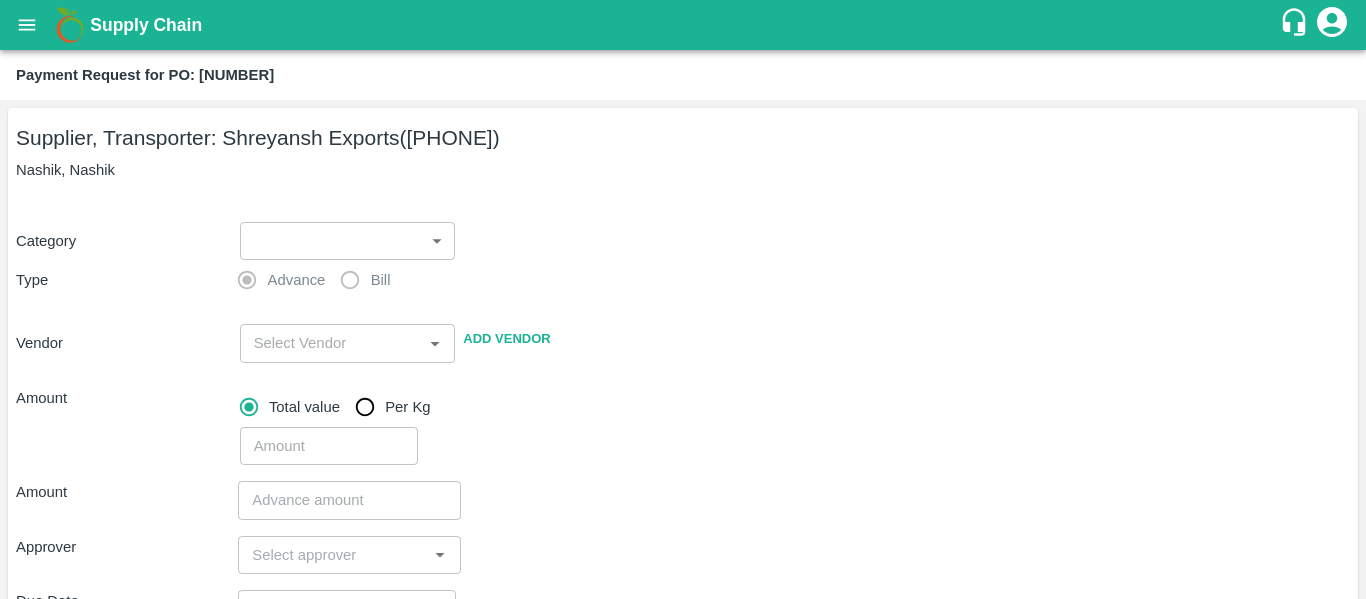 click on "Supply Chain Payment Request for PO: [NUMBER] Supplier, Transporter:    [SUPPLIER_NAME]  ([PHONE]) Nashik, Nashik Category ​ ​ Type Advance Bill Vendor ​ Add Vendor Amount Total value Per Kg ​ Amount ​ Approver ​ Due Date ​  Priority  Low  High Comment x ​ Attach bill Cancel Save Tembhurni PH Nashik CC Shahada Banana Export PH Savda Banana Export PH Nashik Banana CS [FIRST] [LAST] Logout" at bounding box center [683, 299] 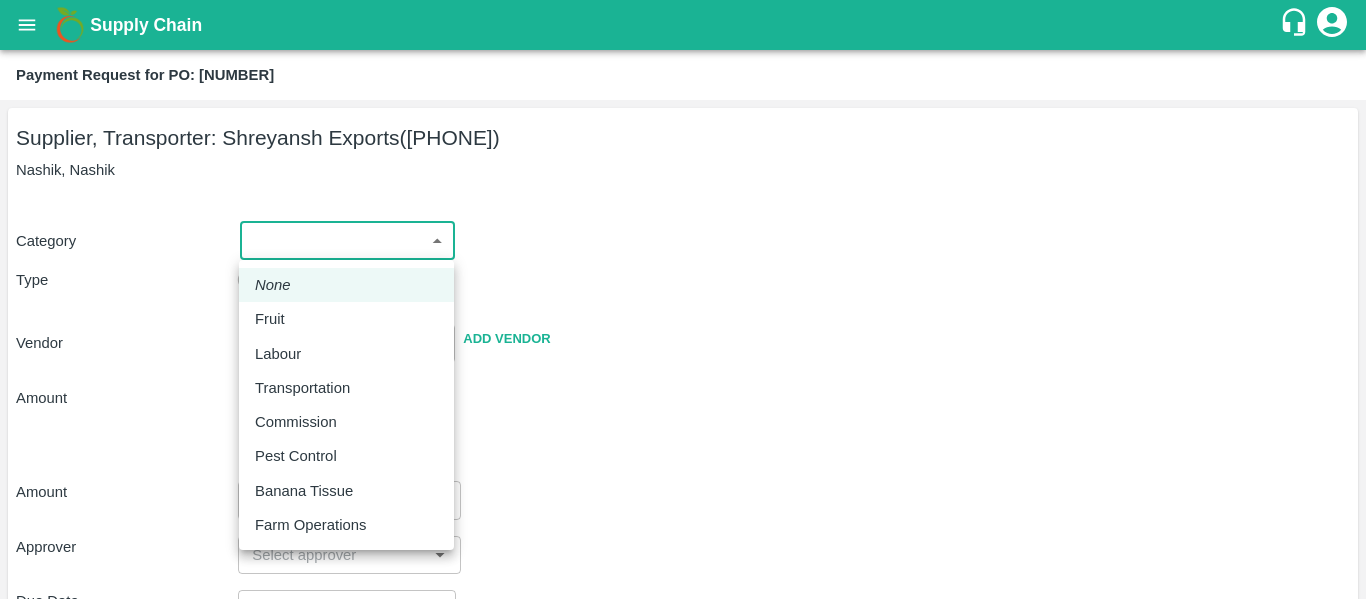 click on "Fruit" at bounding box center (275, 319) 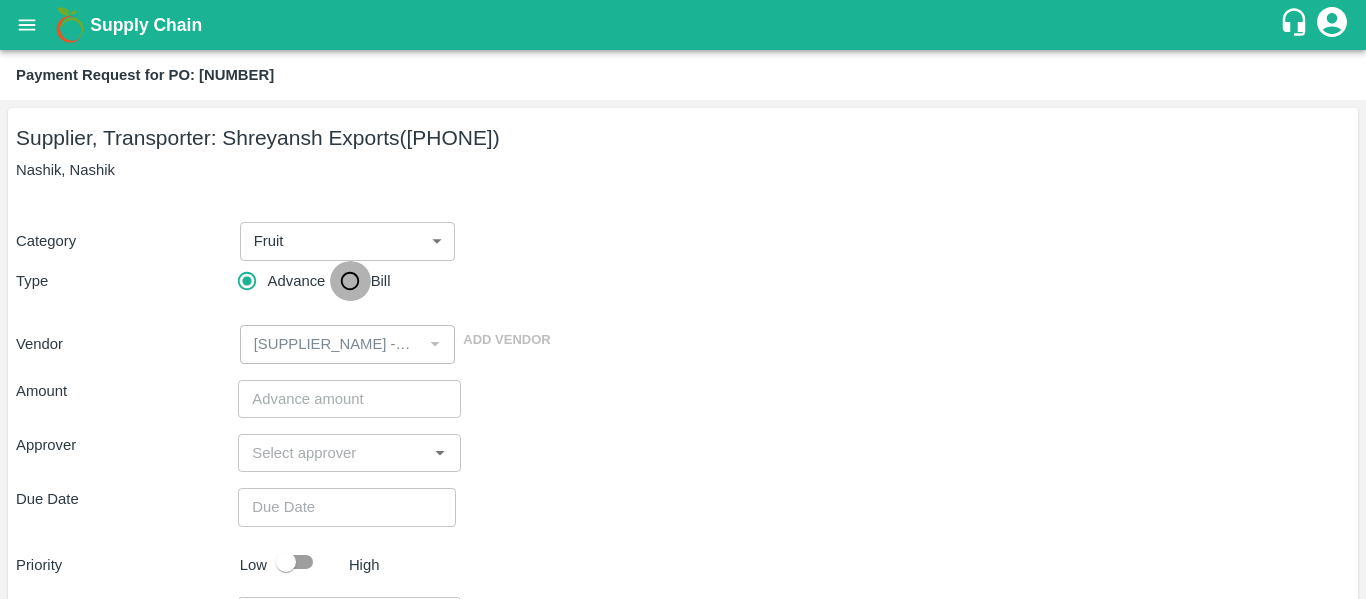 click on "Bill" at bounding box center (350, 281) 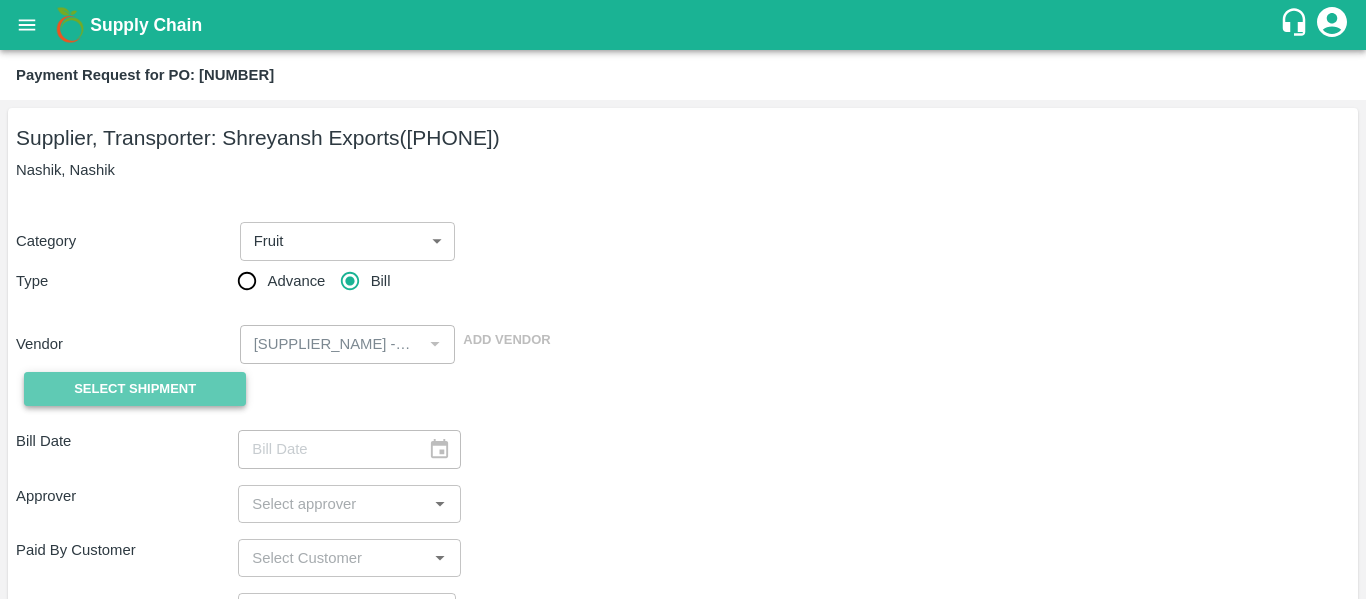 click on "Select Shipment" at bounding box center [135, 389] 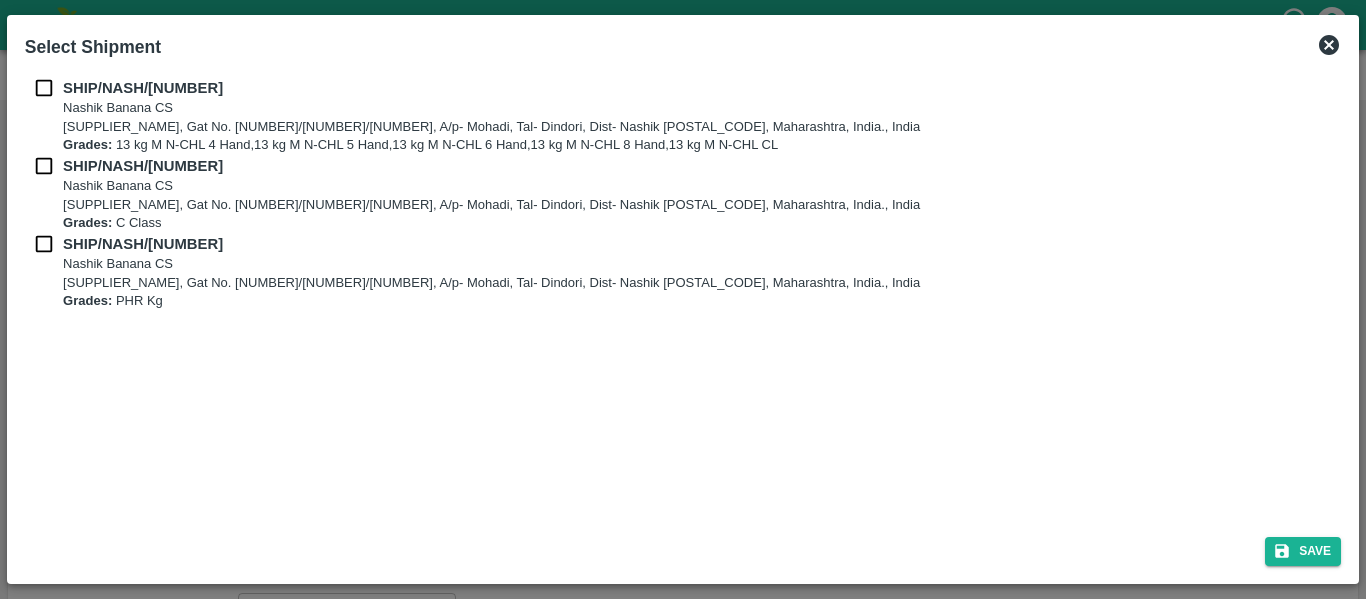 click at bounding box center [44, 88] 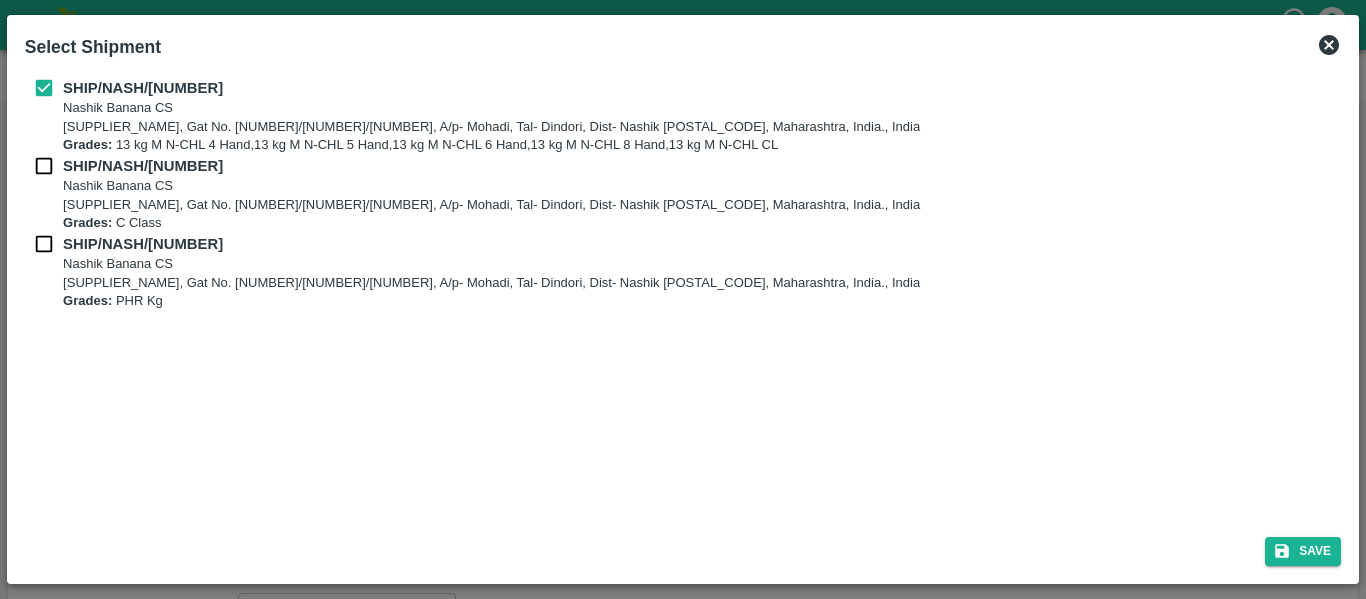 click at bounding box center (44, 166) 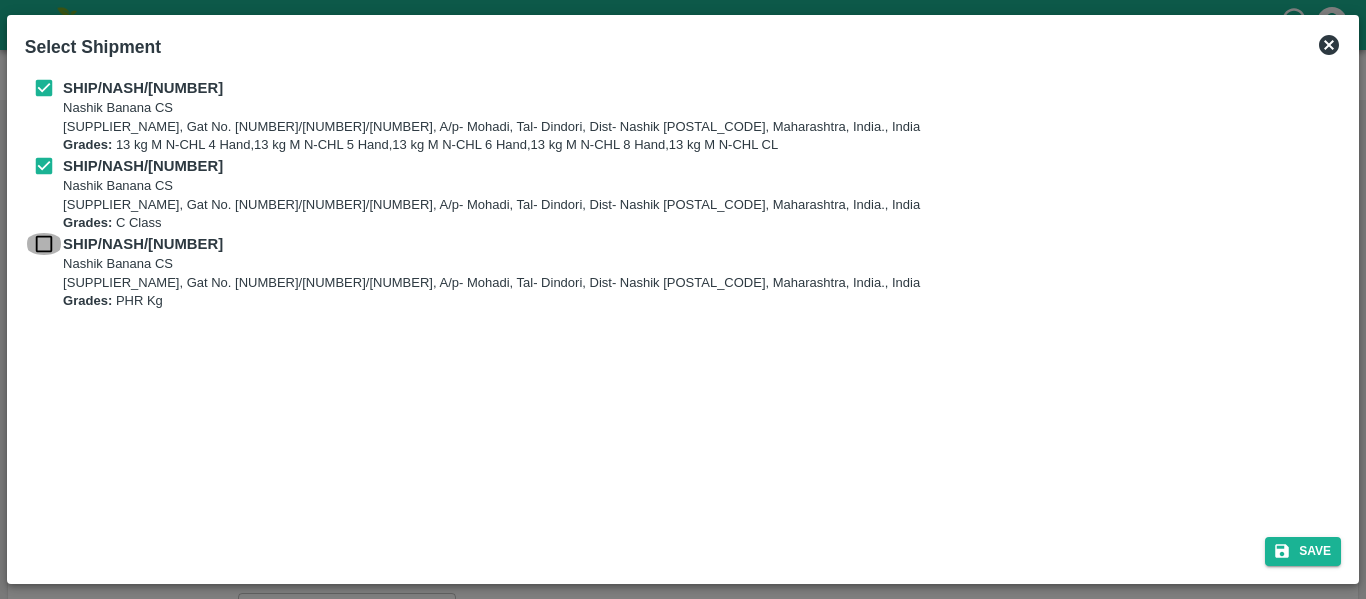 click at bounding box center (44, 244) 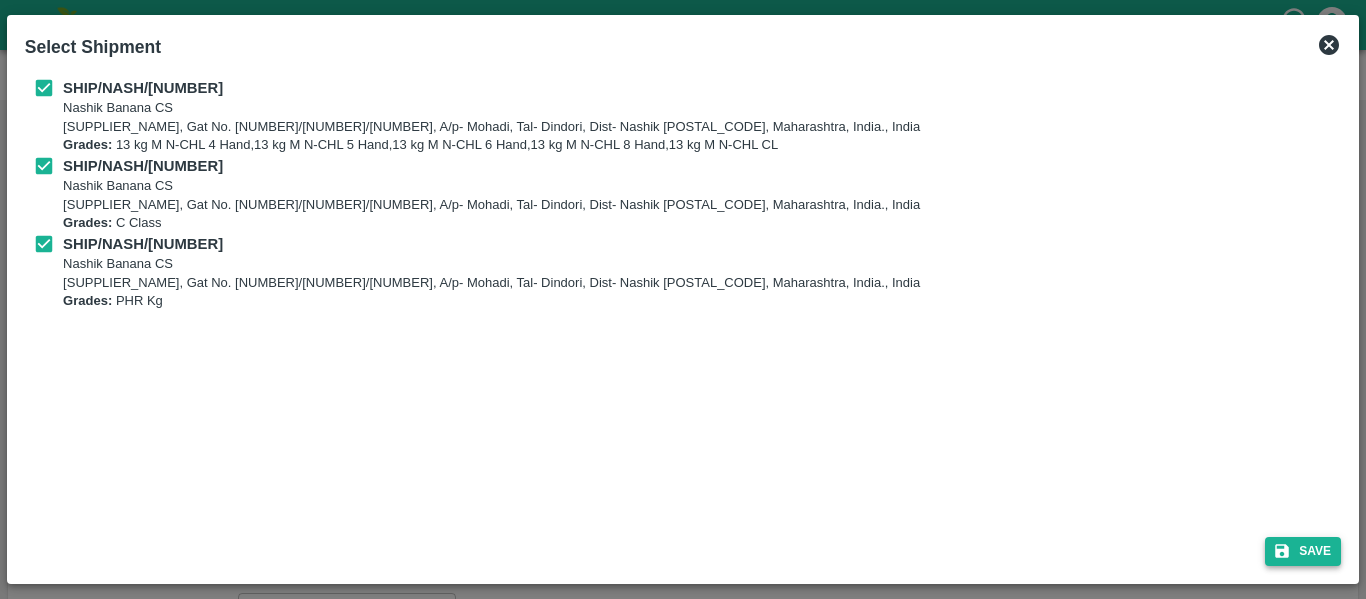 click 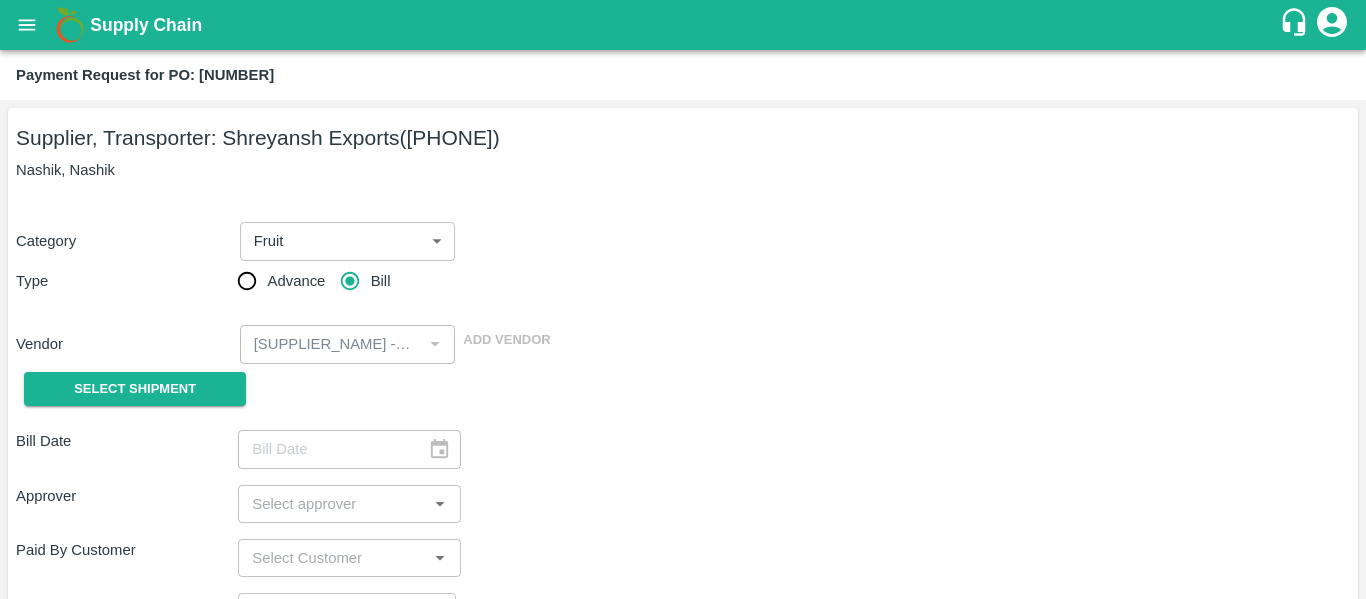 type on "30/07/2025" 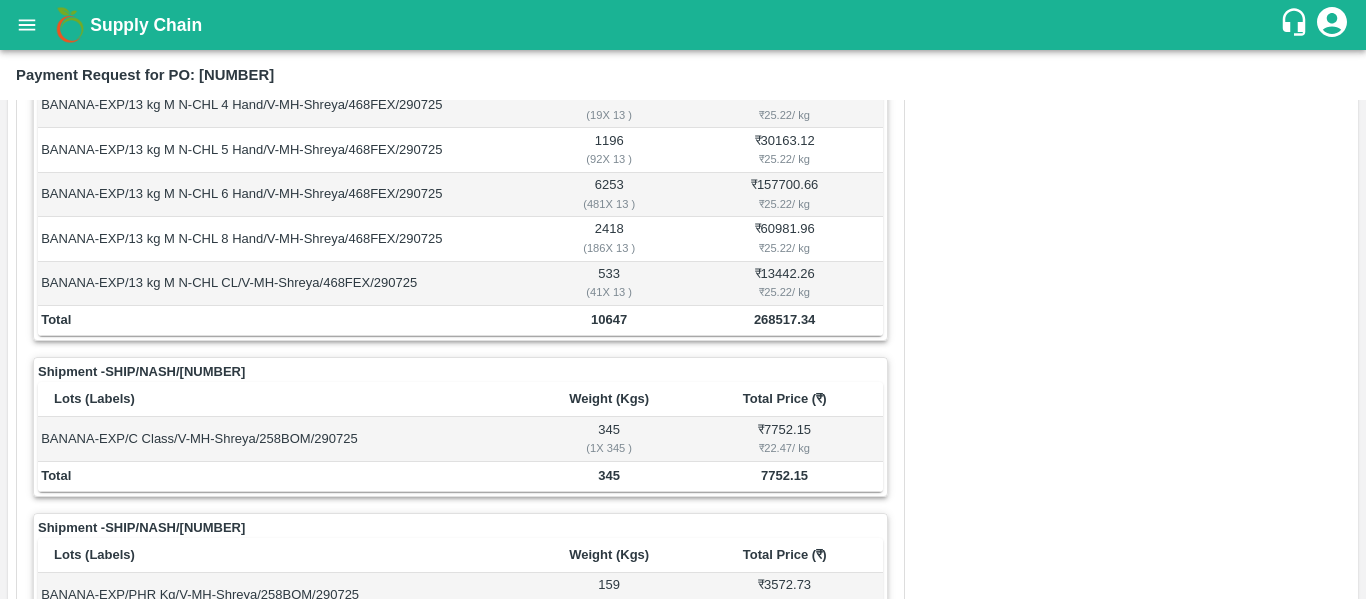 scroll, scrollTop: 931, scrollLeft: 0, axis: vertical 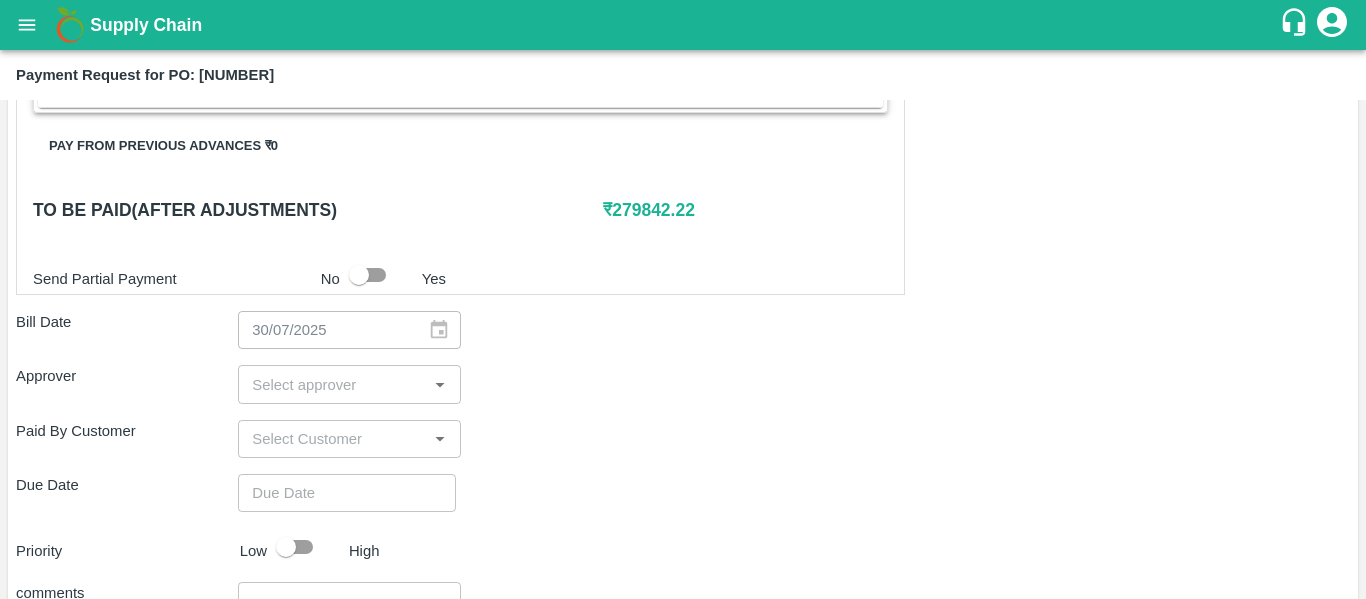 click at bounding box center [332, 384] 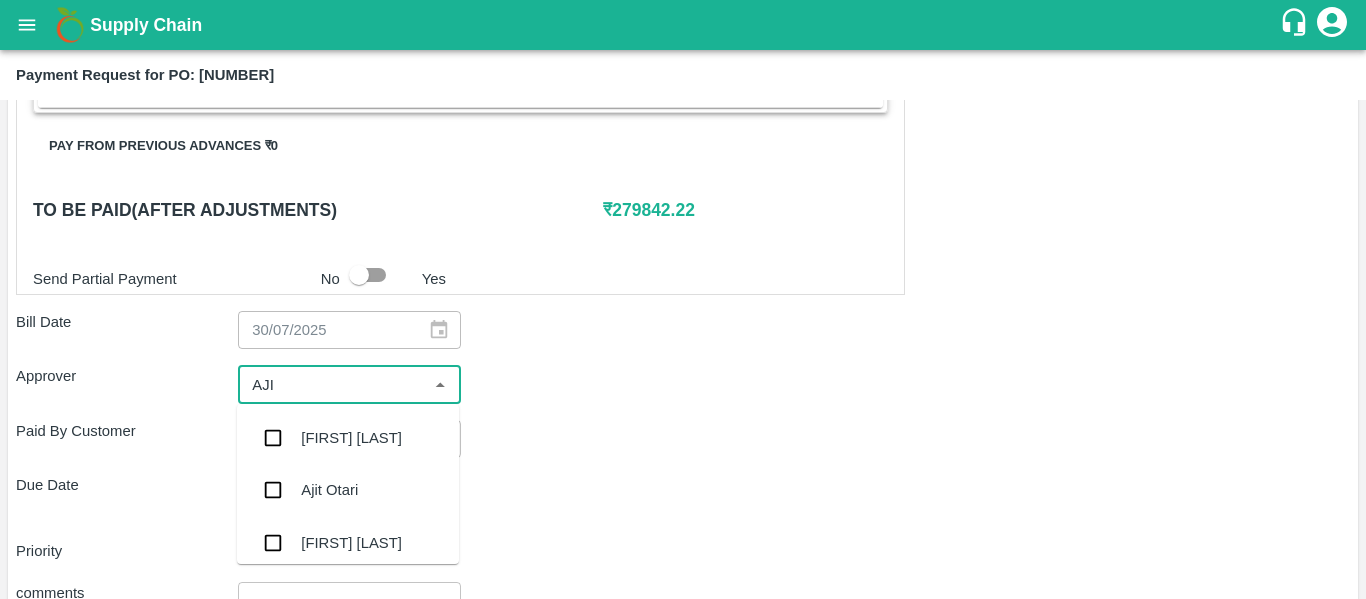 type on "[FIRST]" 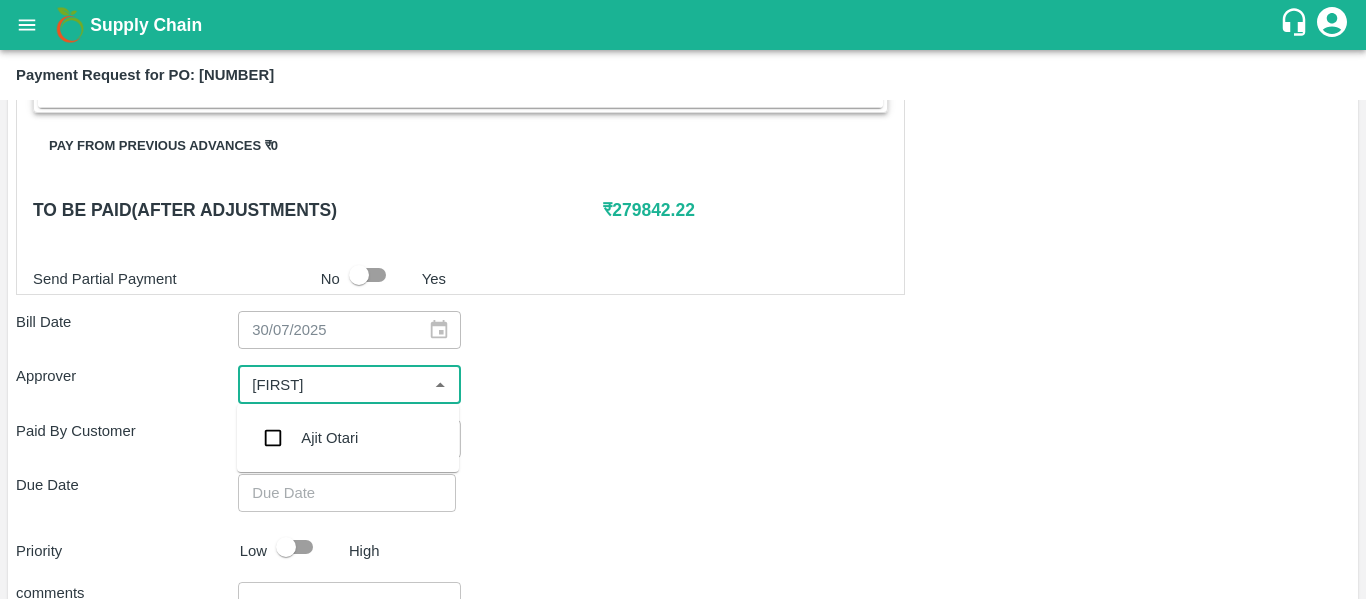 click on "Ajit Otari" at bounding box center [329, 438] 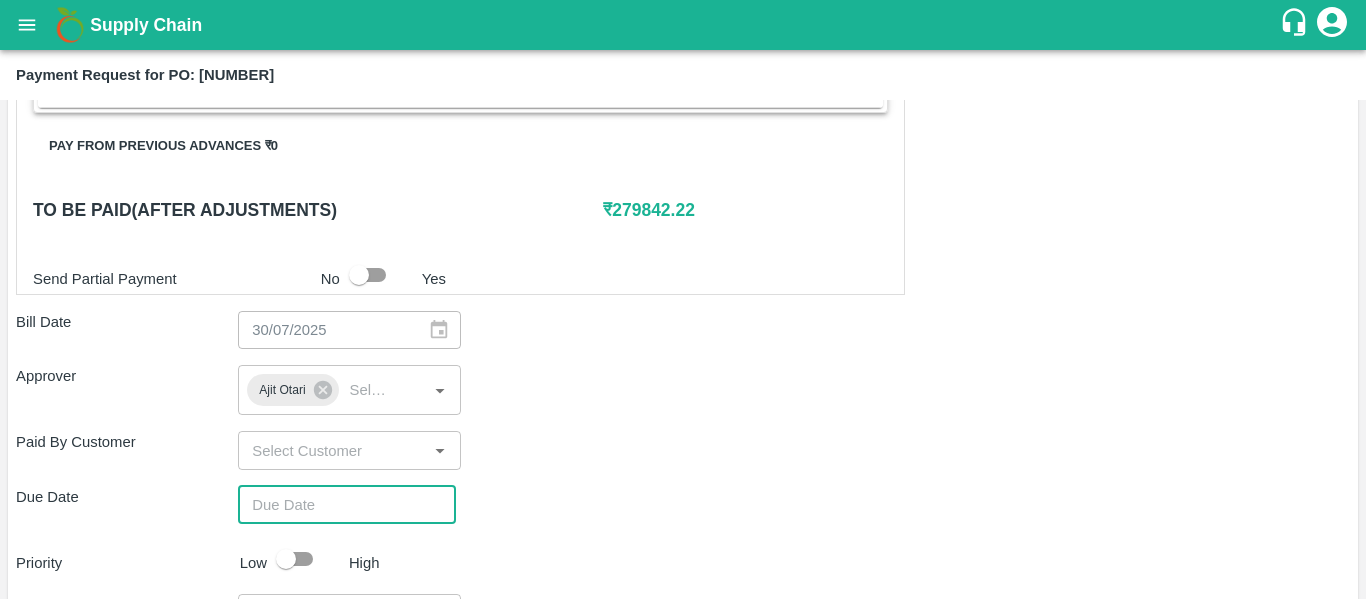 type on "DD/MM/YYYY hh:mm aa" 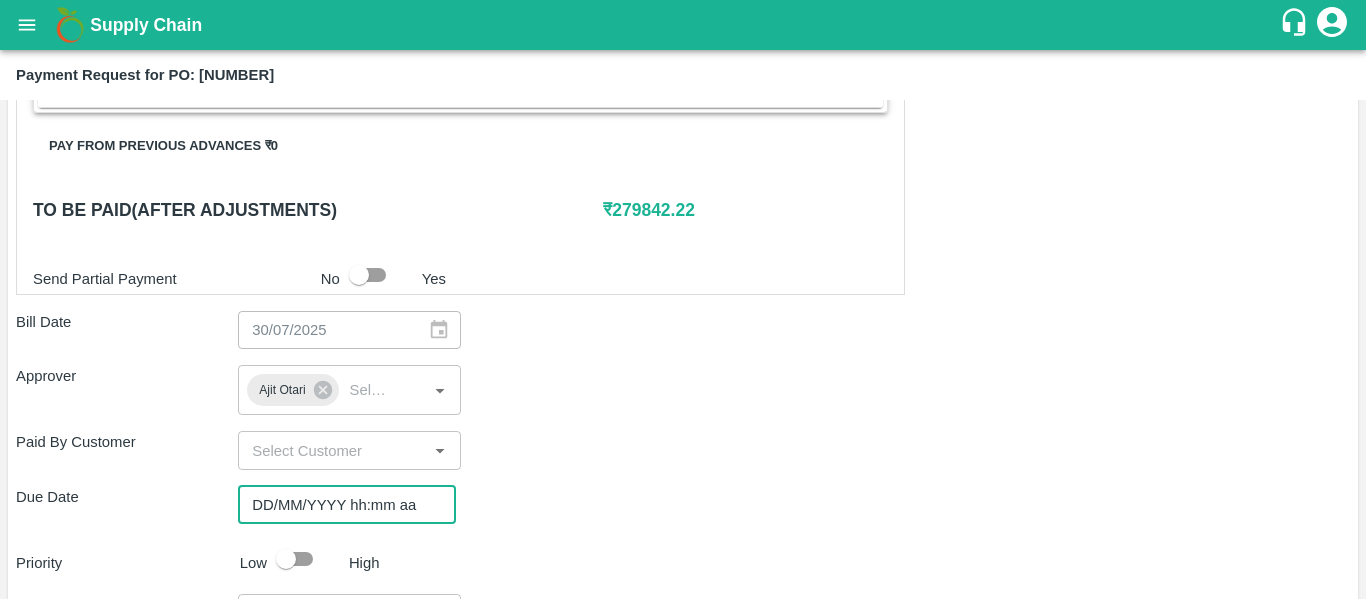 click on "DD/MM/YYYY hh:mm aa" at bounding box center [340, 505] 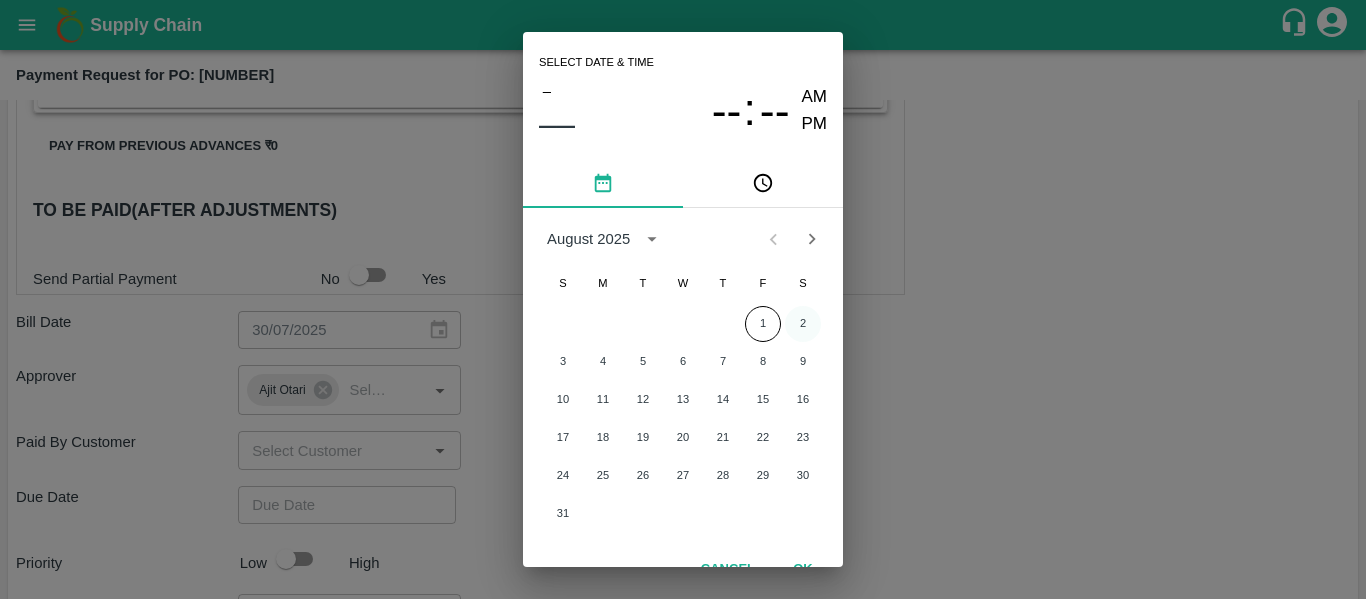 click on "2" at bounding box center (803, 324) 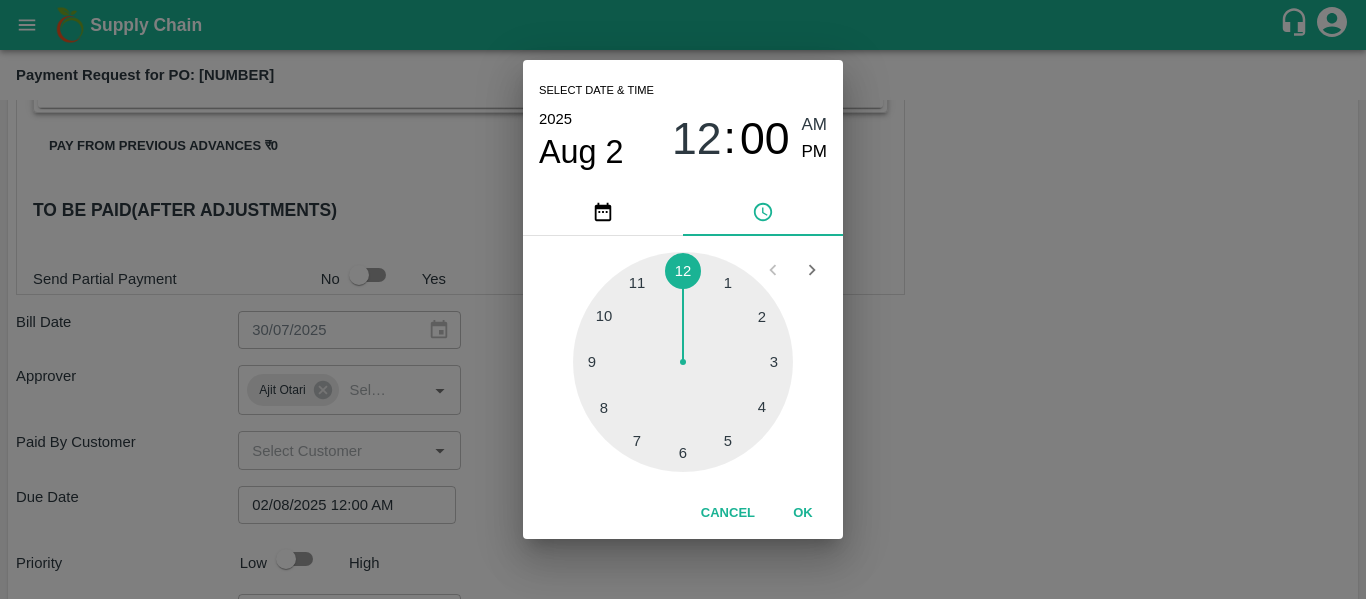 click on "Select date & time 2025 Aug 2 12 : 00 AM PM 1 2 3 4 5 6 7 8 9 10 11 12 Cancel OK" at bounding box center (683, 299) 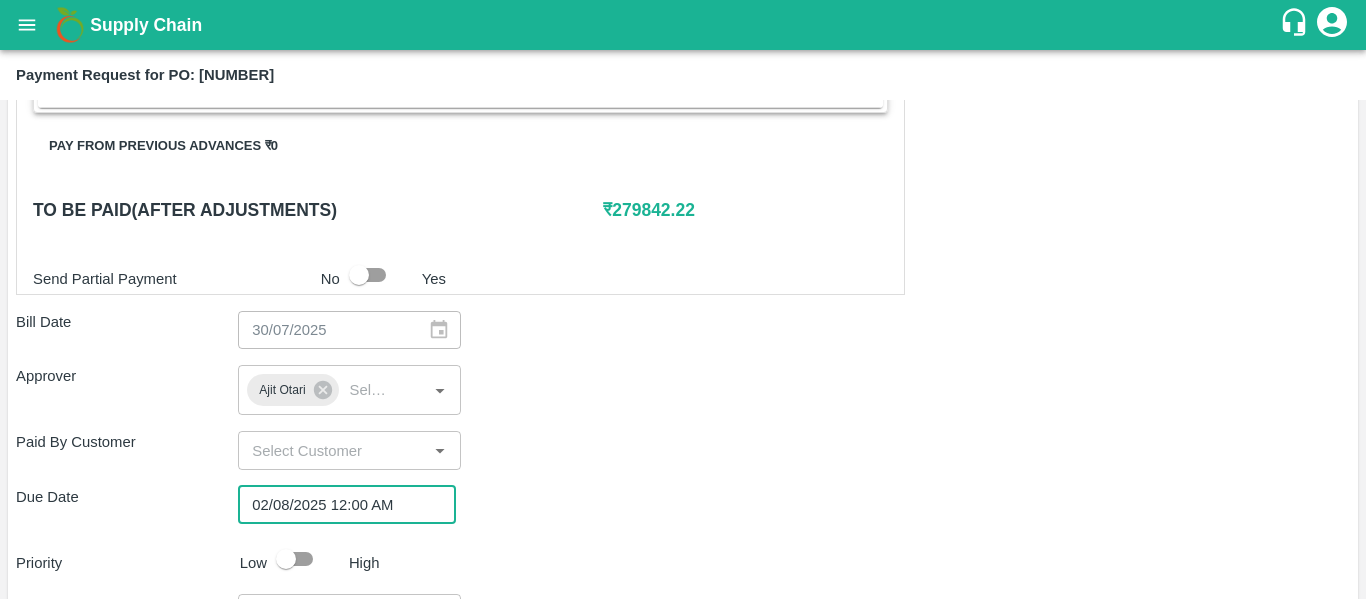 click at bounding box center [286, 559] 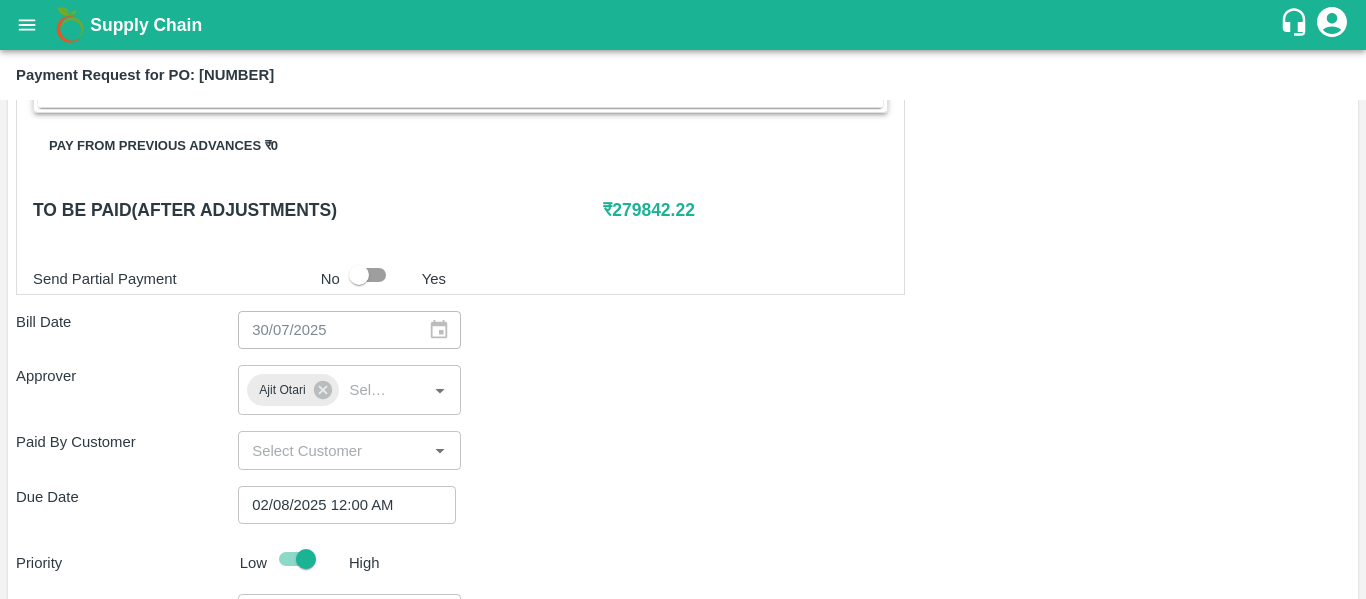scroll, scrollTop: 1127, scrollLeft: 0, axis: vertical 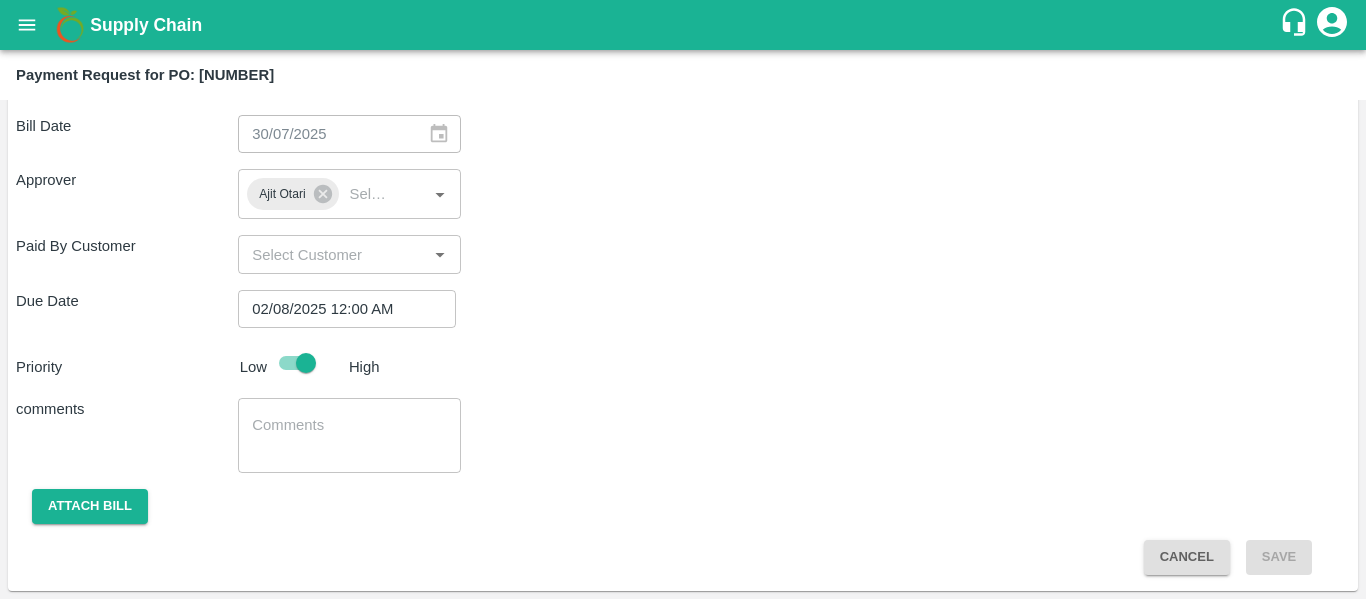 click at bounding box center (349, 436) 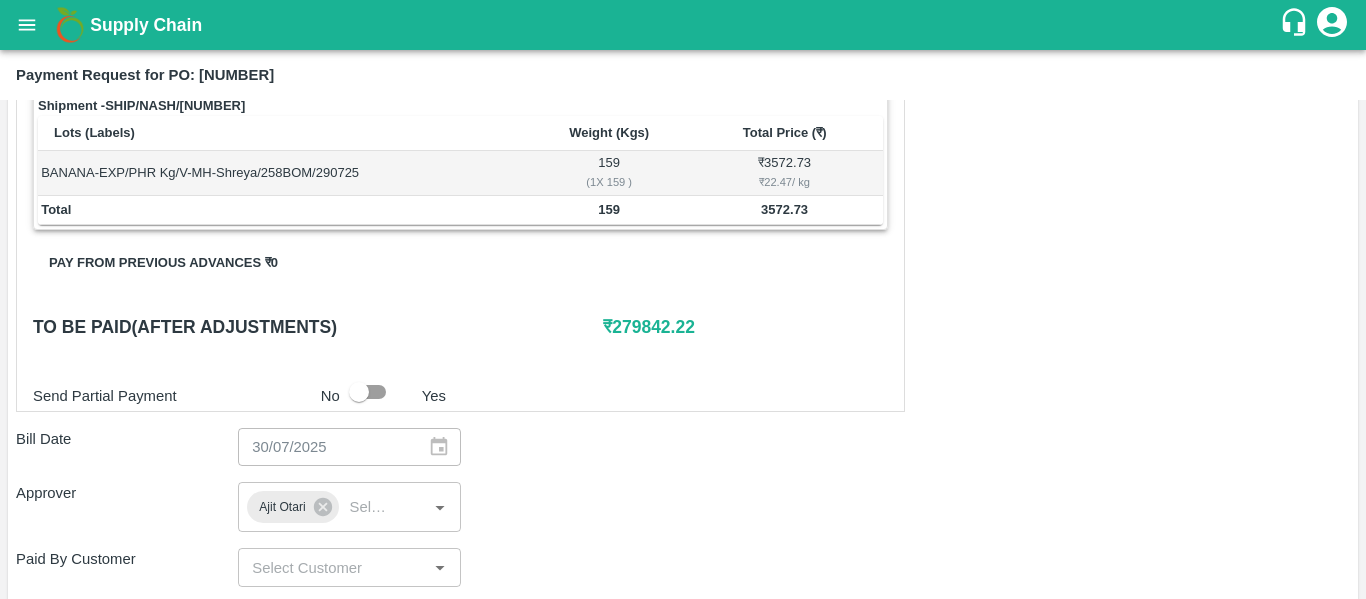 scroll, scrollTop: 813, scrollLeft: 0, axis: vertical 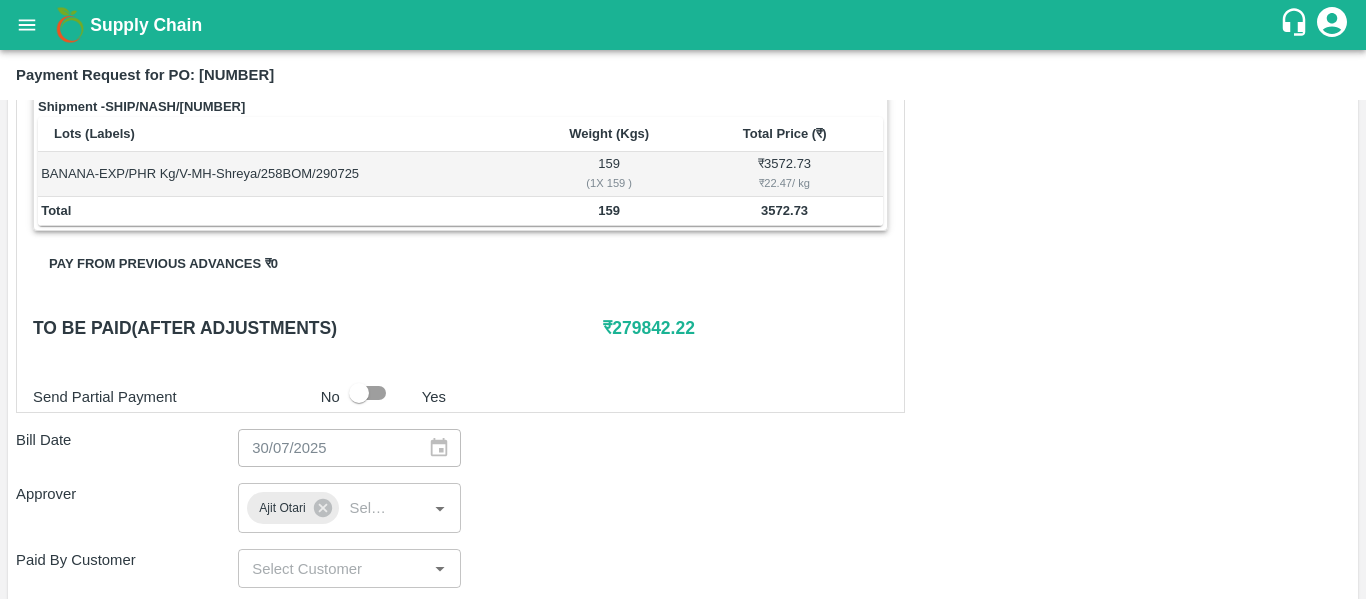 type on "Fruit Bill" 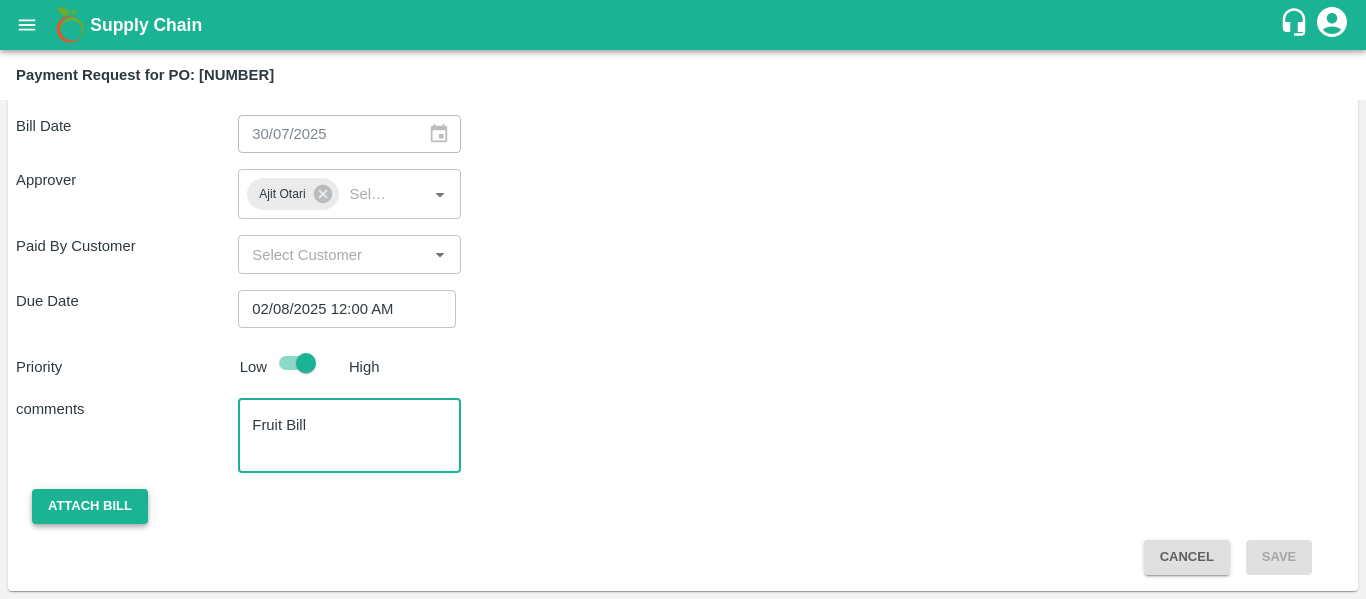 click on "Attach bill" at bounding box center [90, 506] 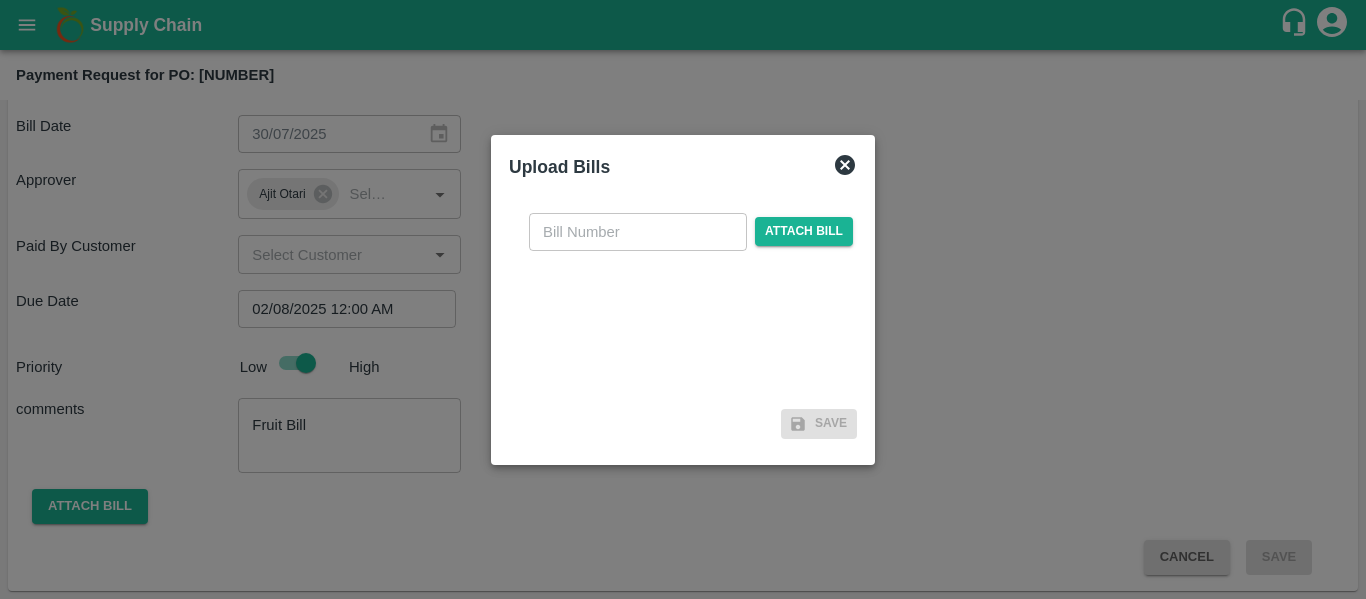 click at bounding box center [638, 232] 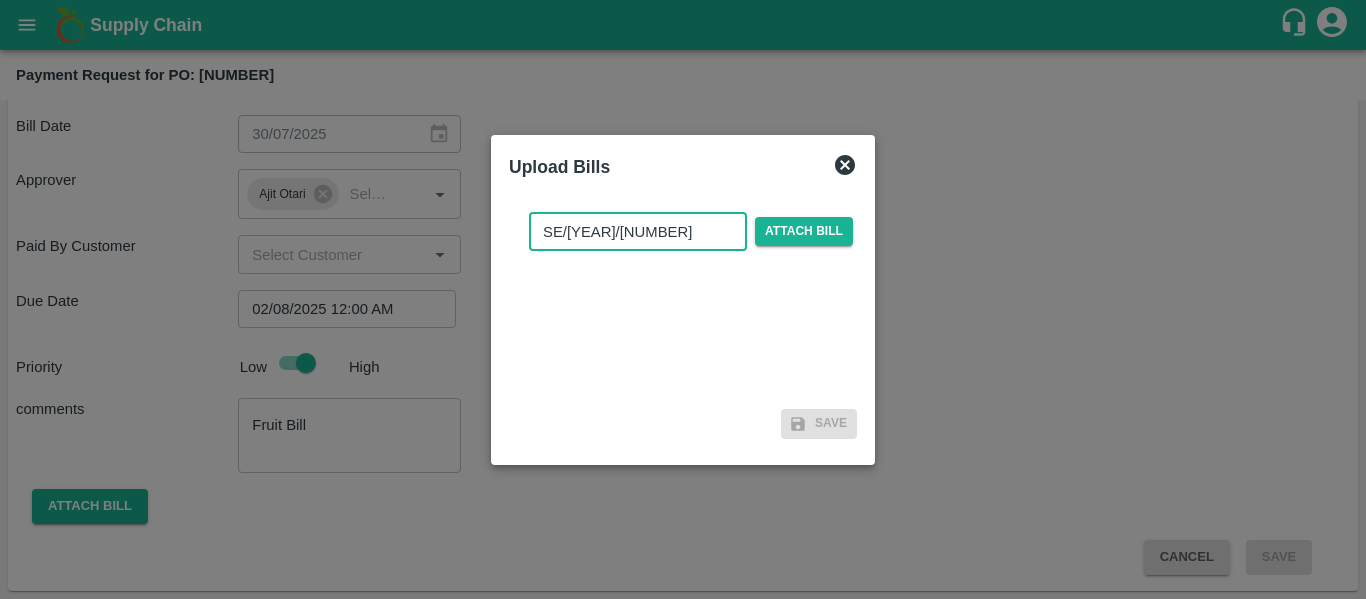 type on "SE/[YEAR]/[NUMBER]" 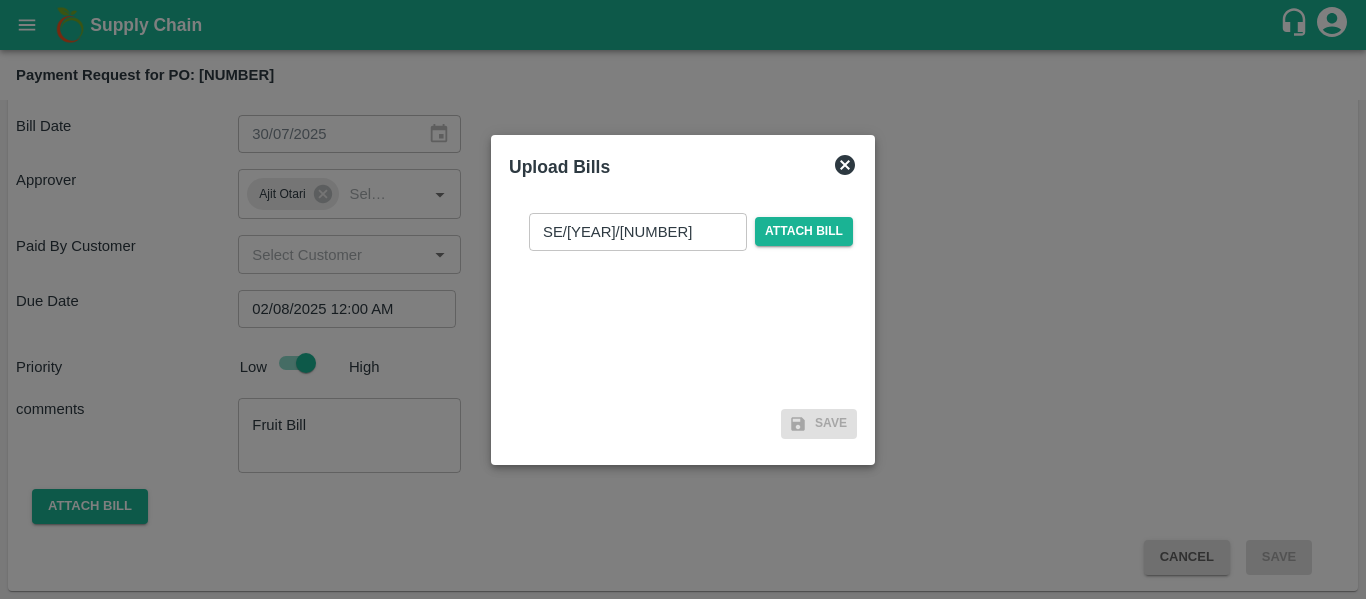 click at bounding box center (683, 299) 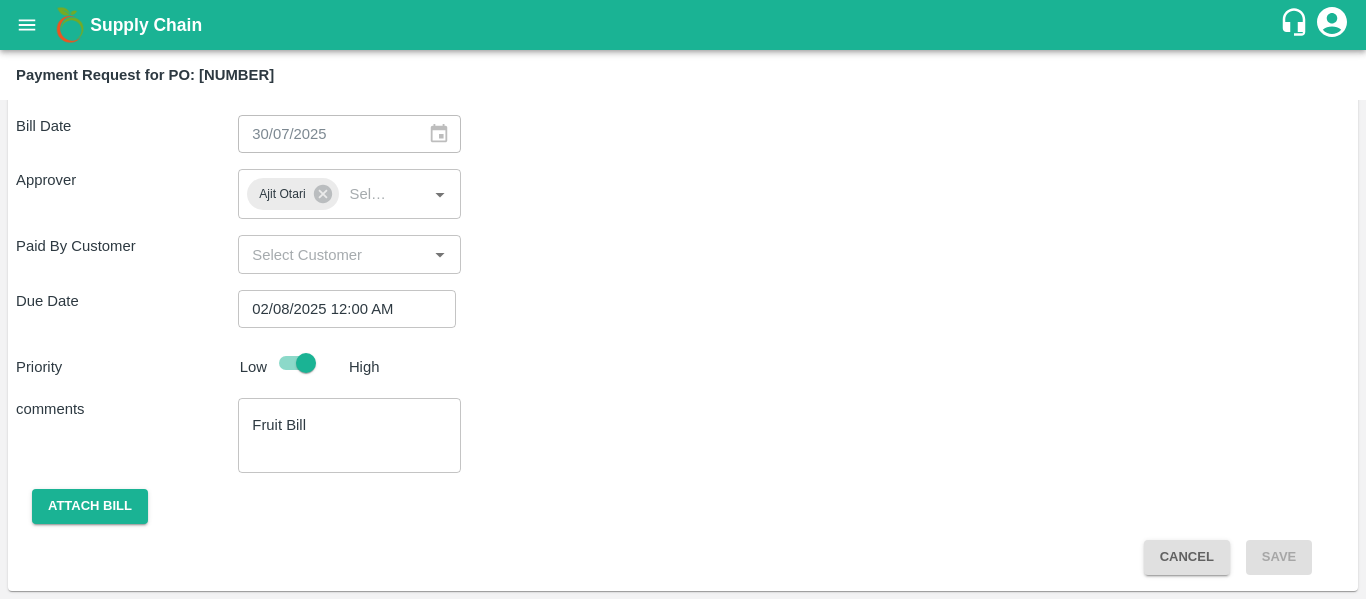 click on "Attach bill" at bounding box center [127, 506] 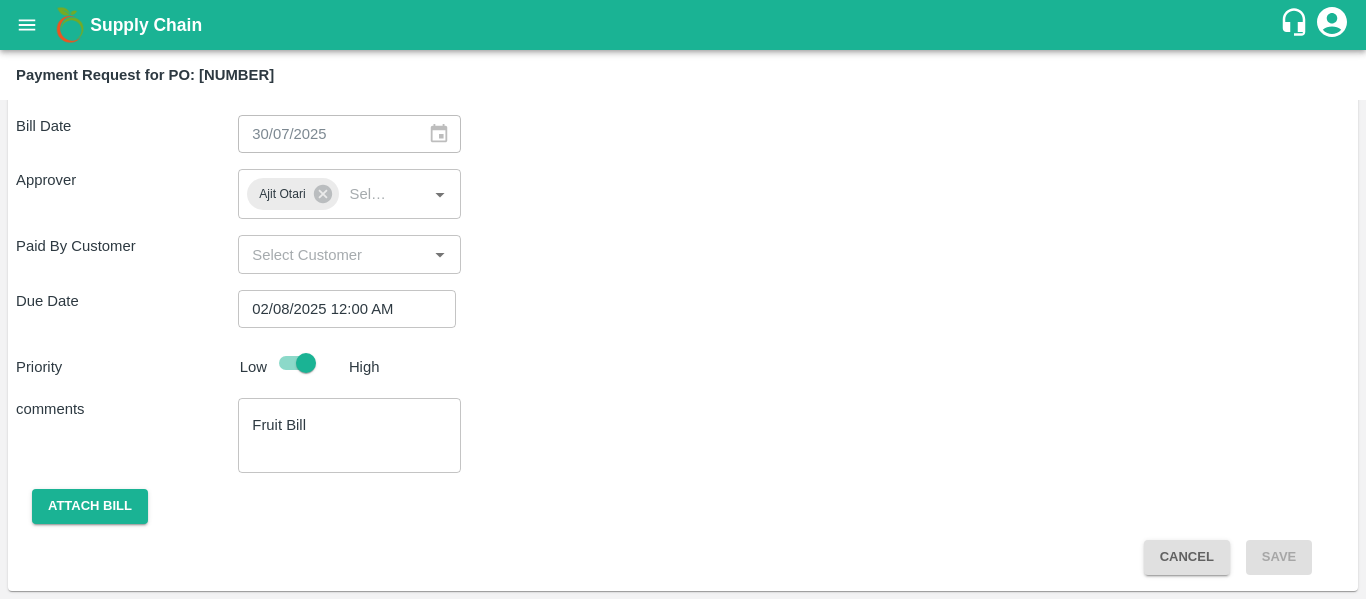 click on "Shipment -  SHIP/NASH/[NUMBER] Lots (Labels) Weight (Kgs) Total Price (₹) BANANA-EXP/[NUMBER] kg M N-CHL [NUMBER] Hand/V-MH-Shreya/[NUMBER]   [NUMBER] ( [NUMBER]  X   [NUMBER]   ) ₹ [PRICE] ₹ [PRICE]  / kg BANANA-EXP/[NUMBER] kg M N-CHL [NUMBER] Hand/V-MH-Shreya/[NUMBER]   [NUMBER] ( [NUMBER]  X   [NUMBER]   ) ₹ [PRICE] ₹ [PRICE]  / kg BANANA-EXP/[NUMBER] kg M N-CHL [NUMBER] Hand/V-MH-Shreya/[NUMBER]   [NUMBER] ( [NUMBER]  X   [NUMBER]   ) ₹ [PRICE] ₹ [PRICE]  / kg BANANA-EXP/[NUMBER] kg M N-CHL [NUMBER] Hand/V-MH-Shreya/[NUMBER]   [NUMBER] ( [NUMBER]  X   [NUMBER]   ) ₹ [PRICE] ₹ [PRICE]  / kg BANANA-EXP/[NUMBER] kg M N-CHL [NUMBER] Hand/V-MH-Shreya/[NUMBER]   [NUMBER] ( [NUMBER]  X   [NUMBER]   ) ₹ [PRICE] ₹ [PRICE]  / kg Total [NUMBER] [PRICE] Shipment -  SHIP/NASH/[NUMBER] Lots (Labels) Weight (Kgs) Total Price (₹) BANANA-EXP/C Class/V-MH-Shreya/[NUMBER]BOM/[NUMBER]   [NUMBER] ( [NUMBER]  X   [NUMBER]   ) ₹ [PRICE] ₹ [PRICE]  / kg Total [NUMBER] [PRICE] Shipment -  SHIP/NASH/[NUMBER] Lots (Labels) Weight (Kgs) Total Price (₹) BANANA-EXP/PHR Kg/V-MH-Shreya/[NUMBER]BOM/[NUMBER]   [NUMBER] ( [NUMBER]  X   [NUMBER]   ) ₹ [PRICE] ₹ [PRICE]  / kg Total [NUMBER] [PRICE] [NUMBER]" at bounding box center [683, -70] 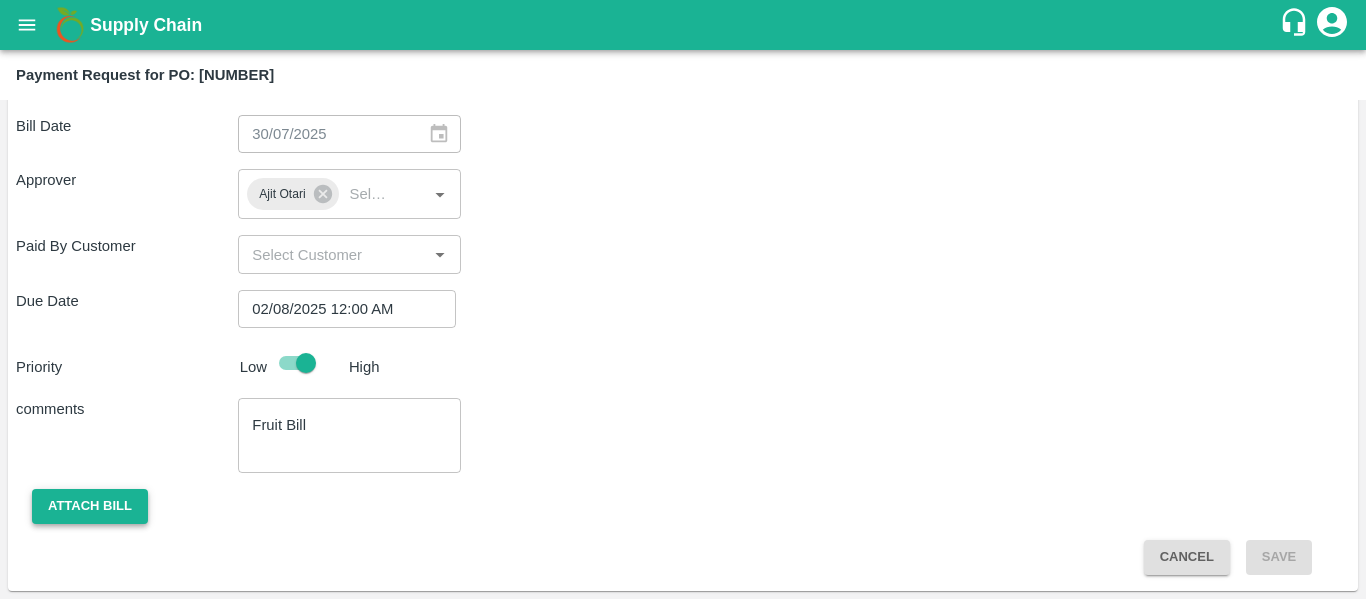 click on "Attach bill" at bounding box center (90, 506) 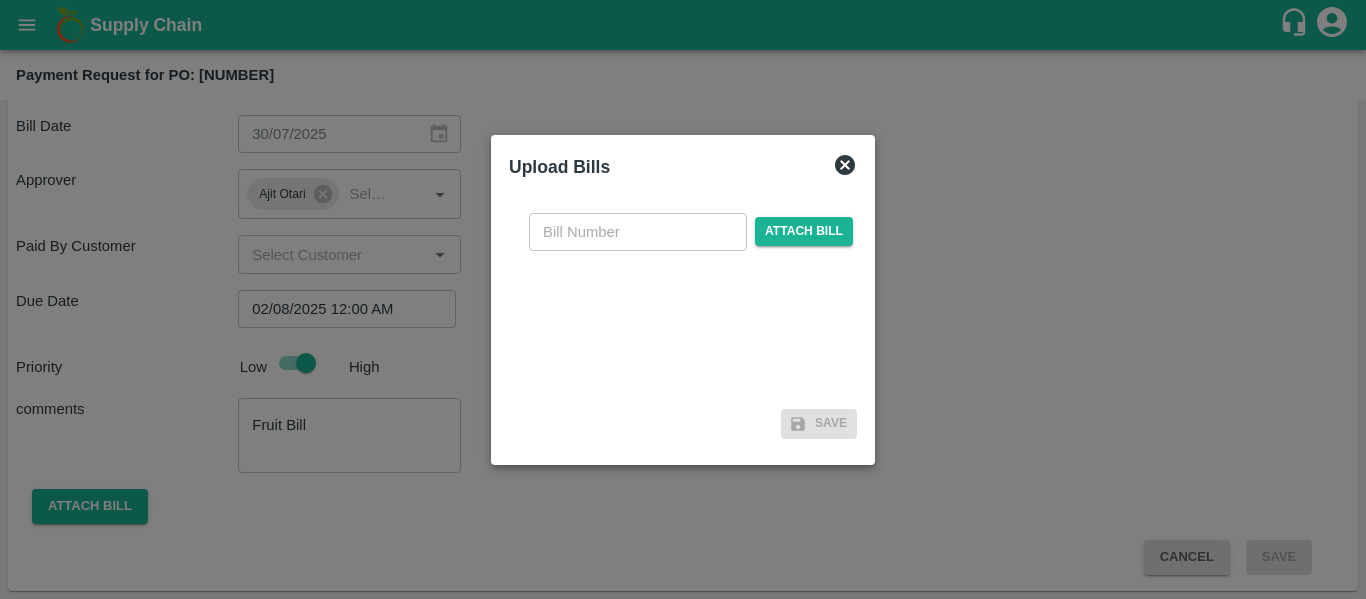 click at bounding box center (638, 232) 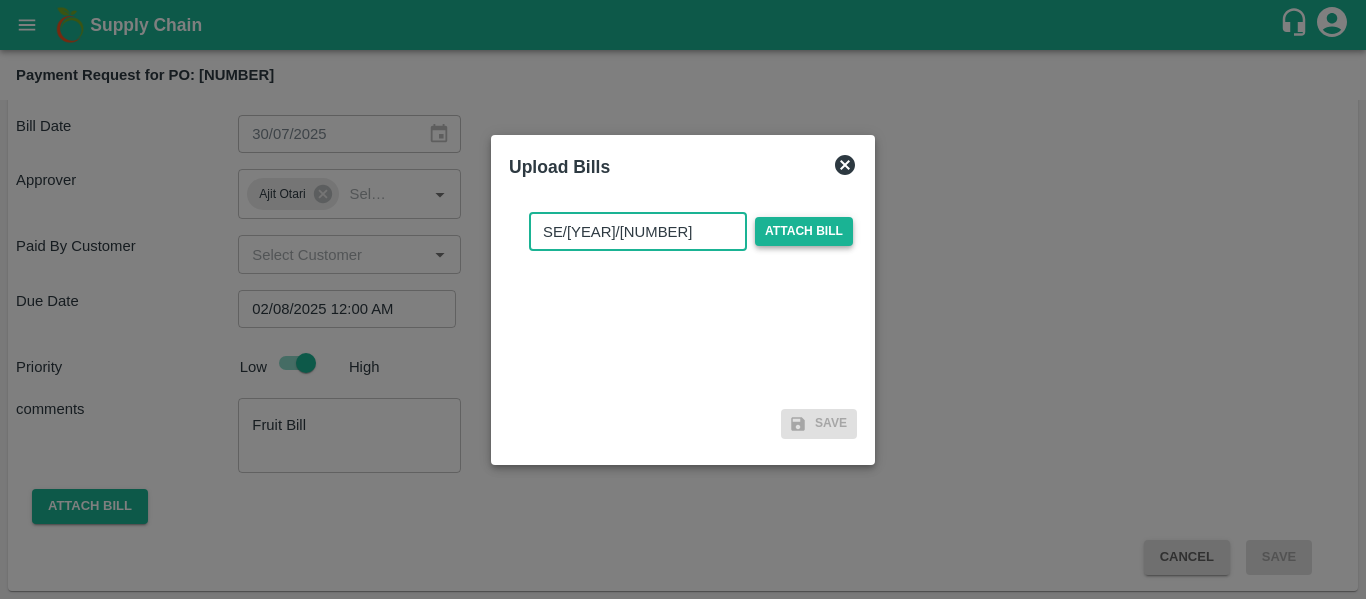 type on "SE/[YEAR]/[NUMBER]" 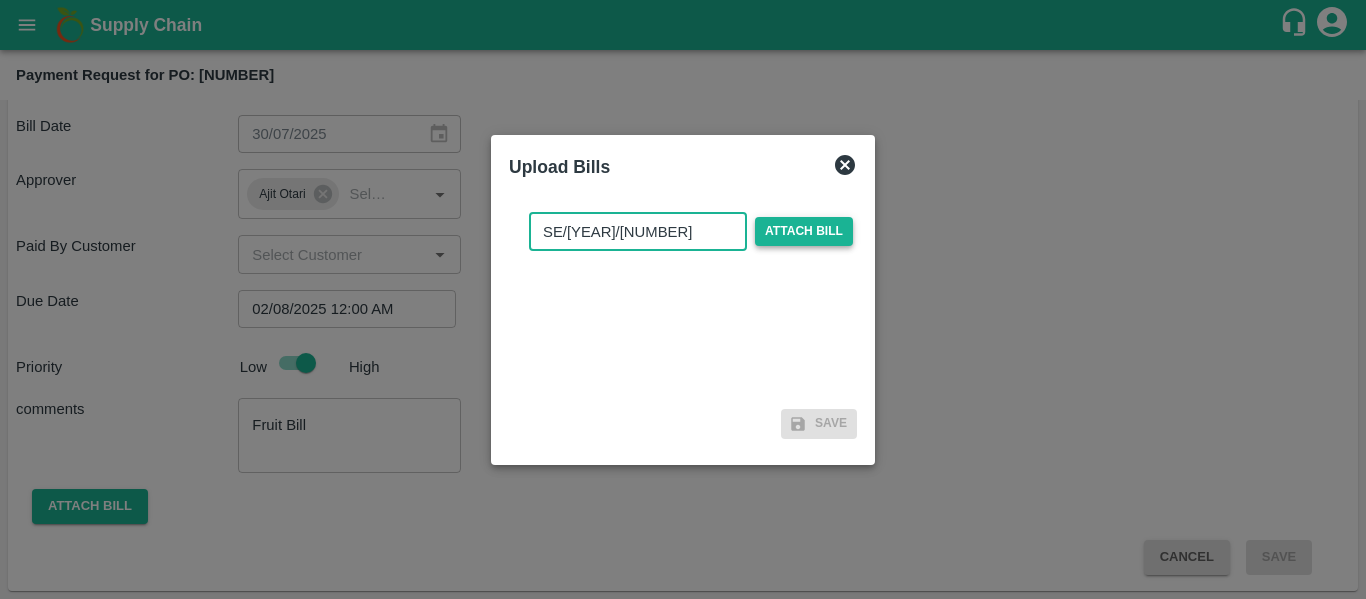click on "Attach bill" at bounding box center (804, 231) 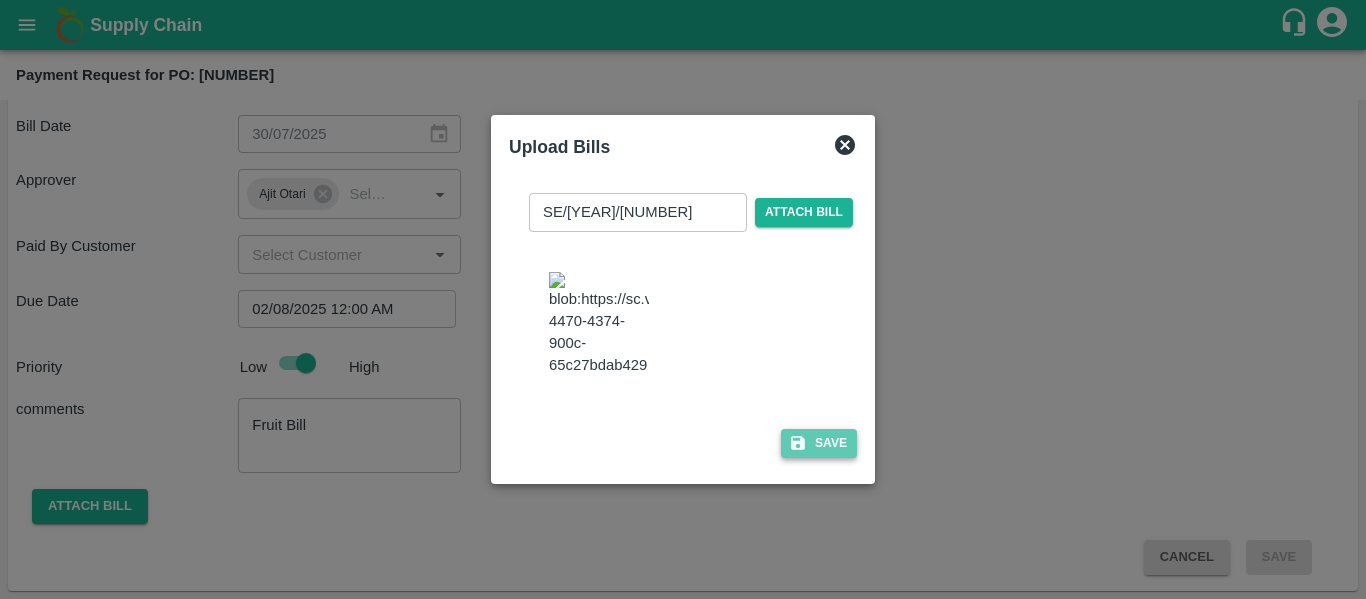 click on "Save" at bounding box center [819, 443] 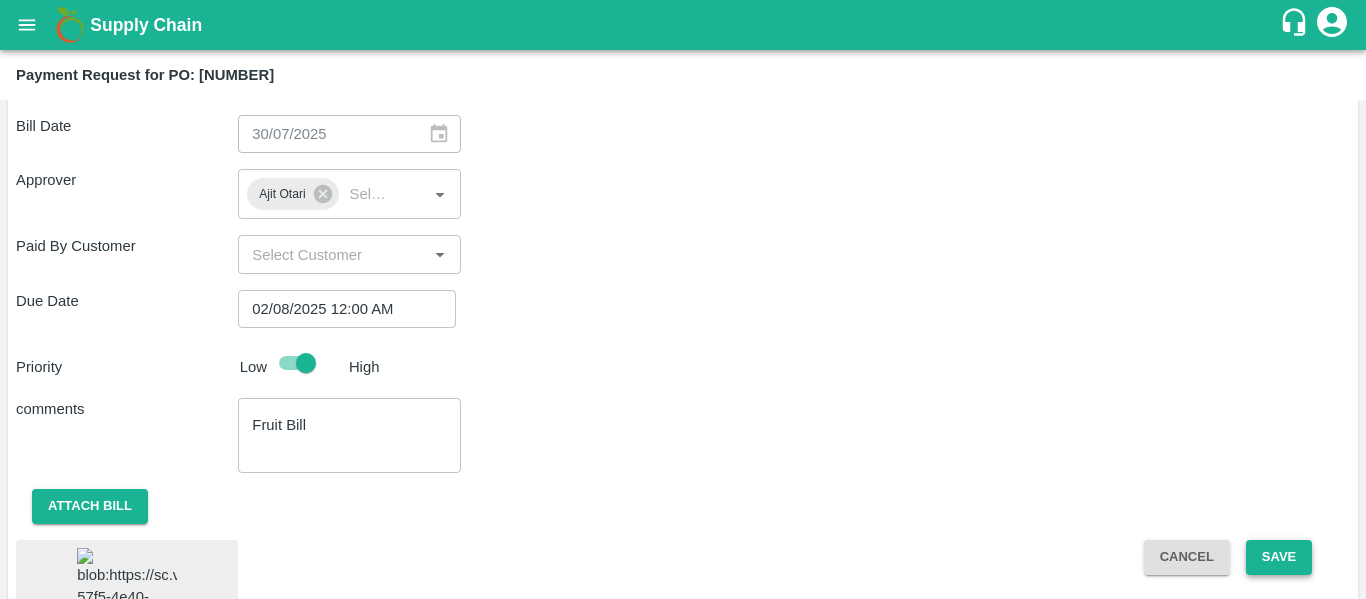 click on "Save" at bounding box center [1279, 557] 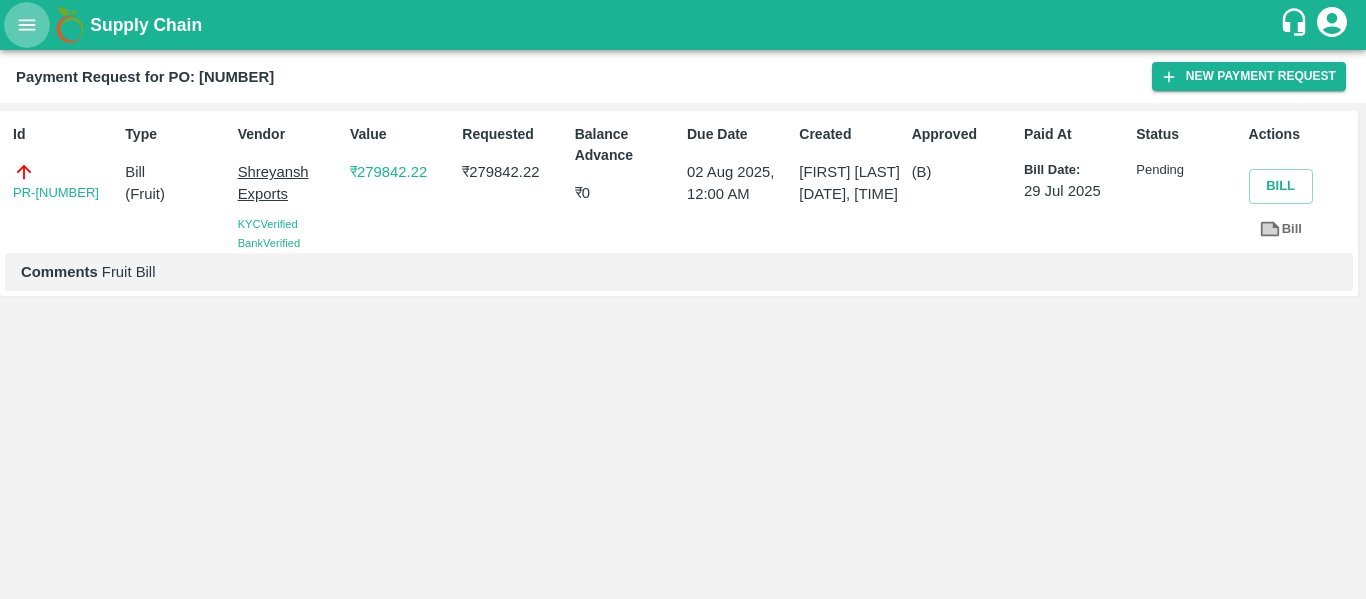 click at bounding box center [27, 25] 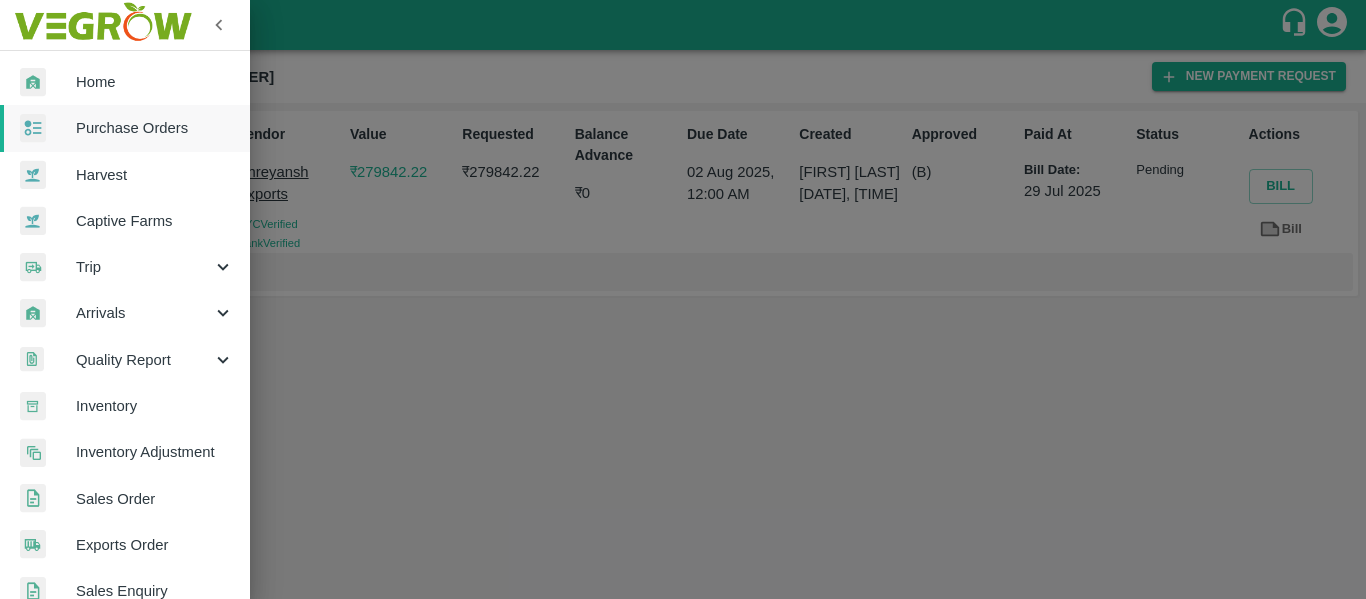 click on "Purchase Orders" at bounding box center [125, 128] 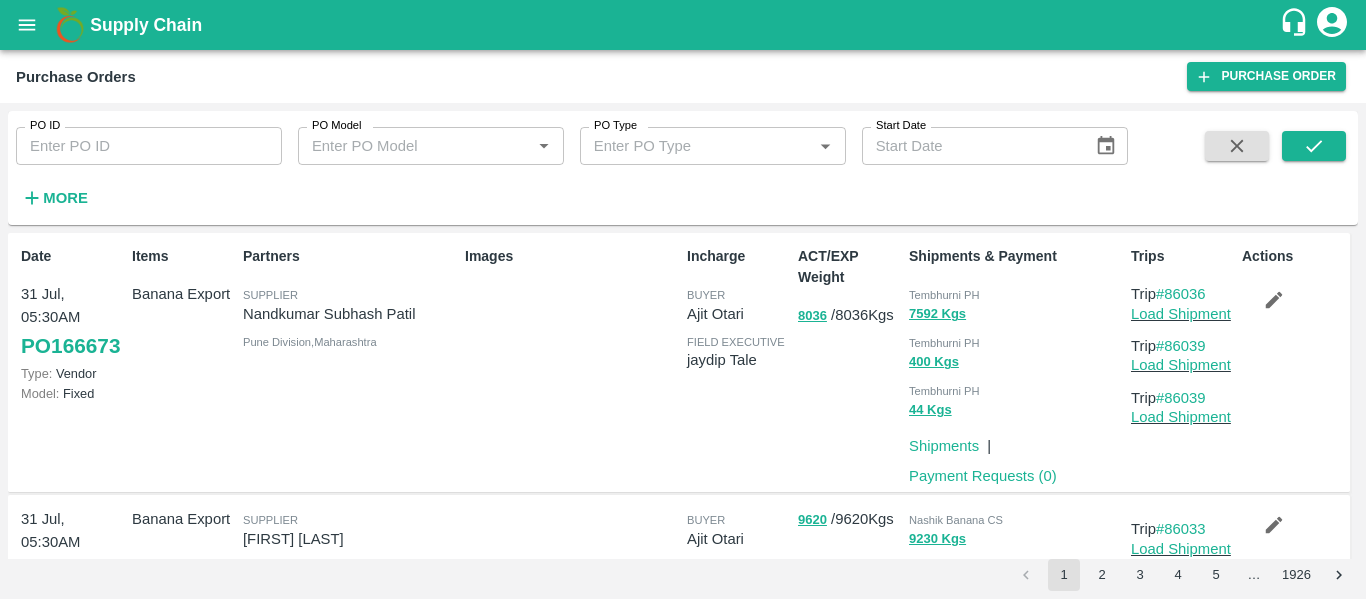 click on "PO ID" at bounding box center [149, 146] 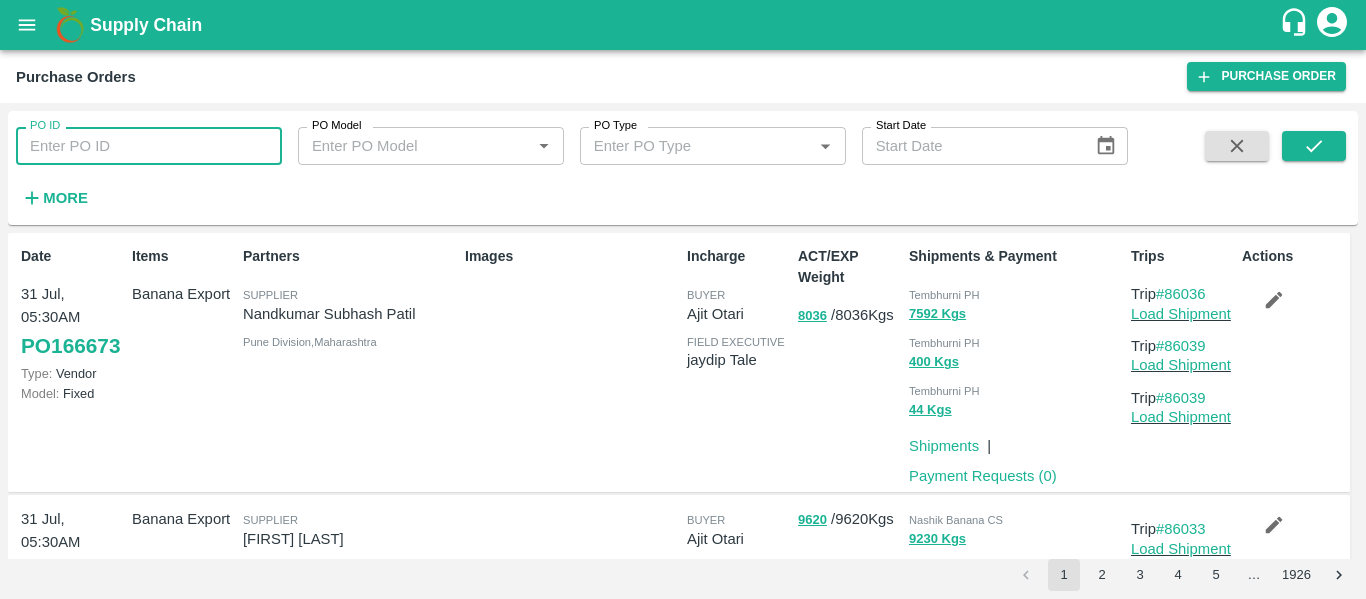 paste on "[NUMBER]" 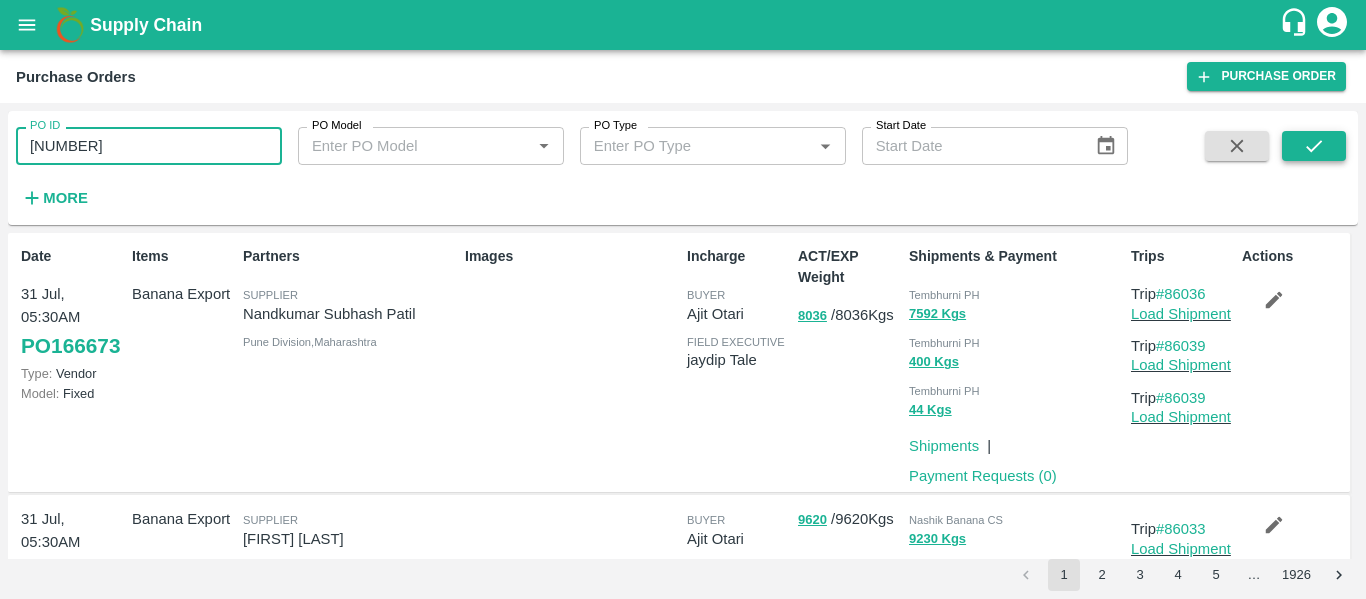 type on "[NUMBER]" 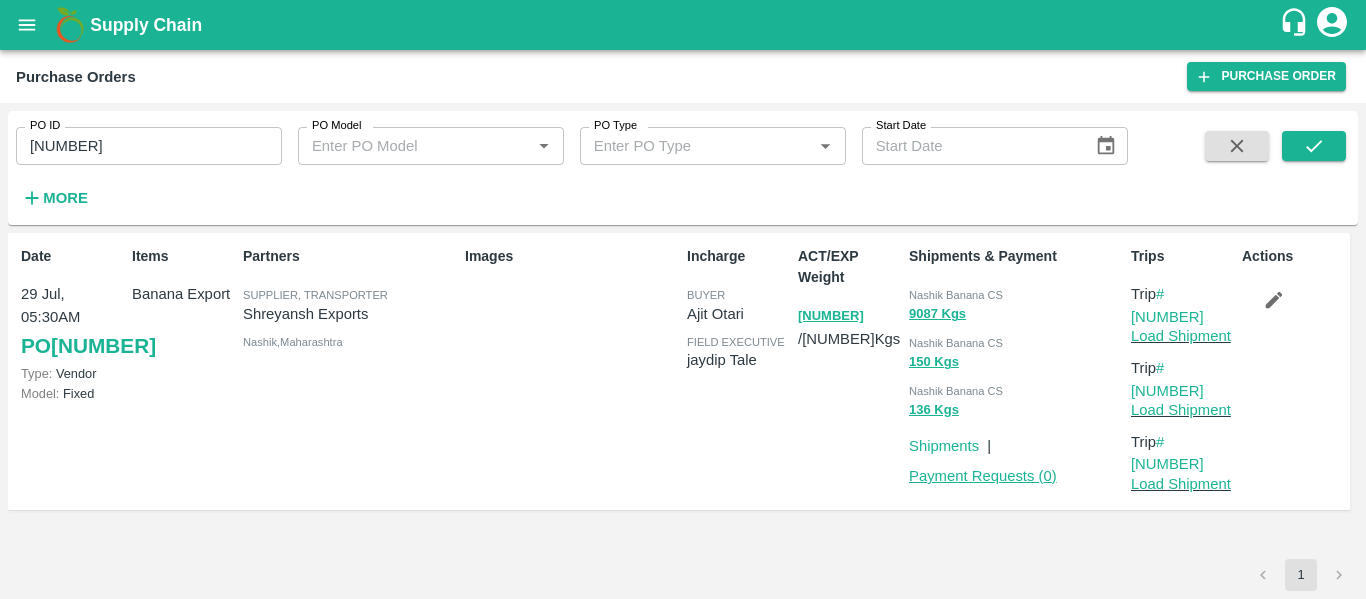 click on "Payment Requests ( 0 )" at bounding box center (983, 476) 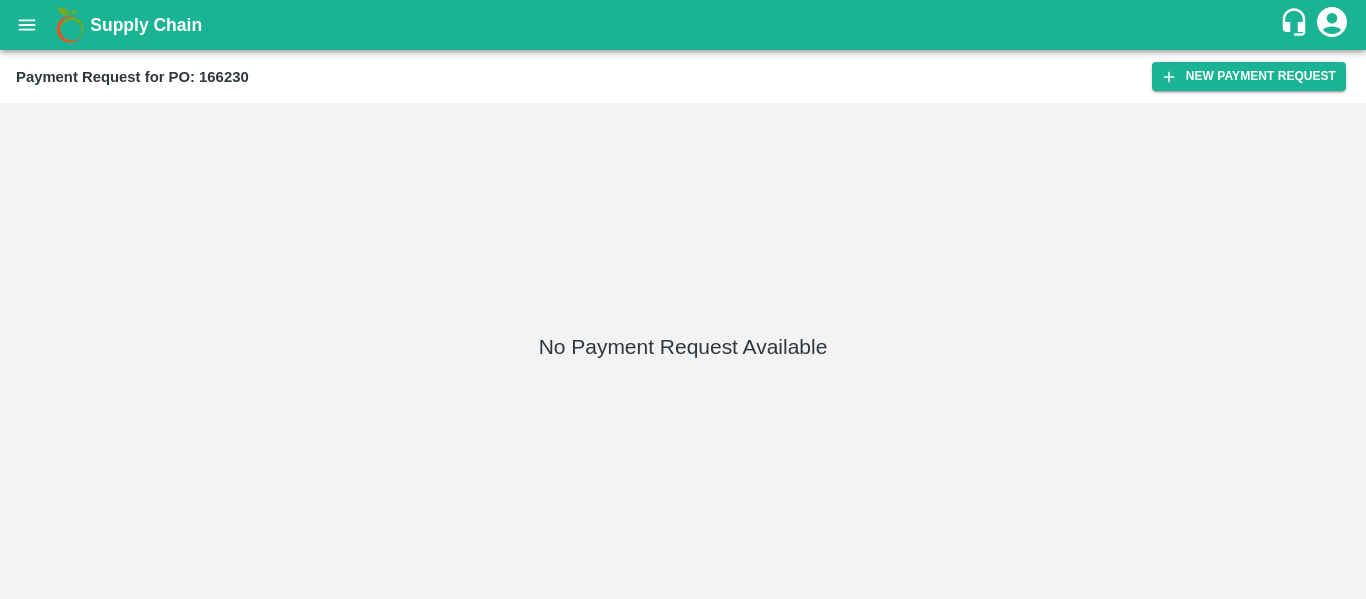 scroll, scrollTop: 0, scrollLeft: 0, axis: both 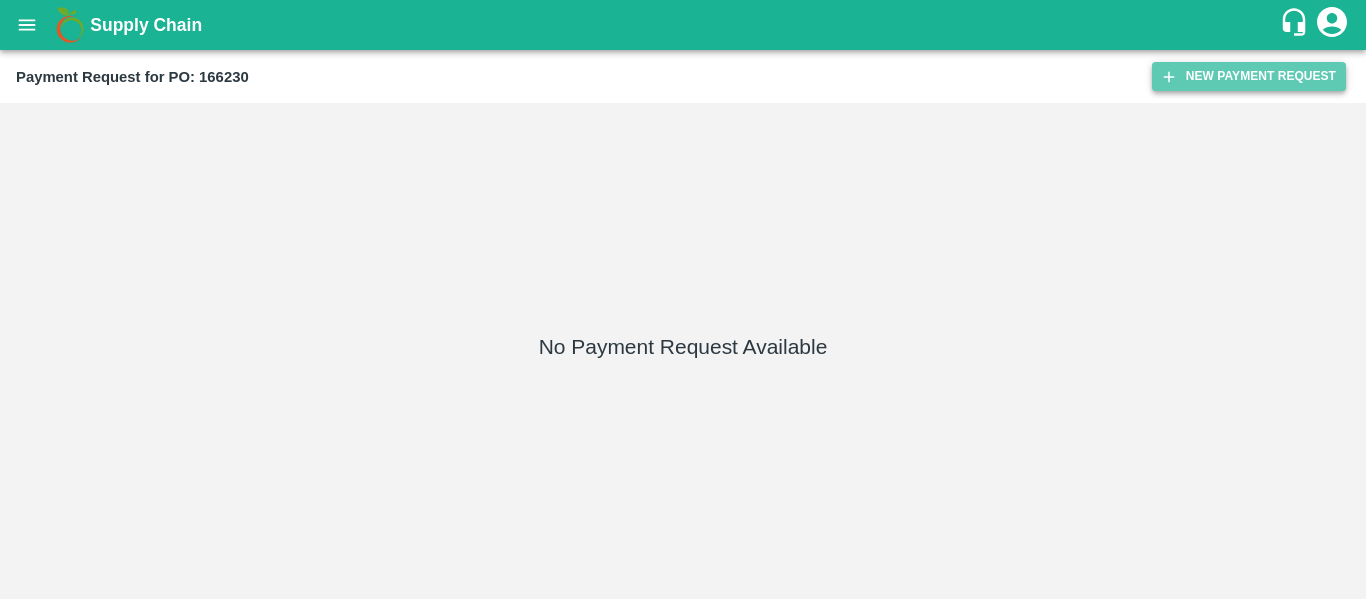 click on "New Payment Request" at bounding box center [1249, 76] 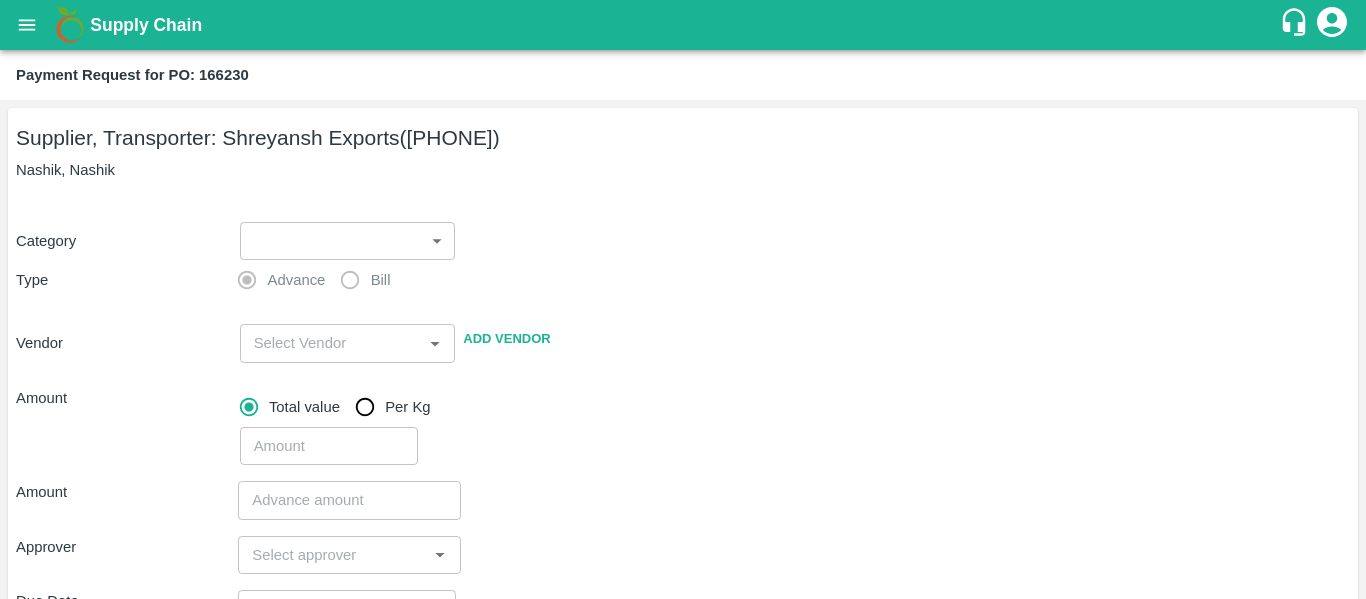 click on "Supply Chain Payment Request for PO: 166230 Supplier, Transporter:    [COMPANY]  ([PHONE]) [CITY], [CITY] Category ​ ​ Type Advance Bill Vendor ​ Add Vendor Amount Total value Per Kg ​ Amount ​ Approver ​ Due Date ​  Priority  Low  High Comment x ​ Attach bill Cancel Save Tembhurni PH [CITY] CC Shahada Banana Export PH Savda Banana Export PH [CITY] Banana CS [FIRST] [LAST] Logout" at bounding box center (683, 299) 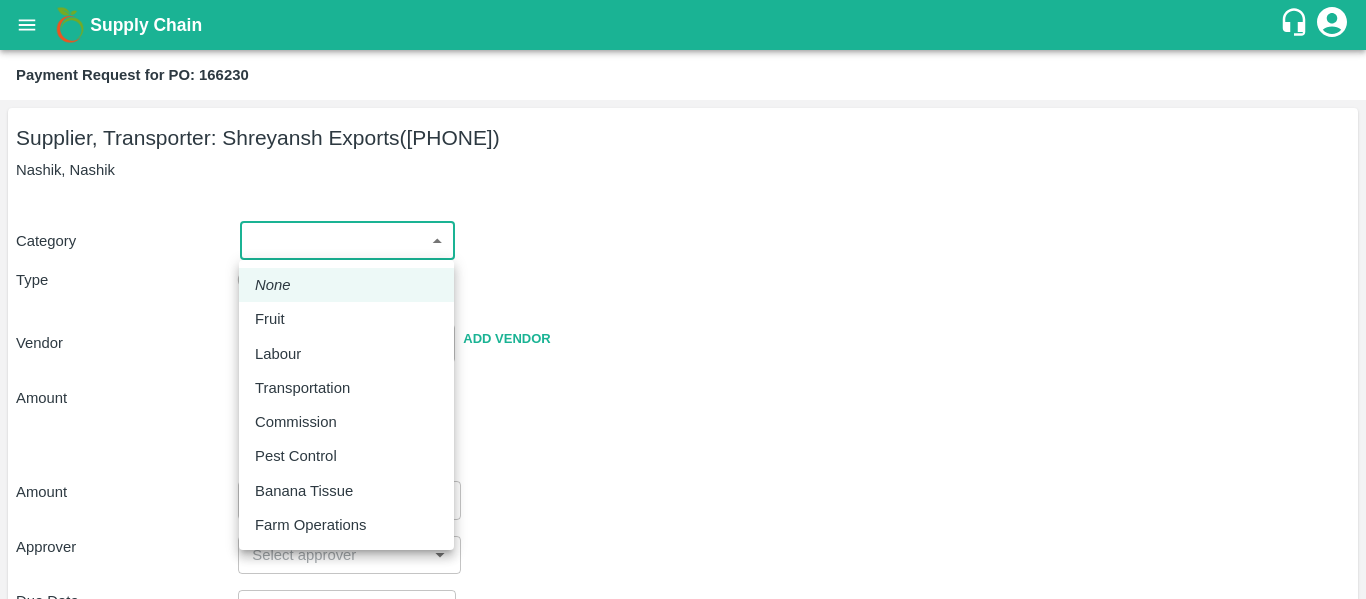 click on "Fruit" at bounding box center [270, 319] 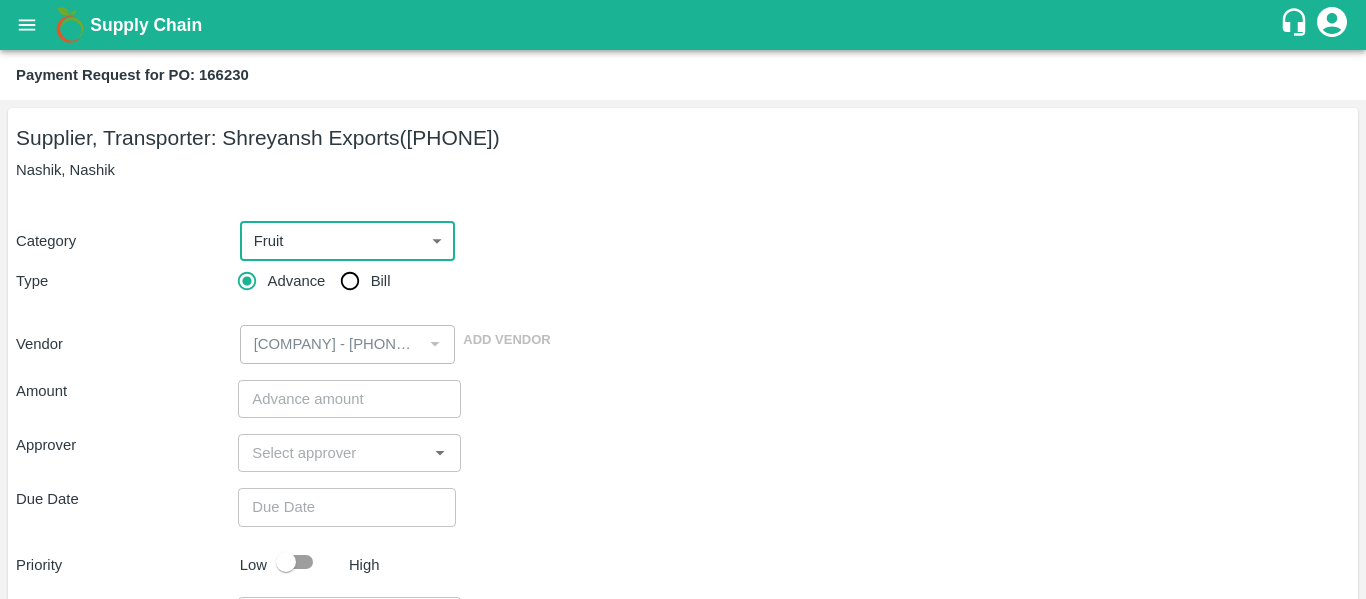 click on "Bill" at bounding box center [350, 281] 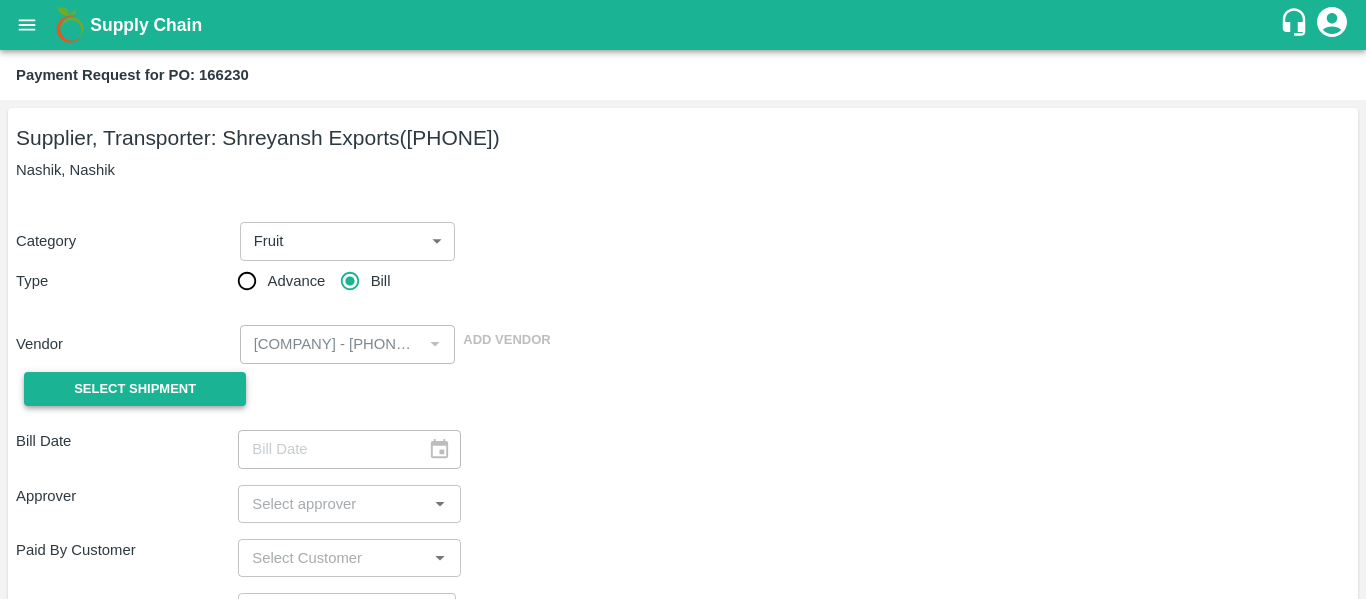 click on "Select Shipment" at bounding box center [135, 389] 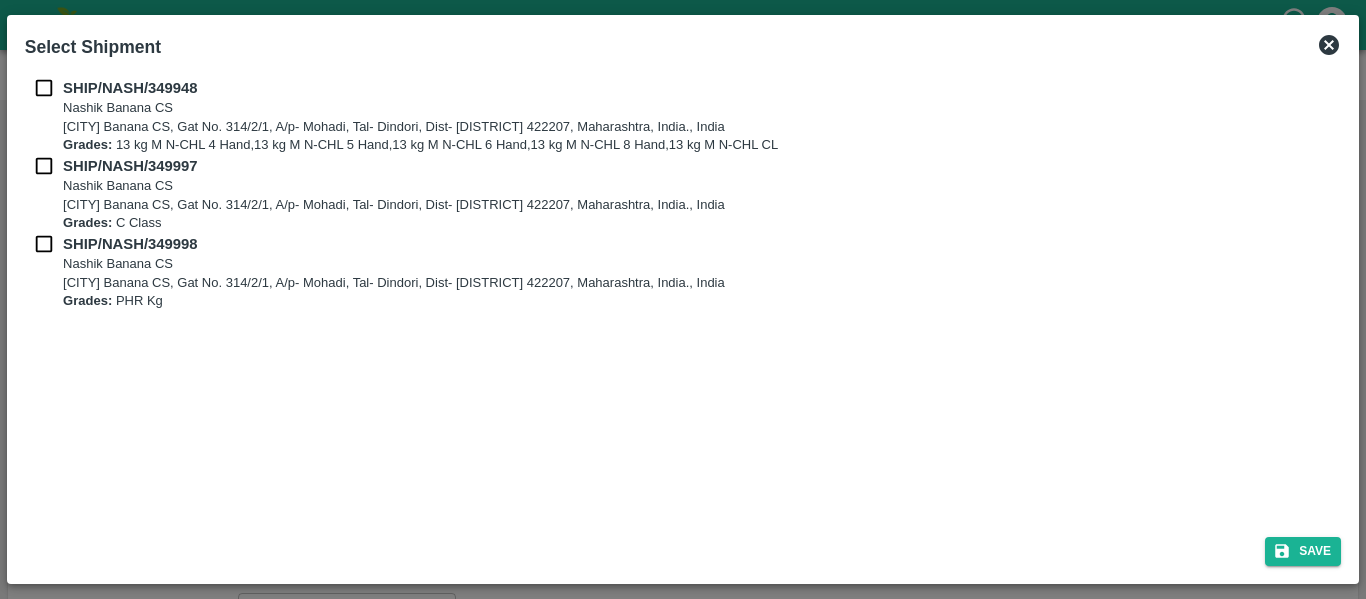 click at bounding box center (44, 88) 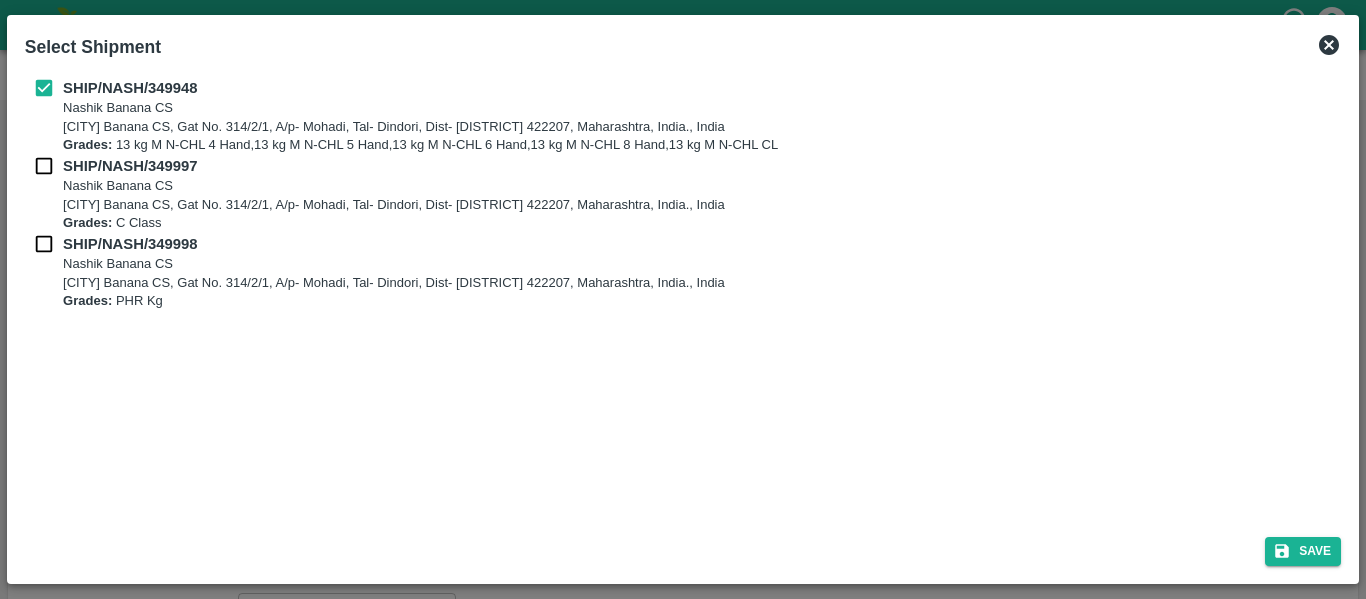 click at bounding box center [44, 166] 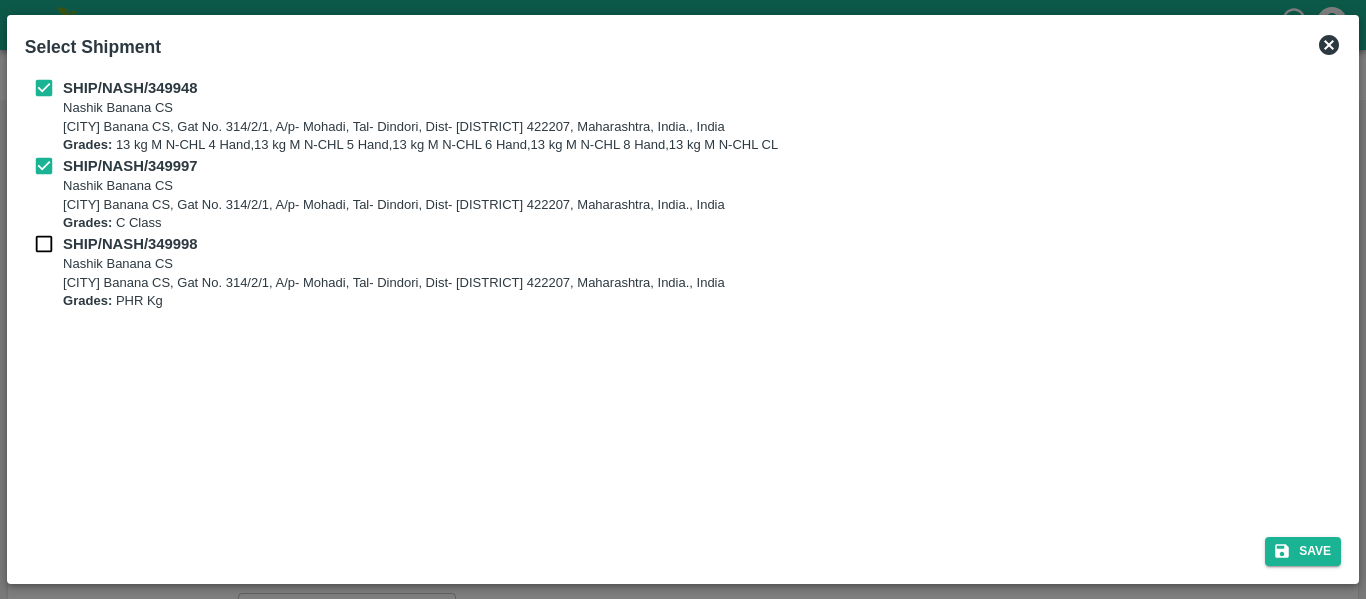 click on "SHIP/NASH/349998 Nashik Banana CS  Nashik Banana CS, Gat No. 314/2/1, A/p- Mohadi, Tal- Dindori, Dist- Nashik 422207, Maharashtra, India., India Grades:   PHR Kg" at bounding box center (683, 272) 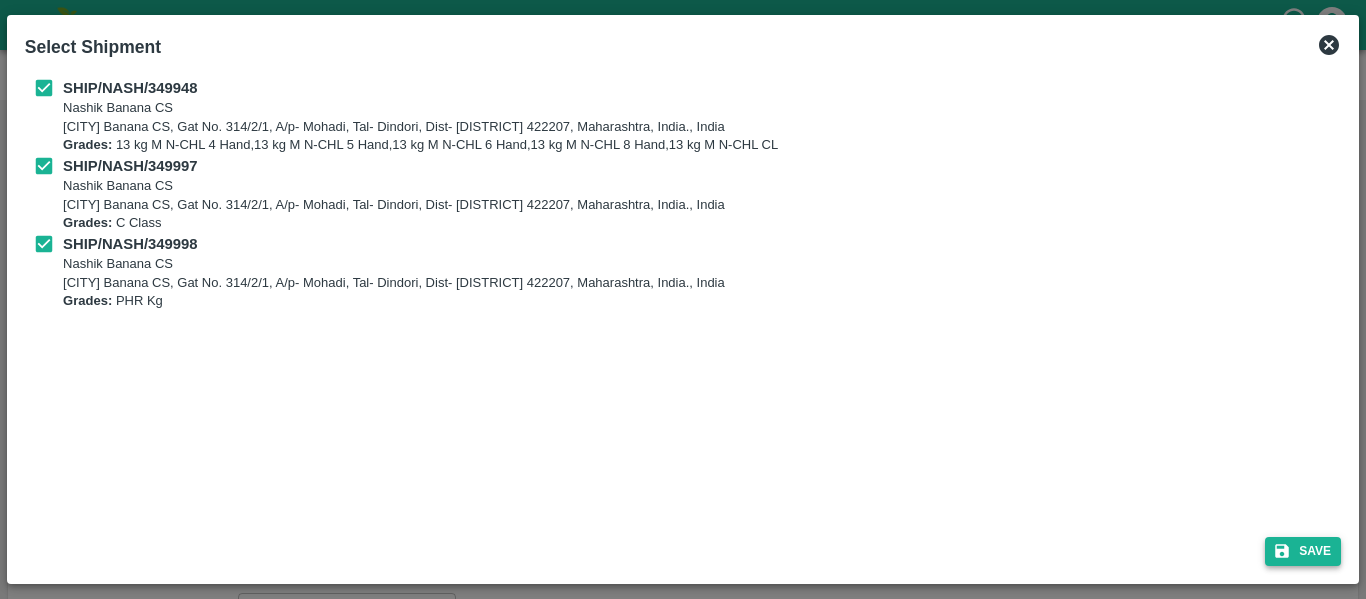 click on "Save" at bounding box center (1303, 551) 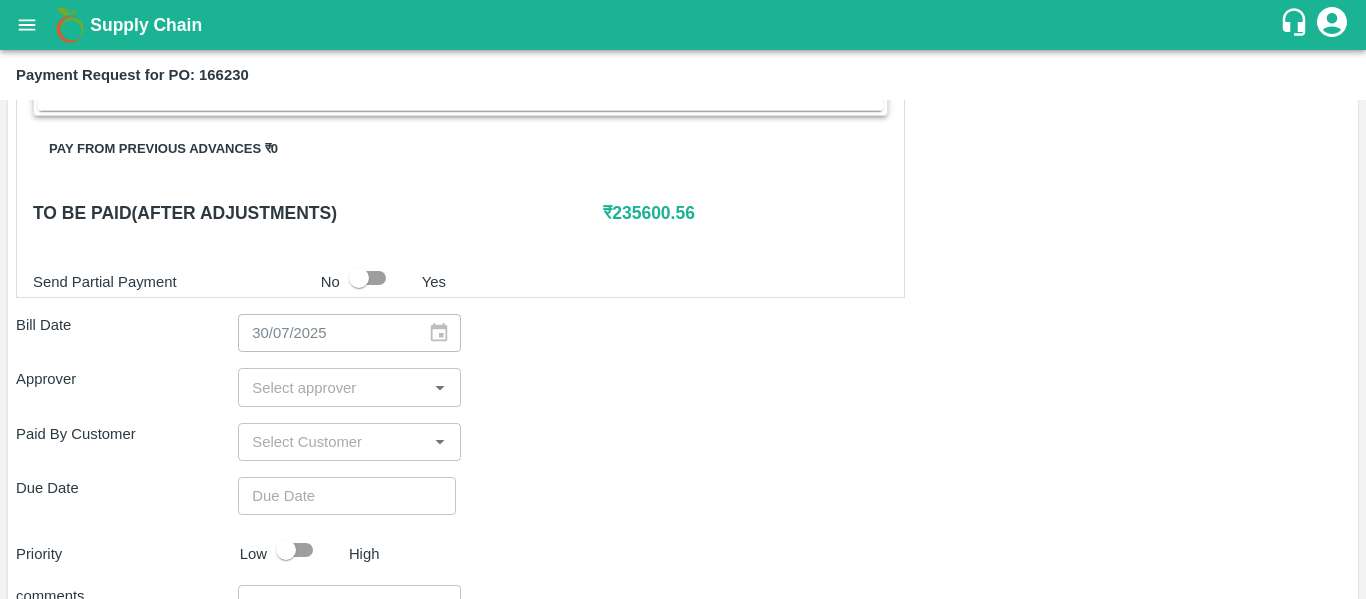 scroll, scrollTop: 935, scrollLeft: 0, axis: vertical 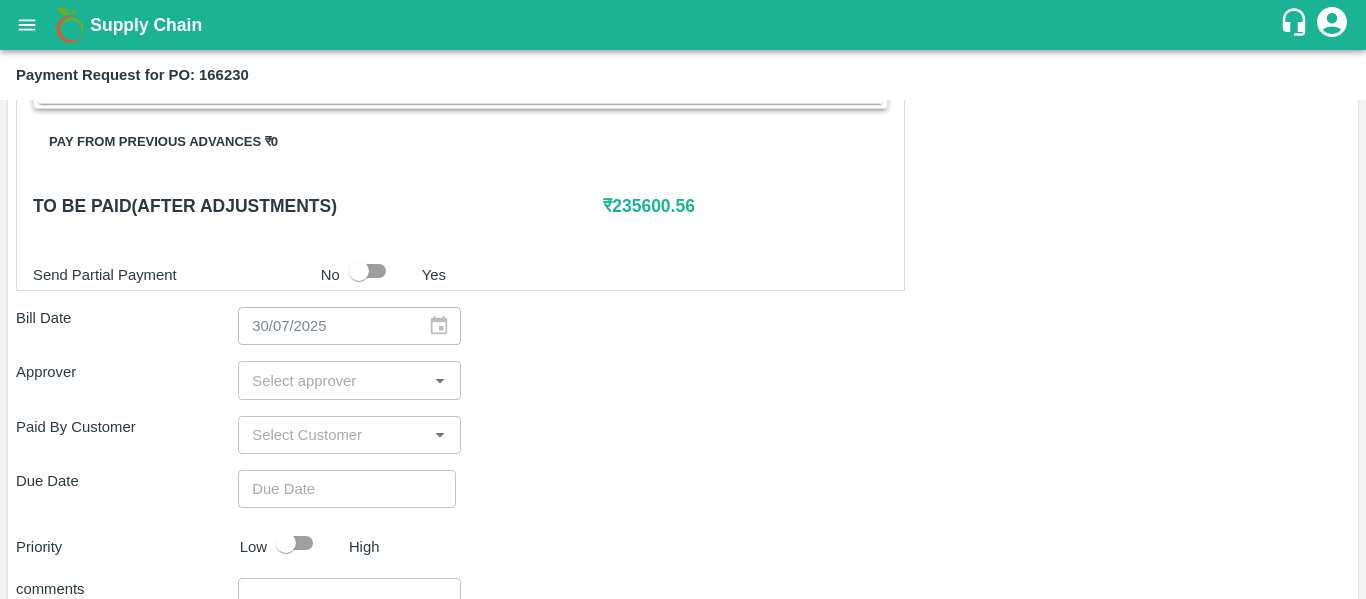click on "Shipment -  SHIP/NASH/349948 Lots (Labels) Weight (Kgs) Total Price (₹) BANANA-EXP/13 kg M N-CHL 4 Hand/V-MH-Shreya/468FEX/290725   13 ( 1  X   13   ) ₹ 327.86 ₹ 25.22  / kg BANANA-EXP/13 kg M N-CHL 5 Hand/V-MH-Shreya/468FEX/290725   832 ( 64  X   13   ) ₹ 20983.04 ₹ 25.22  / kg BANANA-EXP/13 kg M N-CHL 6 Hand/V-MH-Shreya/468FEX/290725   4992 ( 384  X   13   ) ₹ 125898.24 ₹ 25.22  / kg BANANA-EXP/13 kg M N-CHL 8 Hand/V-MH-Shreya/468FEX/290725   2808 ( 216  X   13   ) ₹ 70817.76 ₹ 25.22  / kg BANANA-EXP/13 kg M N-CHL CL/V-MH-Shreya/468FEX/290725   442 ( 34  X   13   ) ₹ 11147.24 ₹ 25.22  / kg Total 9087 229174.14 Shipment -  SHIP/NASH/349997 Lots (Labels) Weight (Kgs) Total Price (₹) BANANA-EXP/C Class/V-MH-Shreya/258BOM/290725   150 ( 1  X   150   ) ₹ 3370.5 ₹ 22.47  / kg Total 150 3370.5 Shipment -  SHIP/NASH/349998 Lots (Labels) Weight (Kgs) Total Price (₹) BANANA-EXP/PHR Kg/V-MH-Shreya/258BOM/290725   136 ( 1  X   136   ) ₹ 3055.92 ₹ 22.47  / kg Total 136 3055.92 0 ₹  No" at bounding box center [683, 117] 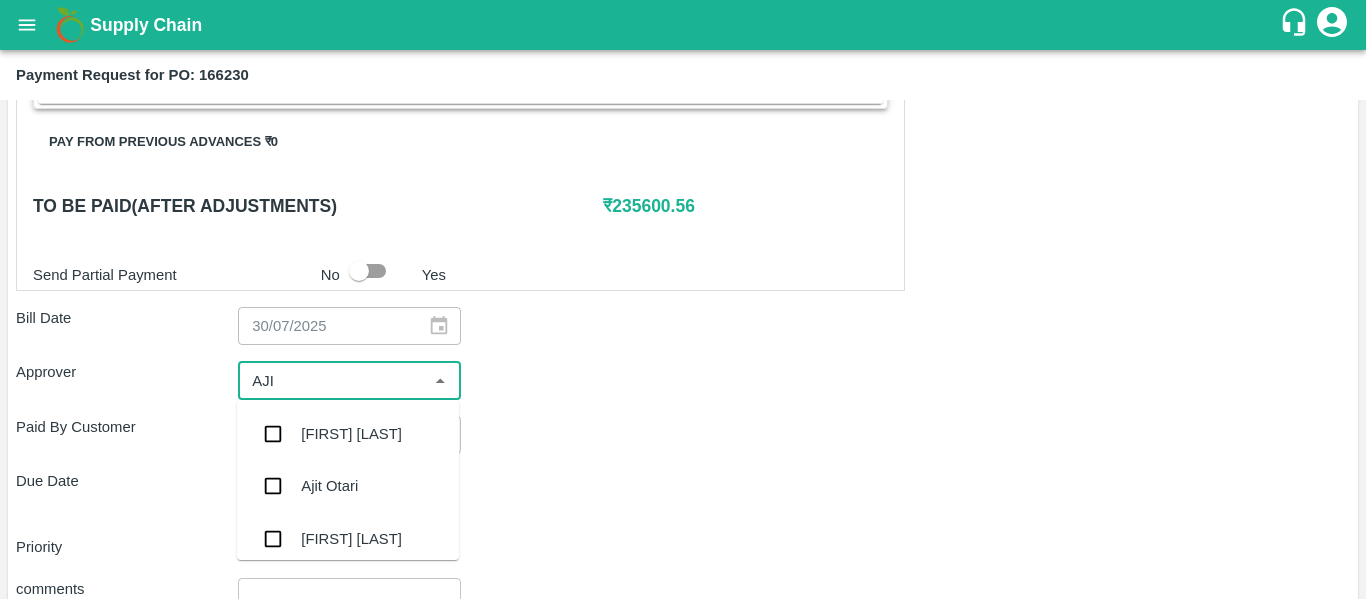 type on "[FIRST]" 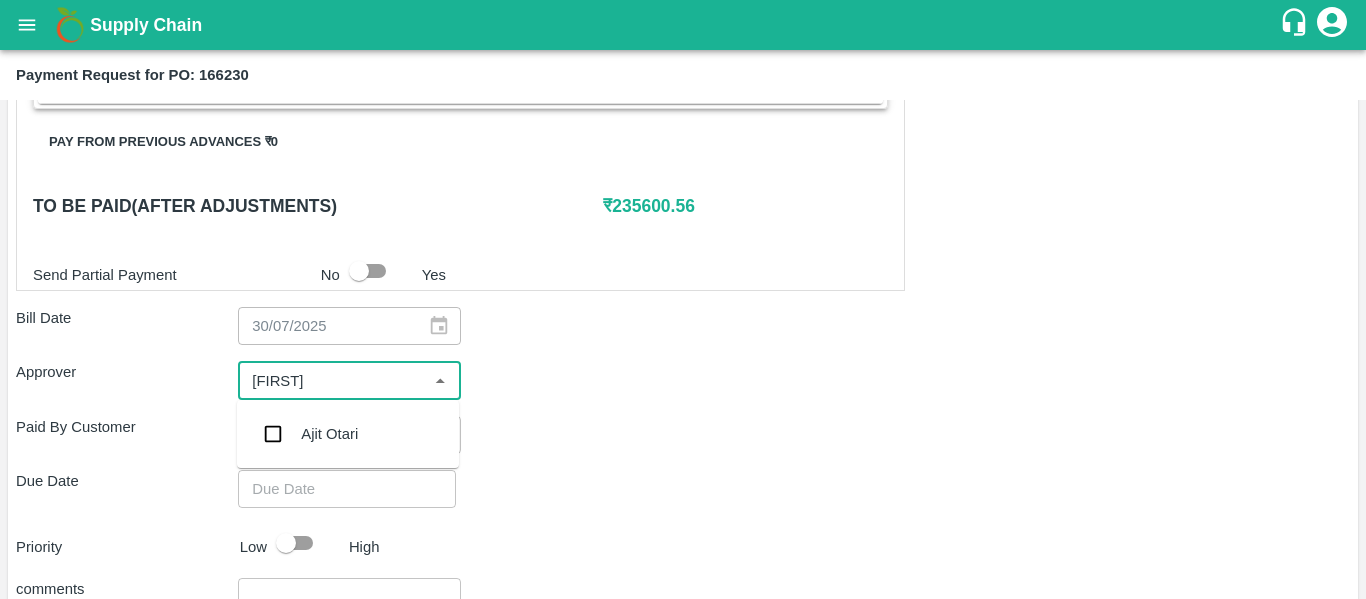 click on "Ajit Otari" at bounding box center [348, 434] 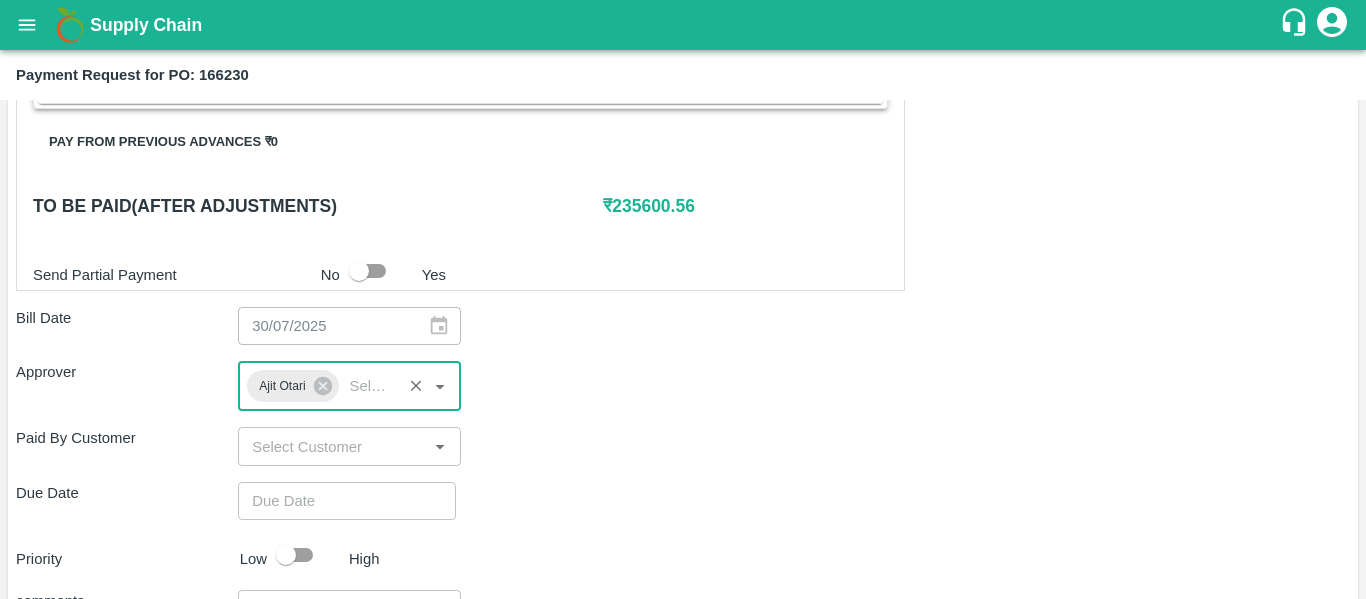 type on "DD/MM/YYYY hh:mm aa" 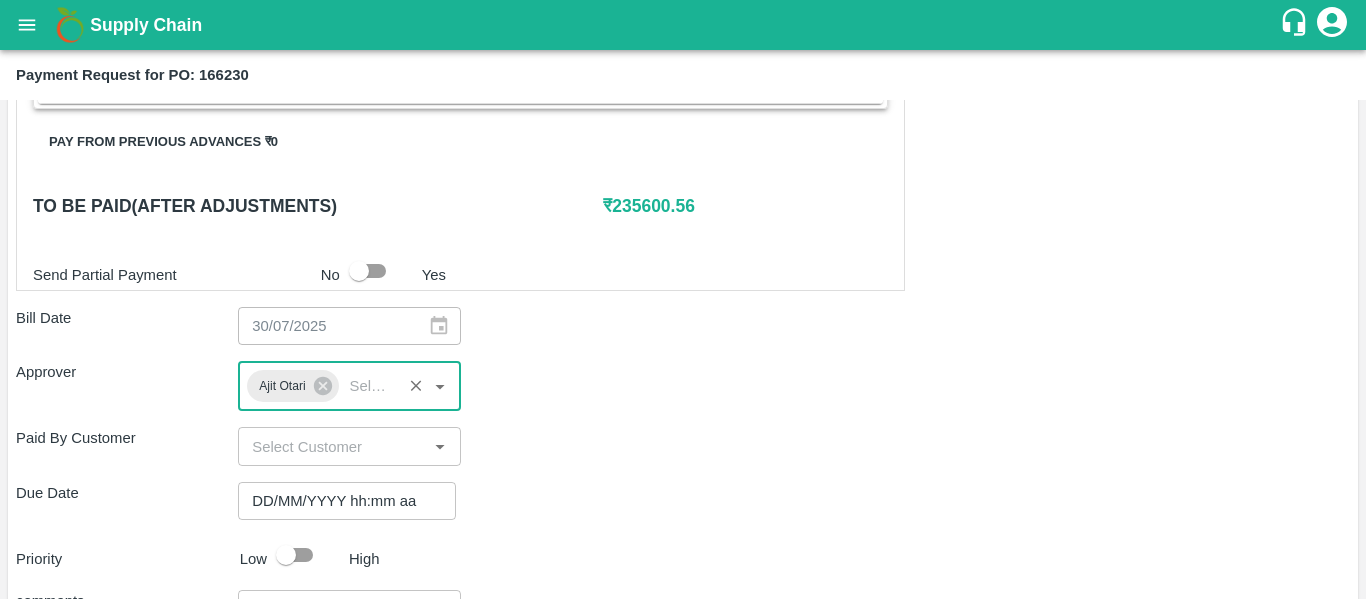 click on "DD/MM/YYYY hh:mm aa" at bounding box center (340, 501) 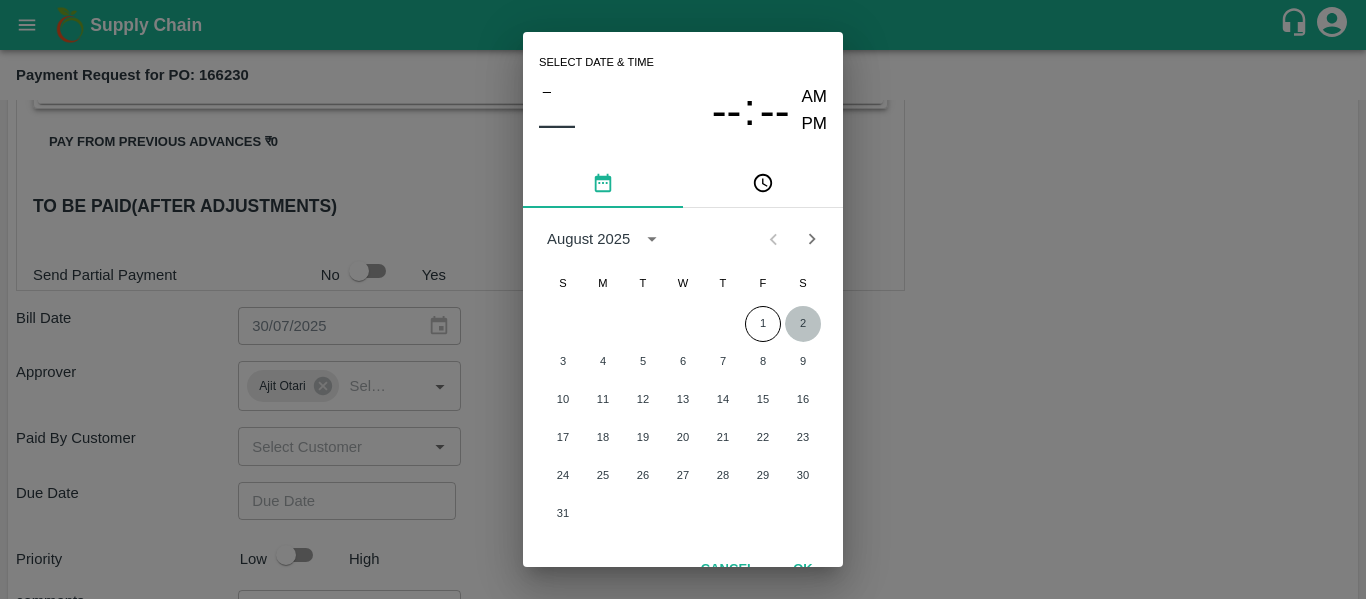 click on "2" at bounding box center (803, 324) 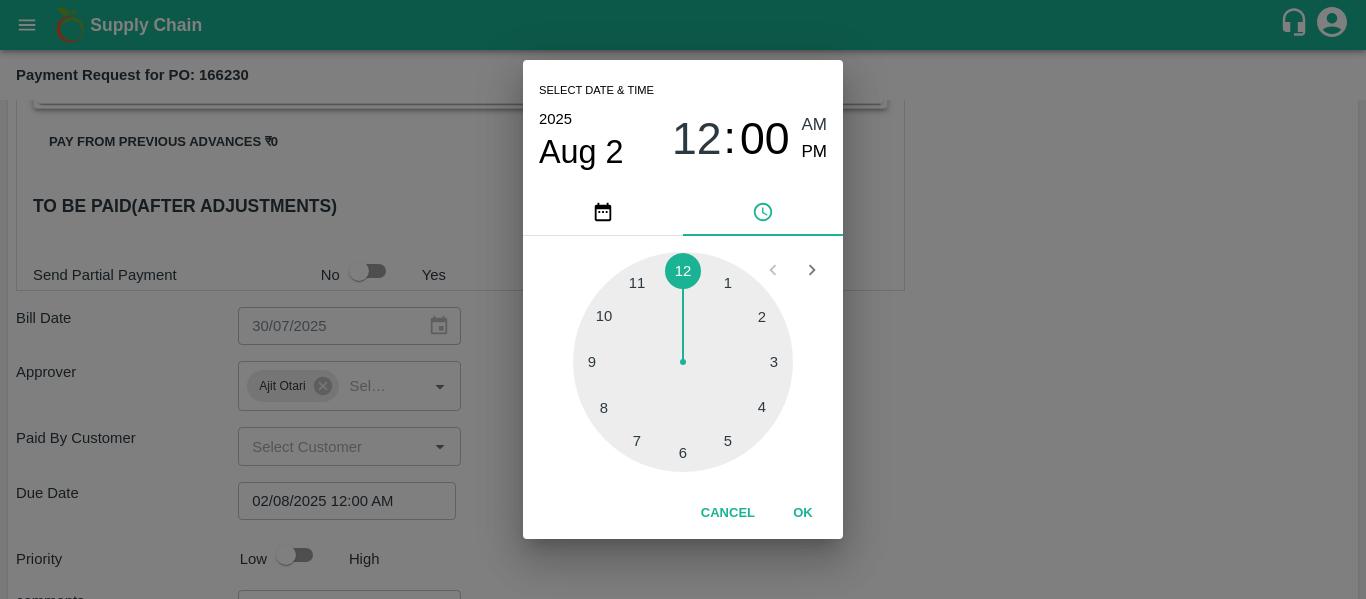click on "Select date & time 2025 Aug 2 12 : 00 AM PM 1 2 3 4 5 6 7 8 9 10 11 12 Cancel OK" at bounding box center (683, 299) 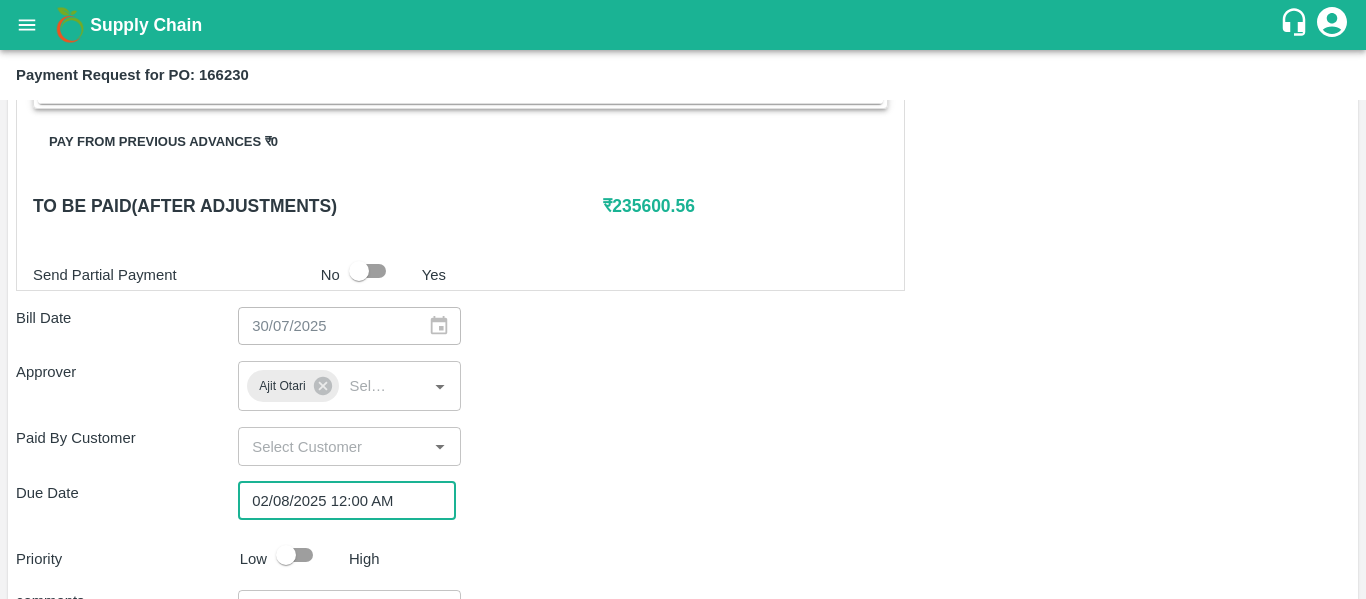click at bounding box center (286, 555) 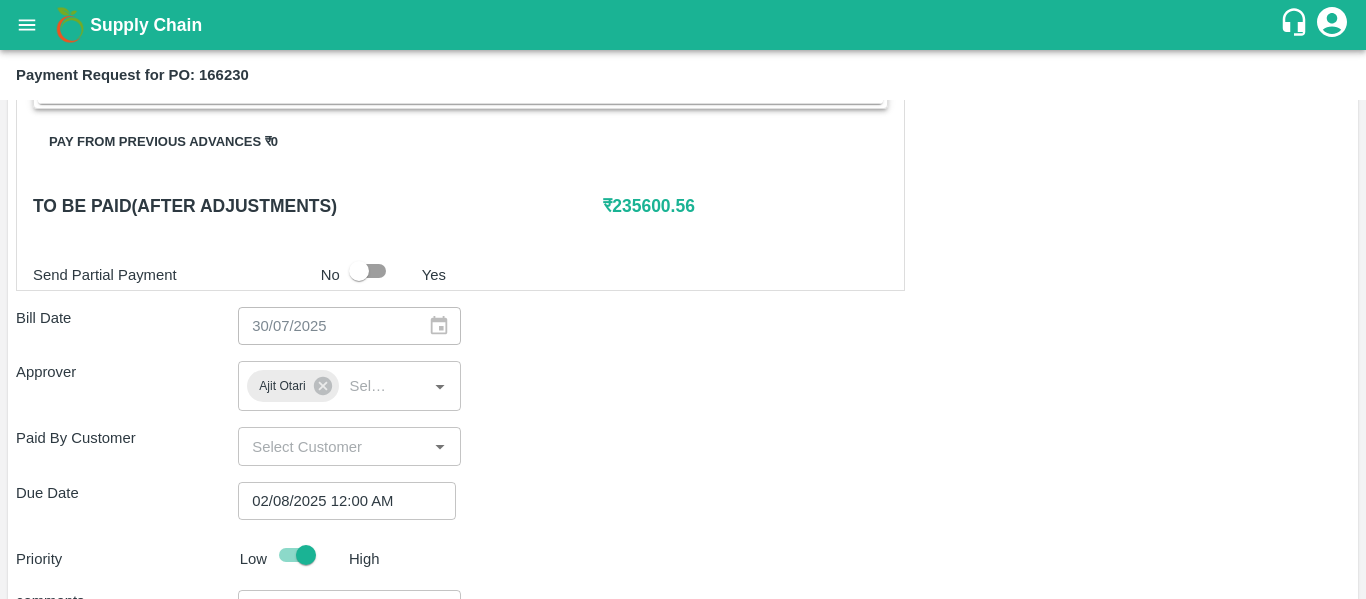 scroll, scrollTop: 1127, scrollLeft: 0, axis: vertical 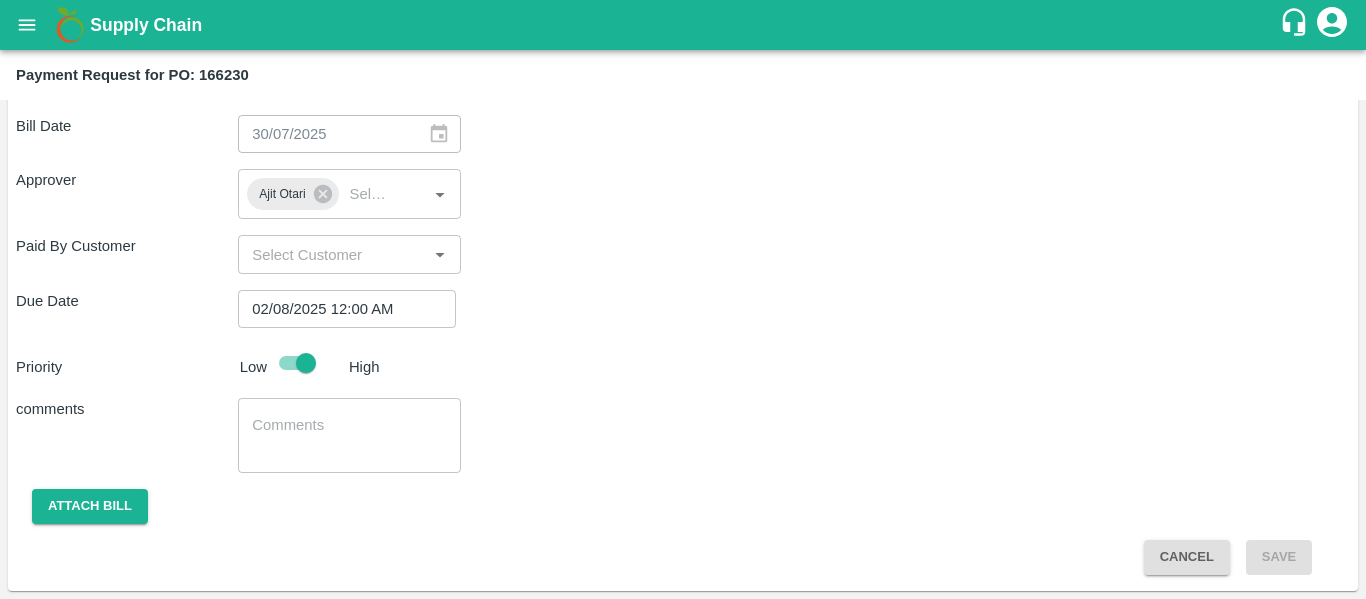 click at bounding box center (349, 436) 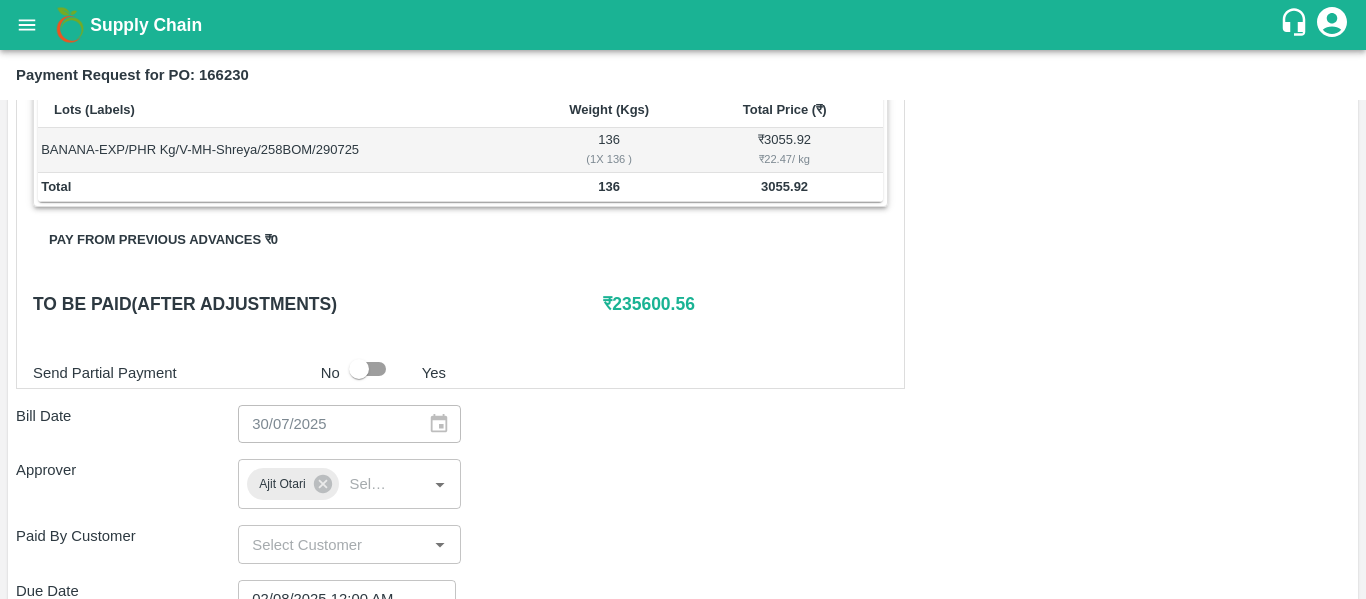 scroll, scrollTop: 836, scrollLeft: 0, axis: vertical 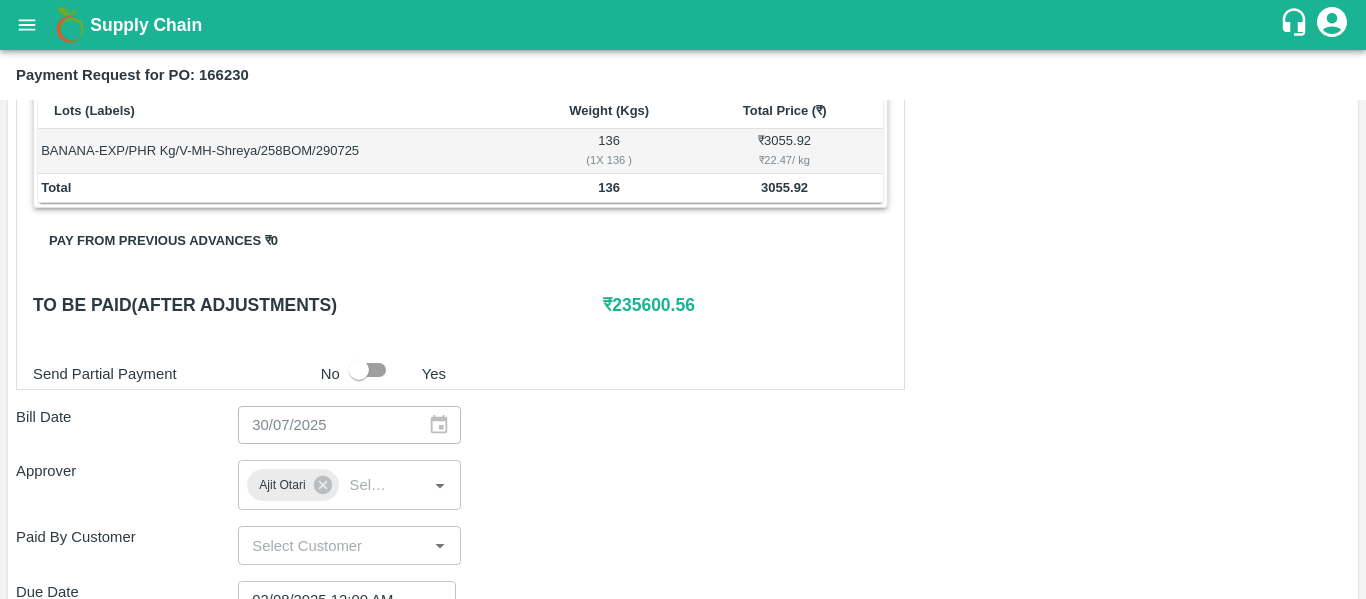 type on "Fruit Bill" 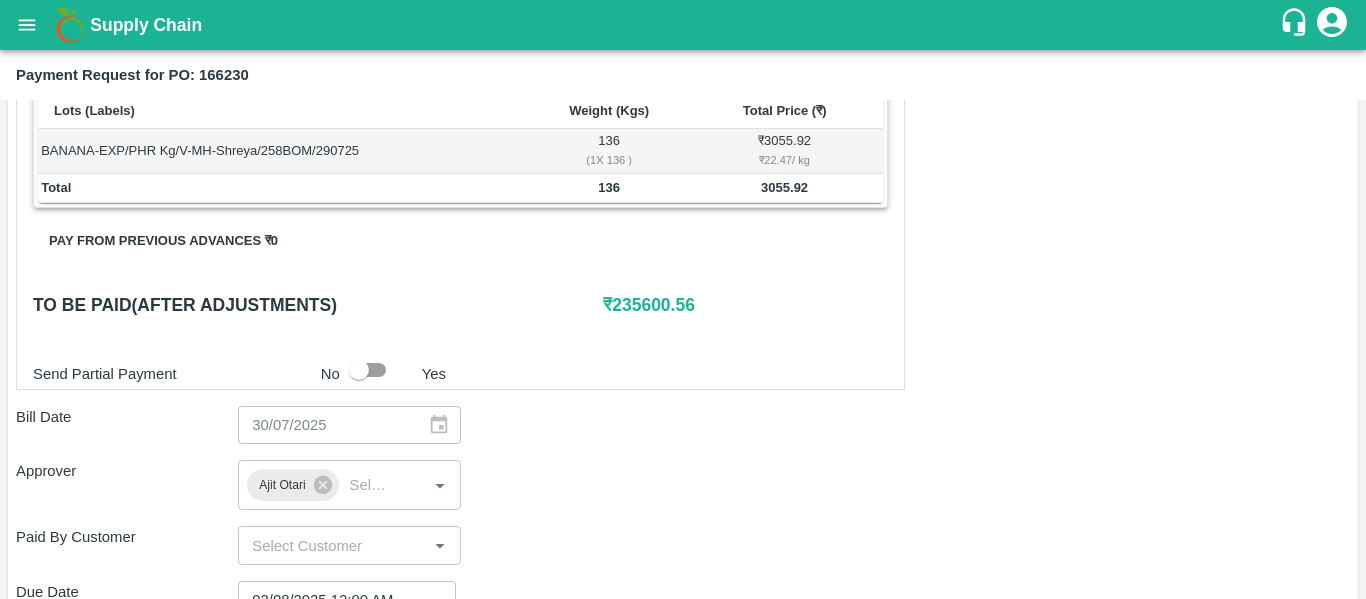 scroll, scrollTop: 1127, scrollLeft: 0, axis: vertical 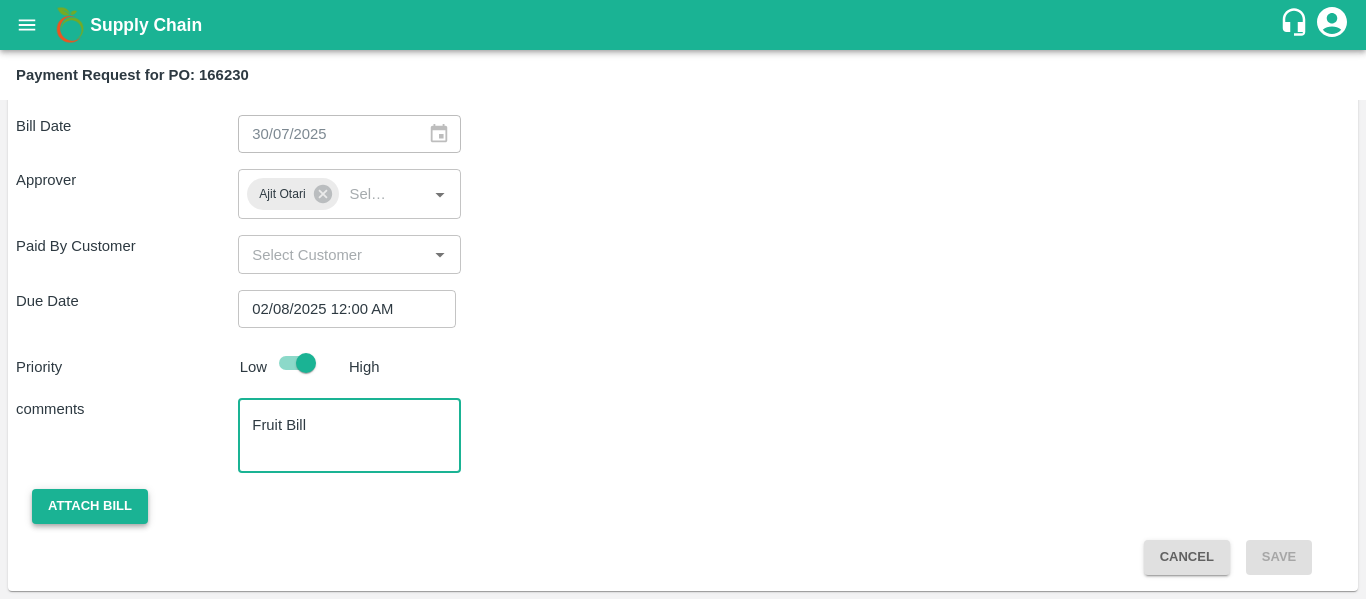 click on "Attach bill" at bounding box center [90, 506] 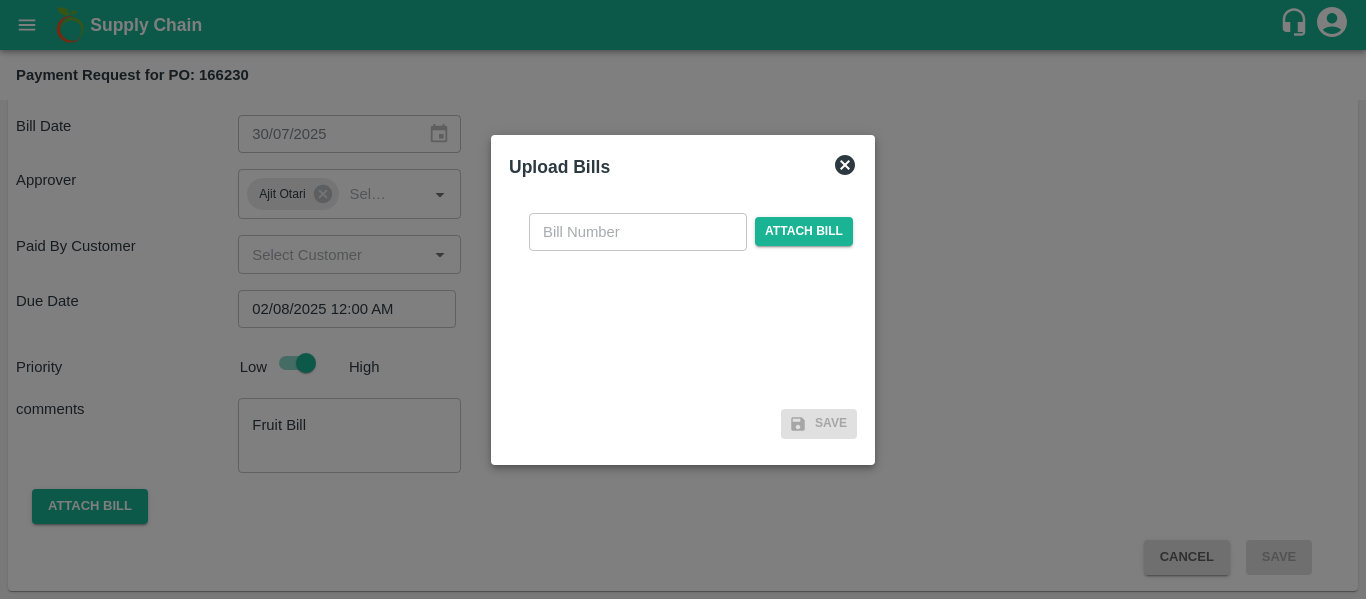 click at bounding box center [638, 232] 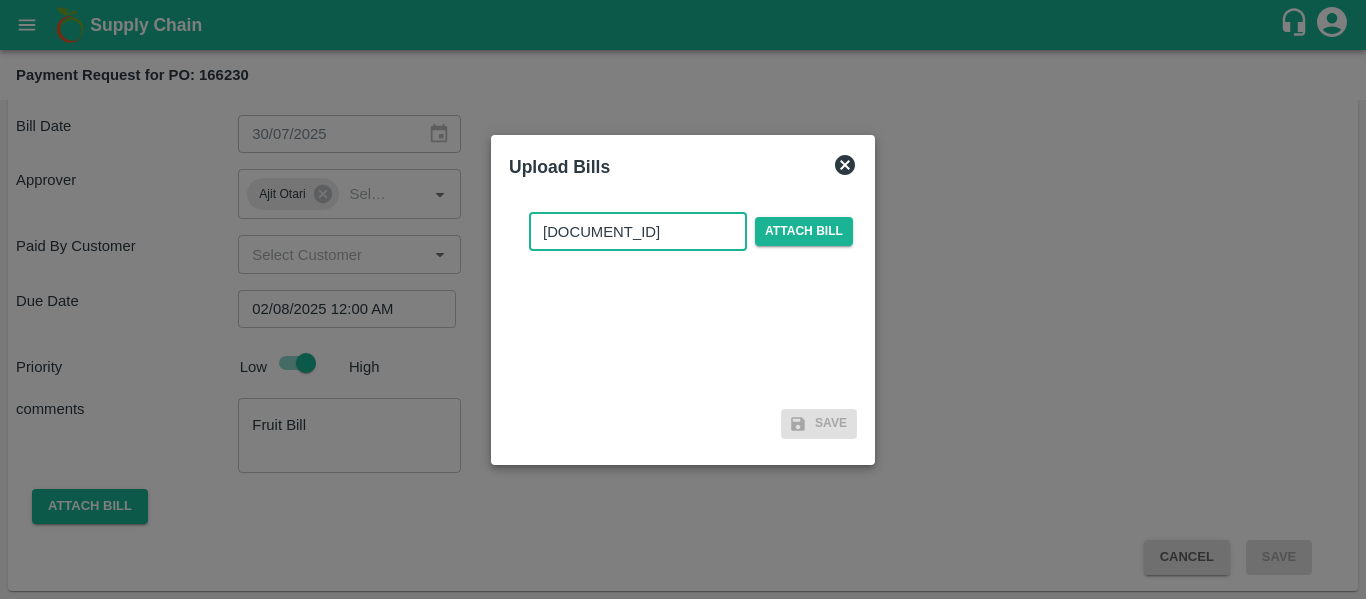 type on "SE/25-26/1173" 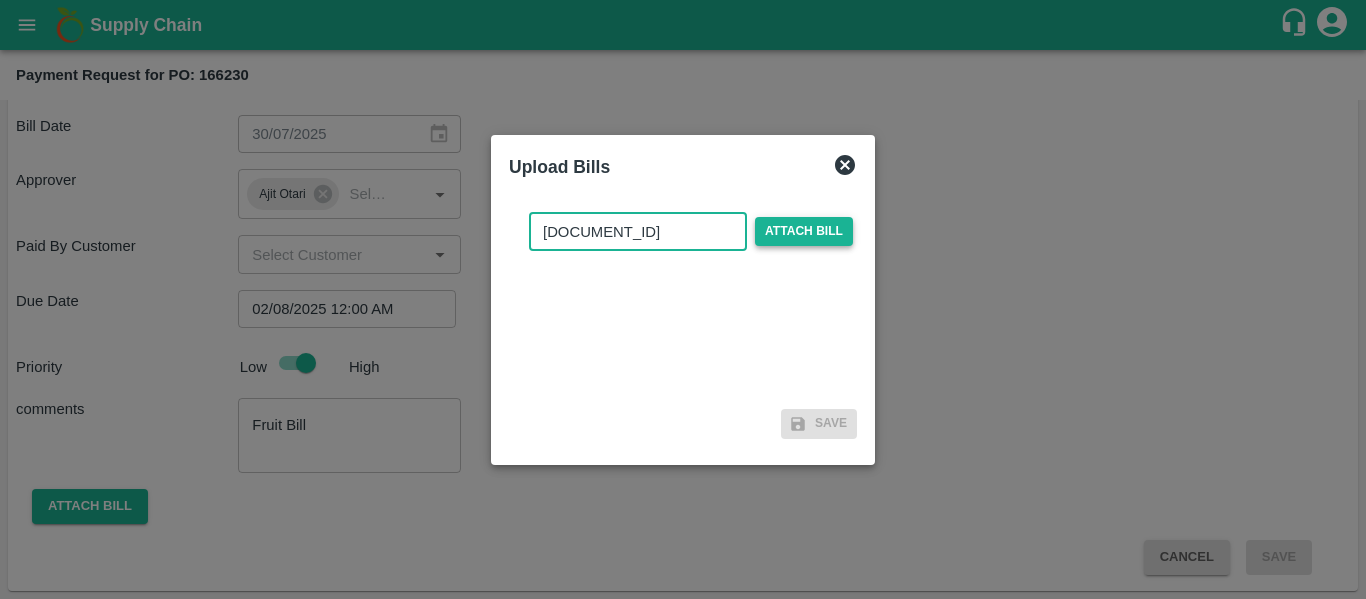 click on "Attach bill" at bounding box center (804, 231) 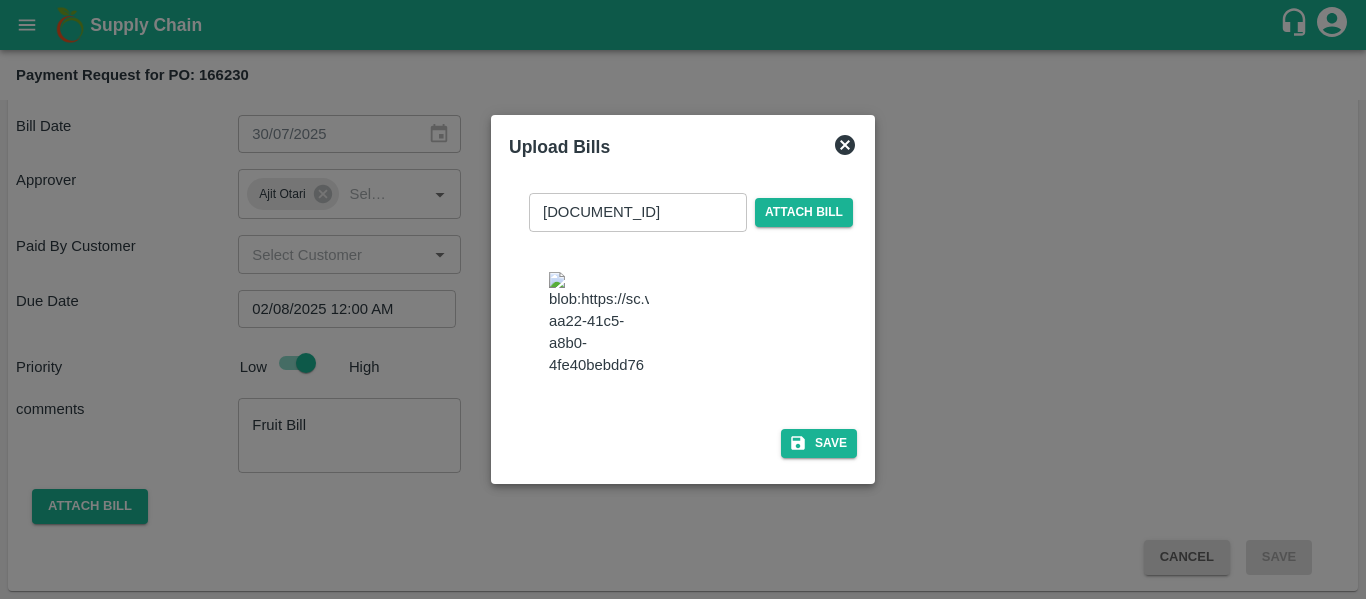 click at bounding box center (599, 324) 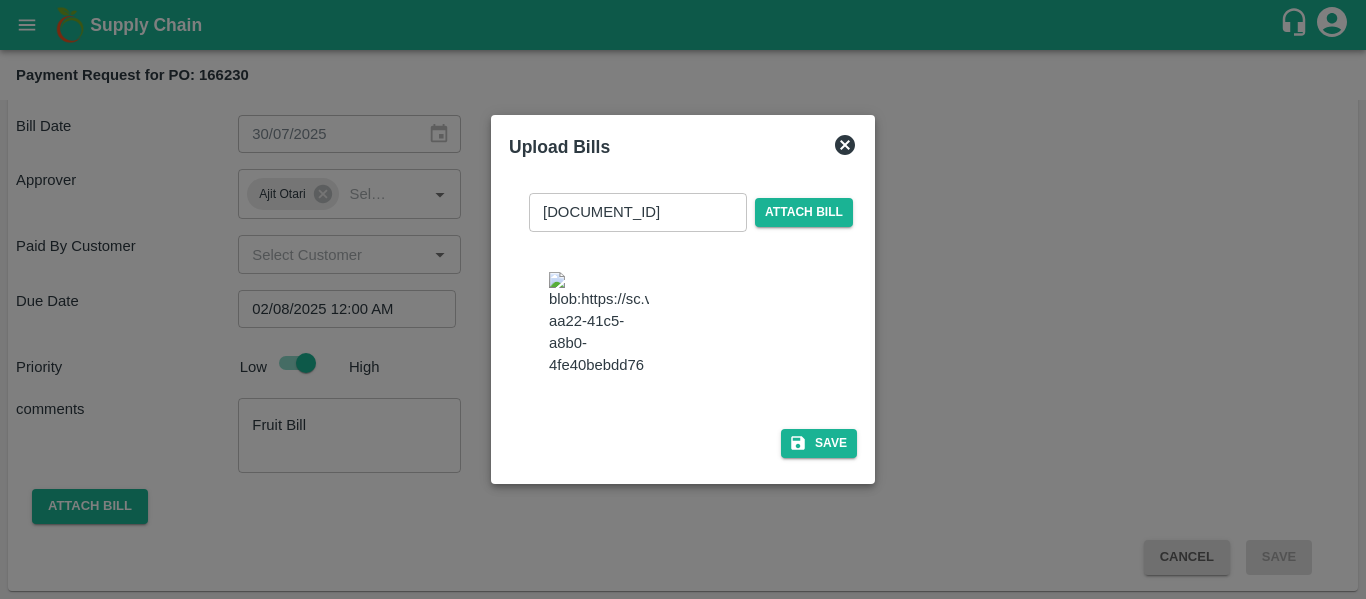 click on "SE/25-26/1173 ​ Attach bill Save" at bounding box center (683, 321) 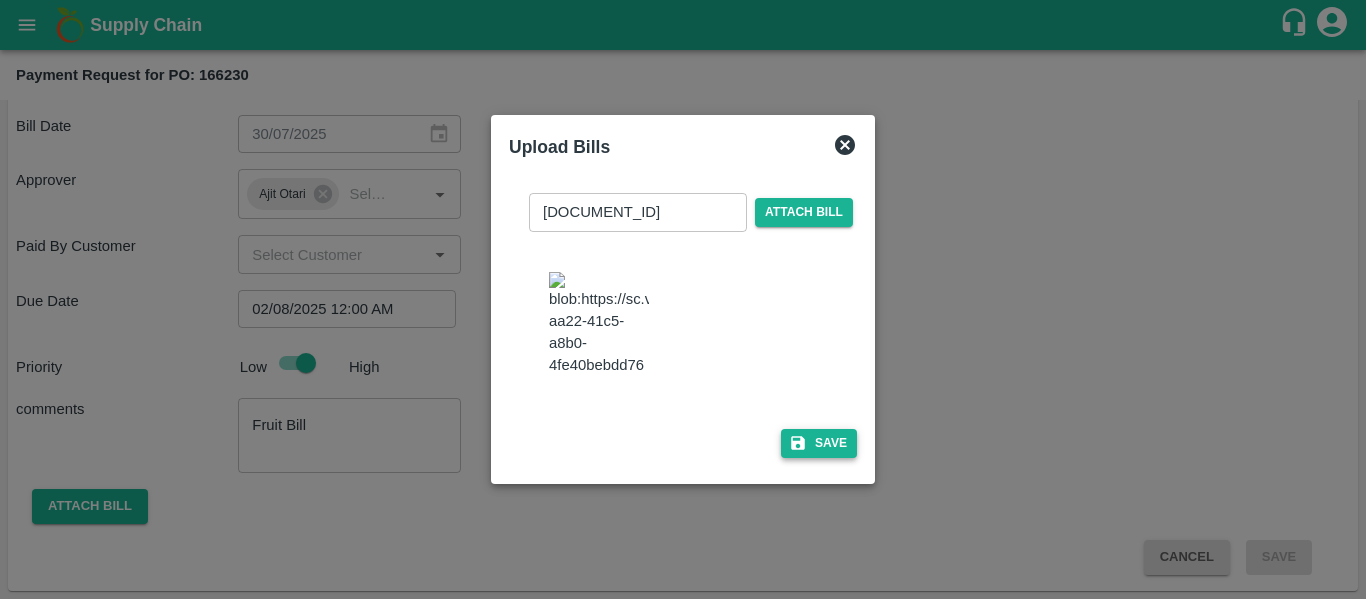 click on "Save" at bounding box center [819, 443] 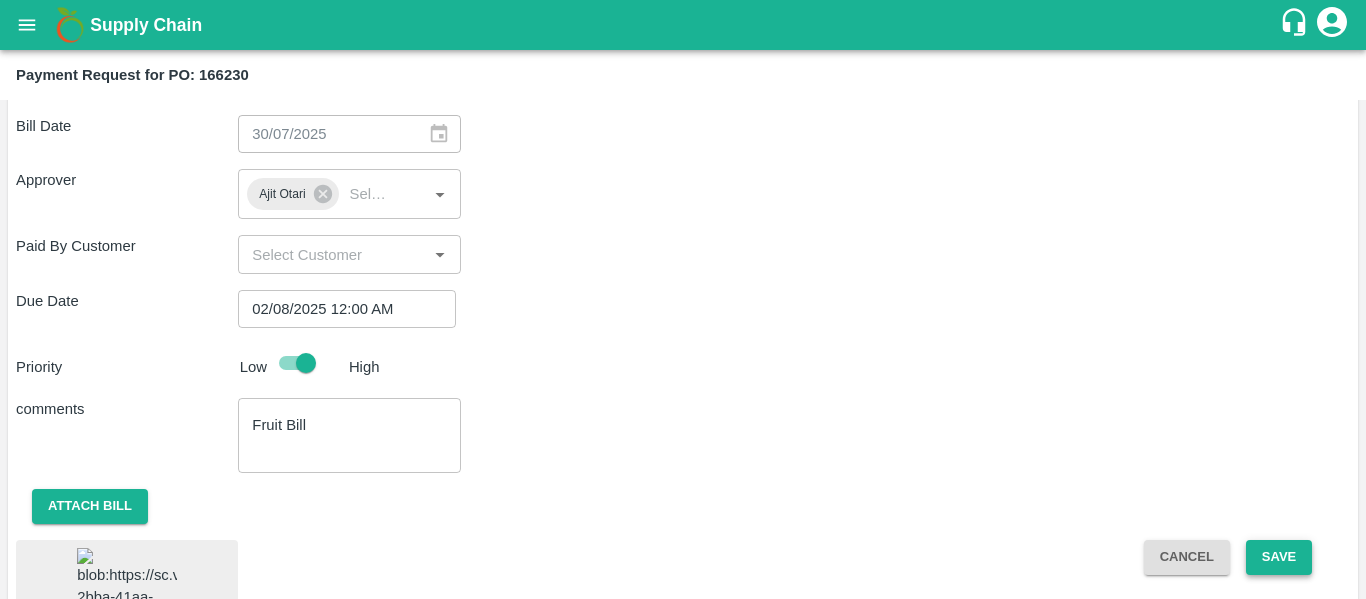click on "Save" at bounding box center (1279, 557) 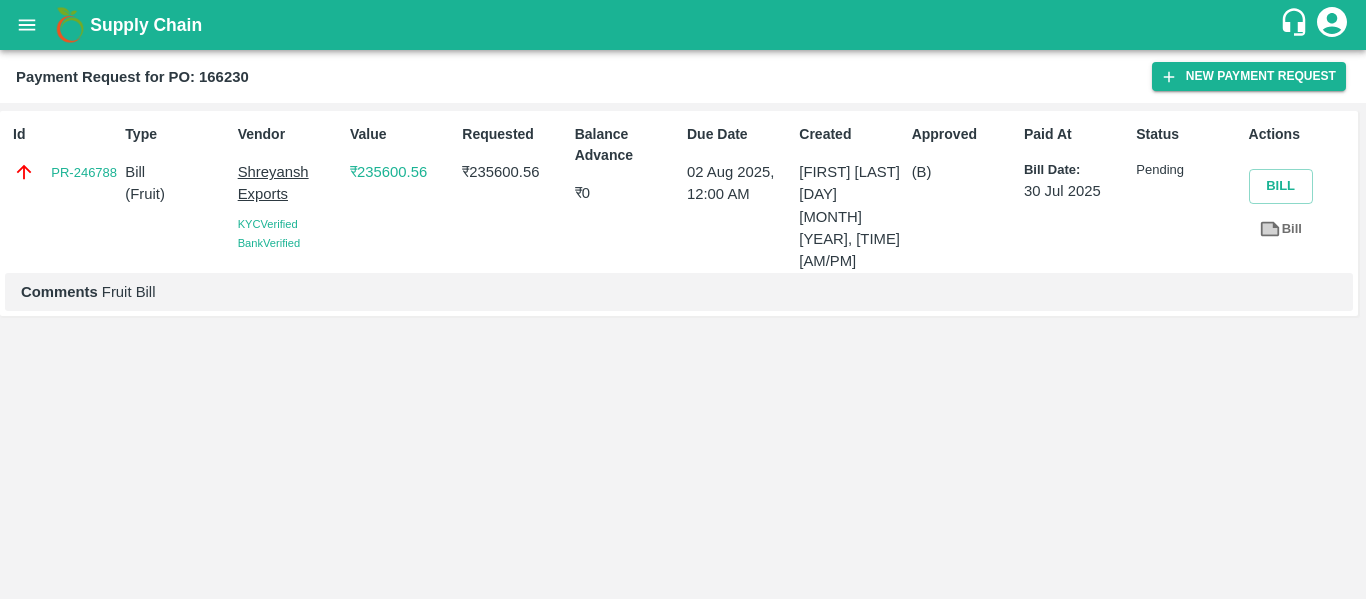 click 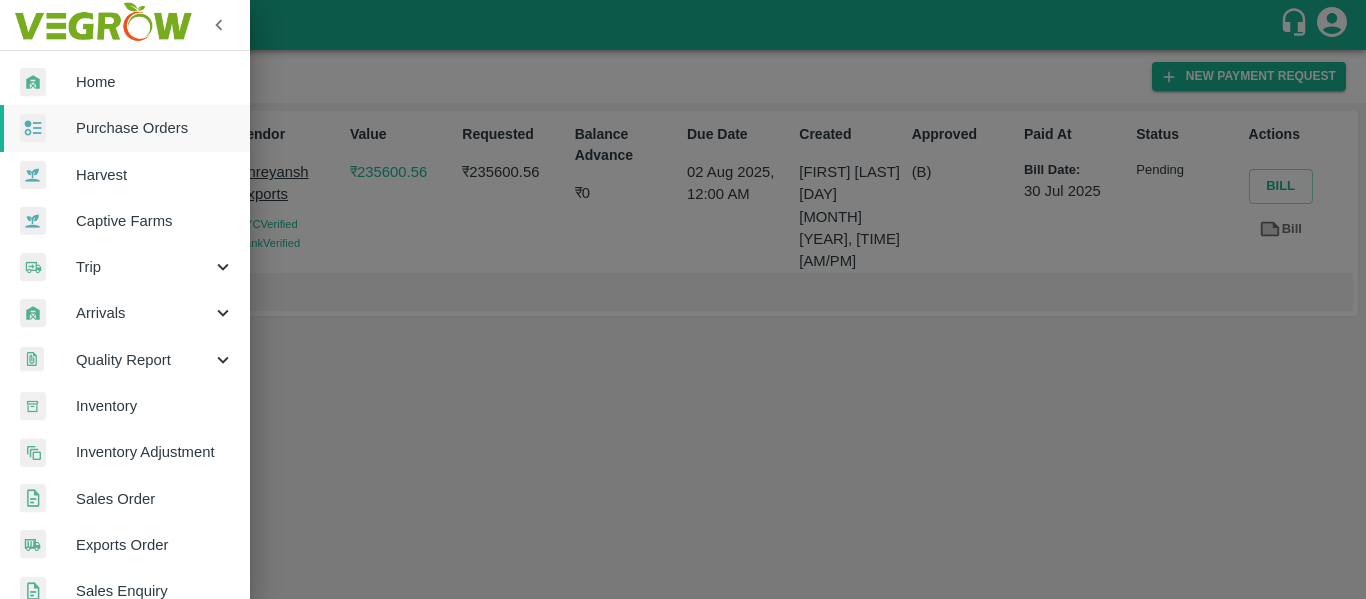 click on "Purchase Orders" at bounding box center (155, 128) 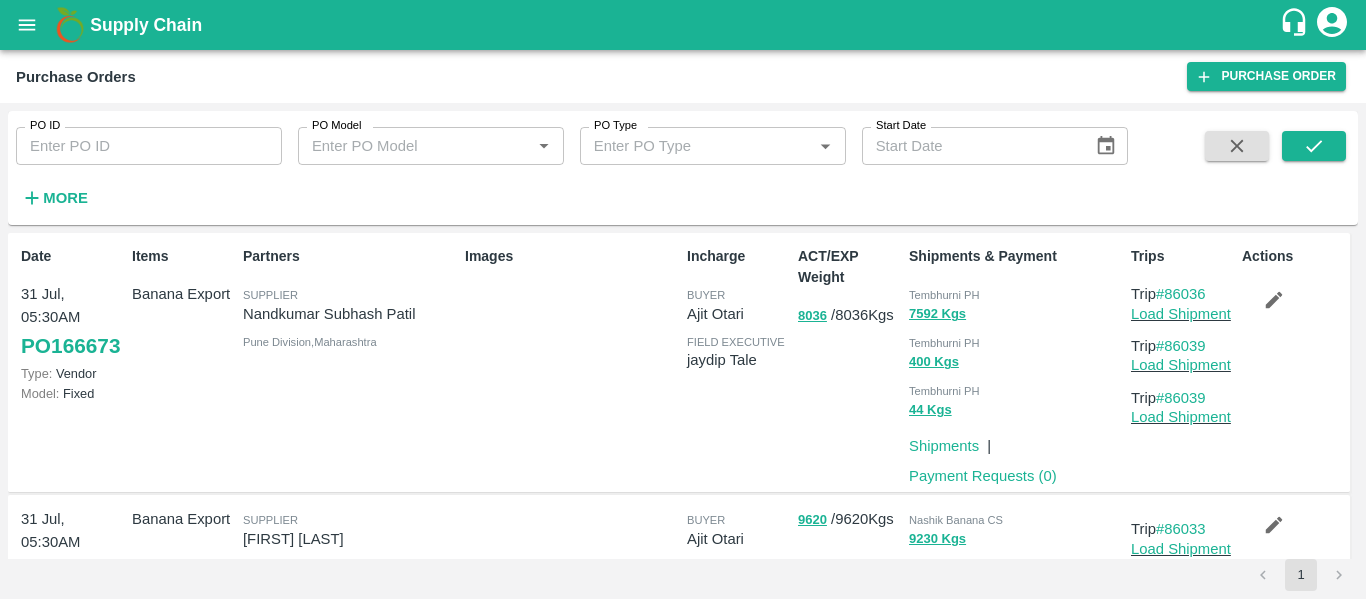 click on "PO ID" at bounding box center [149, 146] 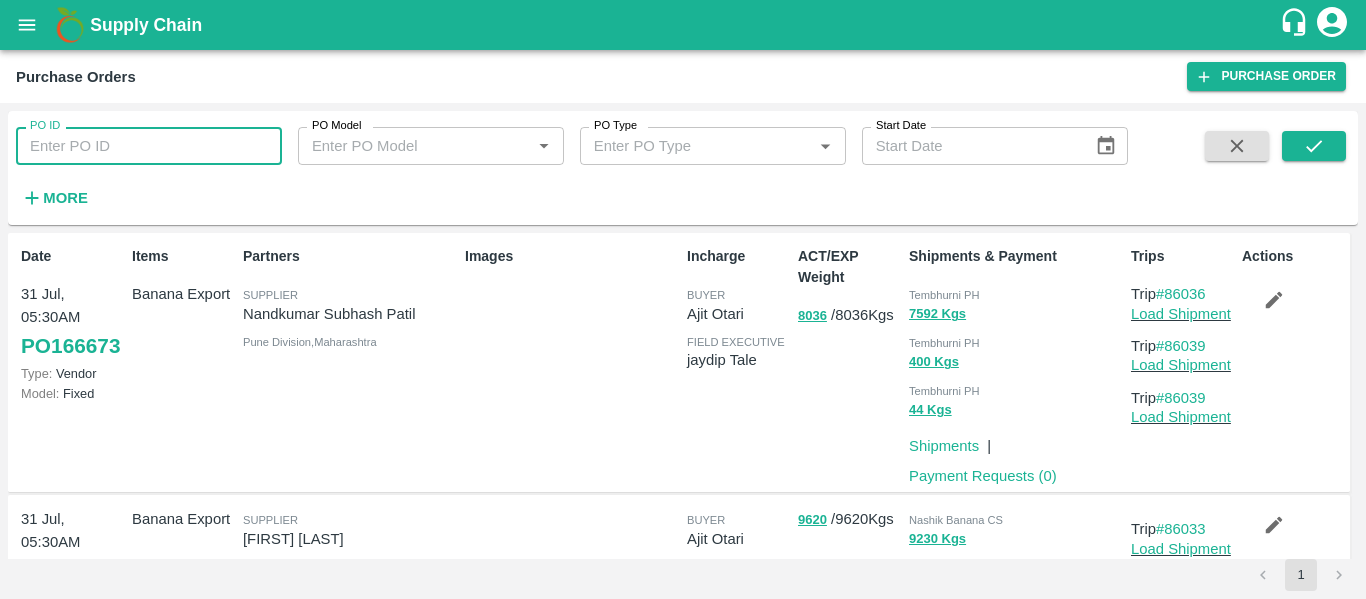 paste on "166239" 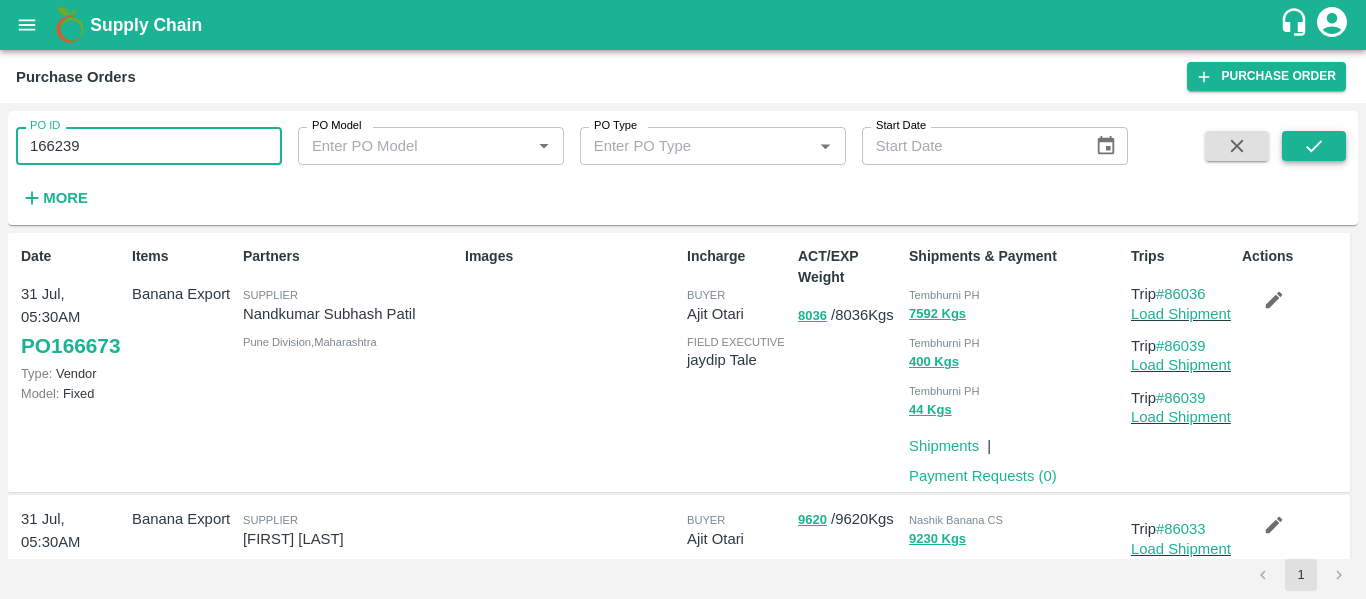 type on "166239" 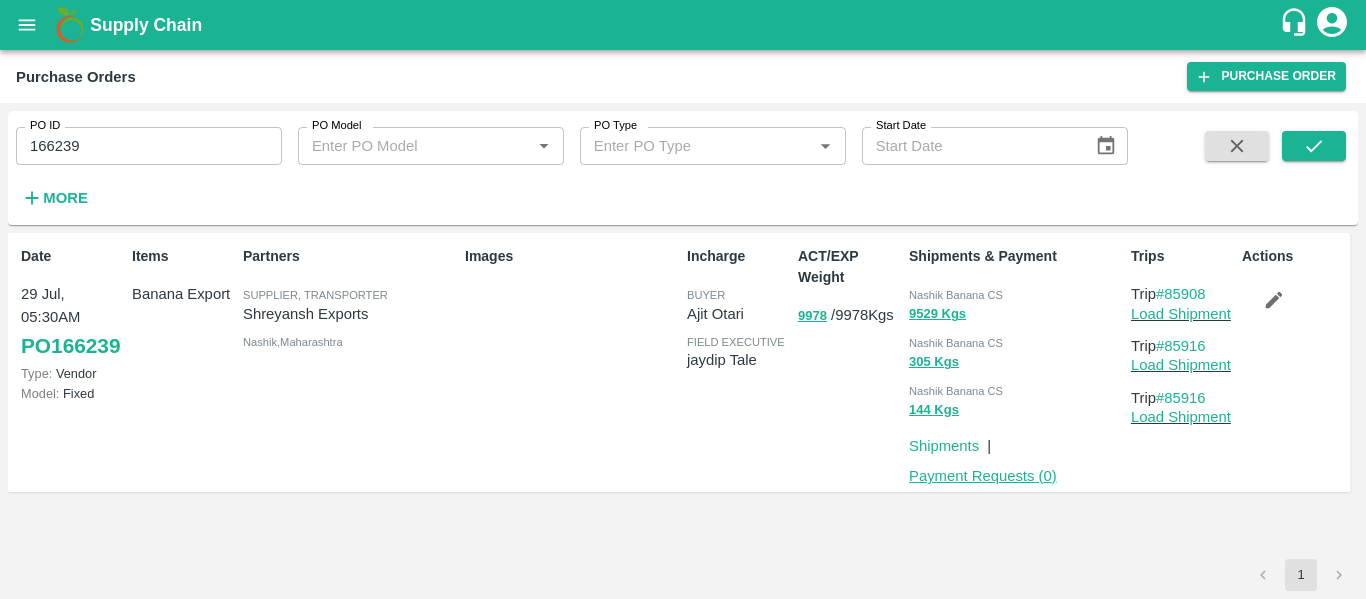 click on "Payment Requests ( 0 )" at bounding box center [983, 476] 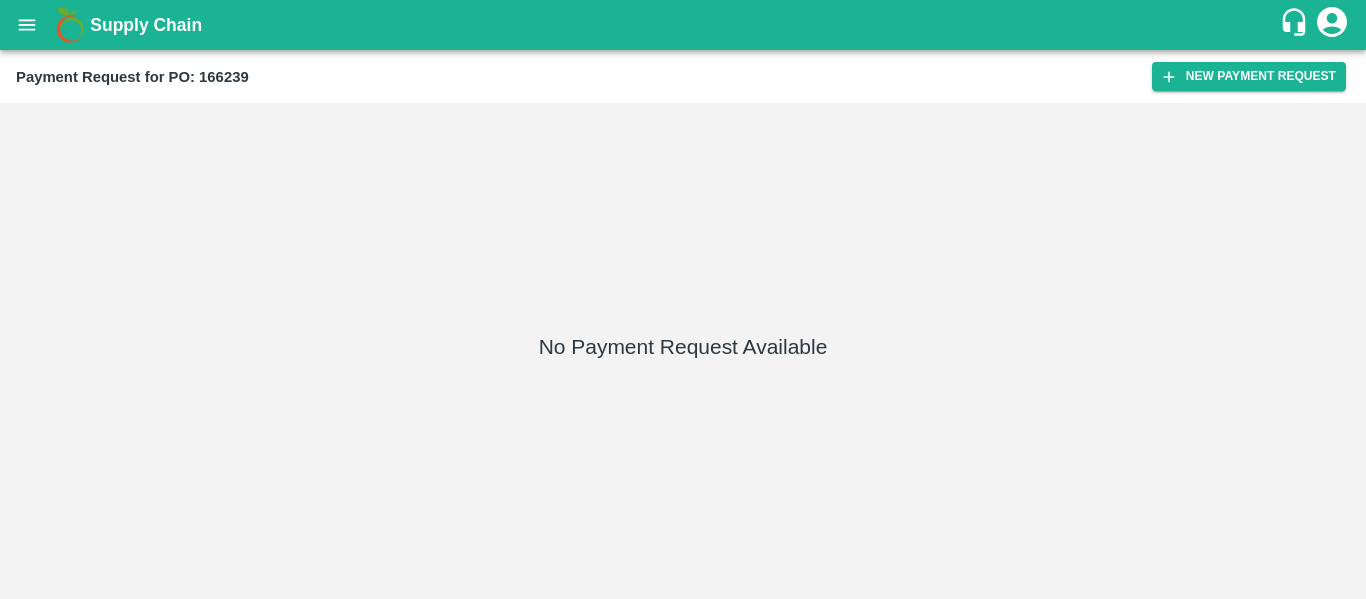 scroll, scrollTop: 0, scrollLeft: 0, axis: both 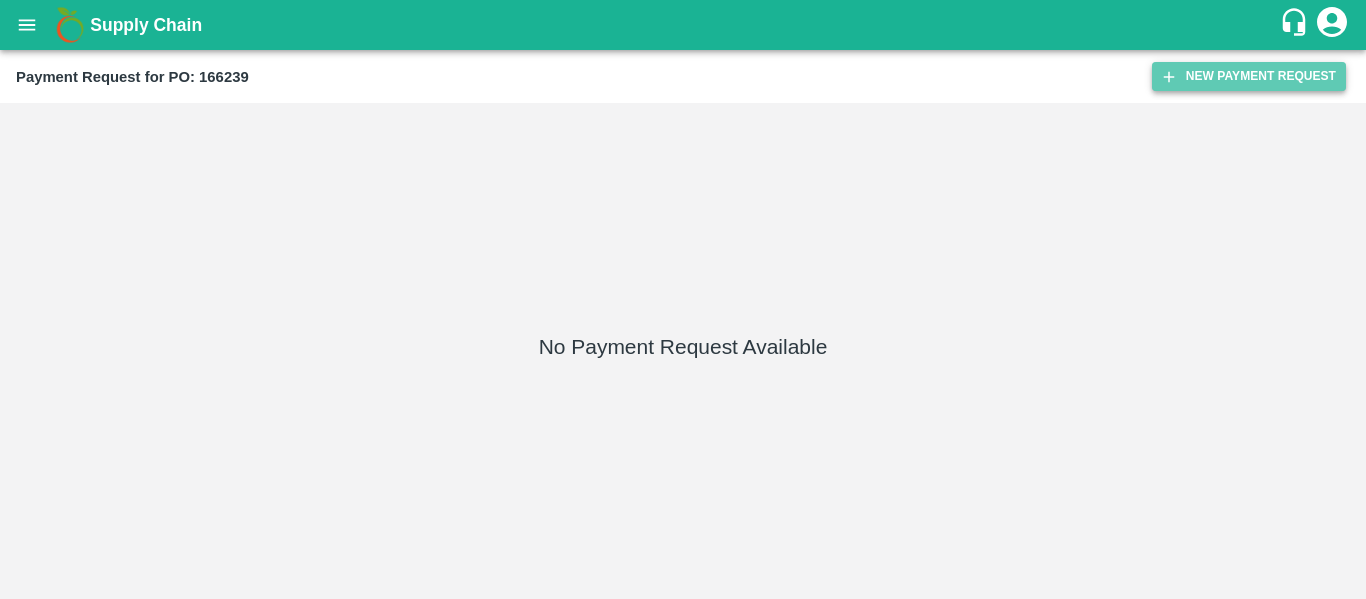 click on "New Payment Request" at bounding box center [1249, 76] 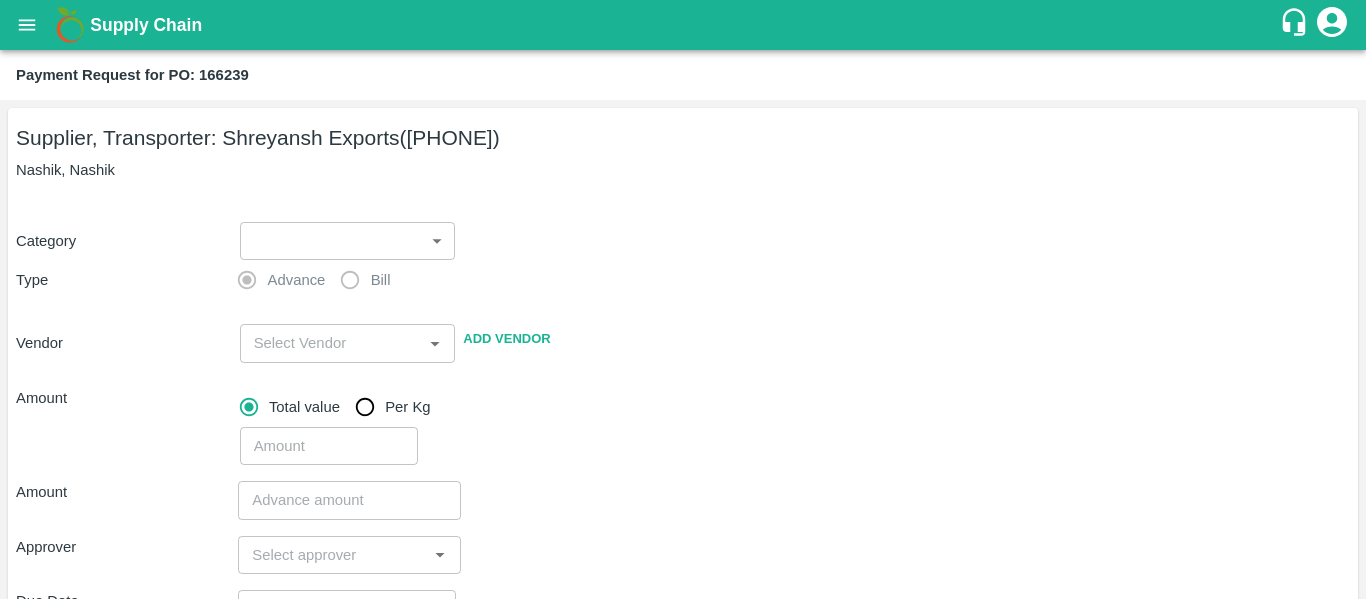 click on "Supply Chain Payment Request for PO: 166239 Supplier, Transporter:    Shreyansh Exports  (91584 65669) Nashik, Nashik Category ​ ​ Type Advance Bill Vendor ​ Add Vendor Amount Total value Per Kg ​ Amount ​ Approver ​ Due Date ​  Priority  Low  High Comment x ​ Attach bill Cancel Save Tembhurni PH Nashik CC Shahada Banana Export PH Savda Banana Export PH Nashik Banana CS Nikhil Subhash Mangvade Logout" at bounding box center [683, 299] 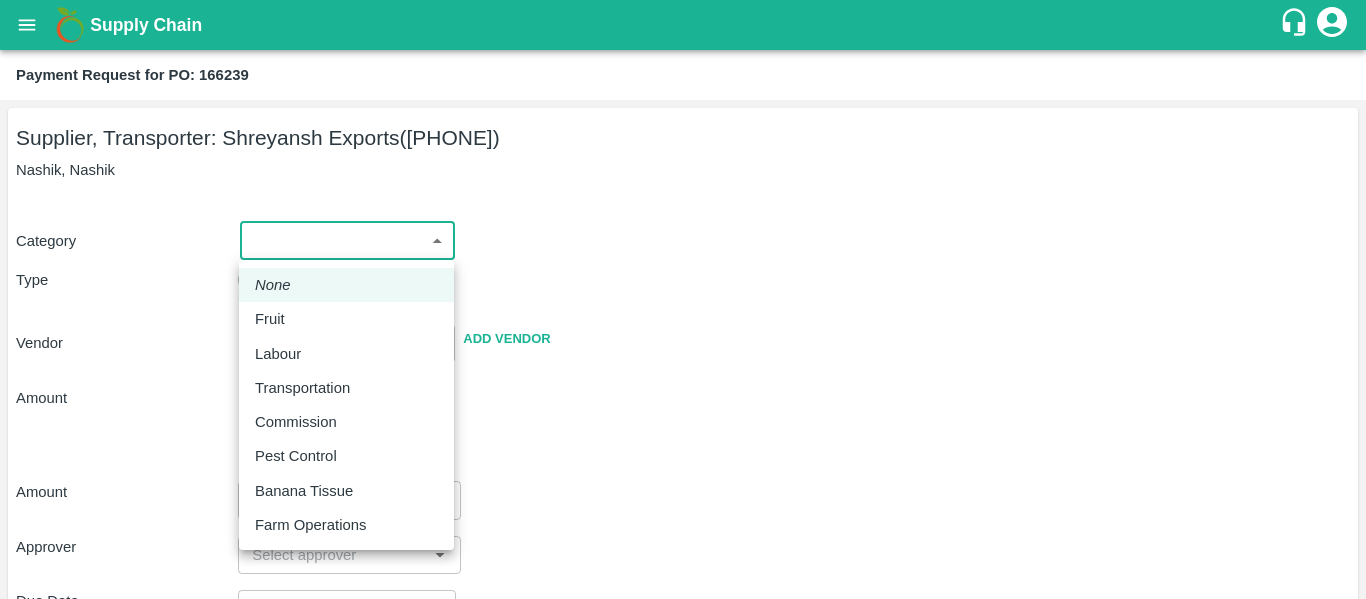 click on "Fruit" at bounding box center [275, 319] 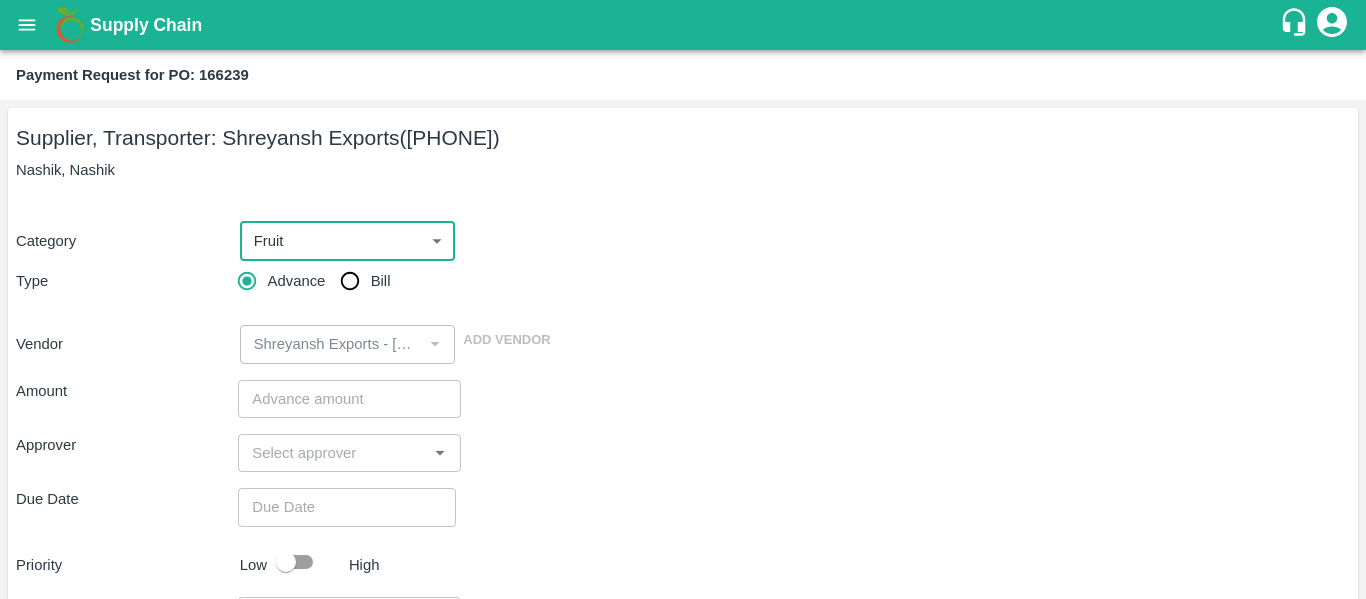 click on "Bill" at bounding box center (350, 281) 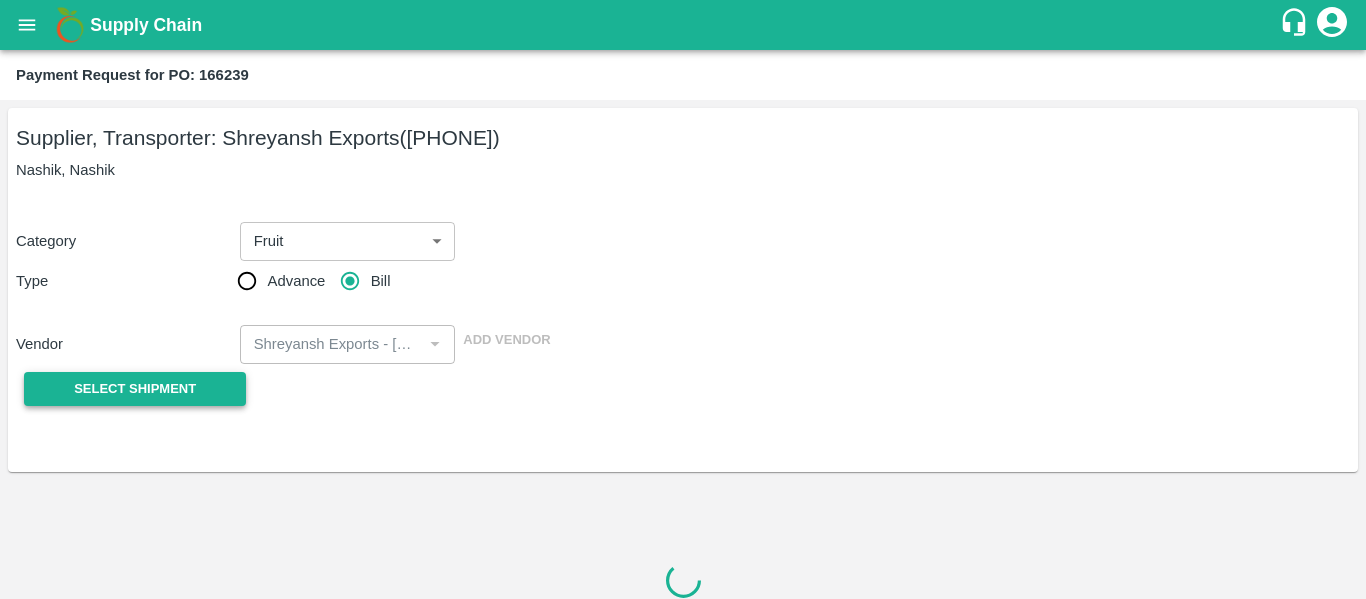 click on "Select Shipment" at bounding box center (135, 389) 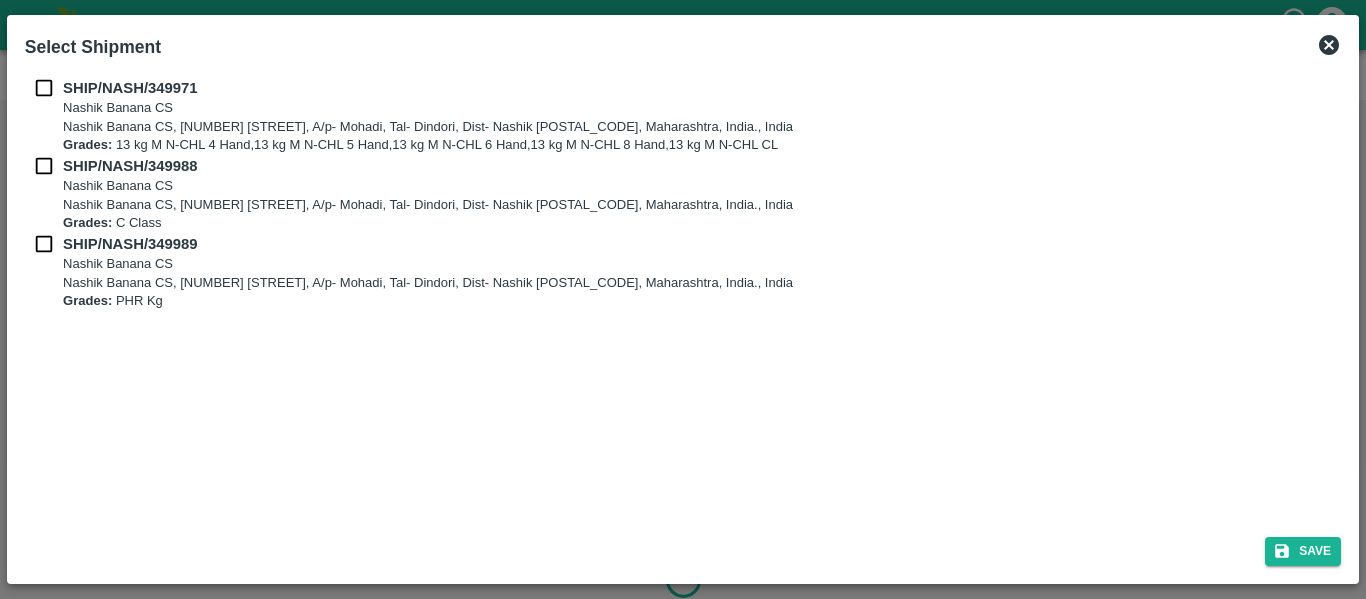 click on "SHIP/NASH/349971 Nashik Banana CS  Nashik Banana CS, Gat No. 314/2/1, A/p- Mohadi, Tal- Dindori, Dist- Nashik 422207, Maharashtra, India., India Grades:   13 kg M N-CHL 4 Hand,13 kg M N-CHL 5 Hand,13 kg M N-CHL 6 Hand,13 kg M N-CHL 8 Hand,13 kg M N-CHL CL SHIP/NASH/349988 Nashik Banana CS  Nashik Banana CS, Gat No. 314/2/1, A/p- Mohadi, Tal- Dindori, Dist- Nashik 422207, Maharashtra, India., India Grades:   C Class SHIP/NASH/349989 Nashik Banana CS  Nashik Banana CS, Gat No. 314/2/1, A/p- Mohadi, Tal- Dindori, Dist- Nashik 422207, Maharashtra, India., India Grades:   PHR Kg" at bounding box center [683, 295] 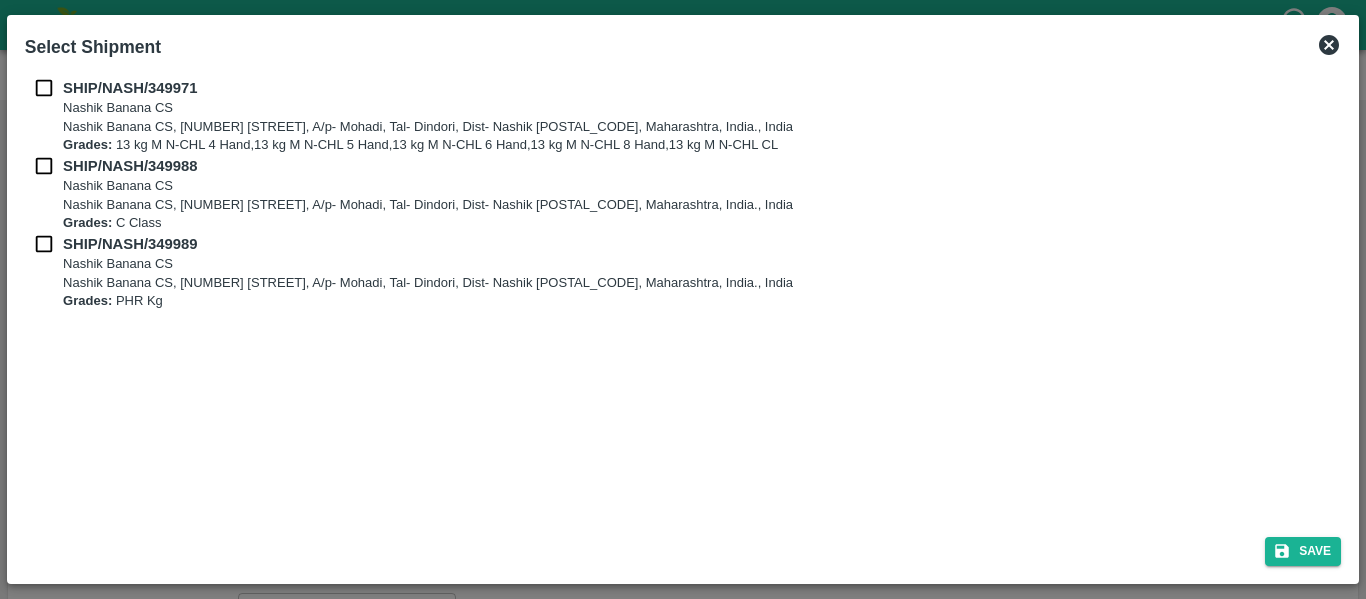 click at bounding box center [44, 88] 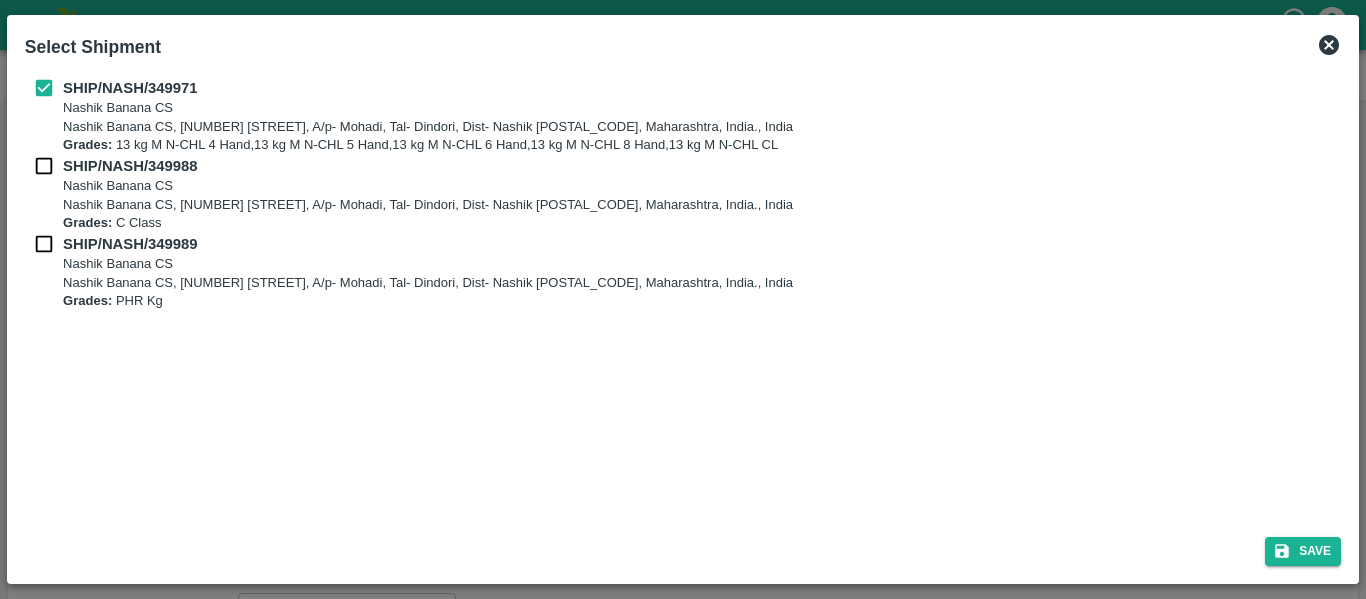 click at bounding box center [44, 166] 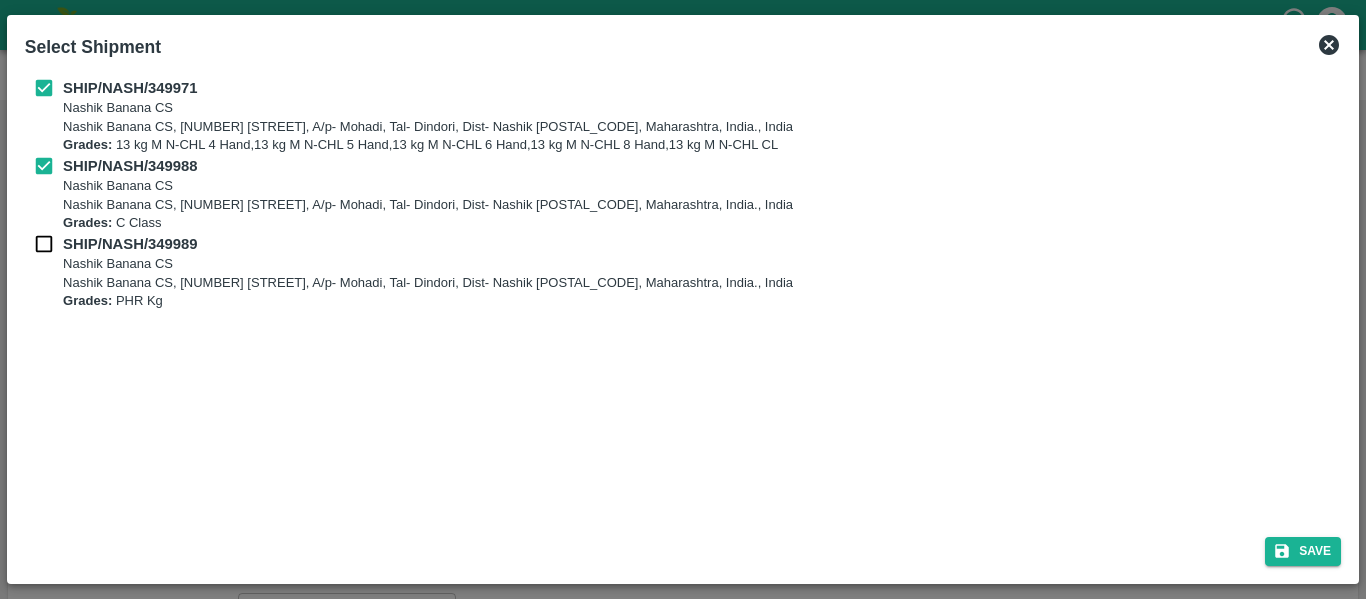 click at bounding box center (44, 244) 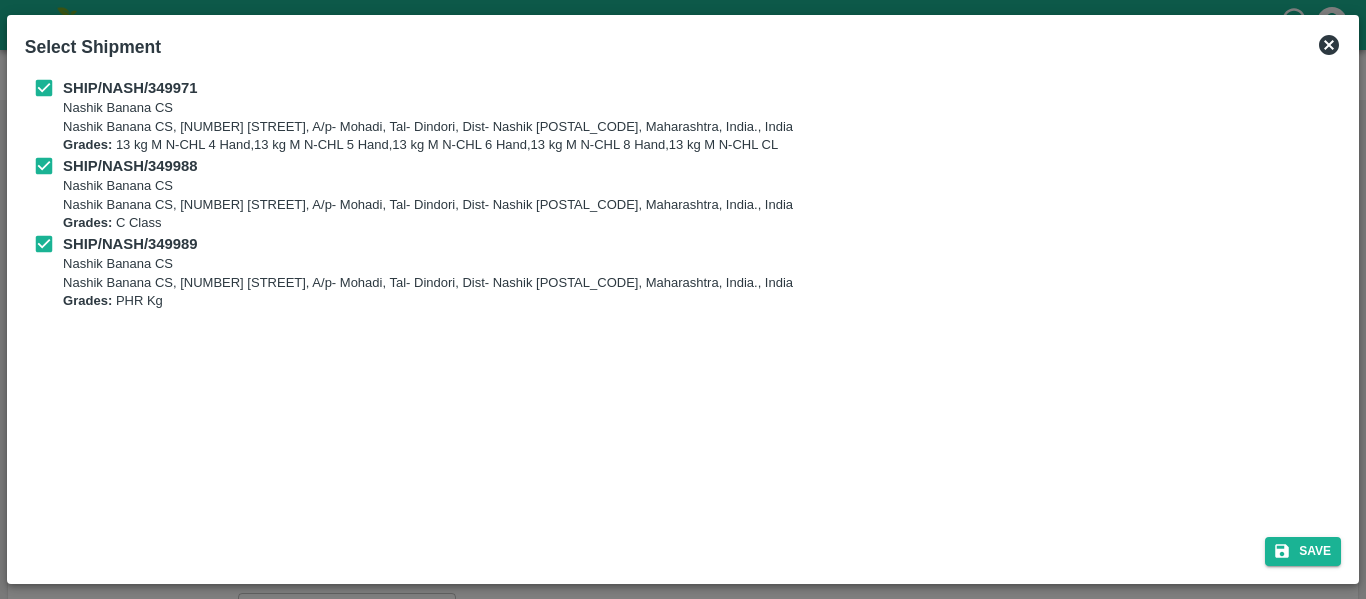 click on "Select Shipment SHIP/NASH/349971 Nashik Banana CS  Nashik Banana CS, Gat No. 314/2/1, A/p- Mohadi, Tal- Dindori, Dist- Nashik 422207, Maharashtra, India., India Grades:   13 kg M N-CHL 4 Hand,13 kg M N-CHL 5 Hand,13 kg M N-CHL 6 Hand,13 kg M N-CHL 8 Hand,13 kg M N-CHL CL SHIP/NASH/349988 Nashik Banana CS  Nashik Banana CS, Gat No. 314/2/1, A/p- Mohadi, Tal- Dindori, Dist- Nashik 422207, Maharashtra, India., India Grades:   C Class SHIP/NASH/349989 Nashik Banana CS  Nashik Banana CS, Gat No. 314/2/1, A/p- Mohadi, Tal- Dindori, Dist- Nashik 422207, Maharashtra, India., India Grades:   PHR Kg Save" at bounding box center [683, 299] 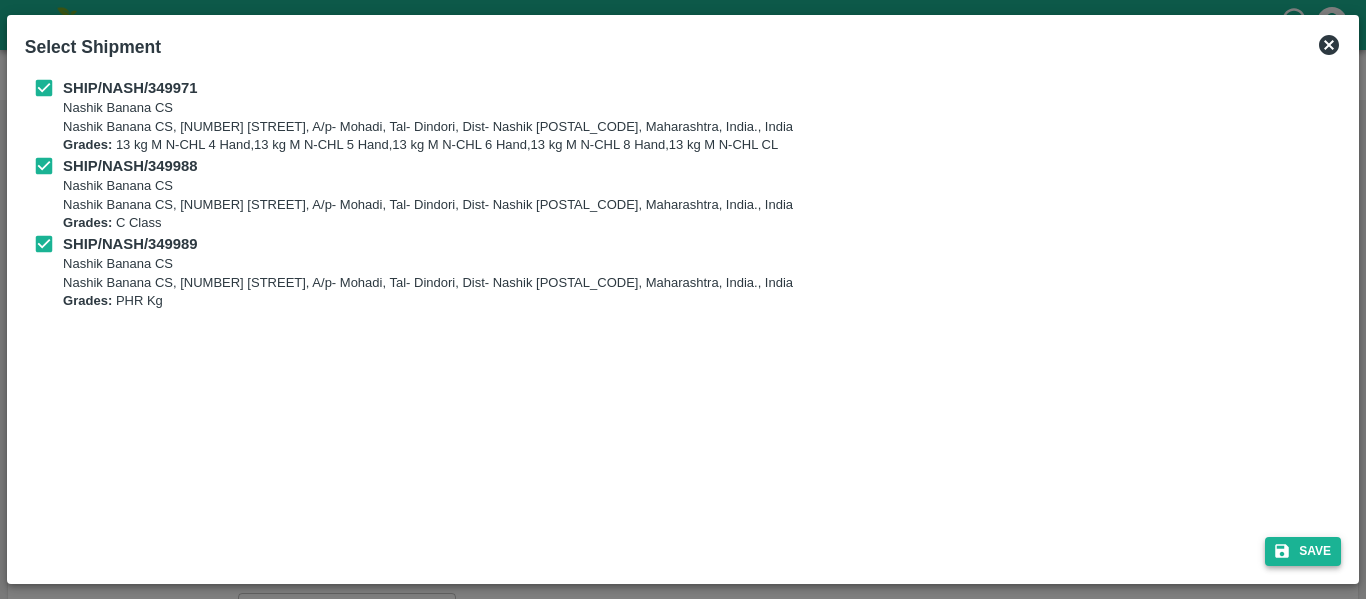 click on "Save" at bounding box center [1303, 551] 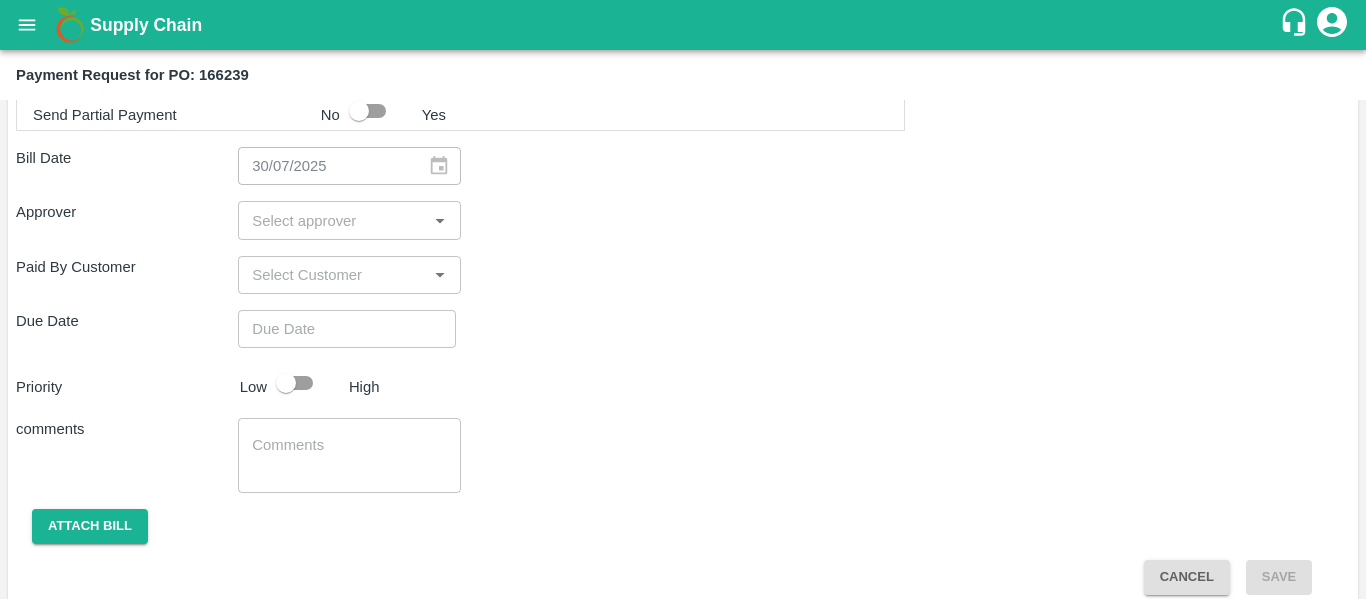 scroll, scrollTop: 1093, scrollLeft: 0, axis: vertical 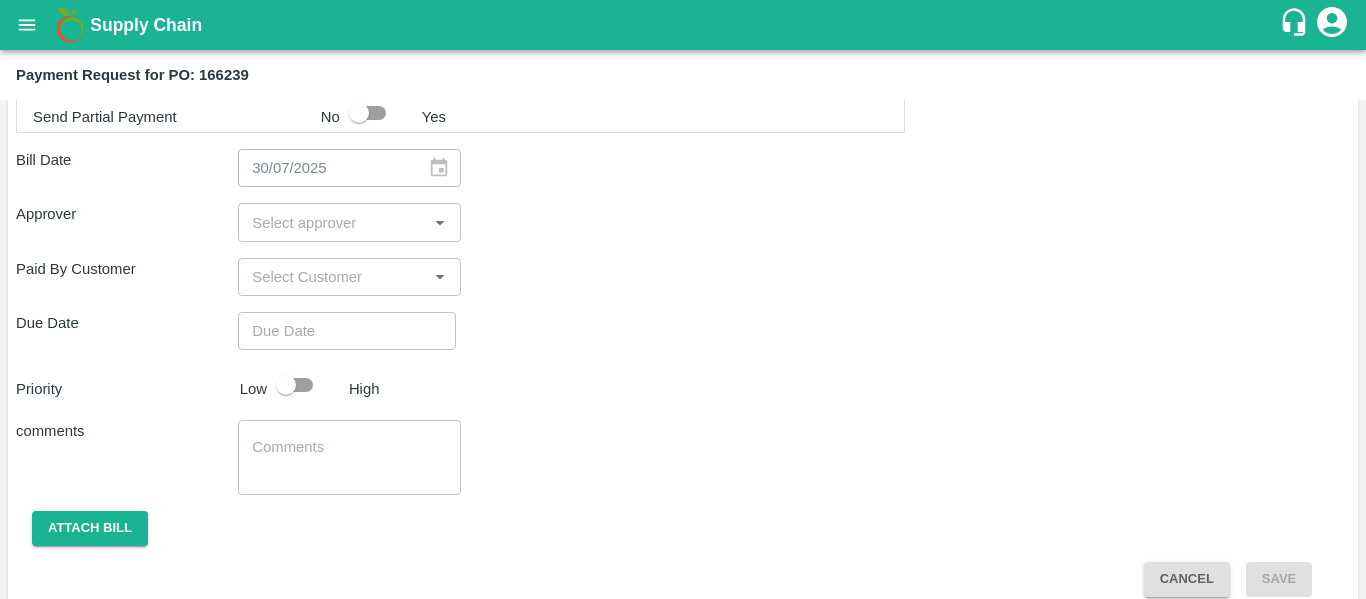 click at bounding box center (332, 222) 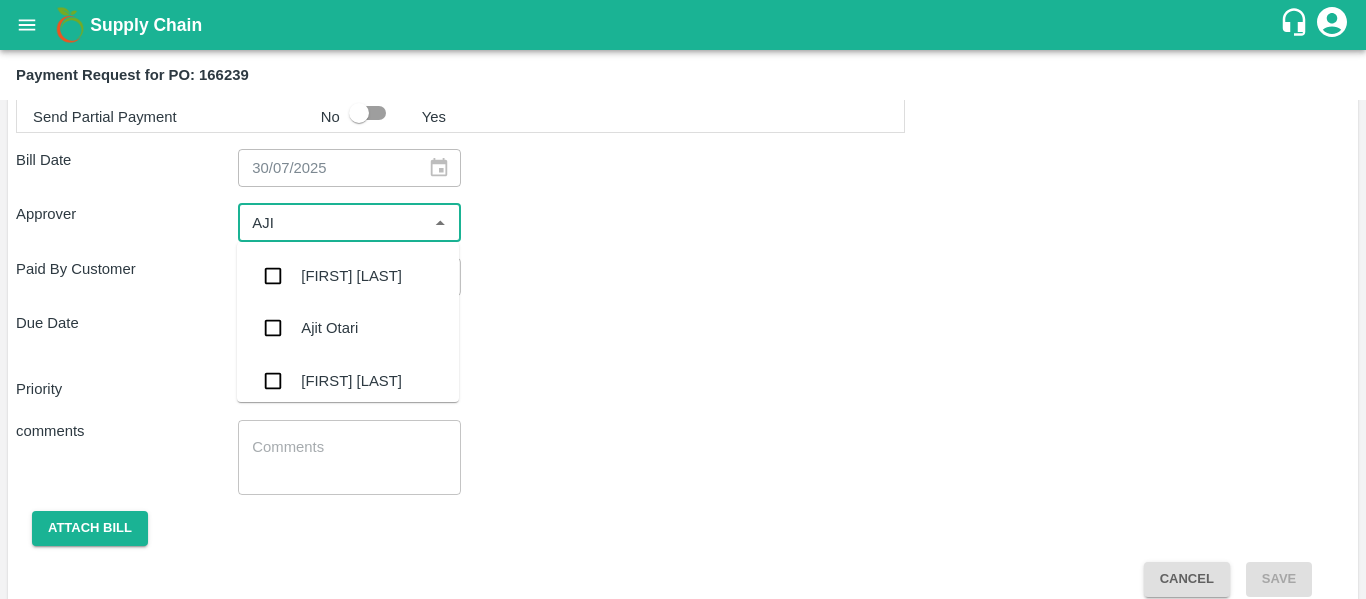 type on "[FIRST]" 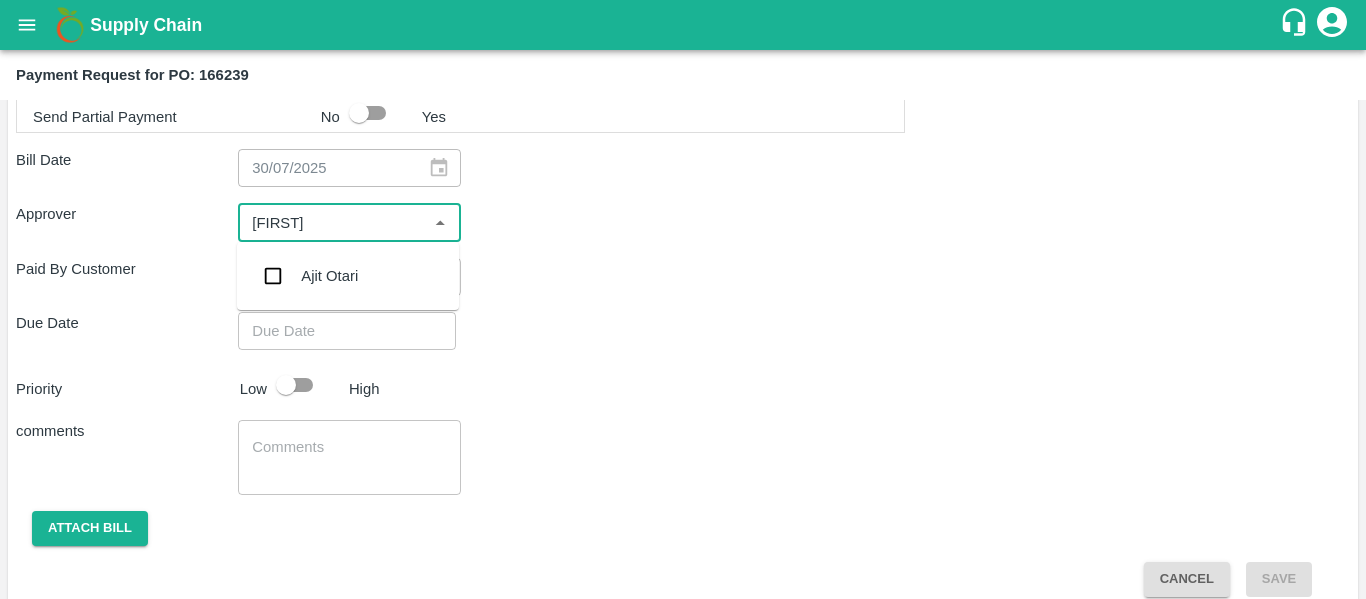 click on "Ajit Otari" at bounding box center [329, 276] 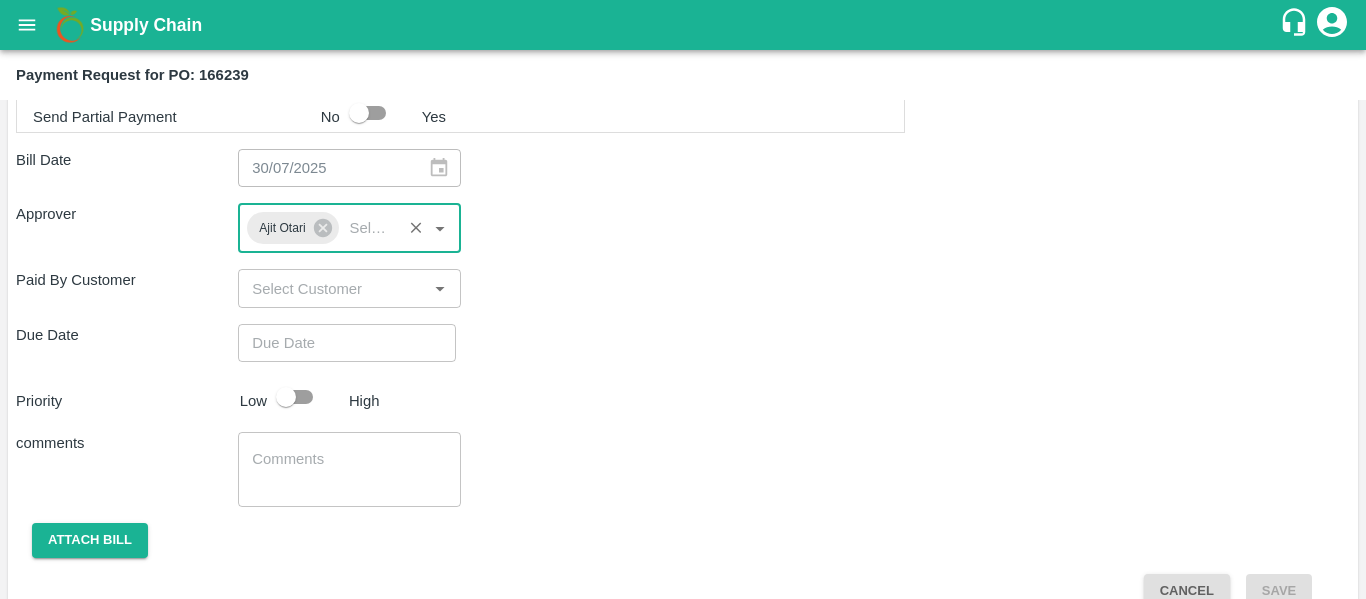 type on "DD/MM/YYYY hh:mm aa" 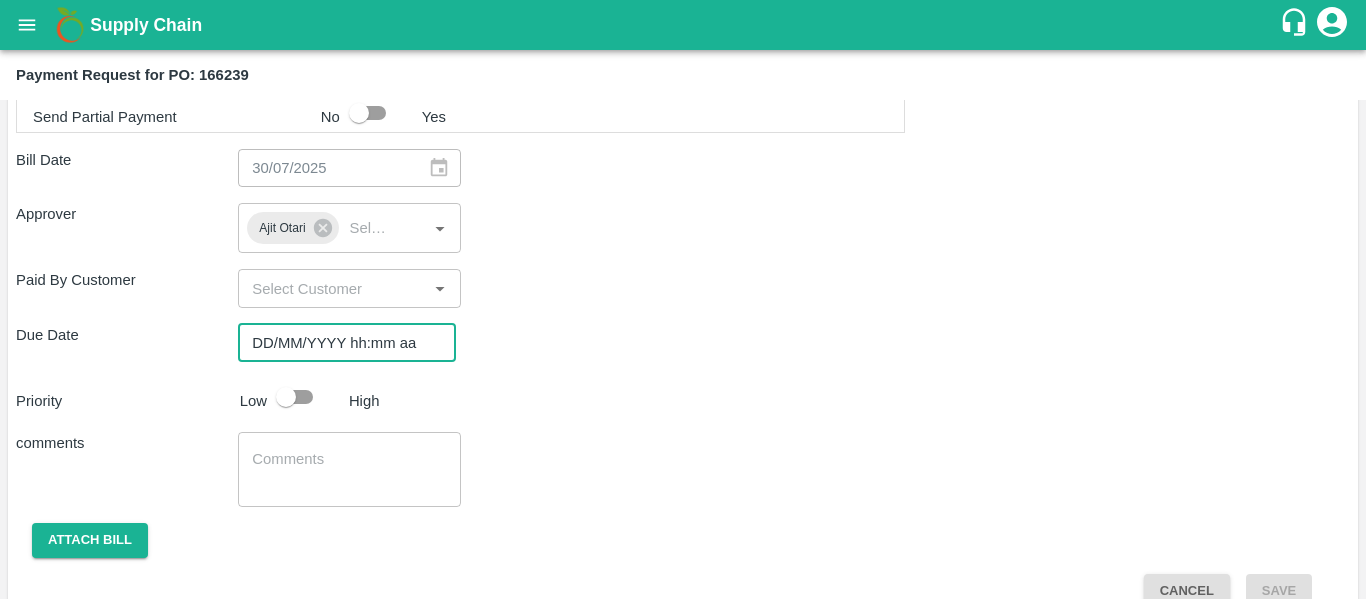 click on "DD/MM/YYYY hh:mm aa" at bounding box center (340, 343) 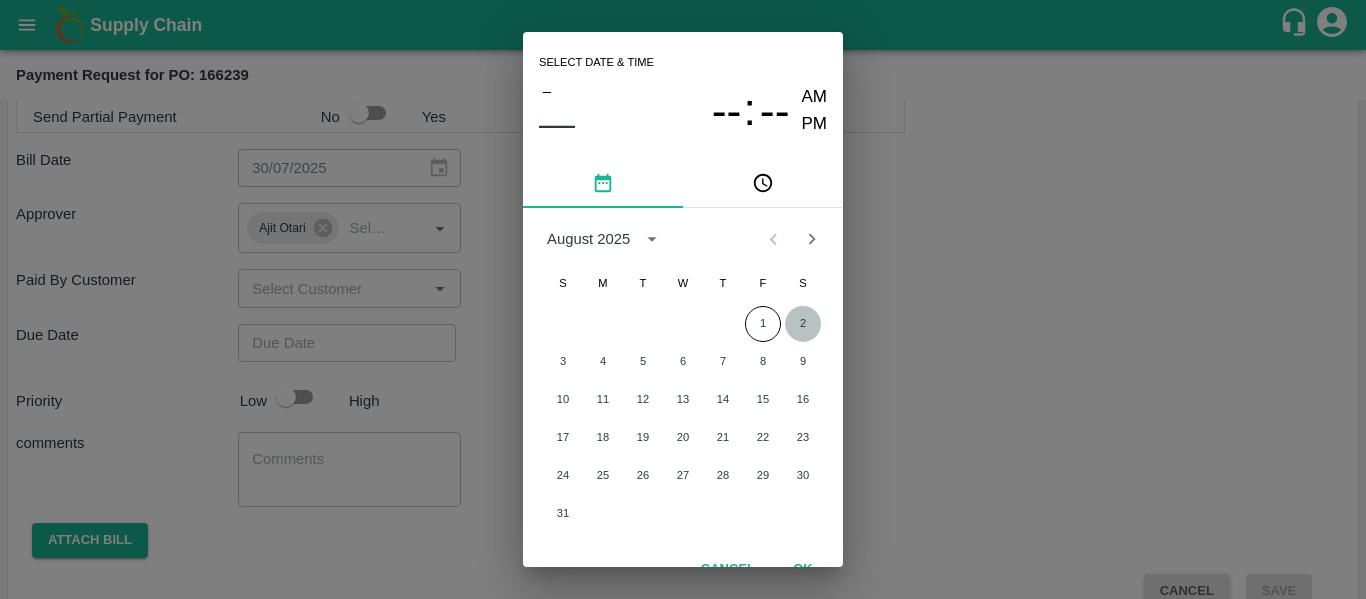 click on "2" at bounding box center (803, 324) 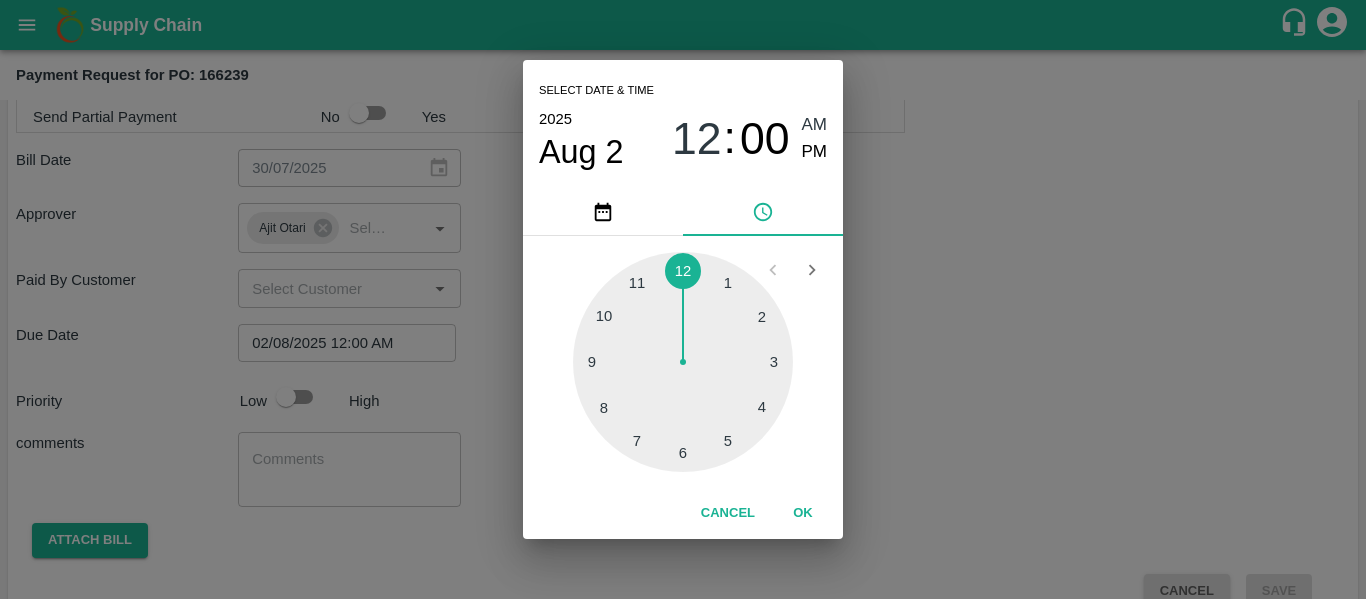 click on "Select date & time 2025 Aug 2 12 : 00 AM PM 1 2 3 4 5 6 7 8 9 10 11 12 Cancel OK" at bounding box center (683, 299) 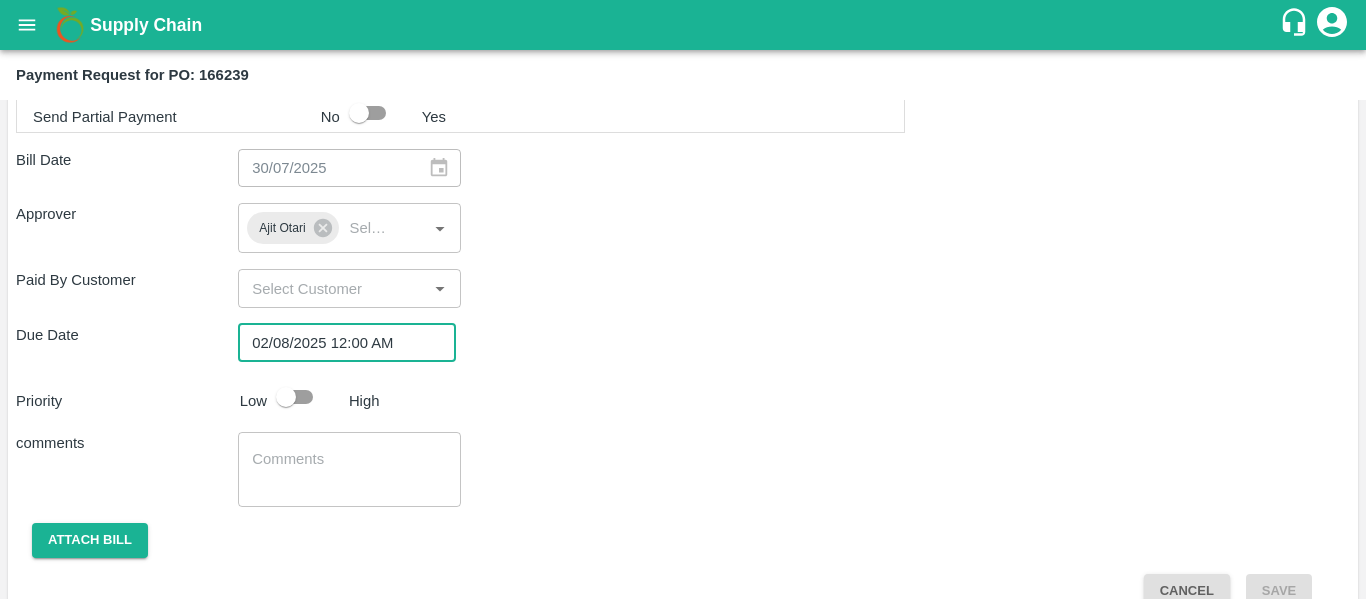 click at bounding box center (286, 397) 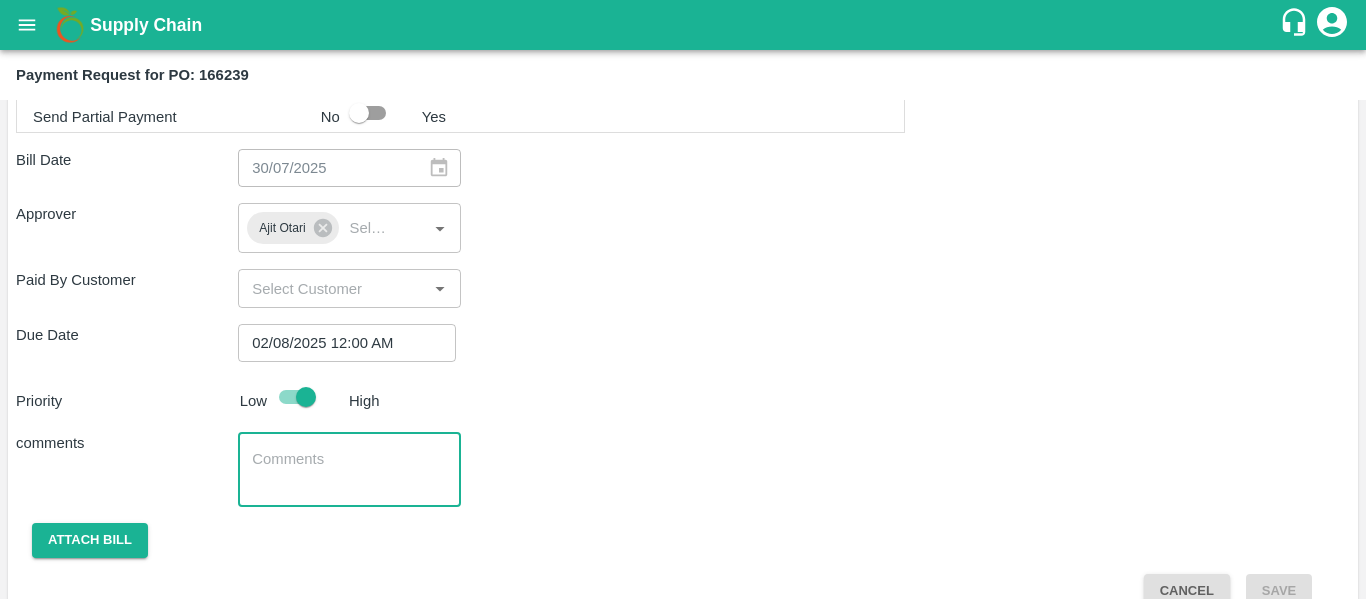 click at bounding box center (349, 470) 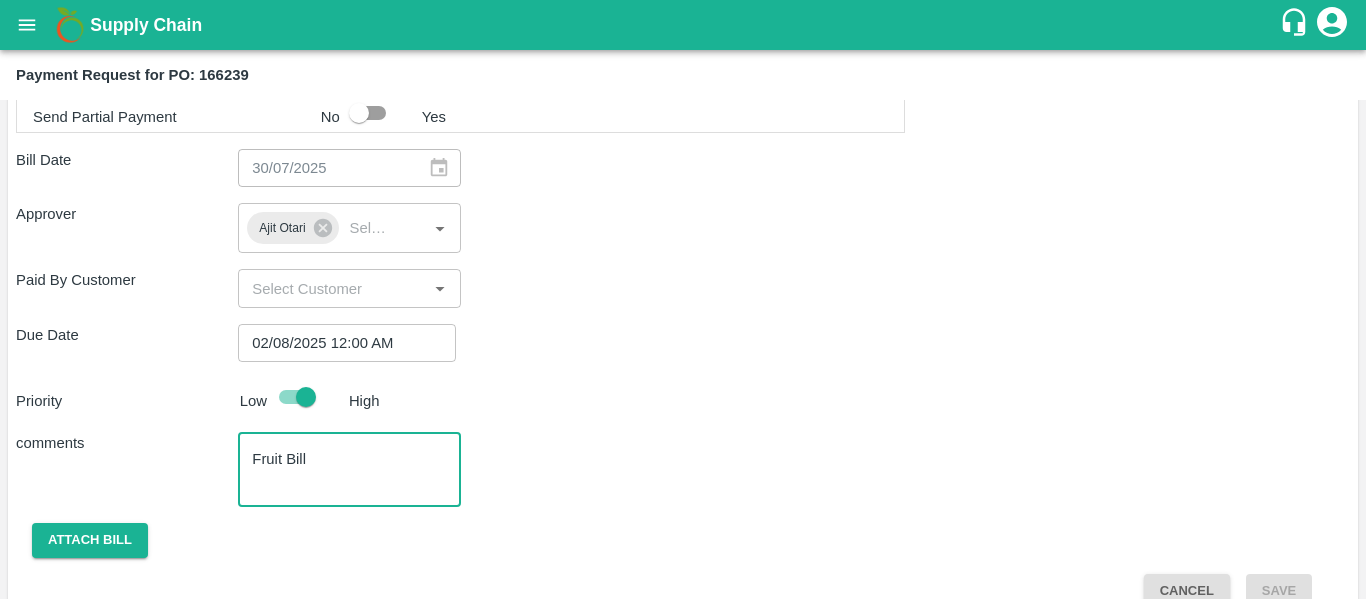 scroll, scrollTop: 1020, scrollLeft: 0, axis: vertical 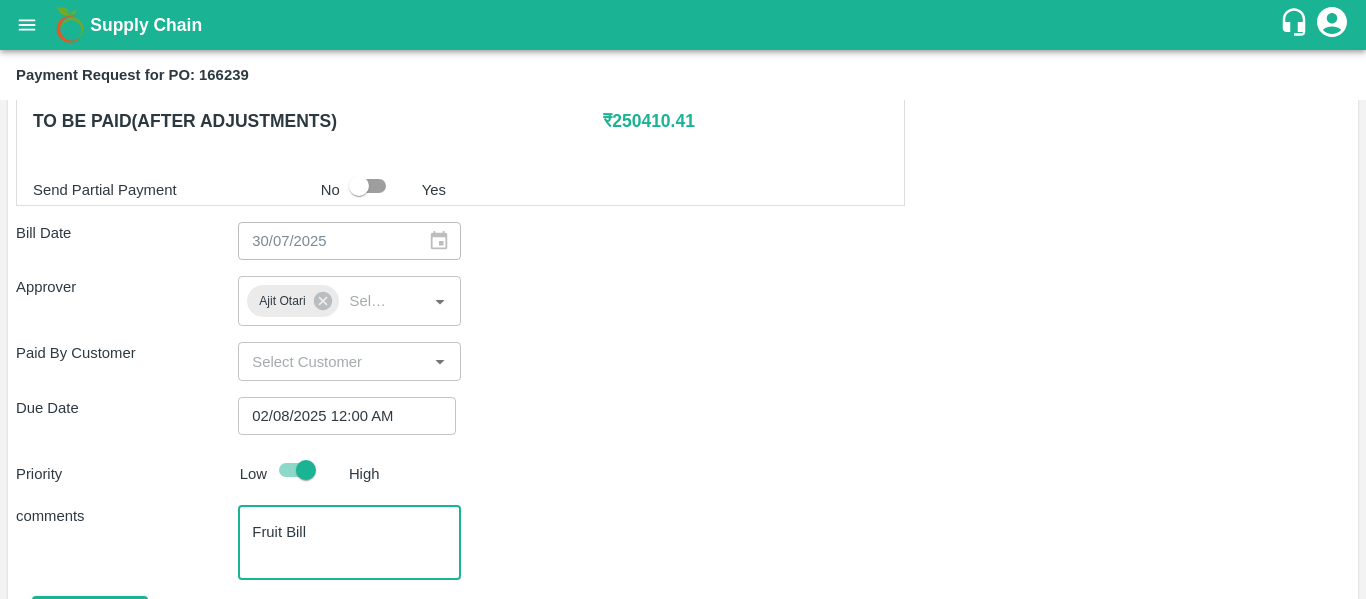 type on "Fruit Bill" 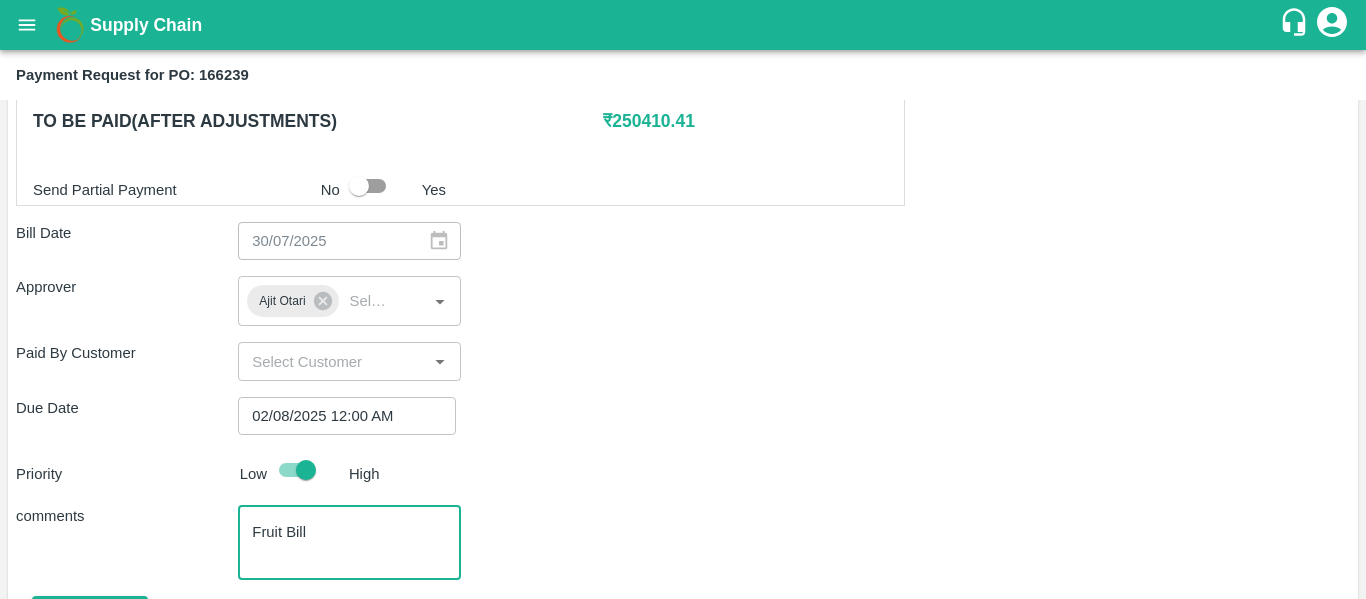 scroll, scrollTop: 1127, scrollLeft: 0, axis: vertical 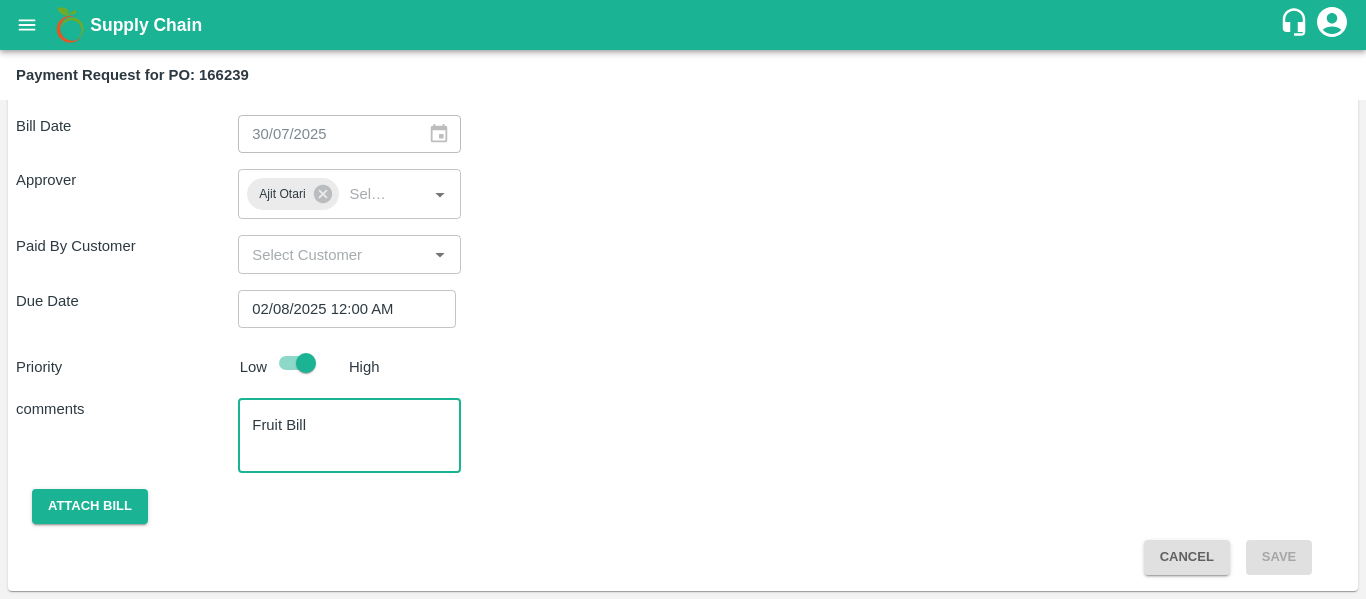 click on "Shipment -  SHIP/NASH/349971 Lots (Labels) Weight (Kgs) Total Price (₹) BANANA-EXP/13 kg M N-CHL 4 Hand/V-MH-Shreya/468FEX/290725   26 ( 2  X   13   ) ₹ 655.72 ₹ 25.22  / kg BANANA-EXP/13 kg M N-CHL 5 Hand/V-MH-Shreya/468FEX/290725   2379 ( 183  X   13   ) ₹ 59998.38 ₹ 25.22  / kg BANANA-EXP/13 kg M N-CHL 6 Hand/V-MH-Shreya/468FEX/290725   5135 ( 395  X   13   ) ₹ 129504.7 ₹ 25.22  / kg BANANA-EXP/13 kg M N-CHL 8 Hand/V-MH-Shreya/468FEX/290725   1716 ( 132  X   13   ) ₹ 43277.52 ₹ 25.22  / kg BANANA-EXP/13 kg M N-CHL CL/V-MH-Shreya/468FEX/290725   273 ( 21  X   13   ) ₹ 6885.06 ₹ 25.22  / kg Total 9529 240321.38 Shipment -  SHIP/NASH/349988 Lots (Labels) Weight (Kgs) Total Price (₹) BANANA-EXP/C Class/V-MH-Shreya/258BOM/290725   305 ( 1  X   305   ) ₹ 6853.35 ₹ 22.47  / kg Total 305 6853.35 Shipment -  SHIP/NASH/349989 Lots (Labels) Weight (Kgs) Total Price (₹) BANANA-EXP/PHR Kg/V-MH-Shreya/258BOM/290725   144 ( 1  X   144   ) ₹ 3235.68 ₹ 22.47  / kg Total 144 3235.68 0 ₹" at bounding box center (683, -70) 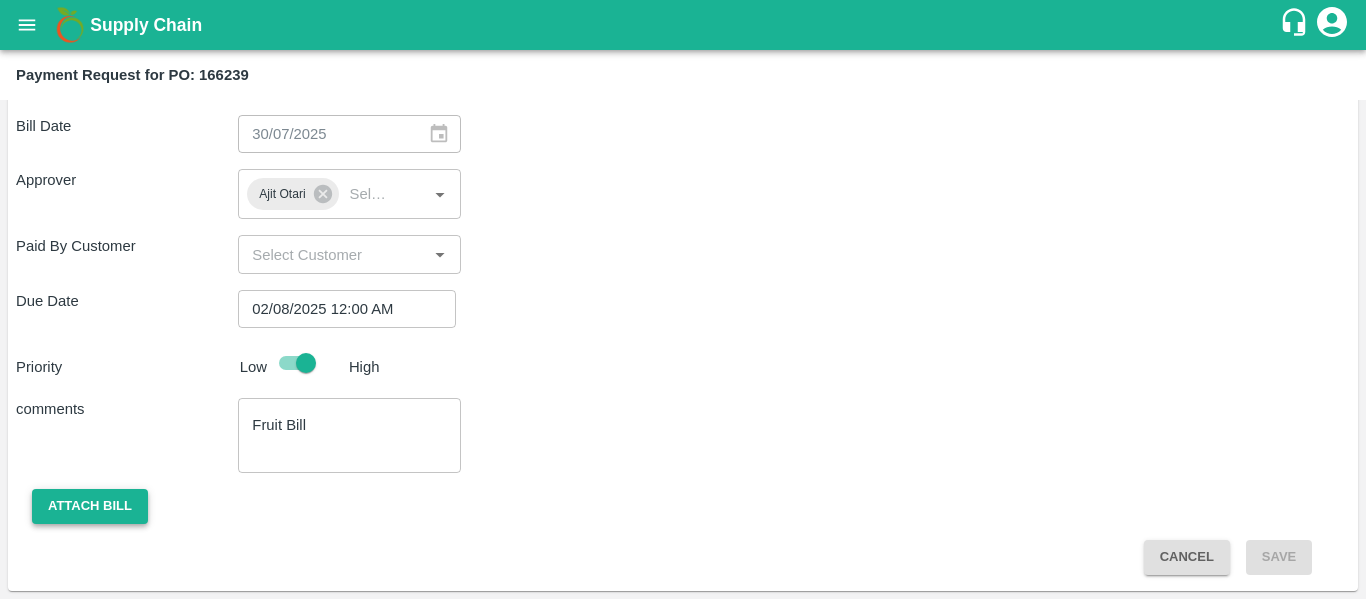 click on "Attach bill" at bounding box center [90, 506] 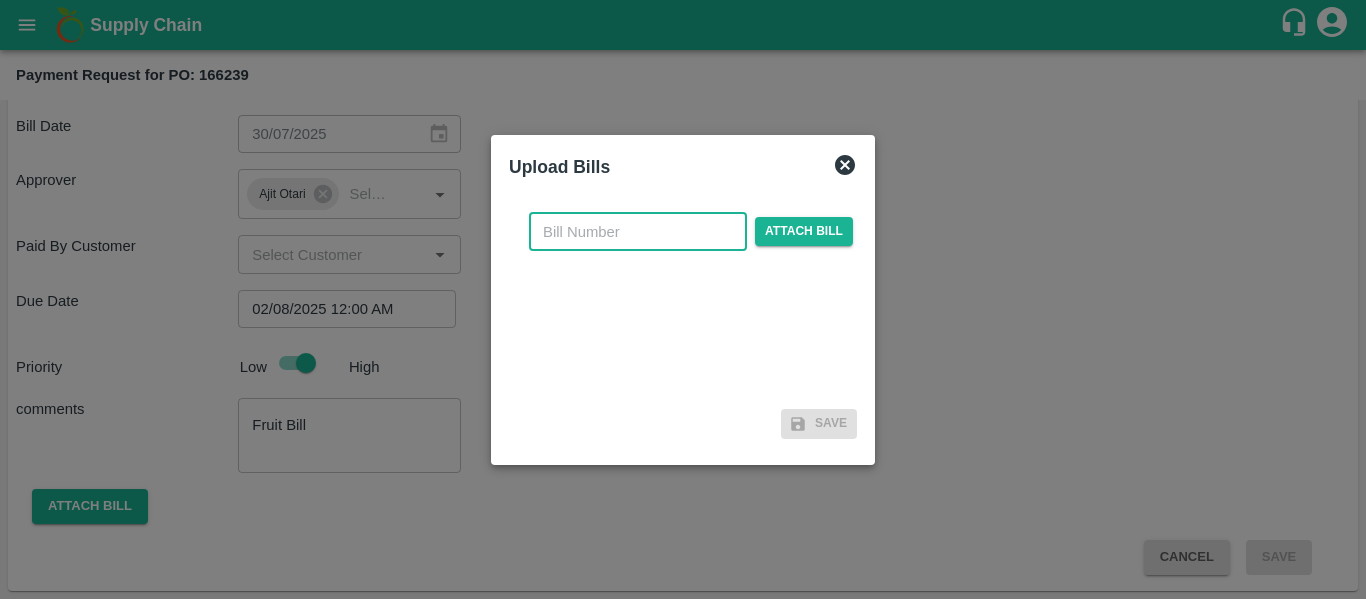 click at bounding box center (638, 232) 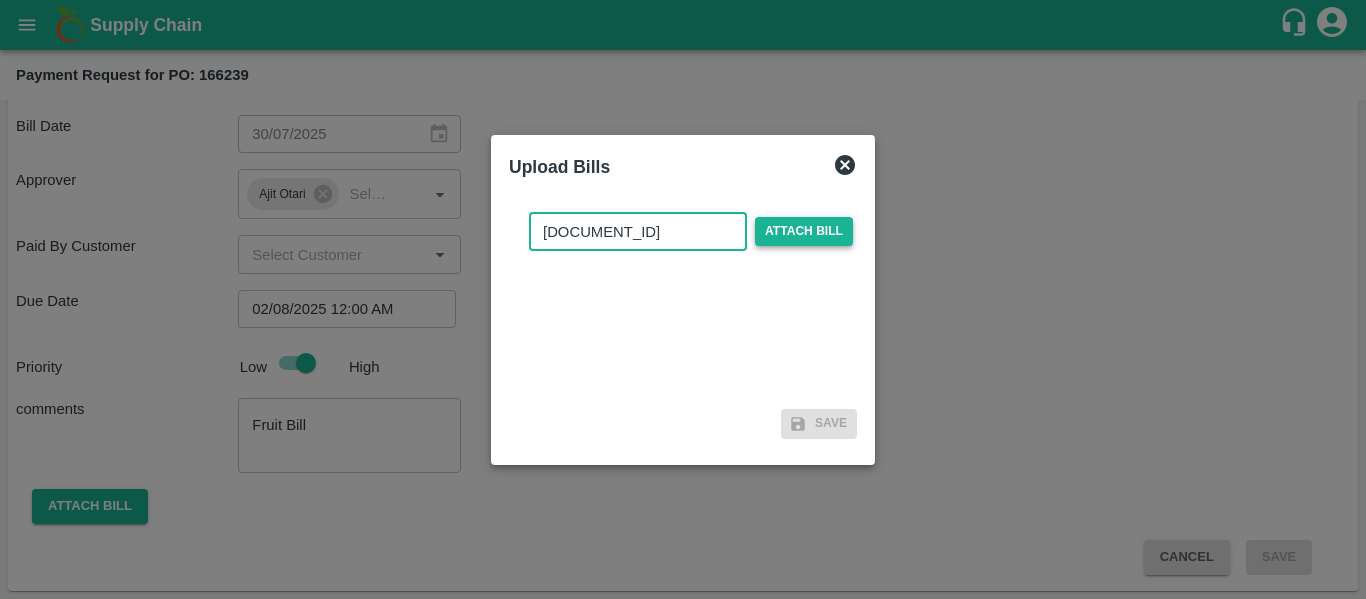 type on "SE/25-26/1174" 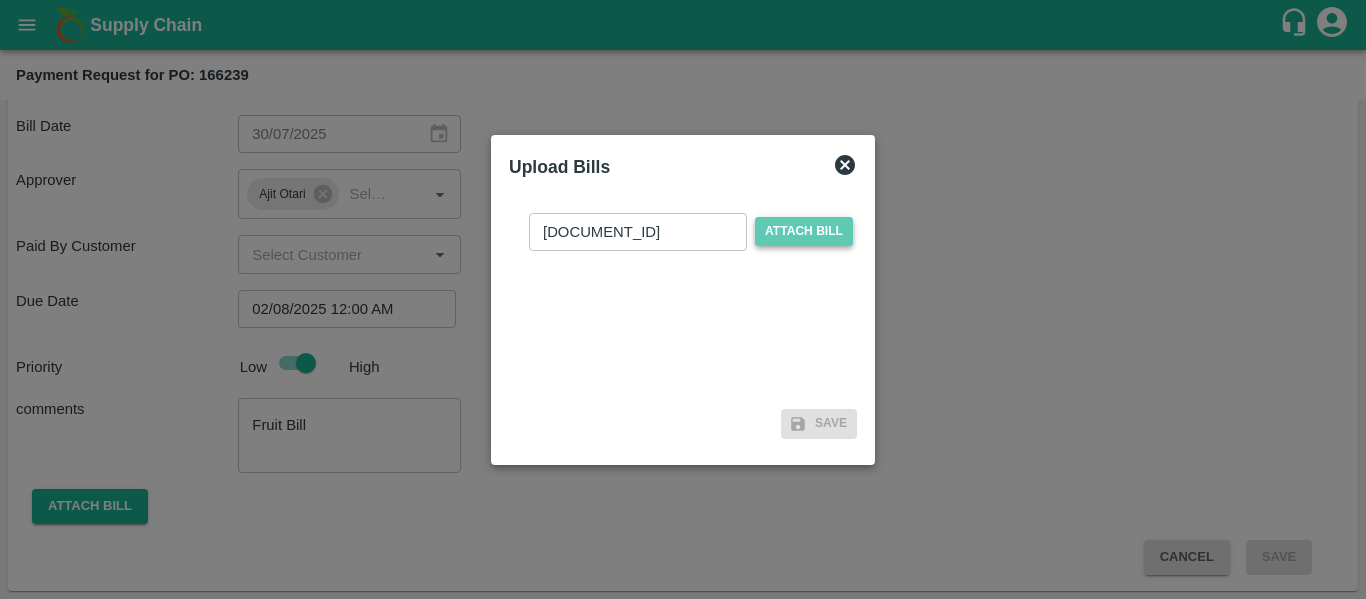 click on "Attach bill" at bounding box center [804, 231] 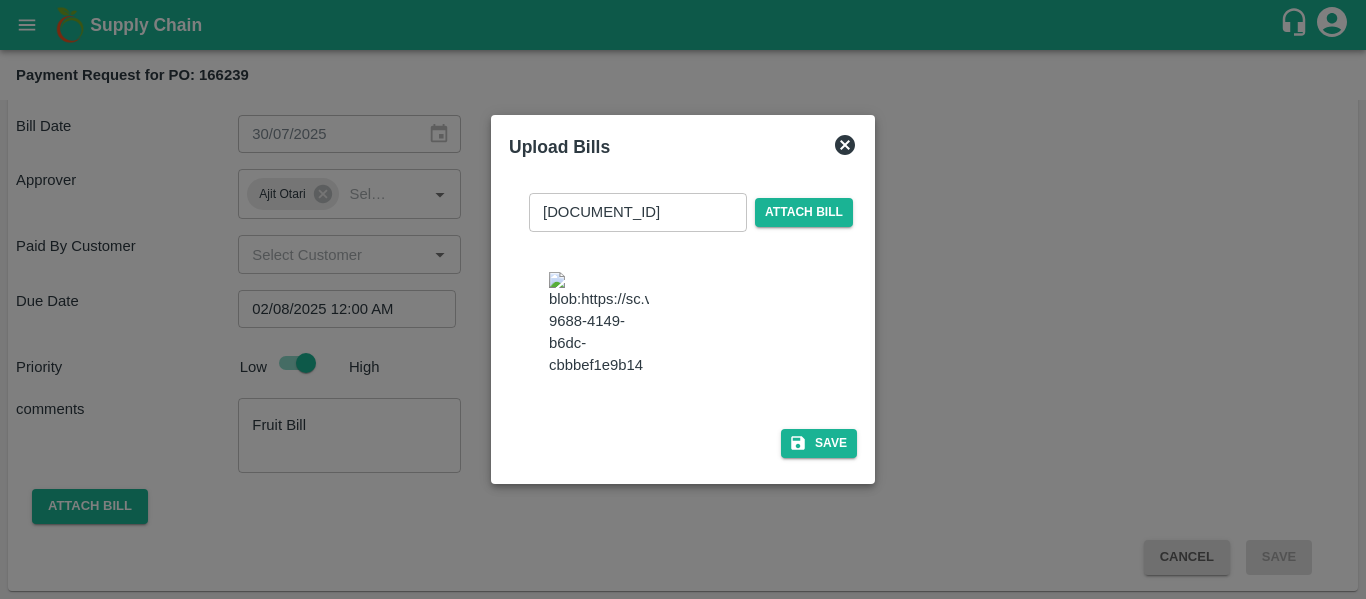 click at bounding box center [599, 324] 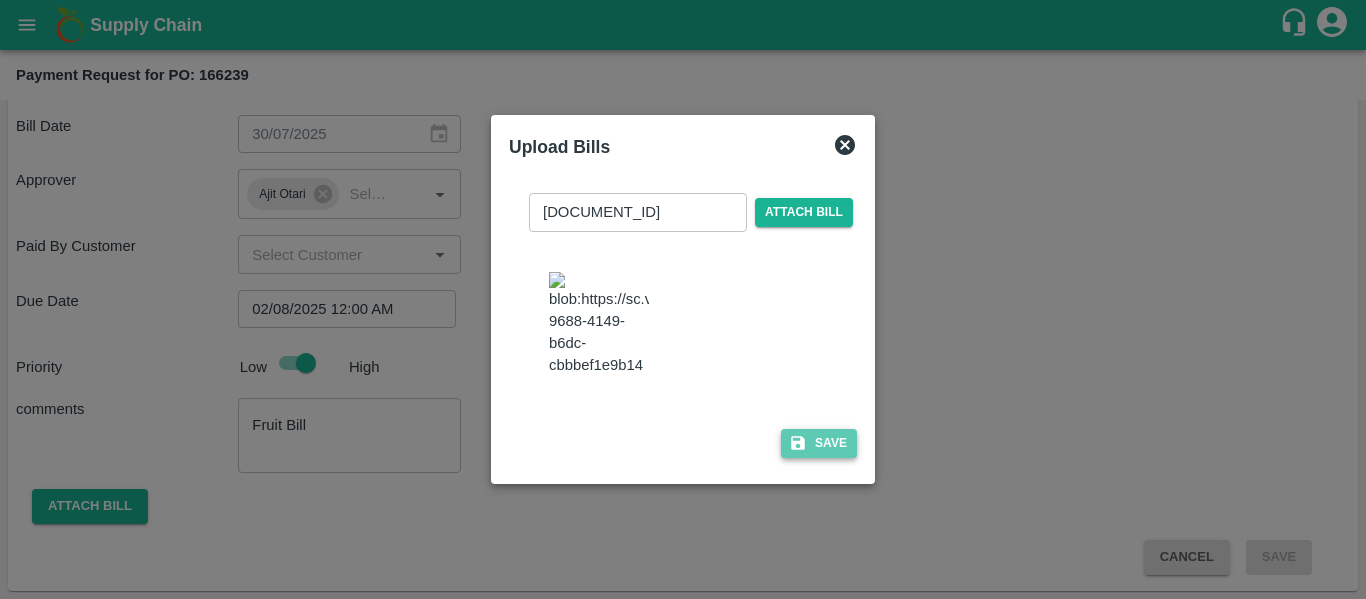 click on "Save" at bounding box center (819, 443) 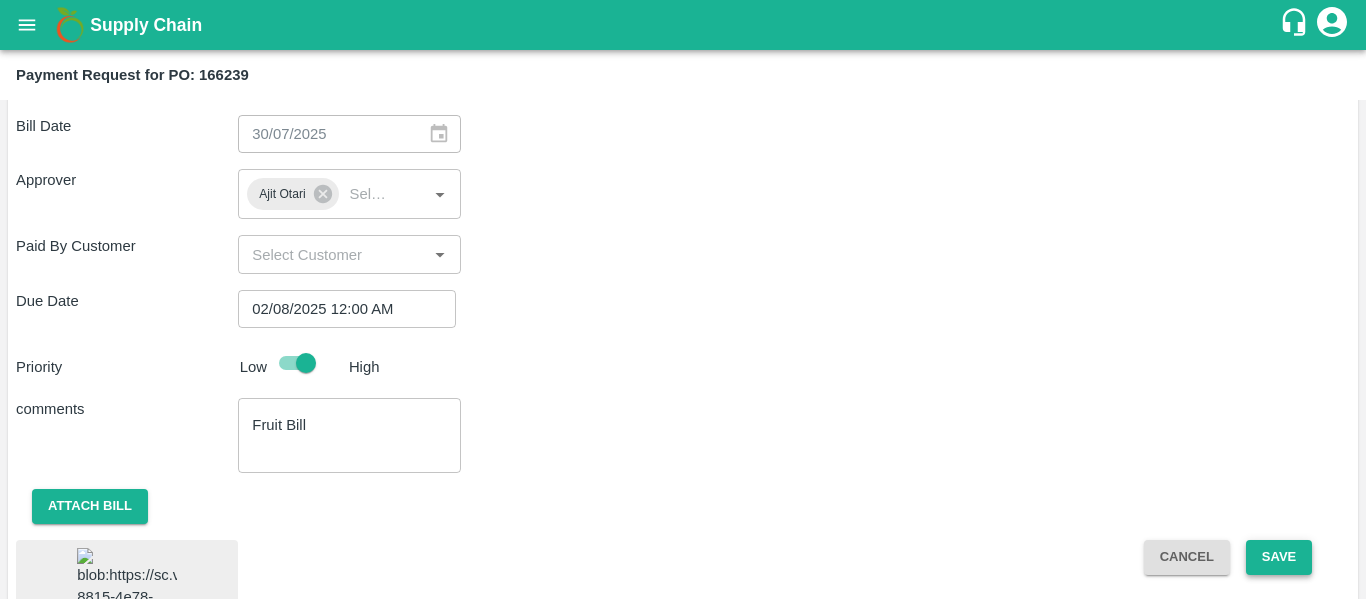 click on "Save" at bounding box center [1279, 557] 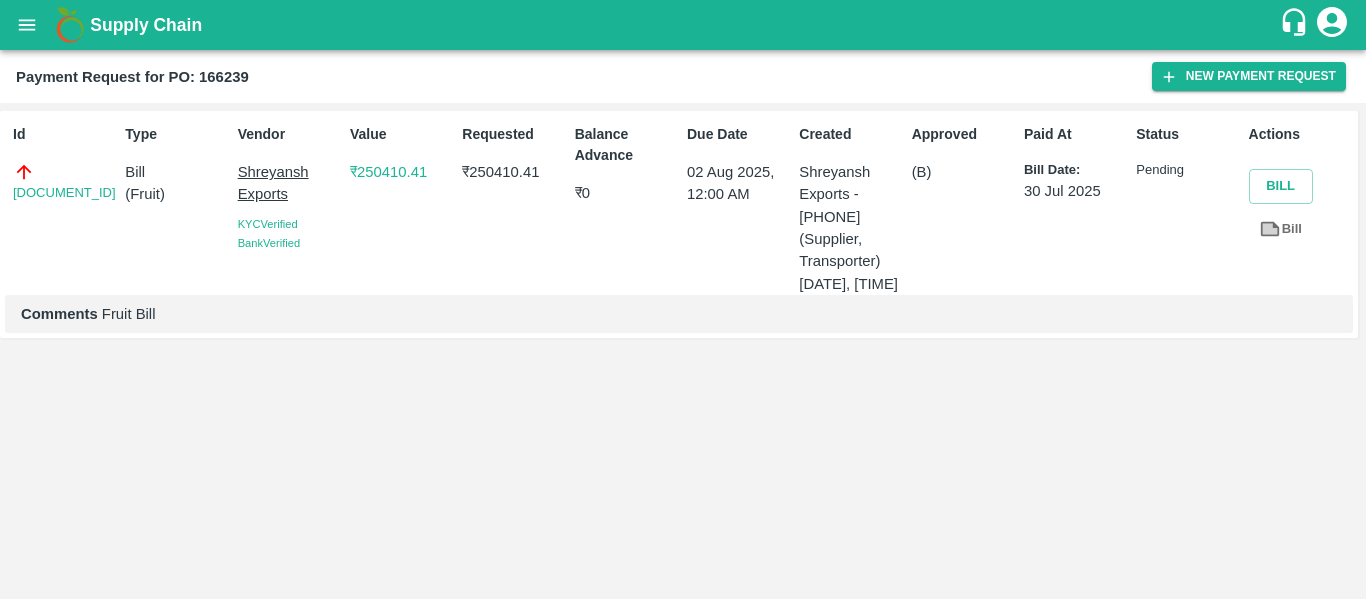 click at bounding box center (27, 25) 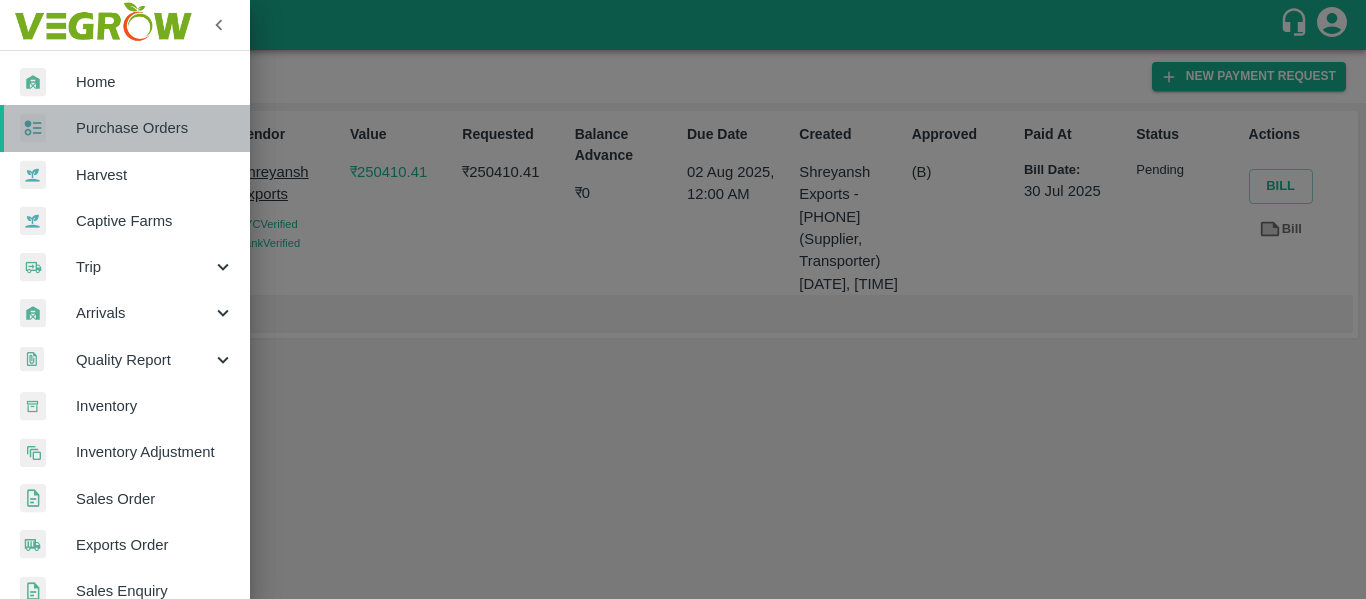 click on "Purchase Orders" at bounding box center (155, 128) 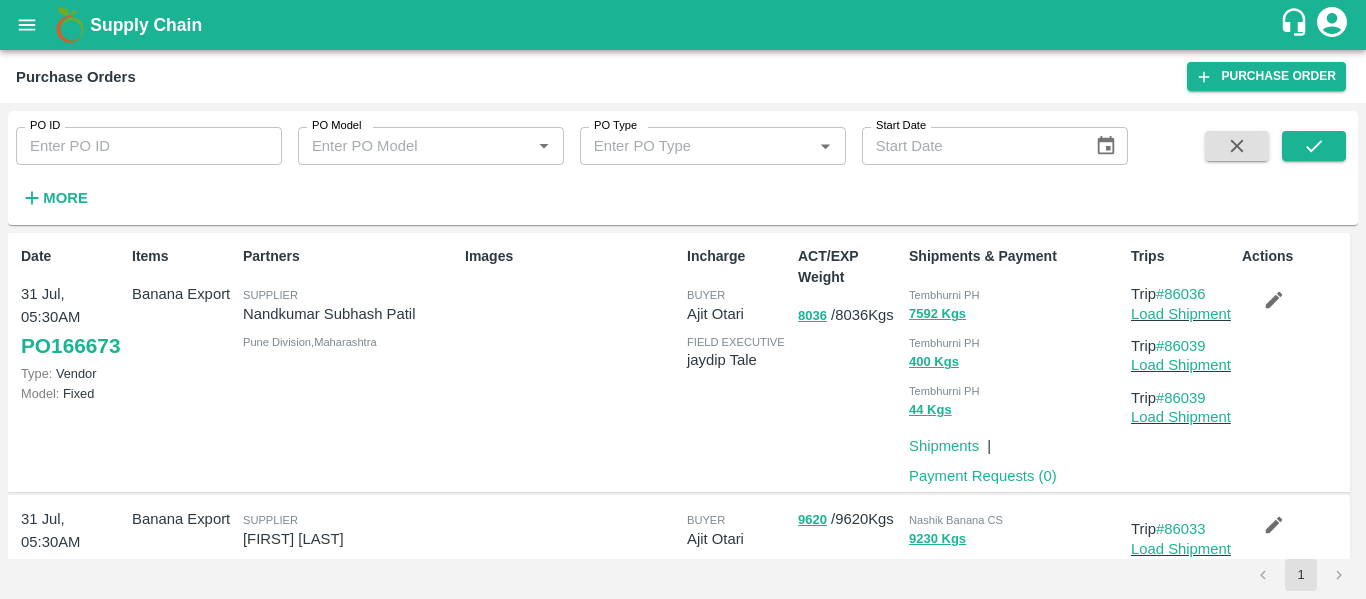 click on "PO ID" at bounding box center [149, 146] 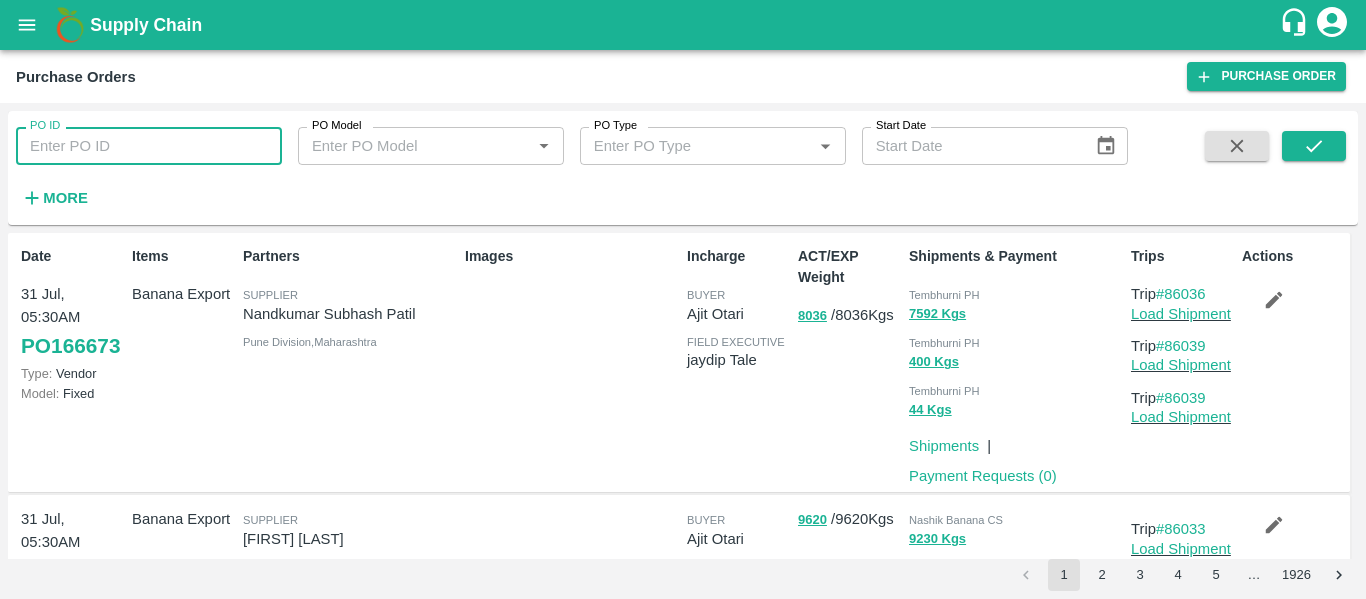 paste on "166225" 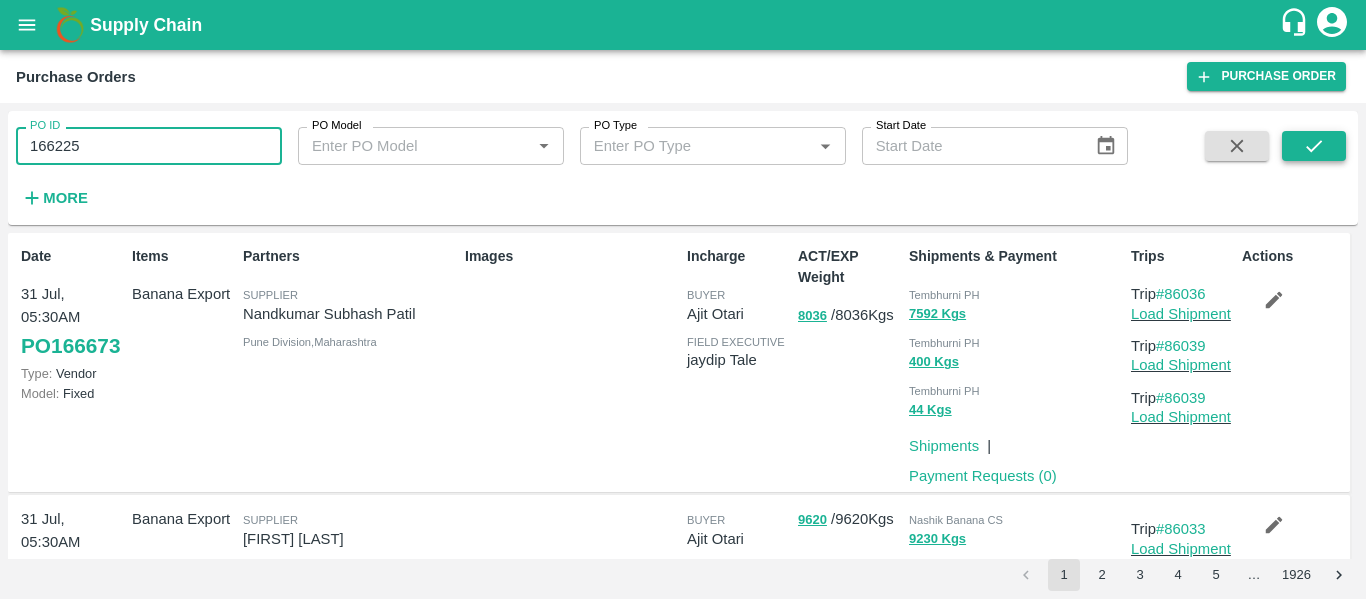 type on "166225" 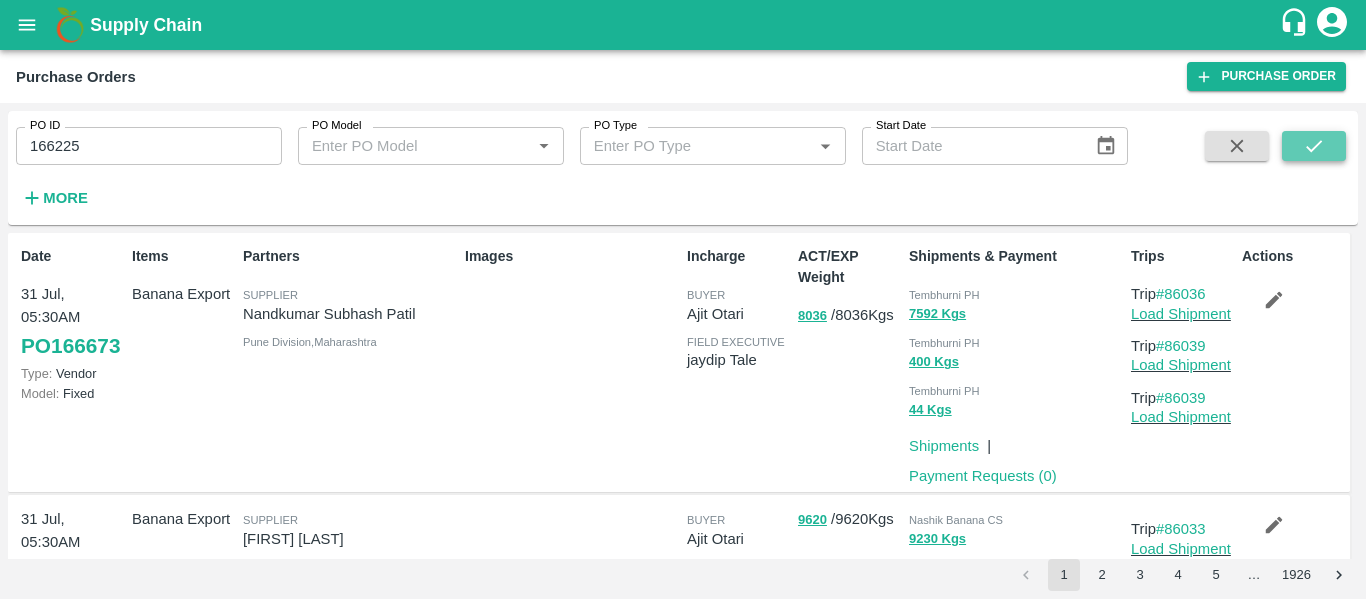click at bounding box center [1314, 146] 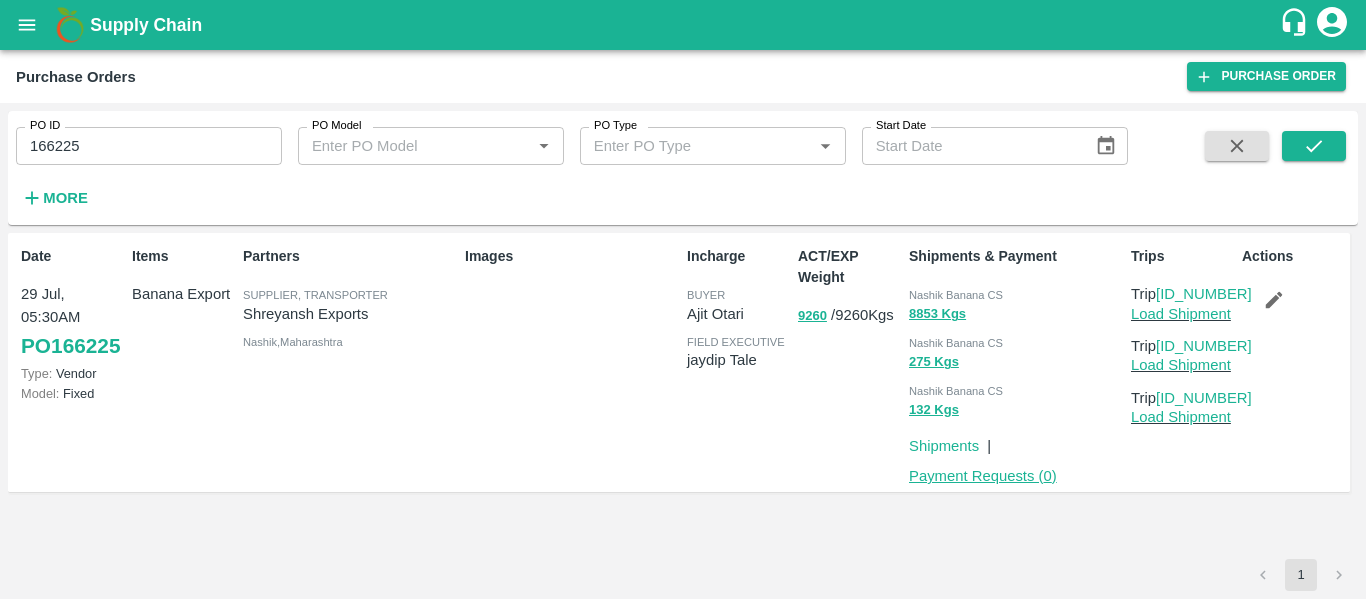 click on "Payment Requests ( 0 )" at bounding box center [983, 476] 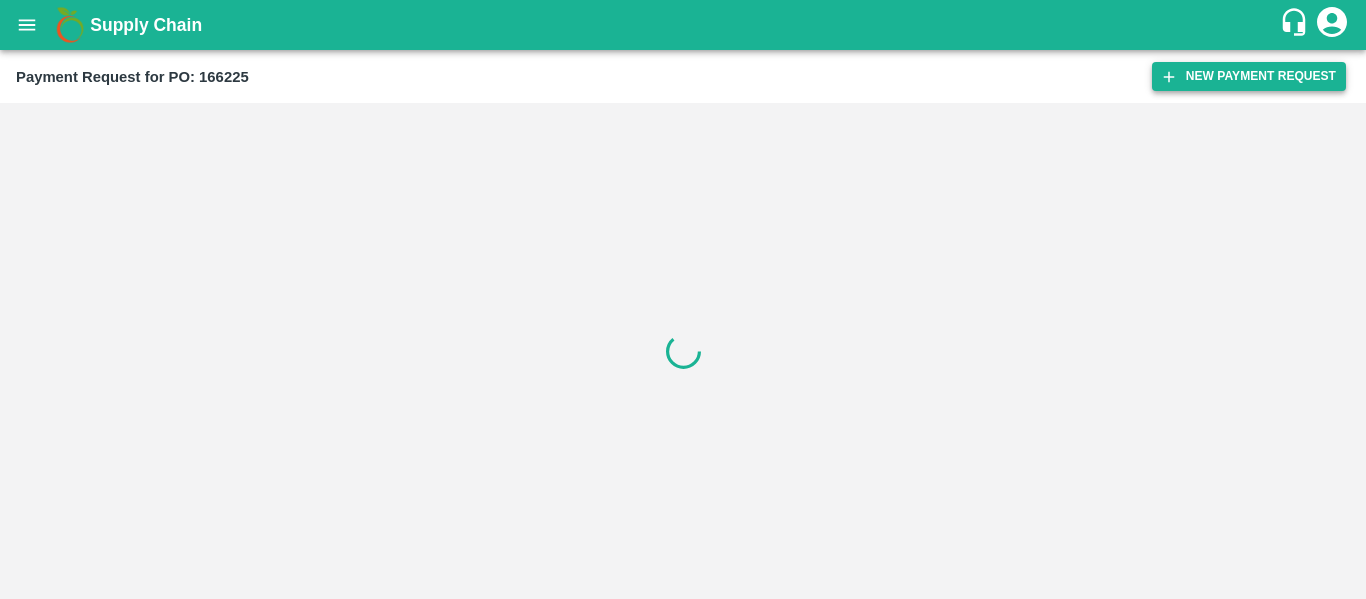 scroll, scrollTop: 0, scrollLeft: 0, axis: both 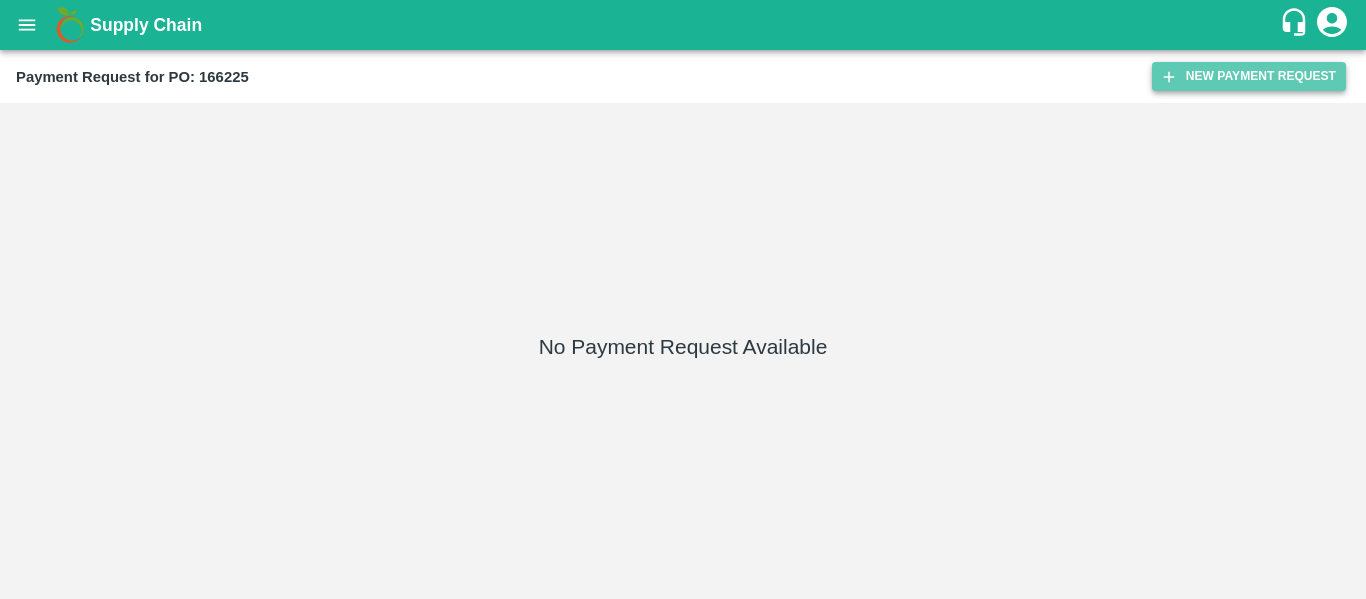click on "New Payment Request" at bounding box center [1249, 76] 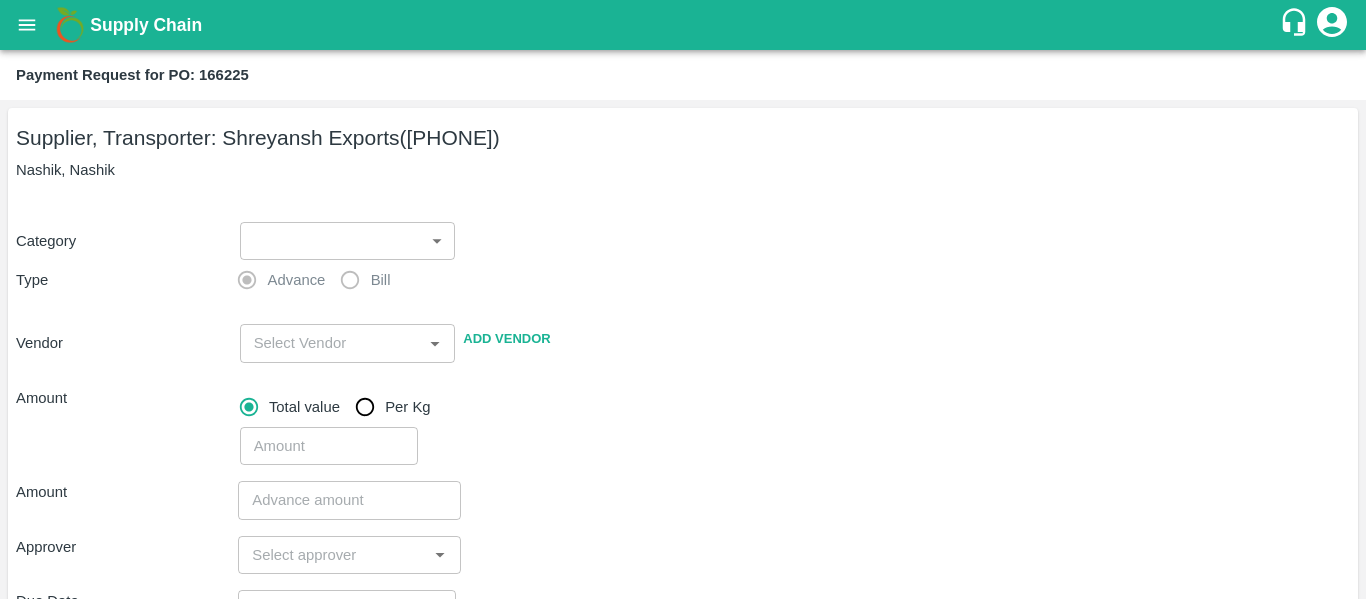 click on "Supply Chain Payment Request for PO: 166225 Supplier, Transporter:    [COMPANY]  ([PHONE]) [CITY], [CITY] Category ​ ​ Type Advance Bill Vendor ​ Add Vendor Amount Total value Per Kg ​ Amount ​ Approver ​ Due Date ​  Priority  Low  High Comment x ​ Attach bill Cancel Save Tembhurni PH [CITY] CC Shahada Banana Export PH Savda Banana Export PH [CITY] Banana CS [FIRST] [LAST] Logout" at bounding box center (683, 299) 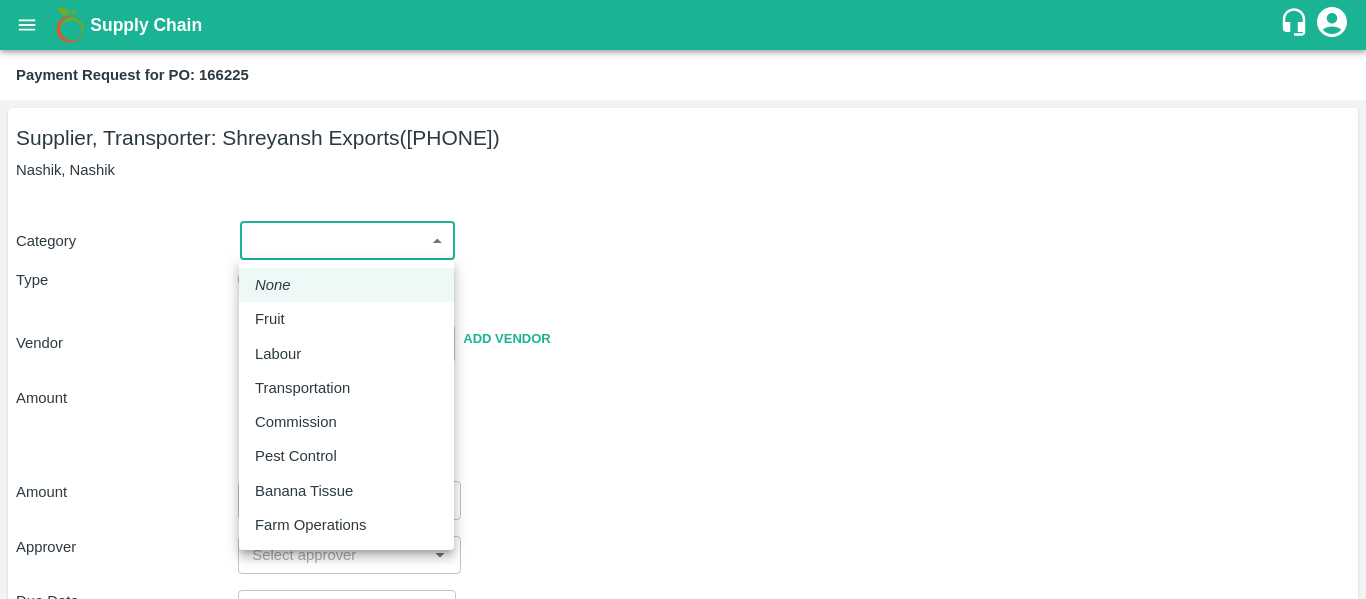 click on "Fruit" at bounding box center (346, 319) 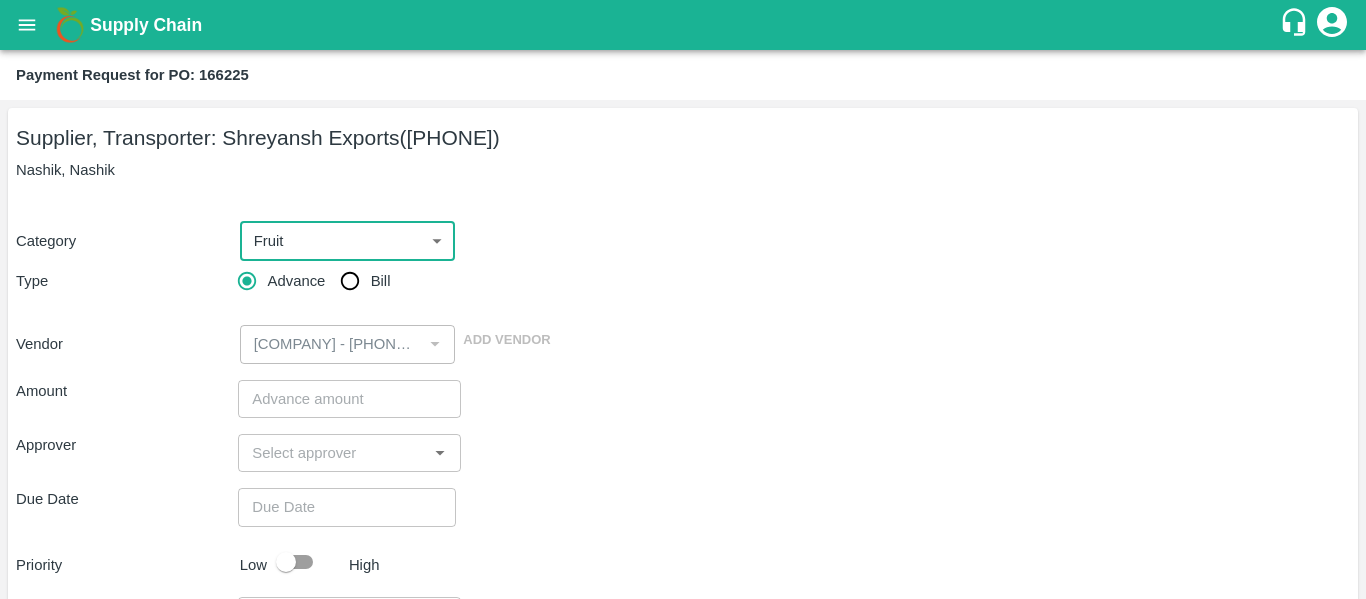 click on "Supply Chain Payment Request for PO: 166225 Supplier, Transporter:    [COMPANY]  ([PHONE]) [CITY], [CITY] Category Fruit 1 ​ Type Advance Bill Vendor ​ Add Vendor Amount ​ Approver ​ Due Date ​  Priority  Low  High Comment x ​ Attach bill Cancel Save Tembhurni PH [CITY] CC Shahada Banana Export PH Savda Banana Export PH [CITY] Banana CS [FIRST] [LAST] Logout" at bounding box center (683, 299) 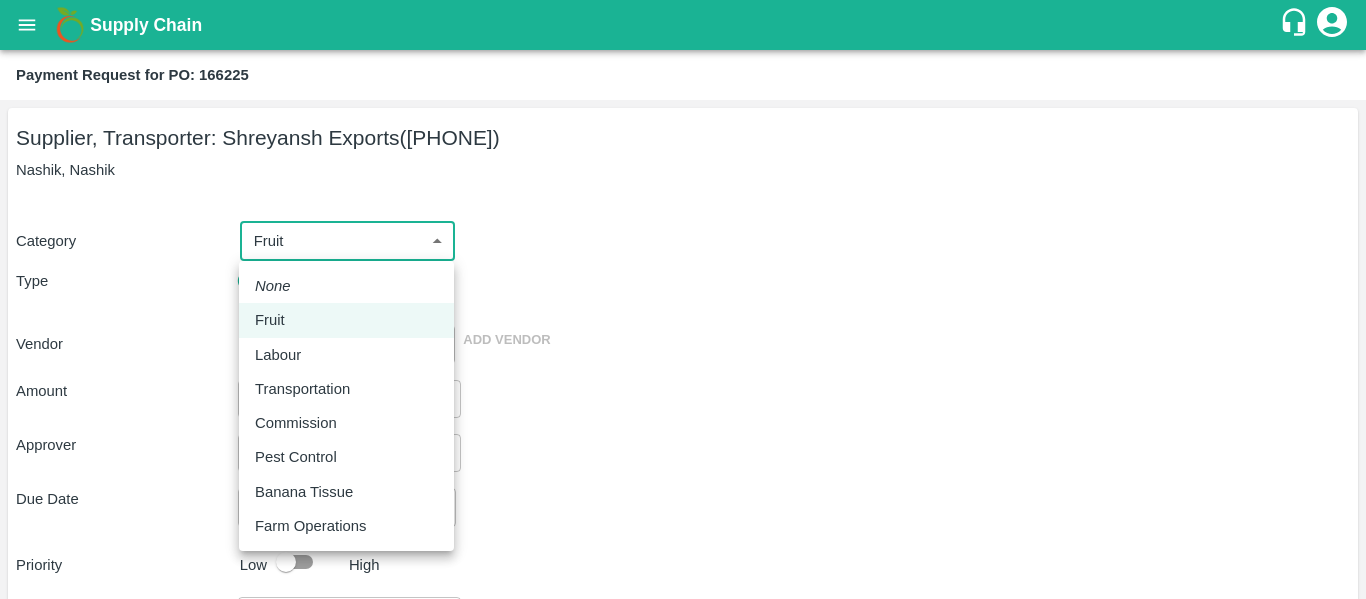 click on "Fruit" at bounding box center [346, 320] 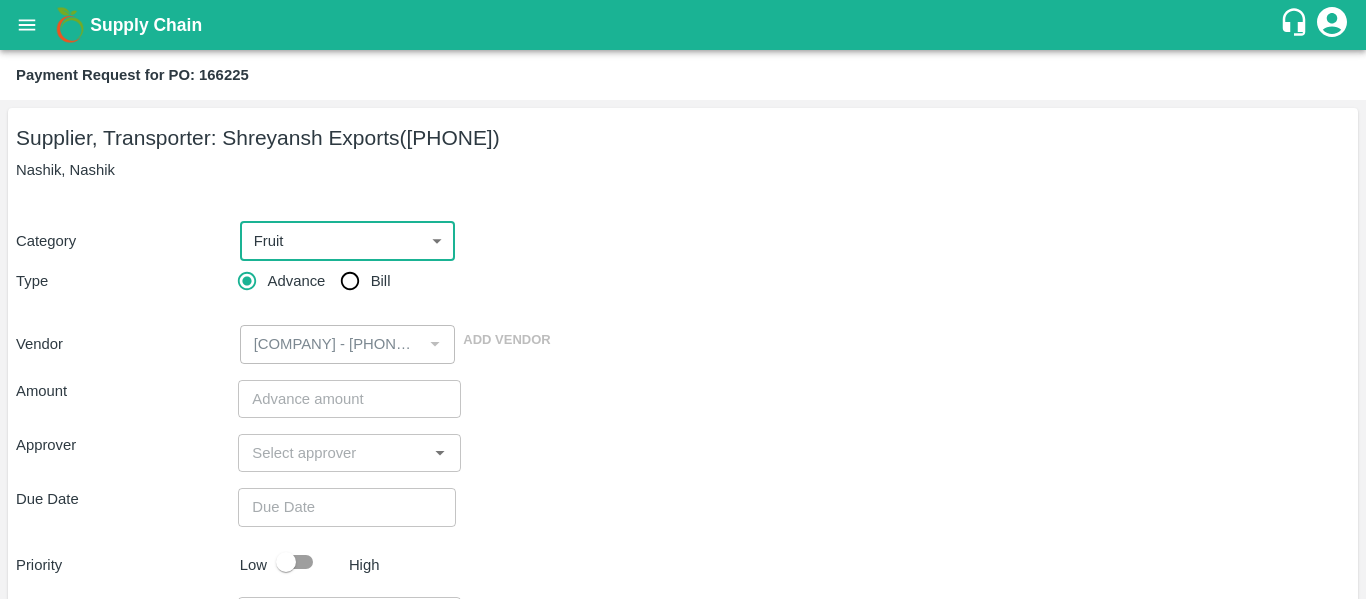 click on "Bill" at bounding box center (350, 281) 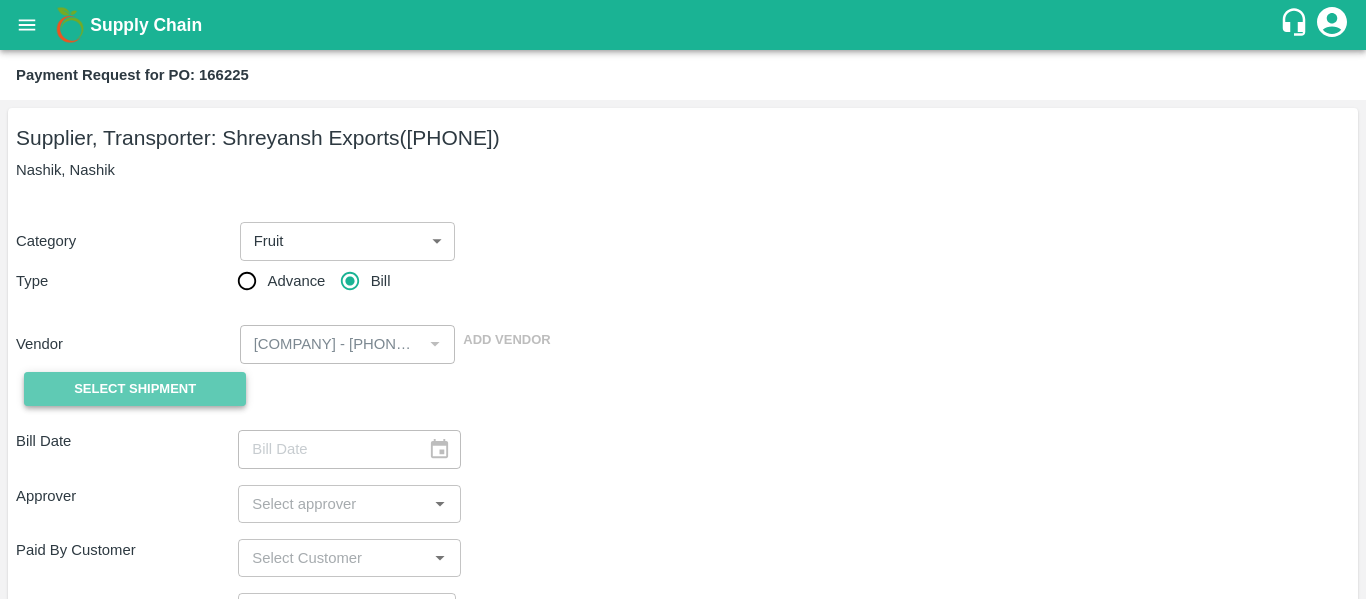 click on "Select Shipment" at bounding box center [135, 389] 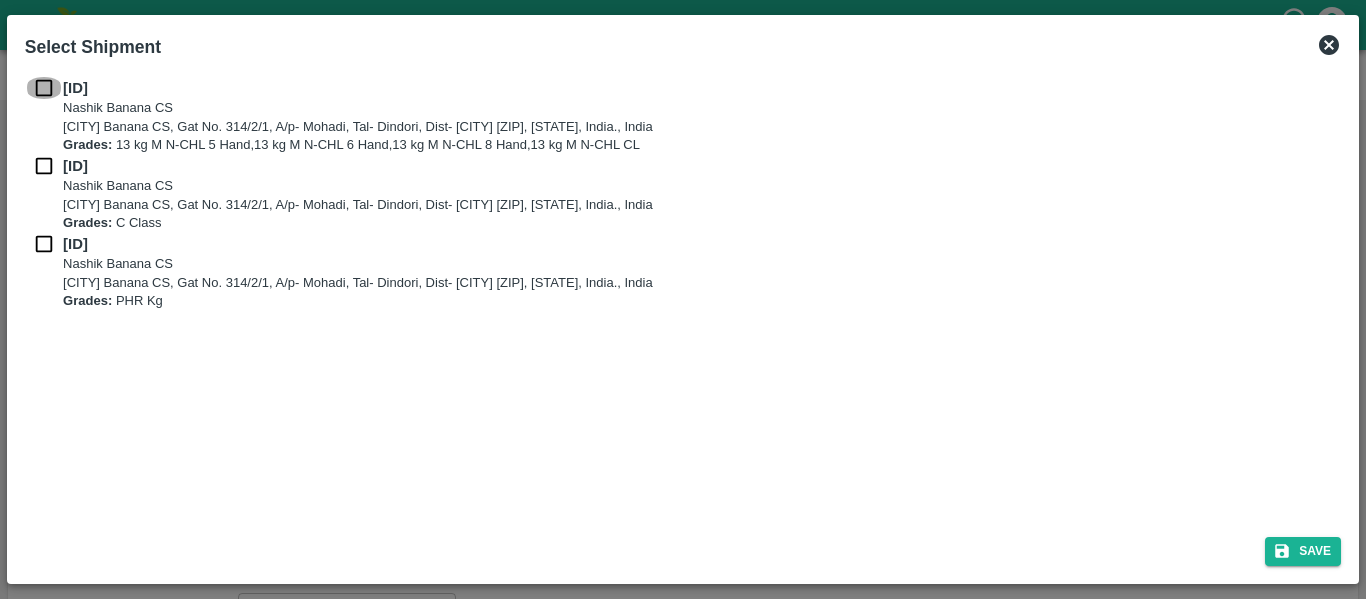 click at bounding box center [44, 88] 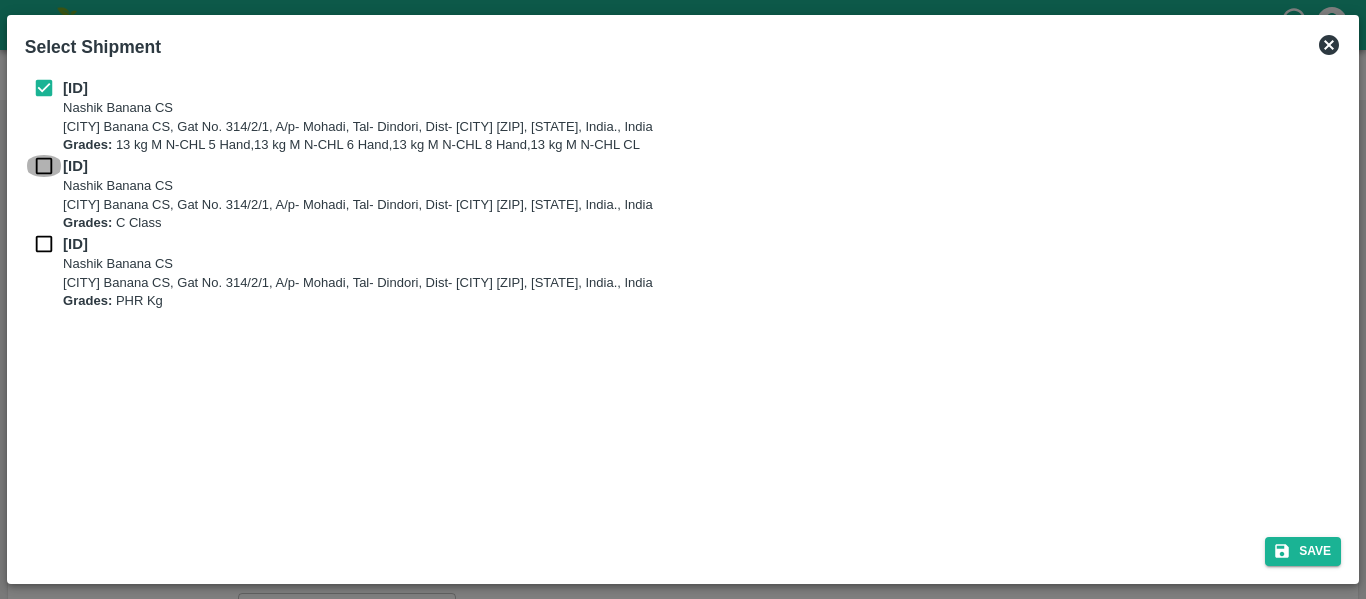 click at bounding box center (44, 166) 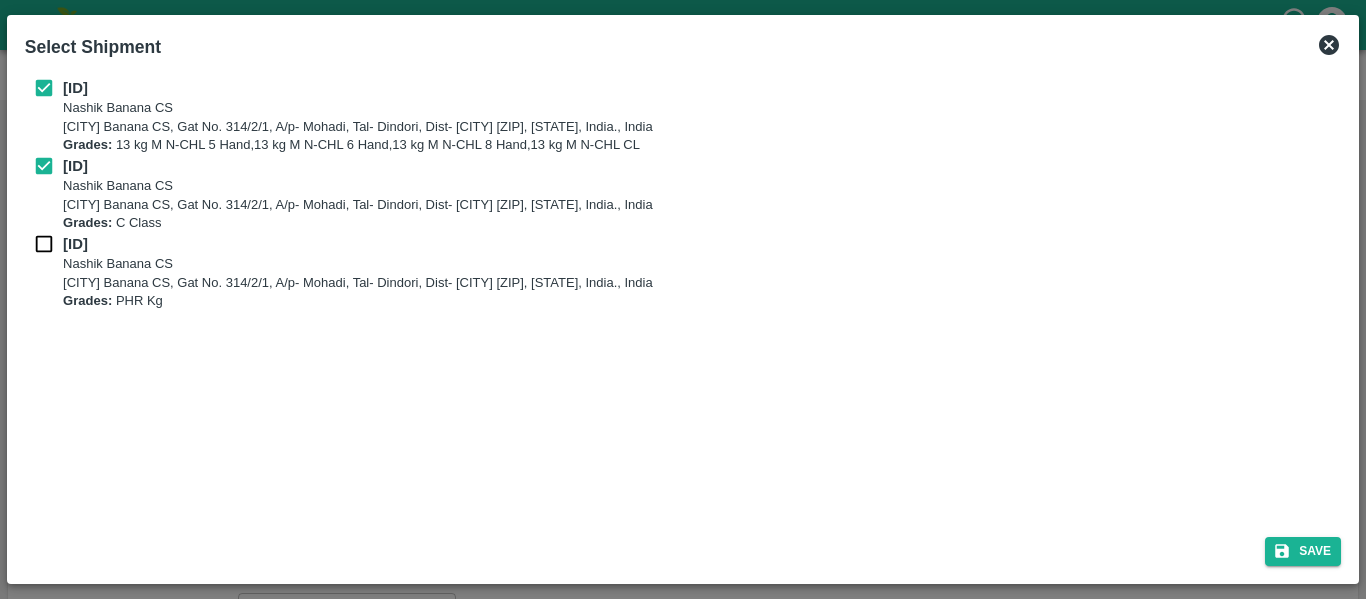 click on "Nashik Banana CS" at bounding box center [358, 264] 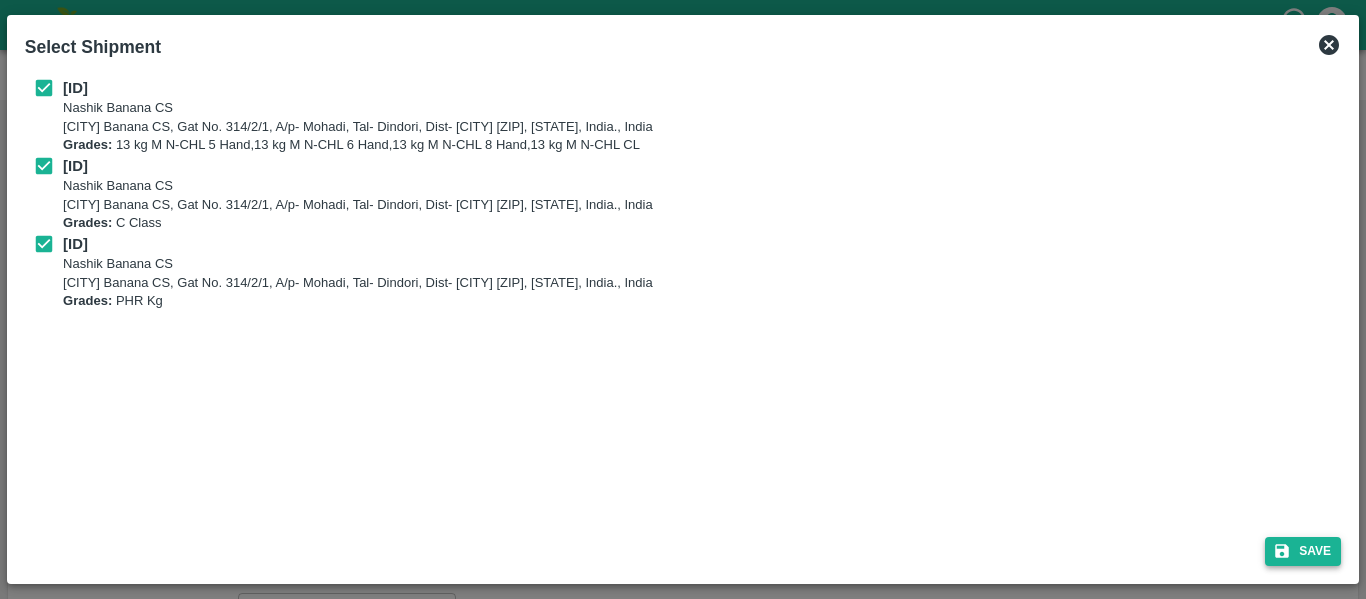 click 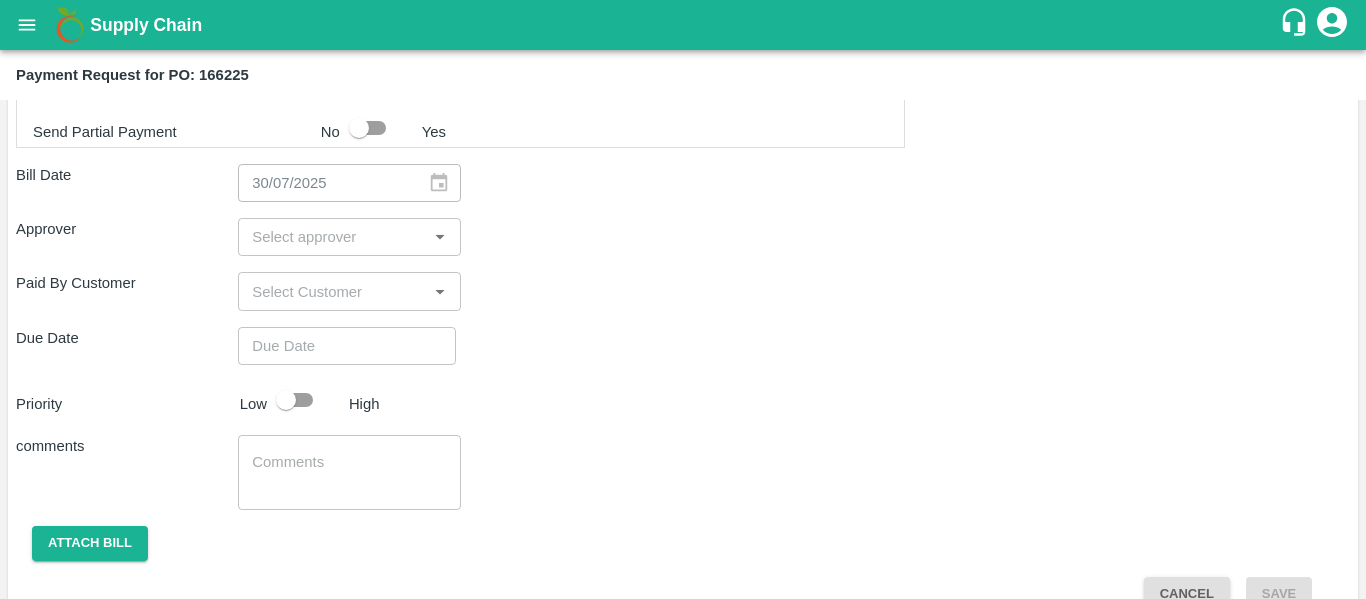 scroll, scrollTop: 1035, scrollLeft: 0, axis: vertical 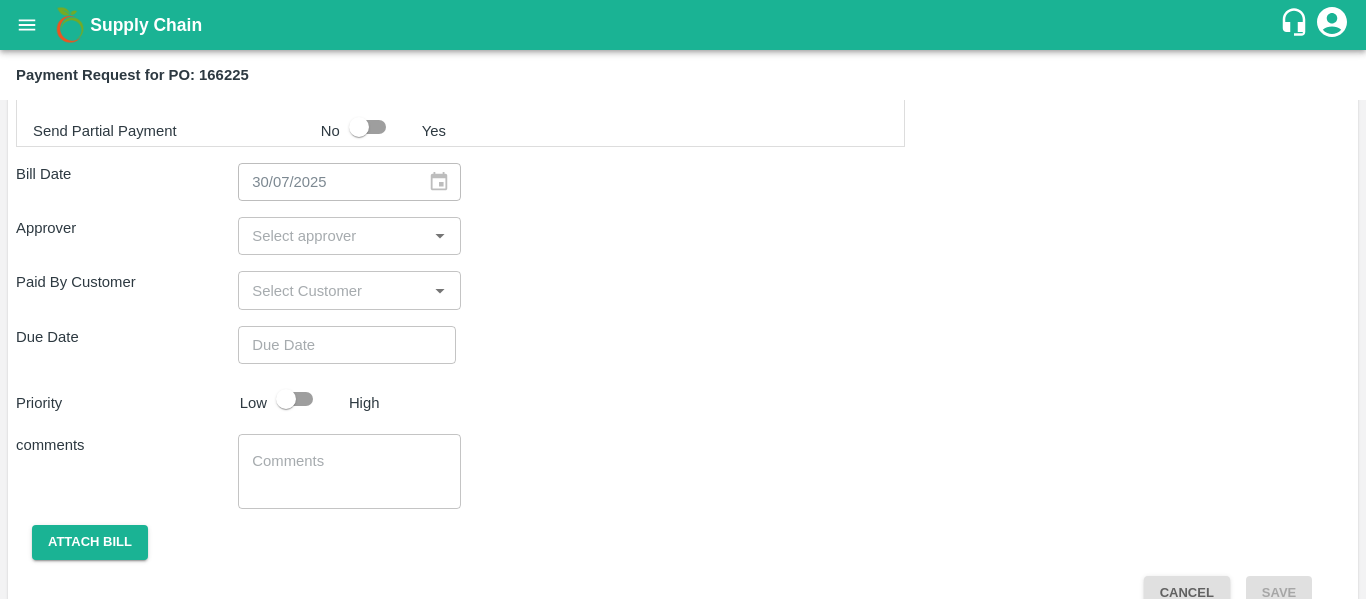 click at bounding box center (332, 236) 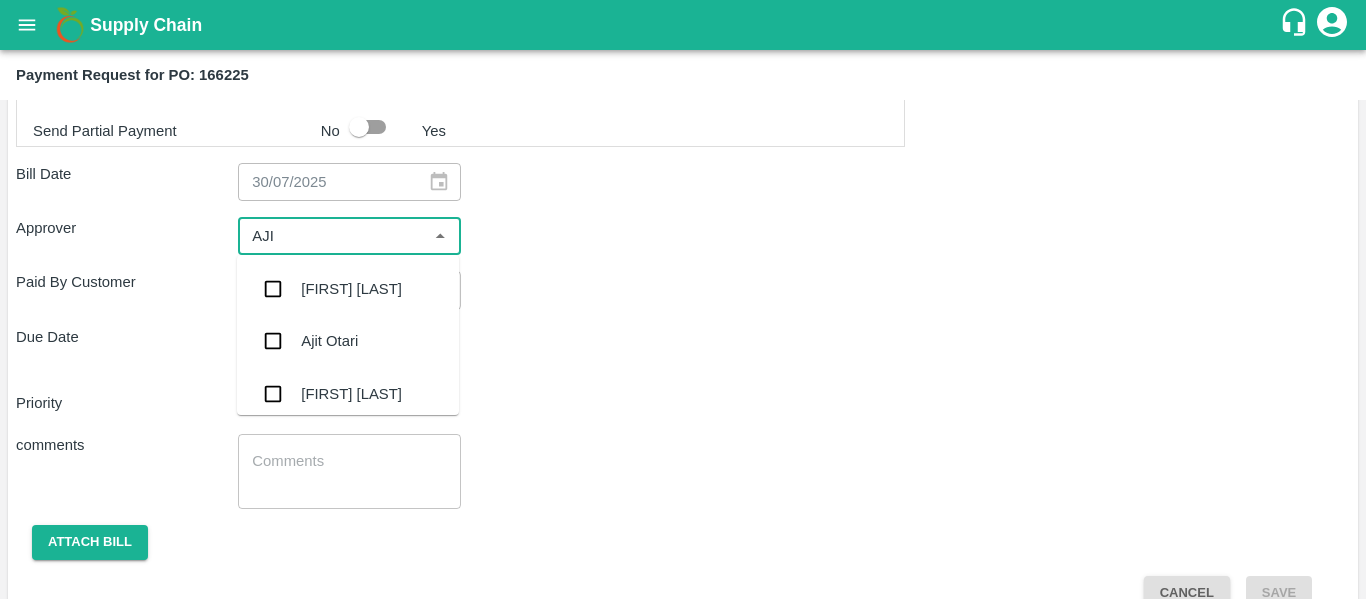 type on "[FIRST]" 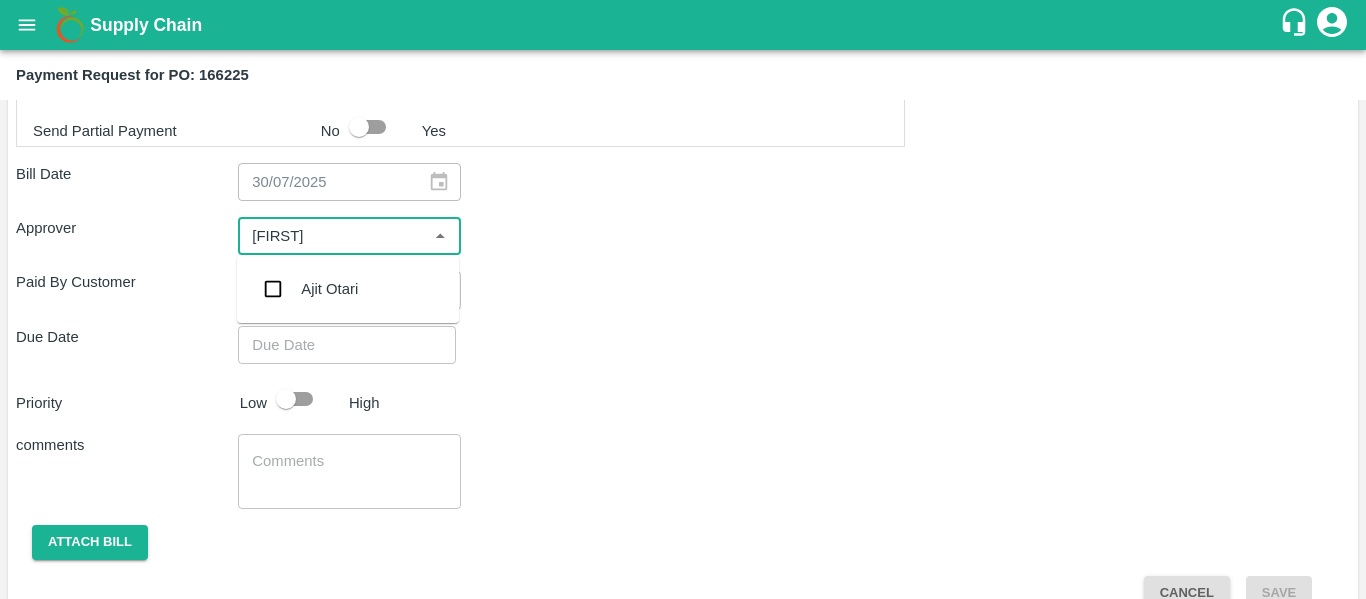 click on "Ajit Otari" at bounding box center [348, 289] 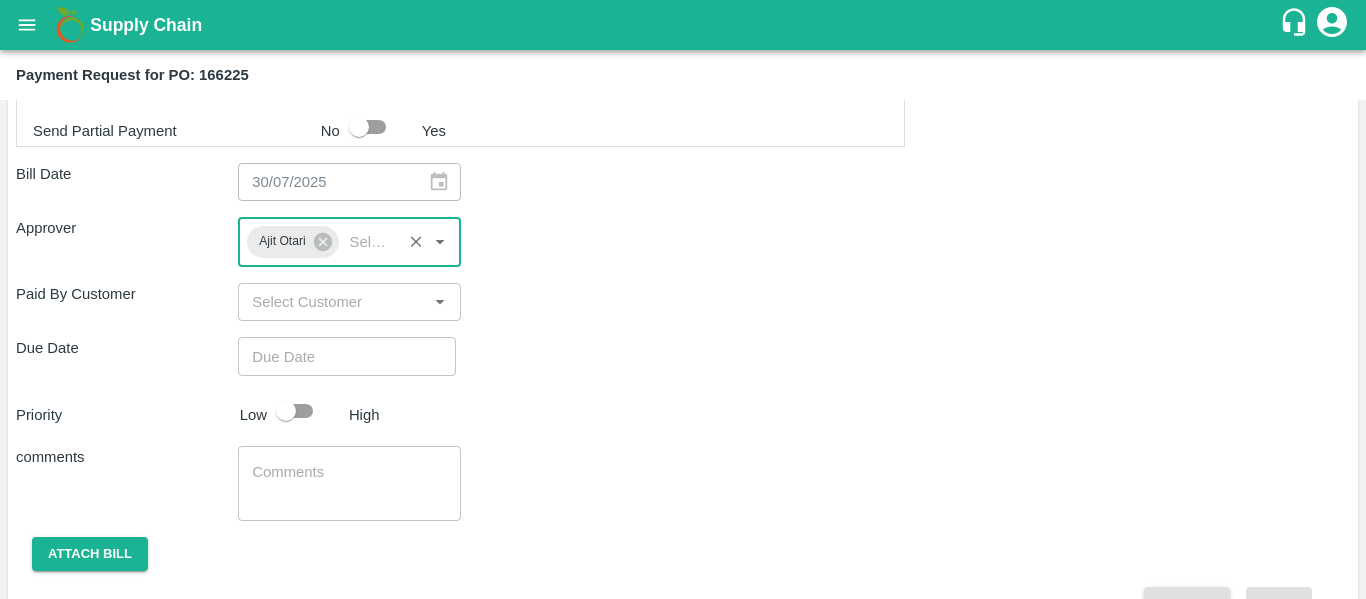 type on "DD/MM/YYYY hh:mm aa" 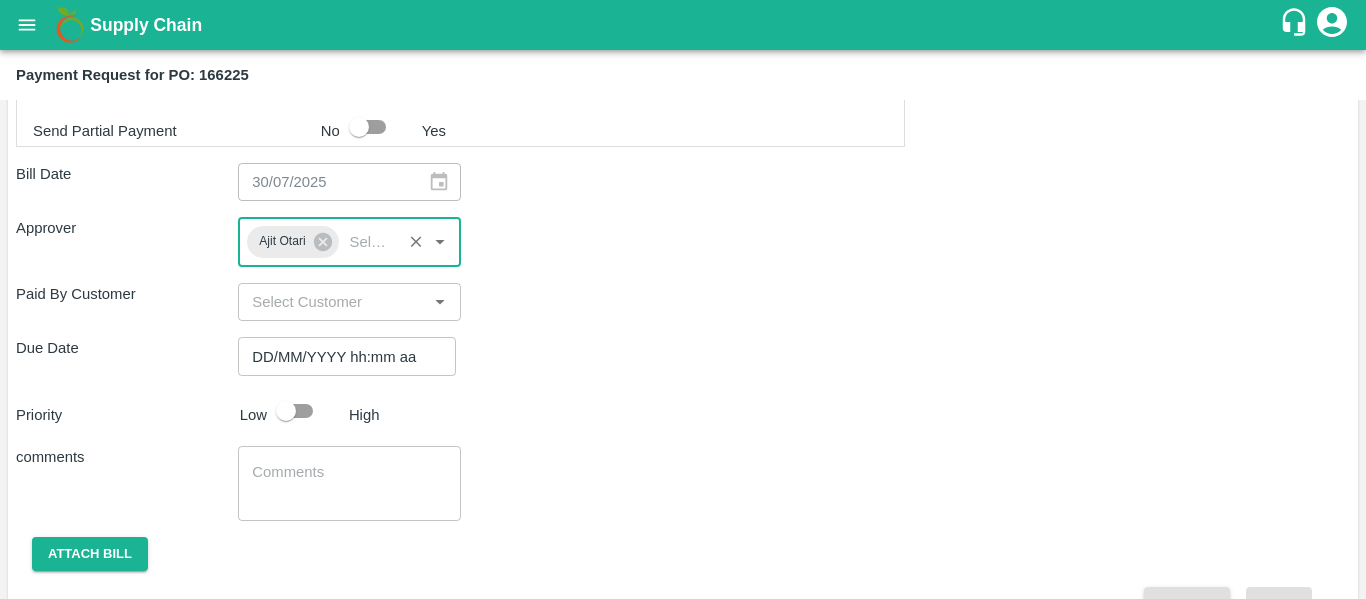click on "DD/MM/YYYY hh:mm aa" at bounding box center (340, 356) 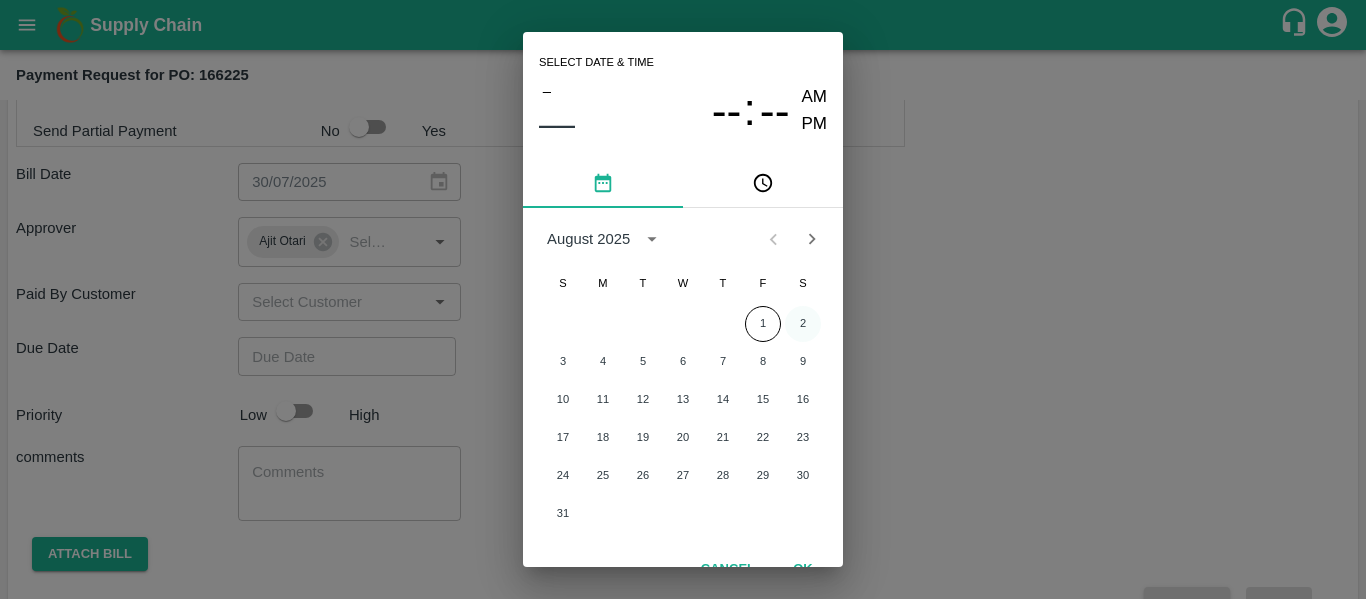 click on "2" at bounding box center (803, 324) 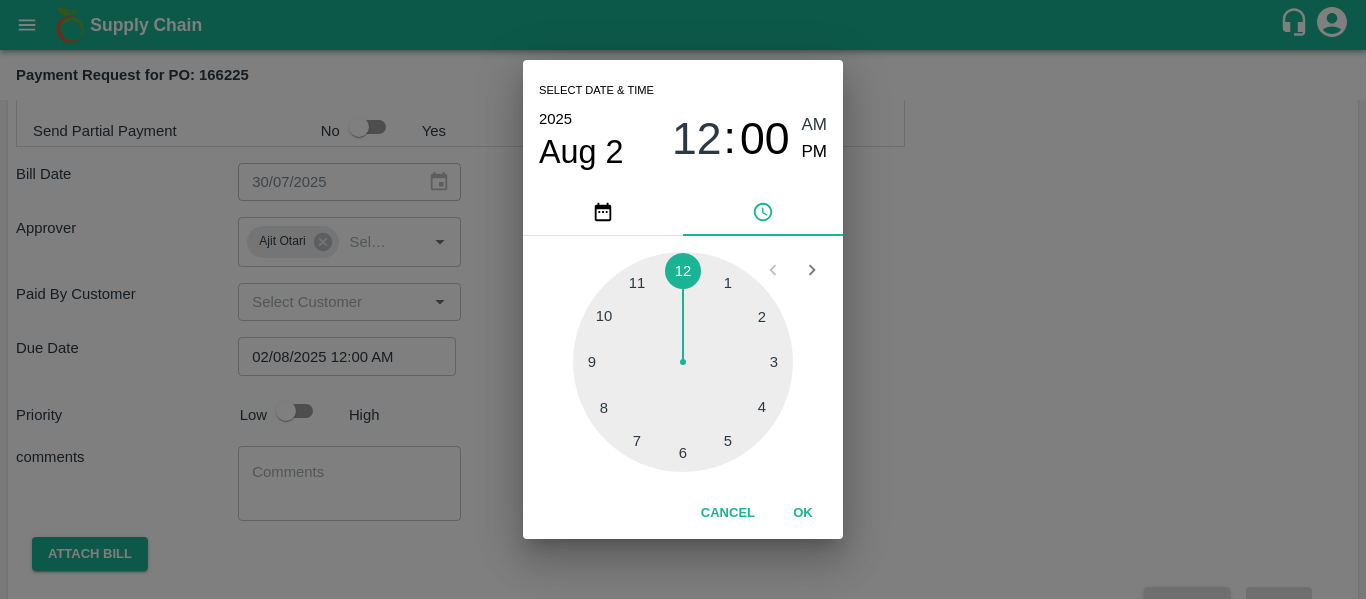 click on "Select date & time 2025 Aug 2 12 : 00 AM PM 1 2 3 4 5 6 7 8 9 10 11 12 Cancel OK" at bounding box center (683, 299) 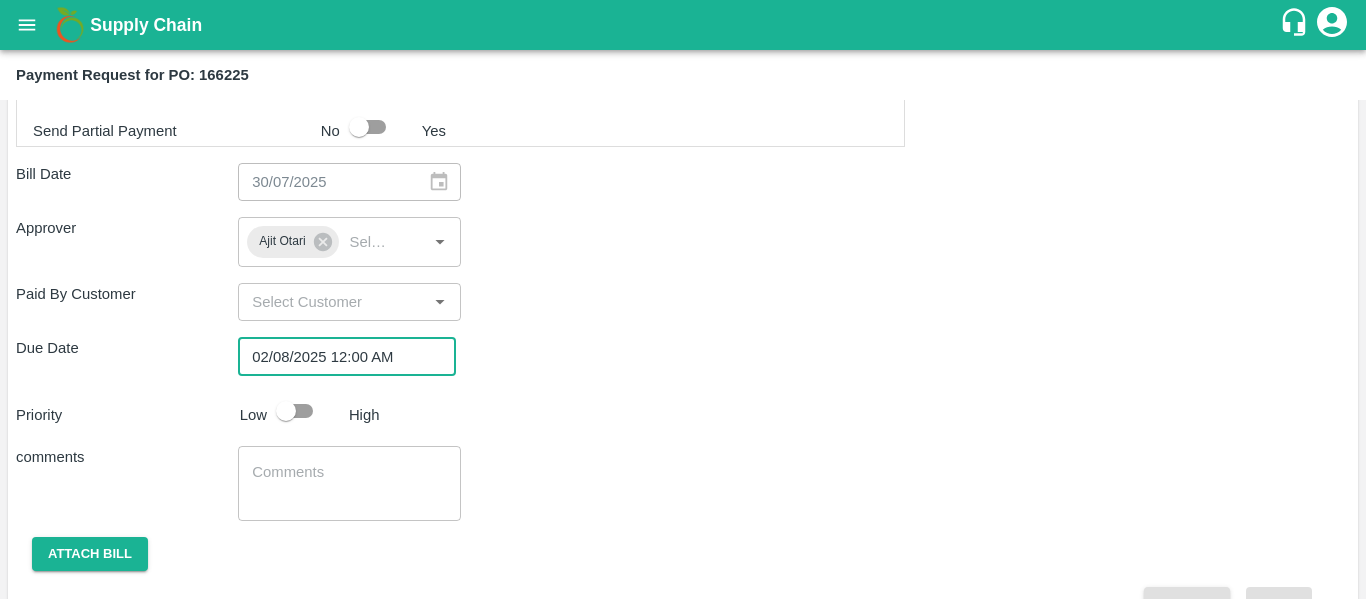 click at bounding box center (286, 411) 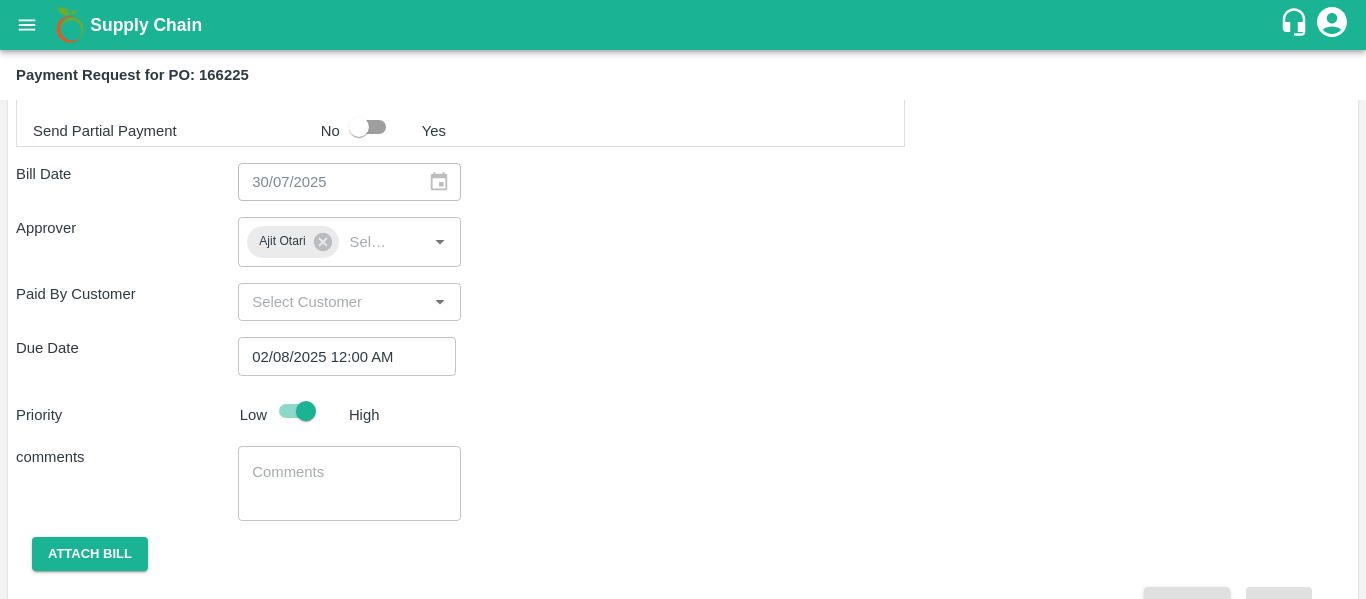 click on "x ​" at bounding box center [349, 483] 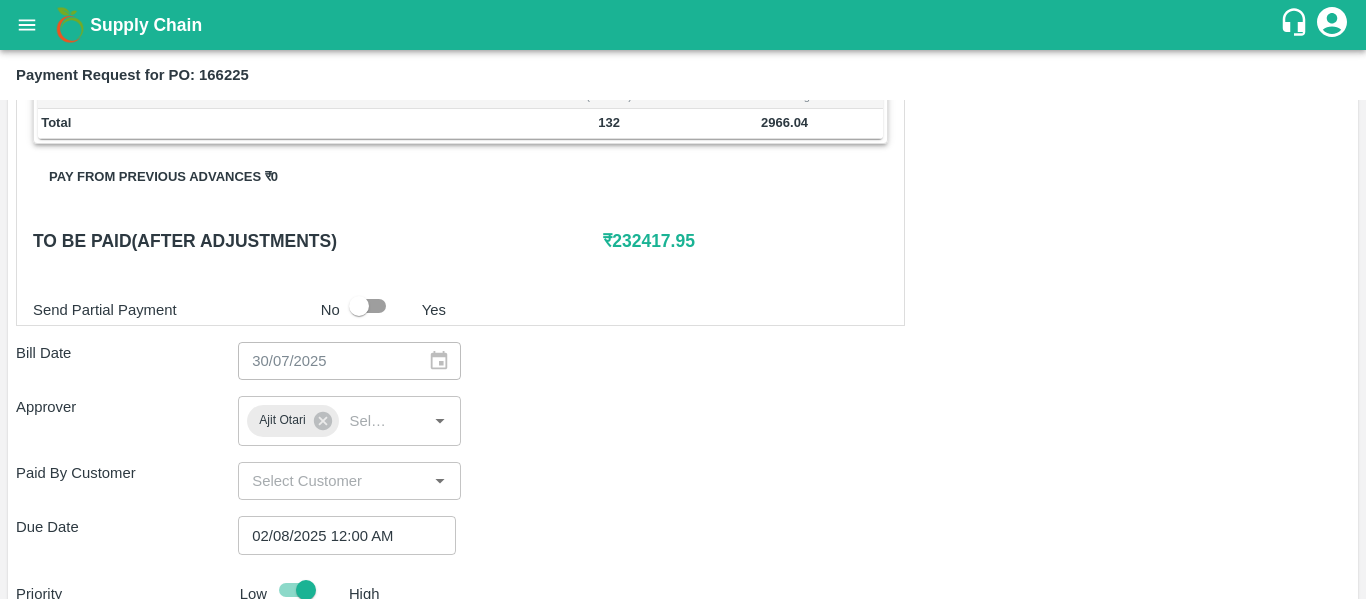 scroll, scrollTop: 854, scrollLeft: 0, axis: vertical 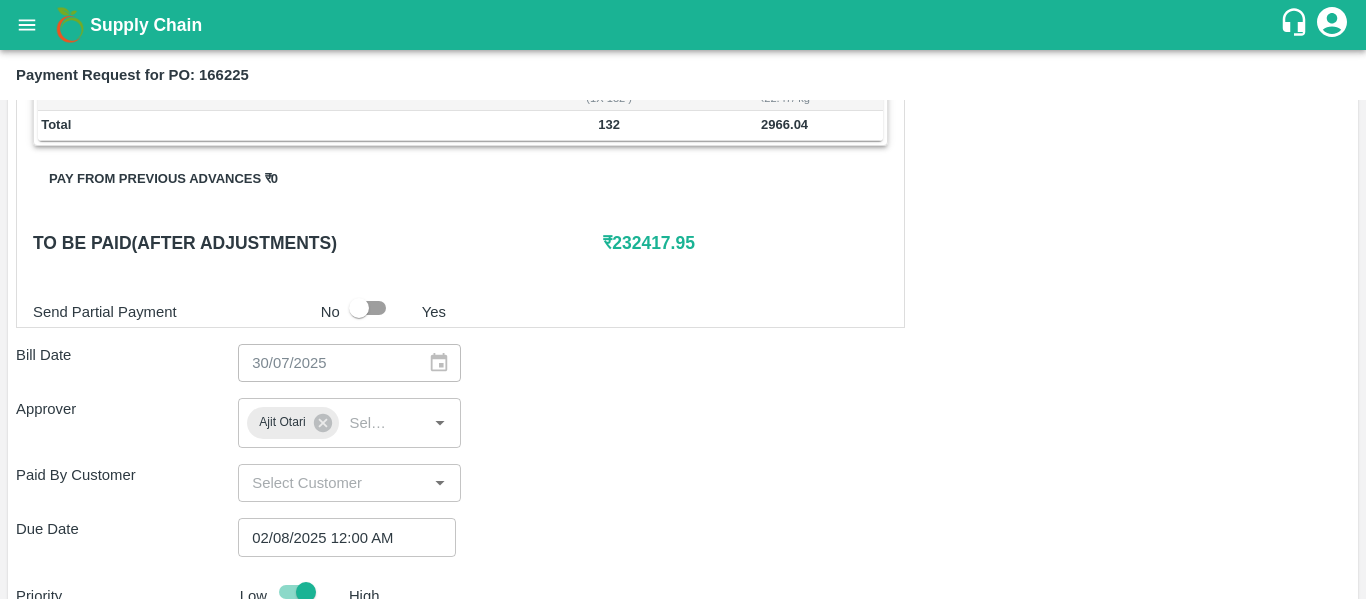 type on "Fruit Bill" 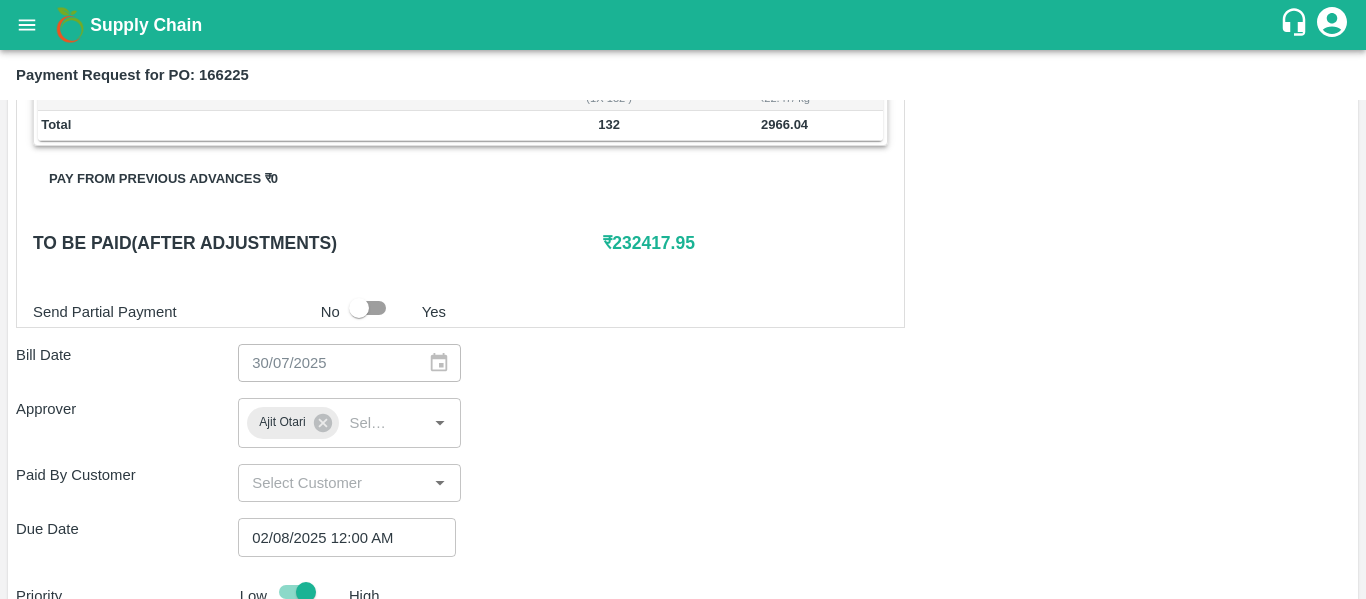 scroll, scrollTop: 1082, scrollLeft: 0, axis: vertical 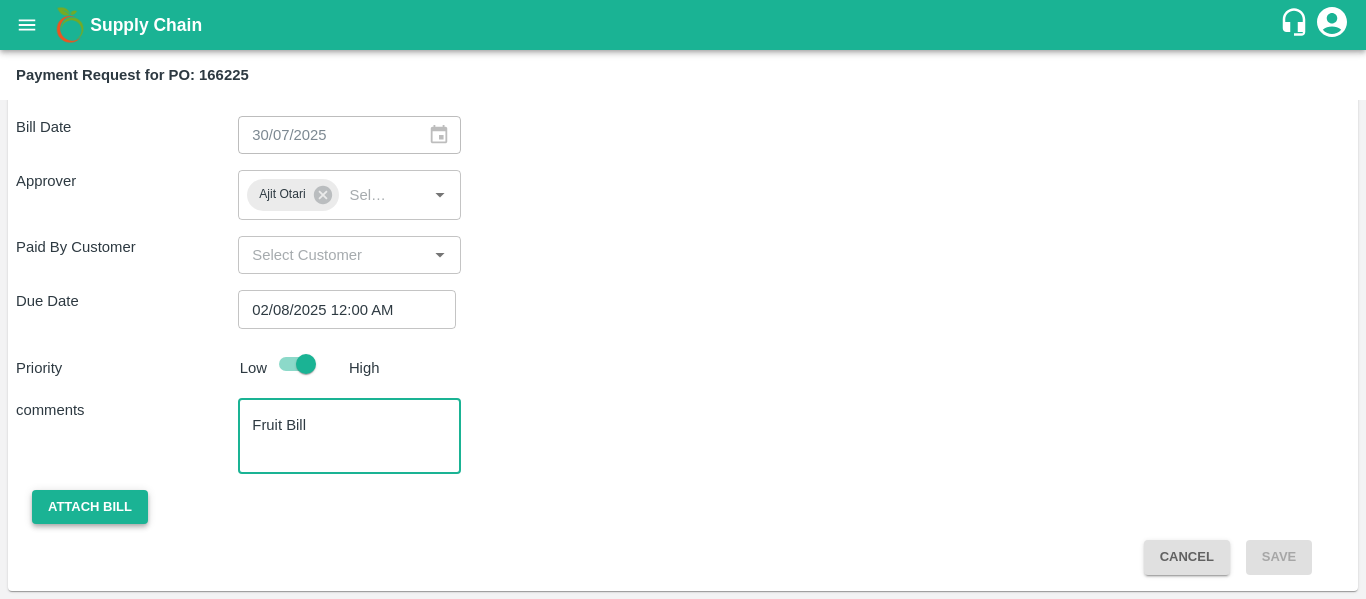 click on "Attach bill" at bounding box center (90, 507) 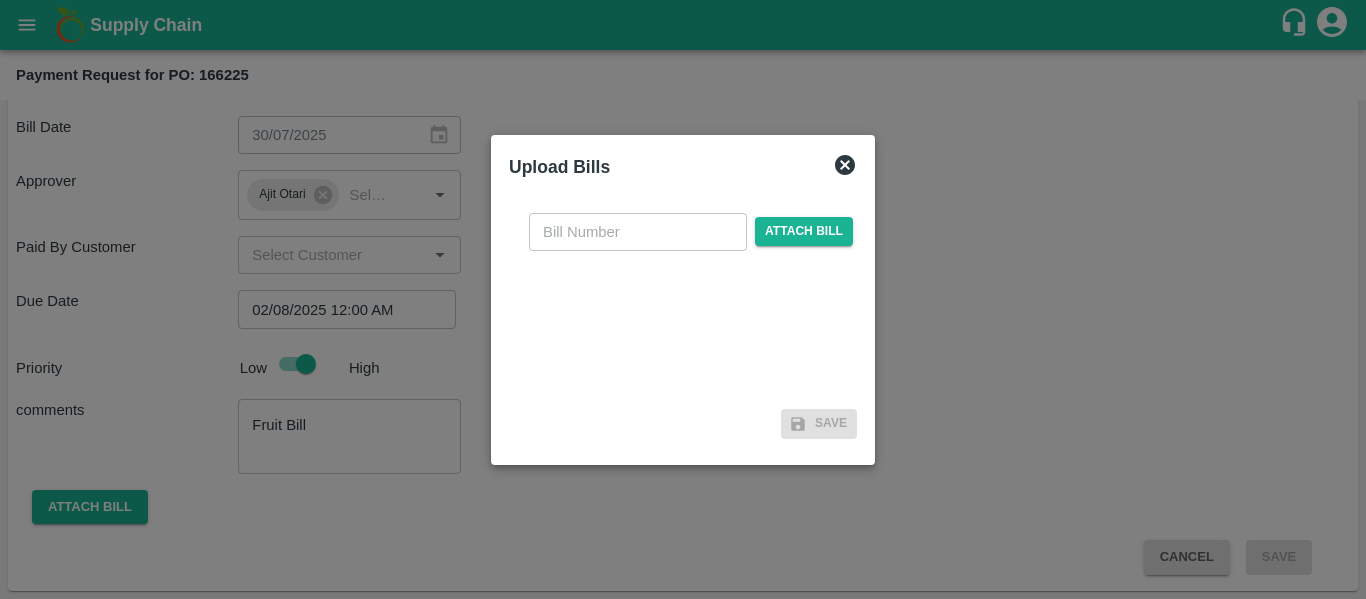 click at bounding box center [638, 232] 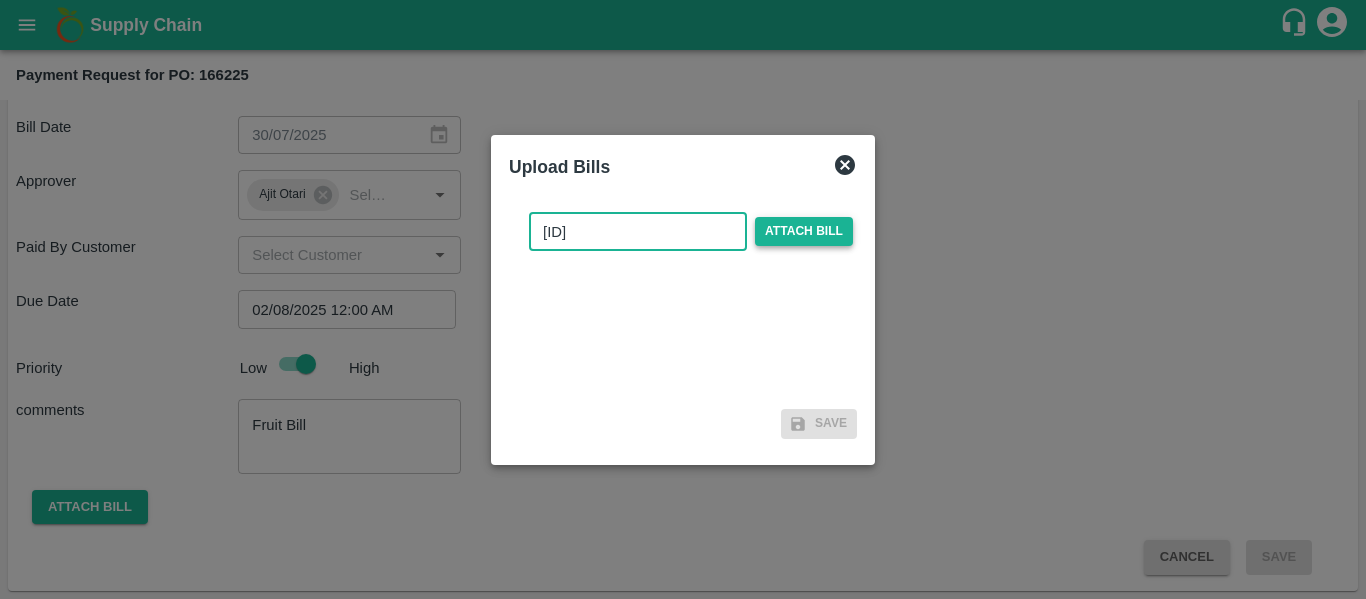 type on "[ID]" 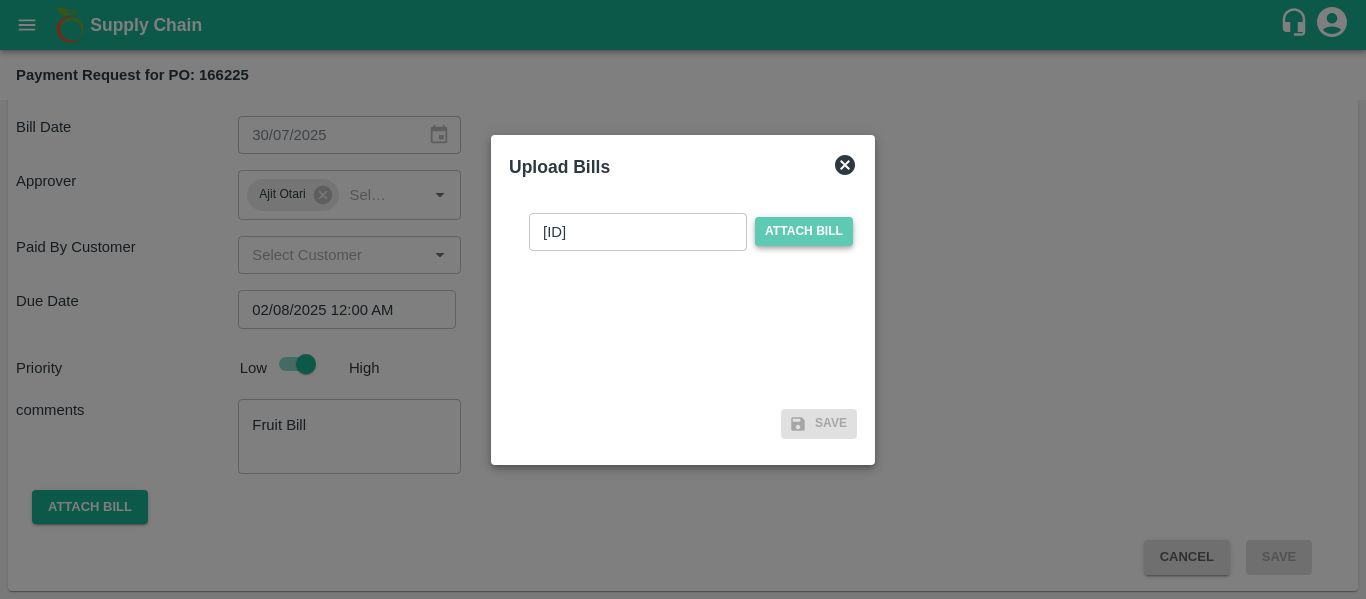 click on "Attach bill" at bounding box center (804, 231) 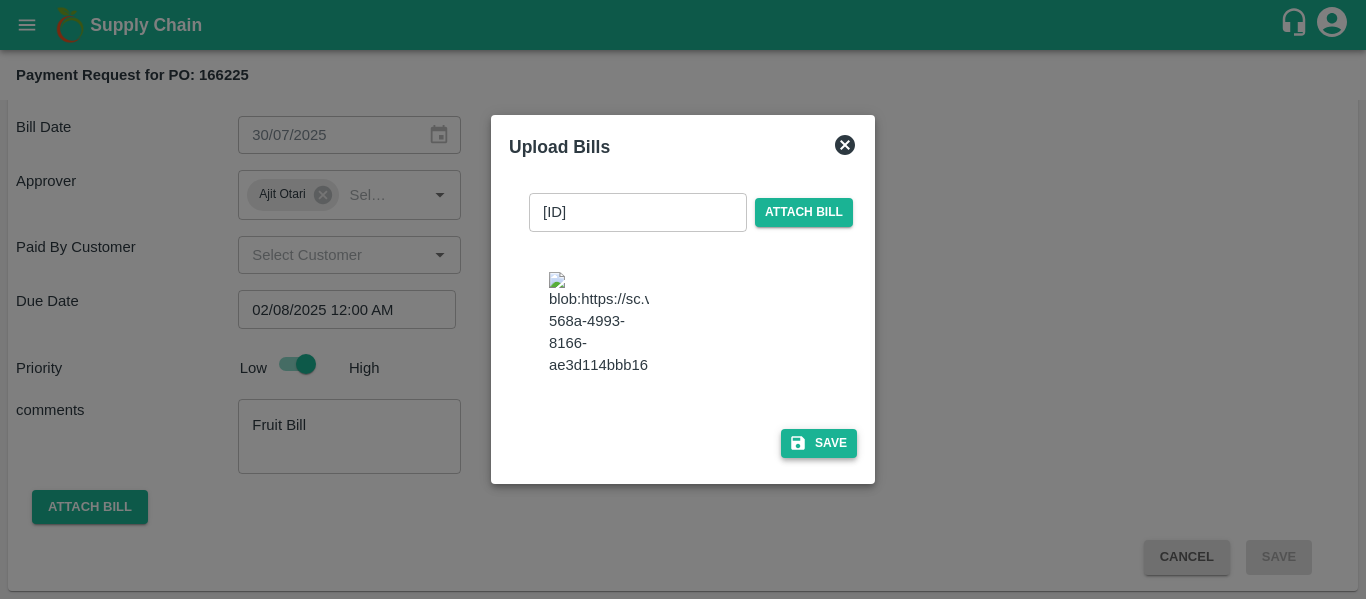 click on "Save" at bounding box center (819, 443) 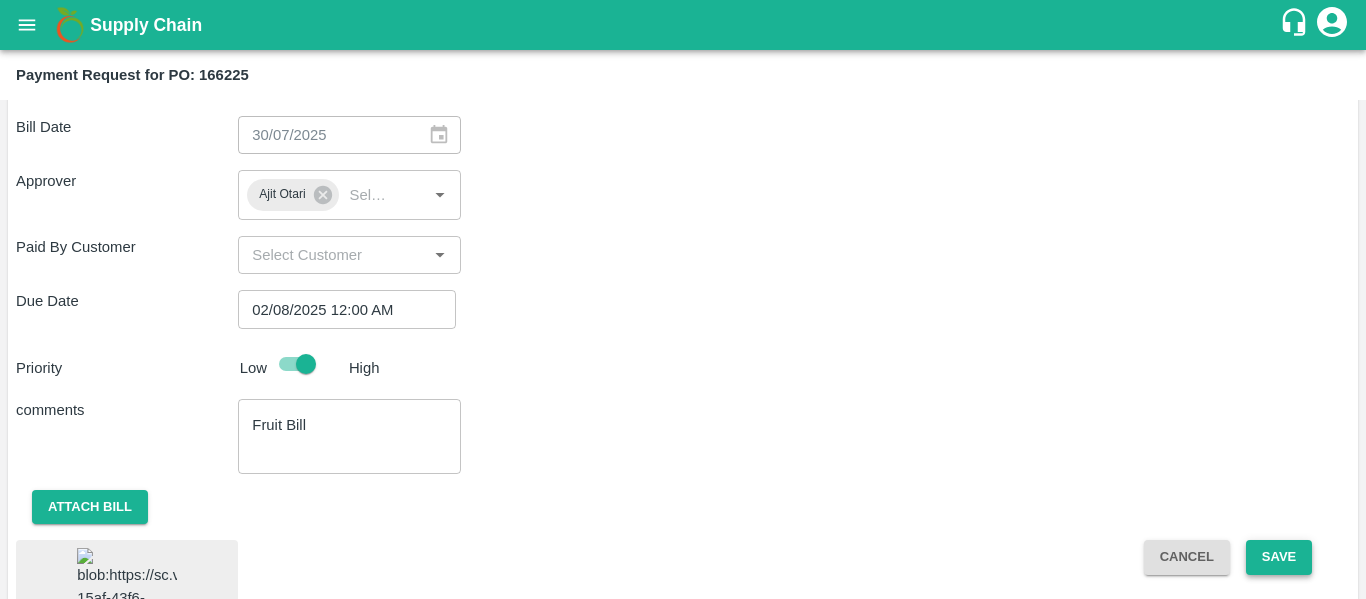 click on "Save" at bounding box center (1279, 557) 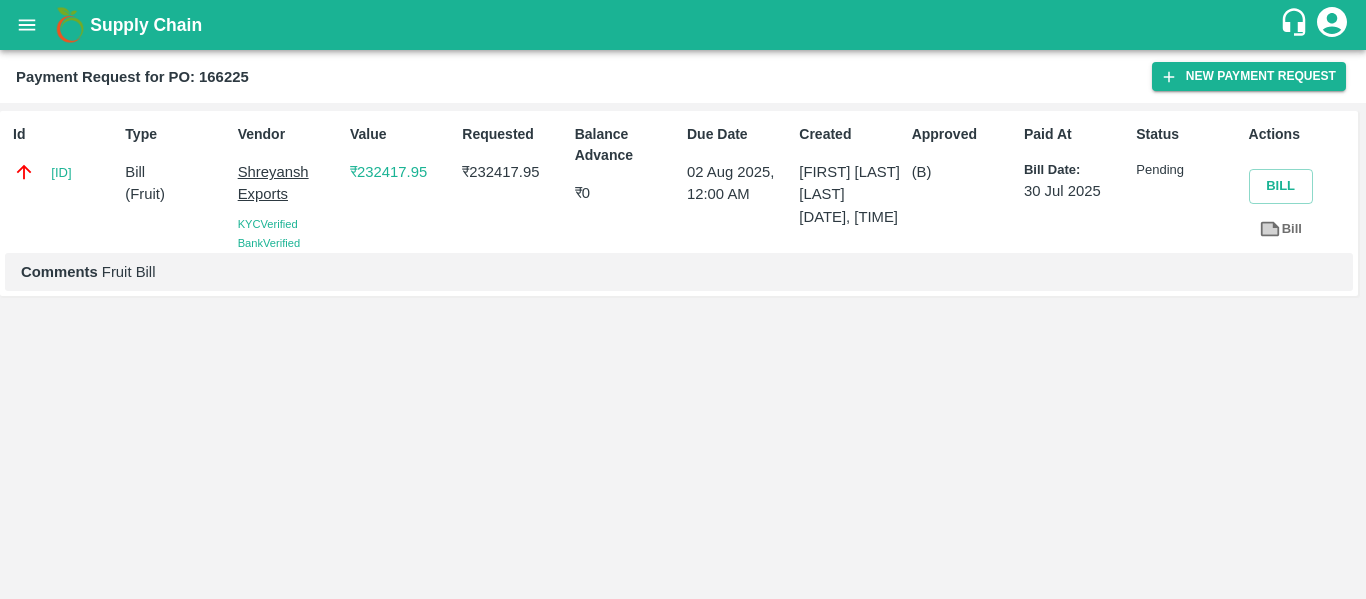 click 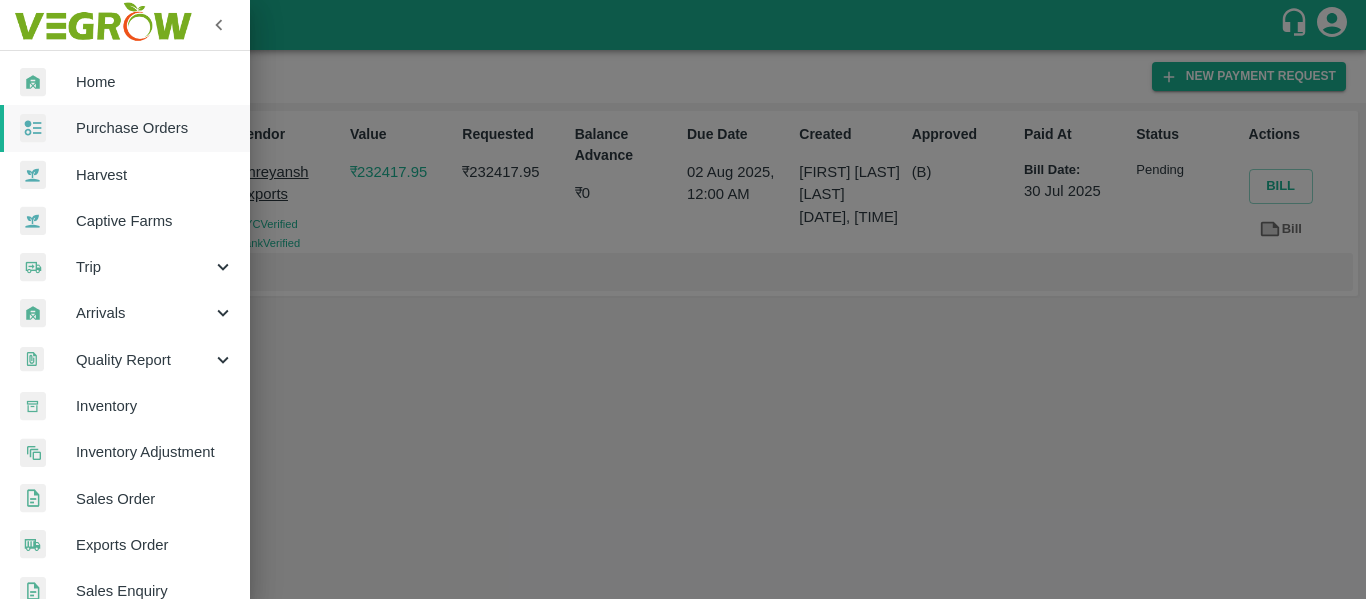 click on "Purchase Orders" at bounding box center (155, 128) 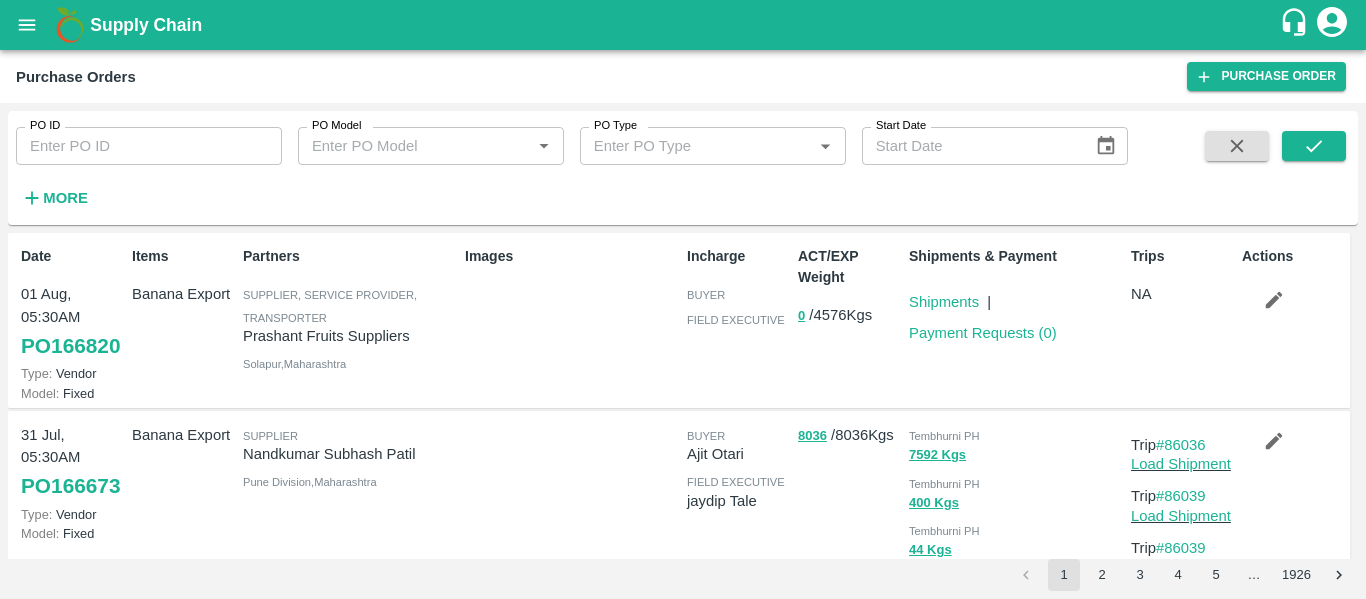 click on "PO ID PO ID PO Model PO Model   * PO Type PO Type   * Start Date Start Date More" at bounding box center [564, 163] 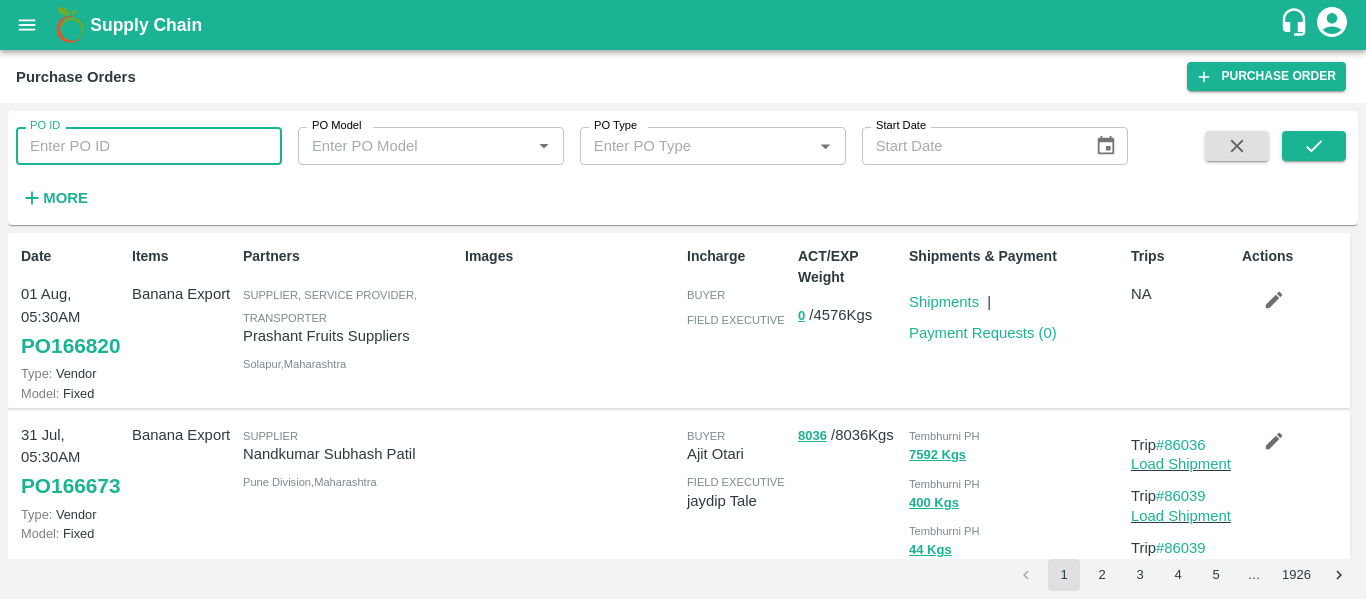 paste on "166396" 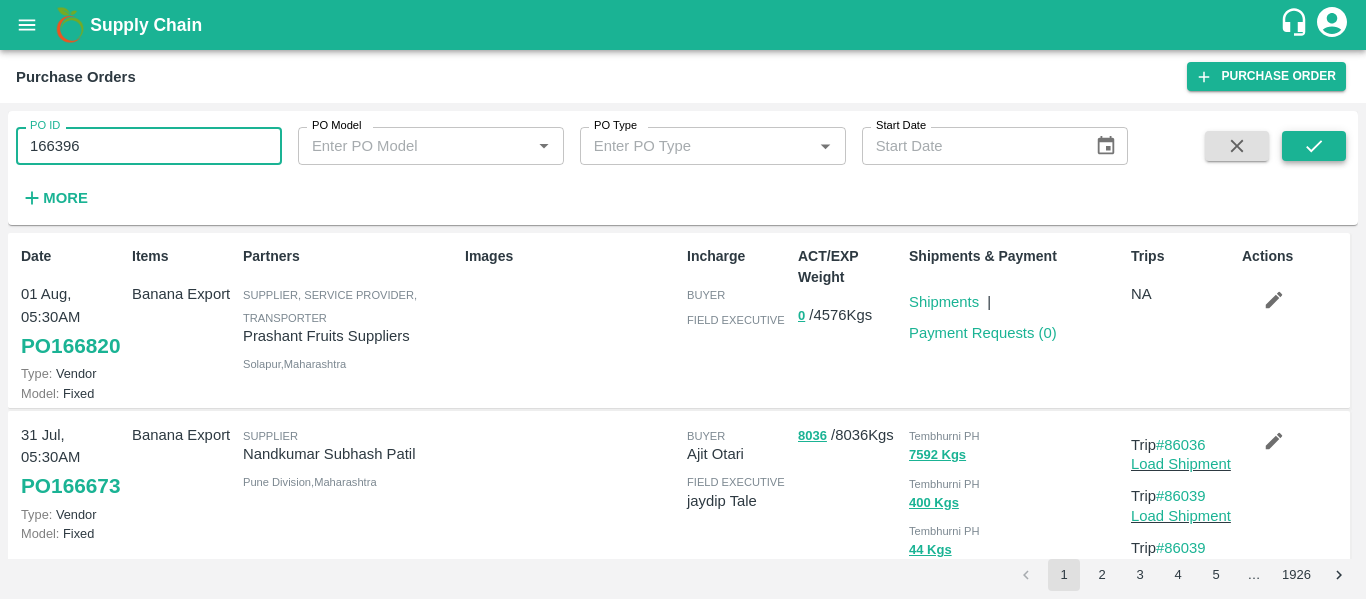 type on "166396" 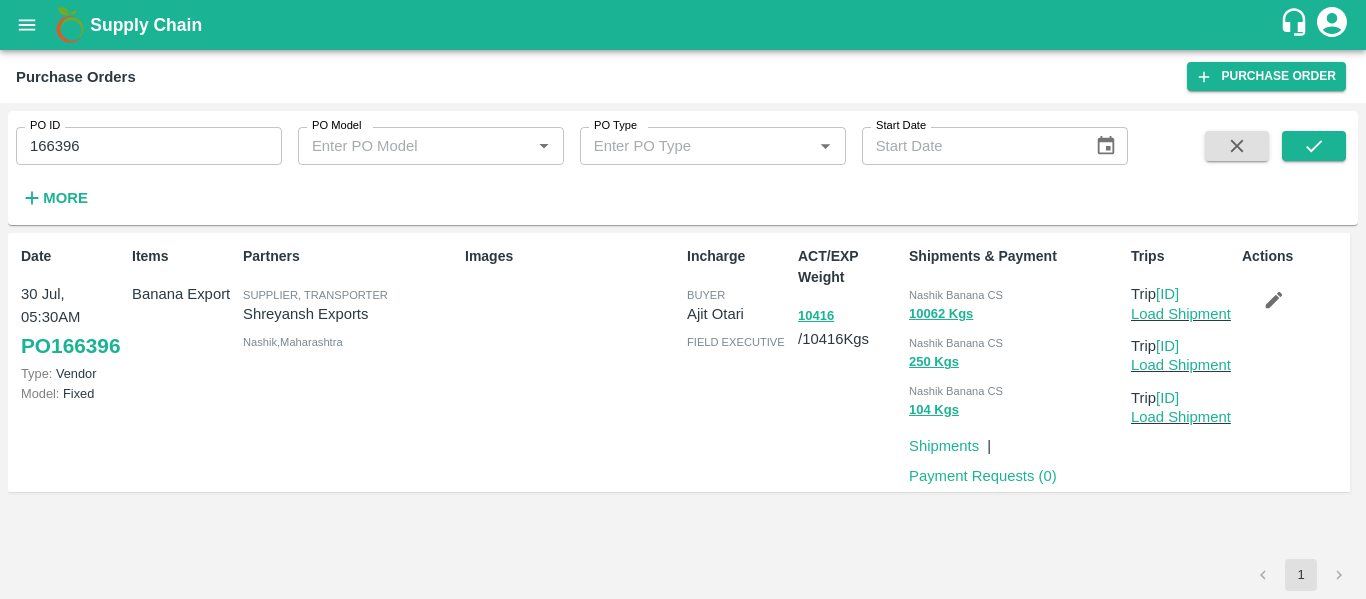 click on "Payment Requests ( 0 )" at bounding box center [983, 476] 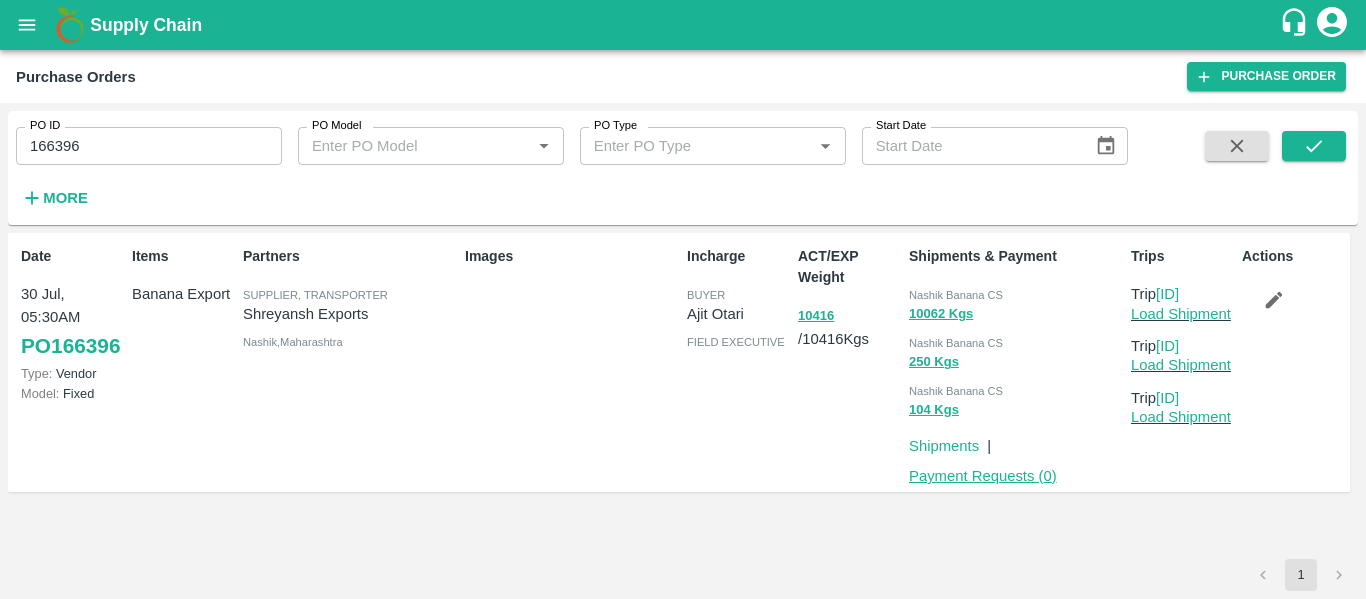 click on "Payment Requests ( 0 )" at bounding box center [983, 476] 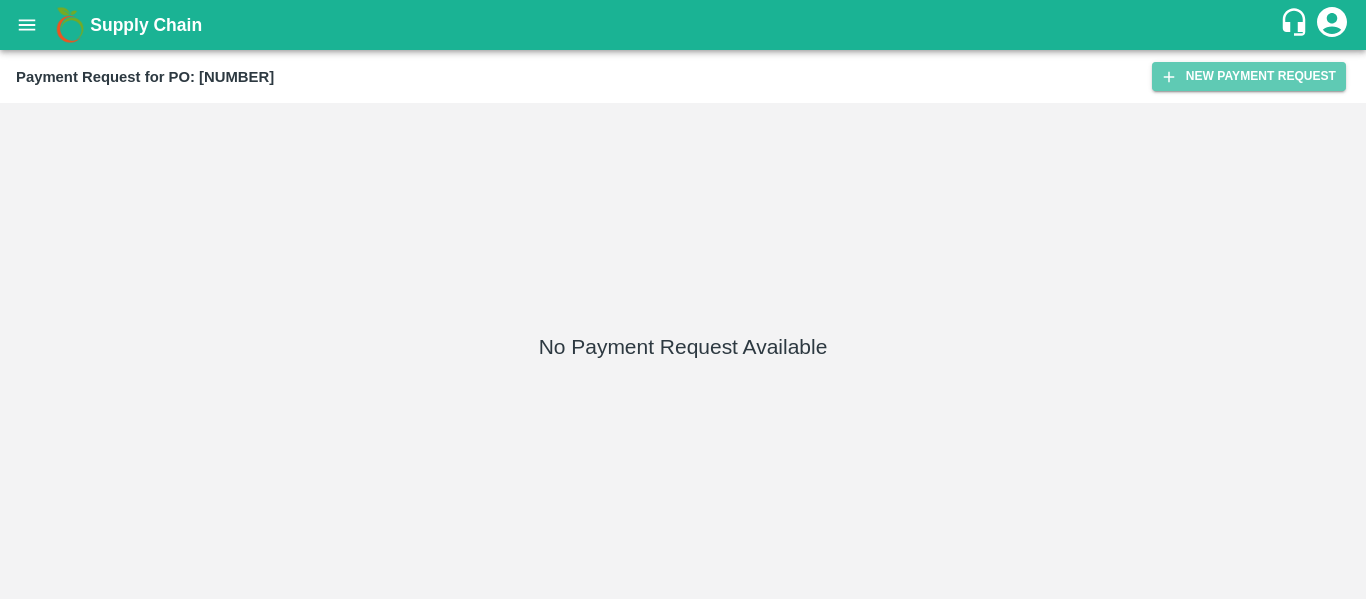 click on "New Payment Request" at bounding box center [1249, 76] 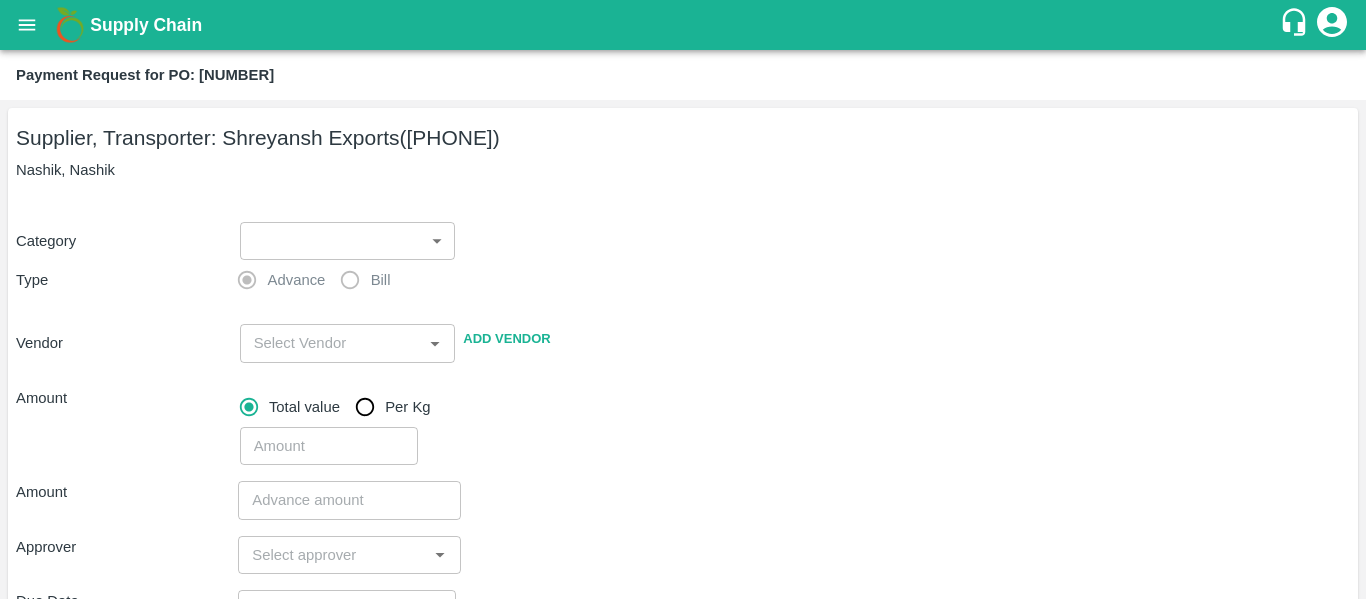 click on "Supply Chain Payment Request for PO: [NUMBER] Supplier, Transporter:    [PERSON] ([PHONE]) Nashik, Nashik Category ​ ​ Type Advance Bill Vendor ​ Add Vendor Amount Total value Per Kg ​ Amount ​ Approver ​ Due Date ​  Priority  Low  High Comment x ​ Attach bill Cancel Save Tembhurni PH Nashik CC Shahada Banana Export PH Savda Banana Export PH Nashik Banana CS [FIRST] [LAST] Logout" at bounding box center (683, 299) 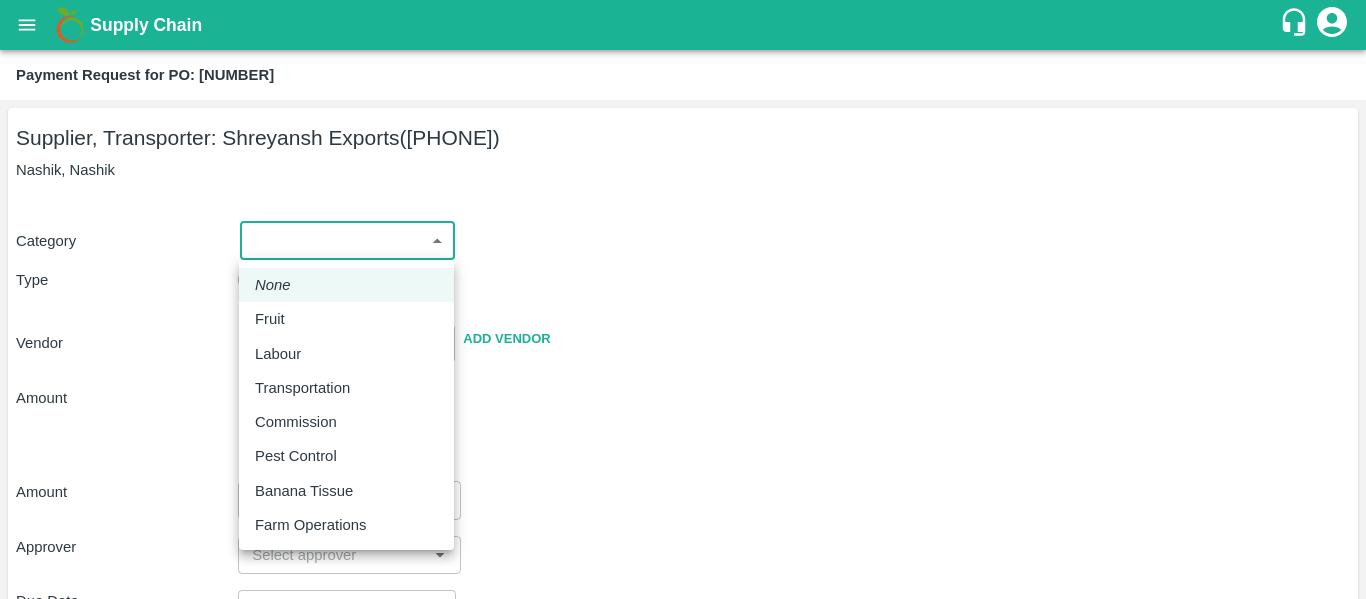 click on "Fruit" at bounding box center (346, 319) 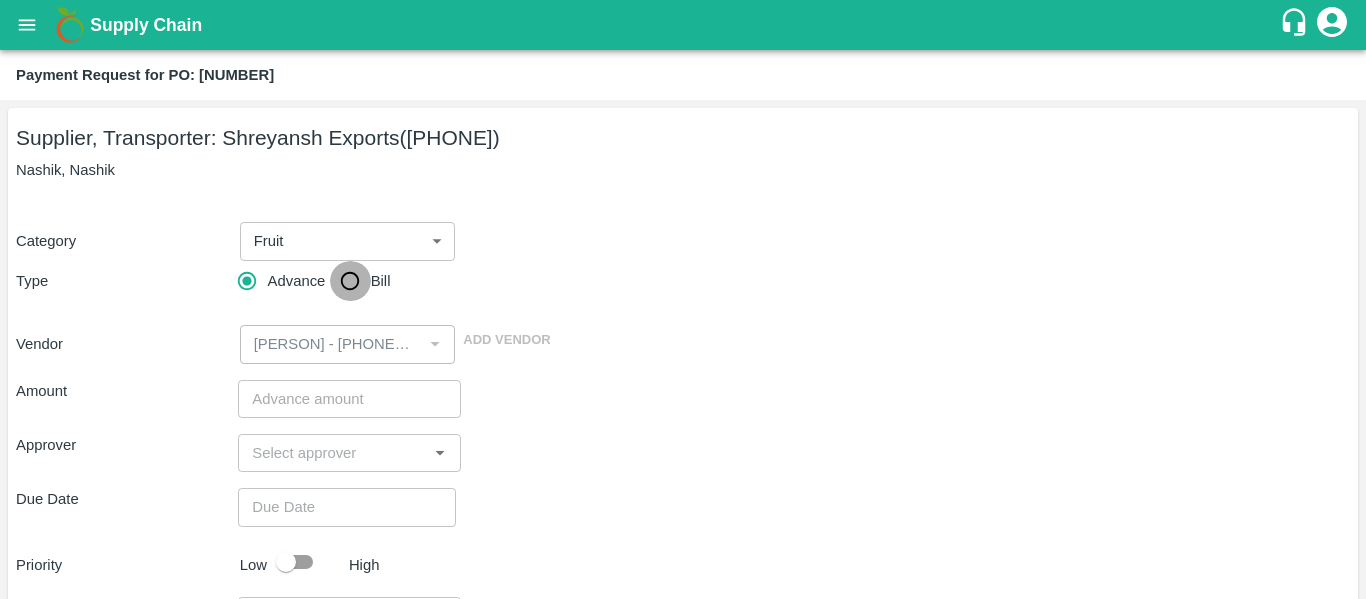 click on "Bill" at bounding box center (350, 281) 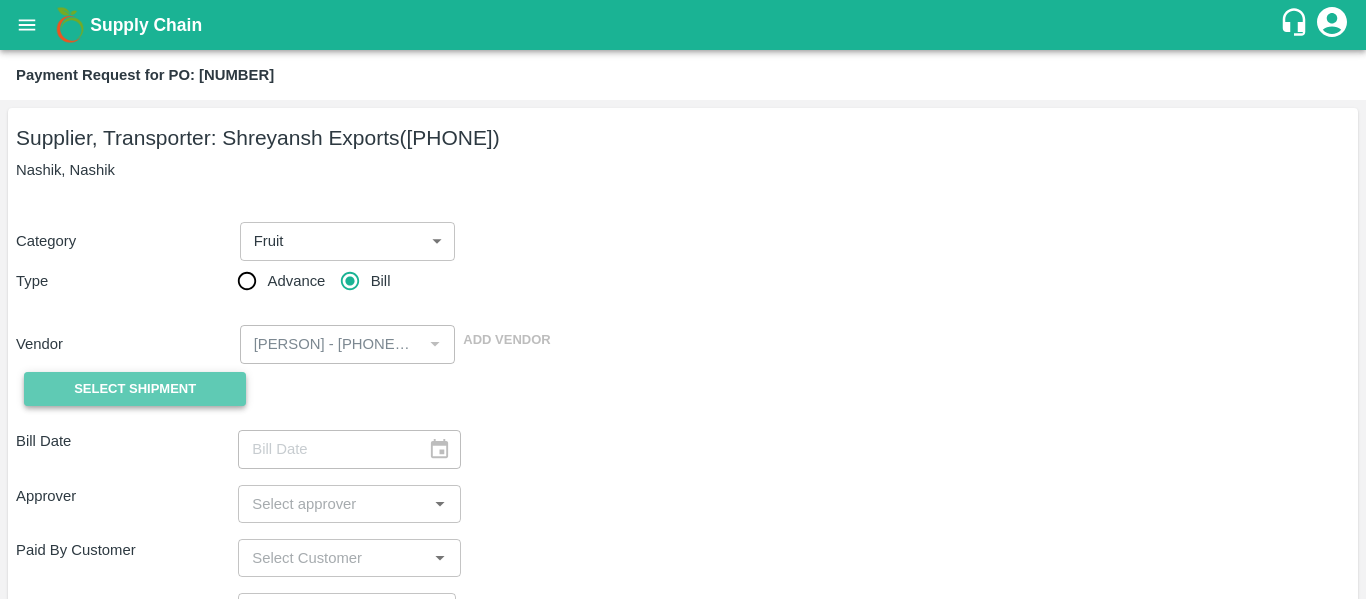 click on "Select Shipment" at bounding box center [135, 389] 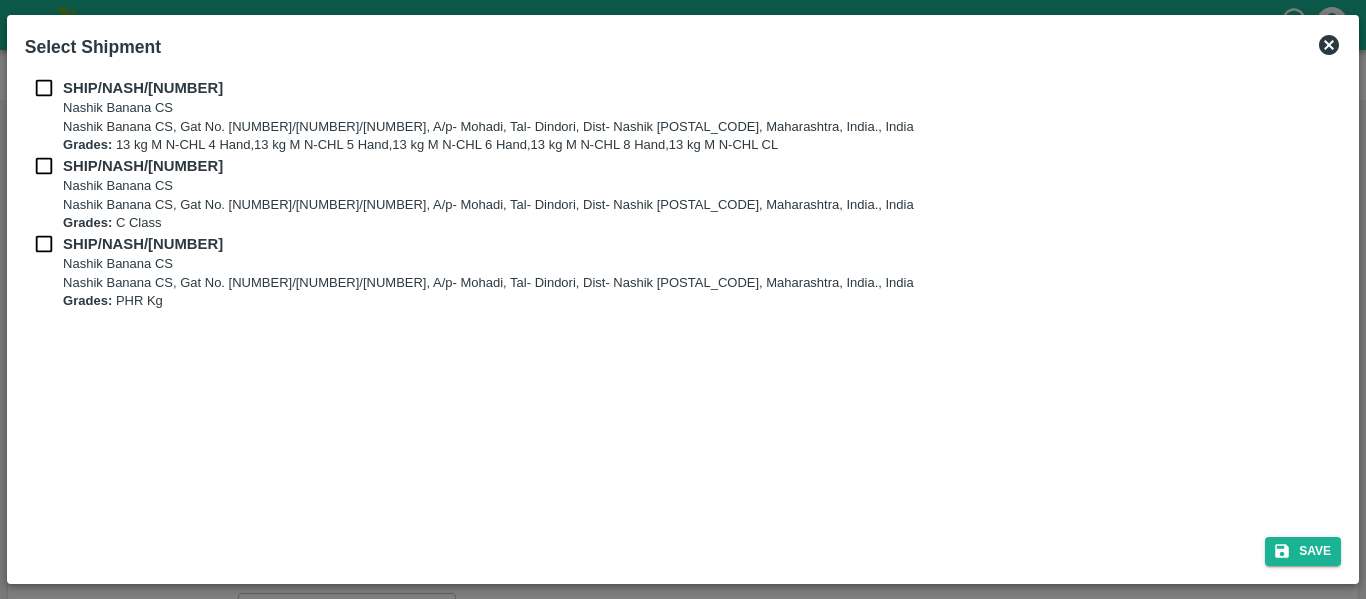 click on "SHIP/NASH/350189 Nashik Banana CS  Nashik Banana CS, Gat No. 314/2/1, A/p- Mohadi, Tal- Dindori, Dist- Nashik 422207, Maharashtra, India., India Grades:   13 kg M N-CHL 4 Hand,13 kg M N-CHL 5 Hand,13 kg M N-CHL 6 Hand,13 kg M N-CHL 8 Hand,13 kg M N-CHL CL" at bounding box center (683, 116) 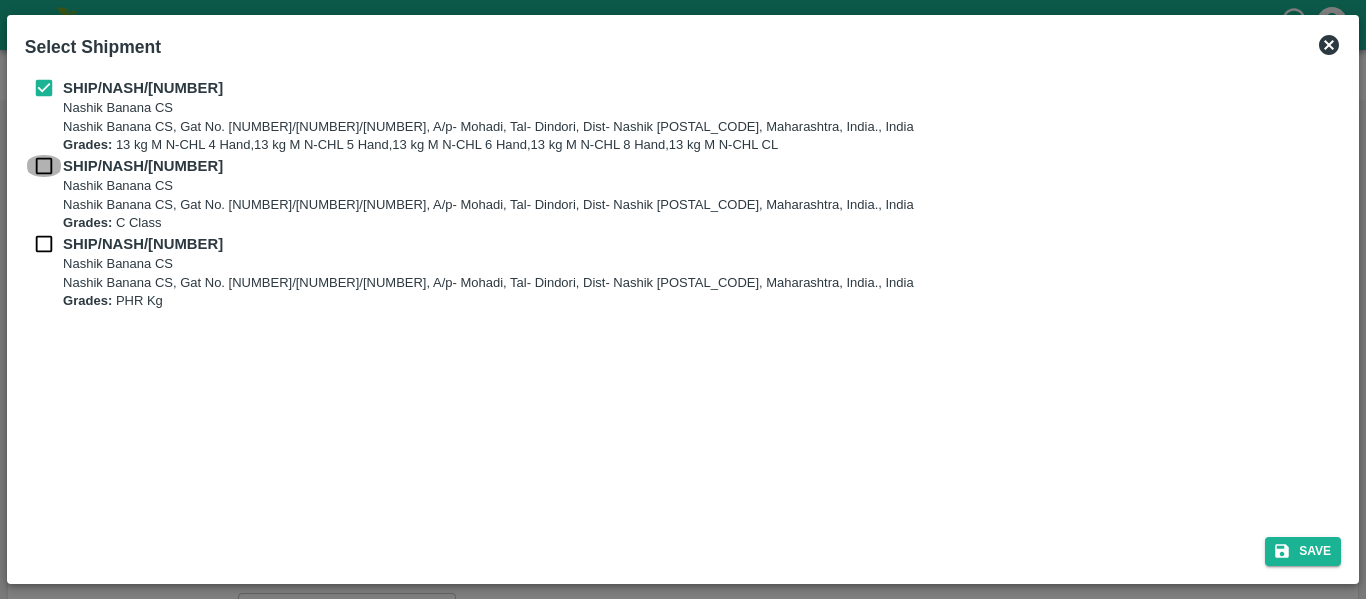 click at bounding box center (44, 166) 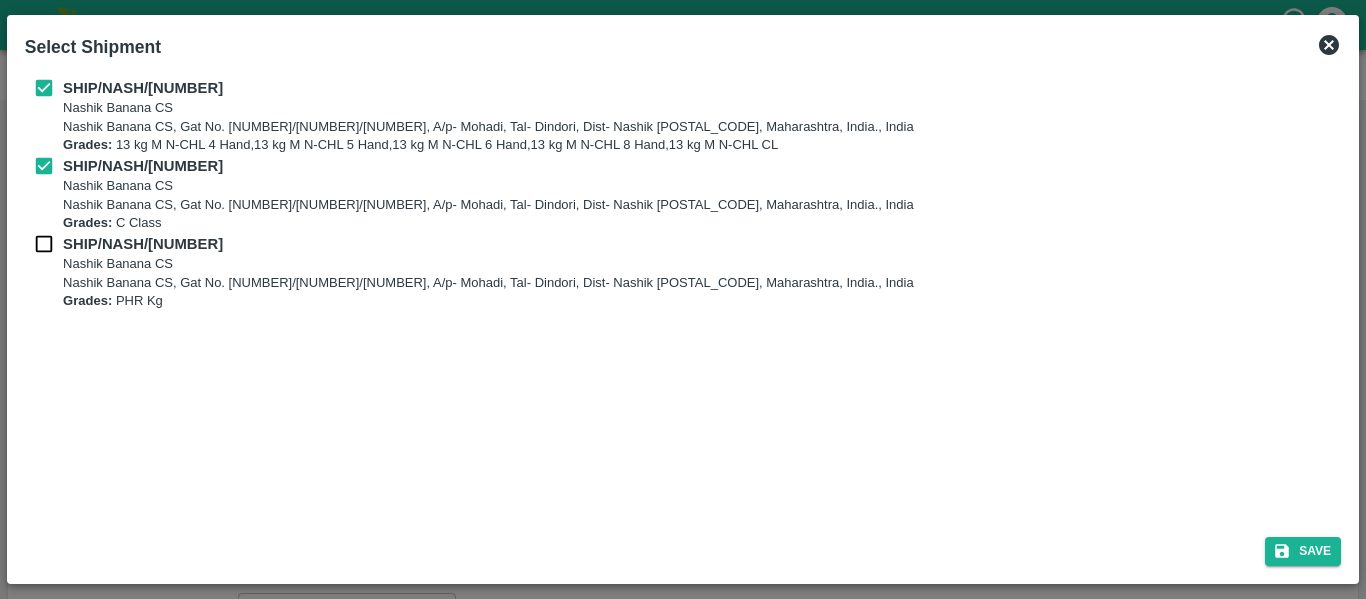 click on "SHIP/NASH/350190 Nashik Banana CS  Nashik Banana CS, Gat No. 314/2/1, A/p- Mohadi, Tal- Dindori, Dist- Nashik 422207, Maharashtra, India., India Grades:   C Class" at bounding box center [683, 194] 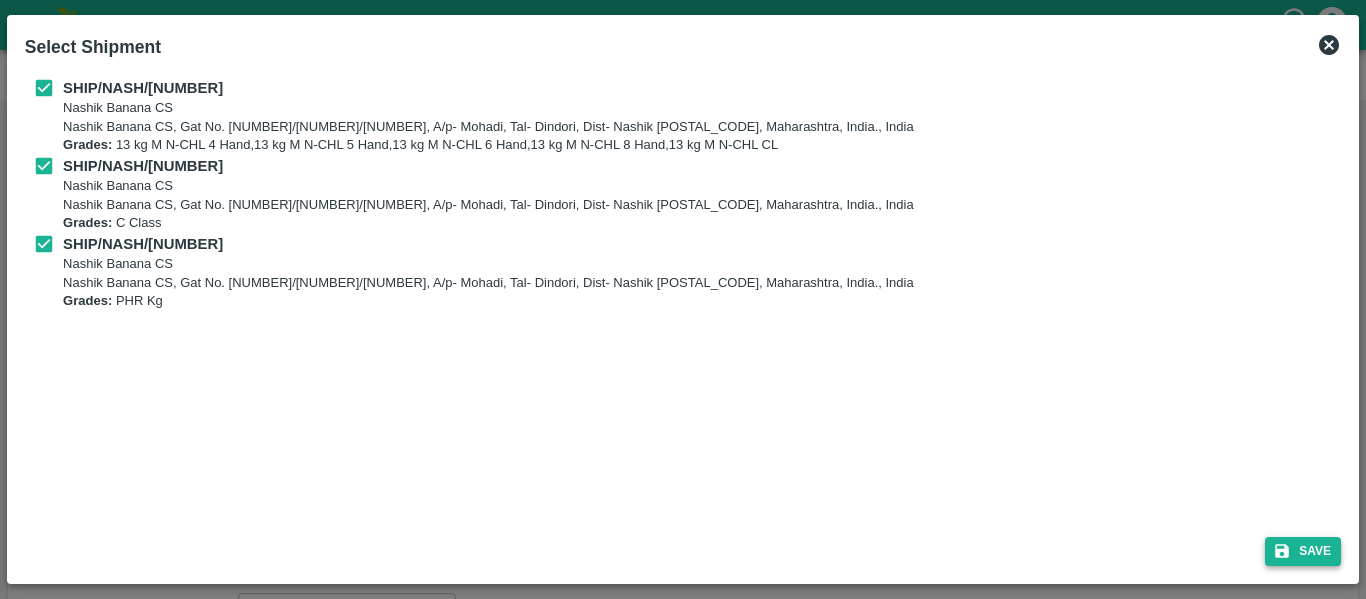 click on "Save" at bounding box center (1303, 551) 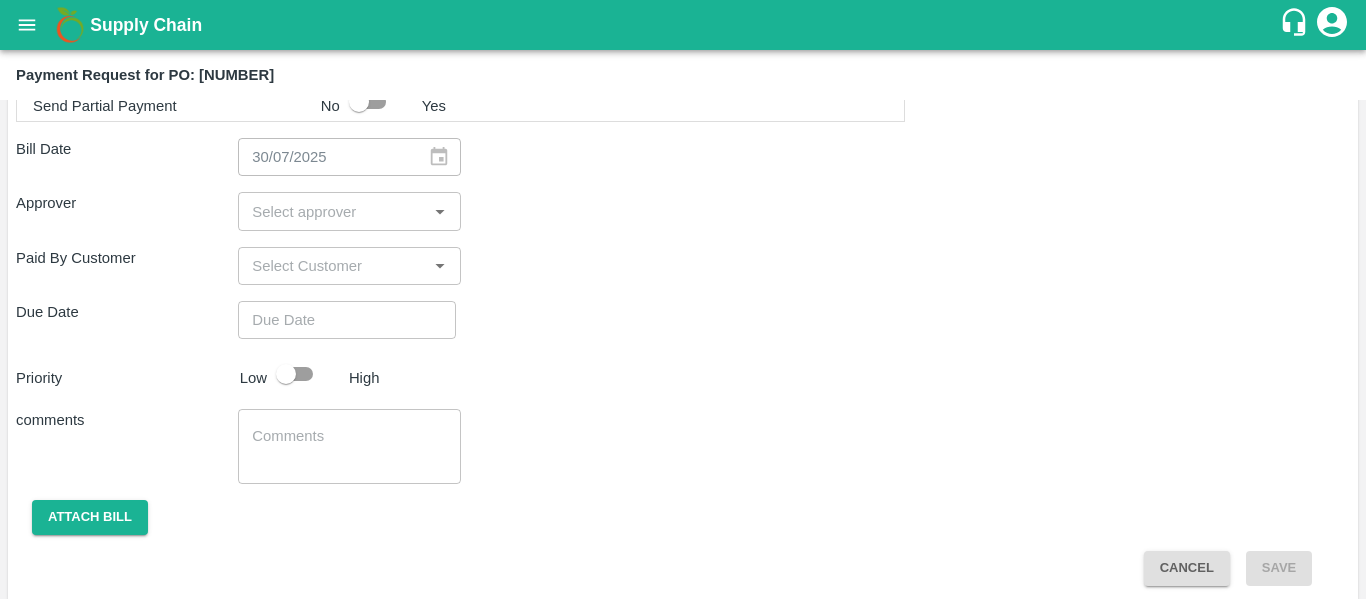 scroll, scrollTop: 1093, scrollLeft: 0, axis: vertical 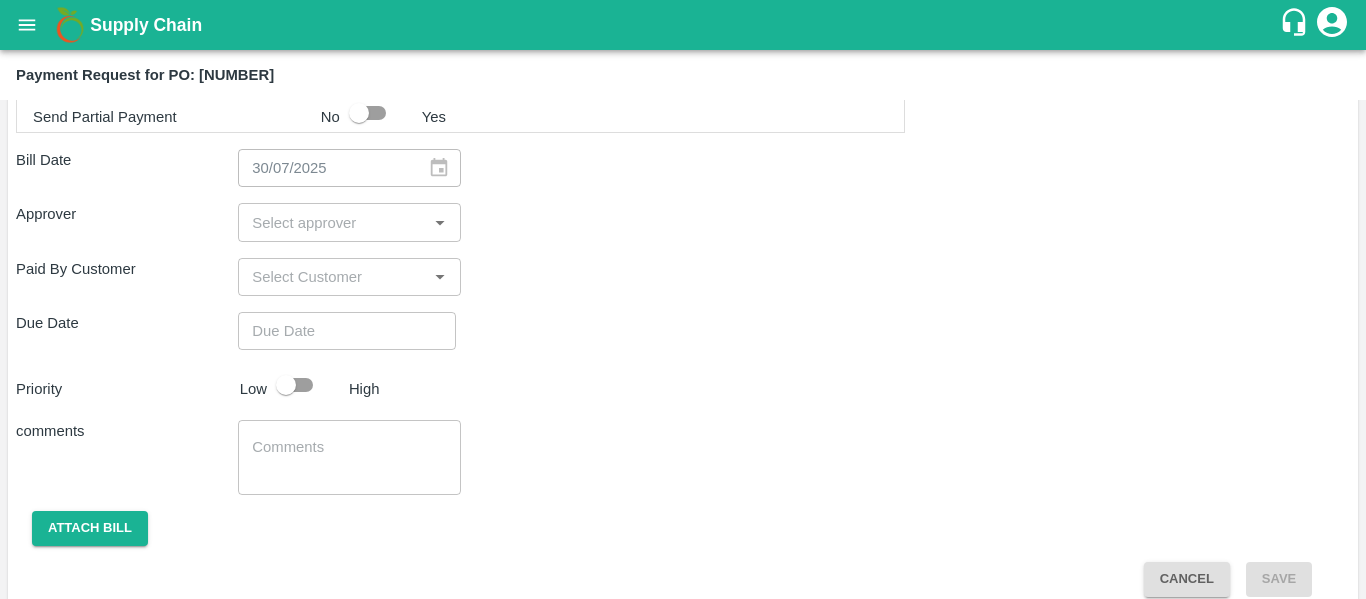 click at bounding box center (332, 222) 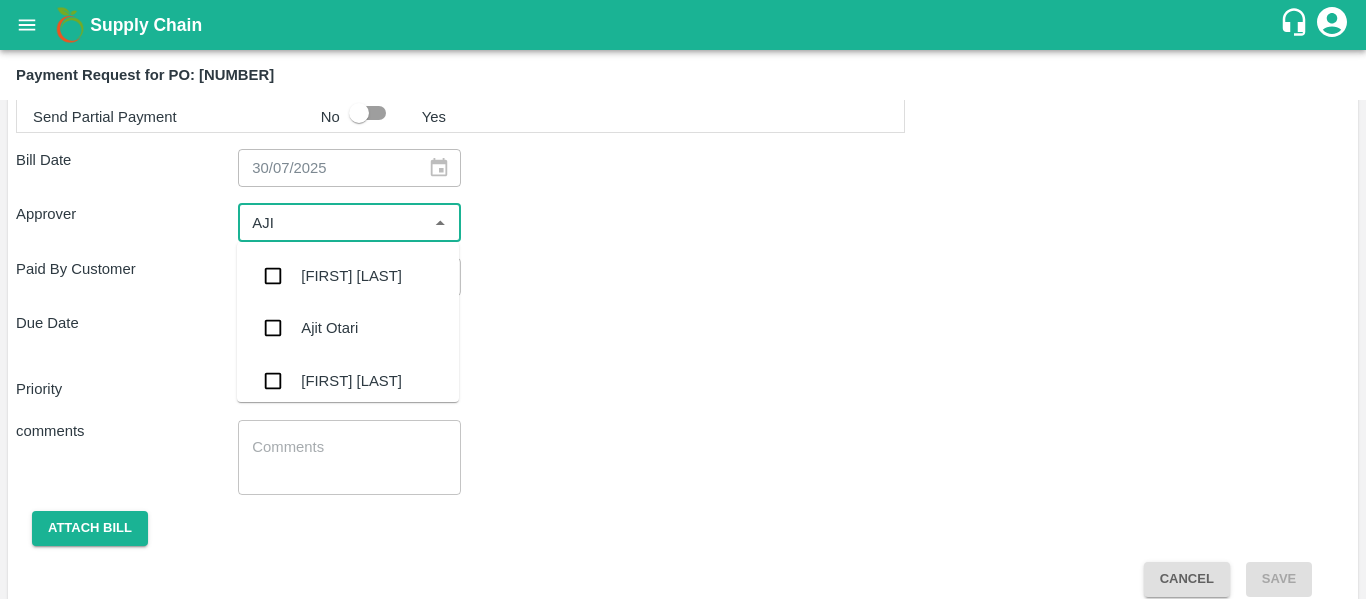 type on "[FIRST]" 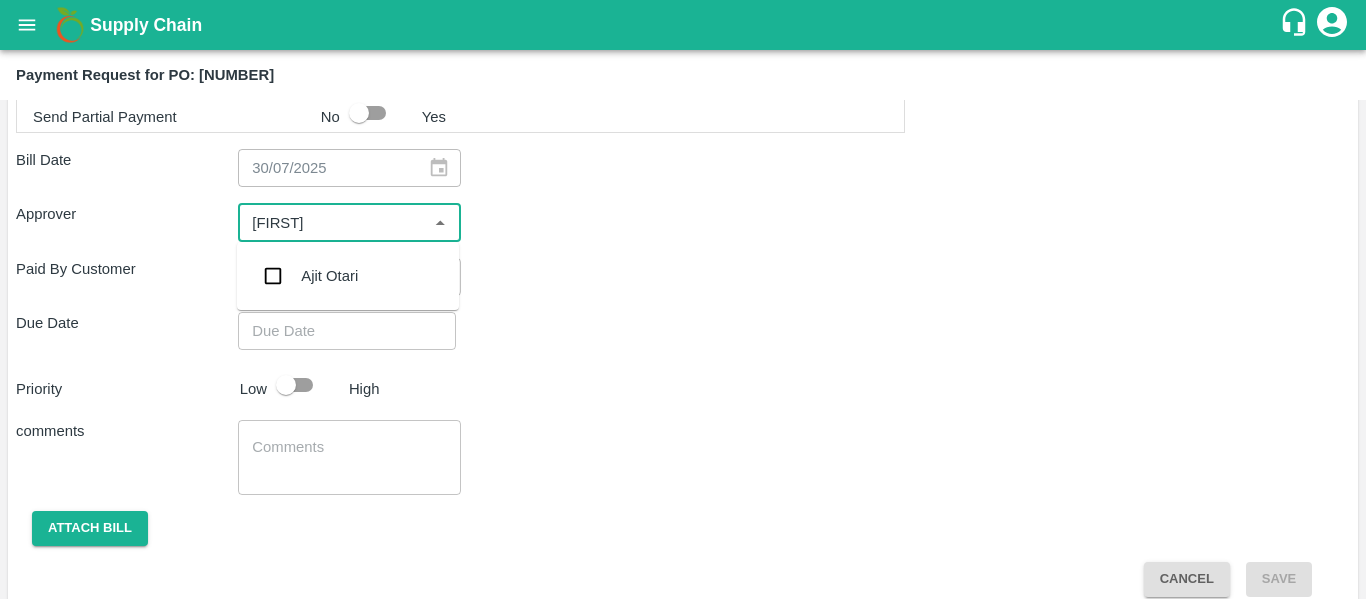 click on "Ajit Otari" at bounding box center (348, 276) 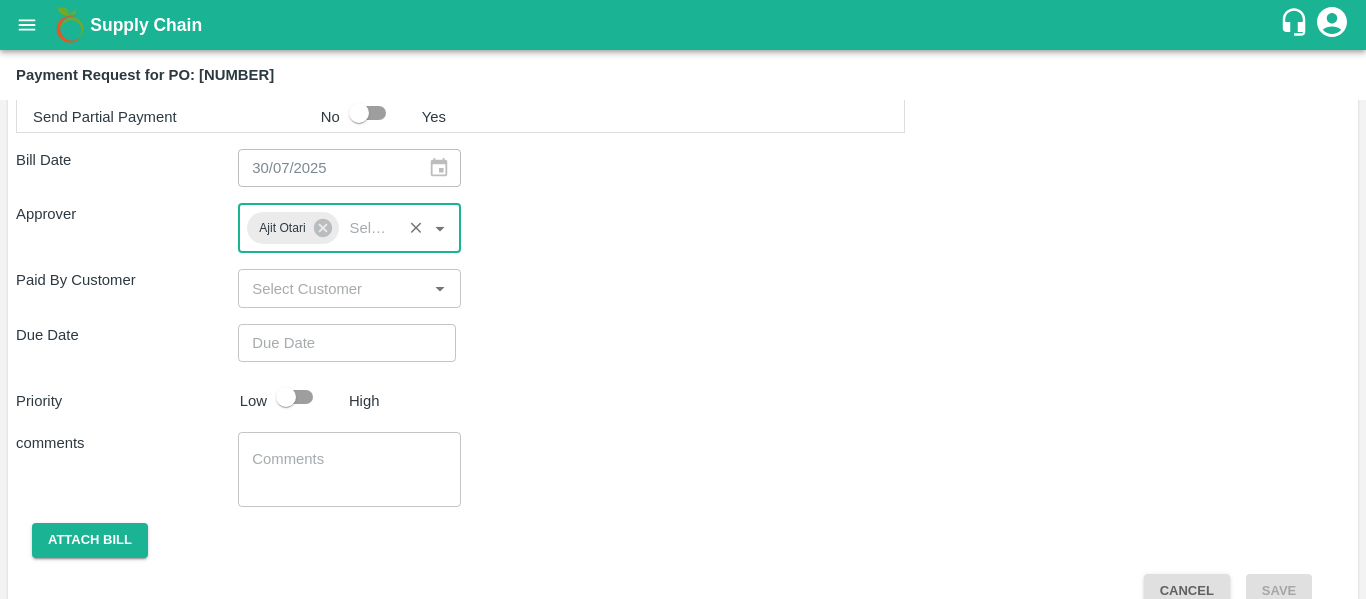 type on "DD/MM/YYYY hh:mm aa" 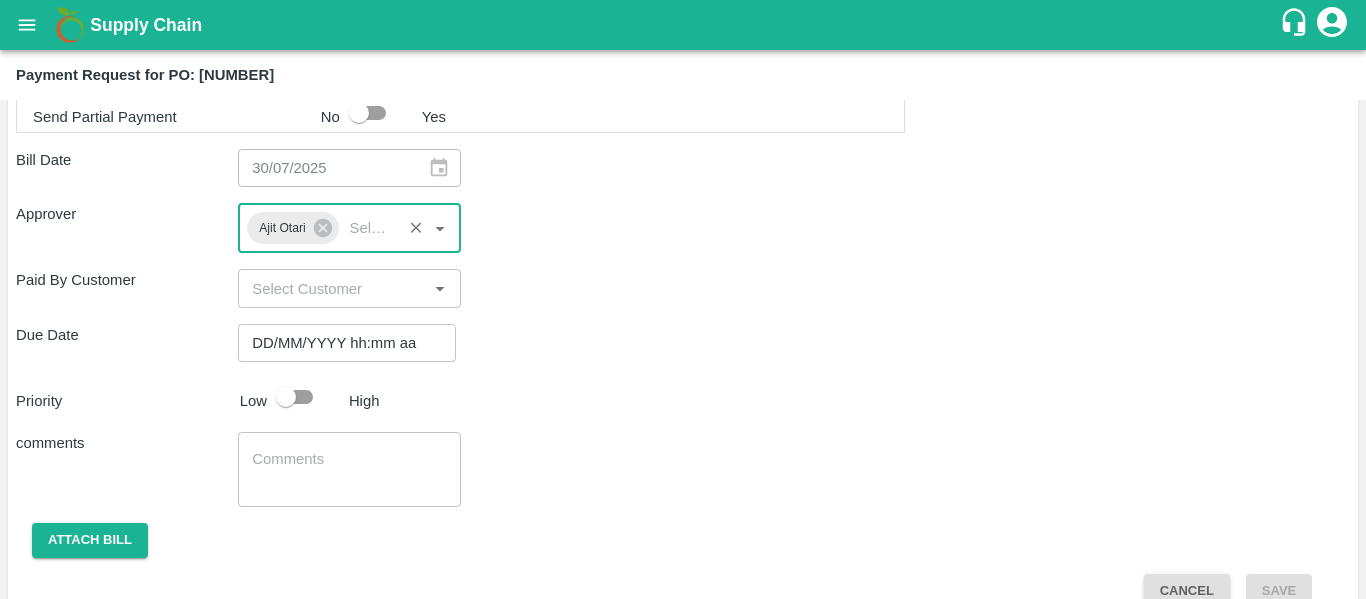 click on "DD/MM/YYYY hh:mm aa" at bounding box center (340, 343) 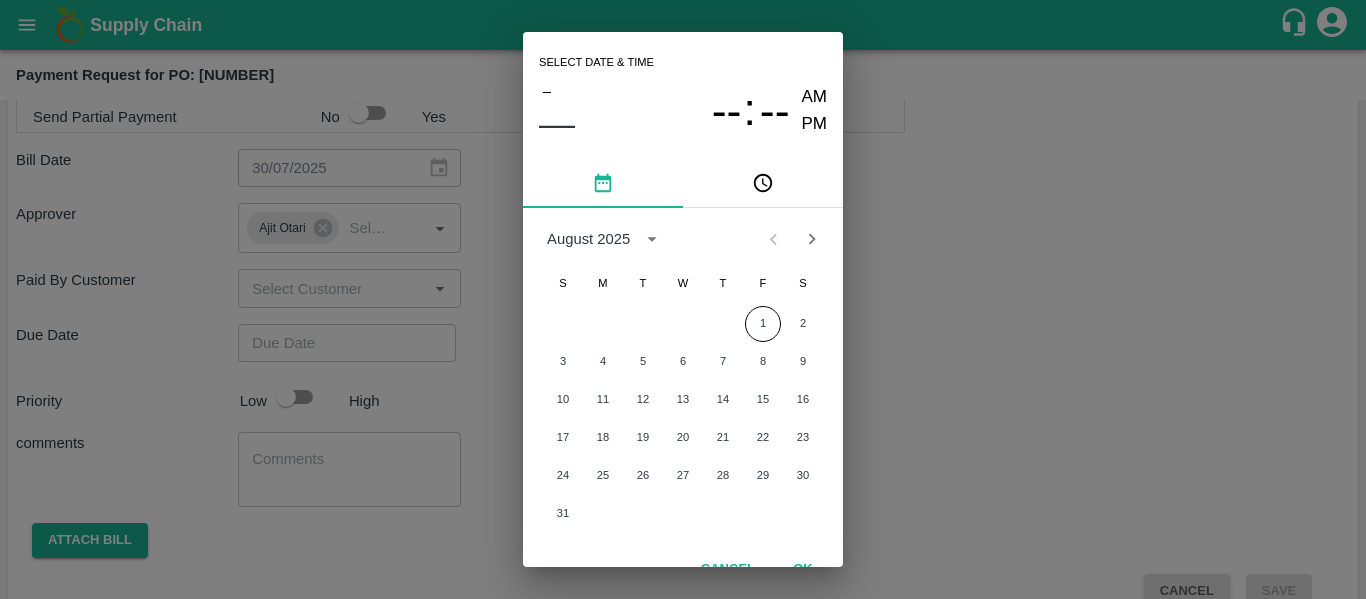 click on "1 2" at bounding box center [683, 324] 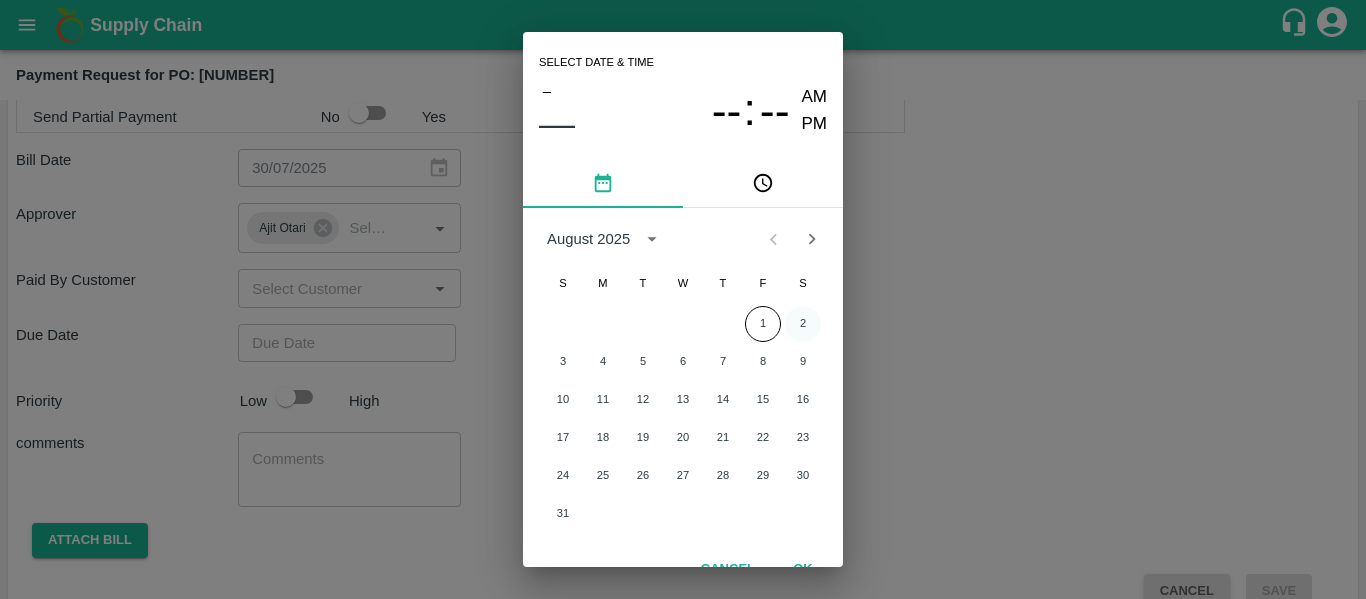 click on "2" at bounding box center [803, 324] 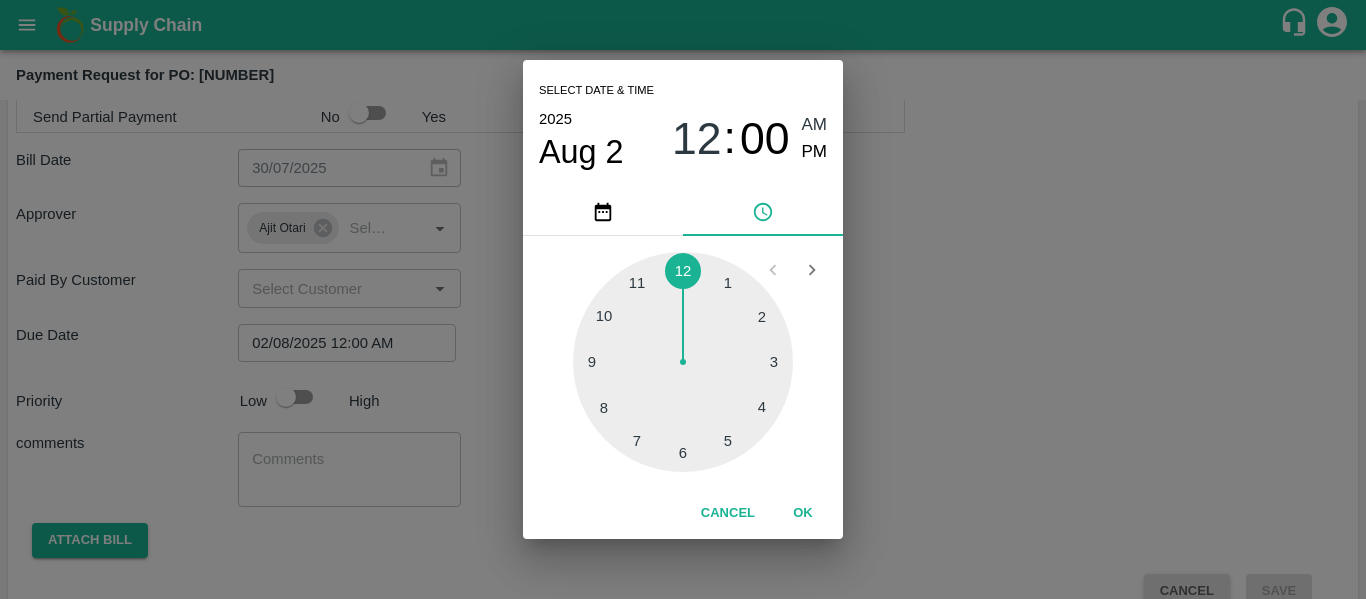 click on "Select date & time 2025 Aug 2 12 : 00 AM PM 1 2 3 4 5 6 7 8 9 10 11 12 Cancel OK" at bounding box center [683, 299] 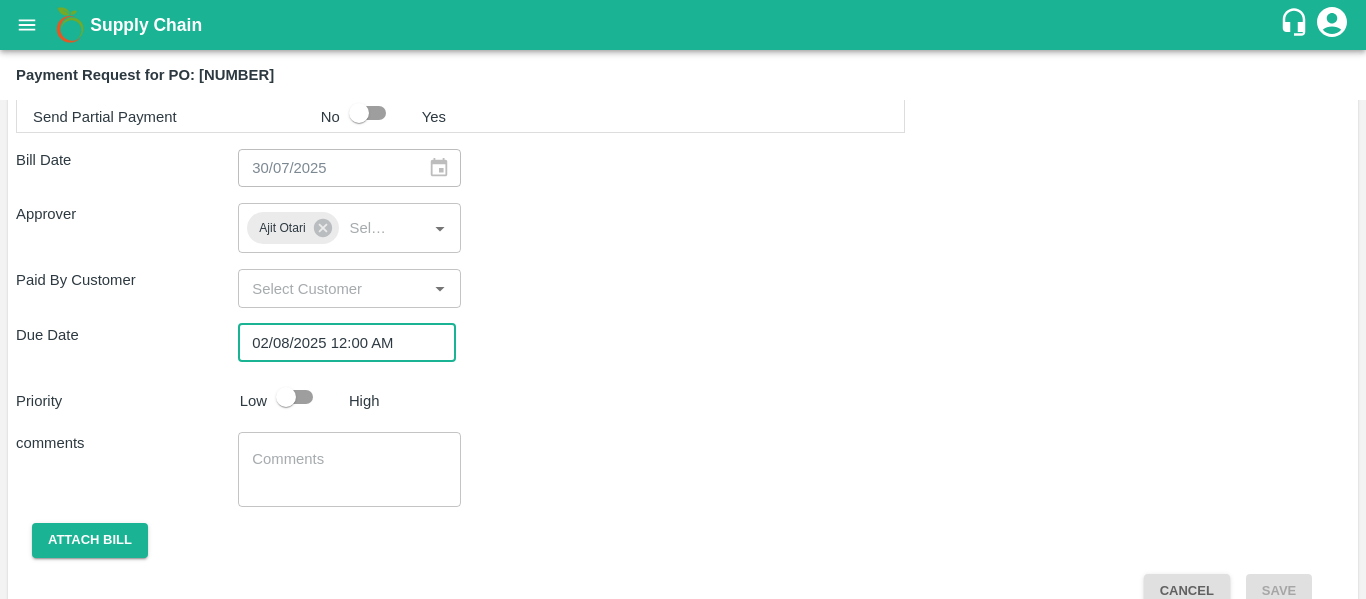 click at bounding box center (286, 397) 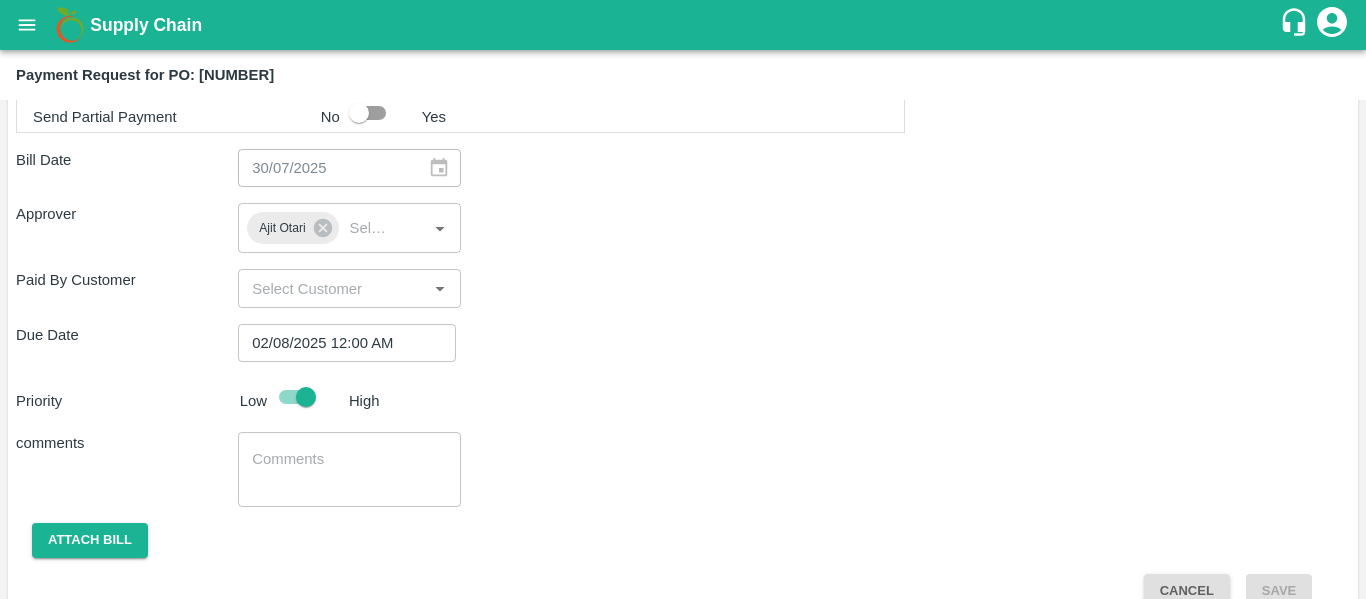 click at bounding box center [349, 470] 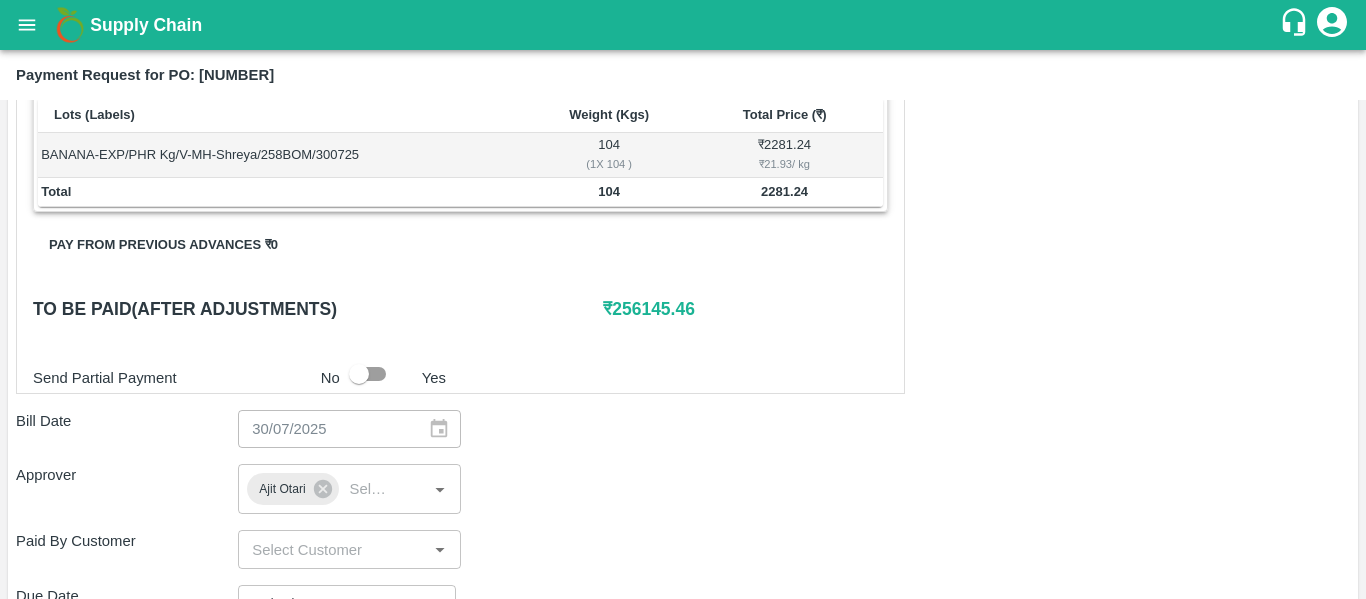 scroll, scrollTop: 832, scrollLeft: 0, axis: vertical 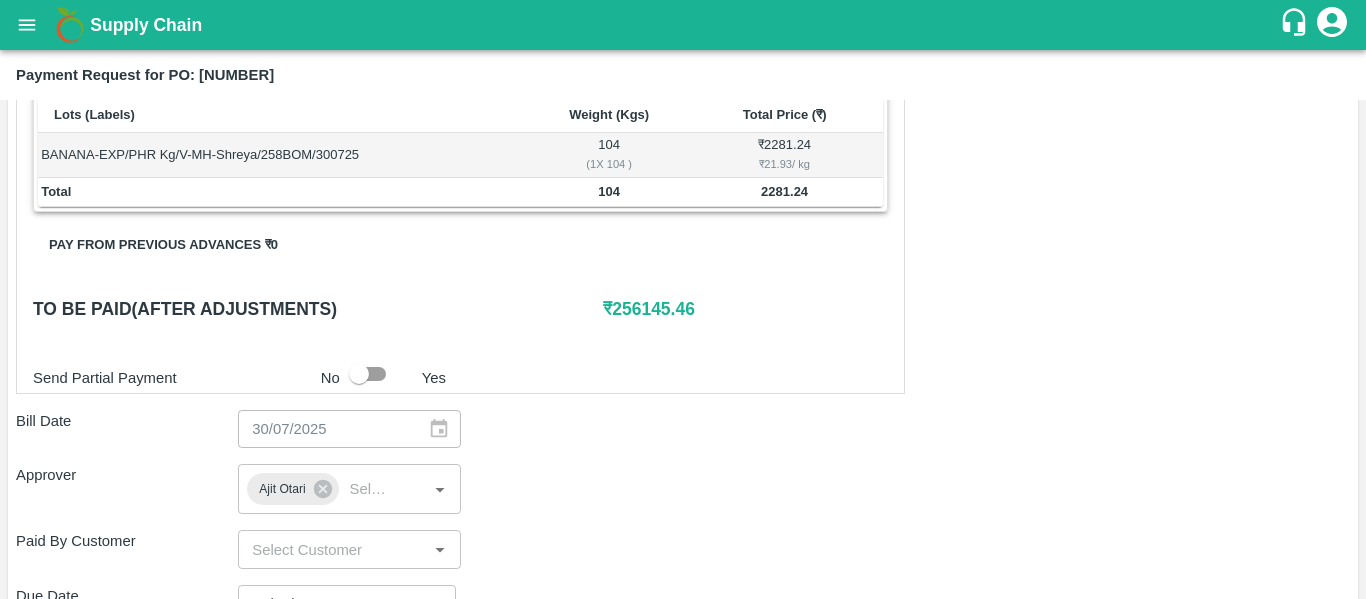 type on "Fruit Bill" 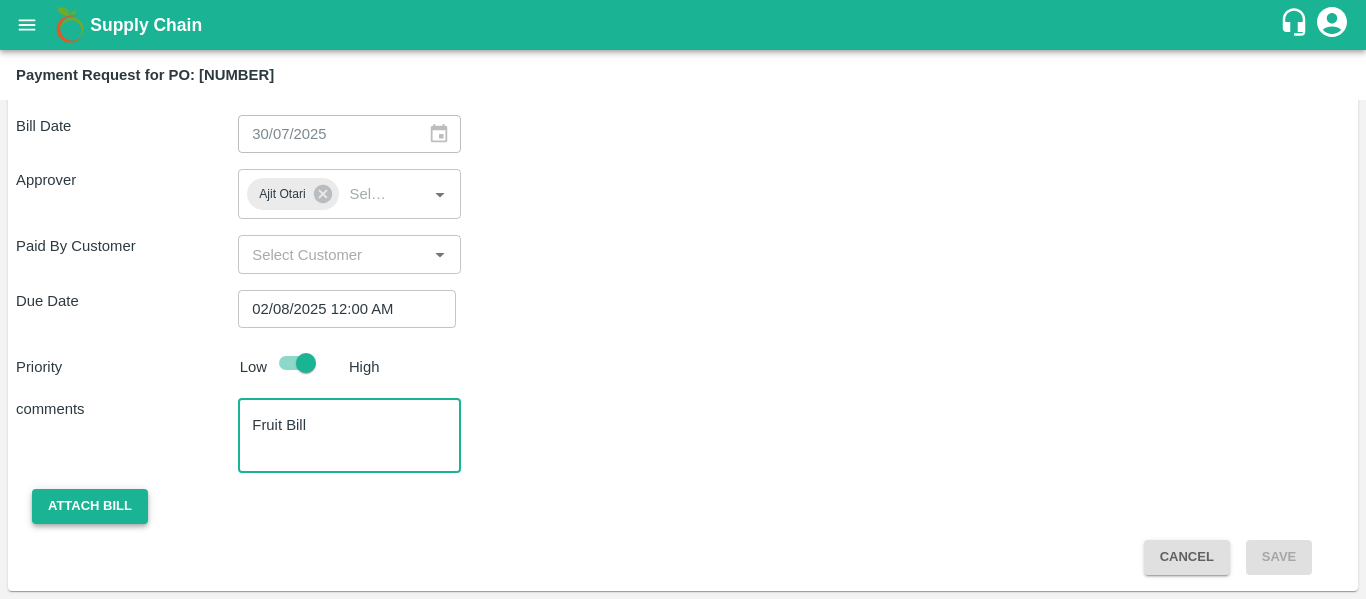 click on "Attach bill" at bounding box center [90, 506] 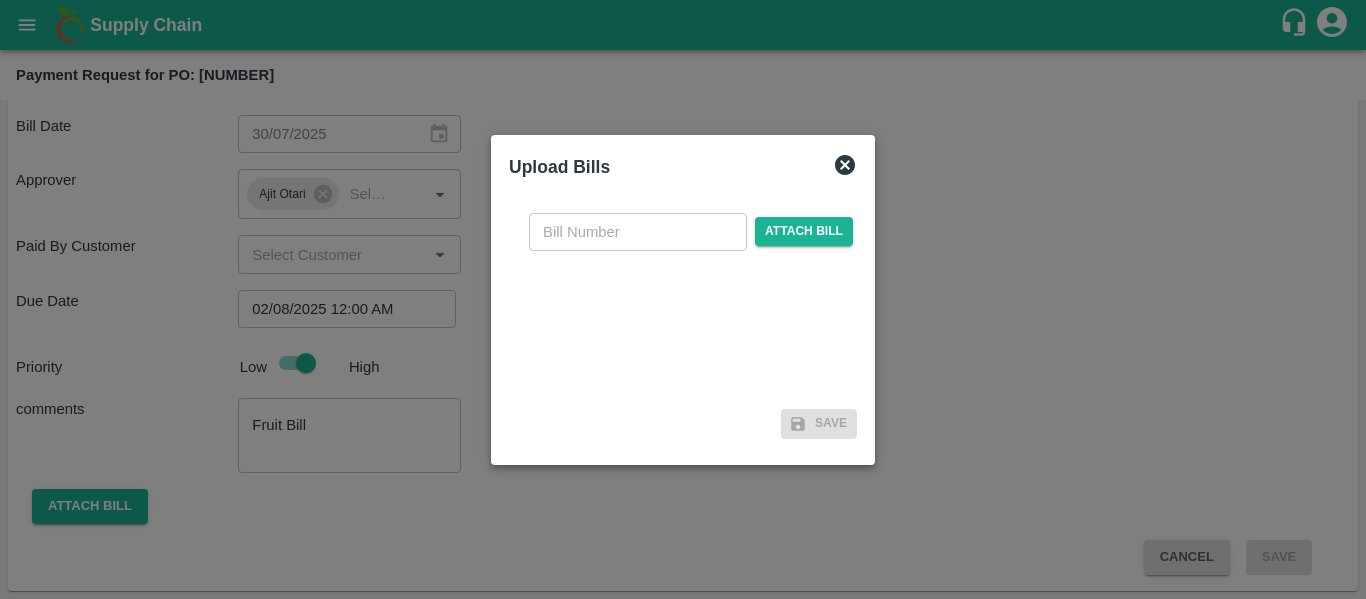 click at bounding box center (638, 232) 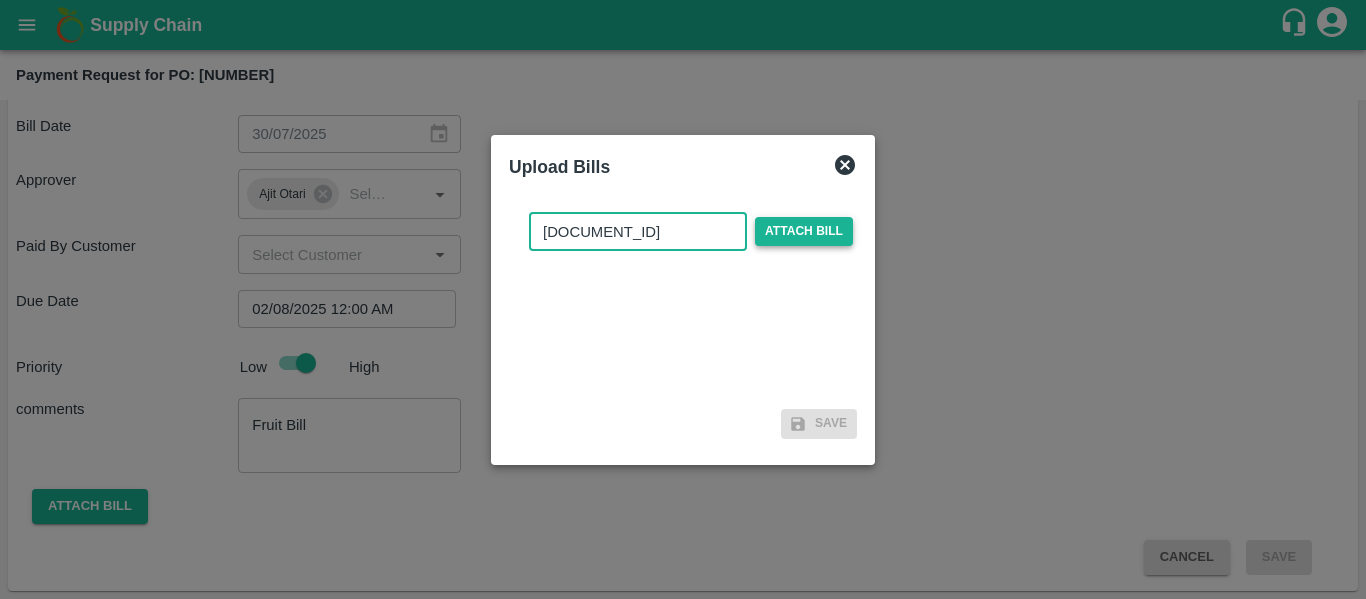 type on "SE/25-26/1177" 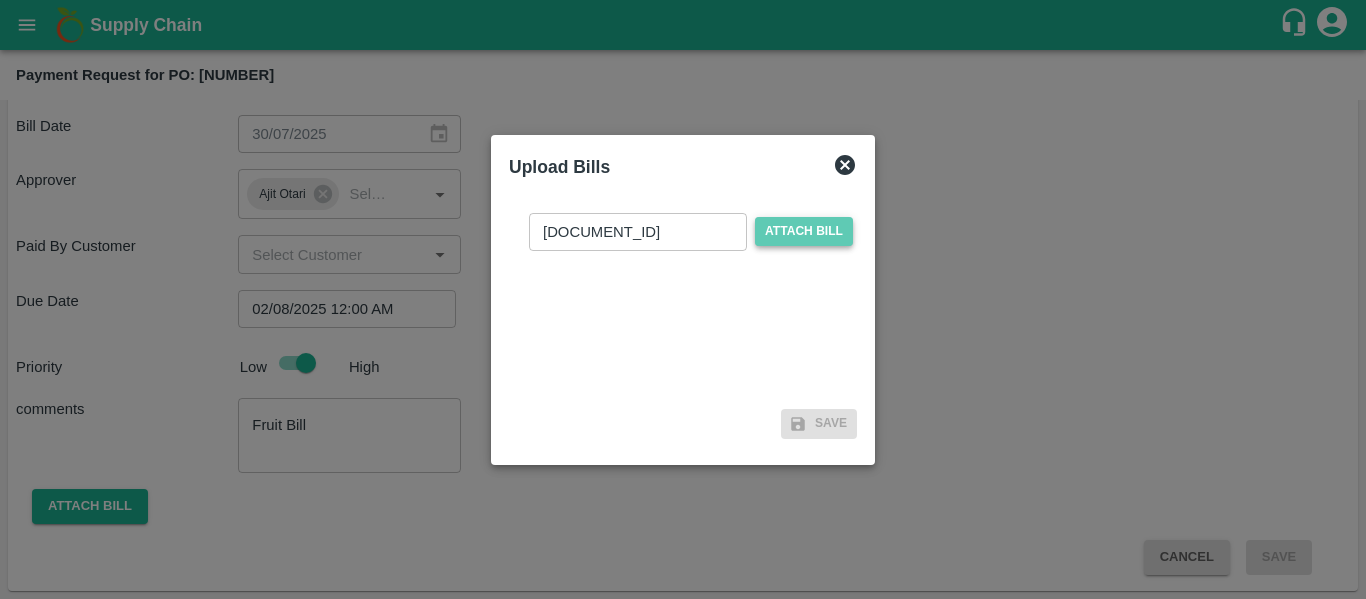 click on "Attach bill" at bounding box center [804, 231] 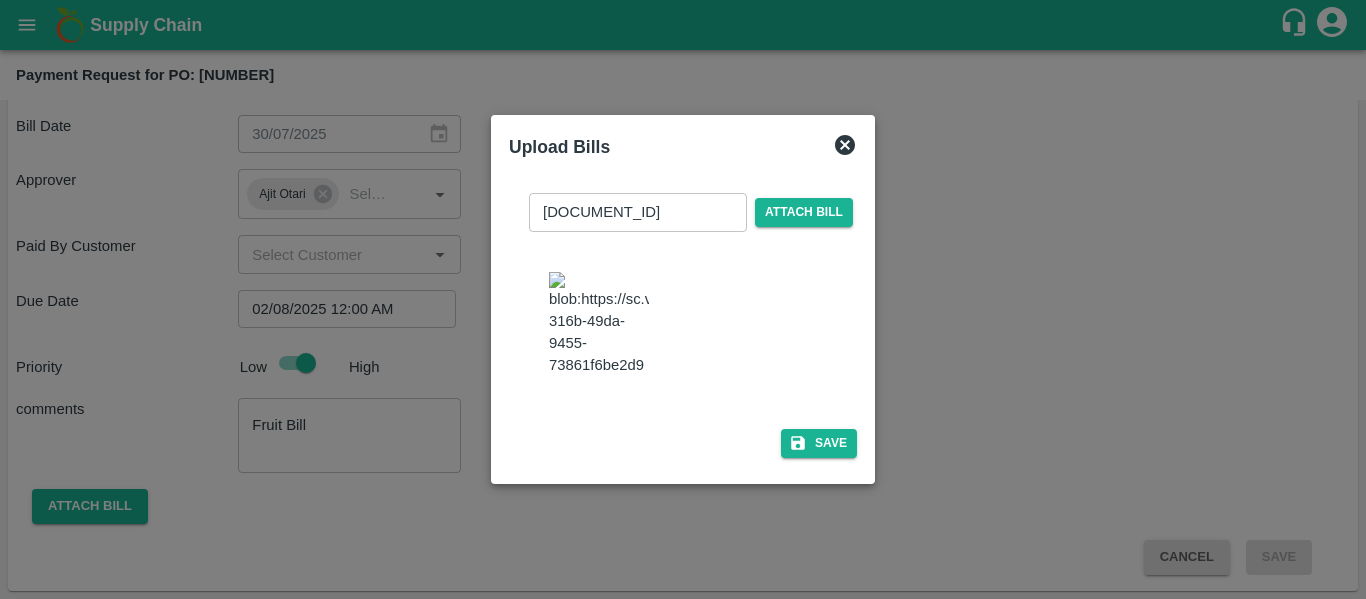 click on "SE/25-26/1177 ​ Attach bill Save" at bounding box center (683, 321) 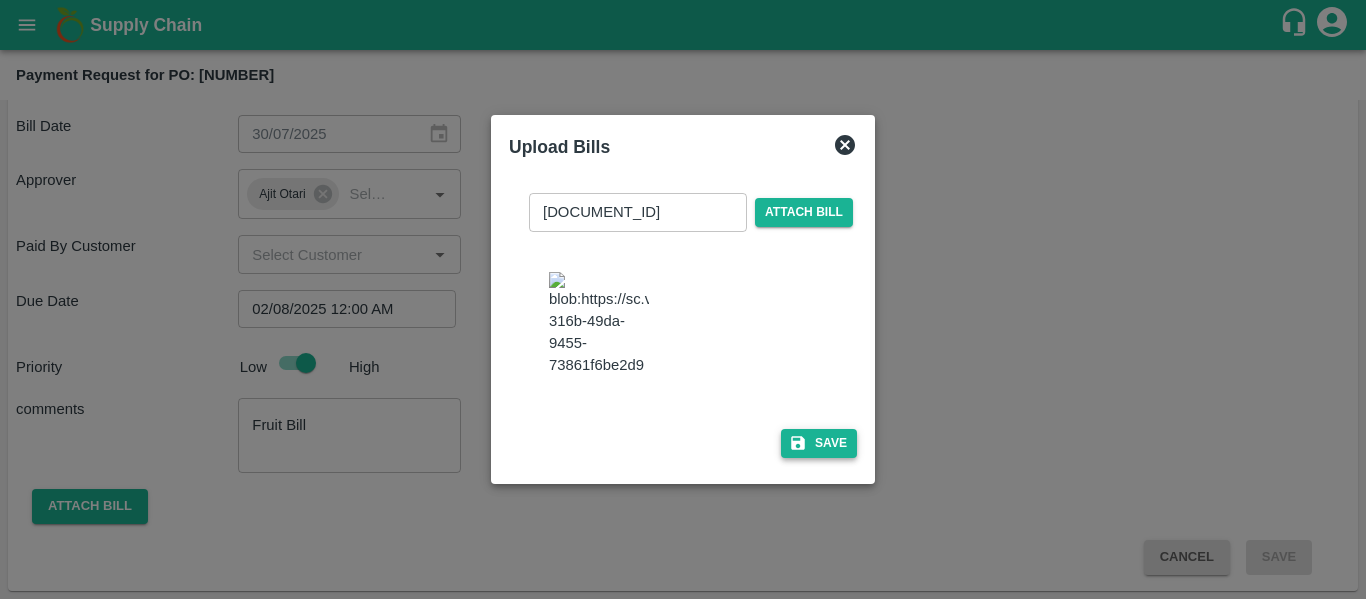 click on "Save" at bounding box center [819, 443] 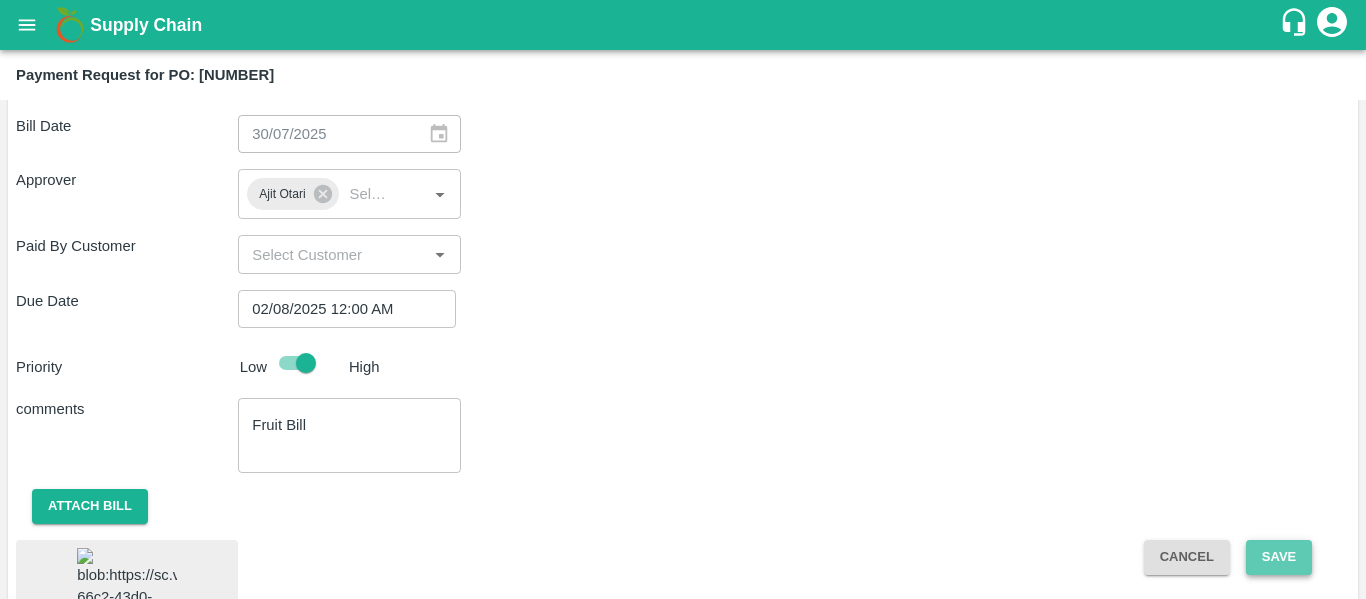 click on "Save" at bounding box center (1279, 557) 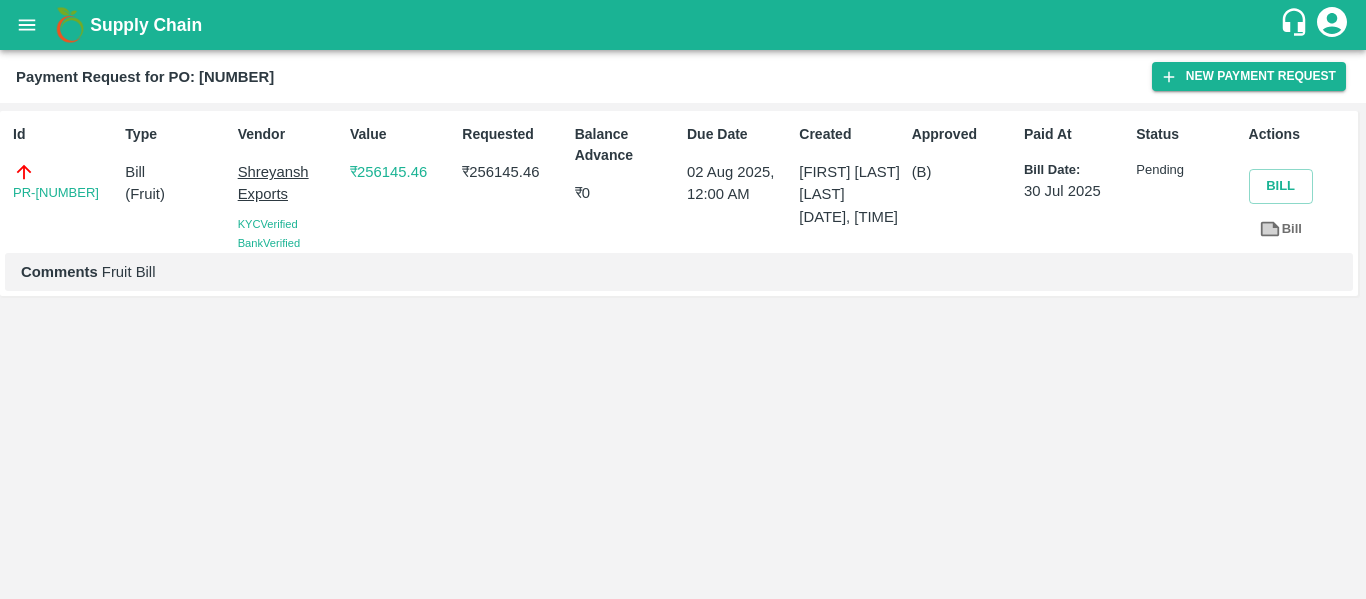 click 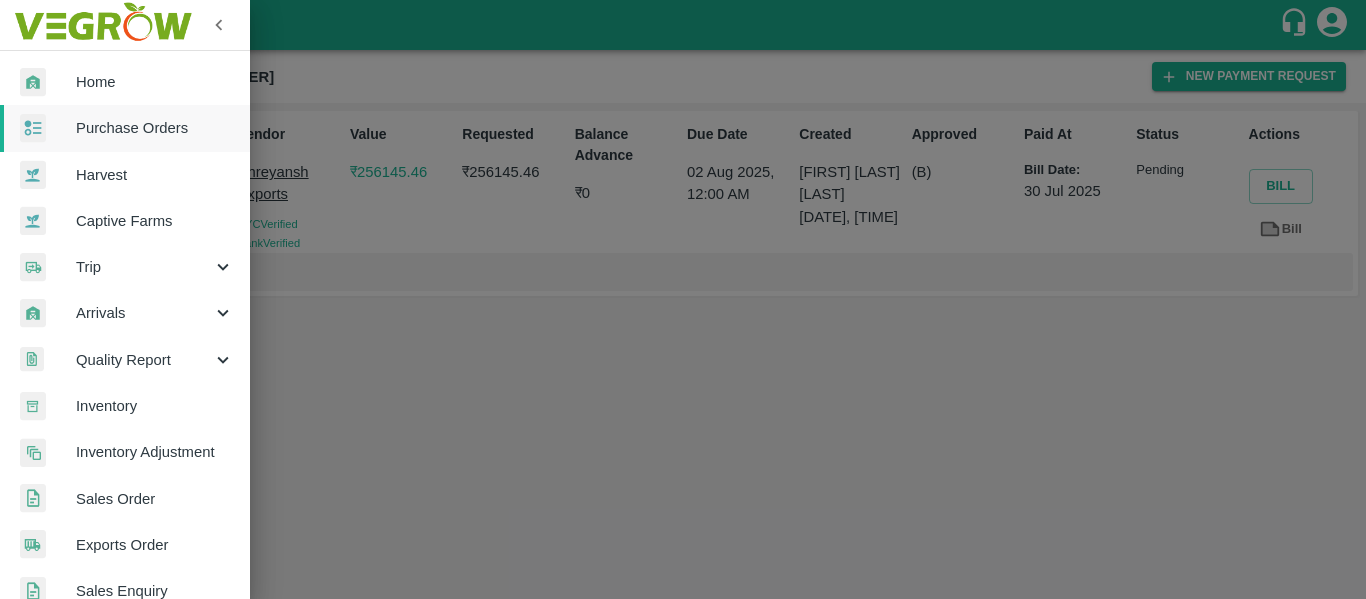 click on "Purchase Orders" at bounding box center [125, 128] 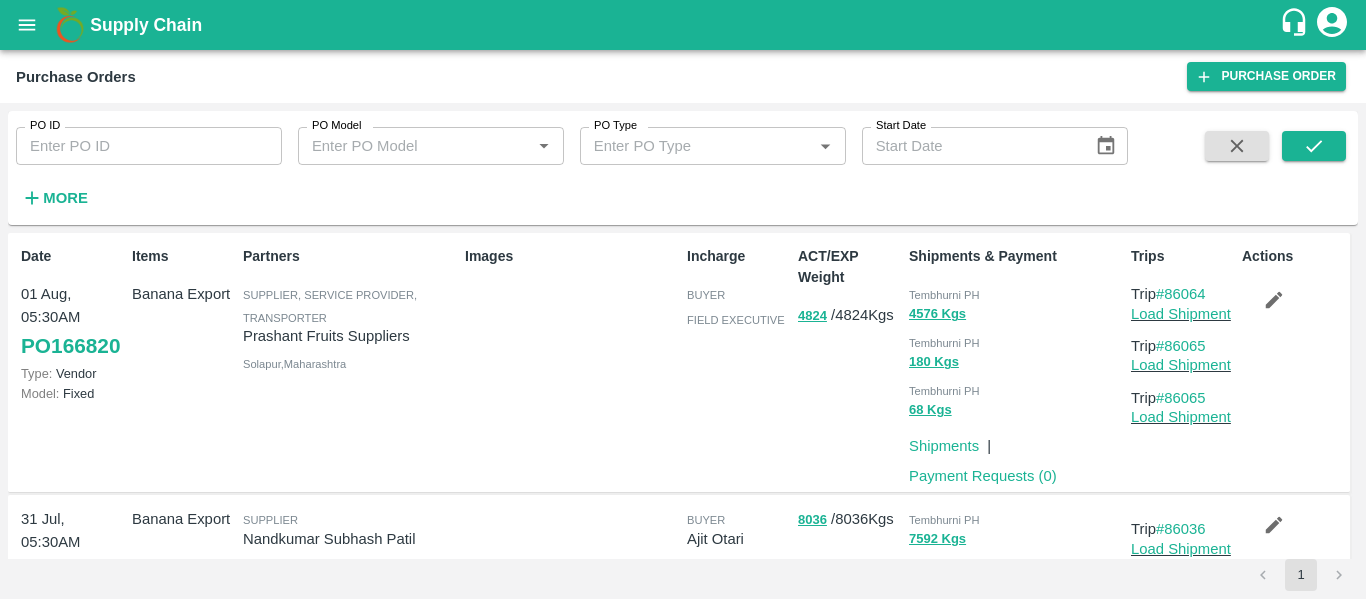 click on "More" at bounding box center [46, 190] 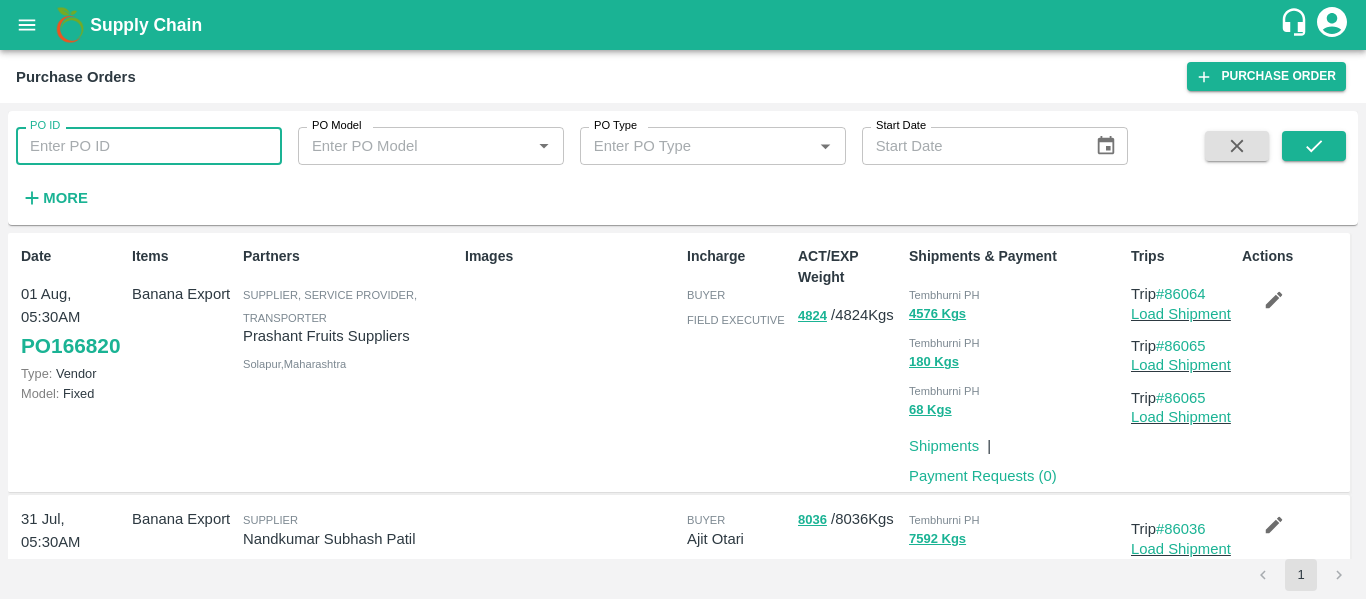 paste on "166455" 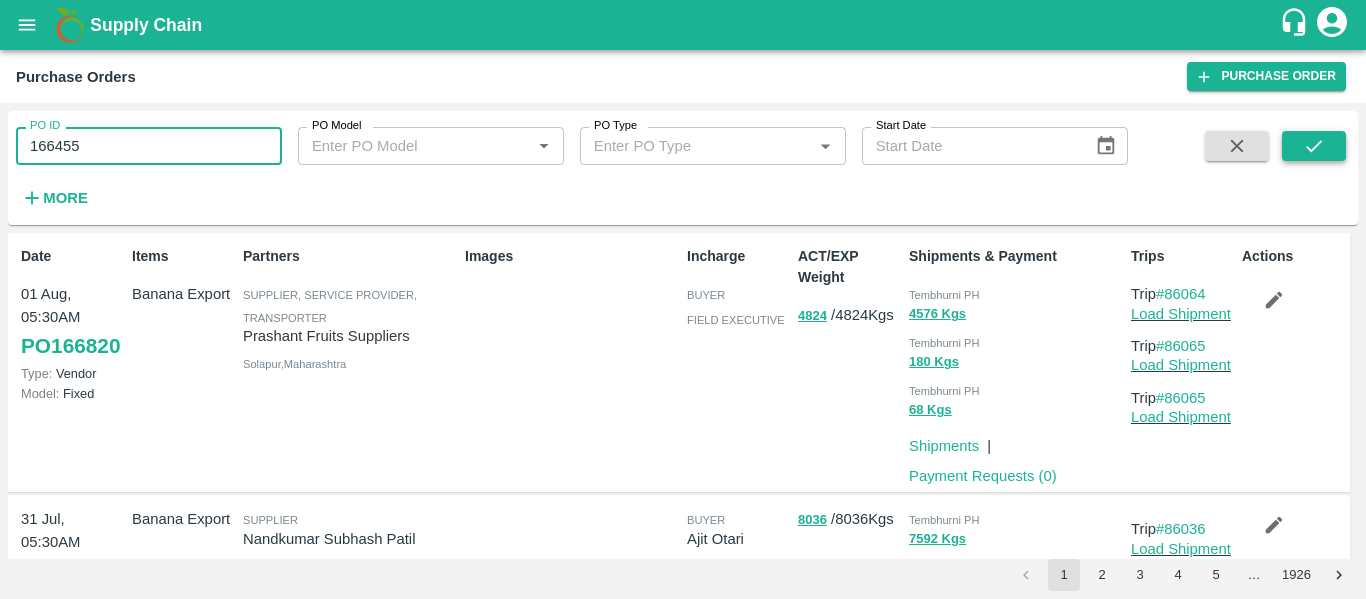 type on "166455" 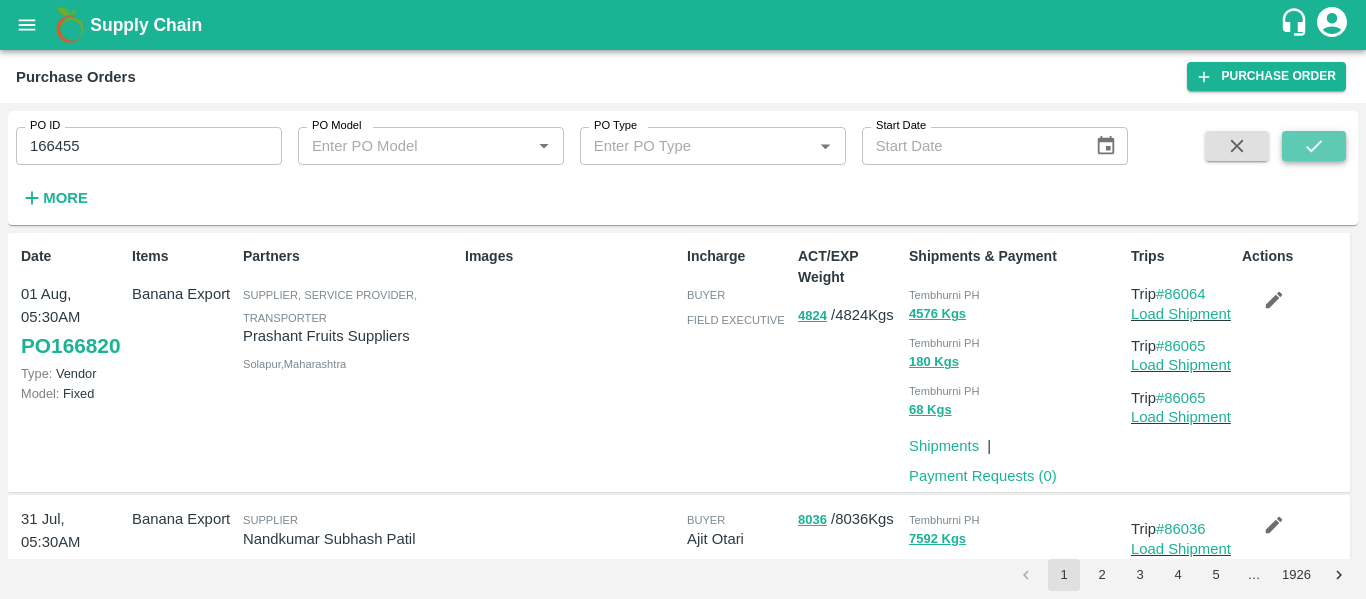 click at bounding box center [1314, 146] 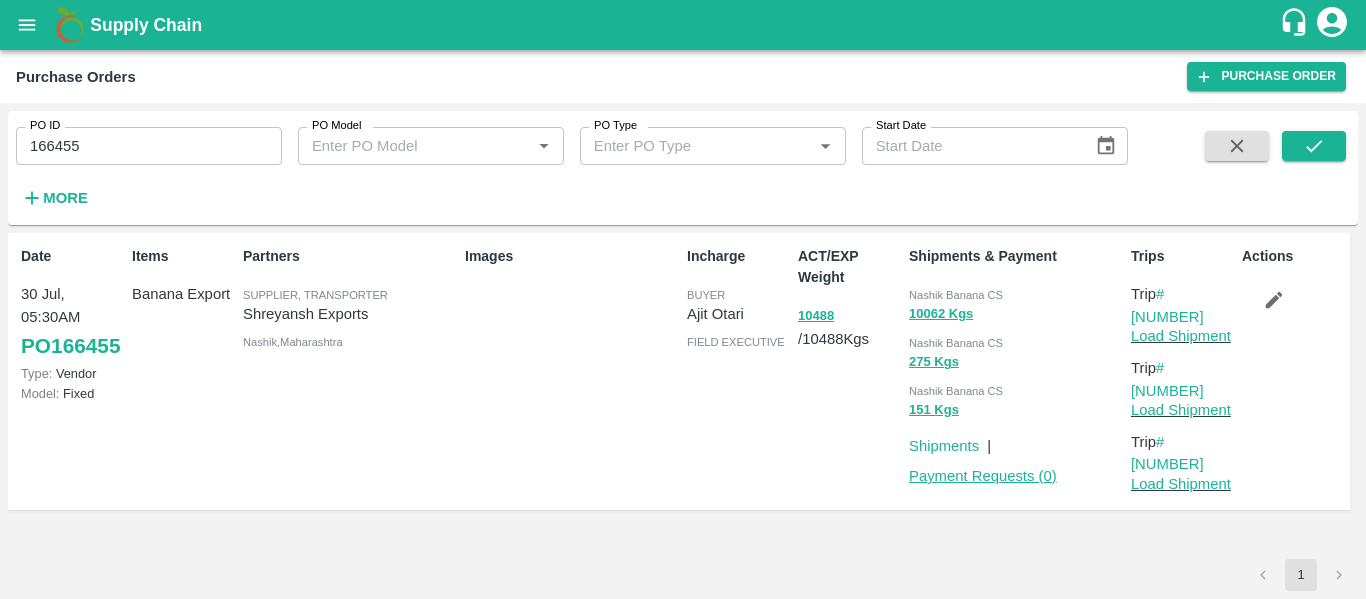 click on "Payment Requests ( 0 )" at bounding box center (983, 476) 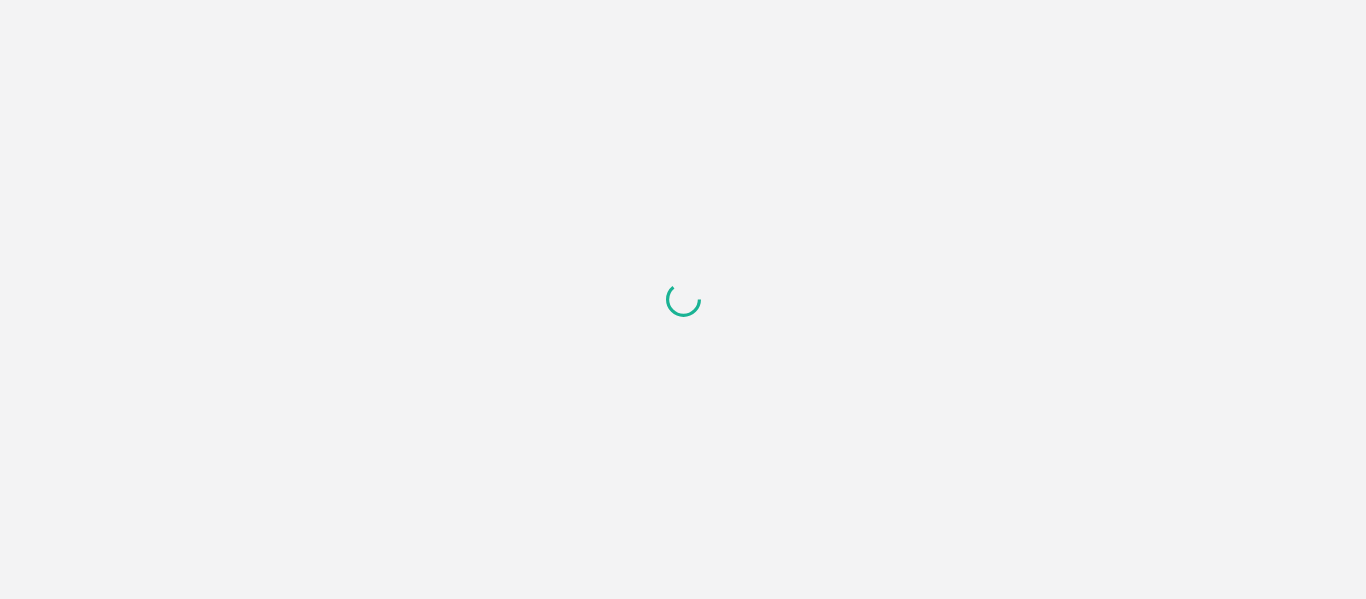 scroll, scrollTop: 0, scrollLeft: 0, axis: both 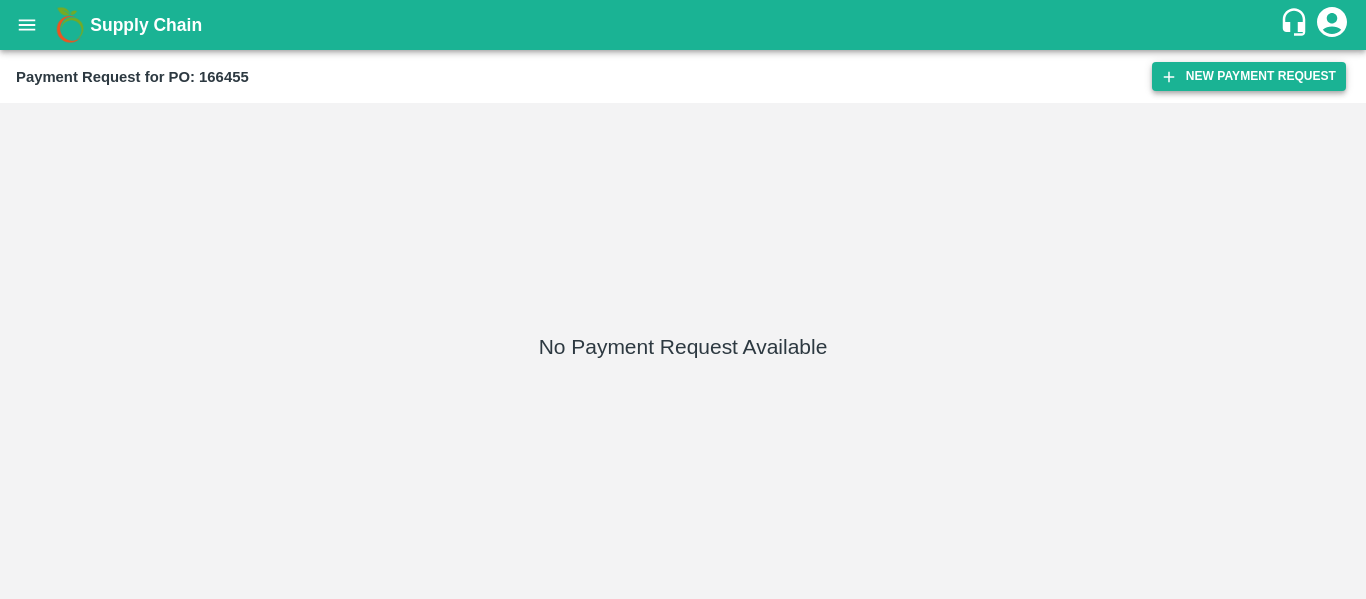 click 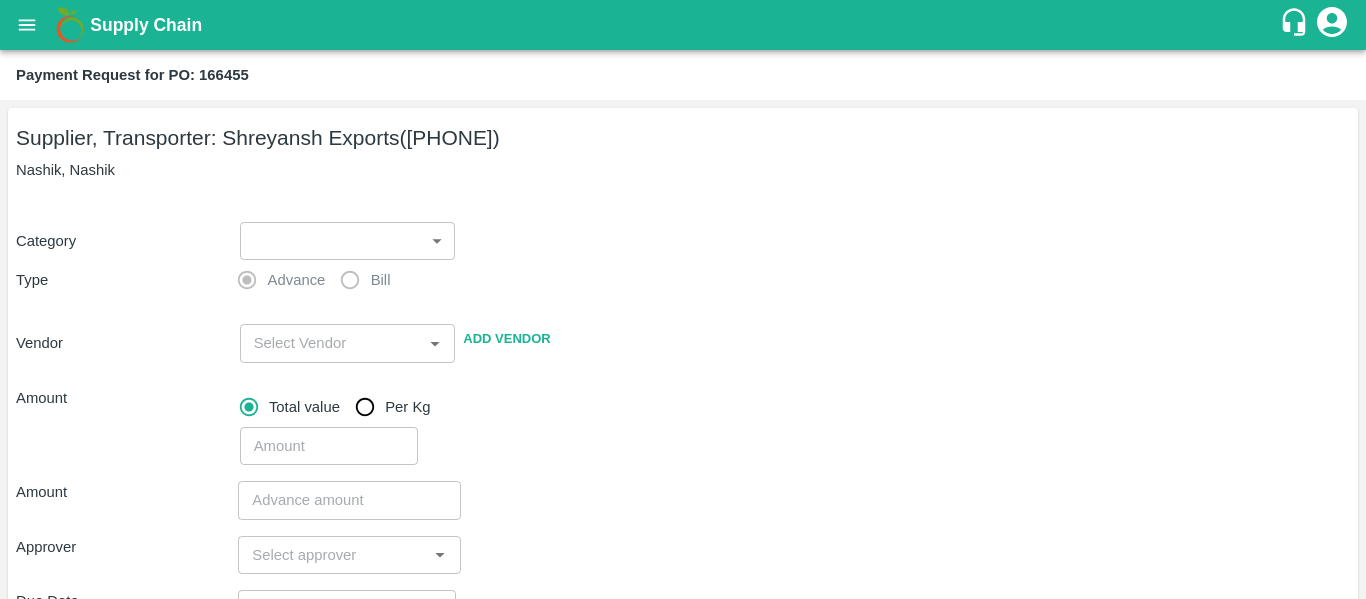 click on "Supply Chain Payment Request for PO: [NUMBER] Supplier, Transporter:    [COMPANY_NAME]  ([PHONE]) [CITY], [CITY] Category ​ ​ Type Advance Bill Vendor ​ Add Vendor Amount Total value Per Kg ​ Amount ​ Approver ​ Due Date ​  Priority  Low  High Comment x ​ Attach bill Cancel Save [CITY] PH [CITY] [CITY] PH [CITY] [CITY] CS [FIRST] [LAST] Logout" at bounding box center (683, 299) 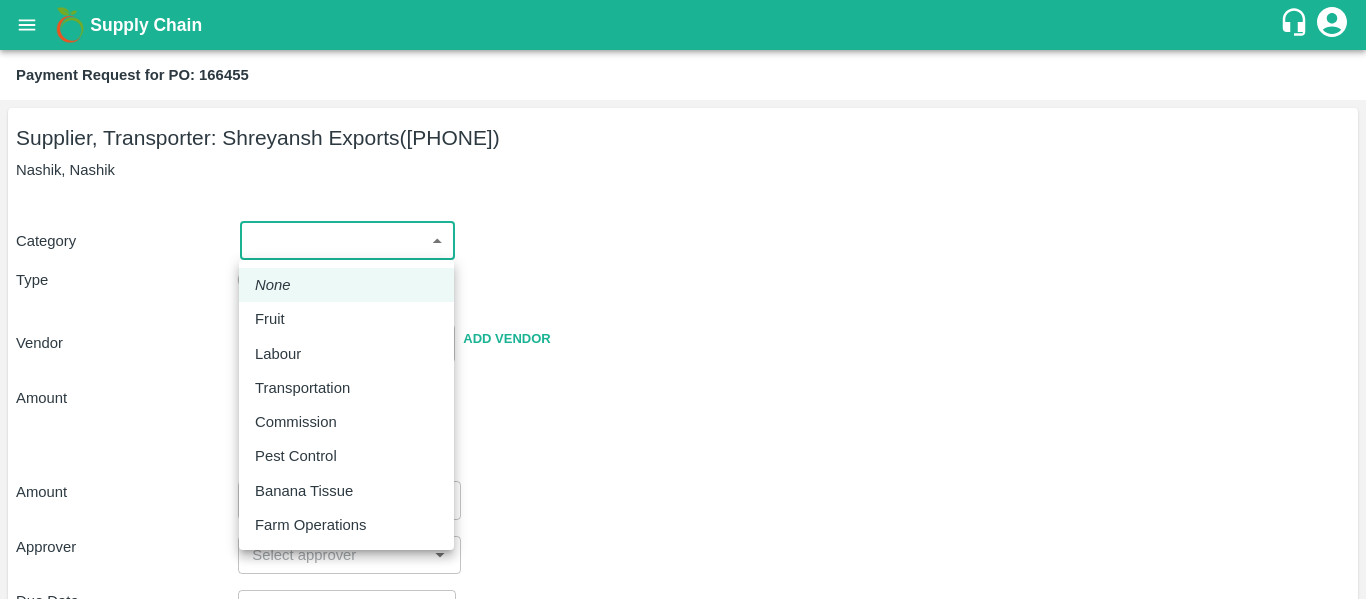 click on "Fruit" at bounding box center (346, 319) 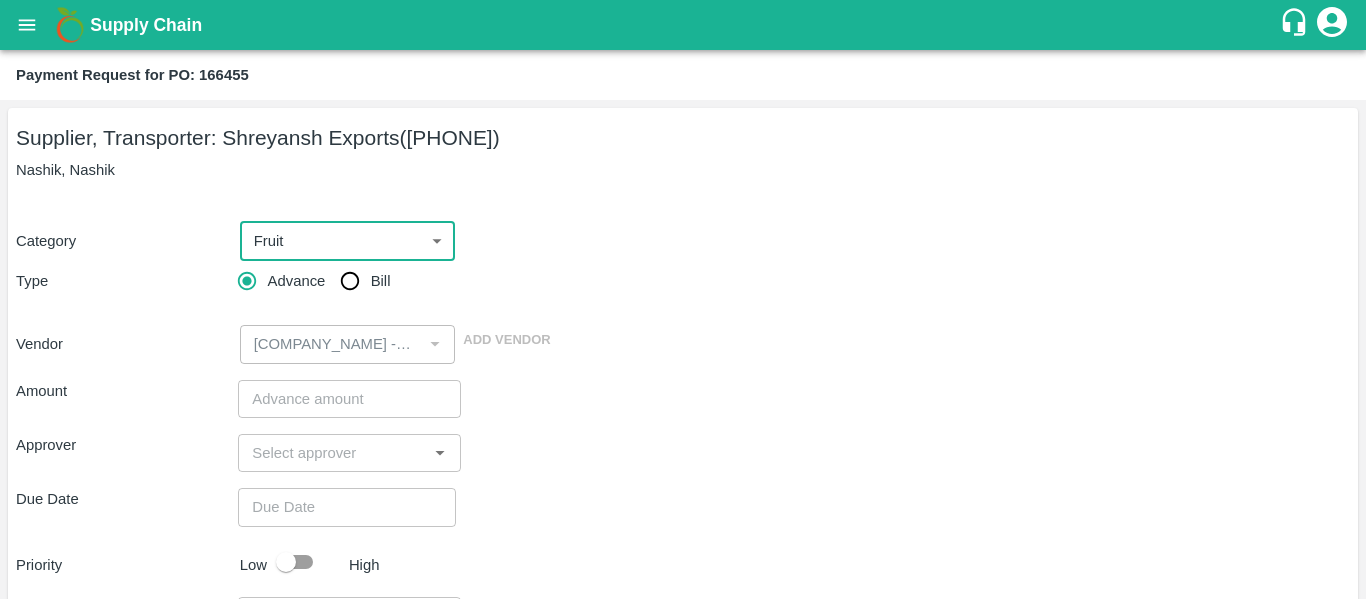 click on "Bill" at bounding box center (381, 281) 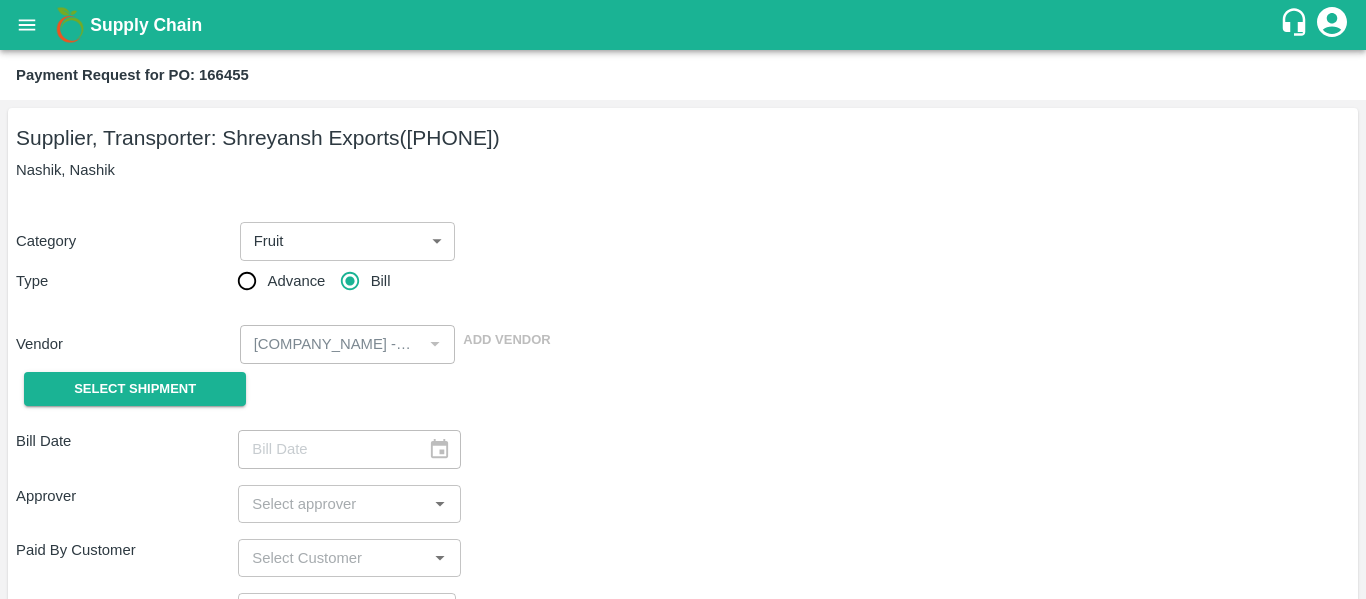 click on "Vendor ​ Add Vendor" at bounding box center (679, 340) 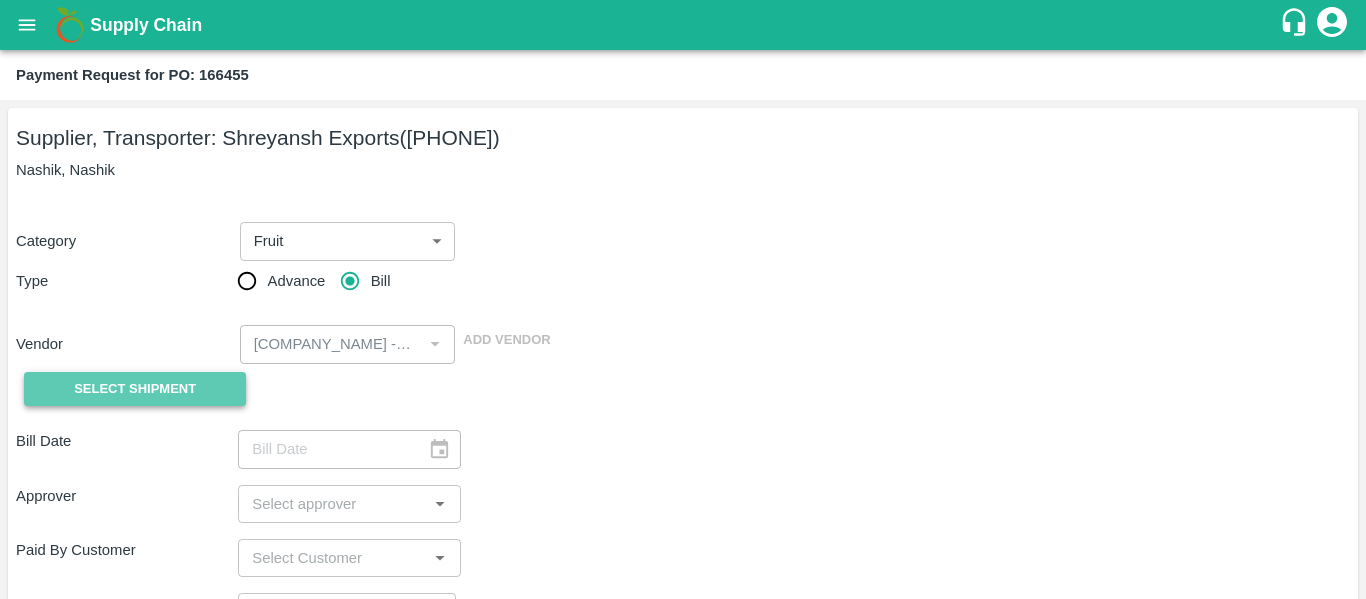 click on "Select Shipment" at bounding box center (135, 389) 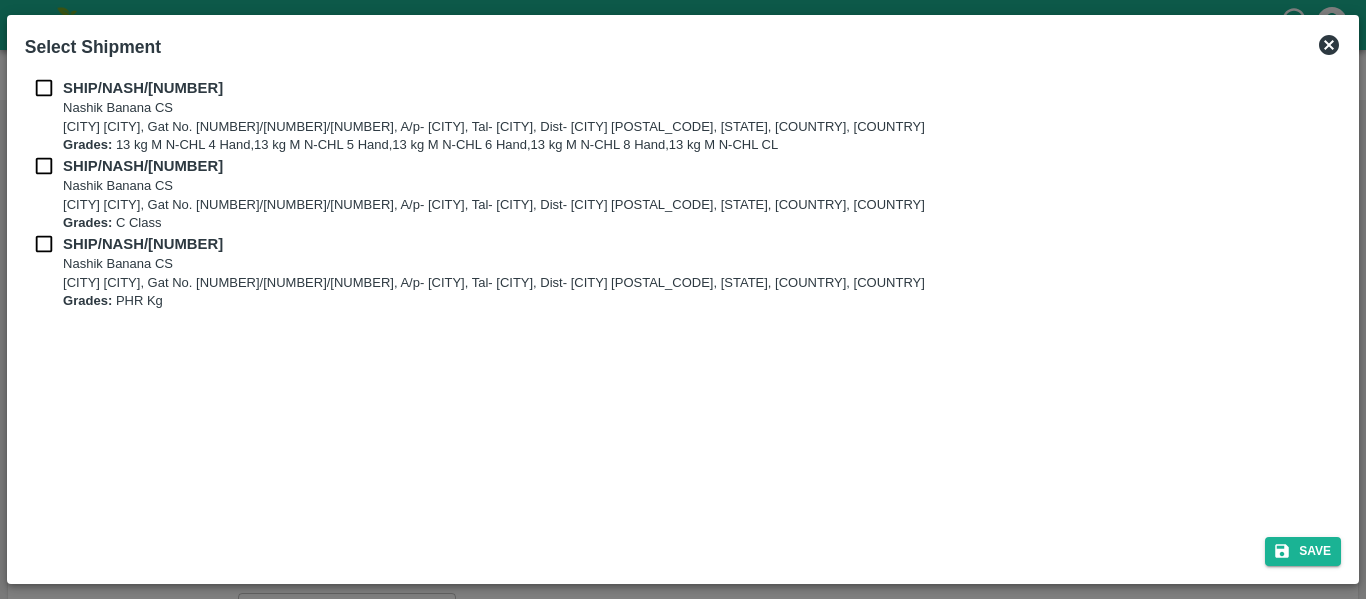 click on "Select Shipment" at bounding box center [93, 47] 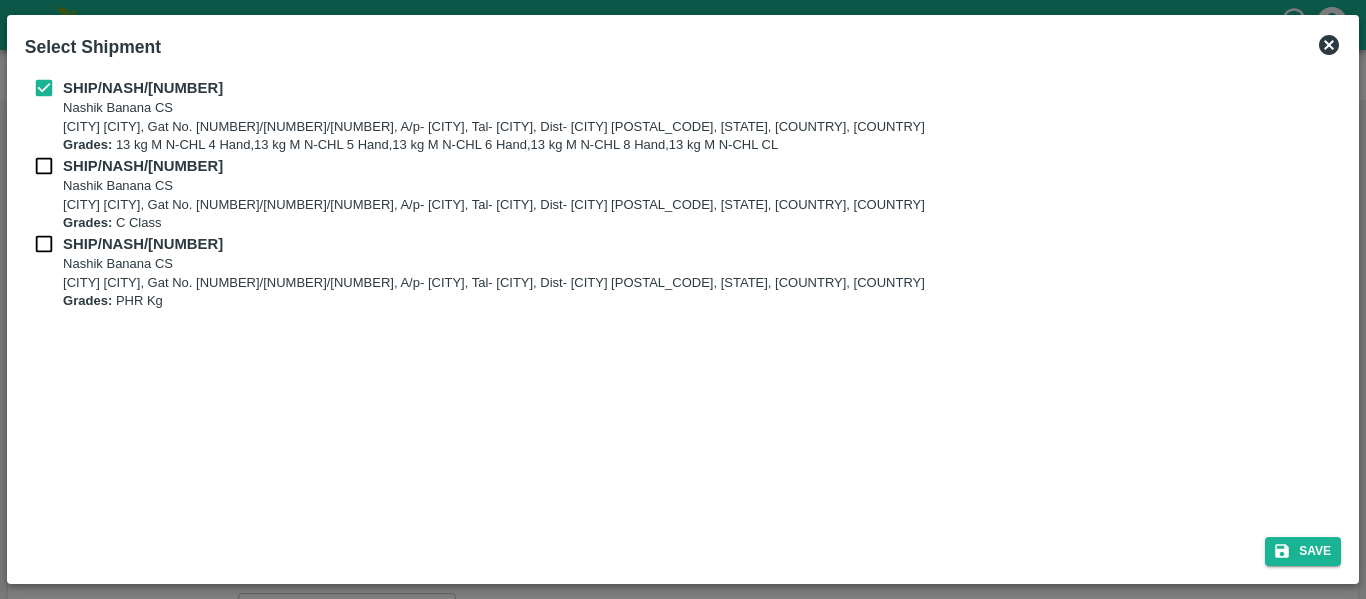 click on "SHIP/NASH/350275" at bounding box center (492, 166) 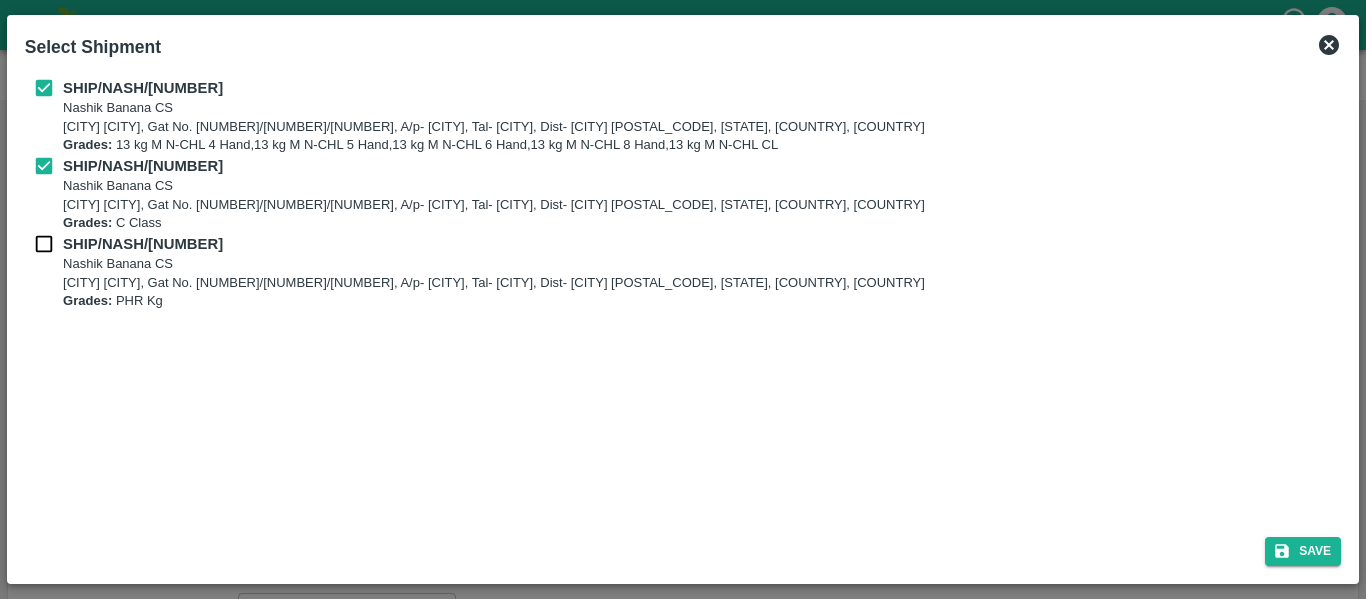 click on "Nashik Banana CS" at bounding box center (494, 264) 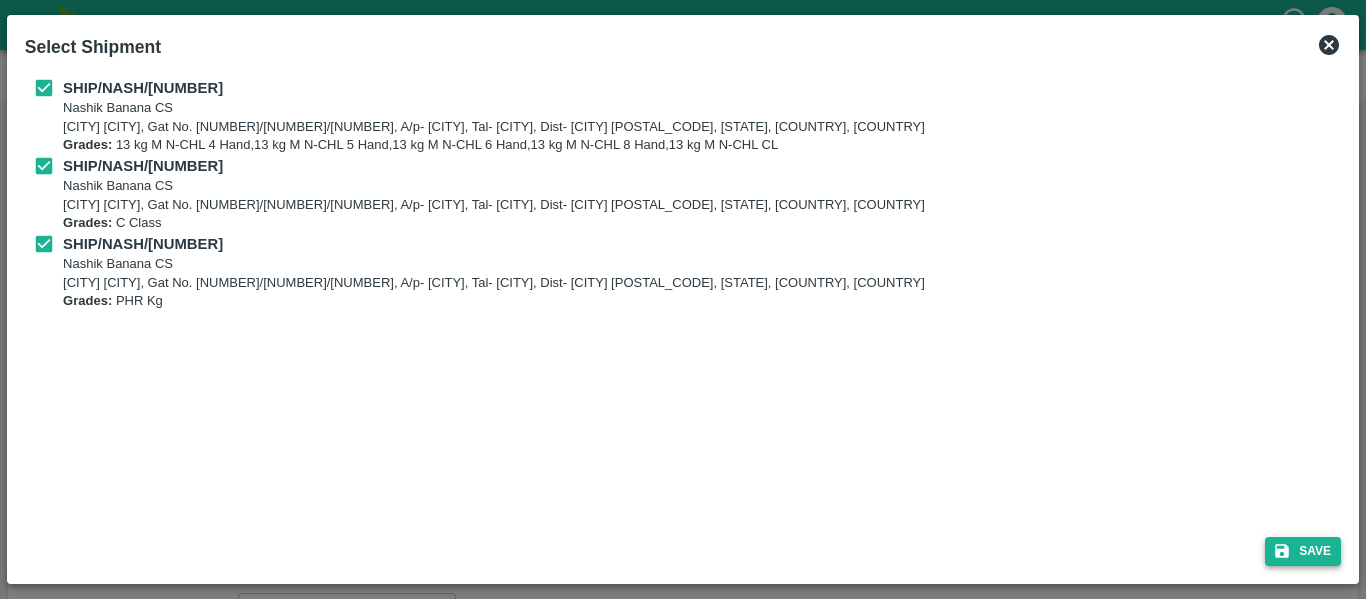 click 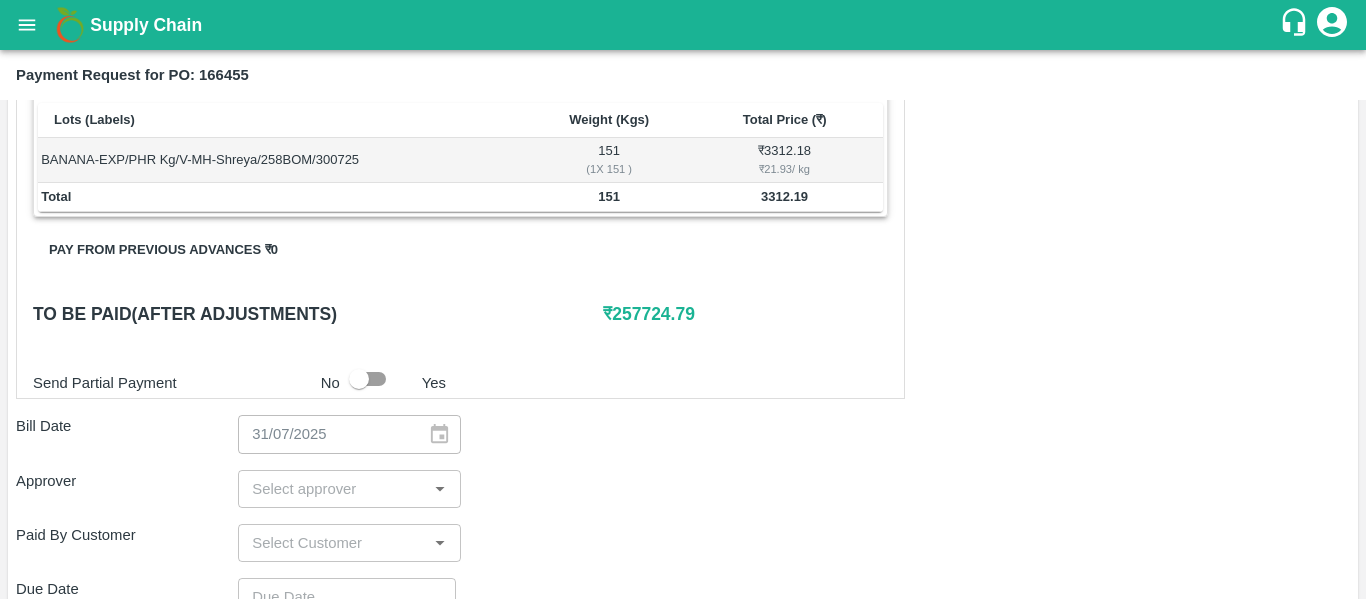 scroll, scrollTop: 1113, scrollLeft: 0, axis: vertical 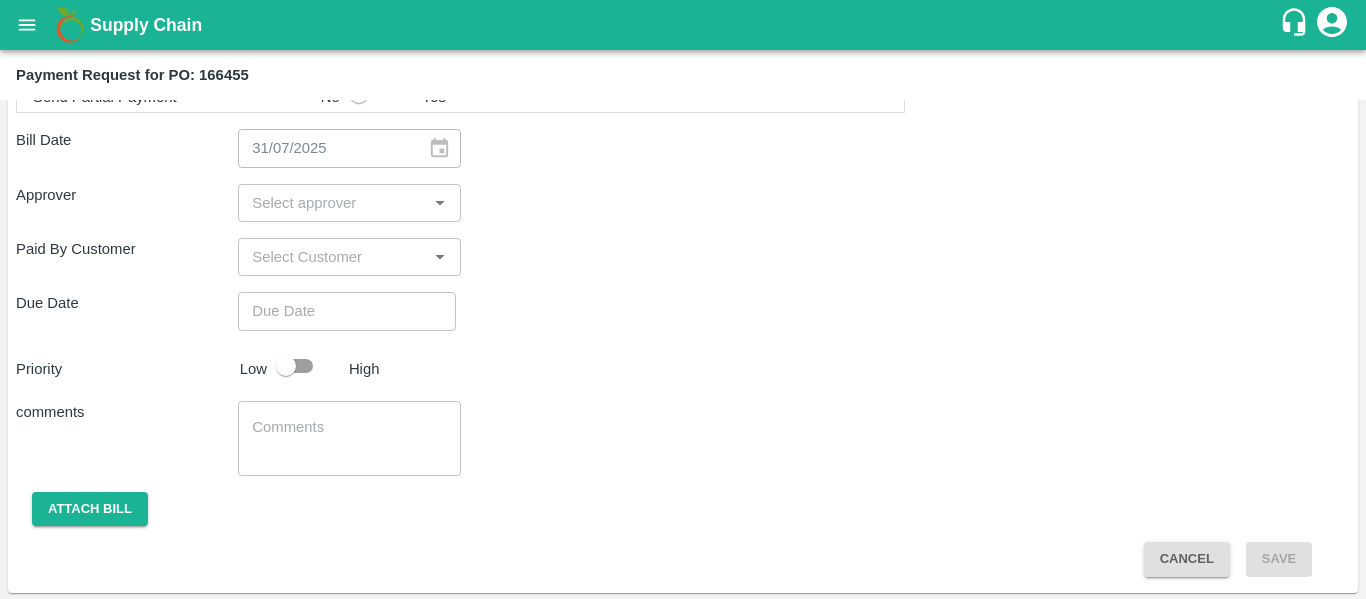click at bounding box center [332, 203] 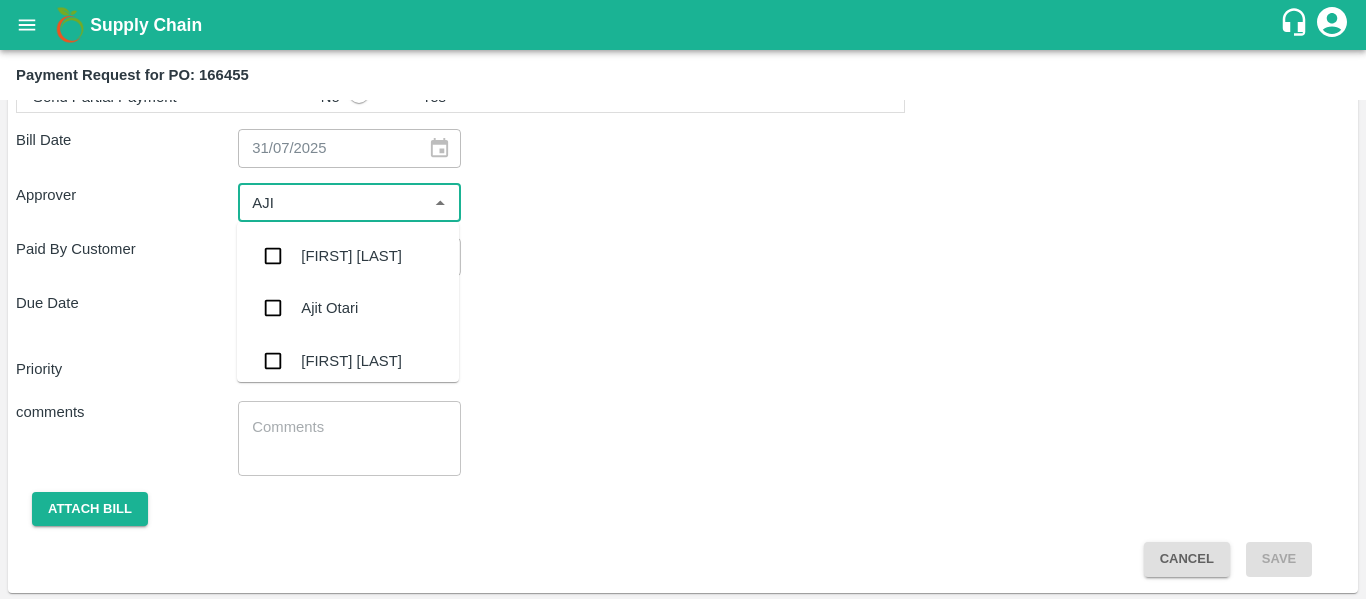 type on "[FIRST]" 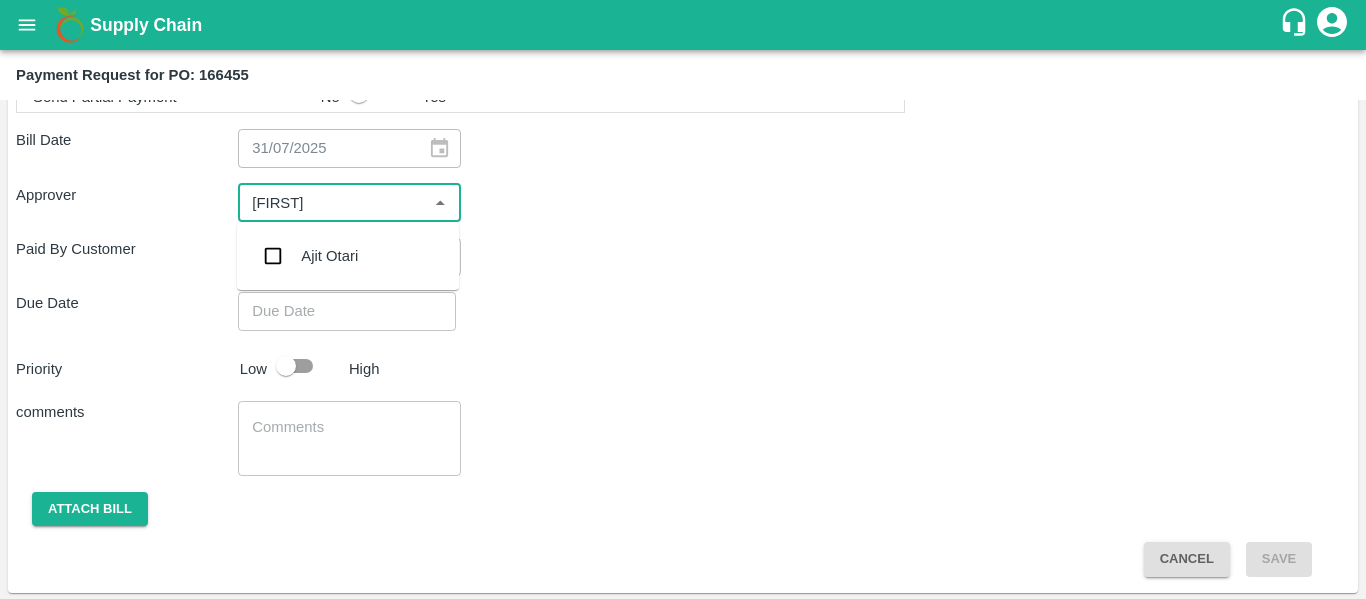 click on "Ajit Otari" at bounding box center [329, 256] 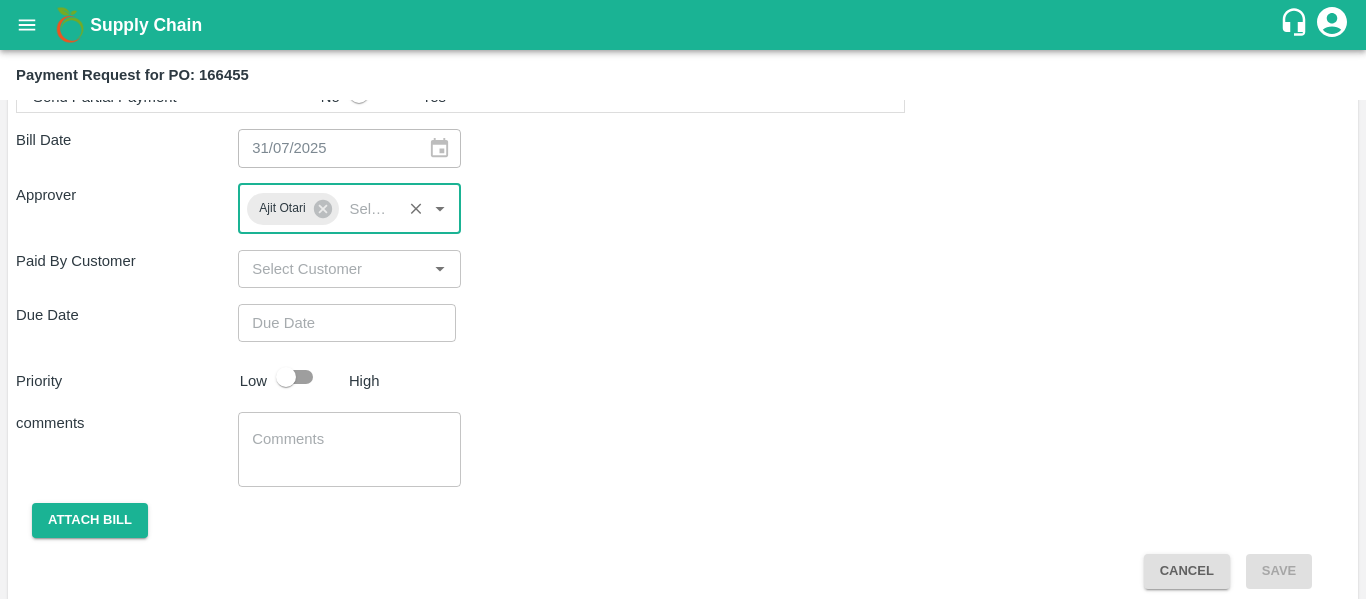 type on "DD/MM/YYYY hh:mm aa" 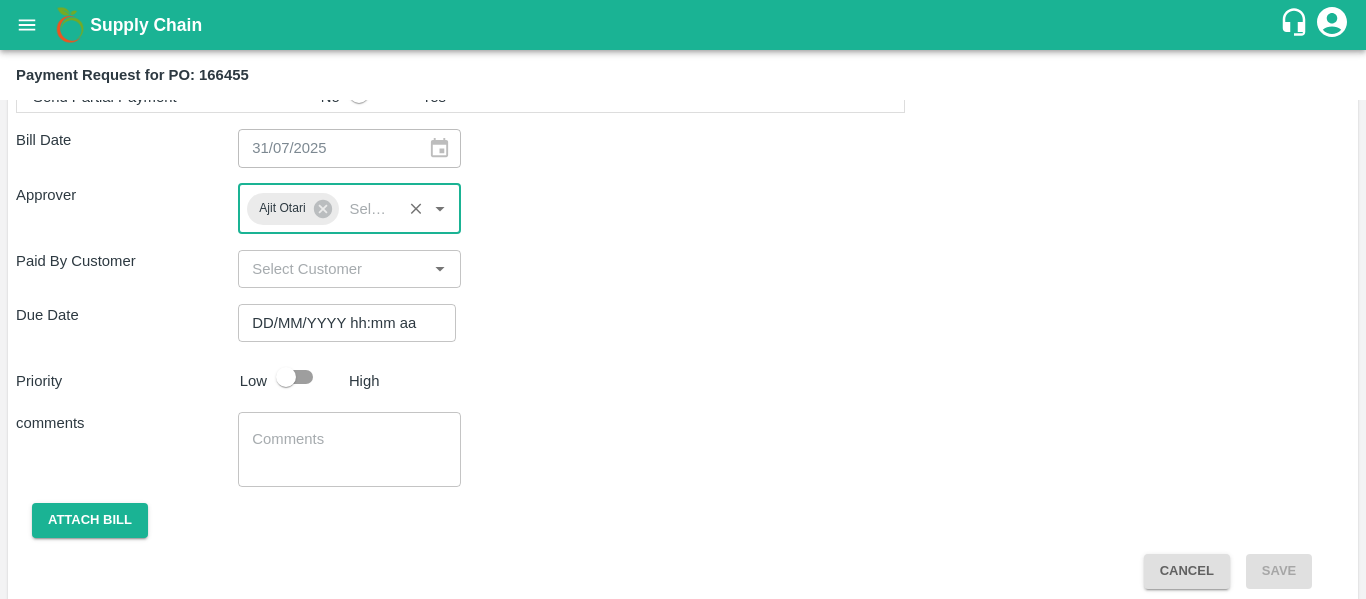 click on "DD/MM/YYYY hh:mm aa" at bounding box center (340, 323) 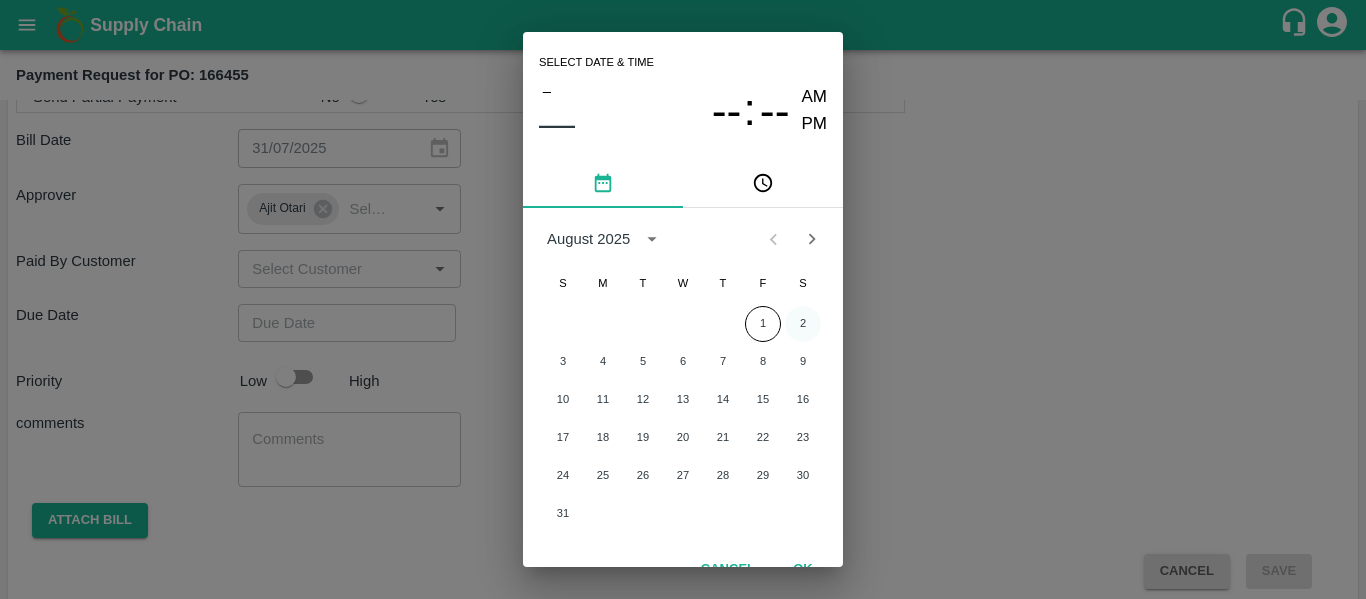 click on "2" at bounding box center (803, 324) 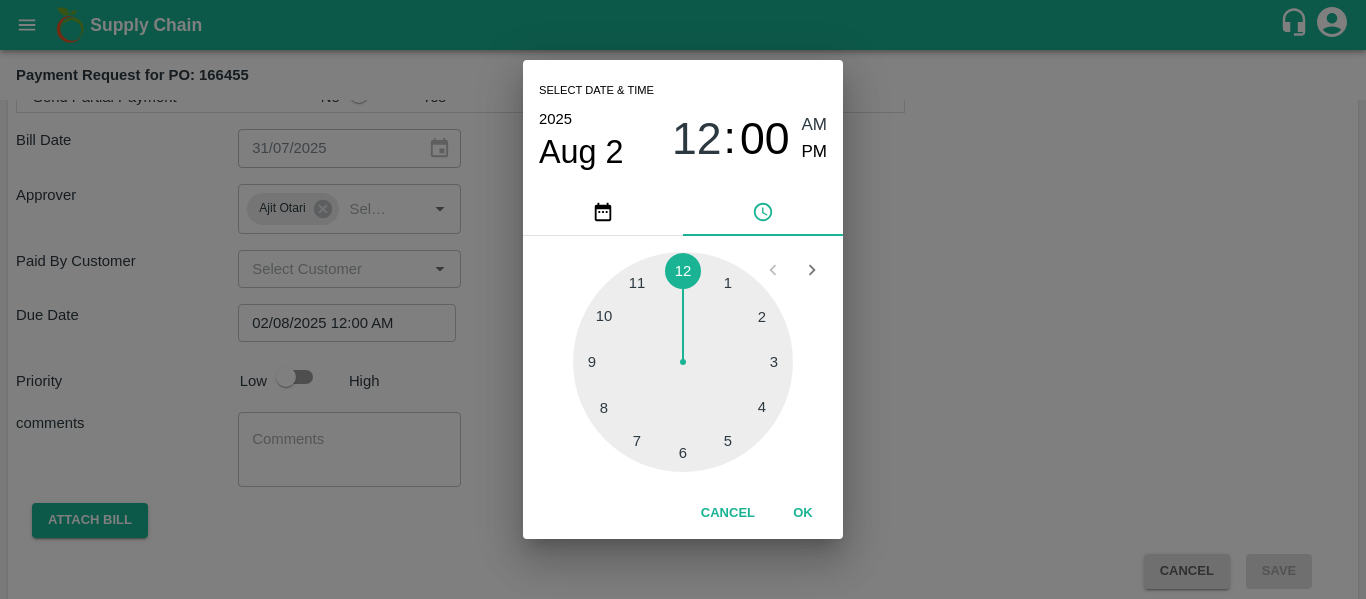click on "Select date & time 2025 Aug 2 12 : 00 AM PM 1 2 3 4 5 6 7 8 9 10 11 12 Cancel OK" at bounding box center (683, 299) 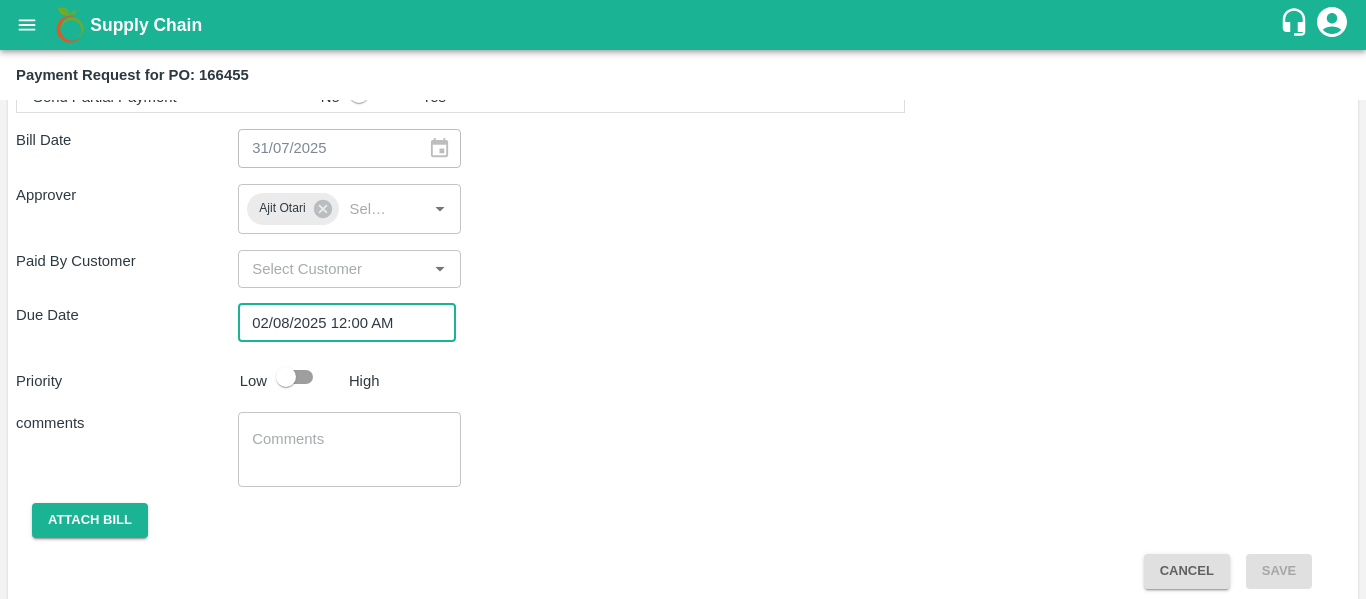 click at bounding box center (286, 377) 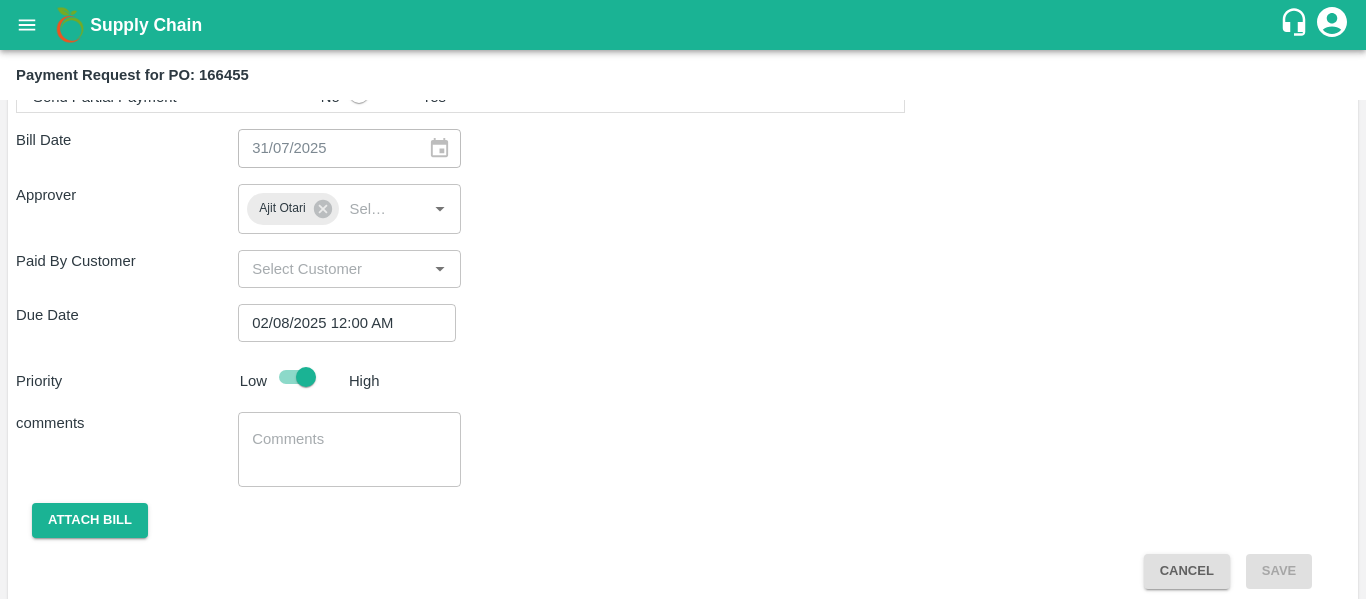 click at bounding box center [349, 450] 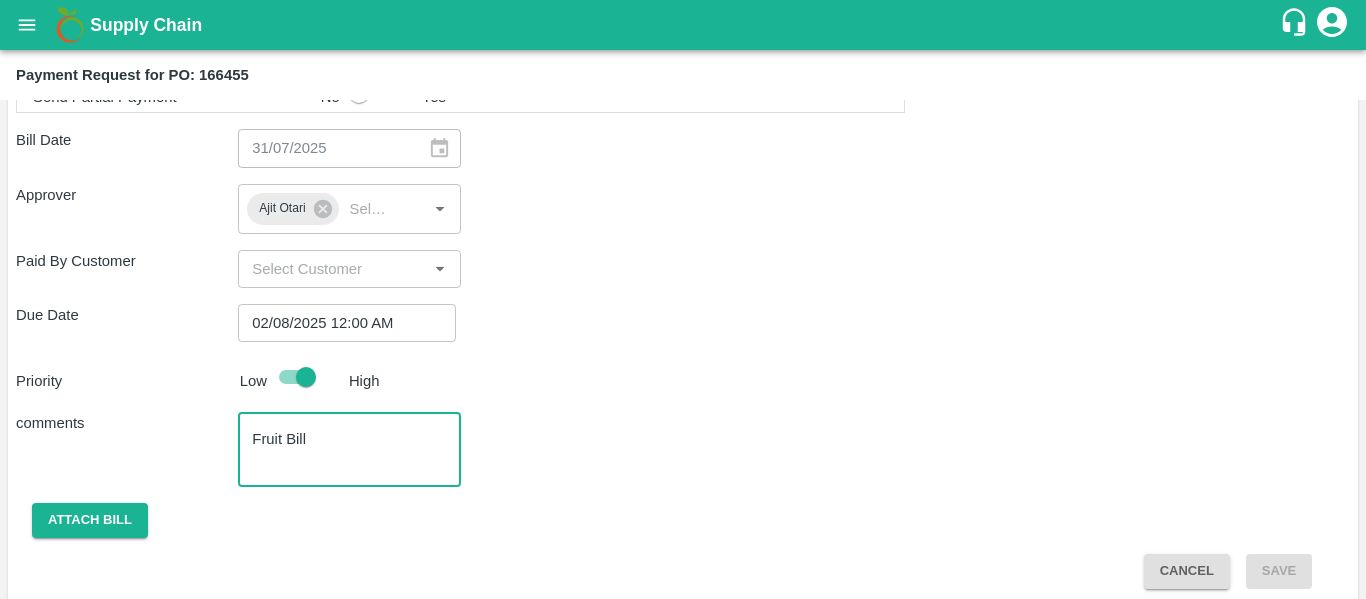 scroll, scrollTop: 973, scrollLeft: 0, axis: vertical 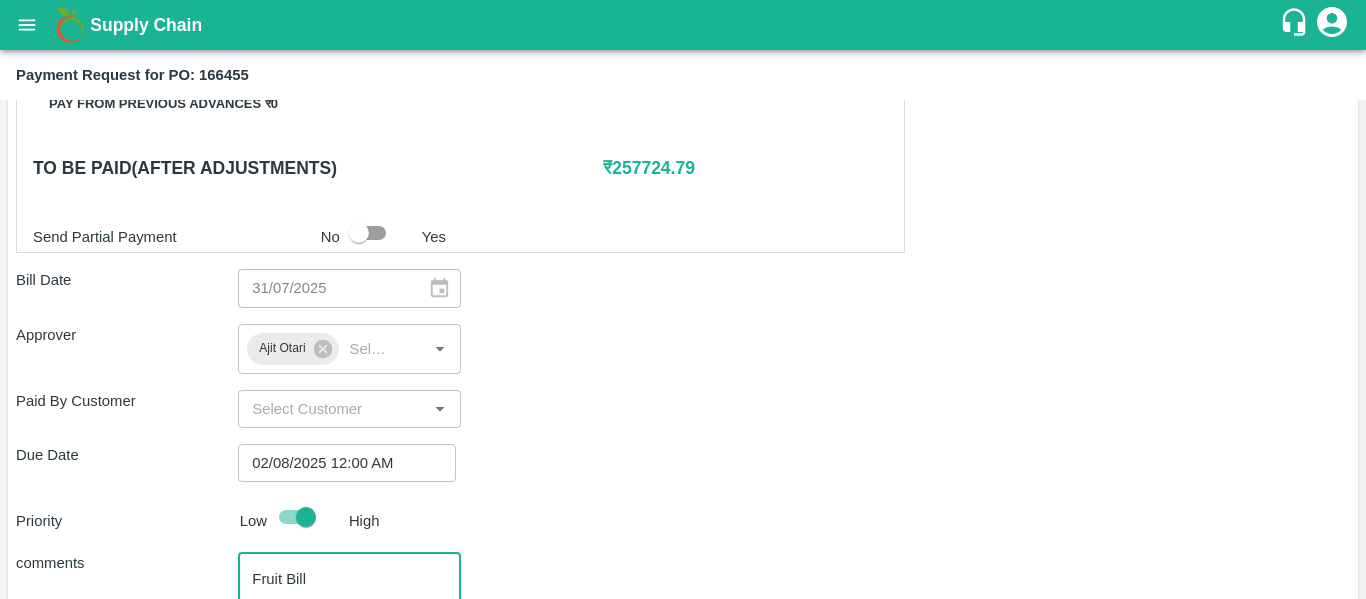 type on "Fruit Bill" 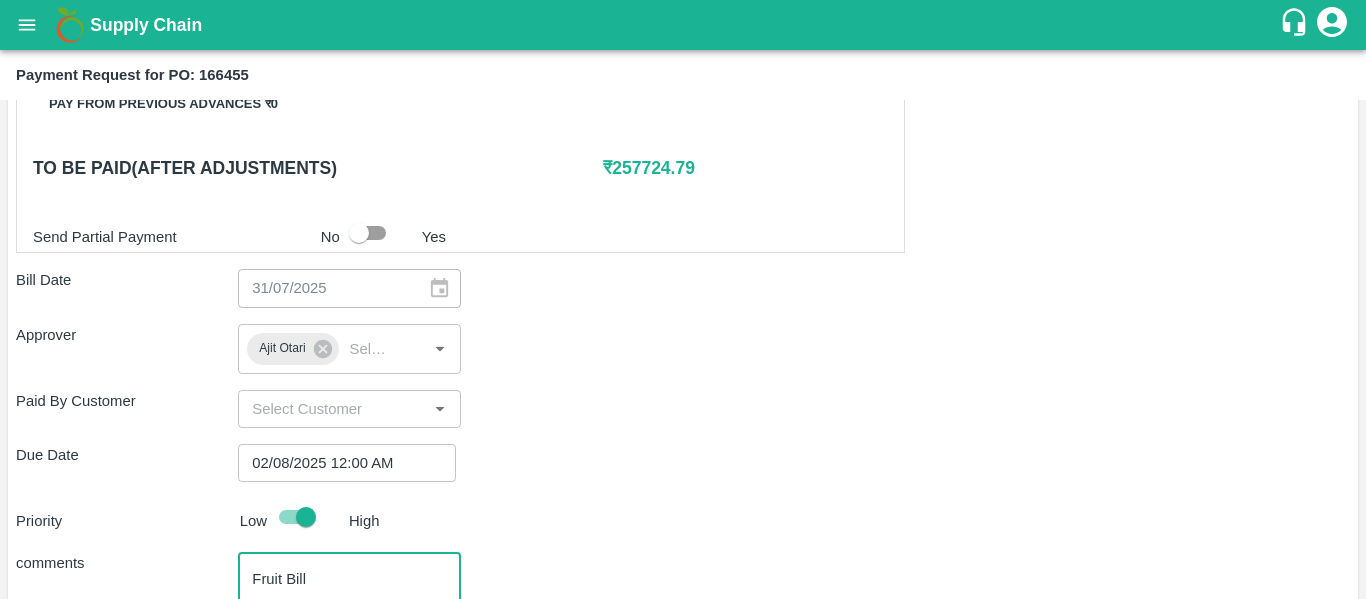 scroll, scrollTop: 1127, scrollLeft: 0, axis: vertical 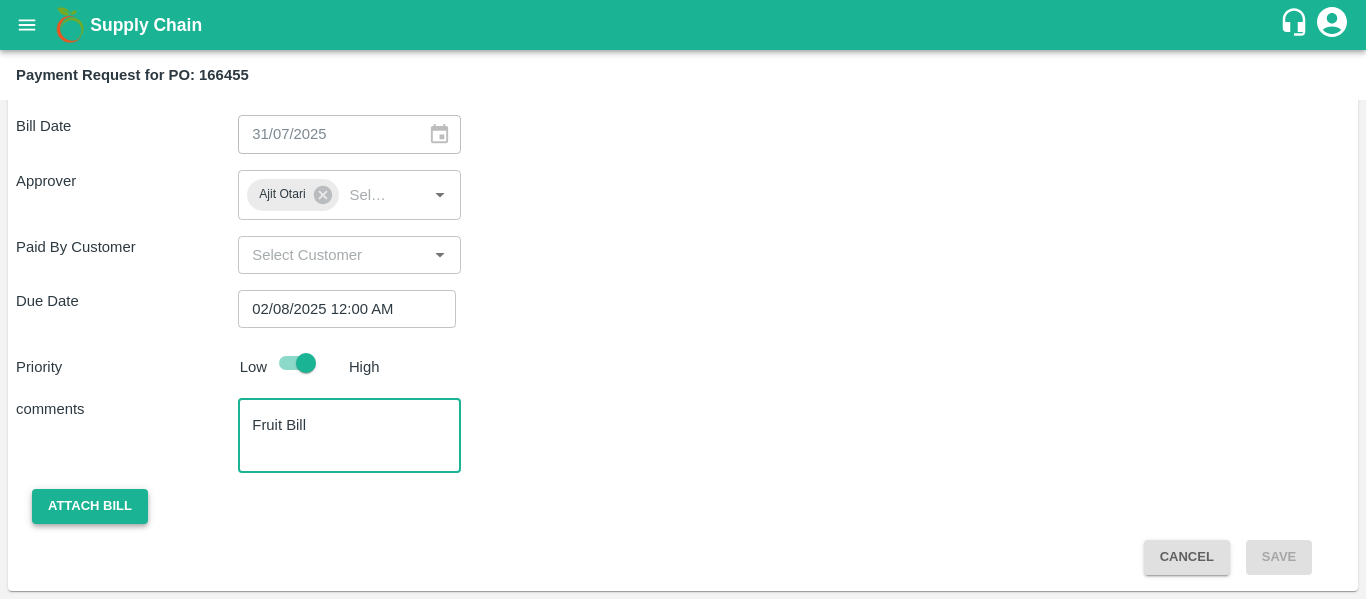 click on "Attach bill" at bounding box center (90, 506) 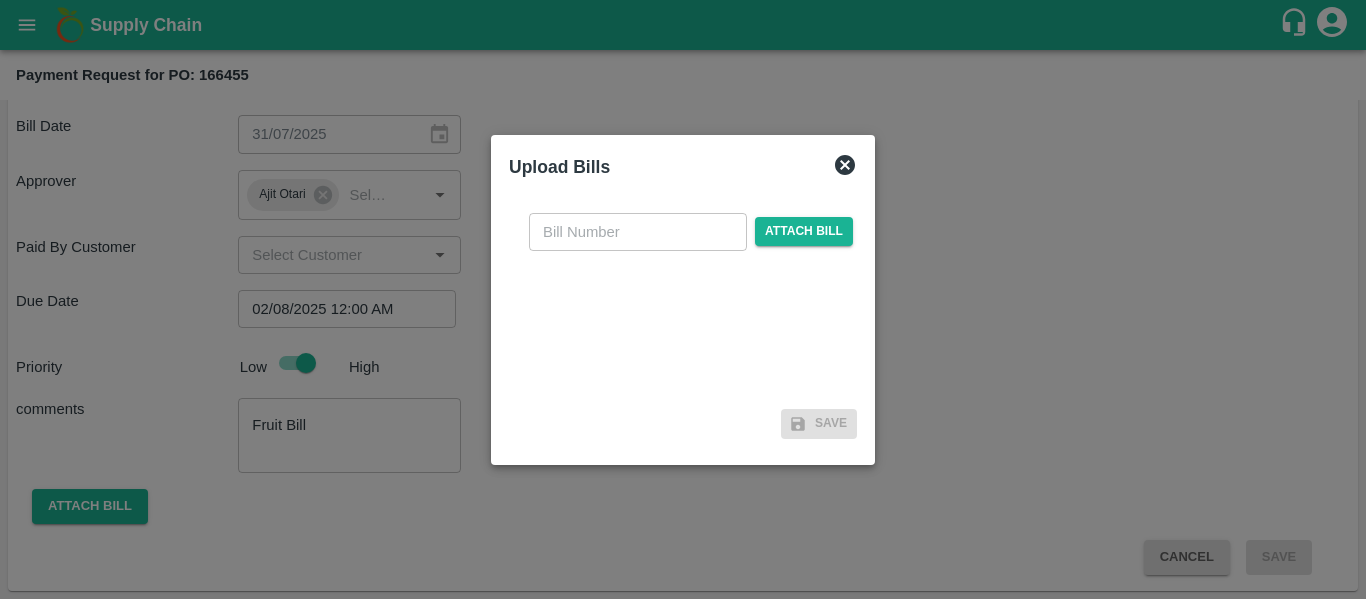 click on "​ Attach bill" at bounding box center (683, 299) 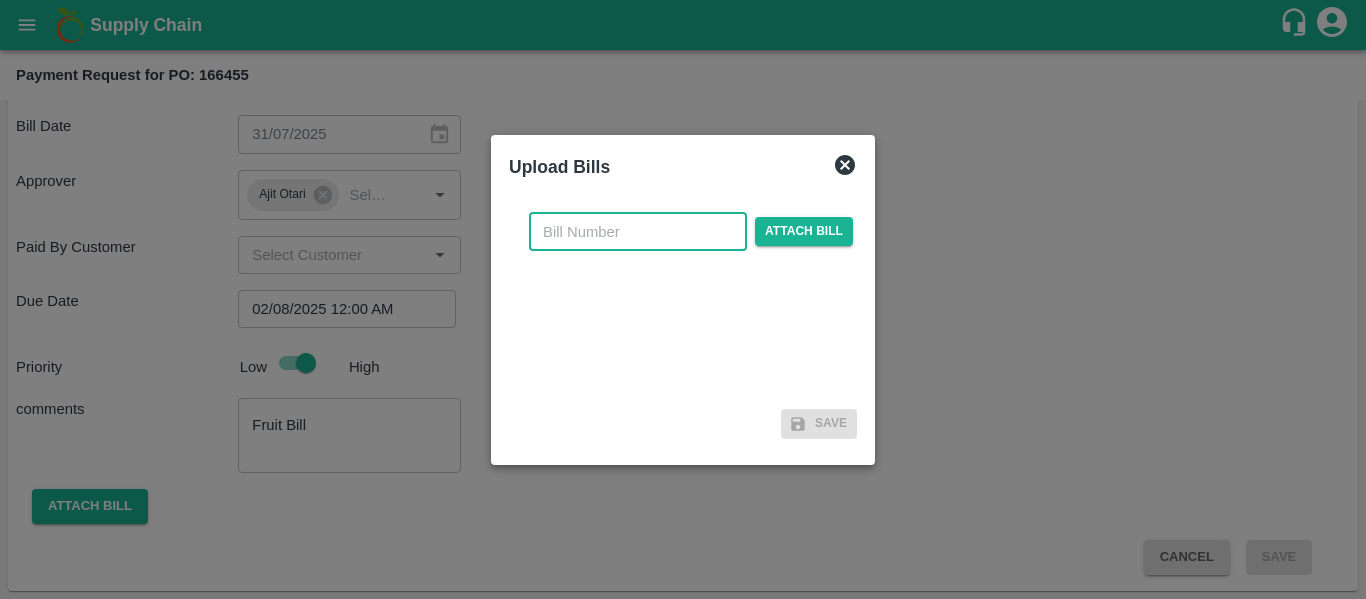 click at bounding box center [638, 232] 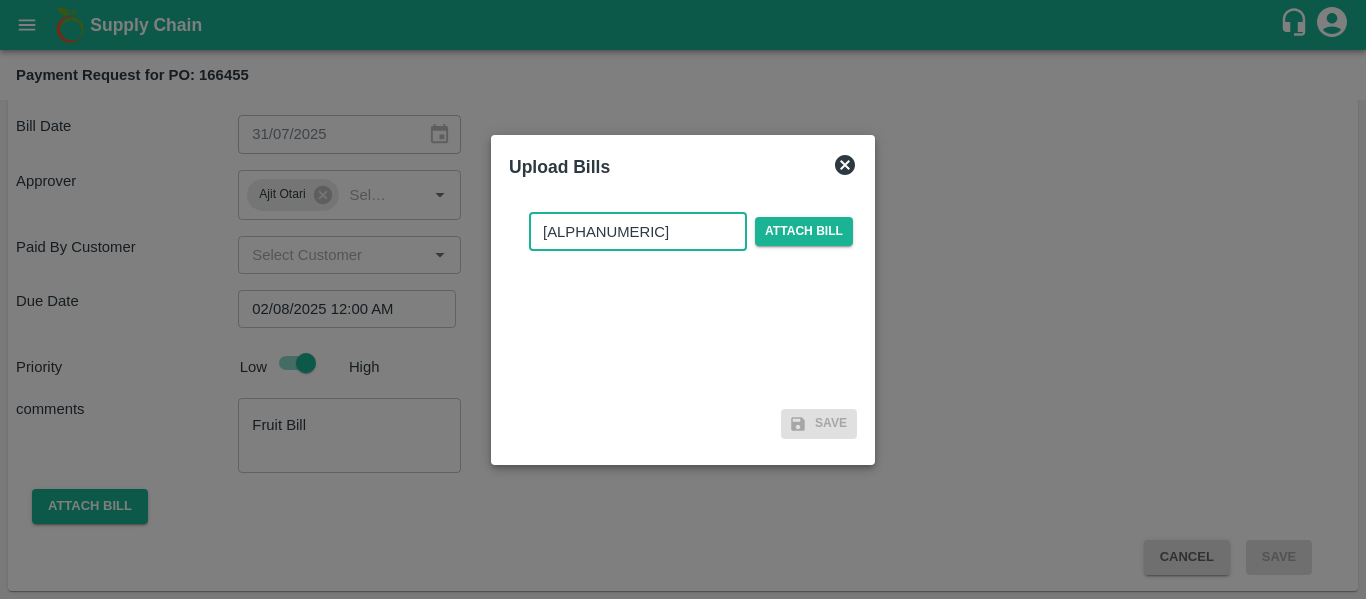 type on "SE/25-26/1176" 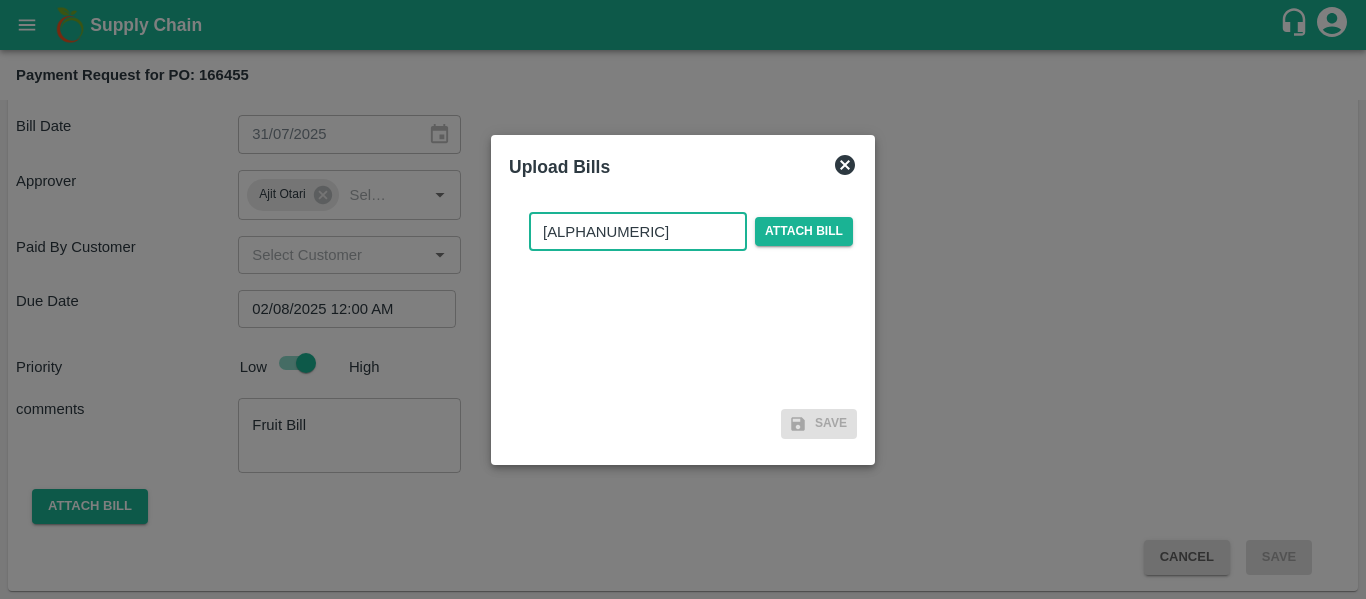click on "SE/25-26/1176 ​ Attach bill" at bounding box center [683, 299] 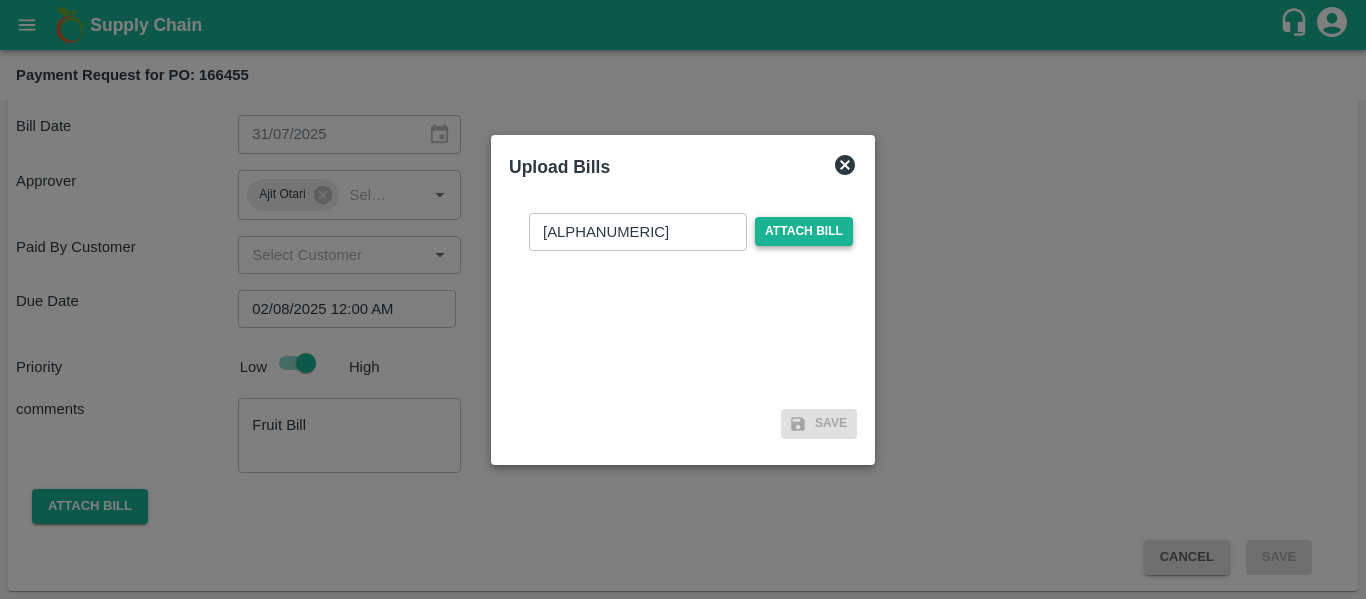 click on "Attach bill" at bounding box center (804, 231) 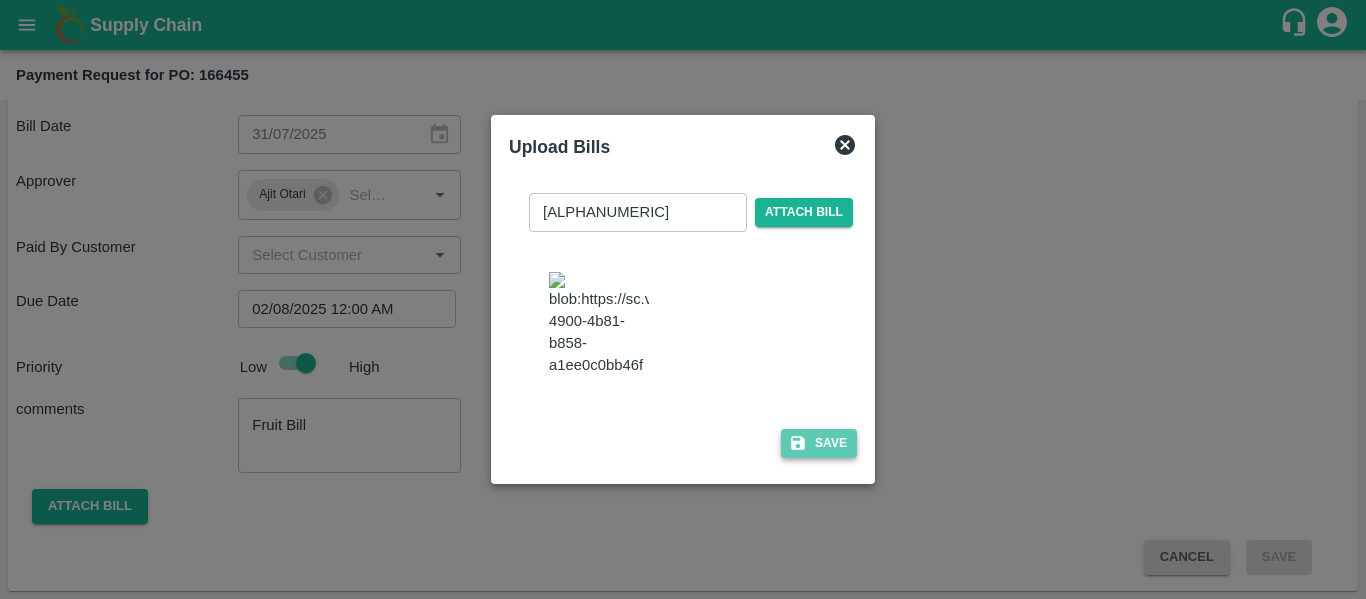 click on "Save" at bounding box center [819, 443] 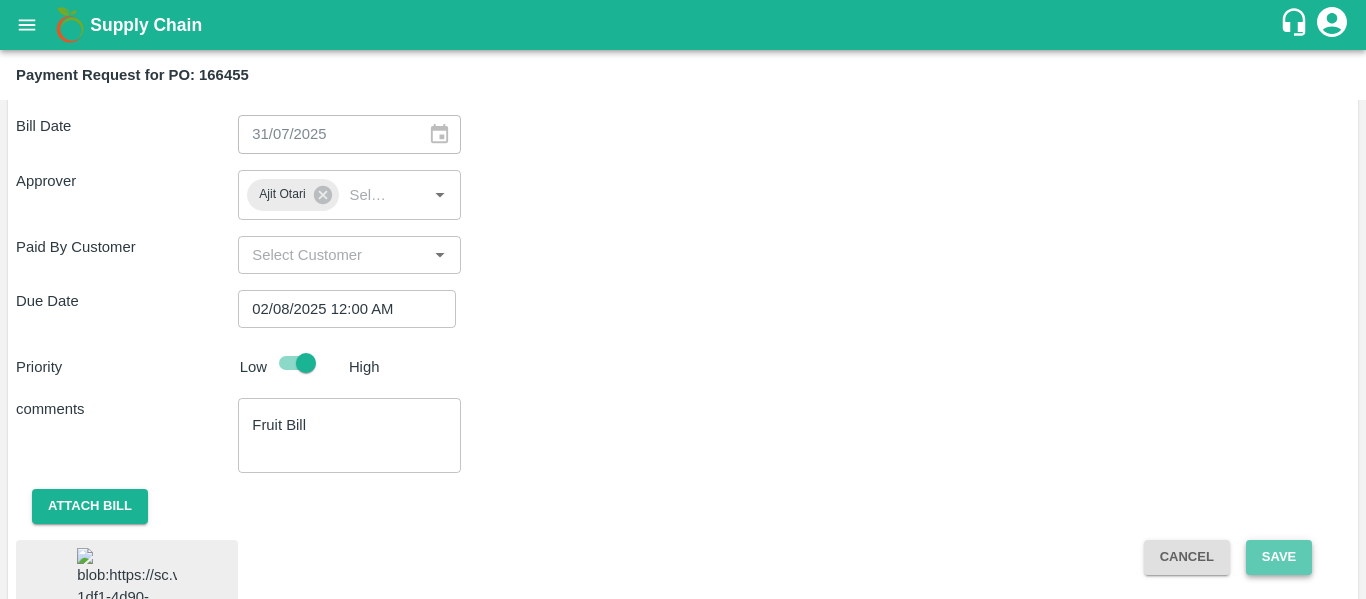 click on "Save" at bounding box center (1279, 557) 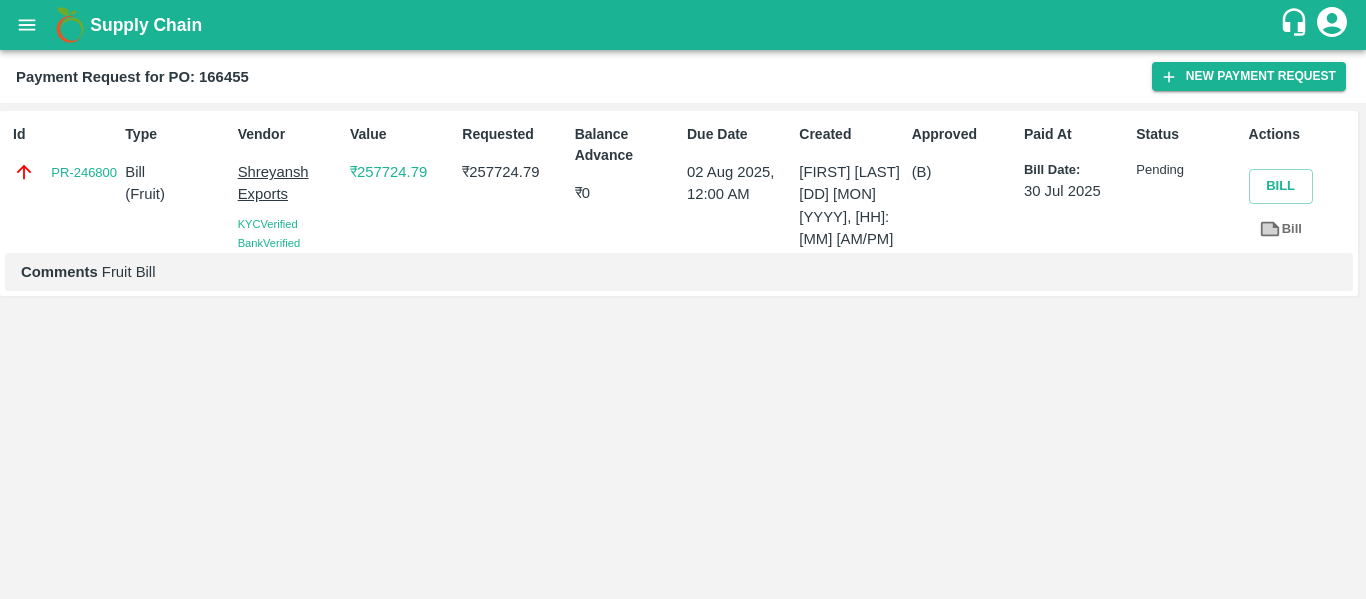 click at bounding box center (27, 25) 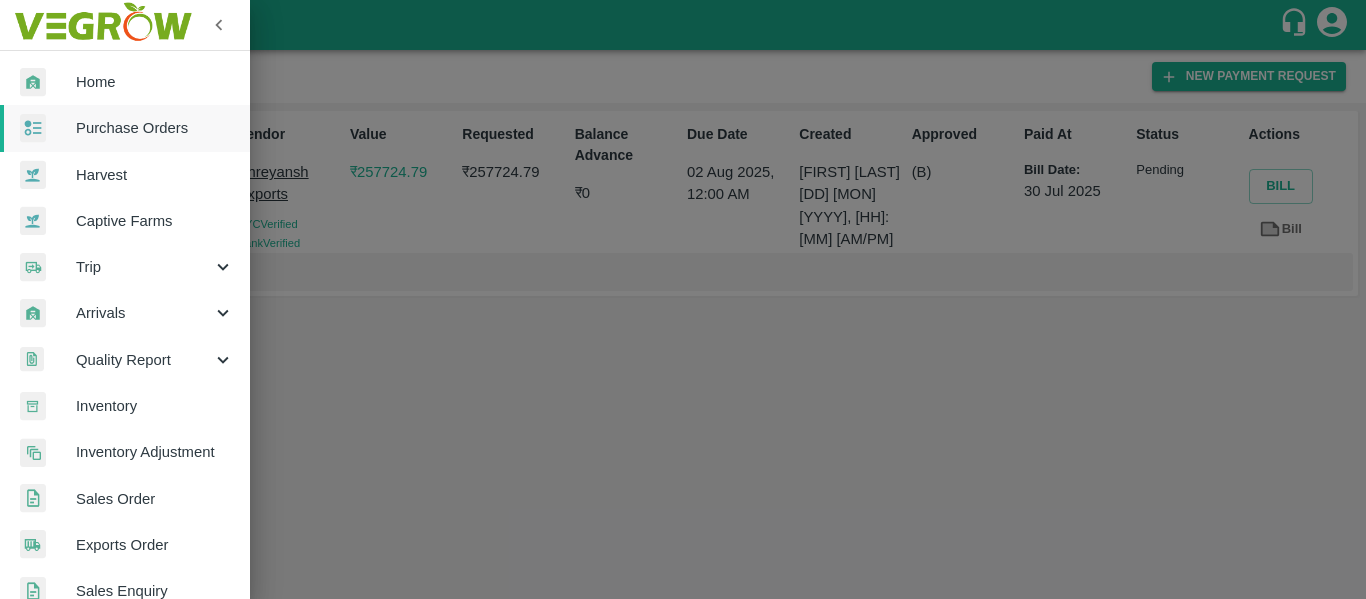 click on "Purchase Orders" at bounding box center [155, 128] 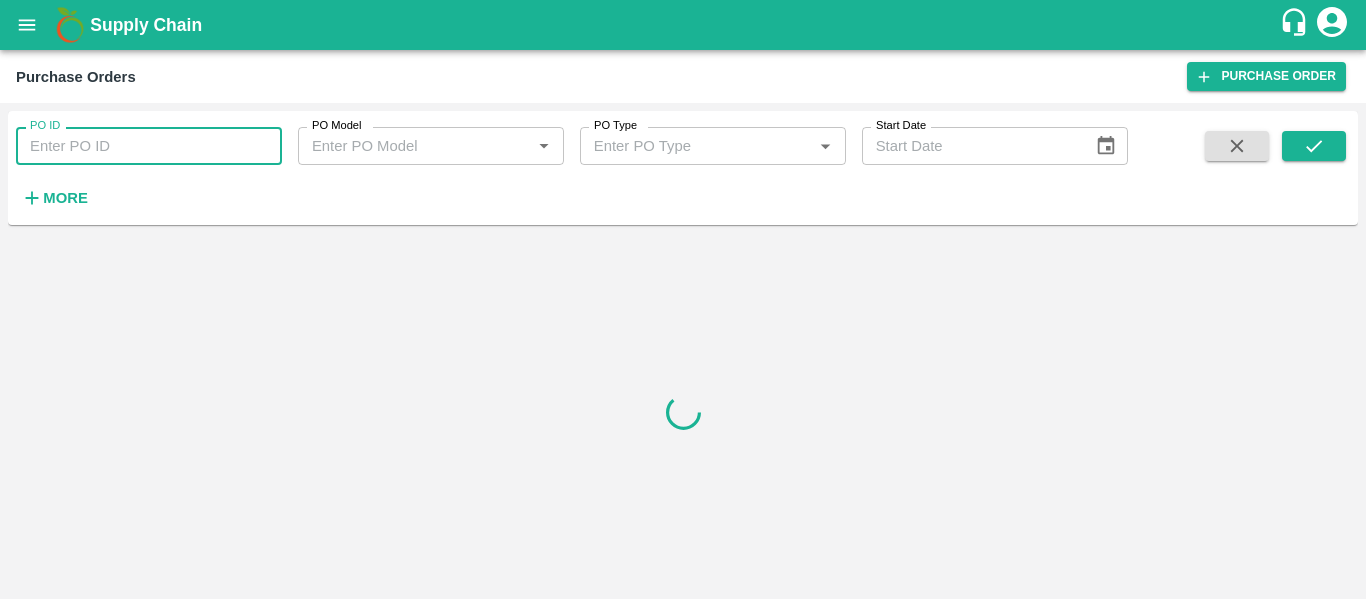 click on "PO ID" at bounding box center [149, 146] 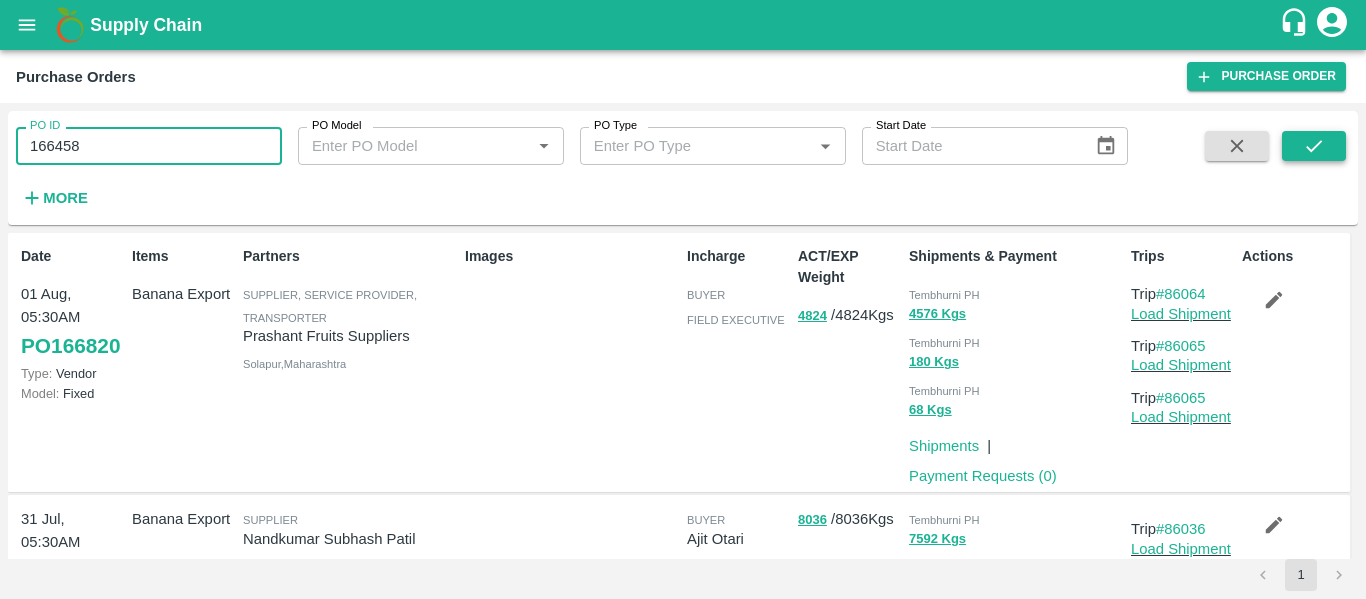 type on "166458" 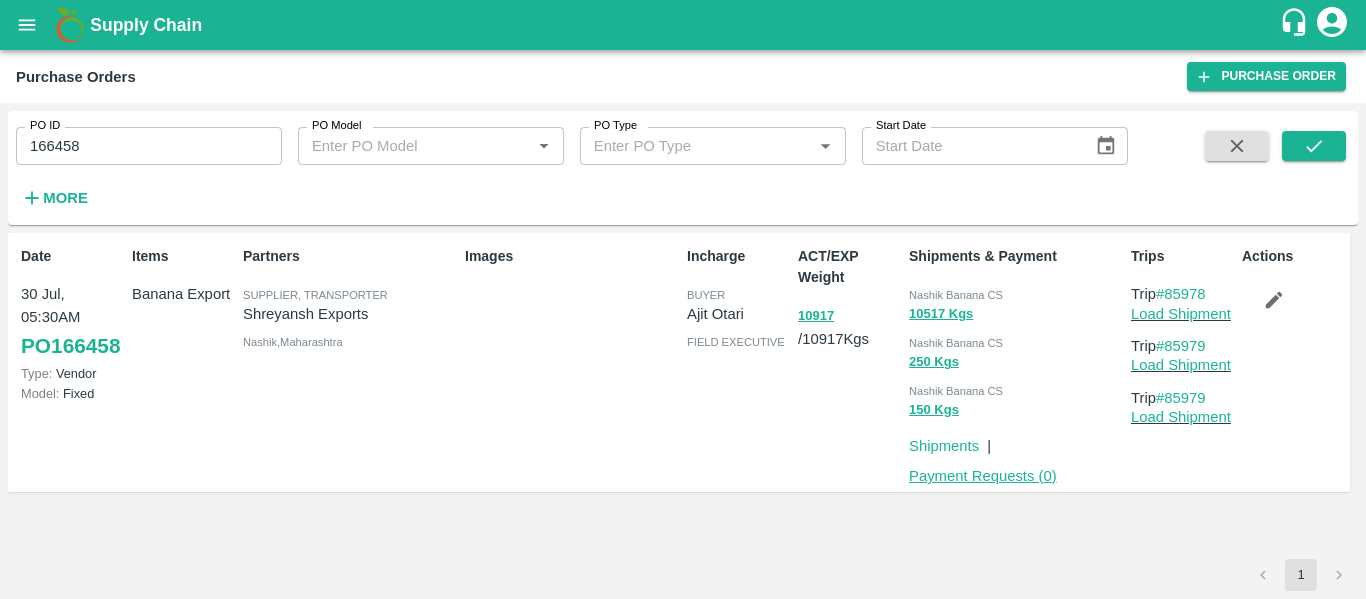 click on "Payment Requests ( 0 )" at bounding box center [983, 476] 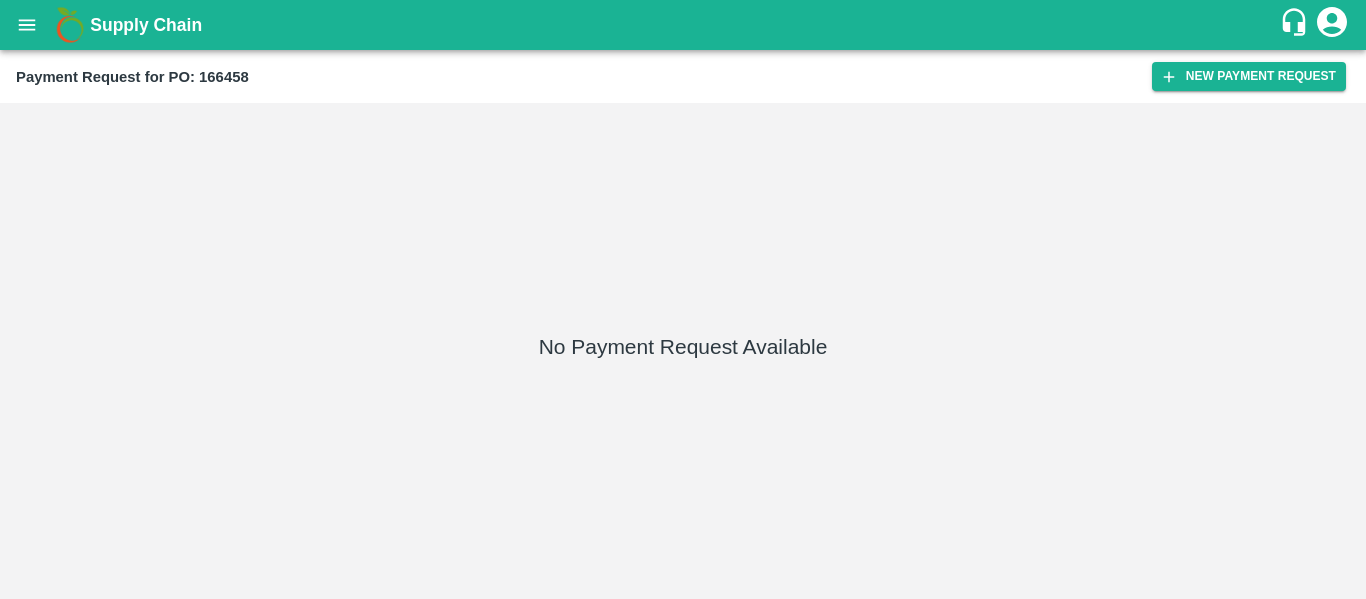 scroll, scrollTop: 0, scrollLeft: 0, axis: both 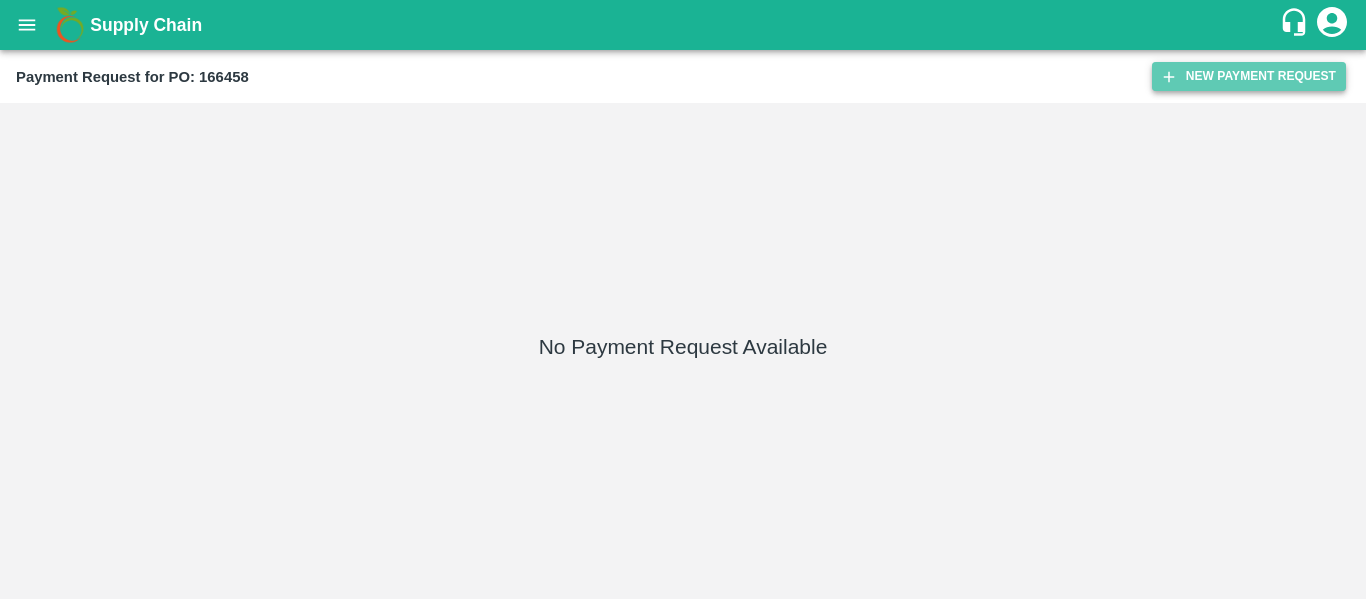 click on "New Payment Request" at bounding box center [1249, 76] 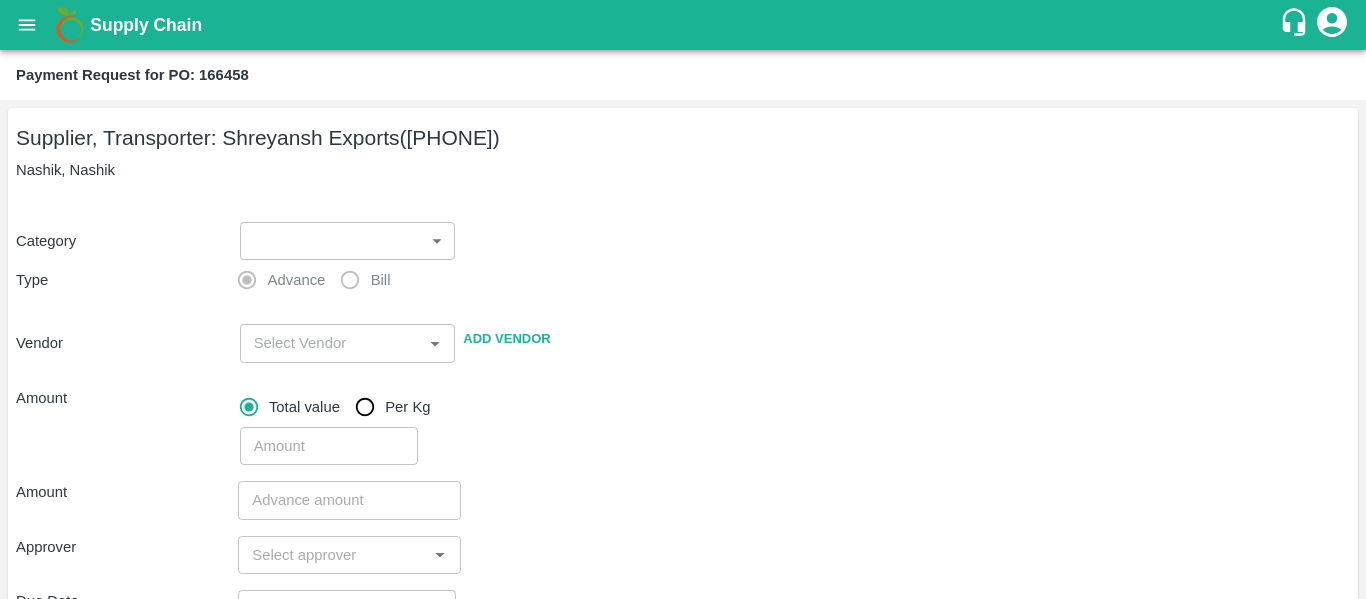 click on "Supply Chain Payment Request for PO: 166458 Supplier, Transporter:    [COMPANY_NAME]  ([PHONE]) Nashik, Nashik Category ​ ​ Type Advance Bill Vendor ​ Add Vendor Amount Total value Per Kg ​ Amount ​ Approver ​ Due Date ​  Priority  Low  High Comment x ​ Attach bill Cancel Save Tembhurni PH Nashik CC Shahada Banana Export PH Savda Banana Export PH Nashik Banana CS [FIRST] [LAST] Logout" at bounding box center [683, 299] 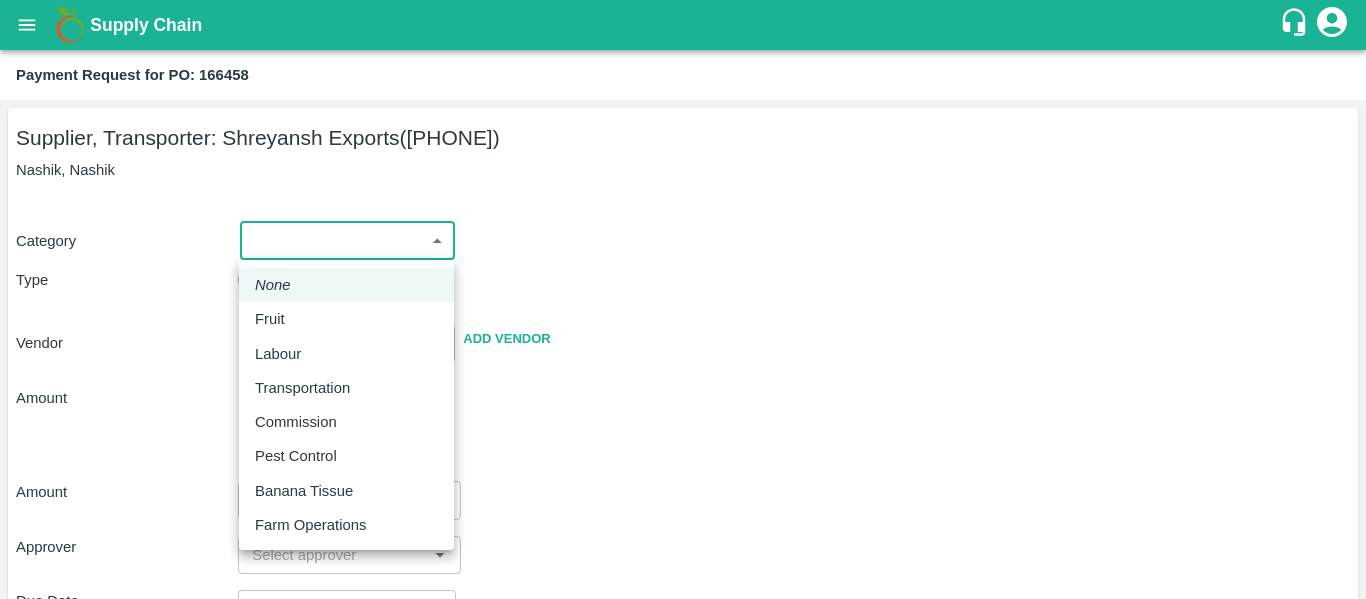 click on "Fruit" at bounding box center [275, 319] 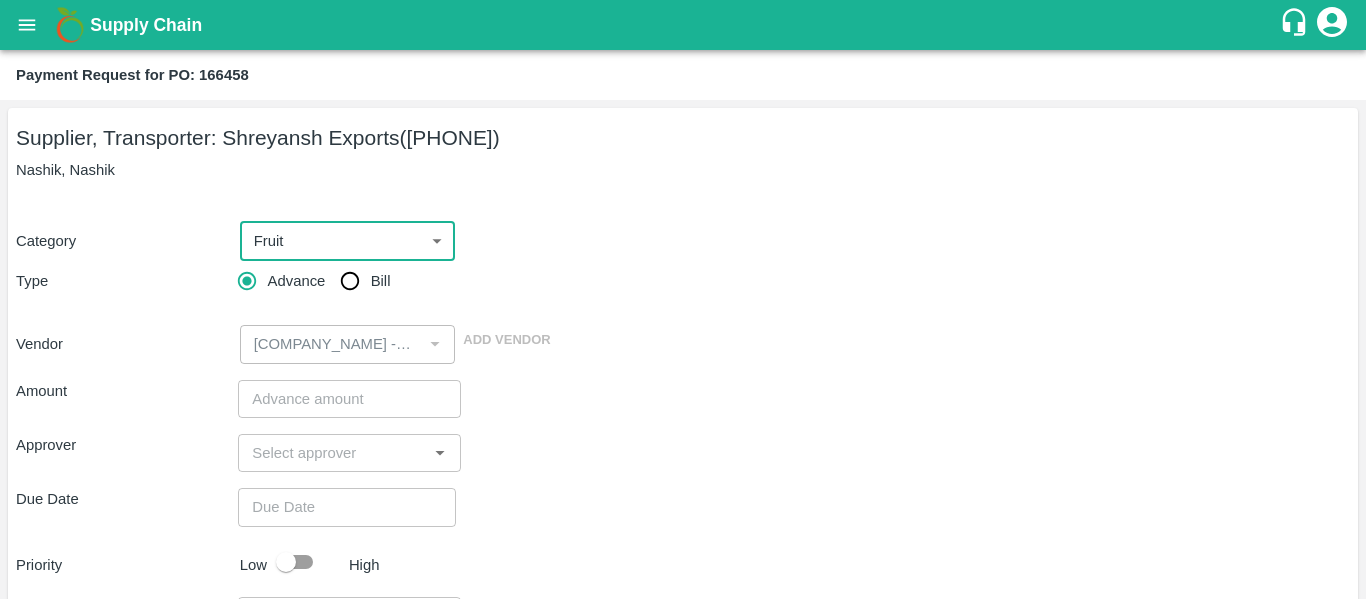 click on "Bill" at bounding box center [381, 281] 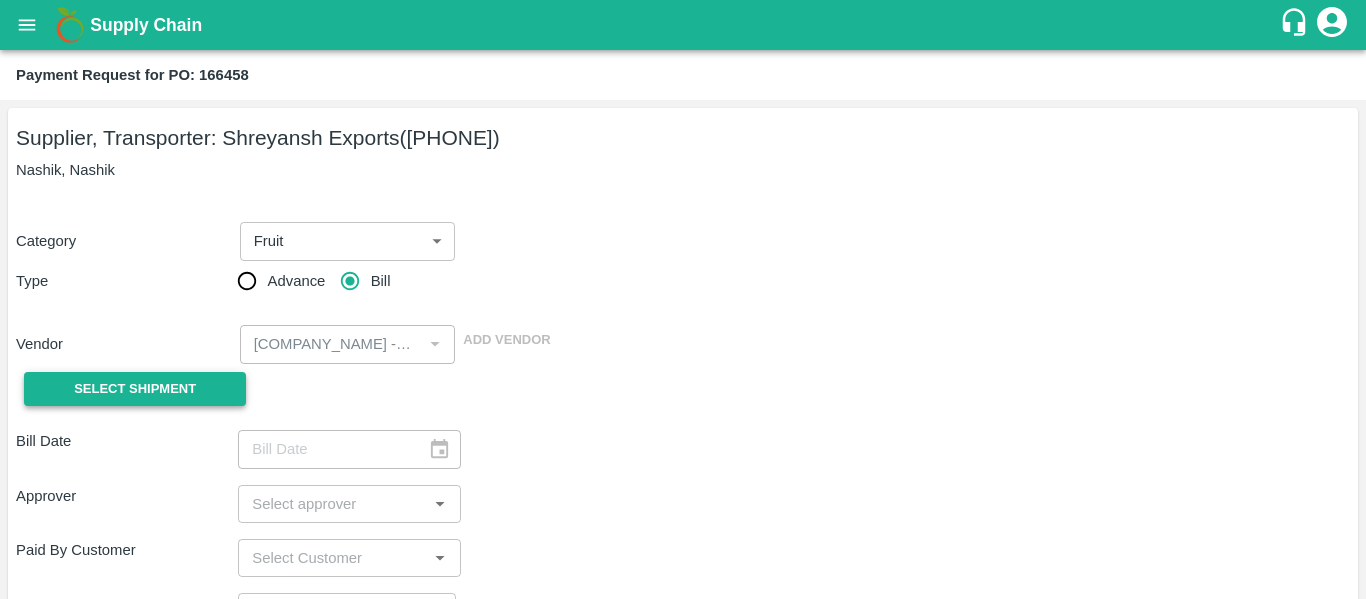 click on "Select Shipment" at bounding box center (135, 389) 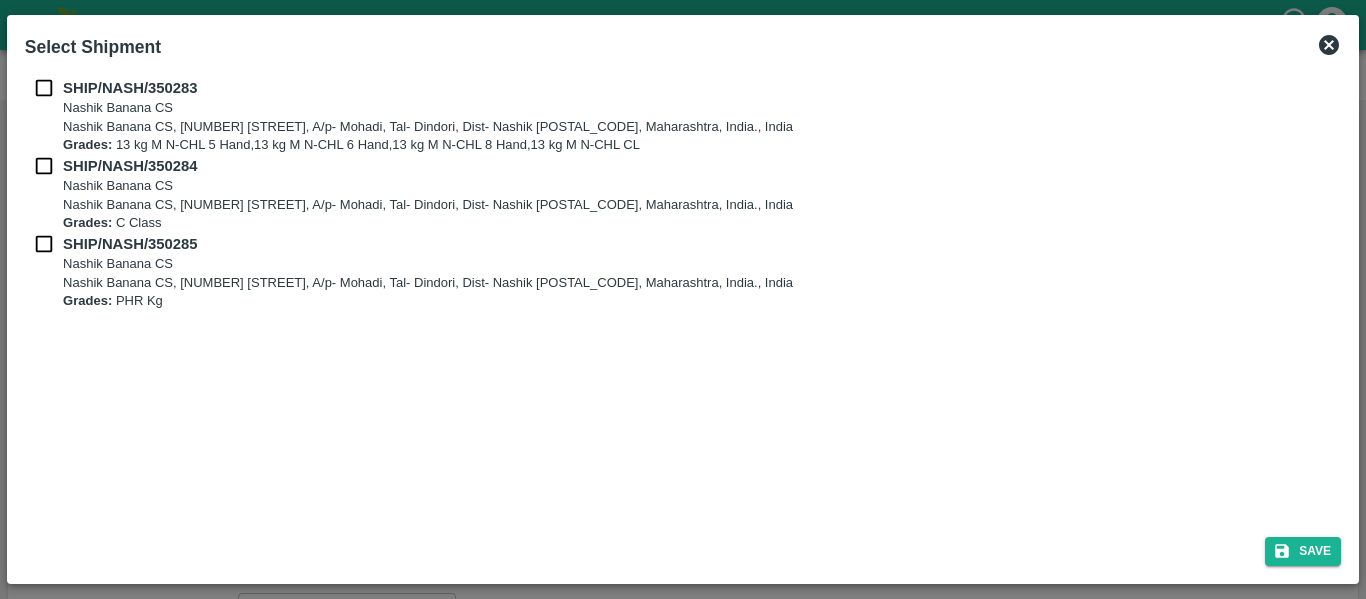 click at bounding box center [44, 88] 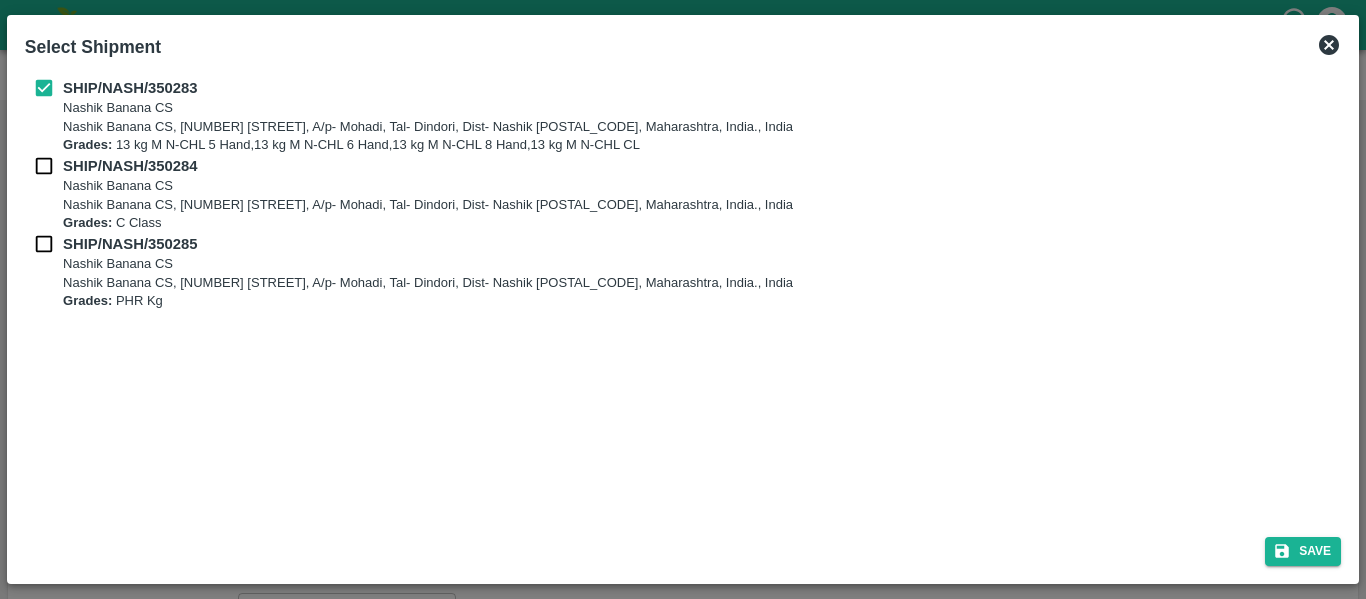 click on "SHIP/NASH/350283 Nashik Banana CS  Nashik Banana CS, [NUMBER] [STREET], A/p- Mohadi, Tal- Dindori, Dist- Nashik [POSTAL_CODE], Maharashtra, India., India Grades:   13 kg M N-CHL 5 Hand,13 kg M N-CHL 6 Hand,13 kg M N-CHL 8 Hand,13 kg M N-CHL CL" at bounding box center (683, 116) 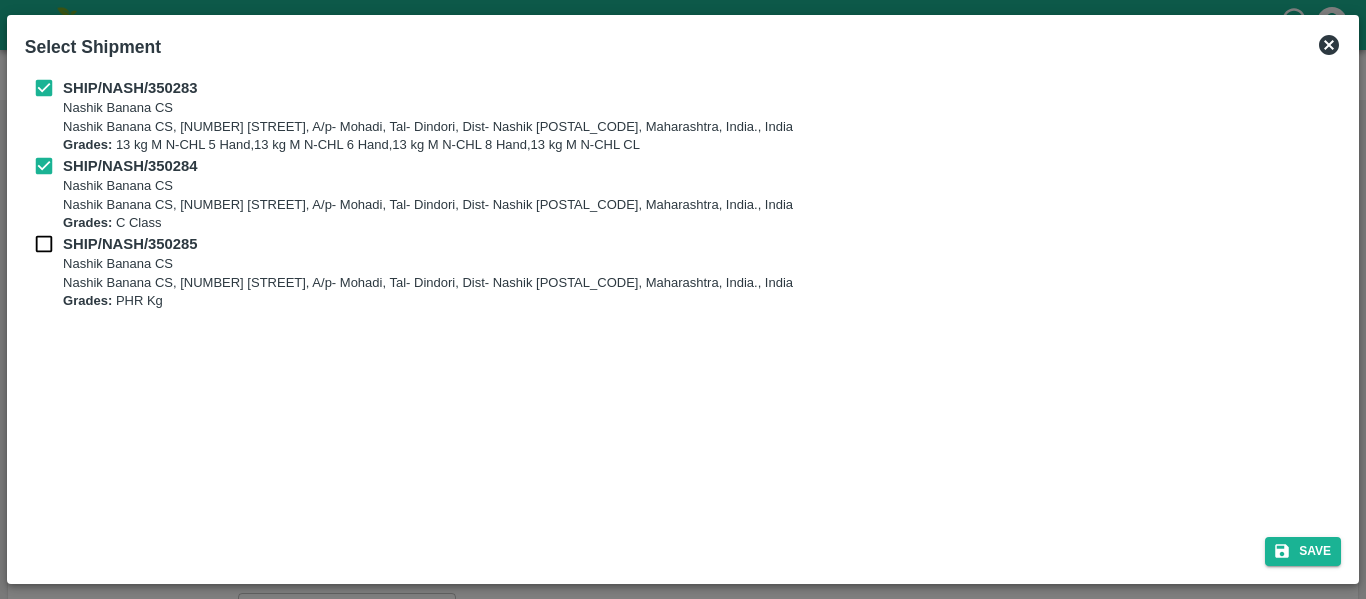 click on "Nashik Banana CS" at bounding box center (428, 264) 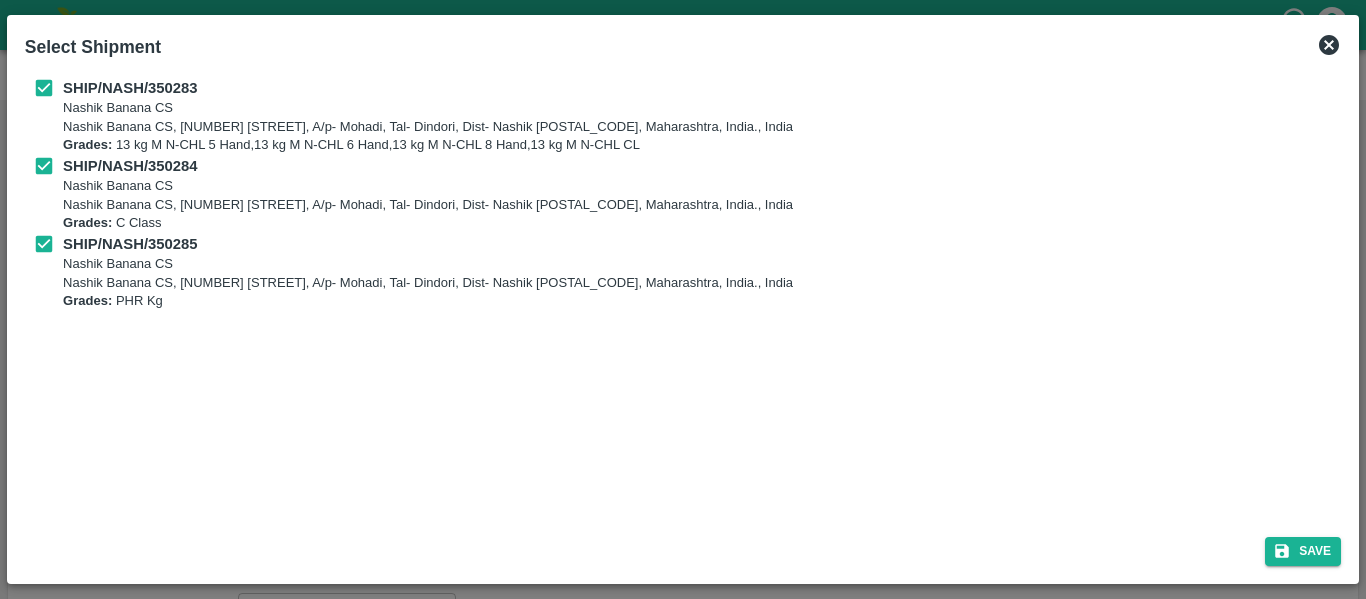 click on "Save" at bounding box center [683, 547] 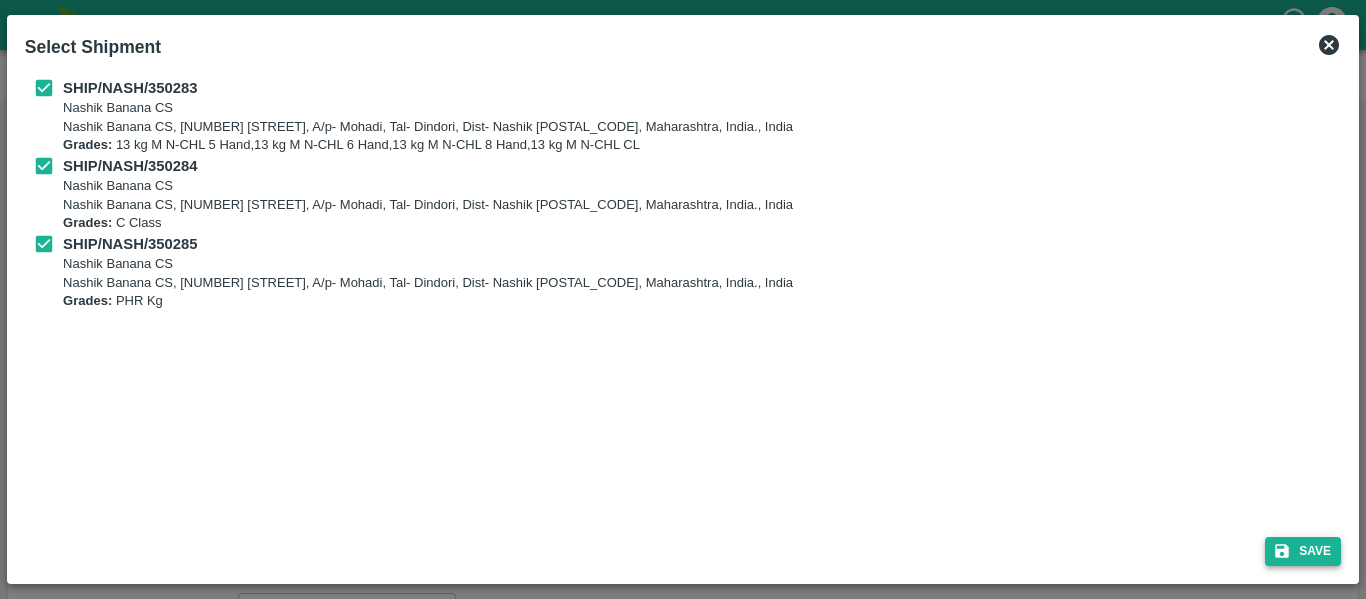 click 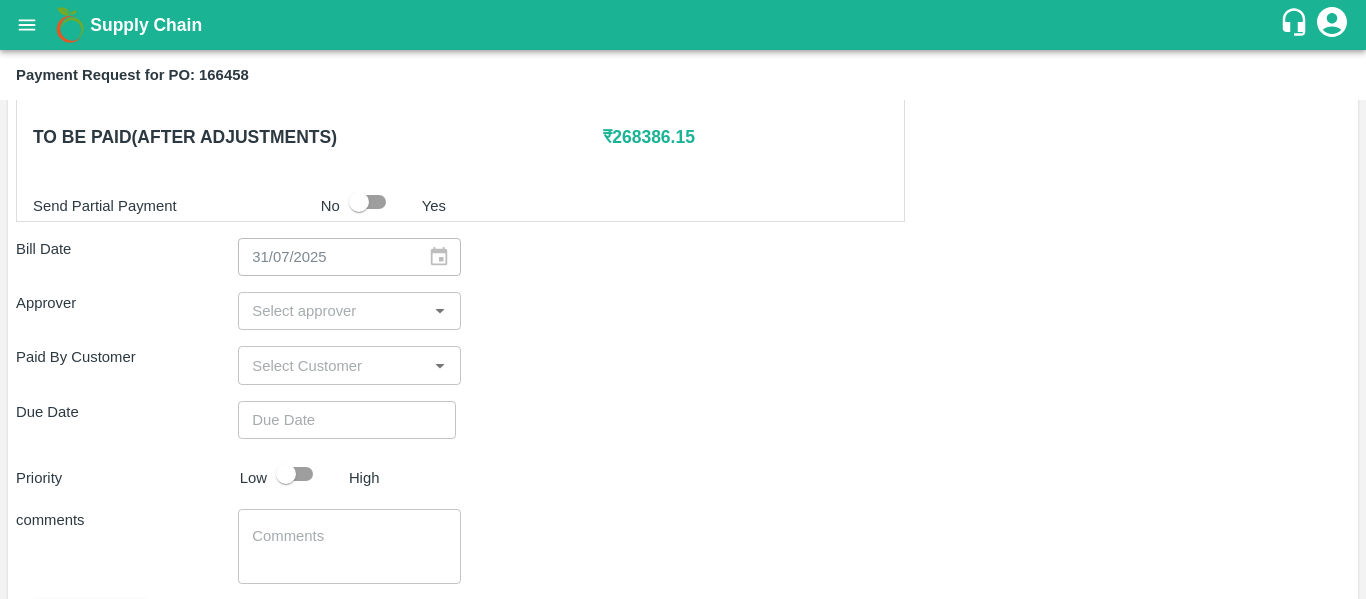 scroll, scrollTop: 961, scrollLeft: 0, axis: vertical 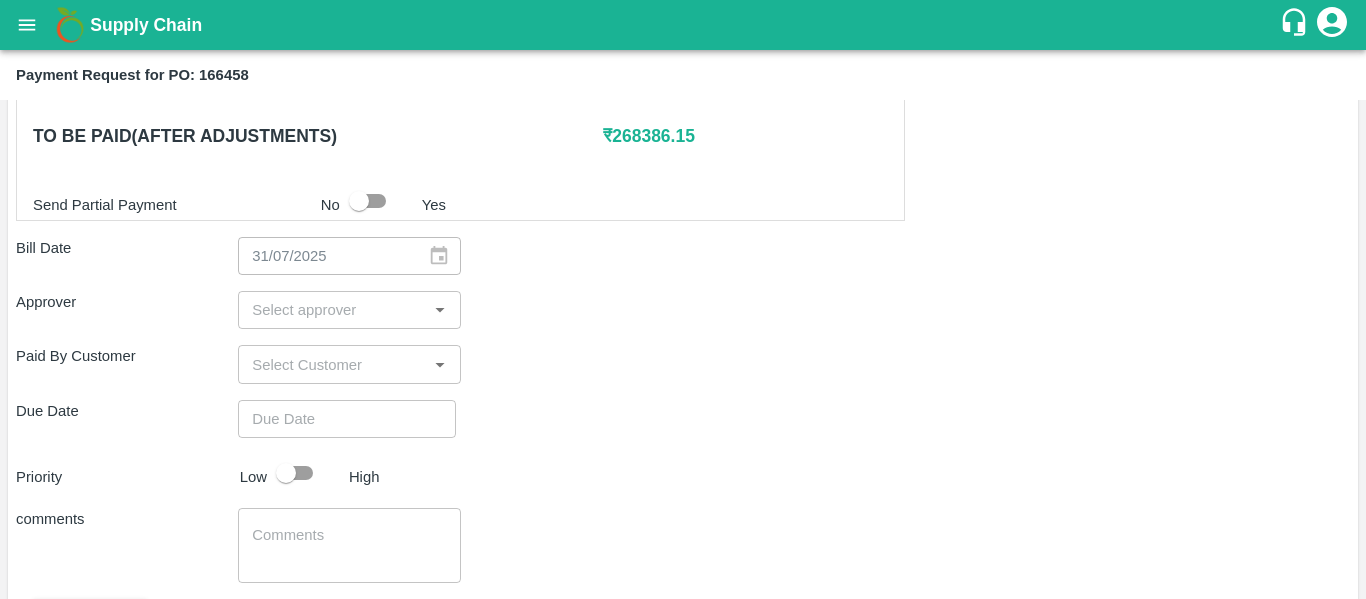 click at bounding box center (332, 310) 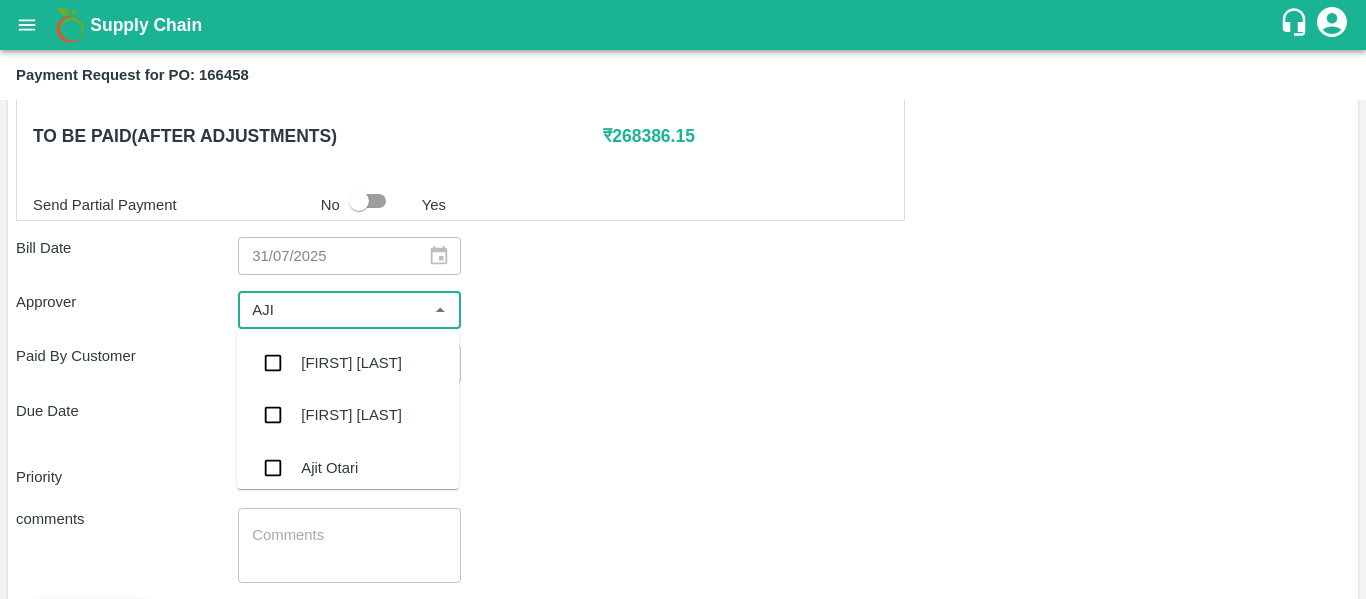 type on "[FIRST]" 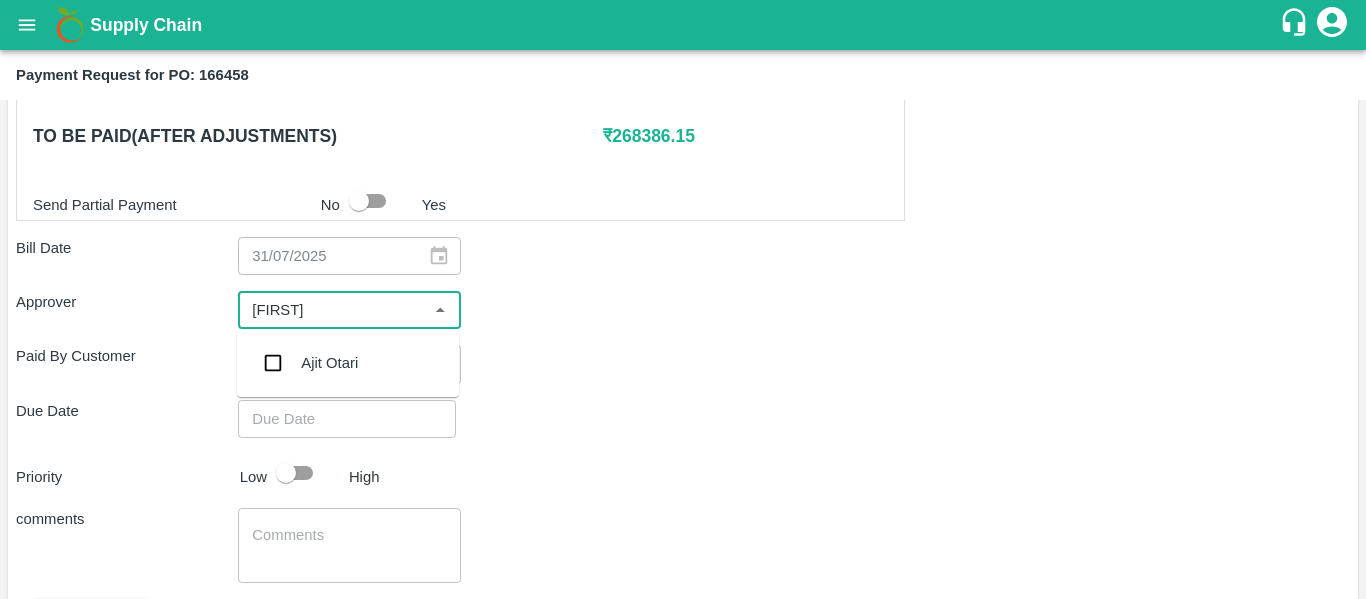 click on "Ajit Otari" at bounding box center (329, 363) 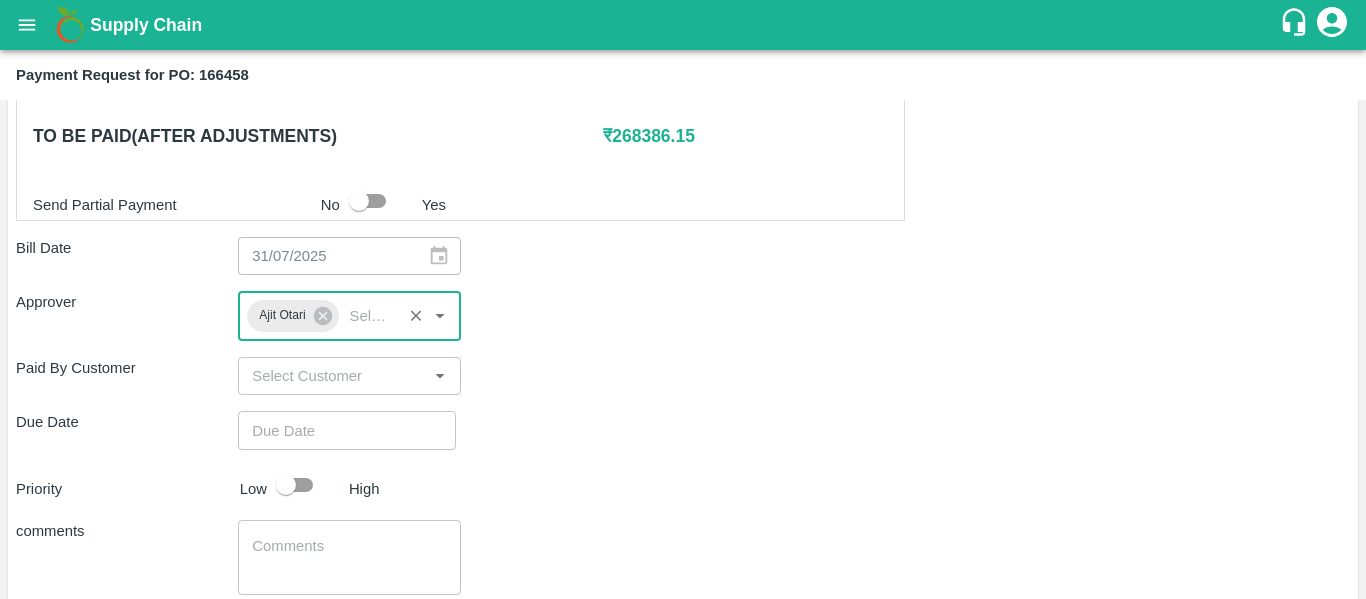 type on "DD/MM/YYYY hh:mm aa" 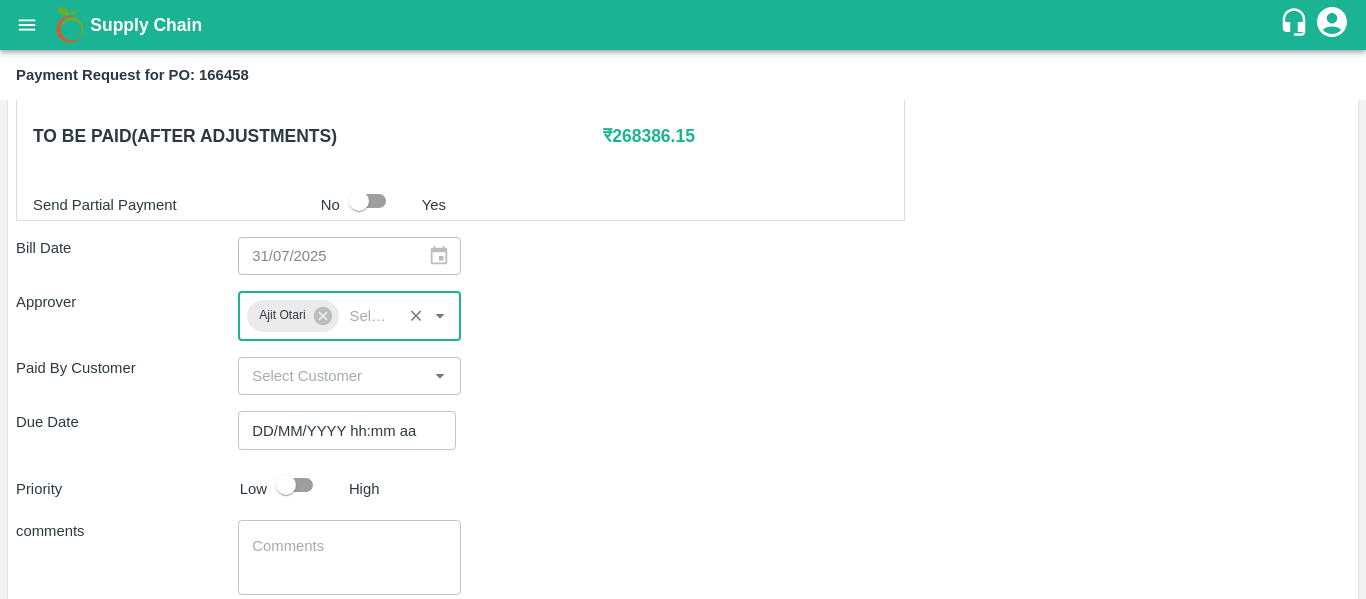 click on "DD/MM/YYYY hh:mm aa" at bounding box center [340, 430] 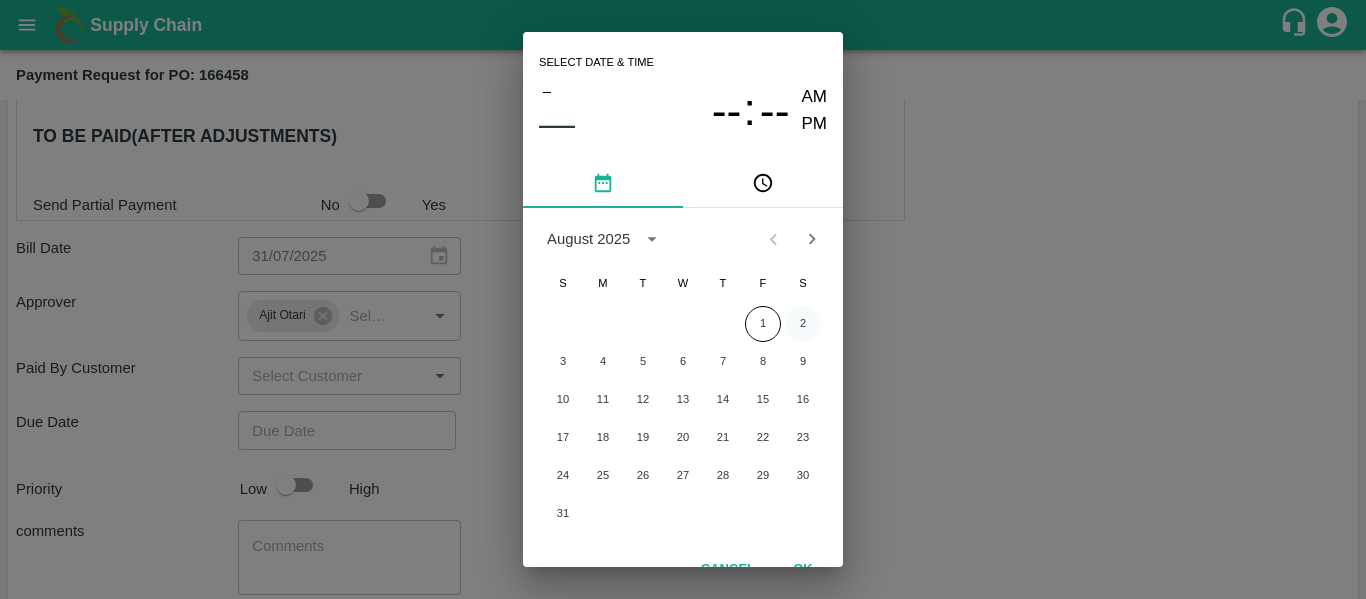click on "2" at bounding box center [803, 324] 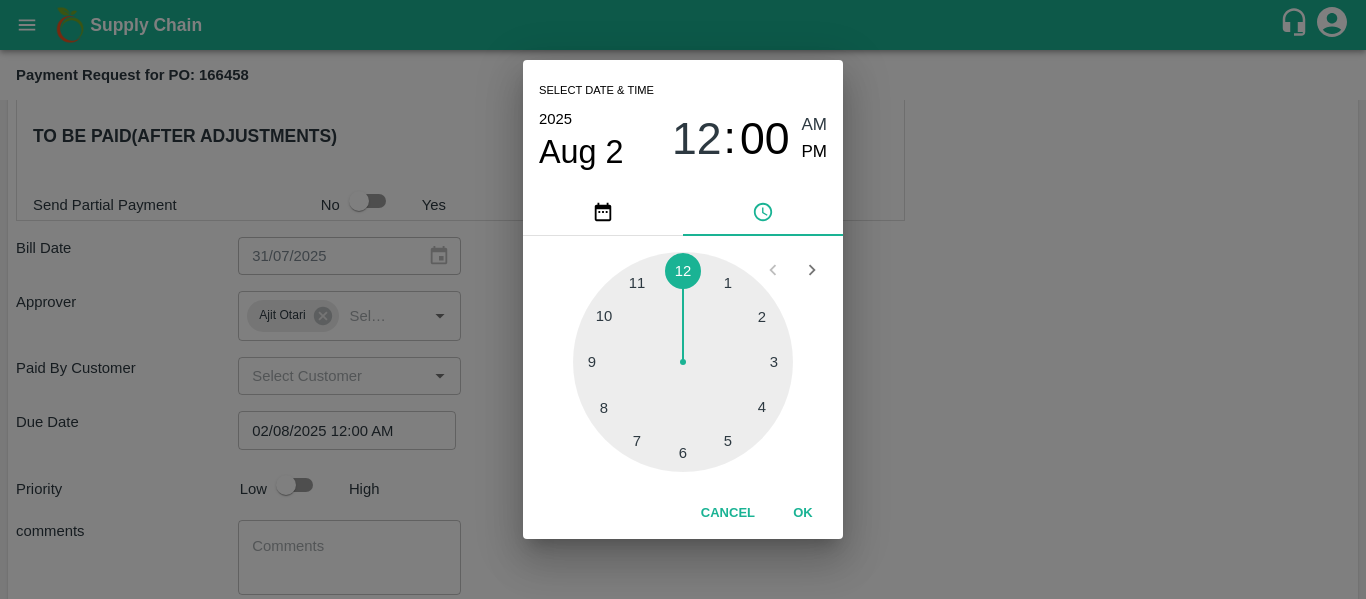 click on "Select date & time 2025 Aug 2 12 : 00 AM PM 1 2 3 4 5 6 7 8 9 10 11 12 Cancel OK" at bounding box center (683, 299) 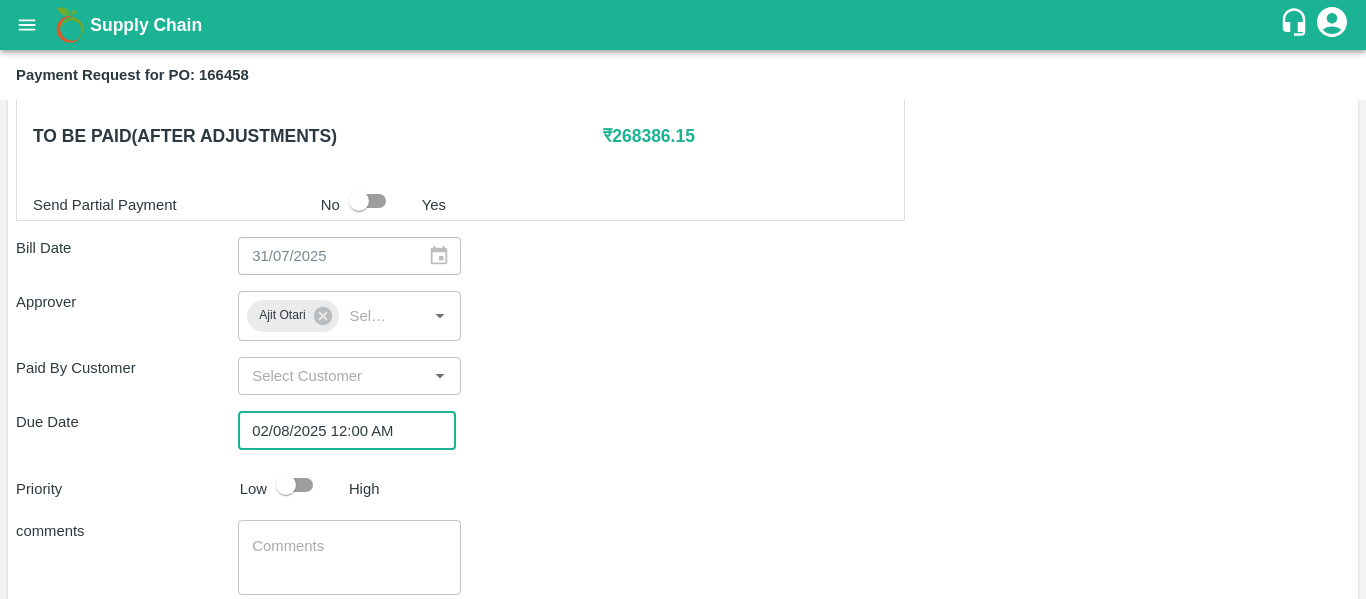click at bounding box center (286, 485) 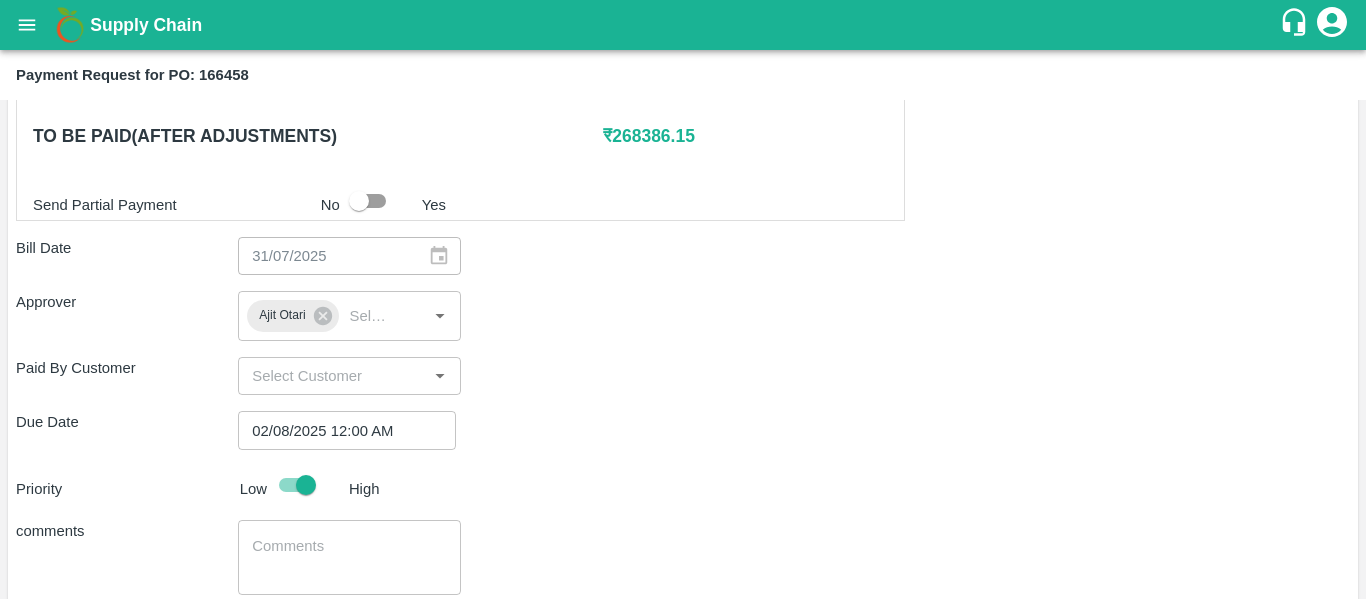 click at bounding box center [349, 557] 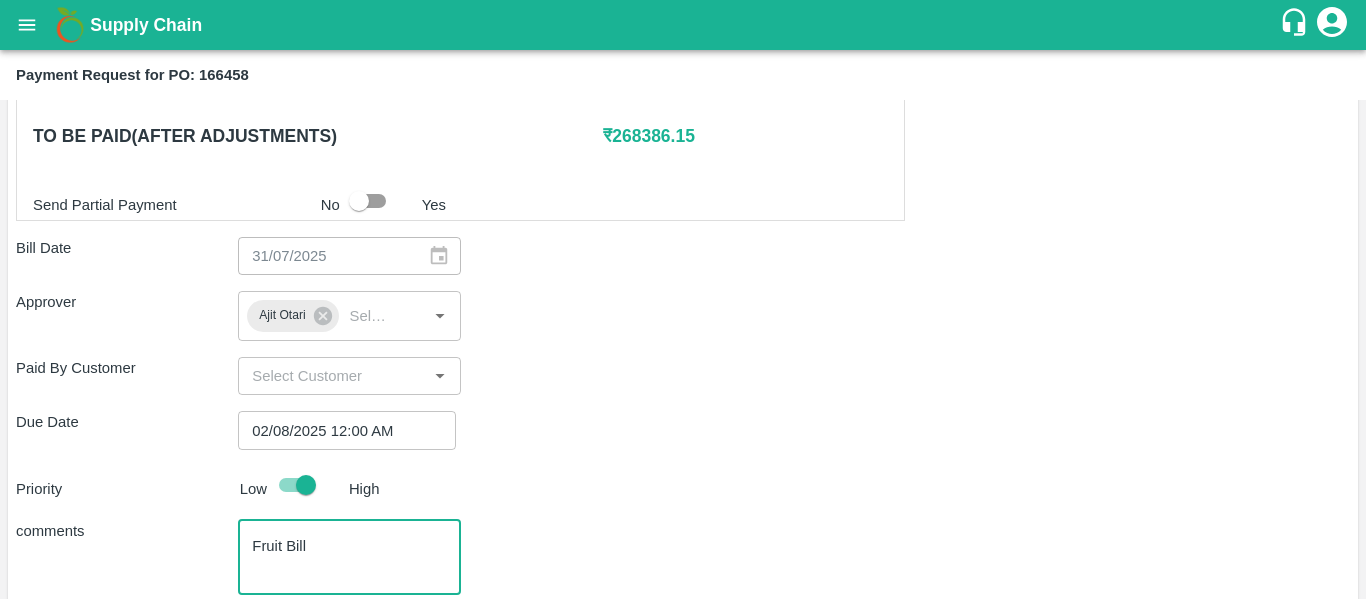 type on "Fruit Bill" 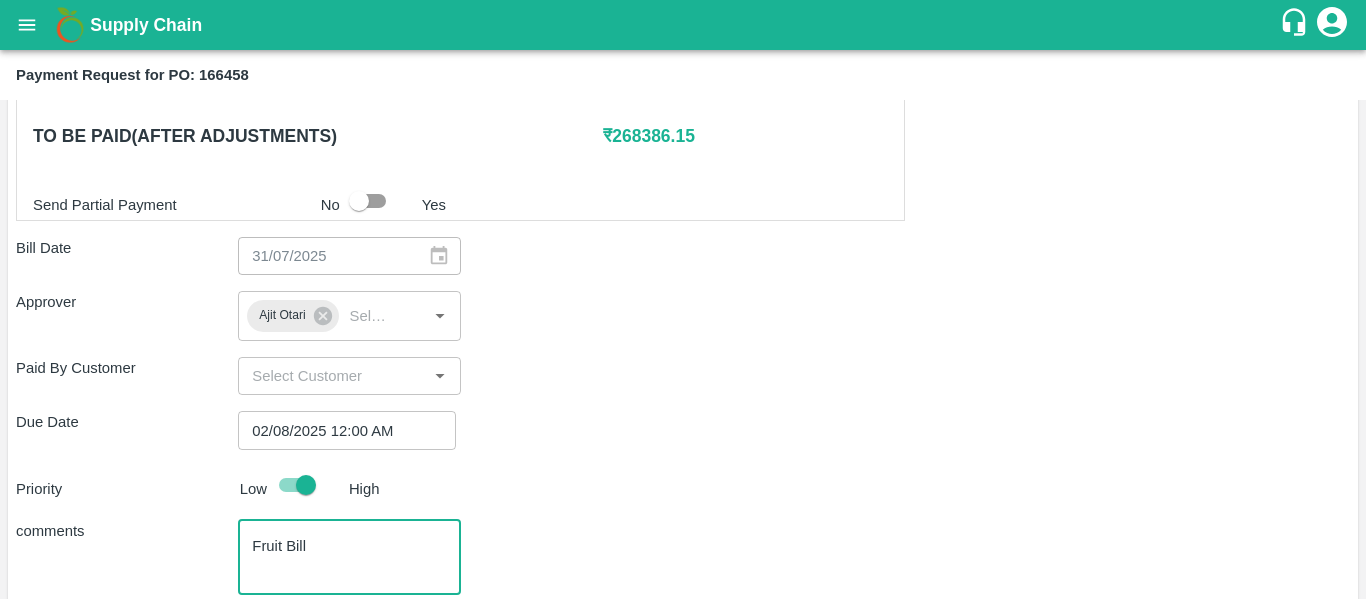 scroll, scrollTop: 1082, scrollLeft: 0, axis: vertical 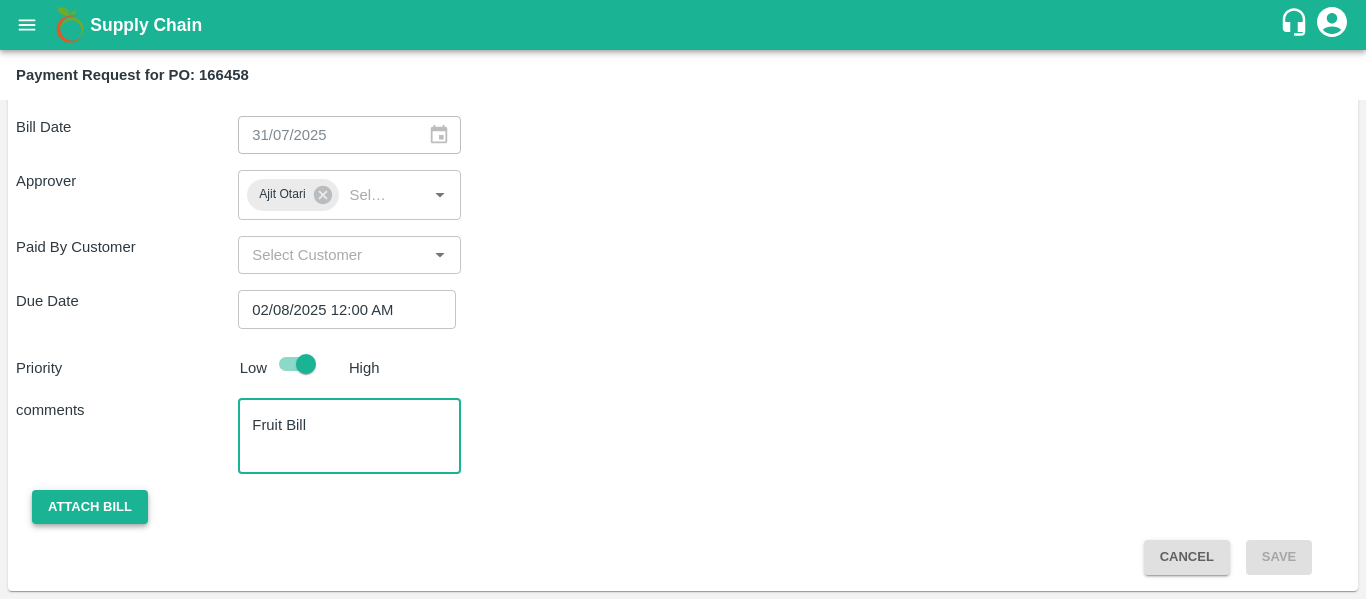 click on "Attach bill" at bounding box center [90, 507] 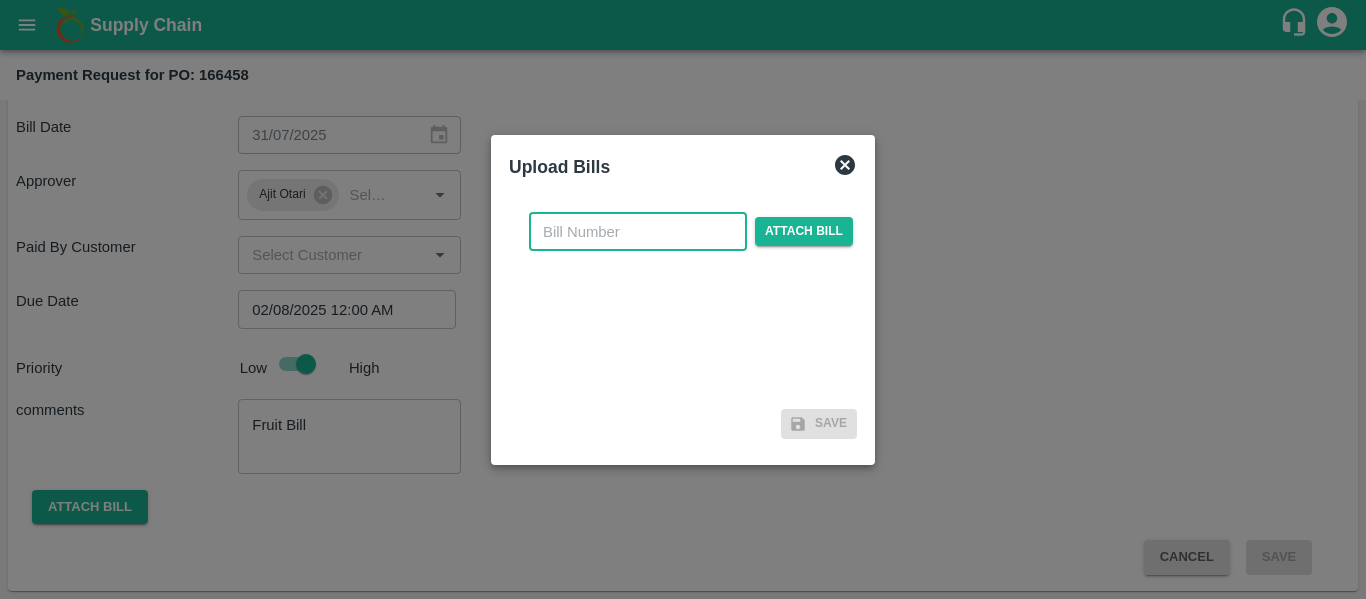 click at bounding box center (638, 232) 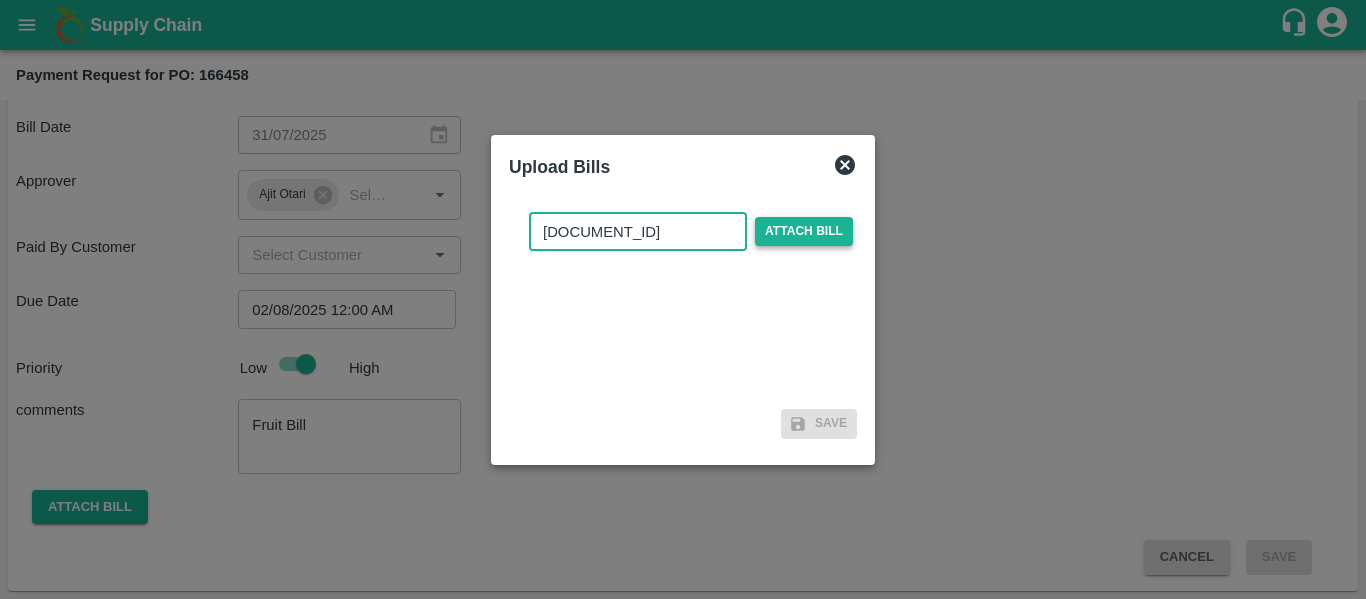 type on "[DOCUMENT_ID]" 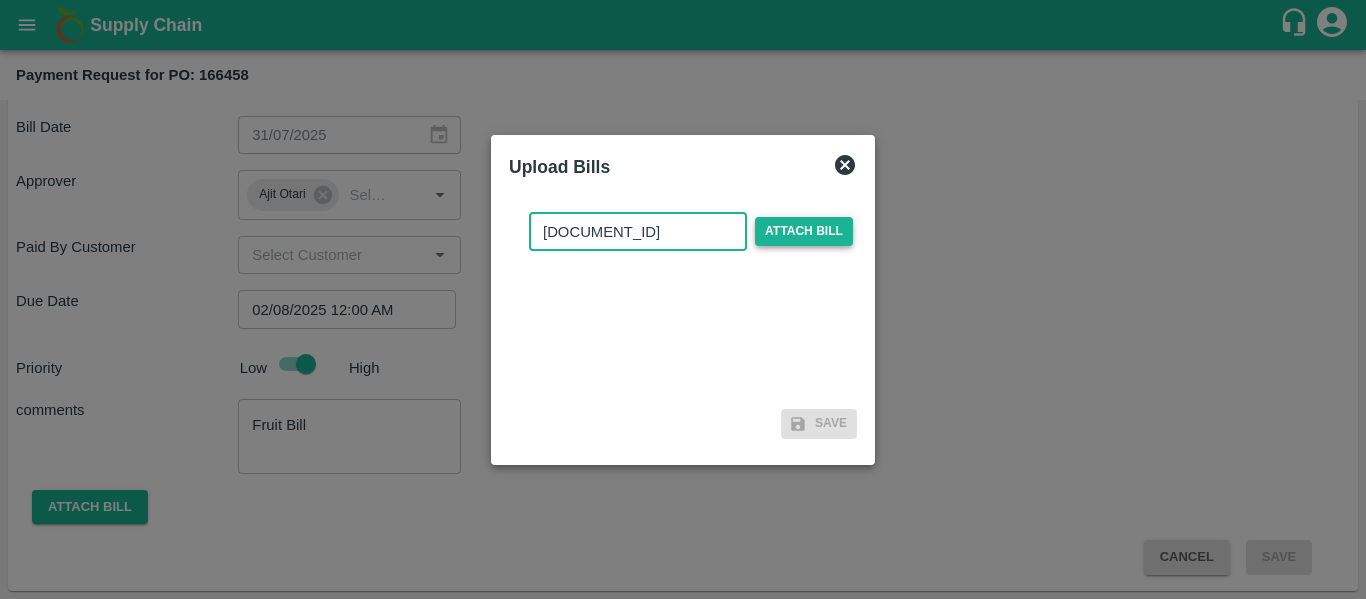 click on "Attach bill" at bounding box center (804, 231) 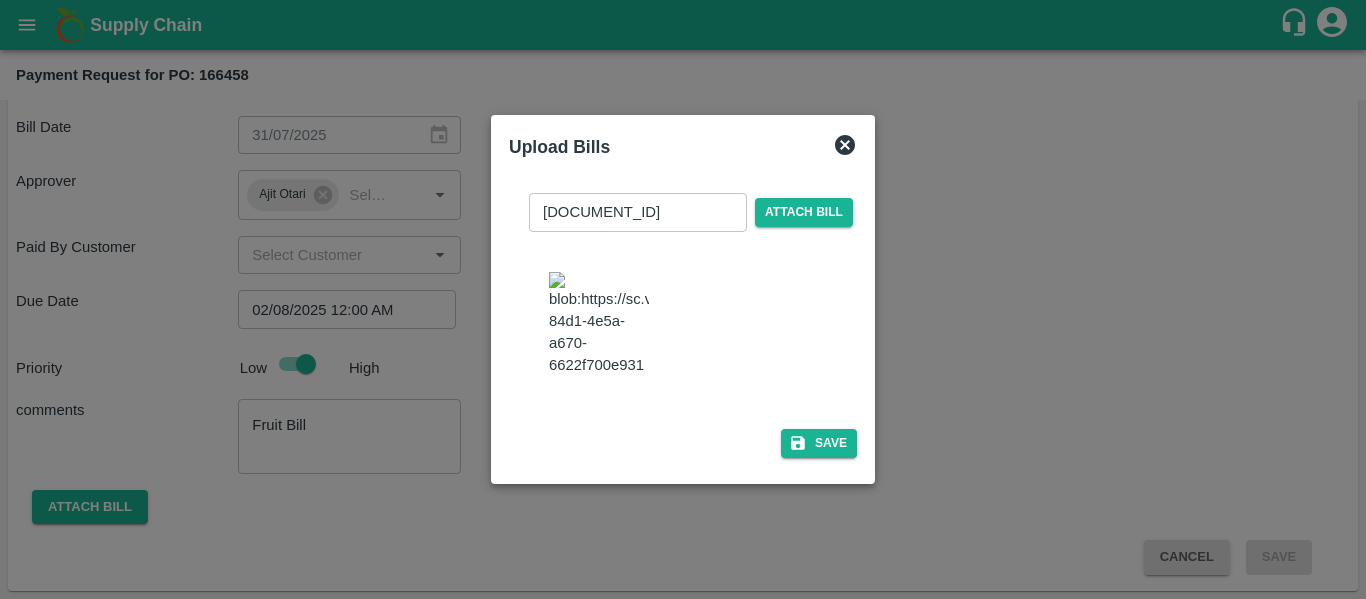 click on "[DOCUMENT_ID] ​ Attach bill" at bounding box center (683, 298) 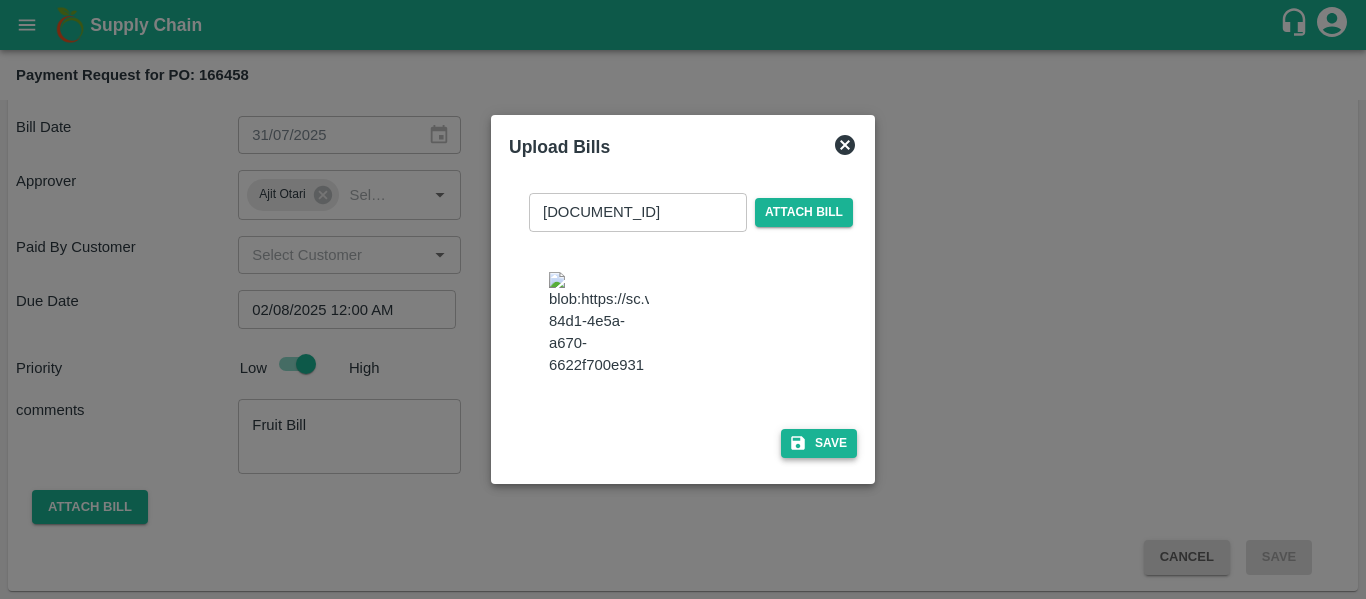 click on "Save" at bounding box center (819, 443) 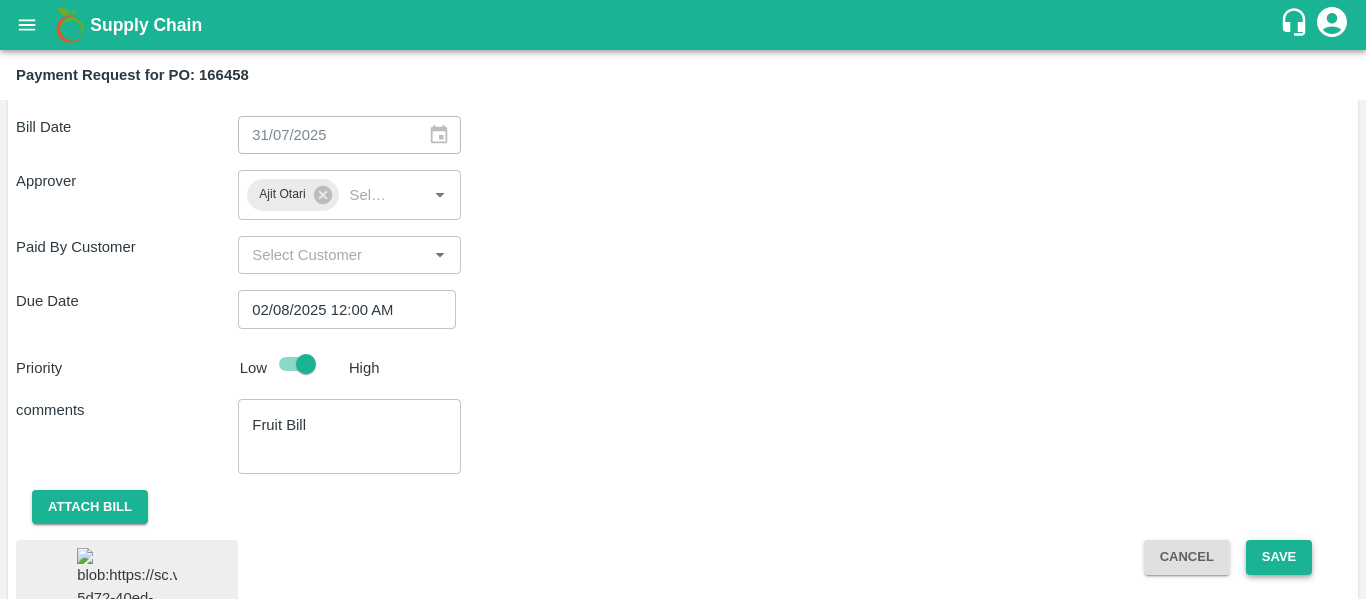 click on "Save" at bounding box center (1279, 557) 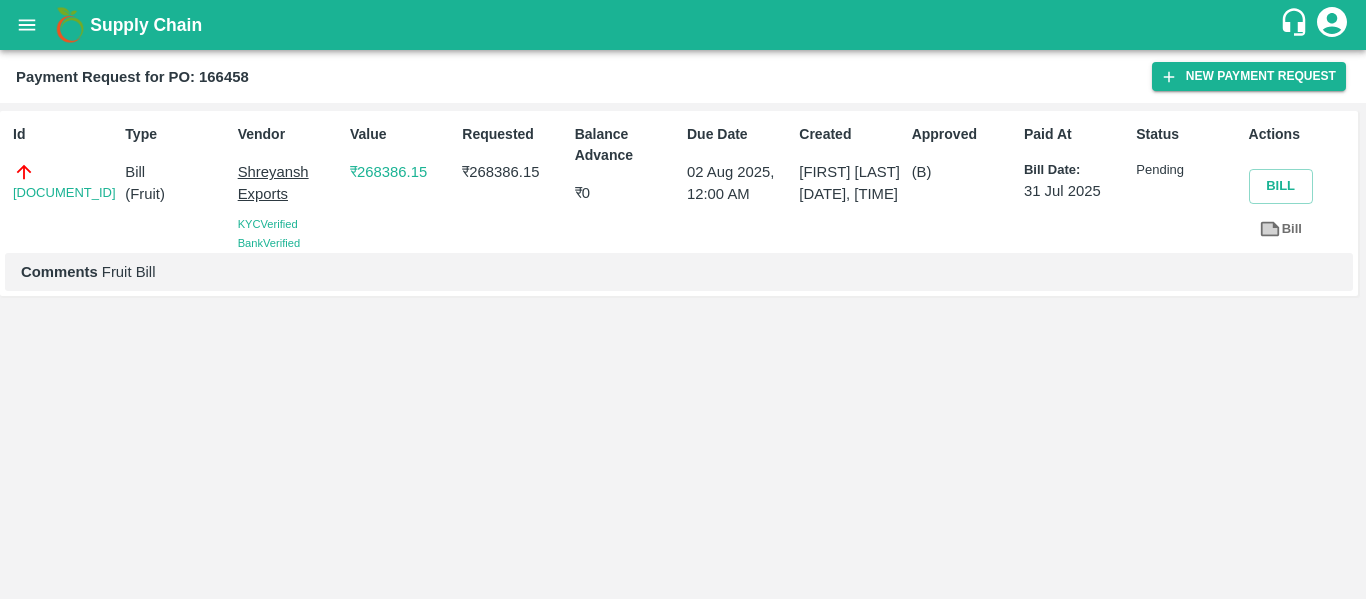 click 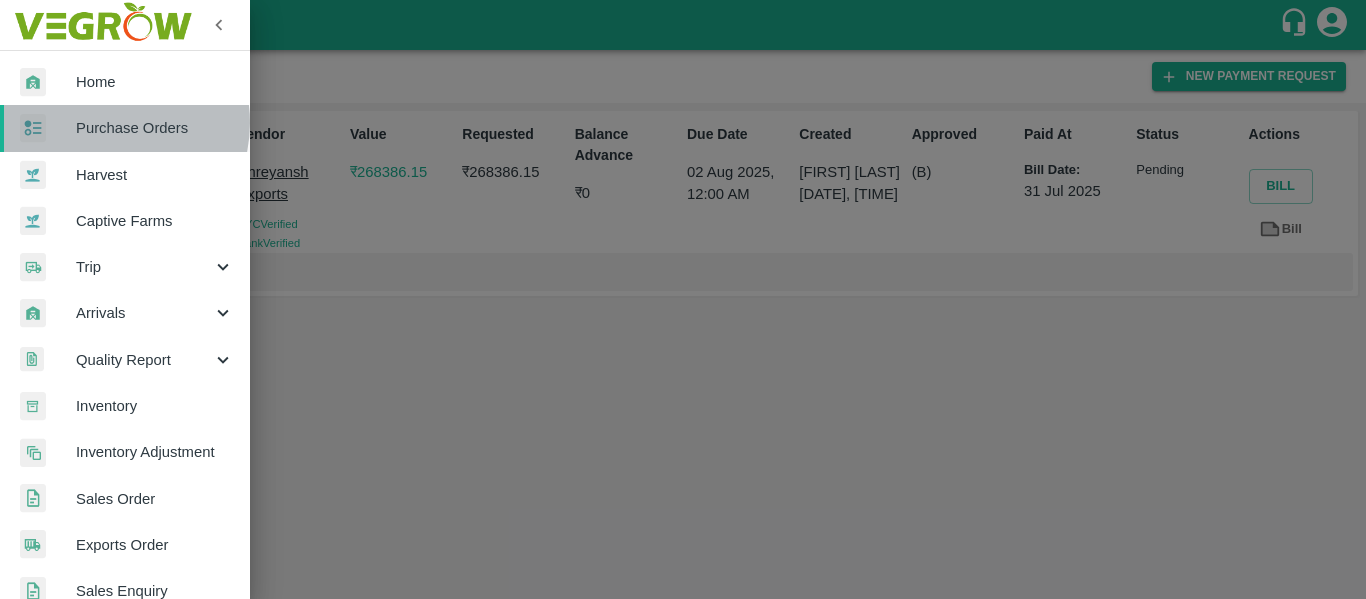 click on "Purchase Orders" at bounding box center [155, 128] 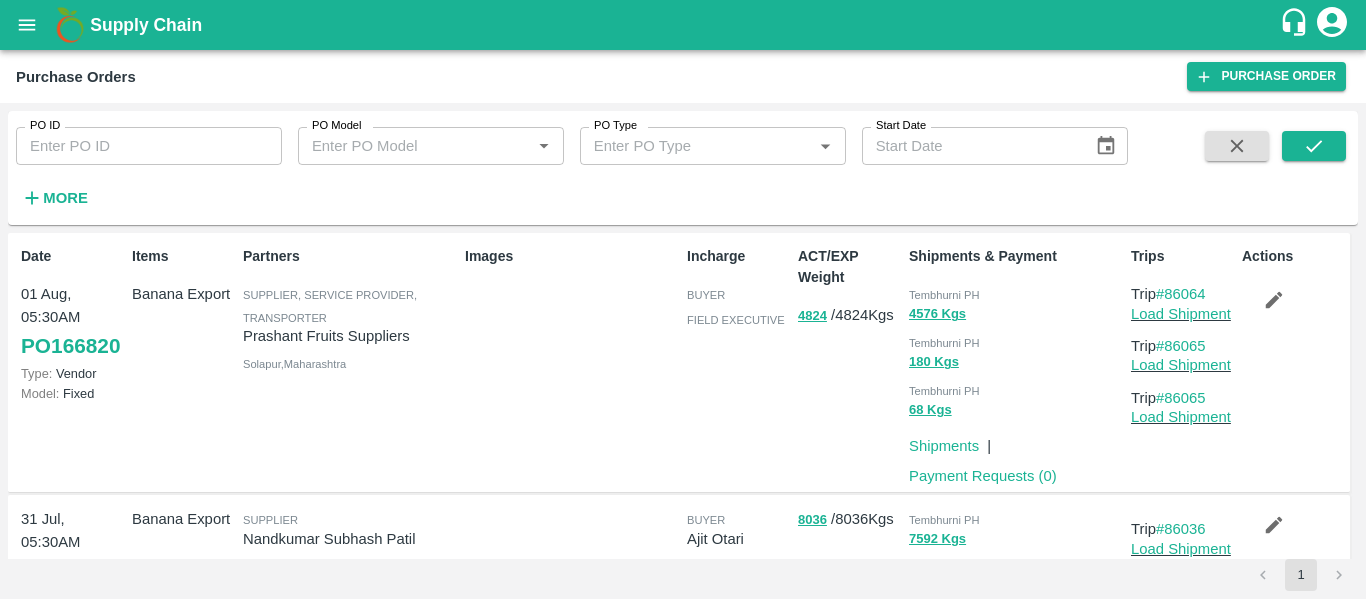 click on "PO ID" at bounding box center [149, 146] 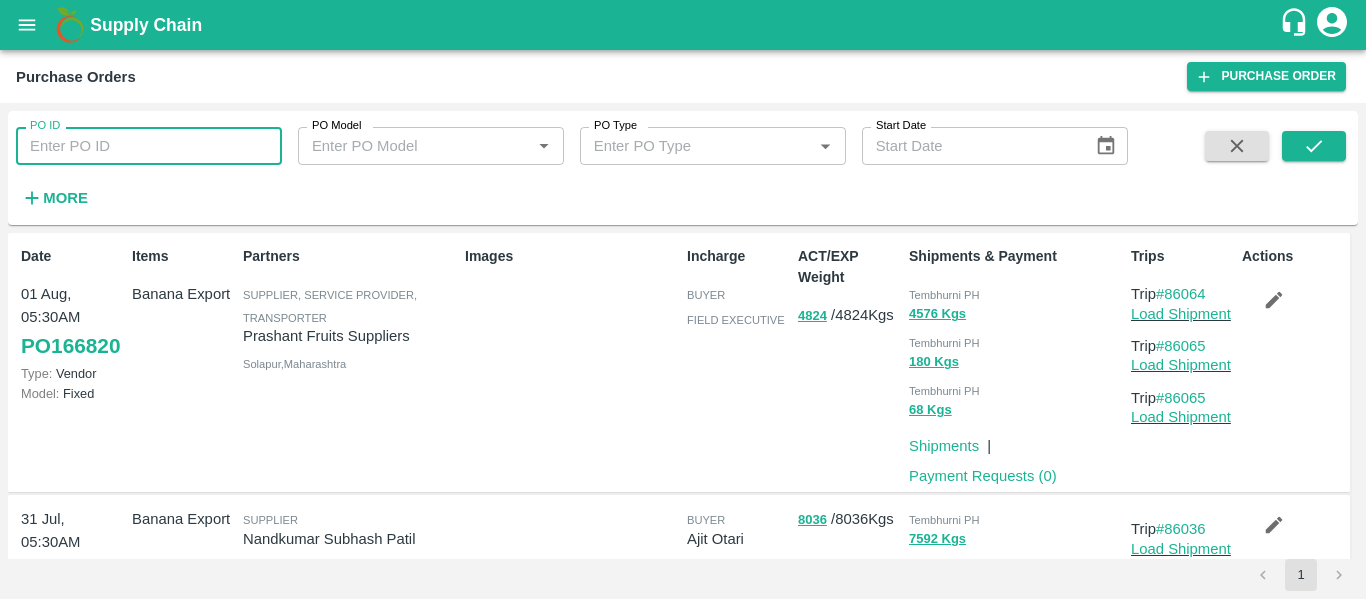 paste on "166394" 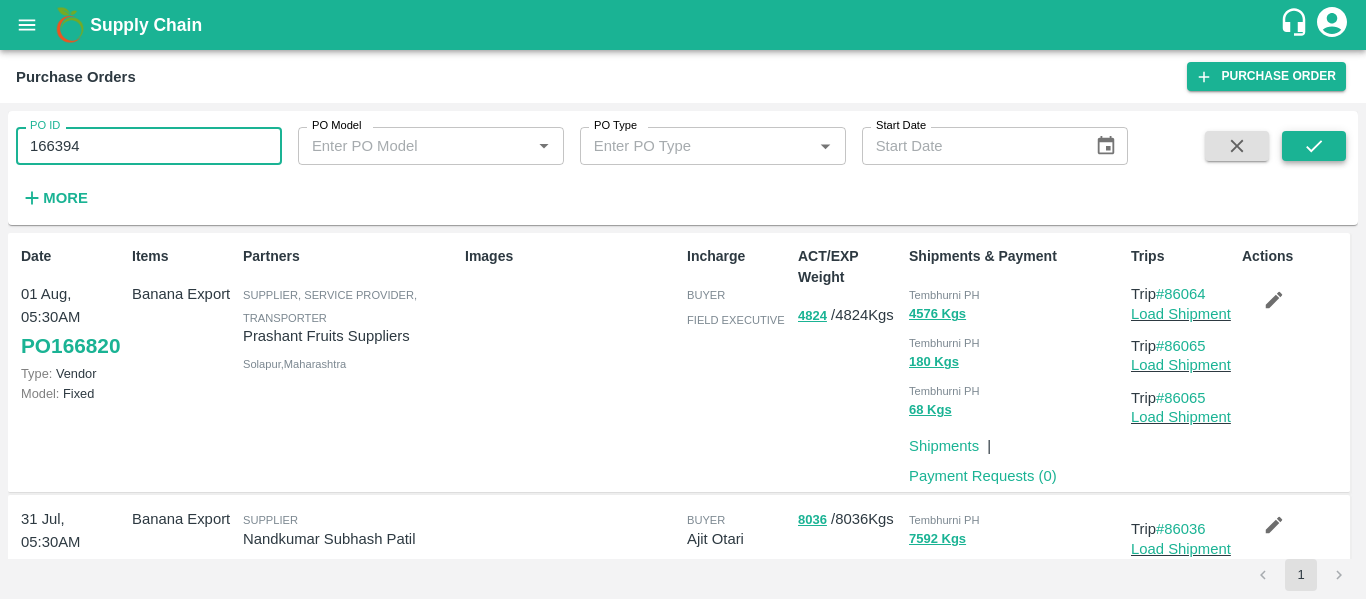 type on "166394" 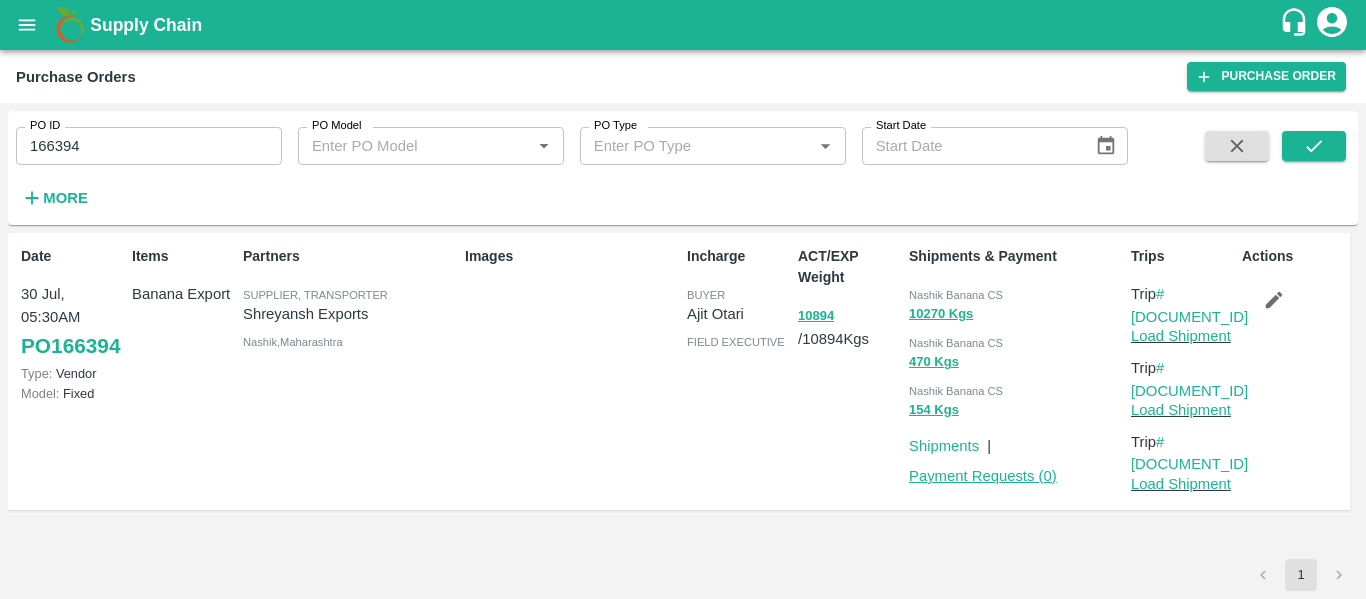 click on "Payment Requests ( 0 )" at bounding box center (983, 476) 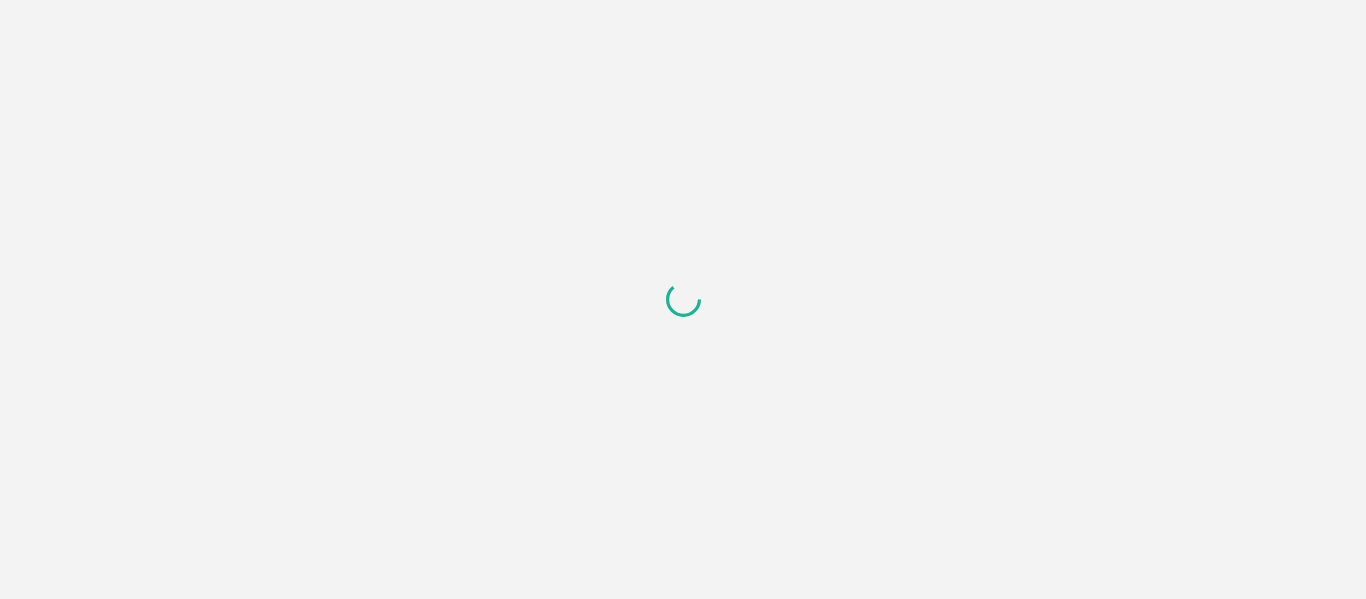 scroll, scrollTop: 0, scrollLeft: 0, axis: both 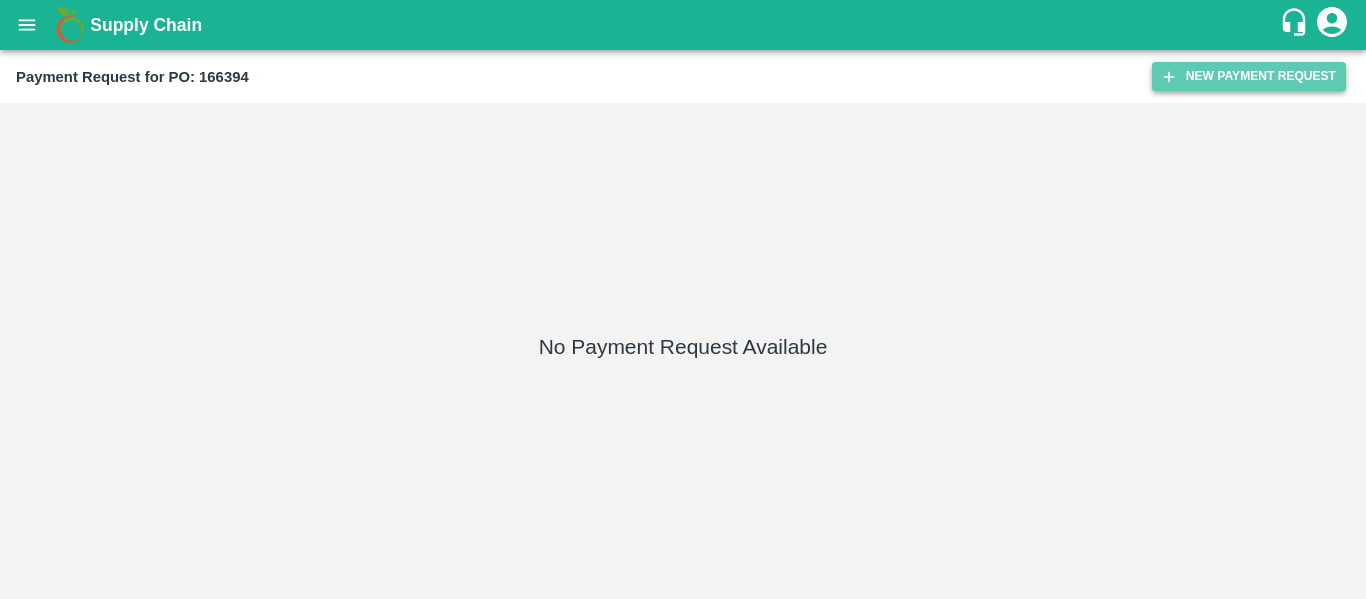 click on "New Payment Request" at bounding box center [1249, 76] 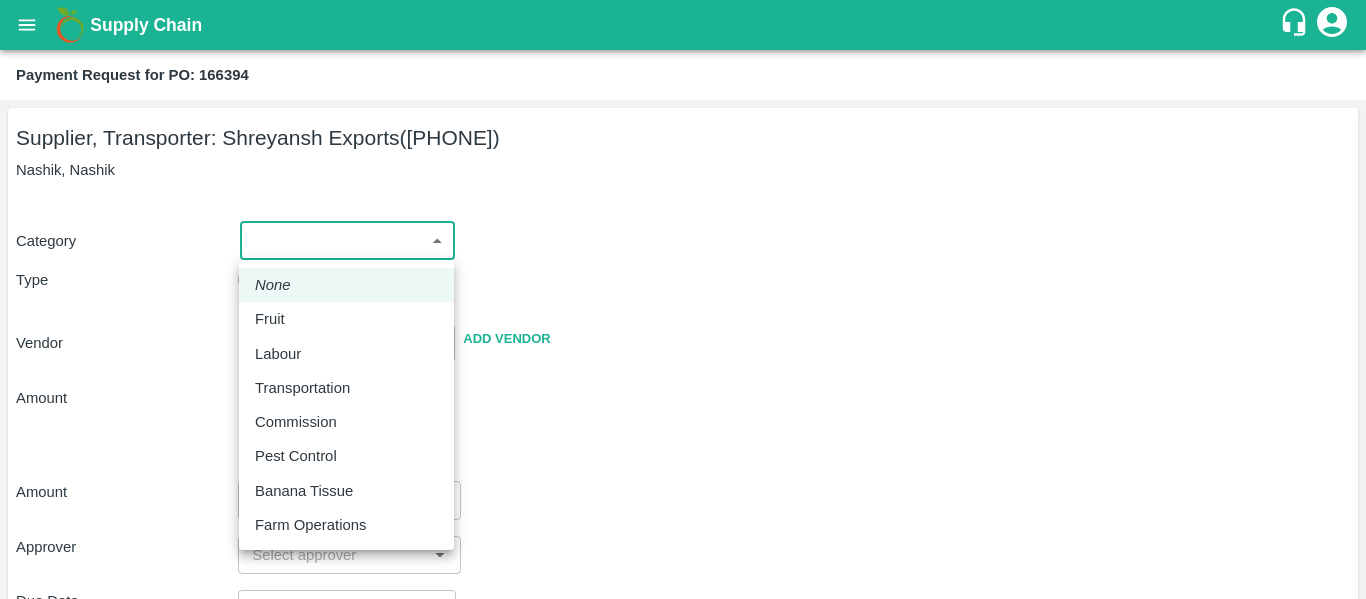 click on "Supply Chain Payment Request for PO: 166394 Supplier, Transporter: [FIRST] [LAST] ([PHONE]) [CITY], [CITY] Category ​ ​ Type Advance Bill Vendor ​ Add Vendor Amount Total value Per Kg ​ Amount ​ Approver ​ Due Date ​  Priority  Low  High Comment x ​ Attach bill Cancel Save Tembhurni PH [CITY] CC Shahada Banana Export PH Savda Banana Export PH [CITY] Banana CS [FIRST] [LAST] Logout None Fruit Labour Transportation Commission Pest Control Banana Tissue Farm Operations" at bounding box center (683, 299) 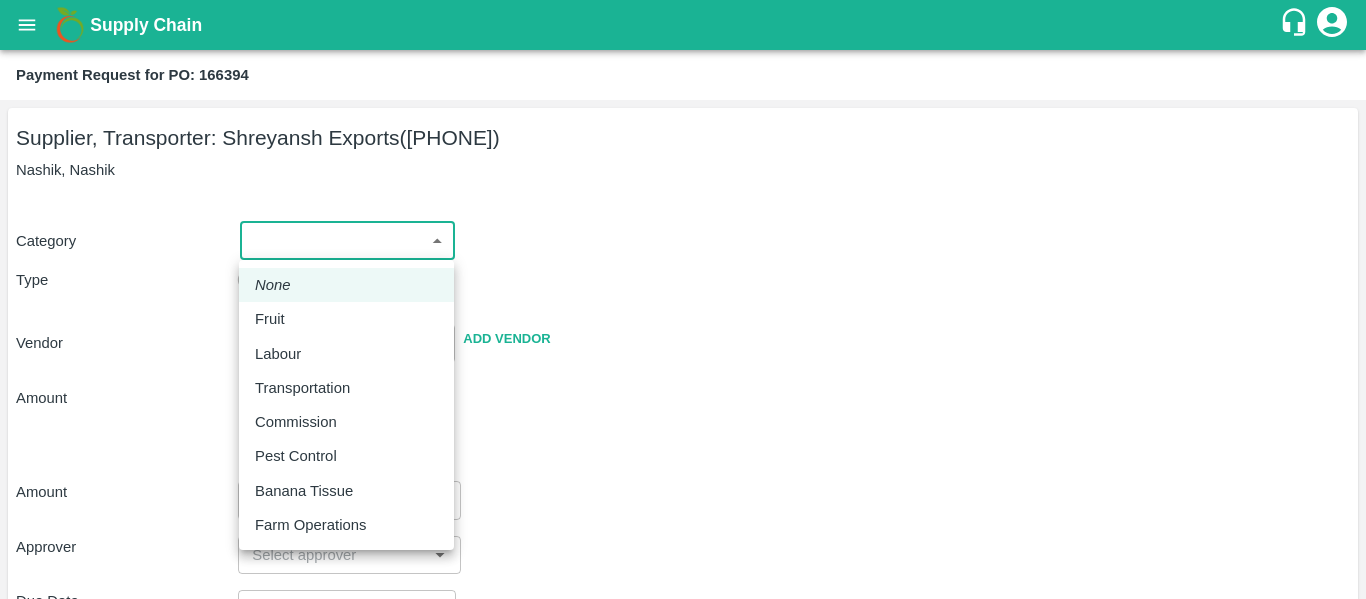 click on "Fruit" at bounding box center (270, 319) 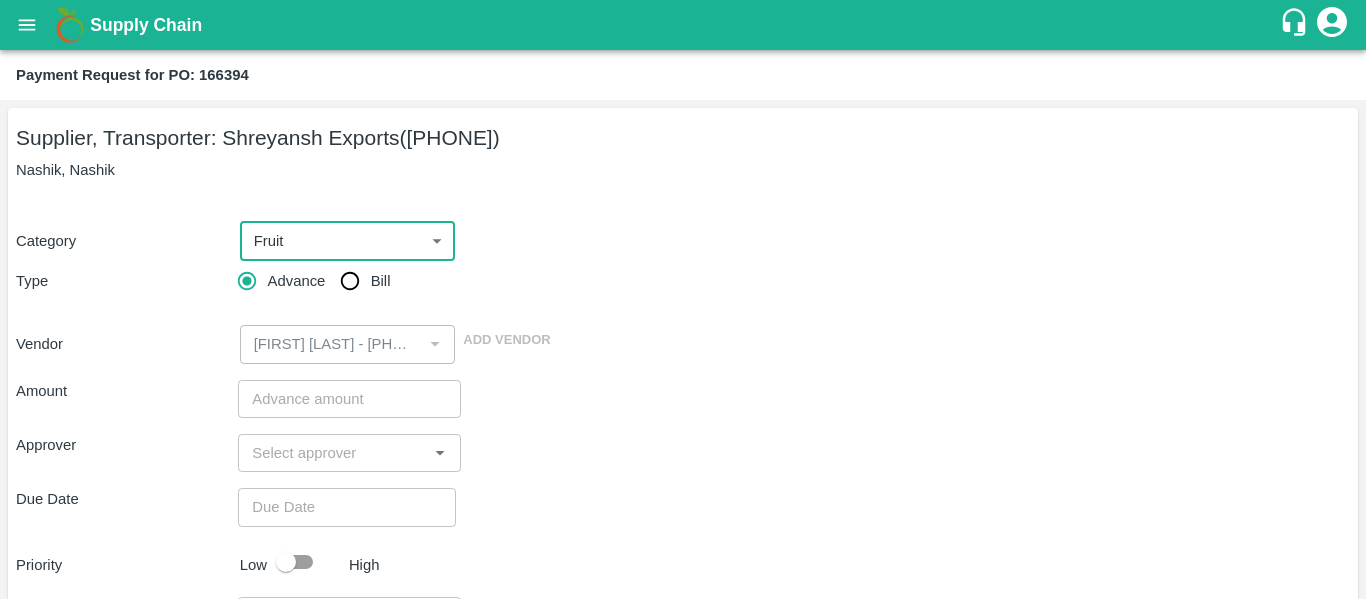click on "Bill" at bounding box center (350, 281) 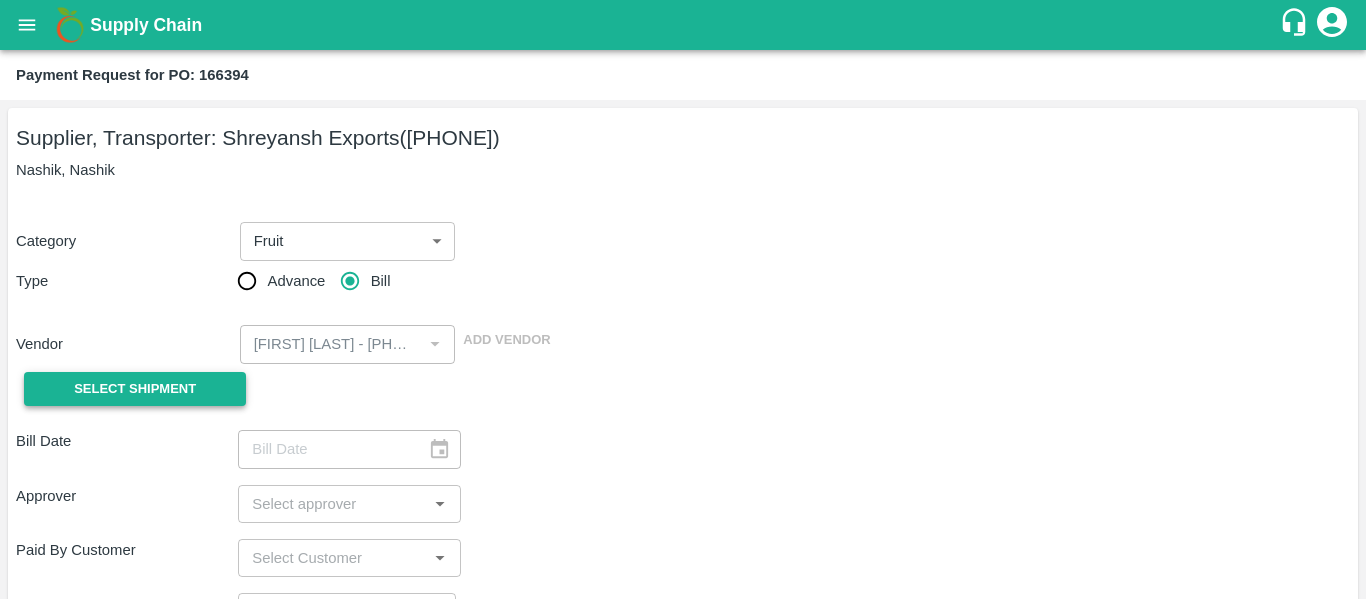 click on "Select Shipment" at bounding box center [135, 389] 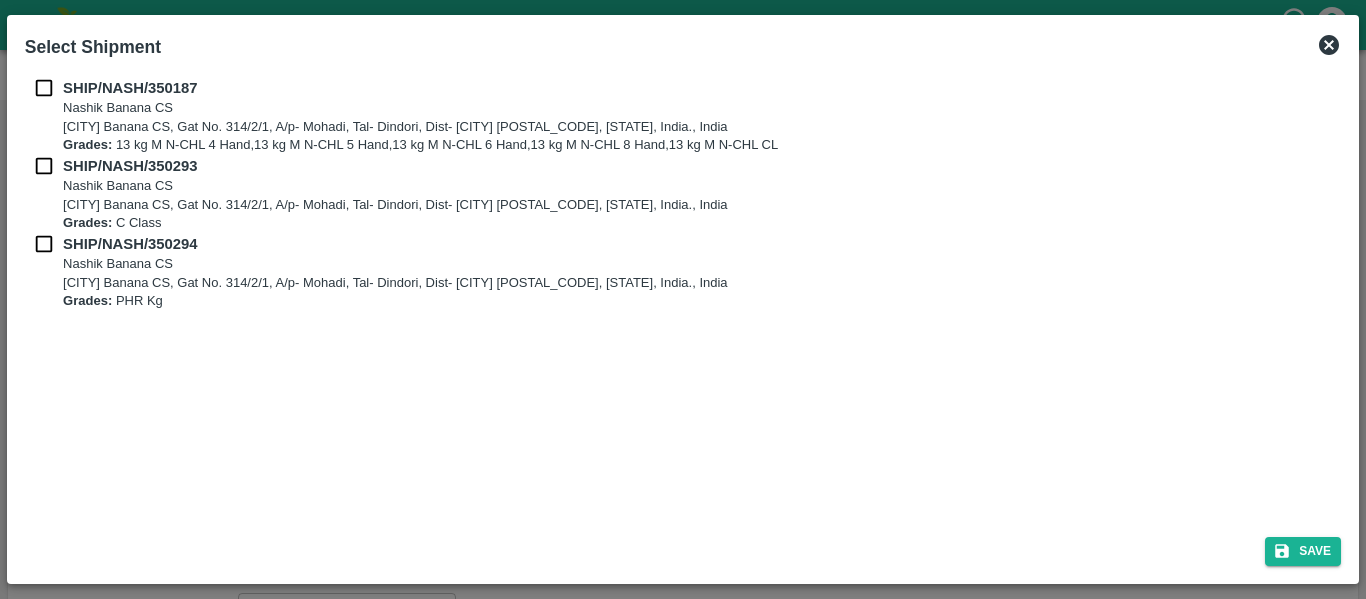 click on "SHIP/NASH/350187 [CITY] Banana CS  [CITY] Banana CS, Gat No. 314/2/1, A/p- Mohadi, Tal- Dindori, Dist- [CITY] [POSTAL_CODE], [STATE], India., India Grades:   13 kg M N-CHL 4 Hand,13 kg M N-CHL 5 Hand,13 kg M N-CHL 6 Hand,13 kg M N-CHL 8 Hand,13 kg M N-CHL CL" at bounding box center [683, 116] 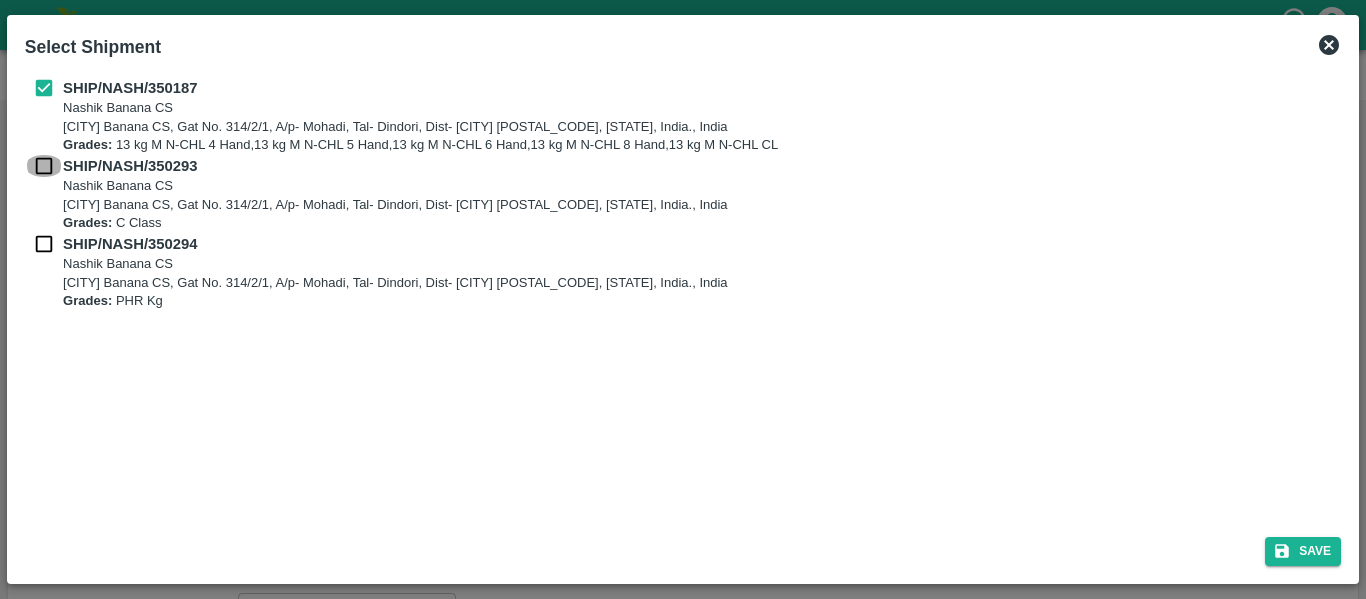 click at bounding box center (44, 166) 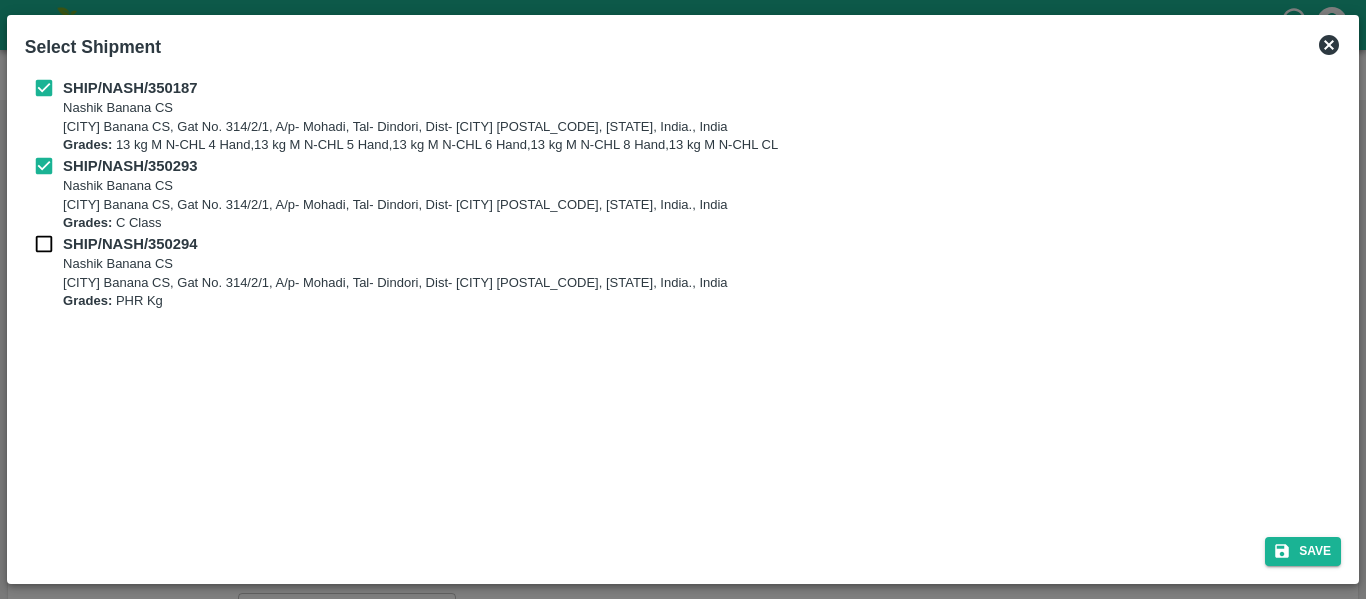 click at bounding box center (44, 244) 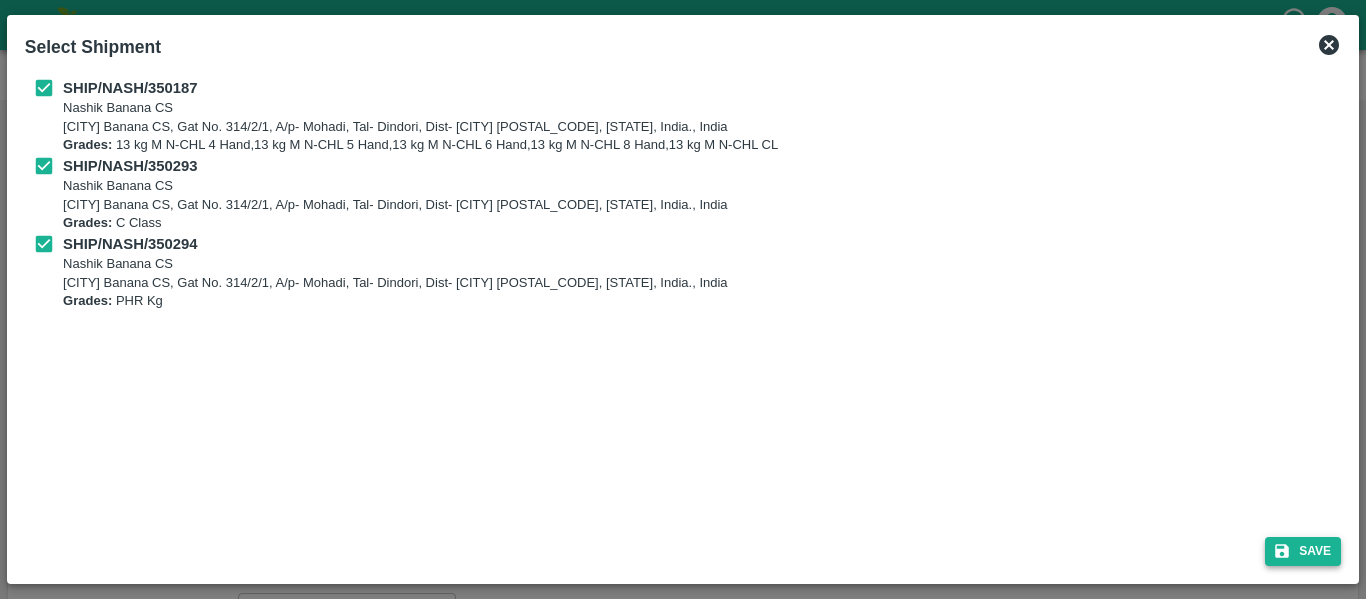 click on "Save" at bounding box center (1303, 551) 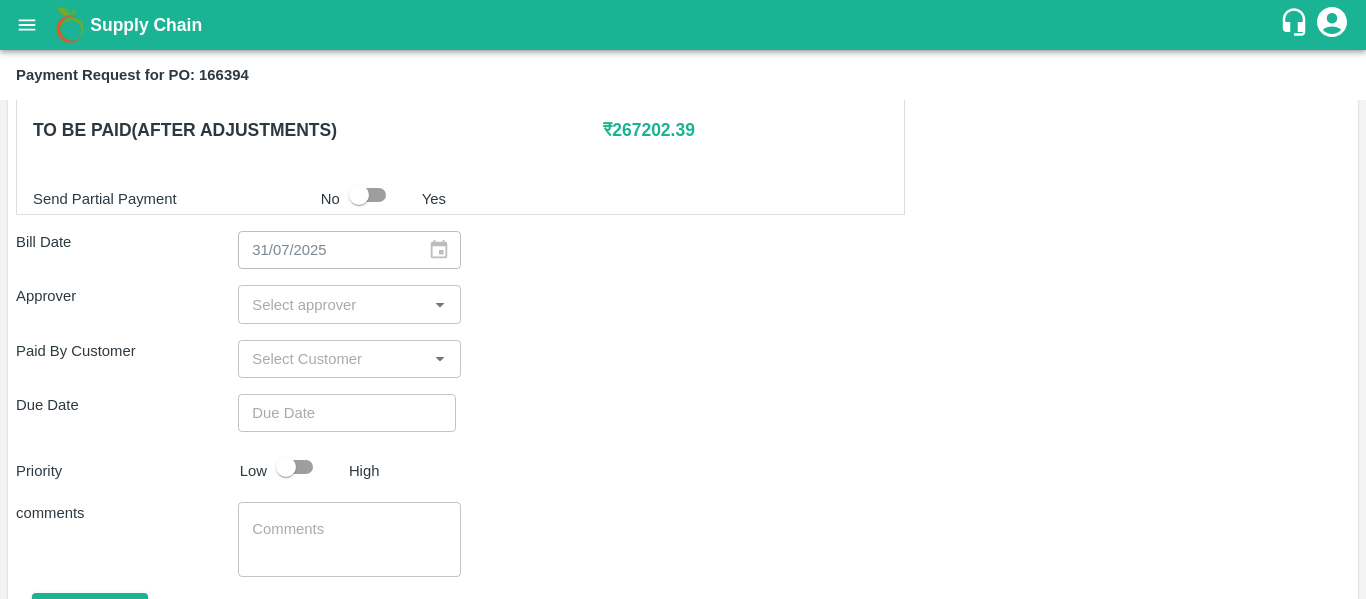 scroll, scrollTop: 1013, scrollLeft: 0, axis: vertical 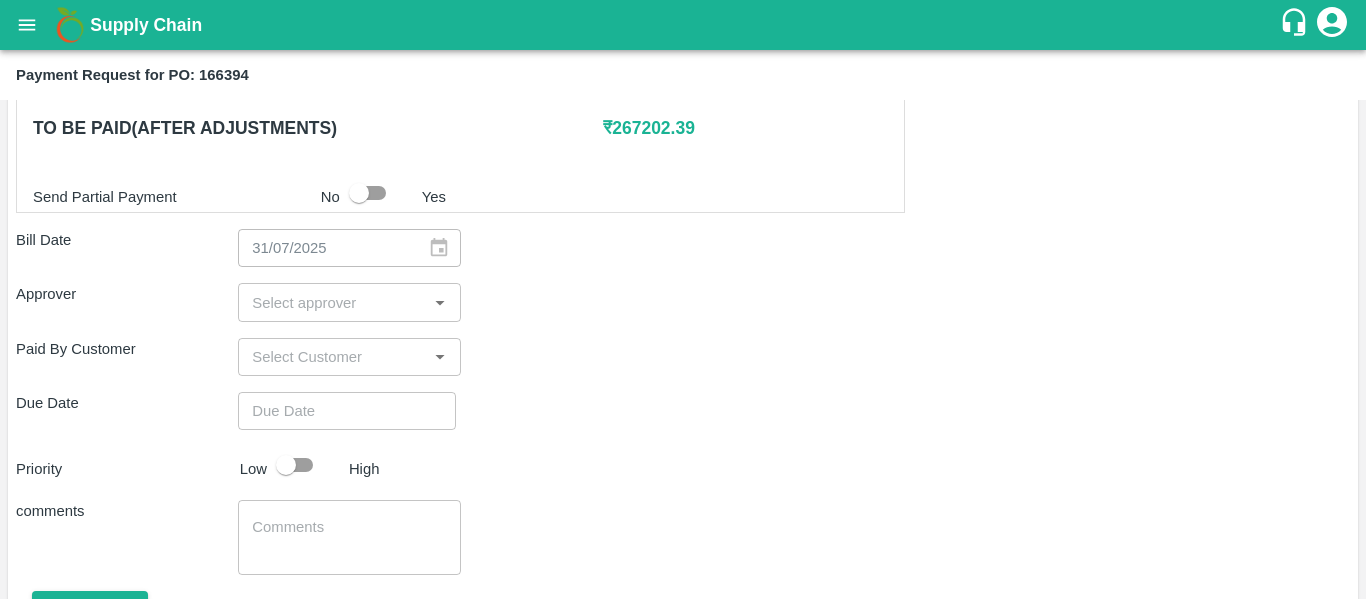 click at bounding box center (332, 302) 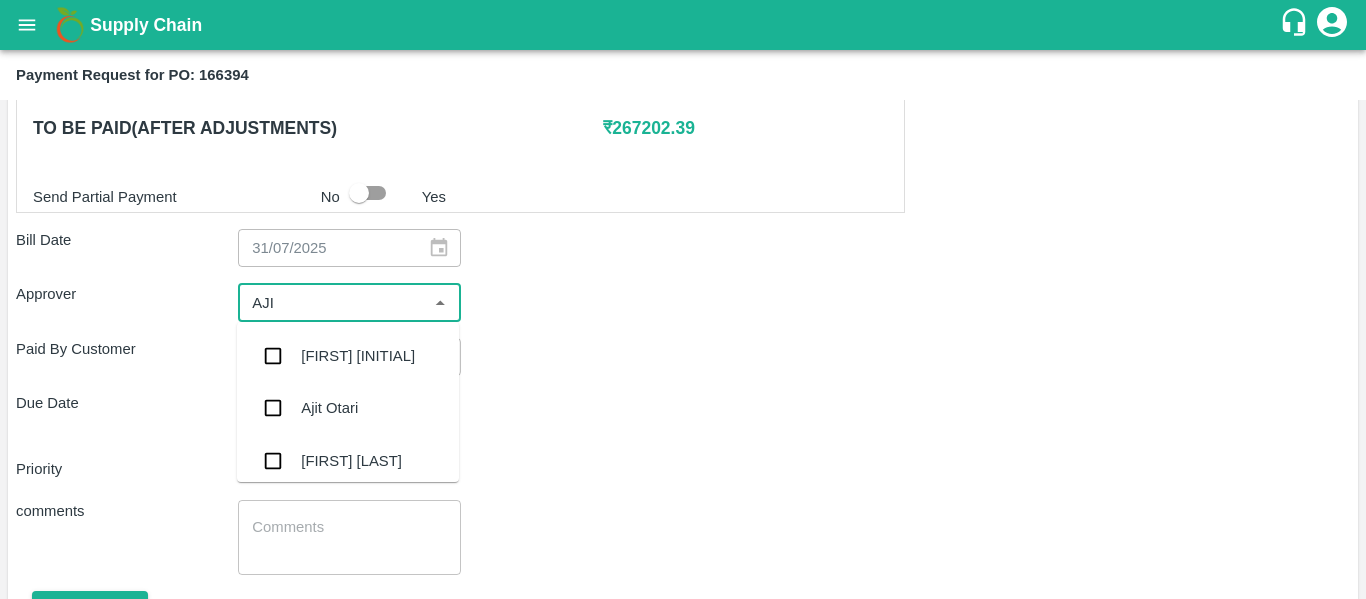 type on "[FIRST]" 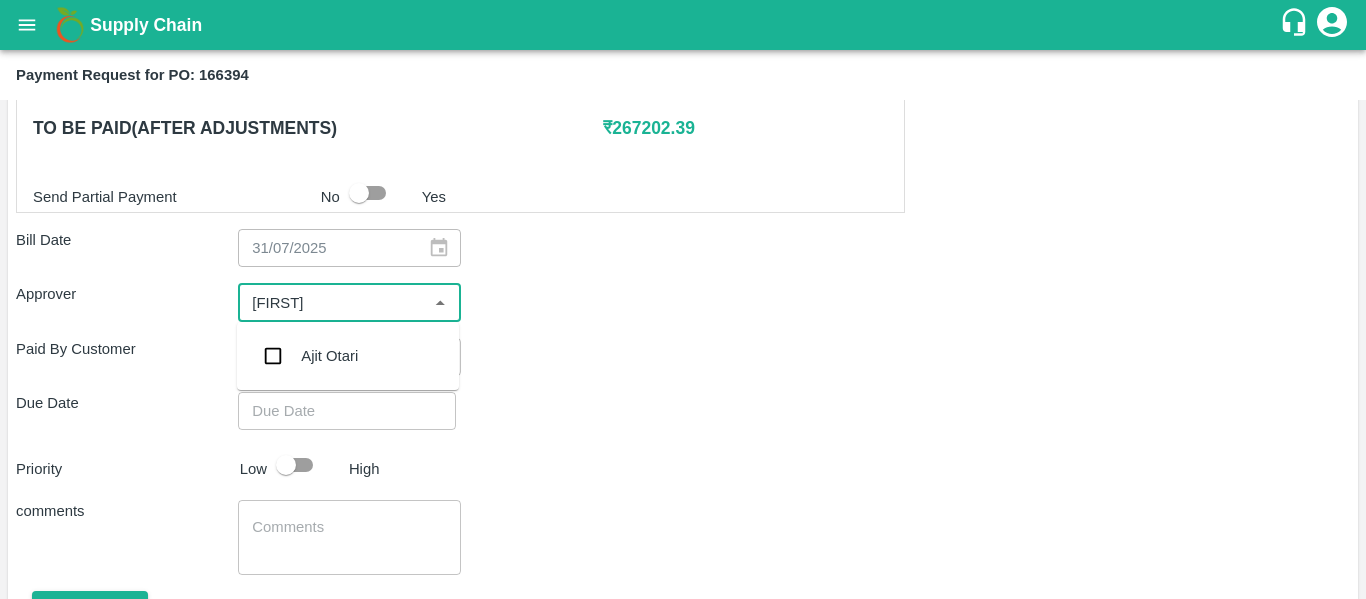 click on "Ajit Otari" at bounding box center [348, 356] 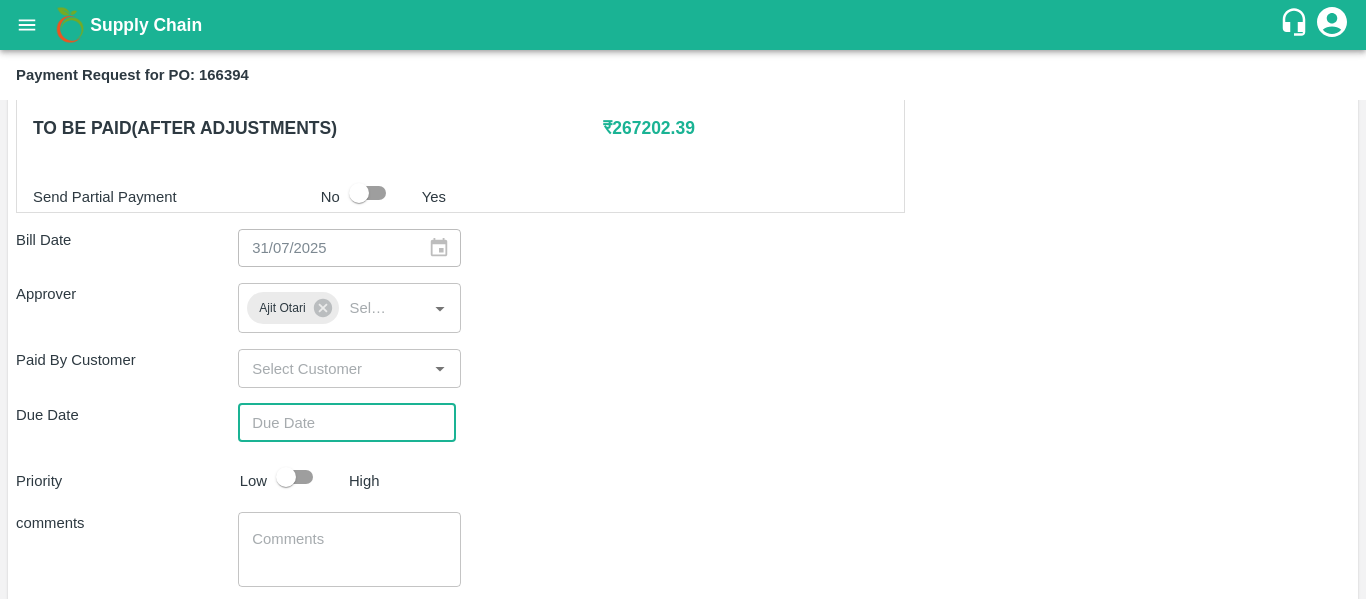type on "DD/MM/YYYY hh:mm aa" 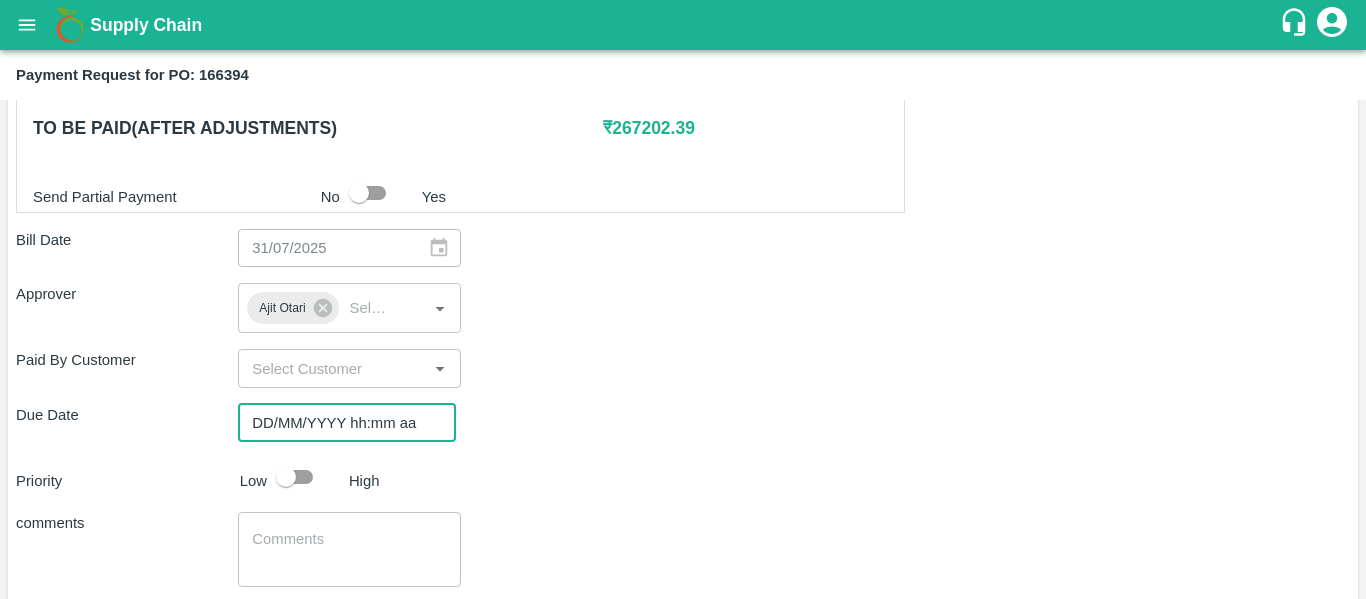 click on "DD/MM/YYYY hh:mm aa" at bounding box center [340, 423] 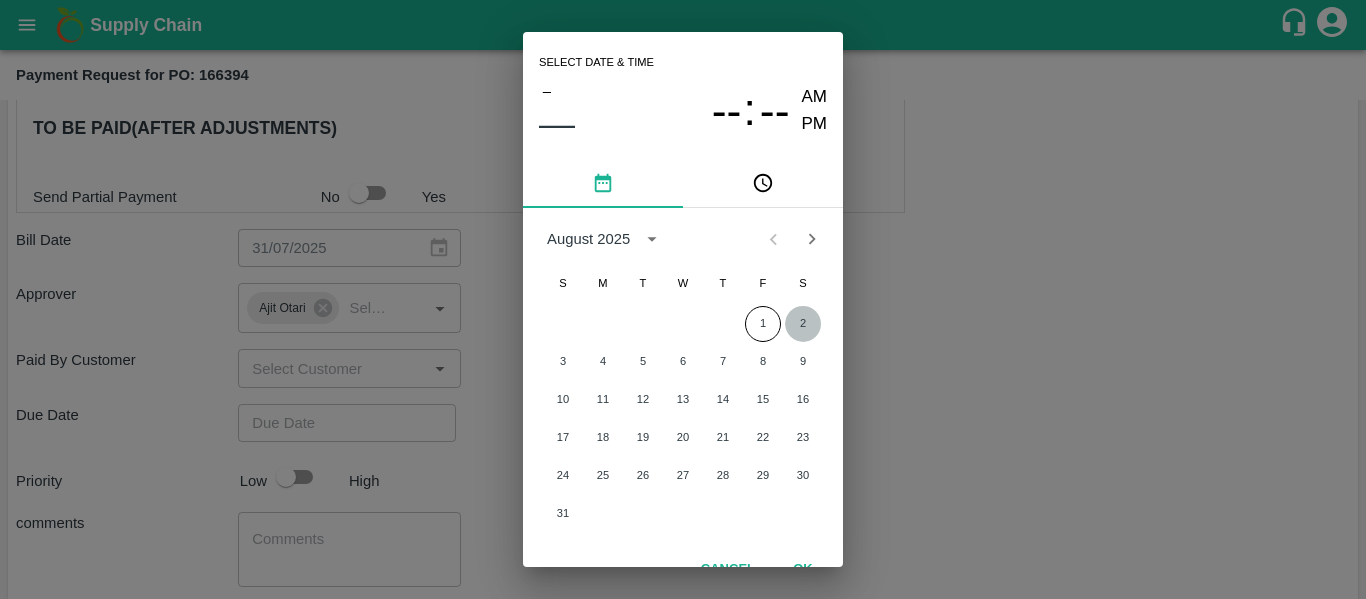 click on "2" at bounding box center [803, 324] 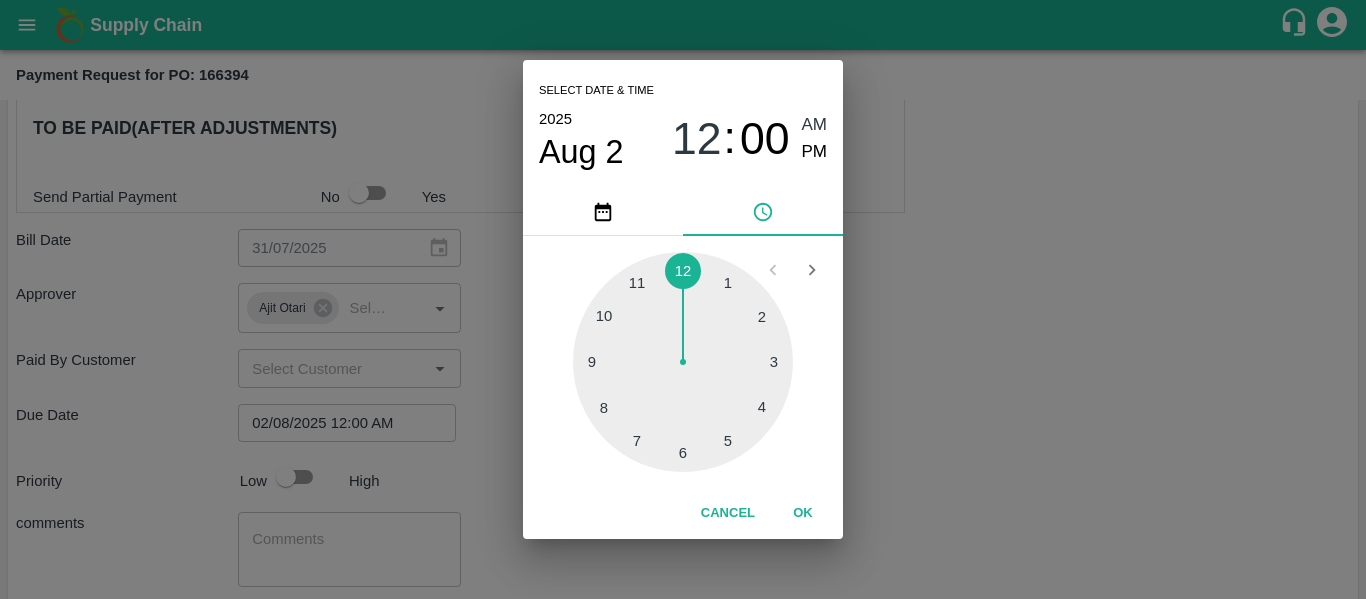 click on "Select date & time 2025 Aug 2 12 : 00 AM PM 1 2 3 4 5 6 7 8 9 10 11 12 Cancel OK" at bounding box center [683, 299] 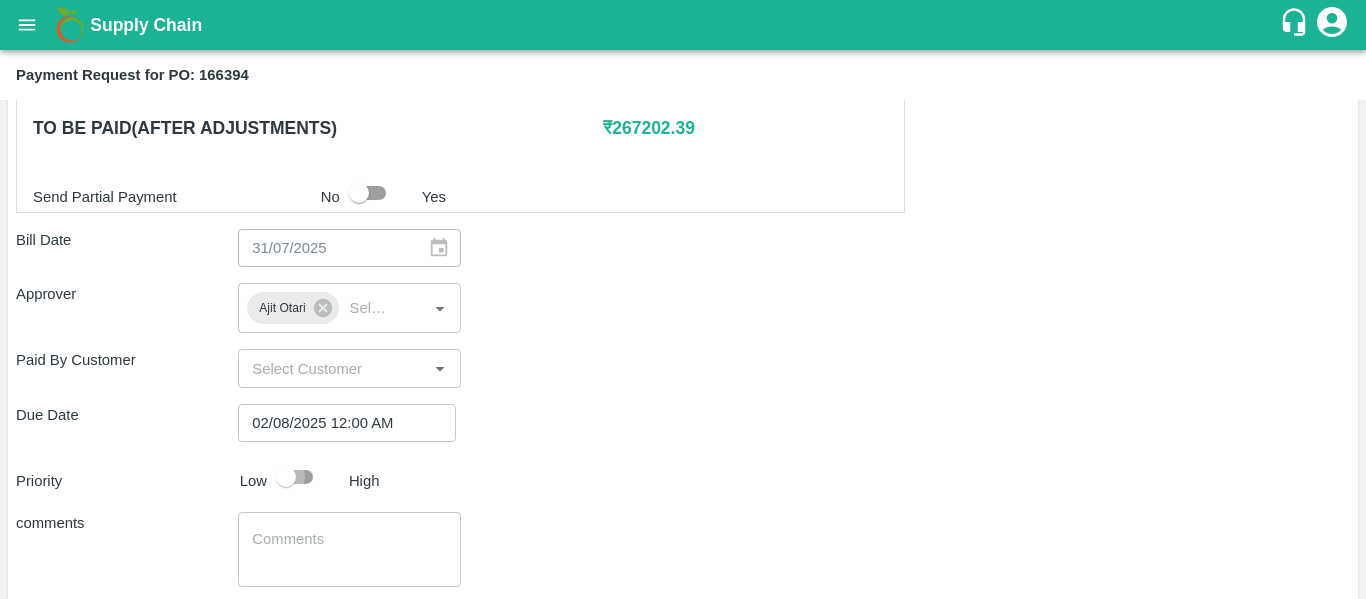 click at bounding box center (286, 477) 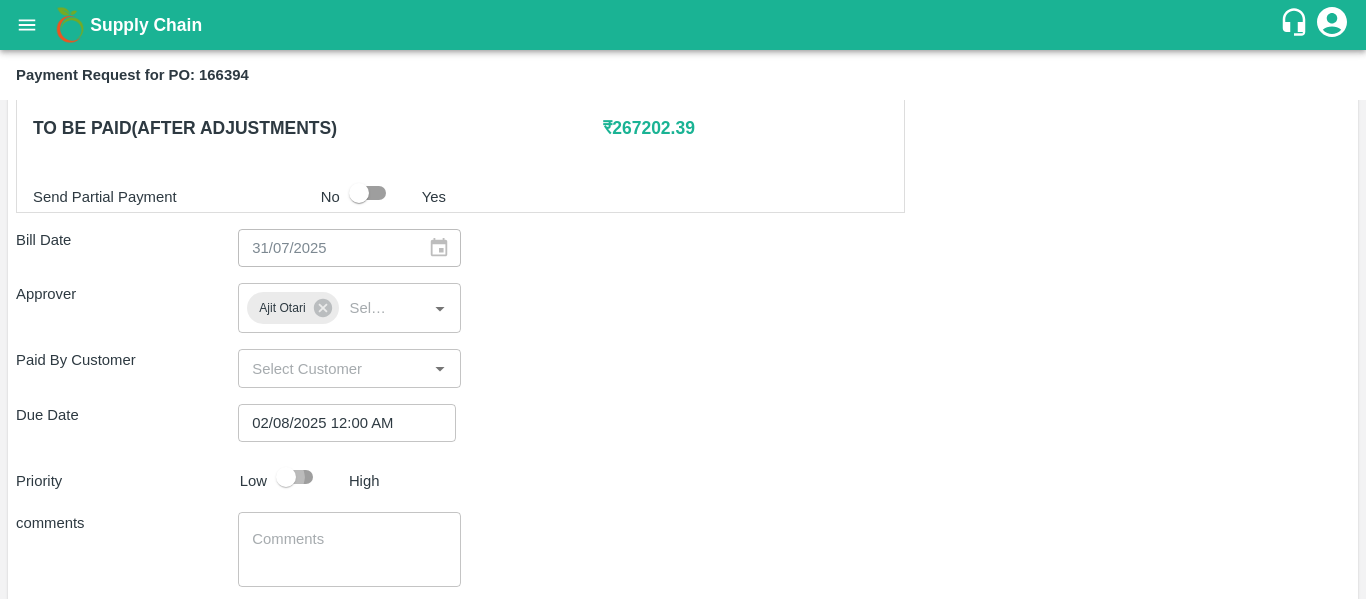 checkbox on "true" 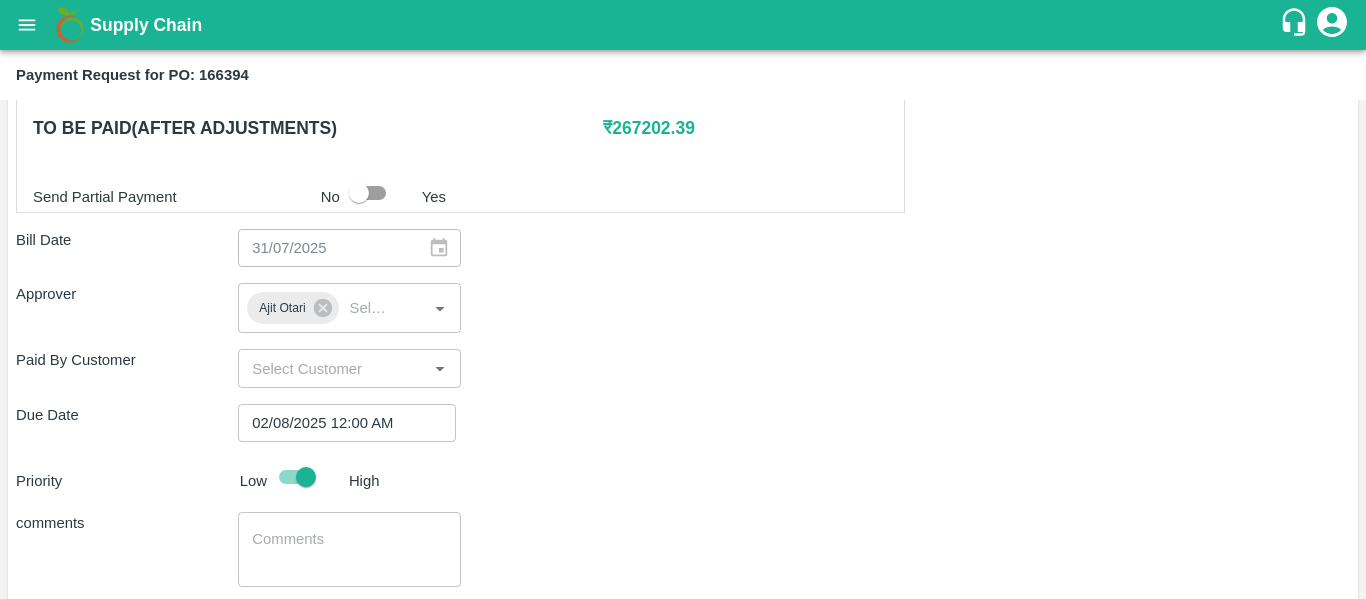 click at bounding box center (349, 550) 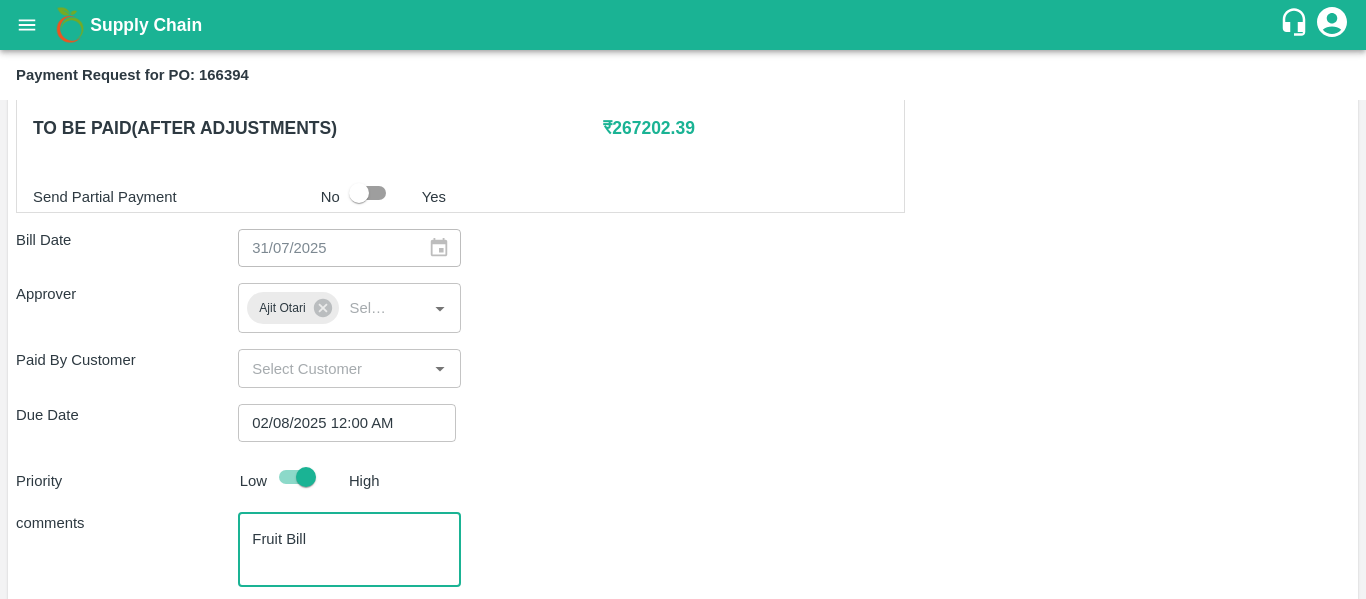 type on "Fruit Bill" 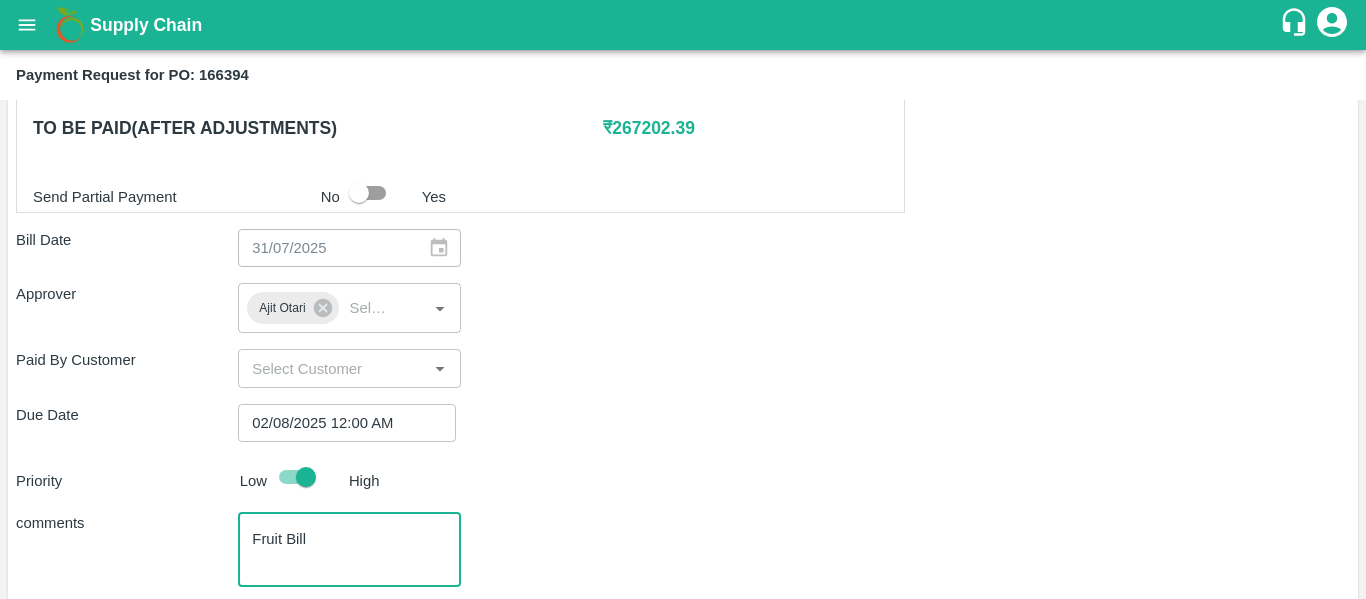 scroll, scrollTop: 1127, scrollLeft: 0, axis: vertical 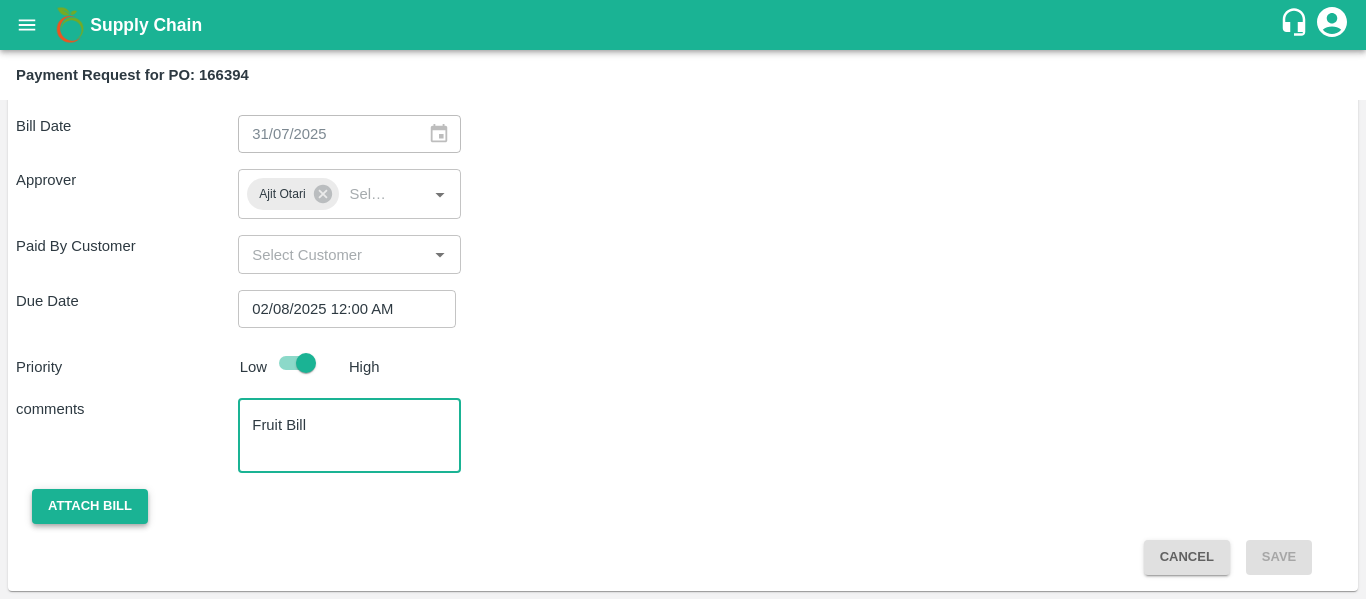 click on "Attach bill" at bounding box center [90, 506] 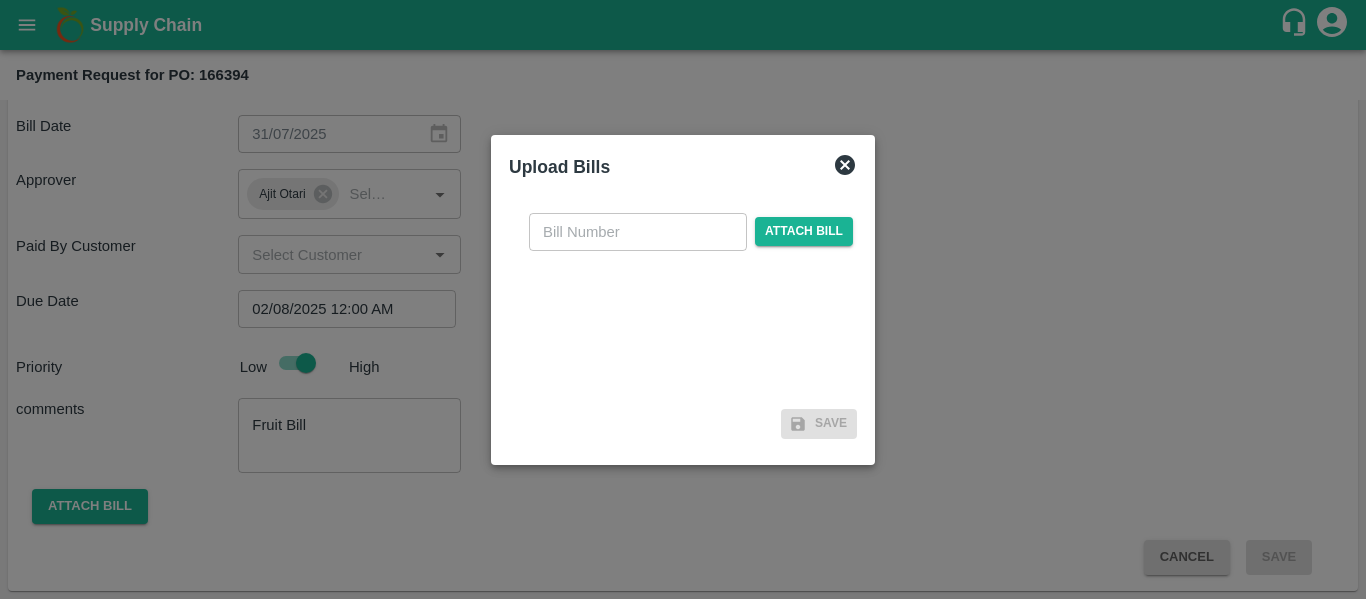 click at bounding box center [638, 232] 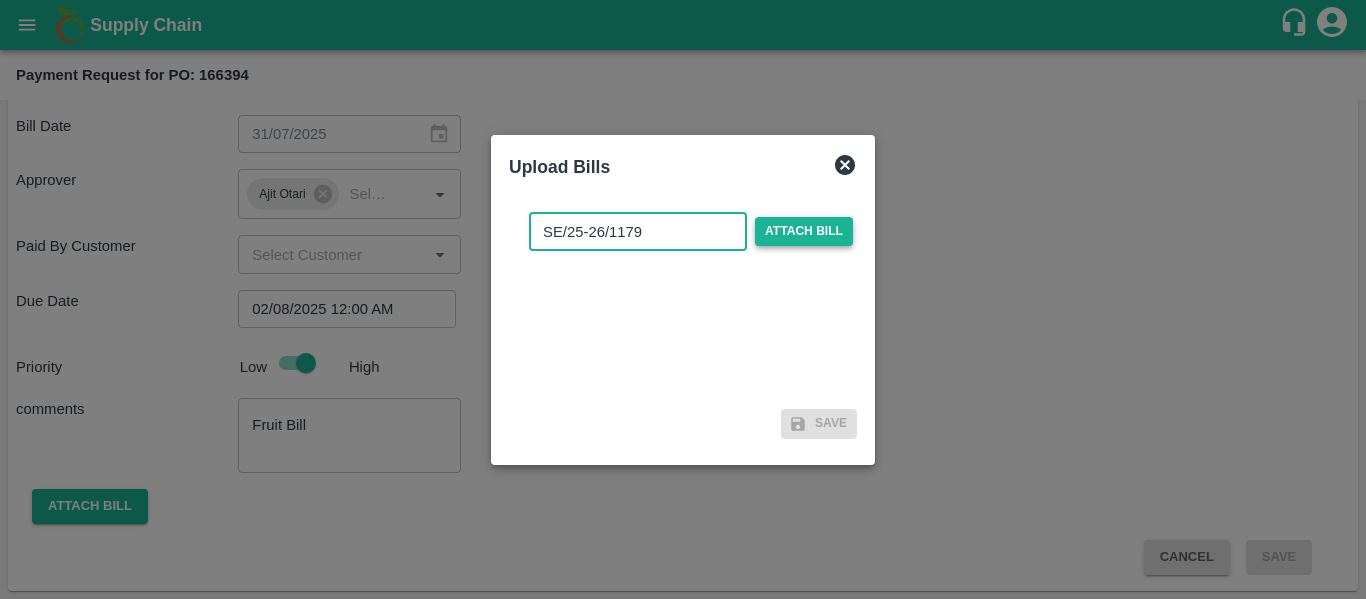 type on "SE/25-26/1179" 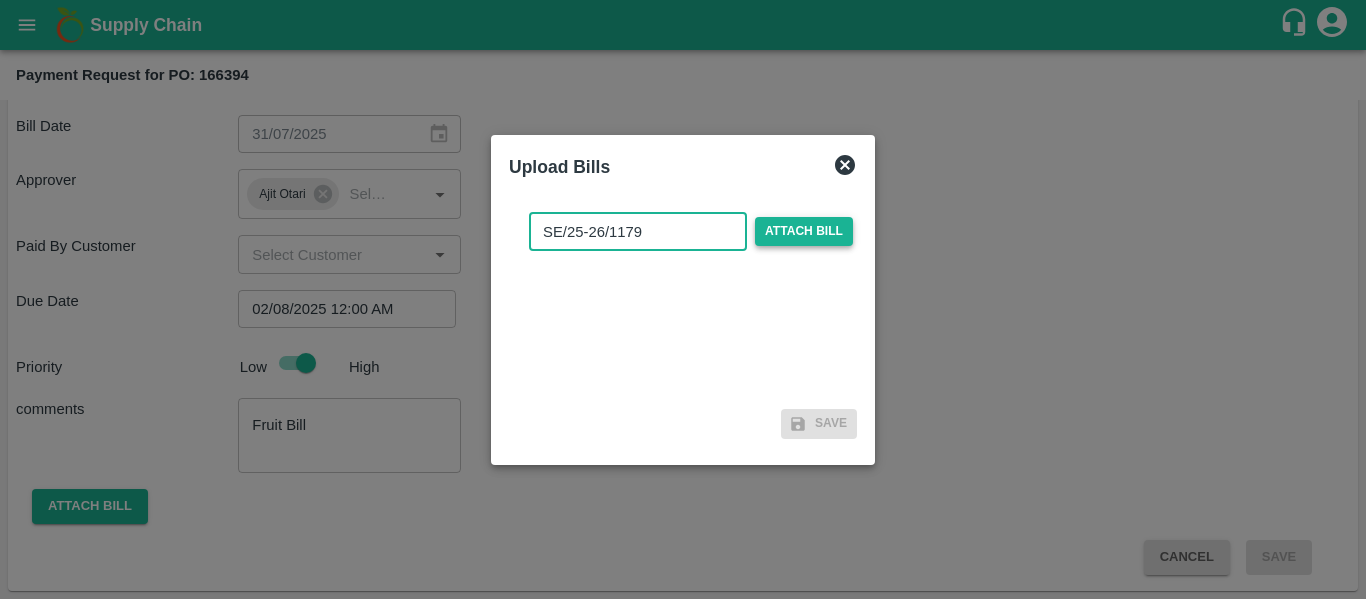 click on "Attach bill" at bounding box center (804, 231) 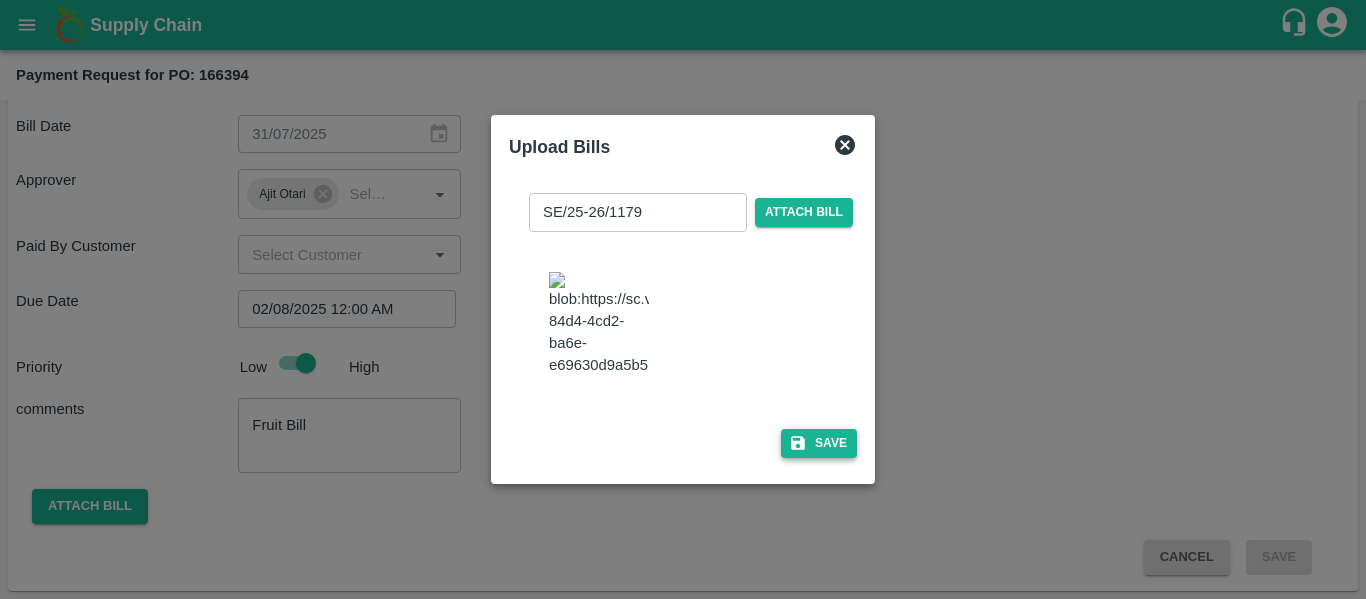 click on "Save" at bounding box center (819, 443) 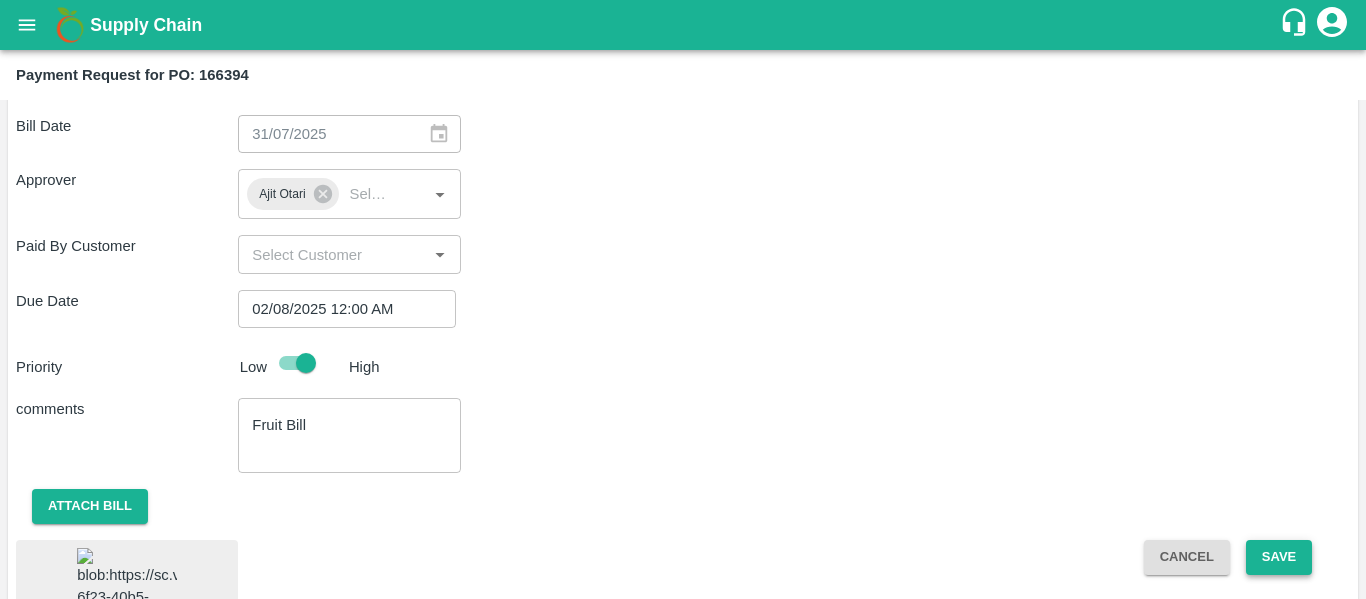 click on "Save" at bounding box center [1279, 557] 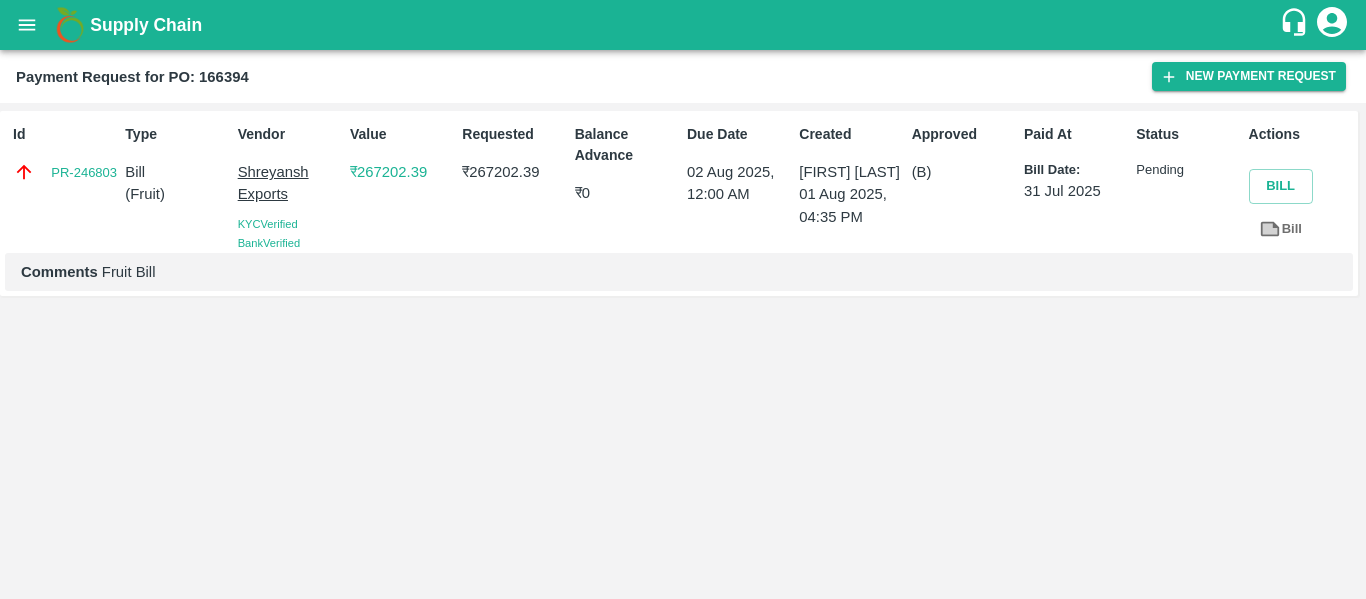 click 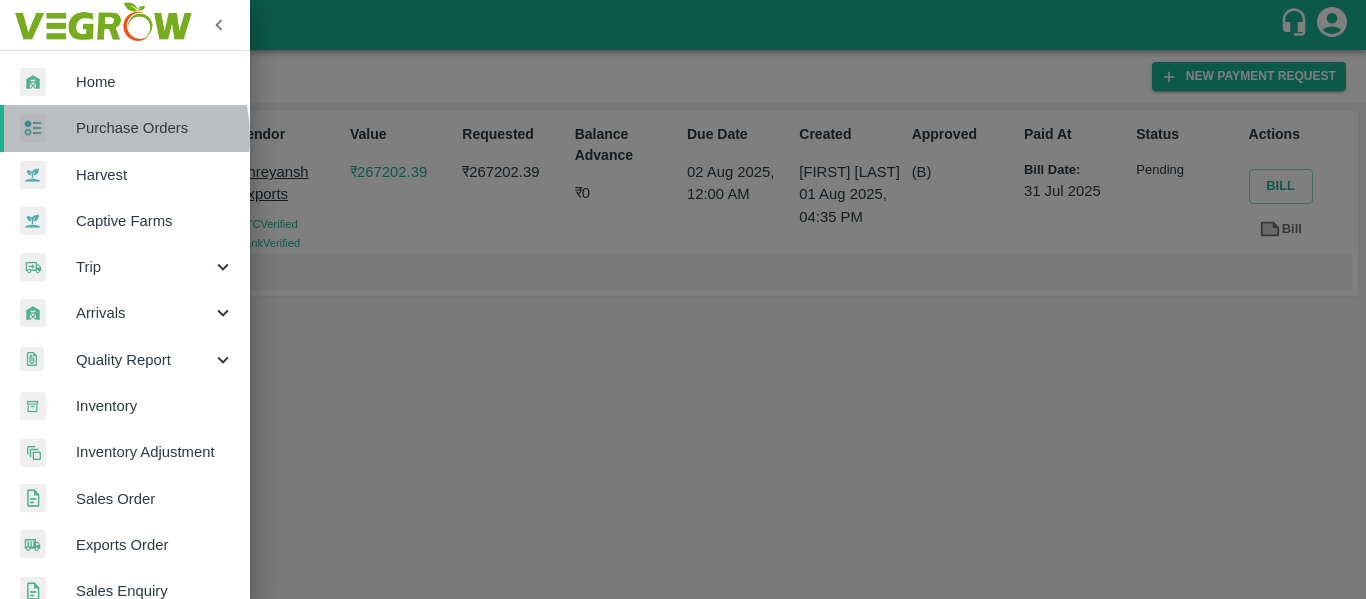 click on "Purchase Orders" at bounding box center (155, 128) 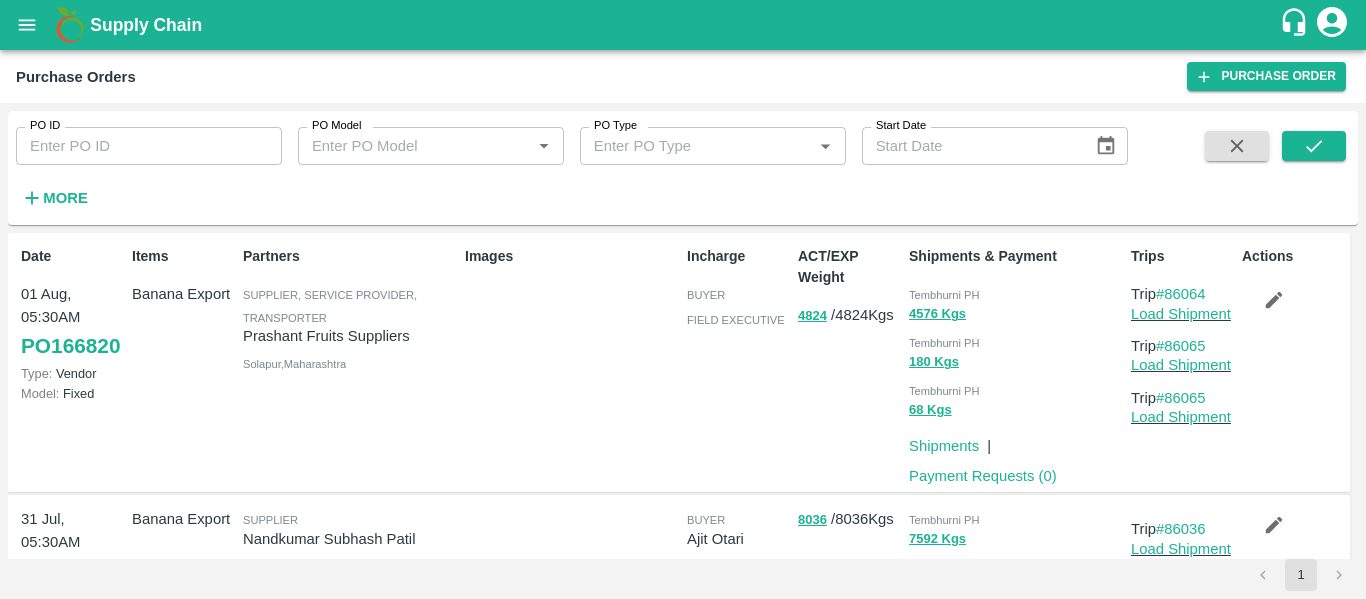 click on "PO ID" at bounding box center [149, 146] 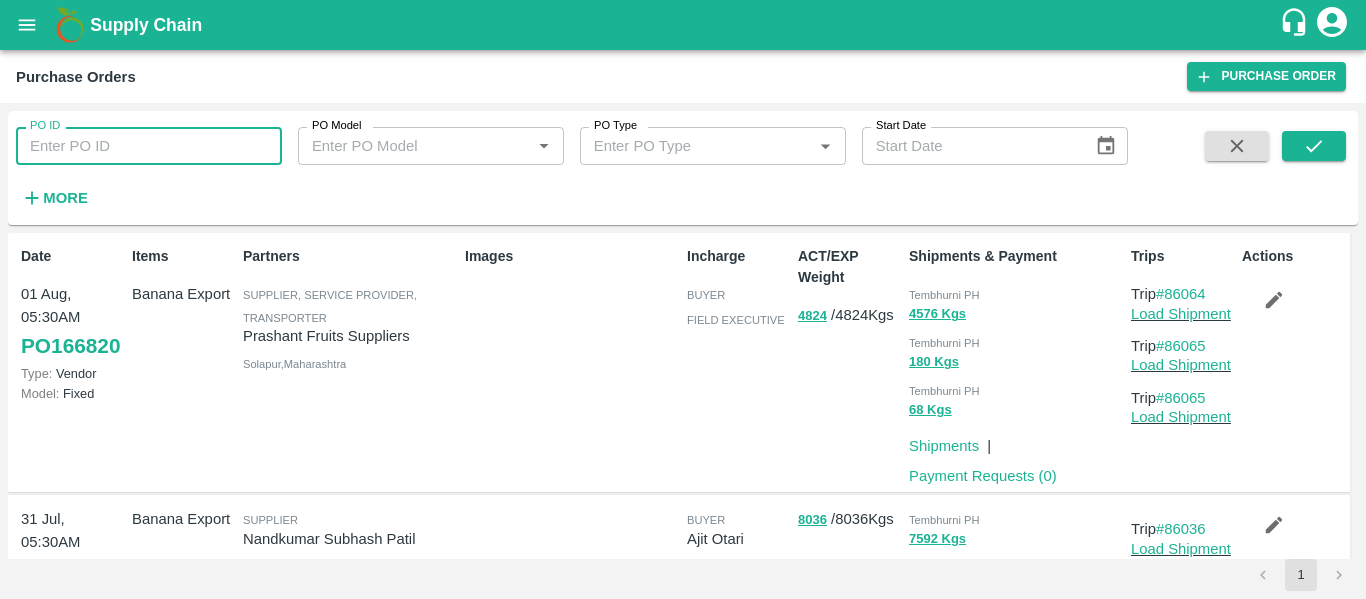 paste on "166452" 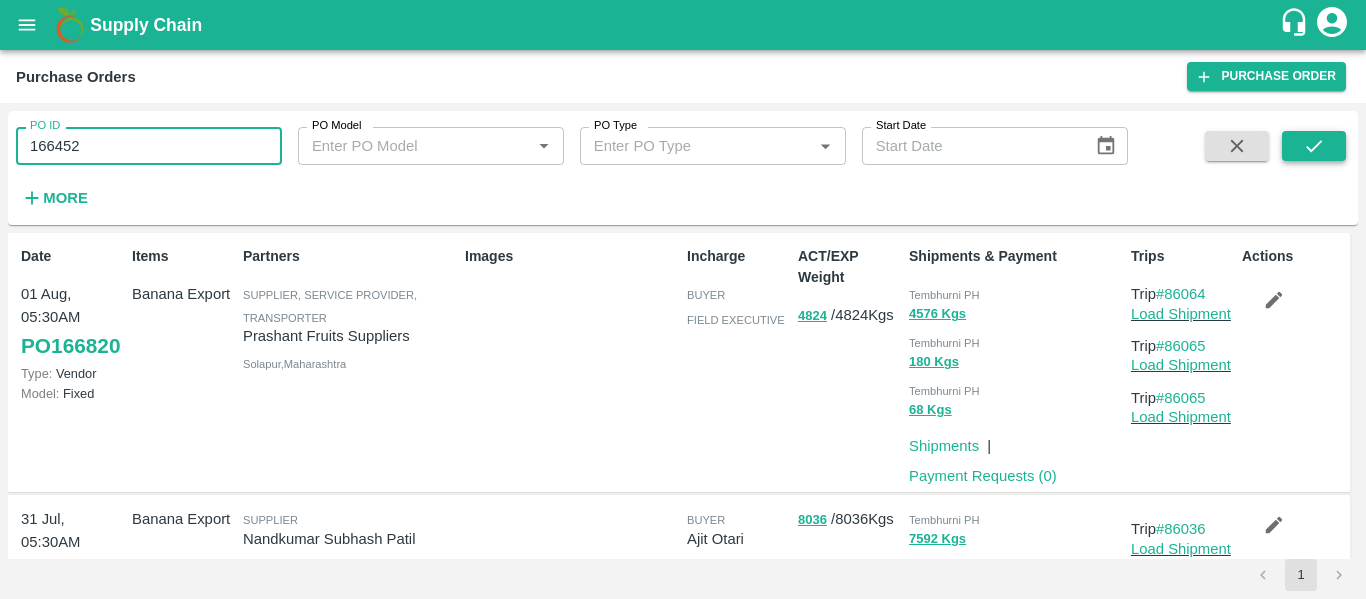 type on "166452" 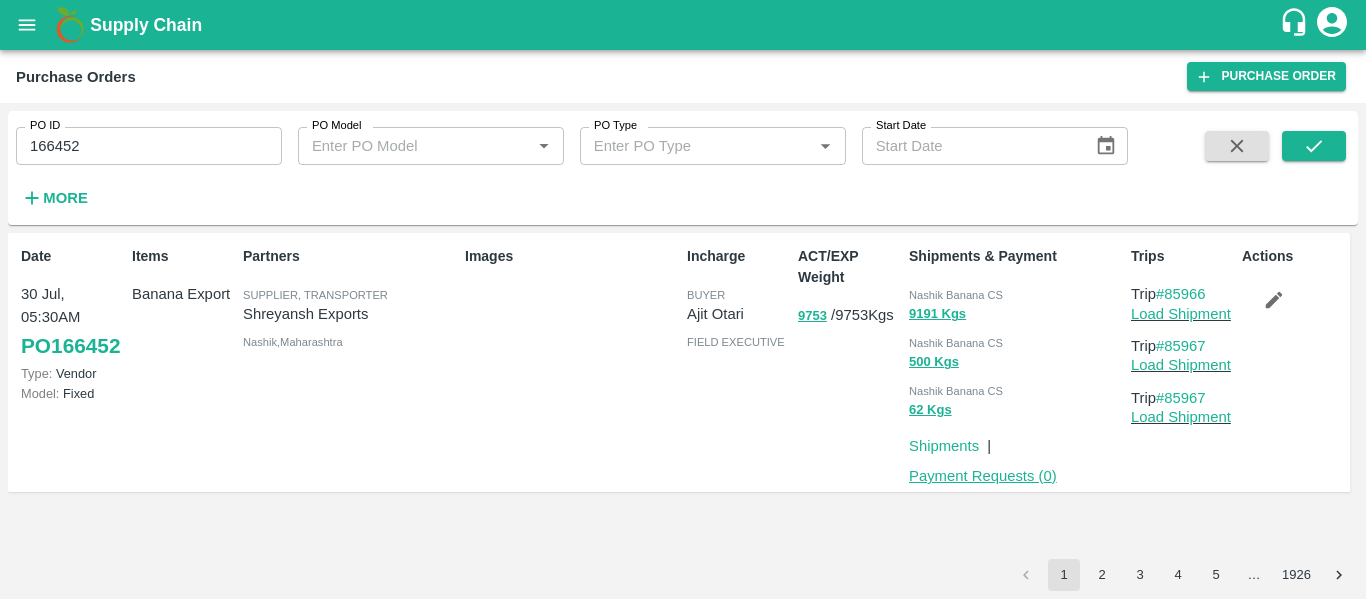 click on "Payment Requests ( 0 )" at bounding box center [983, 476] 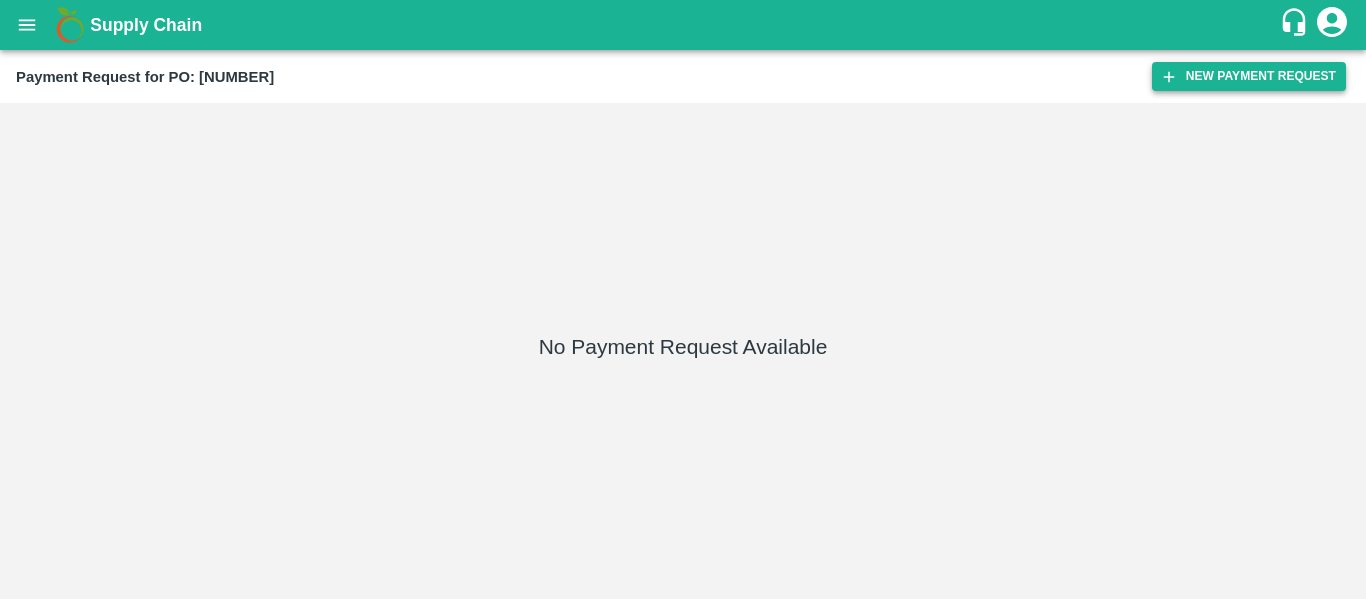 scroll, scrollTop: 0, scrollLeft: 0, axis: both 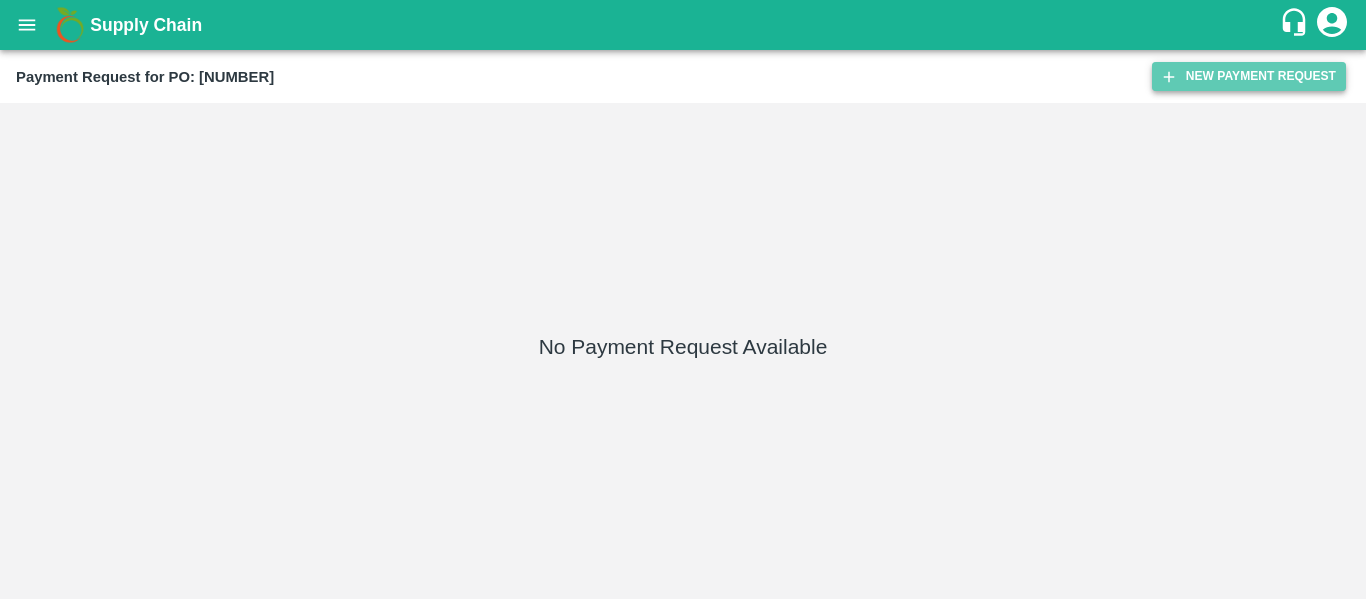click 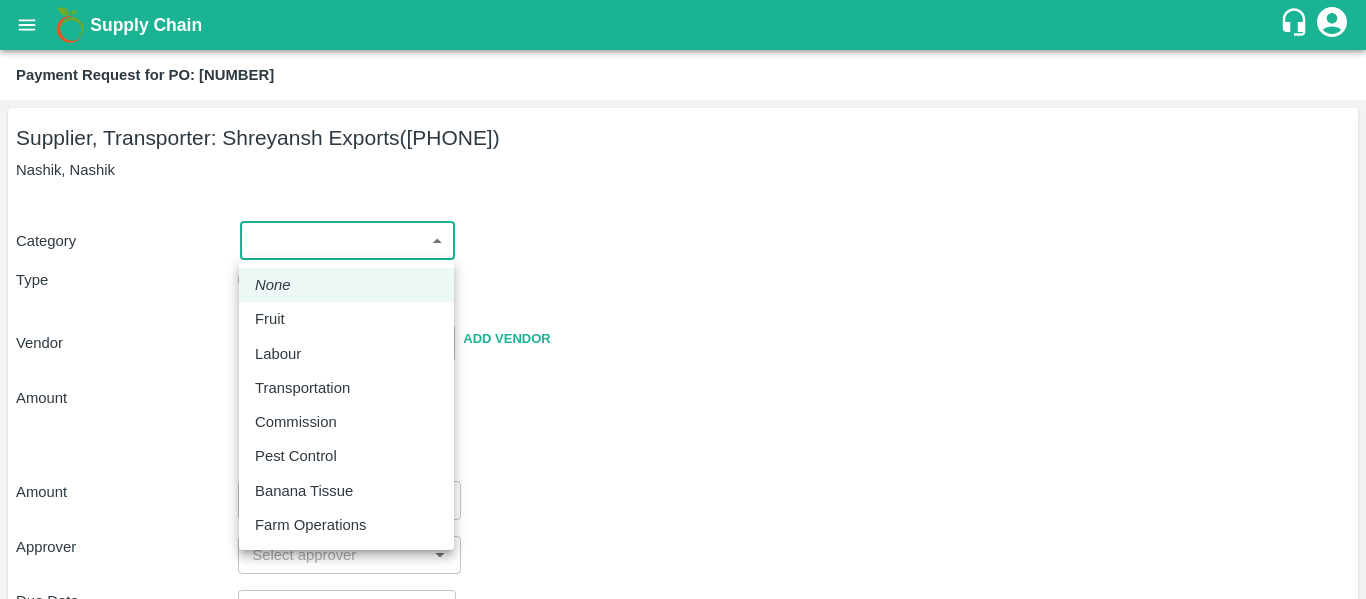 click on "Supply Chain Payment Request for PO: [NUMBER] Supplier, Transporter:    [COMPANY] ([PHONE]) [CITY], [CITY] Category ​ ​ Type Advance Bill Vendor ​ Add Vendor Amount Total value Per Kg ​ Amount ​ Approver ​ Due Date ​  Priority  Low  High Comment x ​ Attach bill Cancel Save [CITY] PH [CITY] [CITY] PH [CITY] [CITY] PH [CITY] [CITY] CS [FIRST] [LAST] Logout None Fruit Labour Transportation Commission Pest Control Banana Tissue Farm Operations" at bounding box center [683, 299] 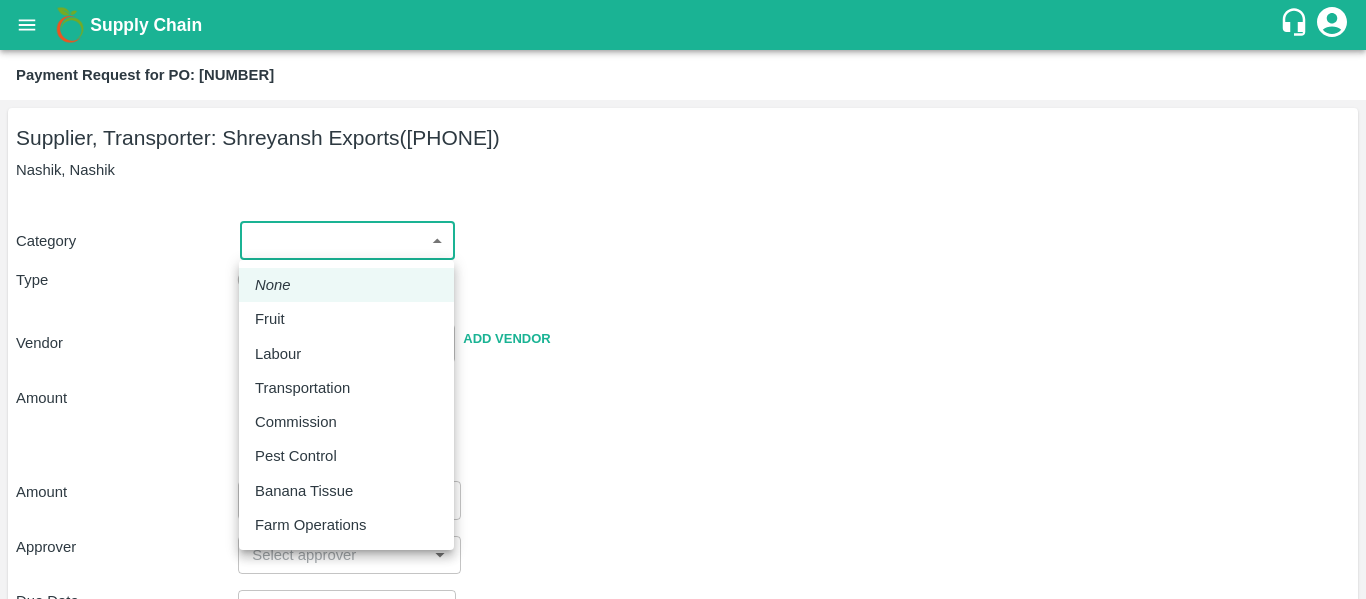 click on "Fruit" at bounding box center [275, 319] 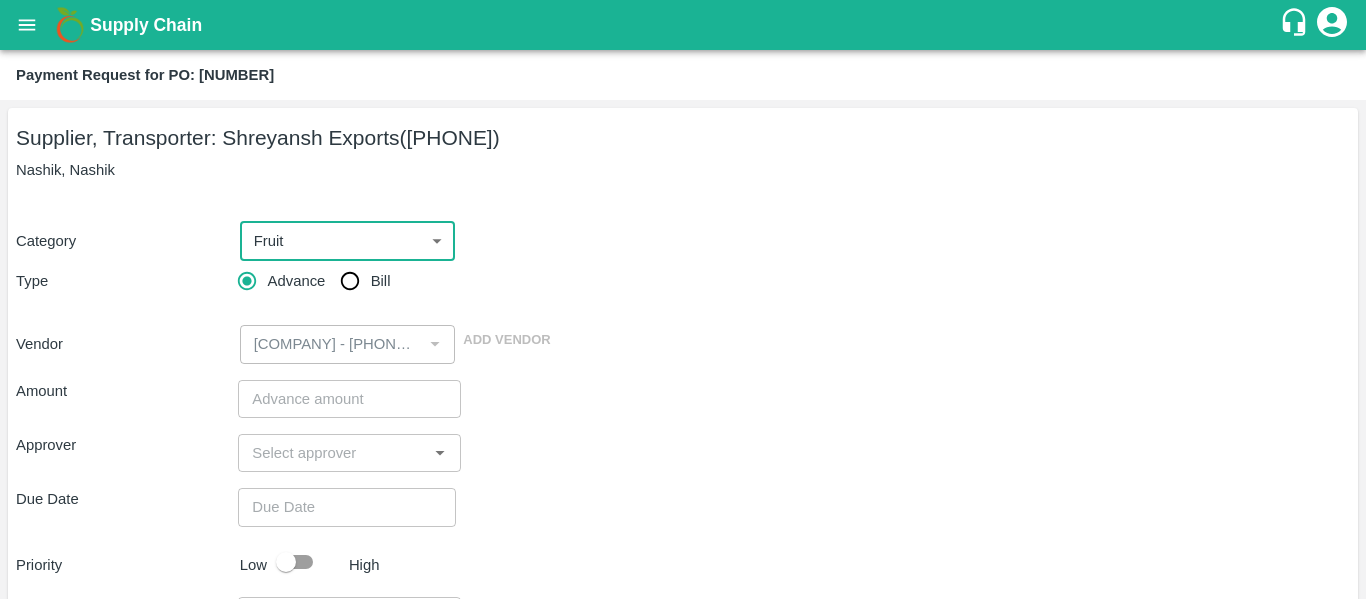 click on "Advance Bill" at bounding box center [349, 281] 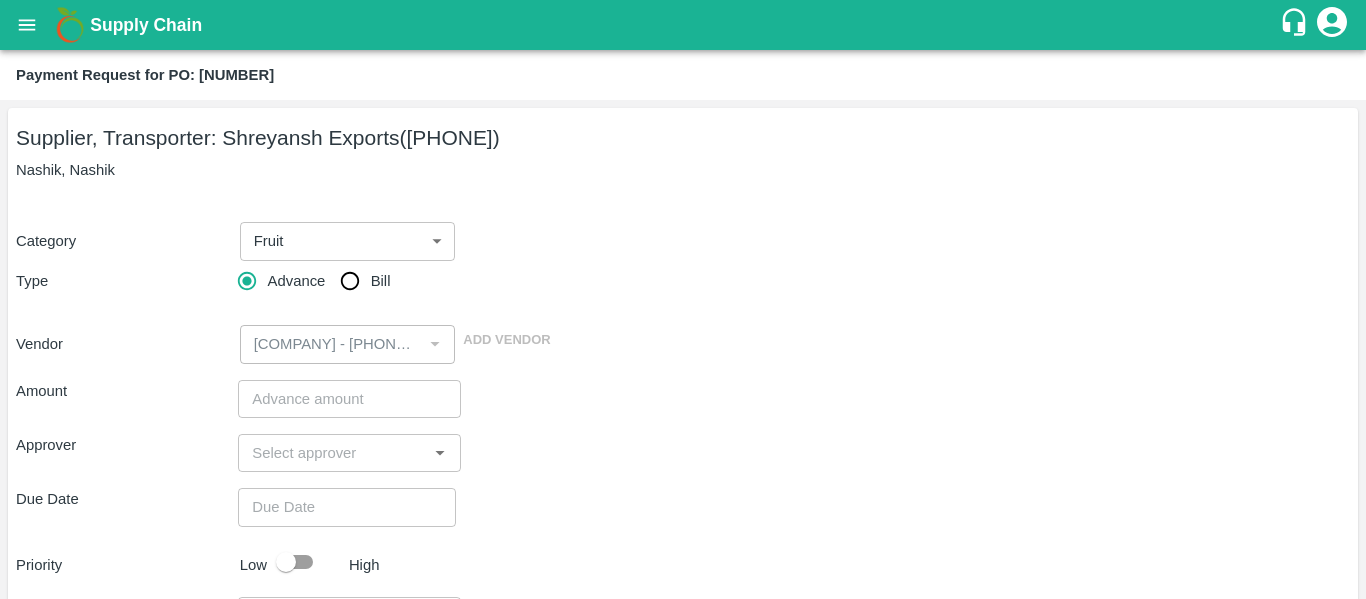 click on "Bill" at bounding box center (350, 281) 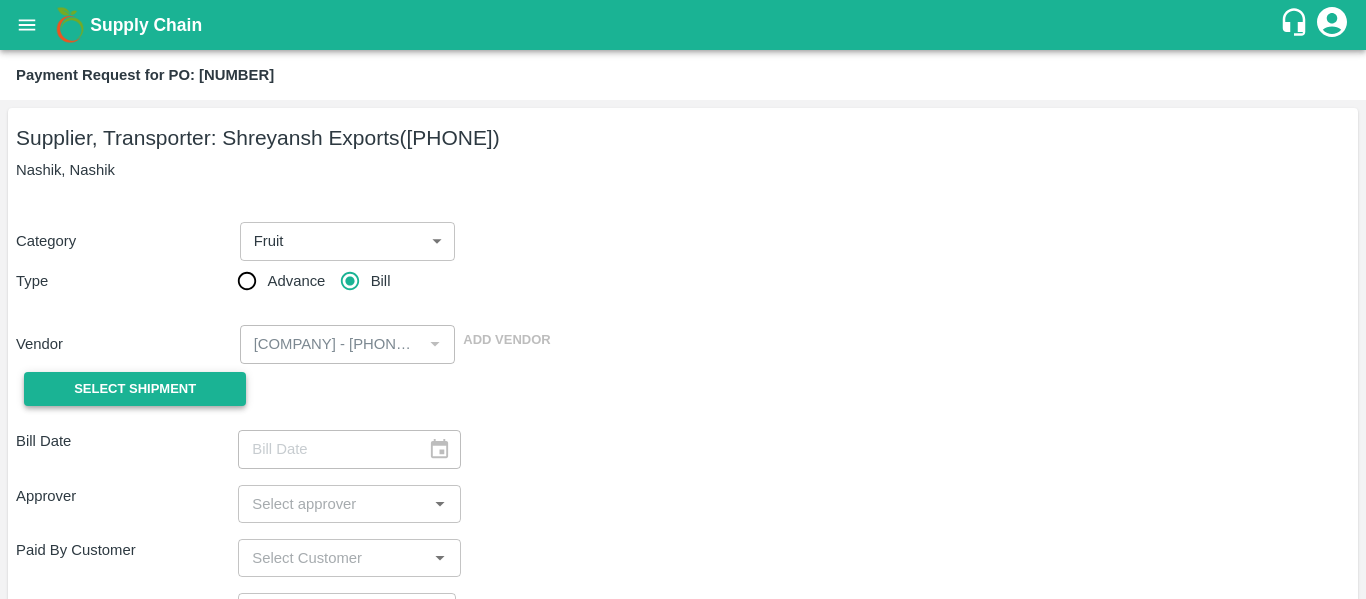 click on "Select Shipment" at bounding box center (135, 389) 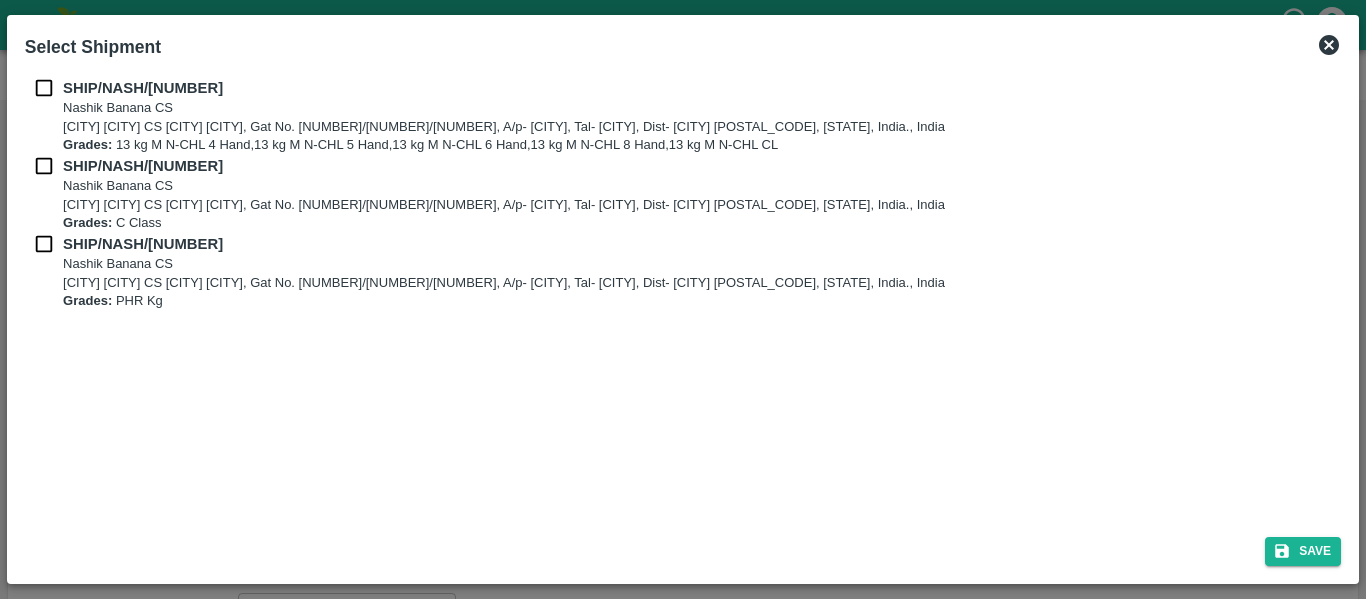 click at bounding box center (44, 88) 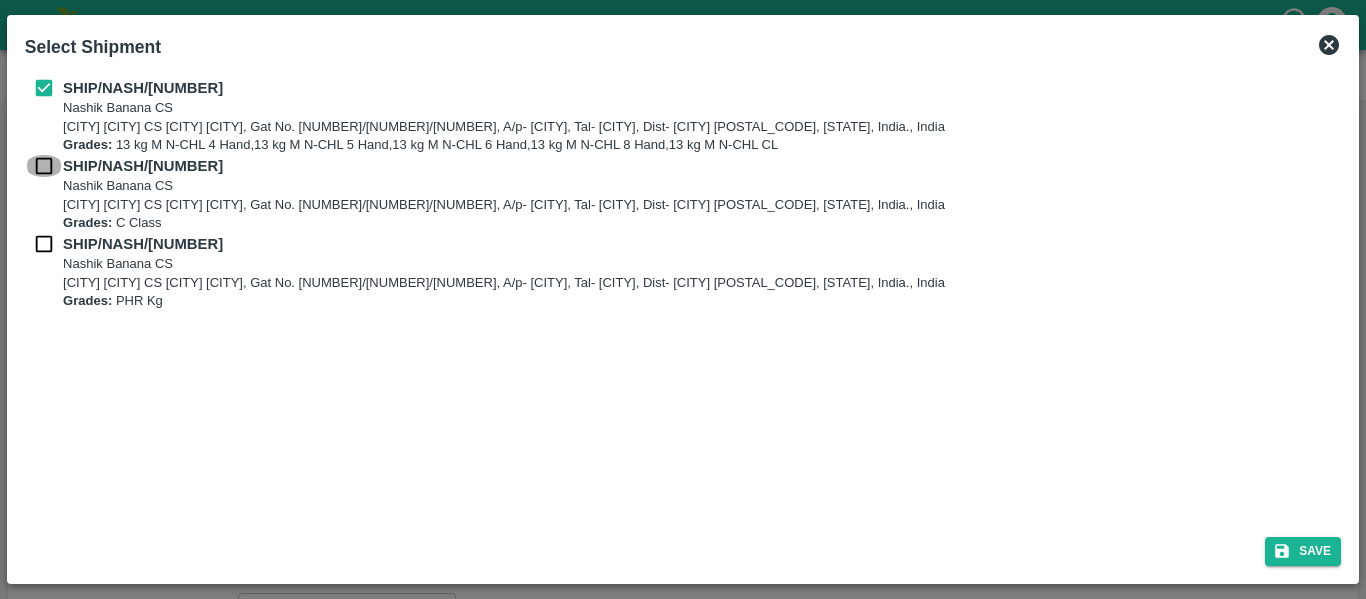 click at bounding box center [44, 166] 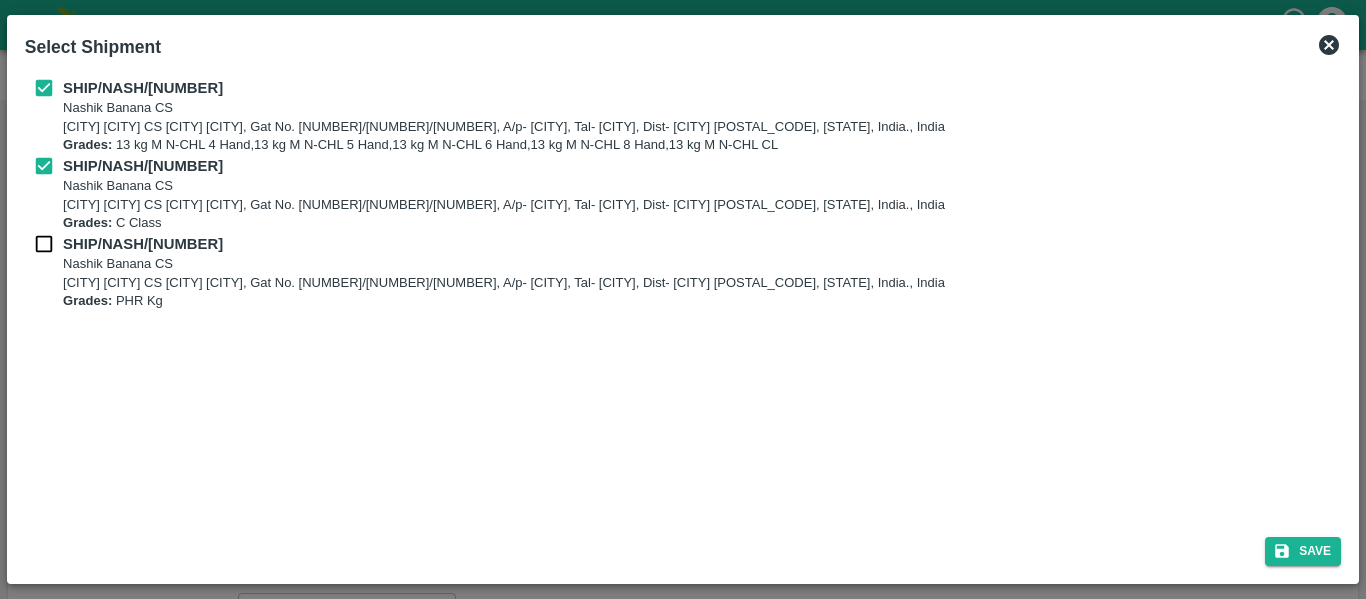 click on "SHIP/NASH/[NUMBER] [CITY] [CITY] CS  [CITY] [CITY], Gat No. [NUMBER]/[NUMBER]/[NUMBER], A/p- [CITY], Tal- [CITY], Dist- [CITY] [POSTAL_CODE], [STATE], India., India Grades:   PHR Kg" at bounding box center [683, 272] 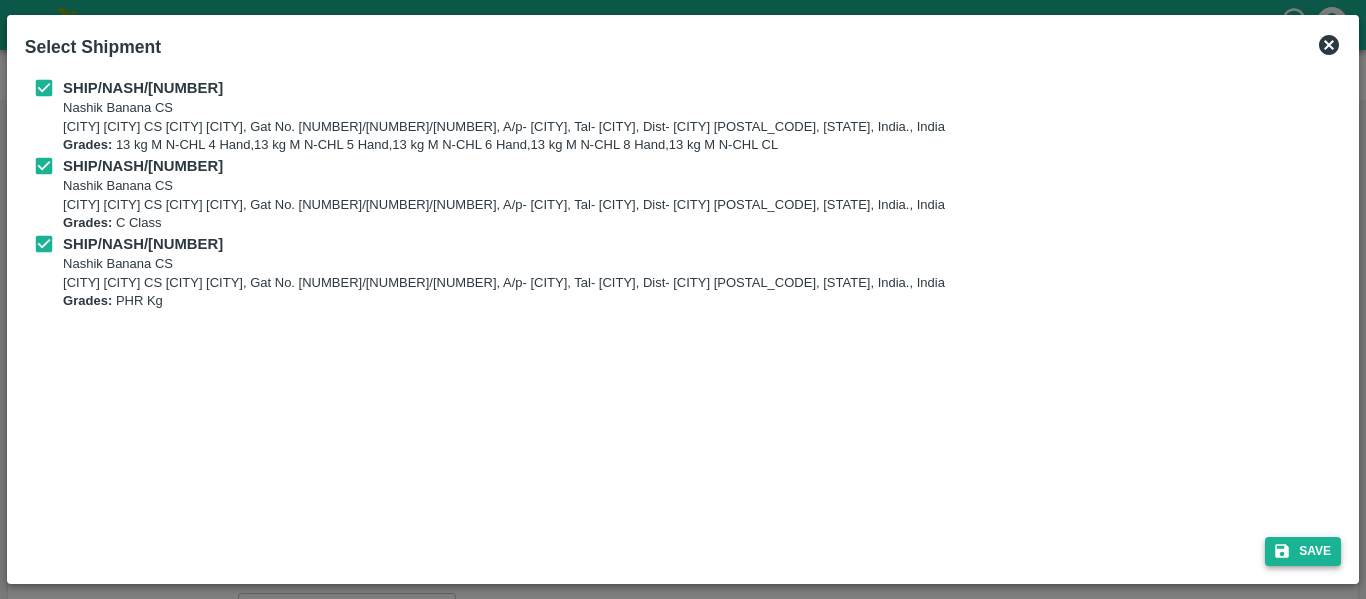 click on "Save" at bounding box center [1303, 551] 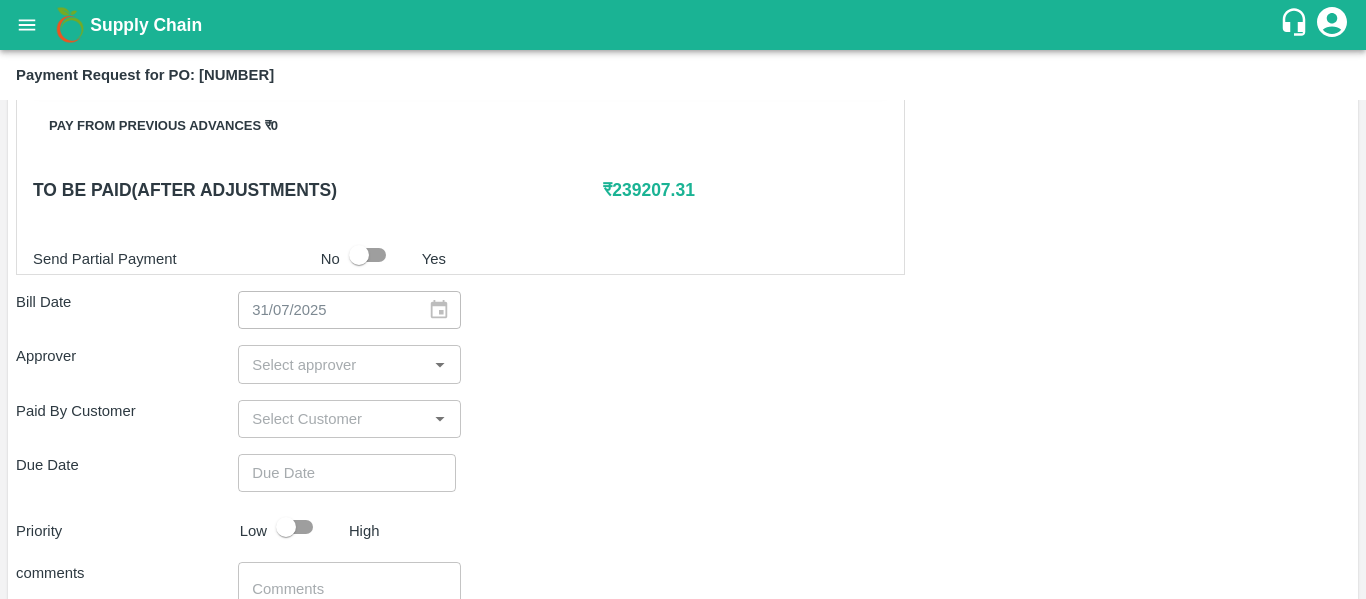 scroll, scrollTop: 973, scrollLeft: 0, axis: vertical 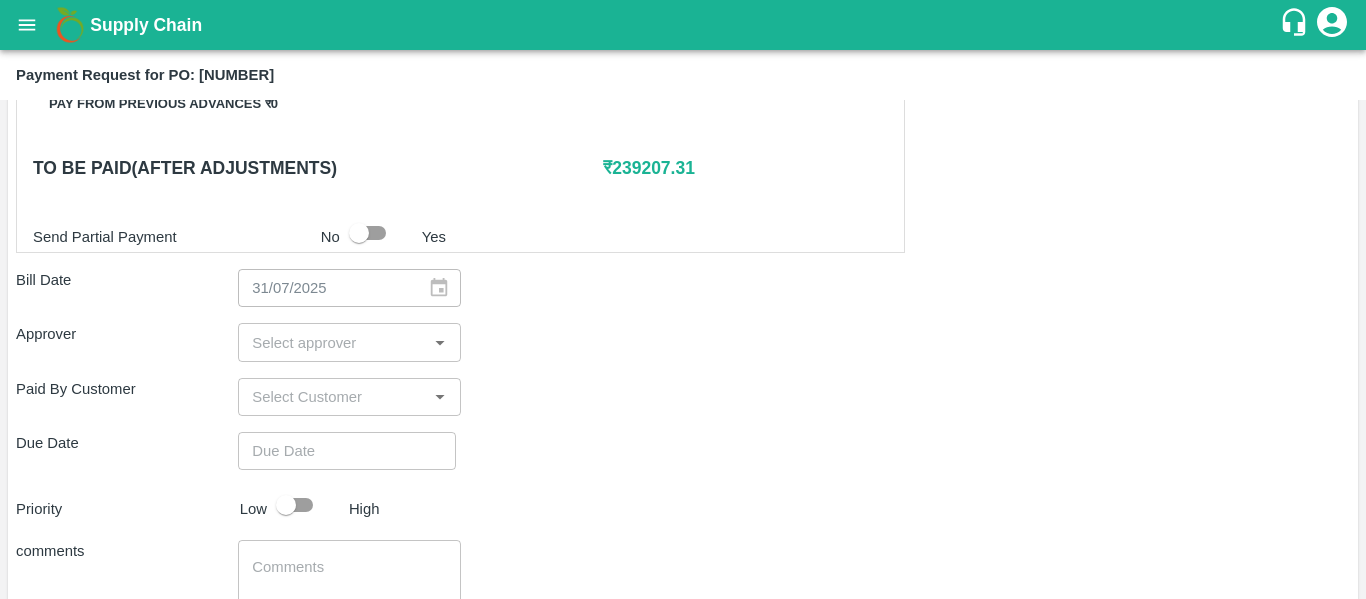 click on "​" at bounding box center [349, 342] 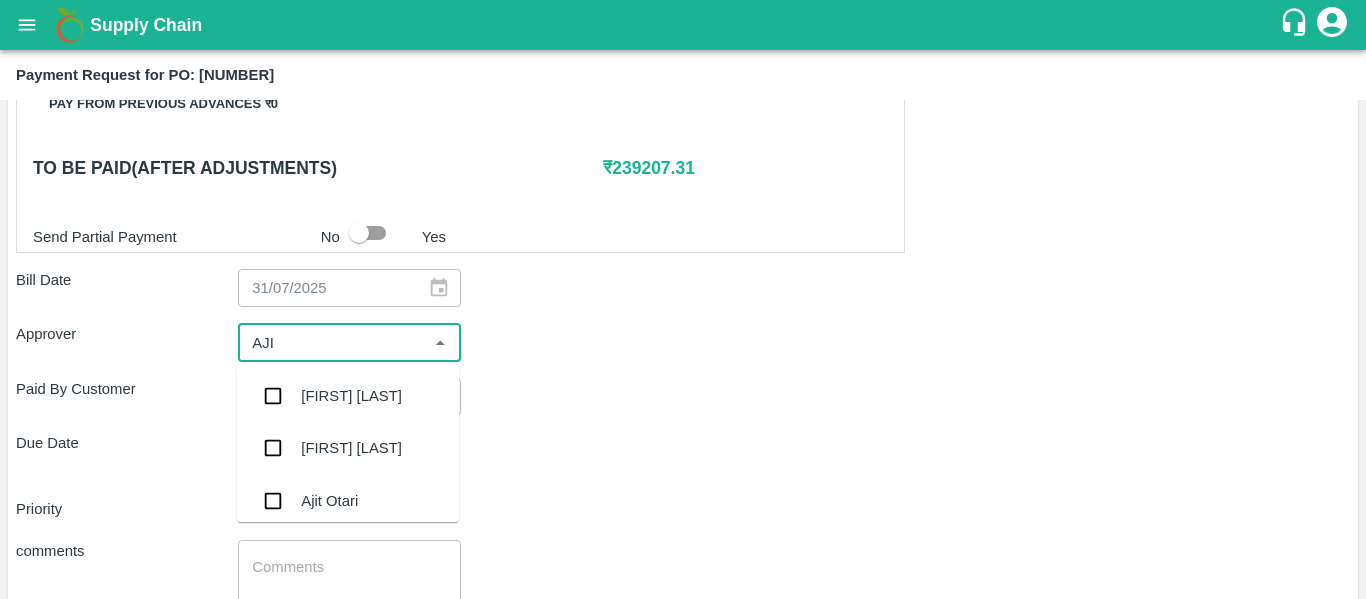 type on "AJIT" 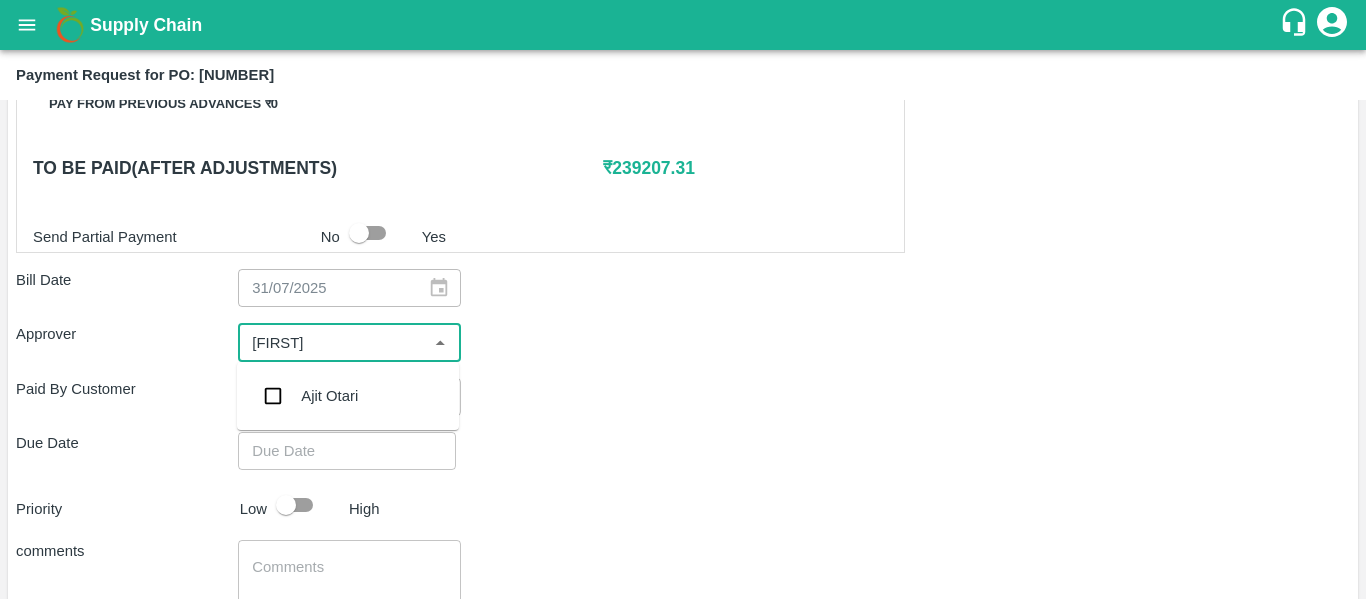 click on "Ajit Otari" at bounding box center [329, 396] 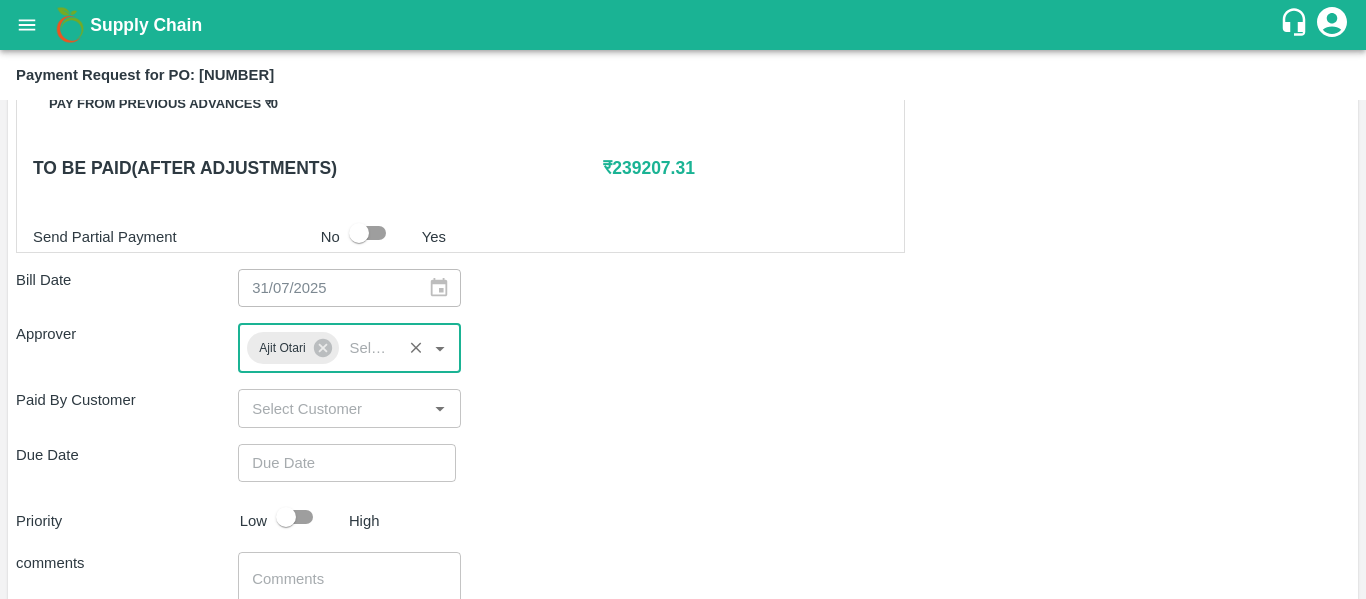 type on "DD/MM/YYYY hh:mm aa" 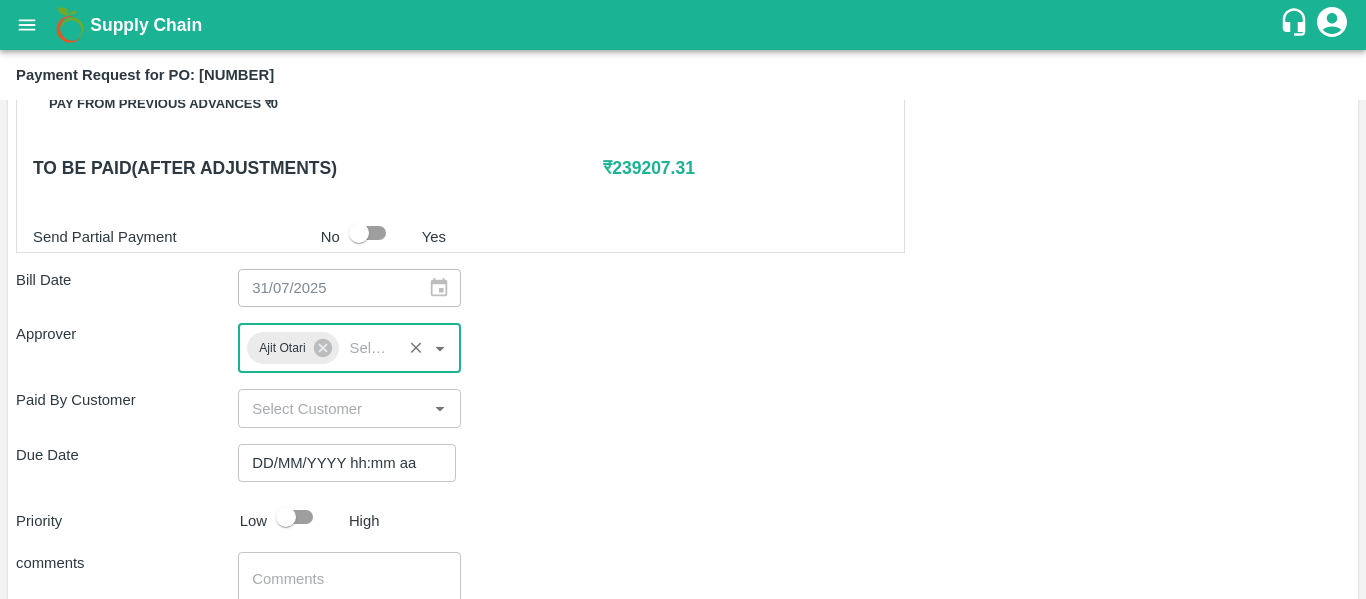 click on "DD/MM/YYYY hh:mm aa" at bounding box center [340, 463] 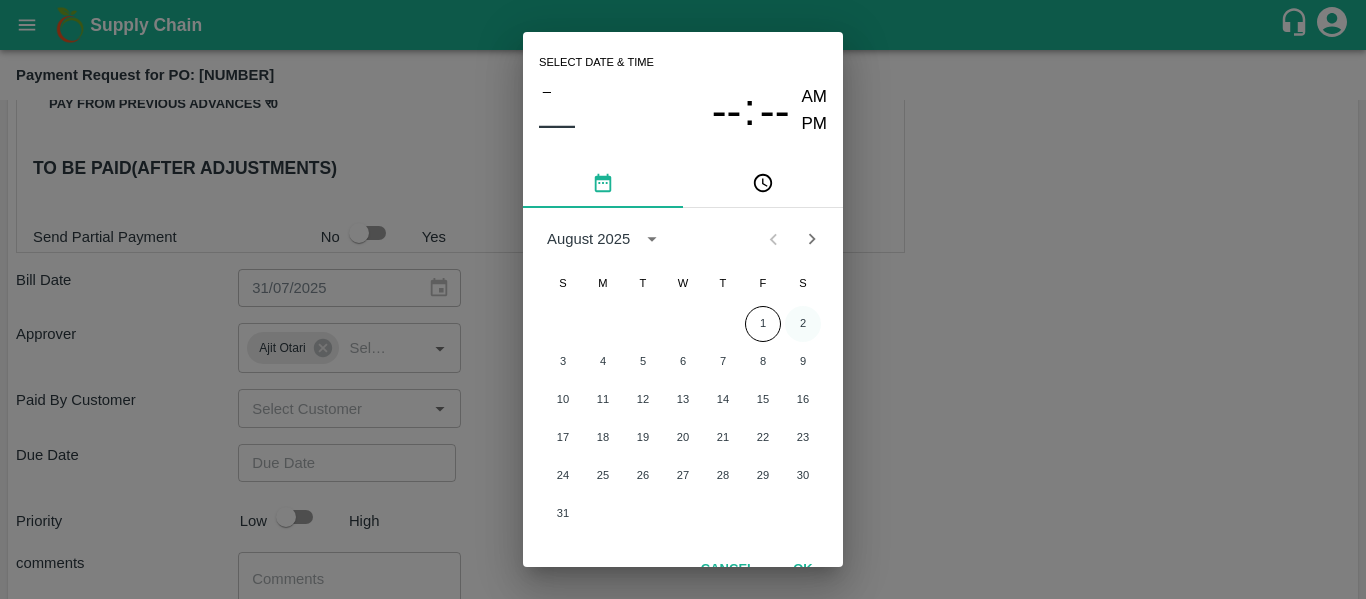 click on "2" at bounding box center (803, 324) 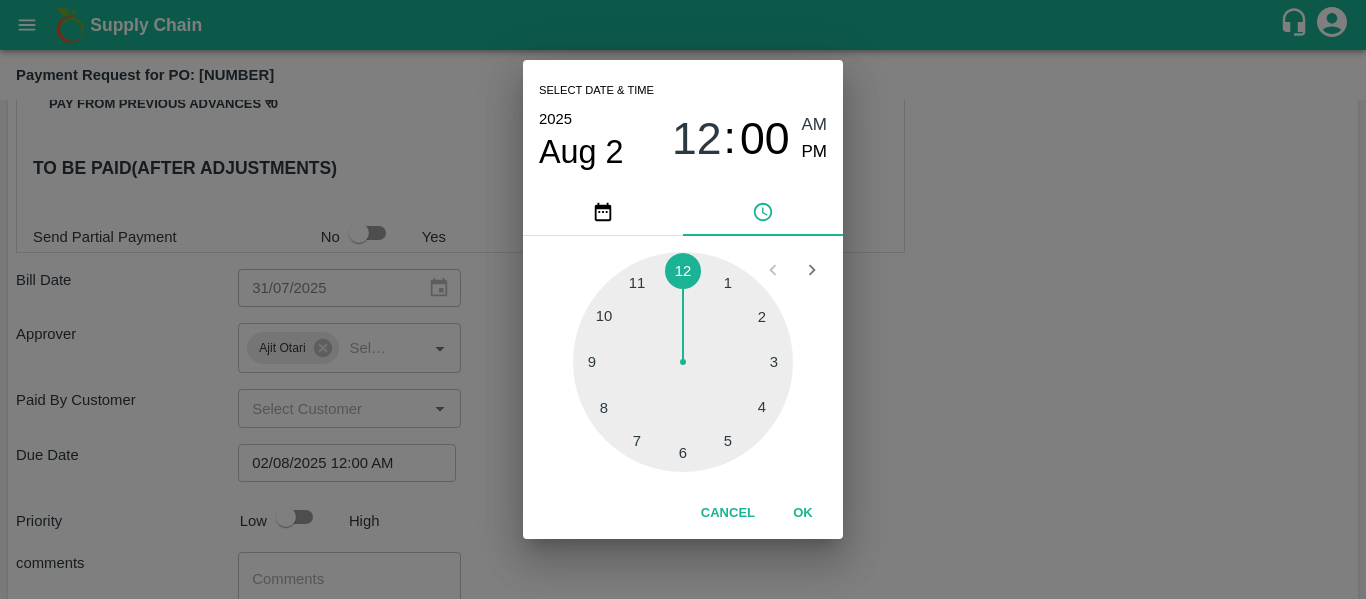 click on "Select date & time 2025 Aug 2 12 : 00 AM PM 1 2 3 4 5 6 7 8 9 10 11 12 Cancel OK" at bounding box center (683, 299) 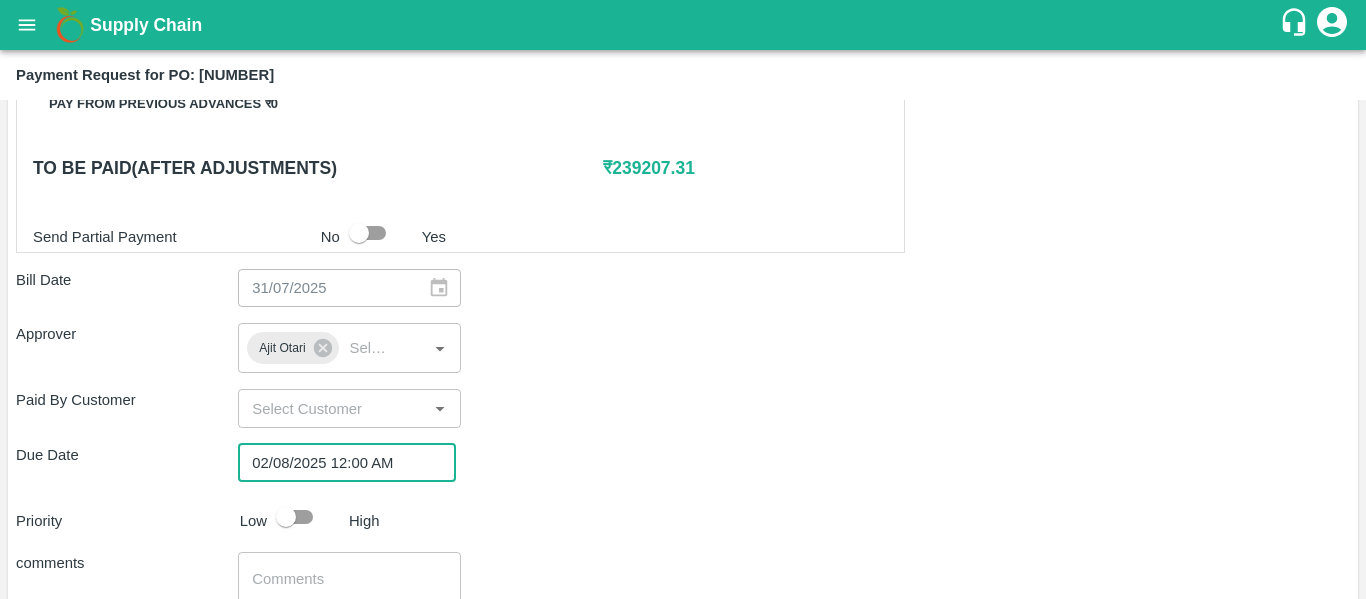 click at bounding box center (286, 517) 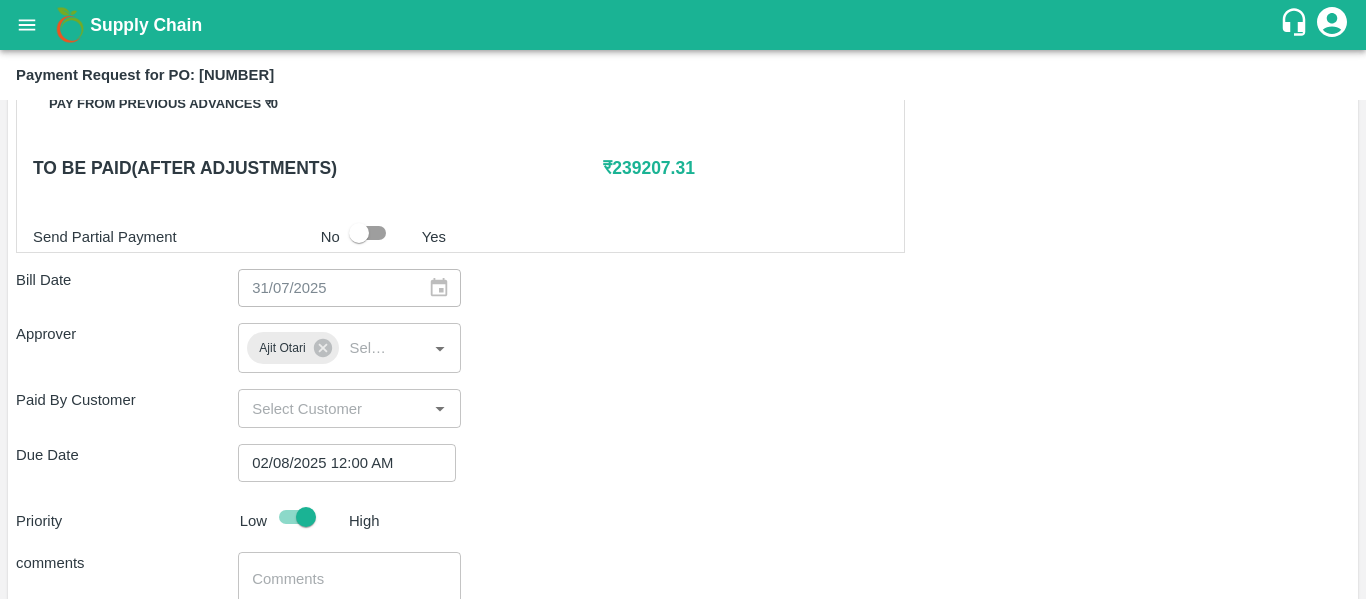click on "x ​" at bounding box center [349, 589] 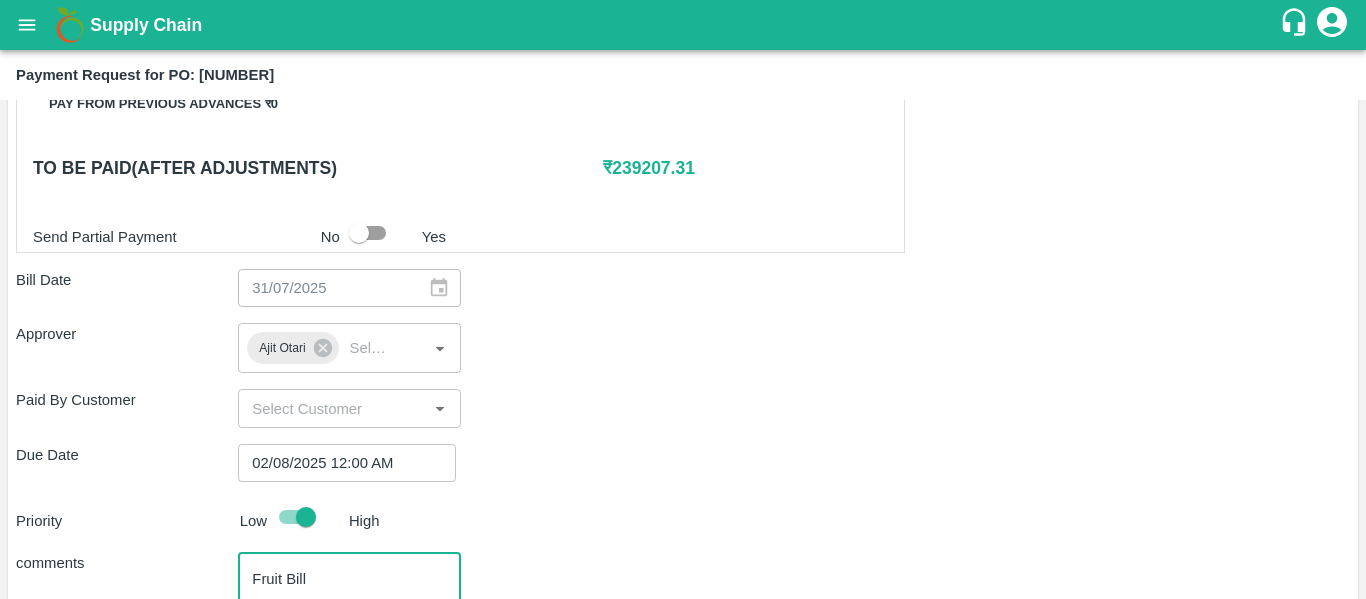 type on "Fruit Bill" 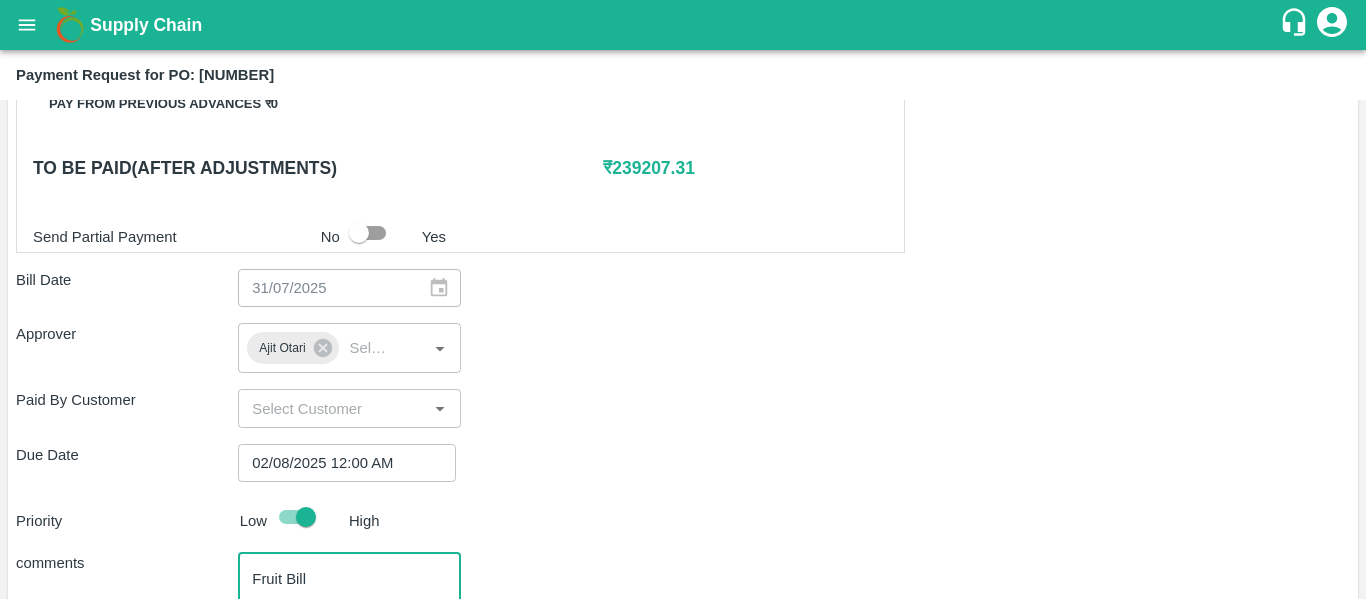 scroll, scrollTop: 1127, scrollLeft: 0, axis: vertical 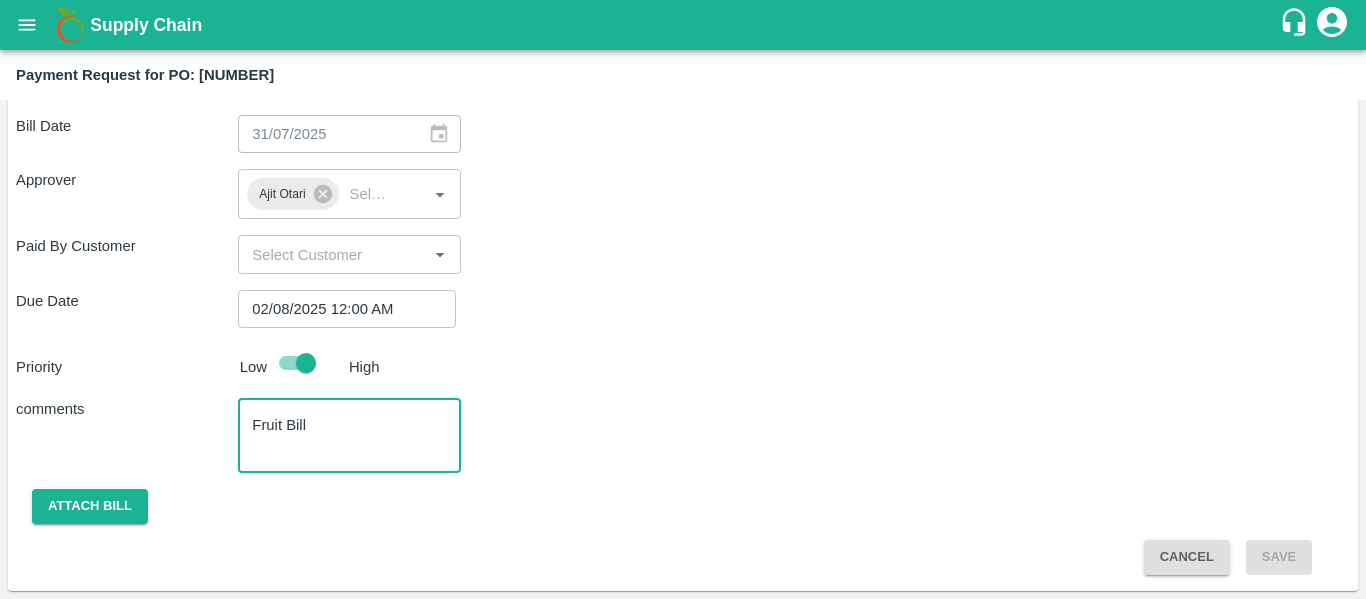 click on "Shipment -  SHIP/NASH/350263 Lots (Labels) Weight (Kgs) Total Price (₹) BANANA-EXP/13 kg M N-CHL 4 Hand/V-MH-Shreya/468FEX/300725   26 ( 2  X   13   ) ₹ 641.81 ₹ 24.68  / kg BANANA-EXP/13 kg M N-CHL 5 Hand/V-MH-Shreya/468FEX/300725   1170 ( 90  X   13   ) ₹ 28881.45 ₹ 24.68  / kg BANANA-EXP/13 kg M N-CHL 6 Hand/V-MH-Shreya/468FEX/300725   5174 ( 398  X   13   ) ₹ 127720.19 ₹ 24.68  / kg BANANA-EXP/13 kg M N-CHL 8 Hand/V-MH-Shreya/468FEX/300725   2535 ( 195  X   13   ) ₹ 62576.47 ₹ 24.68  / kg BANANA-EXP/13 kg M N-CHL CL/V-MH-Shreya/468FEX/300725   286 ( 22  X   13   ) ₹ 7059.91 ₹ 24.68  / kg Total 9191 226879.84 Shipment -  SHIP/NASH/350265 Lots (Labels) Weight (Kgs) Total Price (₹) BANANA-EXP/C Class/V-MH-Shreya/258BOM/300725   500 ( 1  X   500   ) ₹ 10967.5 ₹ 21.93  / kg Total 500 10967.5 Shipment -  SHIP/NASH/350266 Lots (Labels) Weight (Kgs) Total Price (₹) BANANA-EXP/PHR Kg/V-MH-Shreya/258BOM/300725   62 ( 1  X   62   ) ₹ 1359.97 ₹ 21.93  / kg Total 62 1359.97 0 ₹  No" at bounding box center [683, -70] 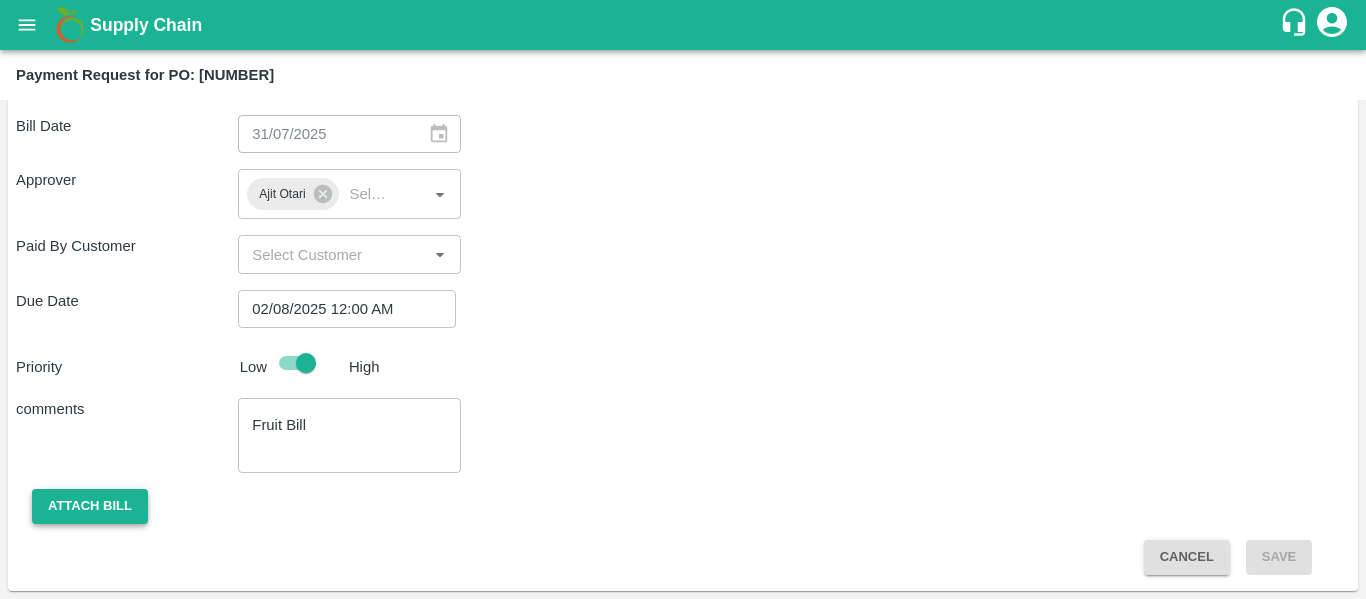 click on "Attach bill" at bounding box center (90, 506) 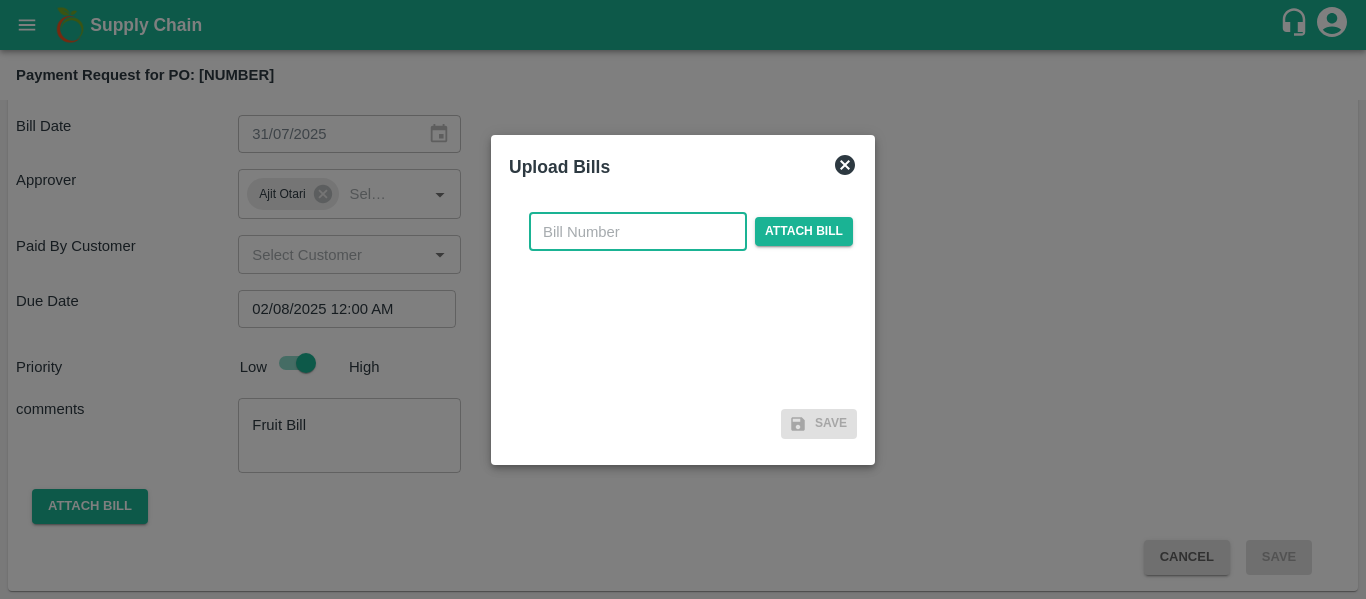 click at bounding box center (638, 232) 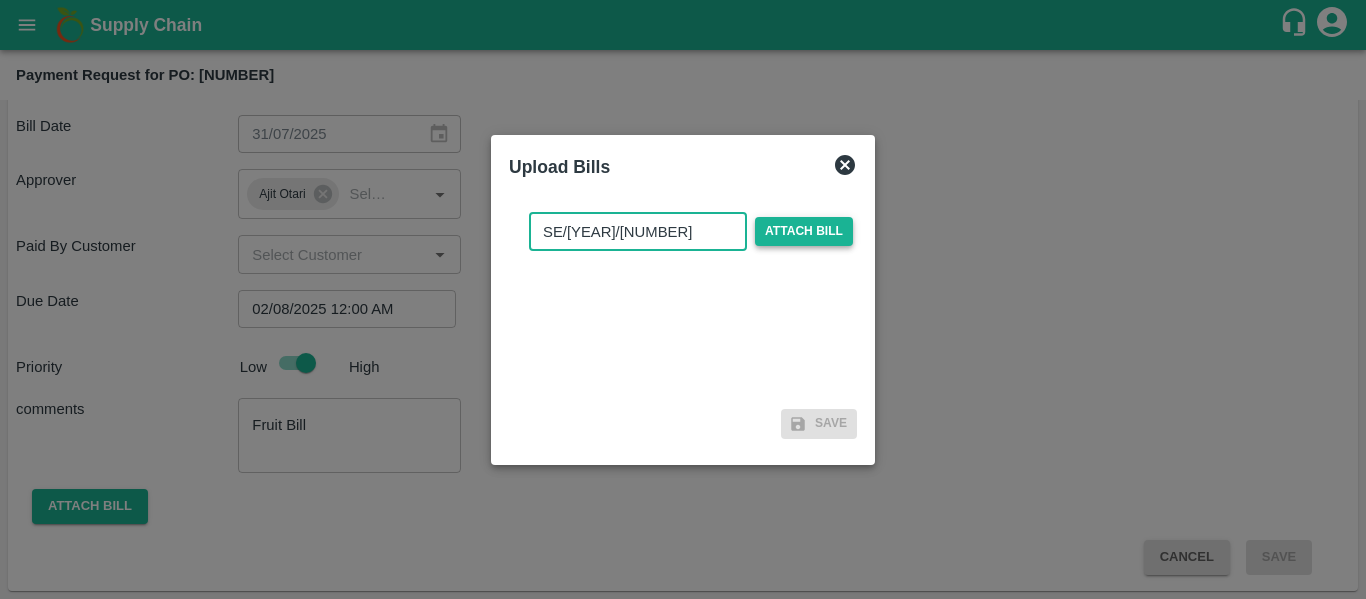 type on "SE/25-26/1180" 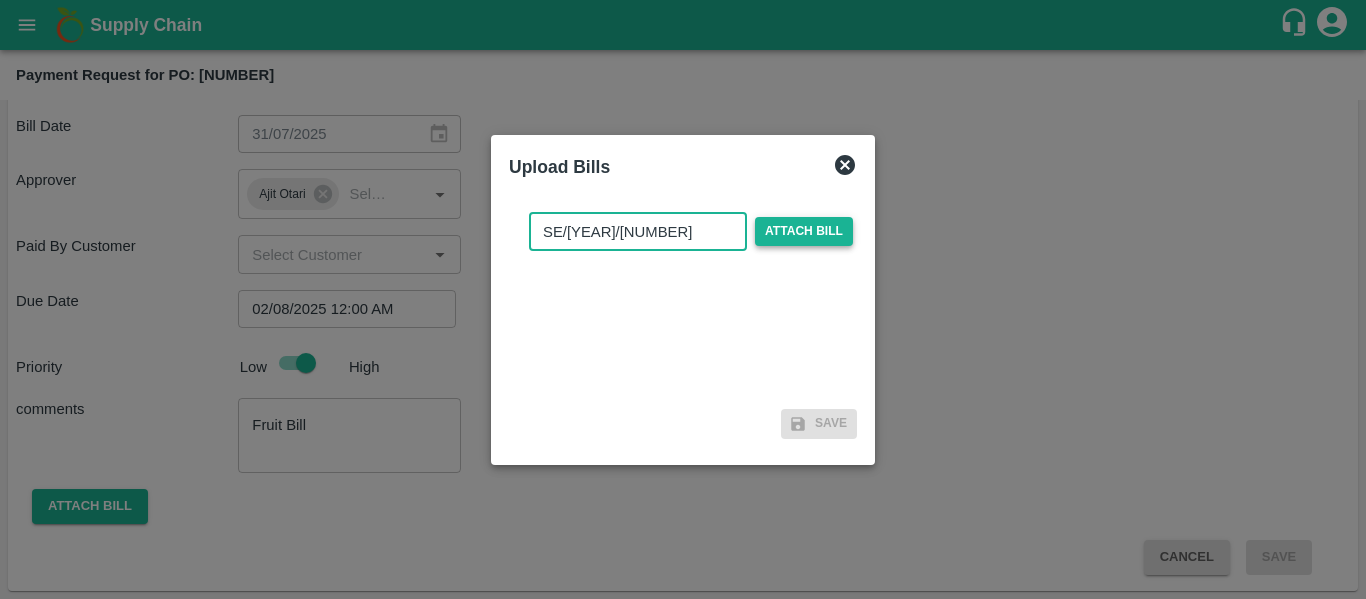 click on "Attach bill" at bounding box center (804, 231) 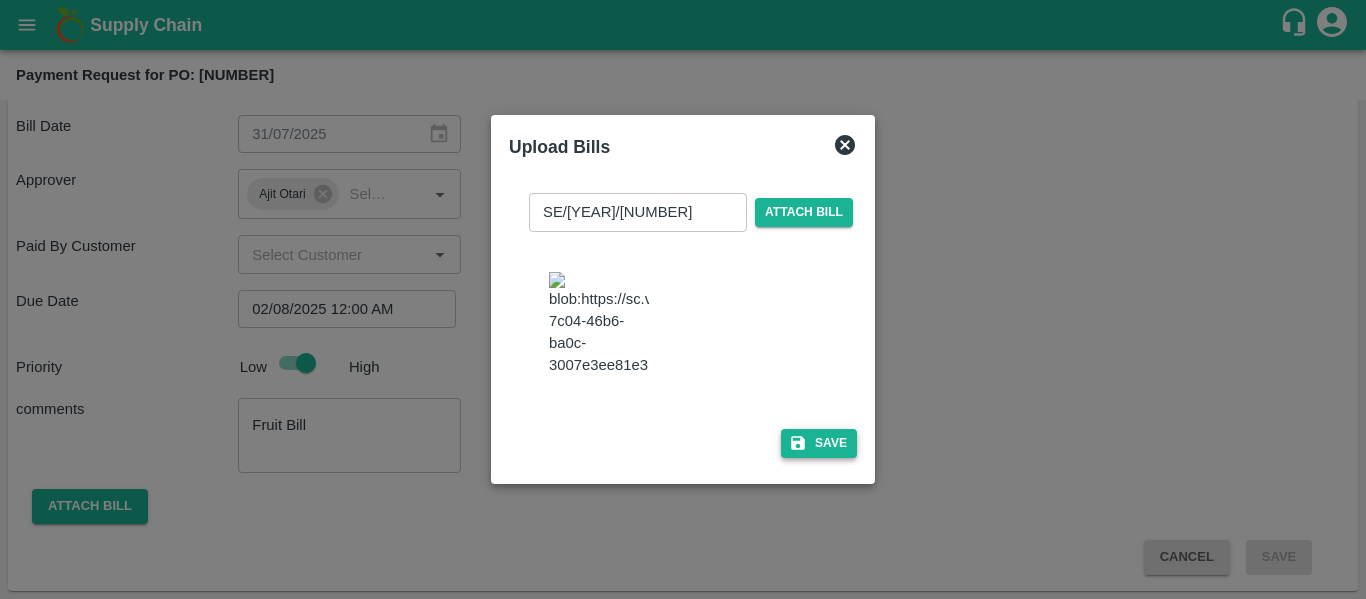click 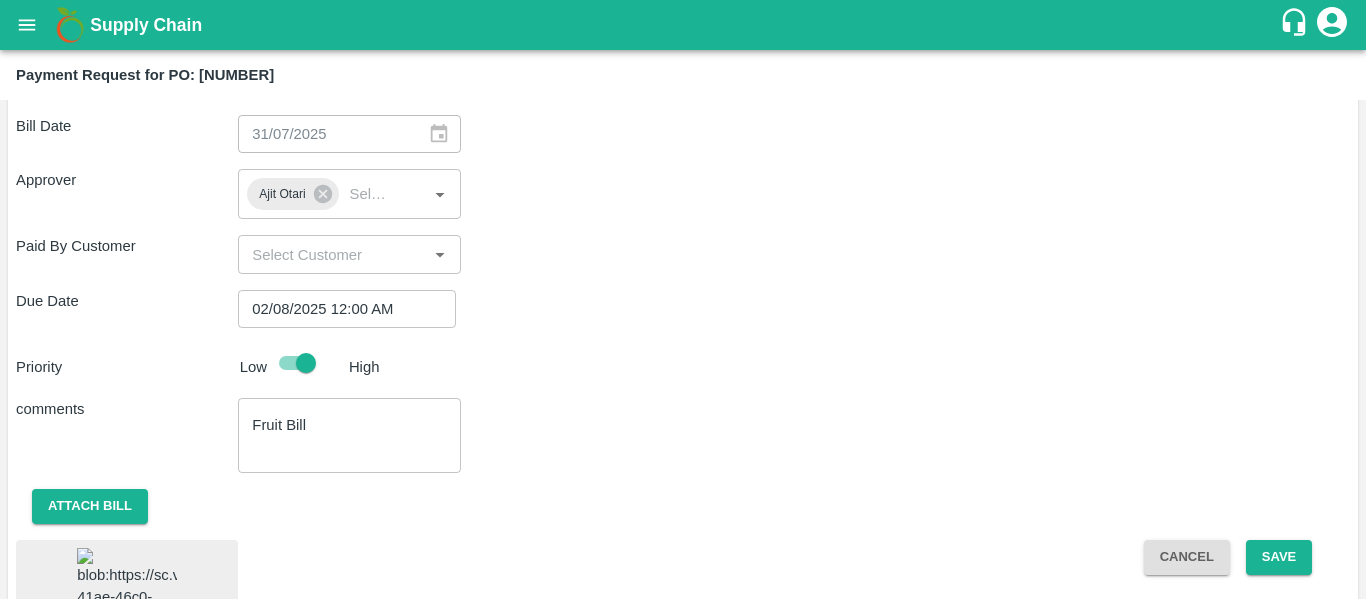 click on "Cancel Save" at bounding box center [1239, 610] 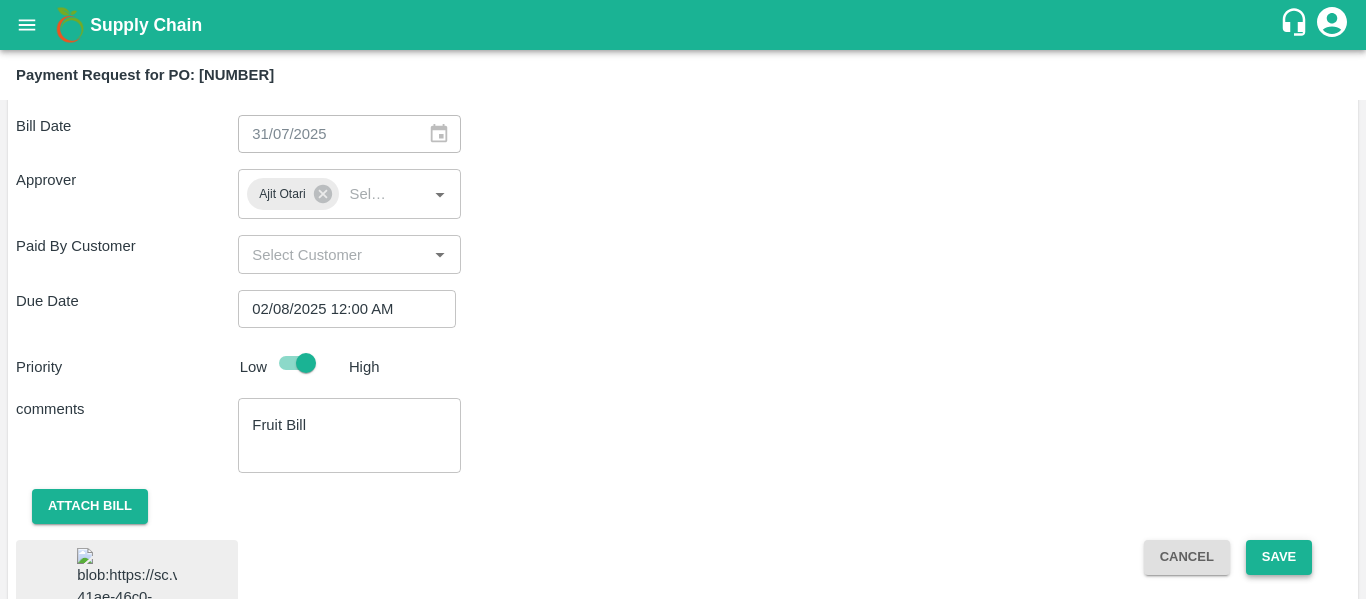 click on "Save" at bounding box center (1279, 557) 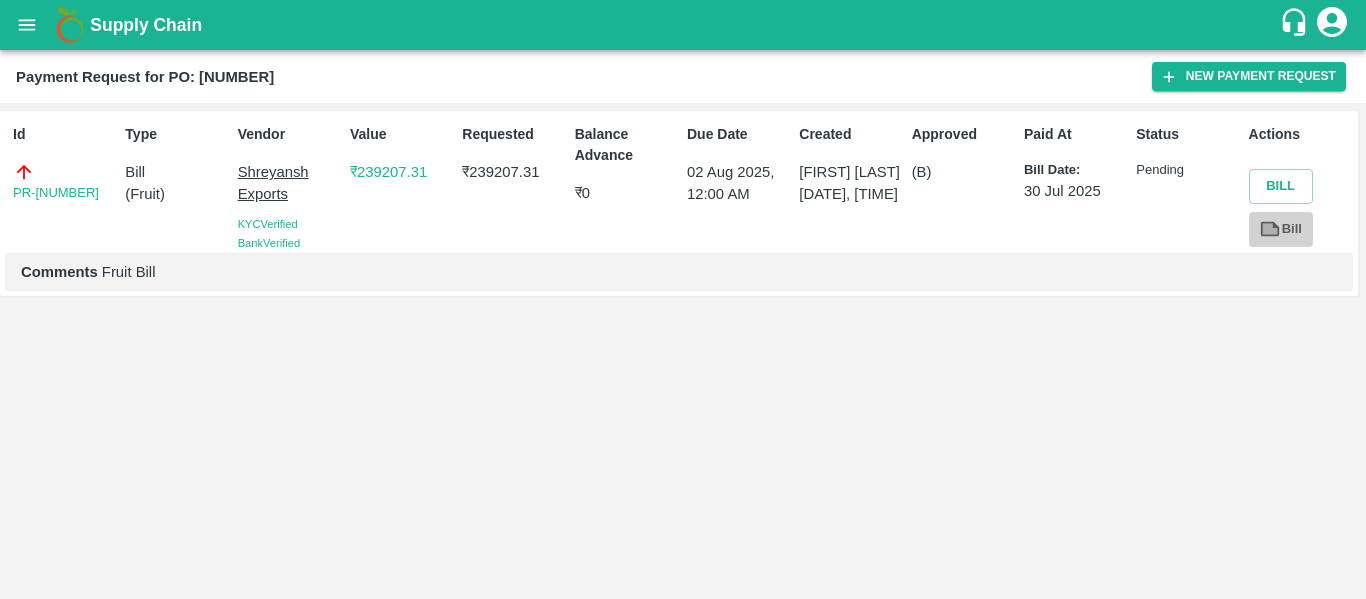 click on "Bill" at bounding box center [1281, 229] 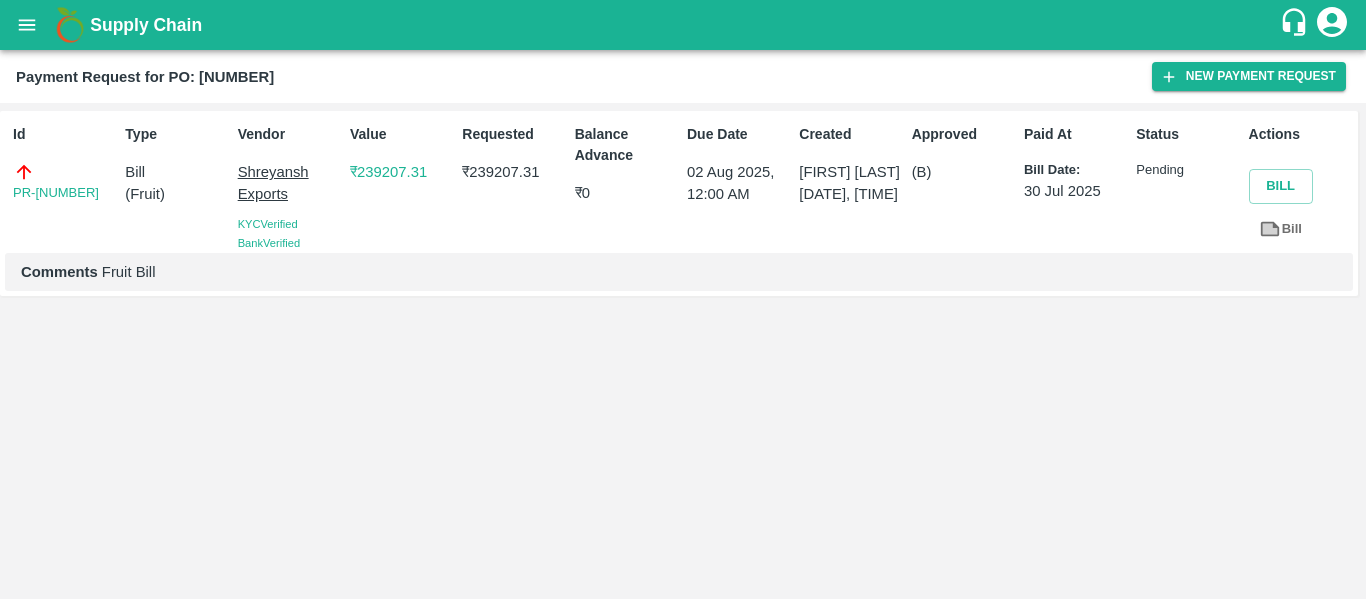 click at bounding box center (27, 25) 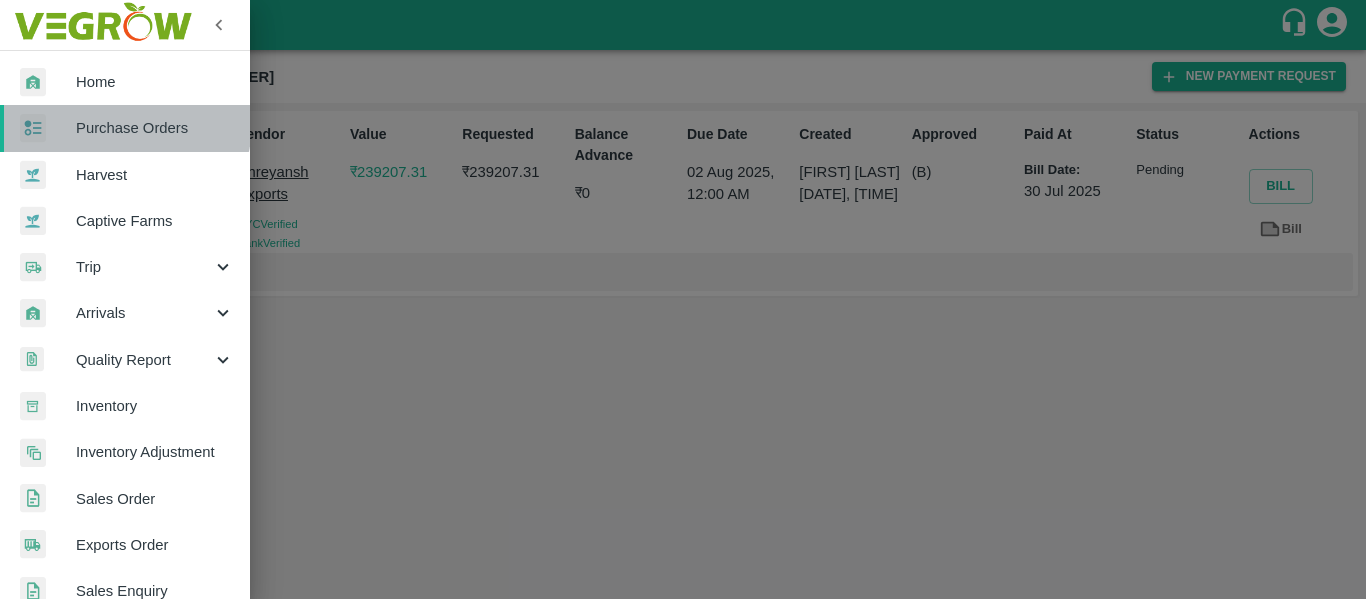 click on "Purchase Orders" at bounding box center (155, 128) 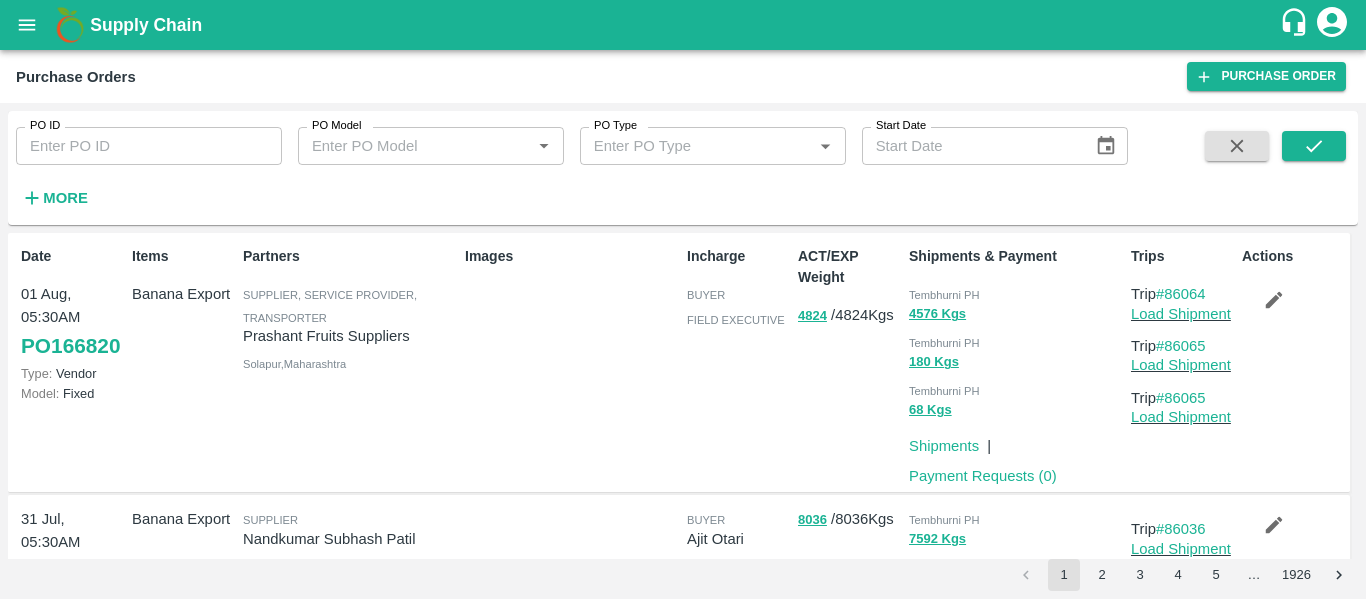 click 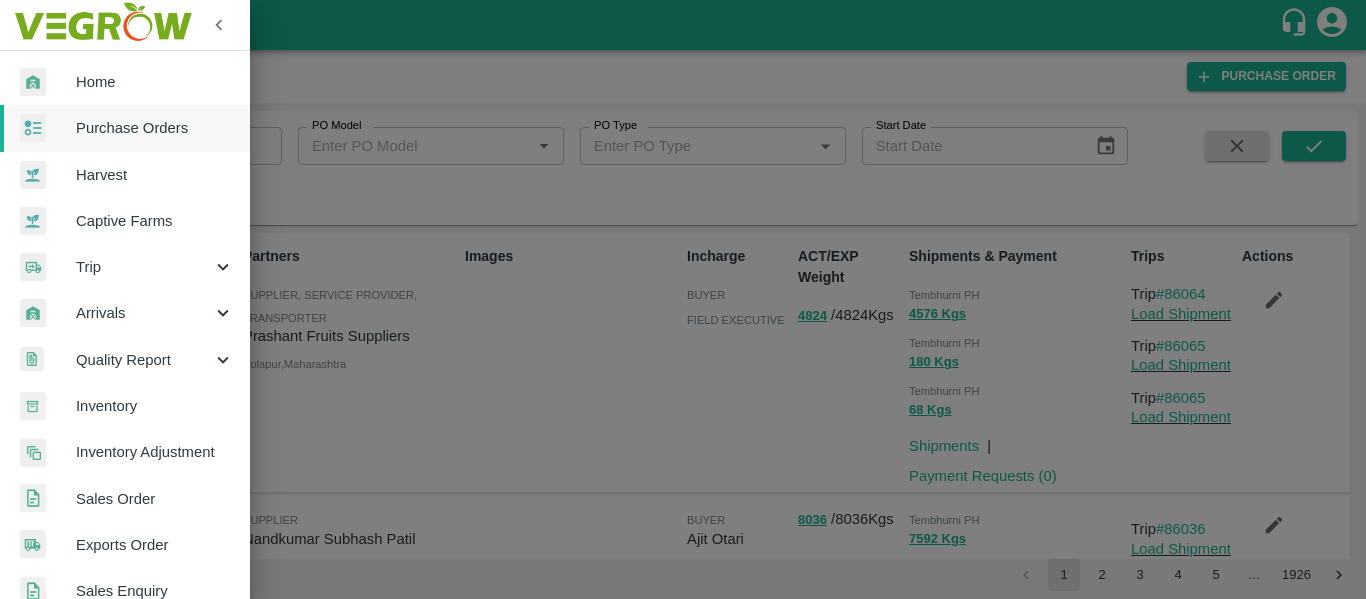 scroll, scrollTop: 540, scrollLeft: 0, axis: vertical 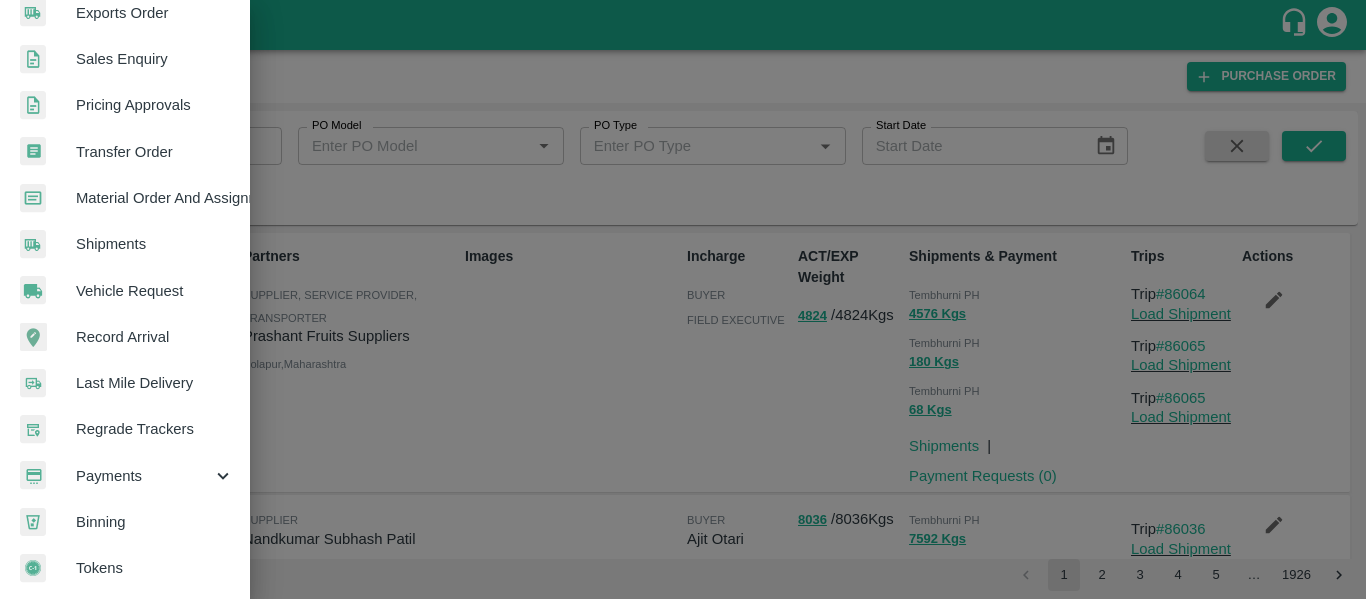 click on "Payments" at bounding box center [125, 476] 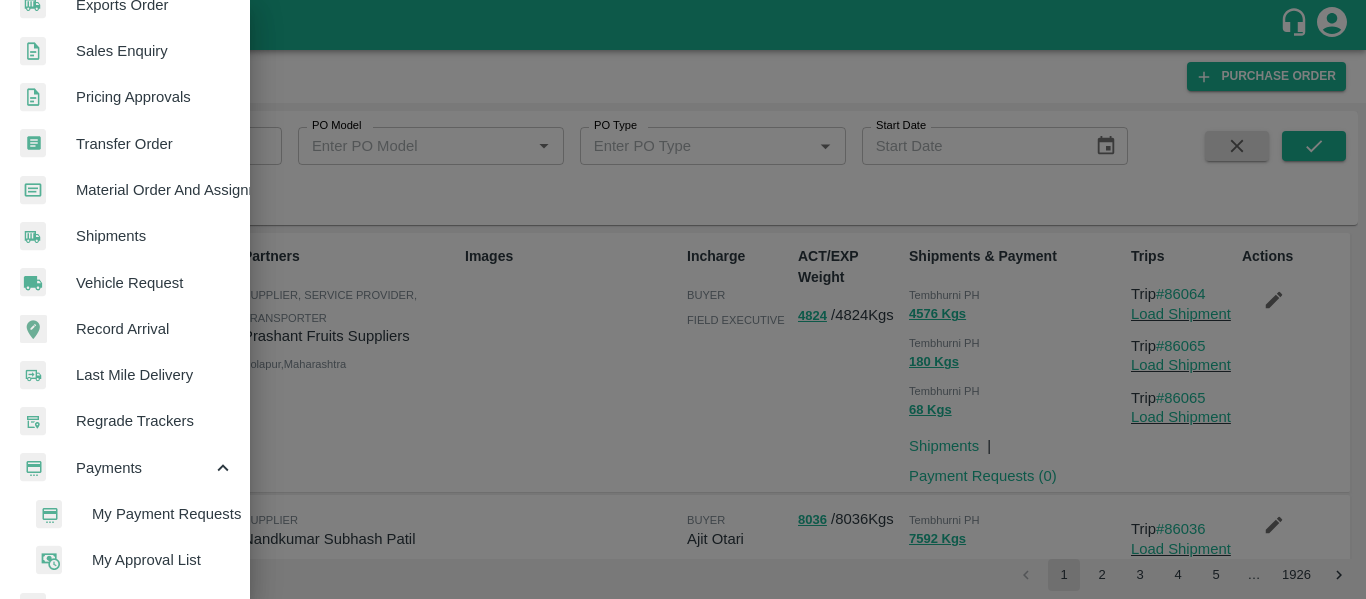 click on "My Payment Requests" at bounding box center (163, 514) 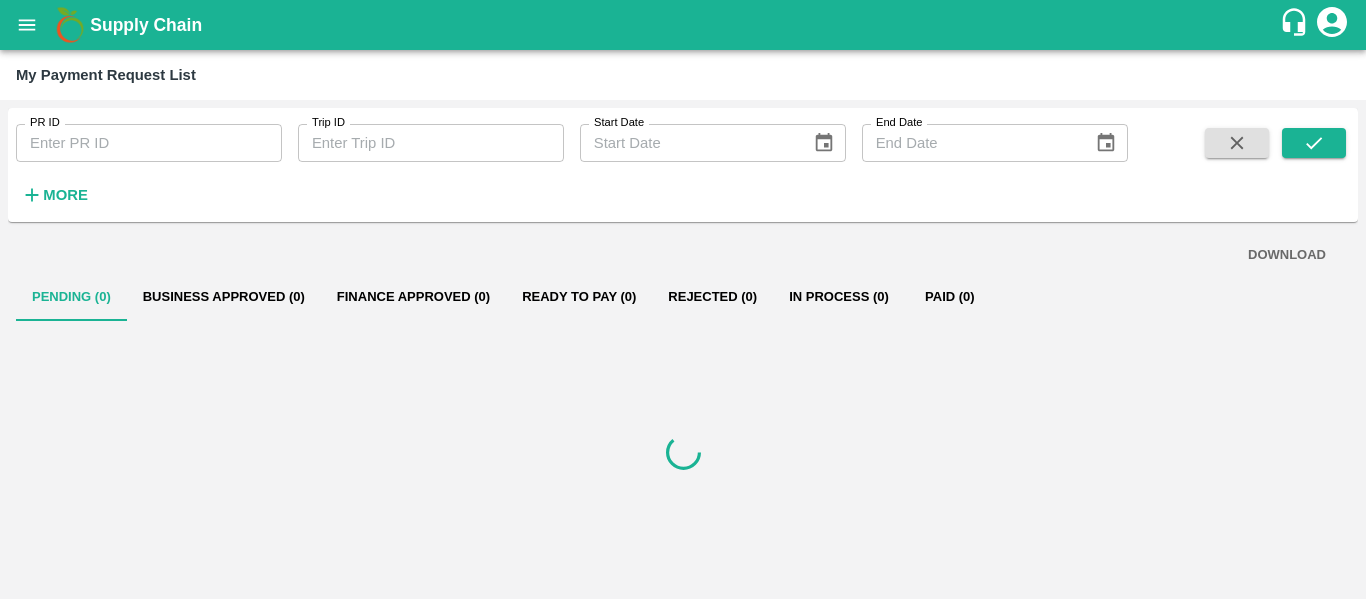 click on "More" at bounding box center [65, 195] 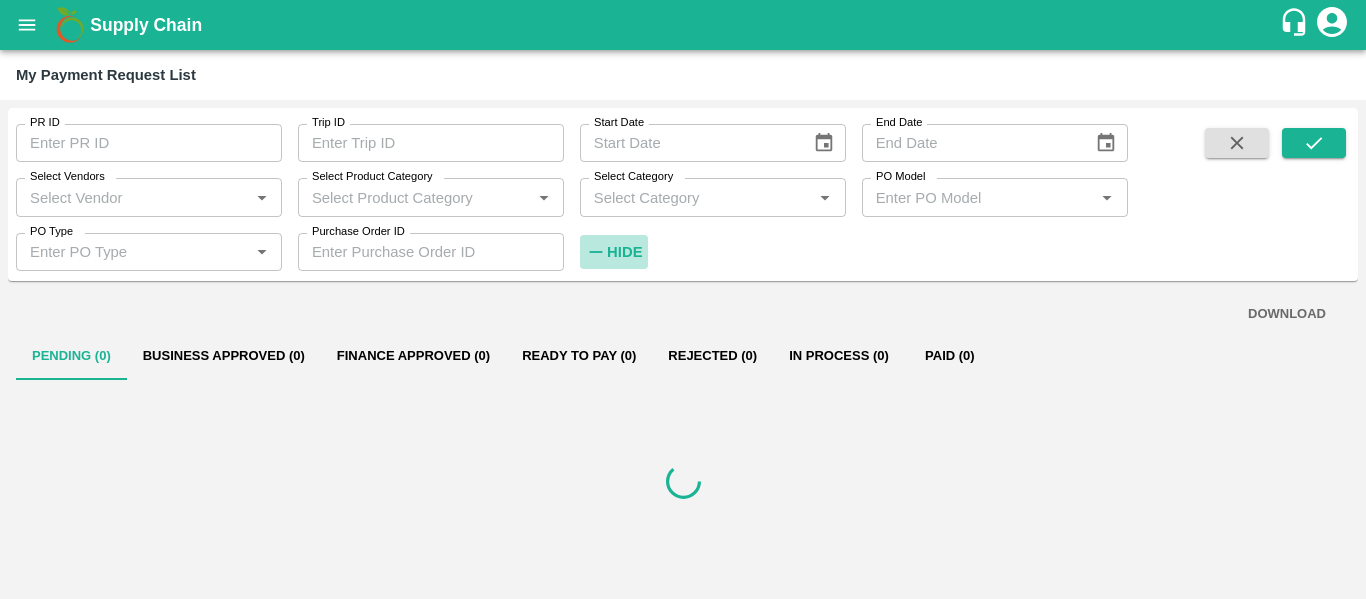 click on "Hide" at bounding box center (624, 252) 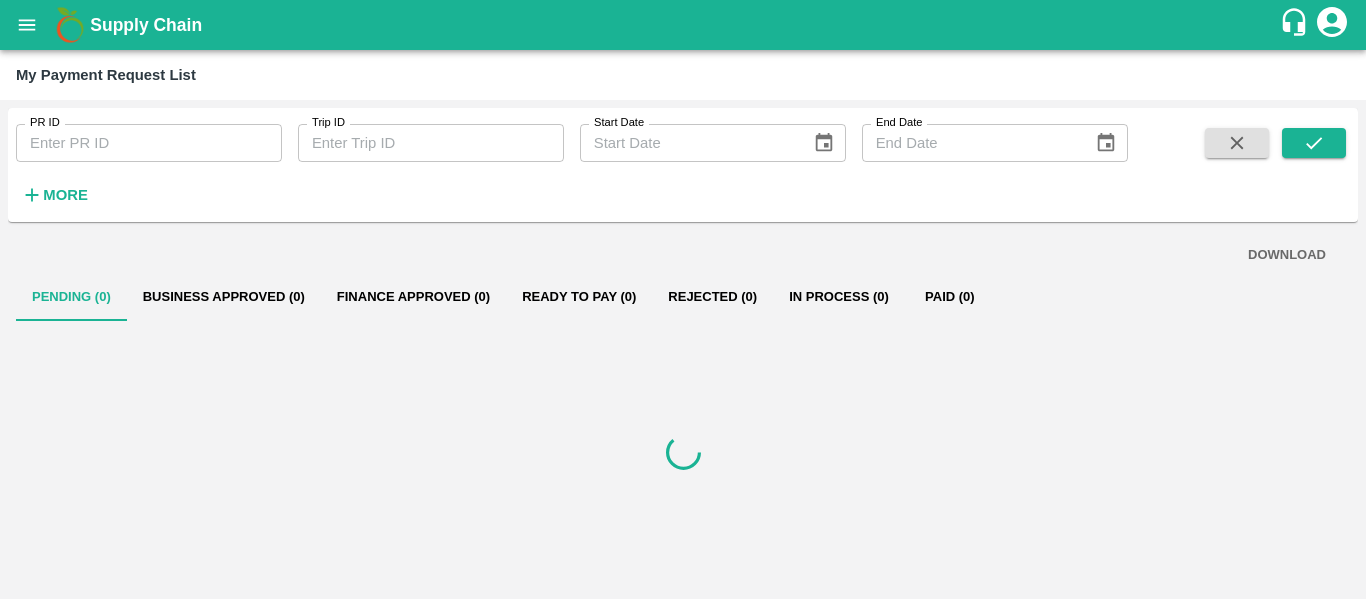 click on "PR ID" at bounding box center [149, 143] 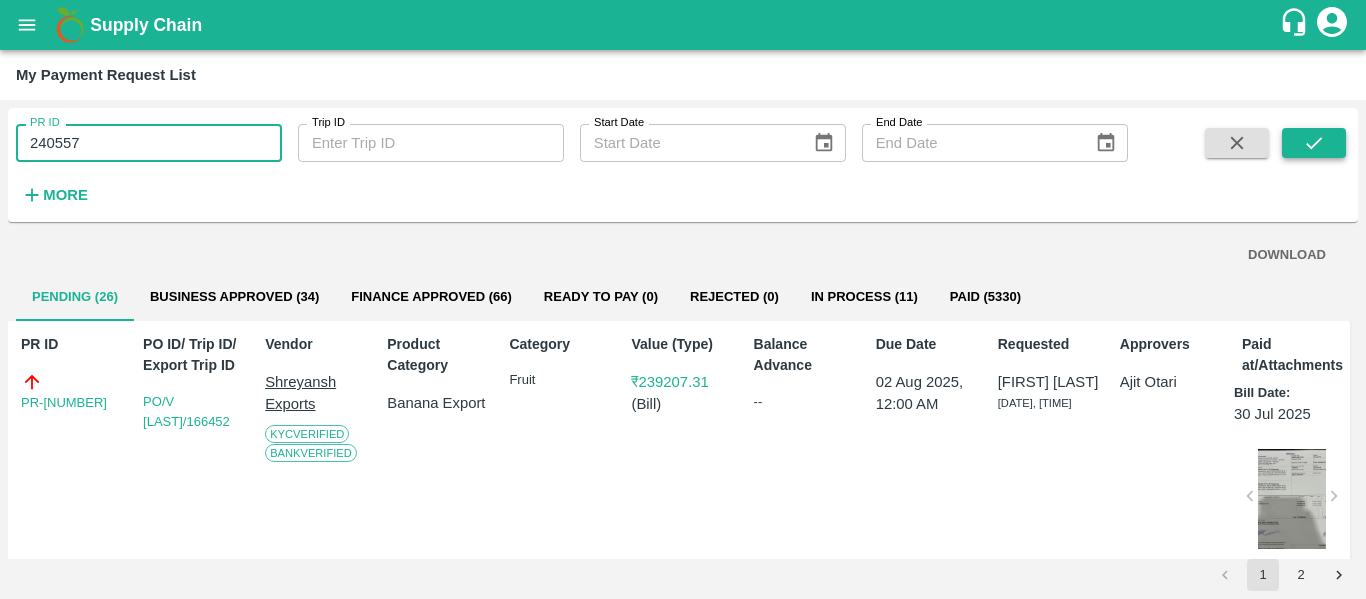click at bounding box center [1314, 143] 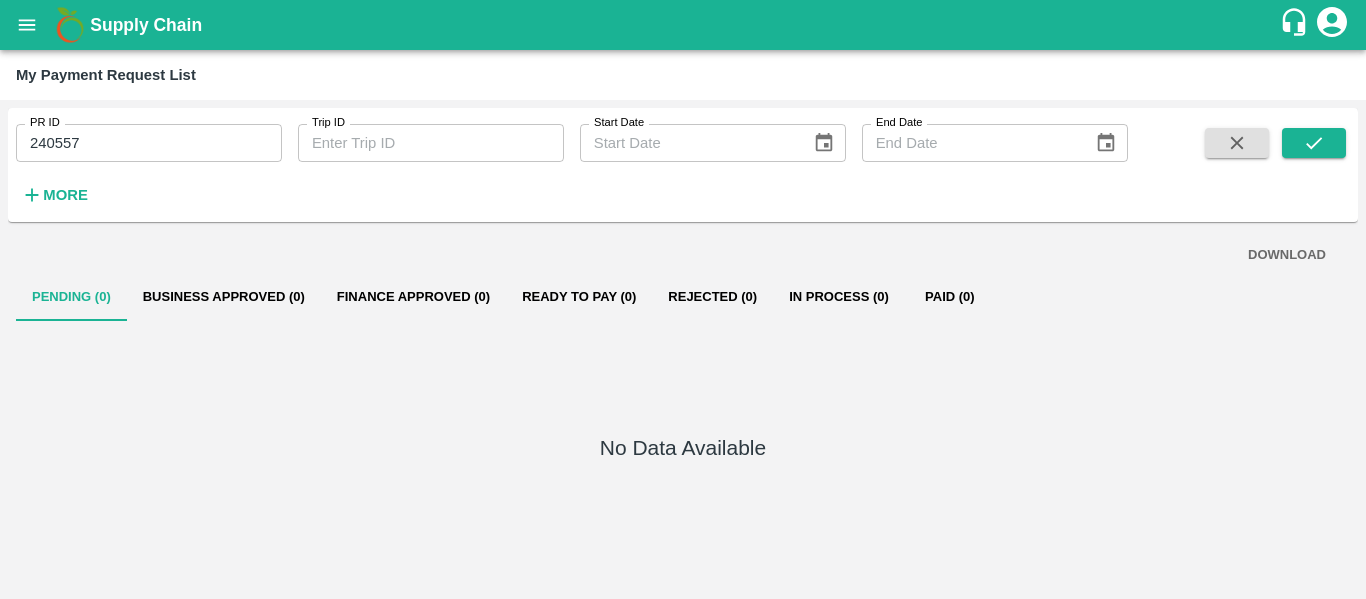 click on "240557" at bounding box center (149, 143) 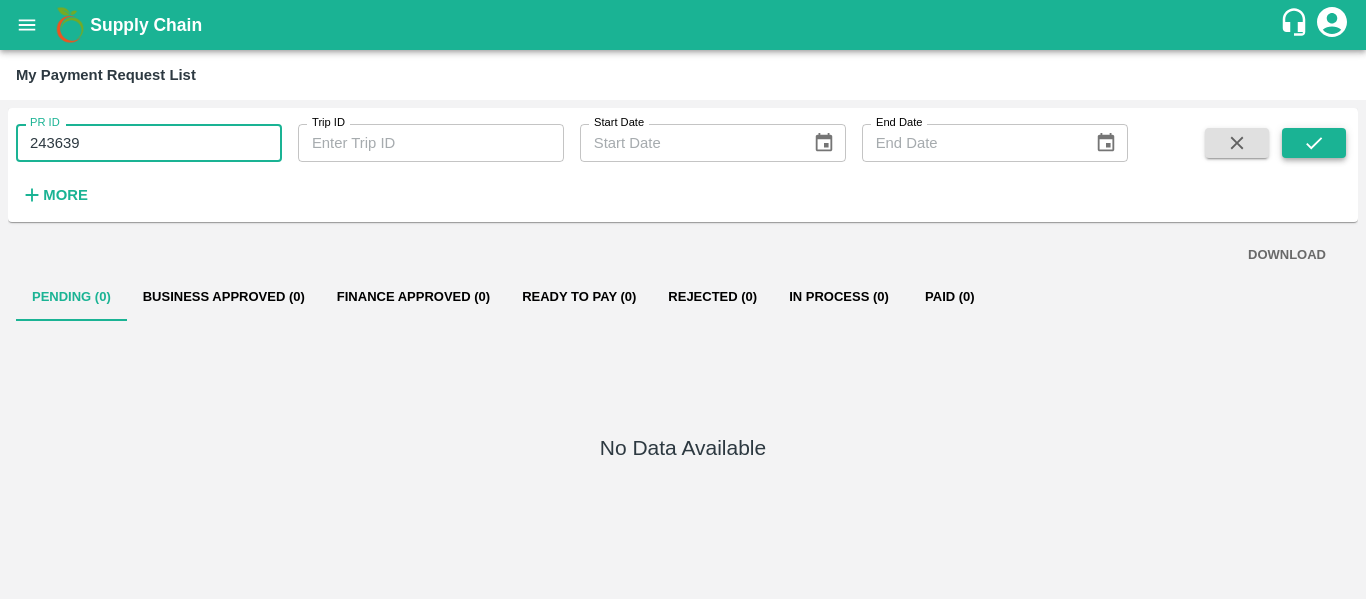 type on "243639" 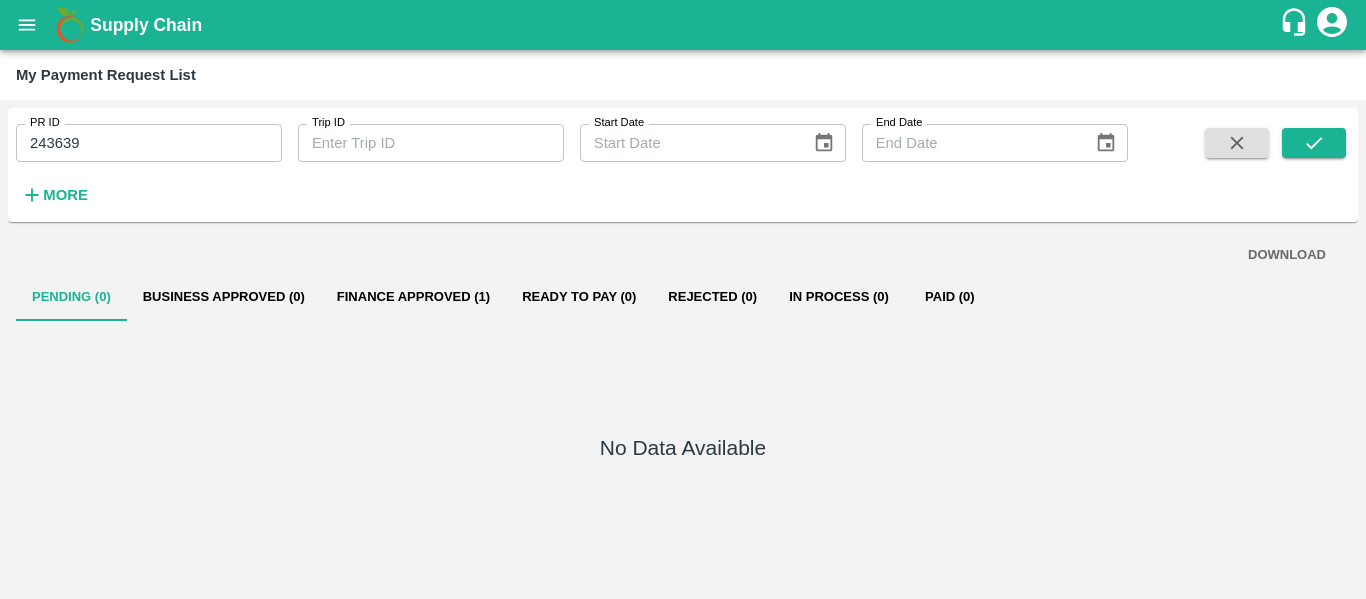 click on "Finance Approved (1)" at bounding box center (413, 297) 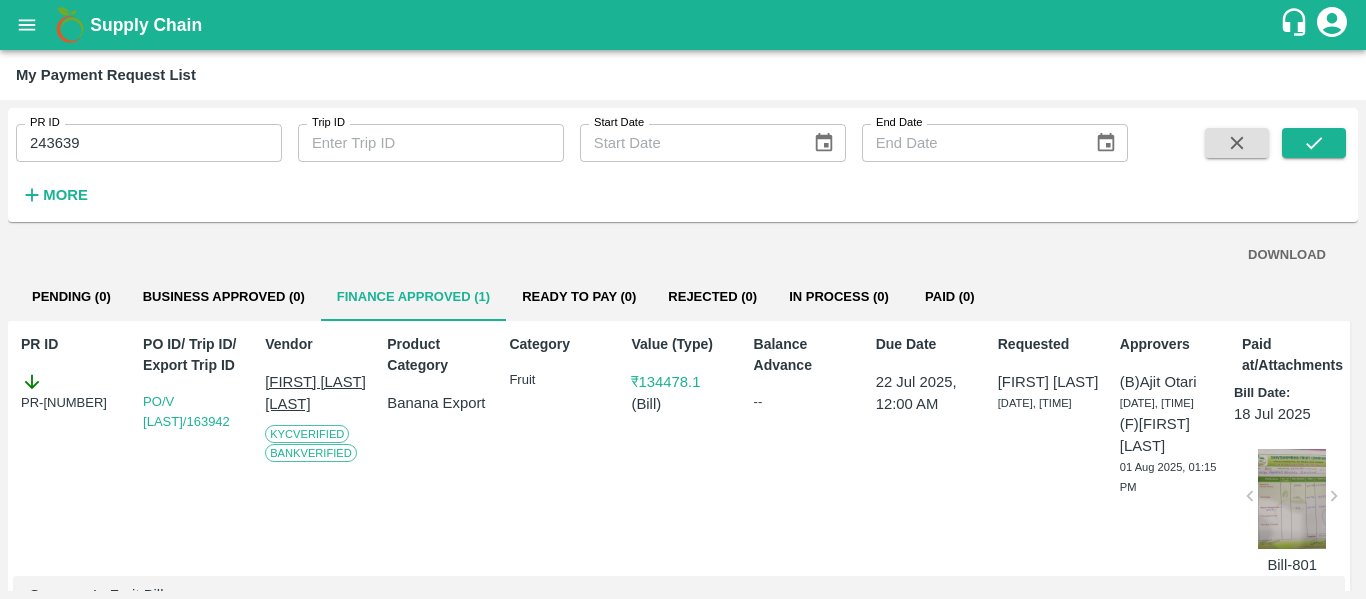 click at bounding box center [27, 25] 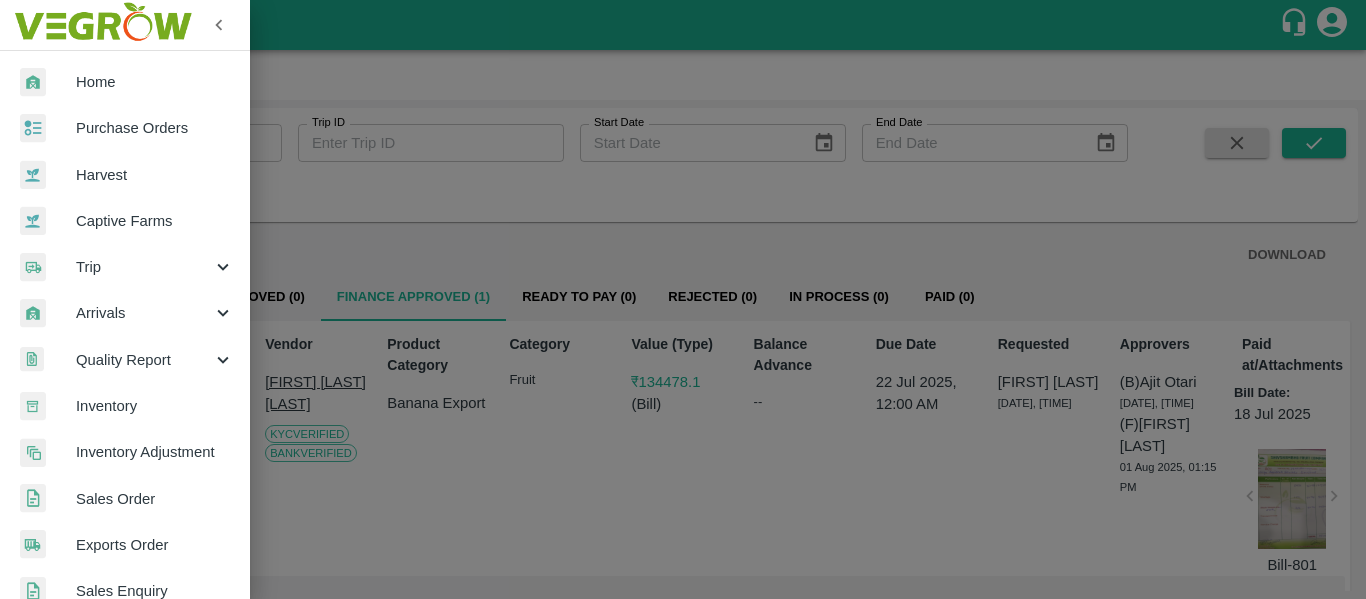click on "Purchase Orders" at bounding box center (125, 128) 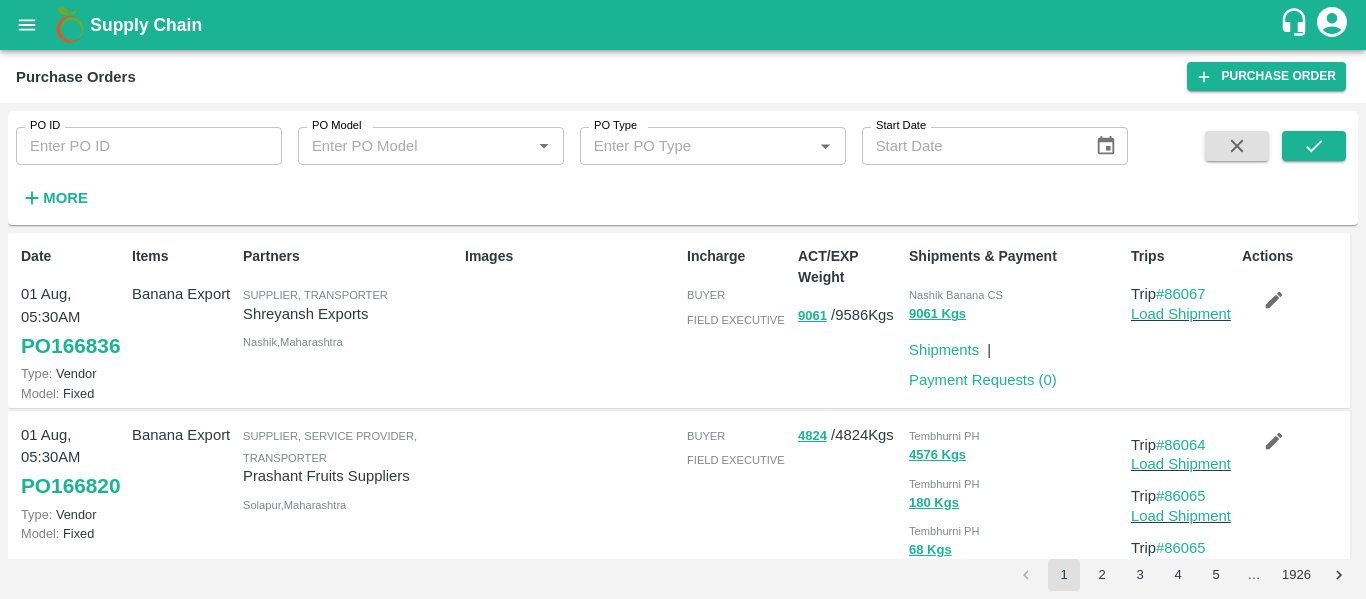 click on "PO ID" at bounding box center (149, 146) 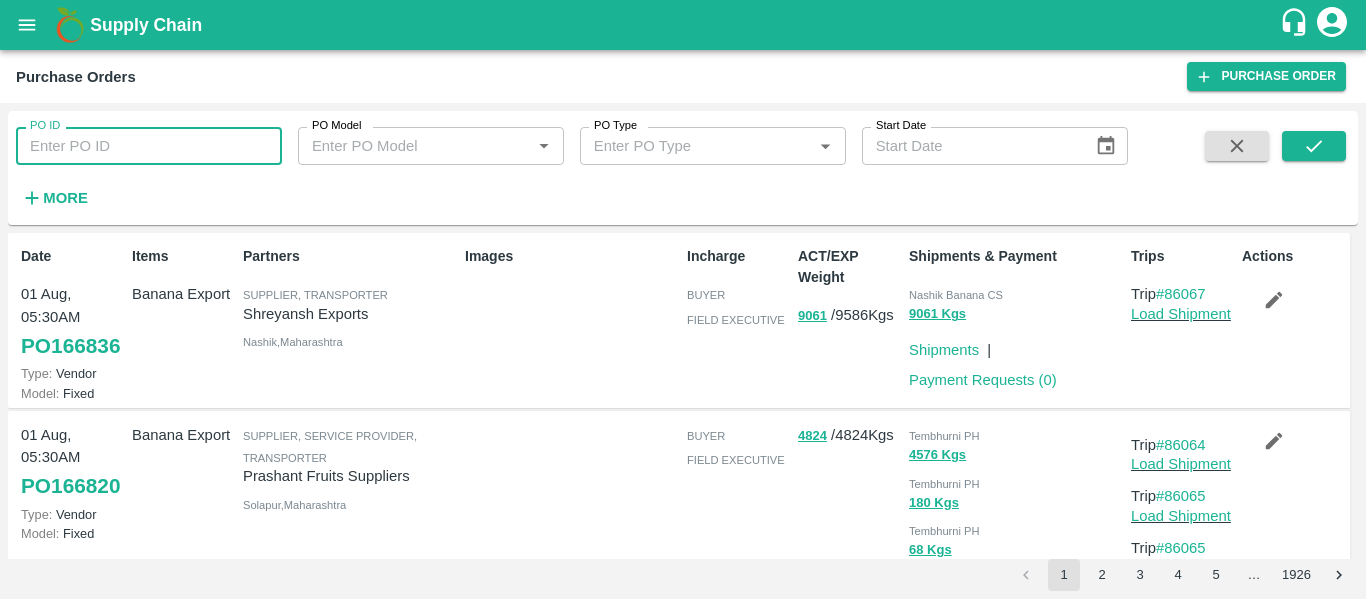 paste on "163058" 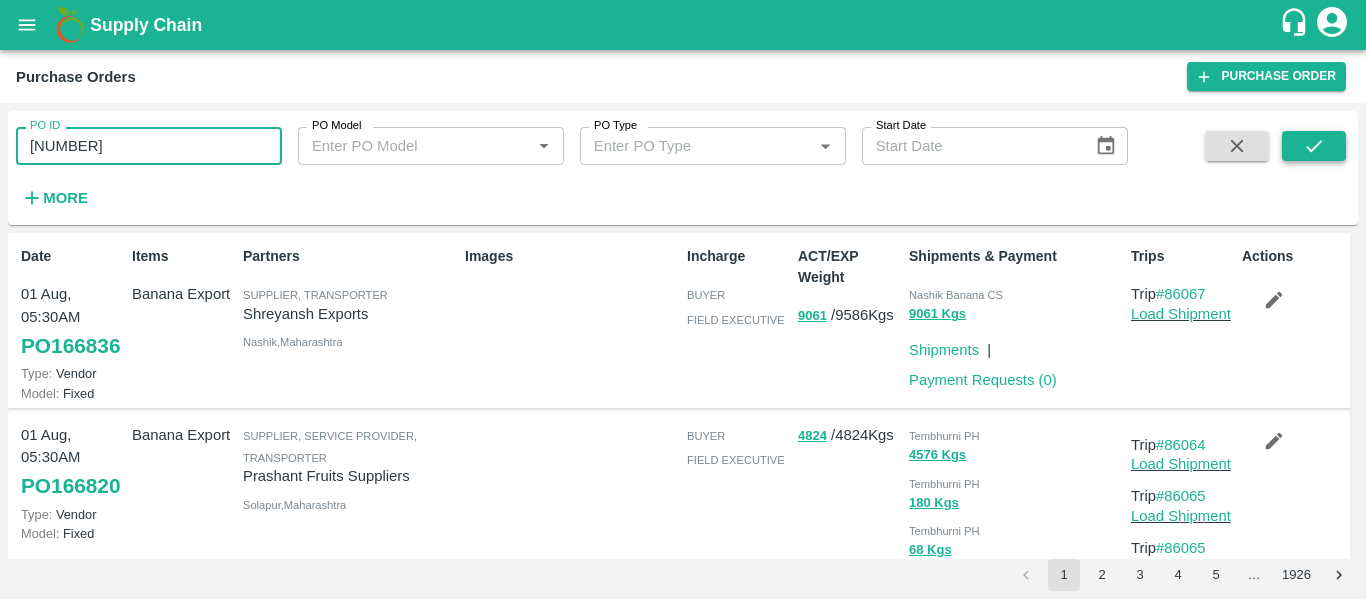 type on "163058" 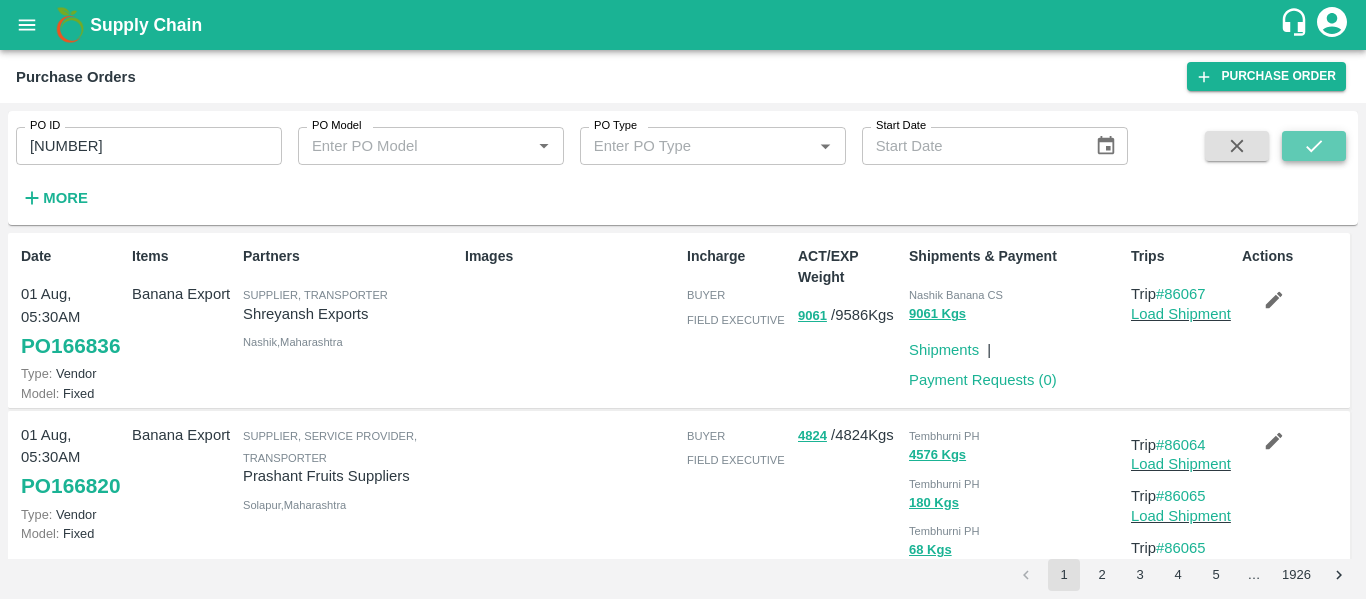 click at bounding box center (1314, 146) 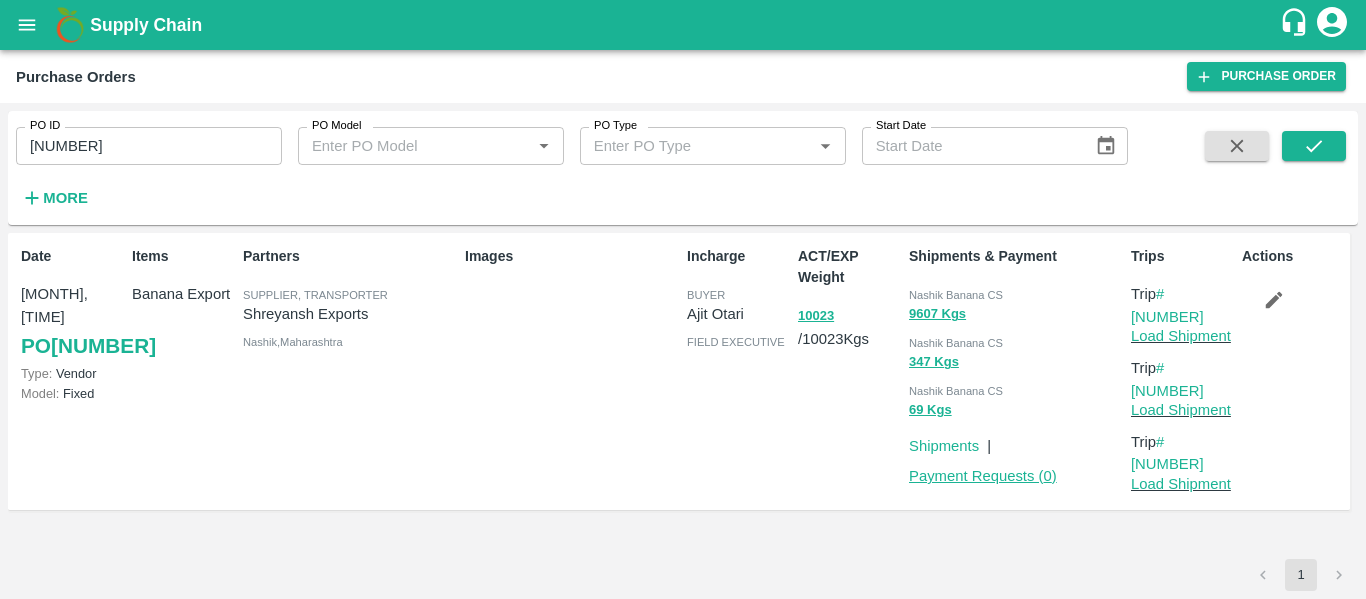 click on "Payment Requests ( 0 )" at bounding box center [983, 476] 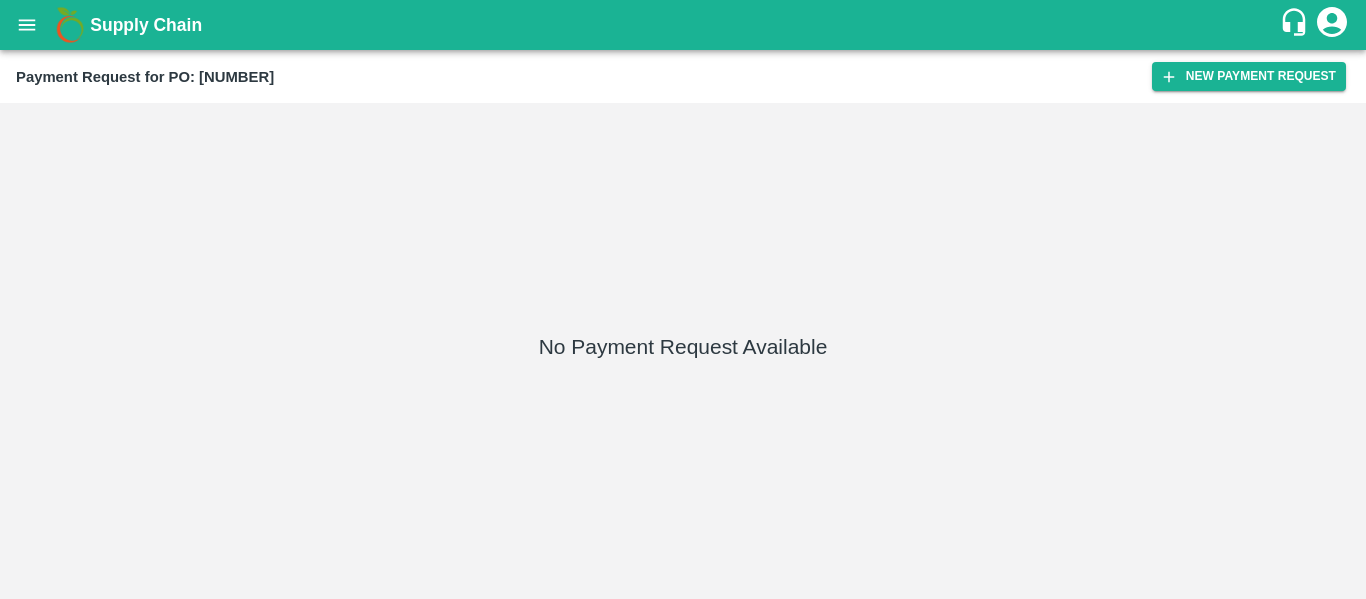 scroll, scrollTop: 0, scrollLeft: 0, axis: both 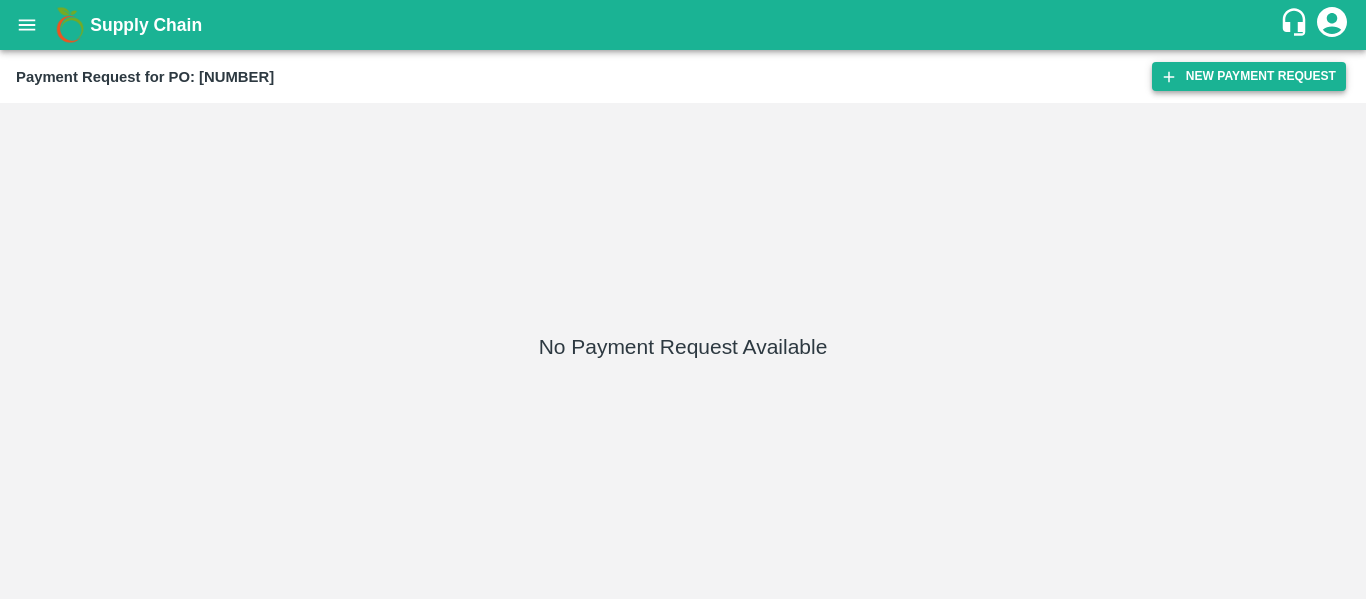 click on "New Payment Request" at bounding box center (1249, 76) 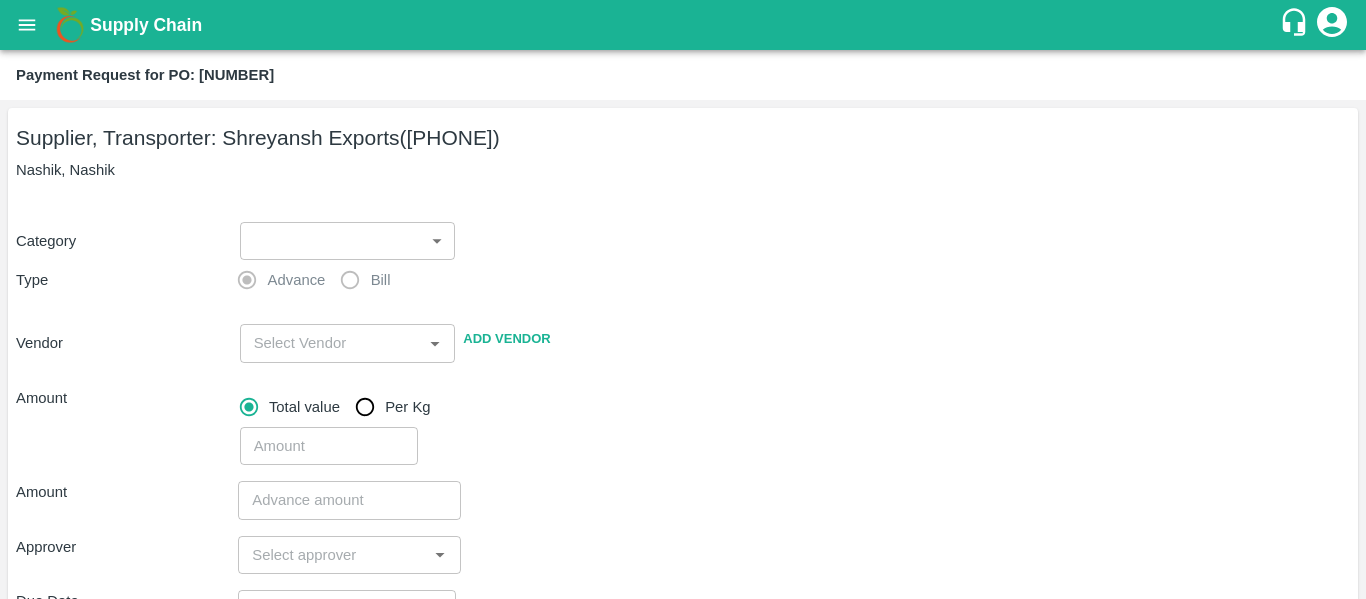 click on "Supply Chain Payment Request for PO: 163058 Supplier, Transporter:    Shreyansh Exports  (91584 65669) Nashik, Nashik Category ​ ​ Type Advance Bill Vendor ​ Add Vendor Amount Total value Per Kg ​ Amount ​ Approver ​ Due Date ​  Priority  Low  High Comment x ​ Attach bill Cancel Save Tembhurni PH Nashik CC Shahada Banana Export PH Savda Banana Export PH Nashik Banana CS Nikhil Subhash Mangvade Logout" at bounding box center [683, 299] 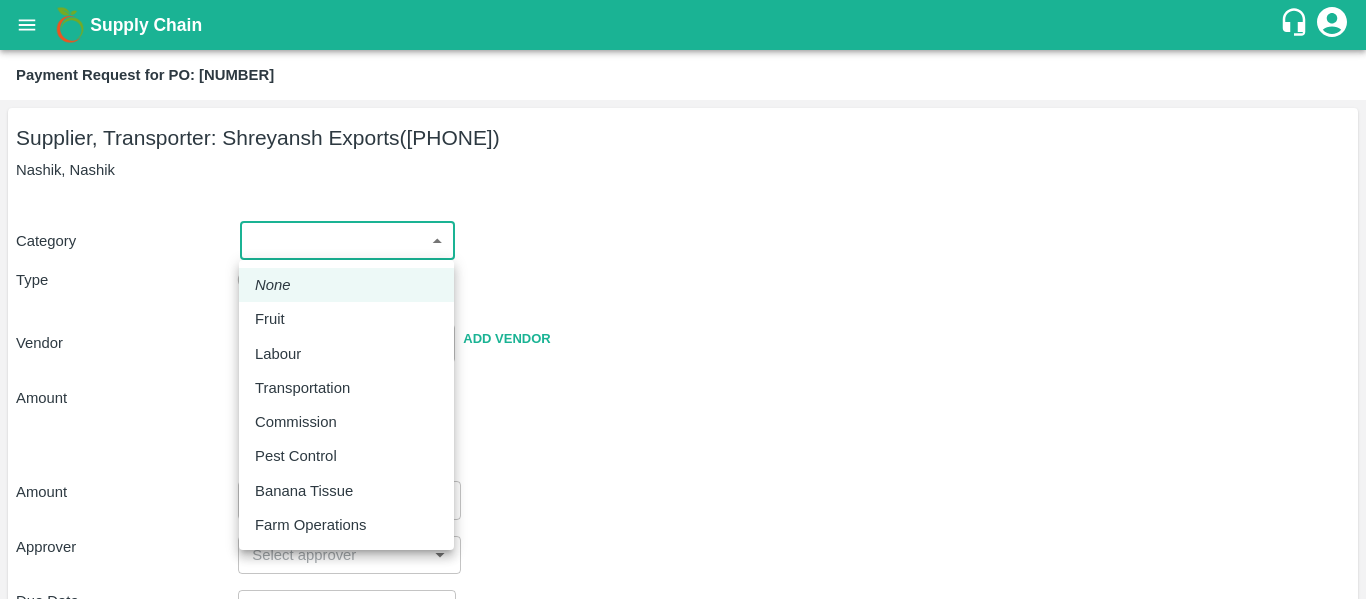 click on "Fruit" at bounding box center [275, 319] 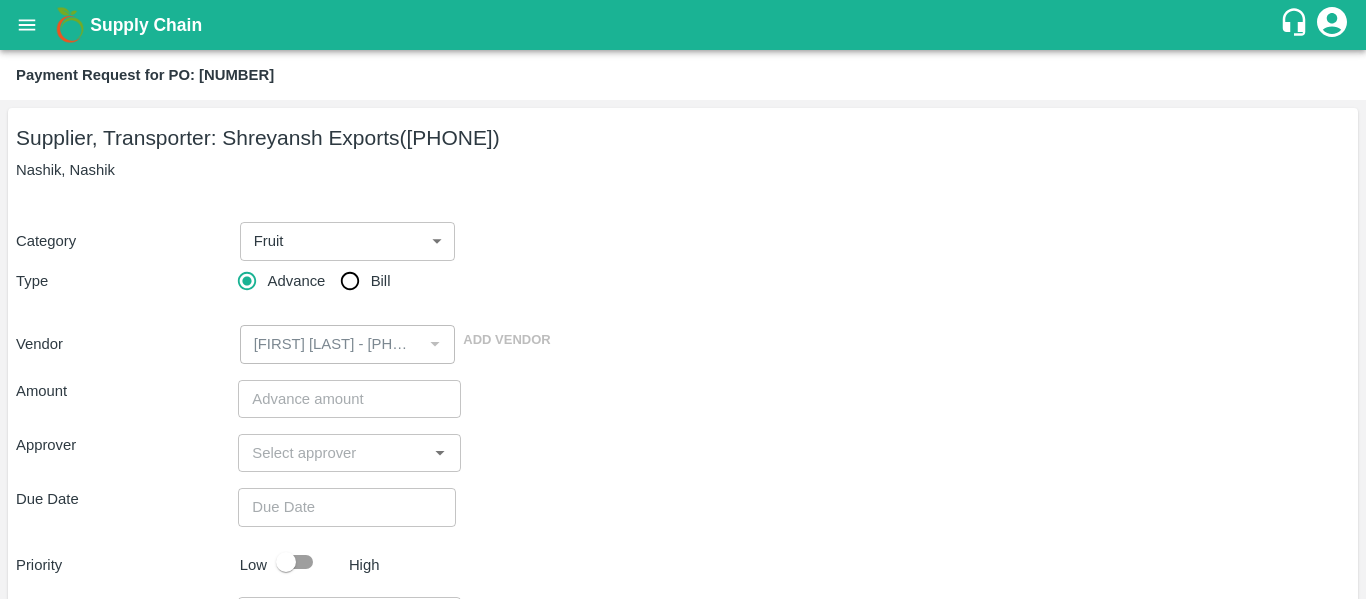 click on "Bill" at bounding box center (360, 281) 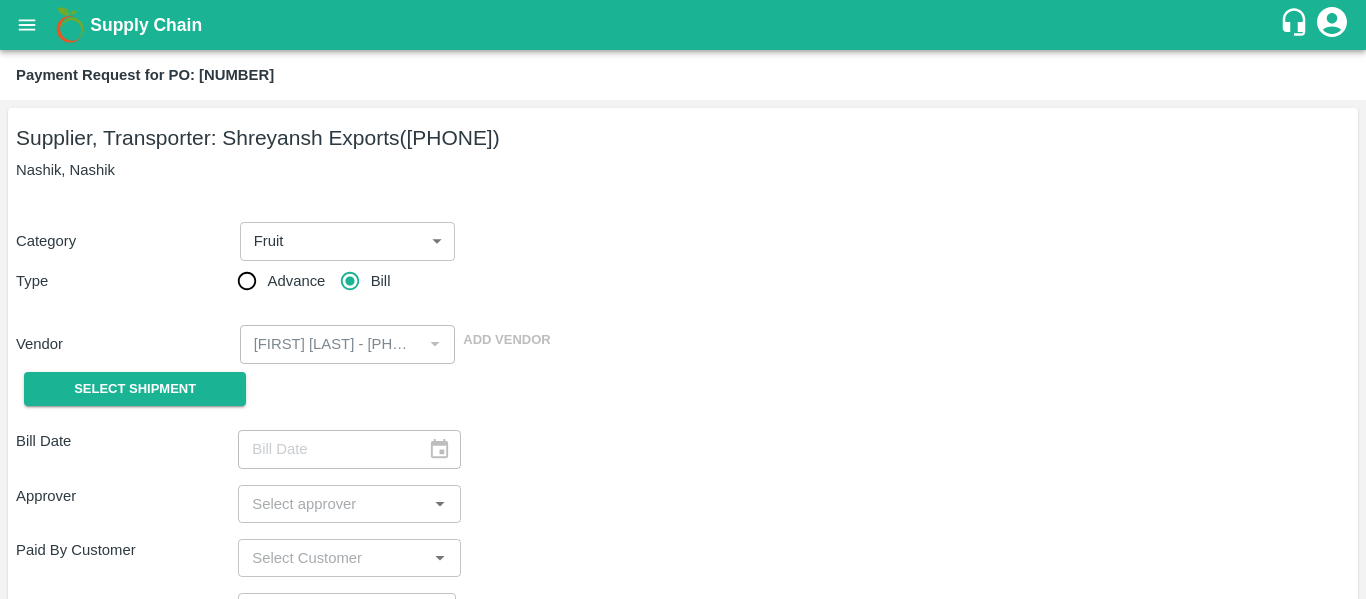 click on "Select Shipment" at bounding box center [127, 389] 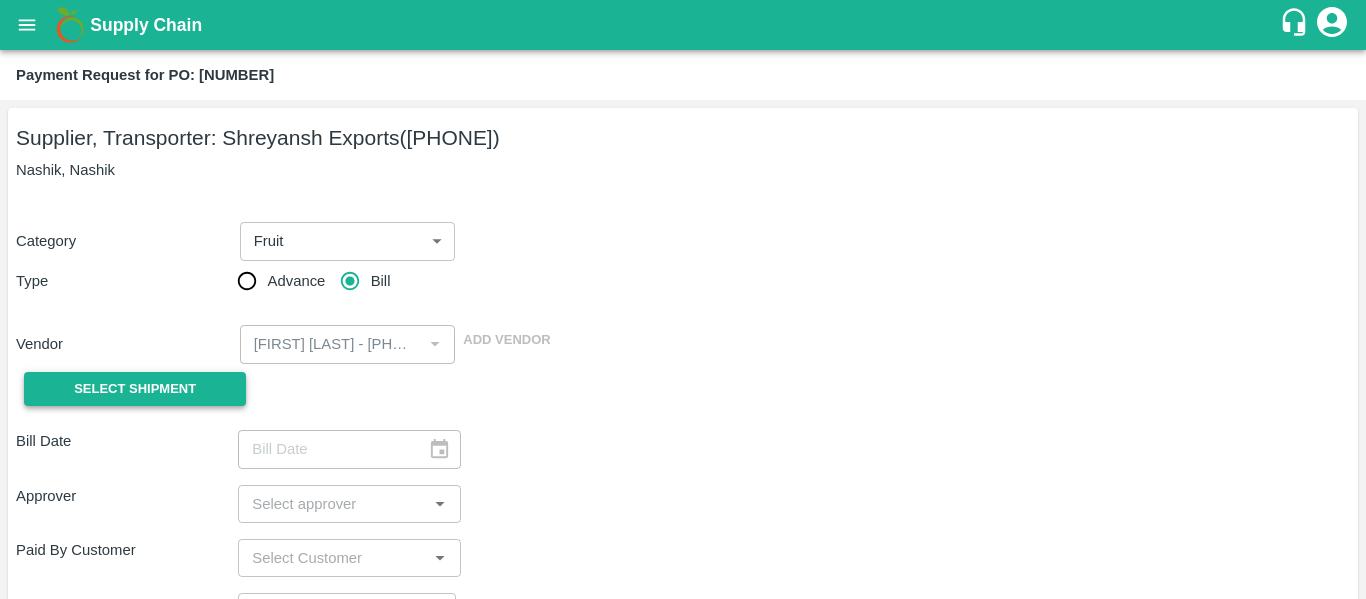 click on "Select Shipment" at bounding box center [135, 389] 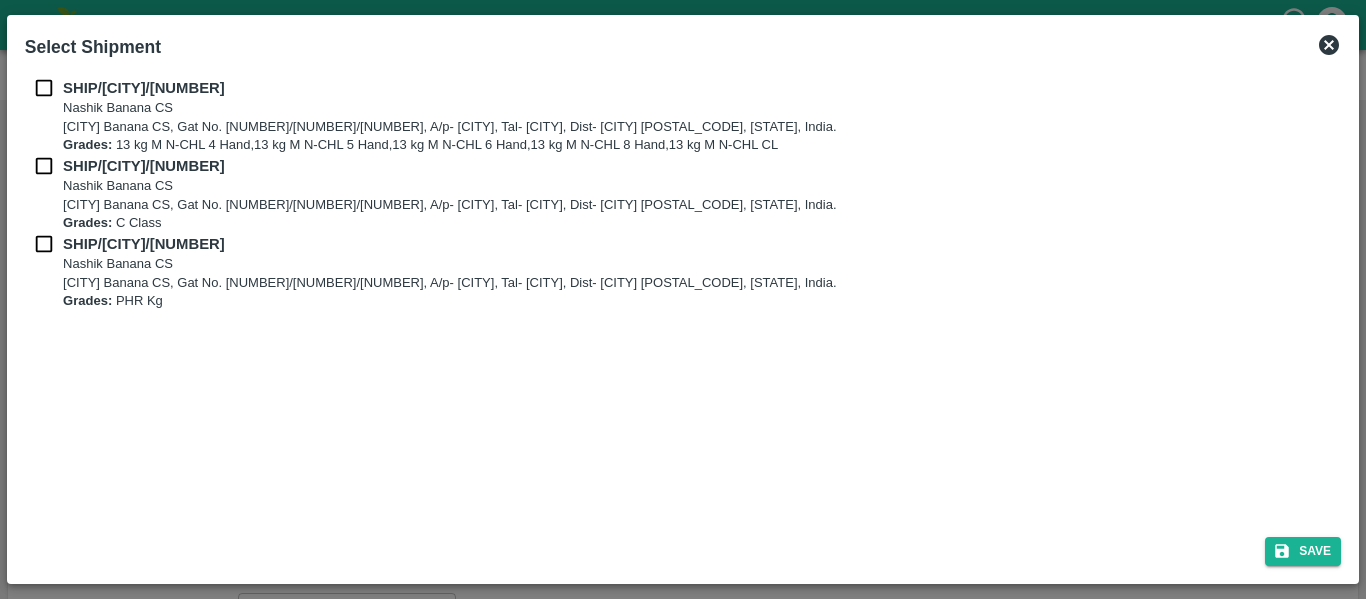 click at bounding box center [44, 88] 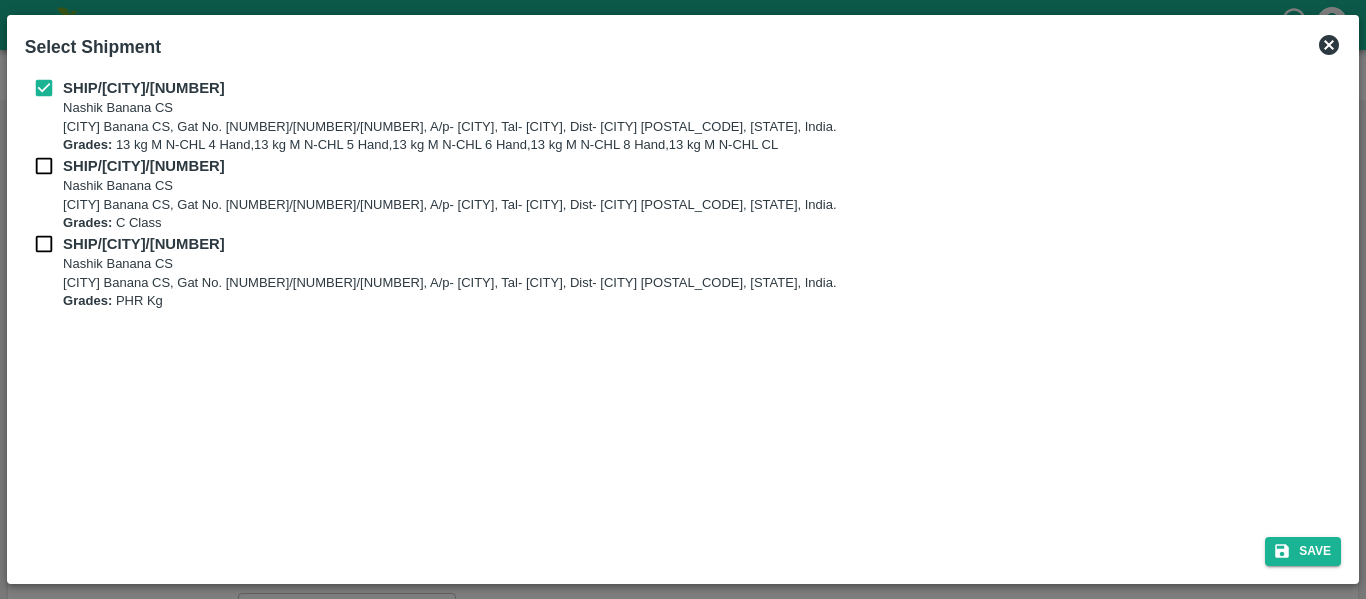 click at bounding box center (44, 166) 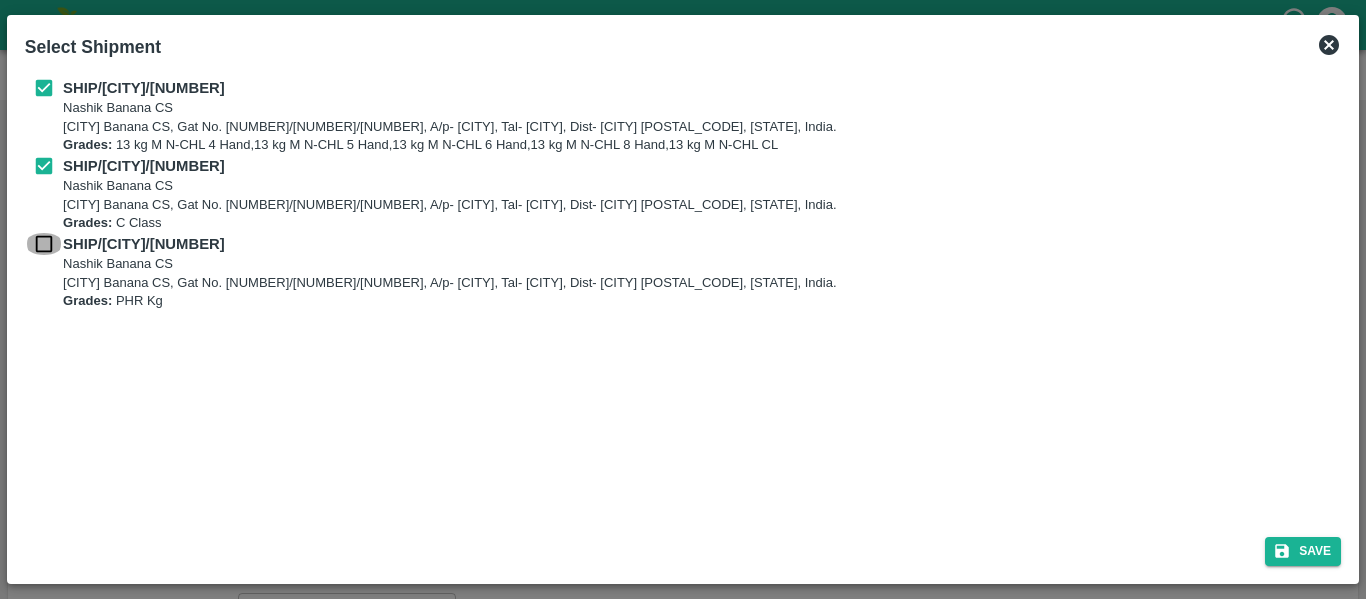 click at bounding box center [44, 244] 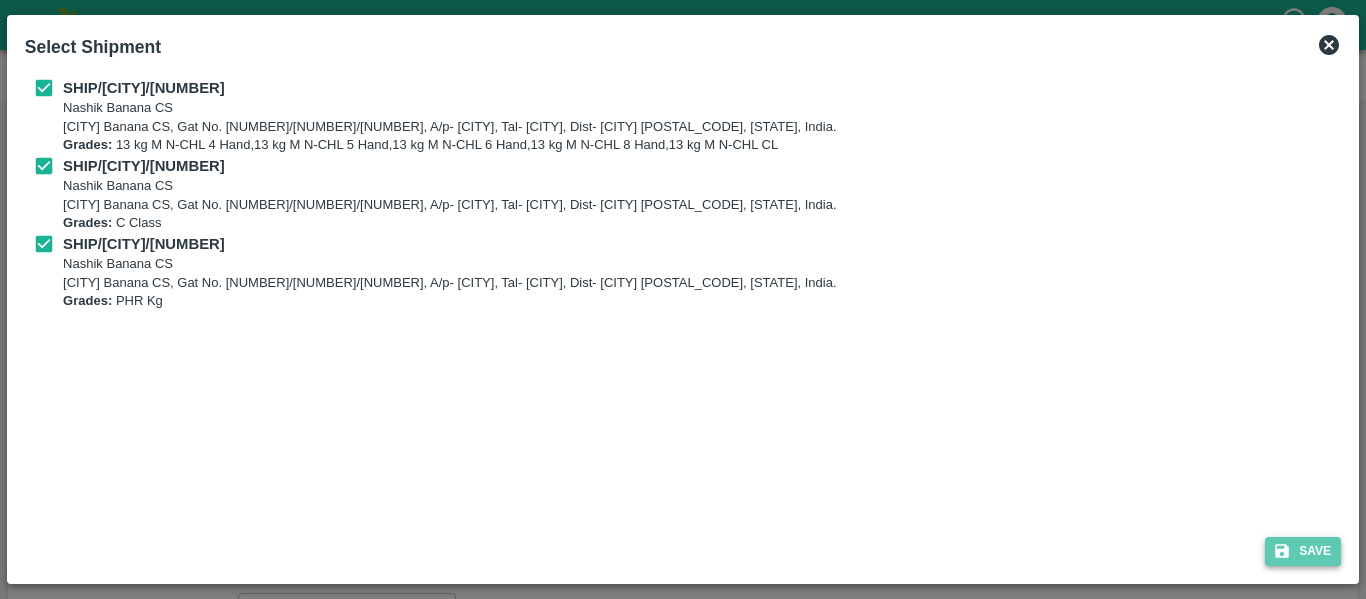 click on "Save" at bounding box center [1303, 551] 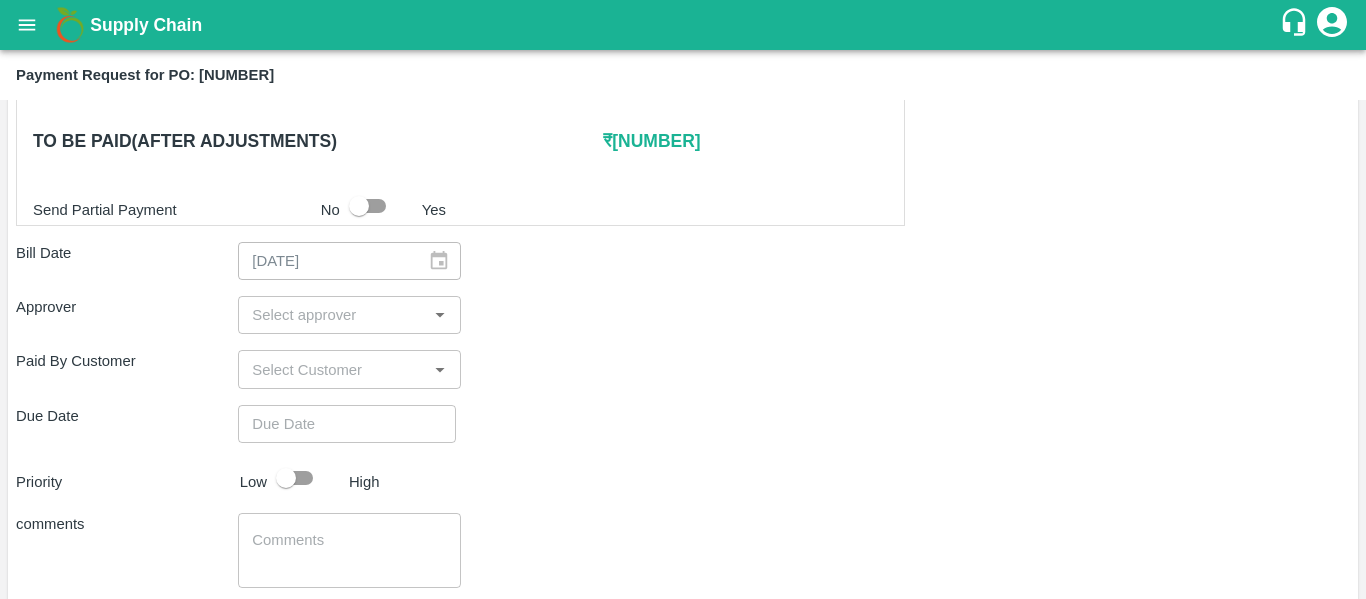 scroll, scrollTop: 1002, scrollLeft: 0, axis: vertical 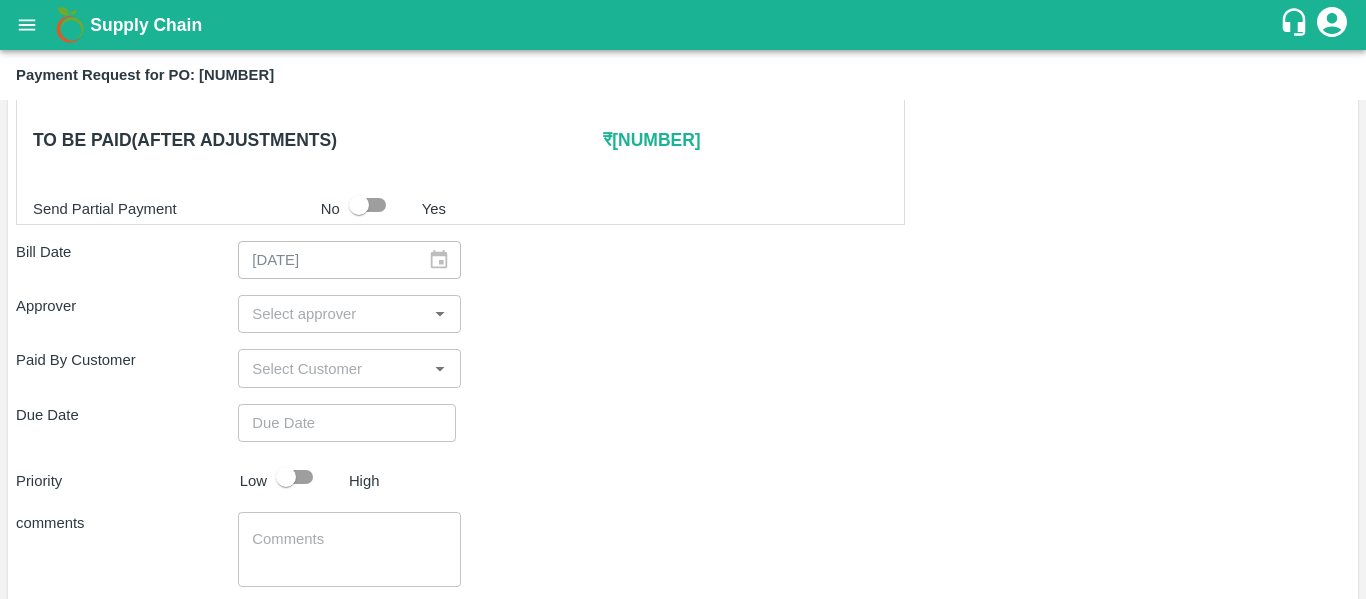 click at bounding box center [332, 314] 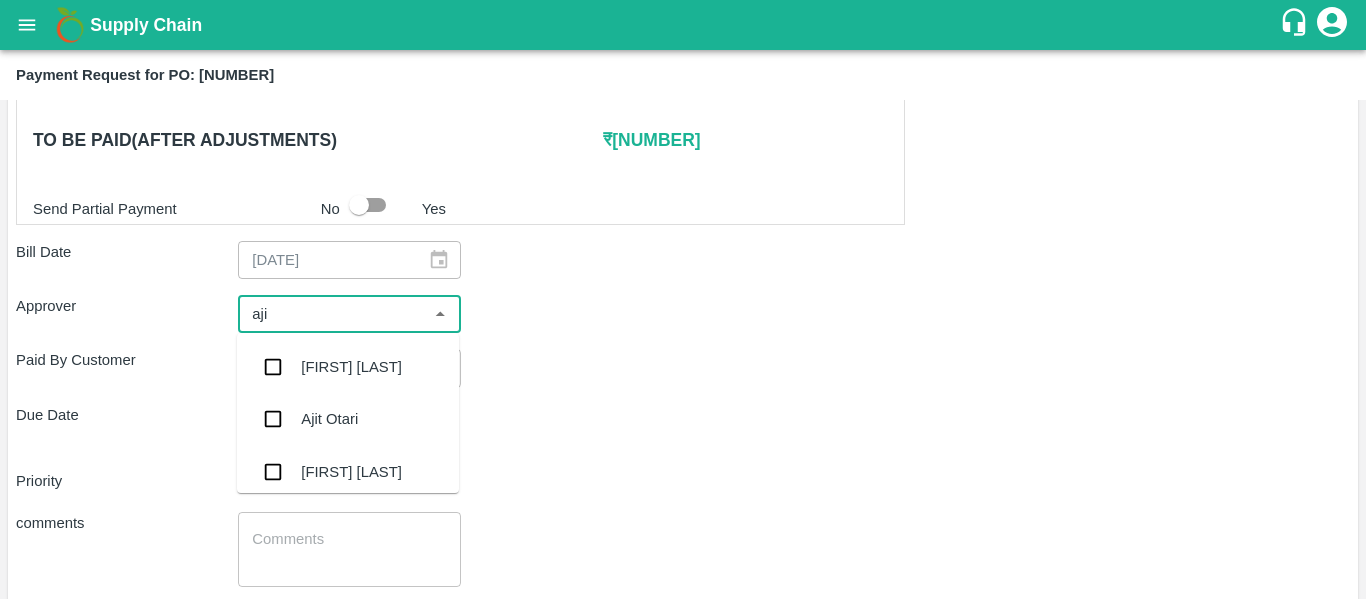 type on "ajit" 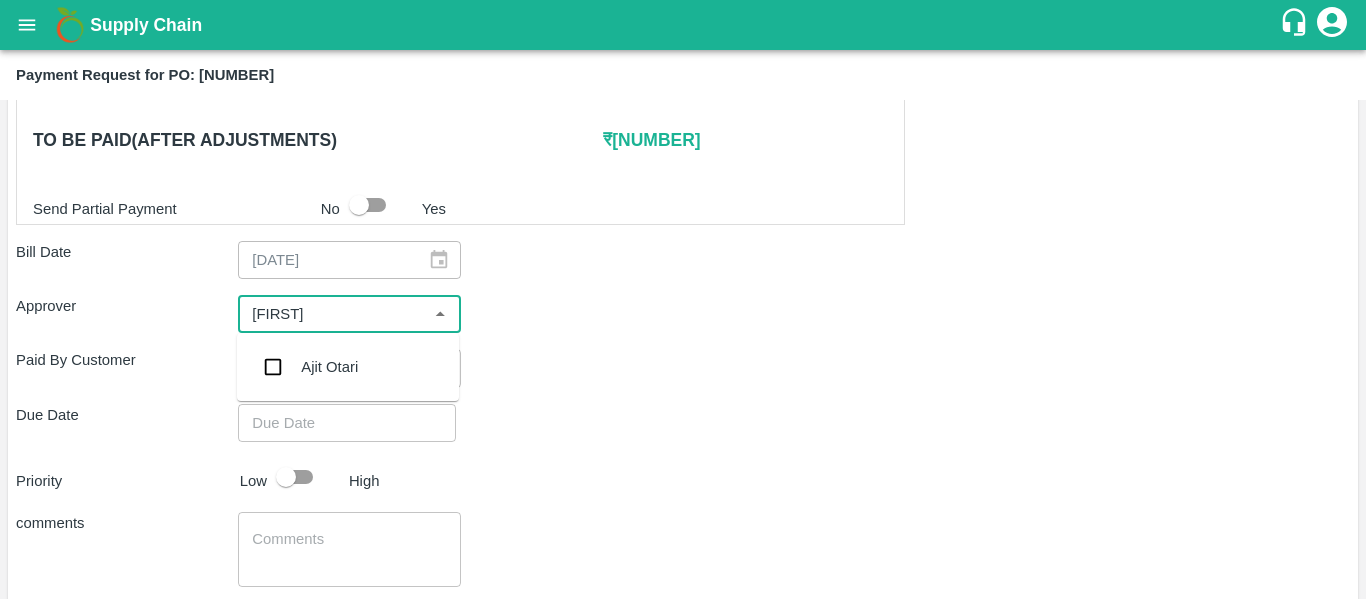 click on "Ajit Otari" at bounding box center [348, 367] 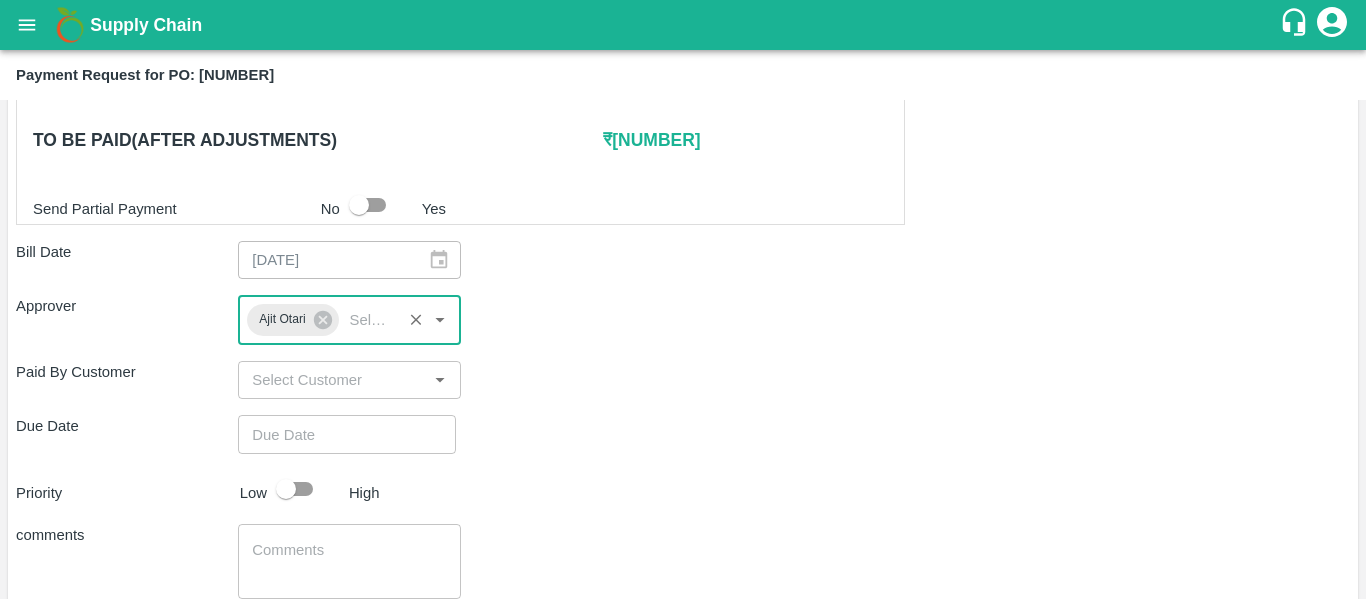 type on "DD/MM/YYYY hh:mm aa" 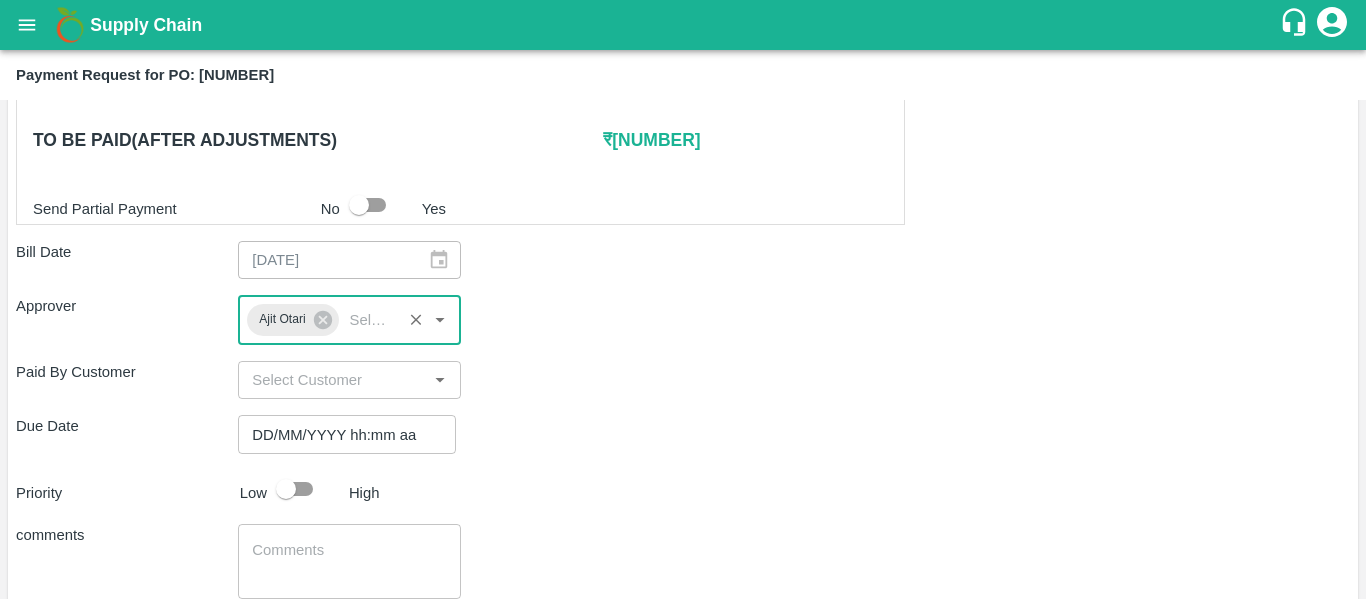 click on "DD/MM/YYYY hh:mm aa" at bounding box center (340, 434) 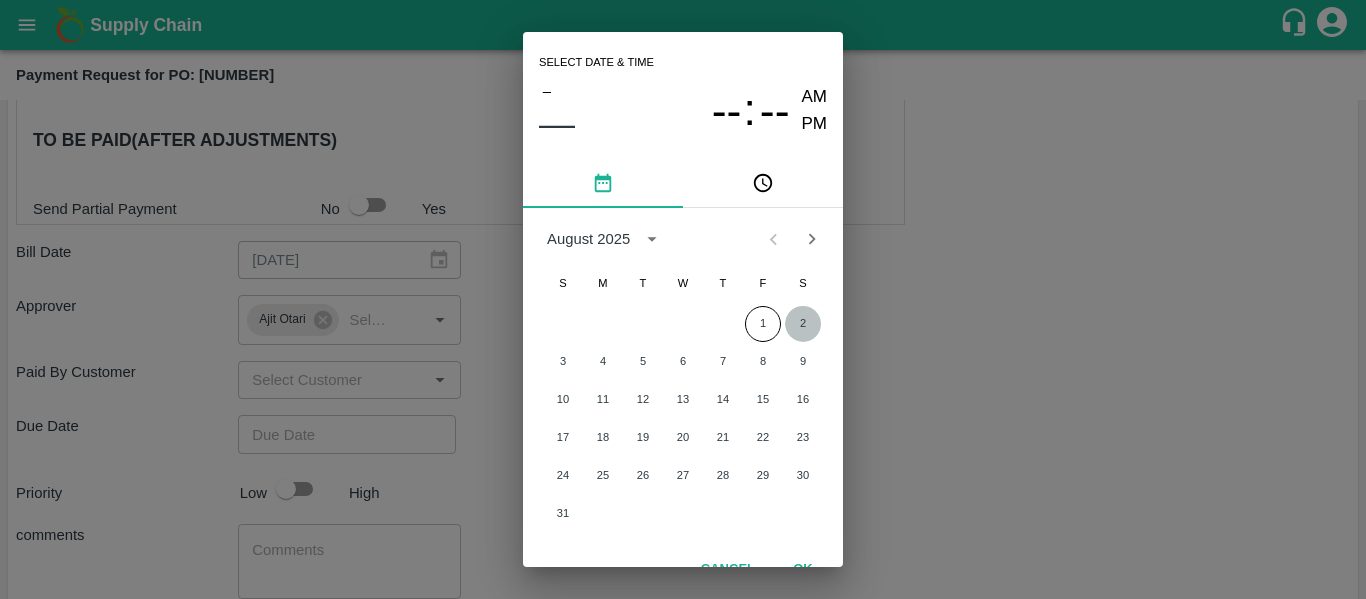 click on "2" at bounding box center [803, 324] 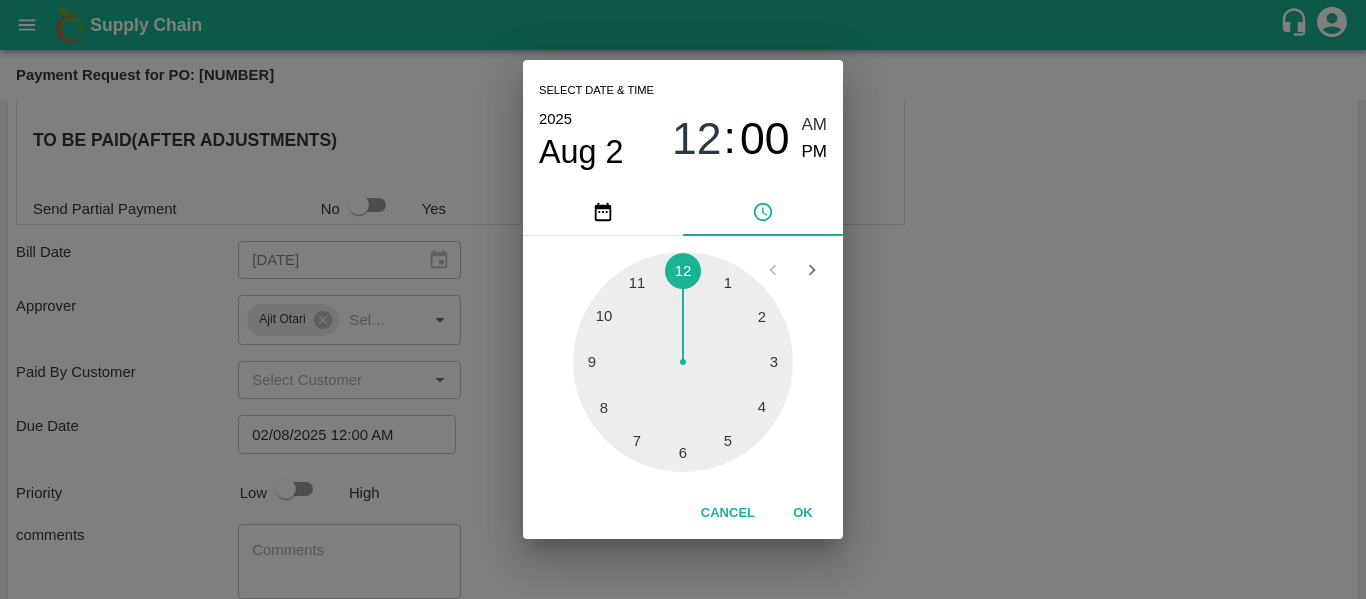 click on "Select date & time 2025 Aug 2 12 : 00 AM PM 1 2 3 4 5 6 7 8 9 10 11 12 Cancel OK" at bounding box center [683, 299] 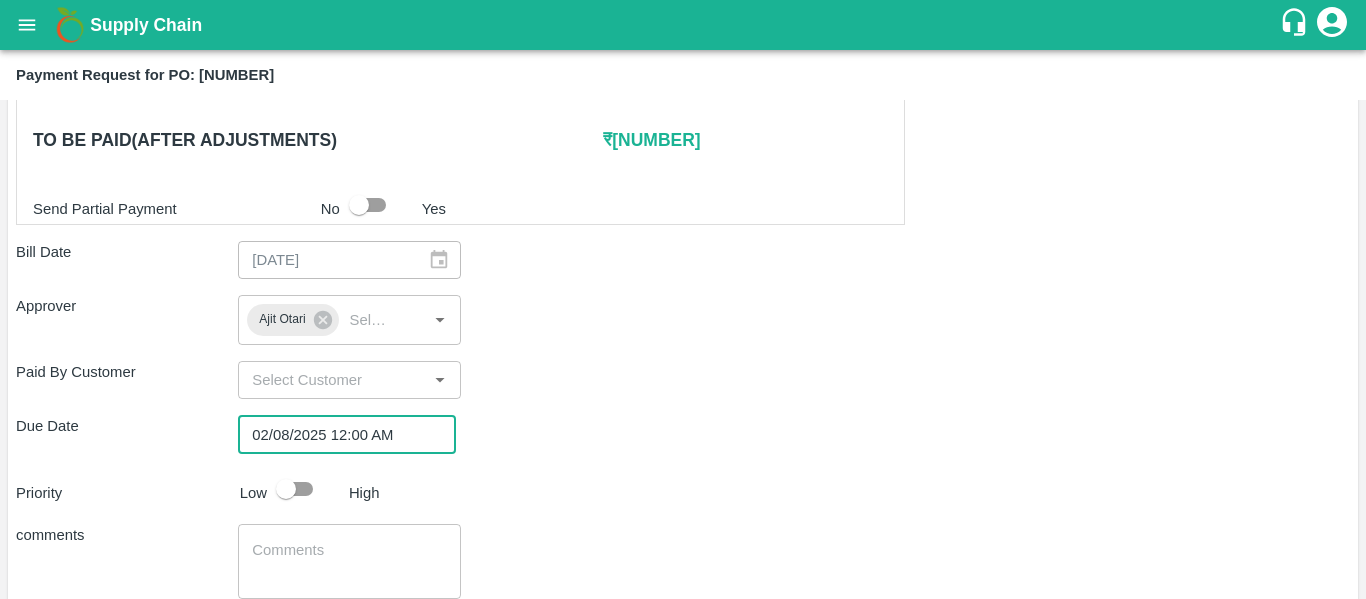 click at bounding box center [286, 489] 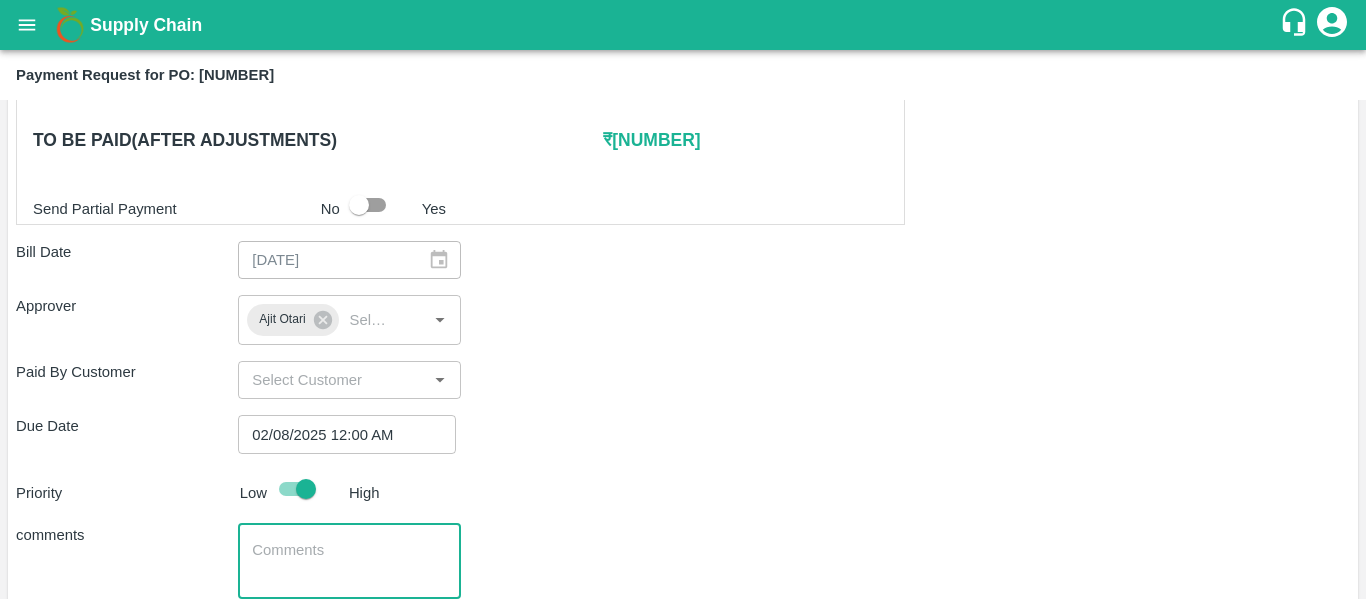 click at bounding box center [349, 561] 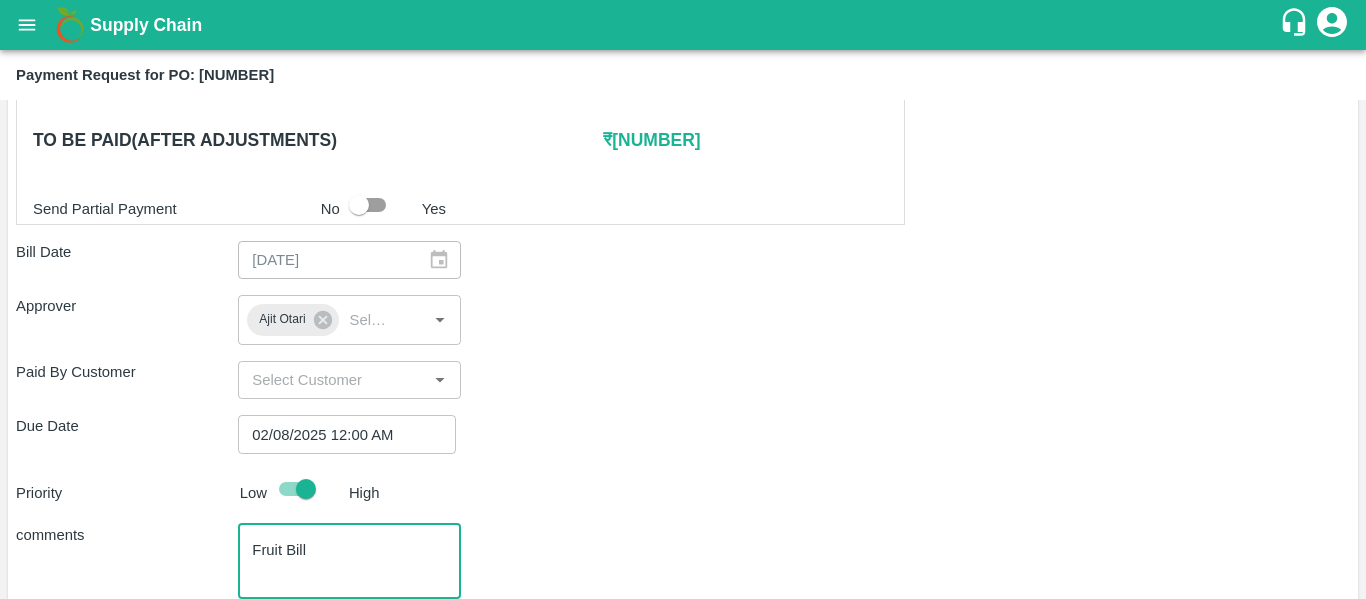type on "Fruit Bill" 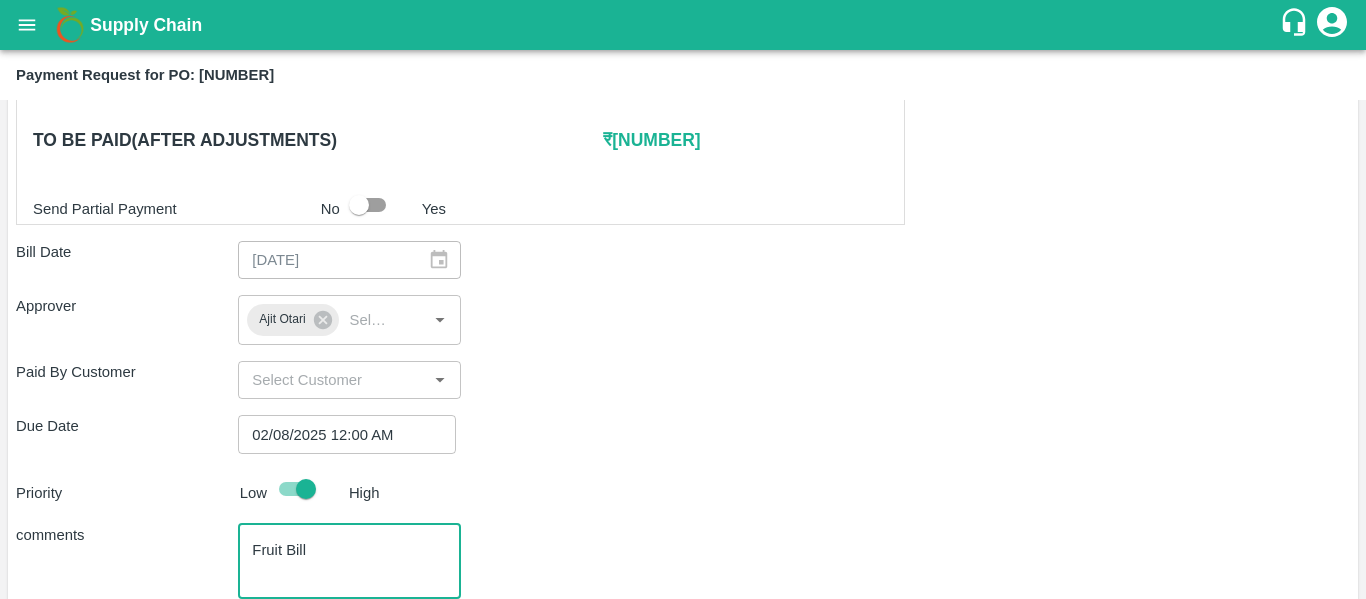 scroll, scrollTop: 1127, scrollLeft: 0, axis: vertical 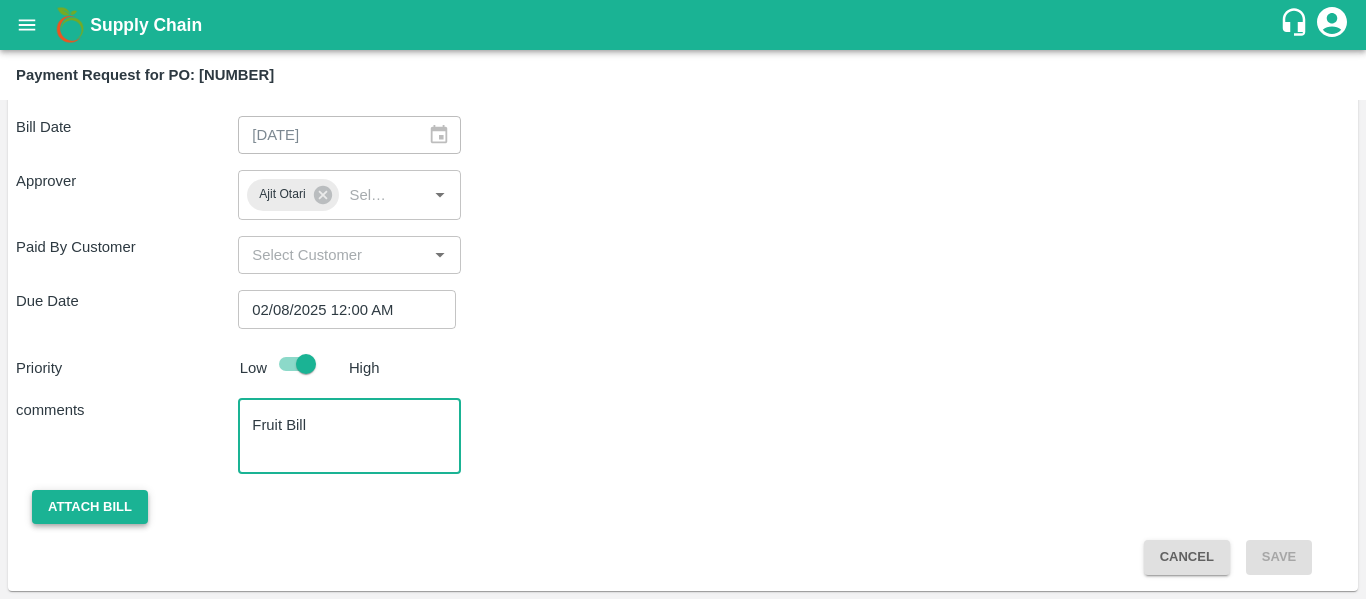 click on "Attach bill" at bounding box center [90, 507] 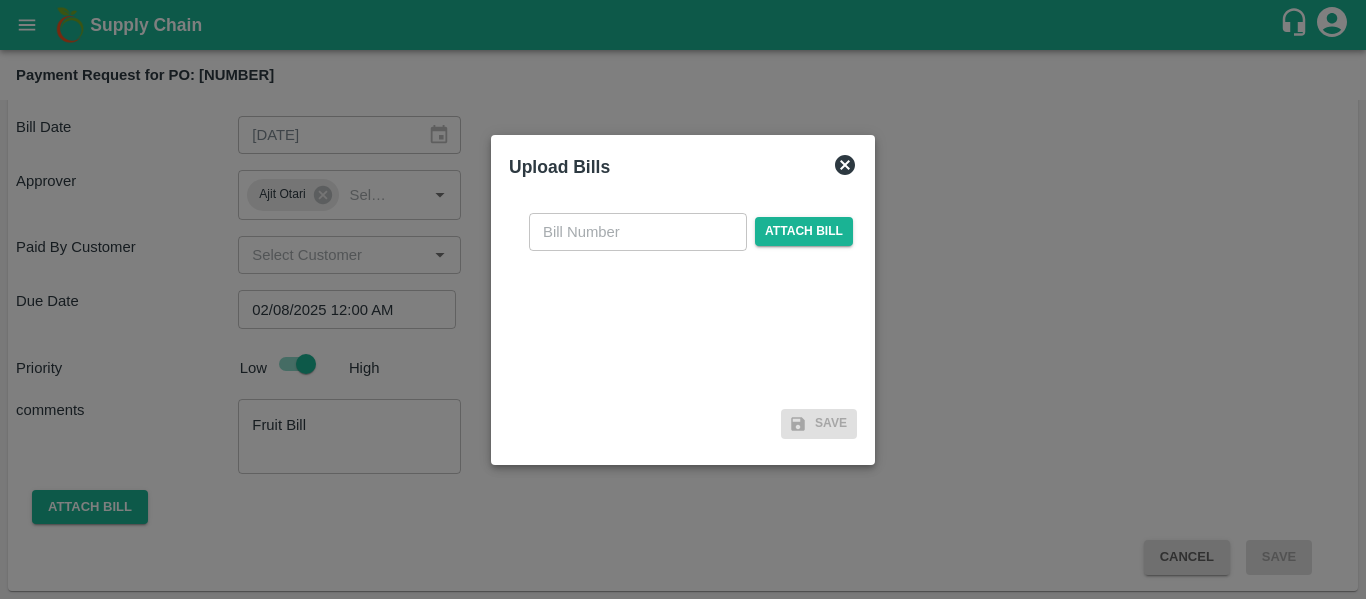 click at bounding box center [638, 232] 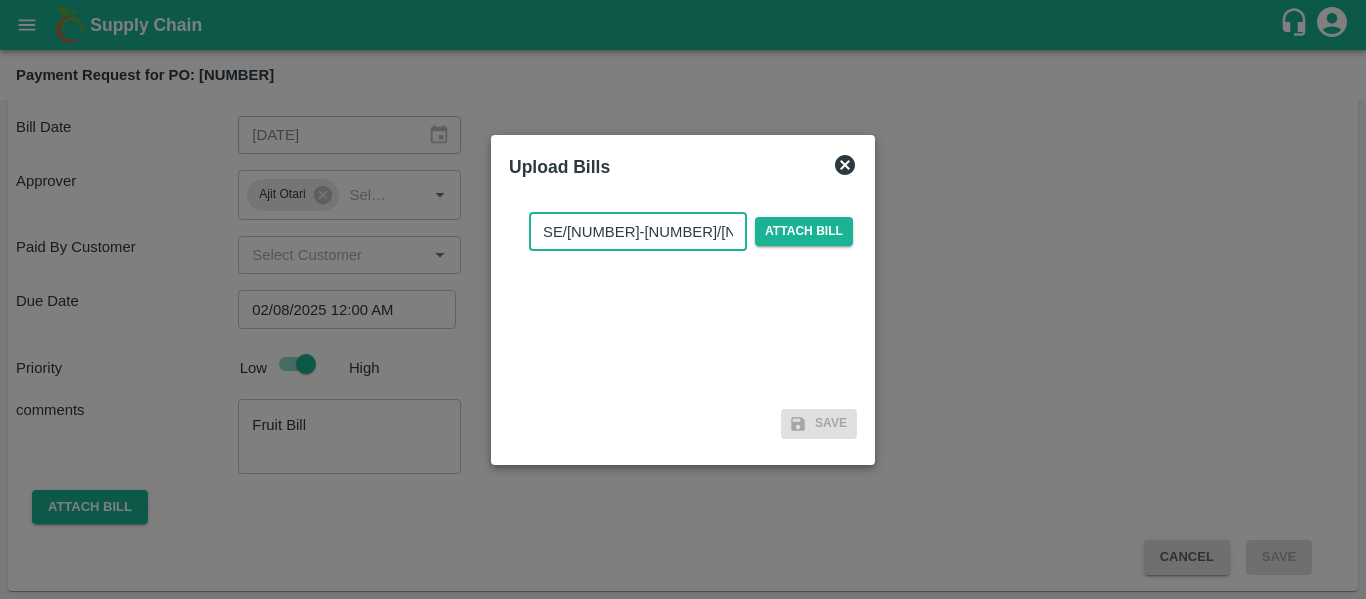 type on "SE/25-26/1022" 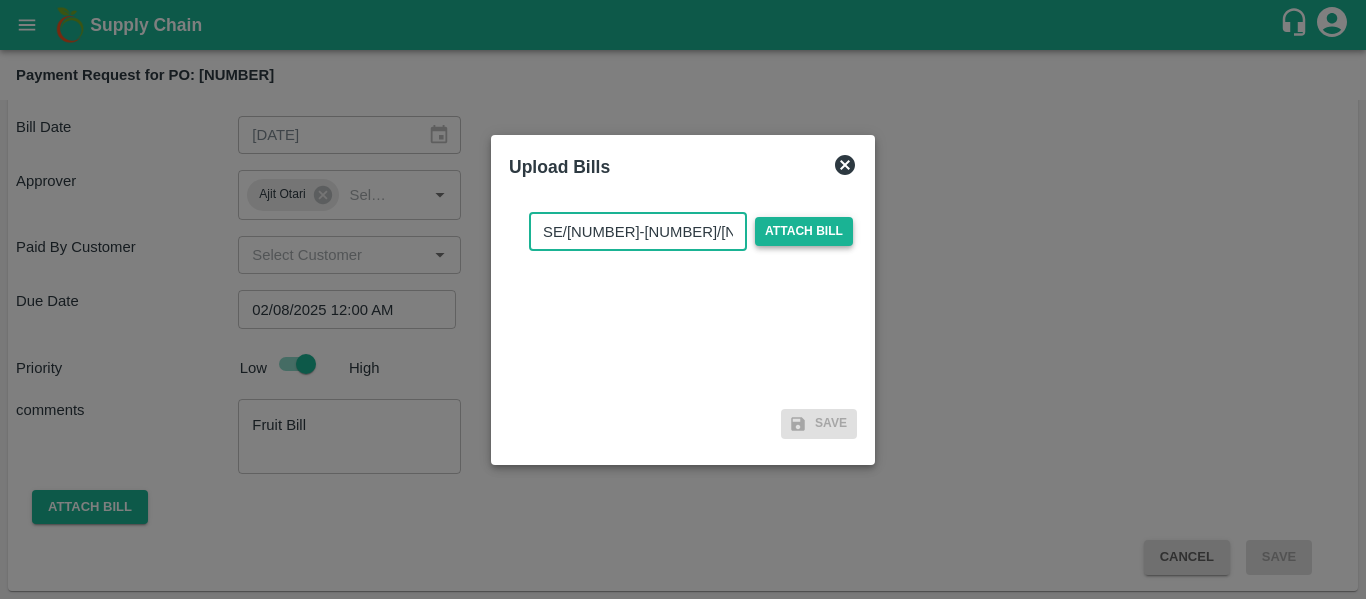 click on "Attach bill" at bounding box center (804, 231) 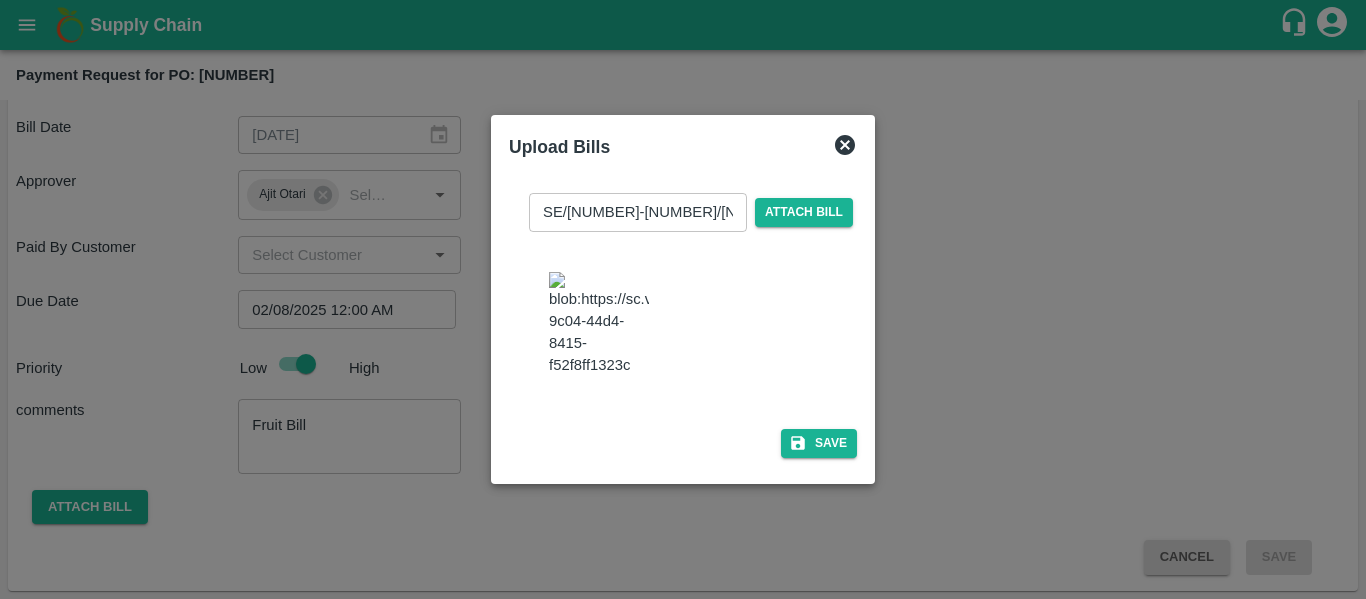 click at bounding box center (599, 324) 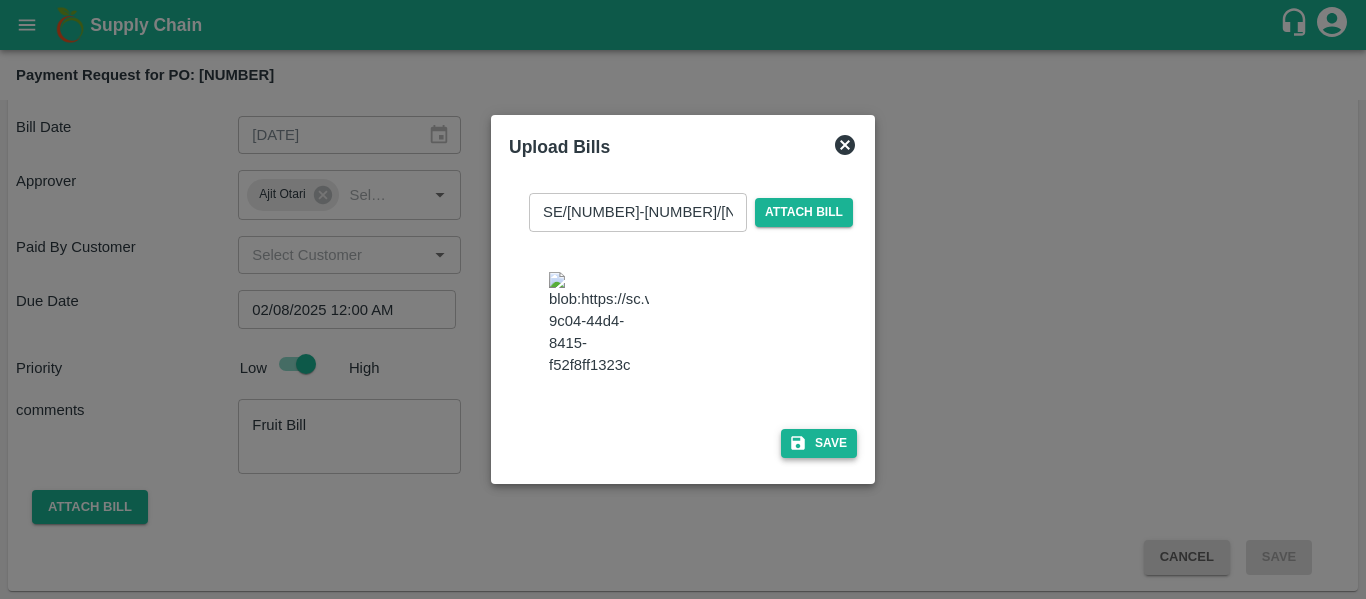 click 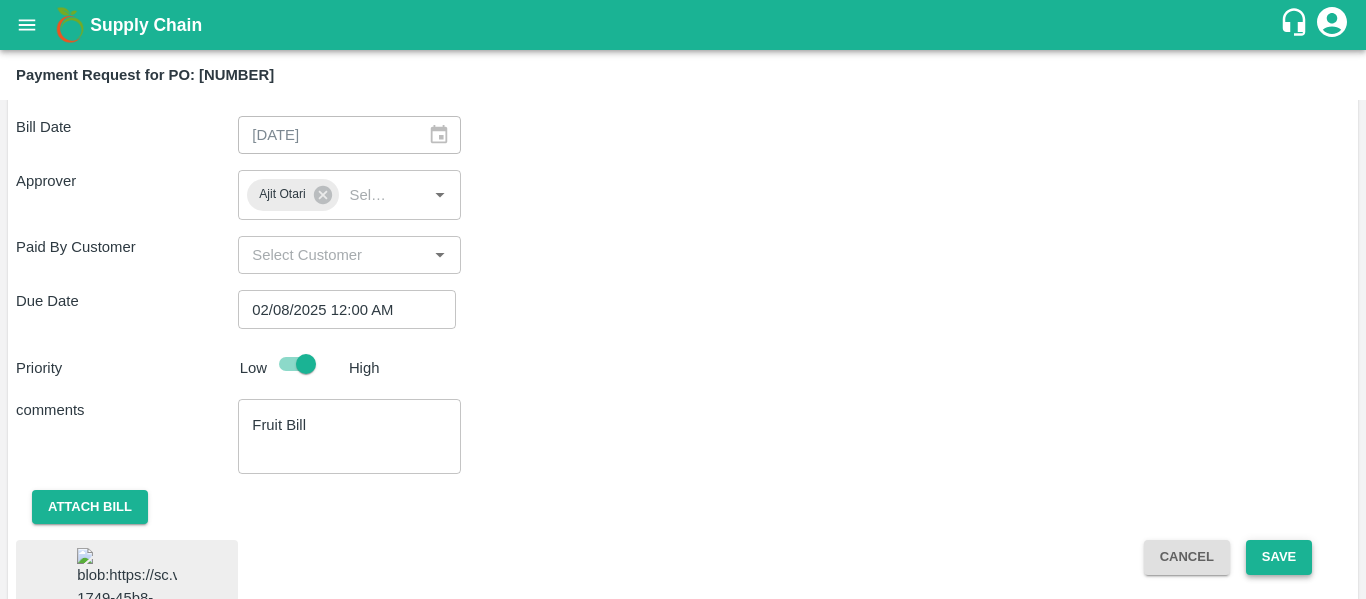 click on "Save" at bounding box center [1279, 557] 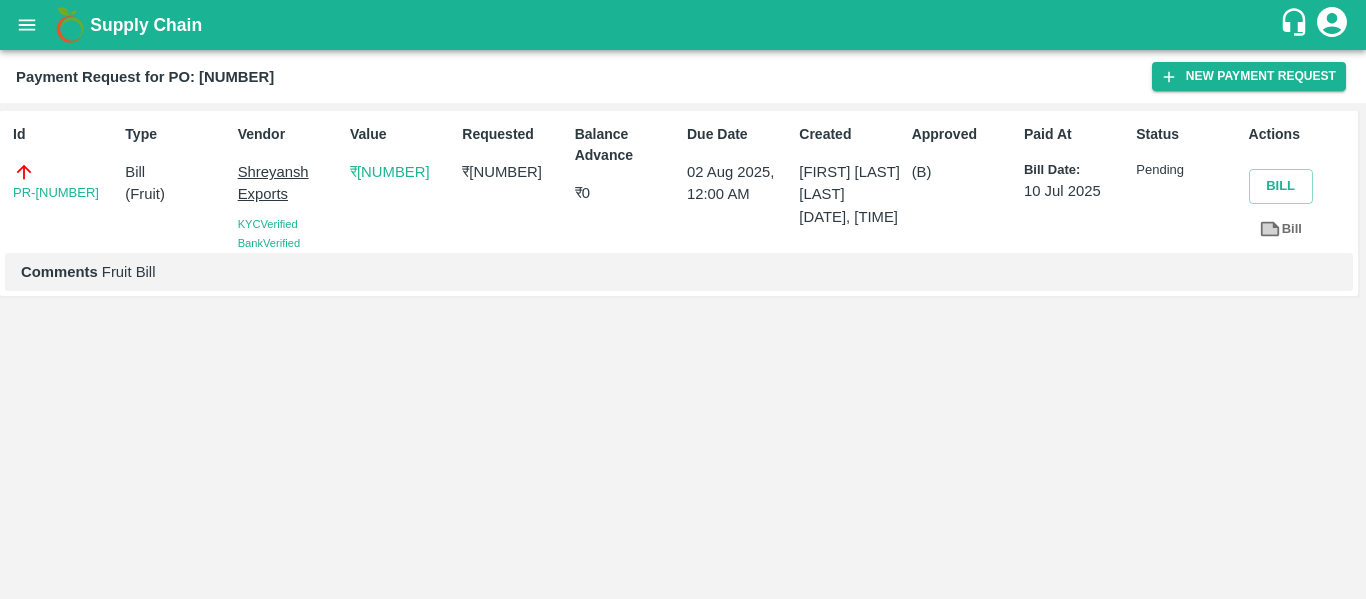 click at bounding box center (27, 25) 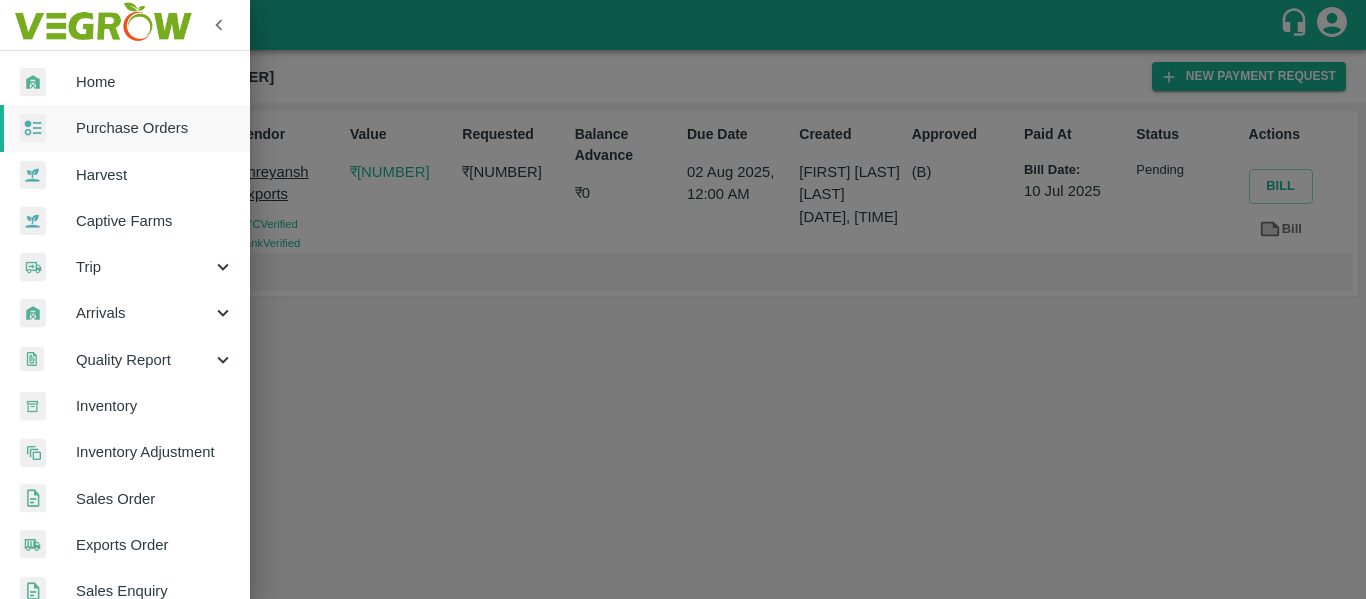 click on "Purchase Orders" at bounding box center (155, 128) 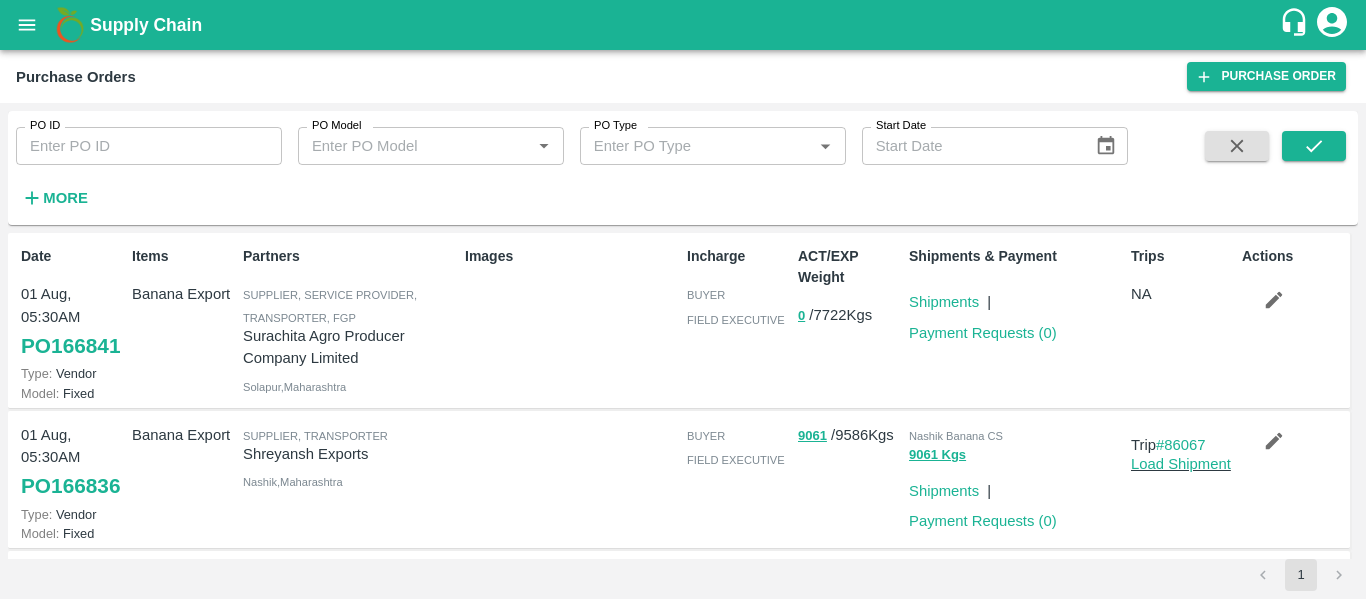 click on "PO ID" at bounding box center (149, 146) 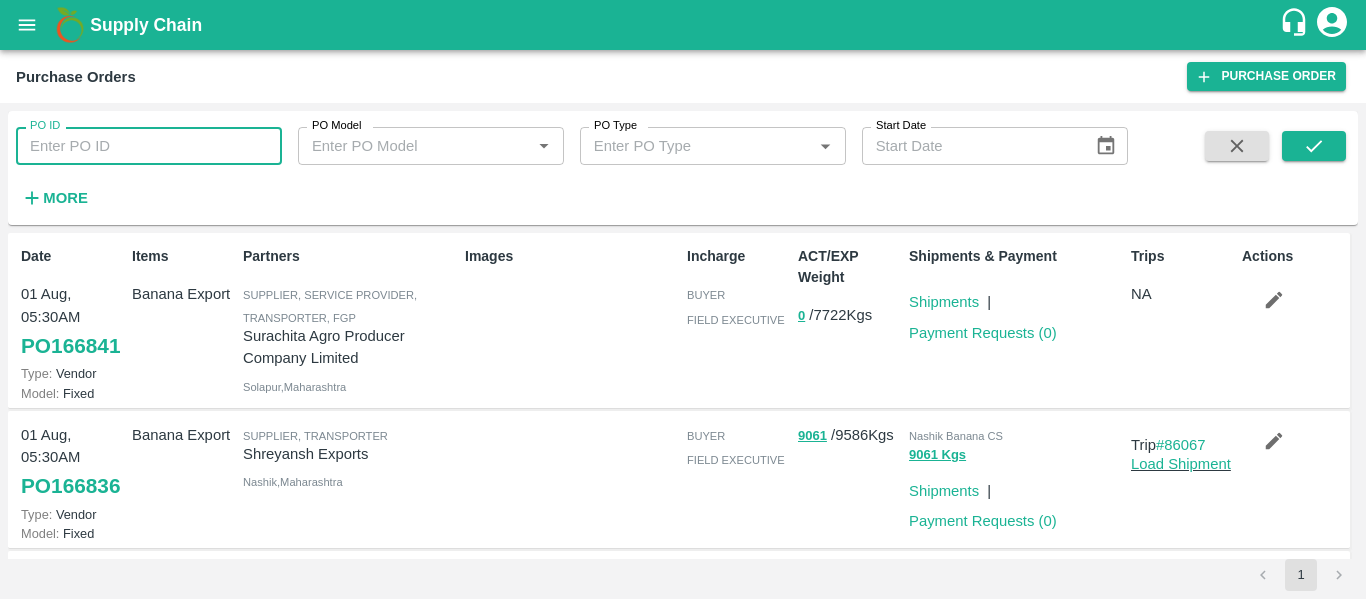 paste on "164962" 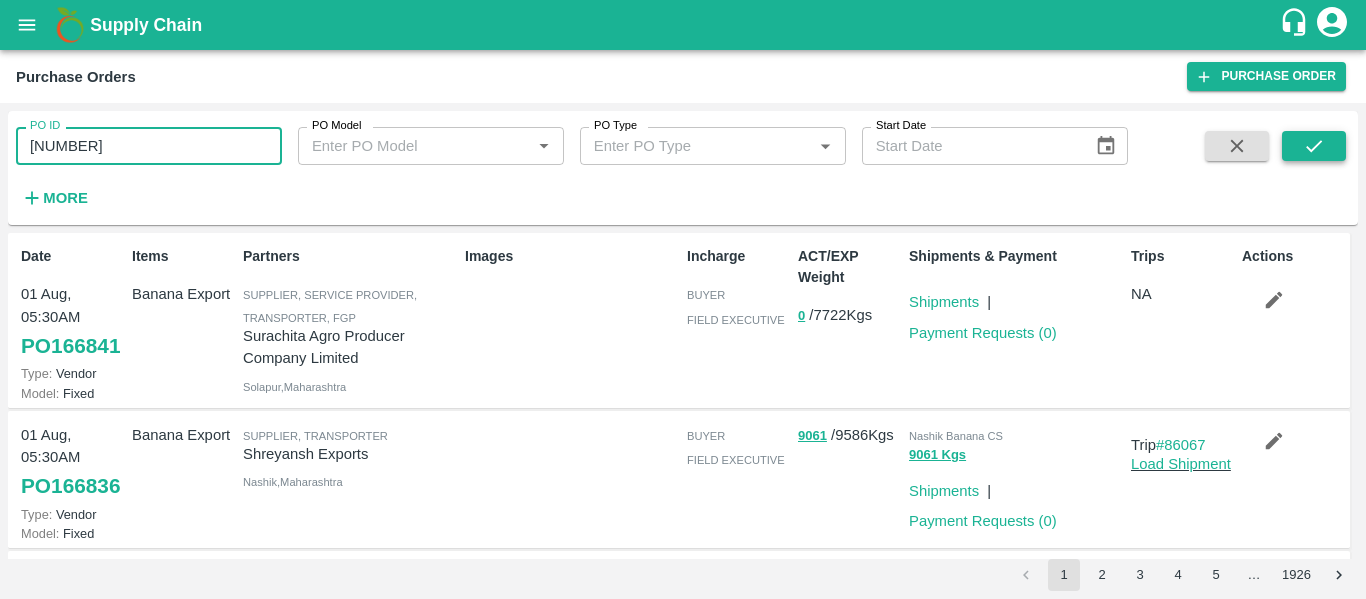 type on "164962" 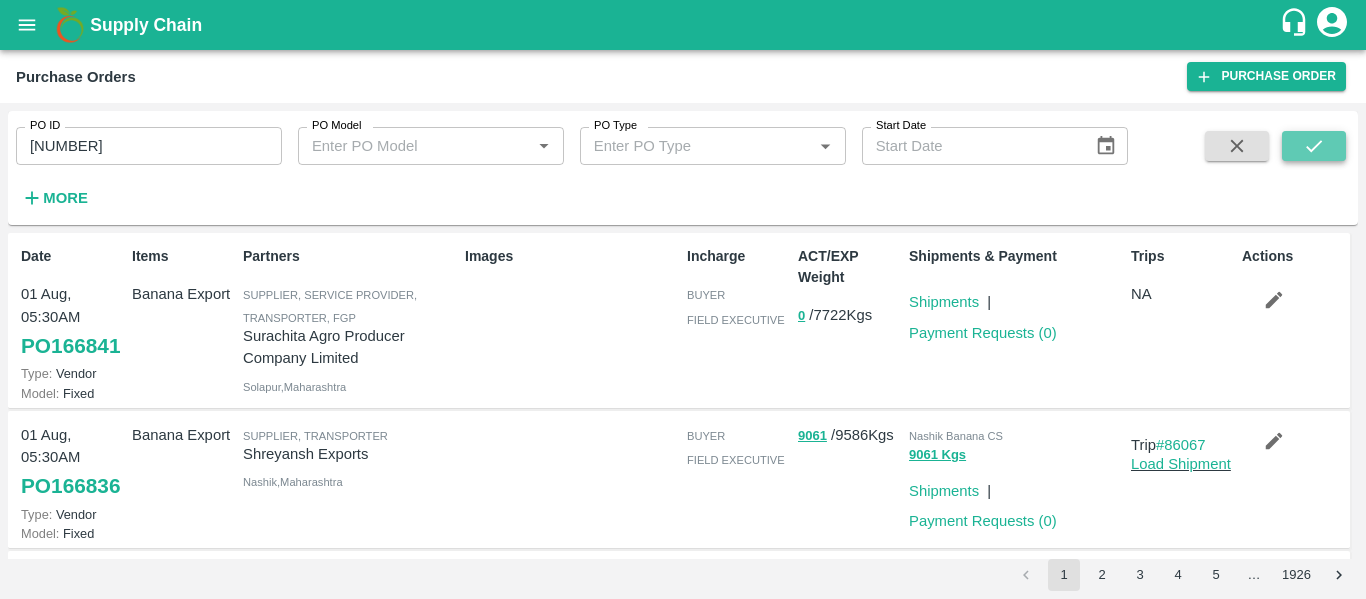 click 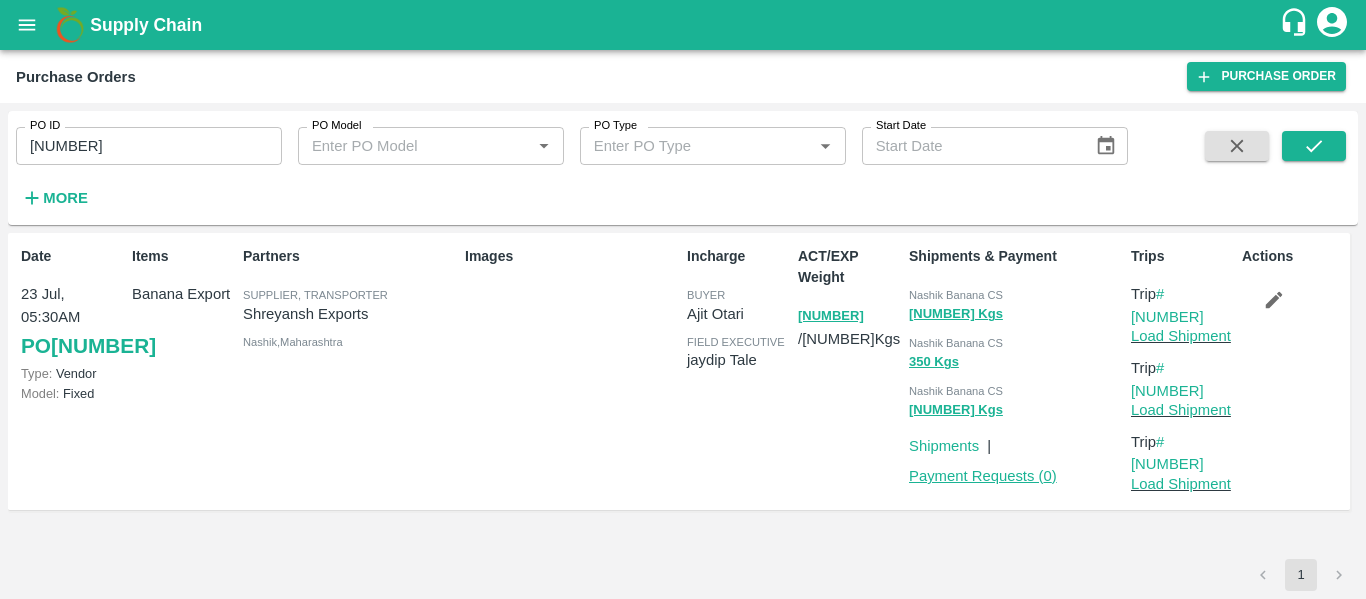 click on "Payment Requests ( 0 )" at bounding box center [983, 476] 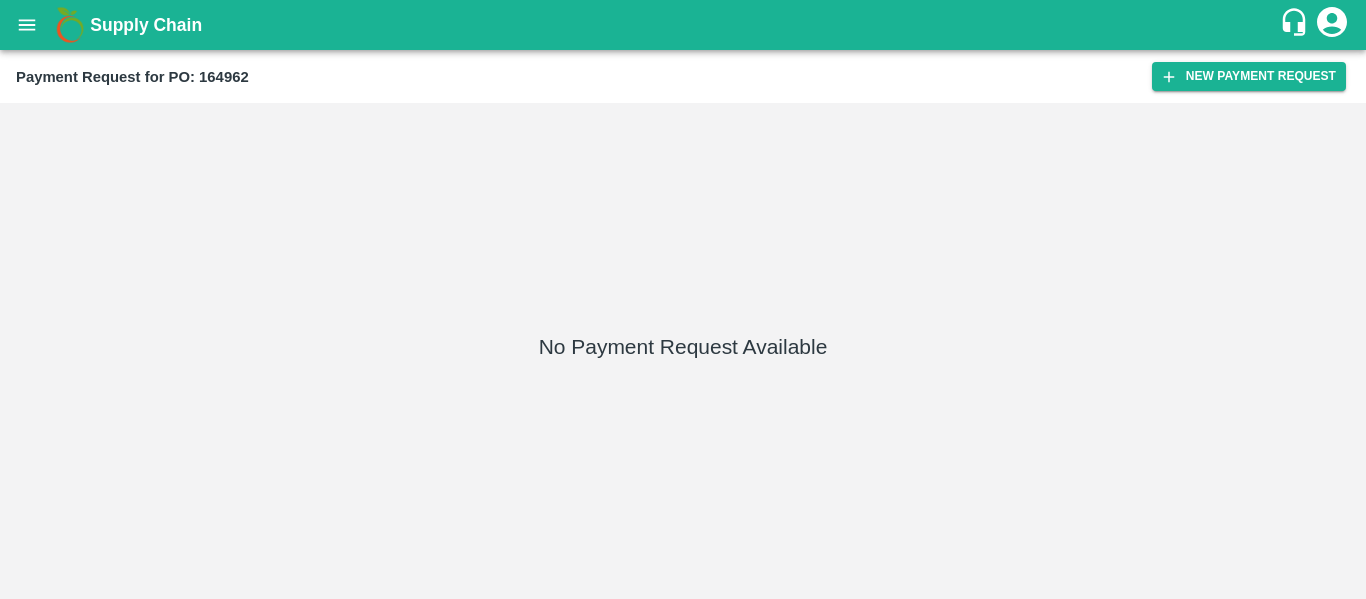 scroll, scrollTop: 0, scrollLeft: 0, axis: both 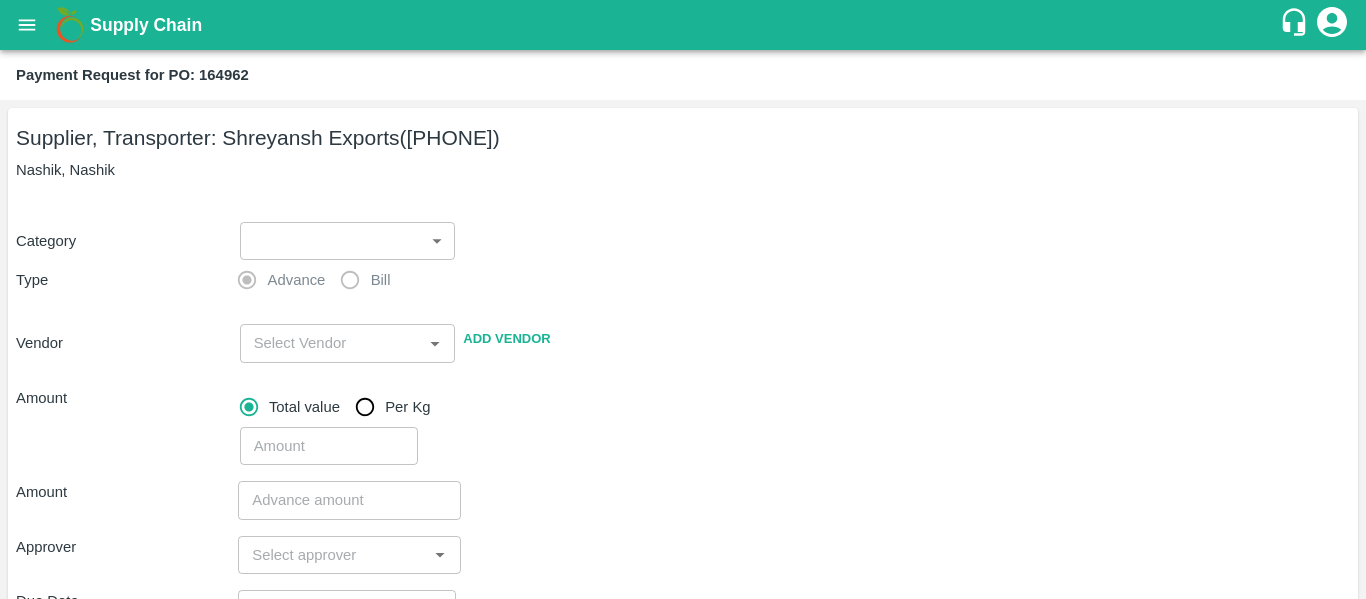 click on "Supply Chain Payment Request for PO: [NUMBER] Supplier, Transporter:    [FIRST]  ([PHONE]) [CITY], [CITY] Category ​ ​ Type Advance Bill Vendor ​ Add Vendor Amount Total value Per Kg ​ Amount ​ Approver ​ Due Date ​  Priority  Low  High Comment x ​ Attach bill Cancel Save [STREET] PH [CITY] CC [CITY] [CITY] PH [CITY] PH [CITY] CS [FIRST] [LAST] Logout" at bounding box center (683, 299) 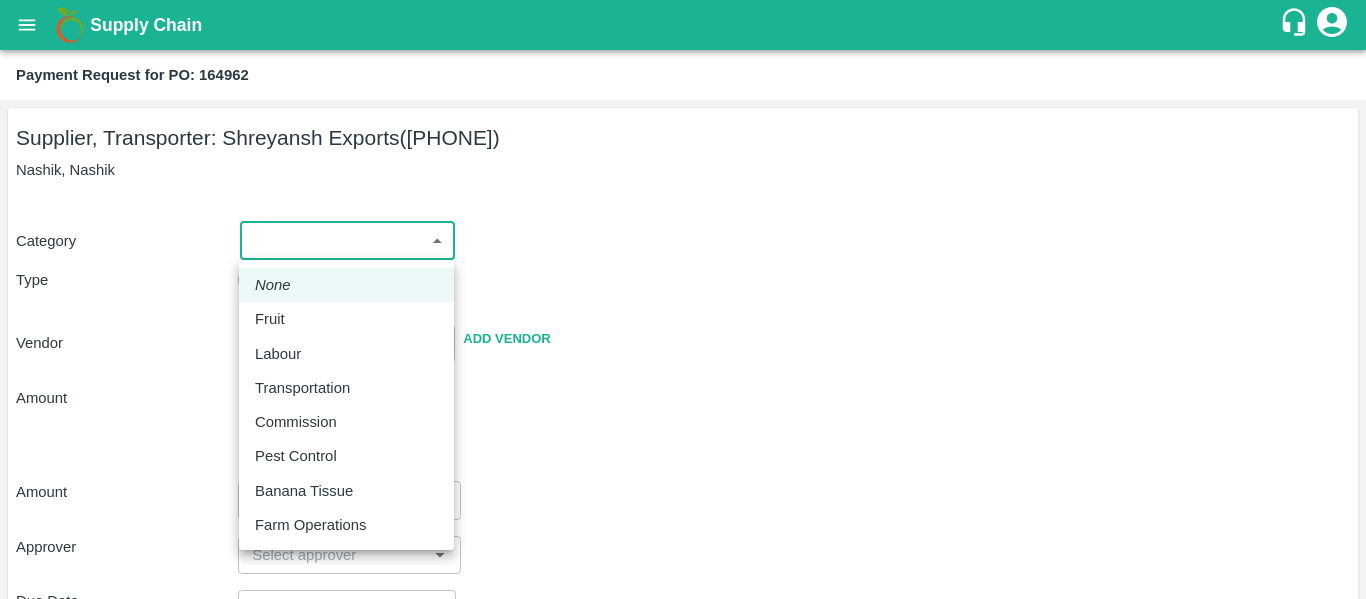 click on "Fruit" at bounding box center (346, 319) 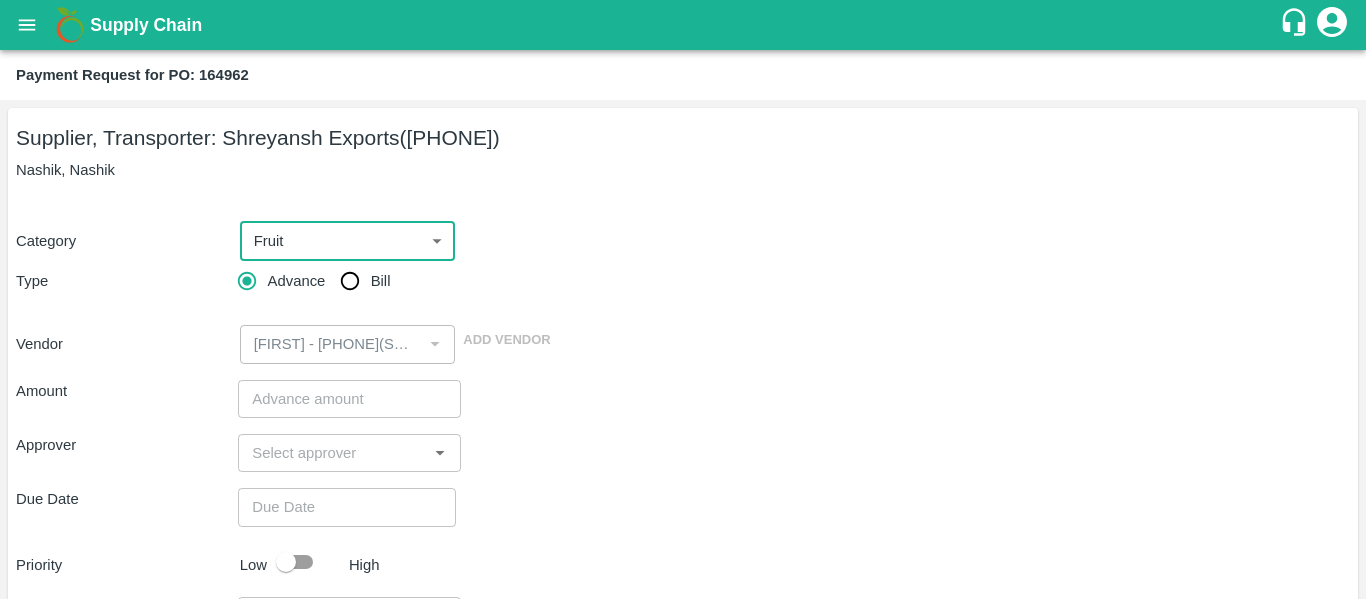 click on "Bill" at bounding box center (350, 281) 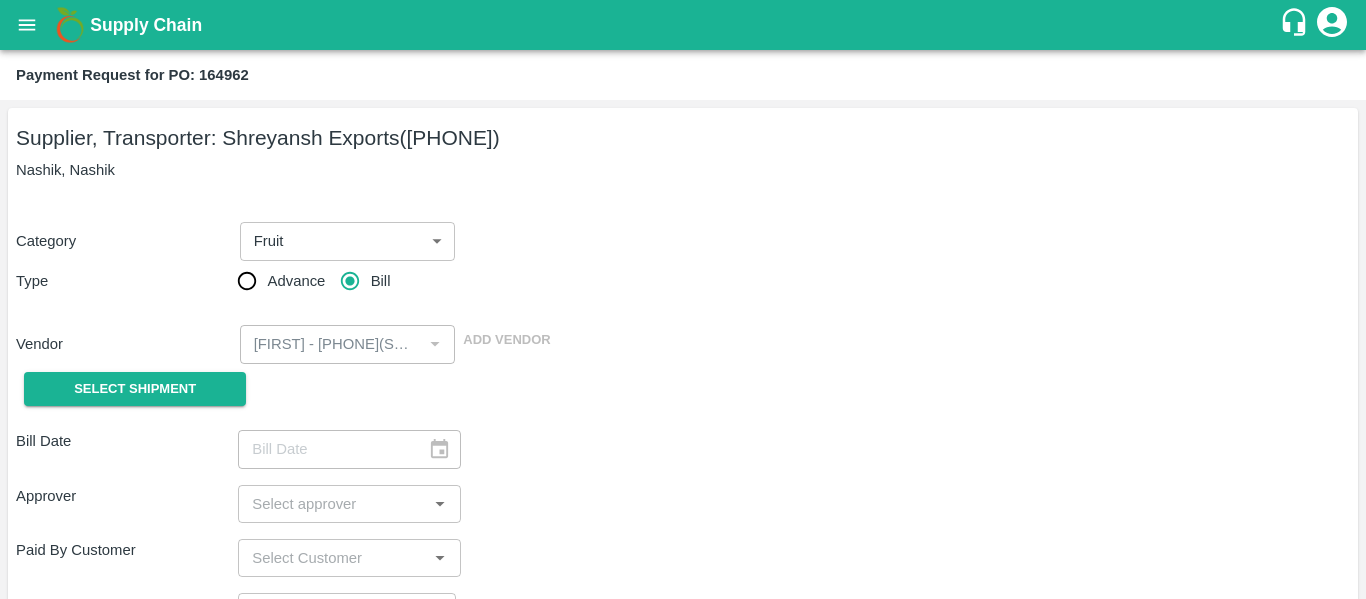click on "Bill Date ​ Approver ​ Paid By Customer ​ Due Date ​  Priority  Low  High comments x ​ Attach bill Cancel Save" at bounding box center [683, 646] 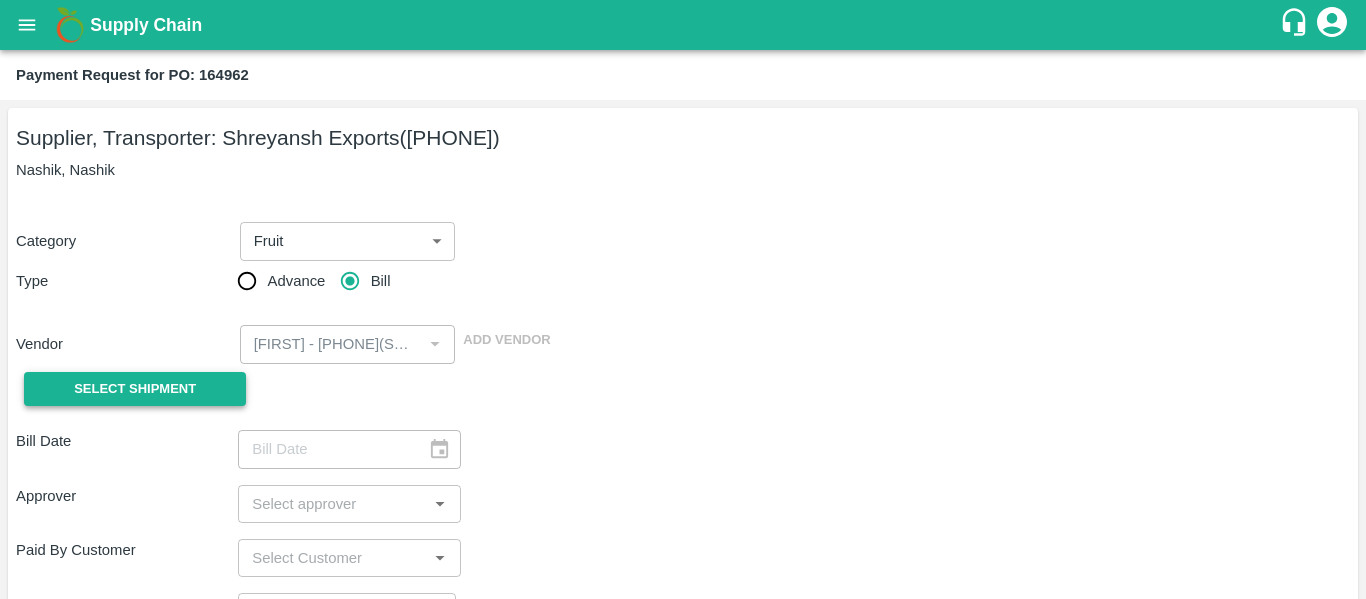 click on "Select Shipment" at bounding box center [135, 389] 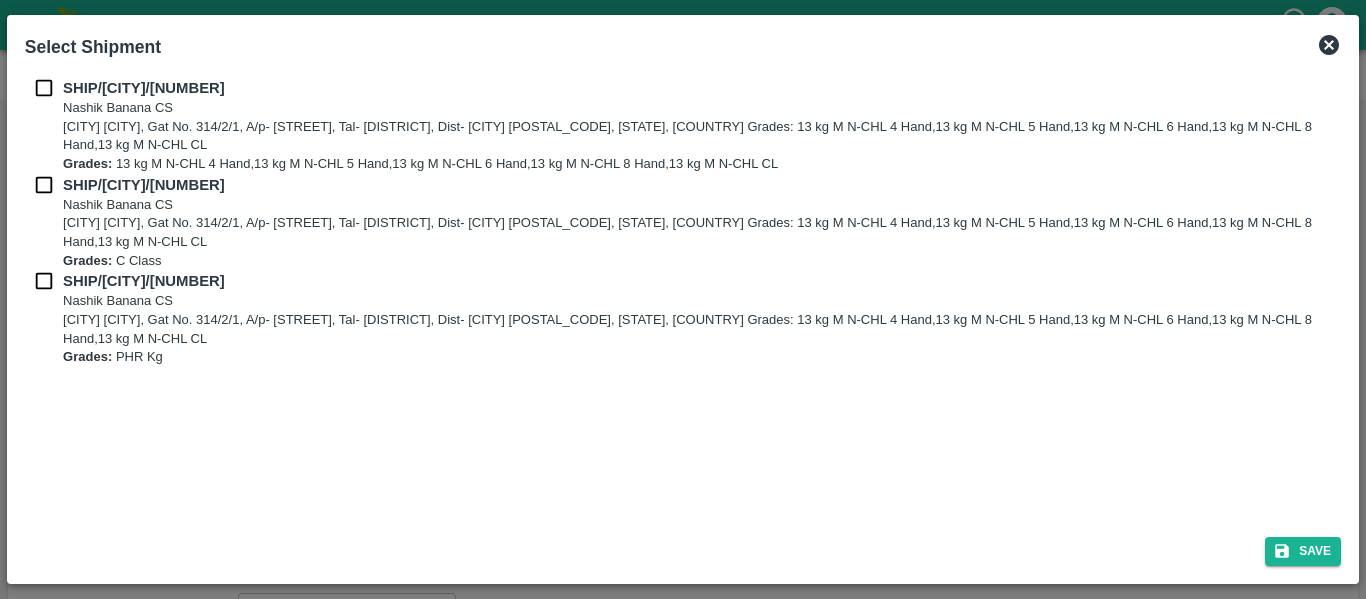 click on "SHIP/NASH/348036 Nashik Banana CS  Nashik Banana CS, Gat No. 314/2/1, A/p- Mohadi, Tal- Dindori, Dist- Nashik 422207, Maharashtra, India., India Grades:   13 kg M N-CHL 4 Hand,13 kg M N-CHL 5 Hand,13 kg M N-CHL 6 Hand,13 kg M N-CHL 8 Hand,13 kg M N-CHL CL SHIP/NASH/348059 Nashik Banana CS  Nashik Banana CS, Gat No. 314/2/1, A/p- Mohadi, Tal- Dindori, Dist- Nashik 422207, Maharashtra, India., India Grades:   C Class SHIP/NASH/348060 Nashik Banana CS  Nashik Banana CS, Gat No. 314/2/1, A/p- Mohadi, Tal- Dindori, Dist- Nashik 422207, Maharashtra, India., India Grades:   PHR Kg" at bounding box center [683, 295] 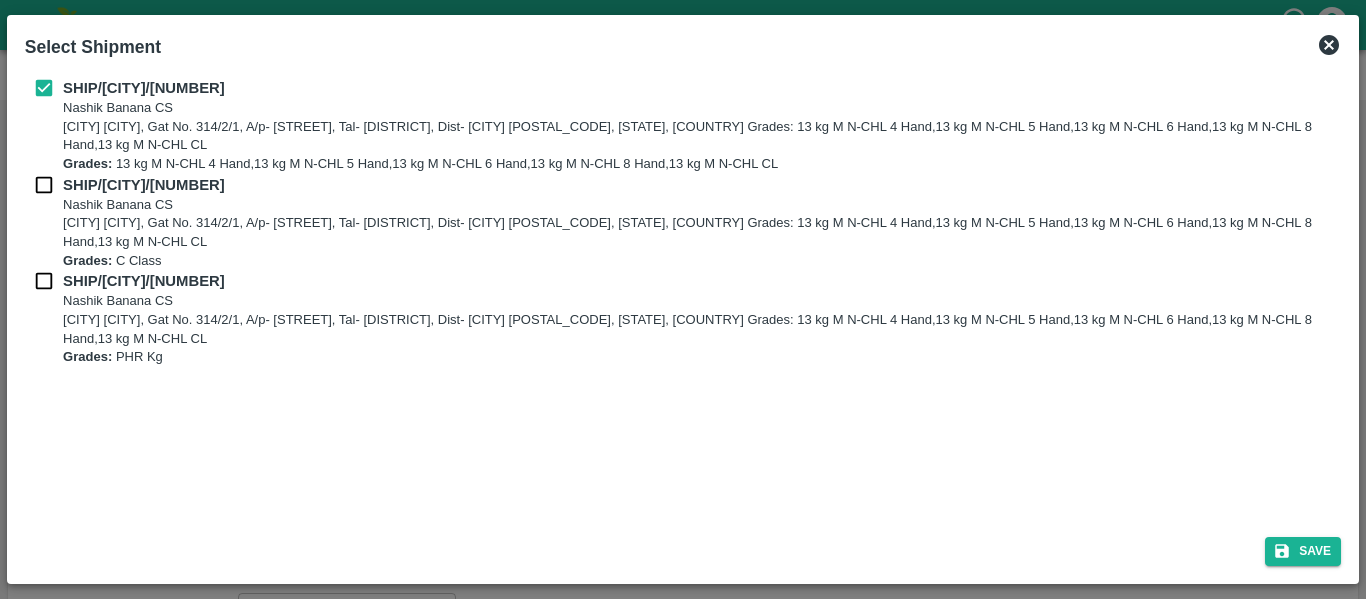 click at bounding box center (44, 185) 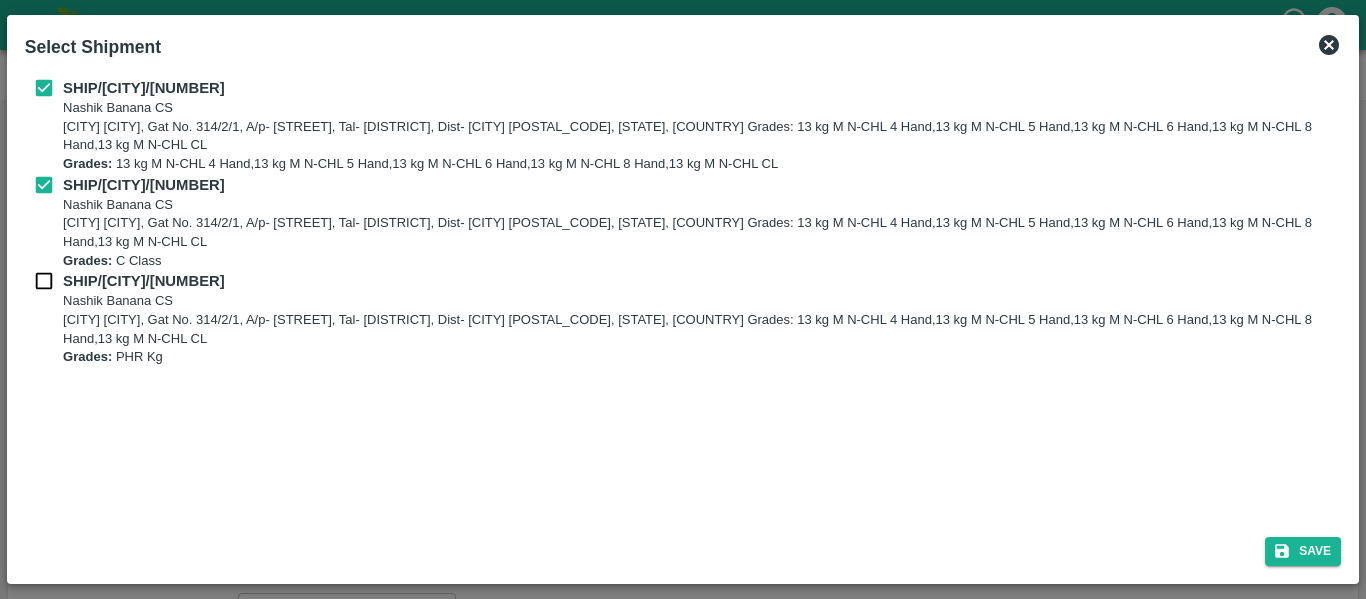 click on "SHIP/NASH/348060" at bounding box center [144, 281] 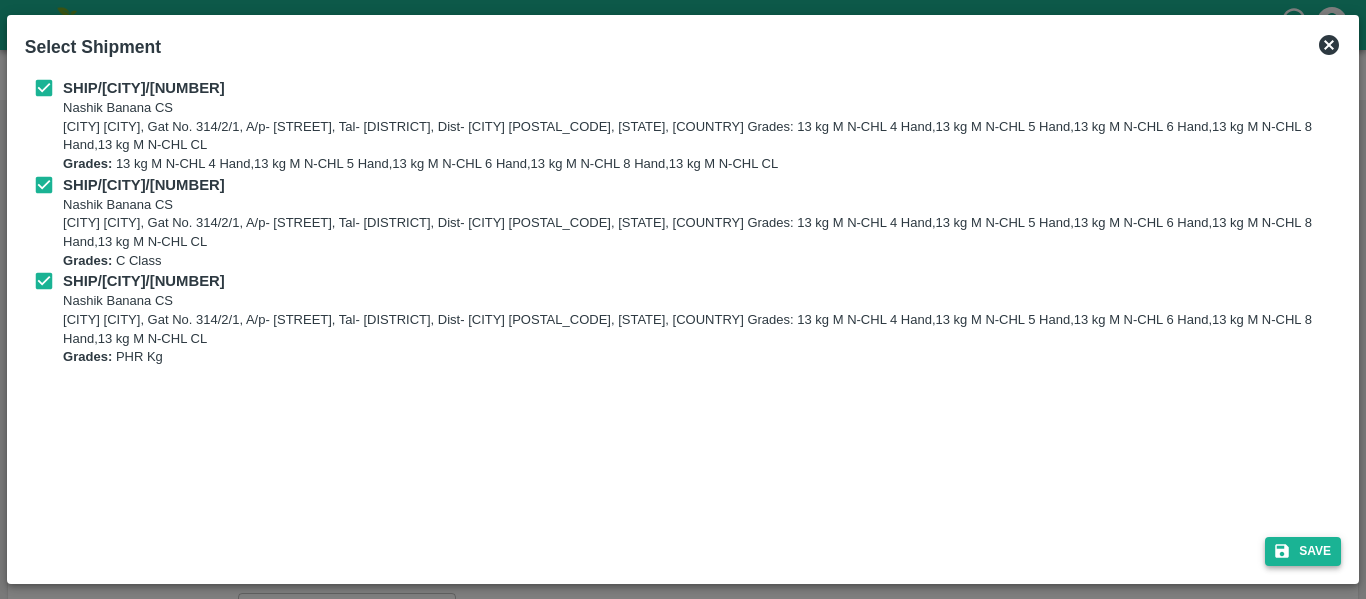 click on "Save" at bounding box center (1303, 551) 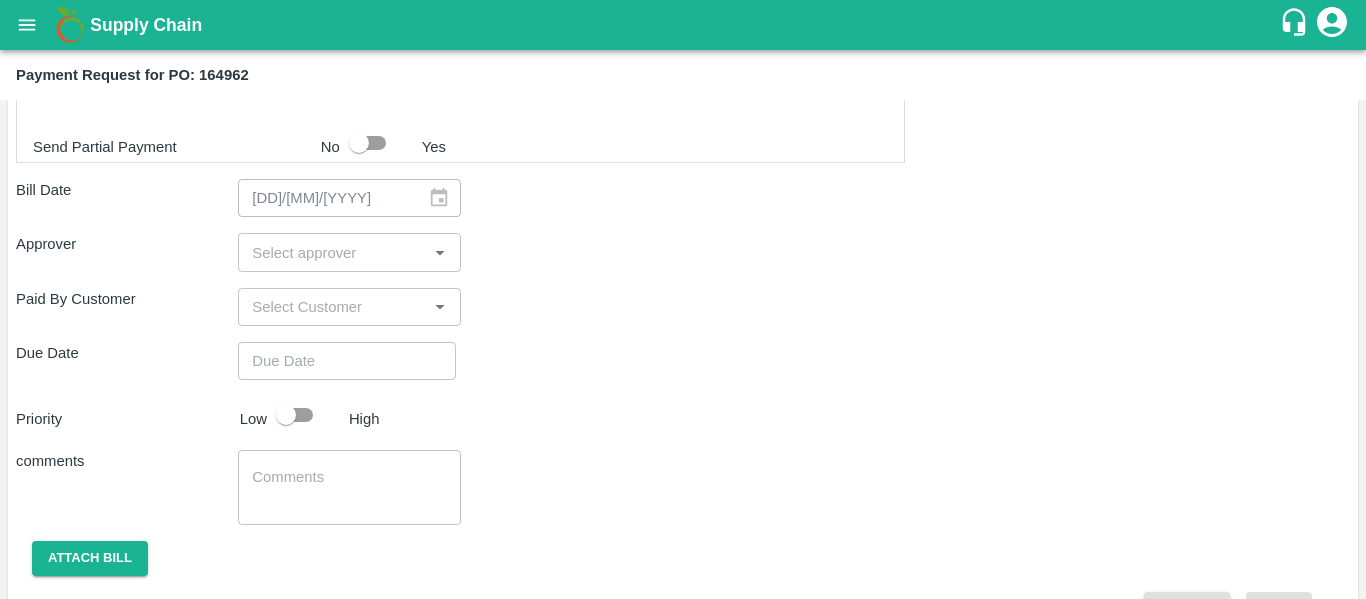 scroll, scrollTop: 1064, scrollLeft: 0, axis: vertical 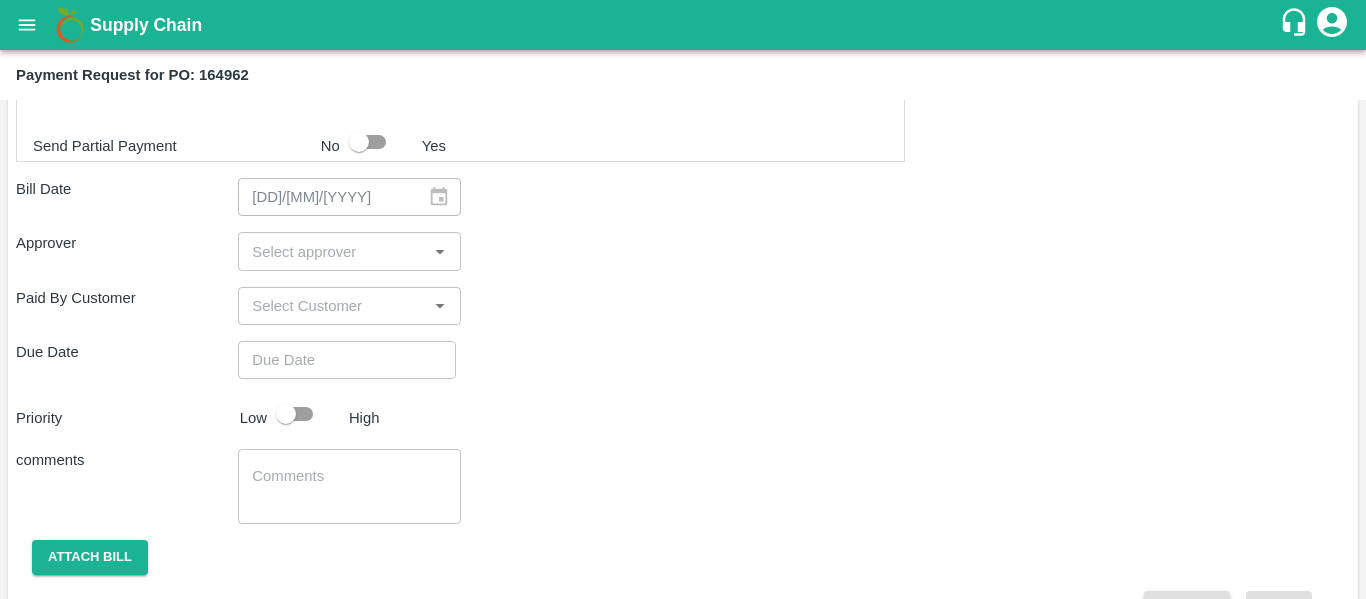 click on "​" at bounding box center (349, 251) 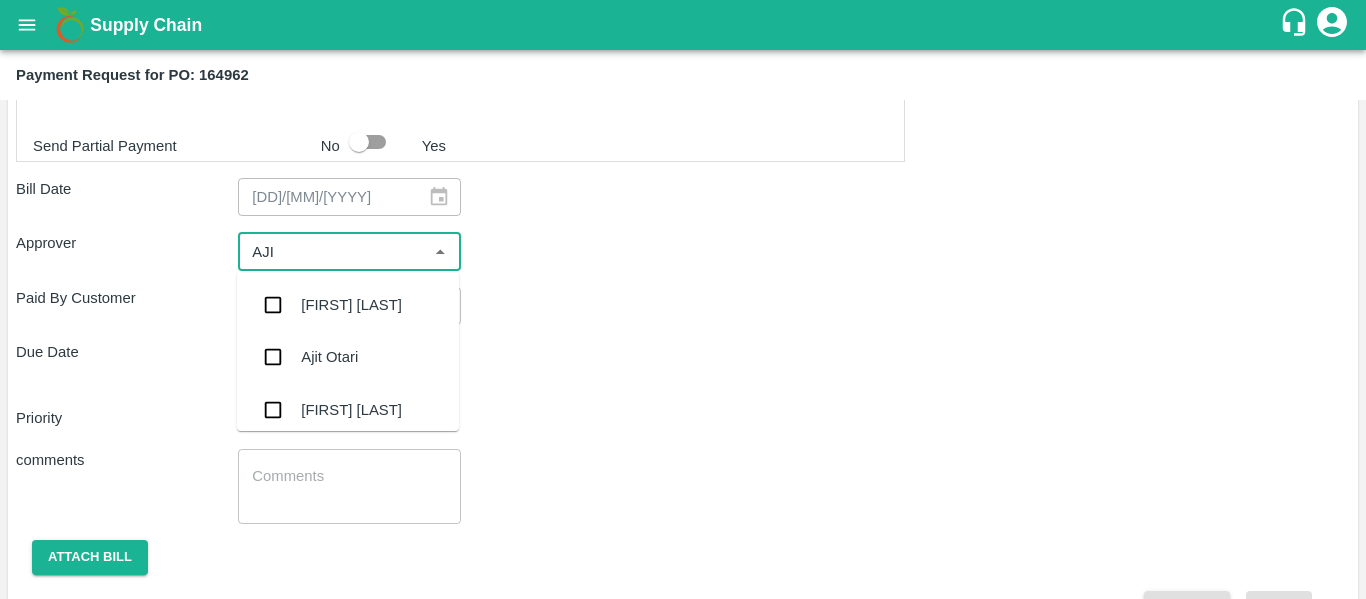 type on "AJIT" 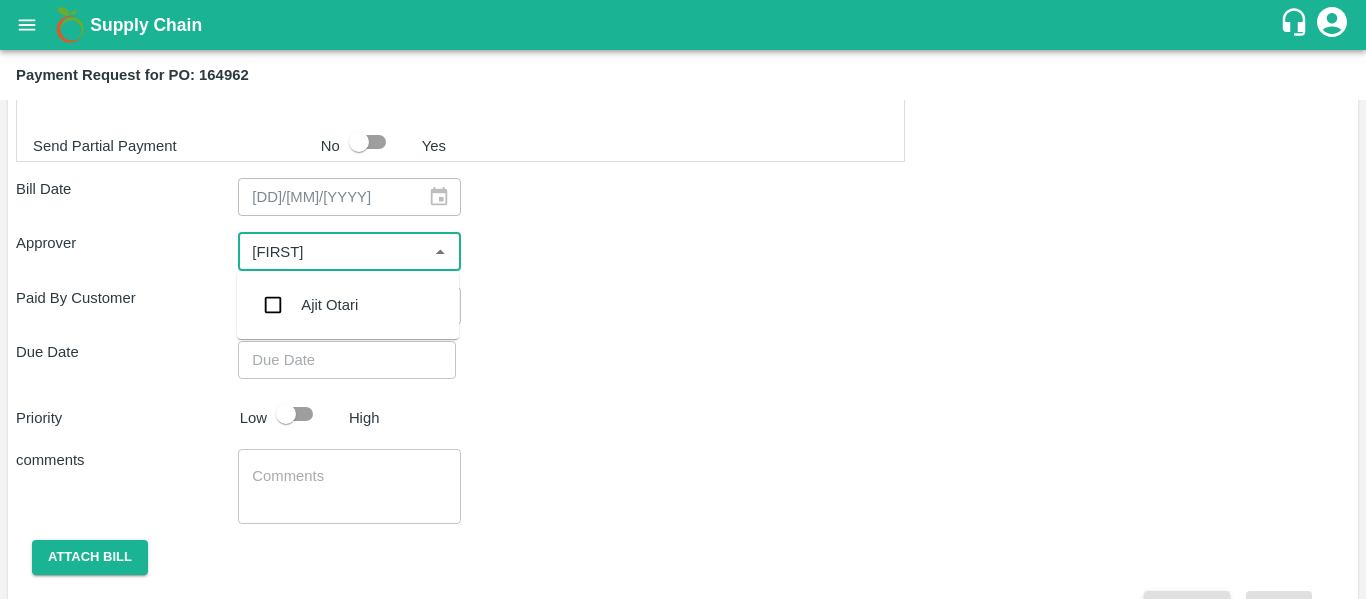 click on "Ajit Otari" at bounding box center (329, 305) 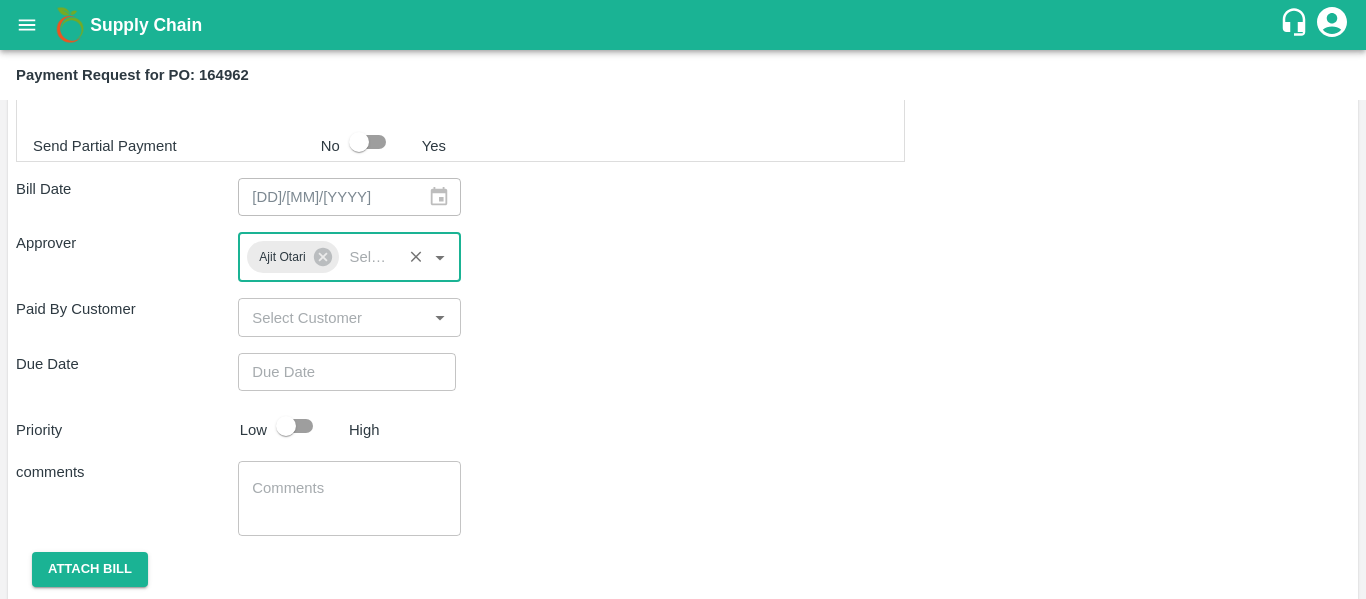 type on "DD/MM/YYYY hh:mm aa" 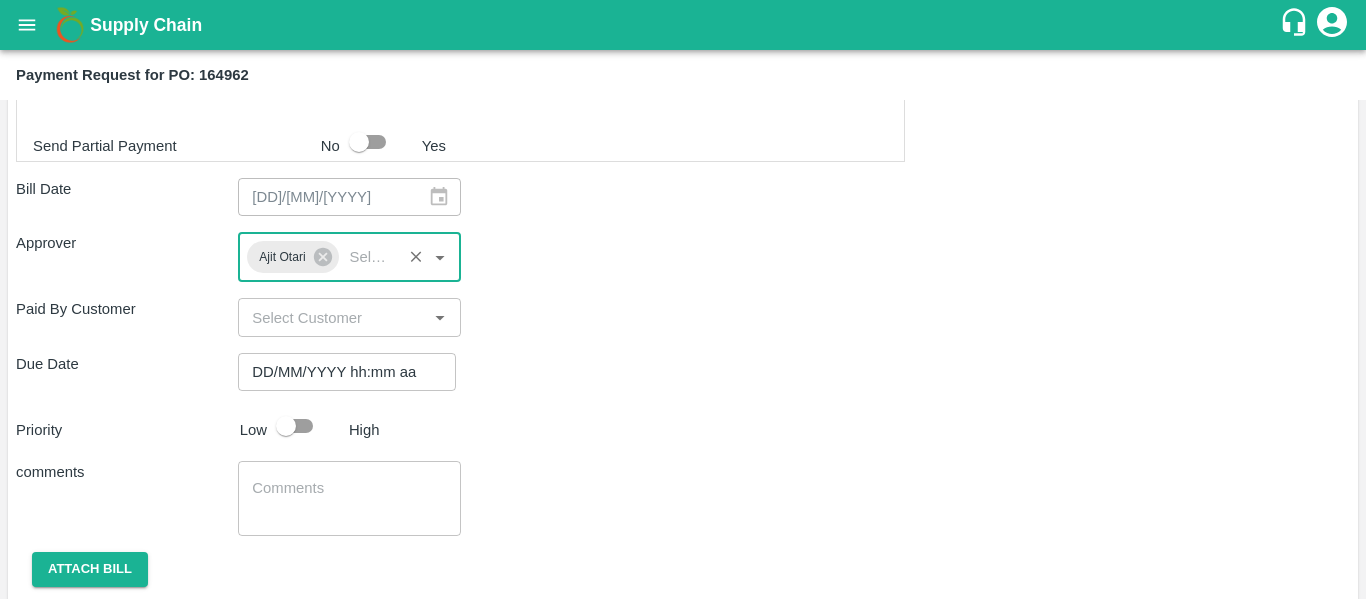 click on "DD/MM/YYYY hh:mm aa" at bounding box center (340, 372) 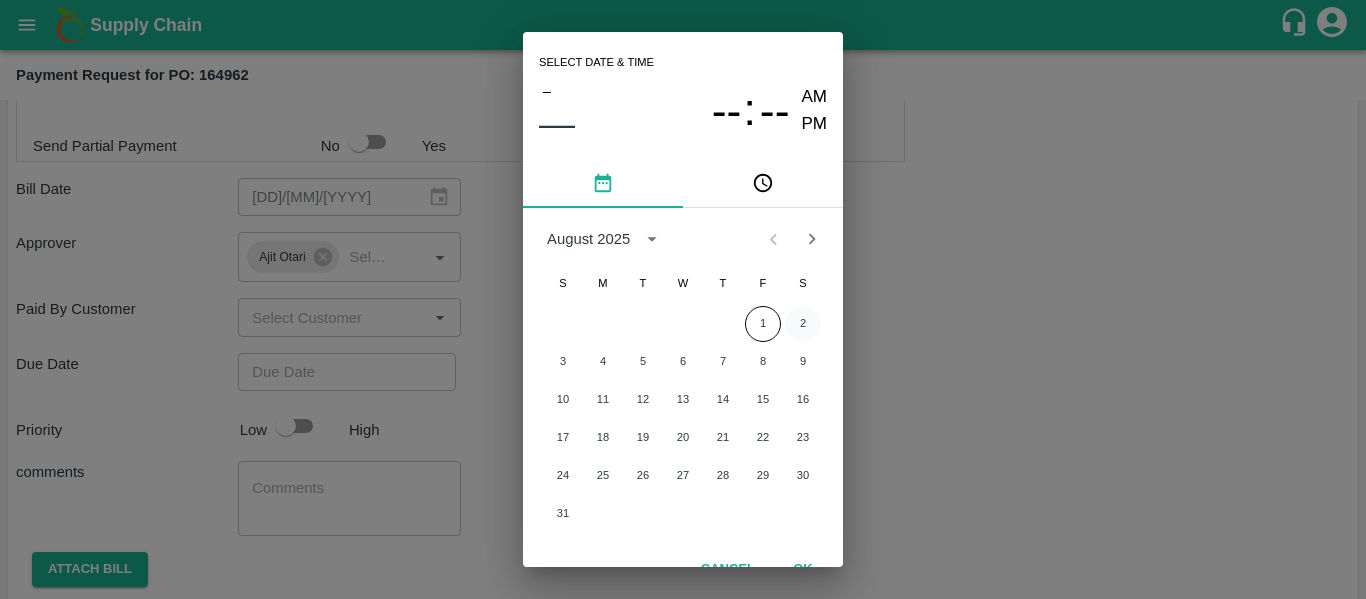 click on "2" at bounding box center (803, 324) 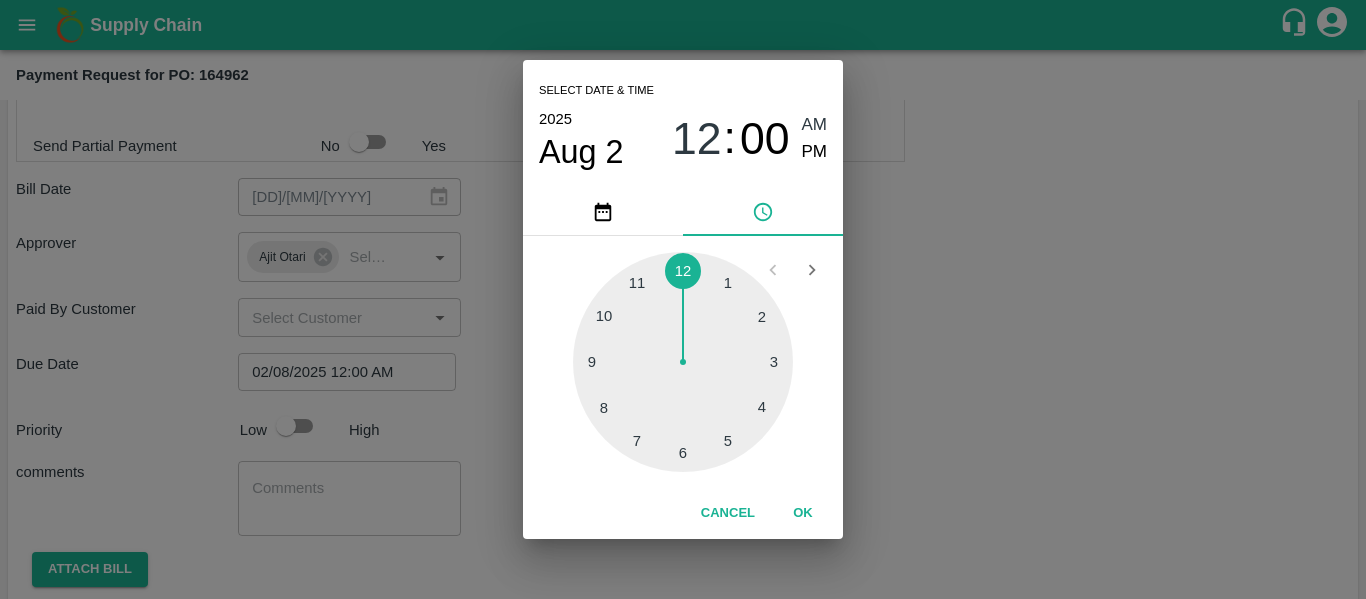 click on "Select date & time 2025 Aug 2 12 : 00 AM PM 1 2 3 4 5 6 7 8 9 10 11 12 Cancel OK" at bounding box center (683, 299) 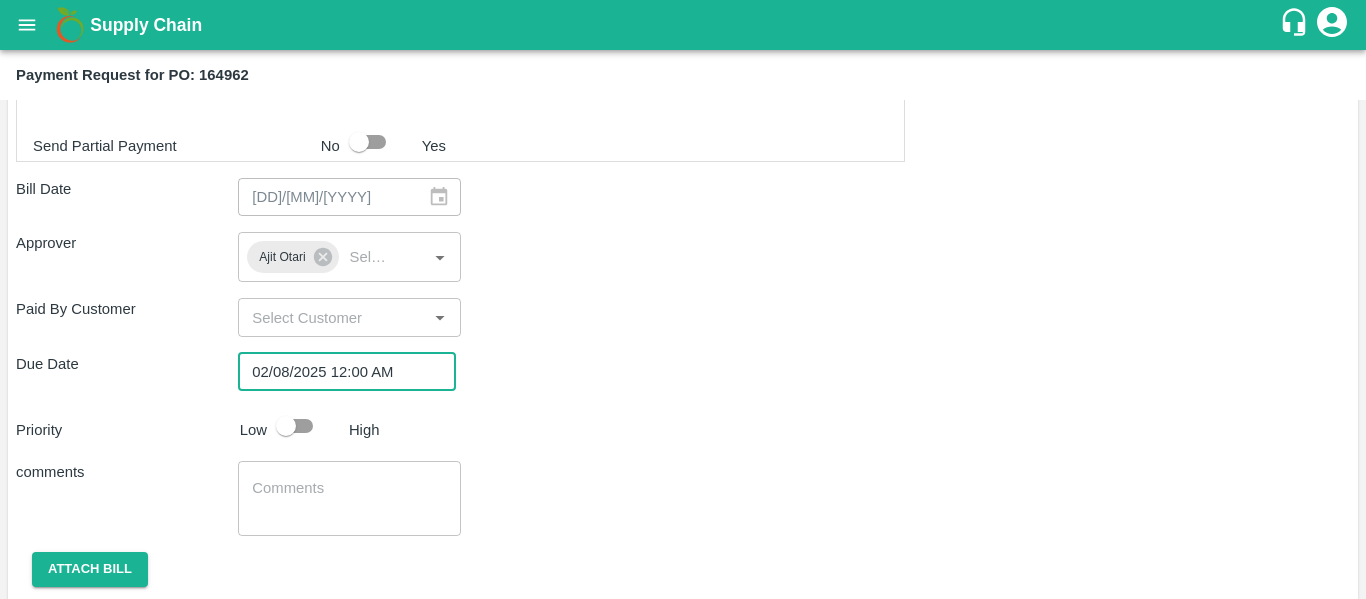 click at bounding box center [286, 426] 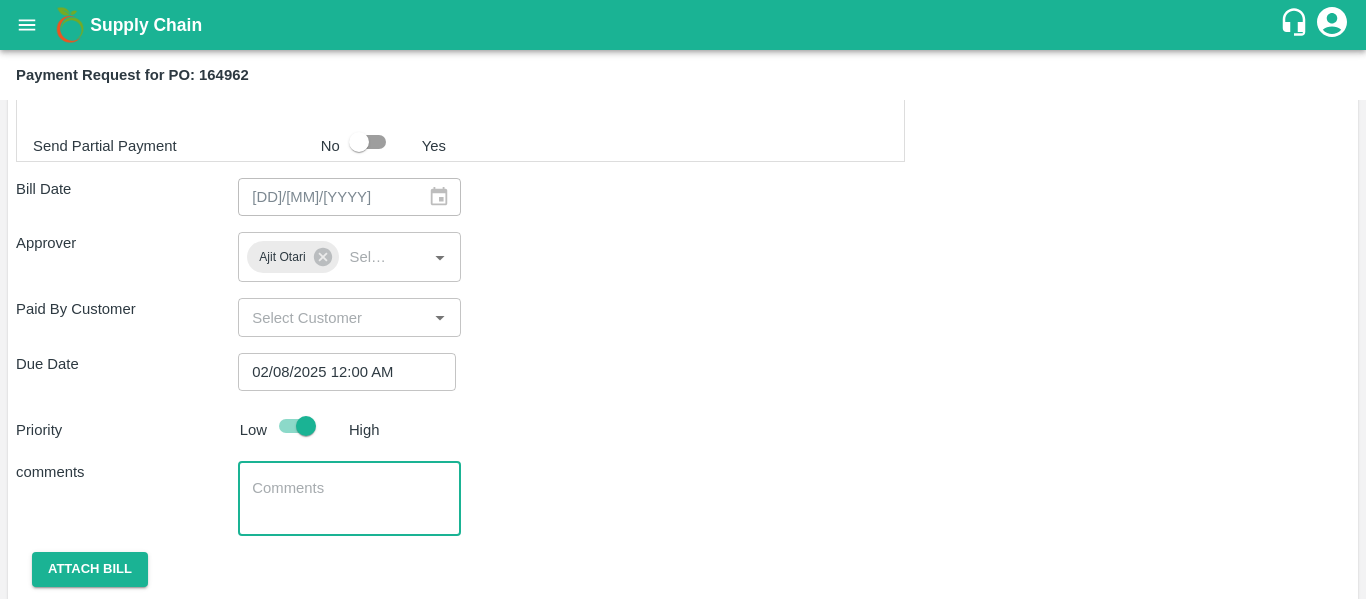 click at bounding box center [349, 499] 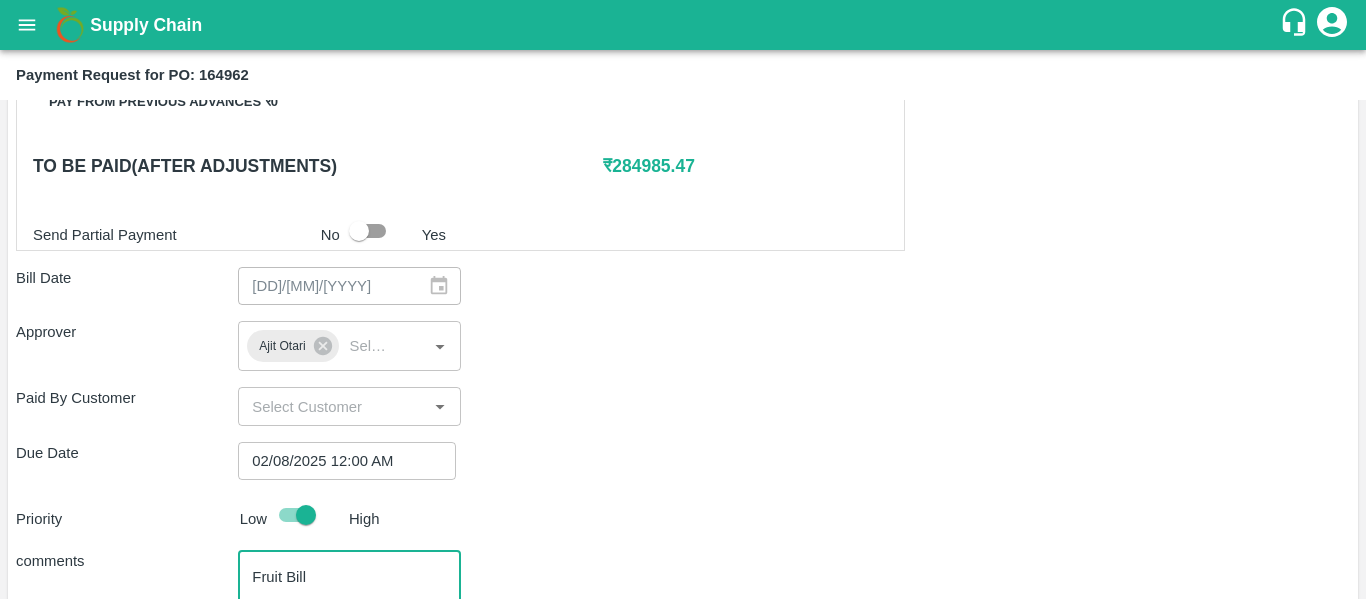 scroll, scrollTop: 974, scrollLeft: 0, axis: vertical 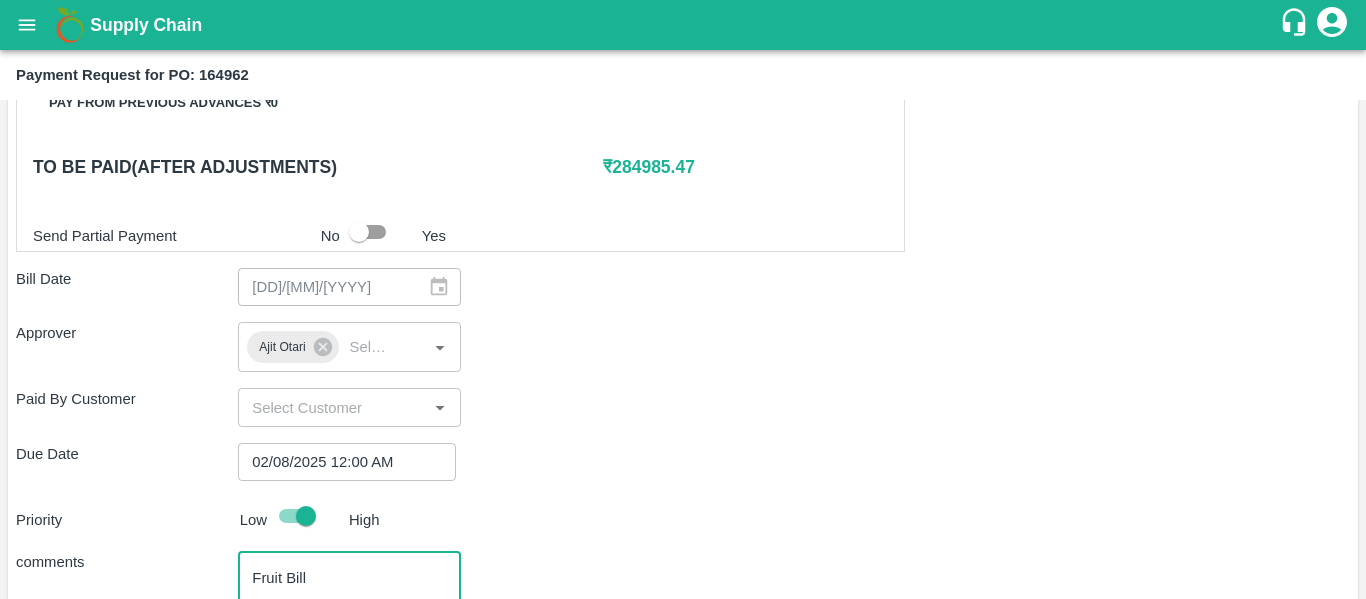 type on "Fruit Bill" 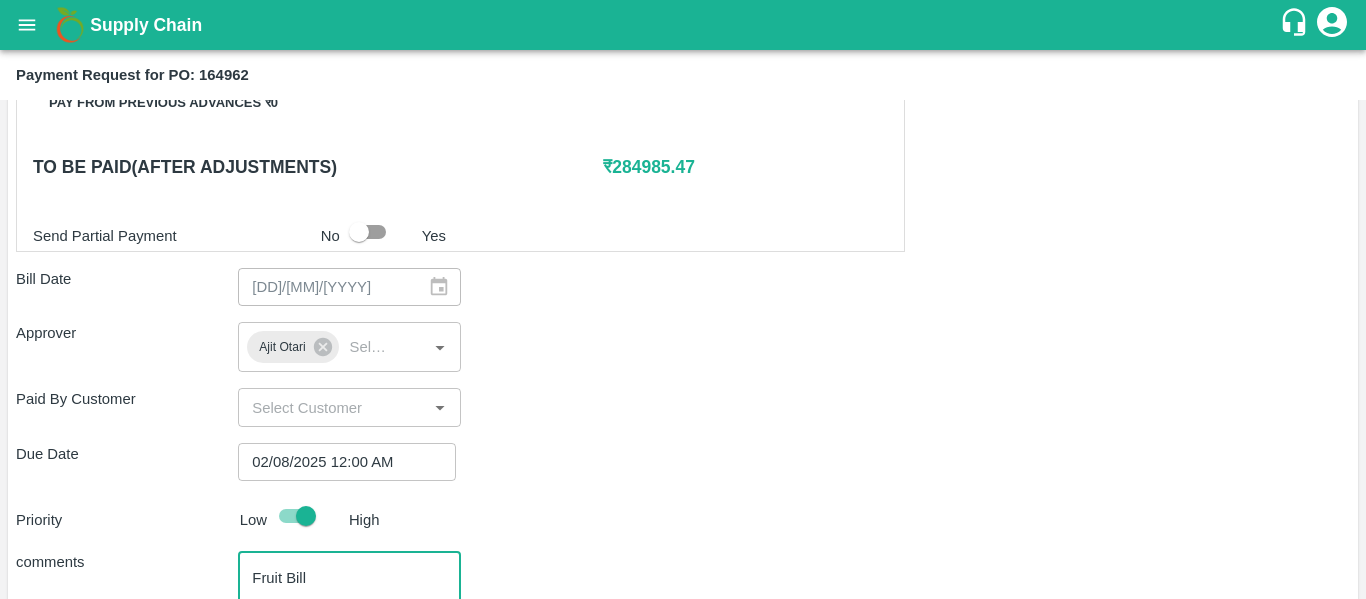 scroll, scrollTop: 1127, scrollLeft: 0, axis: vertical 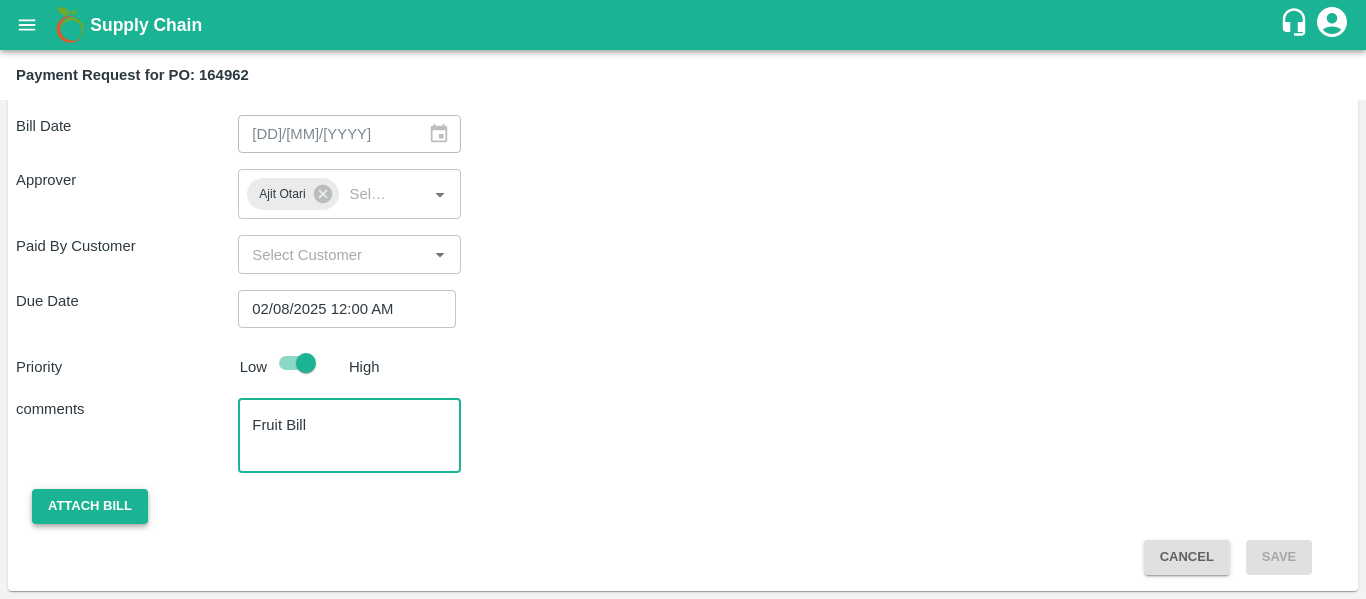 click on "Attach bill" at bounding box center [90, 506] 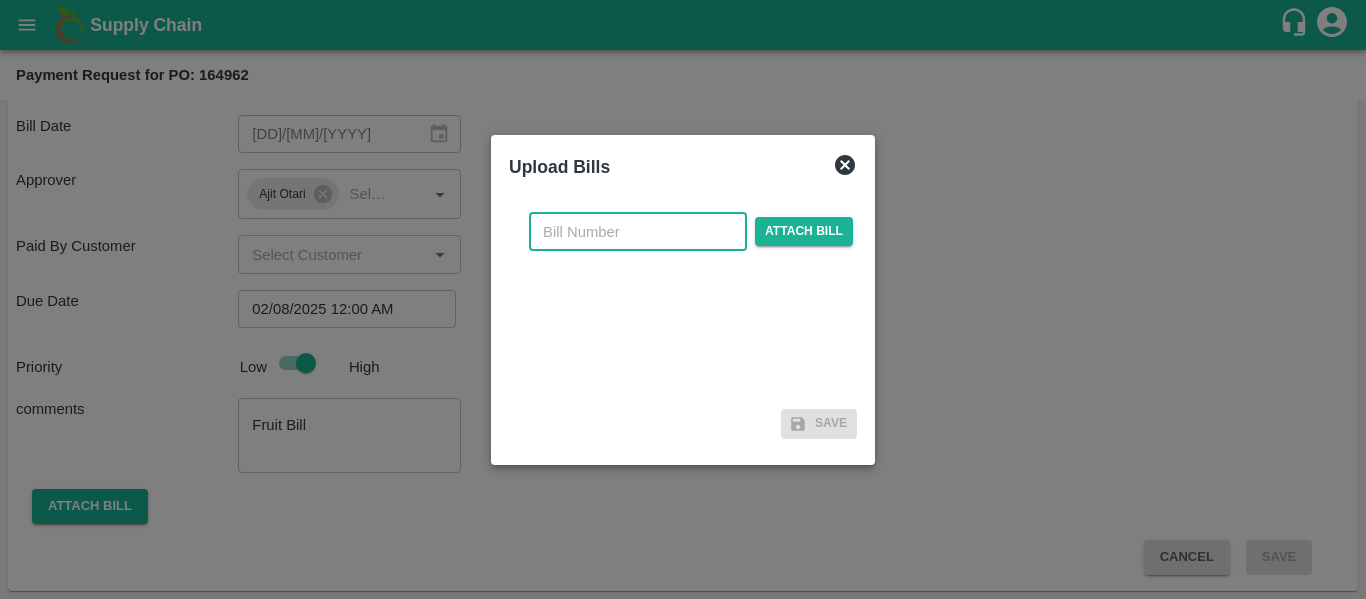 click at bounding box center (638, 232) 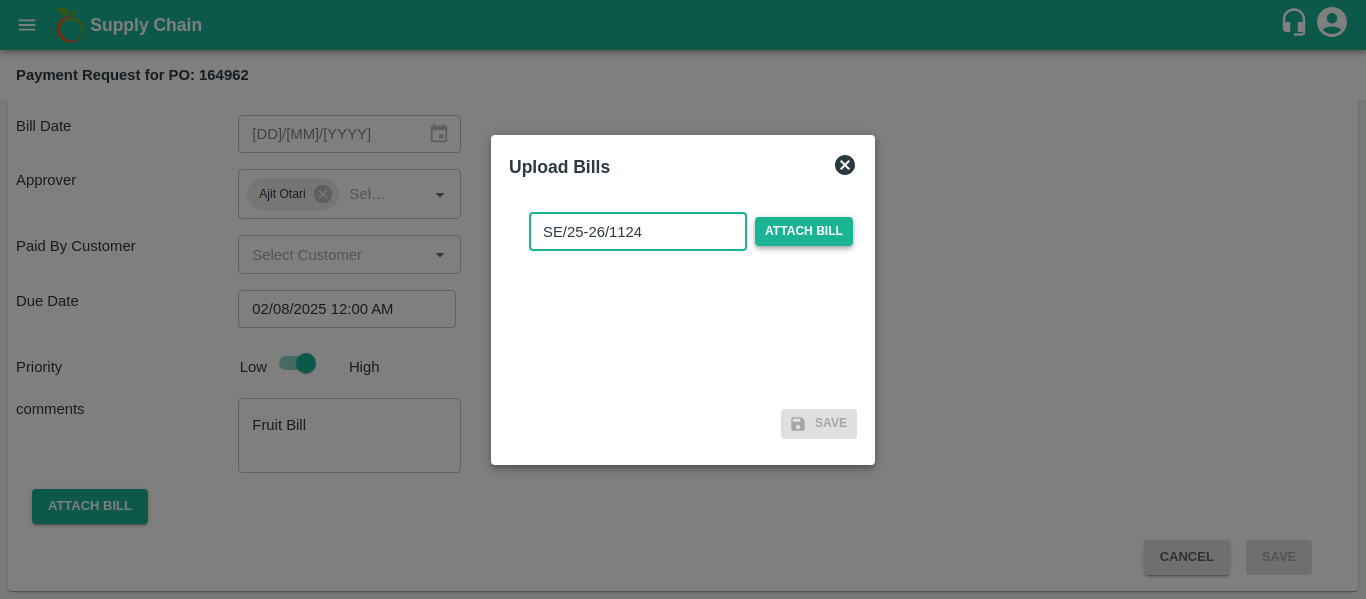 type on "SE/25-26/1124" 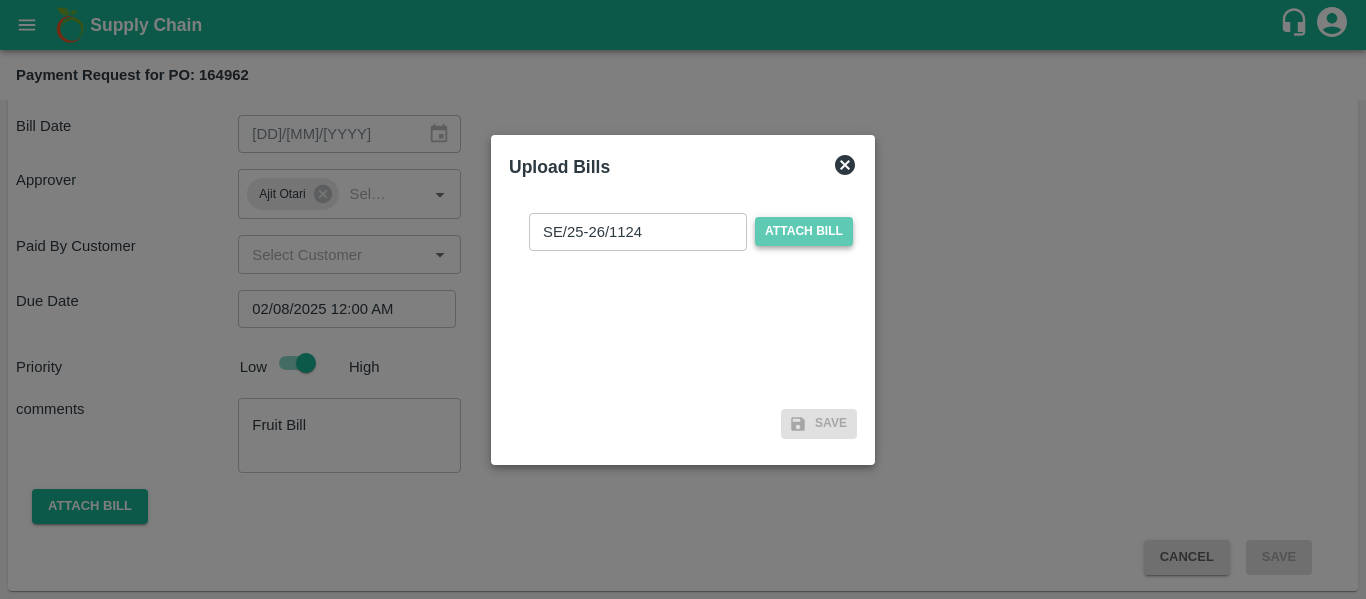 click on "Attach bill" at bounding box center [804, 231] 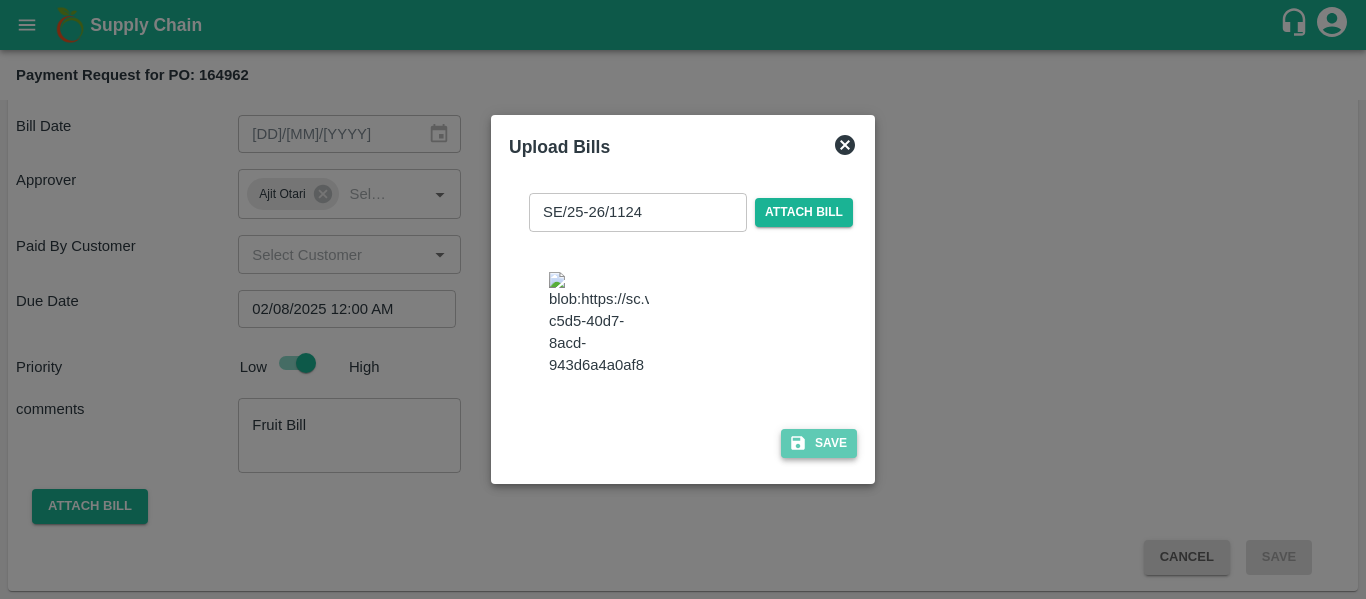 click on "Save" at bounding box center [819, 443] 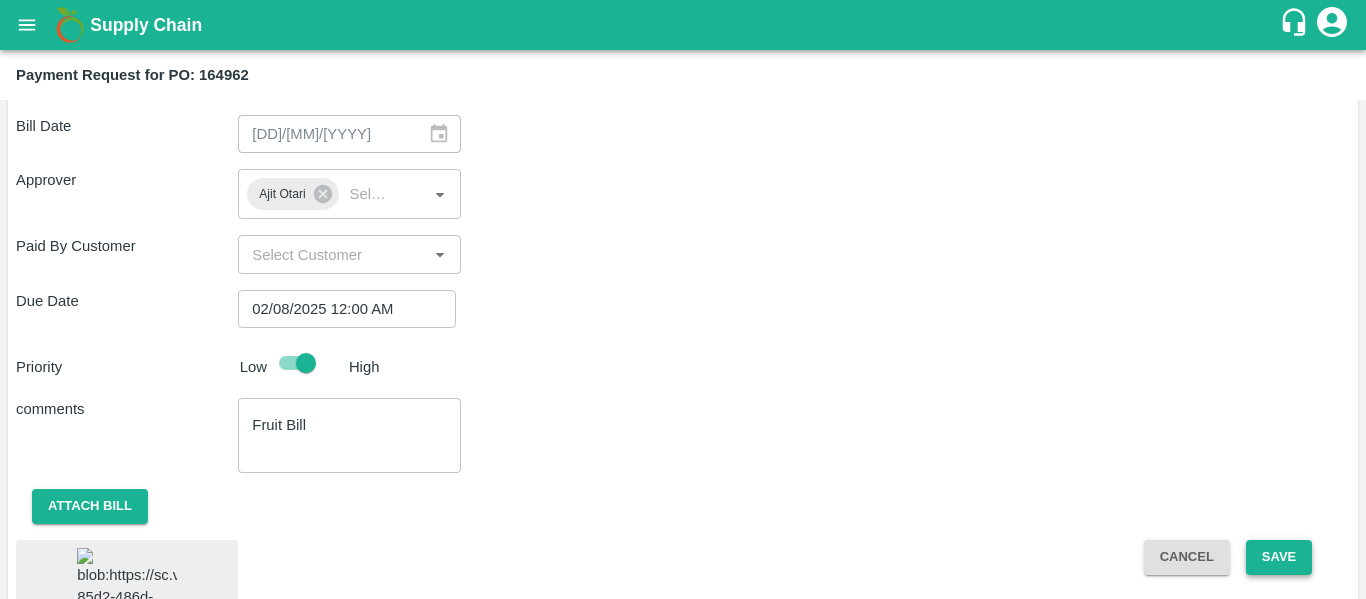 click on "Save" at bounding box center [1279, 557] 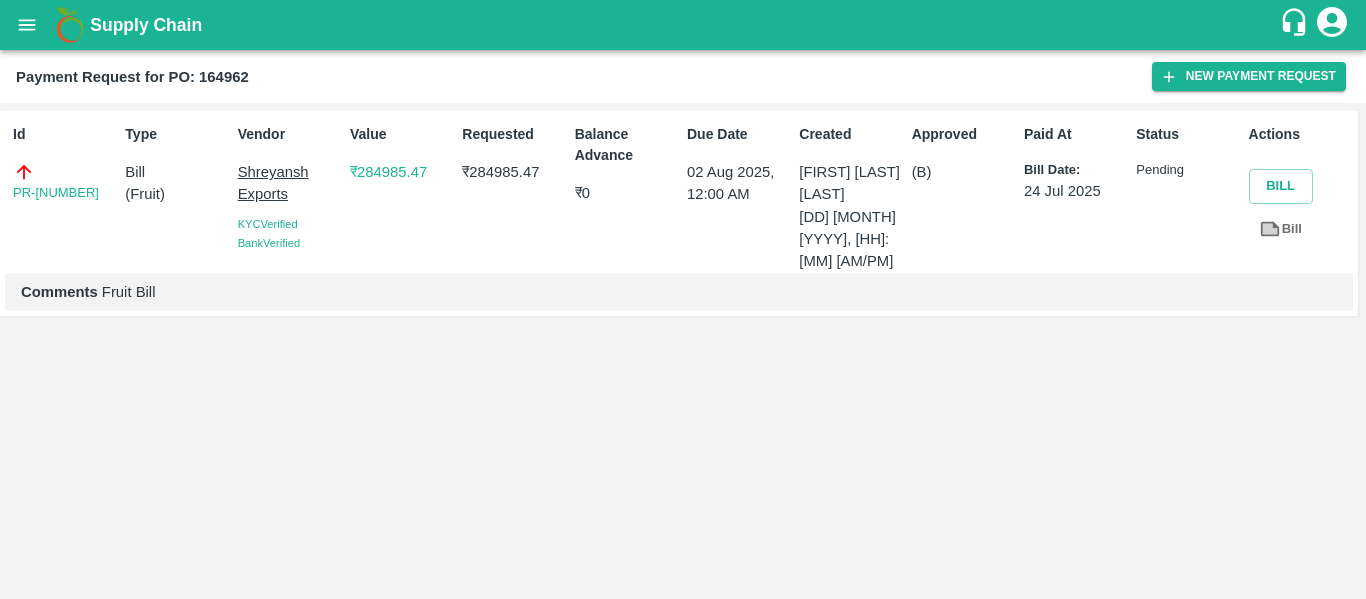 click 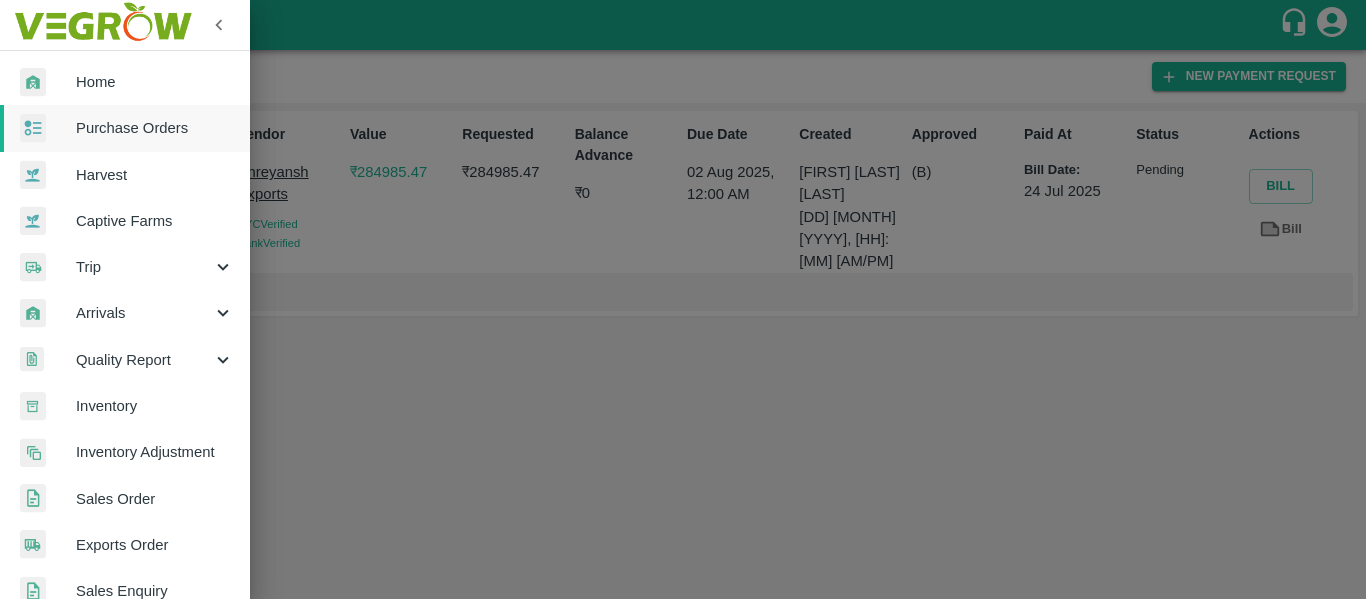 click on "Harvest" at bounding box center (125, 175) 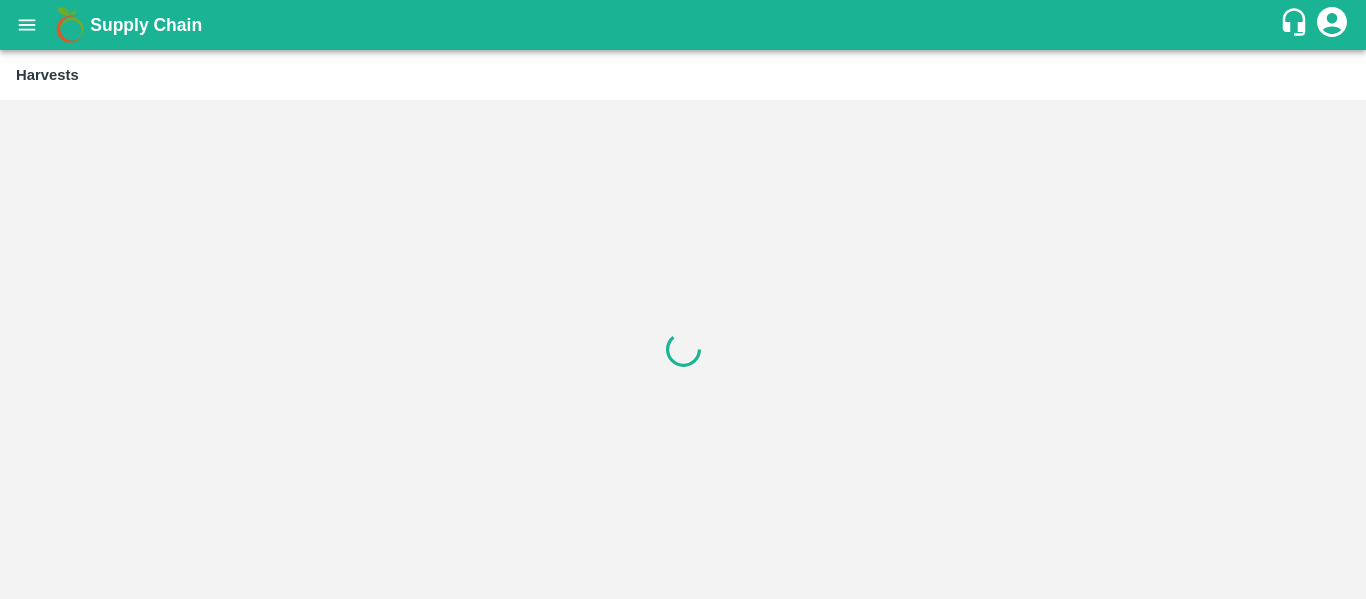 click 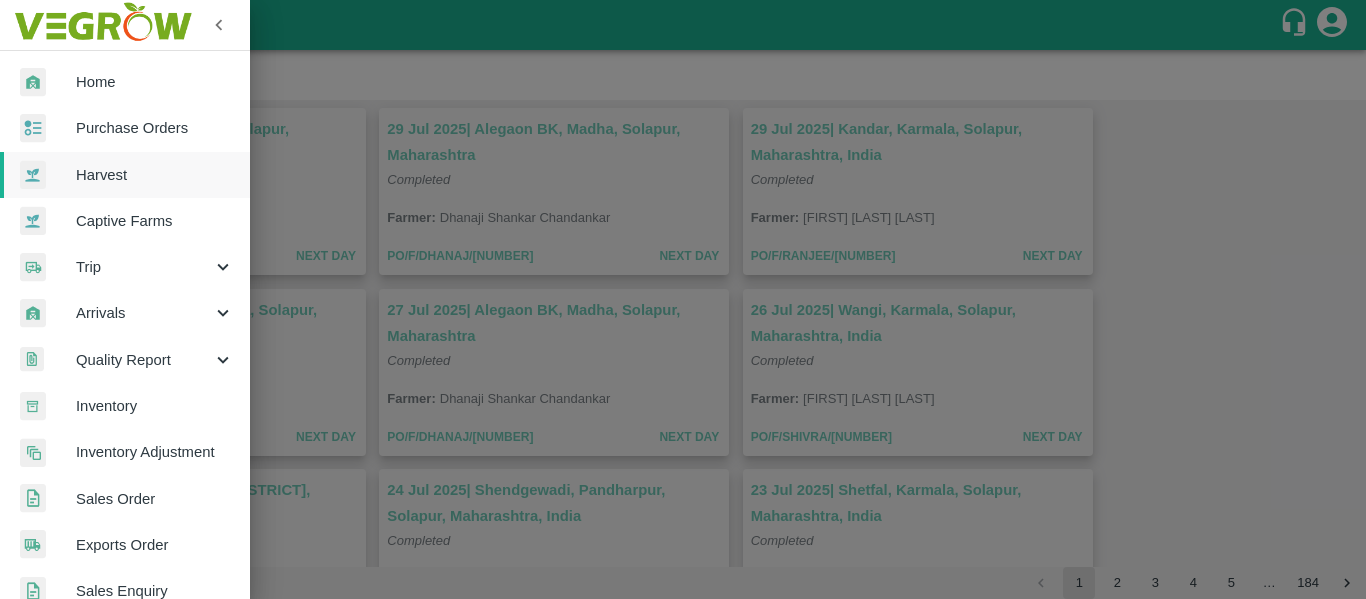 click on "Purchase Orders" at bounding box center (155, 128) 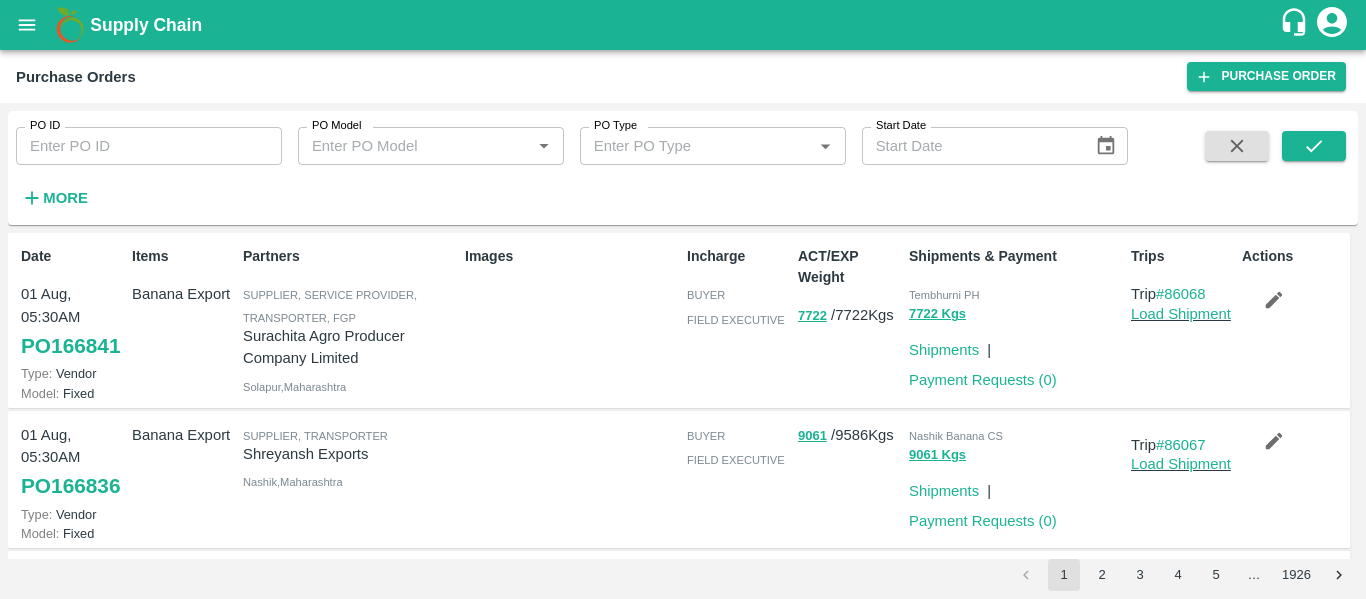 click on "PO ID" at bounding box center (149, 146) 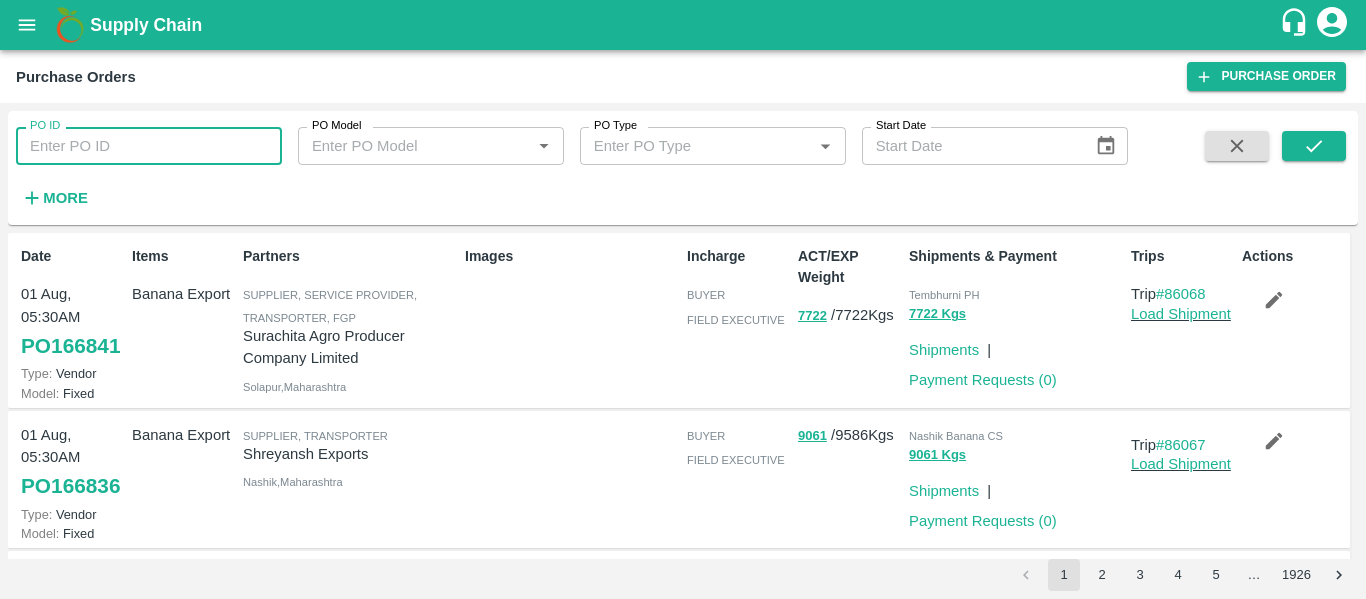 paste on "162820" 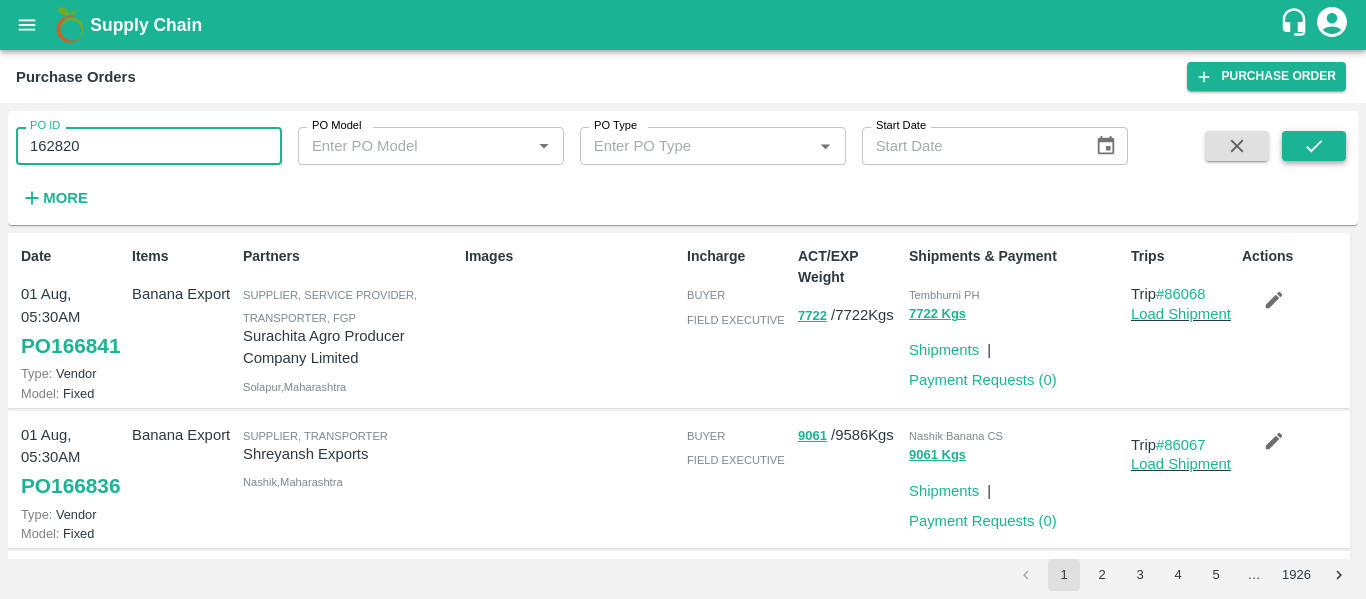 type on "162820" 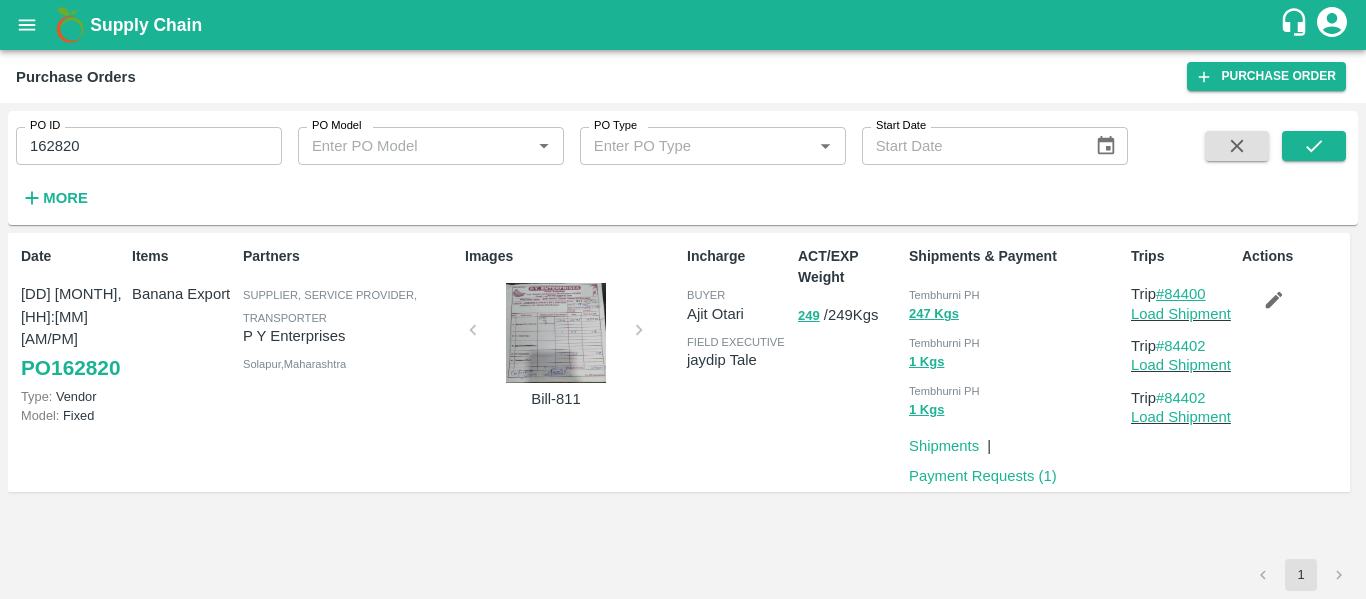 click on "#84400" at bounding box center (1181, 294) 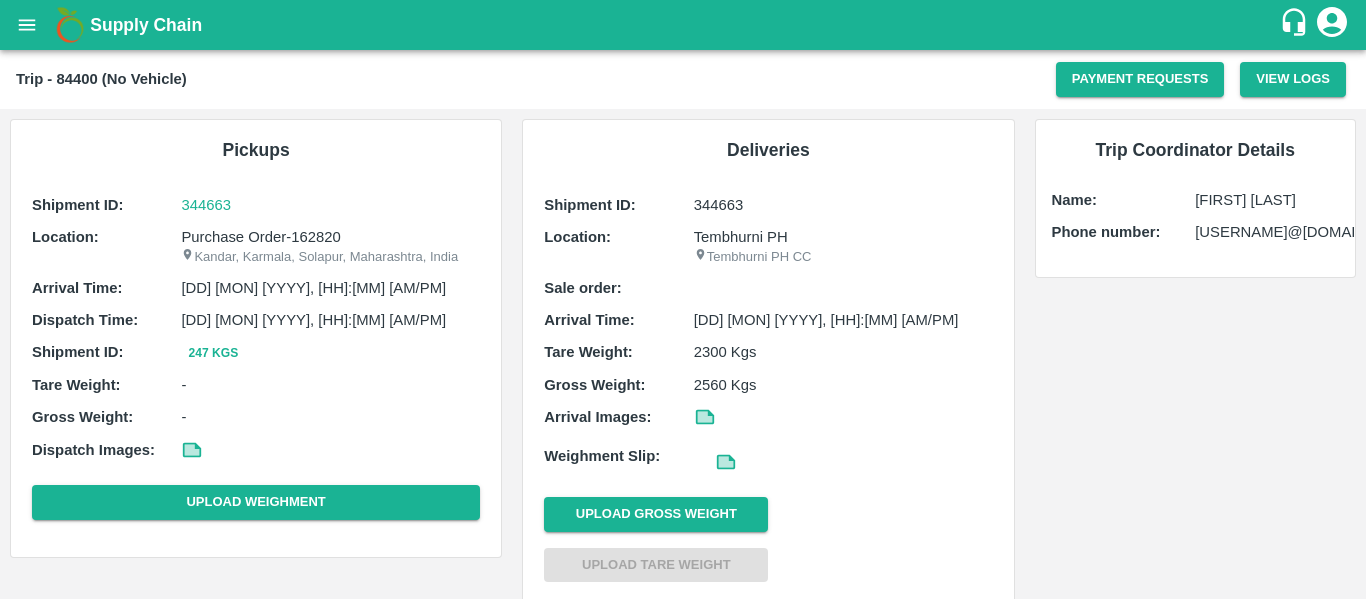 scroll, scrollTop: 0, scrollLeft: 0, axis: both 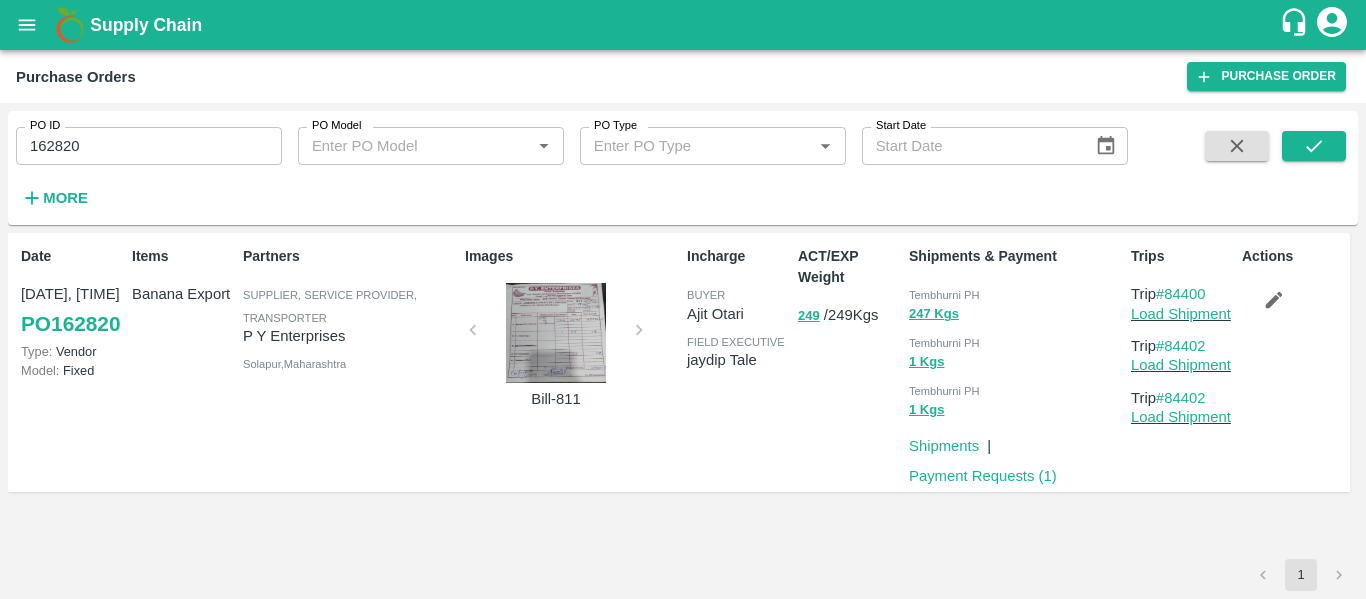 click on "162820" at bounding box center [149, 146] 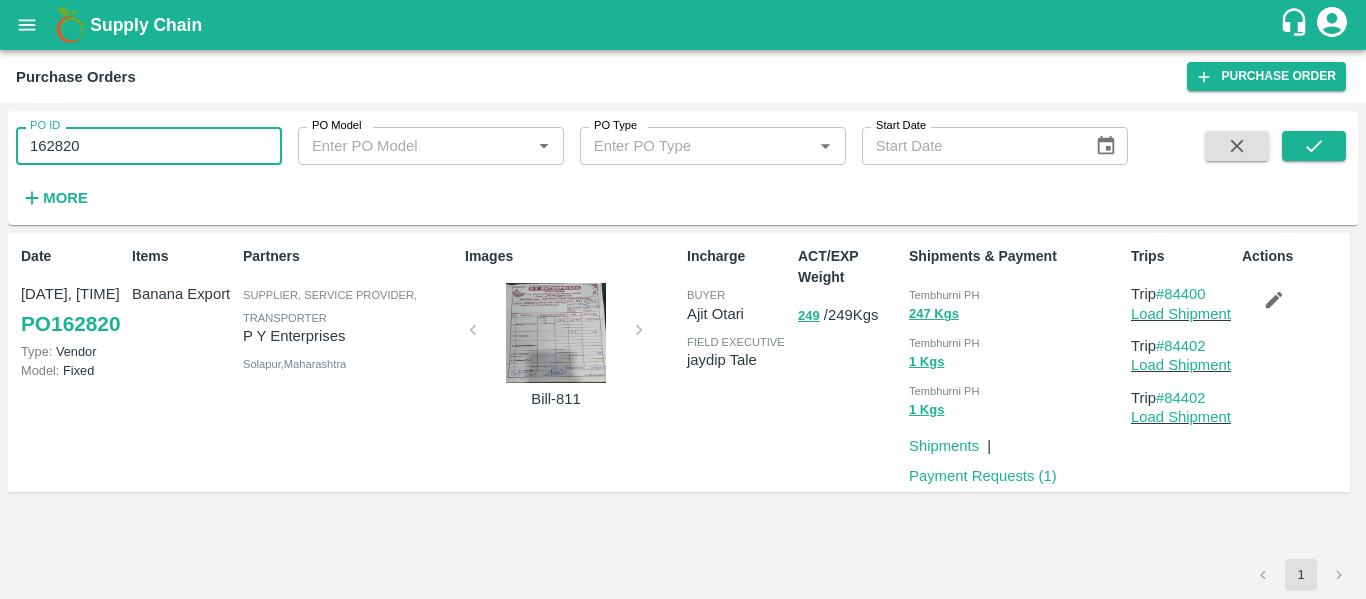 click on "162820" at bounding box center [149, 146] 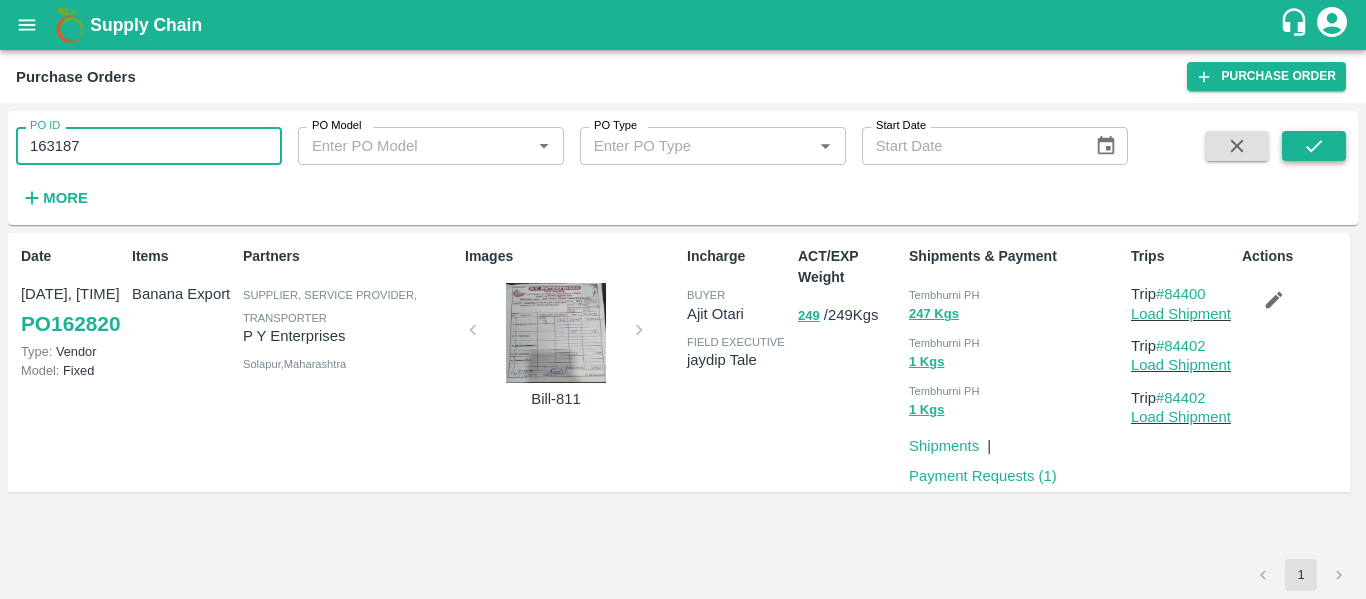type on "163187" 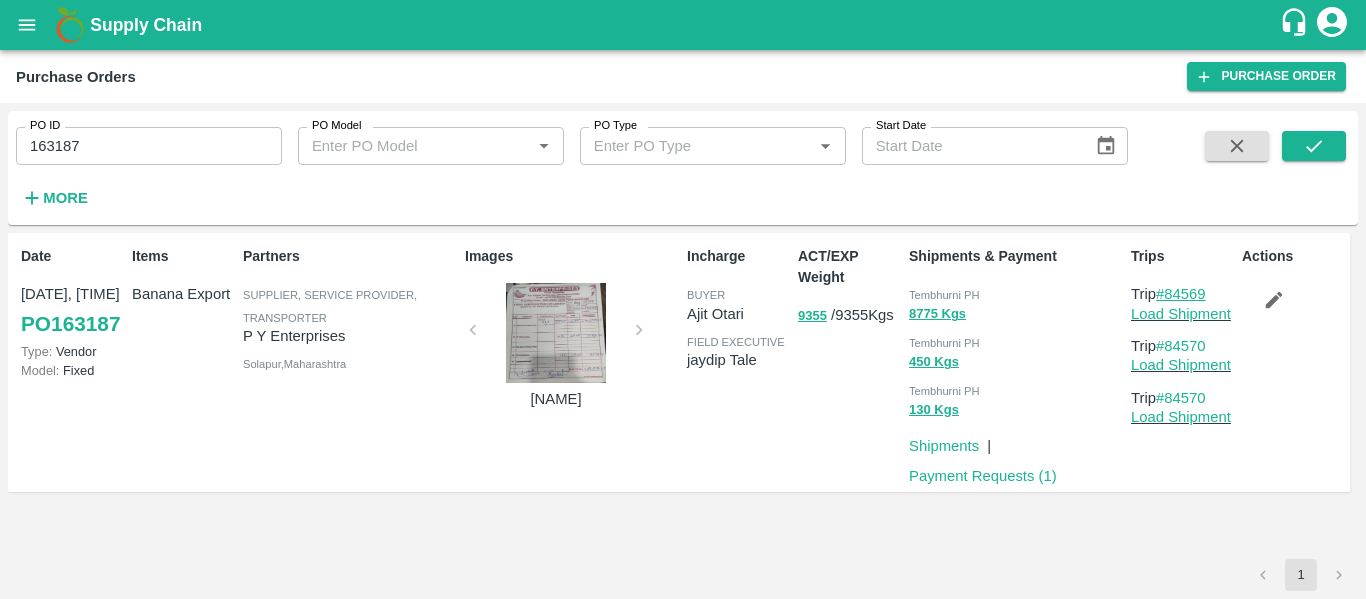click on "#84569" at bounding box center (1181, 294) 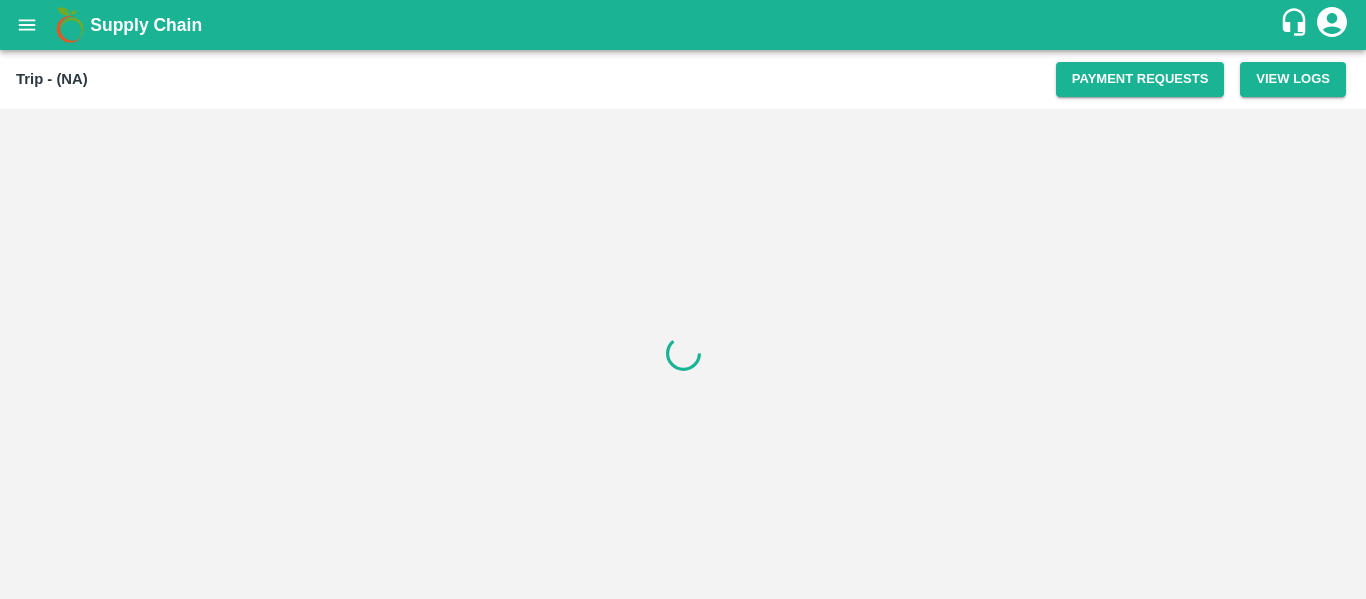 scroll, scrollTop: 0, scrollLeft: 0, axis: both 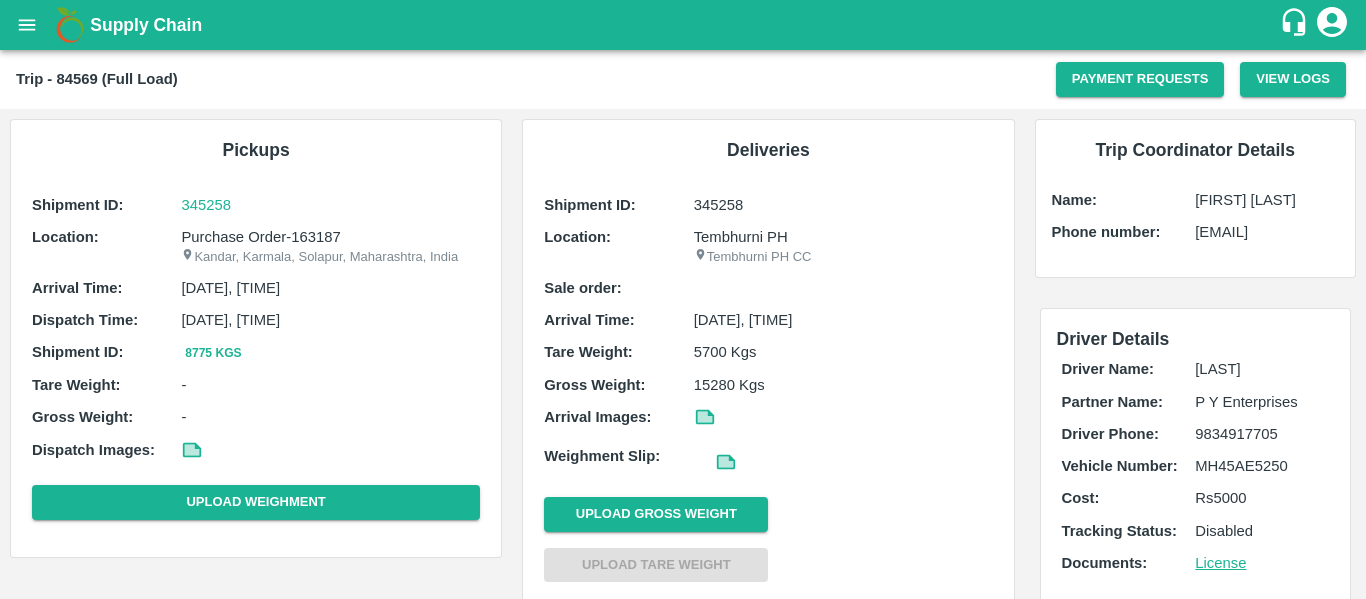 click 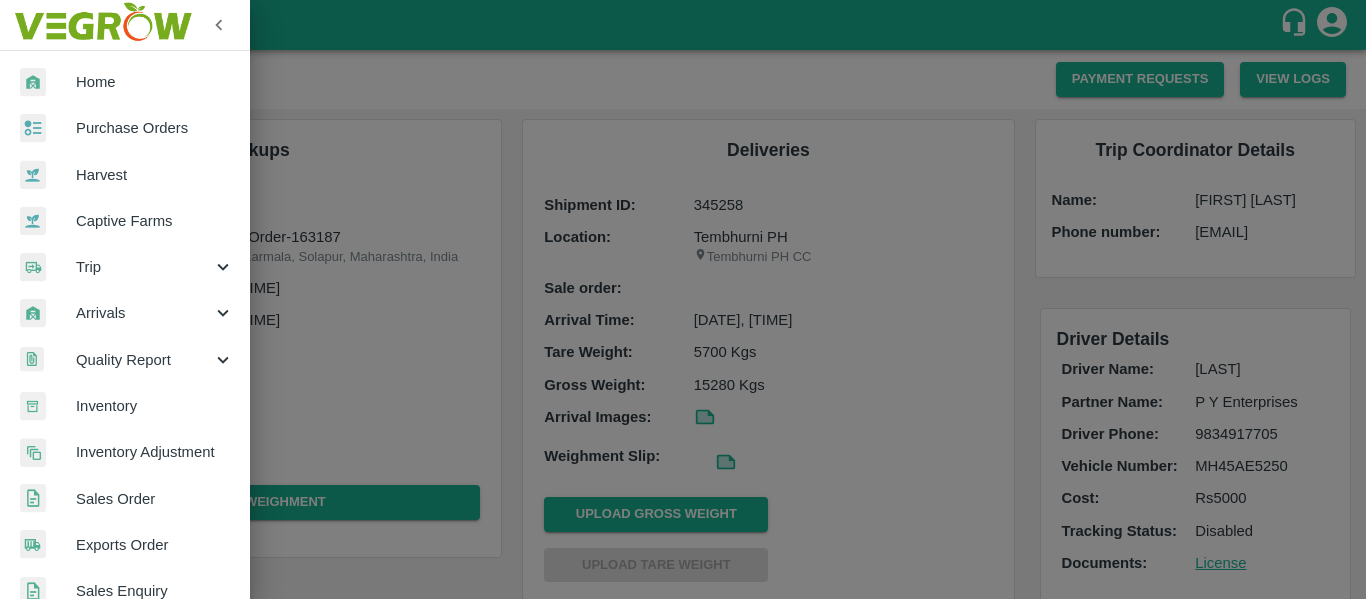 click on "Purchase Orders" at bounding box center [125, 128] 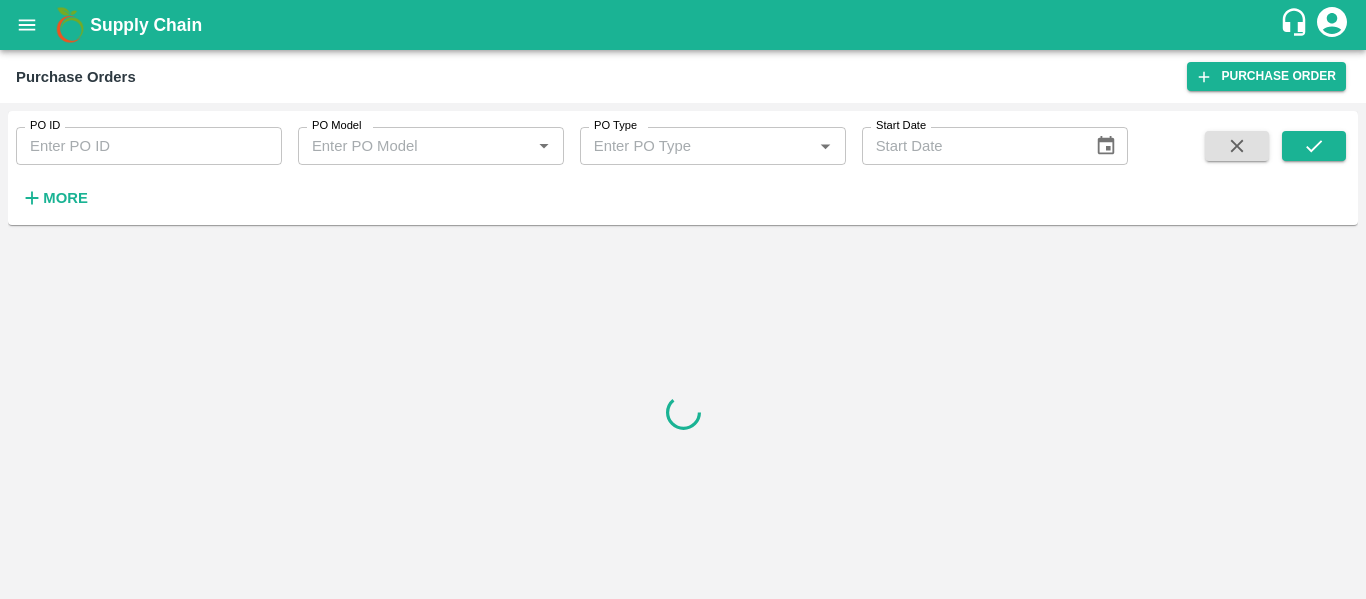 click on "PO ID PO ID" at bounding box center (141, 138) 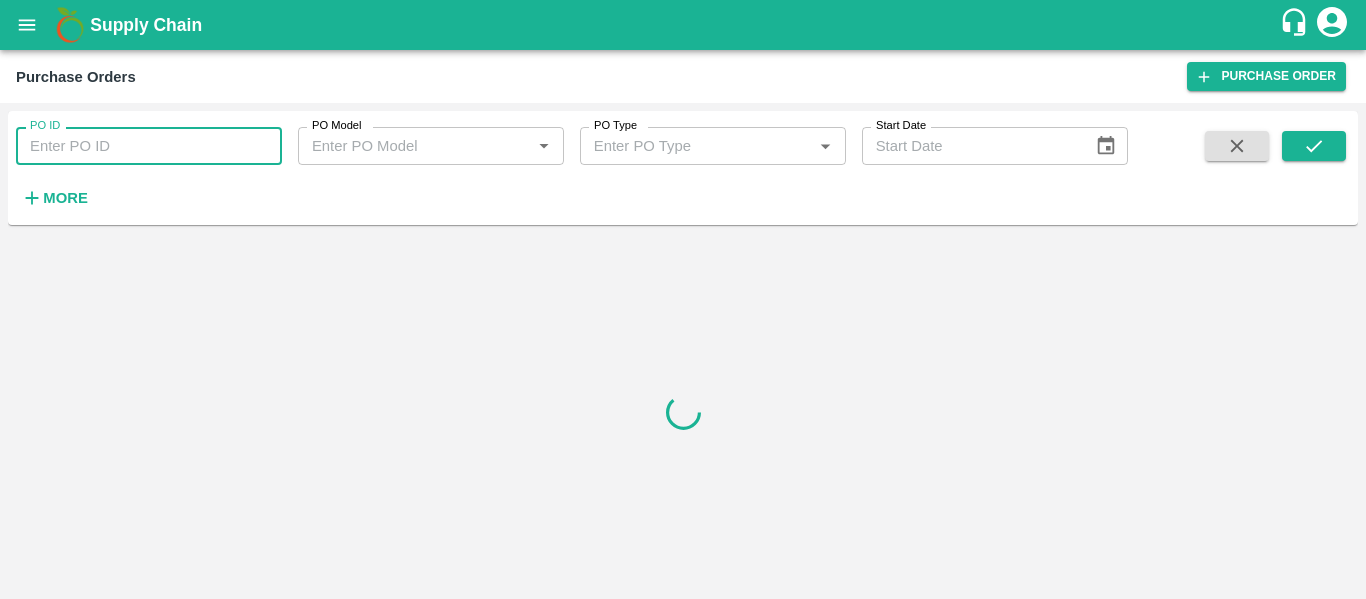 click on "PO ID" at bounding box center (149, 146) 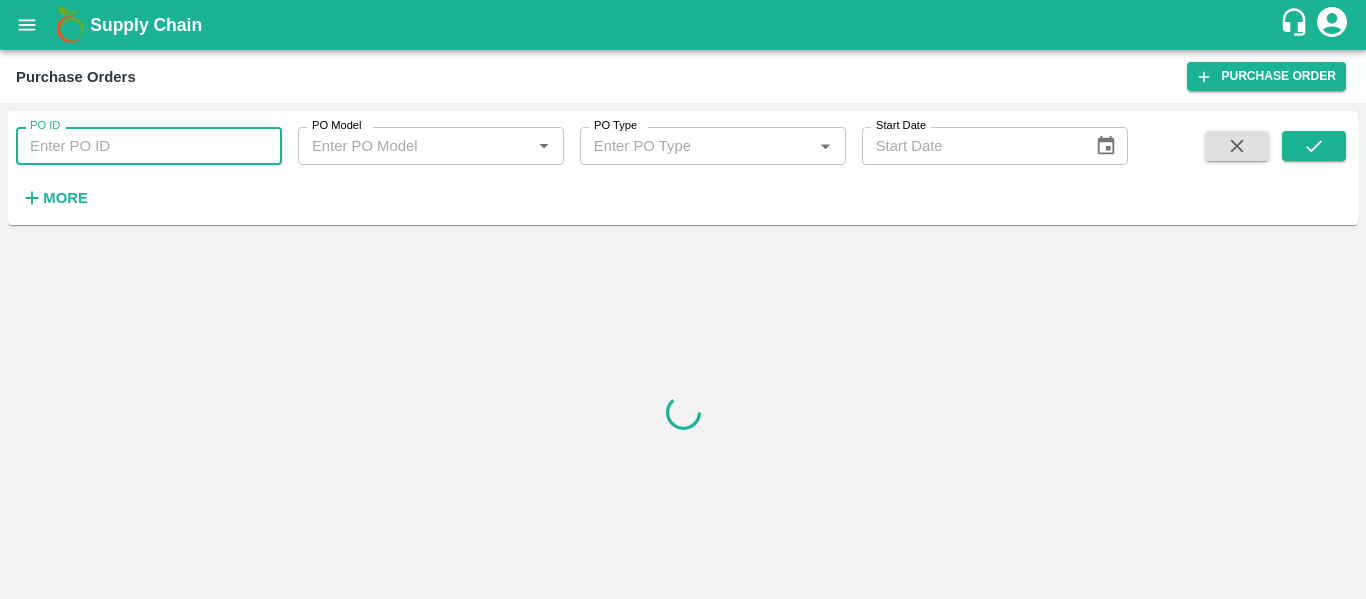paste on "163280" 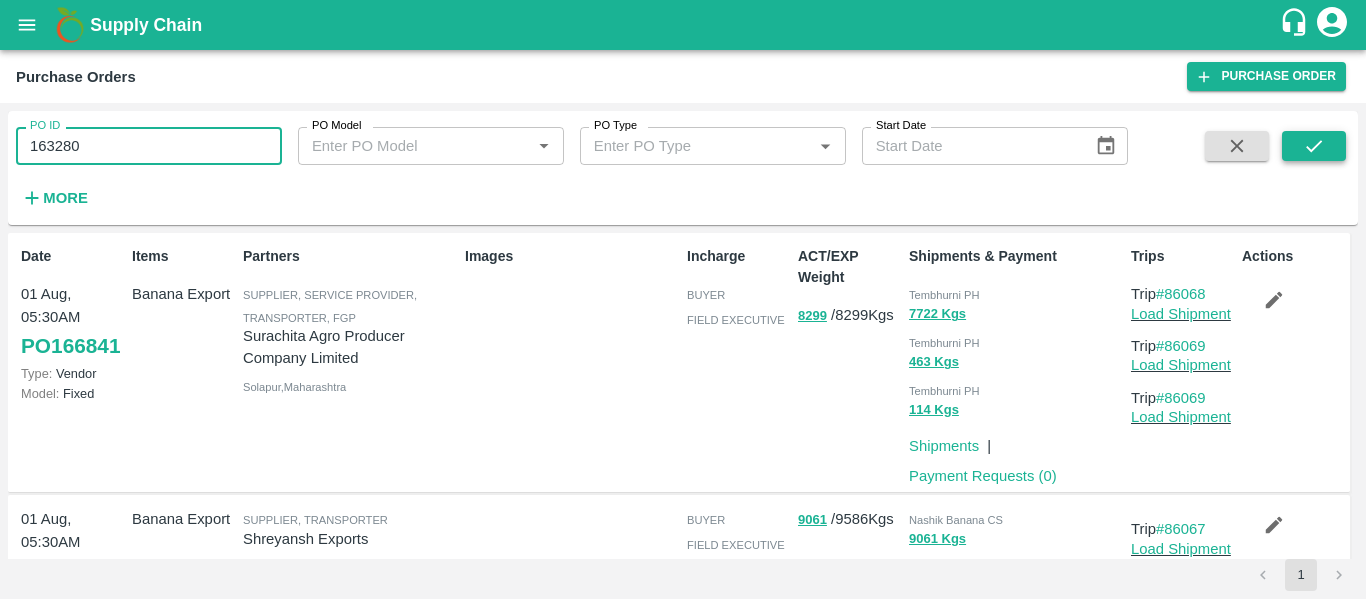 type on "163280" 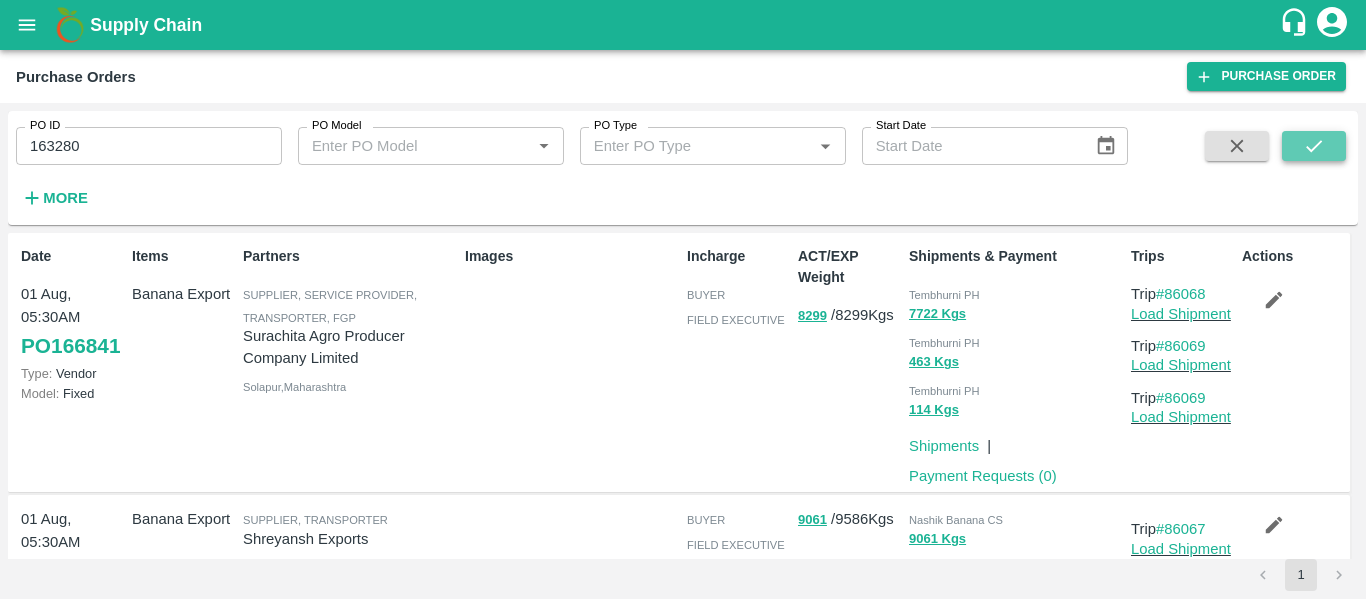 click 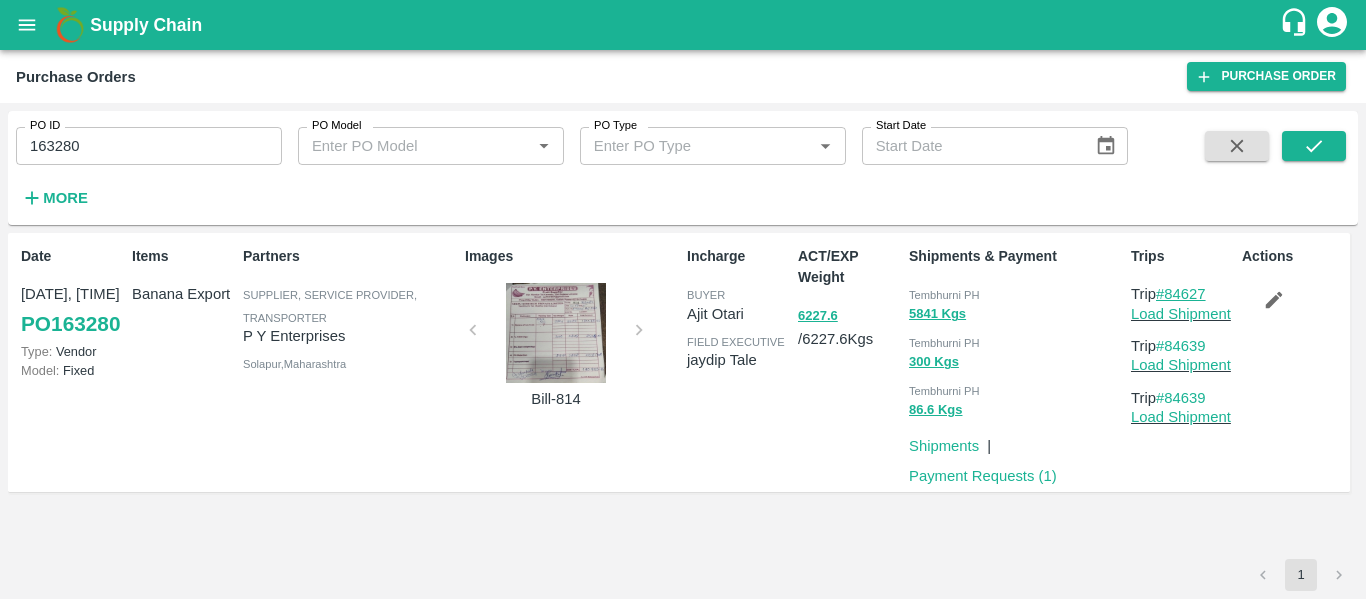 click on "#84627" at bounding box center [1181, 294] 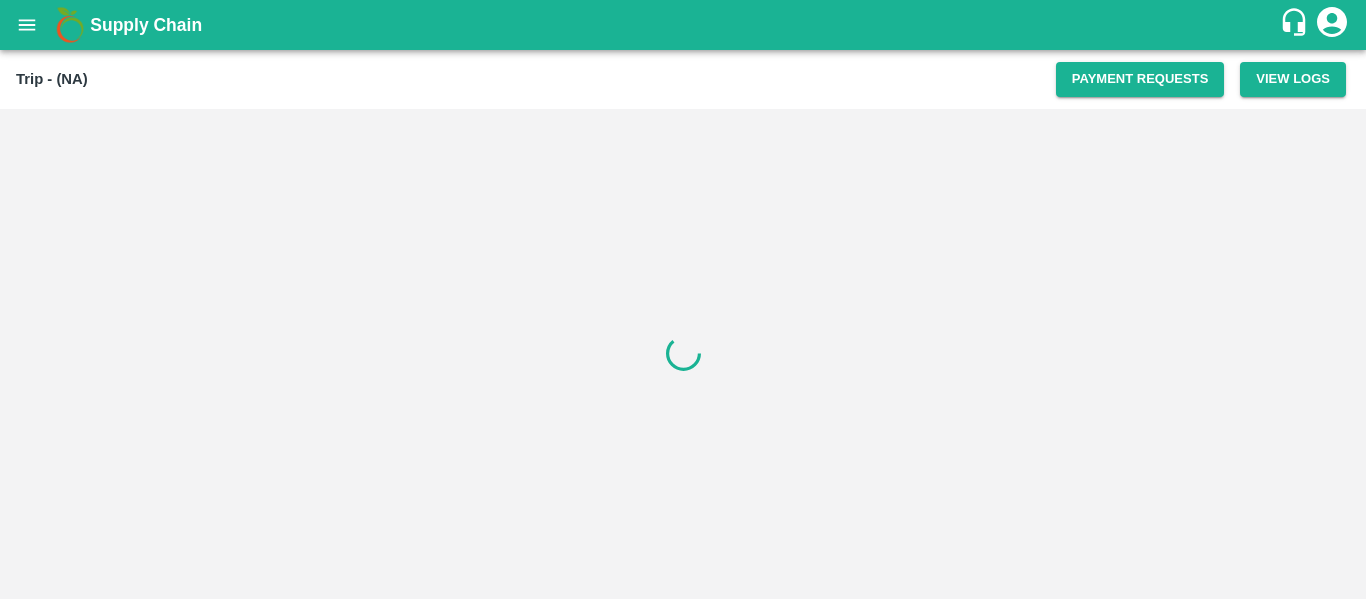 scroll, scrollTop: 0, scrollLeft: 0, axis: both 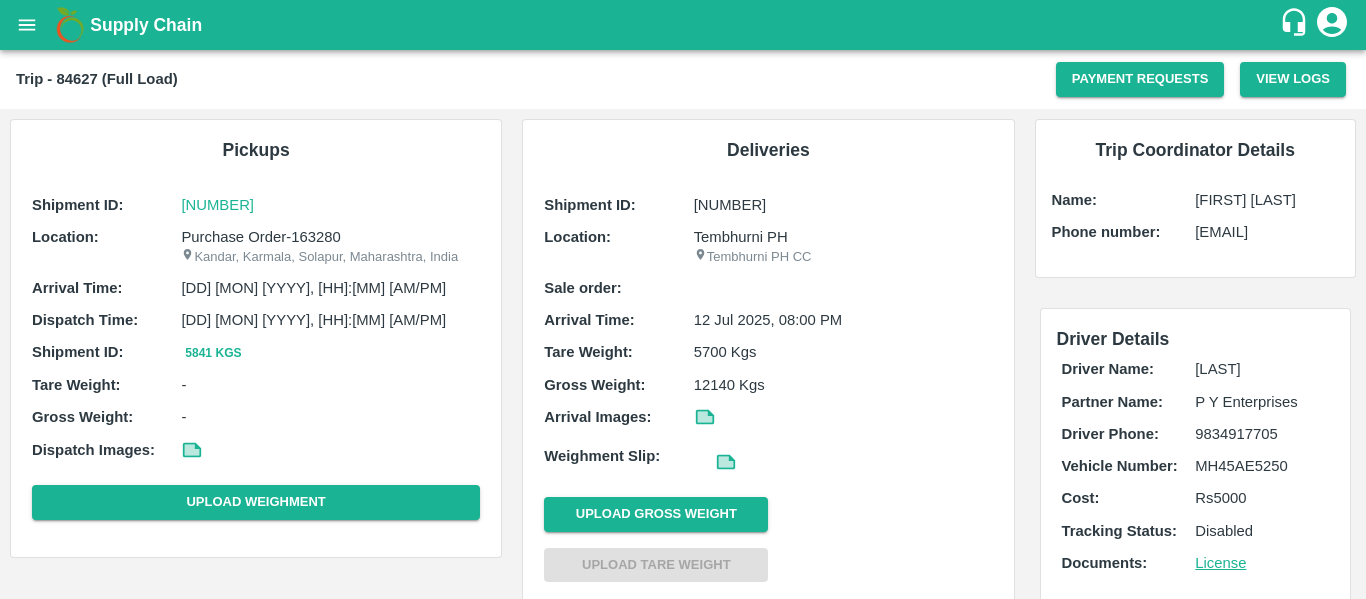 click at bounding box center [27, 25] 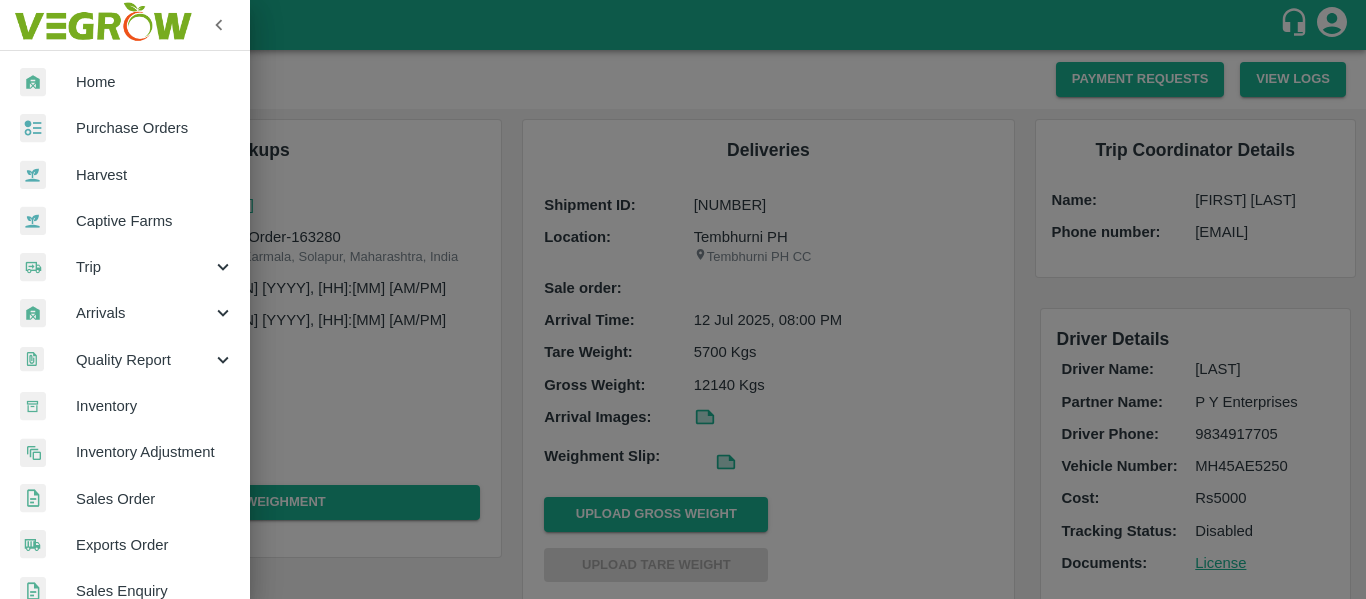 click on "Purchase Orders" at bounding box center (155, 128) 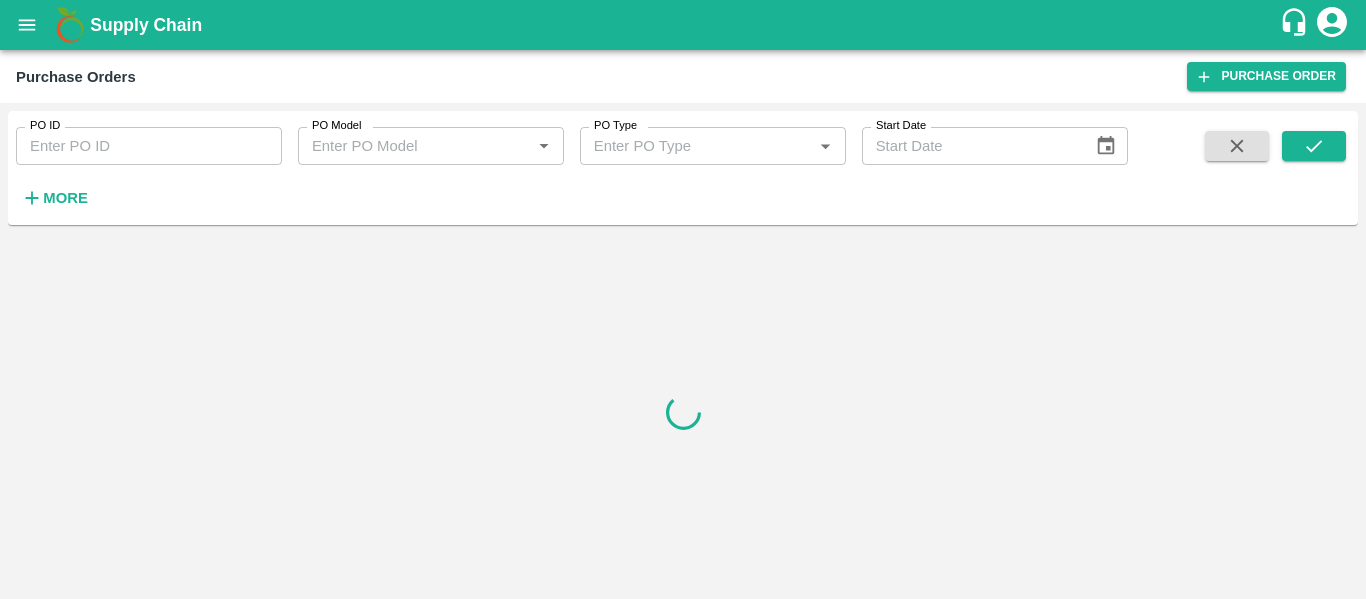 click on "PO ID" at bounding box center [149, 146] 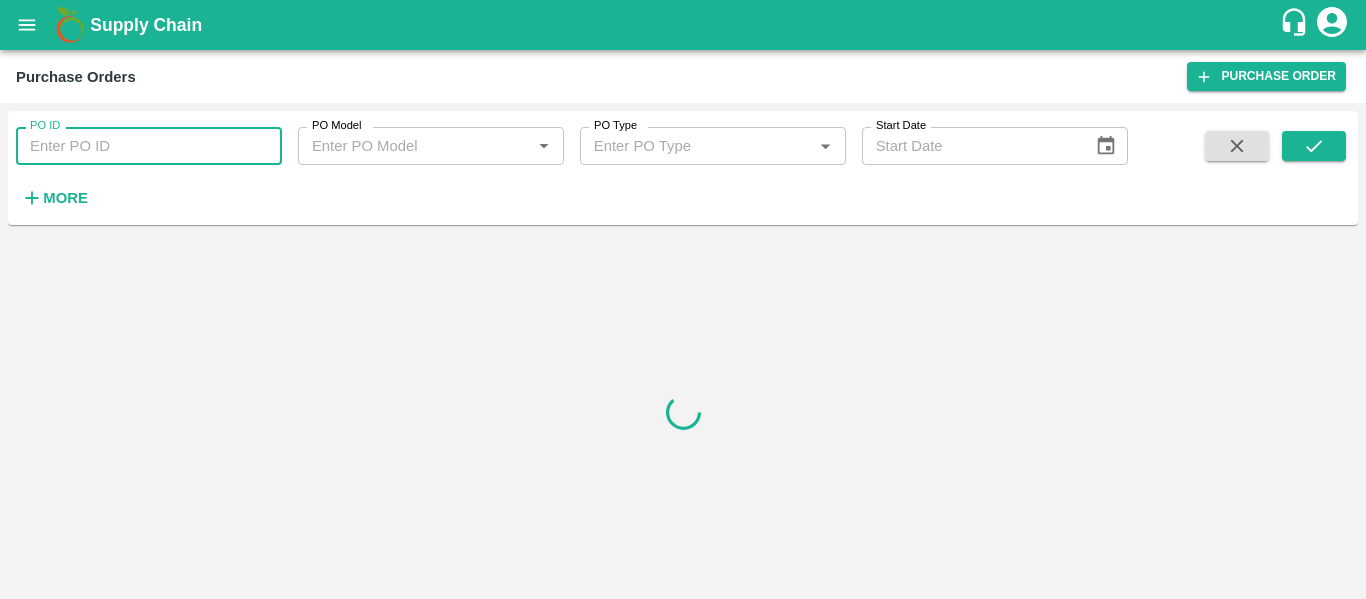 click on "PO ID" at bounding box center (149, 146) 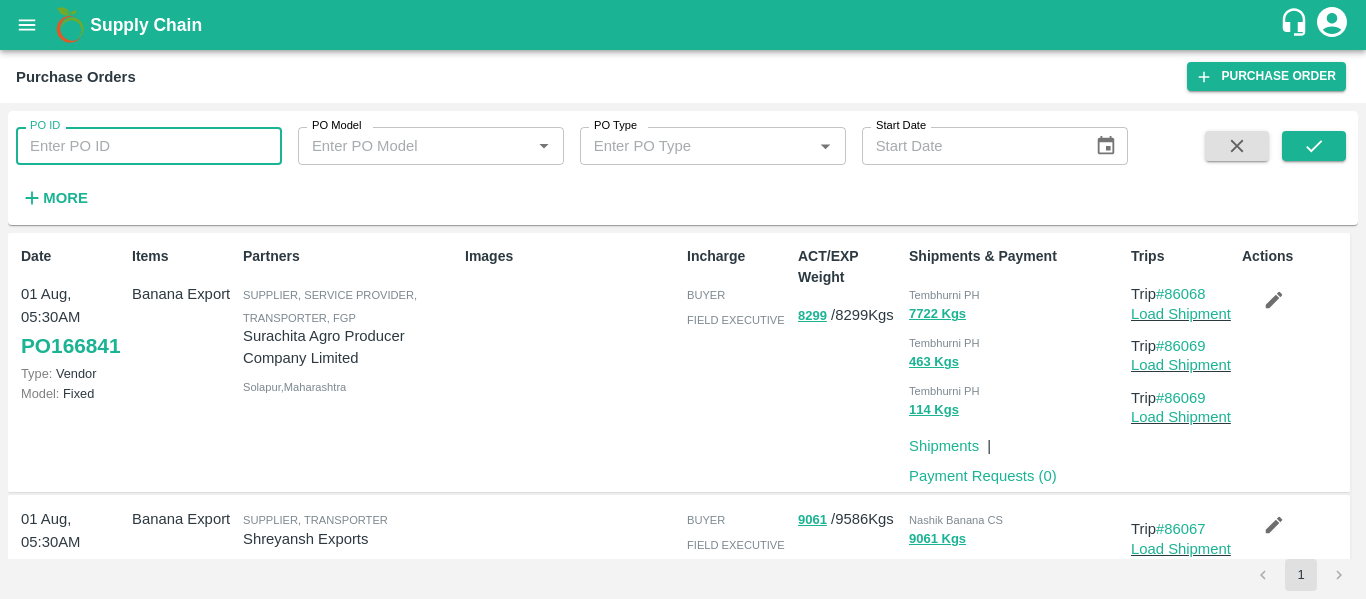 paste on "163311" 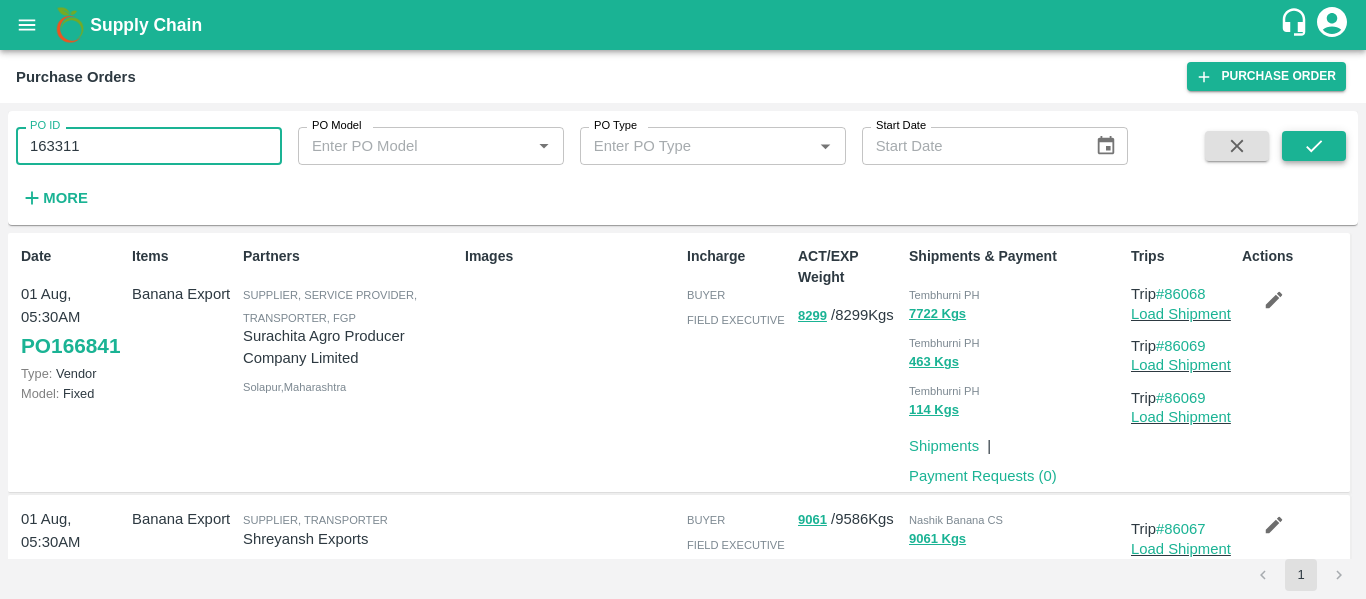 type on "163311" 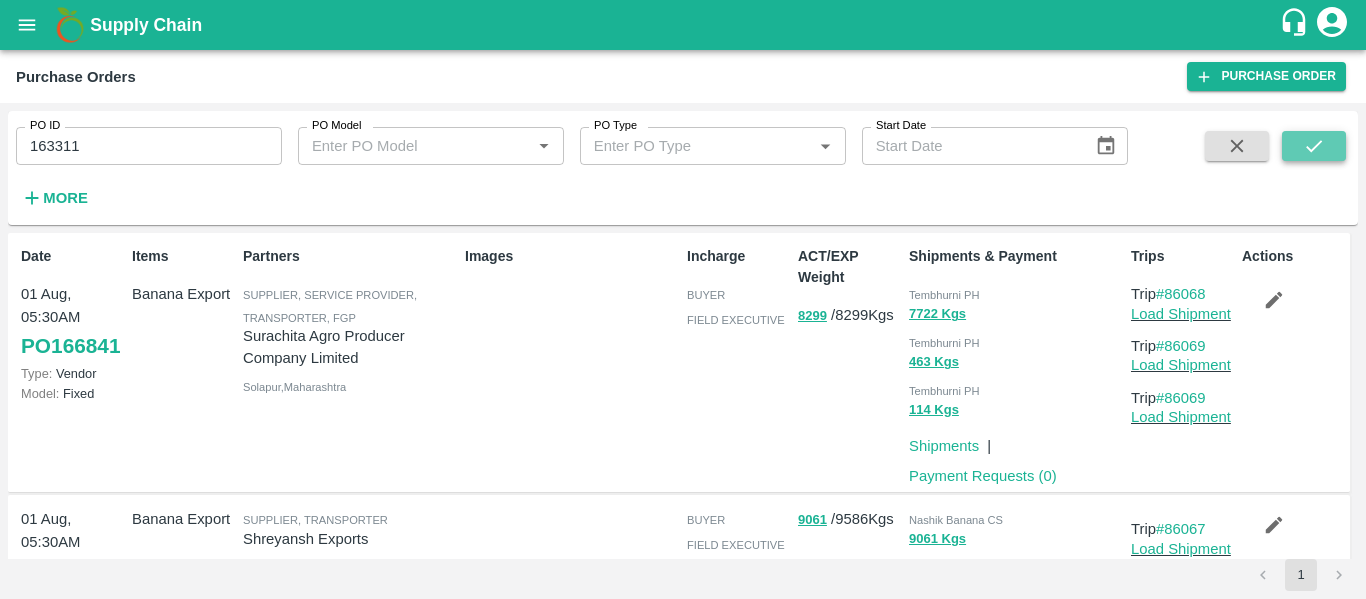 click 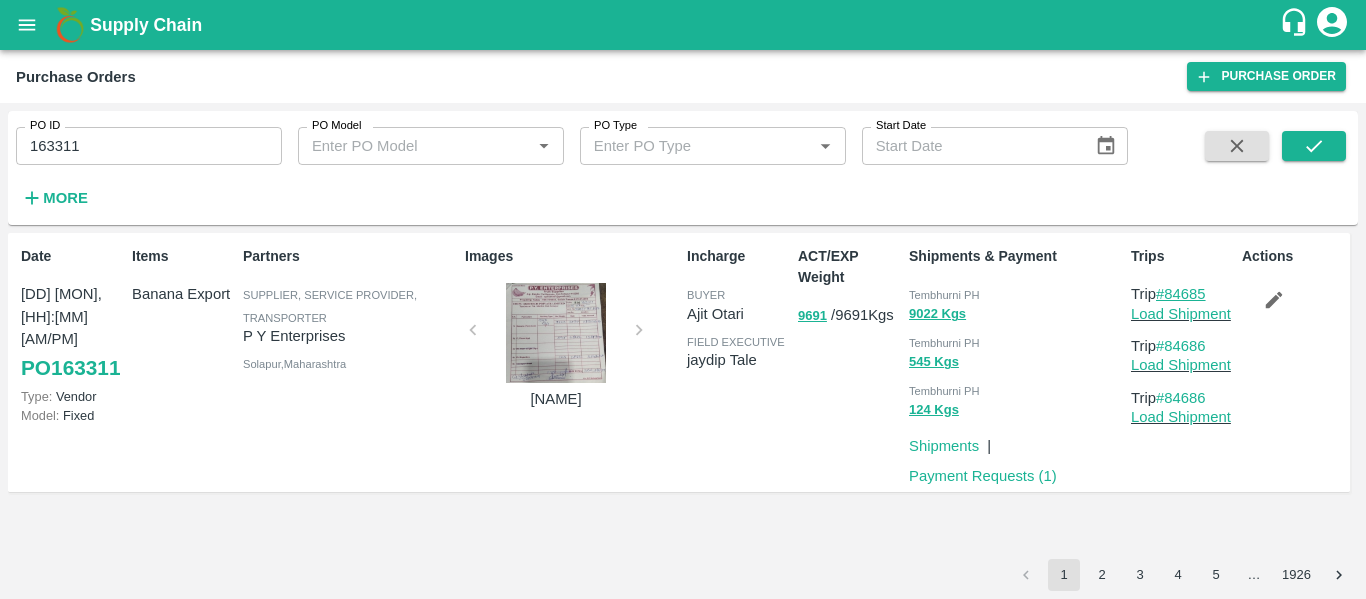click on "#84685" at bounding box center (1181, 294) 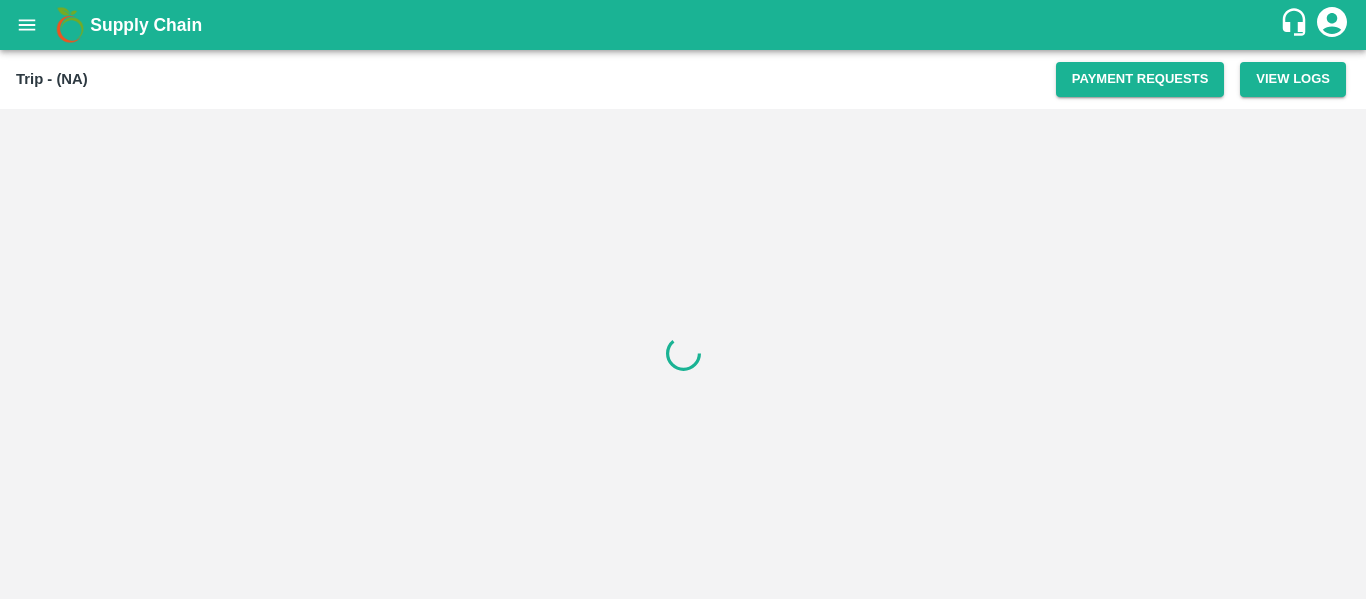 scroll, scrollTop: 0, scrollLeft: 0, axis: both 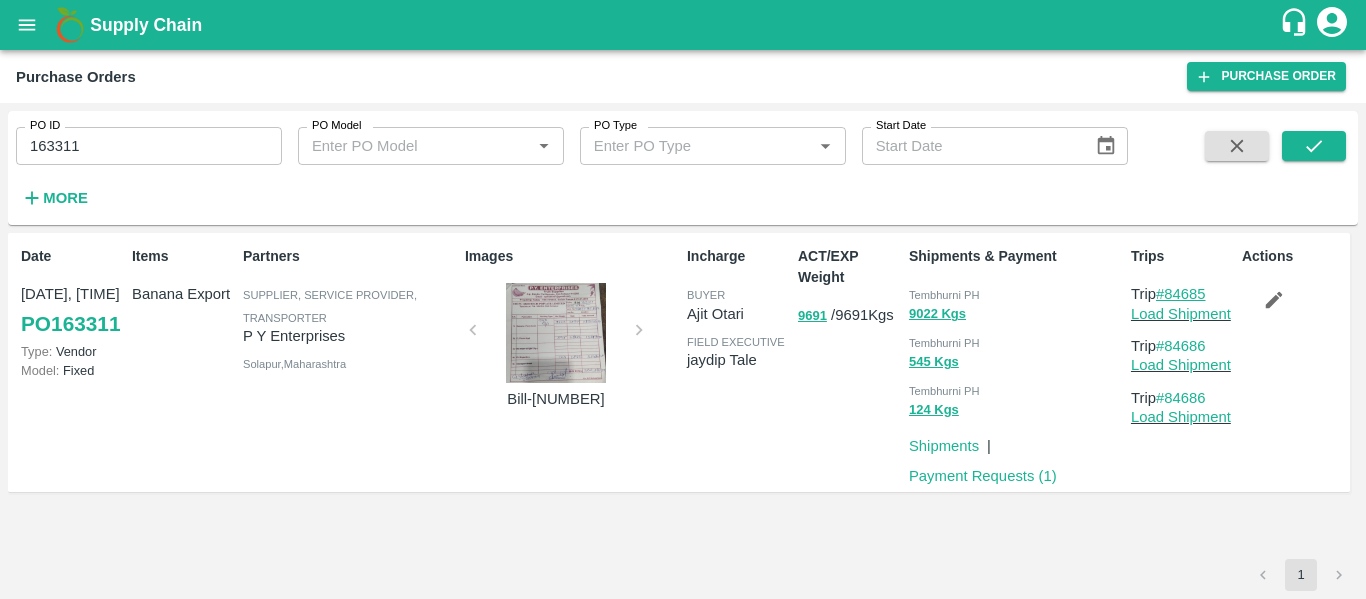 drag, startPoint x: 1217, startPoint y: 295, endPoint x: 1168, endPoint y: 300, distance: 49.25444 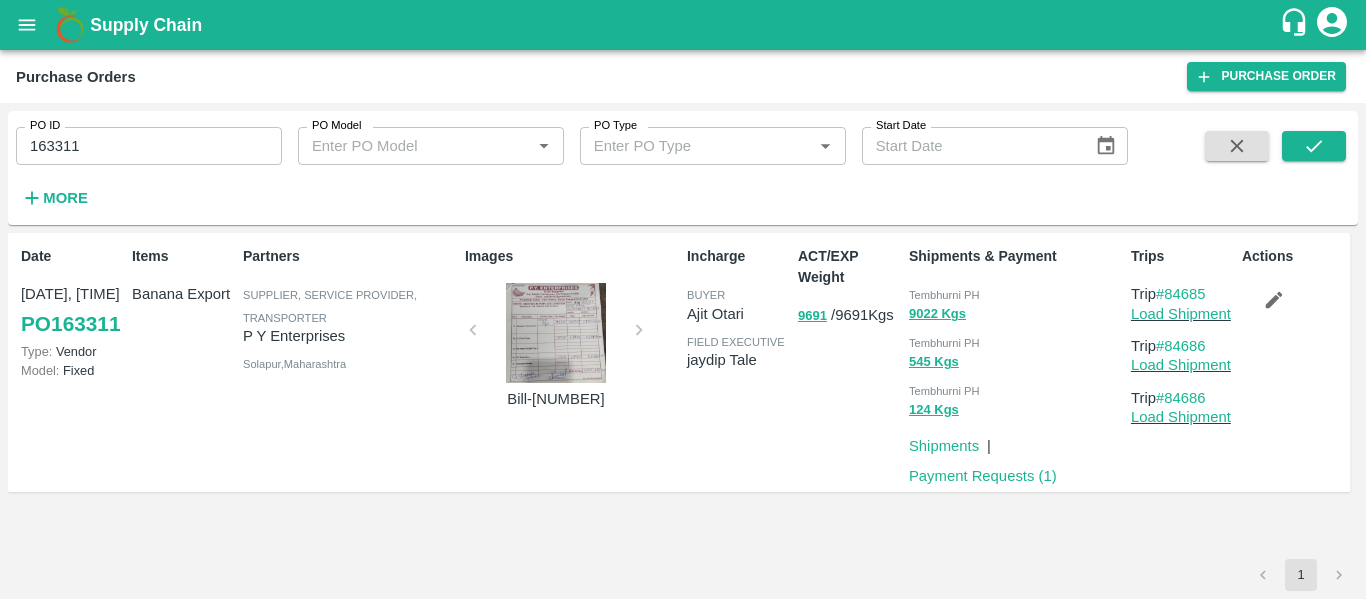 click at bounding box center (27, 25) 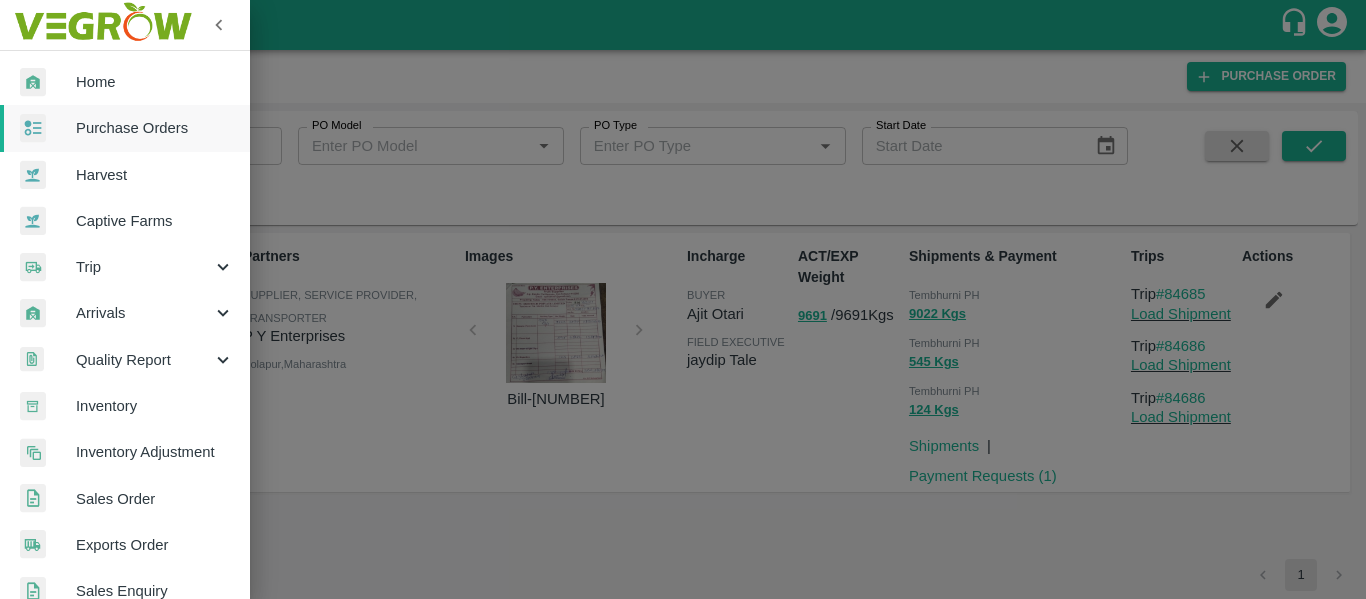 click on "Trip" at bounding box center [144, 267] 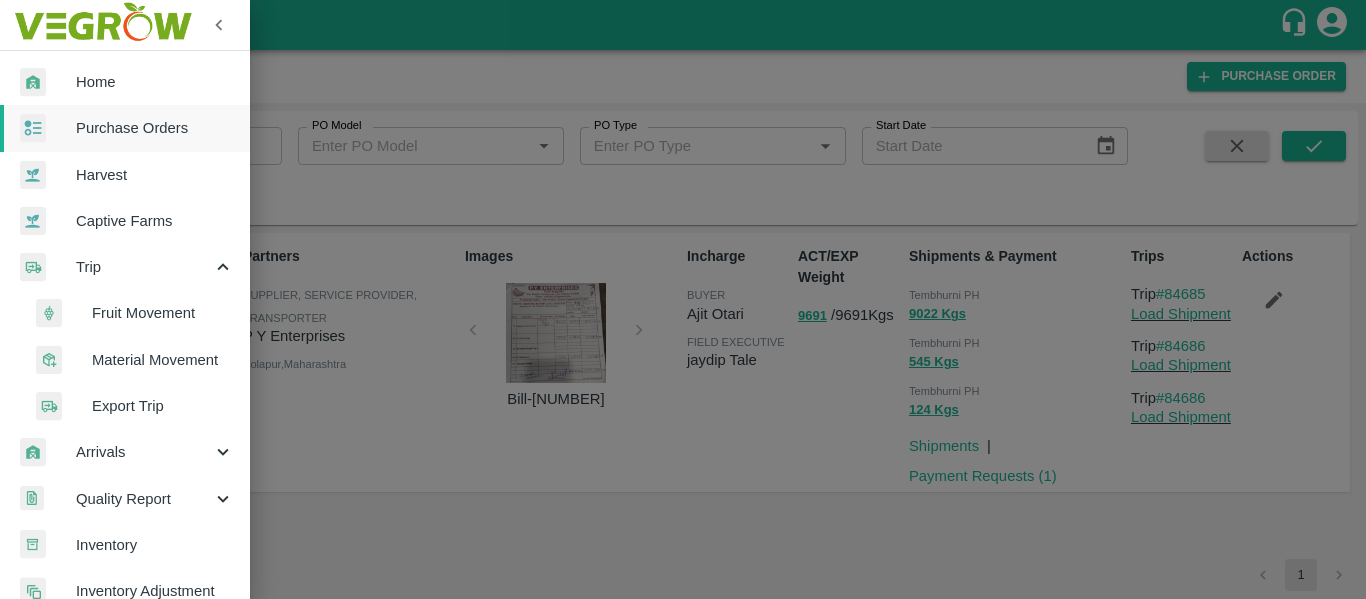 click on "Fruit Movement" at bounding box center (163, 313) 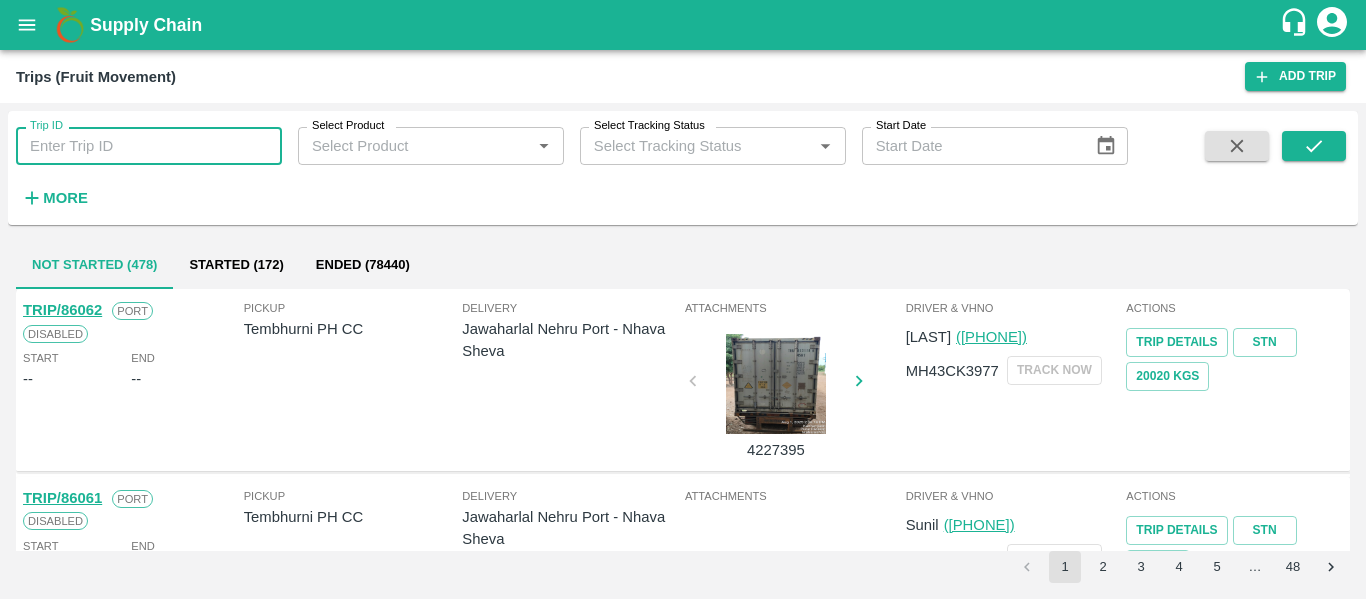 click on "Trip ID" at bounding box center (149, 146) 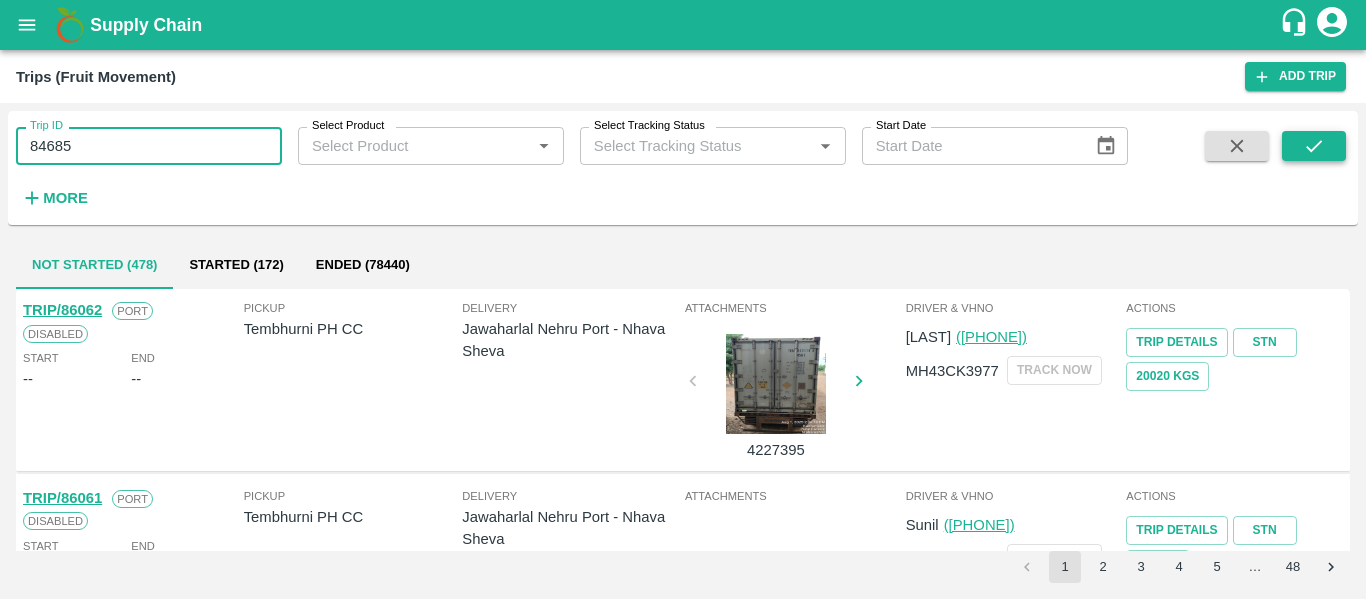 type on "84685" 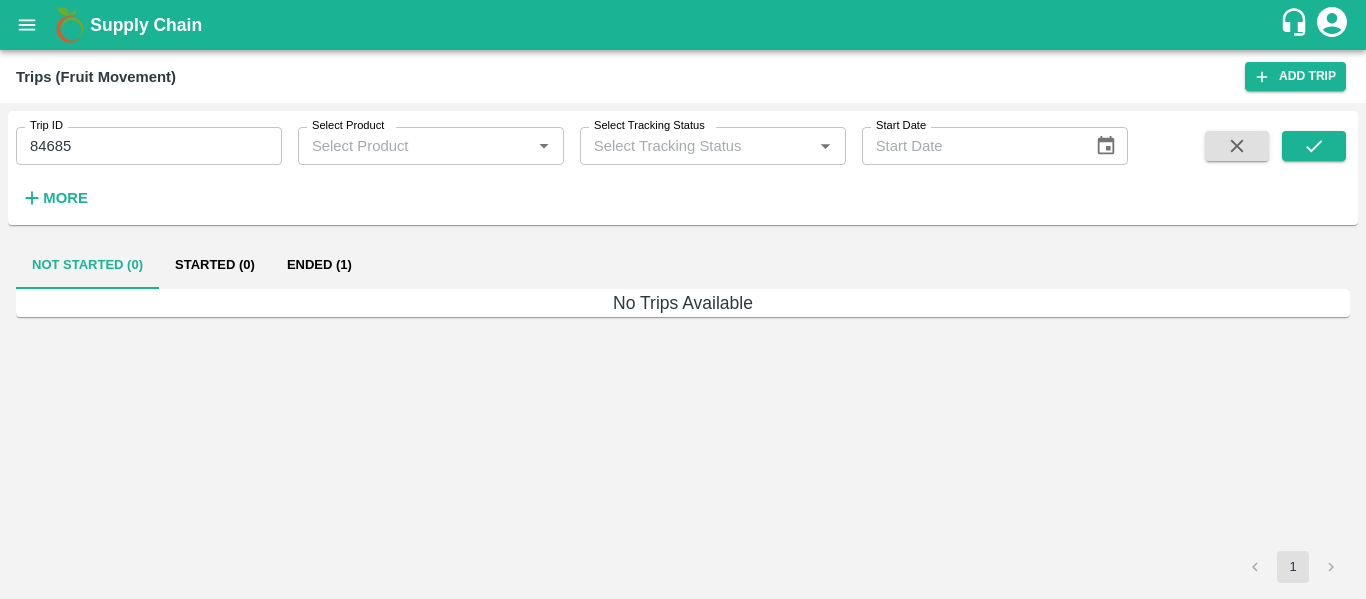 click on "Ended (1)" at bounding box center (319, 265) 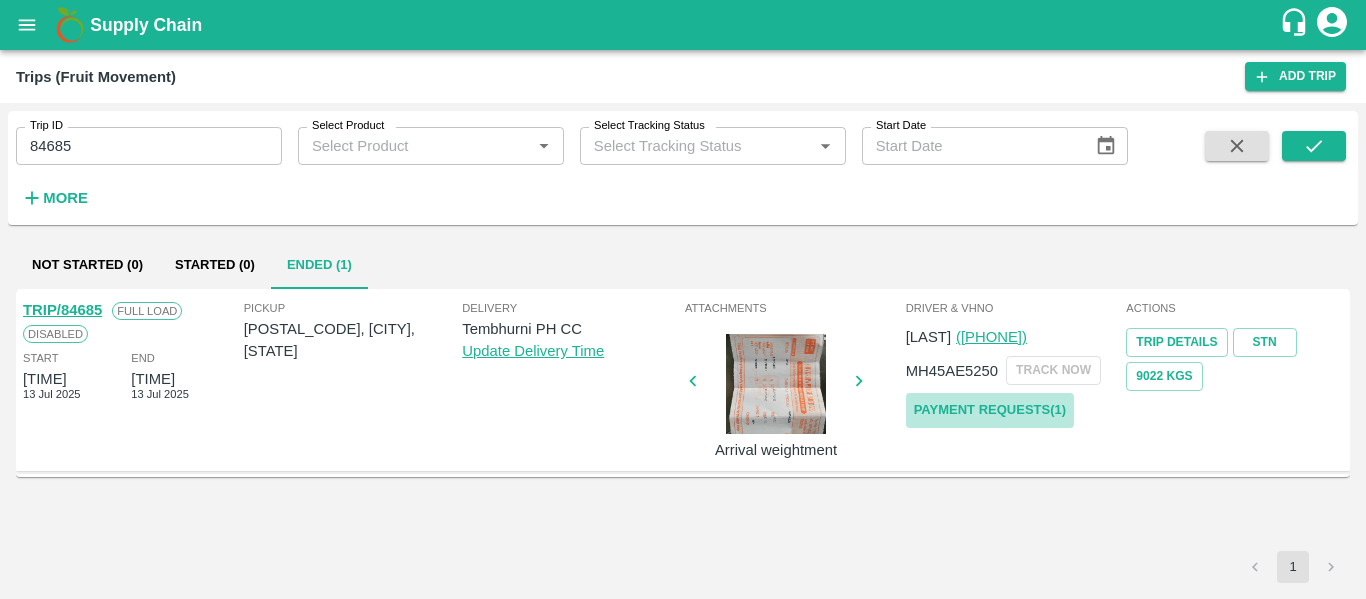 click on "Payment Requests( 1 )" at bounding box center (990, 410) 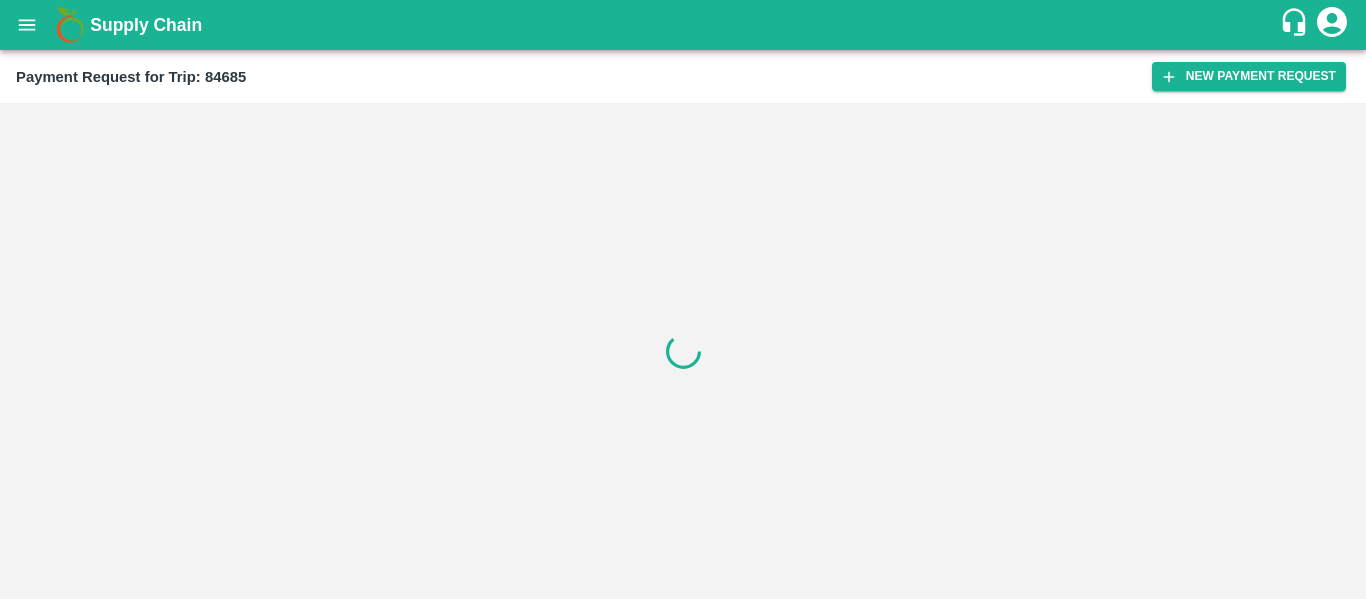 scroll, scrollTop: 0, scrollLeft: 0, axis: both 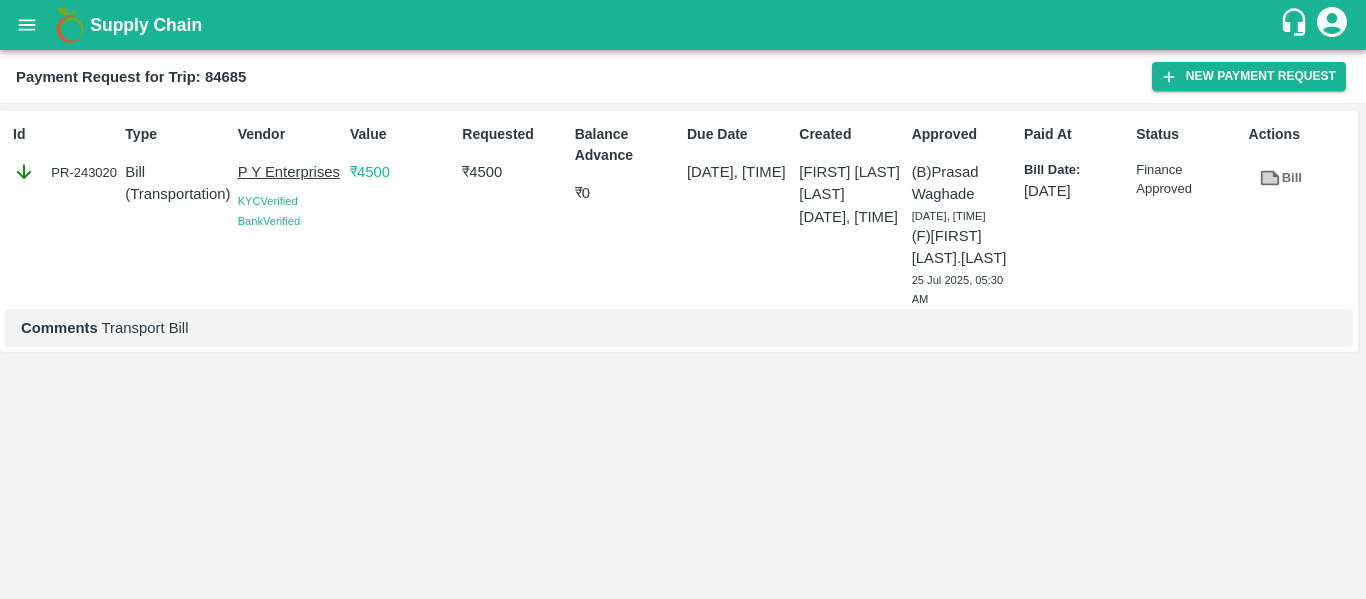 click 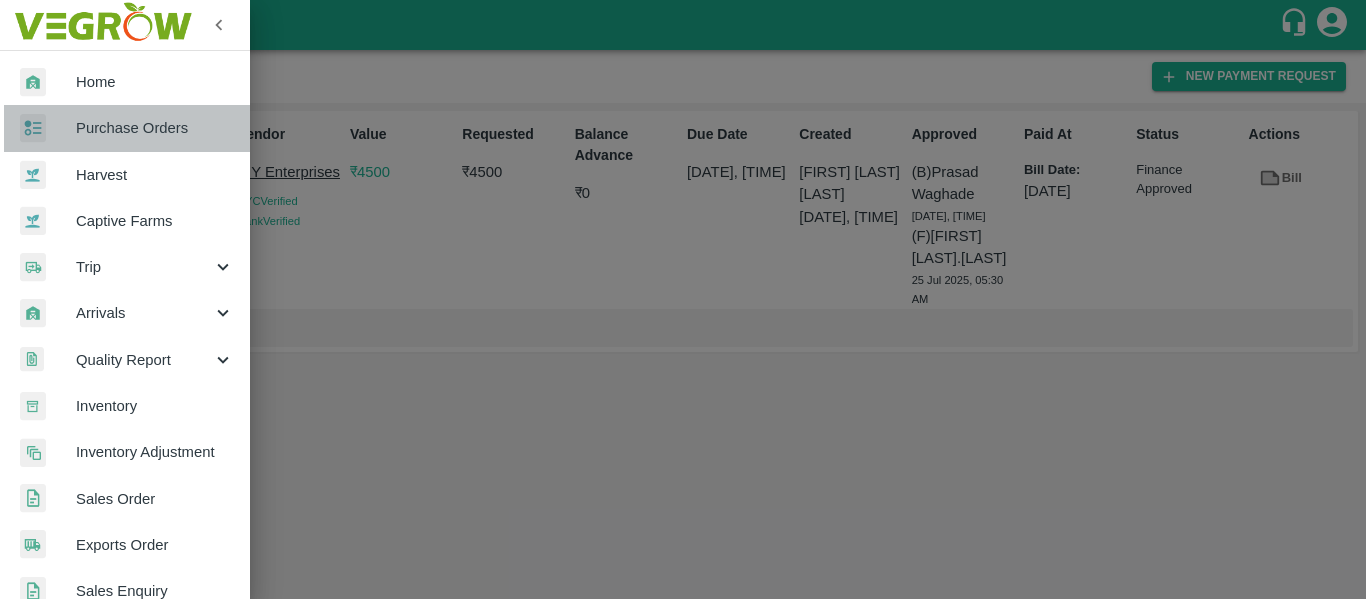 click on "Purchase Orders" at bounding box center [155, 128] 